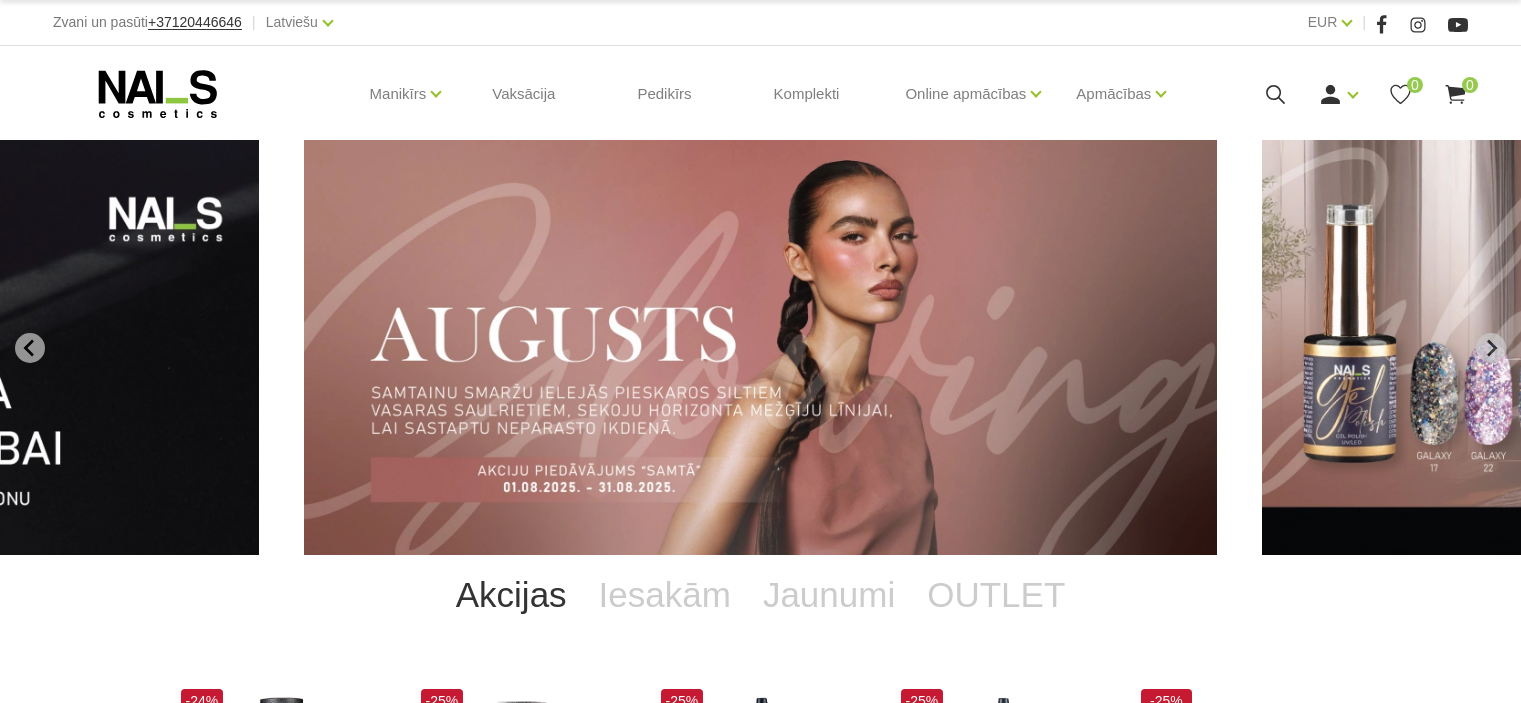 scroll, scrollTop: 0, scrollLeft: 0, axis: both 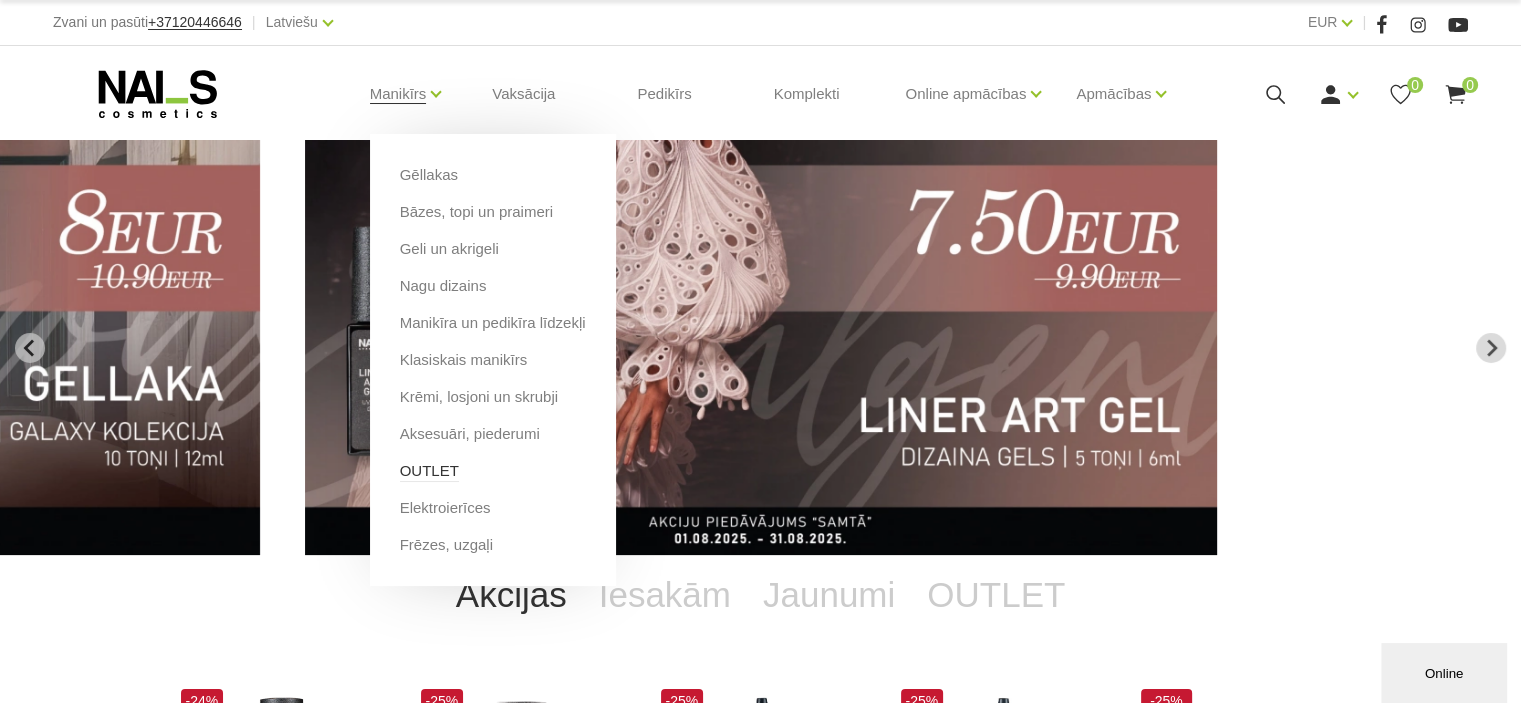 click on "OUTLET" at bounding box center [429, 471] 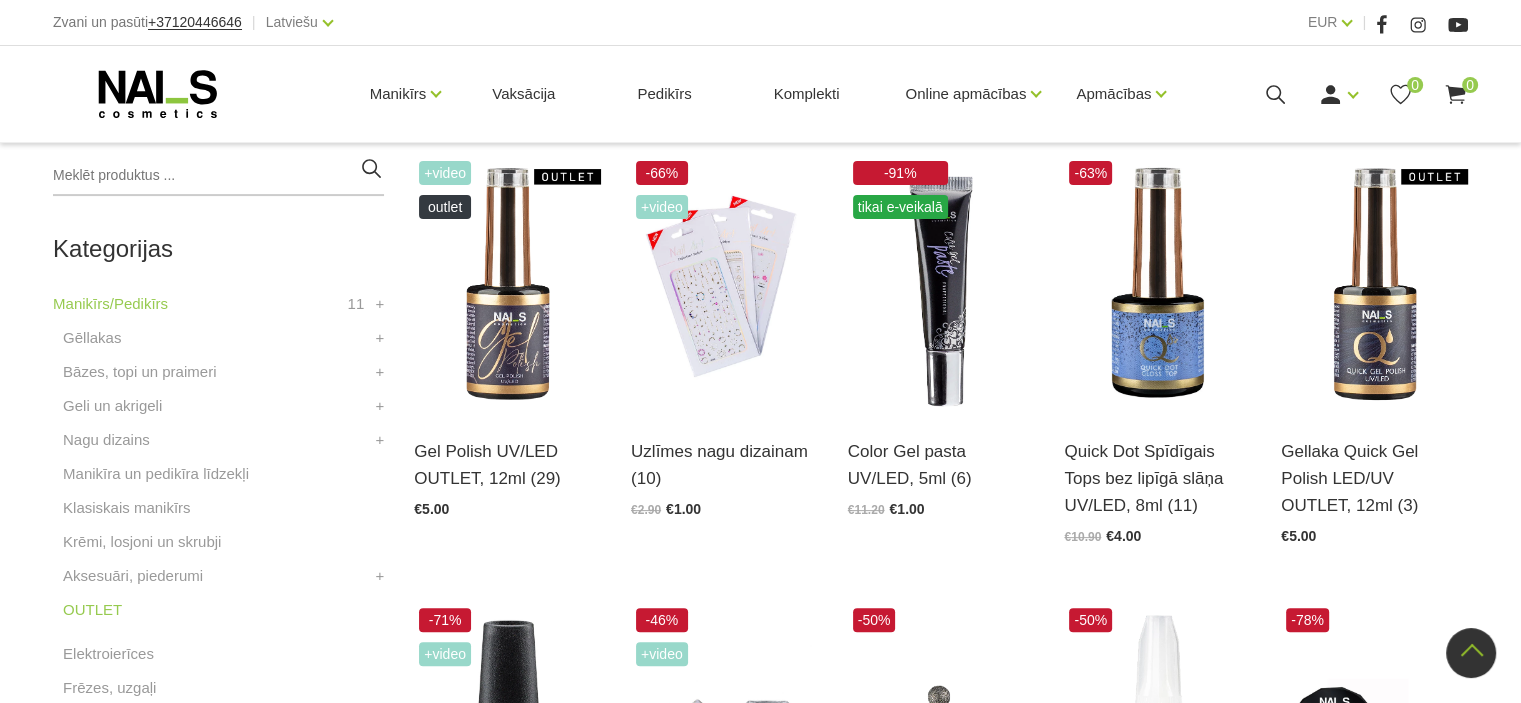 scroll, scrollTop: 464, scrollLeft: 0, axis: vertical 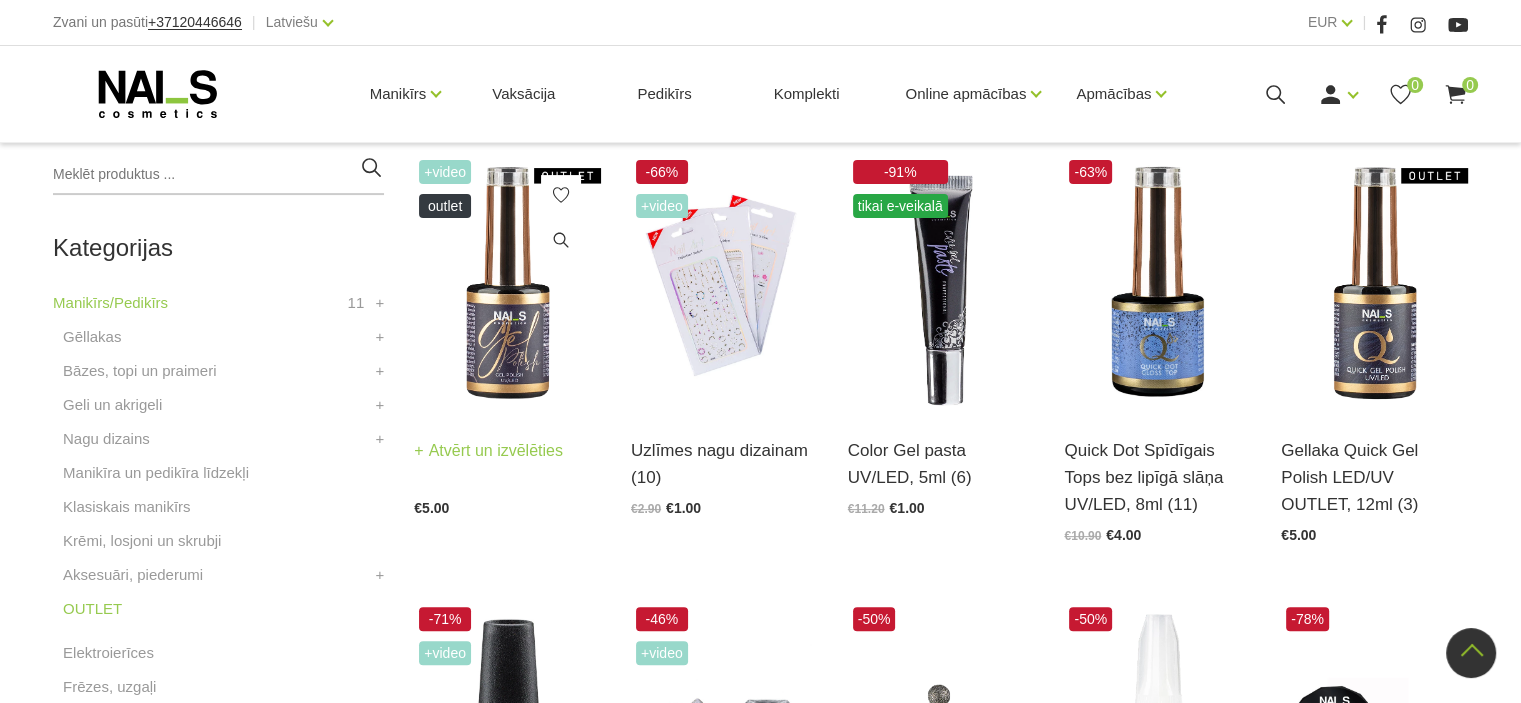 click at bounding box center [507, 283] 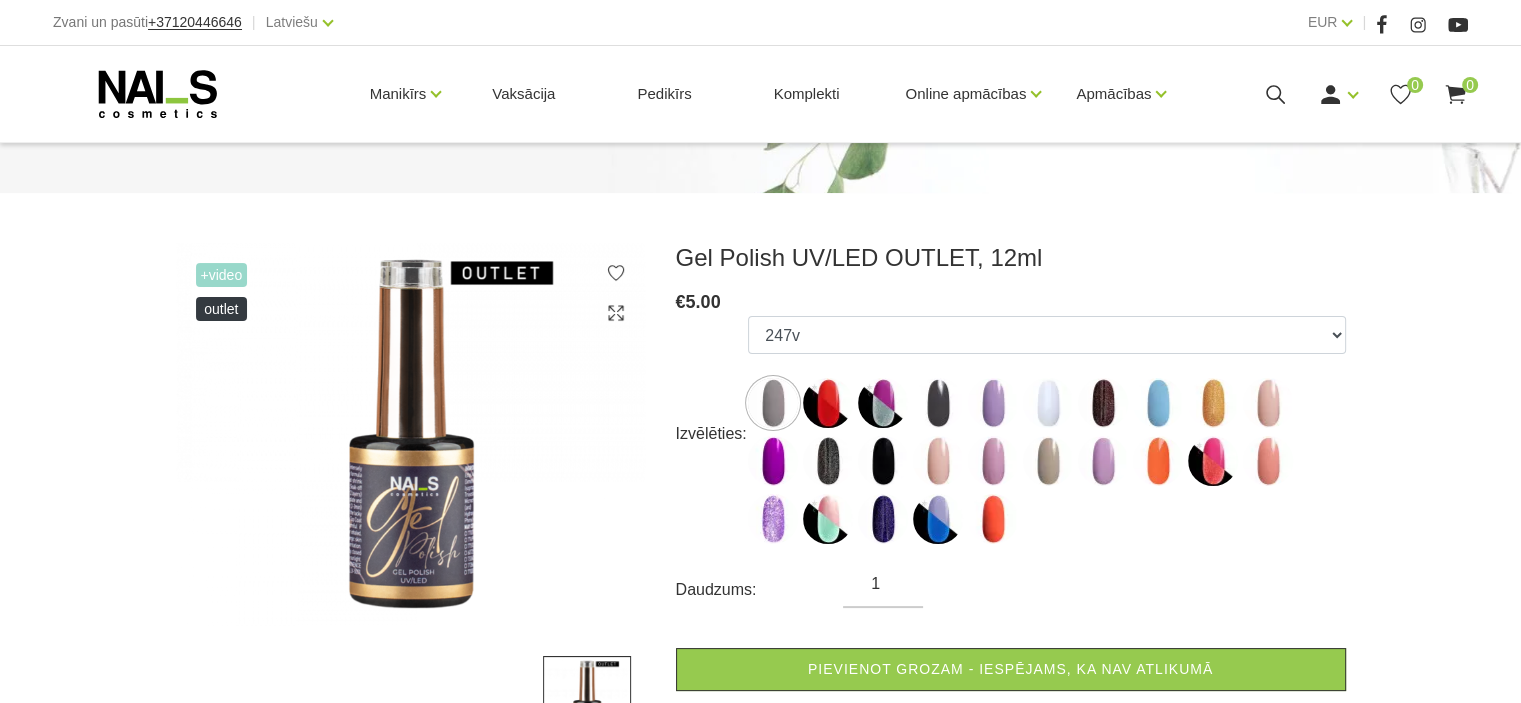 scroll, scrollTop: 180, scrollLeft: 0, axis: vertical 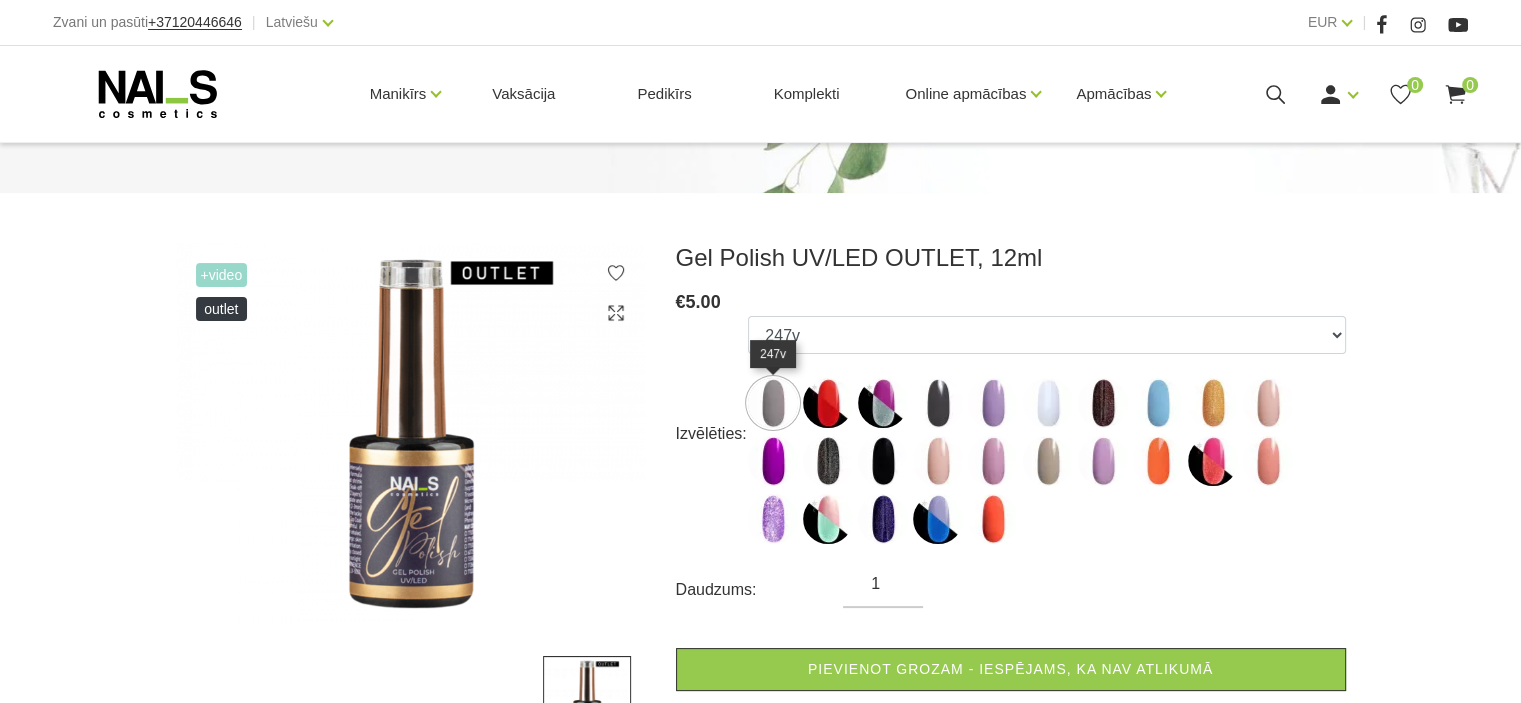 click at bounding box center [773, 403] 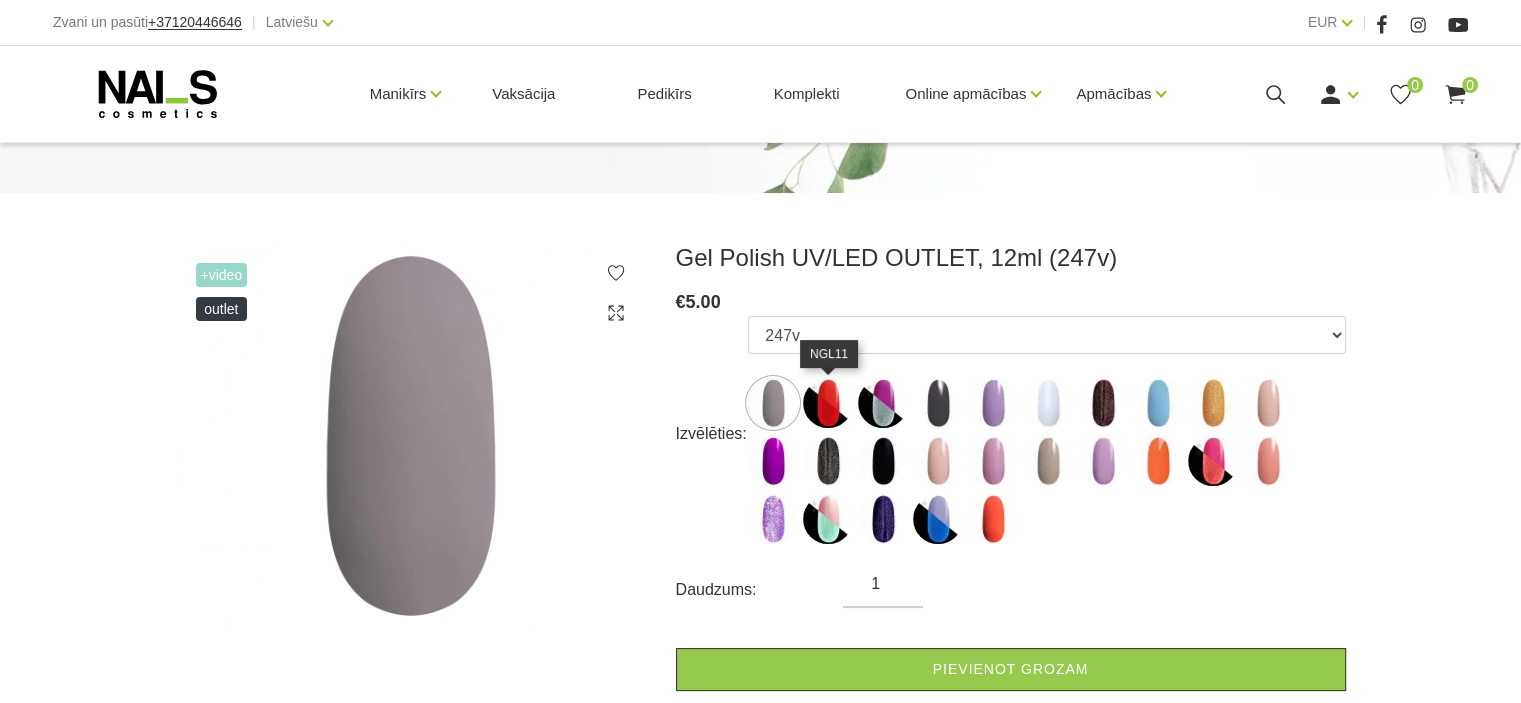 click at bounding box center [828, 403] 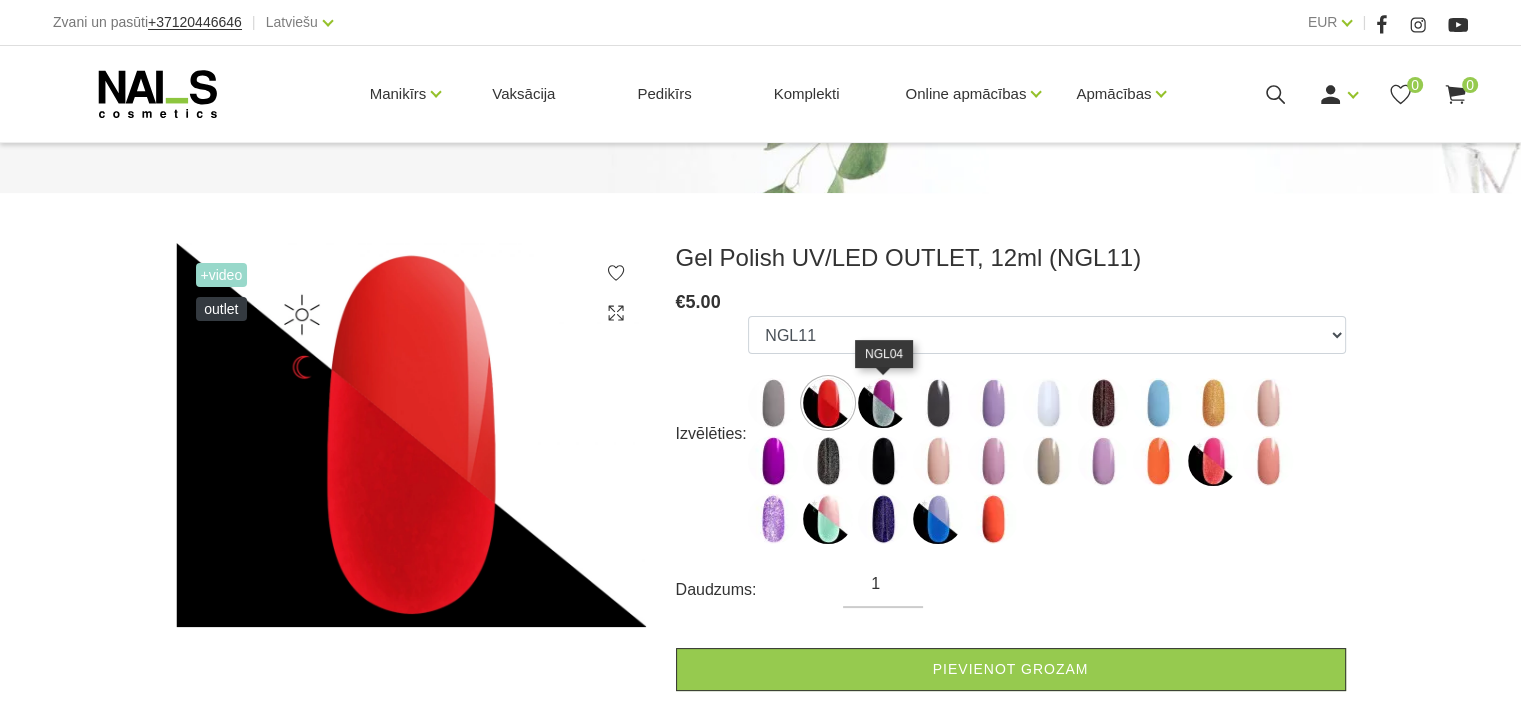click at bounding box center (883, 403) 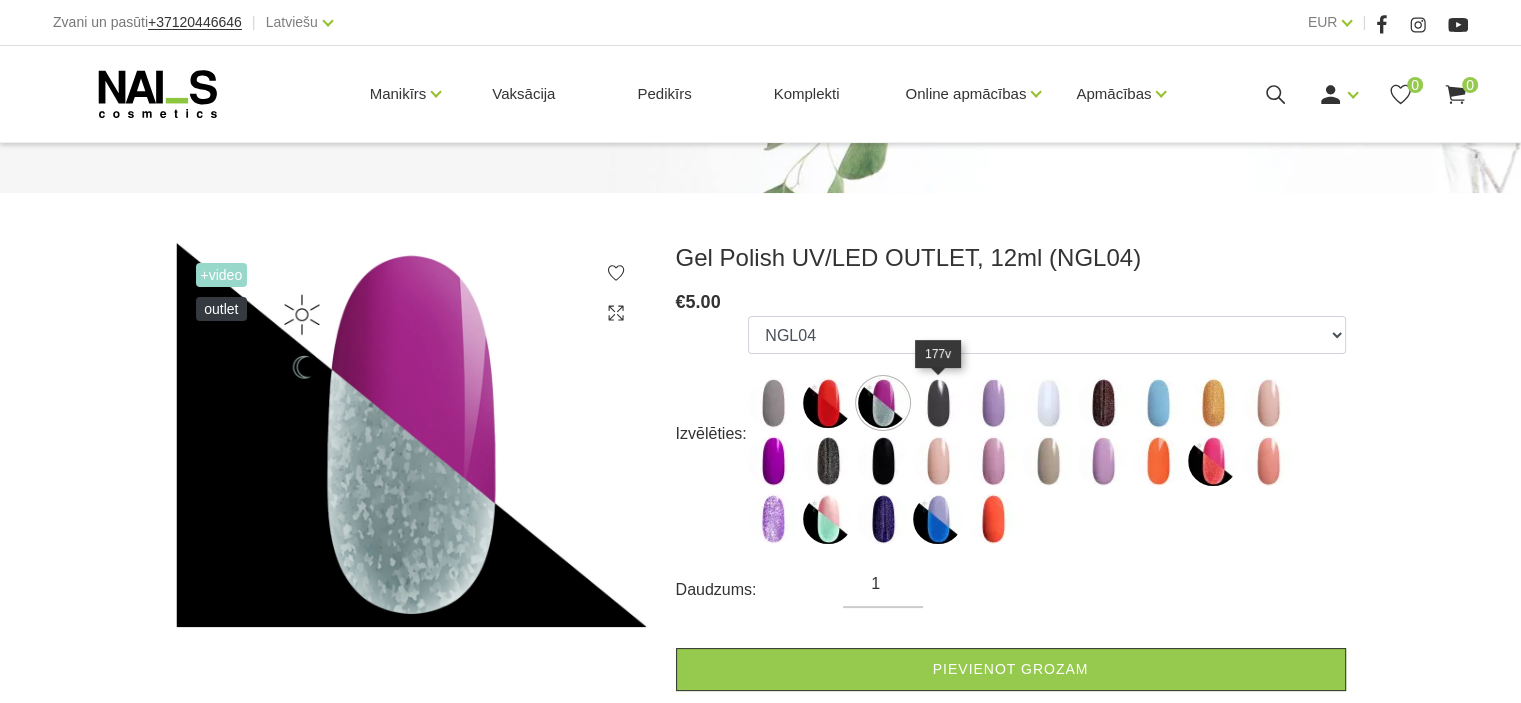 click at bounding box center [938, 403] 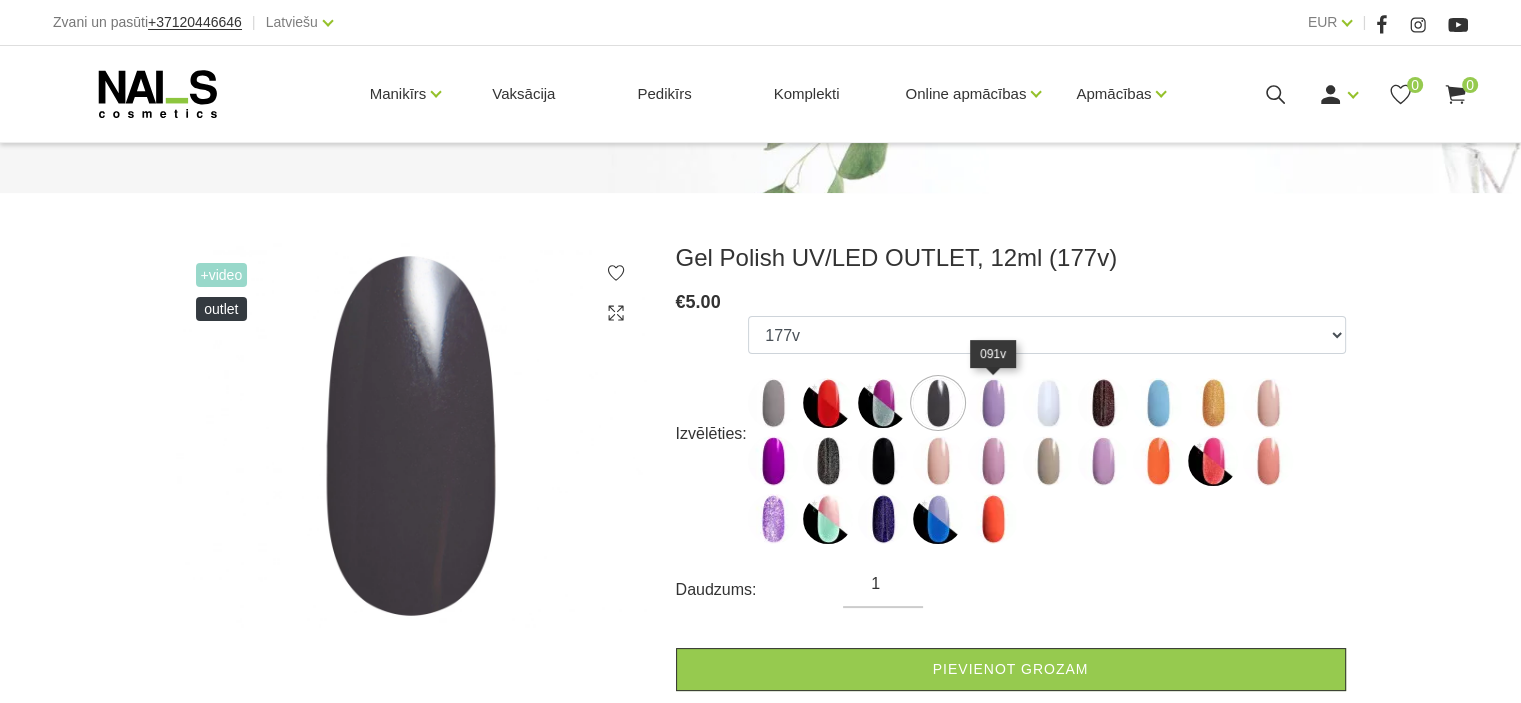 click at bounding box center [993, 403] 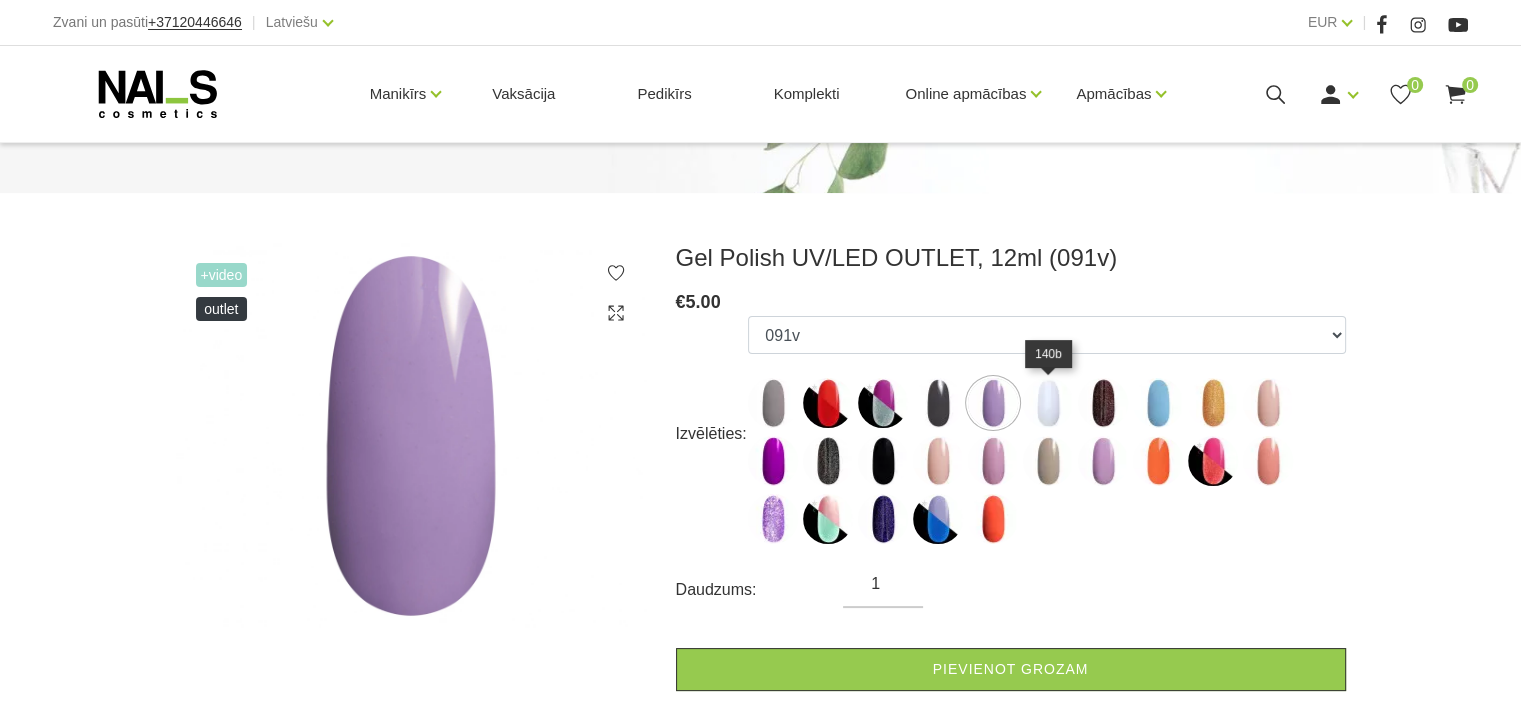 click at bounding box center (1048, 403) 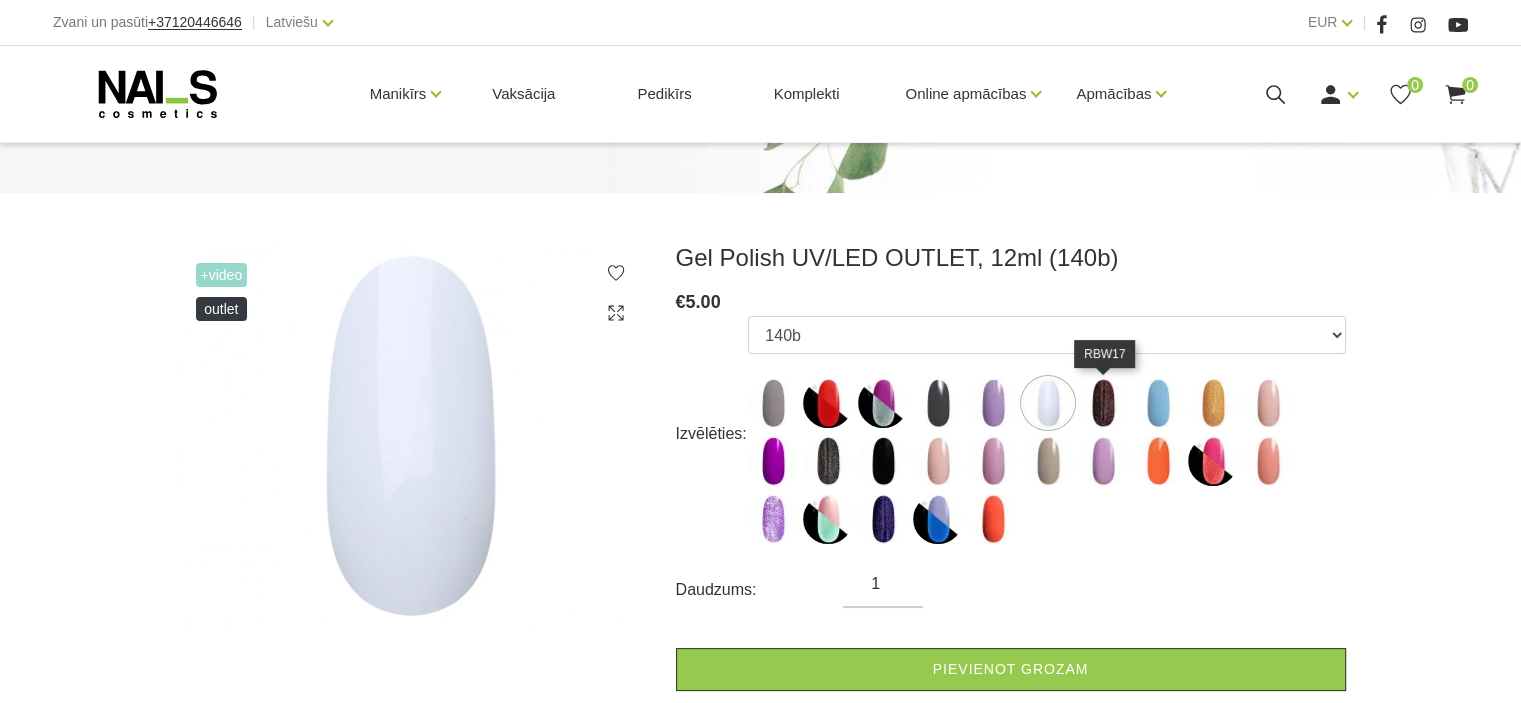 click at bounding box center (1103, 403) 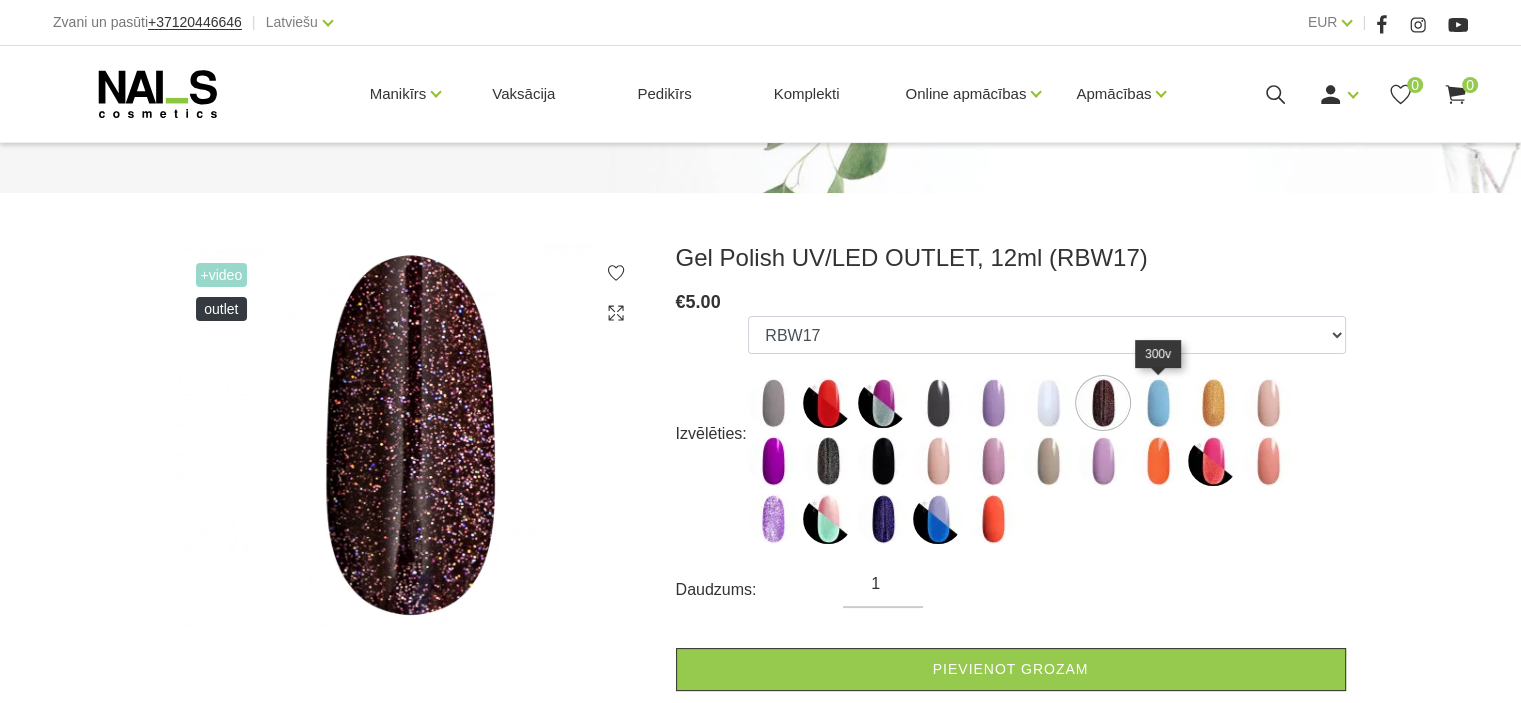 click at bounding box center (1158, 403) 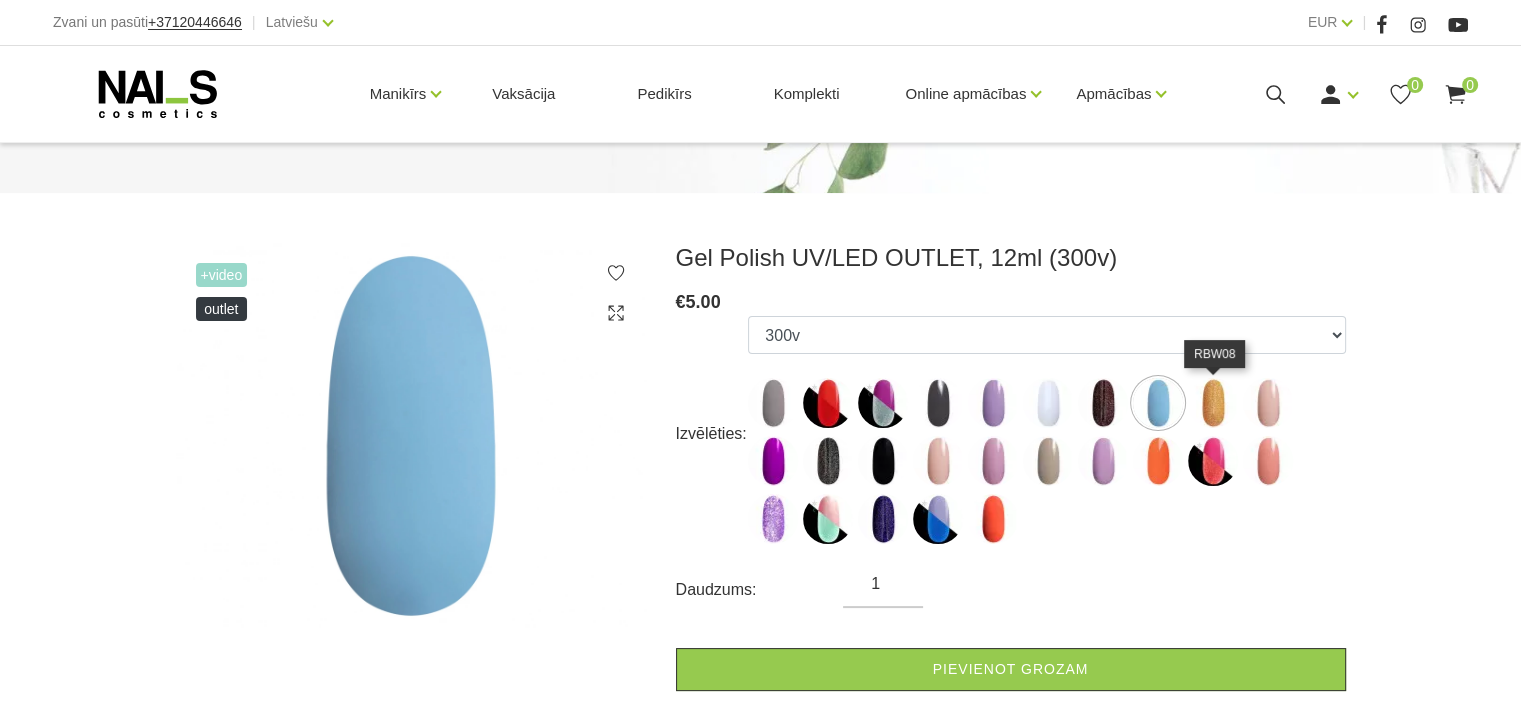 click at bounding box center (1213, 403) 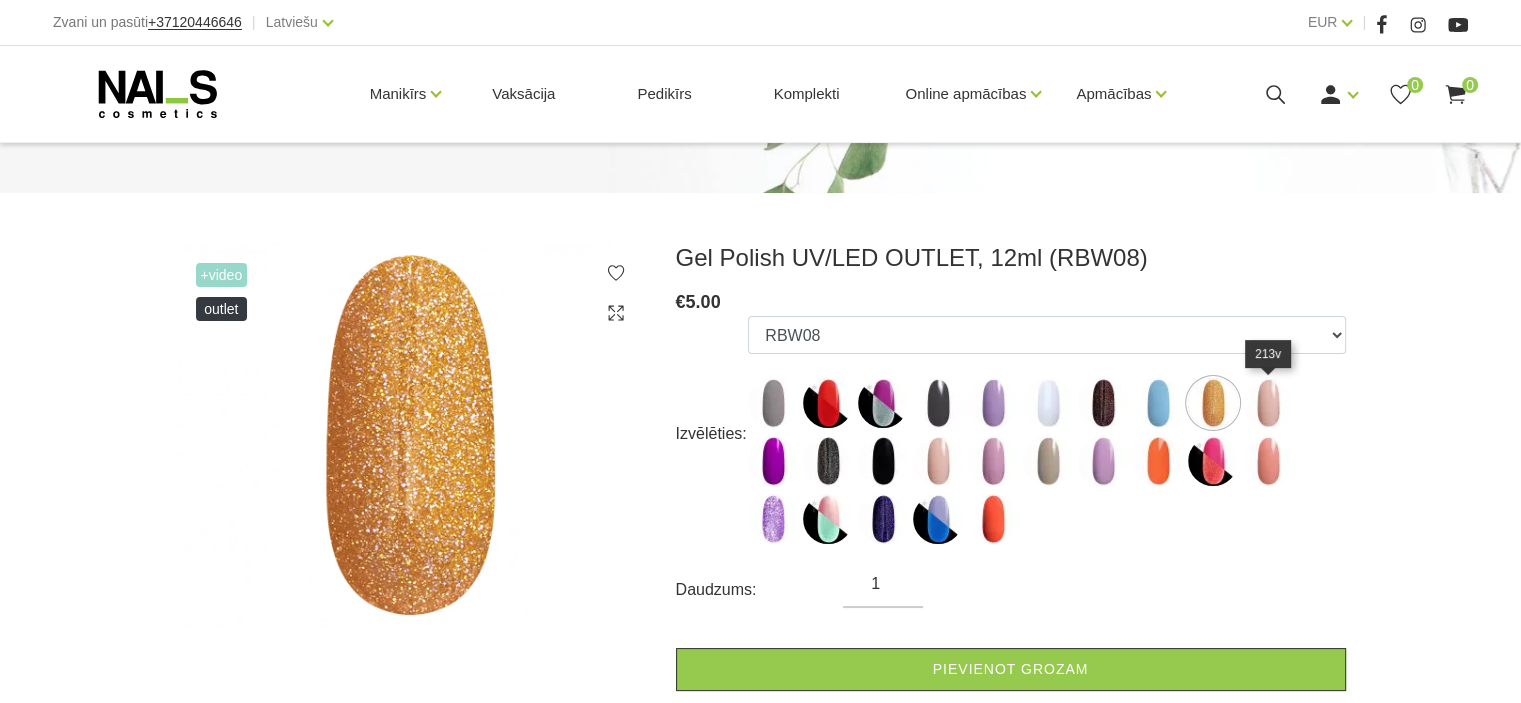 click at bounding box center (1268, 403) 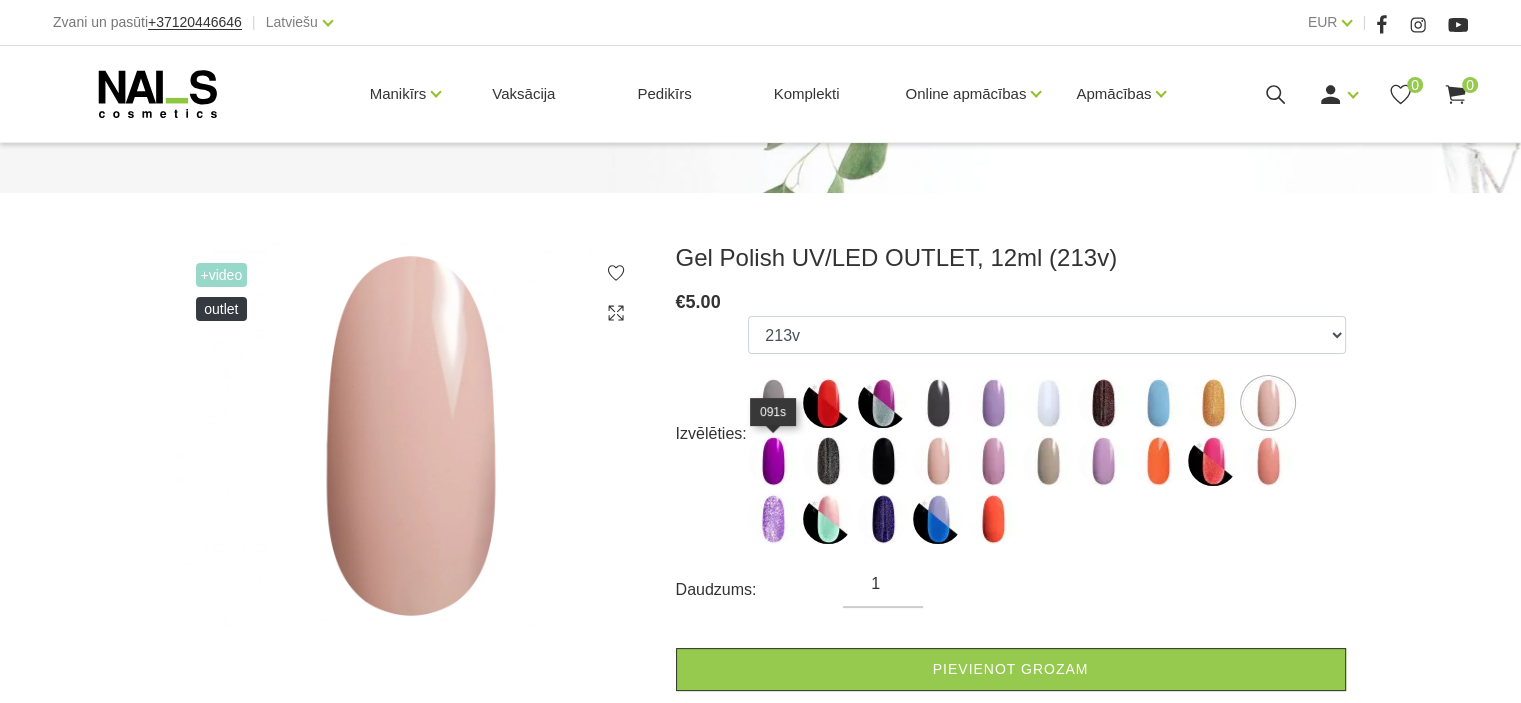 click at bounding box center (773, 461) 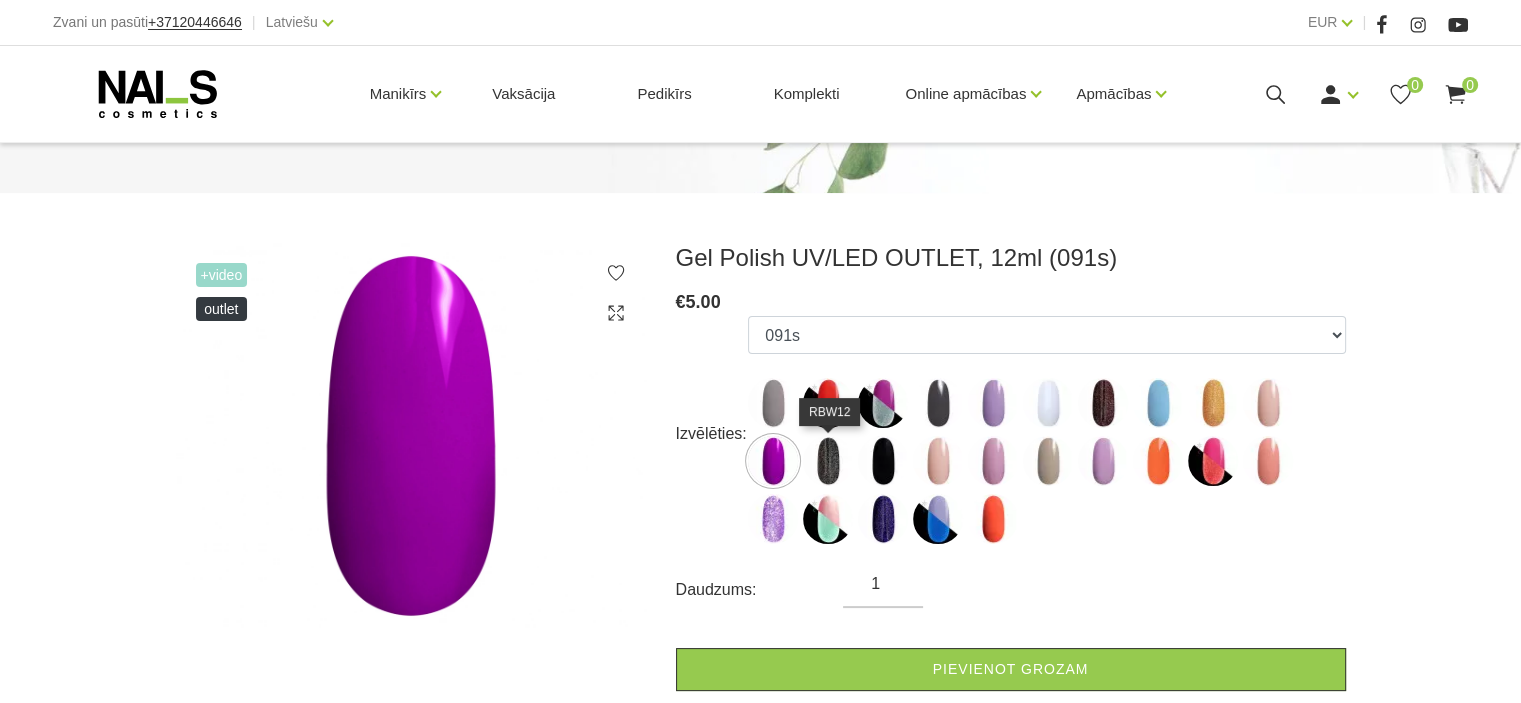 click at bounding box center (828, 461) 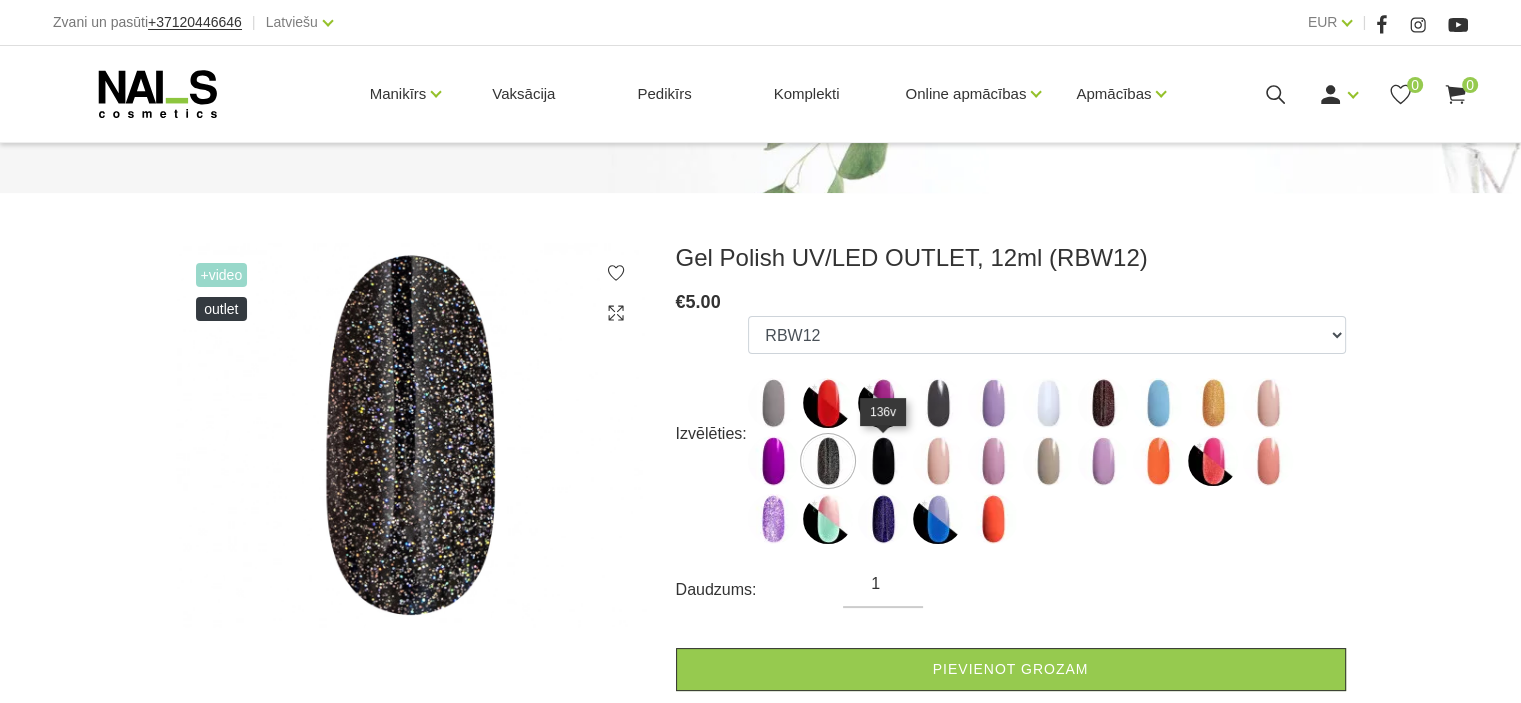 click at bounding box center [883, 461] 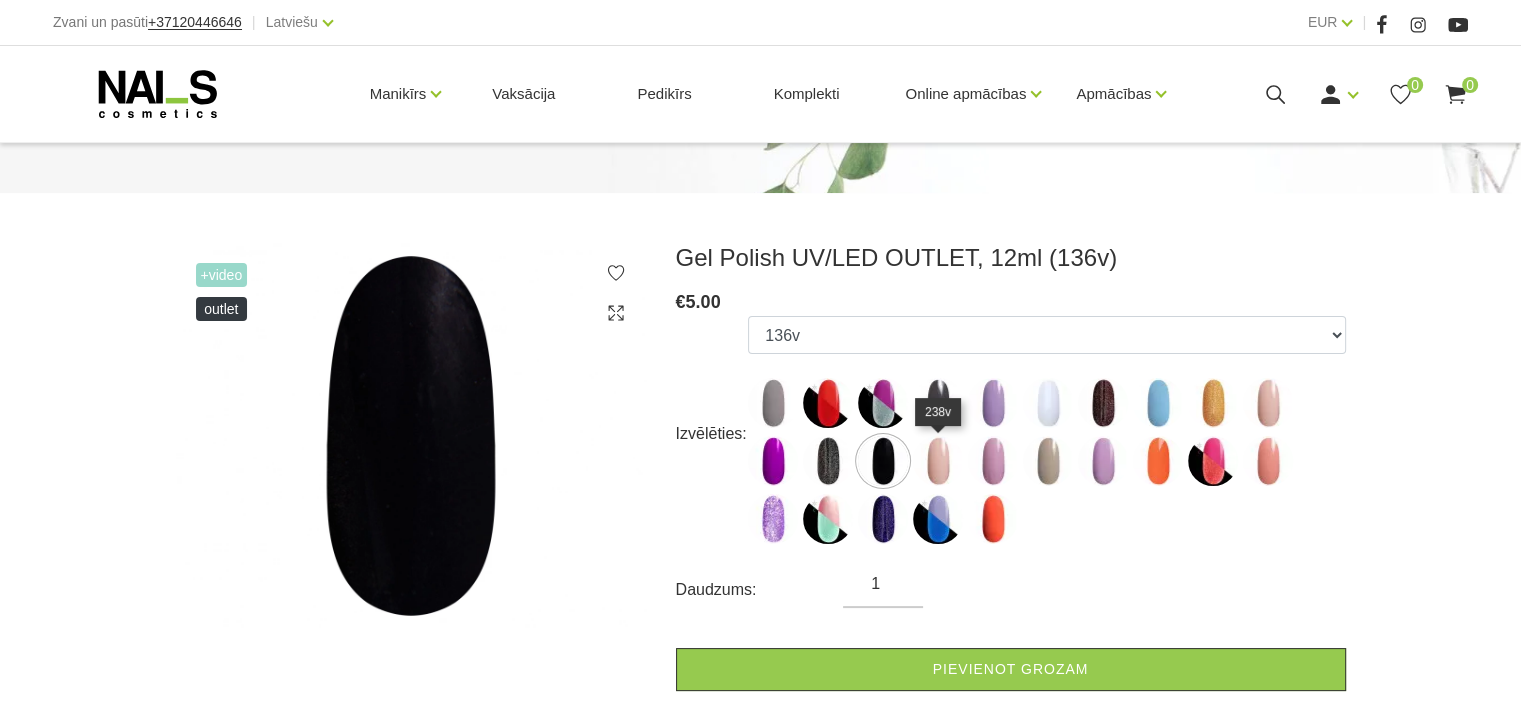 click at bounding box center (938, 461) 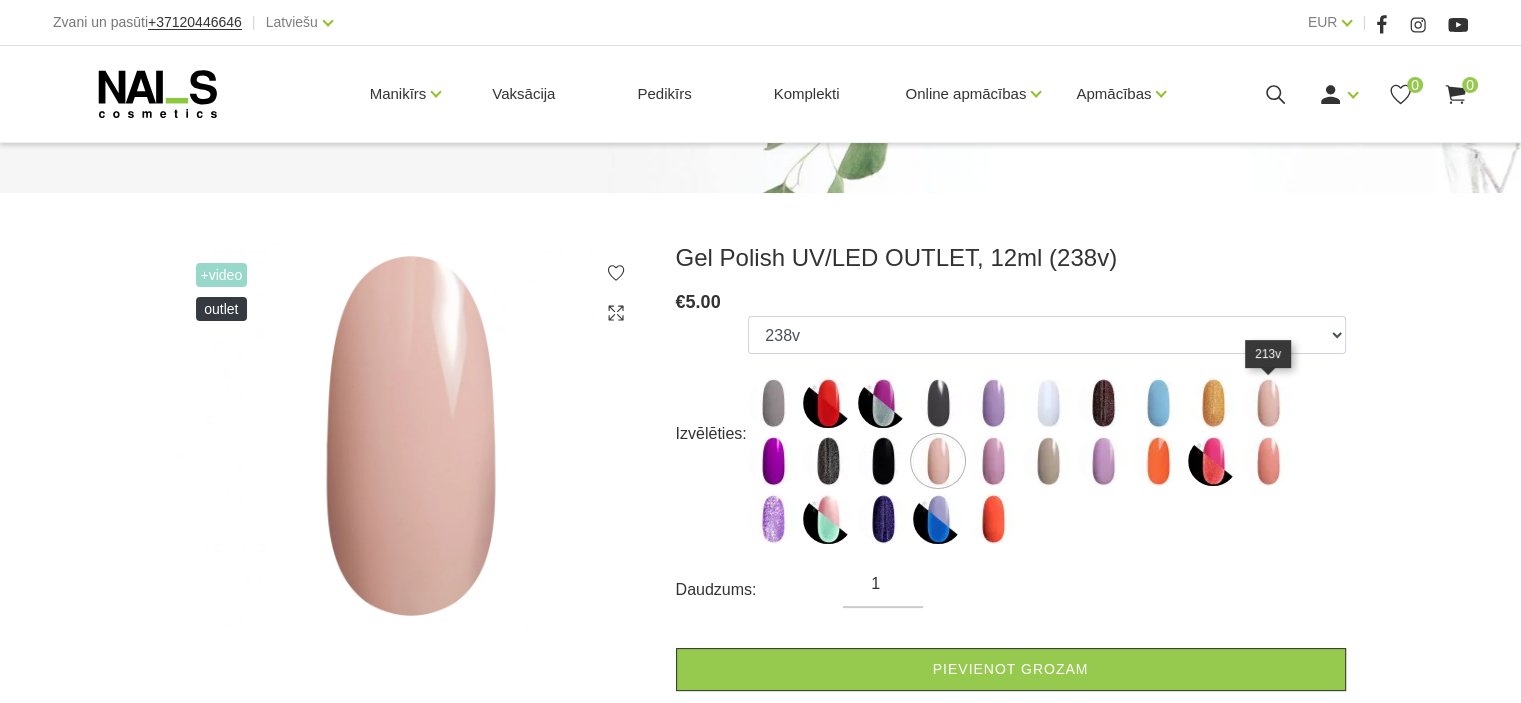 click at bounding box center (1268, 403) 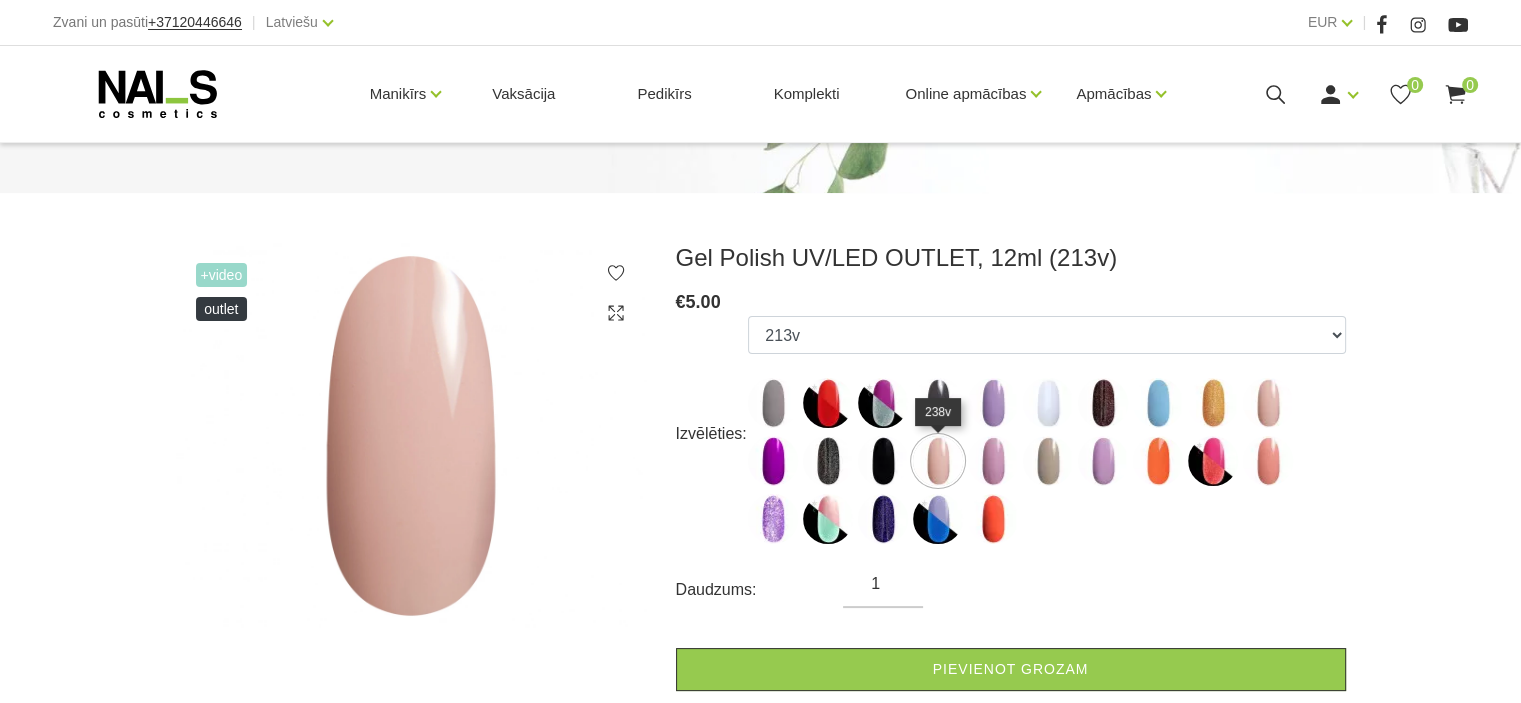 click at bounding box center [938, 461] 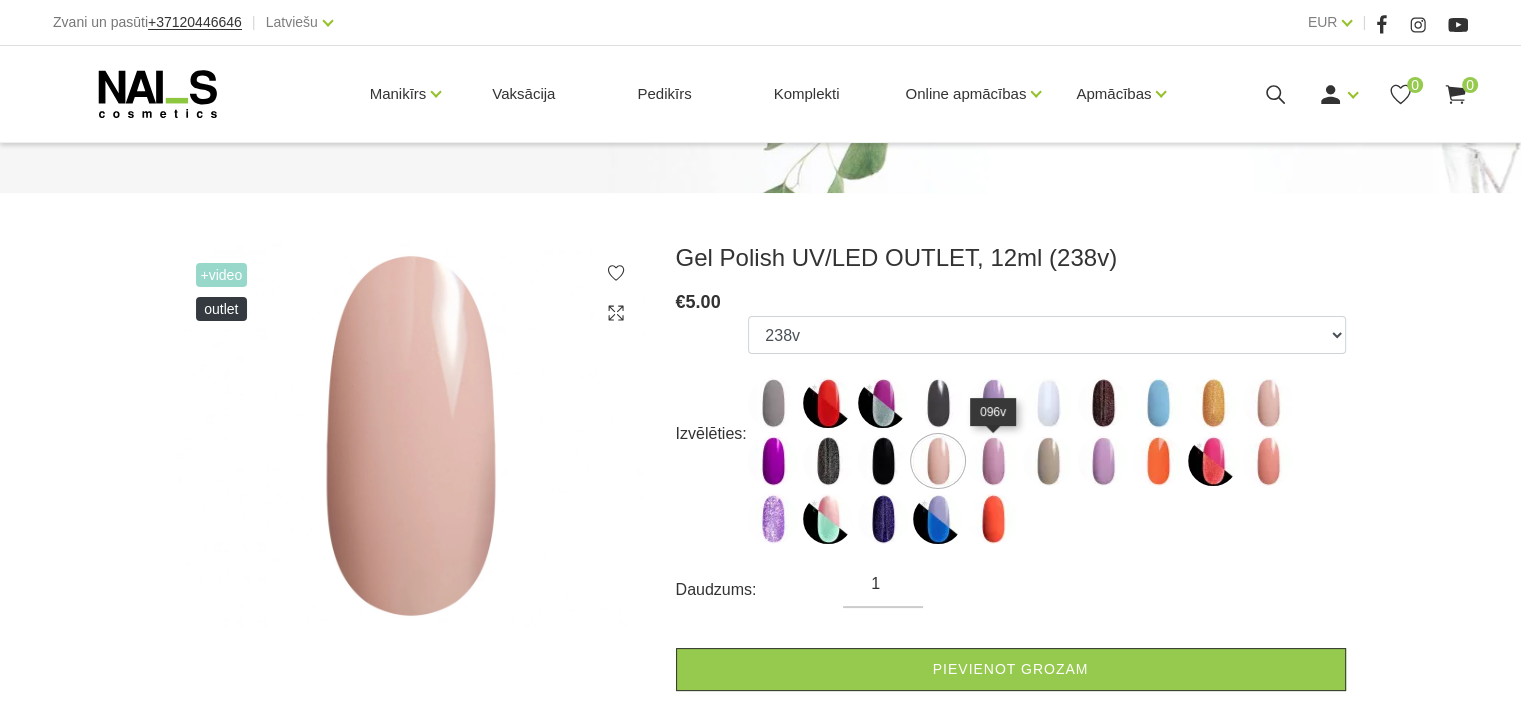 click at bounding box center (993, 461) 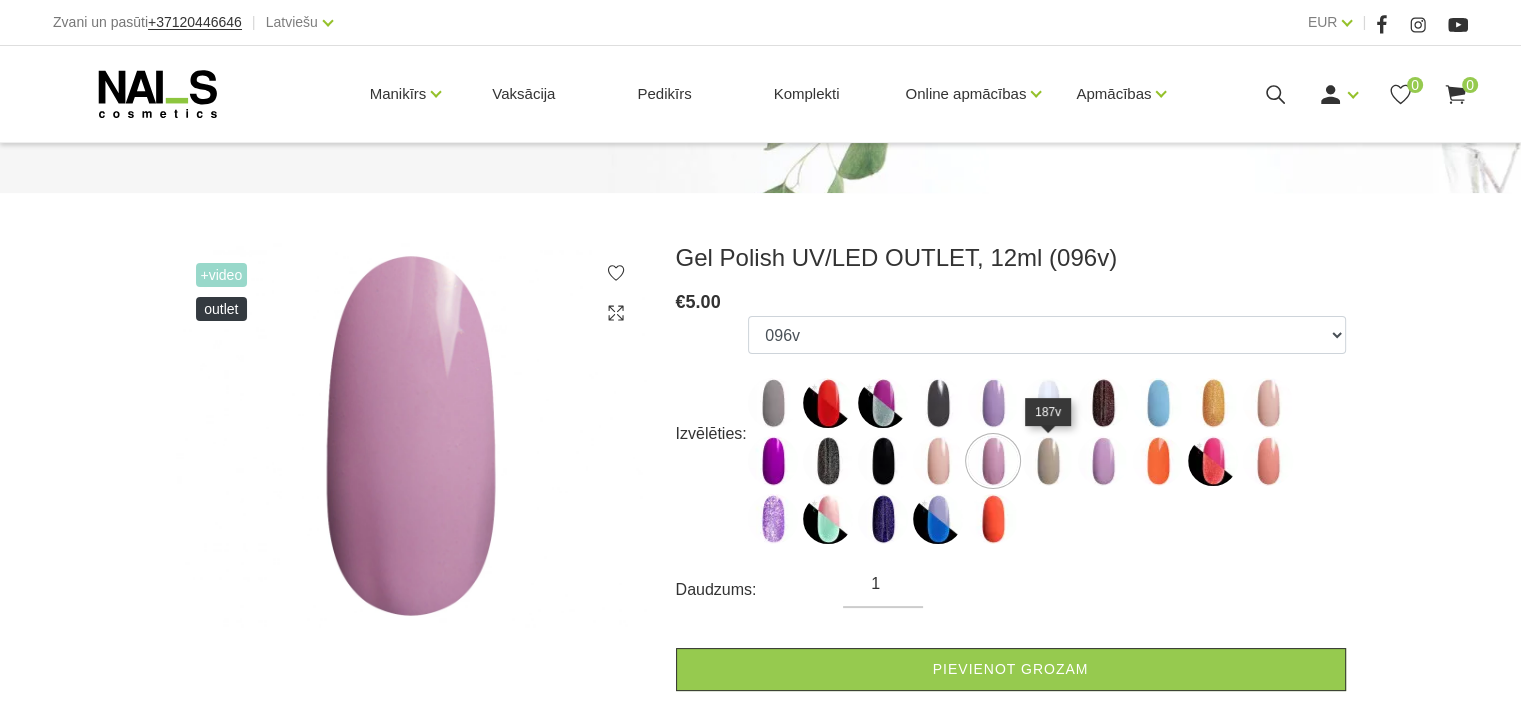 click at bounding box center [1048, 461] 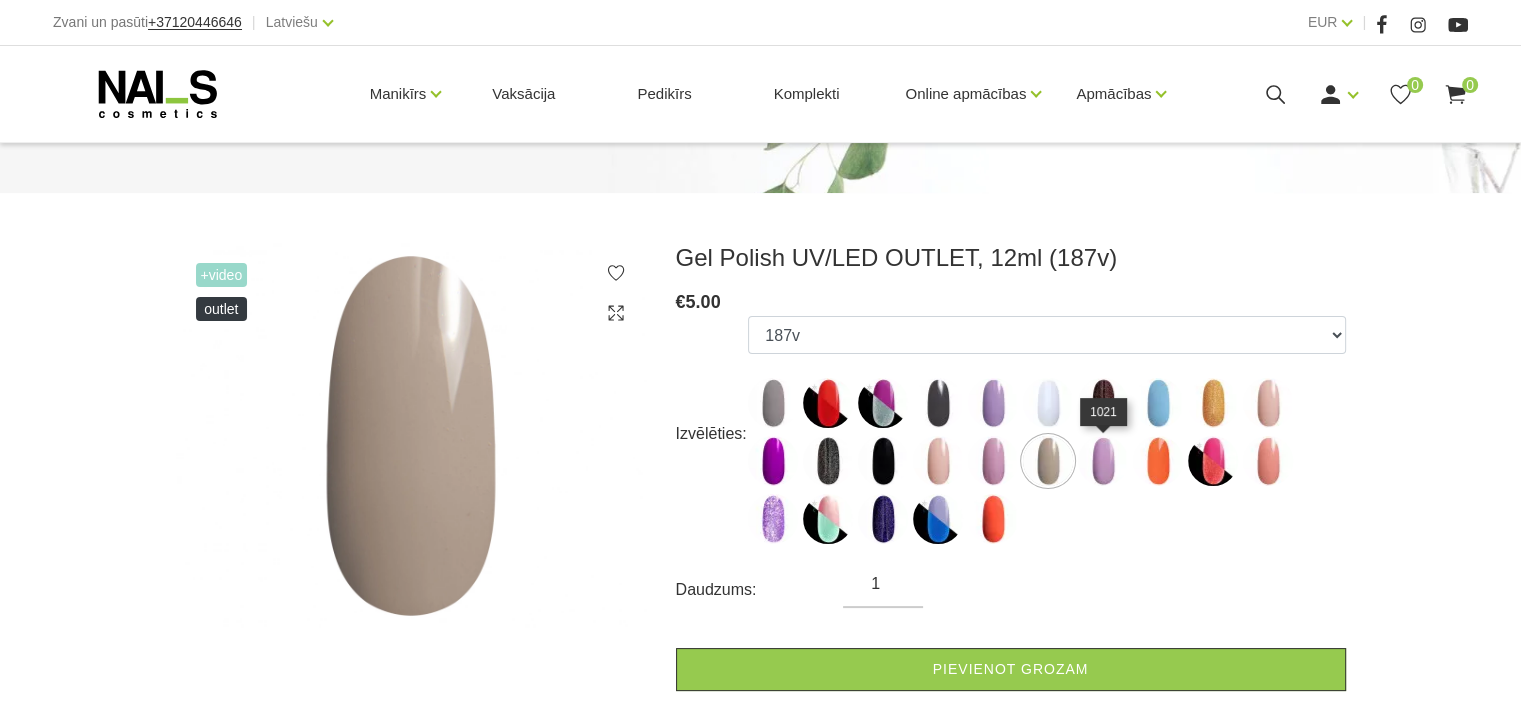 click at bounding box center [1103, 461] 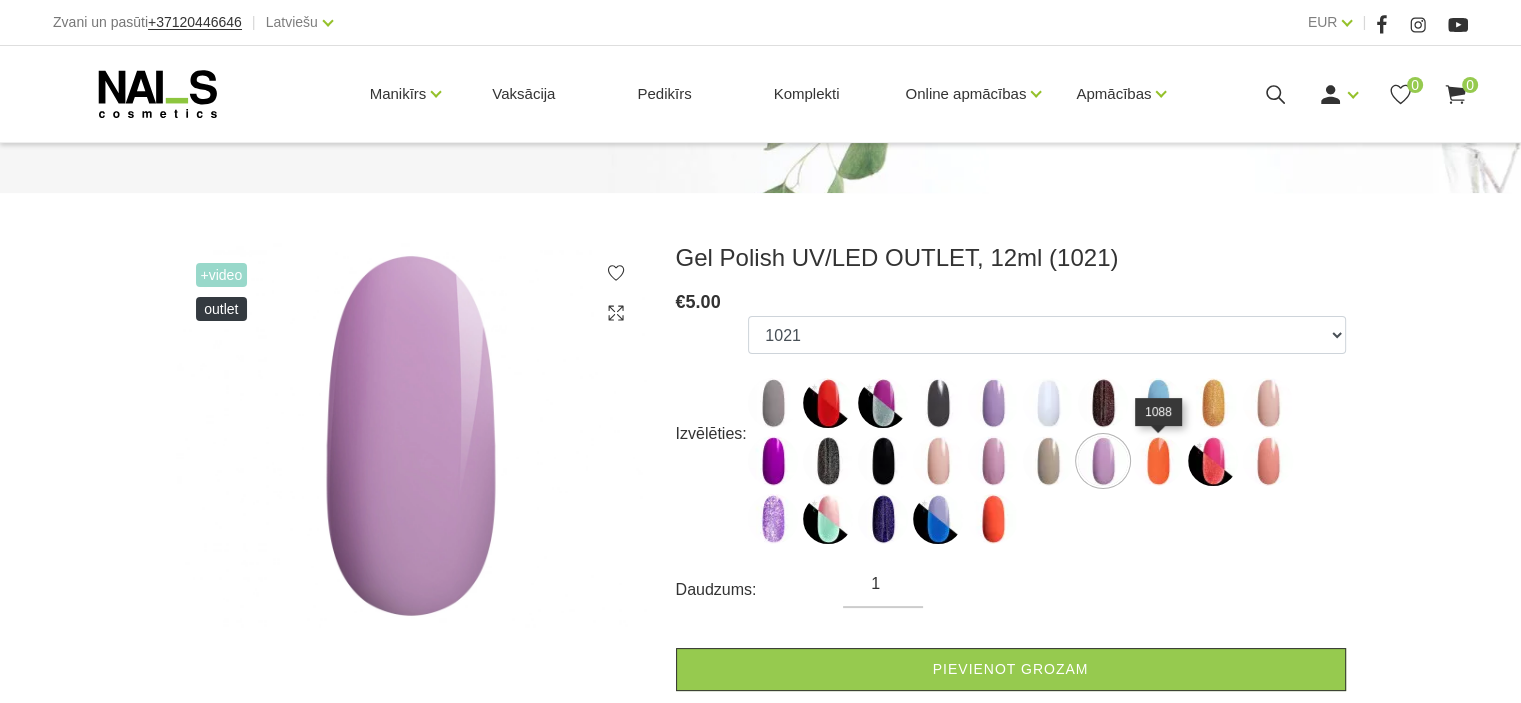 click at bounding box center (1158, 461) 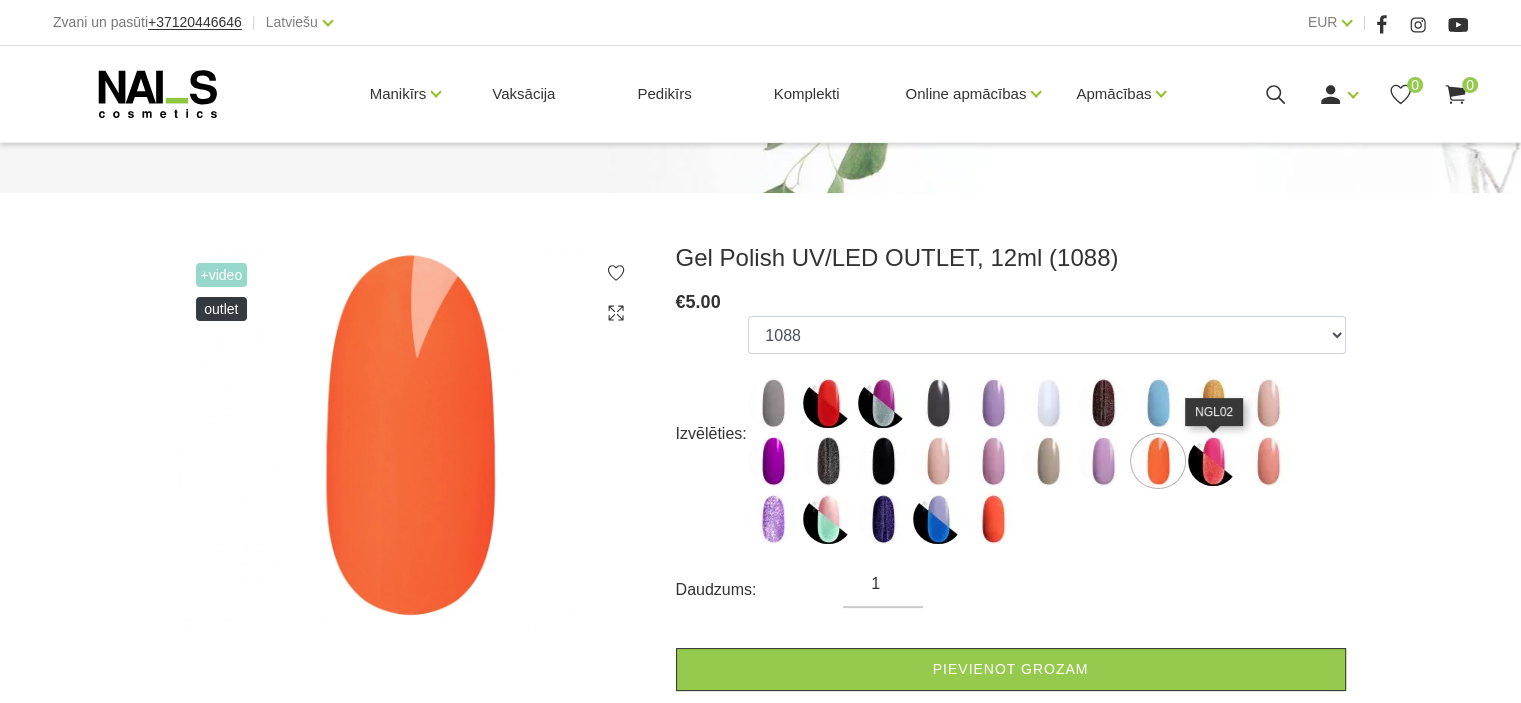 click at bounding box center [1213, 461] 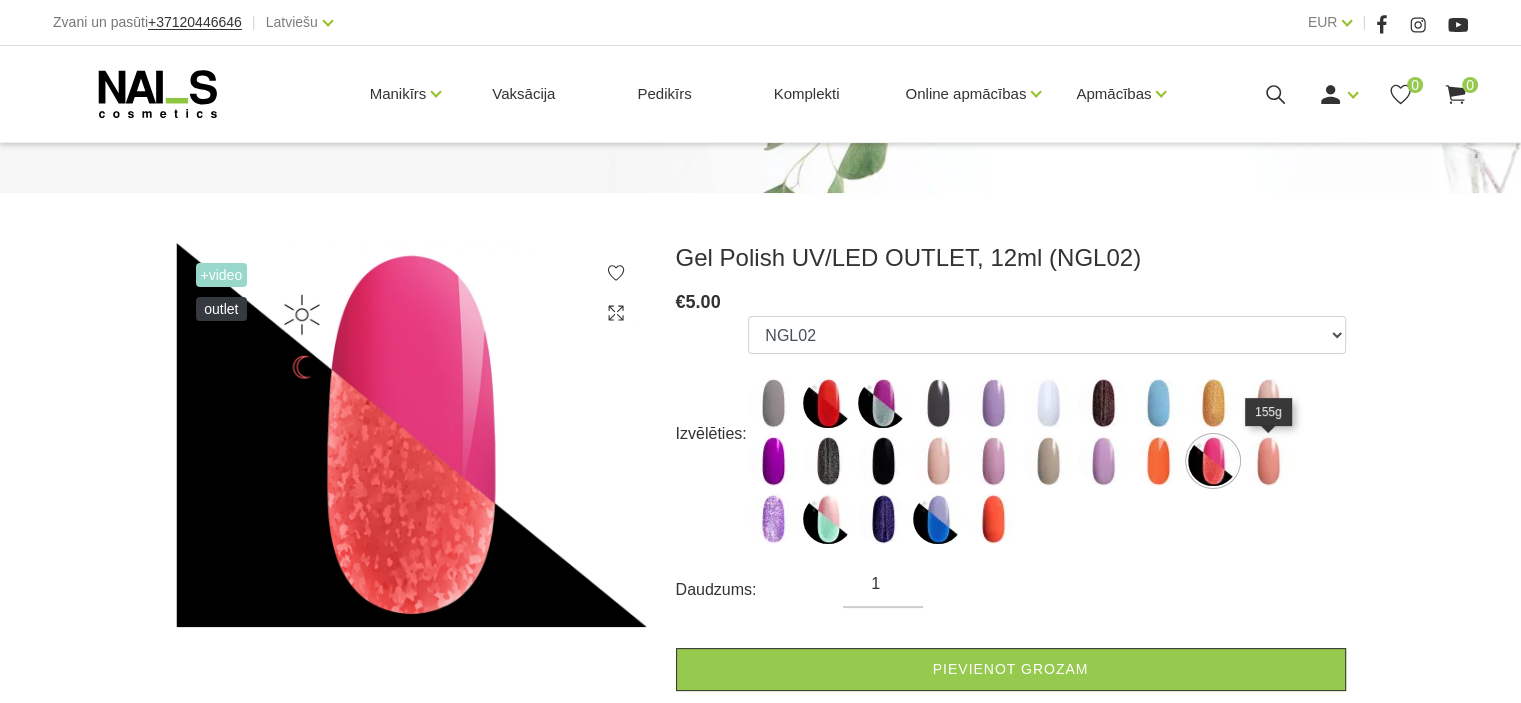 click at bounding box center [1268, 461] 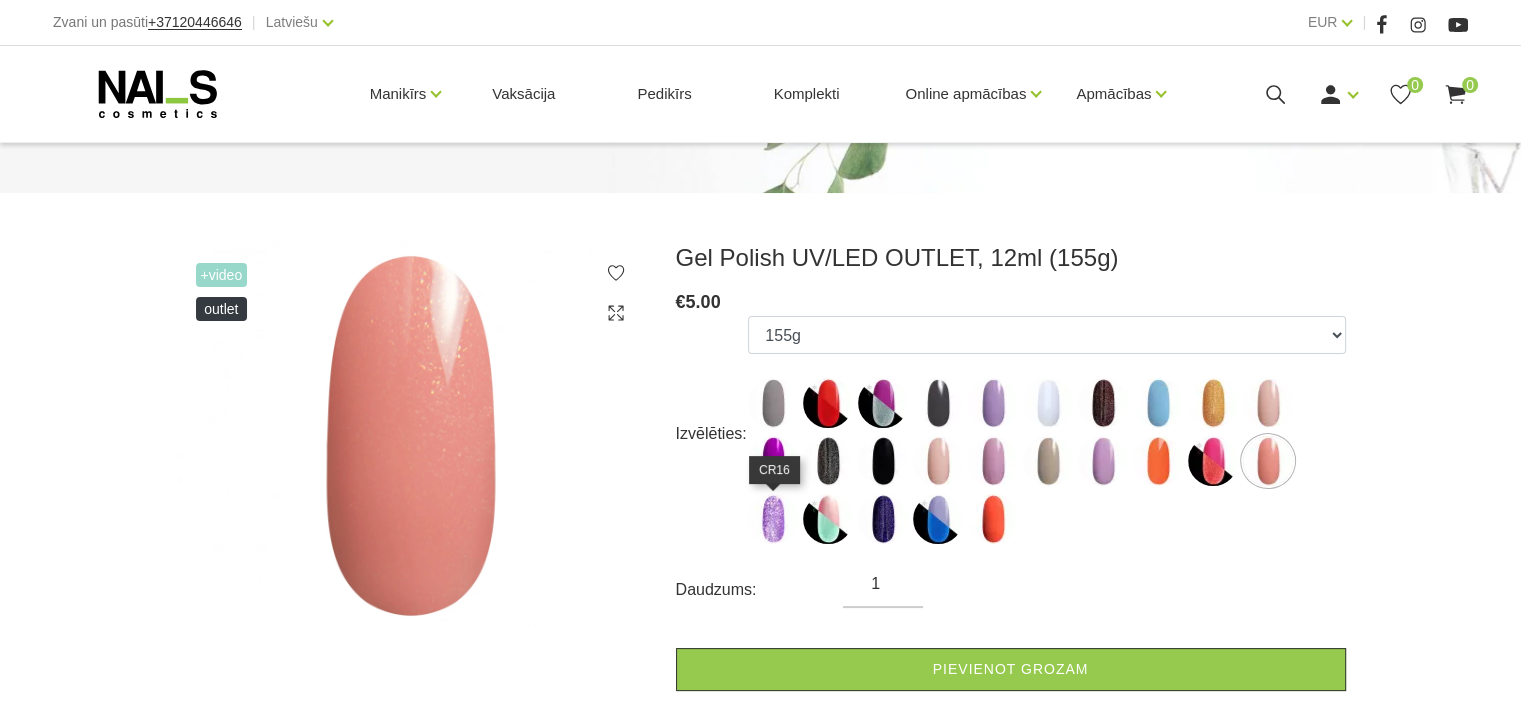 click at bounding box center [773, 519] 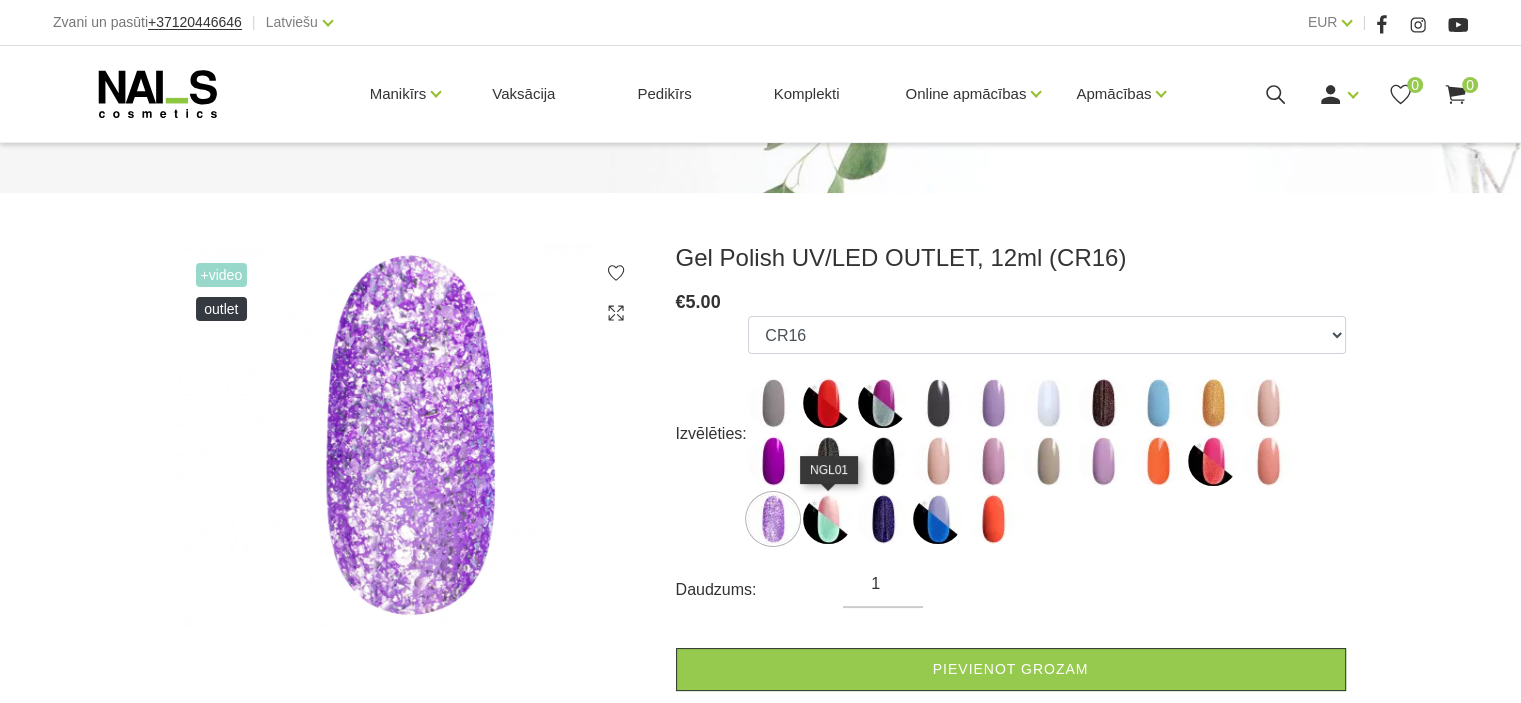 click at bounding box center (828, 519) 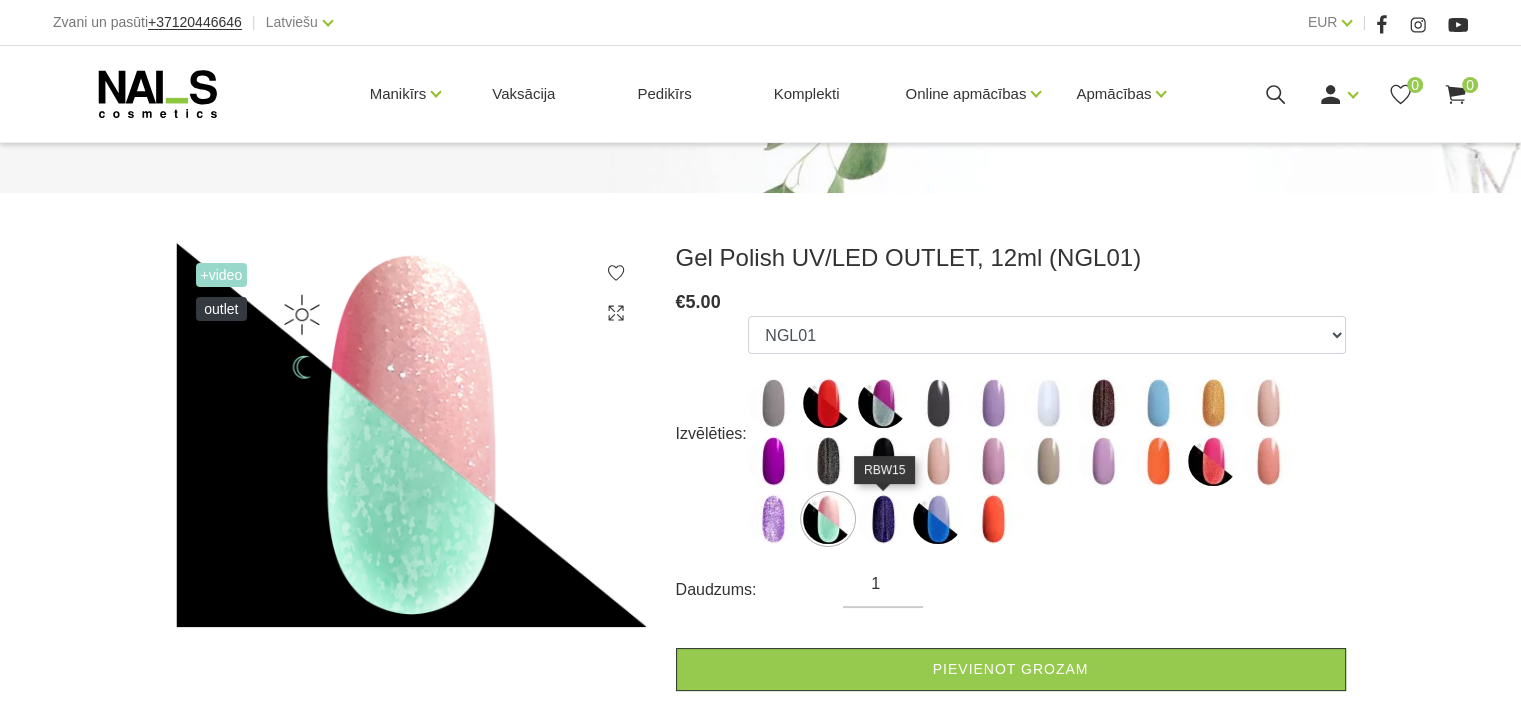 click at bounding box center [883, 519] 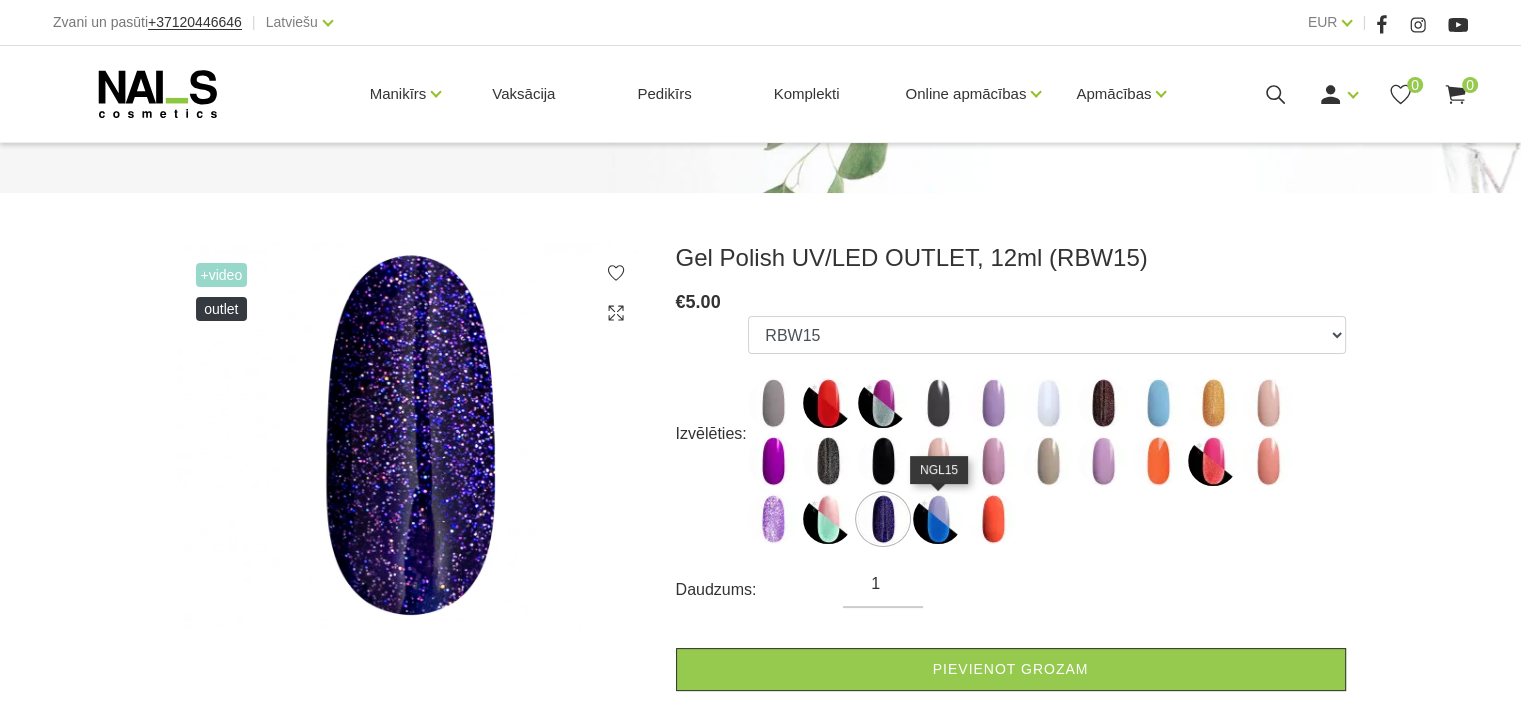 click at bounding box center [938, 519] 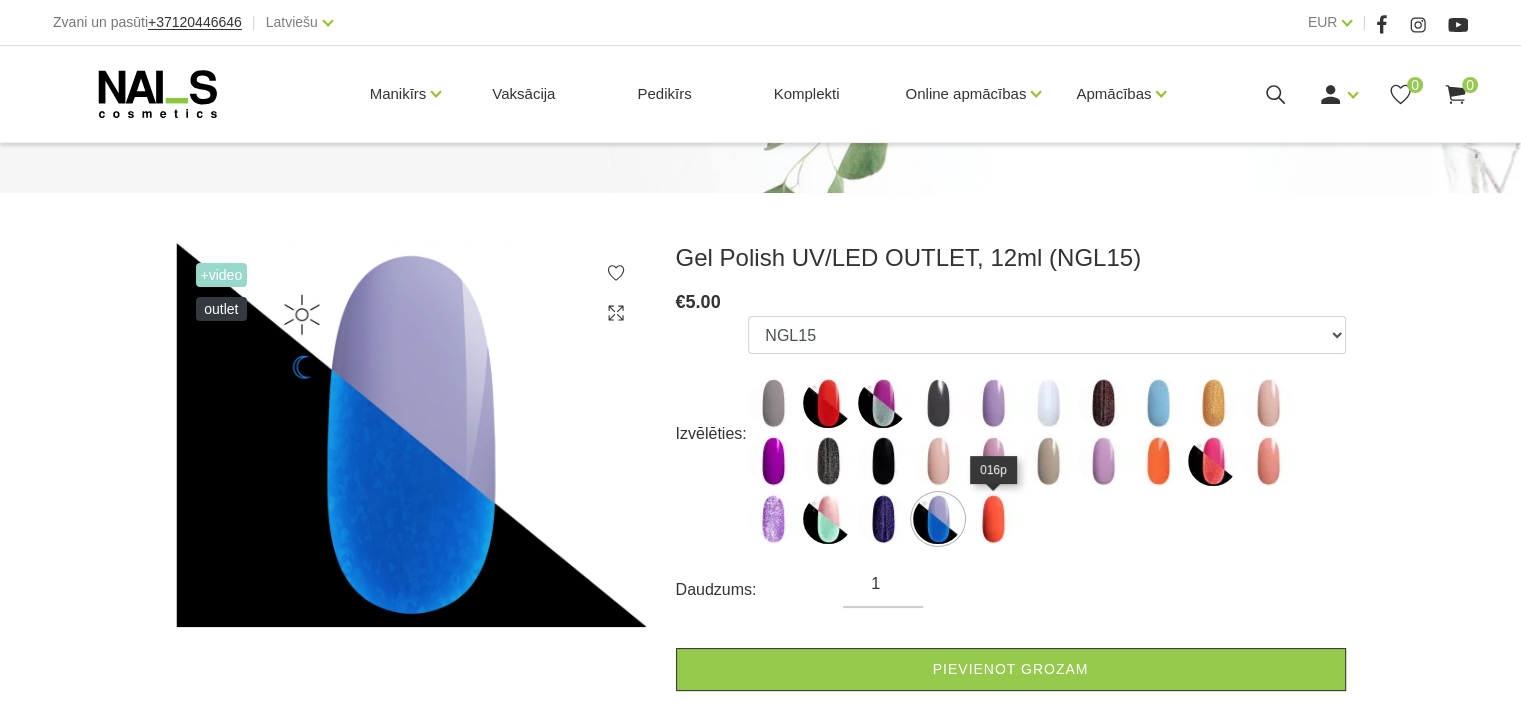 click at bounding box center (993, 519) 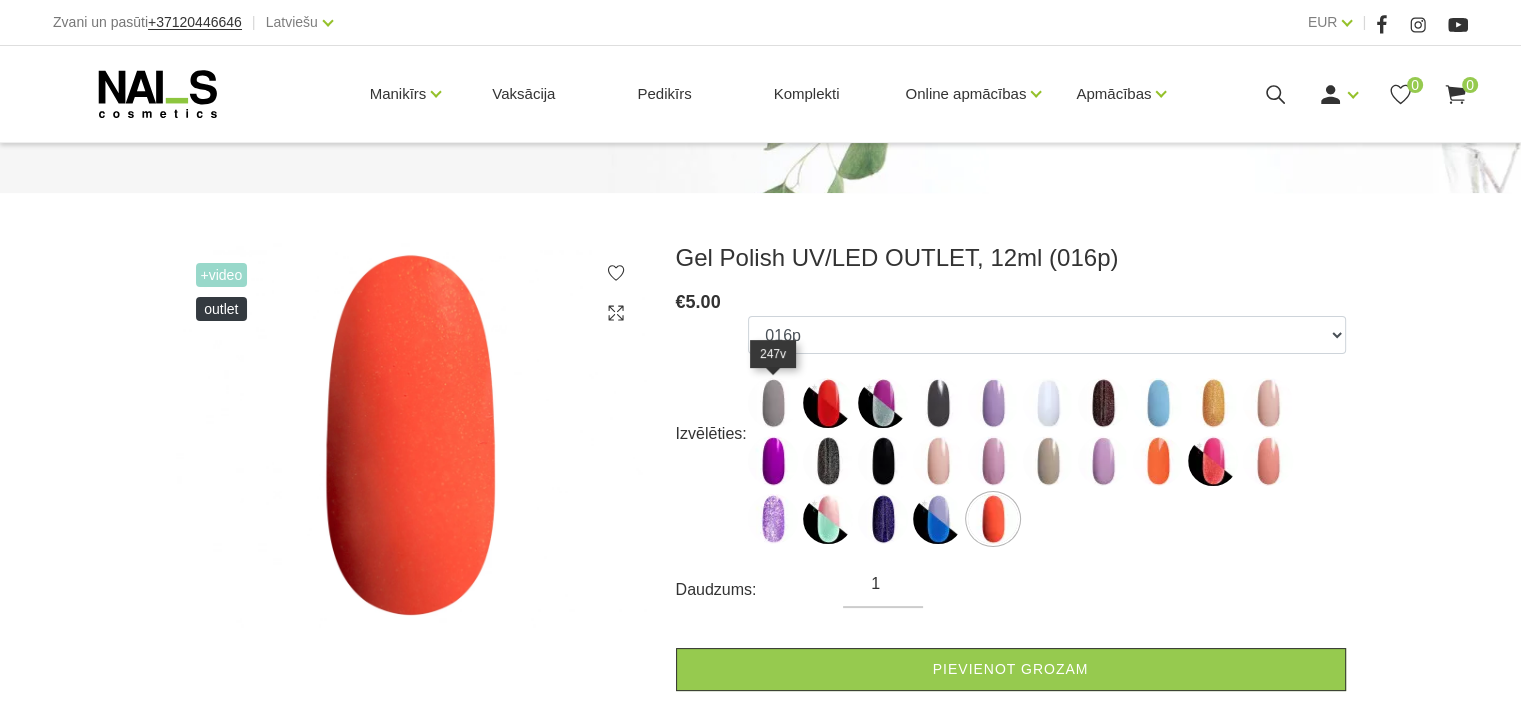 click at bounding box center [773, 403] 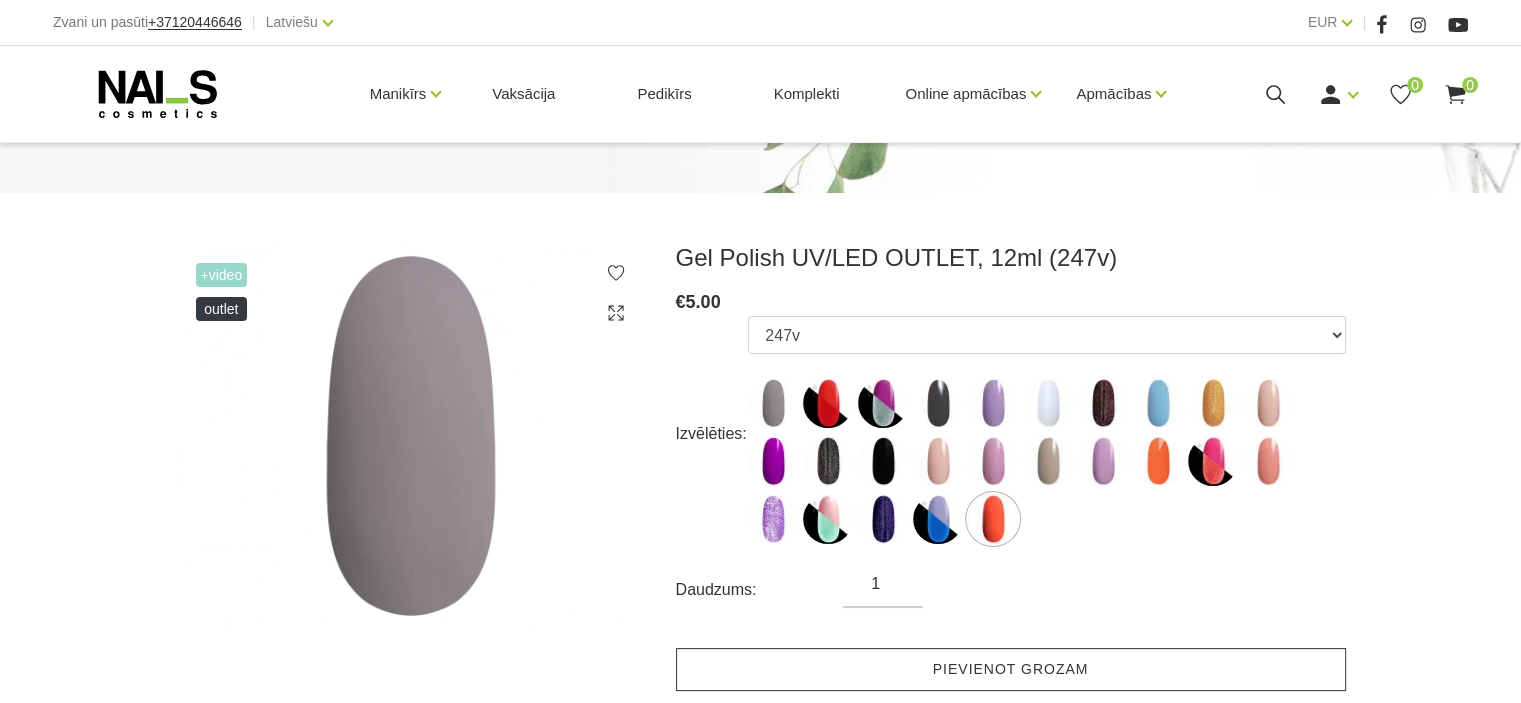 click on "Pievienot grozam" at bounding box center [1011, 669] 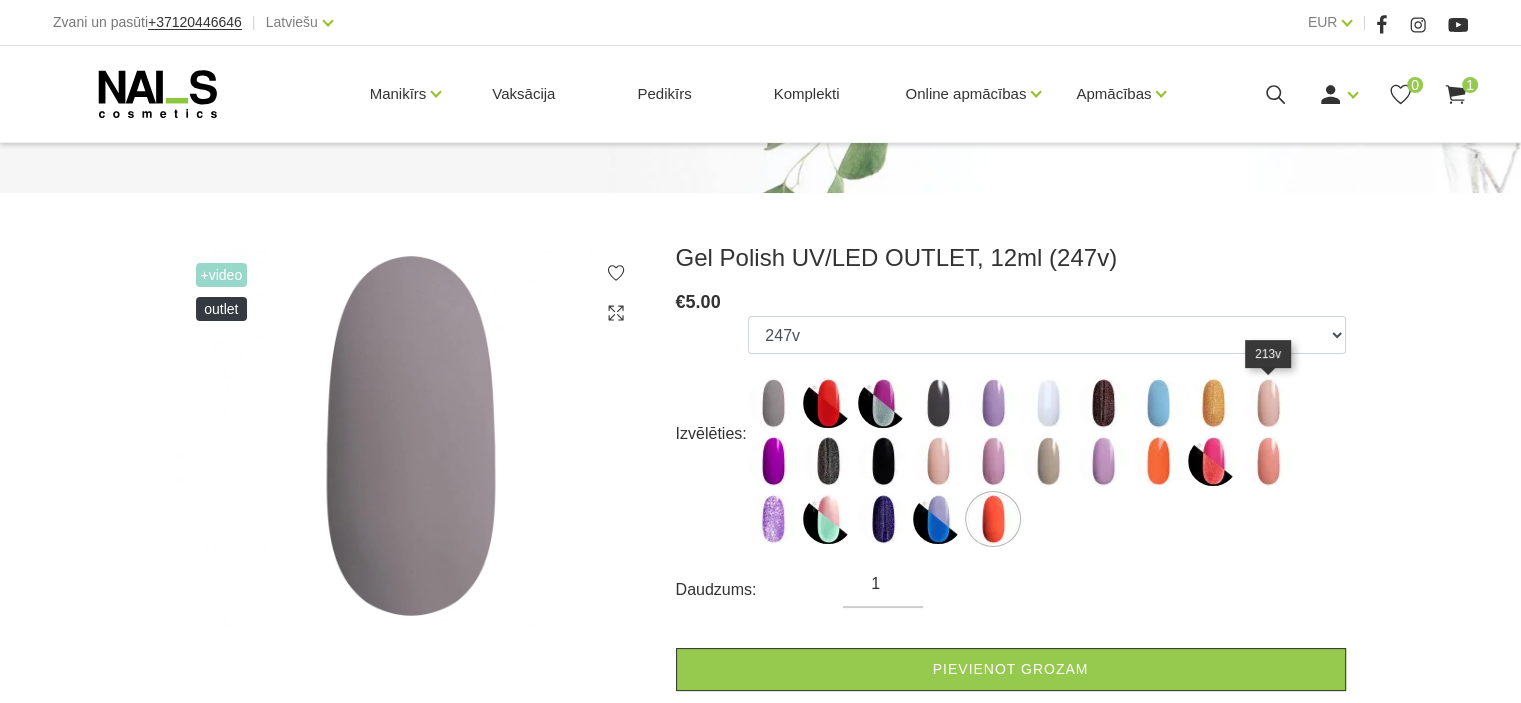 click at bounding box center (1268, 403) 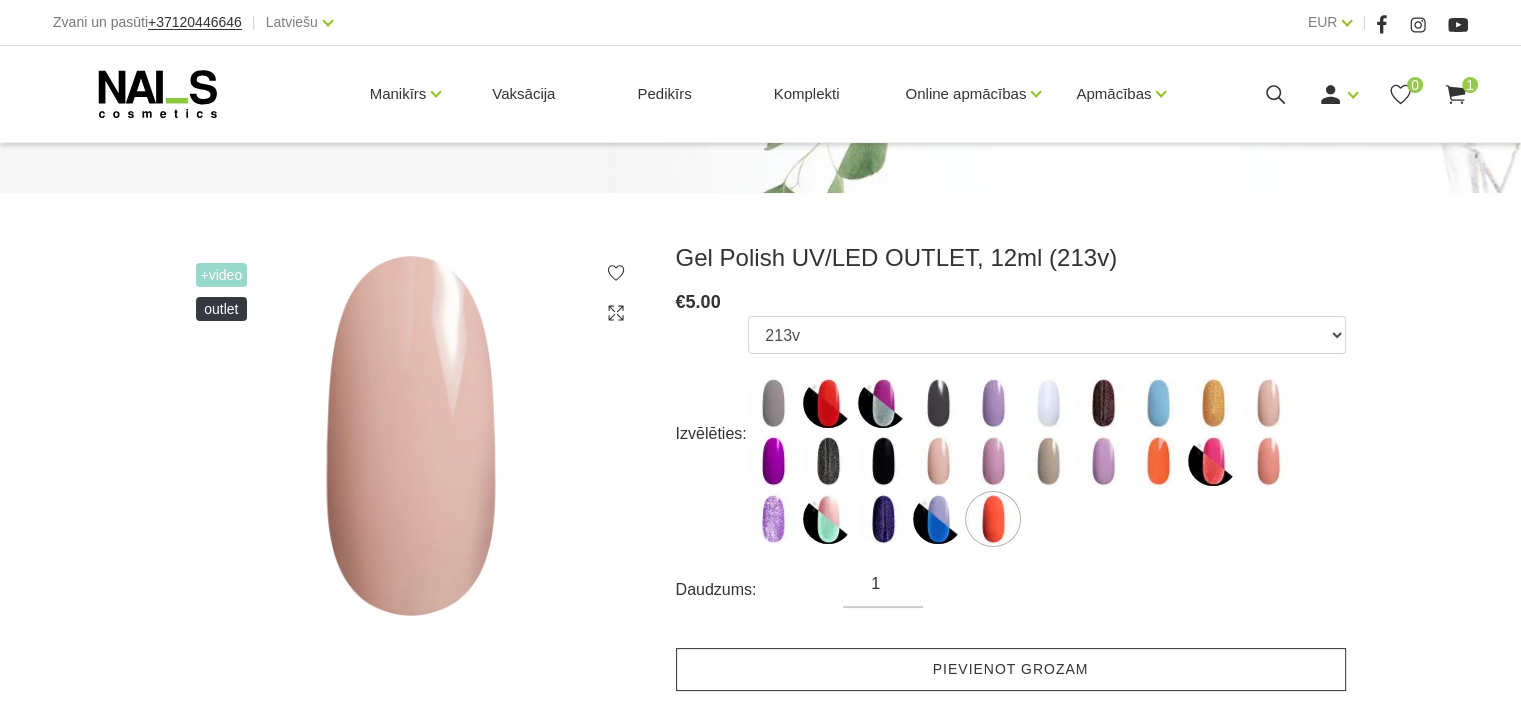 click on "Pievienot grozam" at bounding box center (1011, 669) 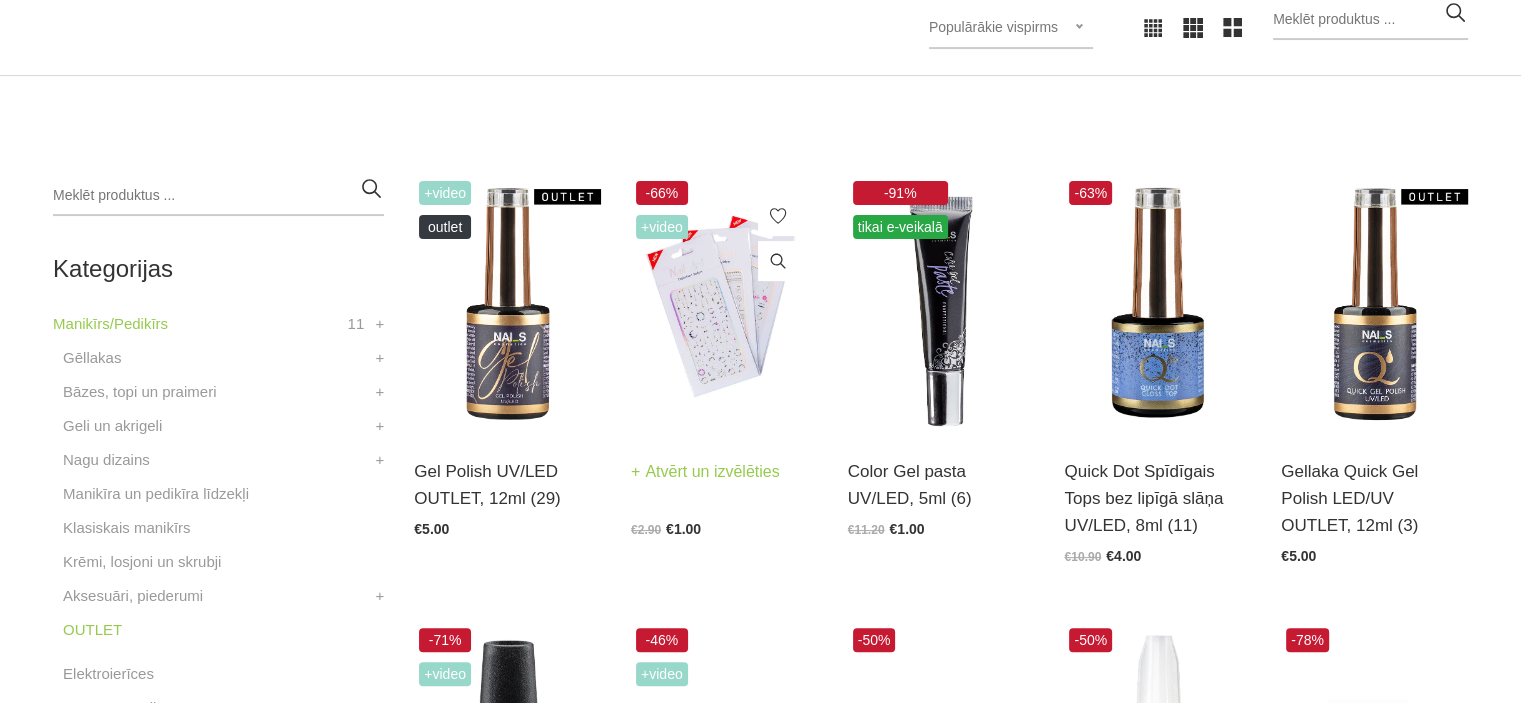 scroll, scrollTop: 443, scrollLeft: 0, axis: vertical 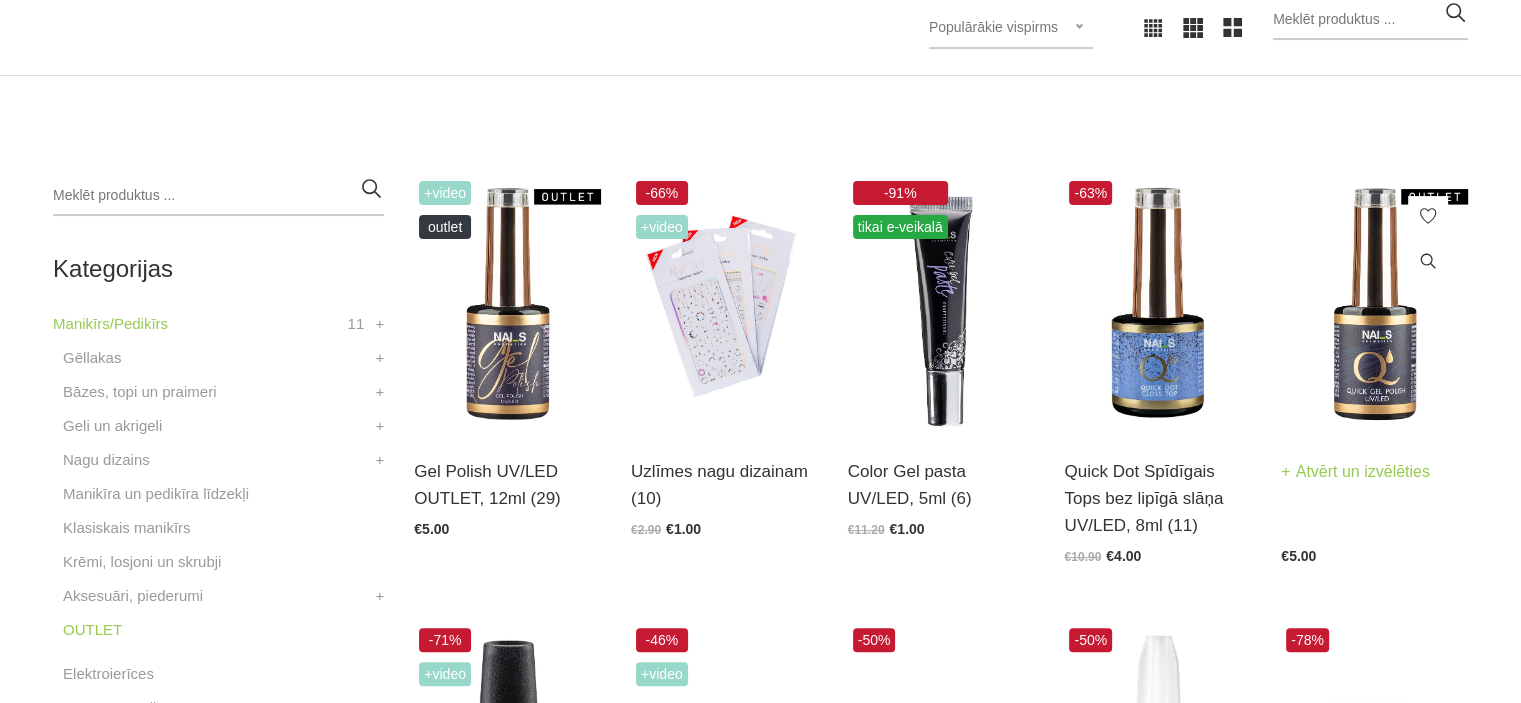 click at bounding box center [1374, 304] 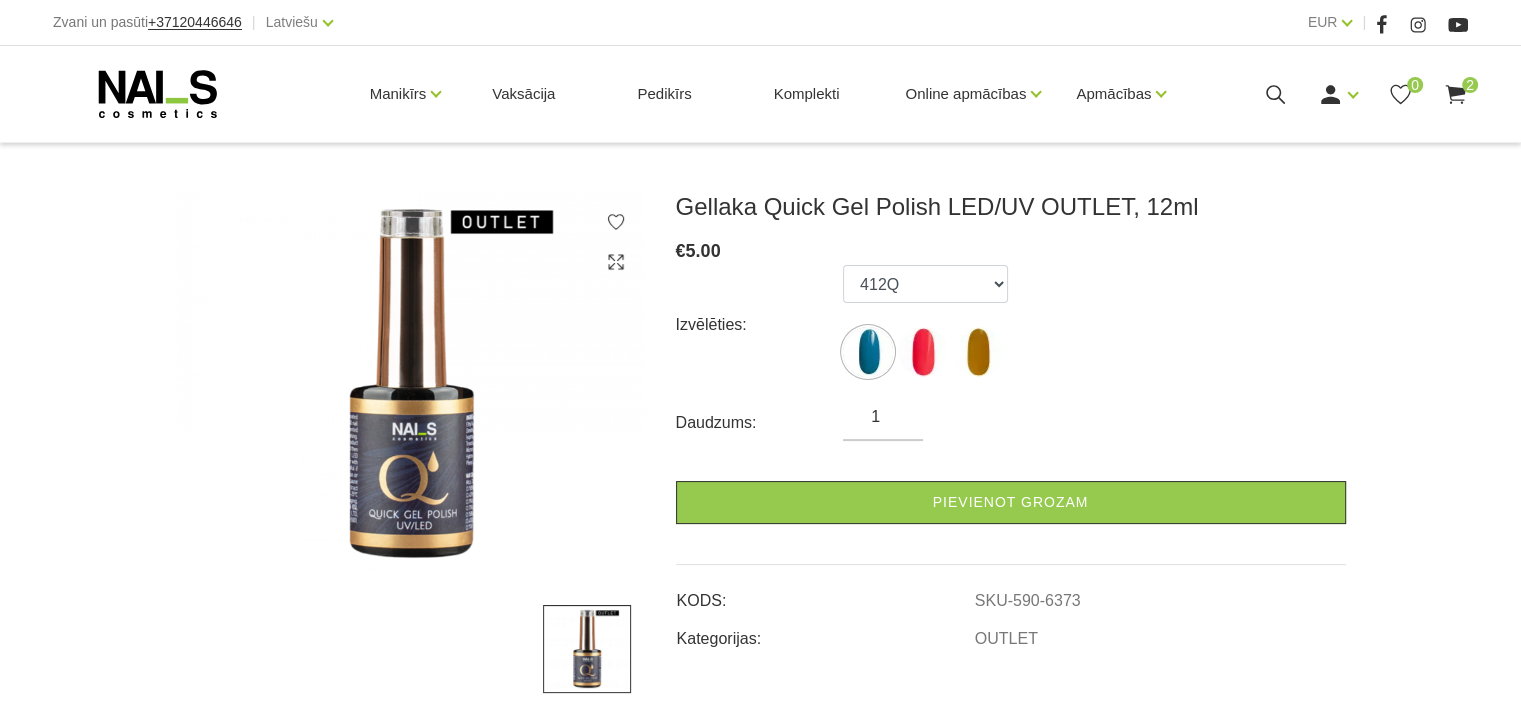 scroll, scrollTop: 232, scrollLeft: 0, axis: vertical 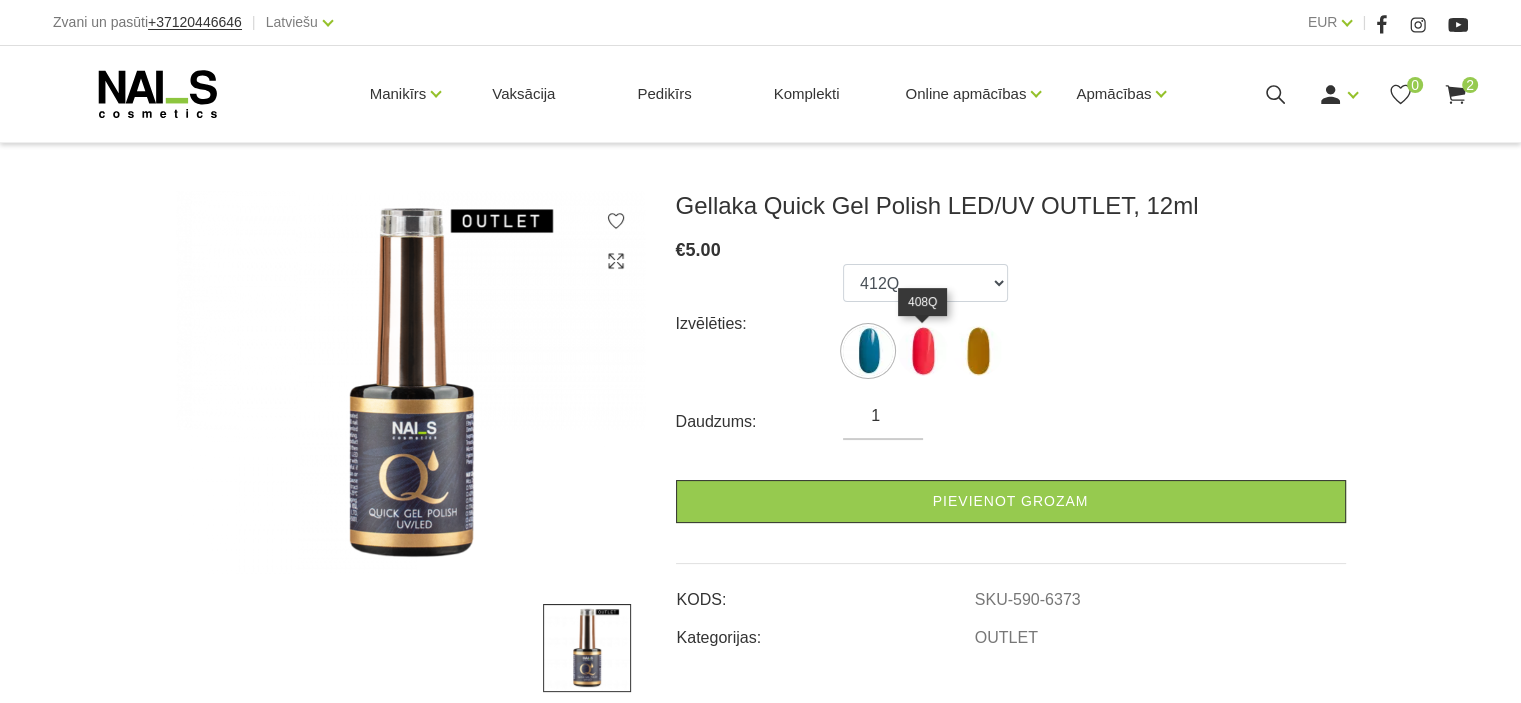 click at bounding box center [923, 351] 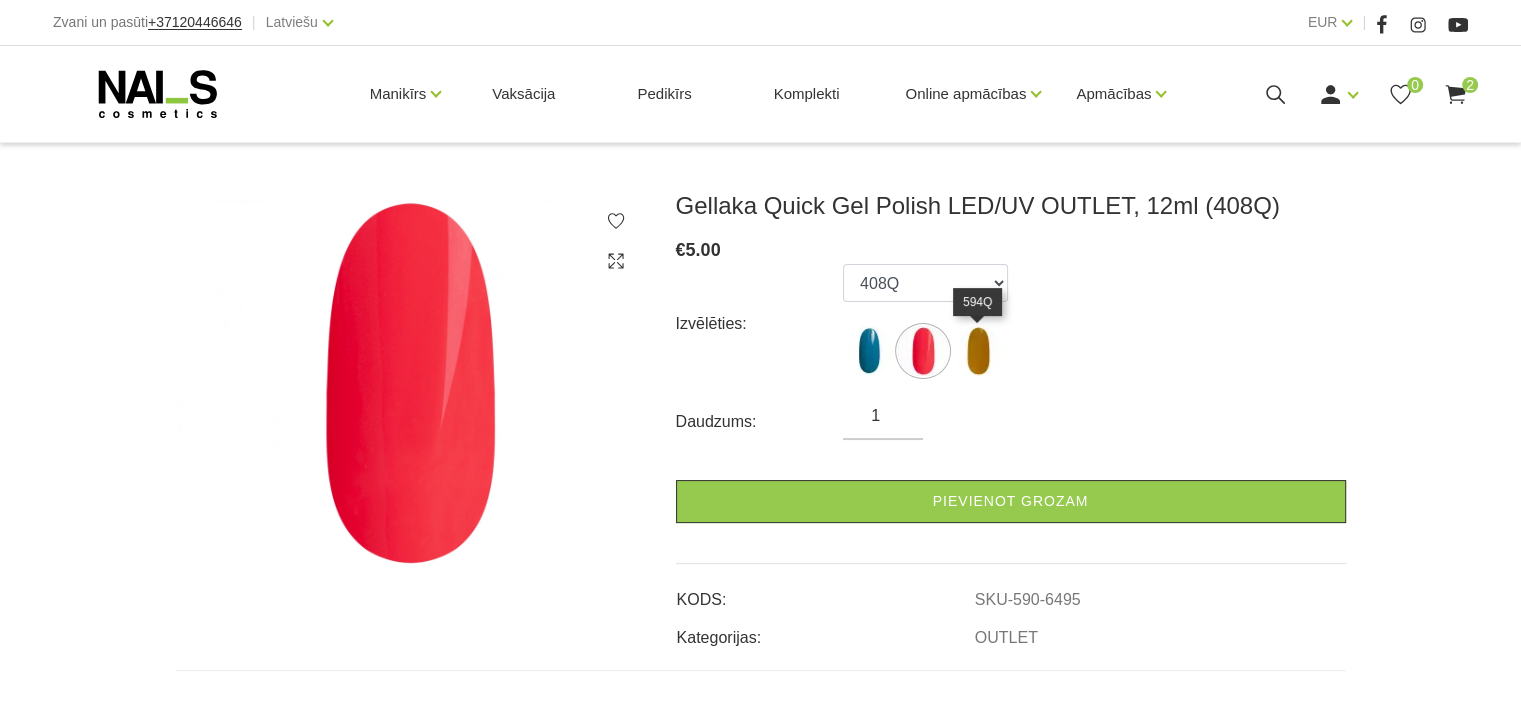 click at bounding box center [978, 351] 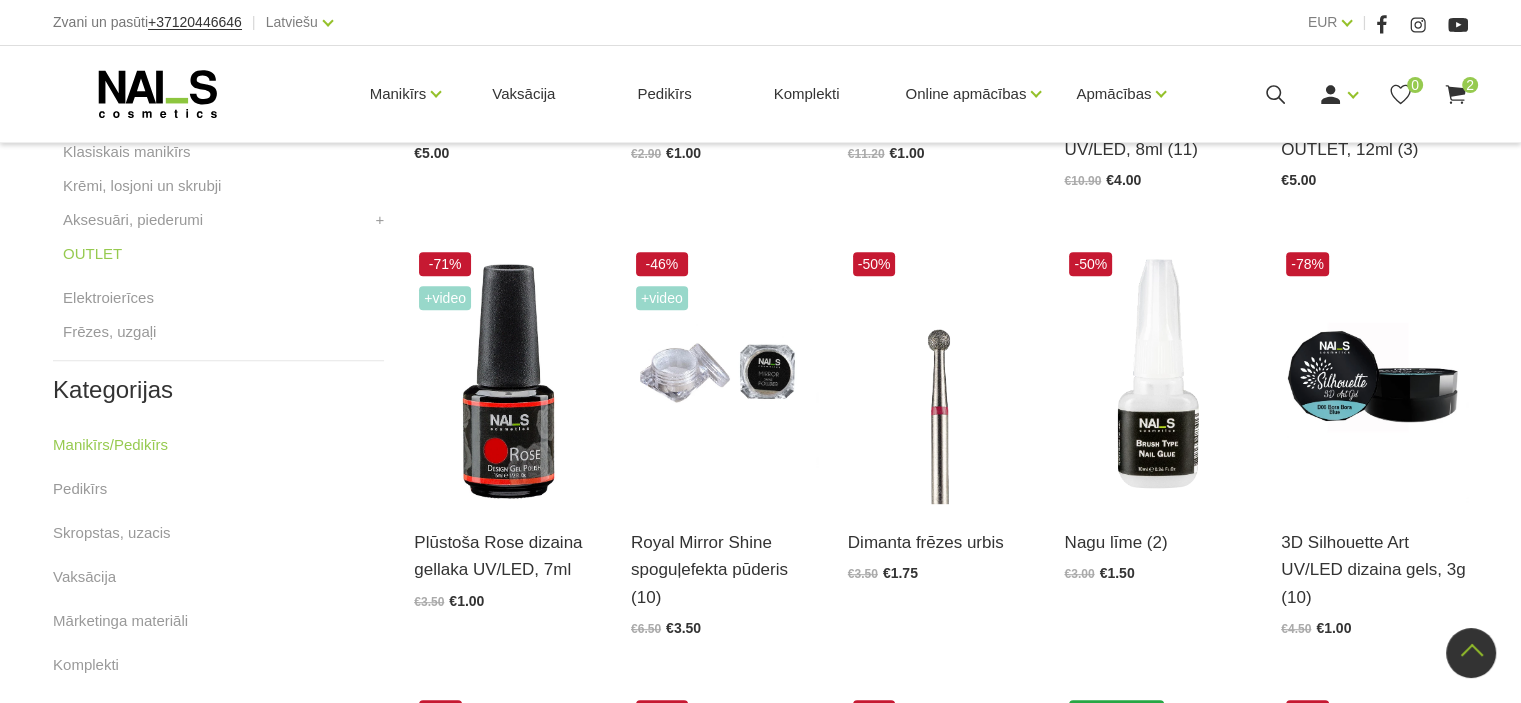 scroll, scrollTop: 820, scrollLeft: 0, axis: vertical 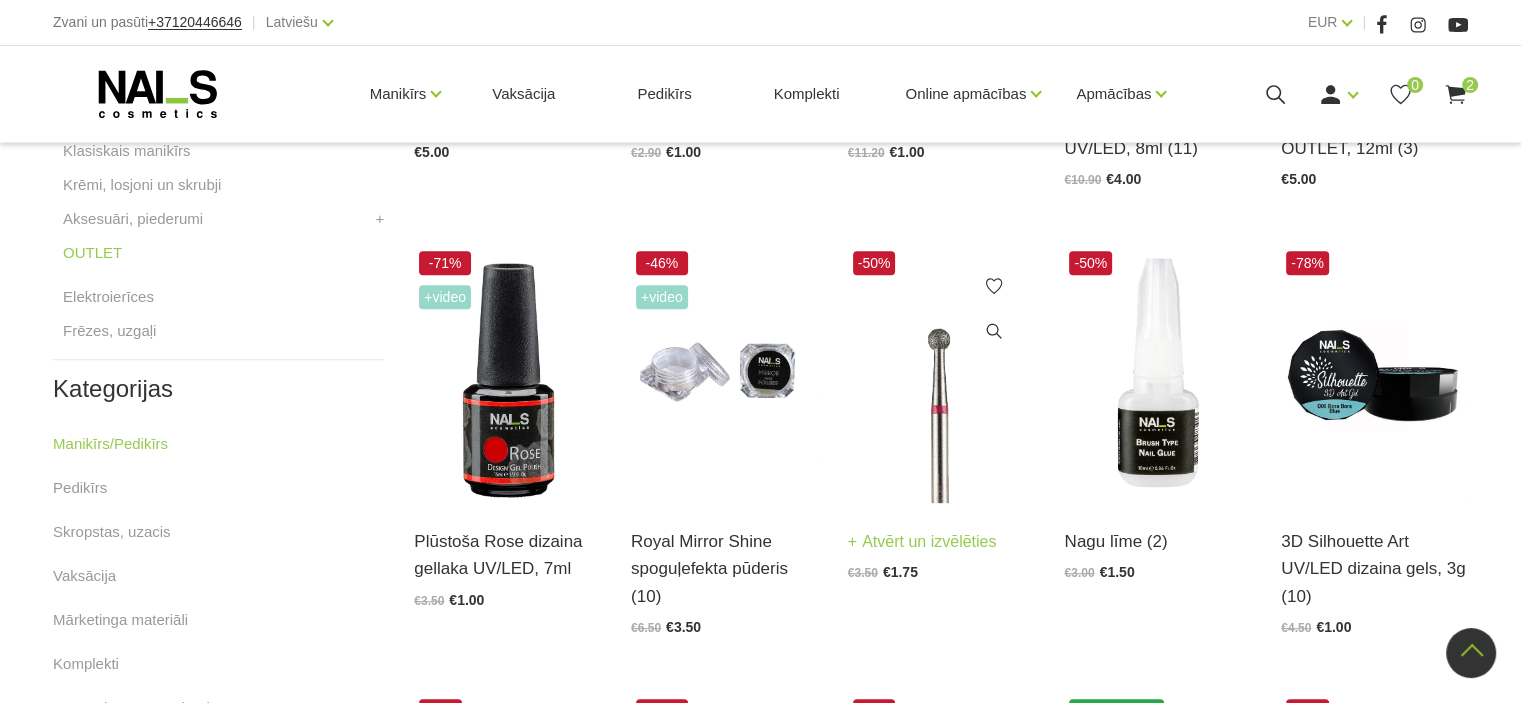 click at bounding box center (941, 374) 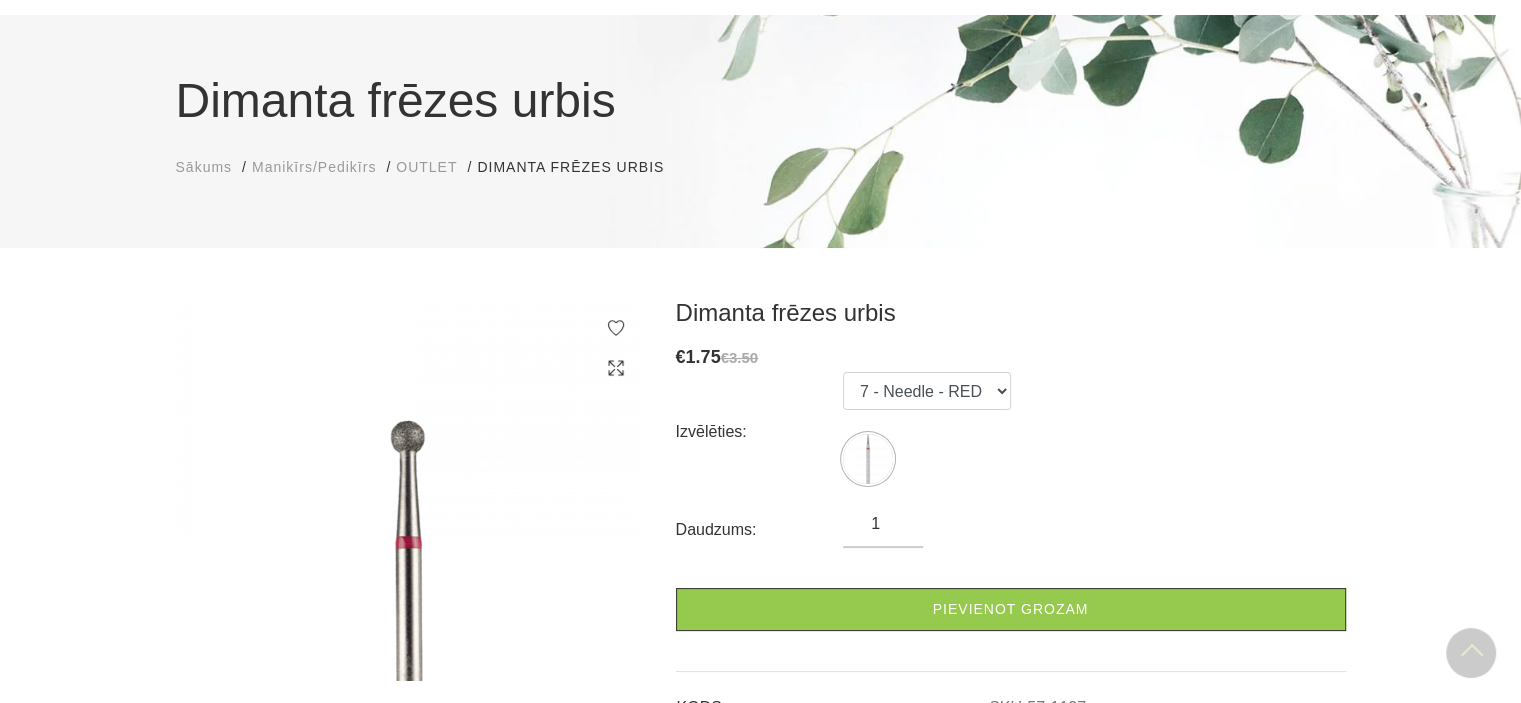 scroll, scrollTop: 0, scrollLeft: 0, axis: both 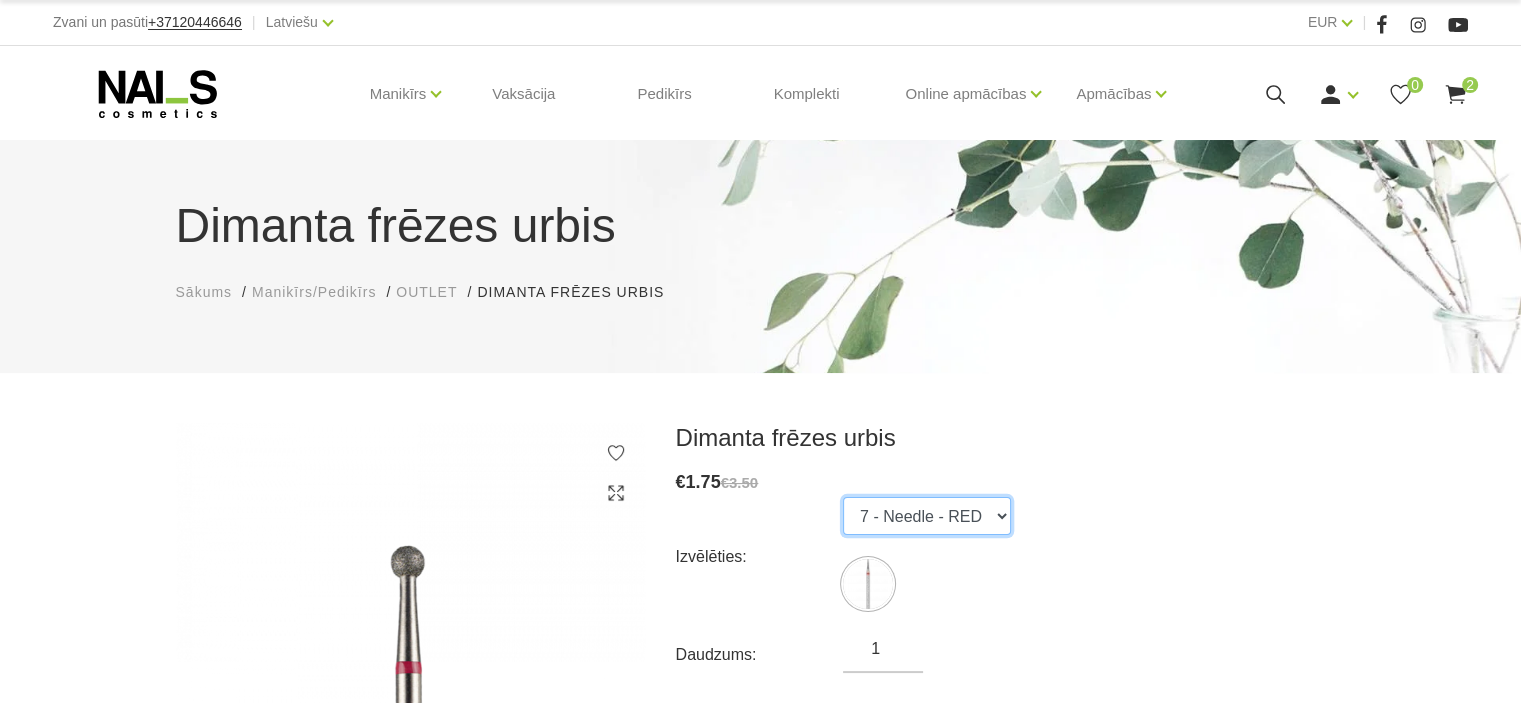 click on "7 - Needle - RED" at bounding box center [927, 516] 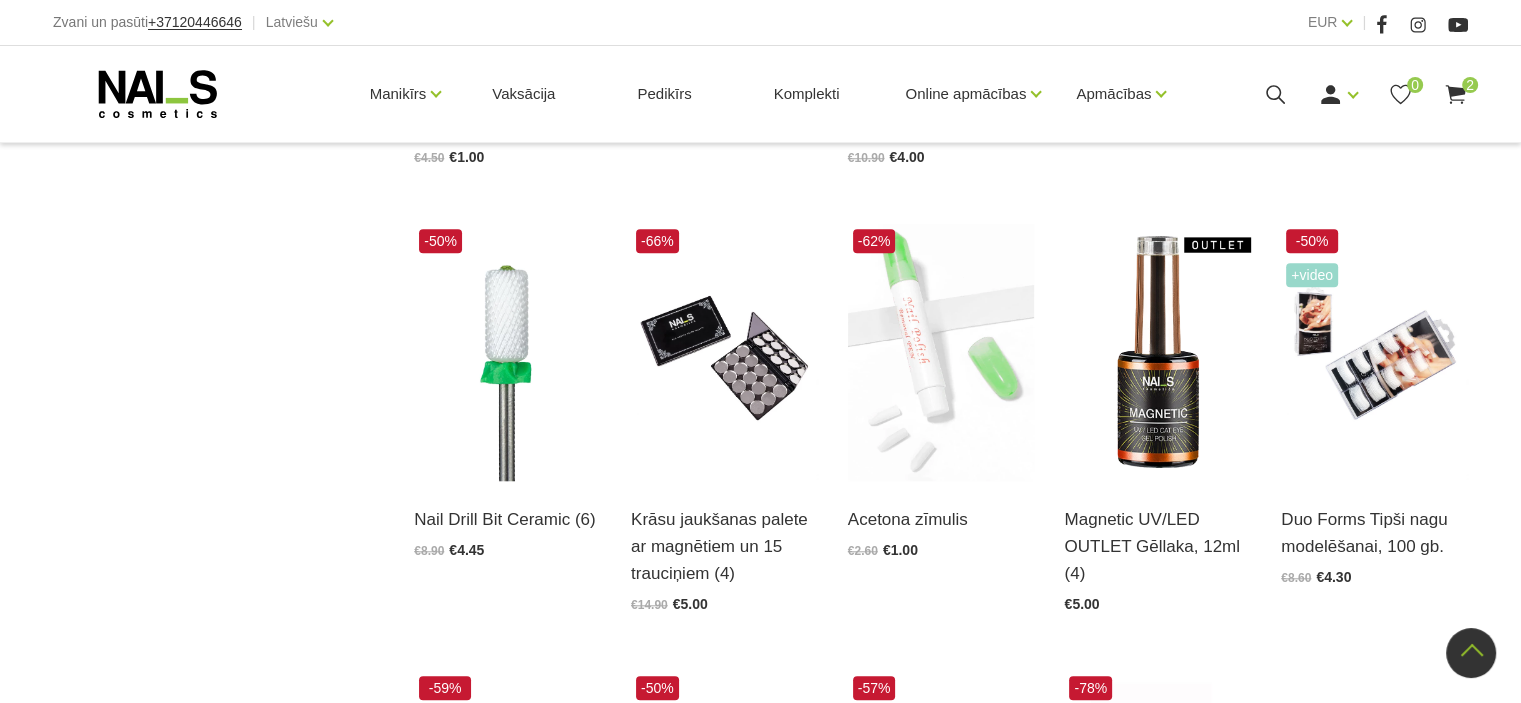 scroll, scrollTop: 1757, scrollLeft: 0, axis: vertical 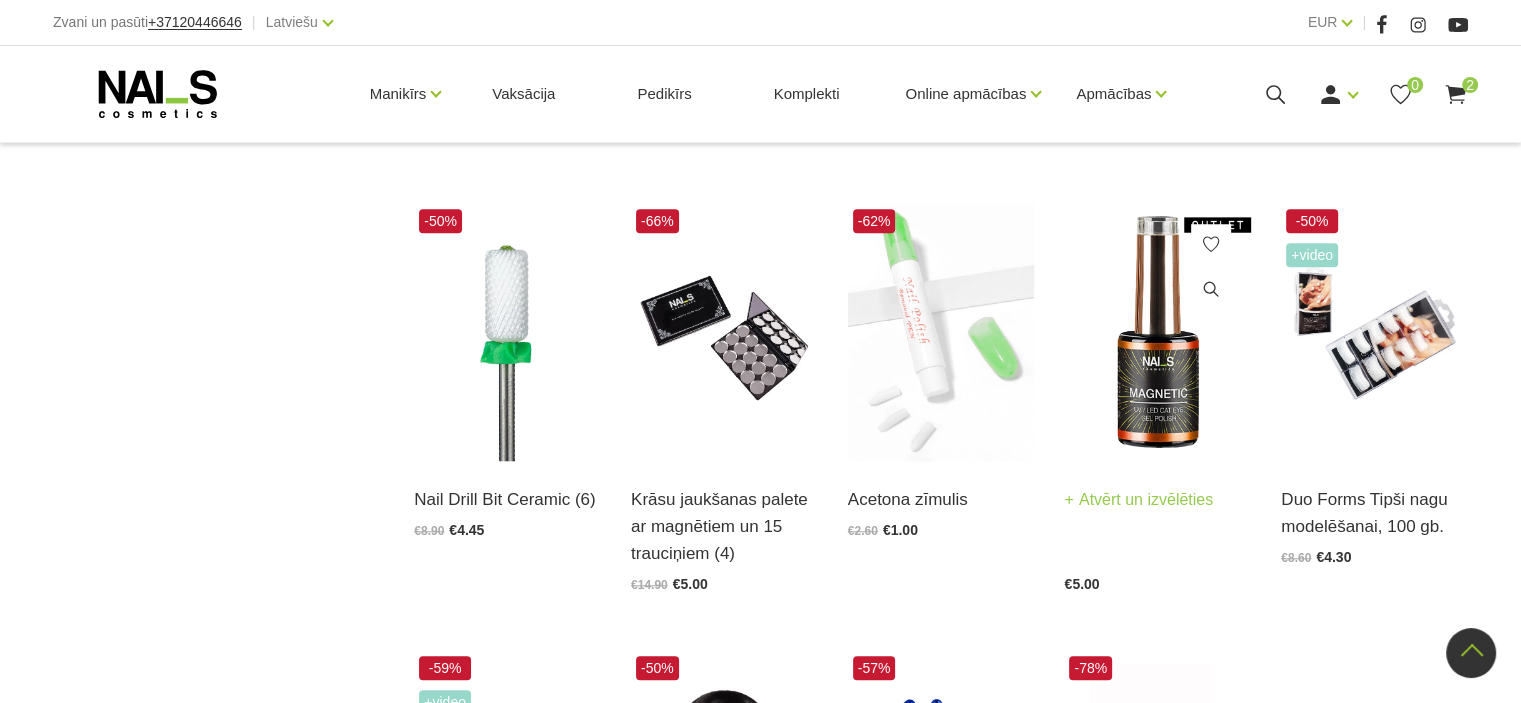 click at bounding box center (1157, 332) 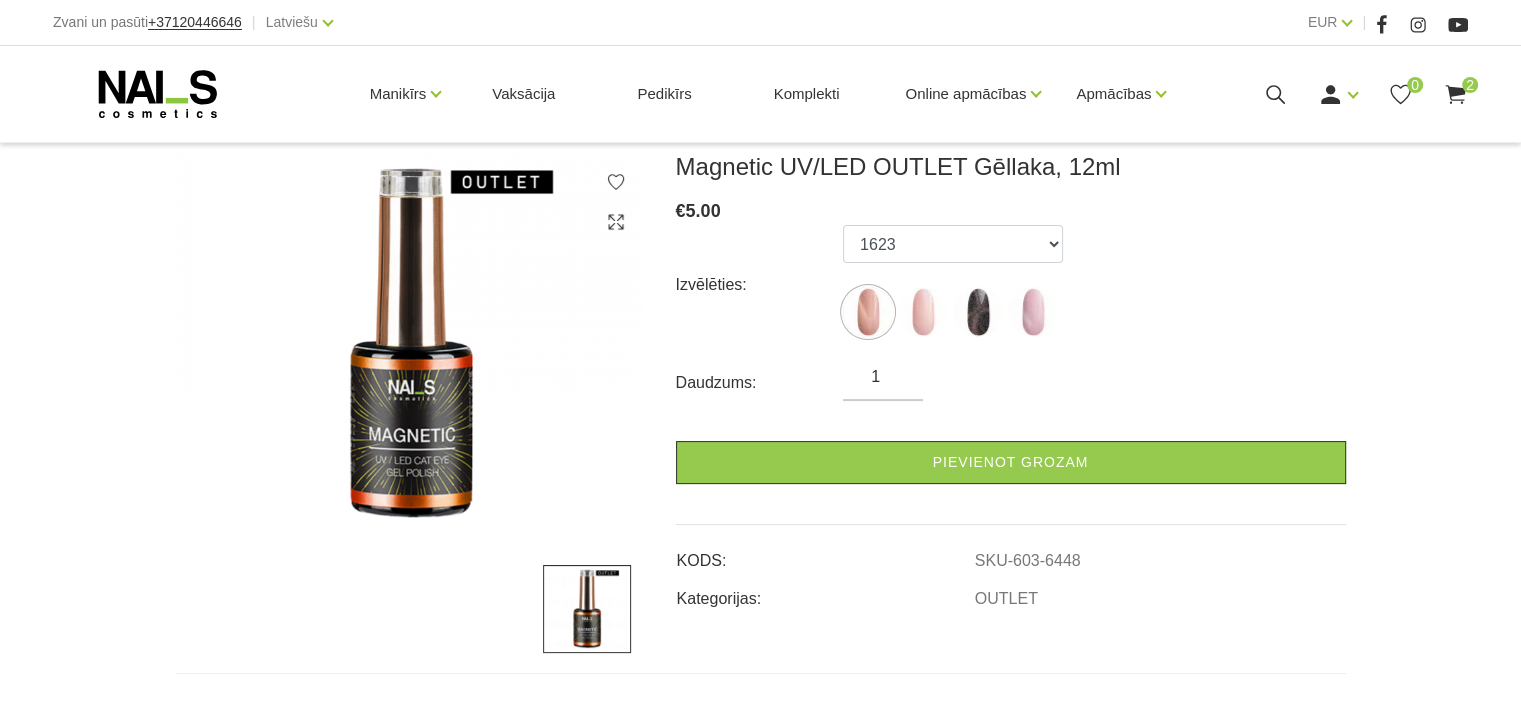 scroll, scrollTop: 272, scrollLeft: 0, axis: vertical 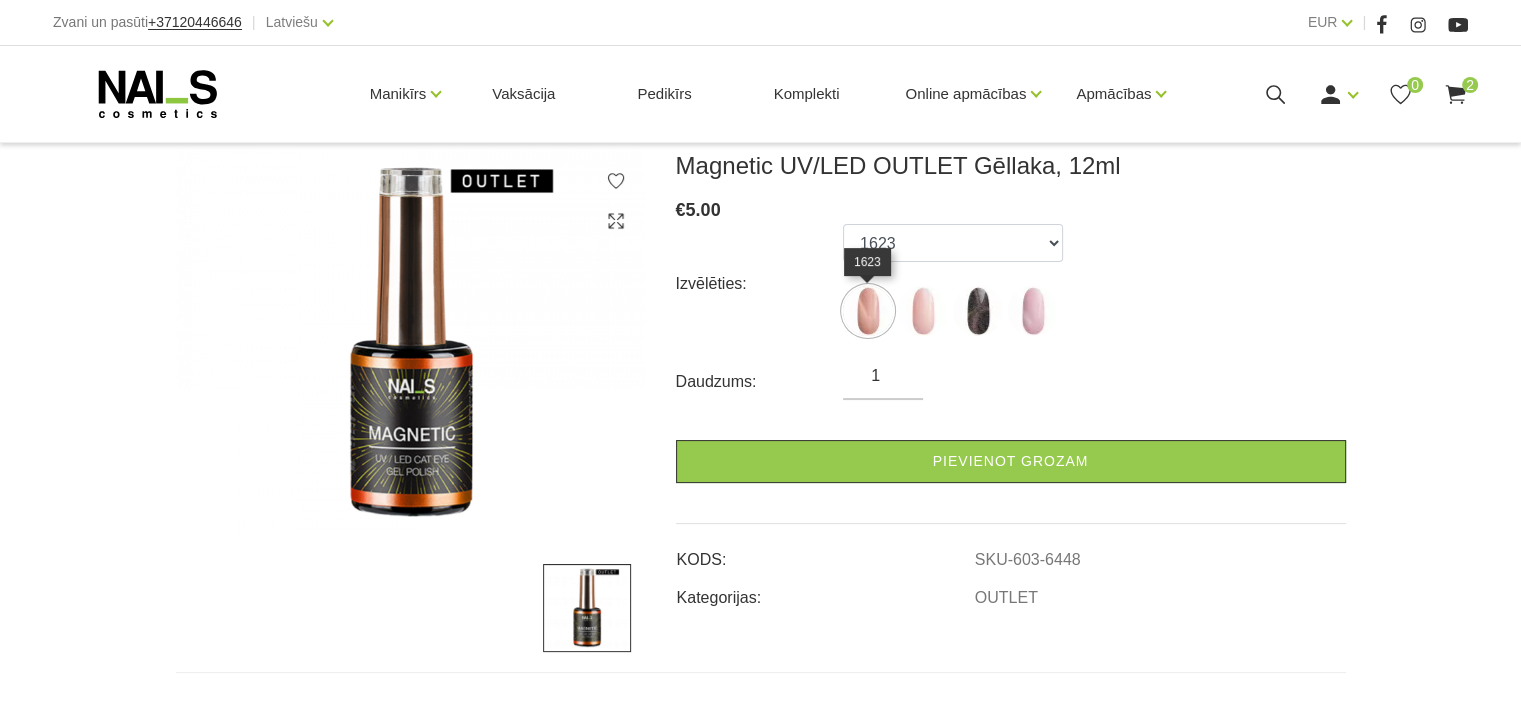 click at bounding box center (868, 311) 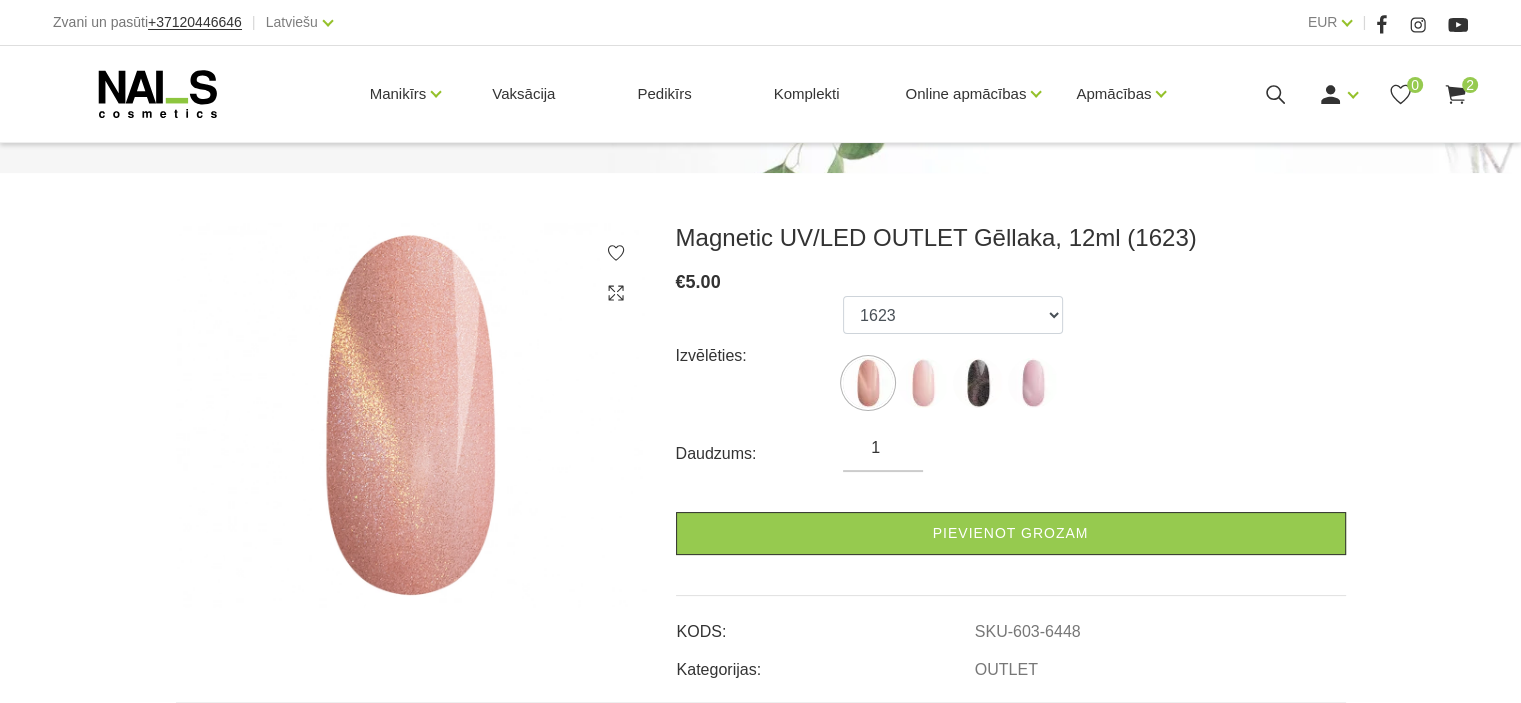 scroll, scrollTop: 199, scrollLeft: 0, axis: vertical 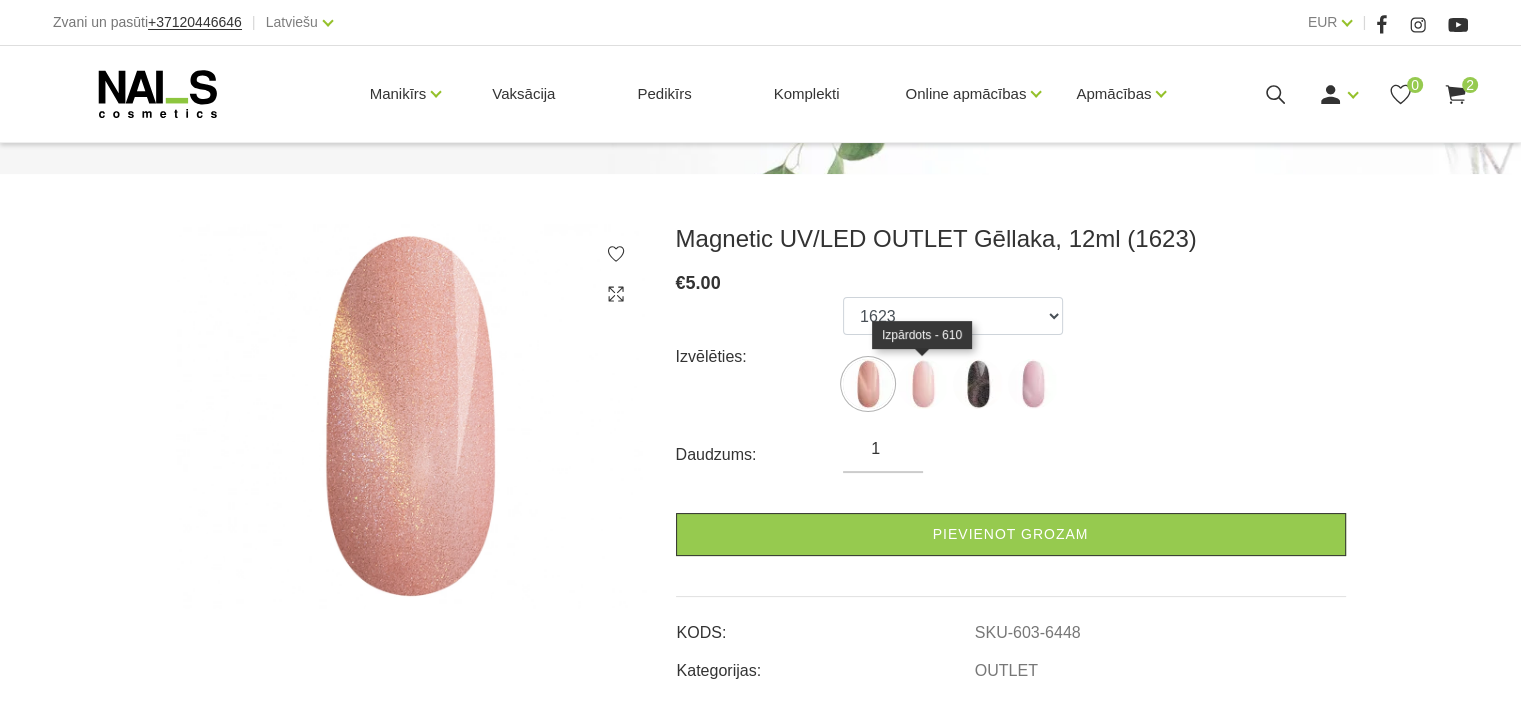 click at bounding box center [923, 384] 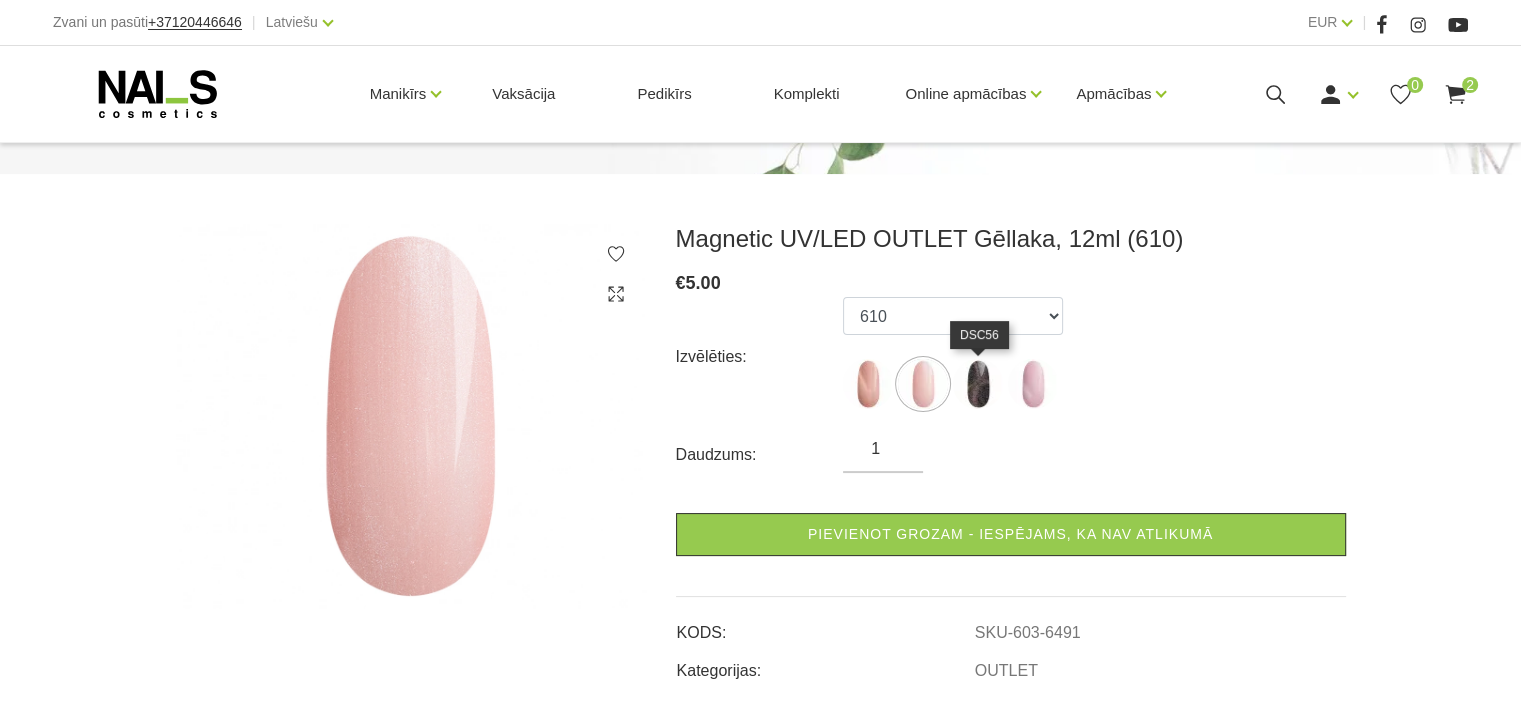 click at bounding box center (978, 384) 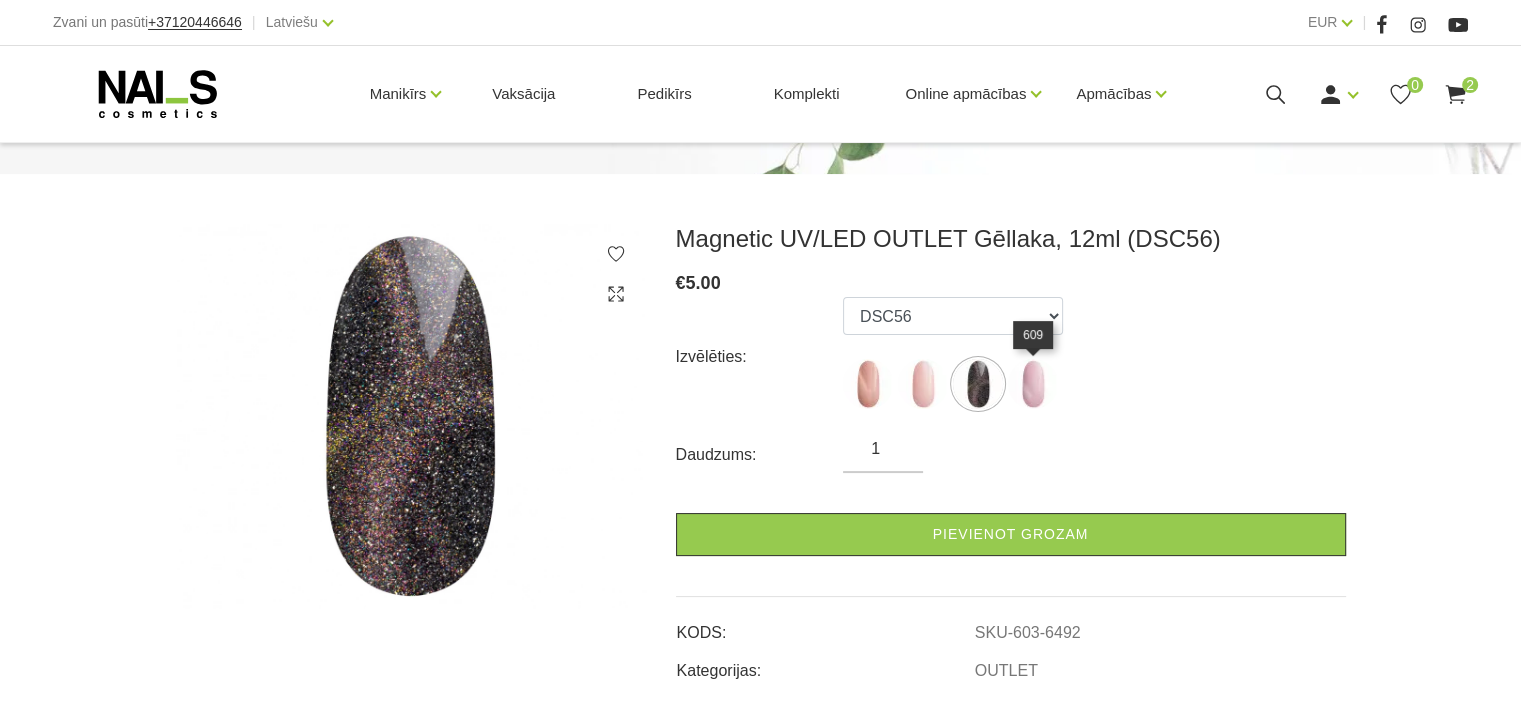 click at bounding box center (1033, 384) 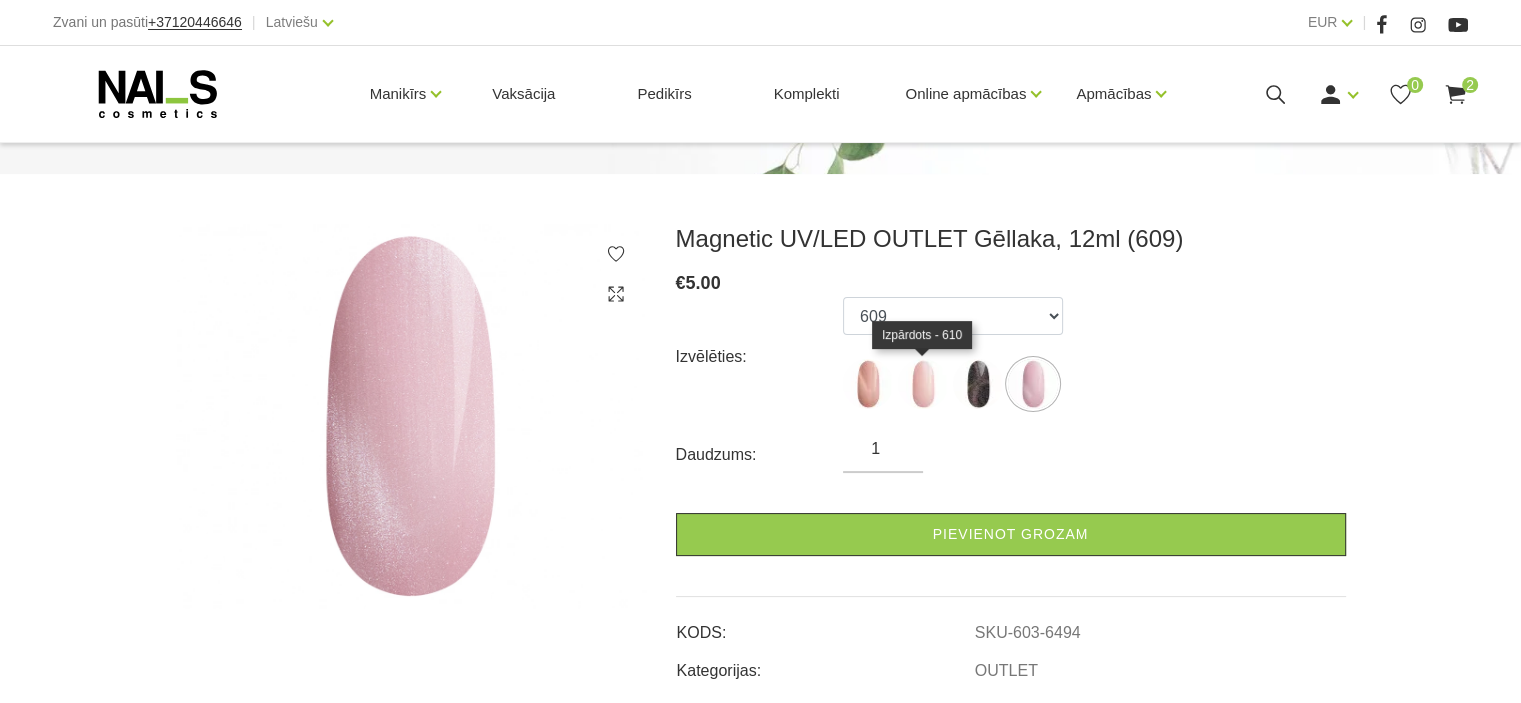 click at bounding box center [923, 384] 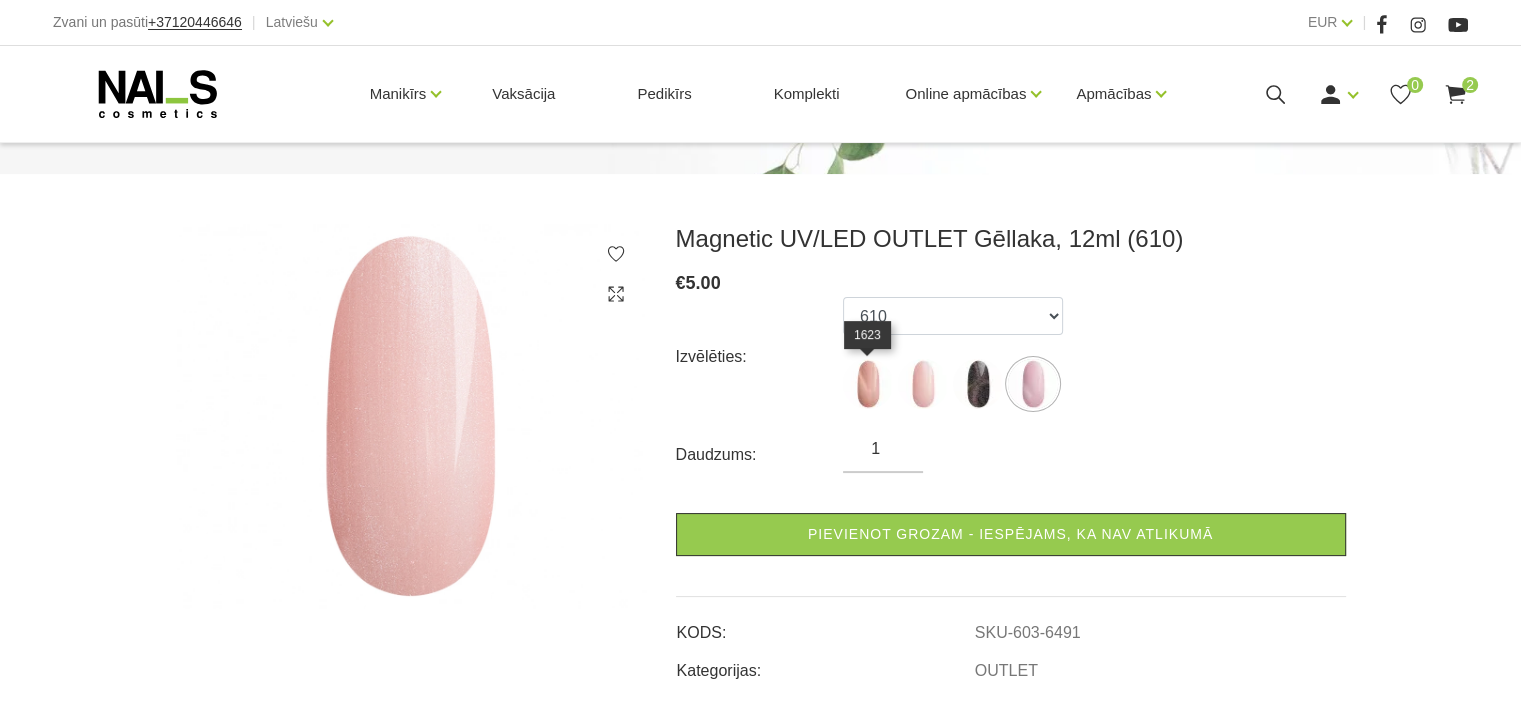 click at bounding box center (868, 384) 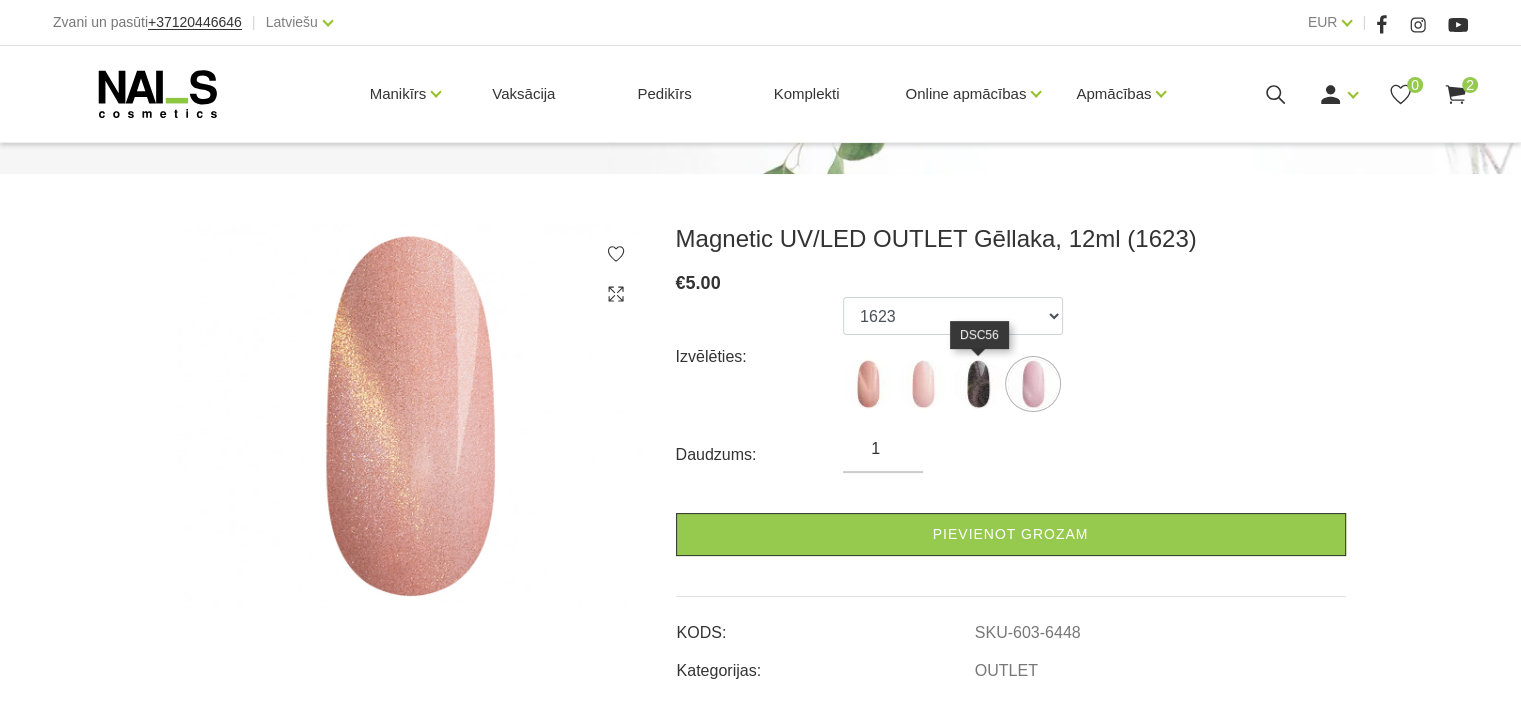 click at bounding box center [978, 384] 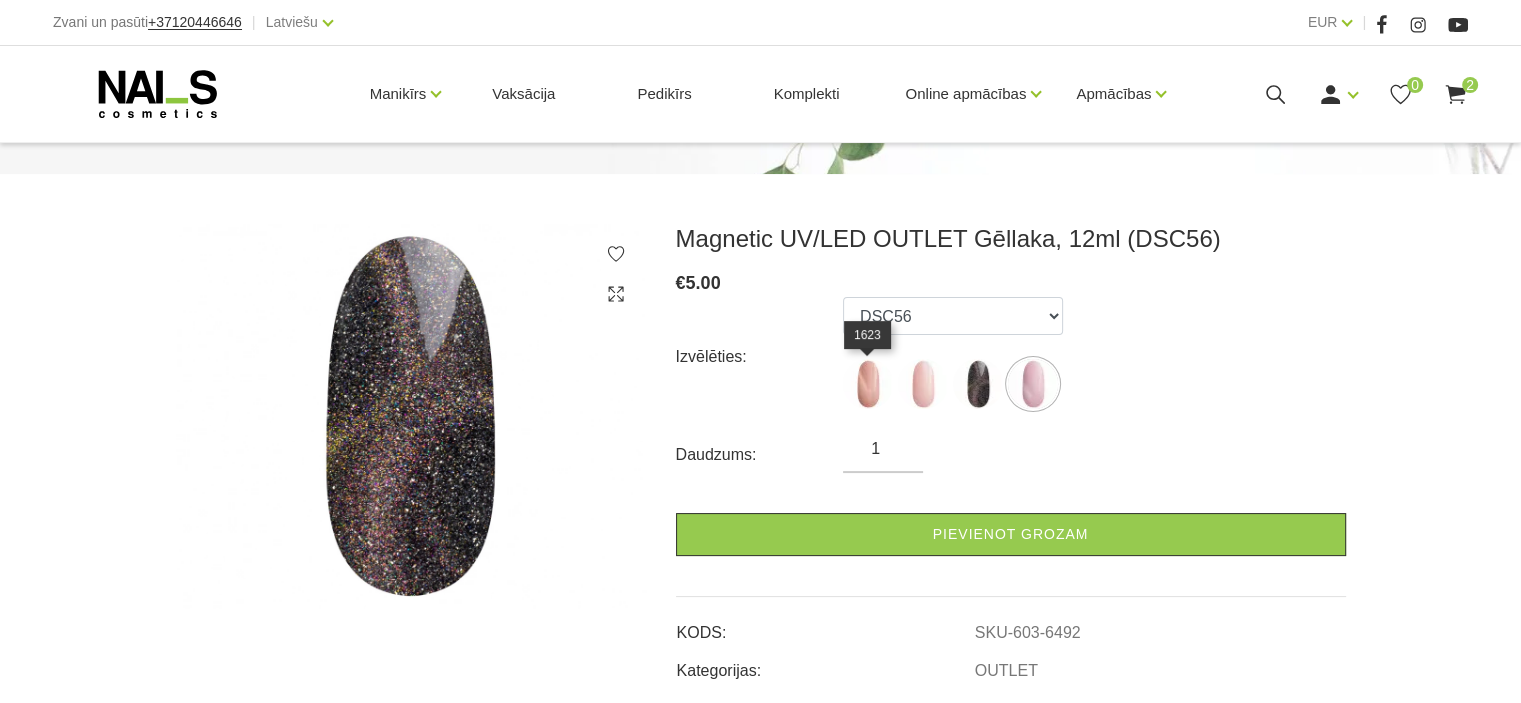 click at bounding box center (868, 384) 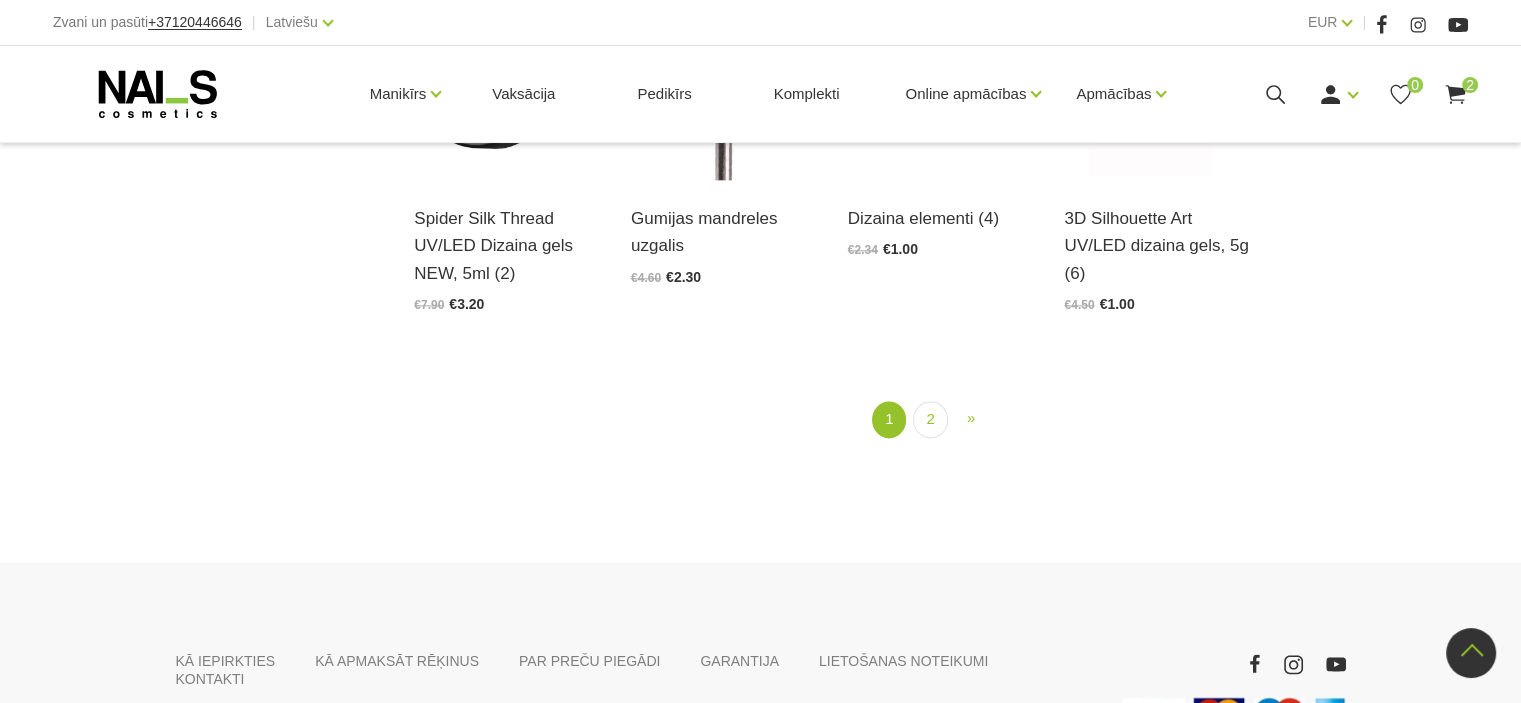 scroll, scrollTop: 2642, scrollLeft: 0, axis: vertical 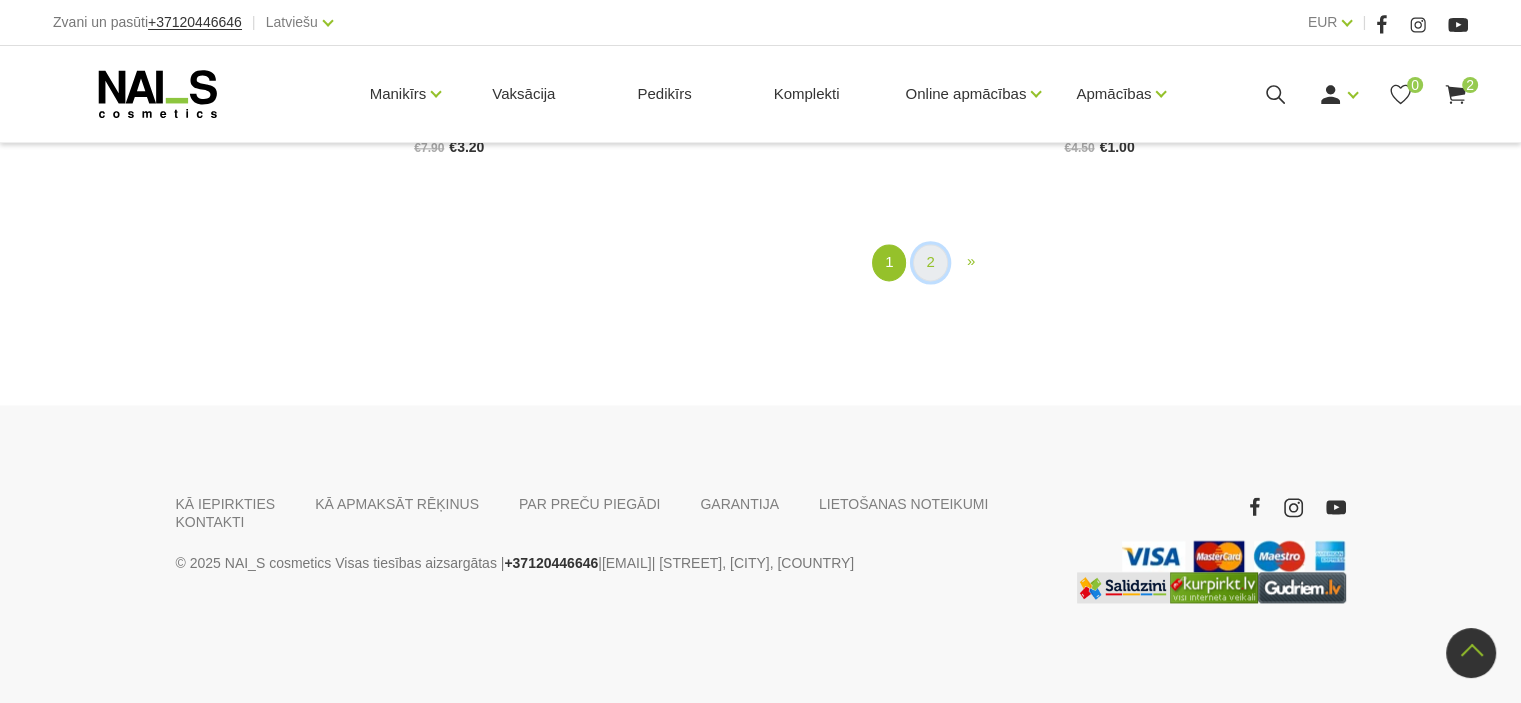 click on "2" at bounding box center [930, 262] 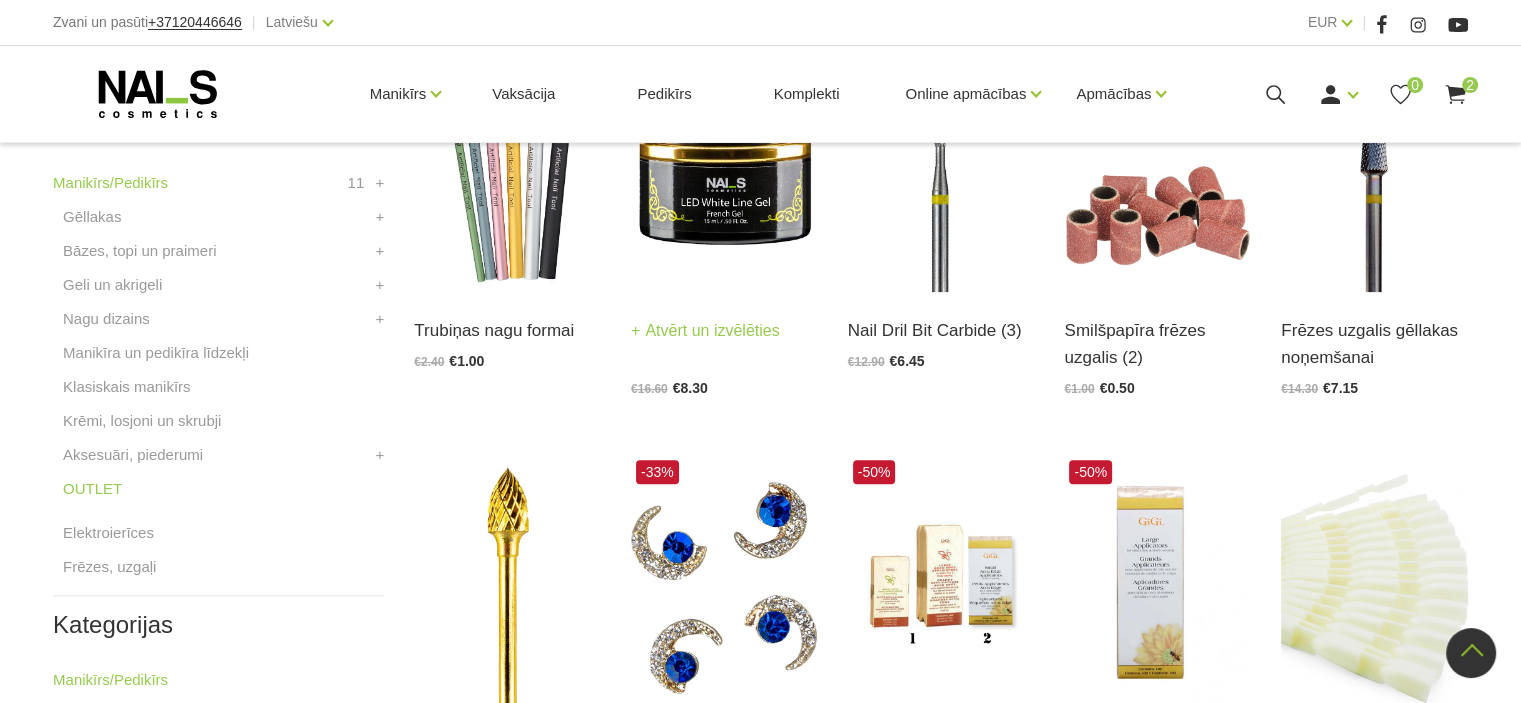 scroll, scrollTop: 584, scrollLeft: 0, axis: vertical 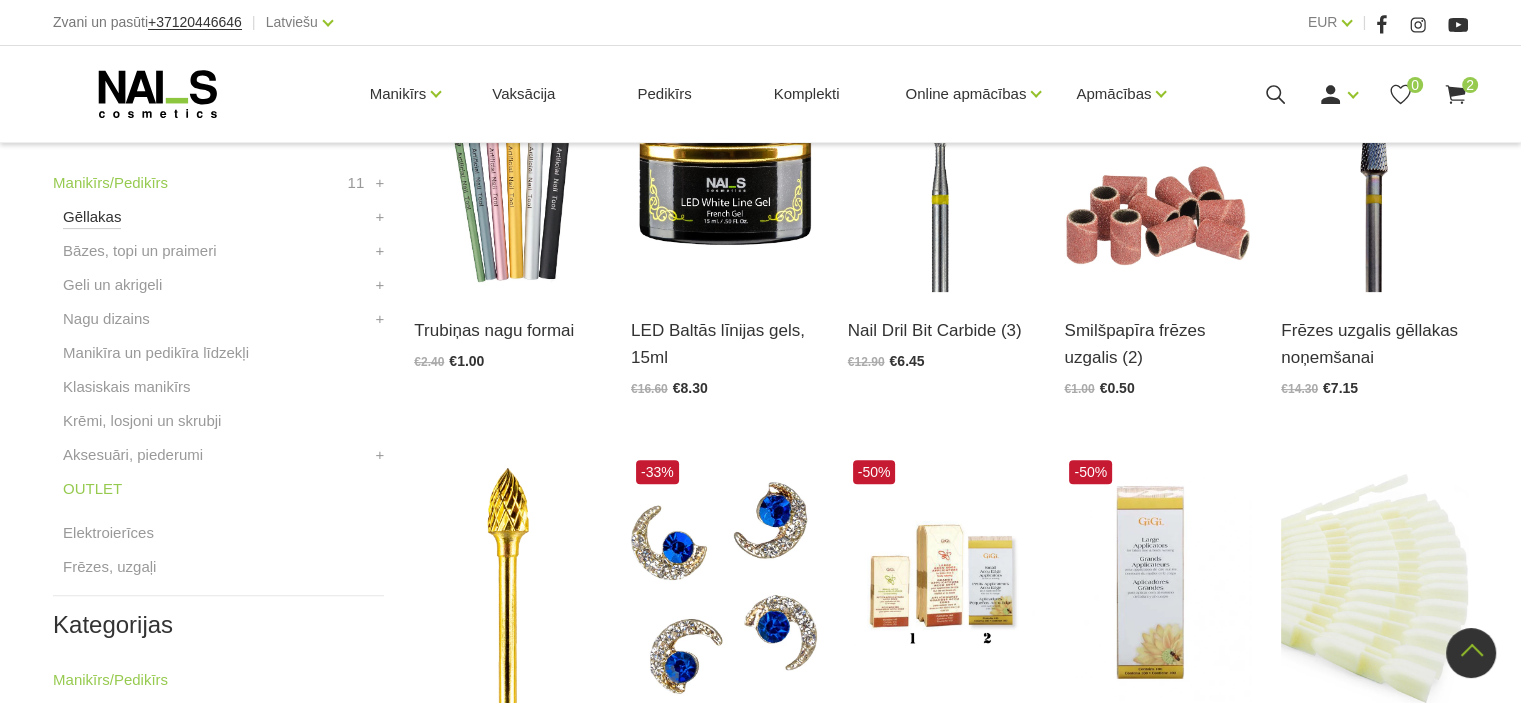 click on "Gēllakas" at bounding box center [92, 217] 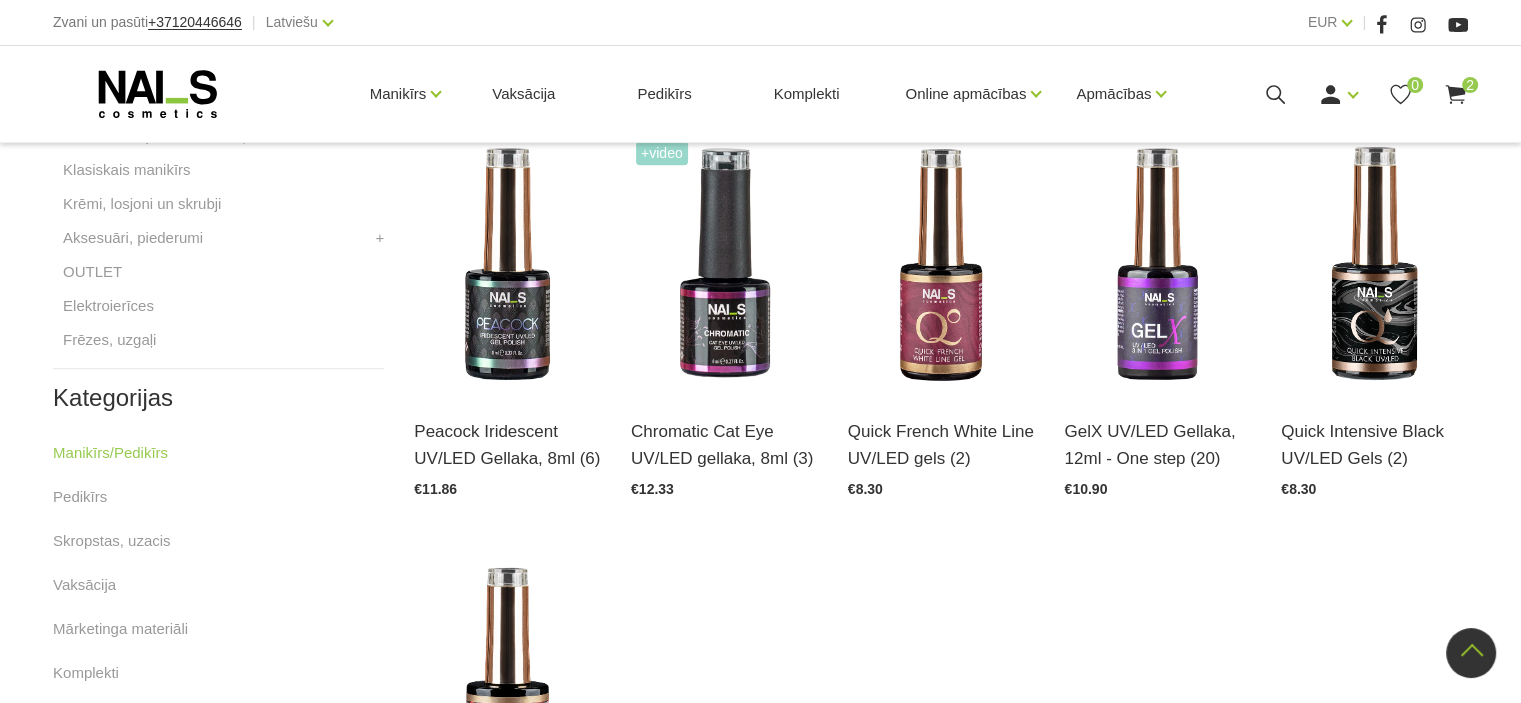 scroll, scrollTop: 920, scrollLeft: 0, axis: vertical 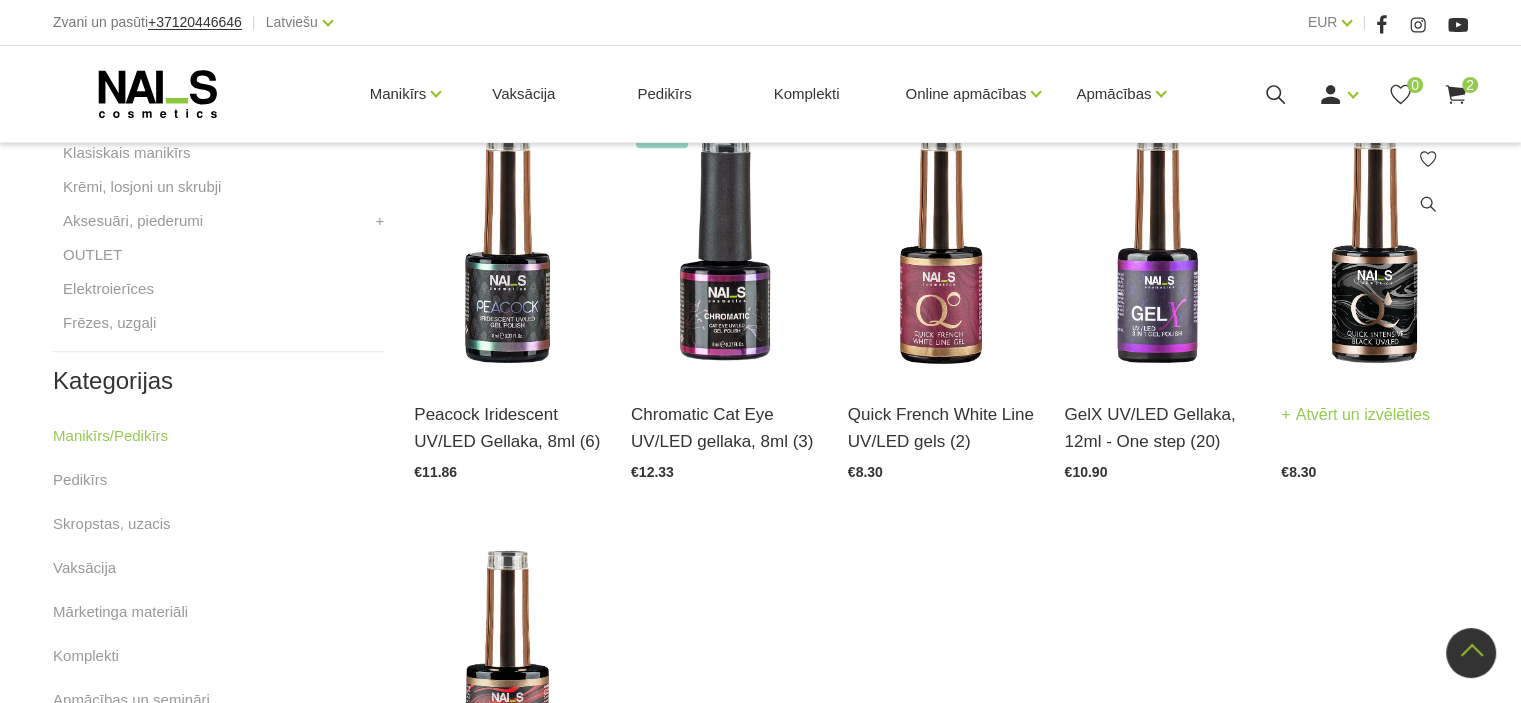 click at bounding box center (1374, 247) 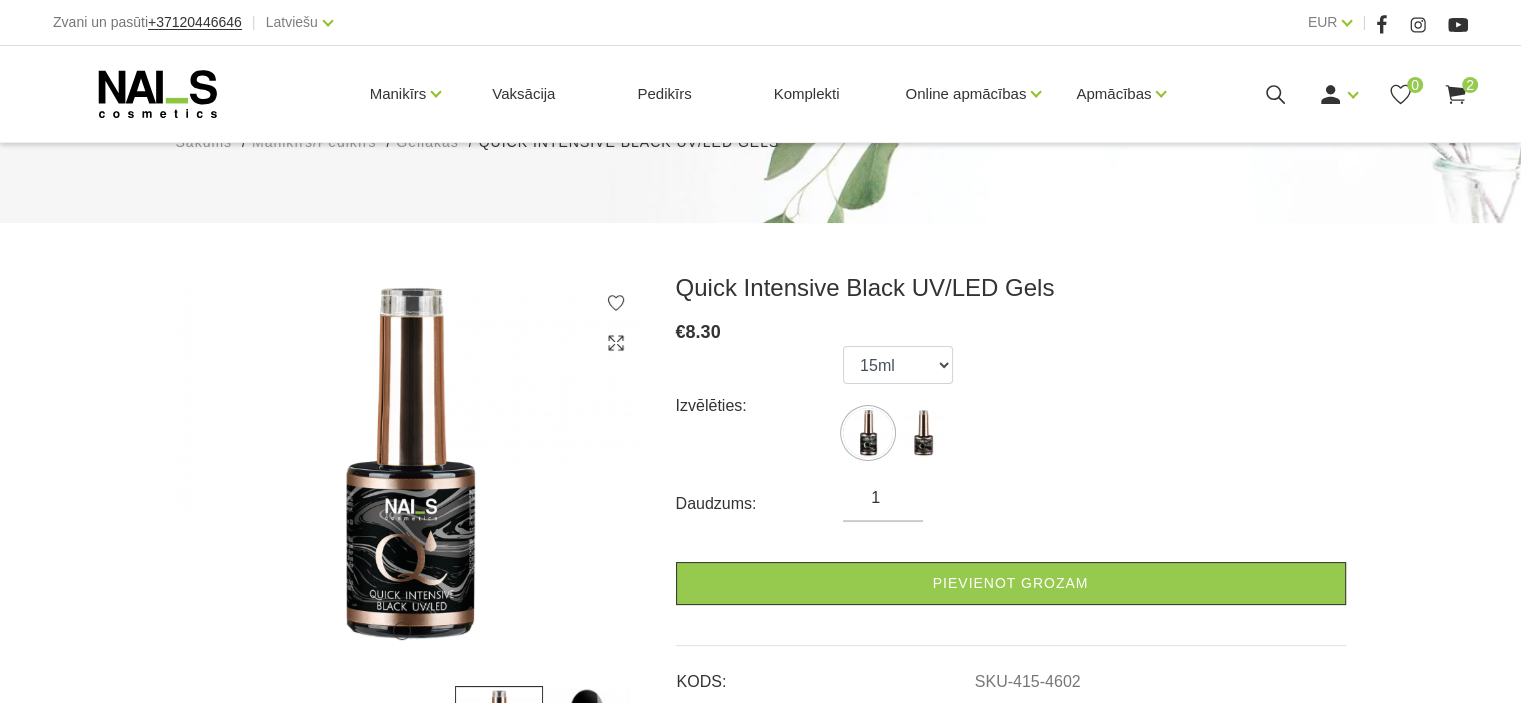 scroll, scrollTop: 195, scrollLeft: 0, axis: vertical 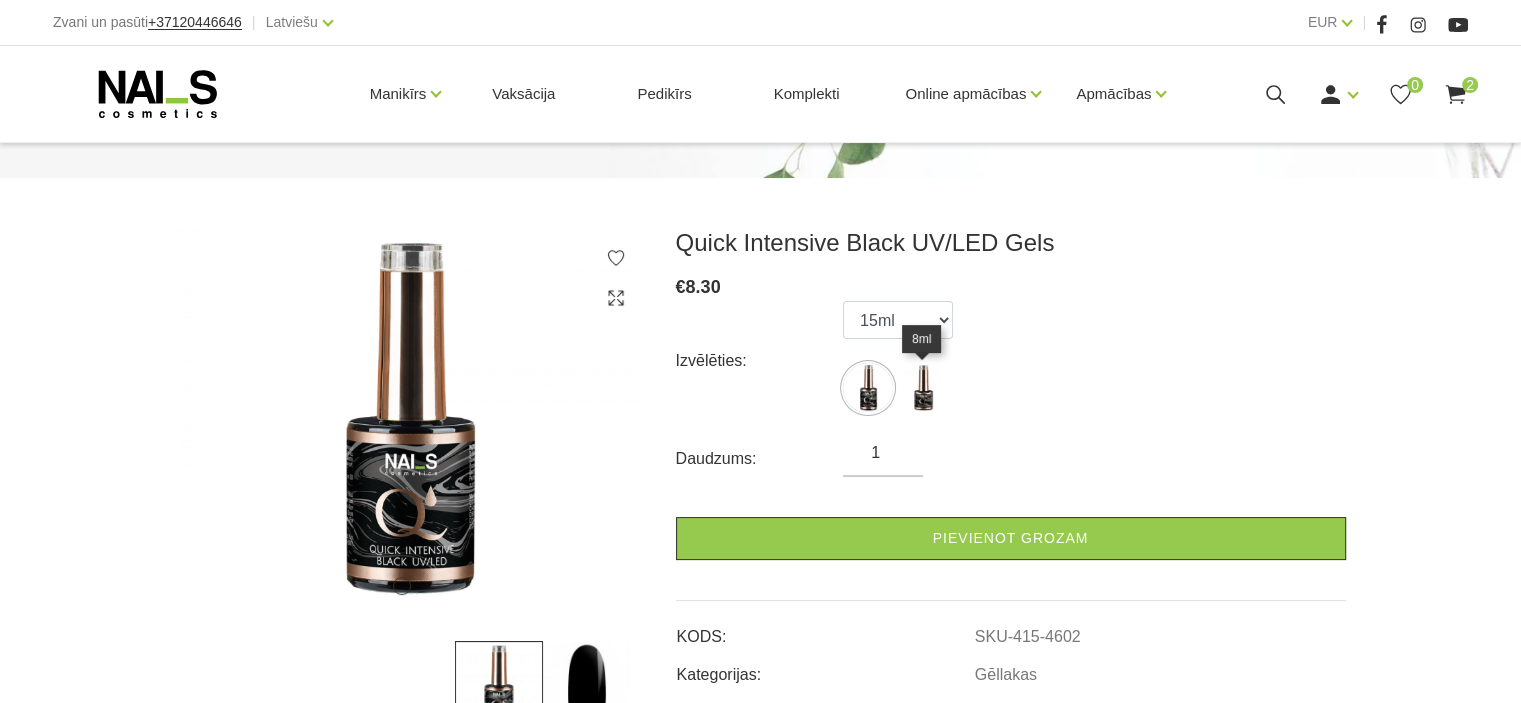 click at bounding box center [923, 388] 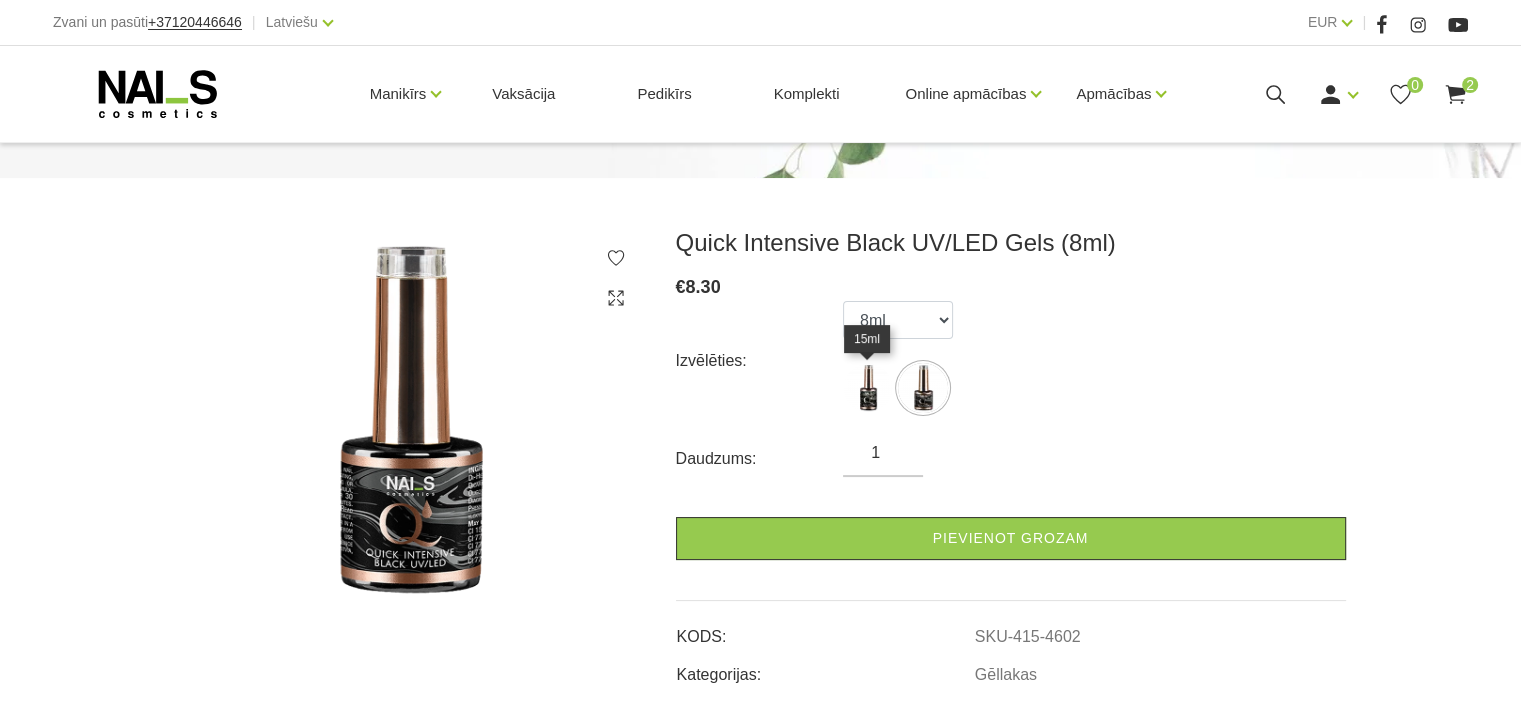 click at bounding box center [868, 388] 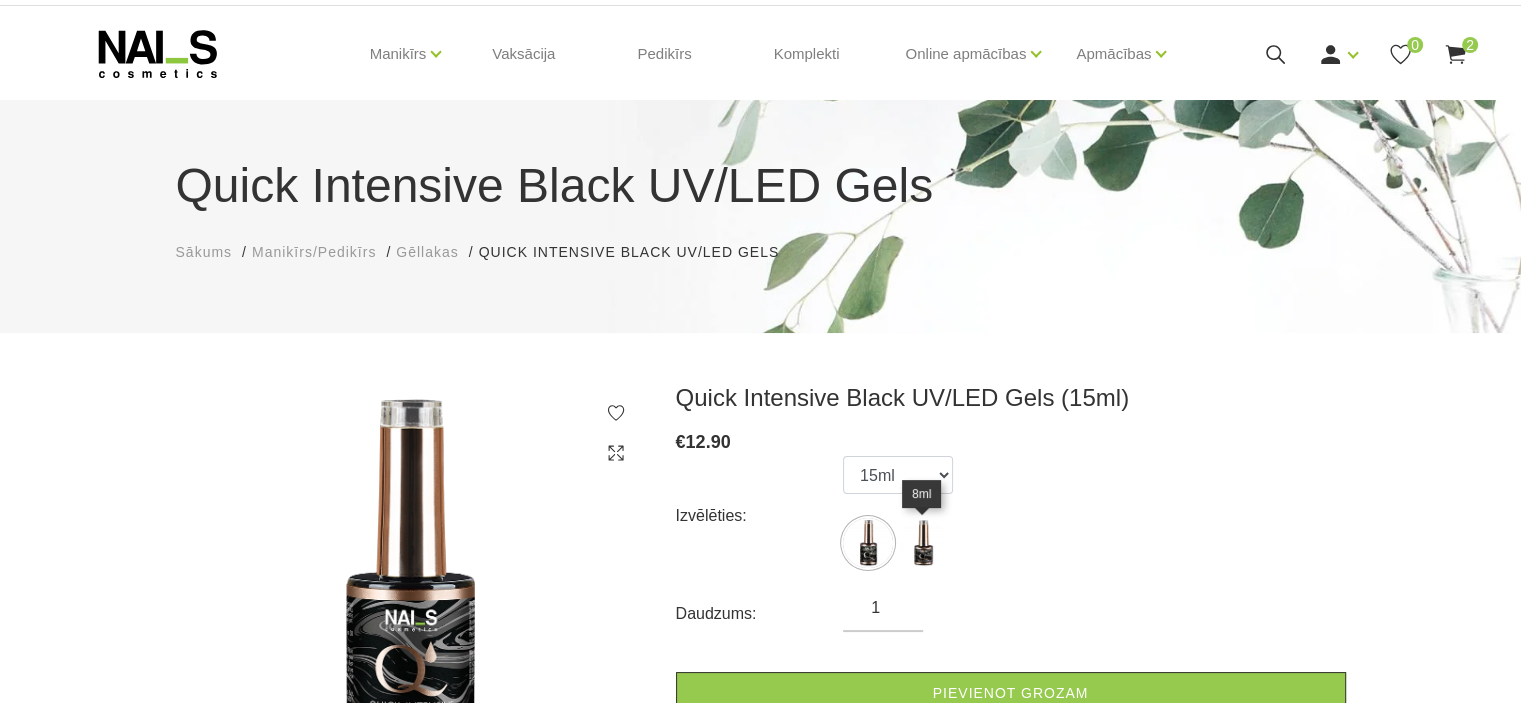 scroll, scrollTop: 37, scrollLeft: 0, axis: vertical 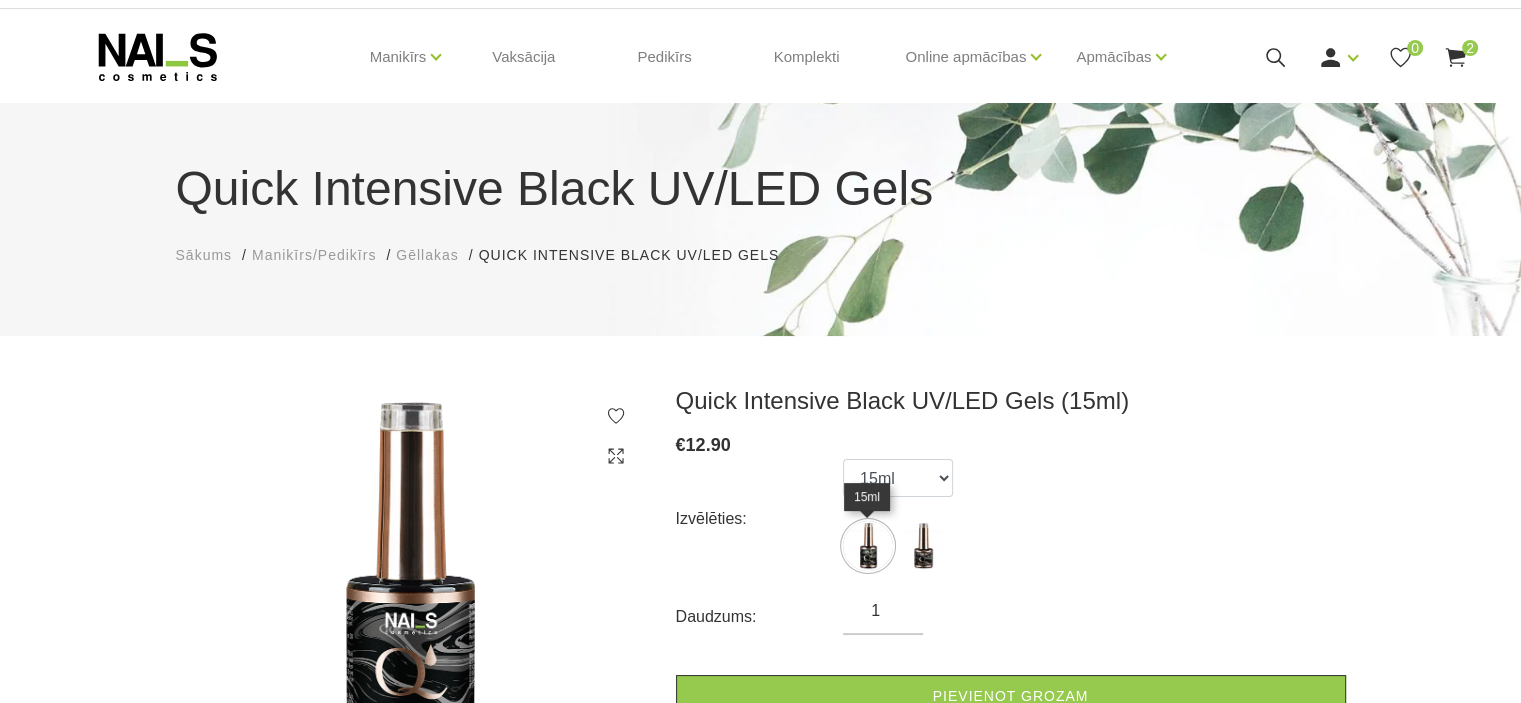 click at bounding box center [868, 546] 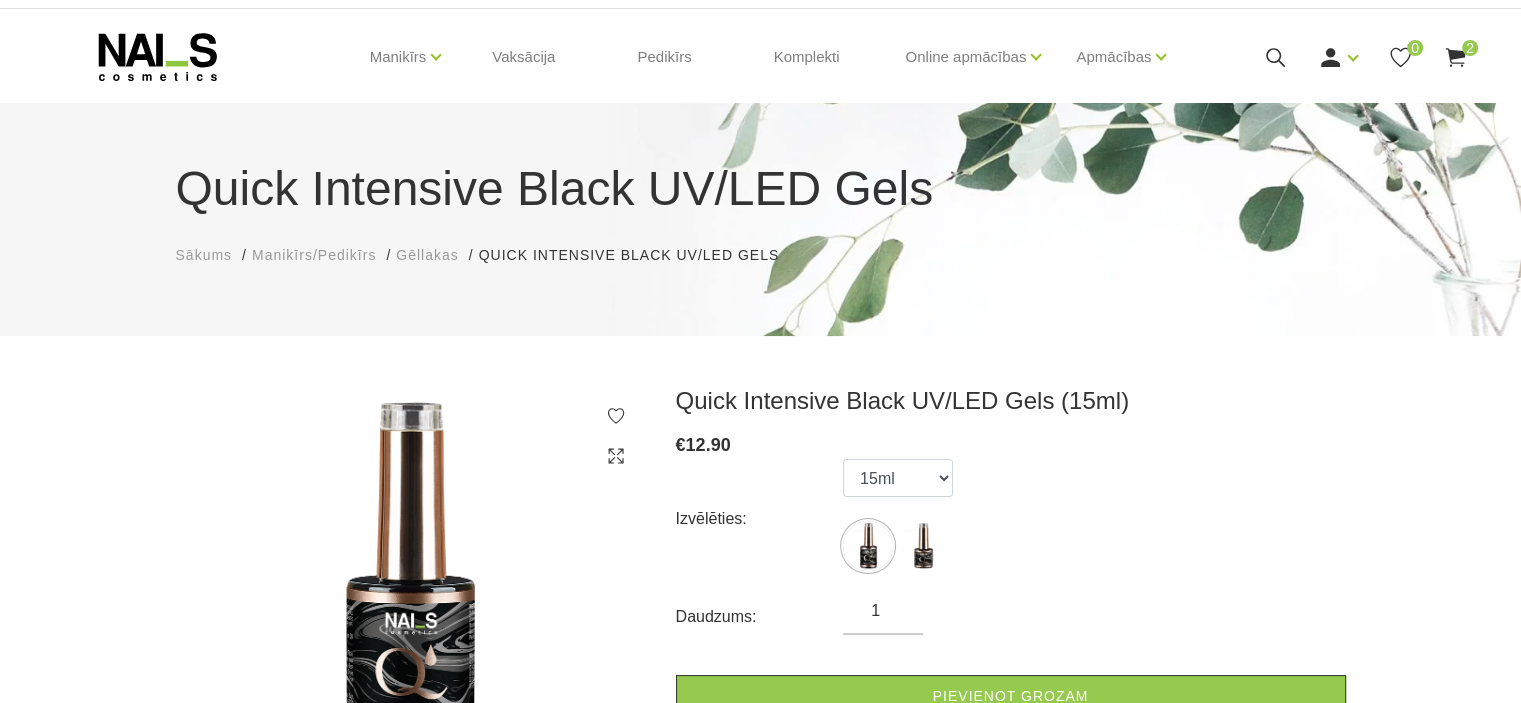 click at bounding box center (868, 546) 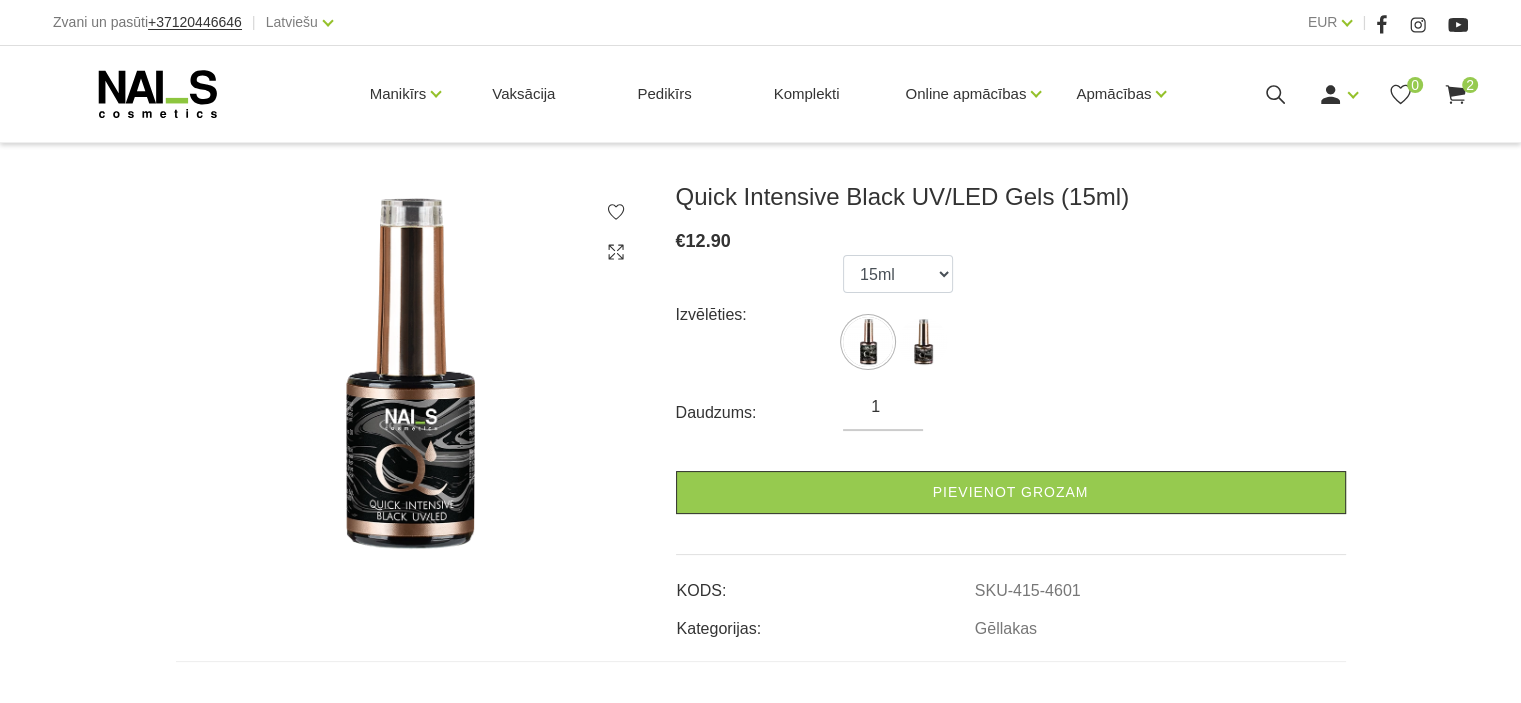 scroll, scrollTop: 239, scrollLeft: 0, axis: vertical 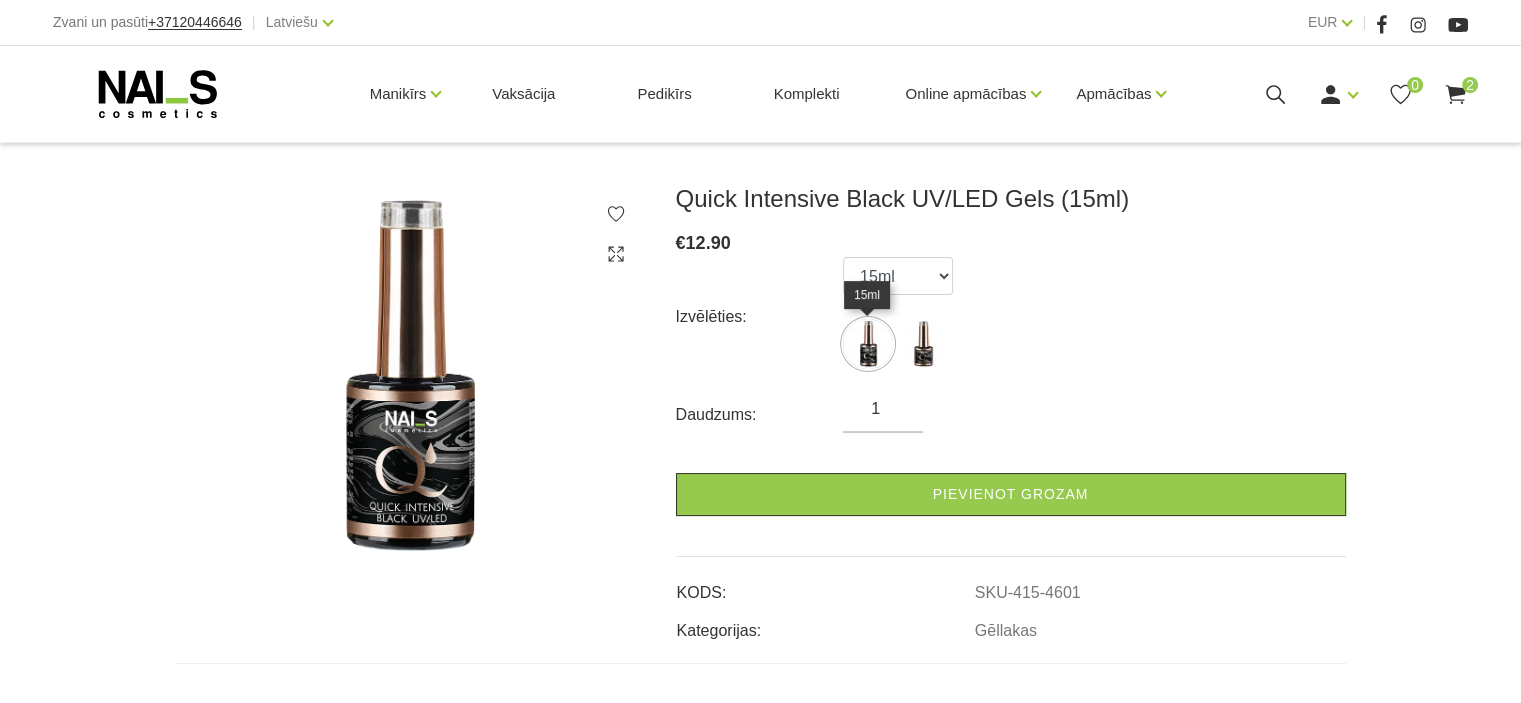 click at bounding box center [868, 344] 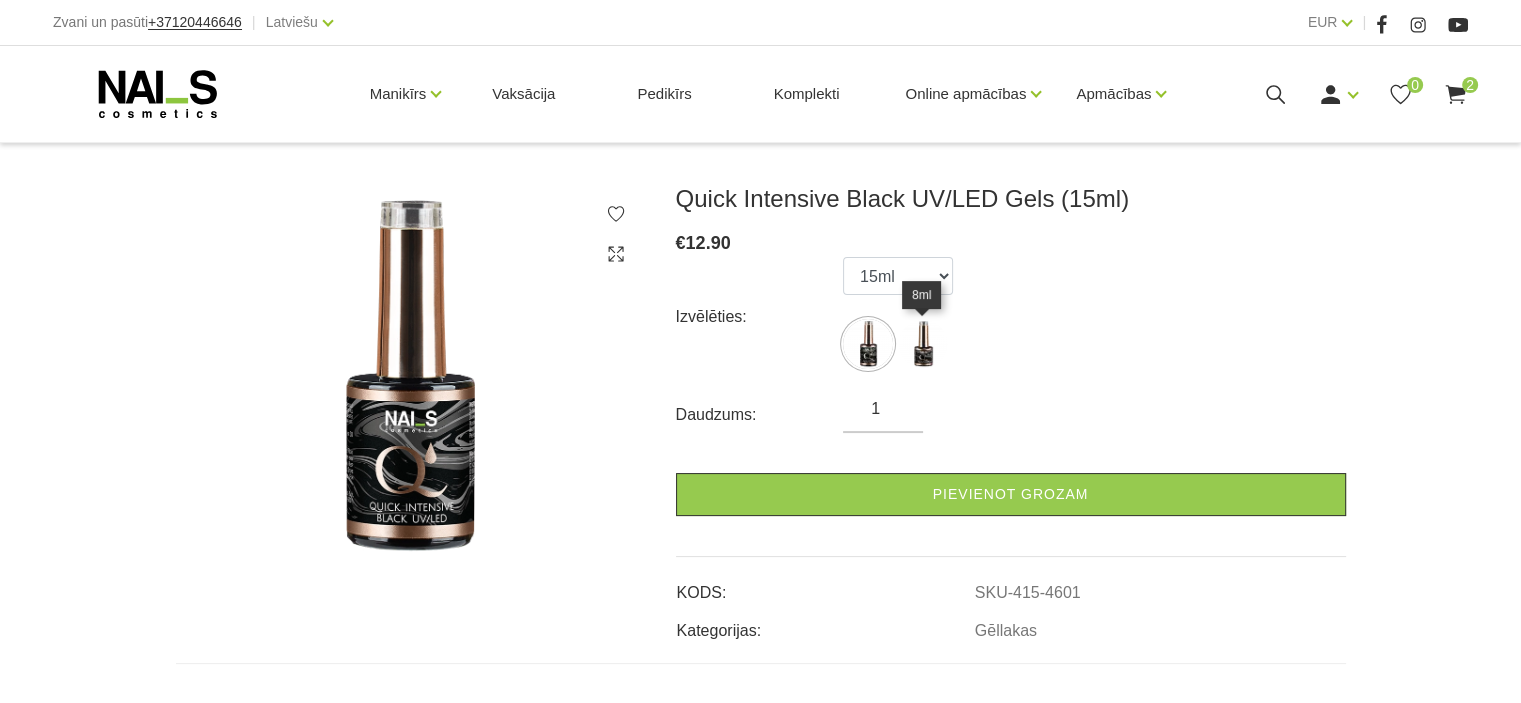 click at bounding box center (923, 344) 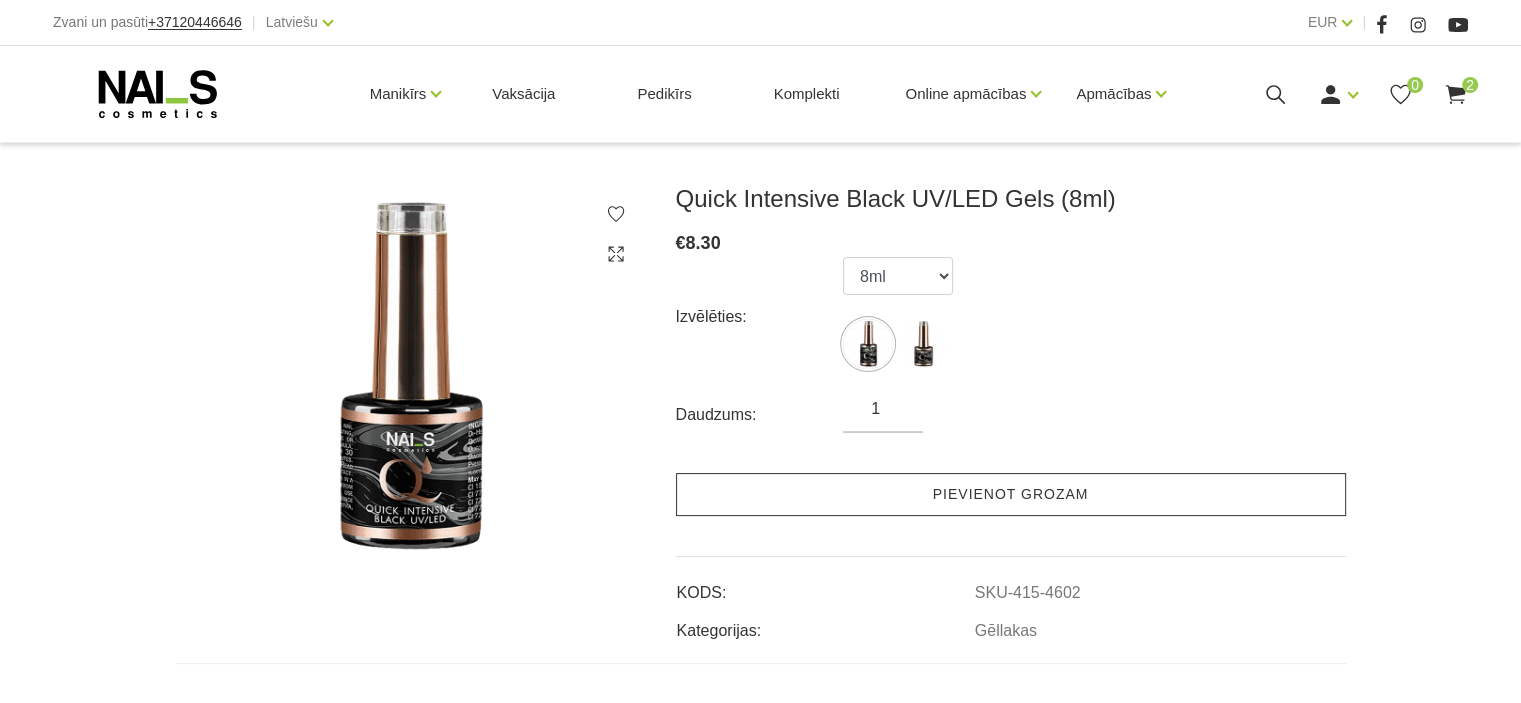 click on "Pievienot grozam" at bounding box center [1011, 494] 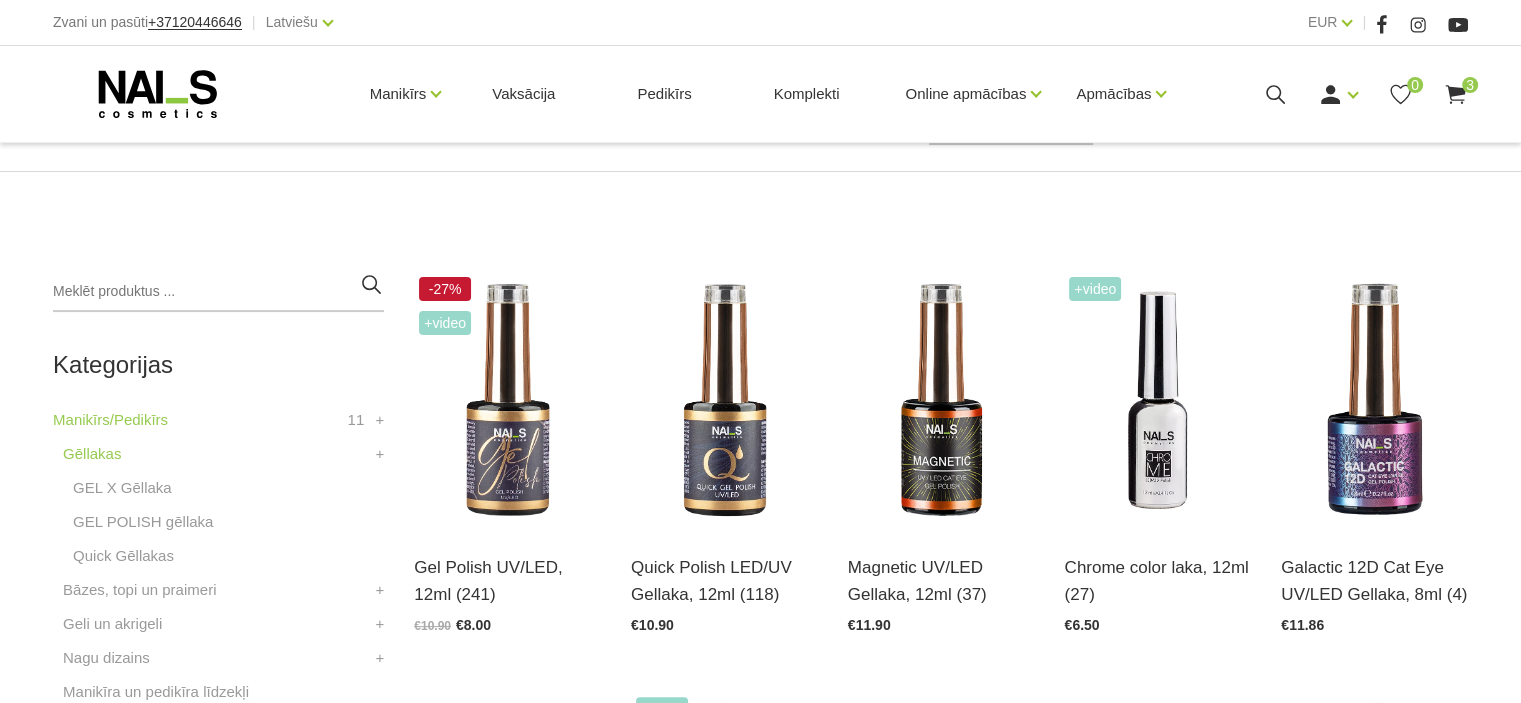 scroll, scrollTop: 388, scrollLeft: 0, axis: vertical 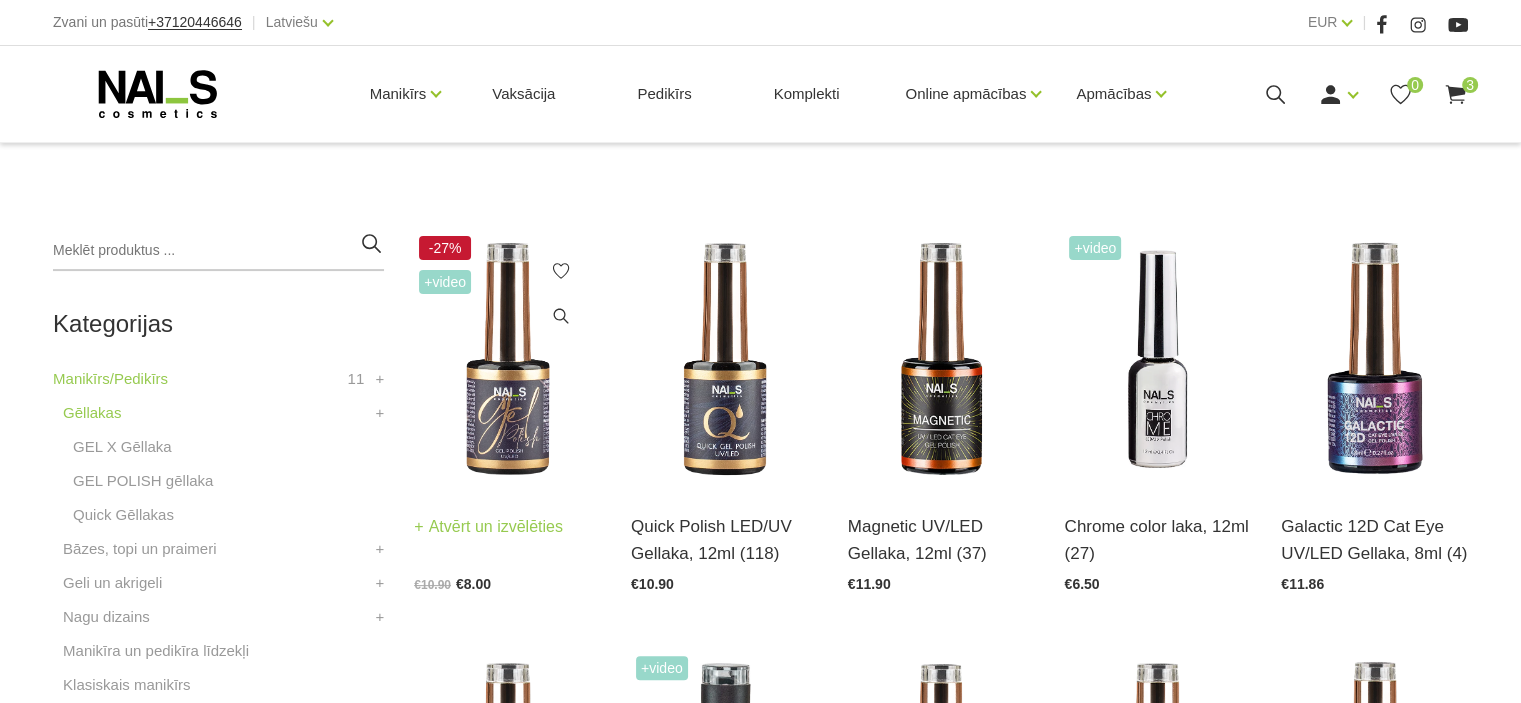 click at bounding box center [507, 359] 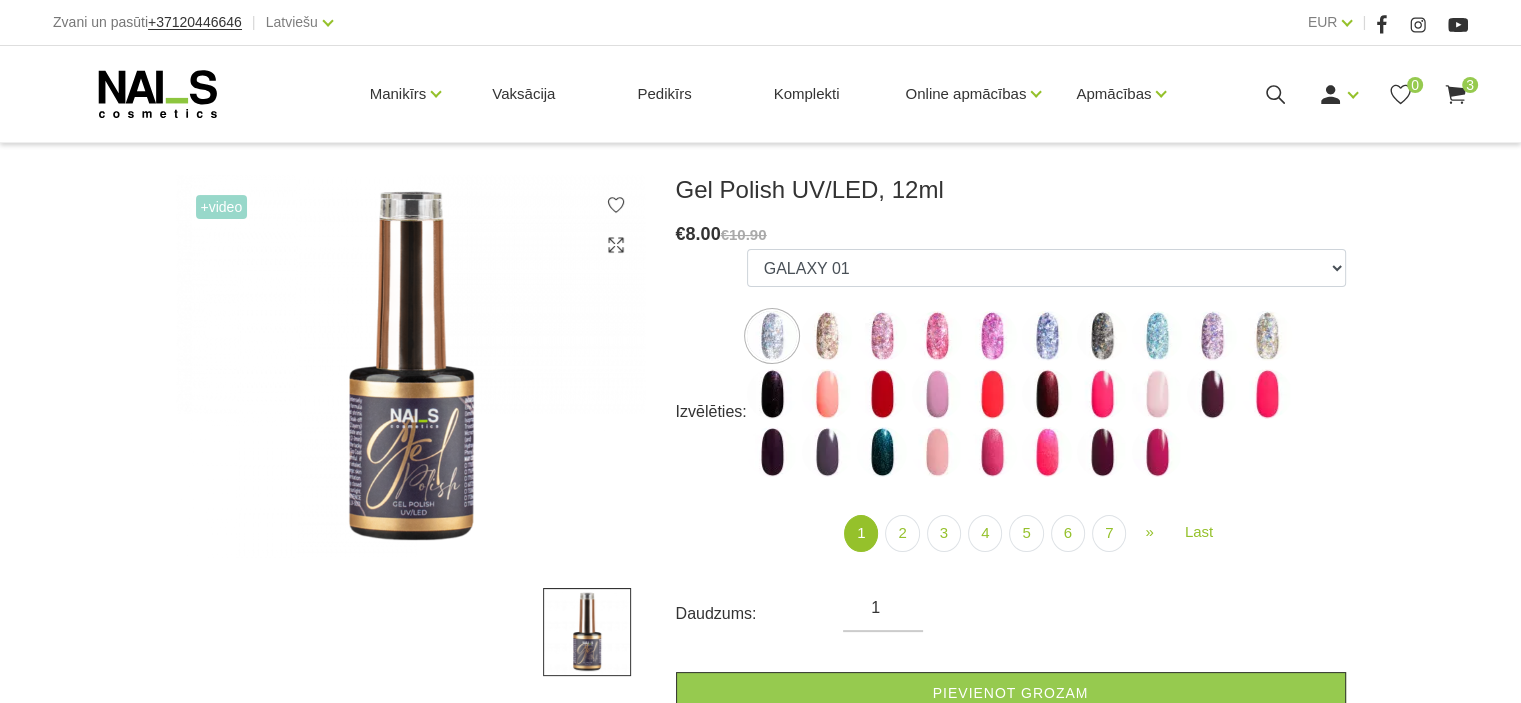 scroll, scrollTop: 249, scrollLeft: 0, axis: vertical 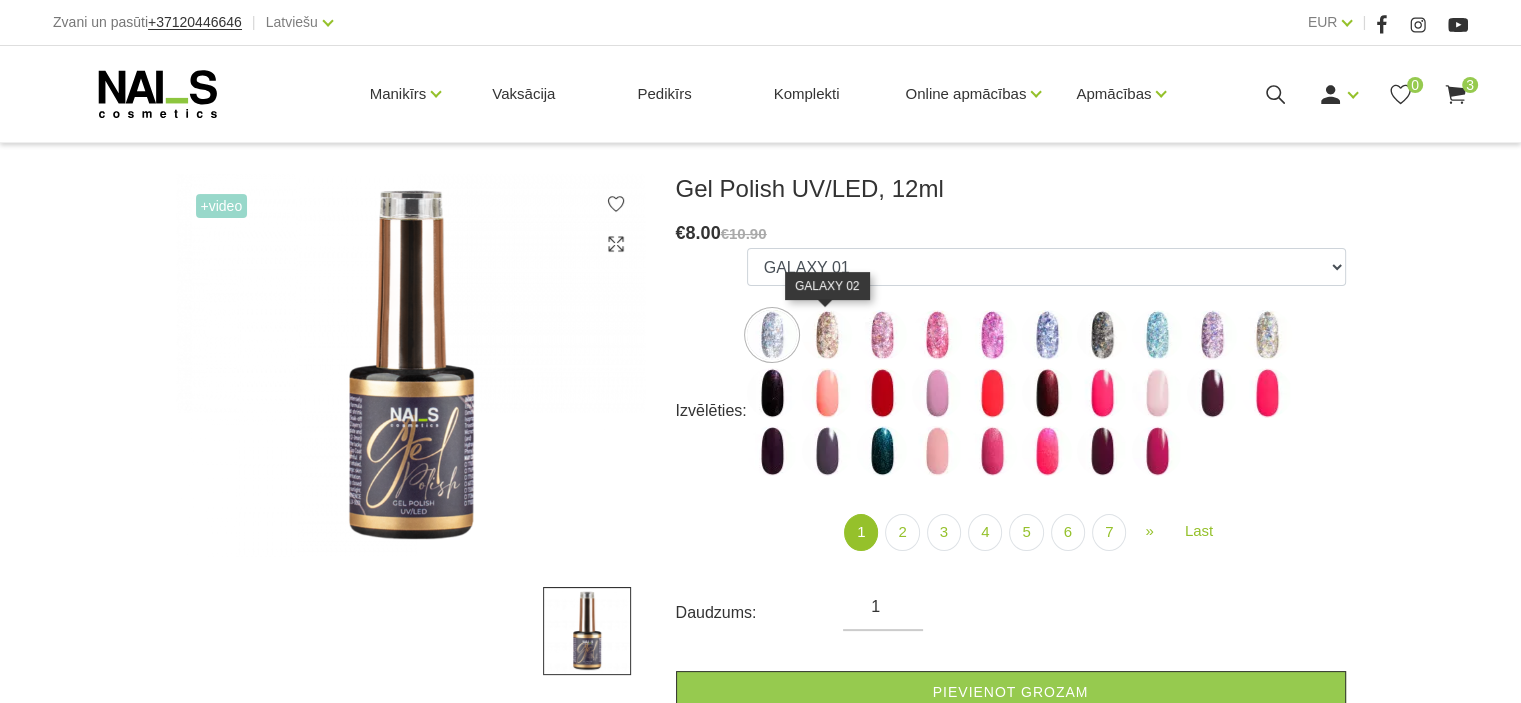 click at bounding box center (827, 335) 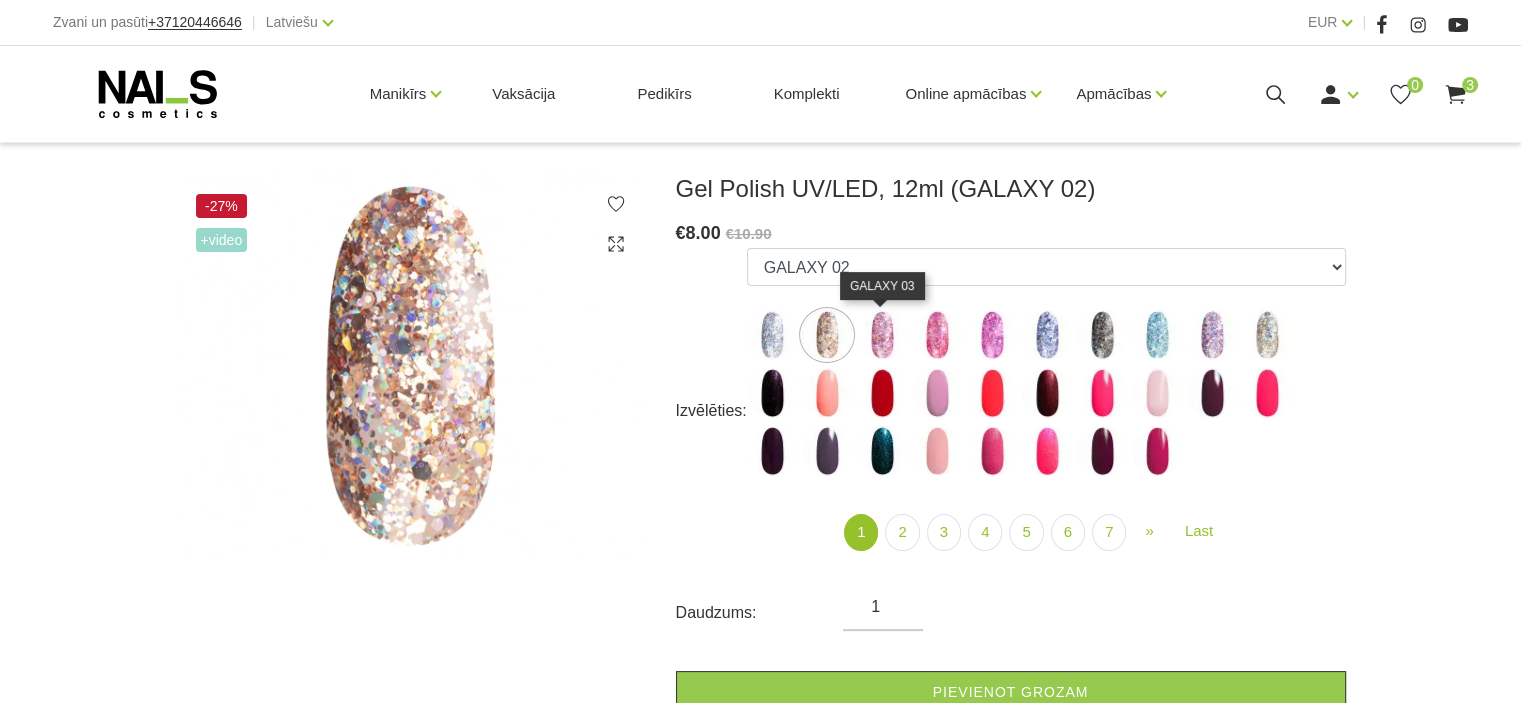 click at bounding box center (882, 335) 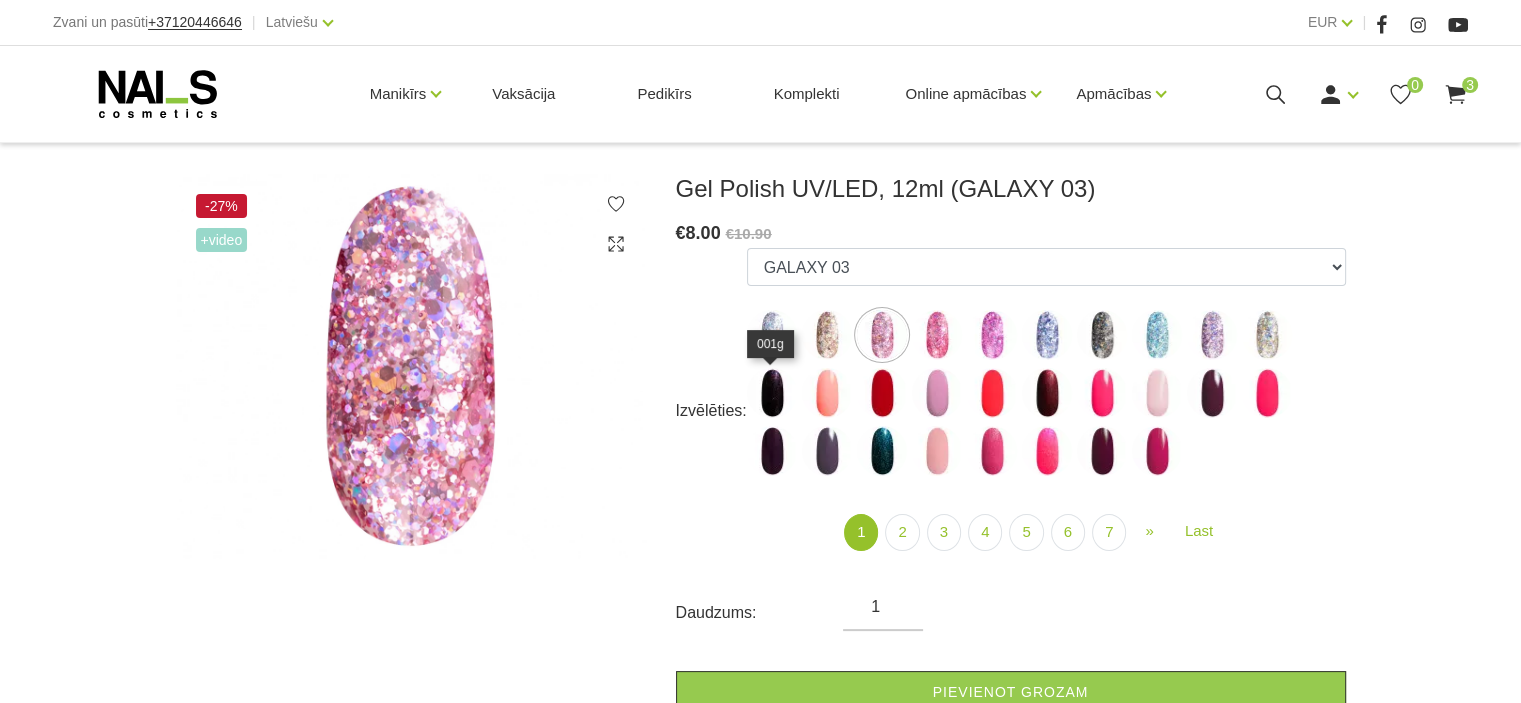 click at bounding box center [772, 393] 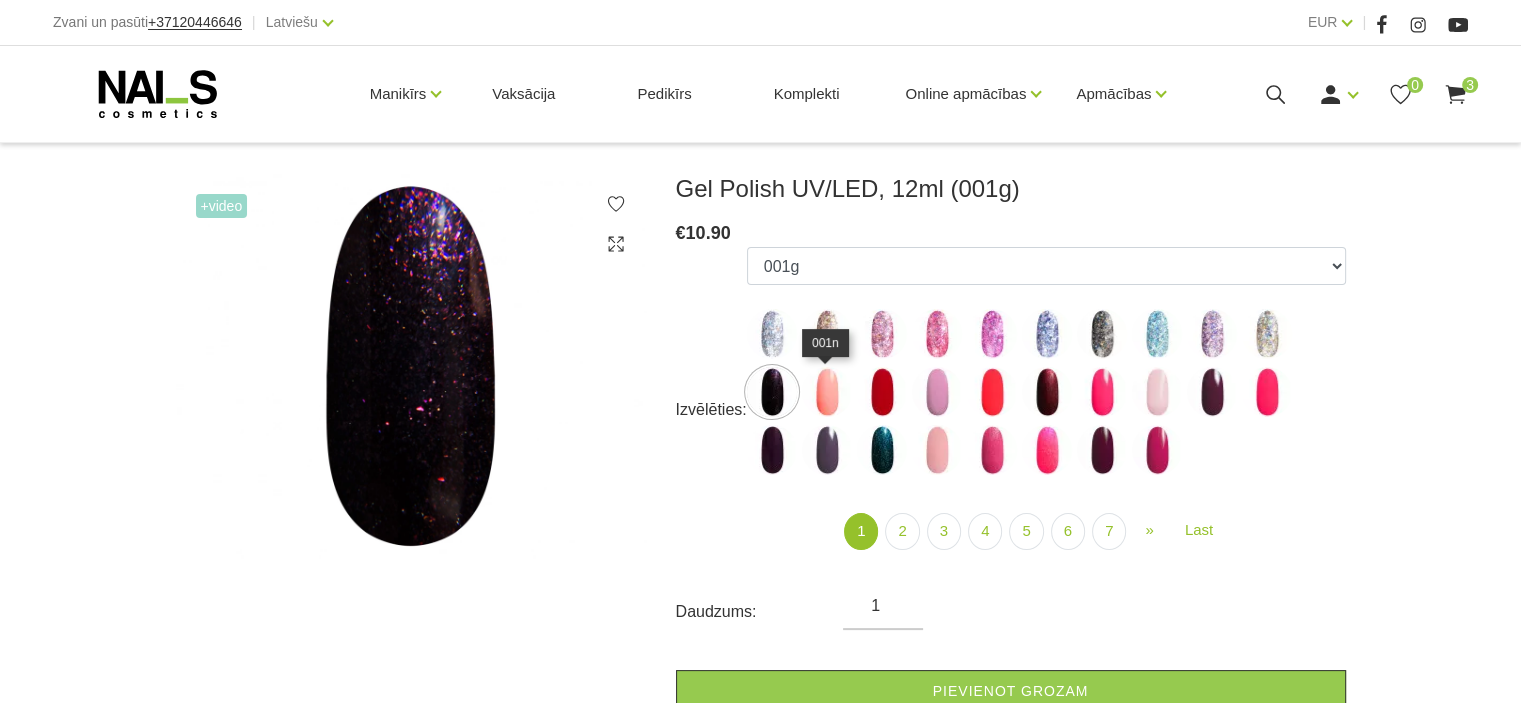 click at bounding box center [827, 392] 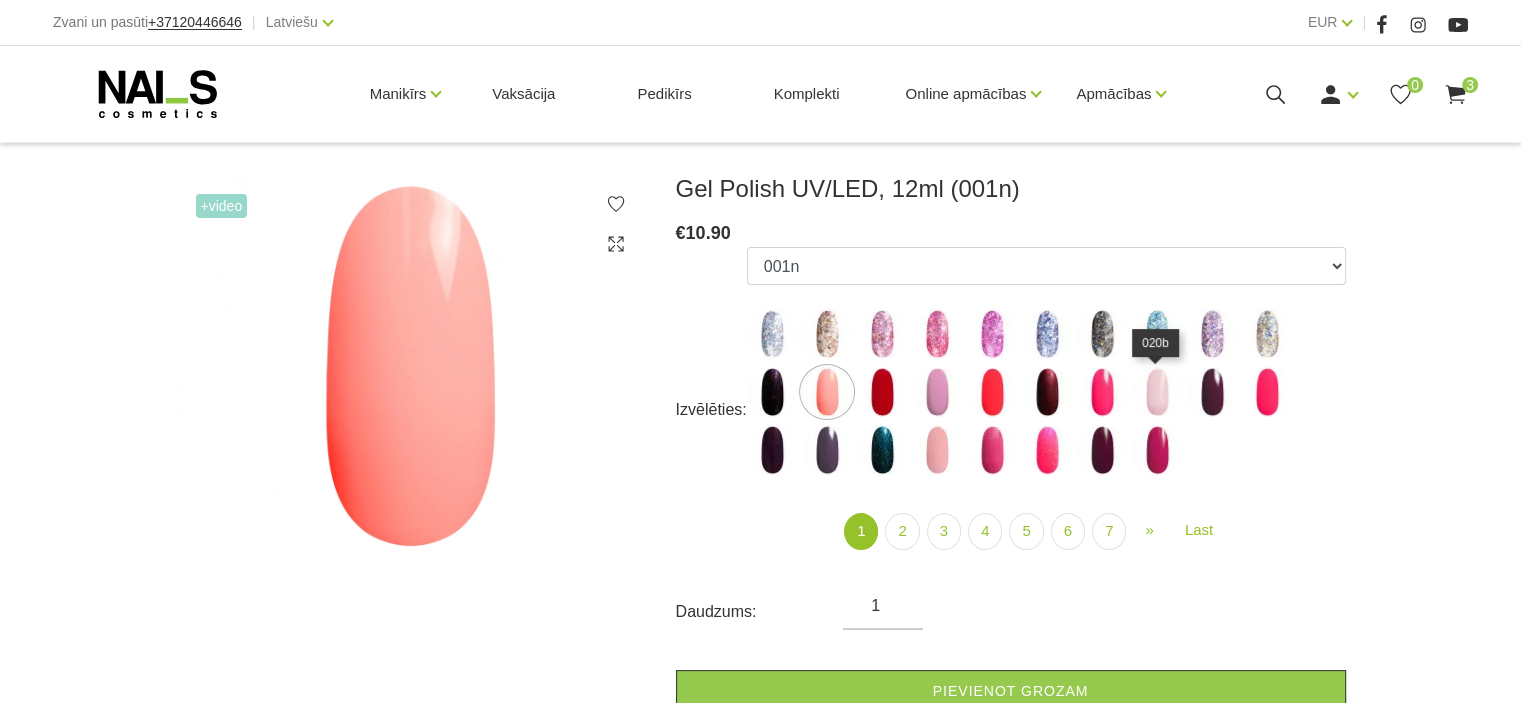 click at bounding box center [1157, 392] 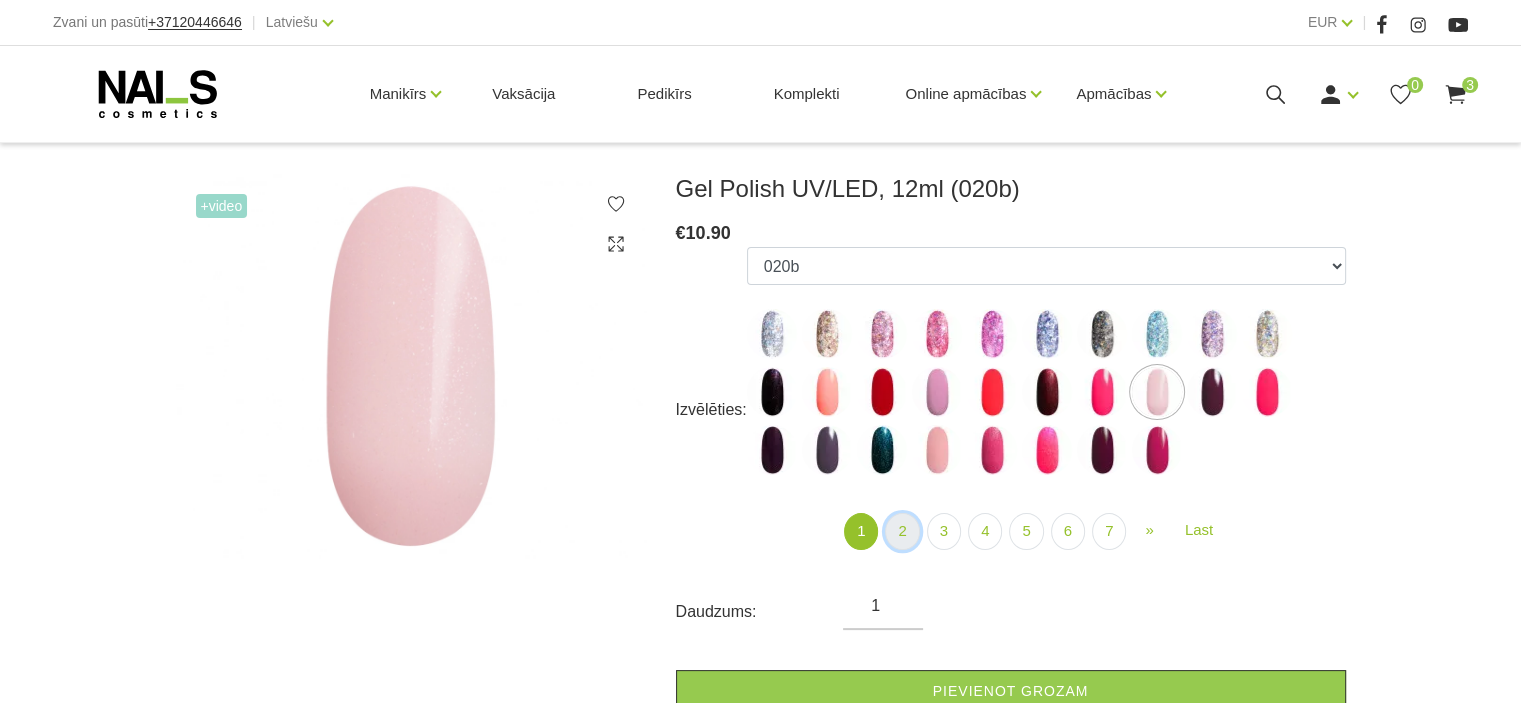 click on "2" at bounding box center (902, 531) 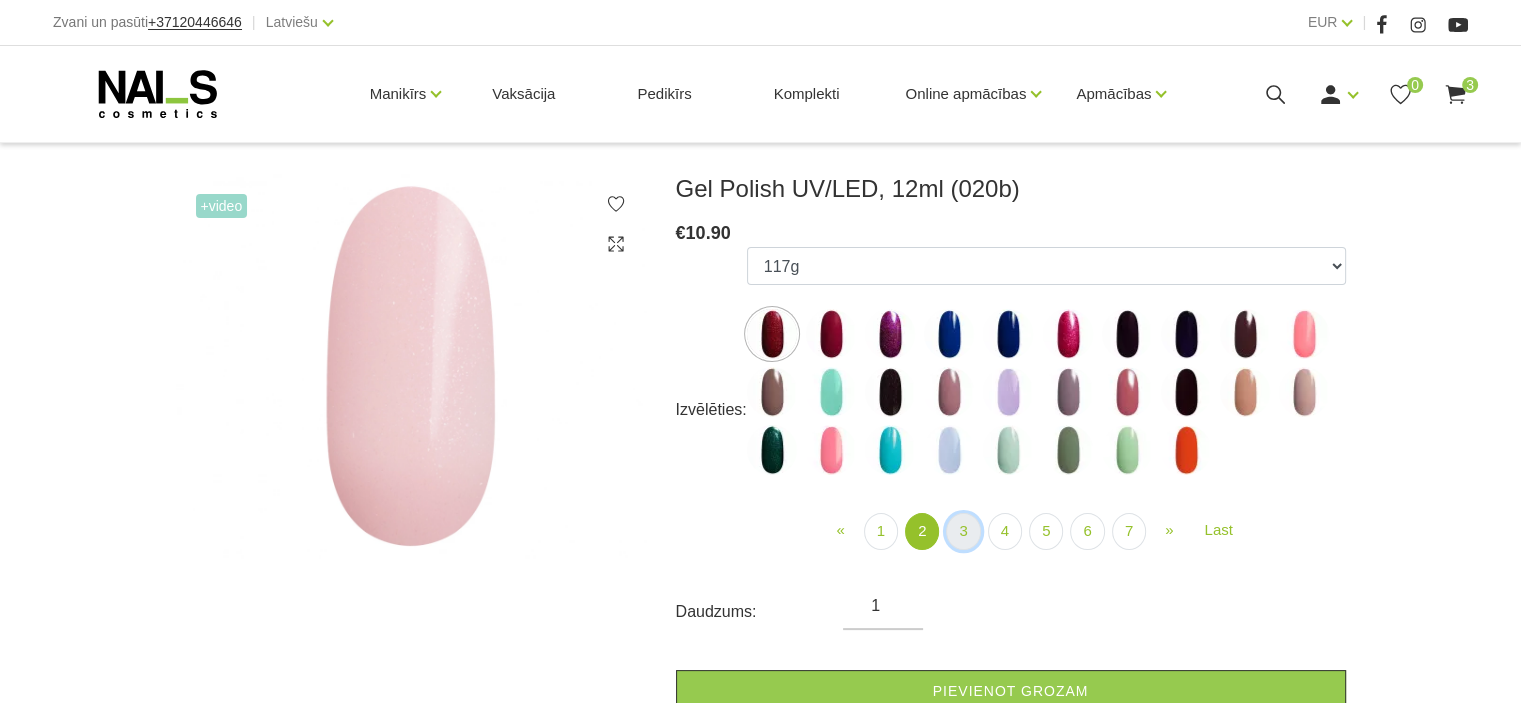 click on "3" at bounding box center (963, 531) 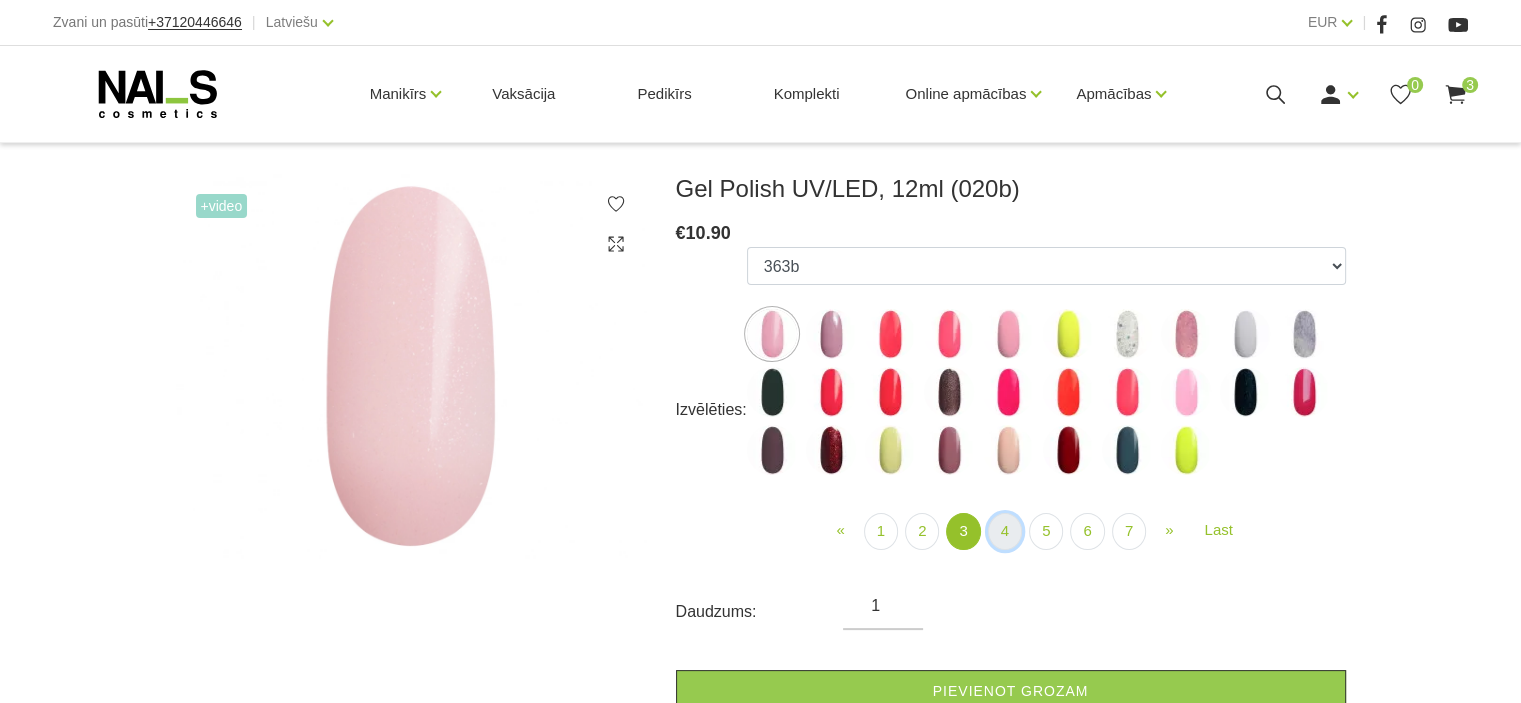 click on "4" at bounding box center (1005, 531) 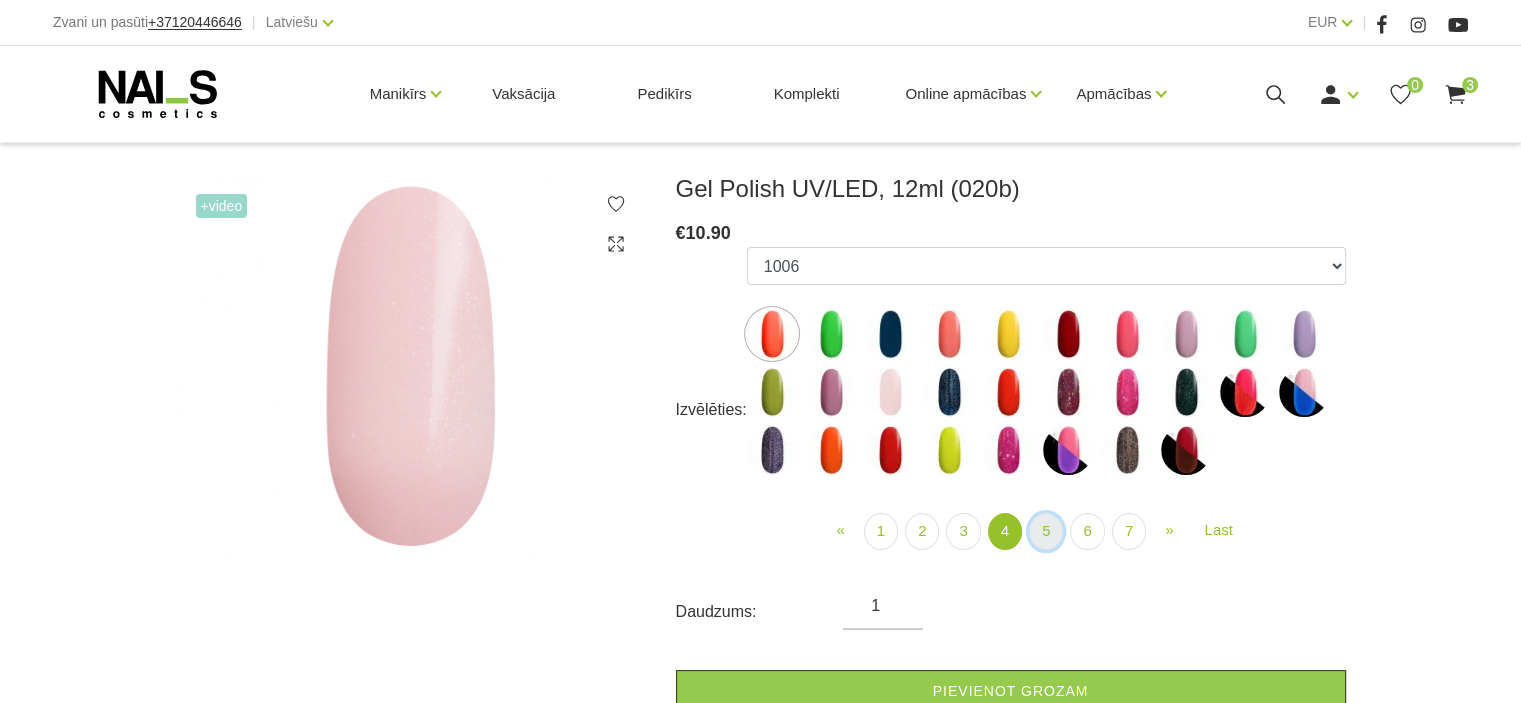 click on "5" at bounding box center (1046, 531) 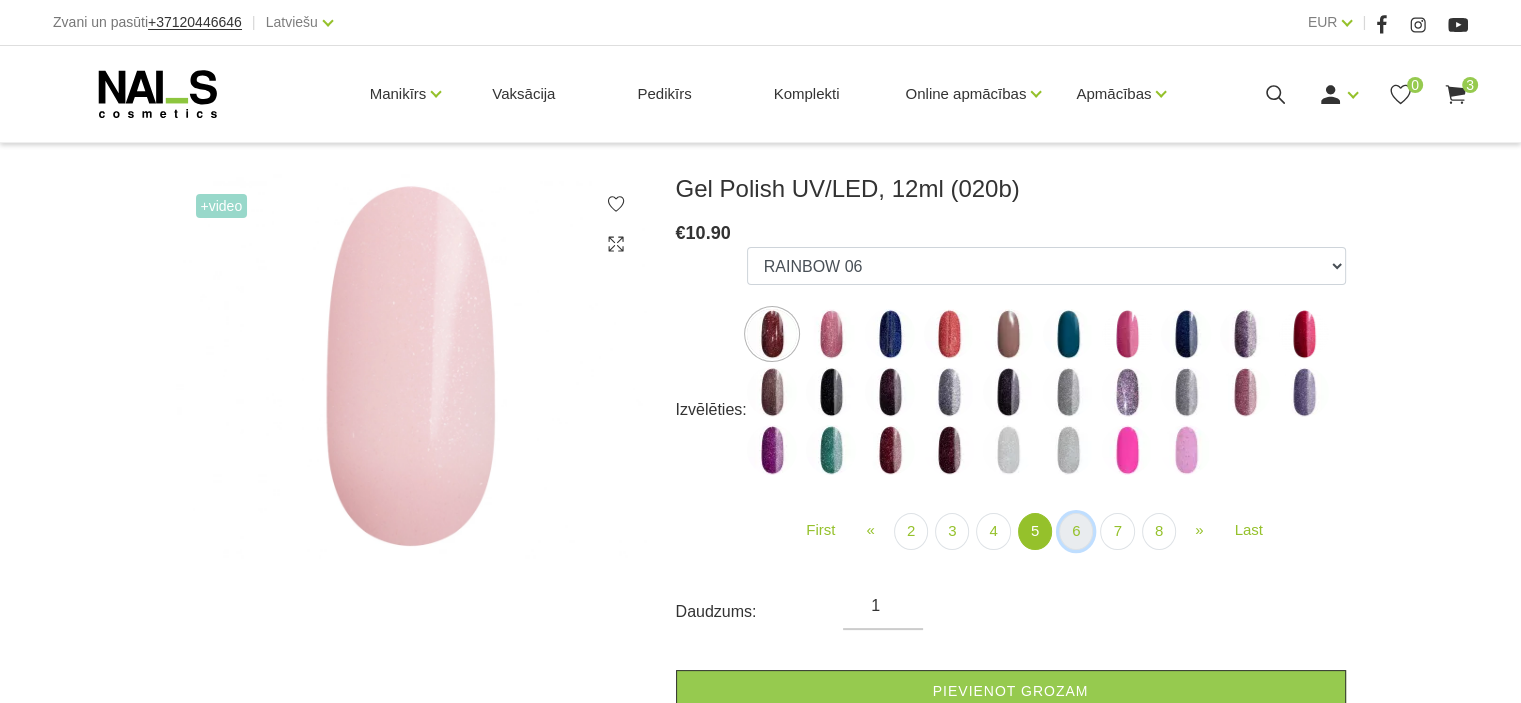 click on "6" at bounding box center [1076, 531] 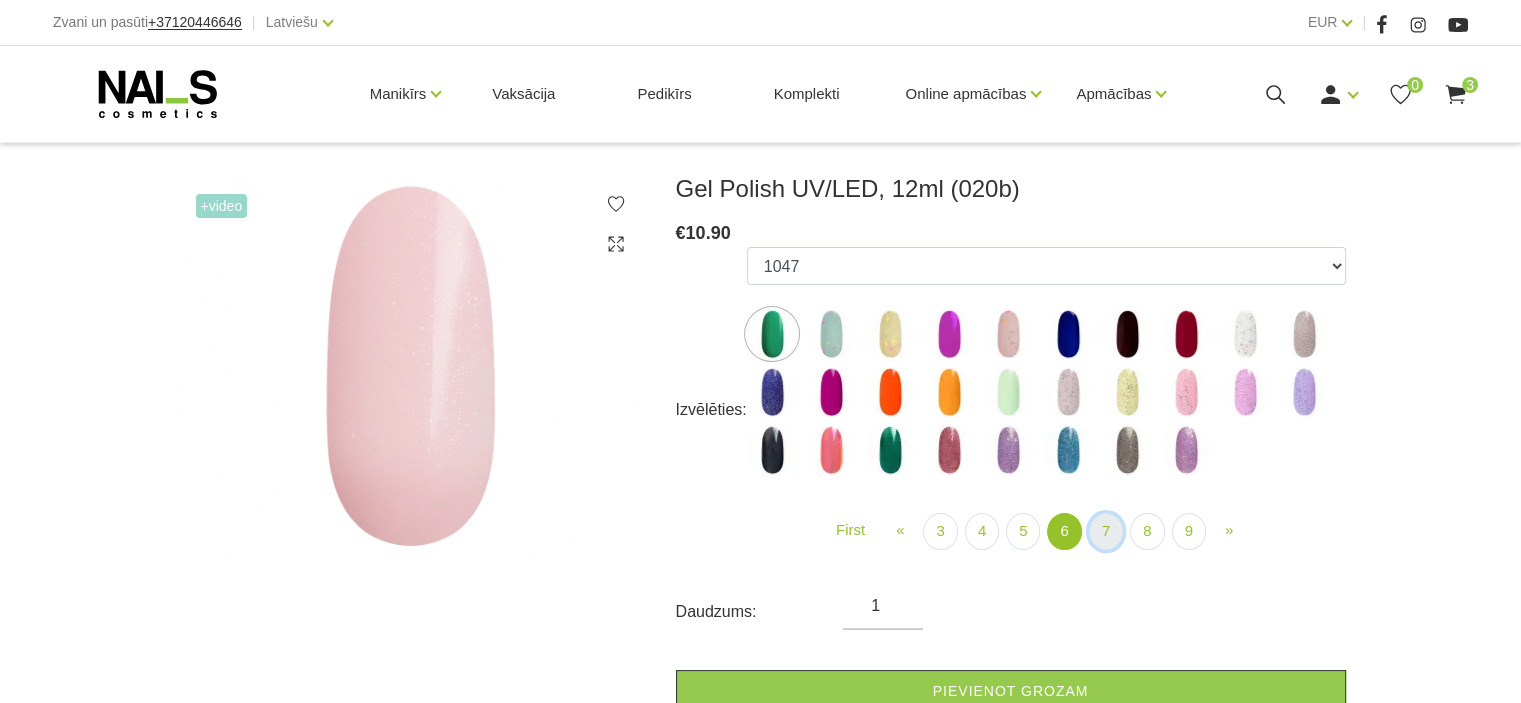 click on "7" at bounding box center (1106, 531) 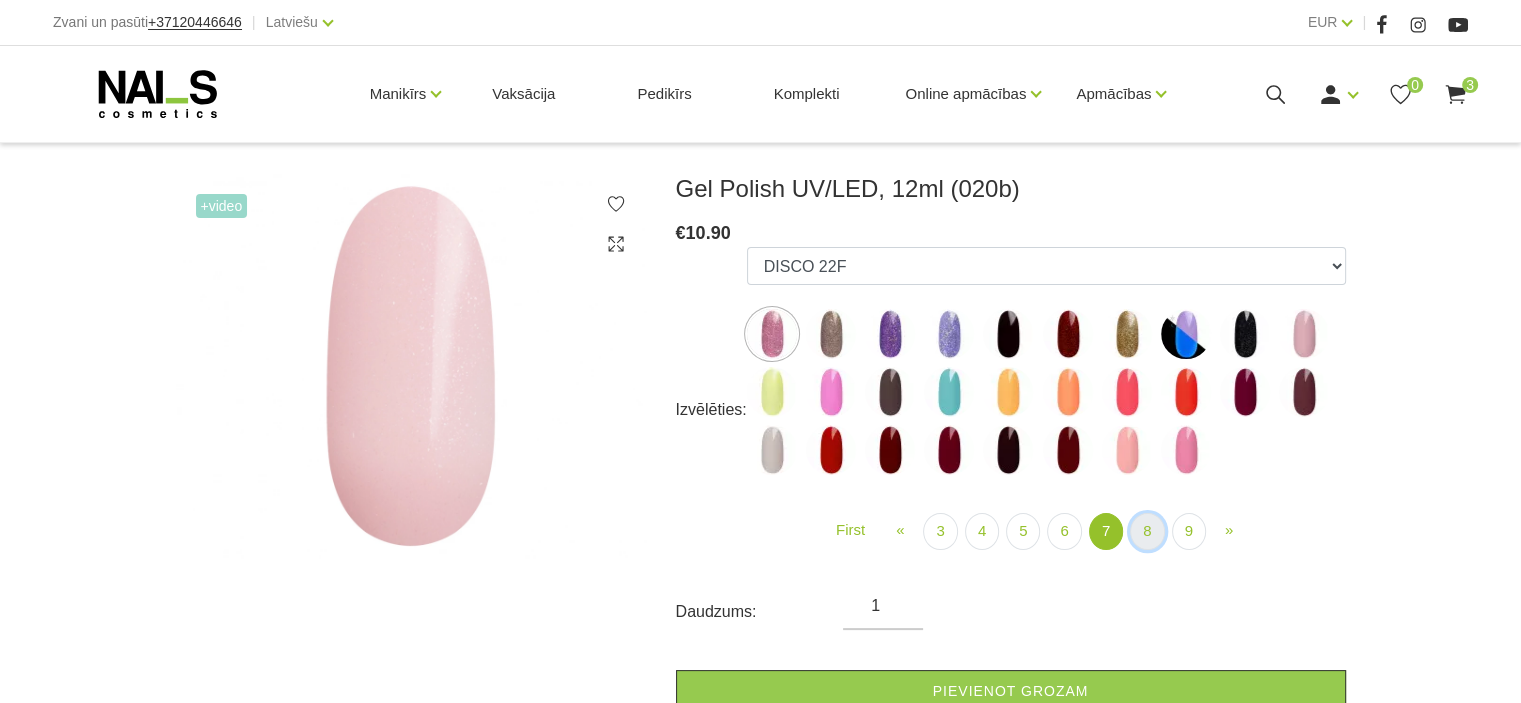 click on "8" at bounding box center (1147, 531) 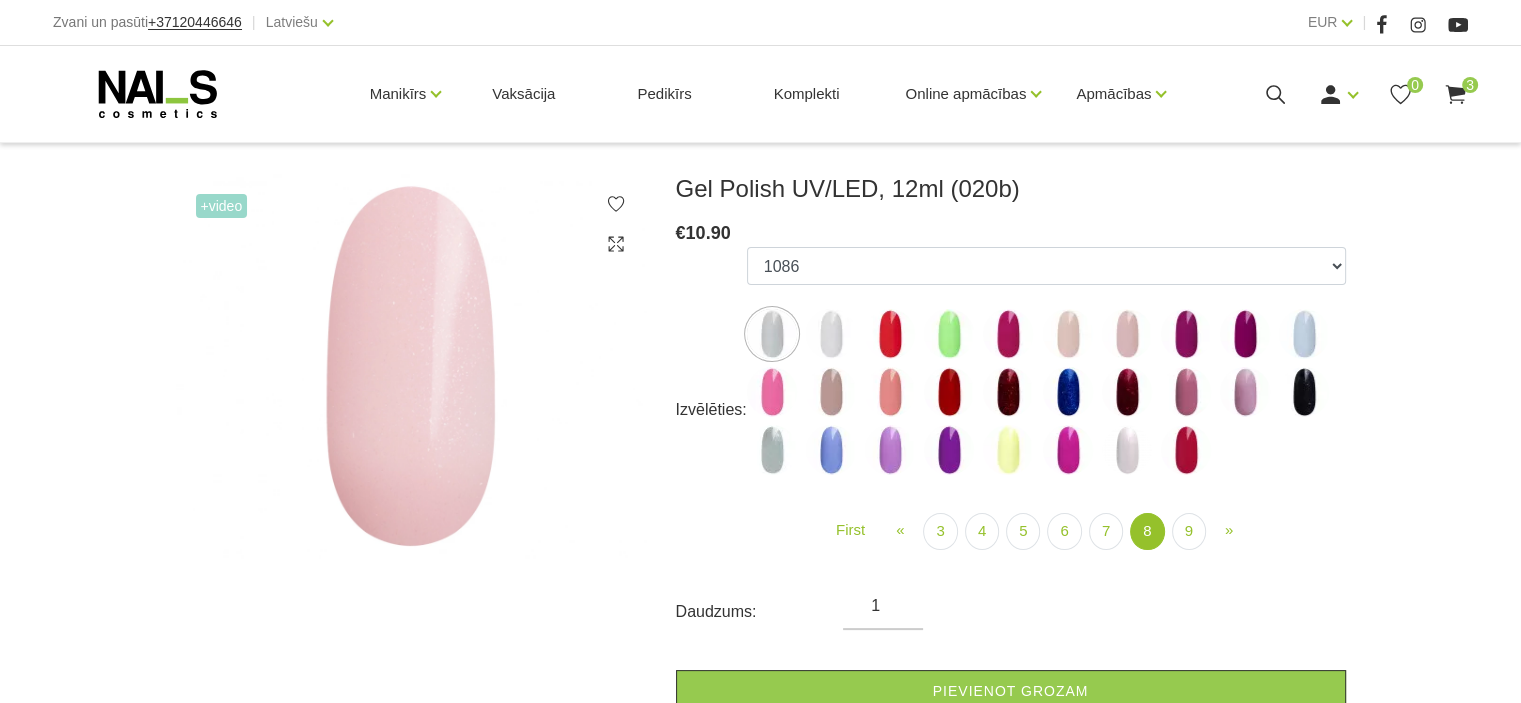 click at bounding box center [1008, 450] 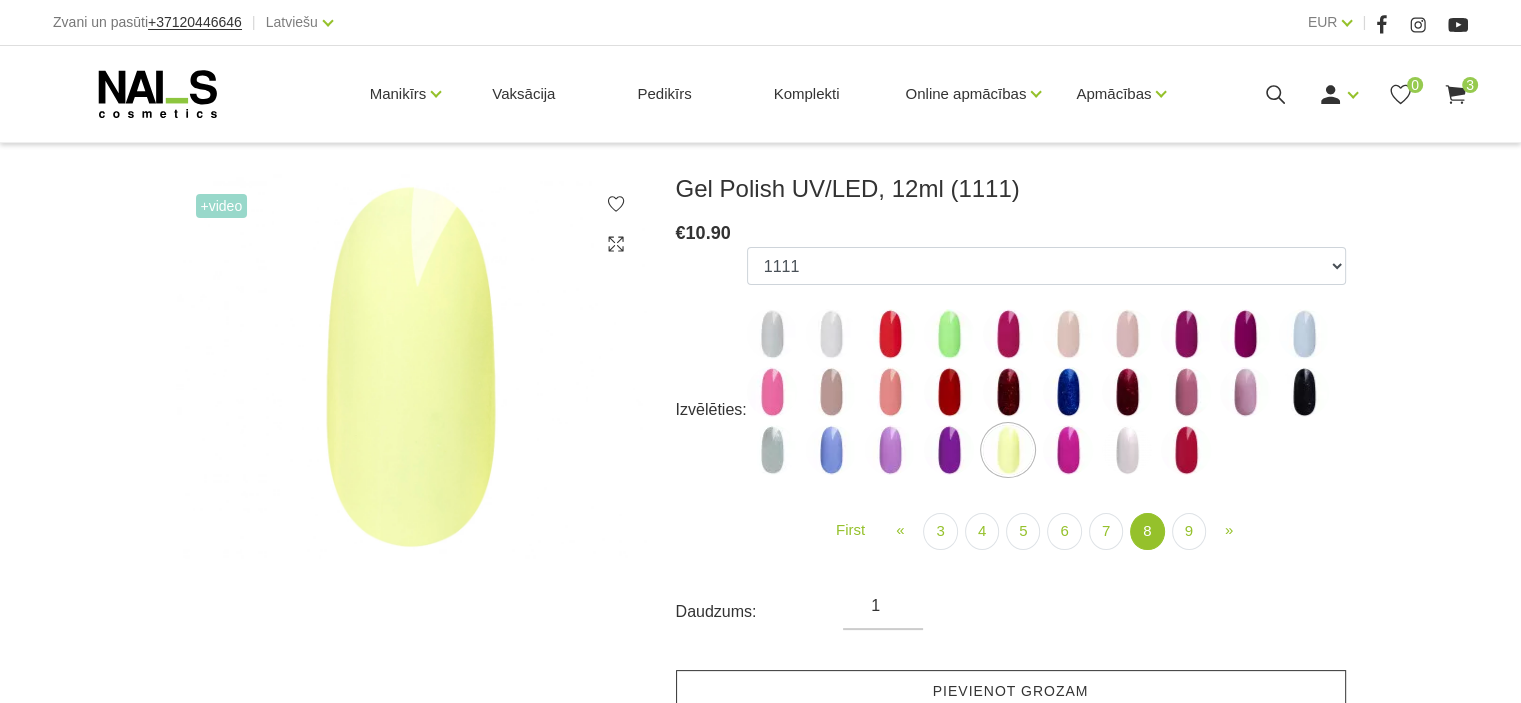 click on "Pievienot grozam" at bounding box center [1011, 691] 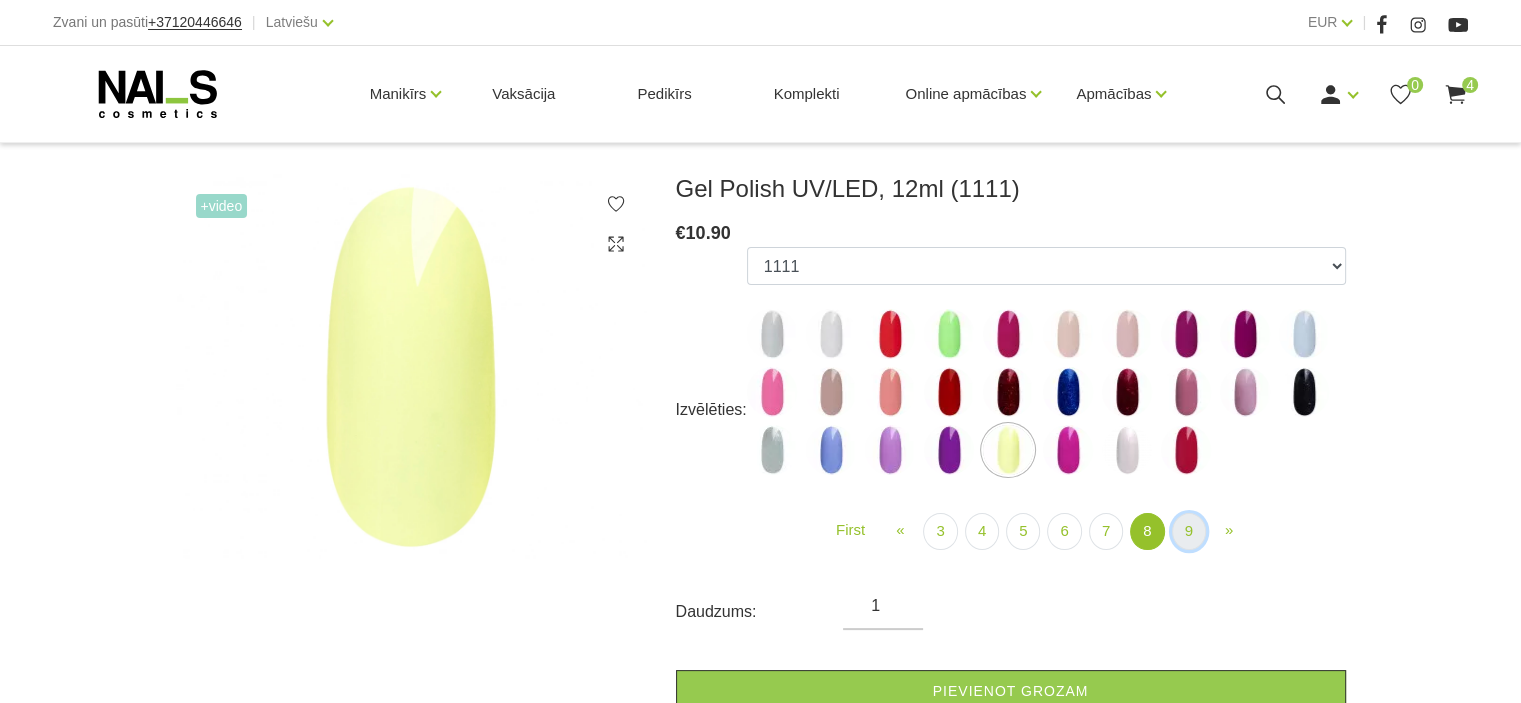 click on "9" at bounding box center [1189, 531] 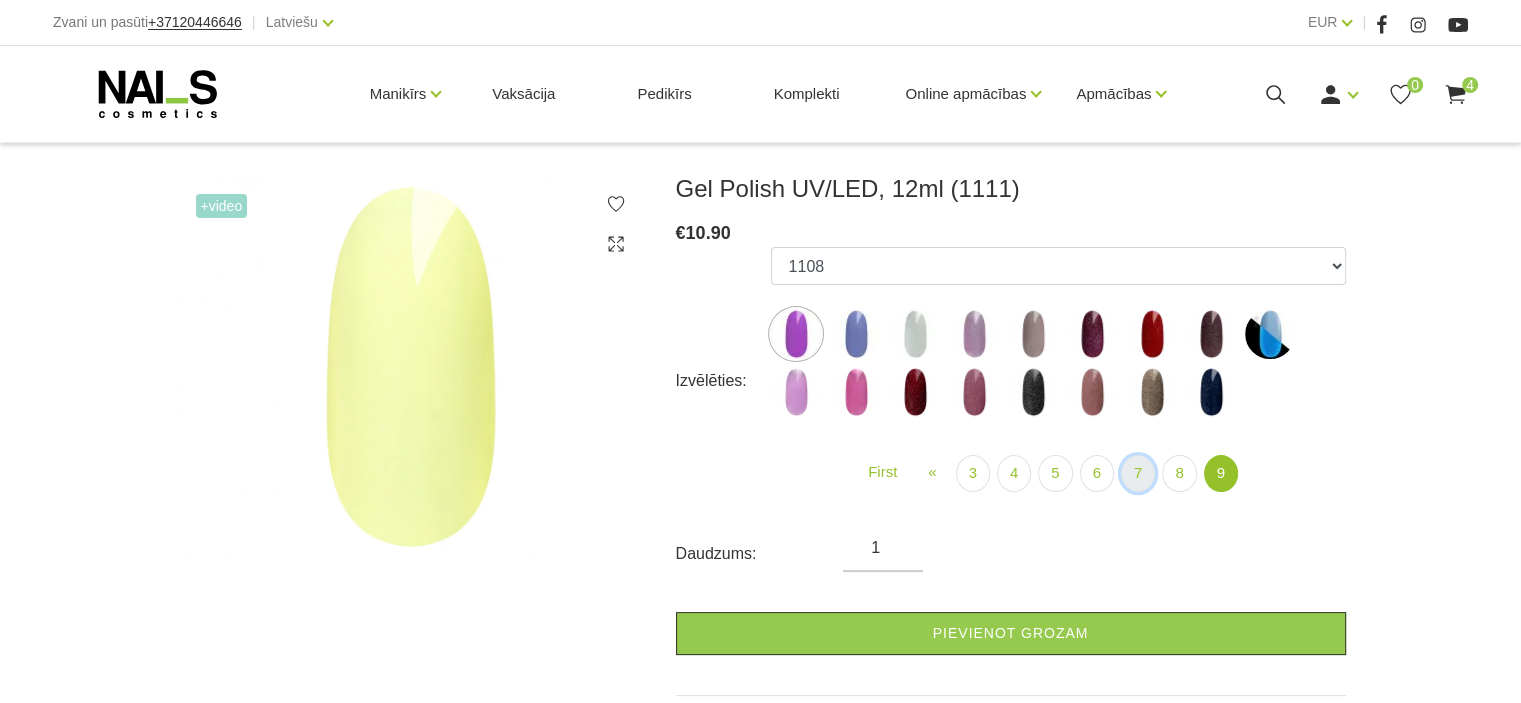 click on "7" at bounding box center [1138, 473] 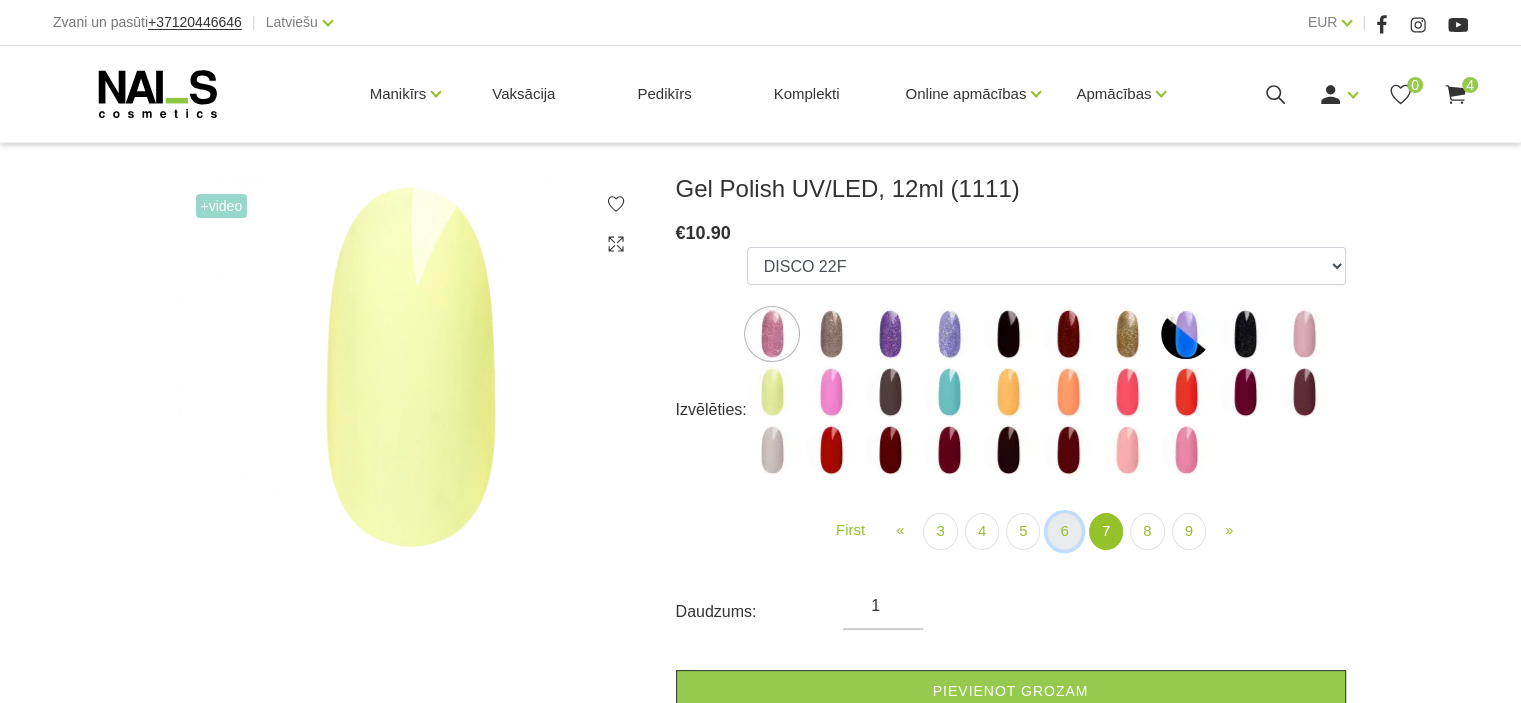 click on "6" at bounding box center (1064, 531) 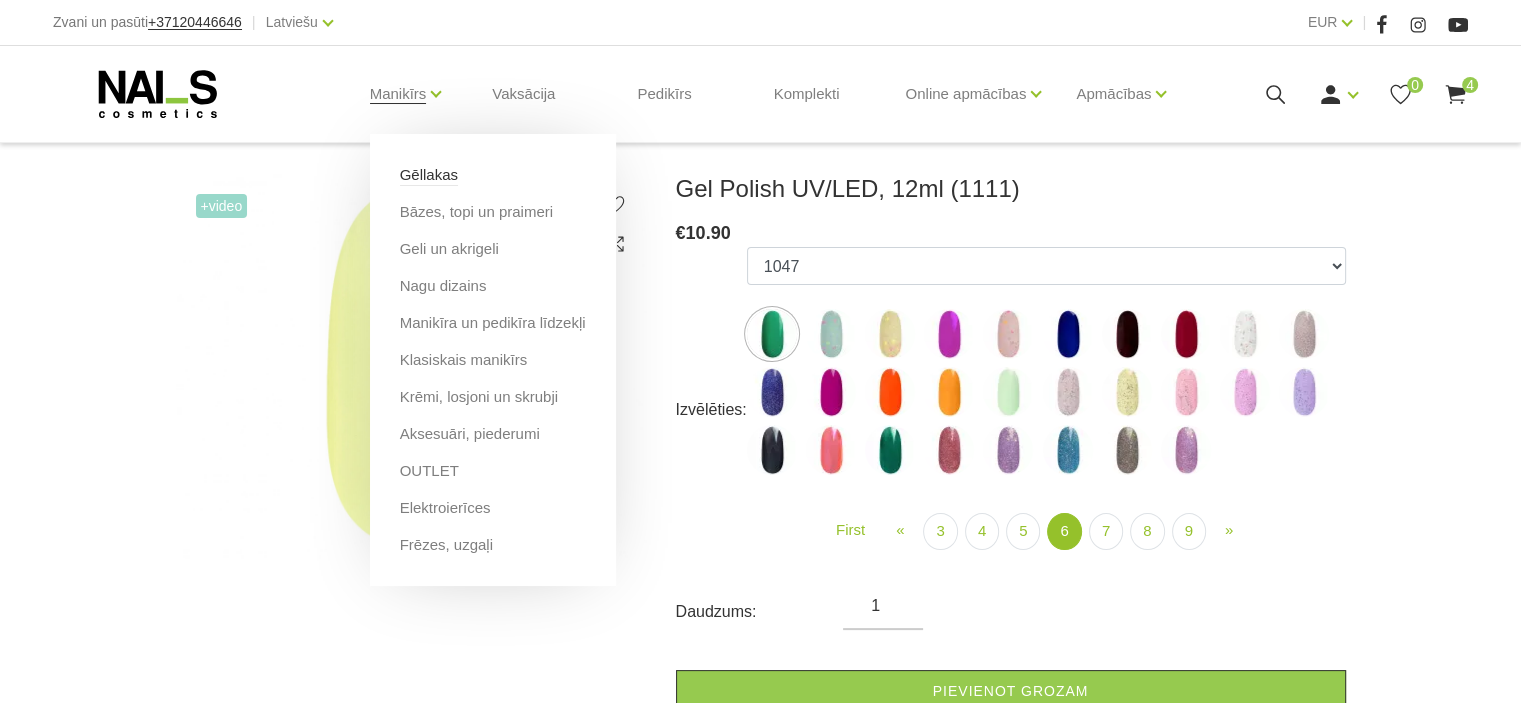 click on "Gēllakas" at bounding box center (429, 175) 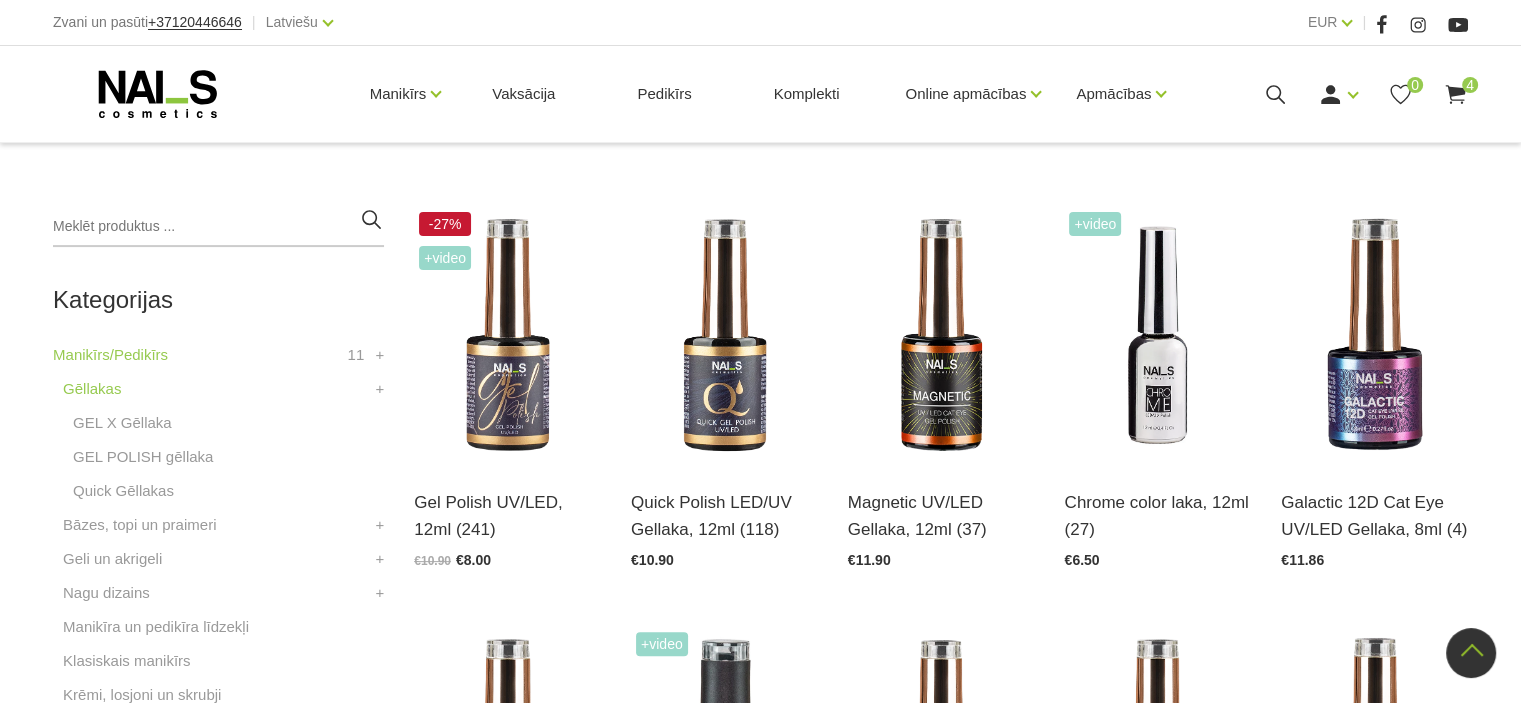 scroll, scrollTop: 413, scrollLeft: 0, axis: vertical 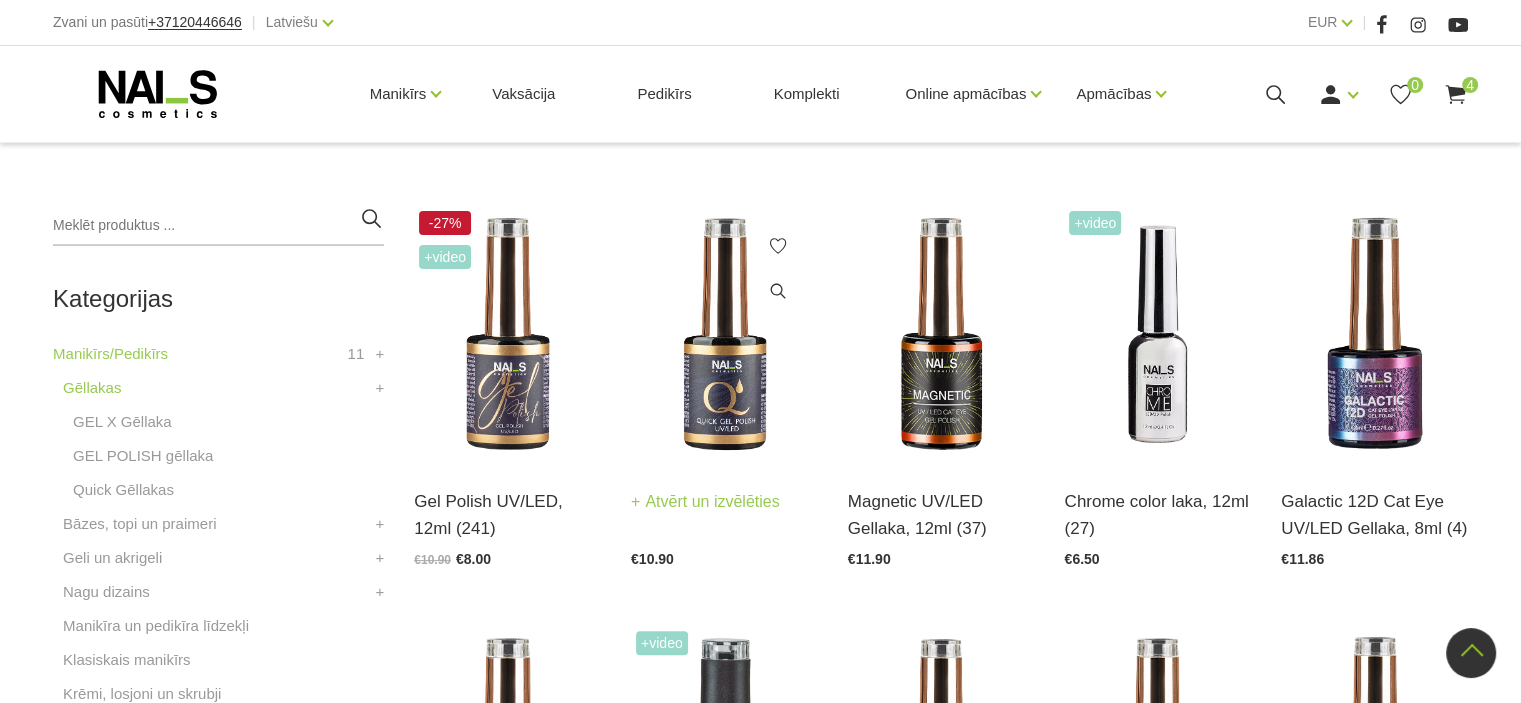 click at bounding box center [724, 334] 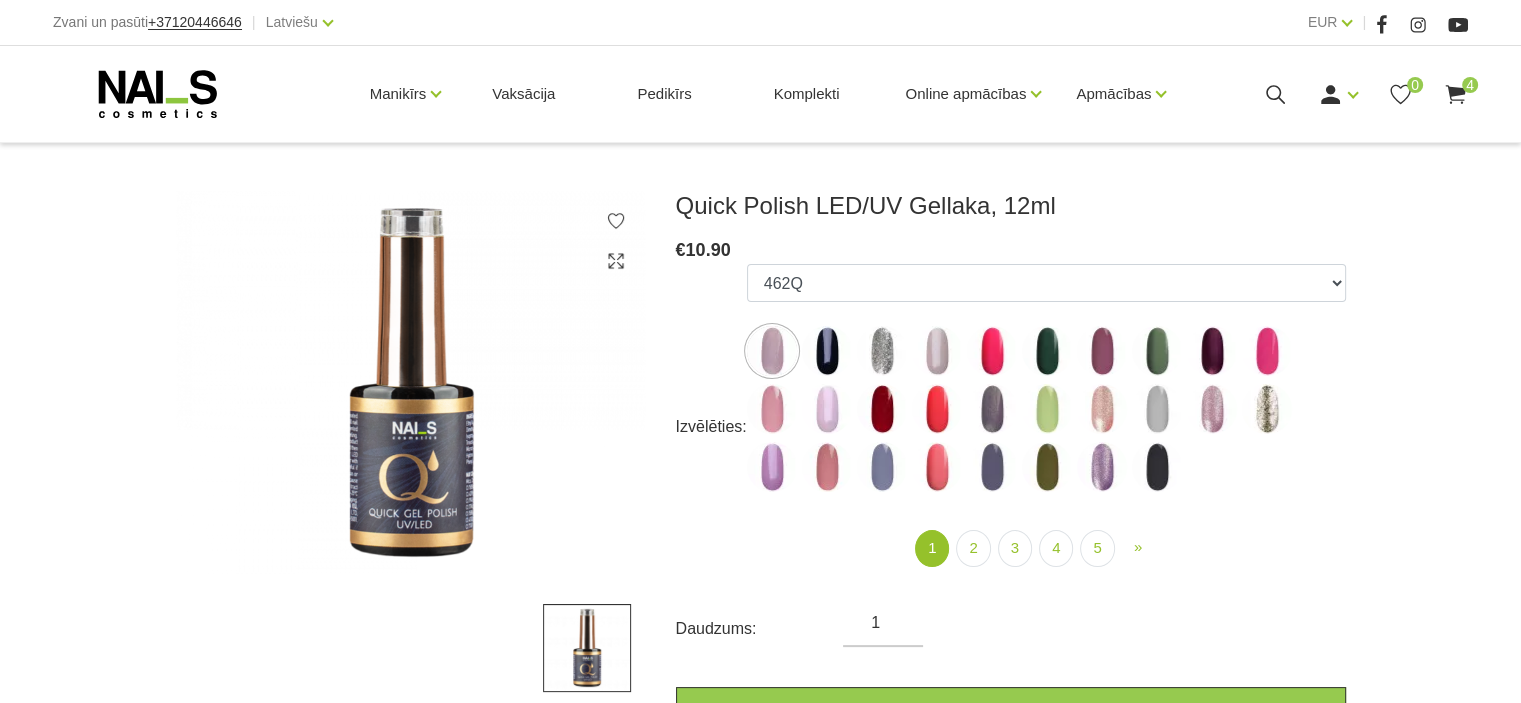 scroll, scrollTop: 234, scrollLeft: 0, axis: vertical 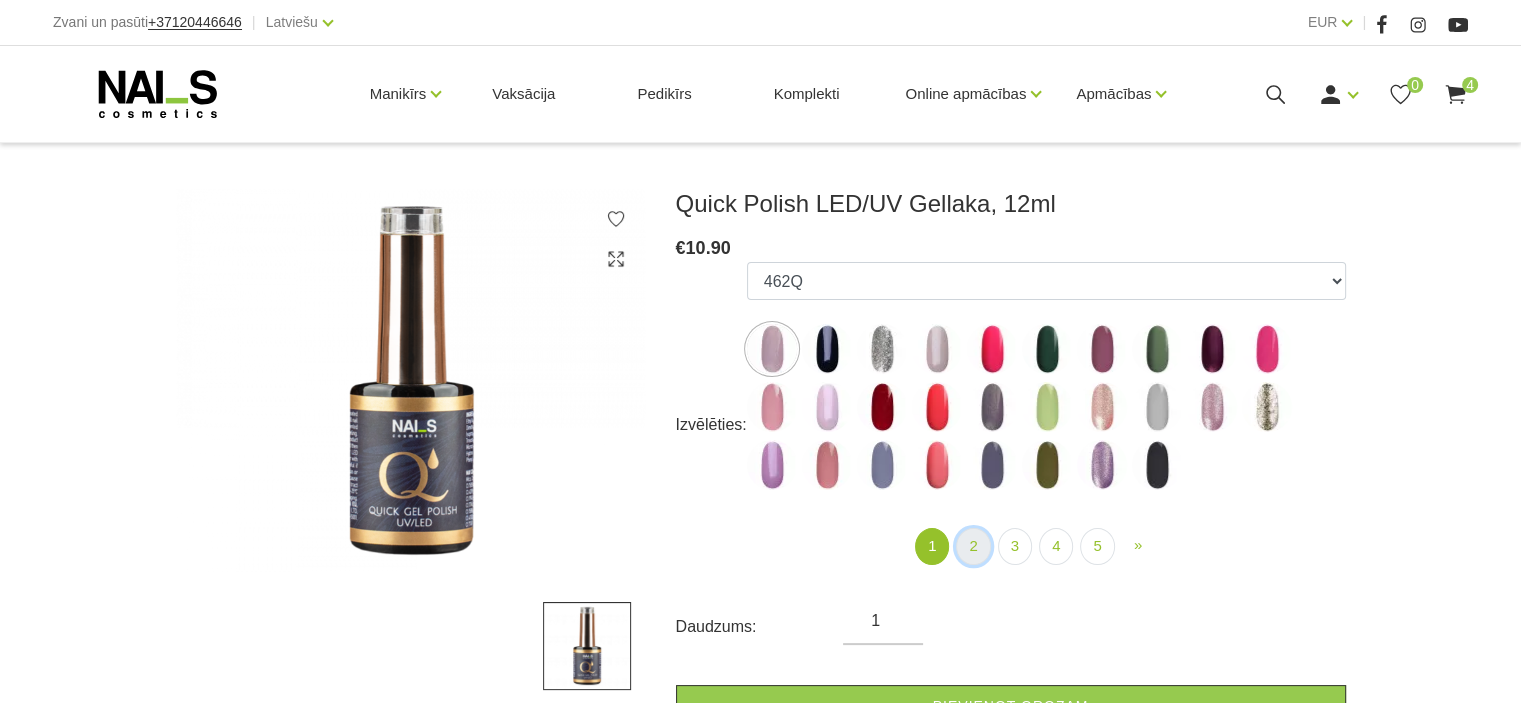 click on "2" at bounding box center (973, 546) 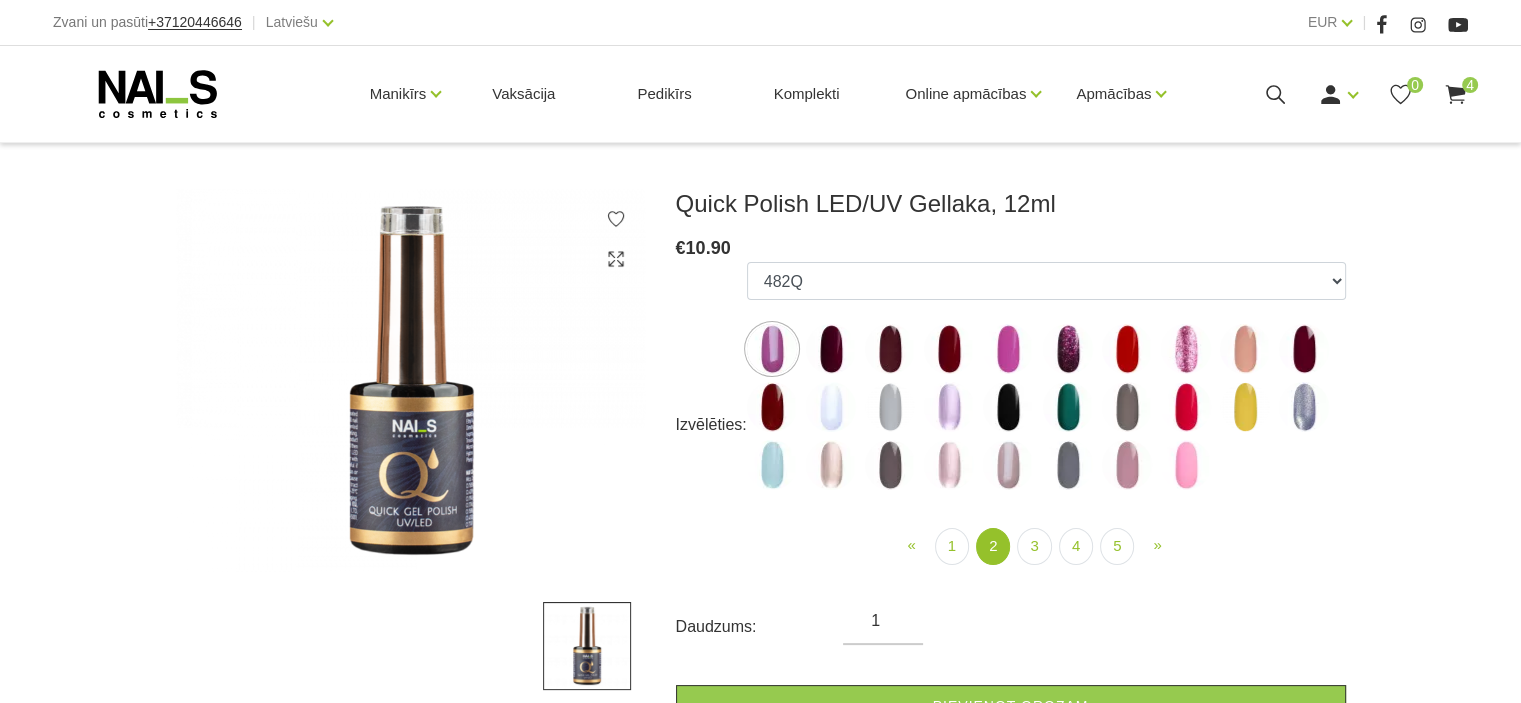 click at bounding box center (831, 407) 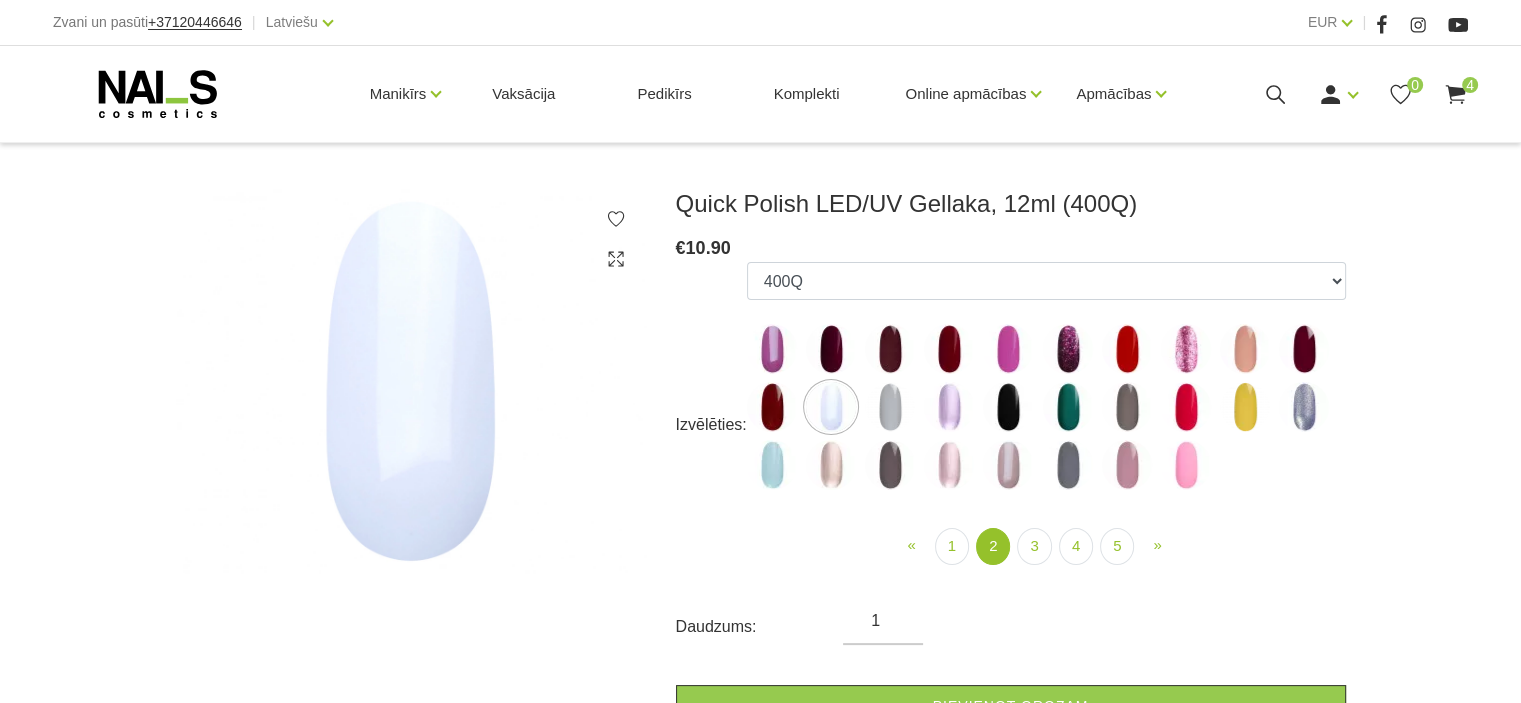 click at bounding box center (949, 465) 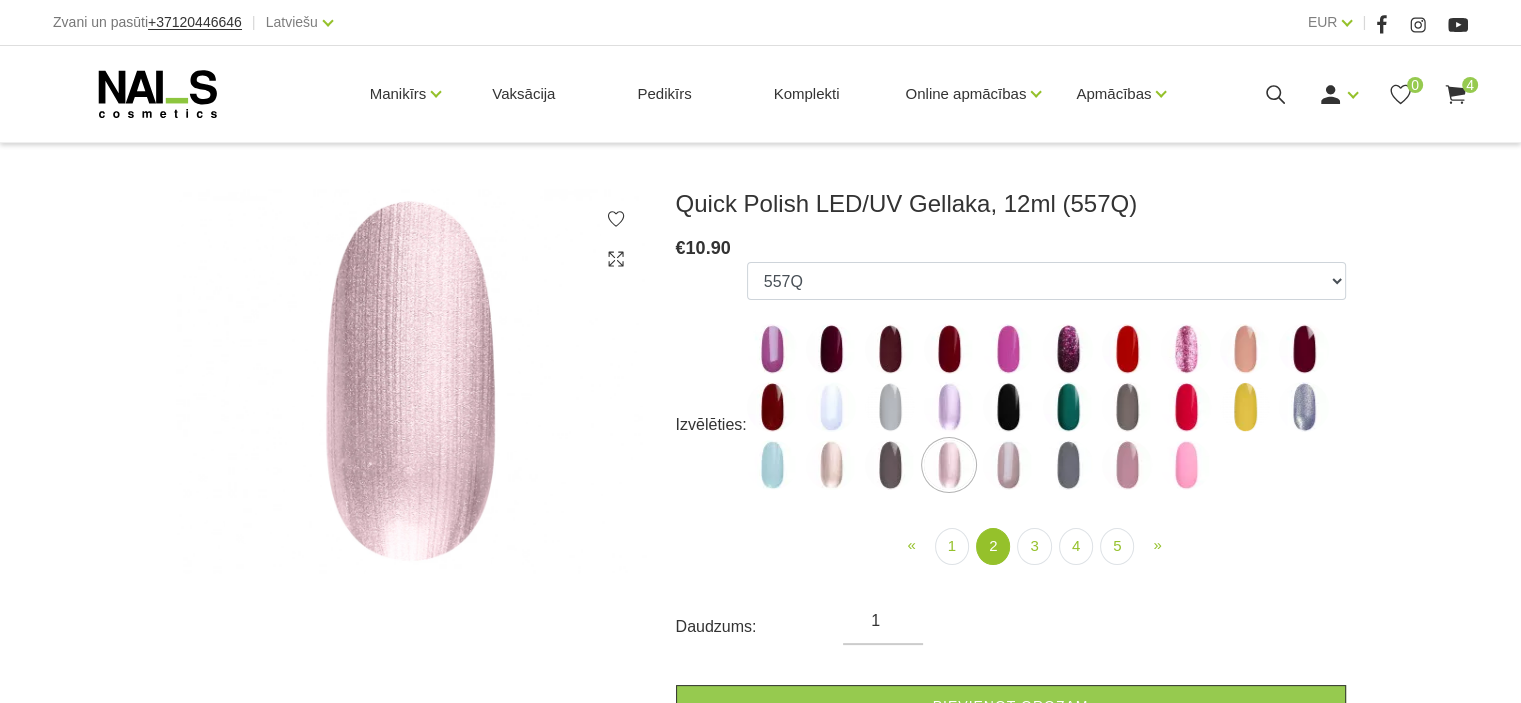 click at bounding box center [831, 465] 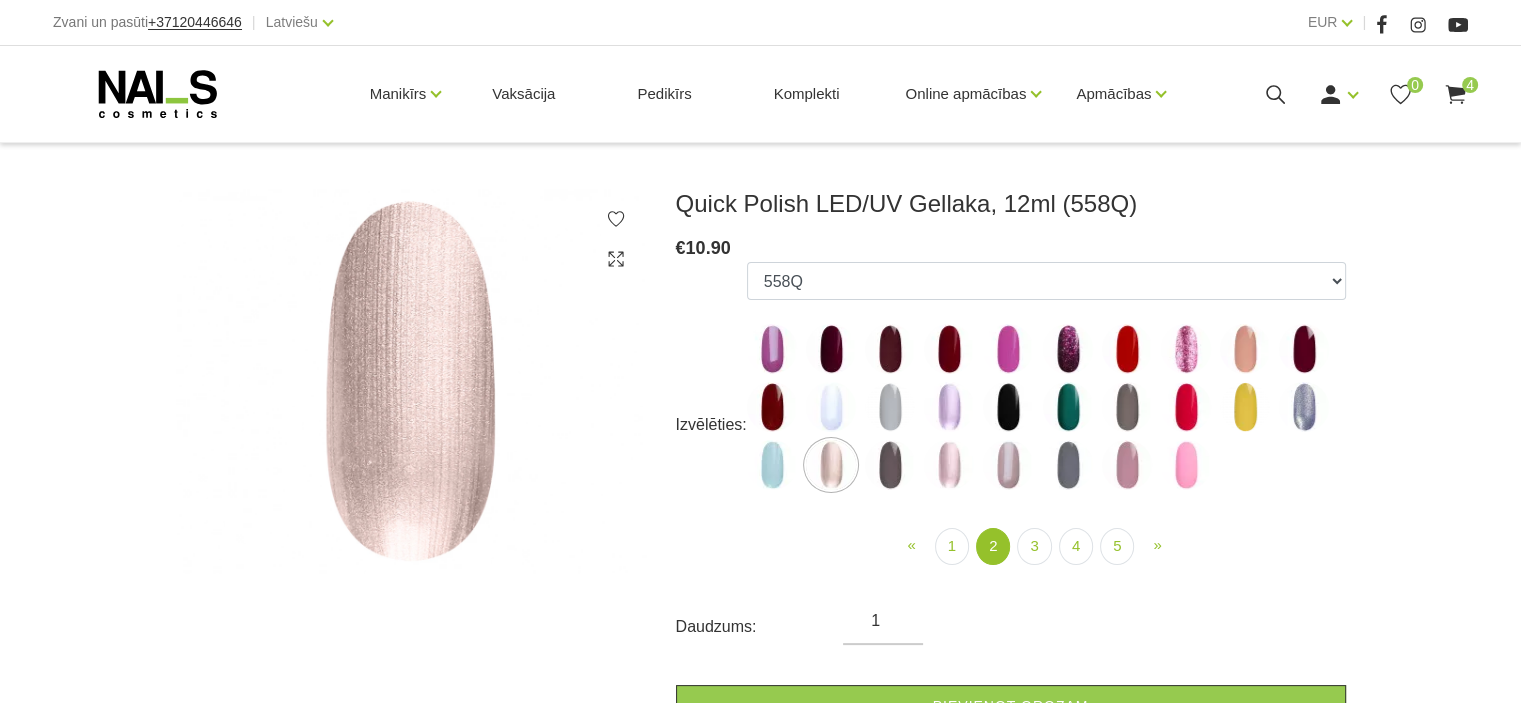 click at bounding box center [890, 465] 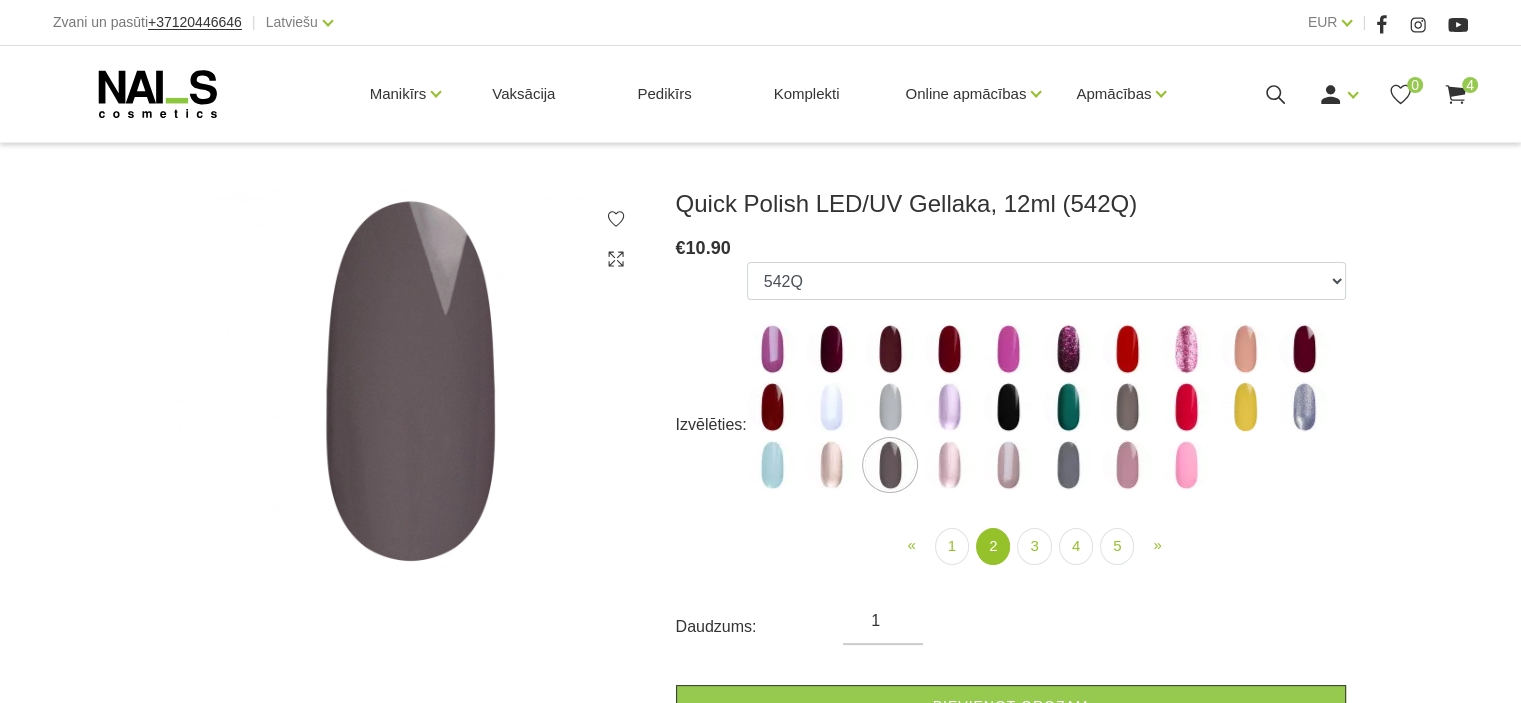 click at bounding box center [1008, 465] 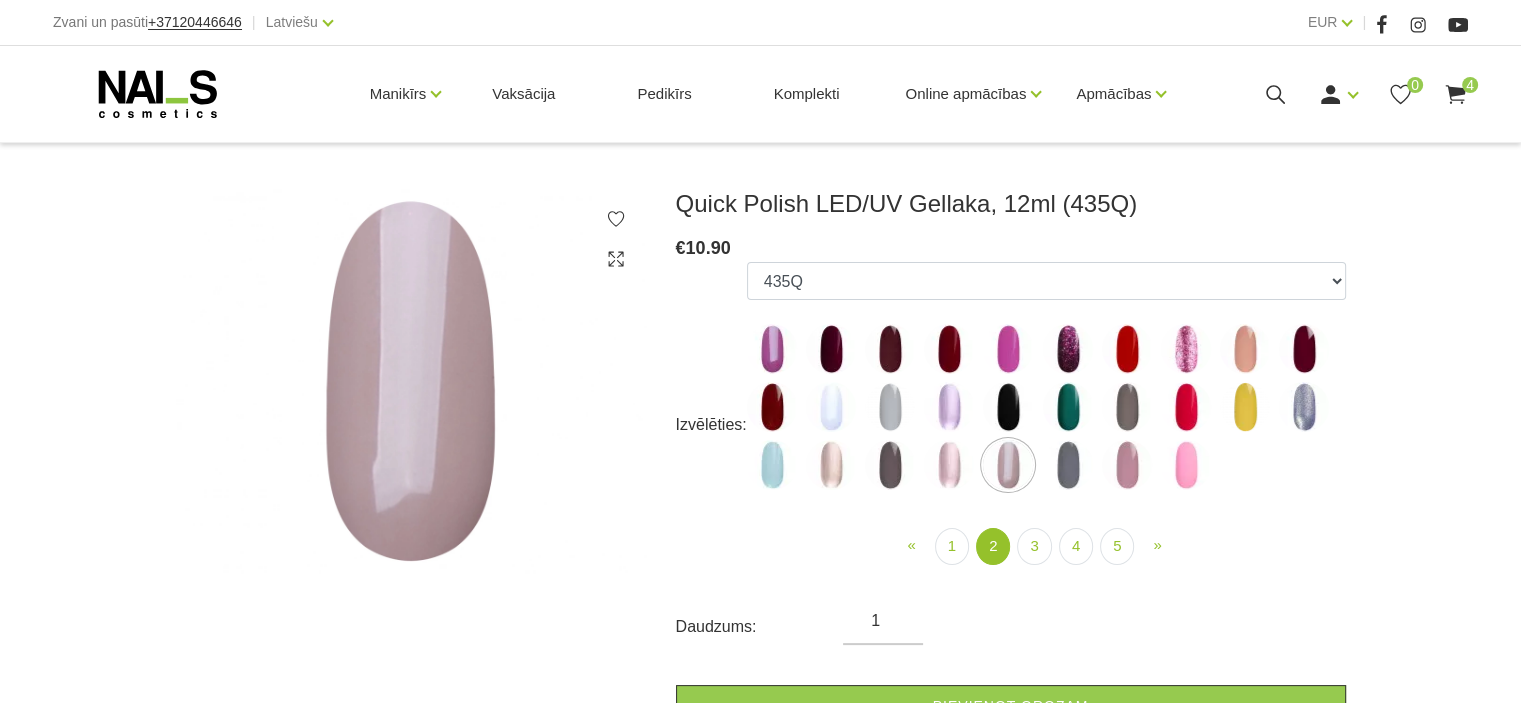 click at bounding box center (1068, 407) 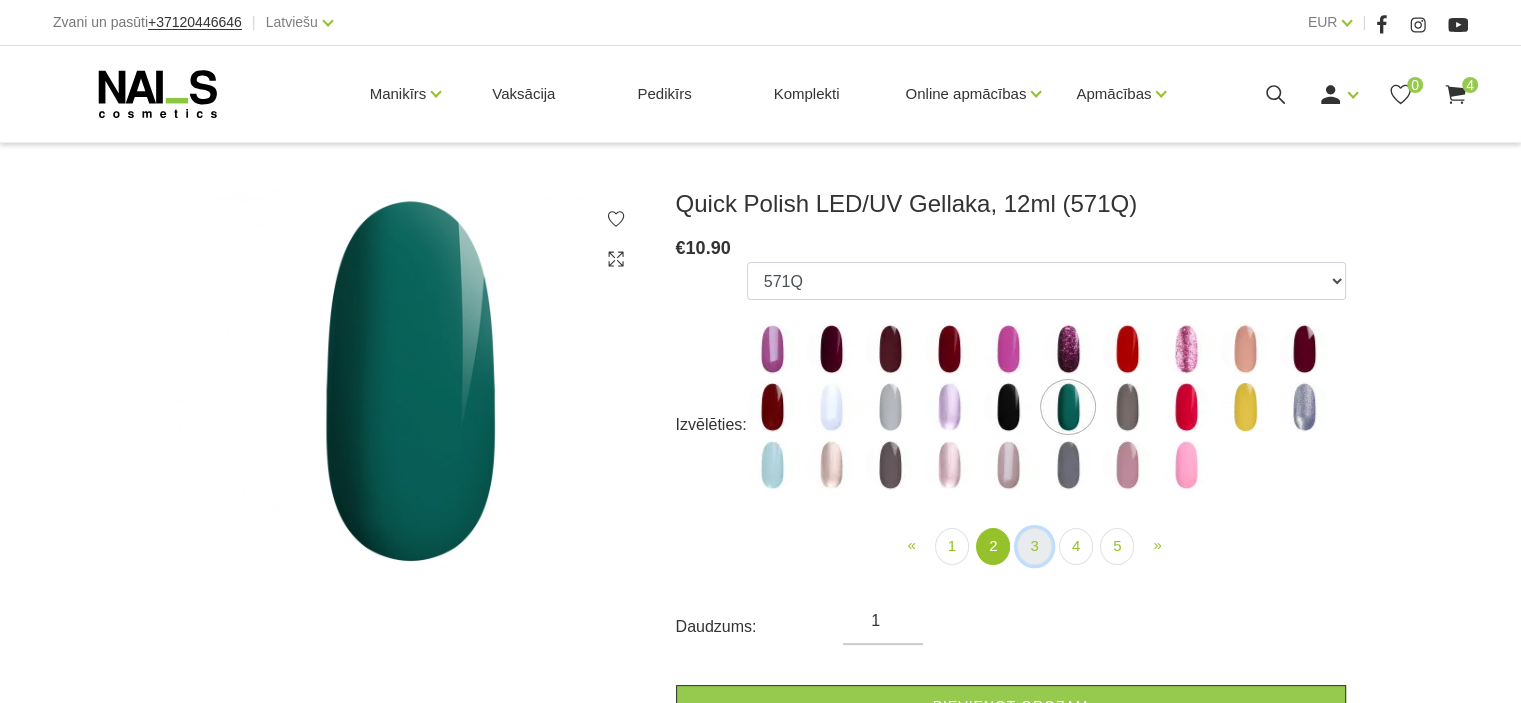 click on "3" at bounding box center (1034, 546) 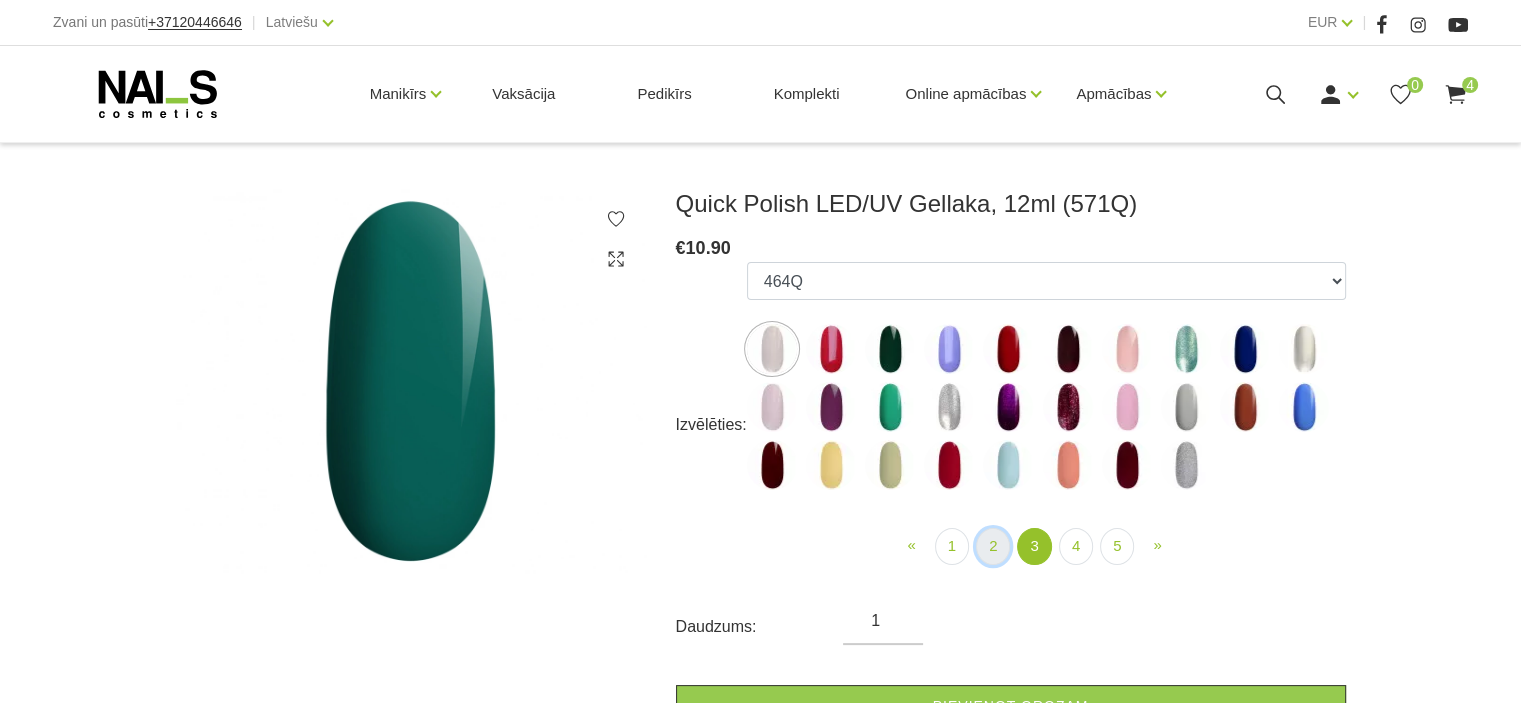 click on "2" at bounding box center (993, 546) 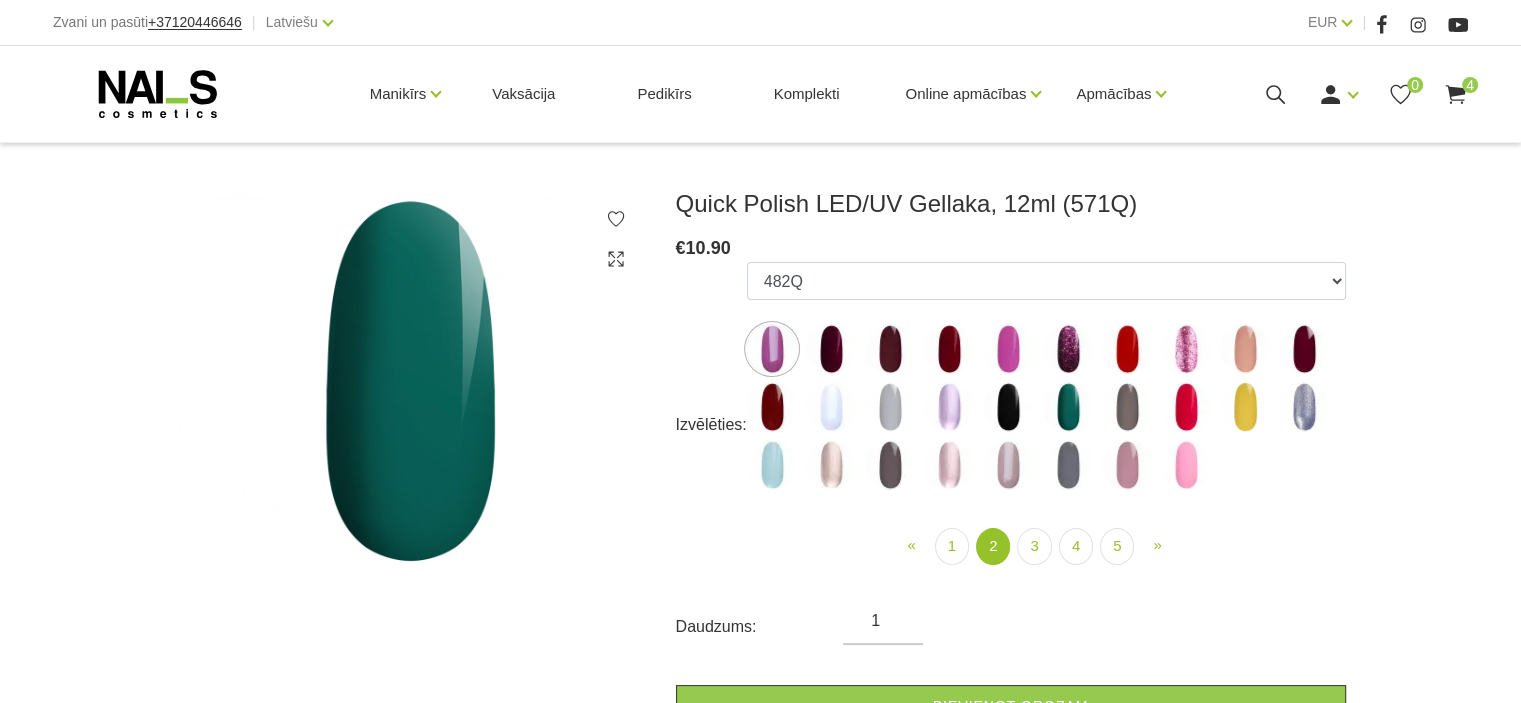 click at bounding box center [1245, 349] 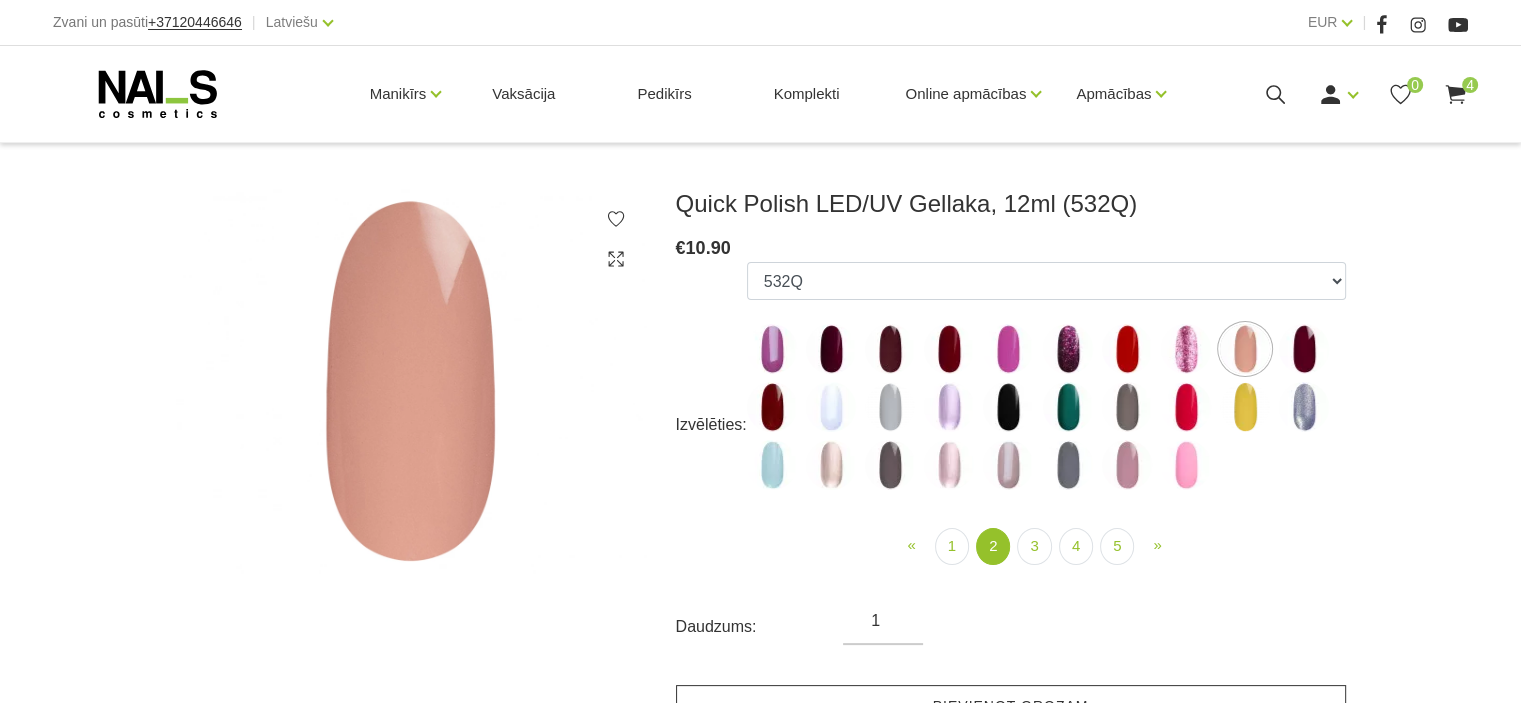 click on "Pievienot grozam" at bounding box center [1011, 706] 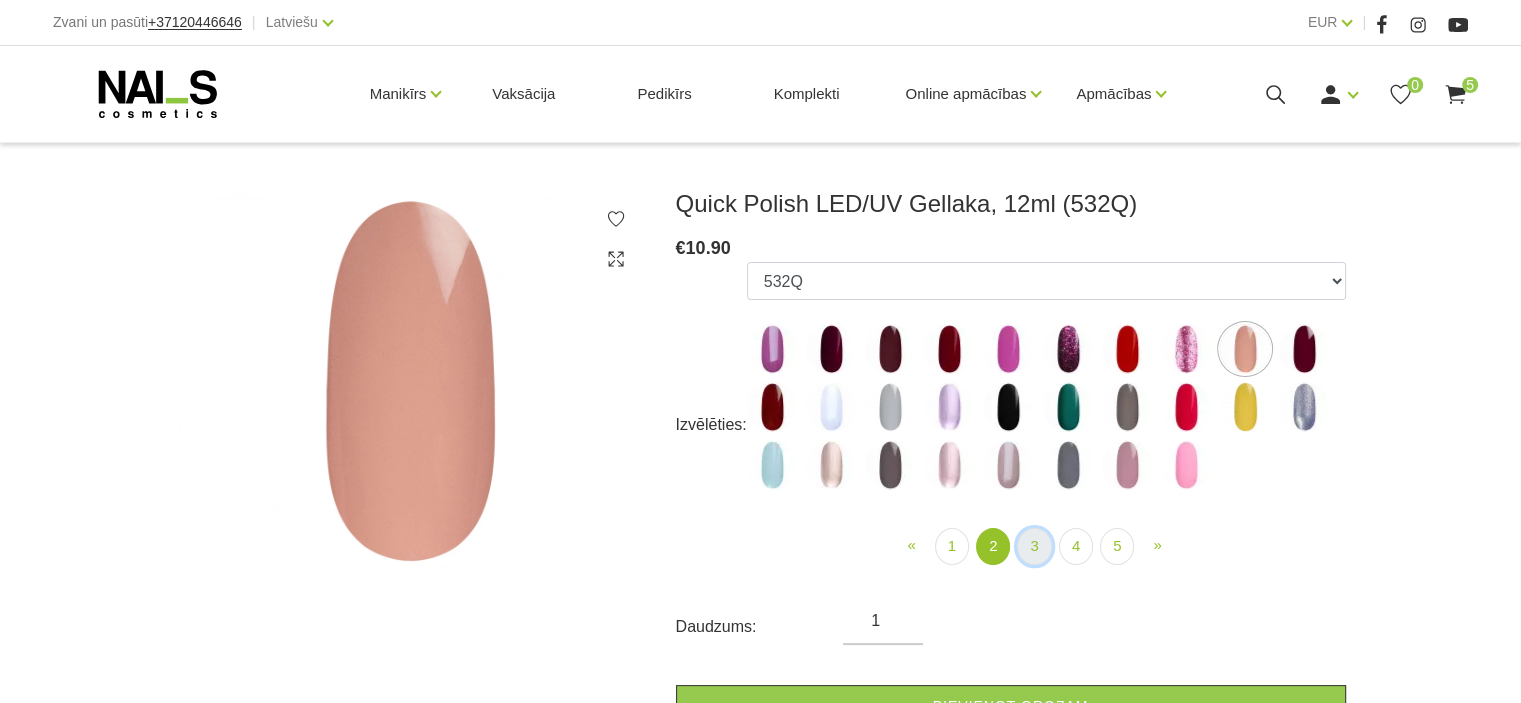 click on "3" at bounding box center [1034, 546] 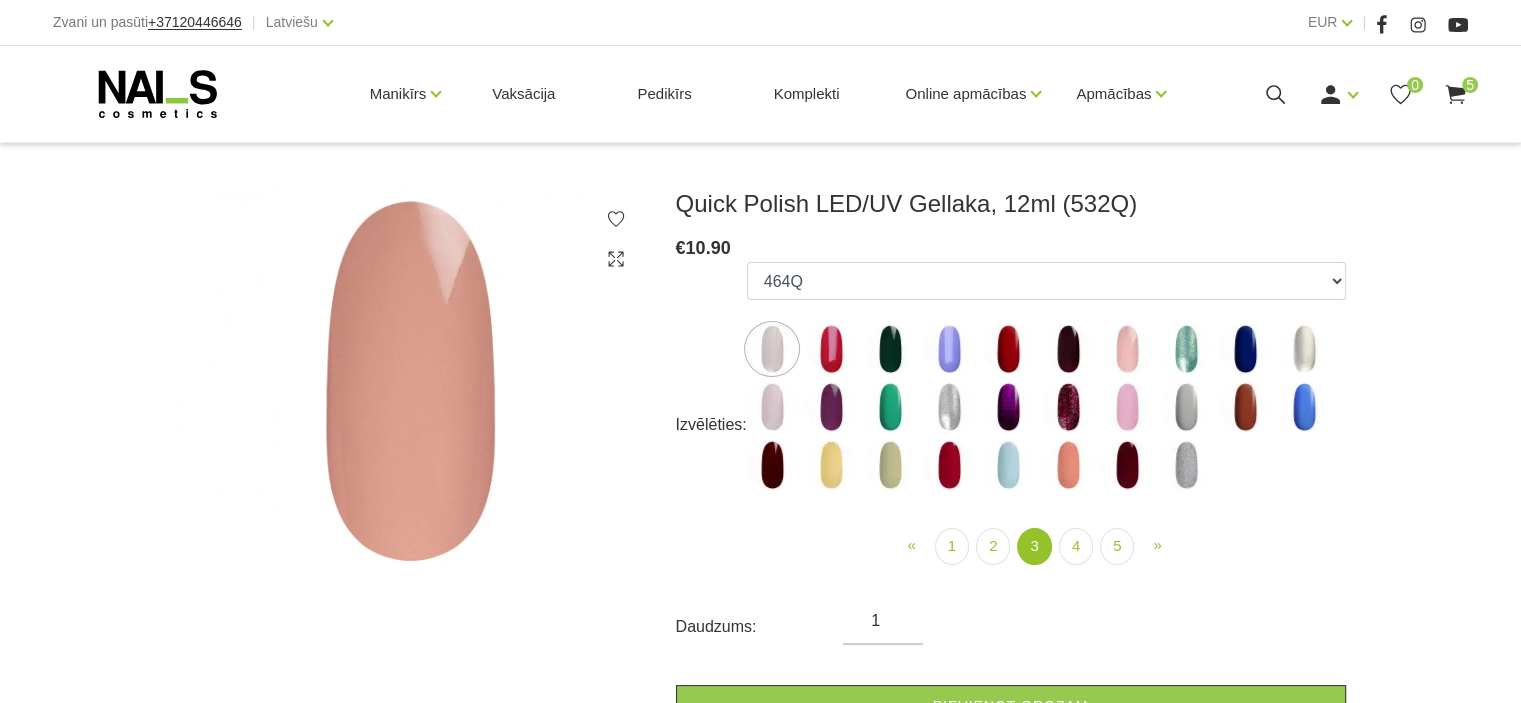 click at bounding box center [831, 465] 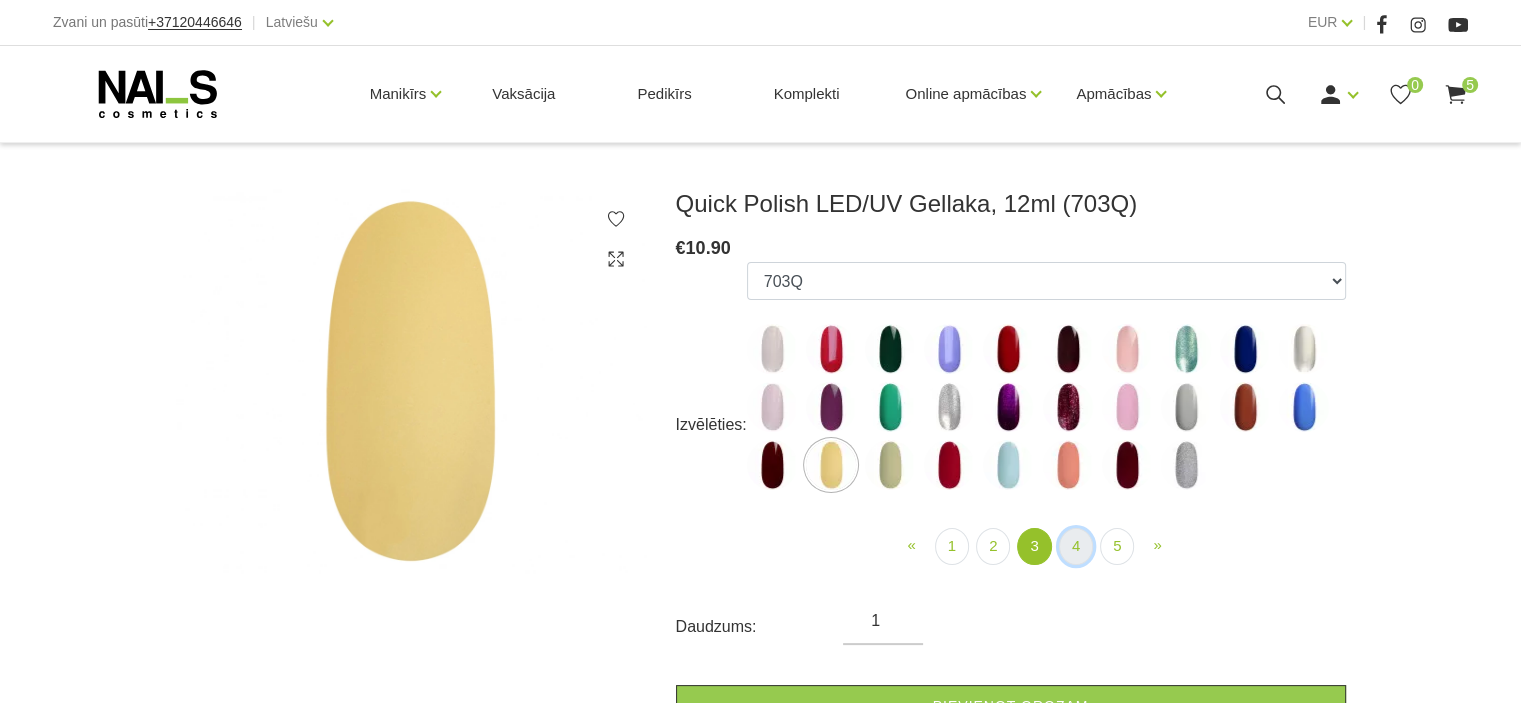 click on "4" at bounding box center [1076, 546] 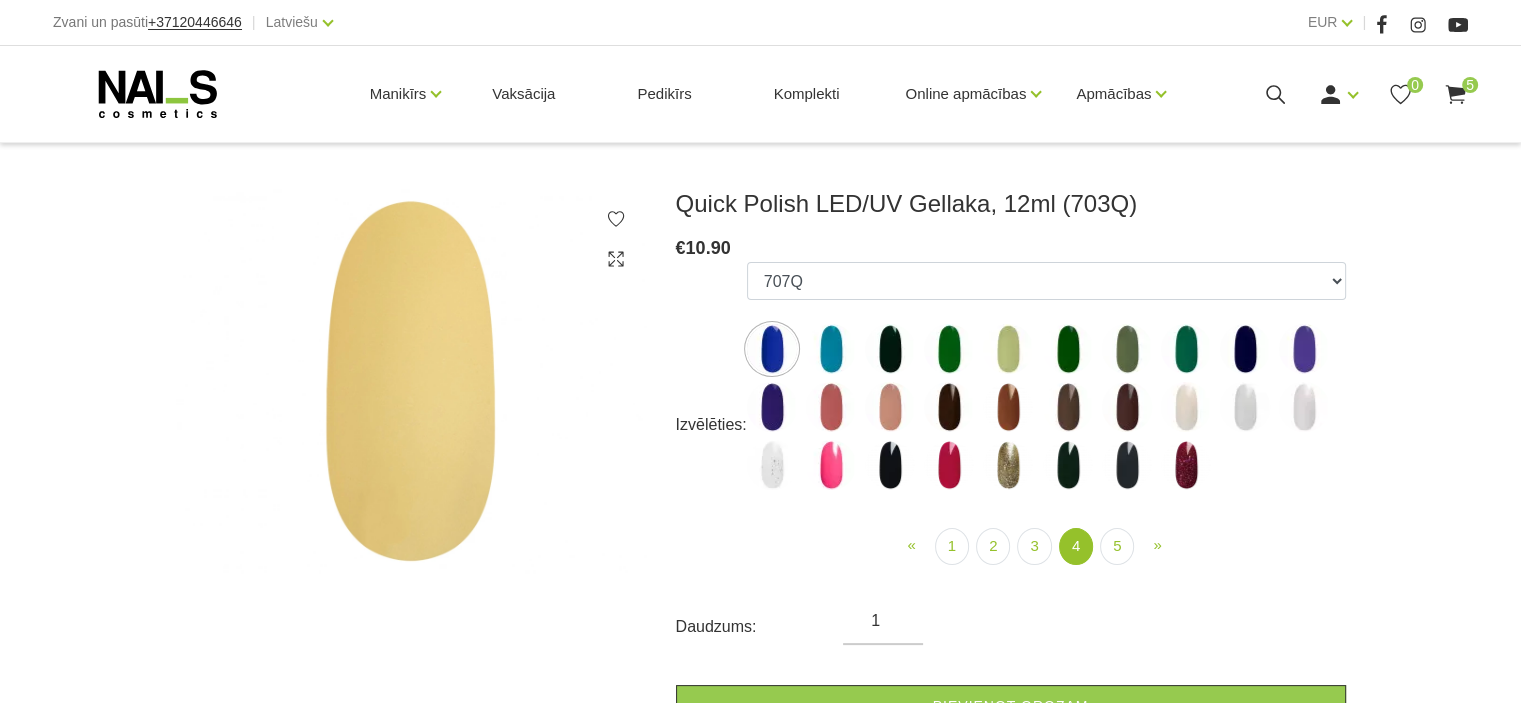click at bounding box center (890, 407) 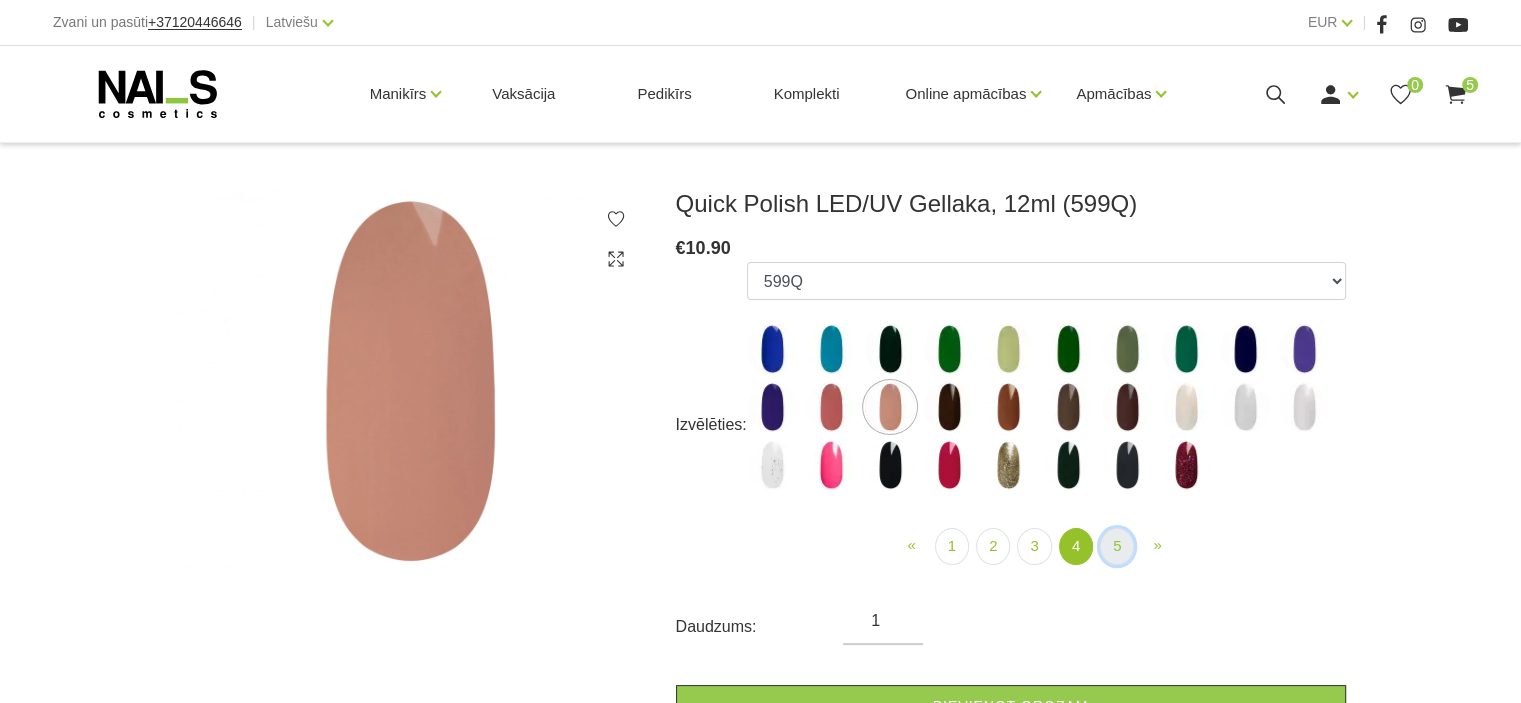 click on "5" at bounding box center [1117, 546] 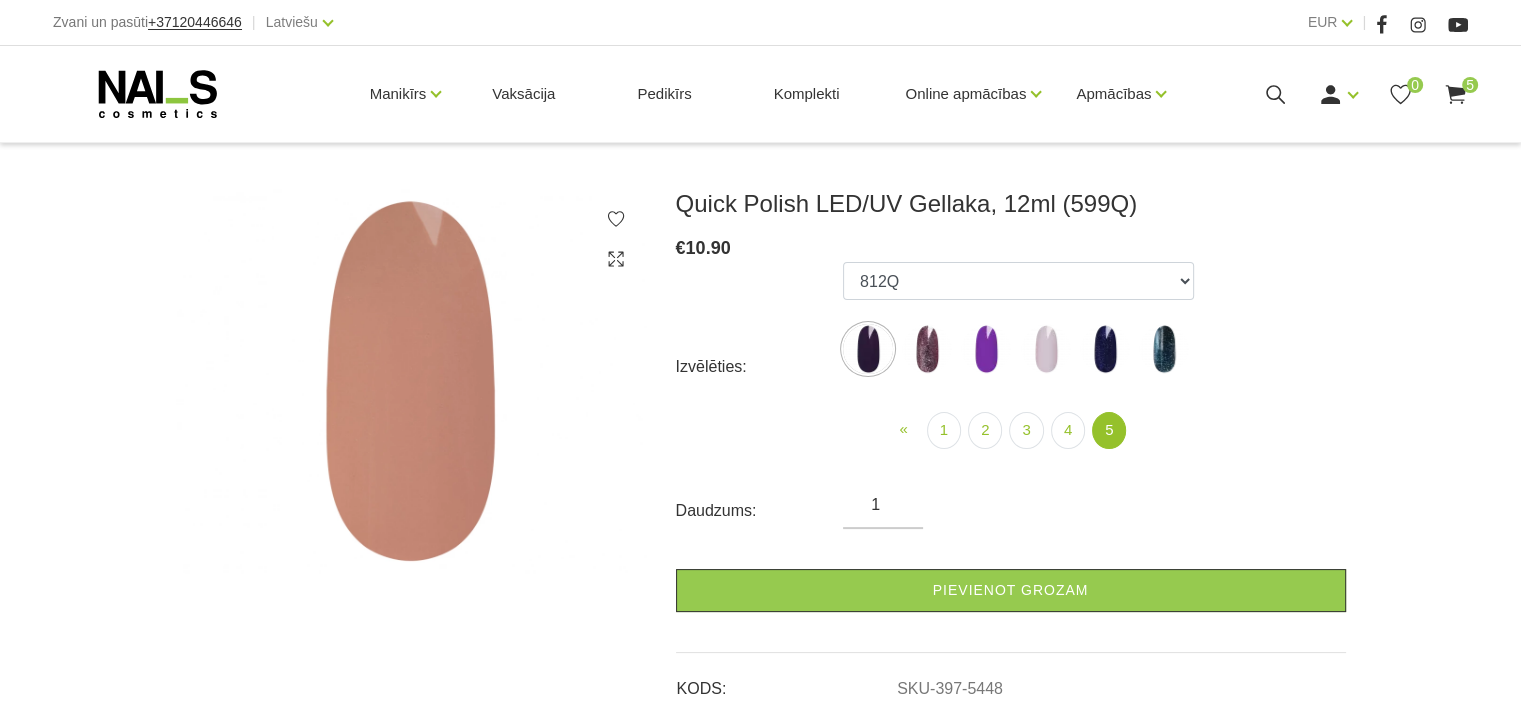 click at bounding box center (1046, 349) 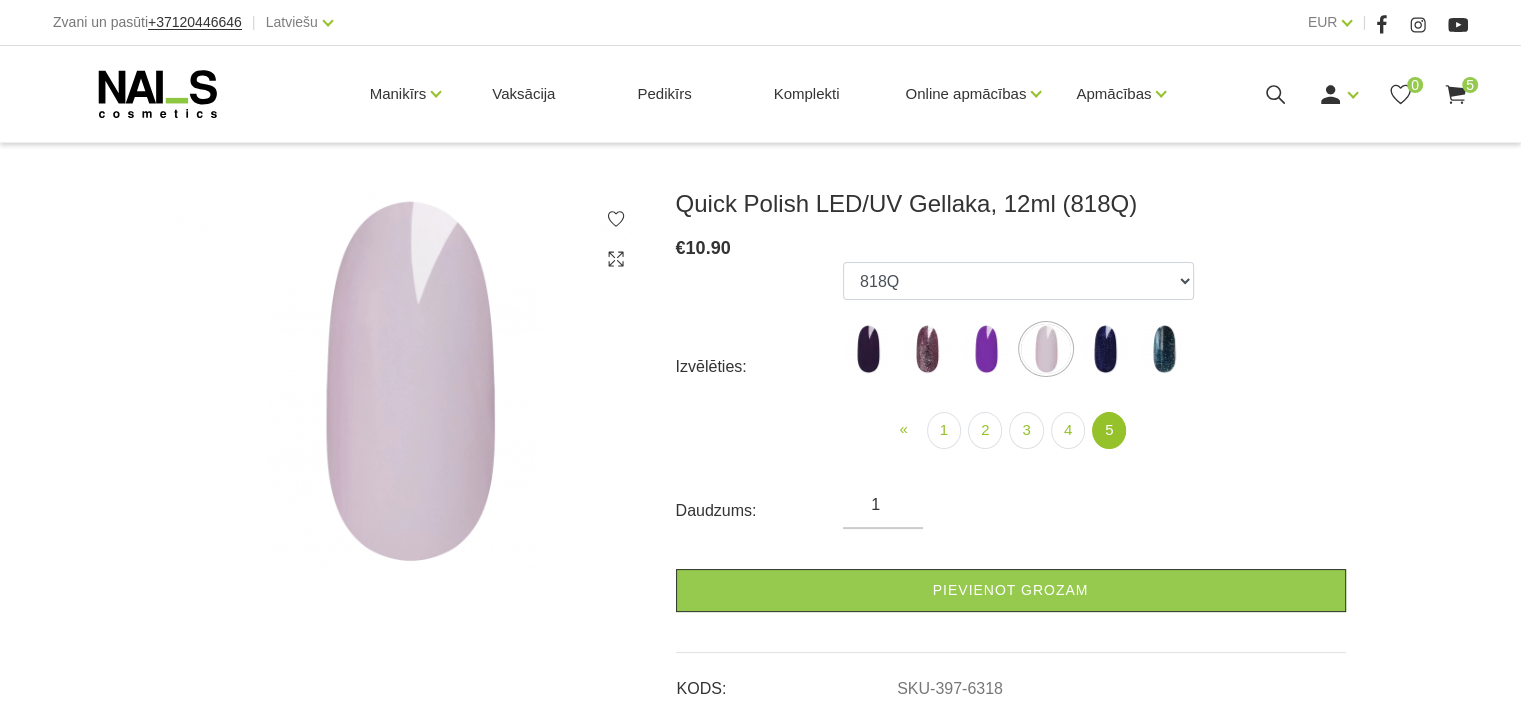 click at bounding box center [1105, 349] 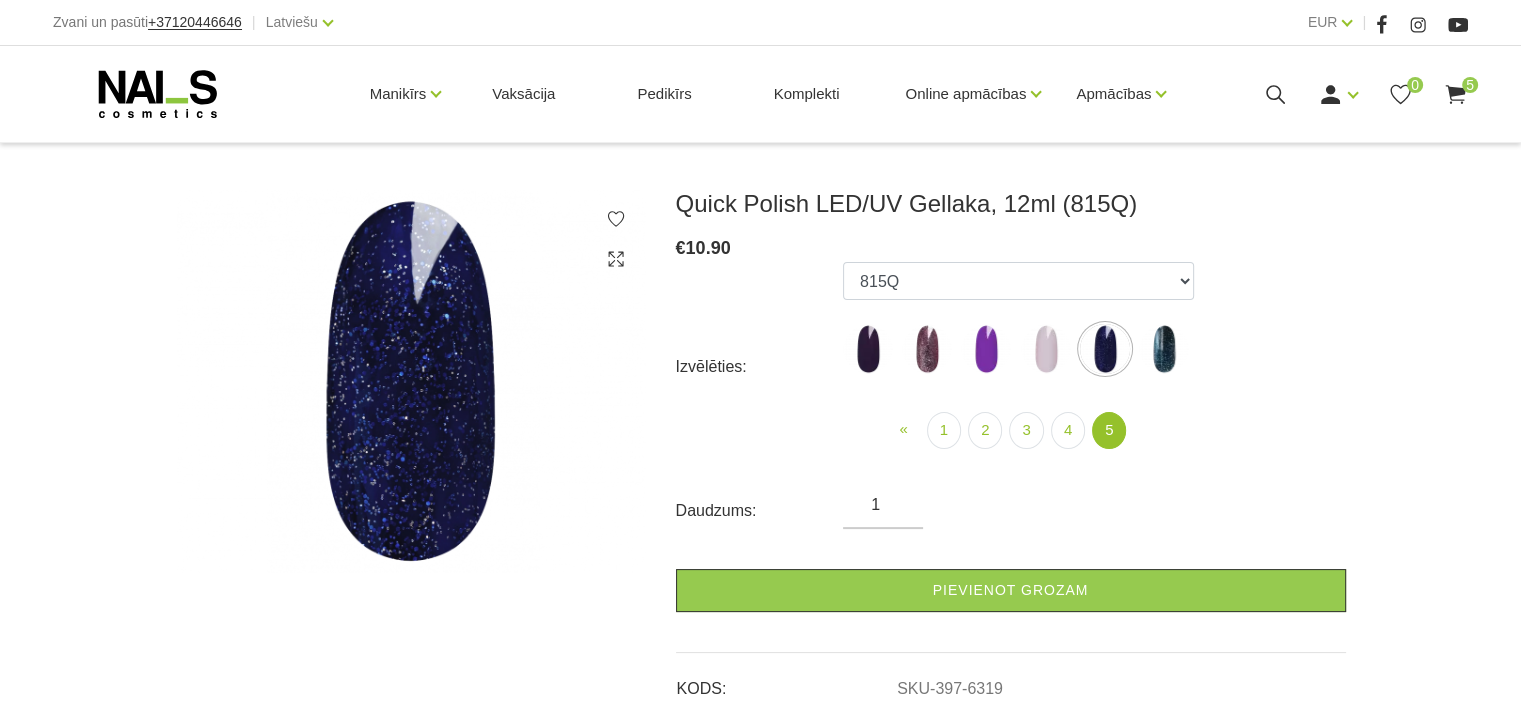 click at bounding box center (927, 349) 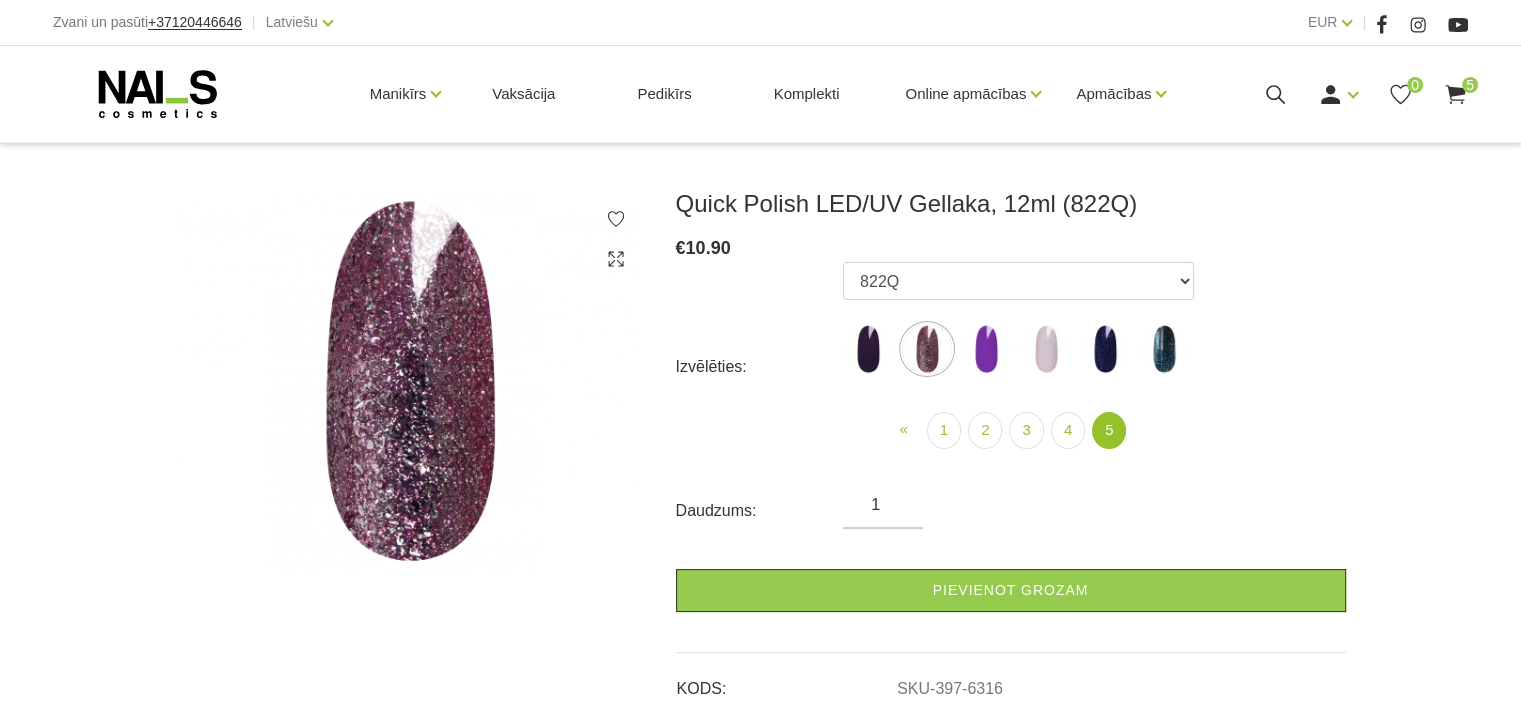 click at bounding box center [868, 349] 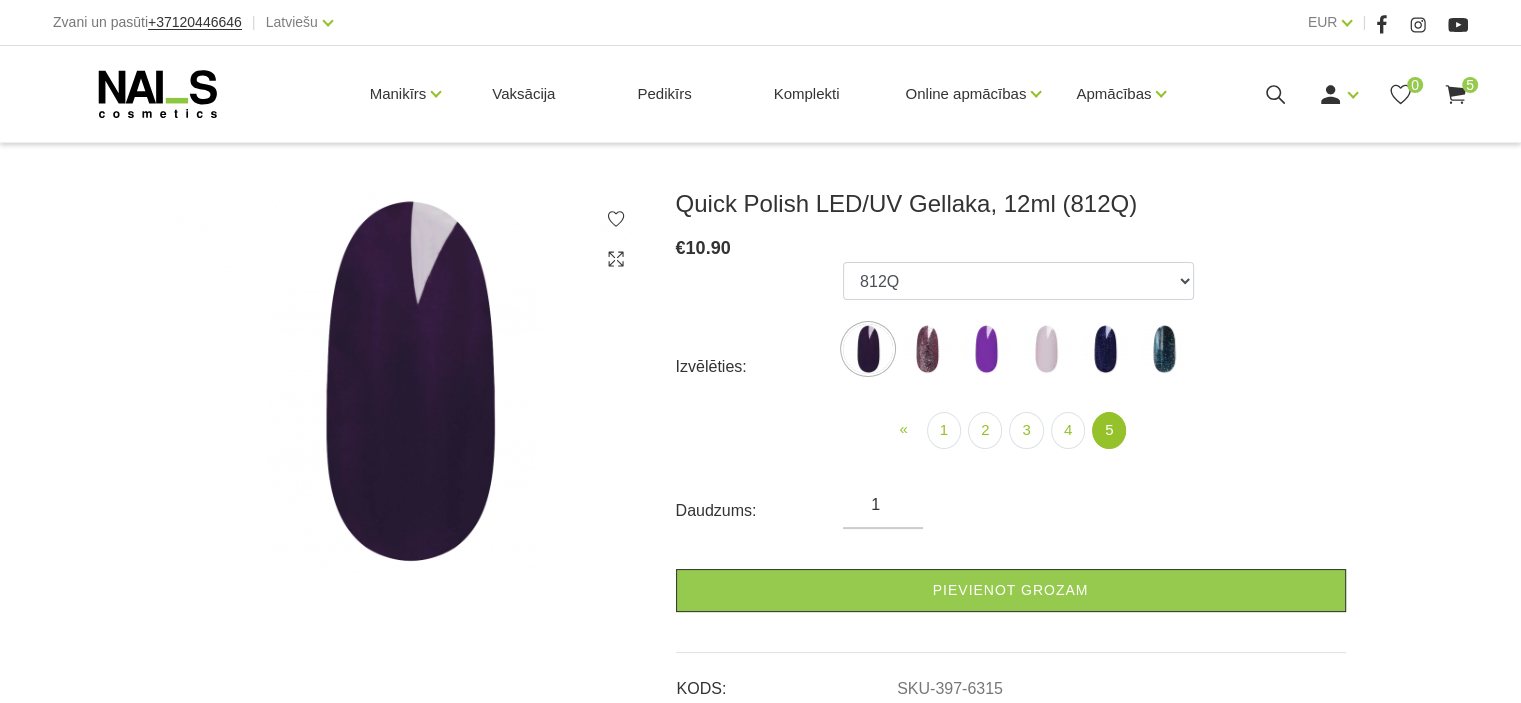 click at bounding box center (986, 349) 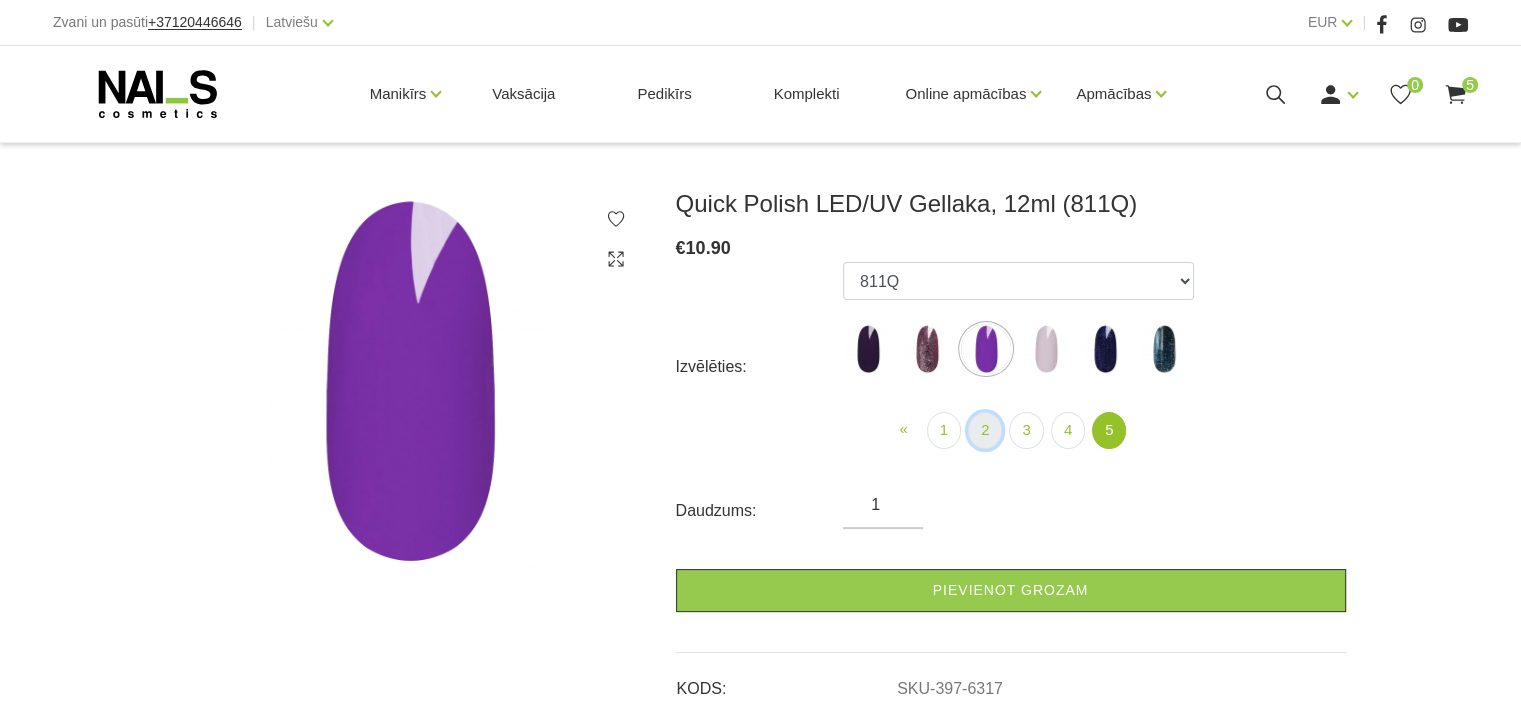 click on "2" at bounding box center [985, 430] 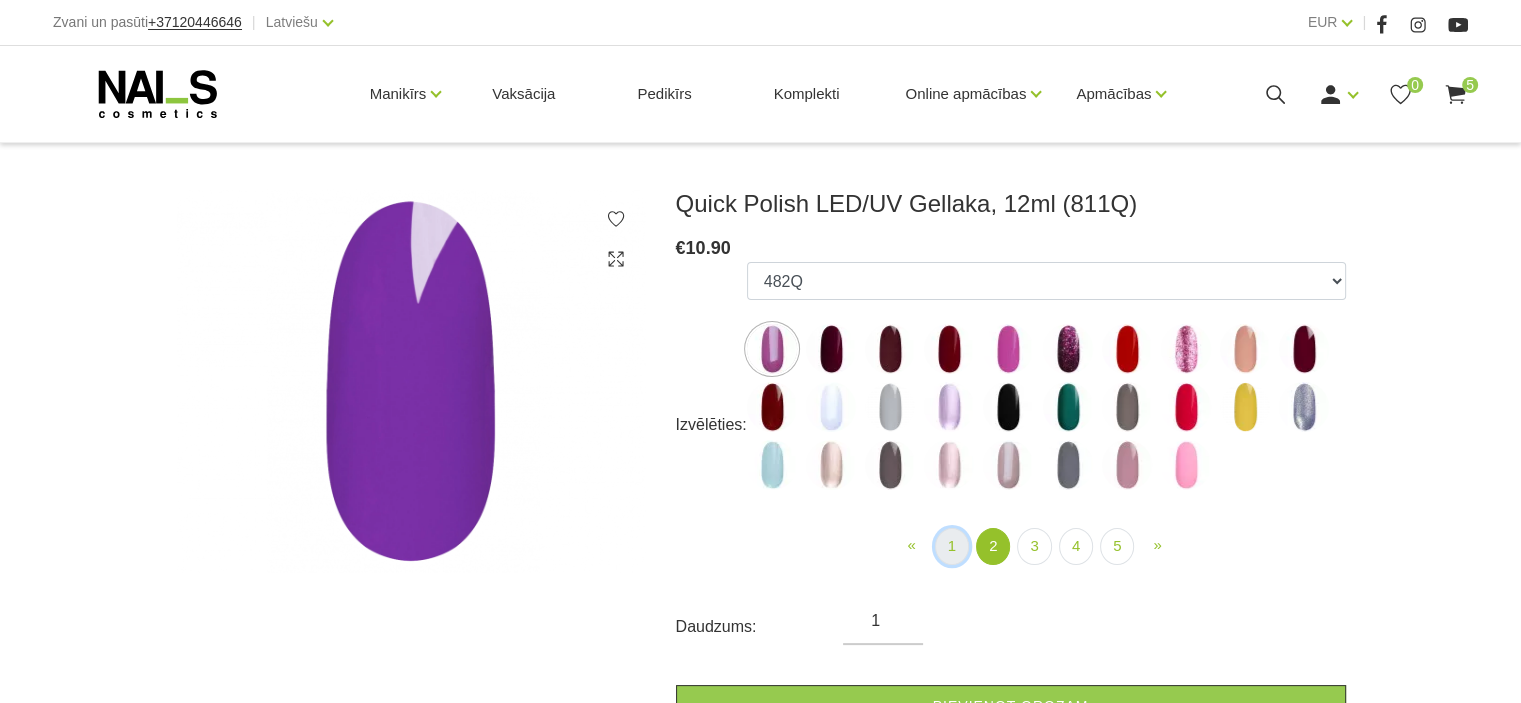 click on "1" at bounding box center (952, 546) 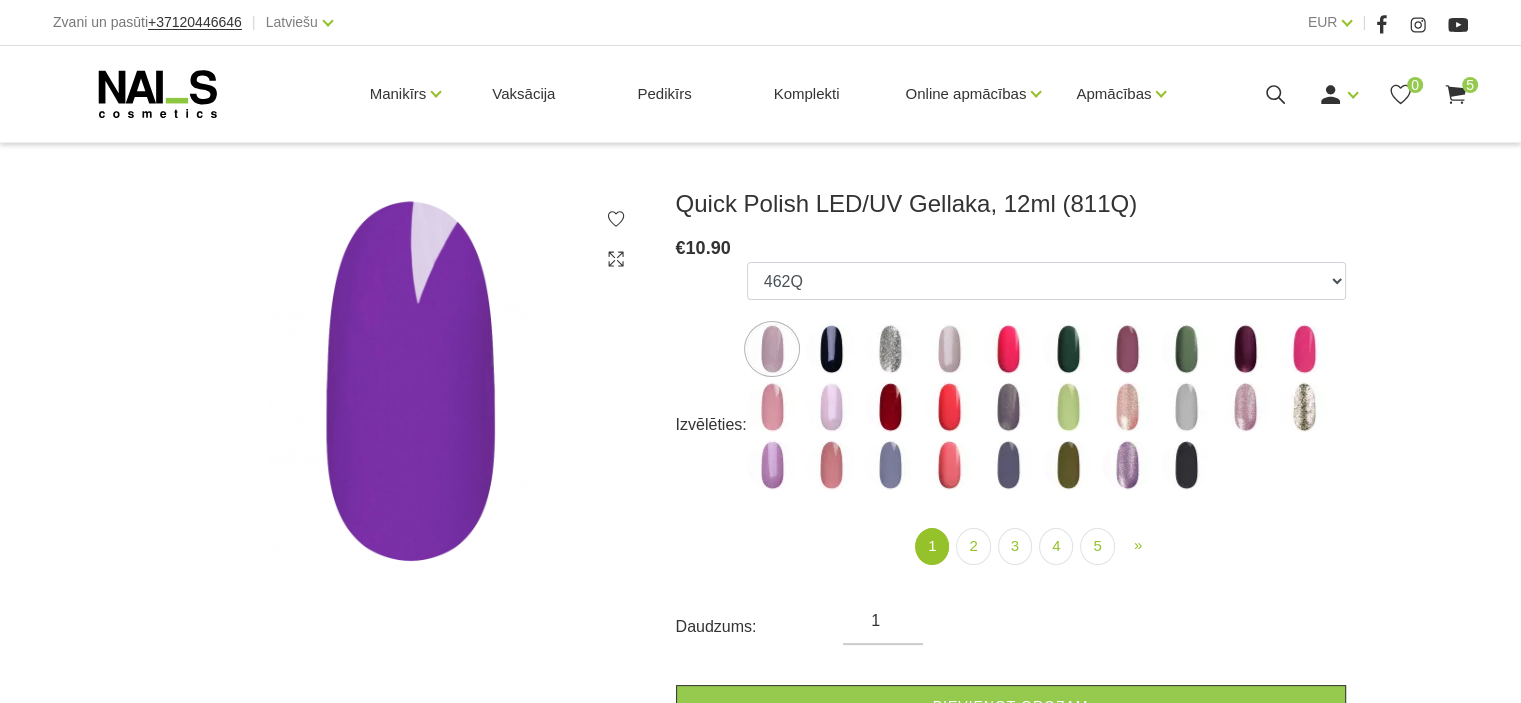 click at bounding box center (1068, 407) 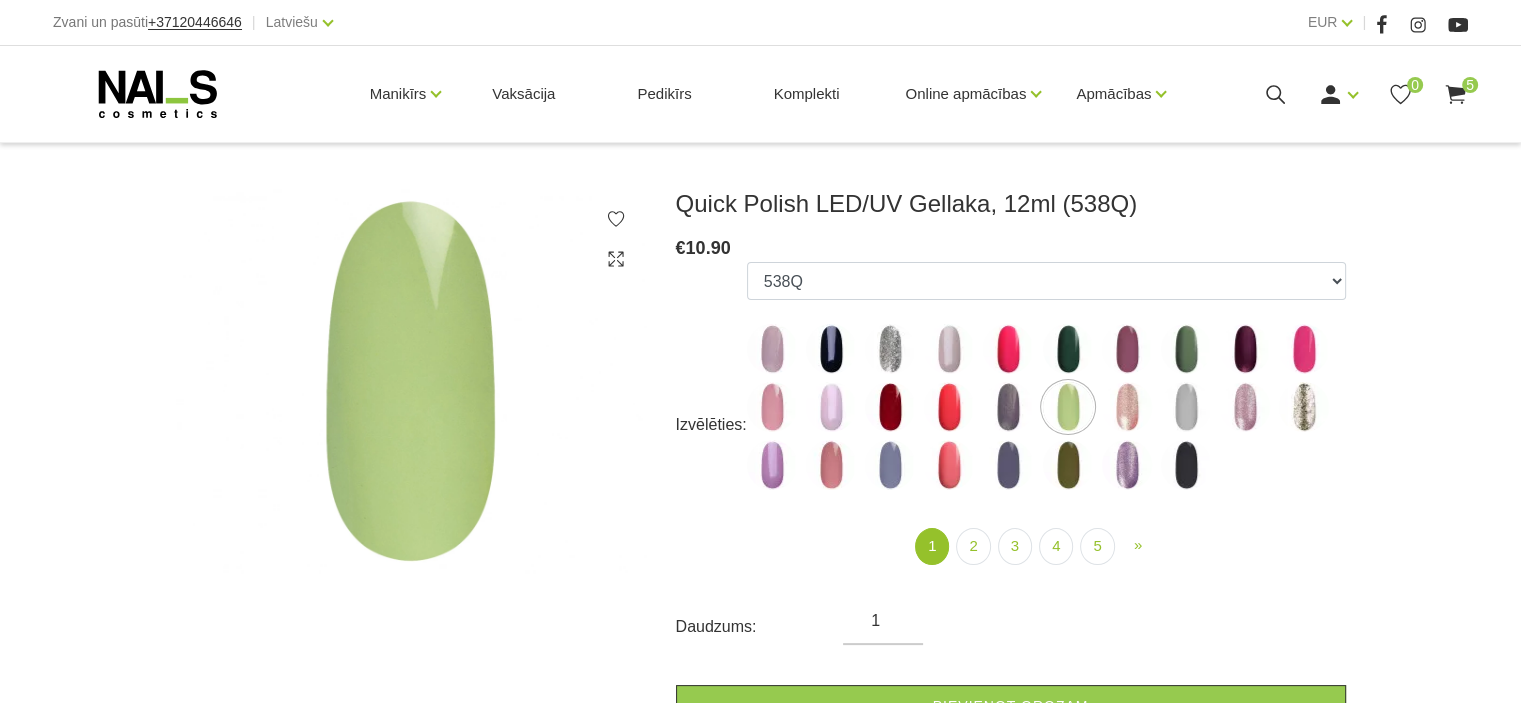 click at bounding box center [1186, 349] 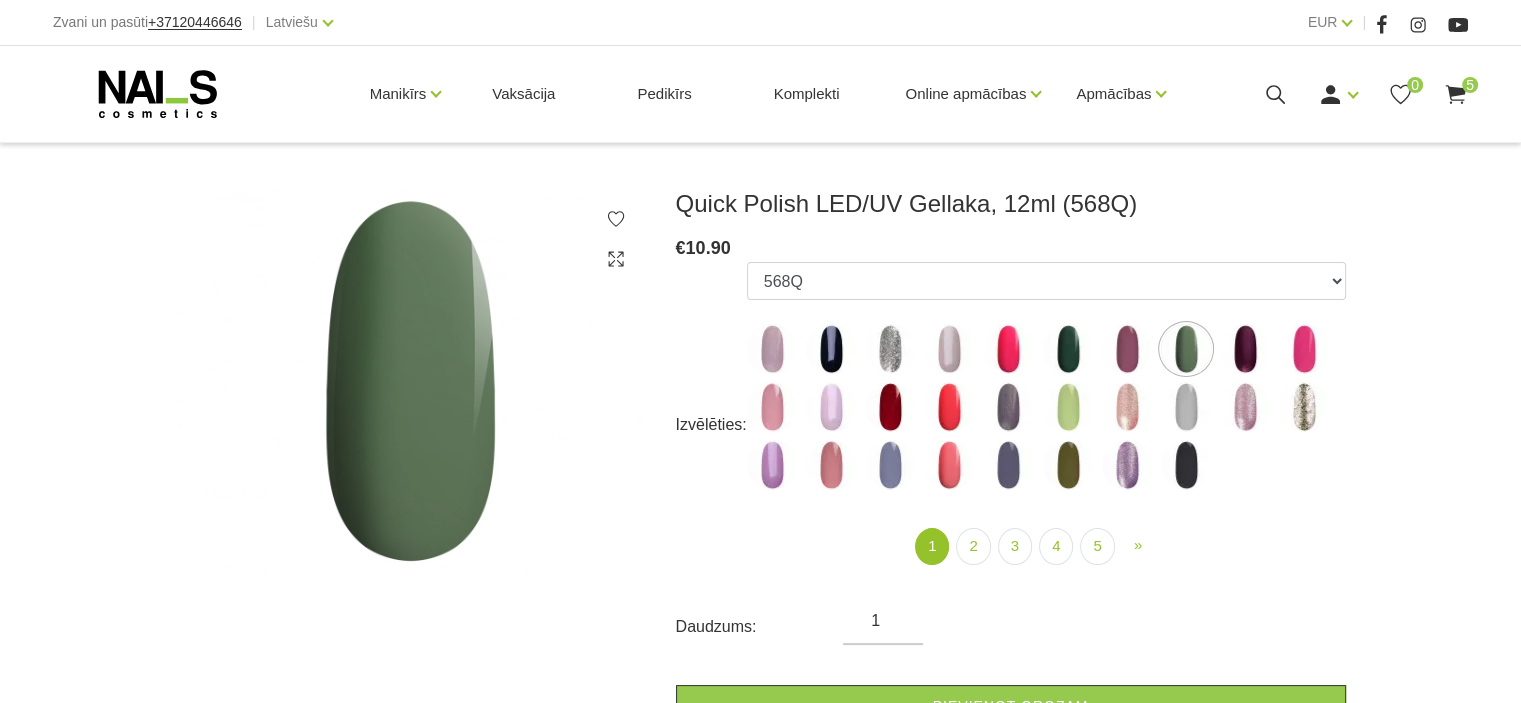 click at bounding box center [1068, 407] 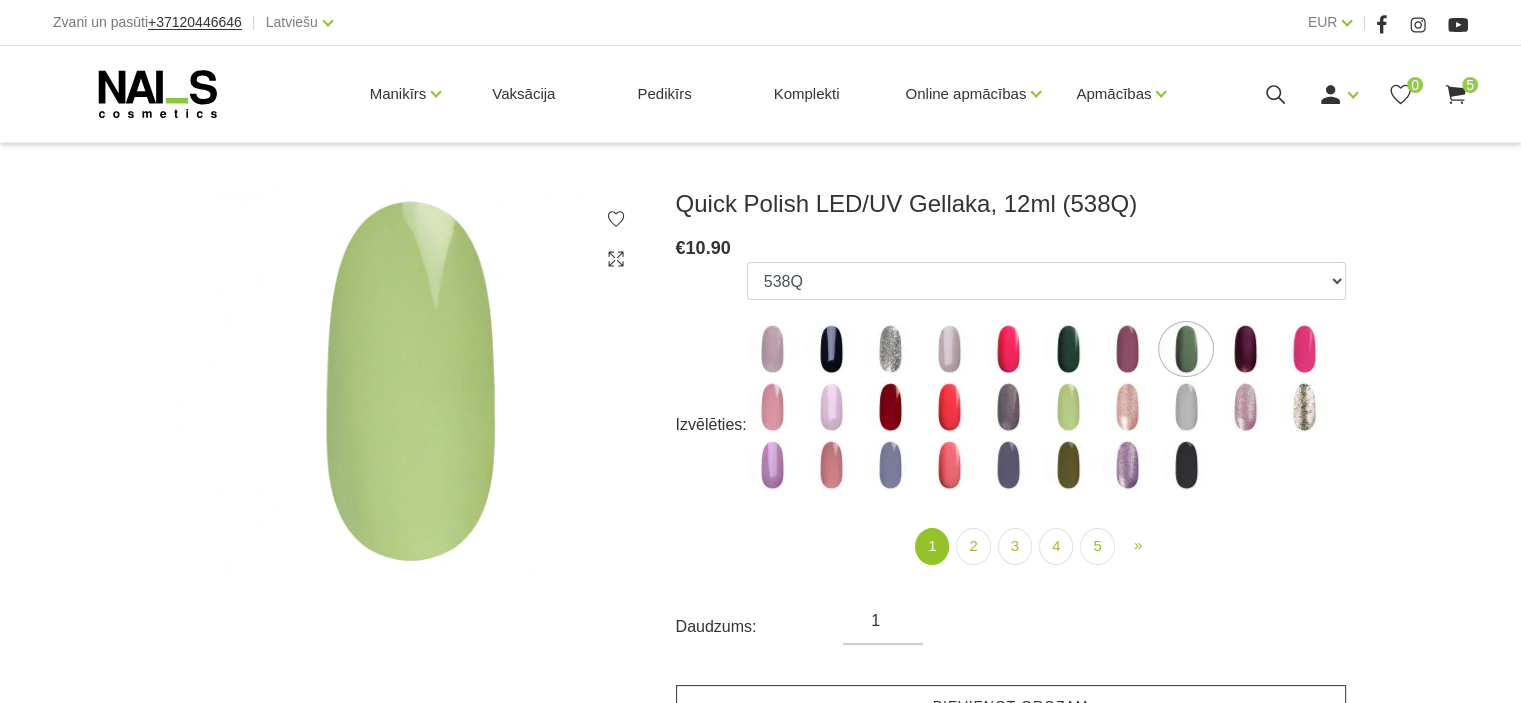 click on "Pievienot grozam" at bounding box center (1011, 706) 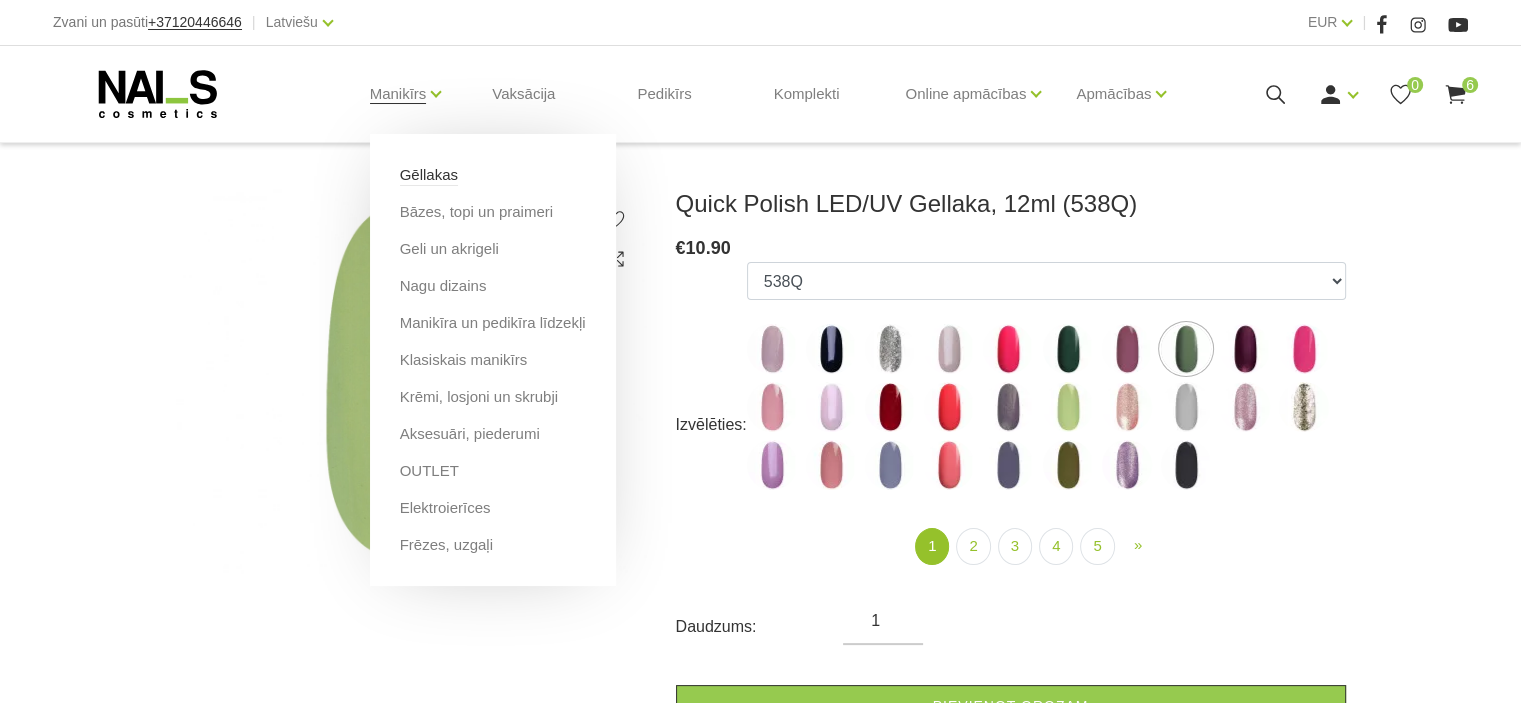 click on "Gēllakas" at bounding box center (429, 175) 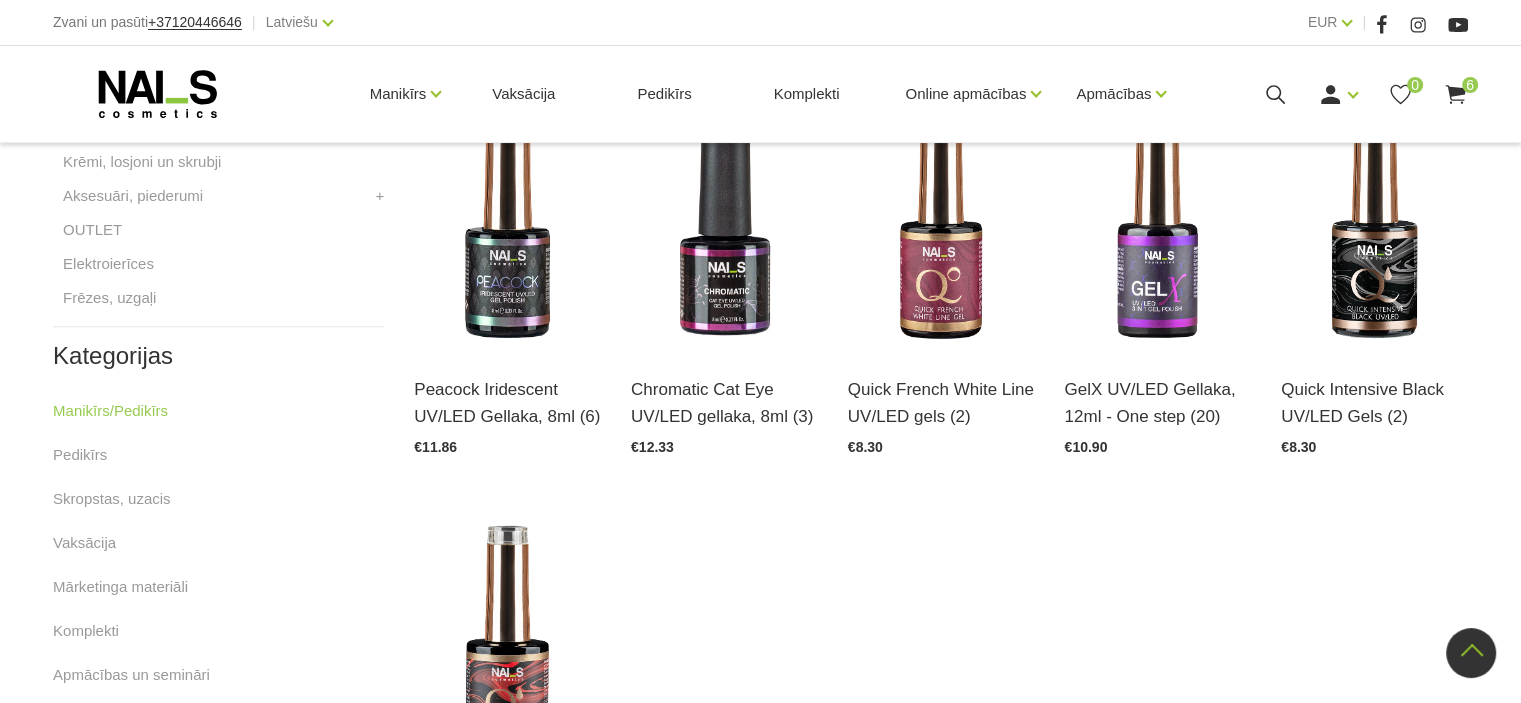 scroll, scrollTop: 905, scrollLeft: 0, axis: vertical 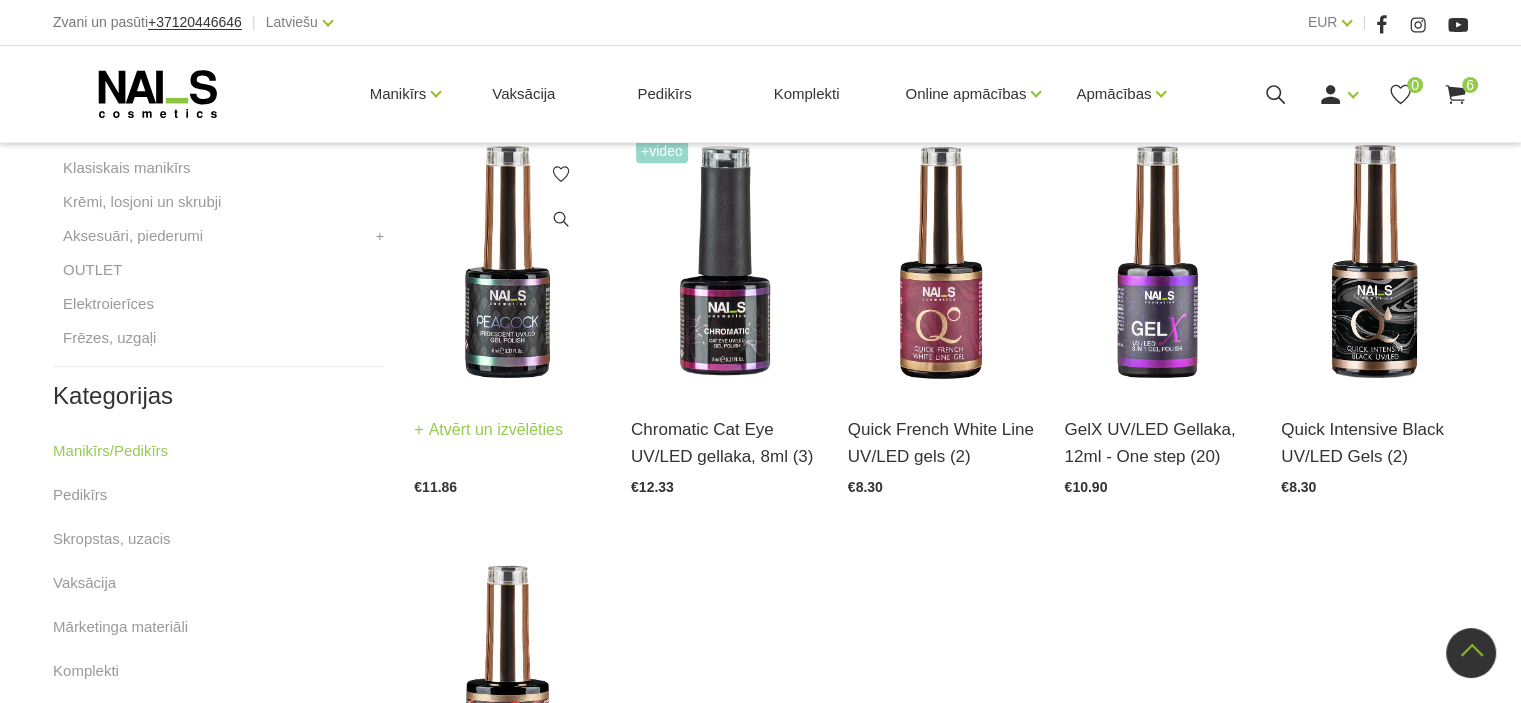 click at bounding box center (507, 262) 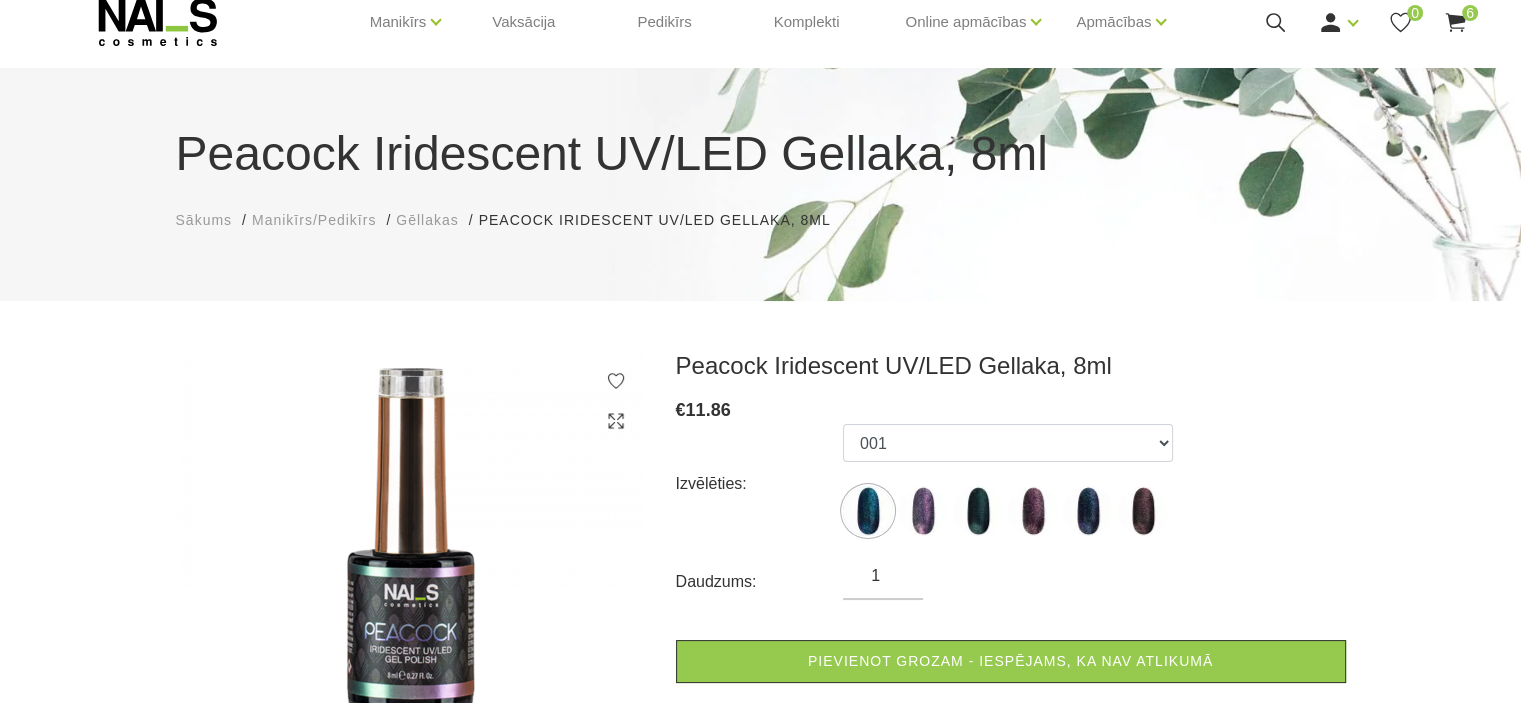 scroll, scrollTop: 76, scrollLeft: 0, axis: vertical 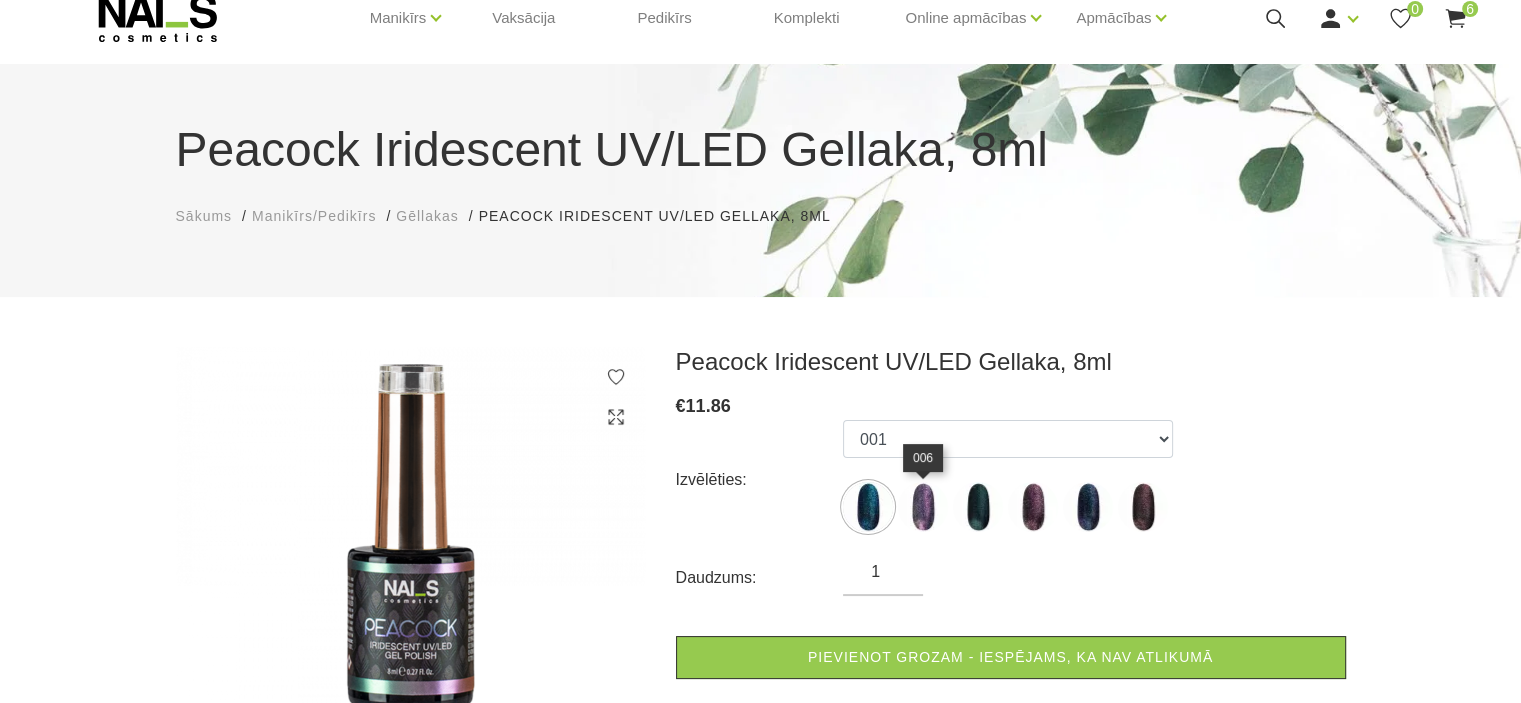 click 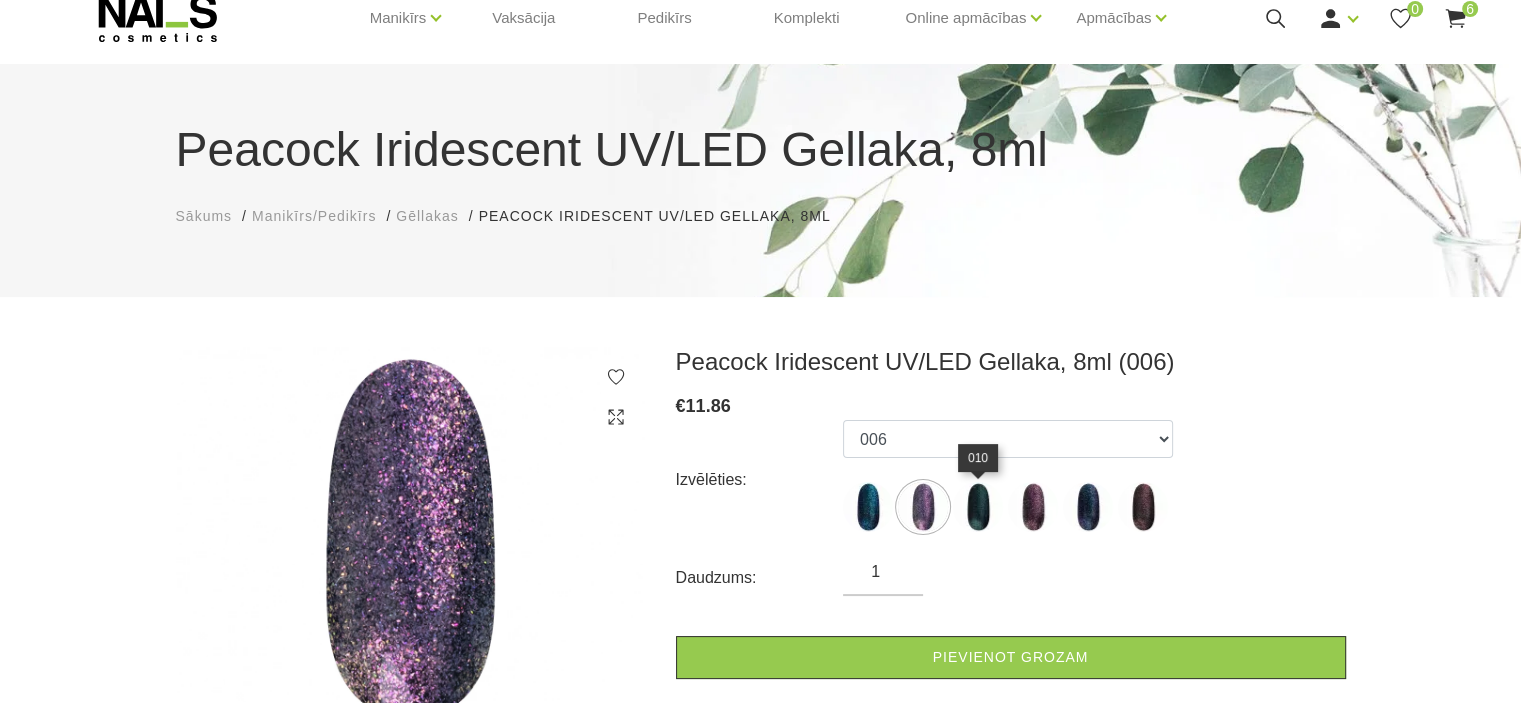 click 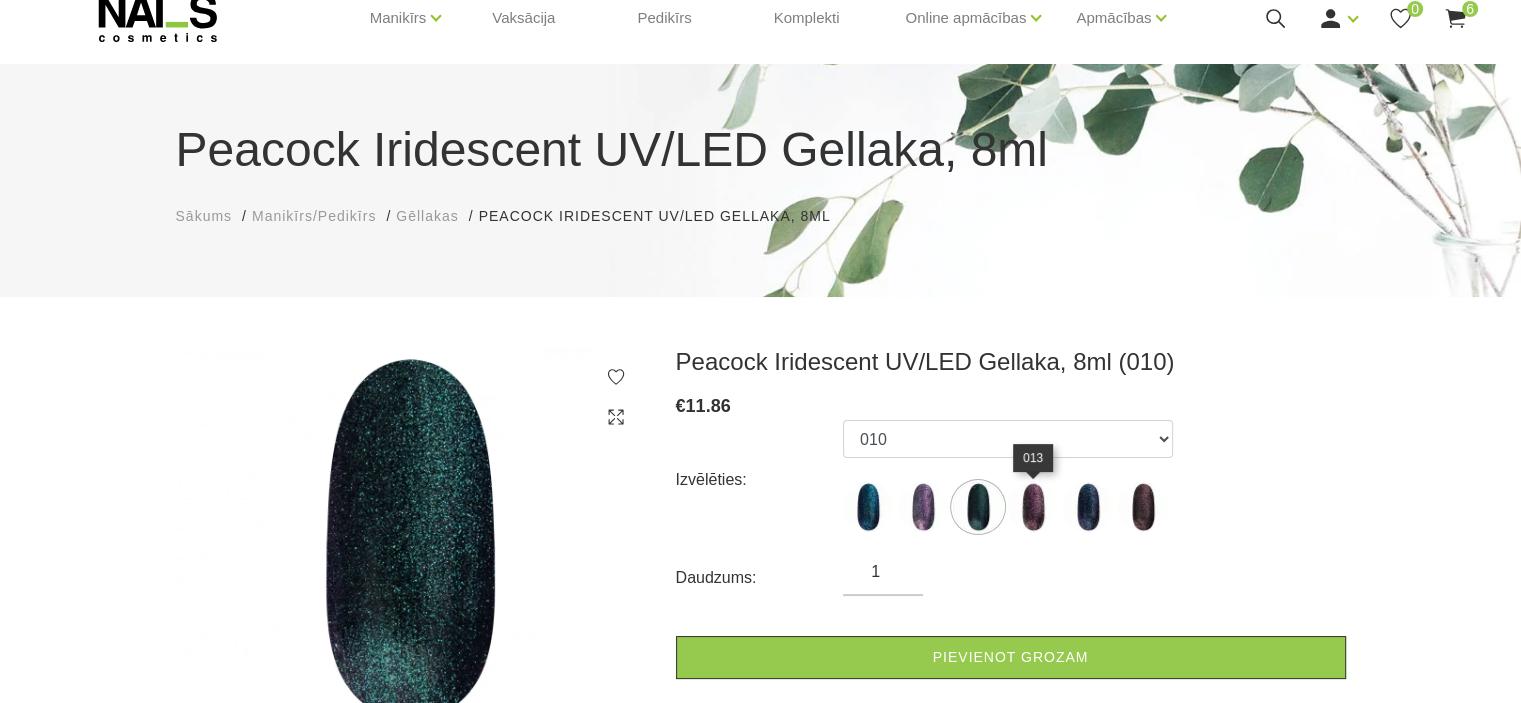 click 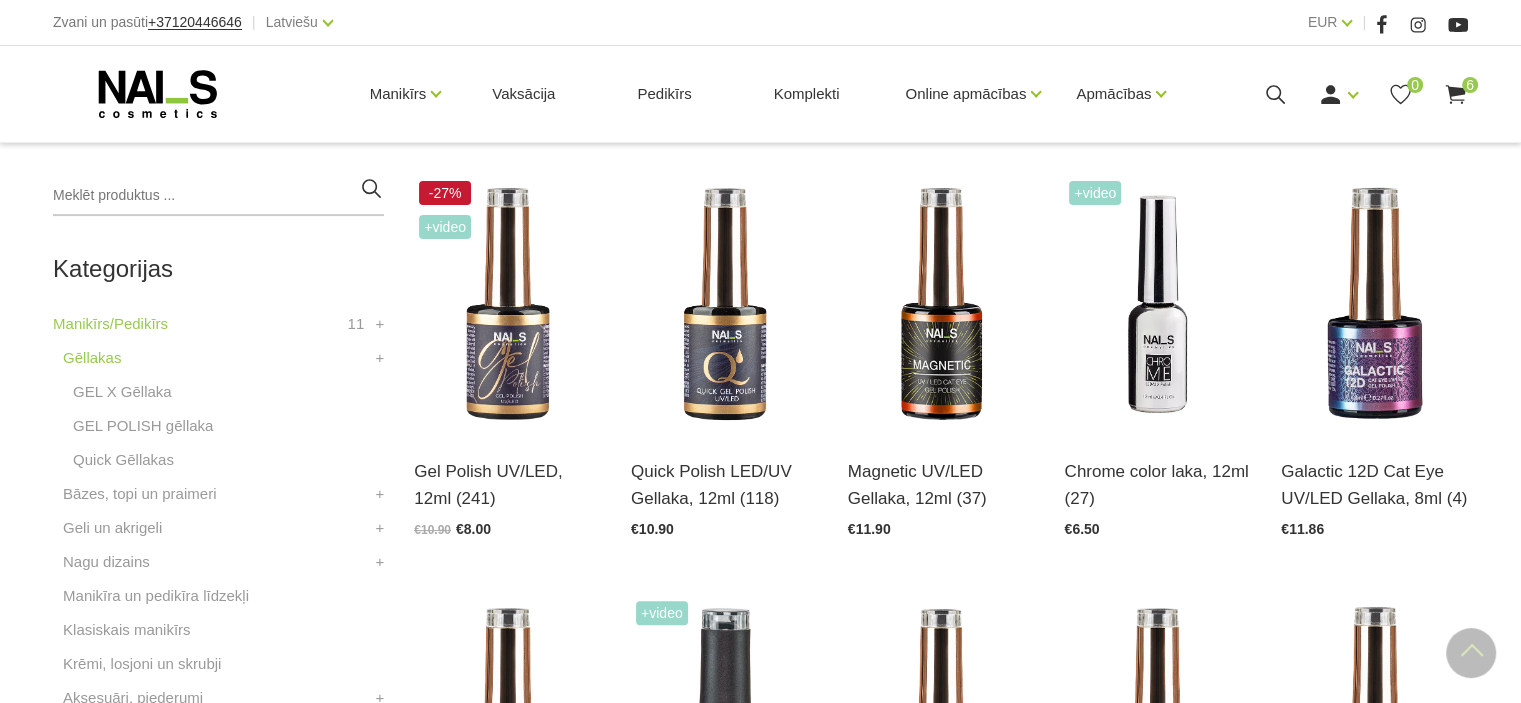 scroll, scrollTop: 498, scrollLeft: 0, axis: vertical 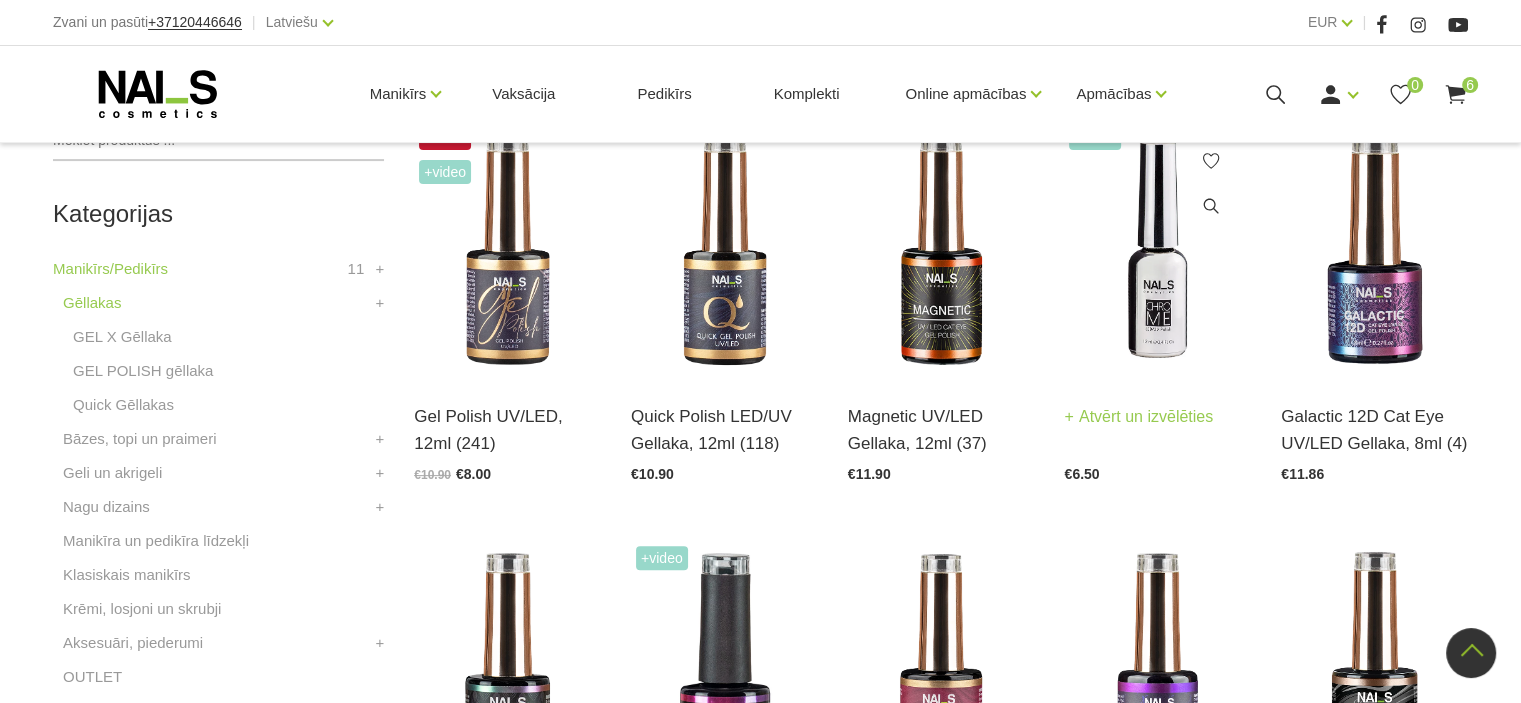 click at bounding box center [1157, 249] 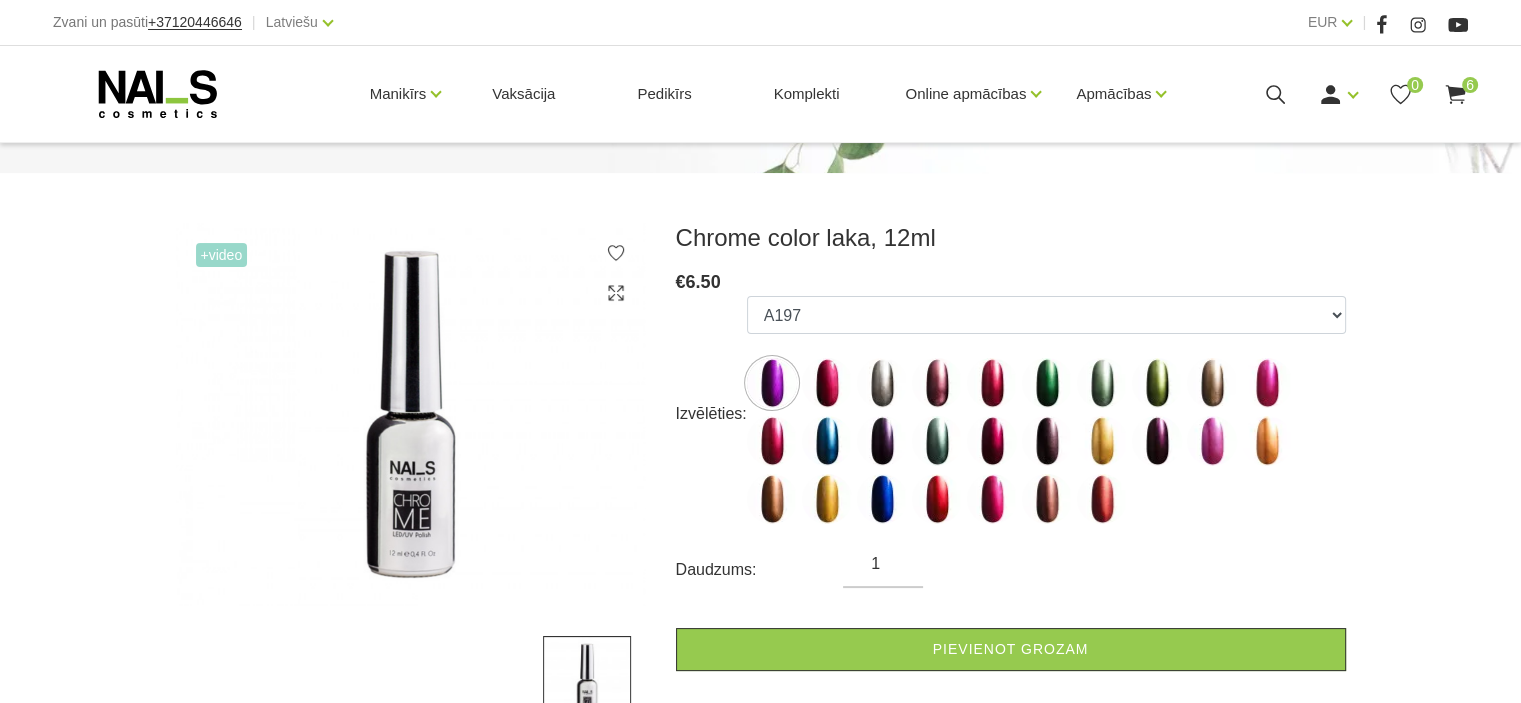 scroll, scrollTop: 201, scrollLeft: 0, axis: vertical 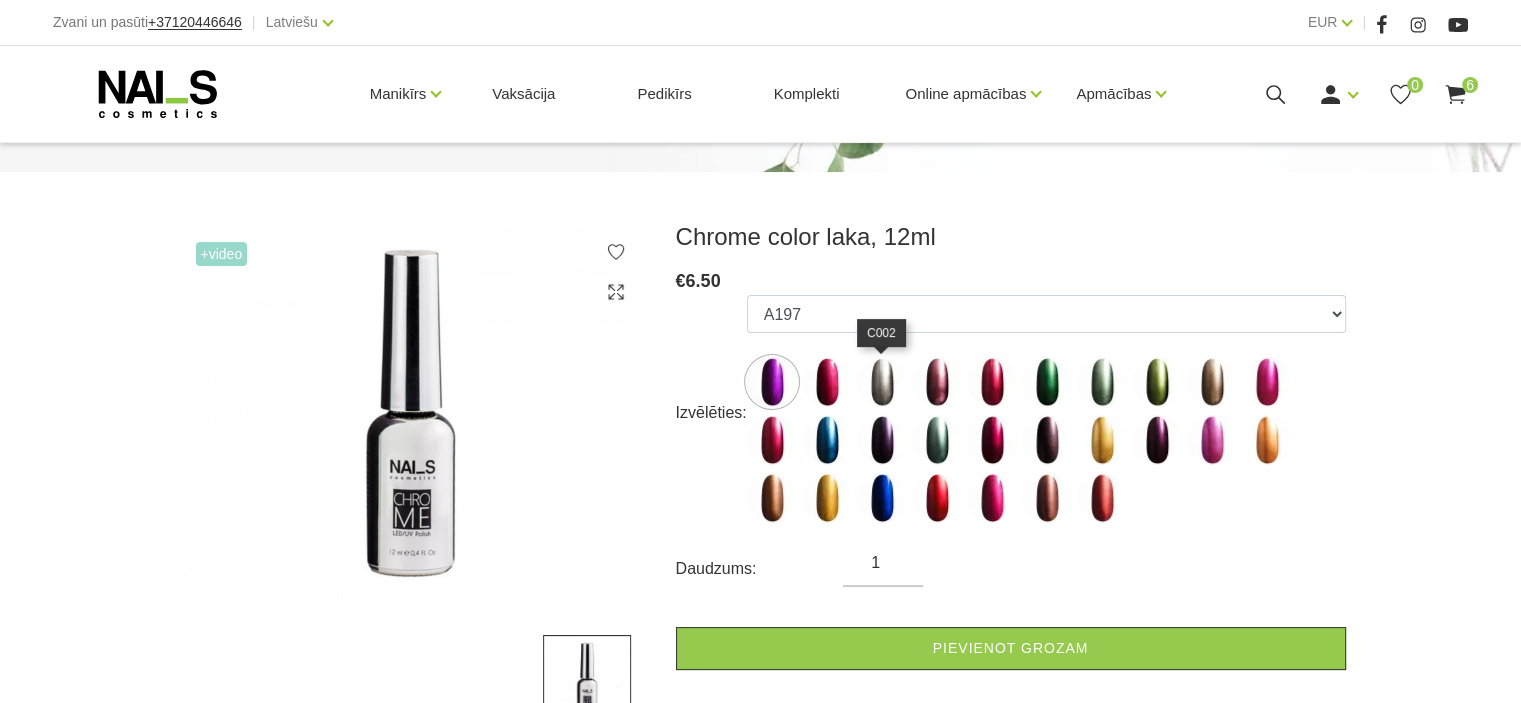 click at bounding box center (882, 382) 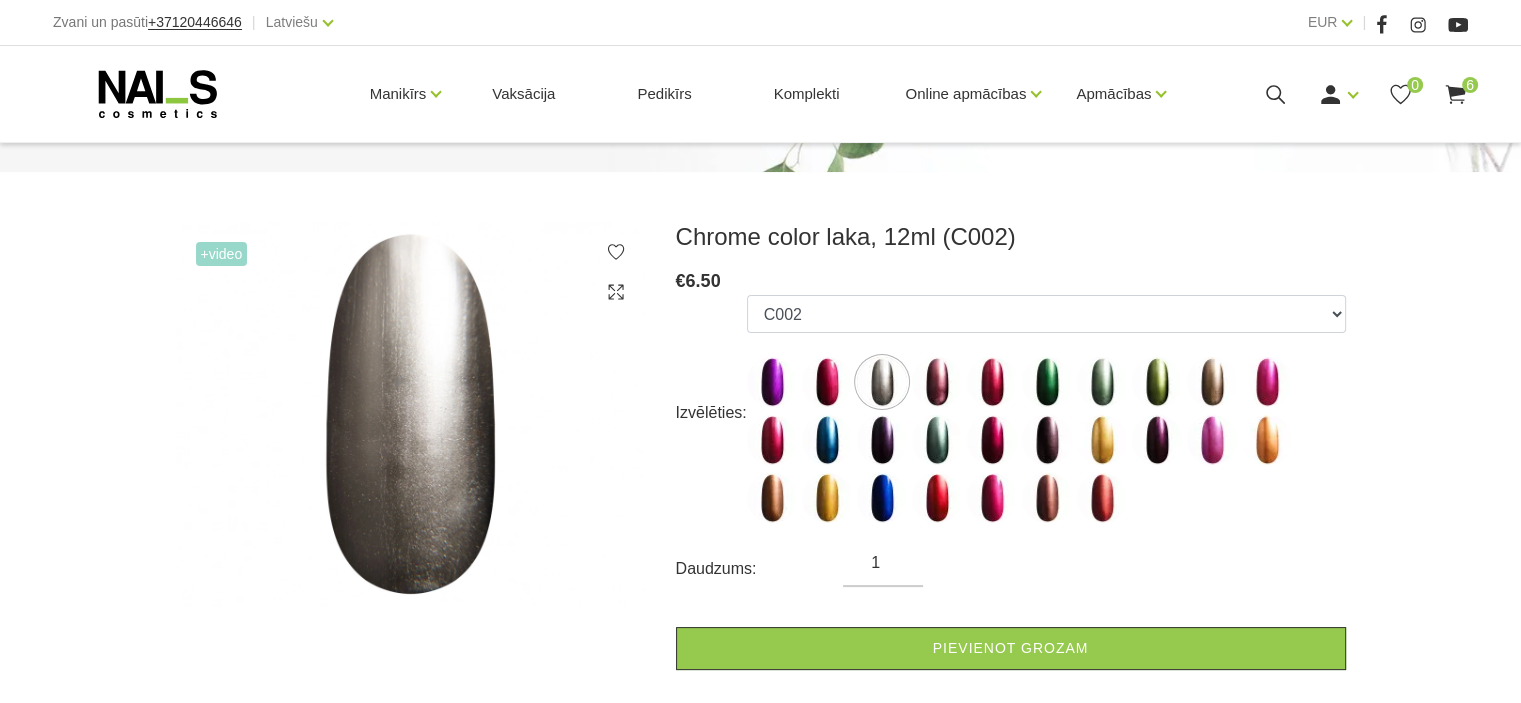 click on "Izvēlēties:  A197 B03 C002 C003 C004 C007 C010 C021 C022 C024 C027 C028 C029 C031 C040 C041 C047 C048 C052 C062 C126 C162 C202 C206 C223 D317 D34 Daudzums:  1
Pievienot grozam" at bounding box center (1011, 482) 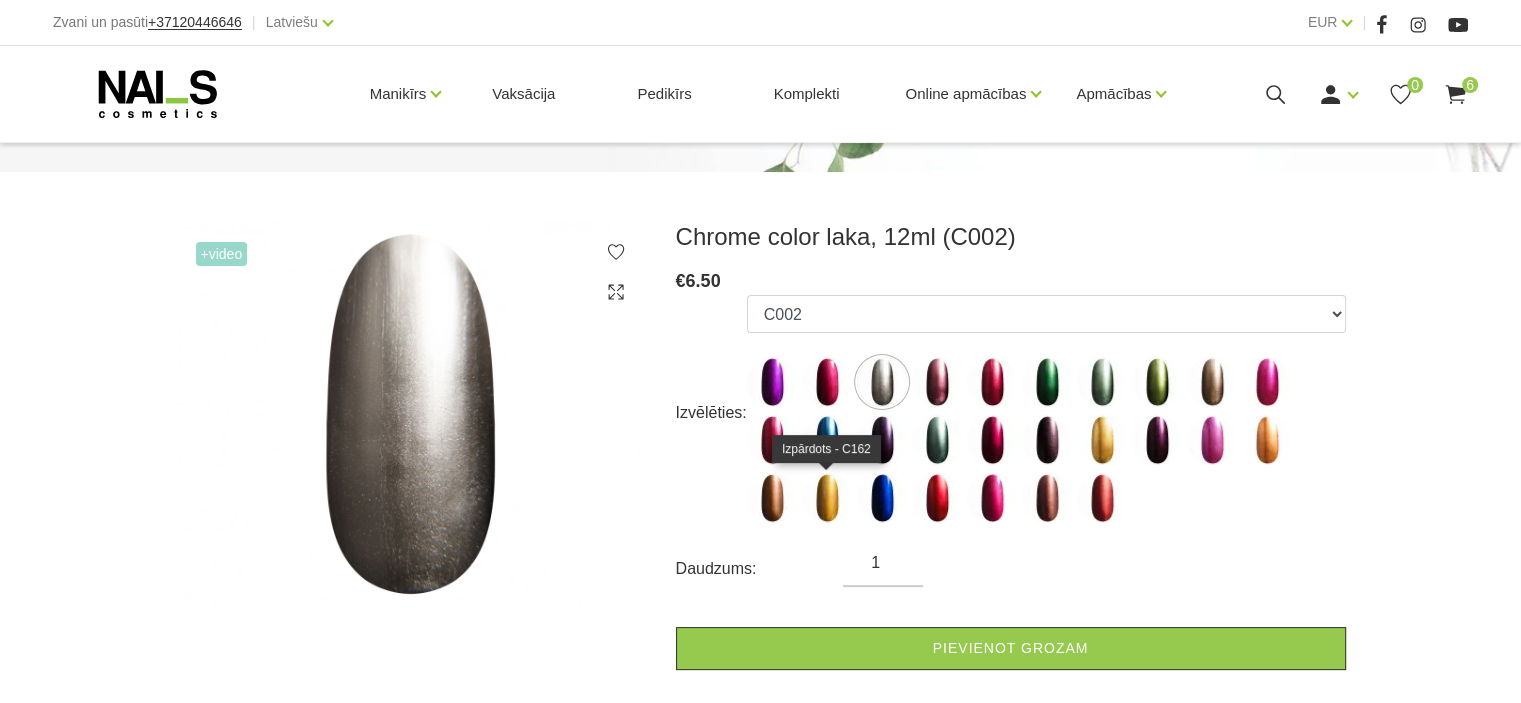 click at bounding box center (827, 498) 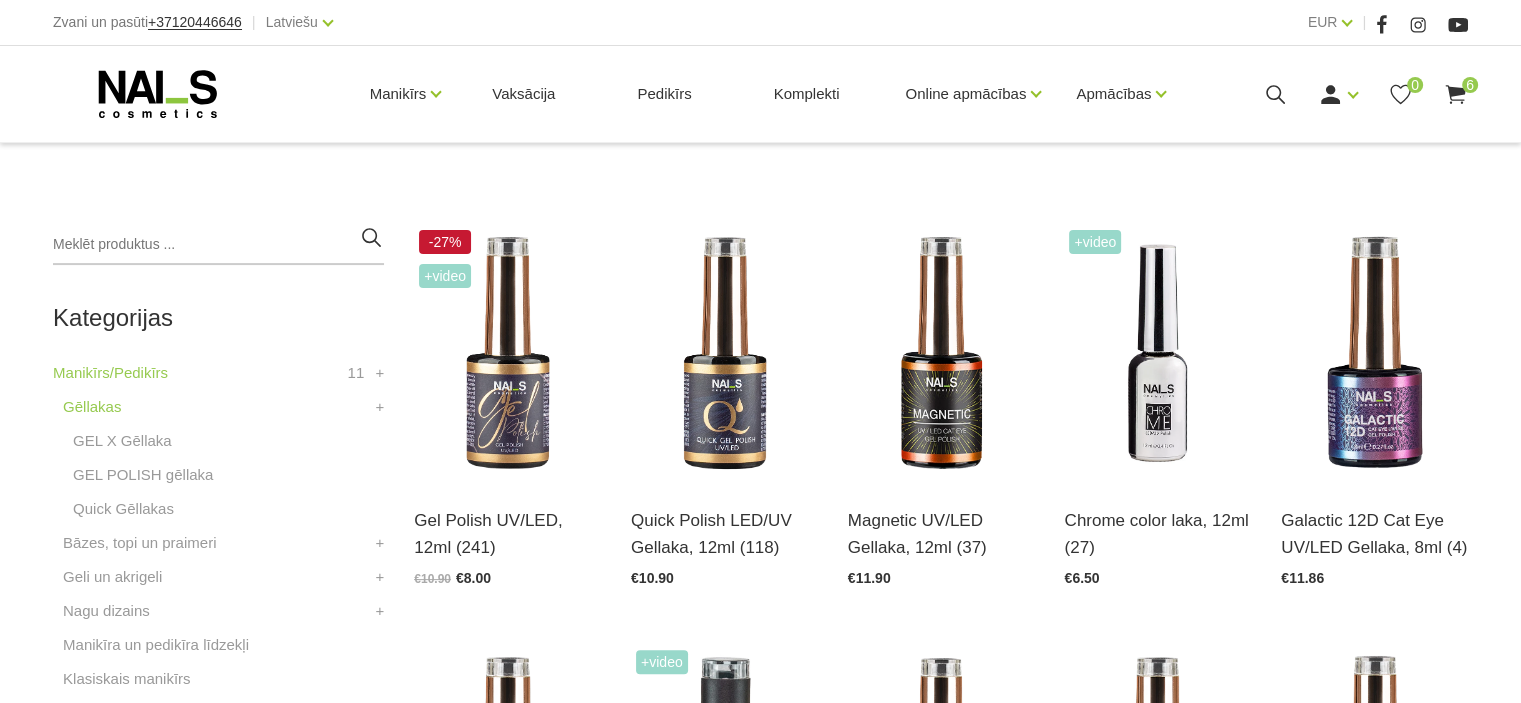scroll, scrollTop: 396, scrollLeft: 0, axis: vertical 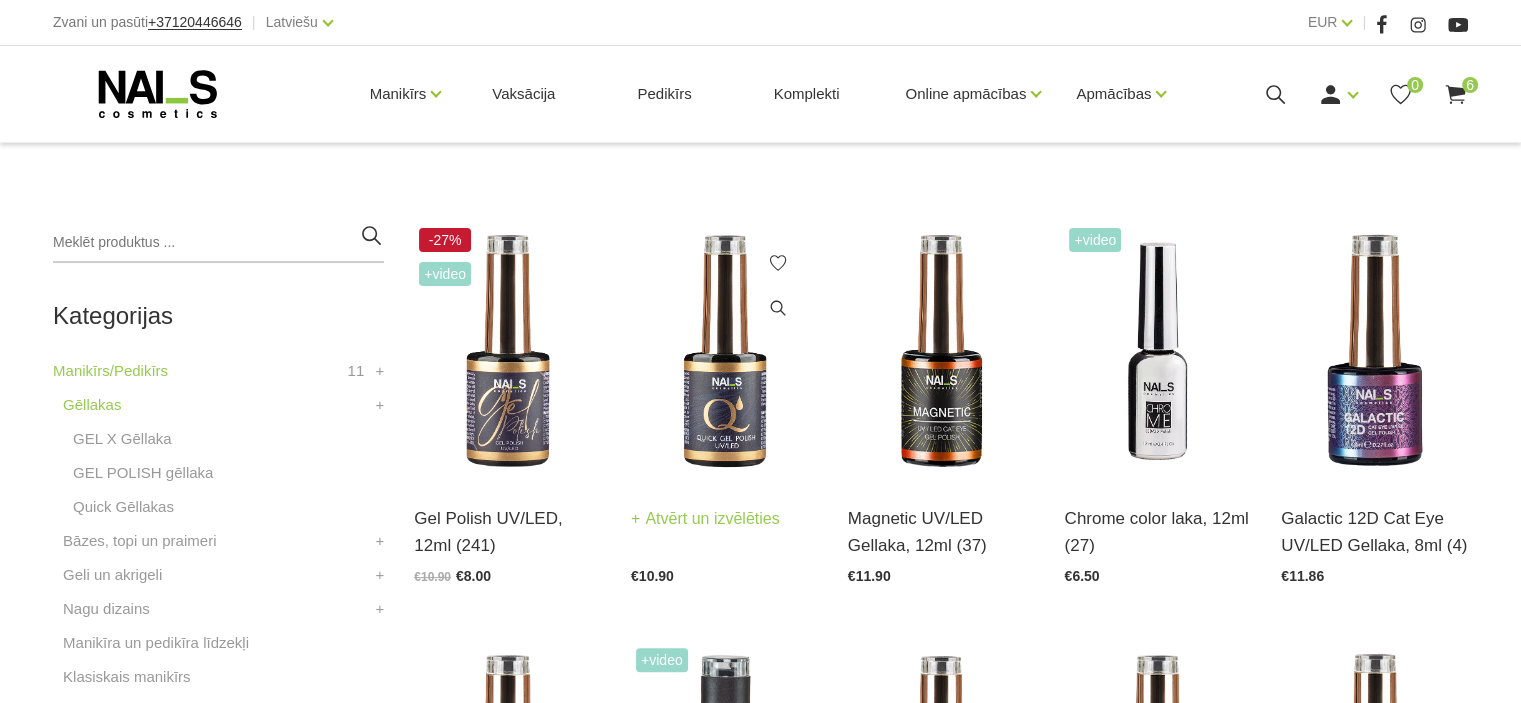 click at bounding box center (724, 351) 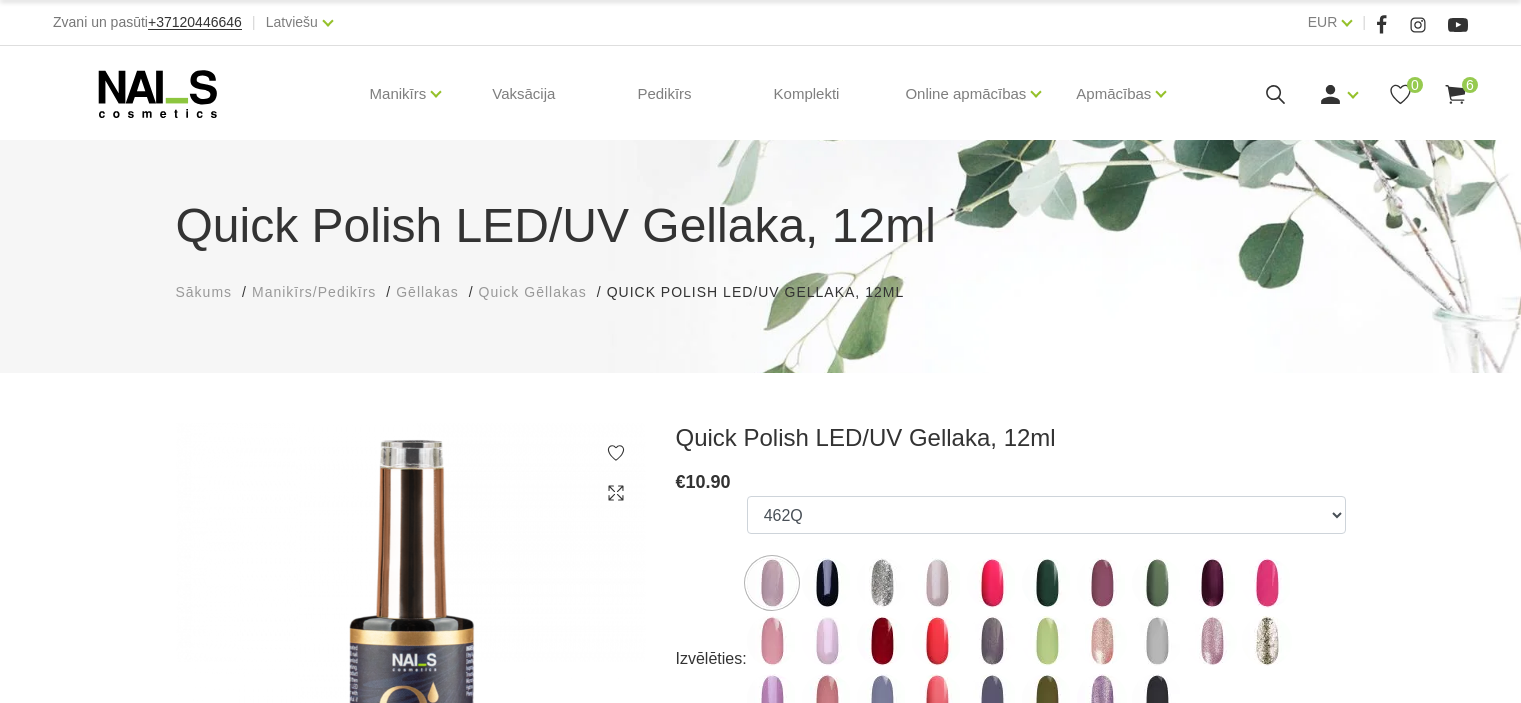 scroll, scrollTop: 0, scrollLeft: 0, axis: both 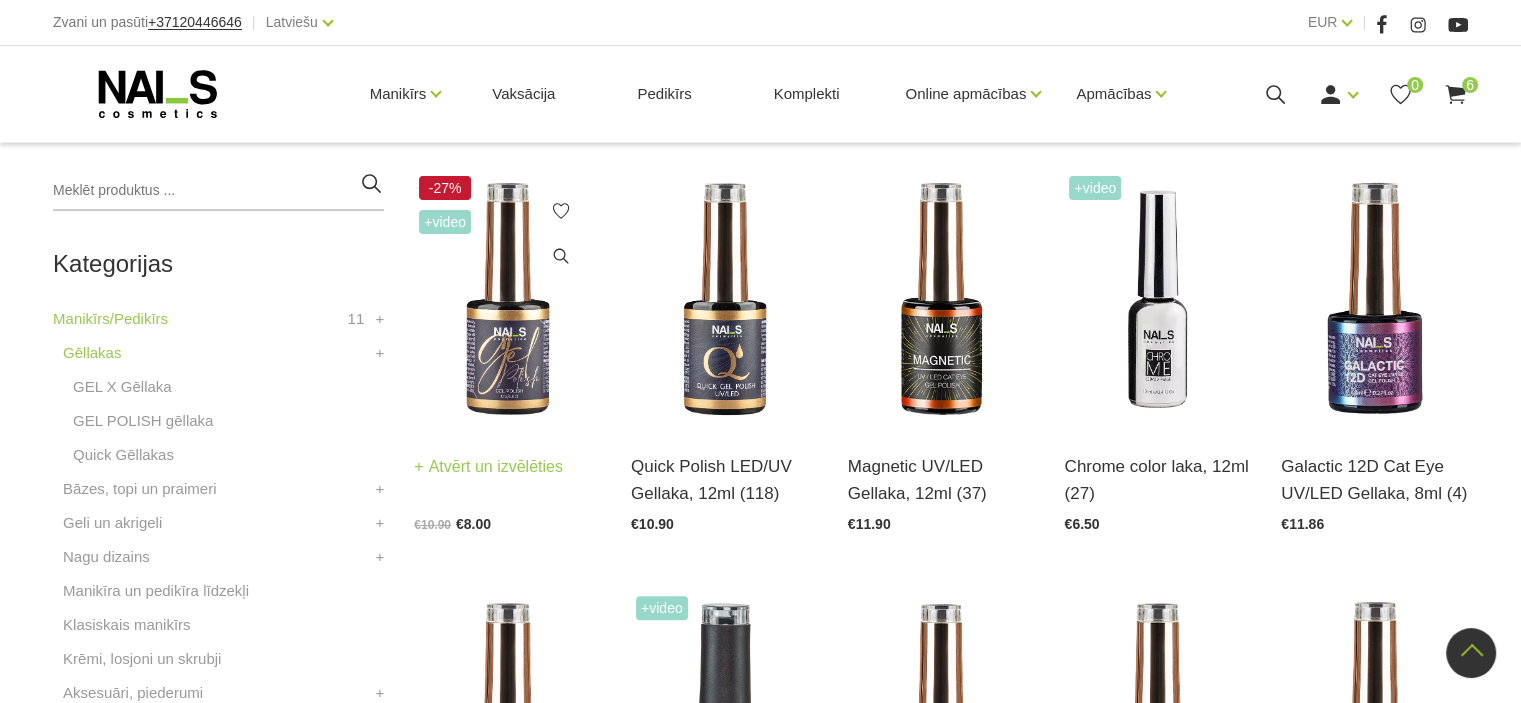 click at bounding box center (507, 299) 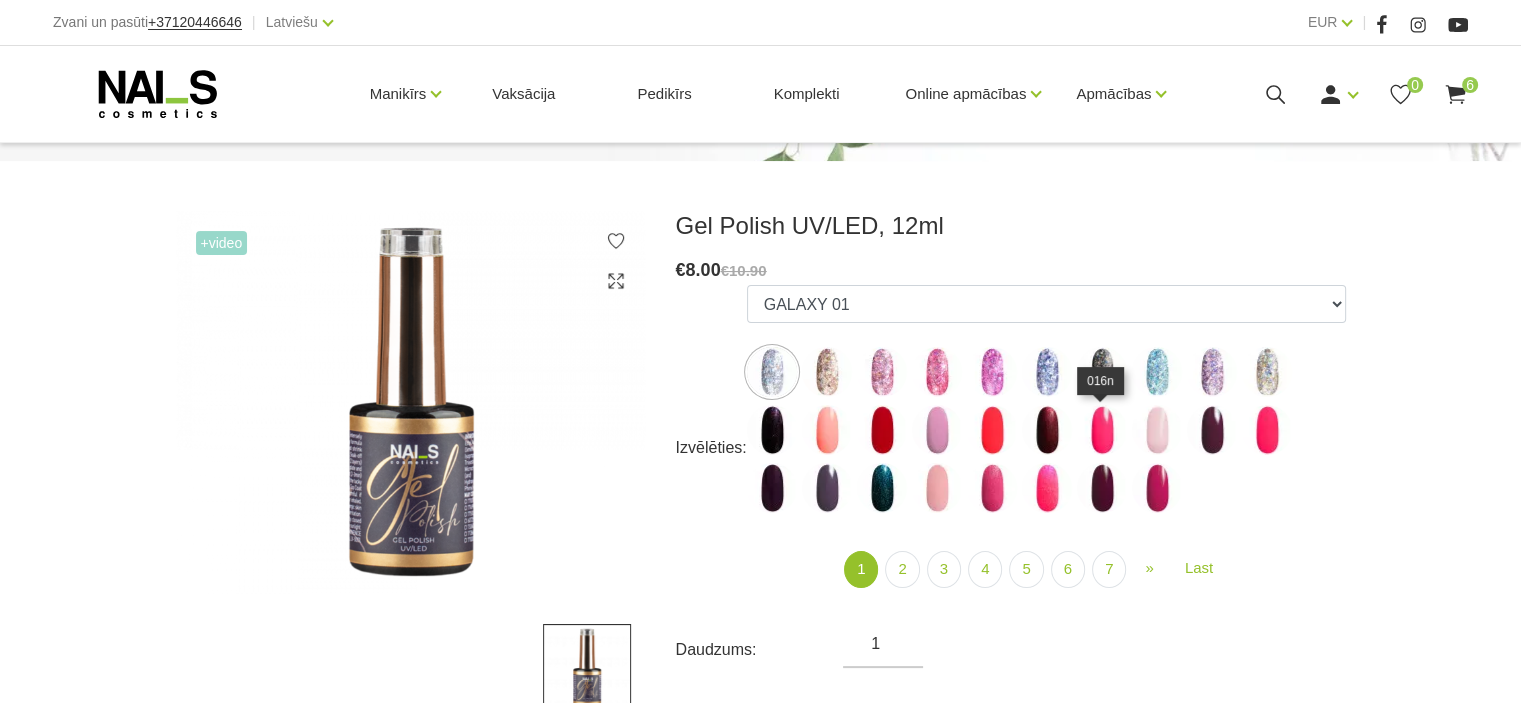 scroll, scrollTop: 214, scrollLeft: 0, axis: vertical 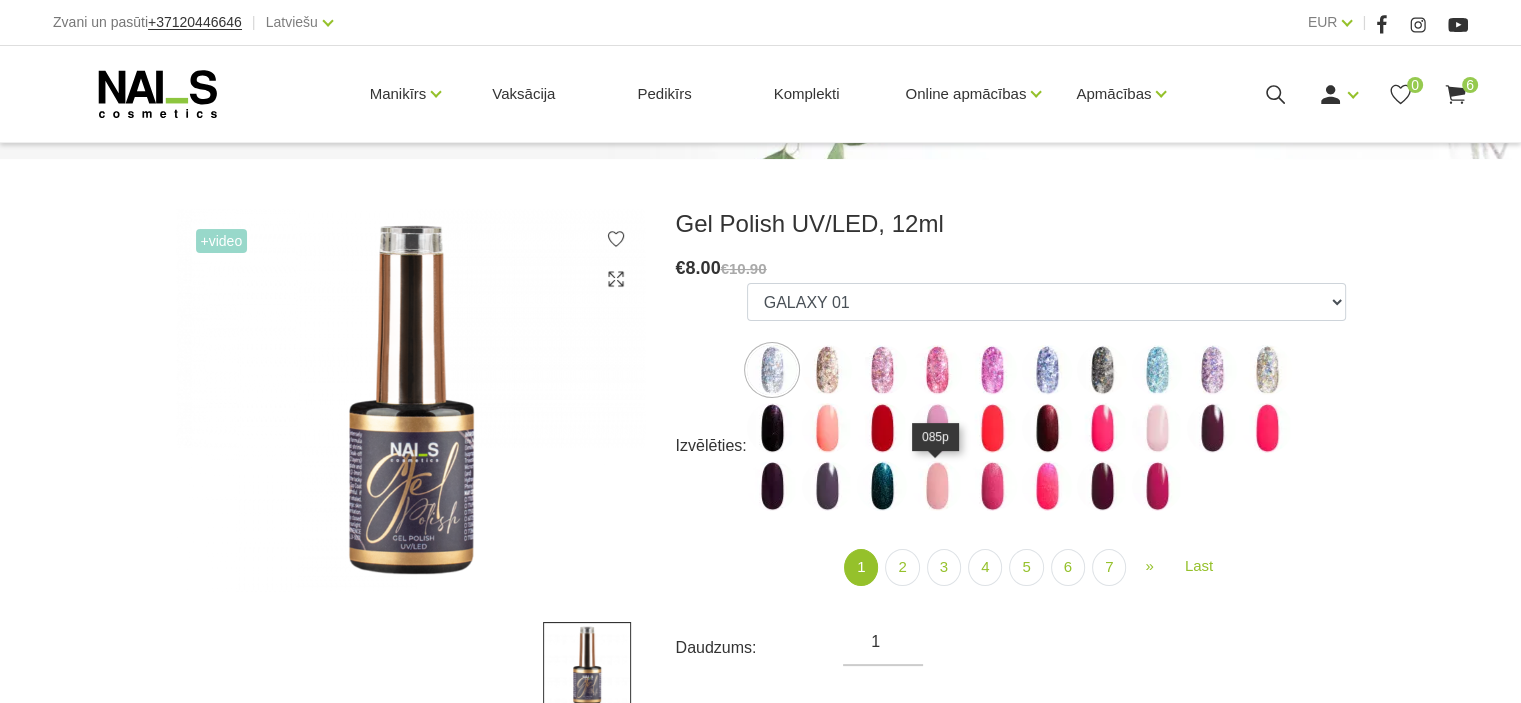 click at bounding box center (937, 486) 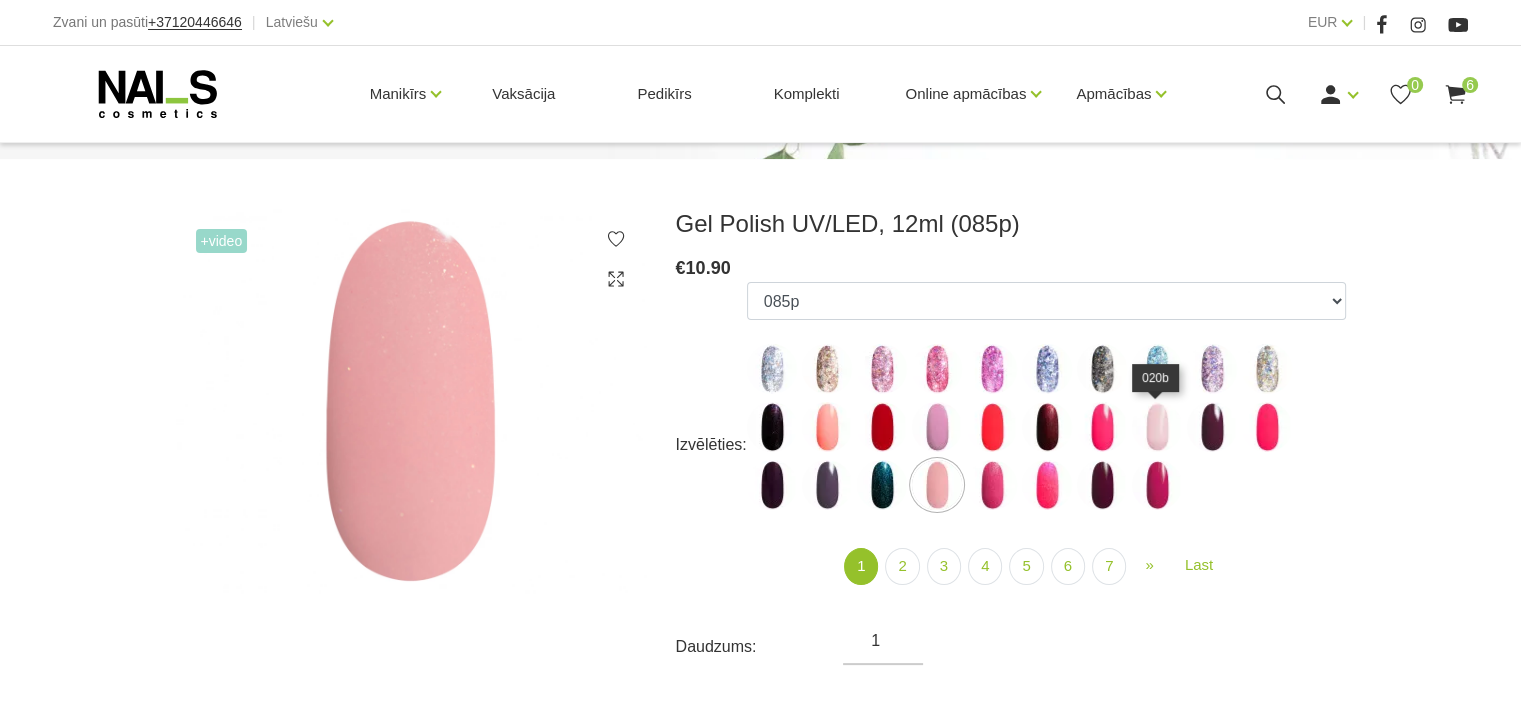 click at bounding box center [1157, 427] 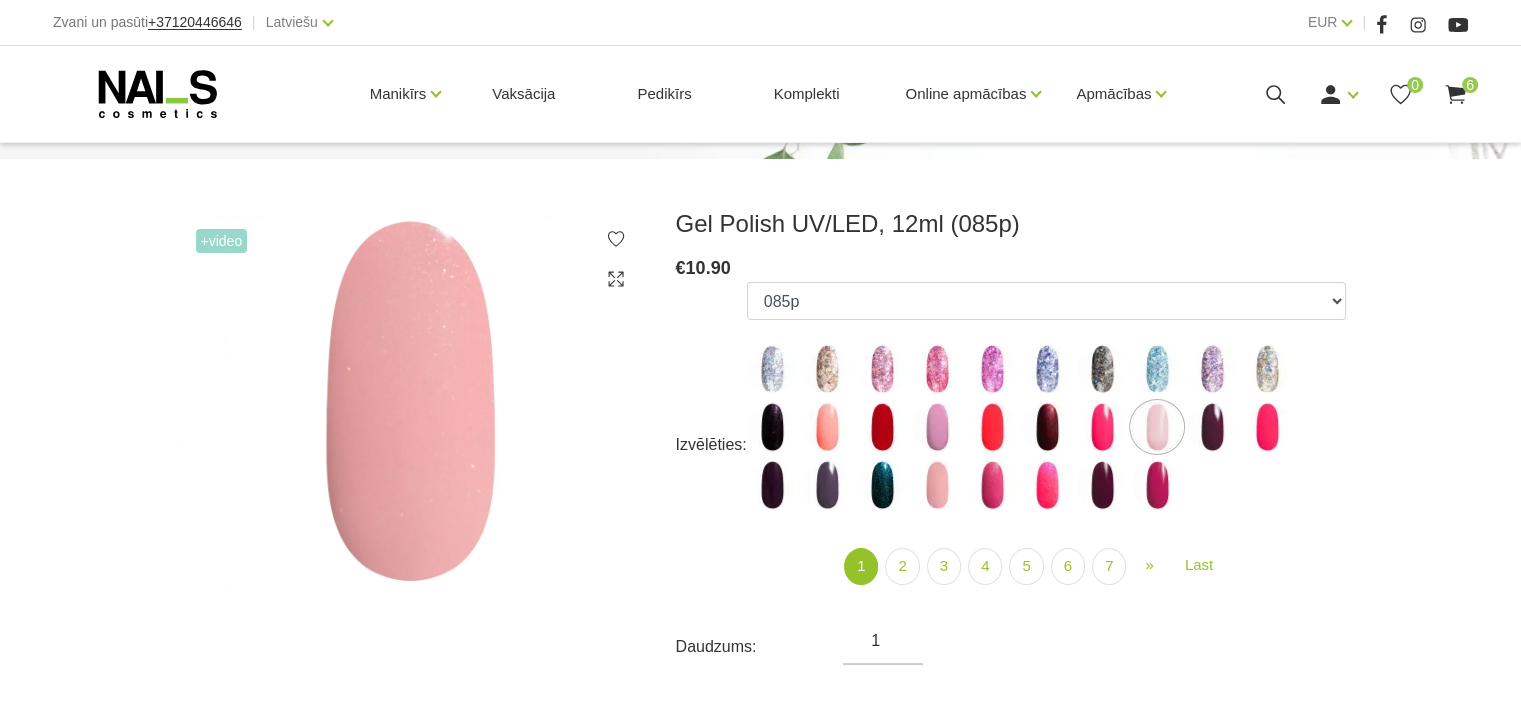 select on "3971" 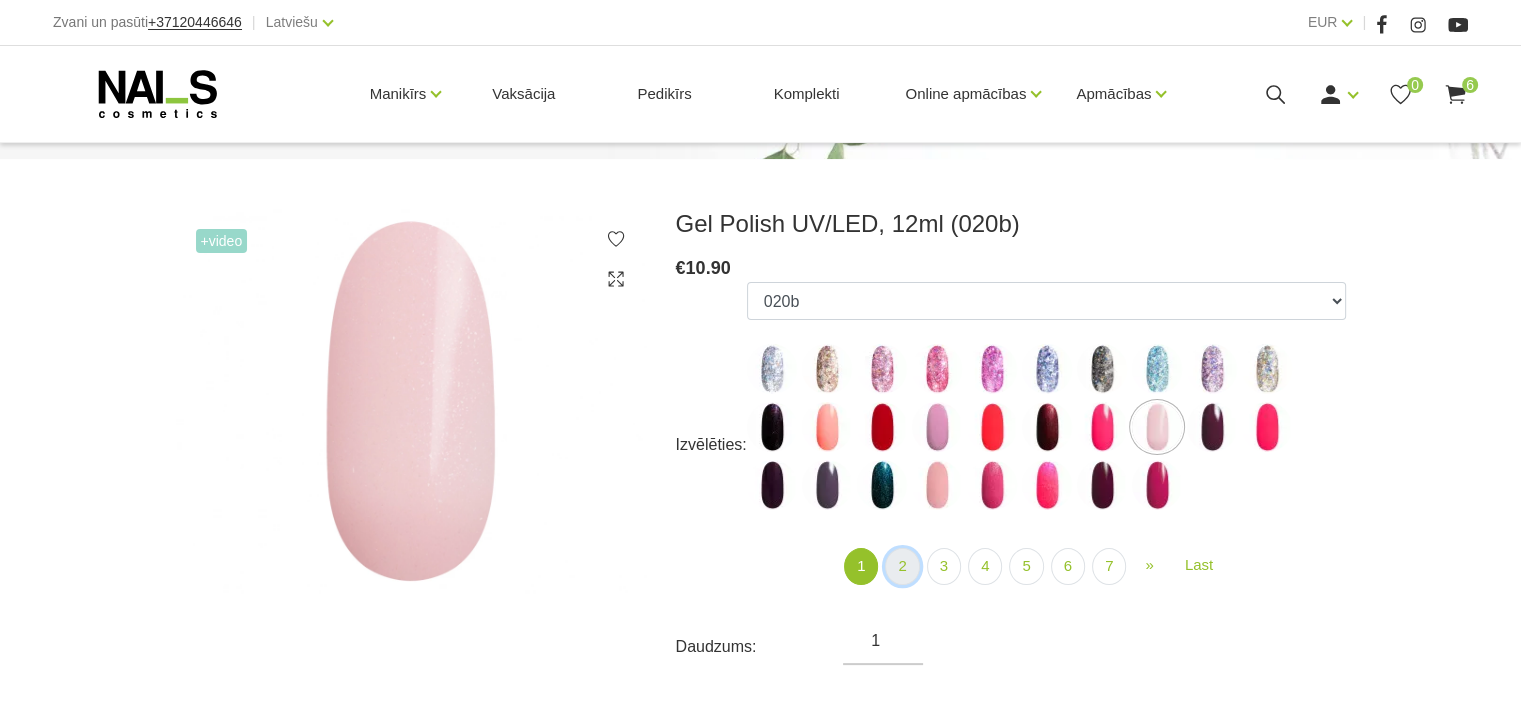 click on "2" at bounding box center (902, 566) 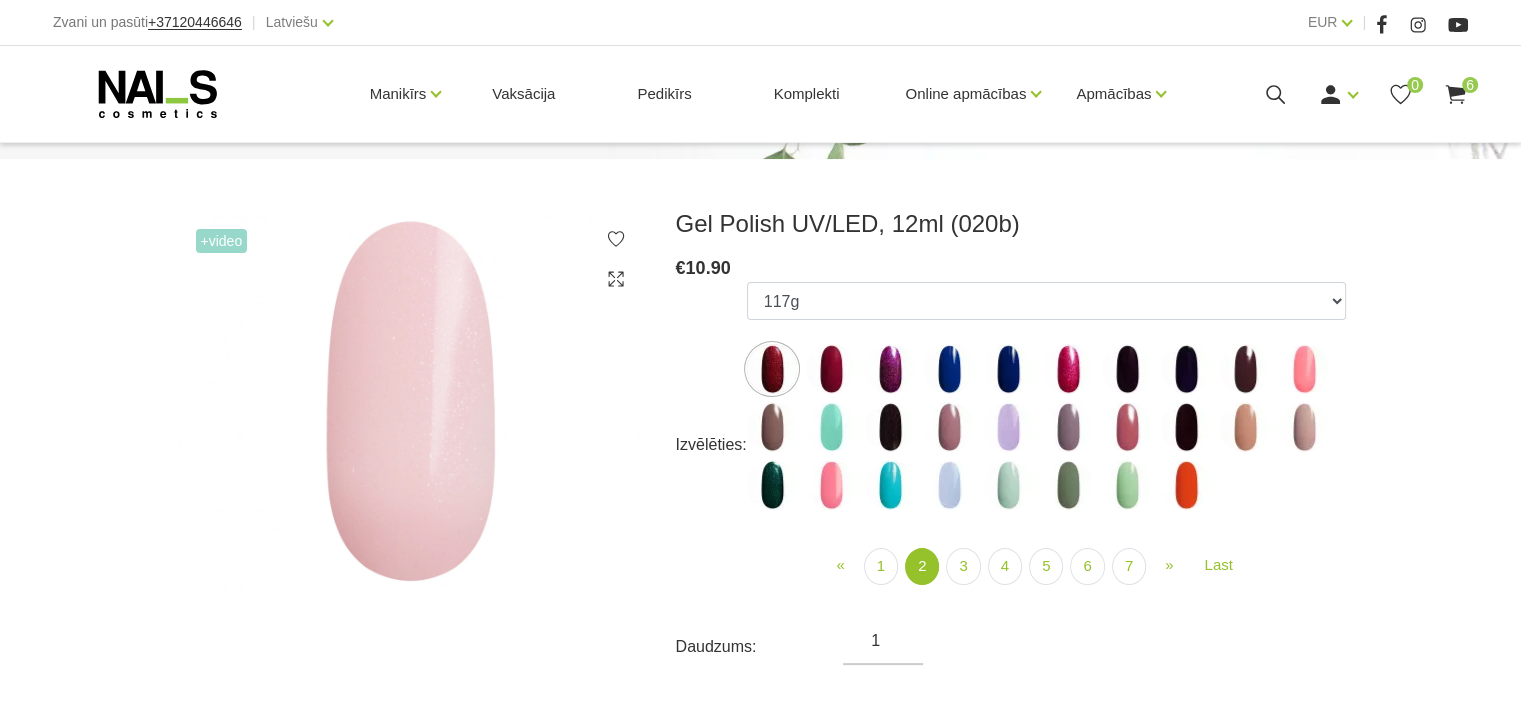 click at bounding box center [1008, 485] 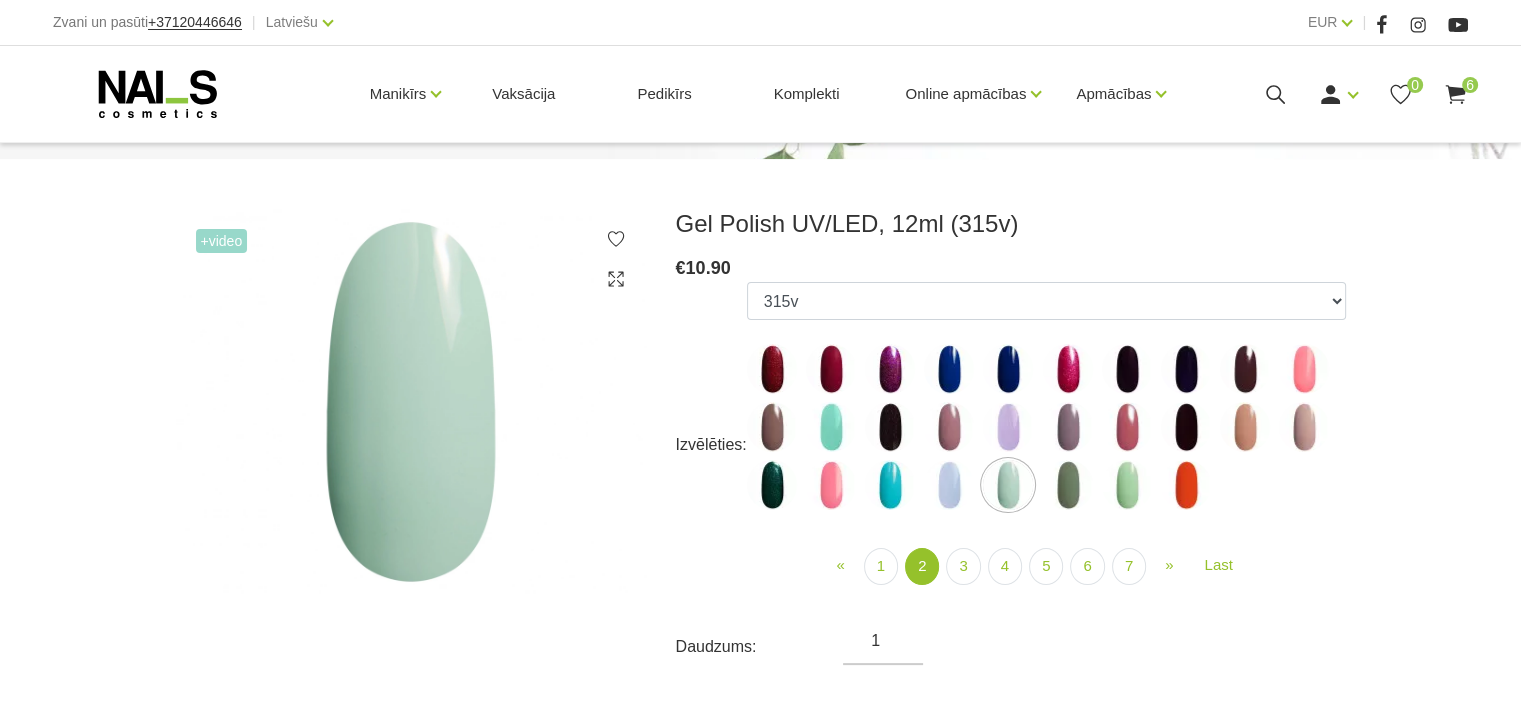 click at bounding box center (1127, 485) 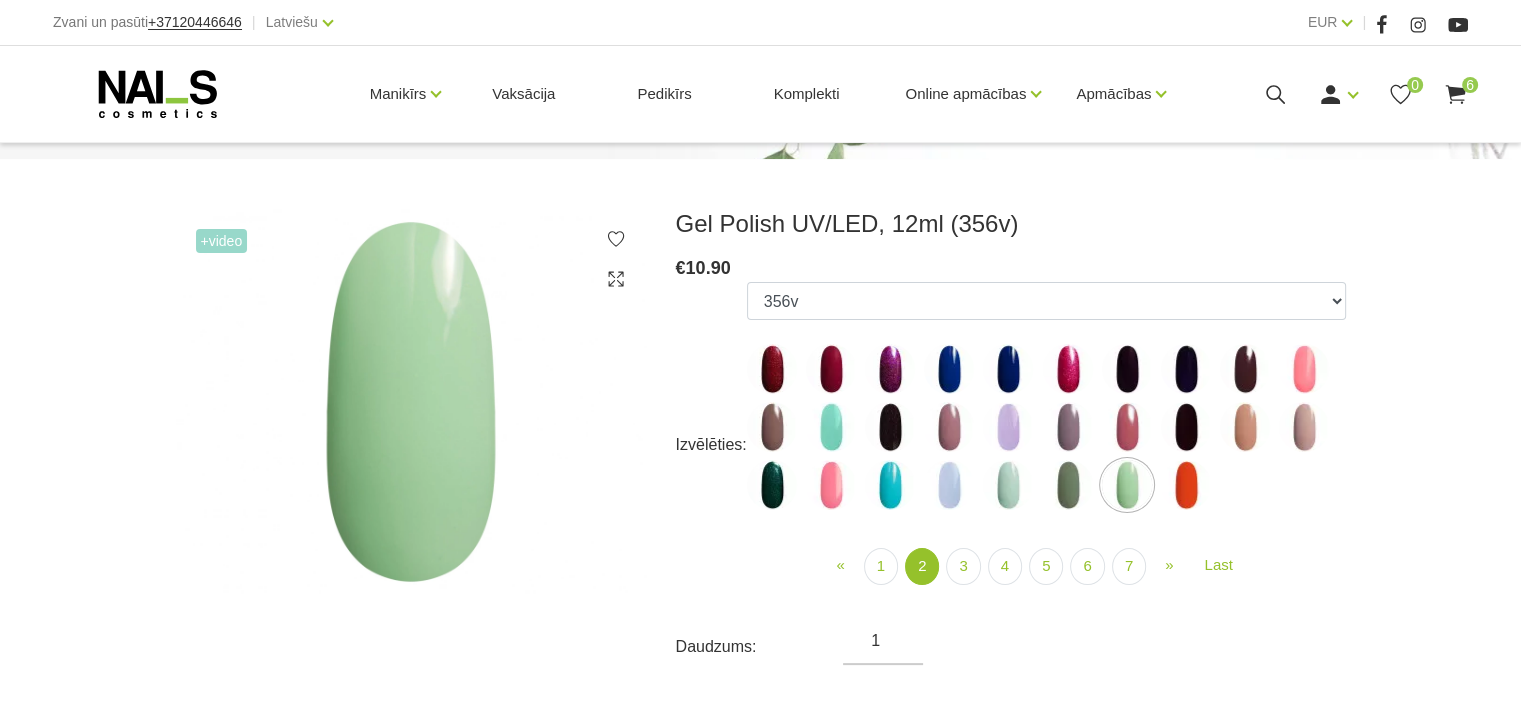 click at bounding box center [890, 427] 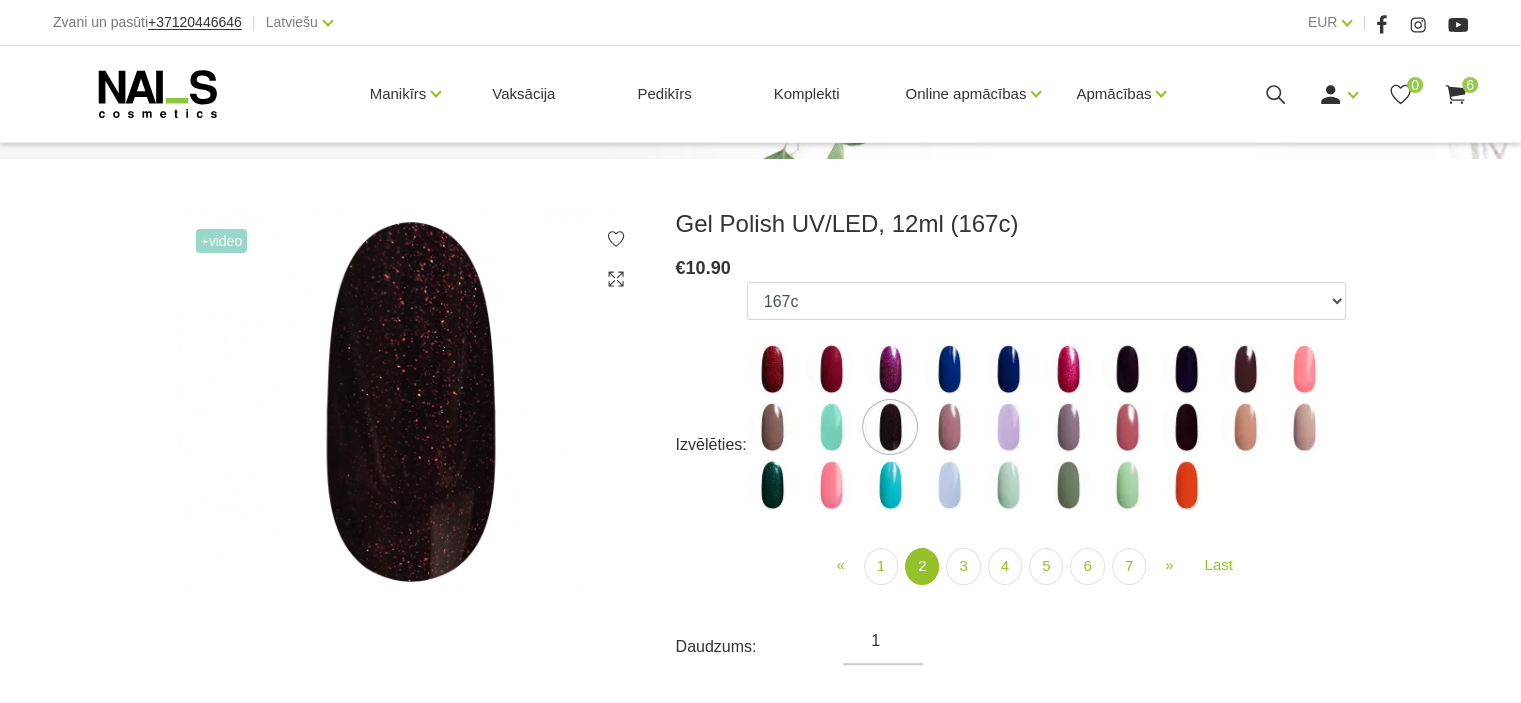 click at bounding box center [831, 369] 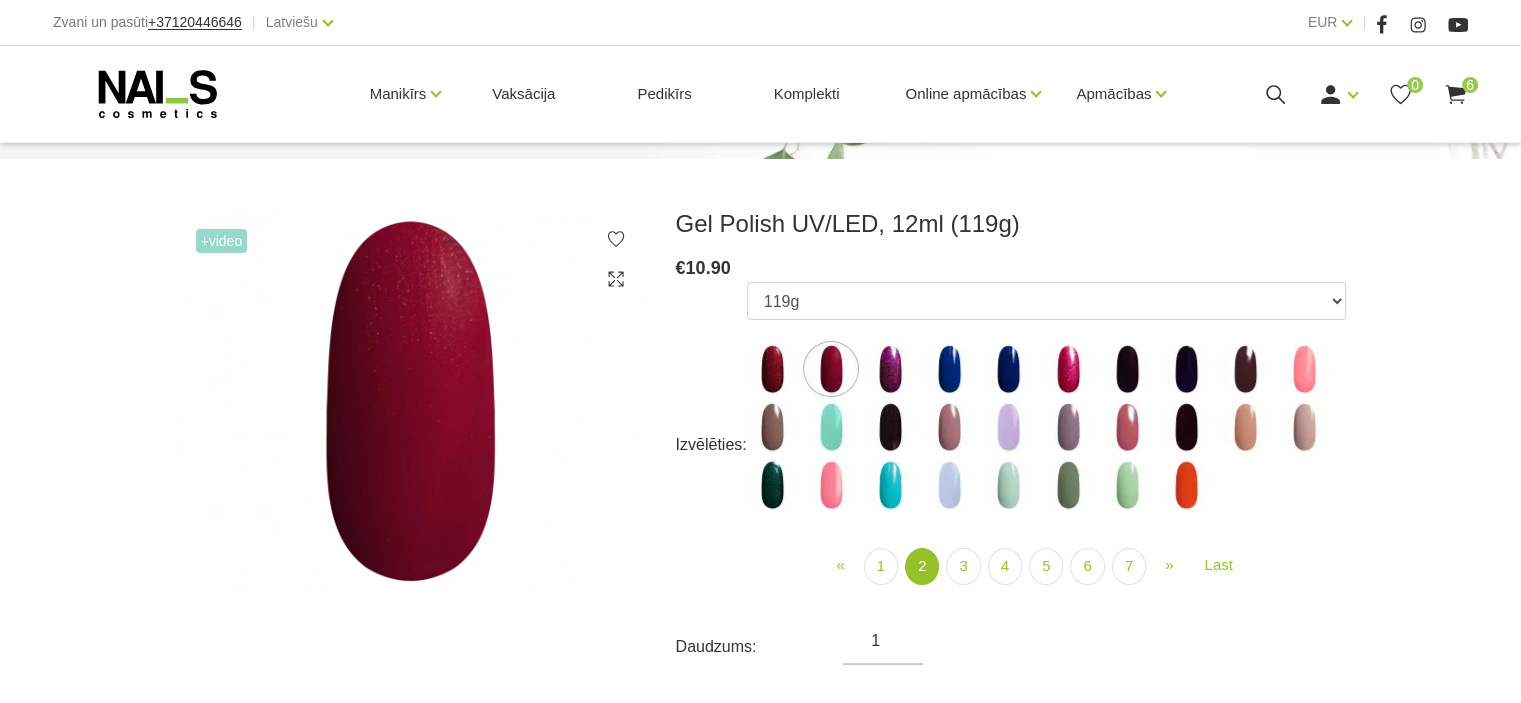 click at bounding box center [1186, 427] 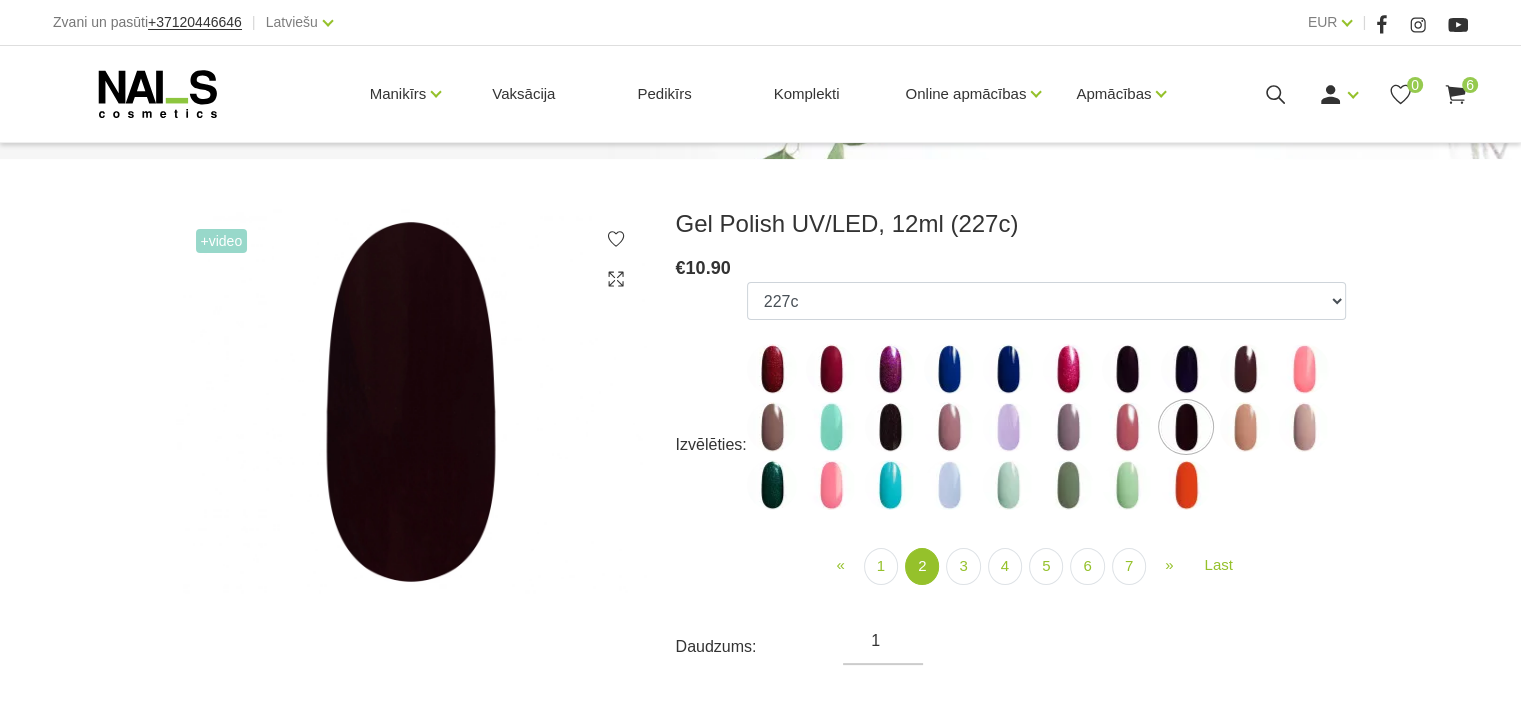 click at bounding box center [1186, 369] 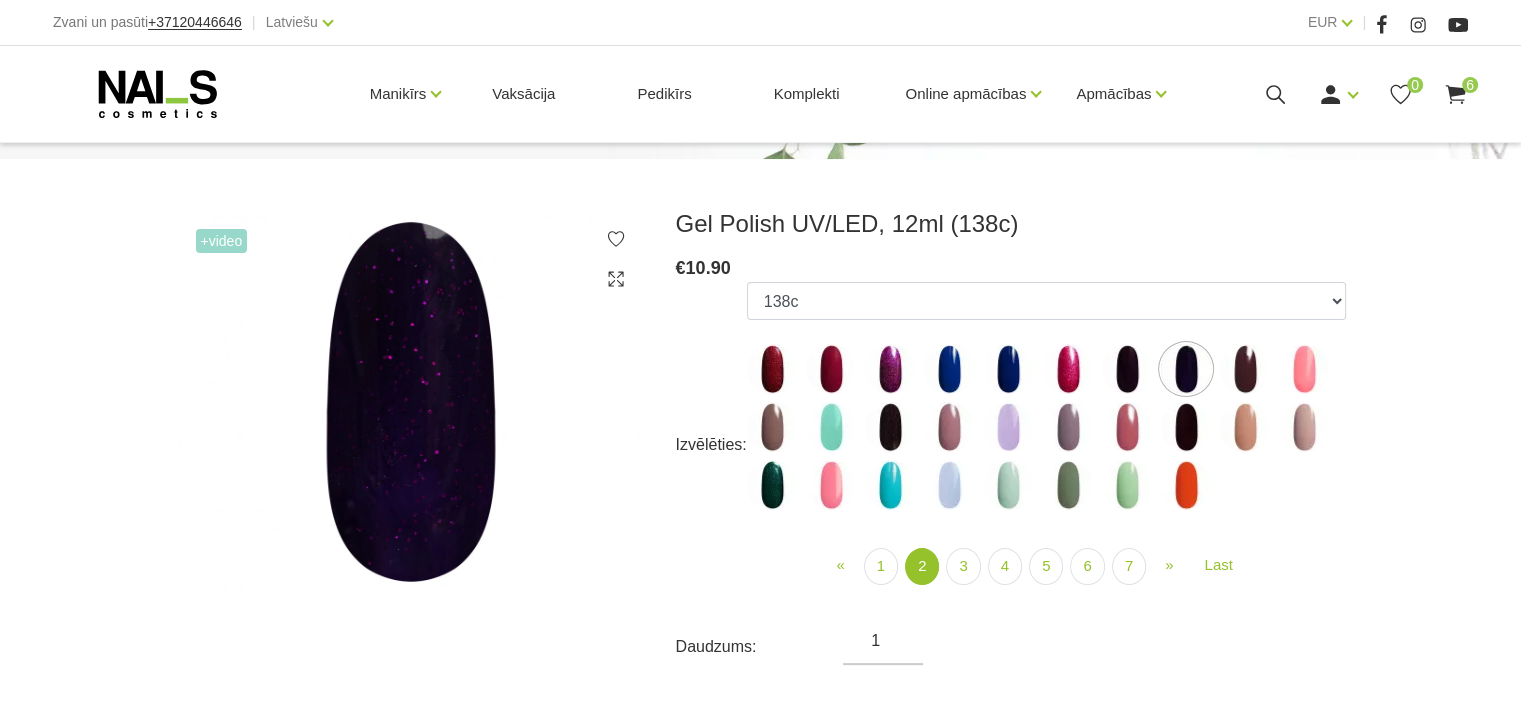 click at bounding box center (1127, 369) 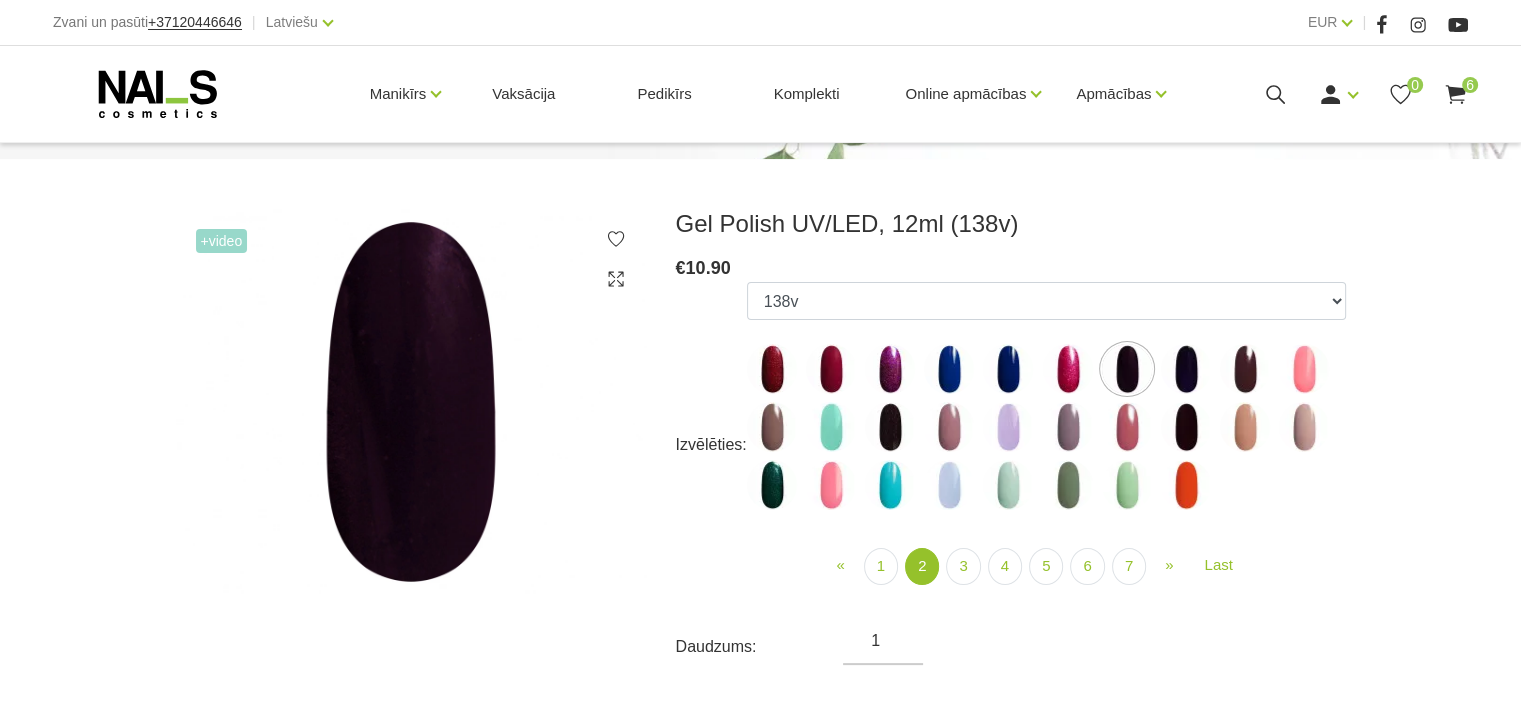 click at bounding box center (1245, 369) 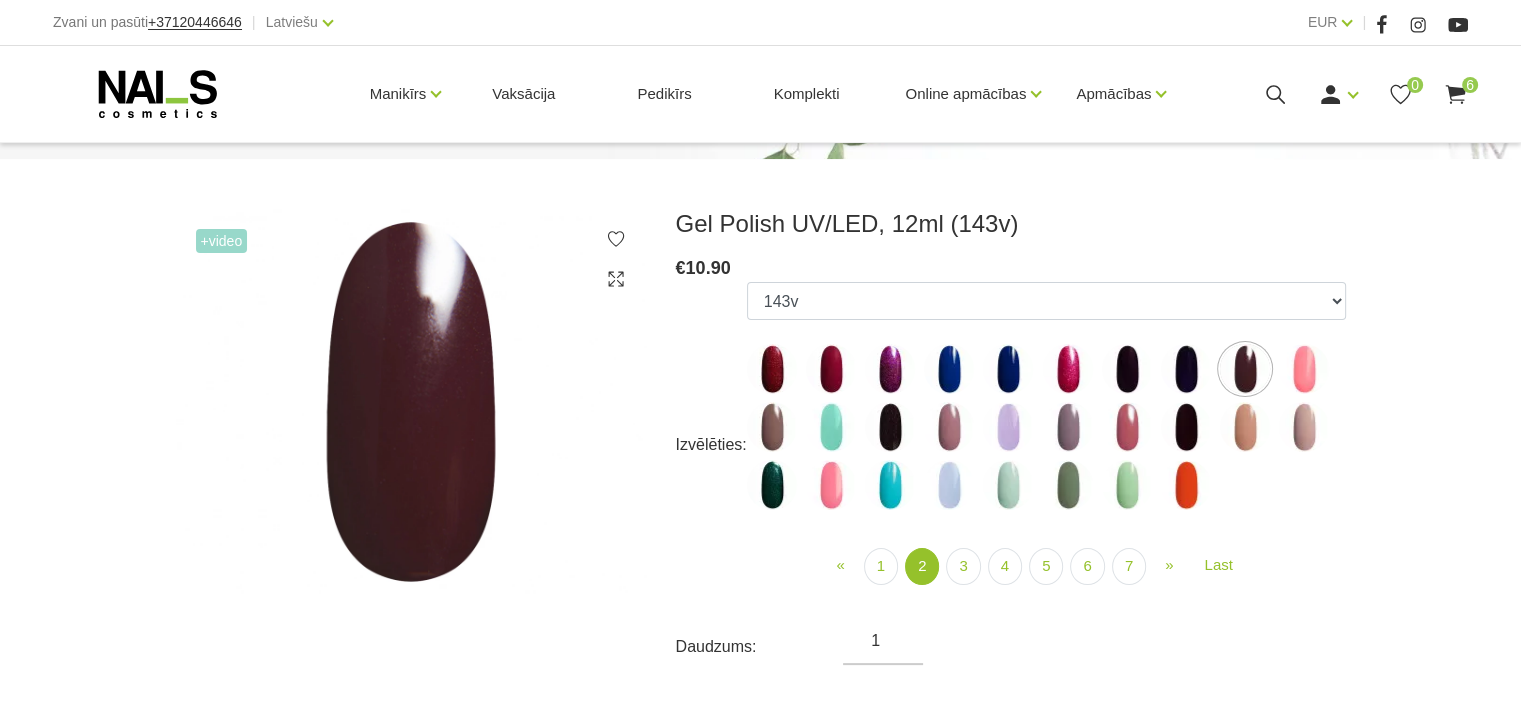 click at bounding box center (772, 369) 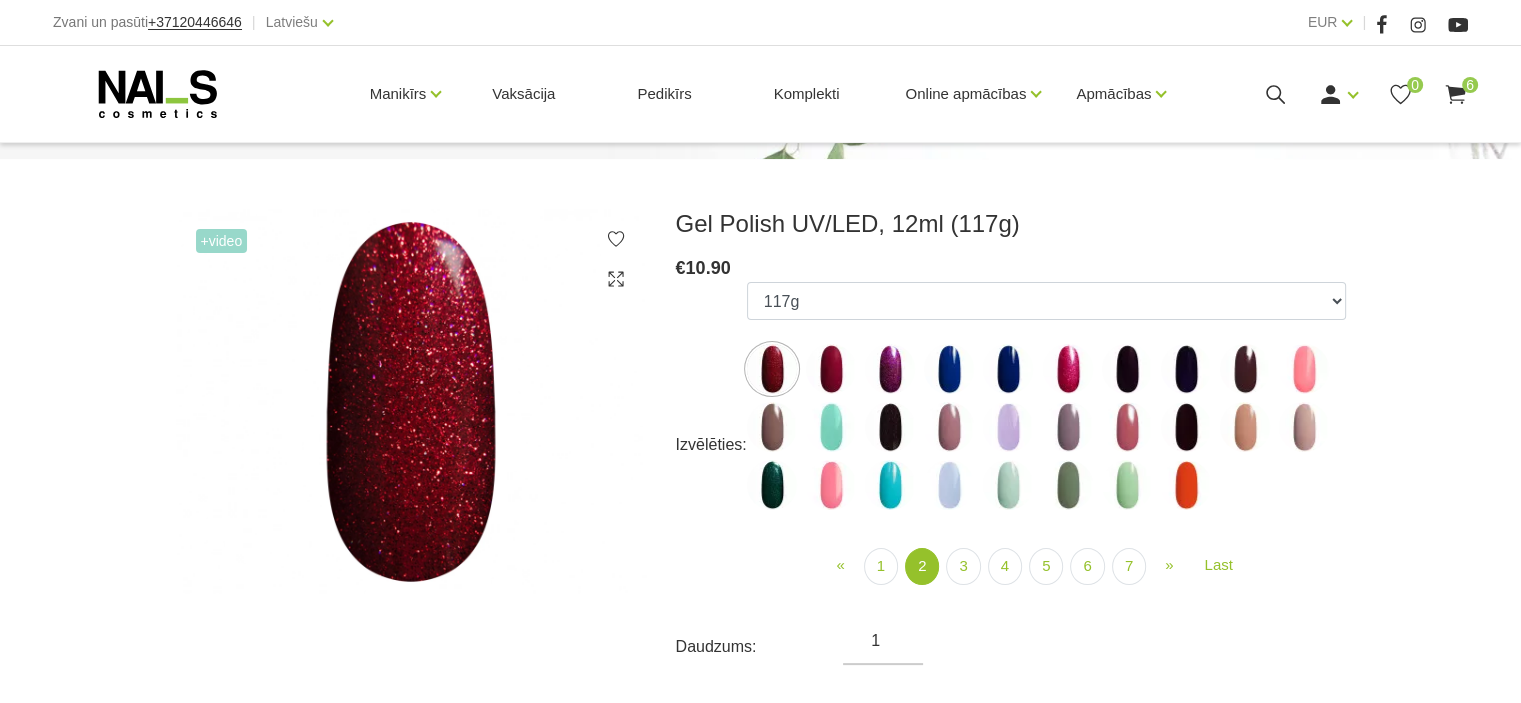 click at bounding box center (831, 369) 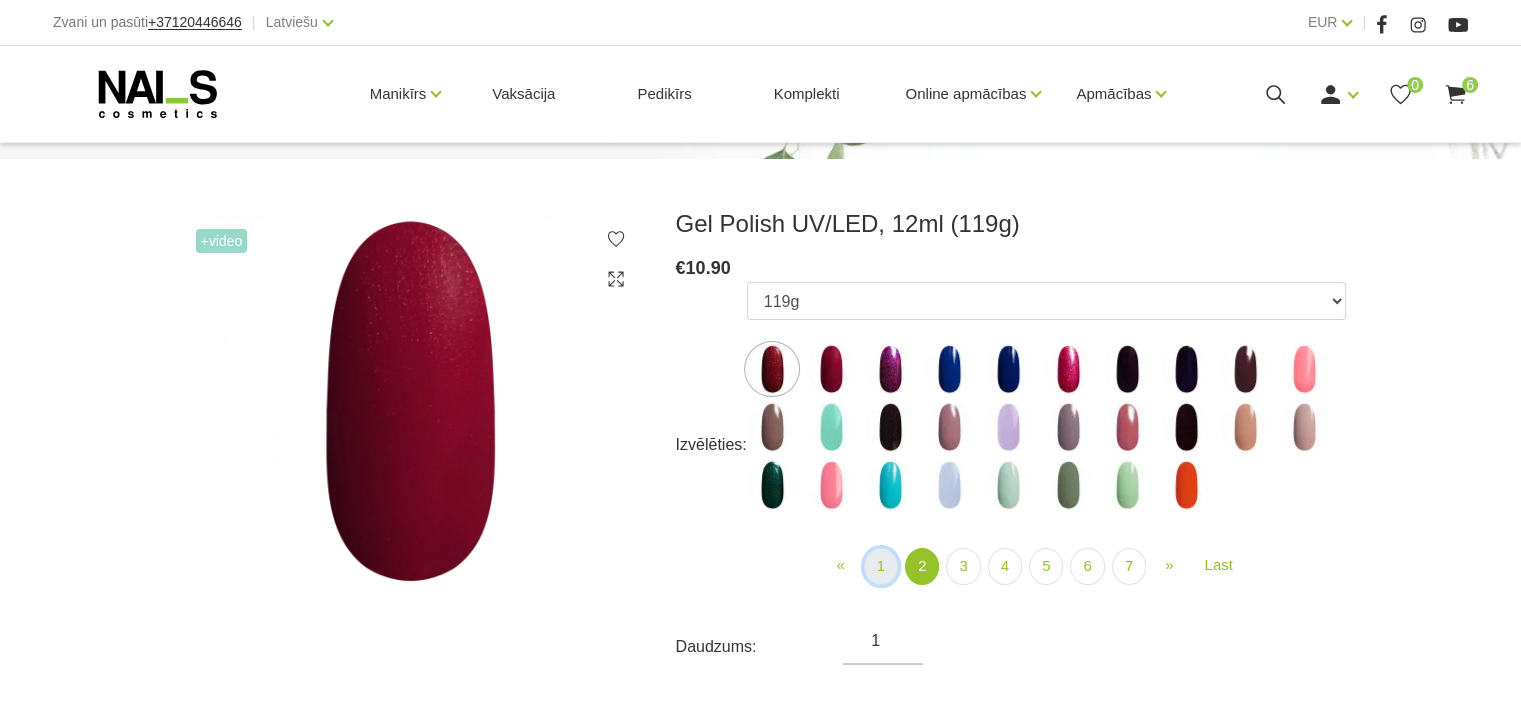 click on "1" at bounding box center (881, 566) 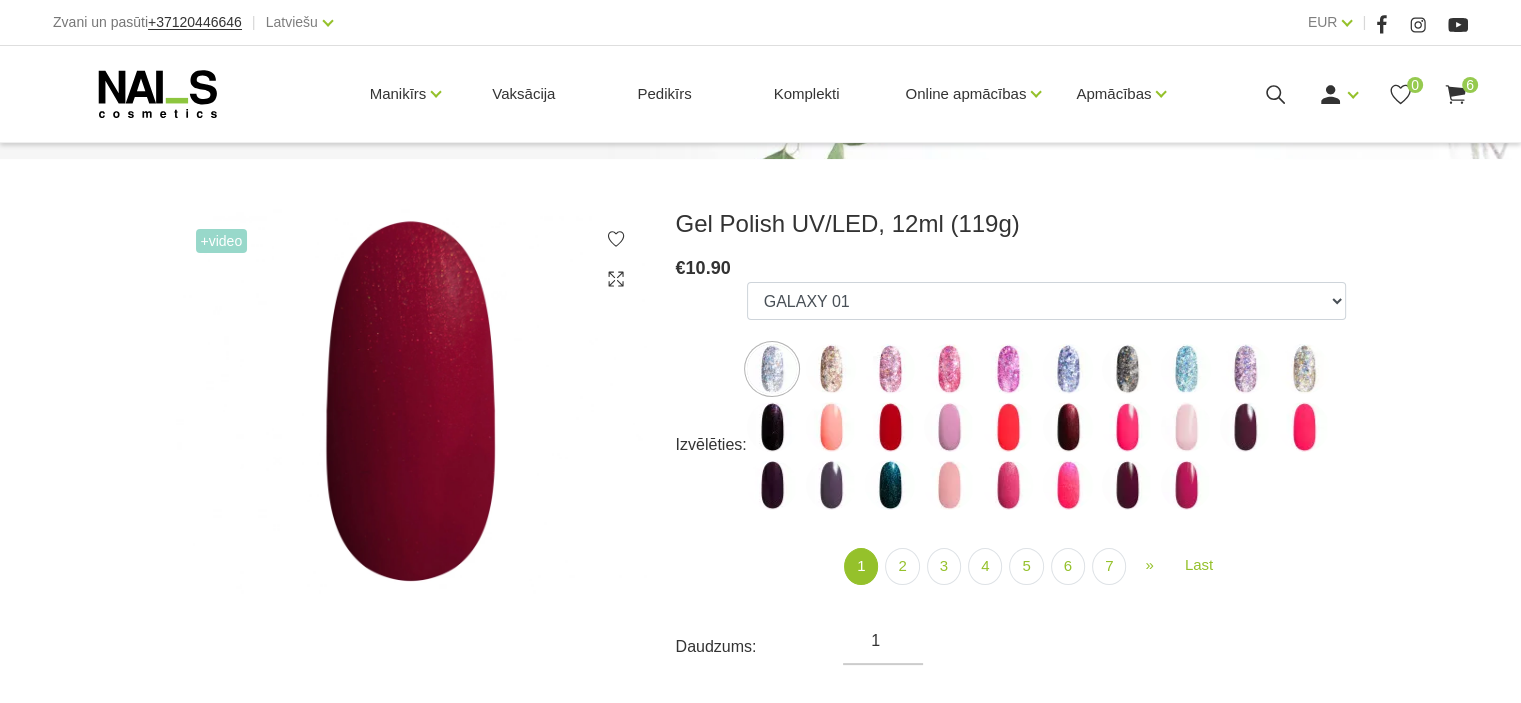 click at bounding box center [1245, 427] 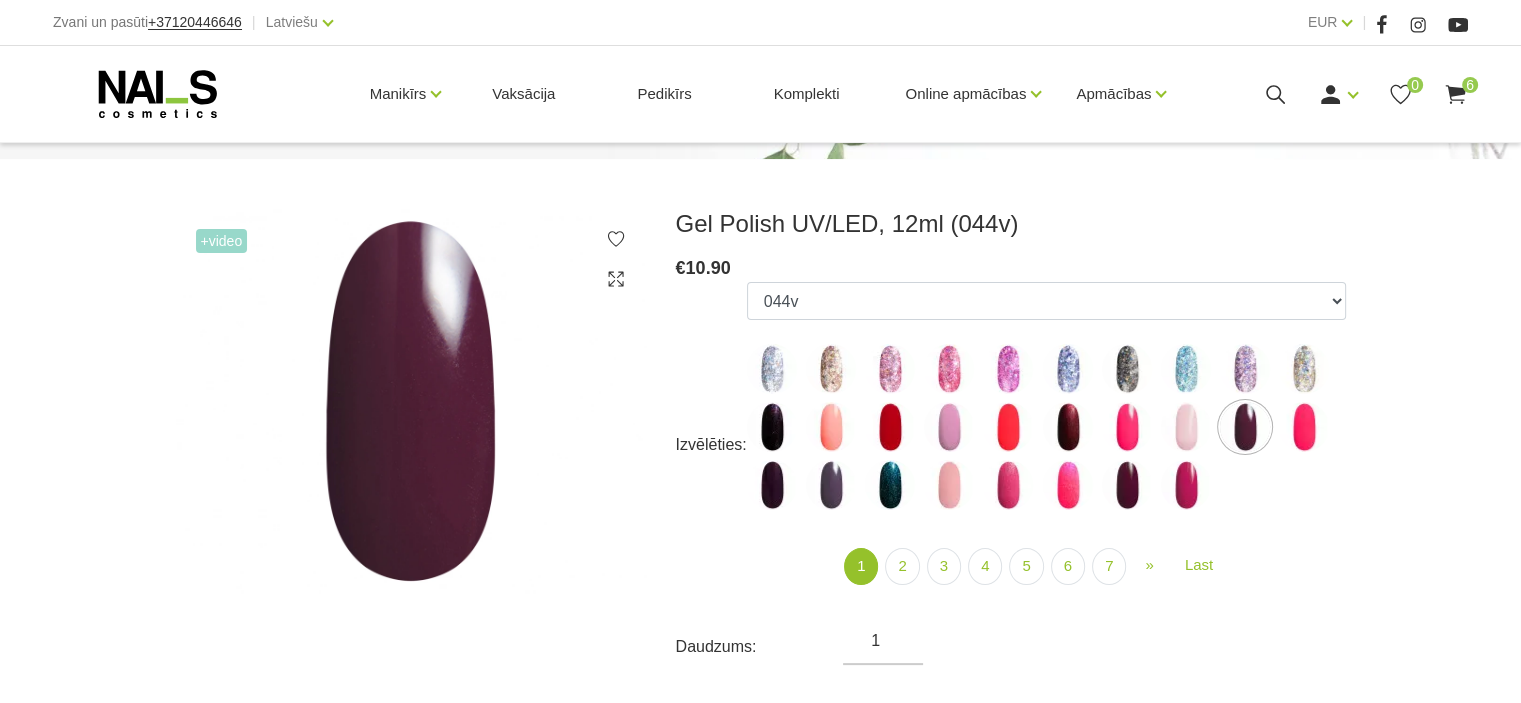 click at bounding box center [1068, 427] 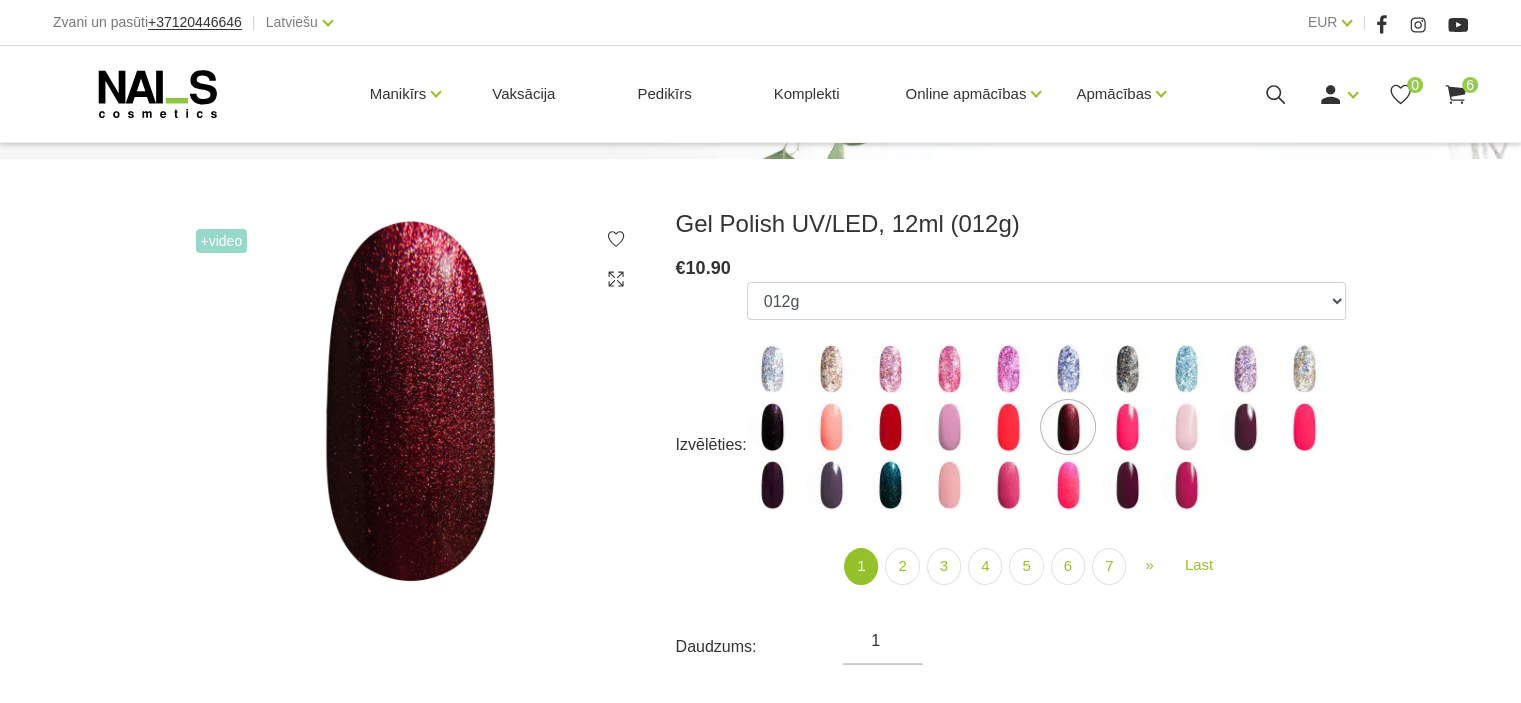 click at bounding box center [1127, 485] 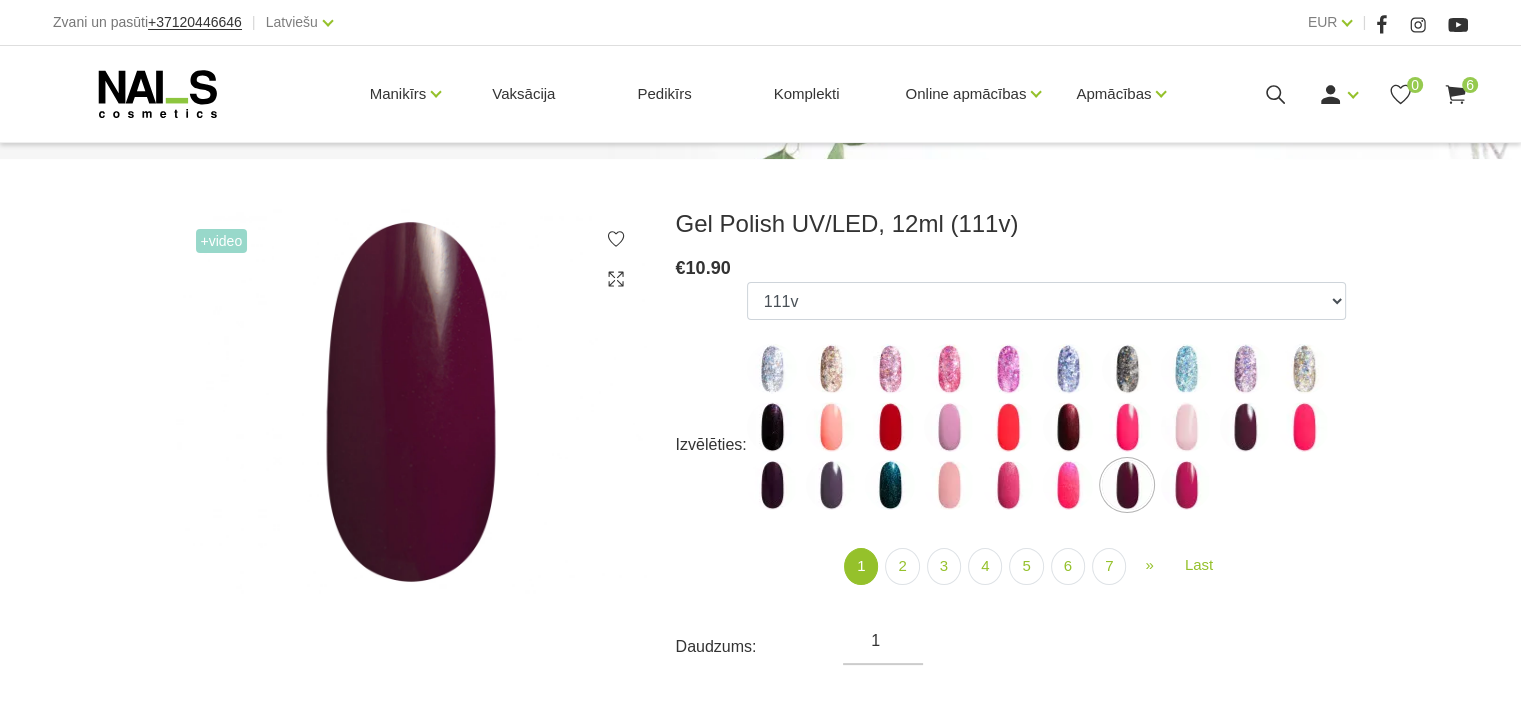 click at bounding box center [890, 427] 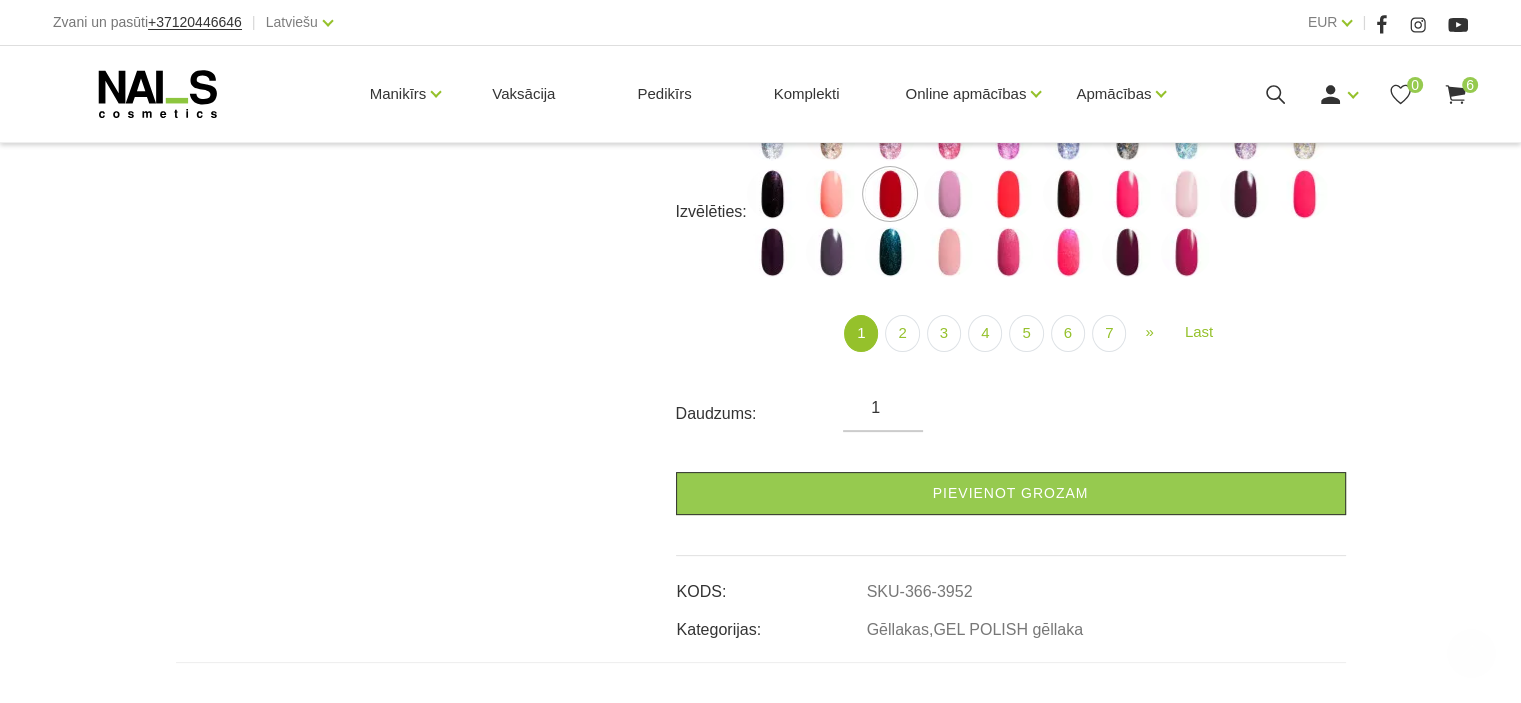 scroll, scrollTop: 448, scrollLeft: 0, axis: vertical 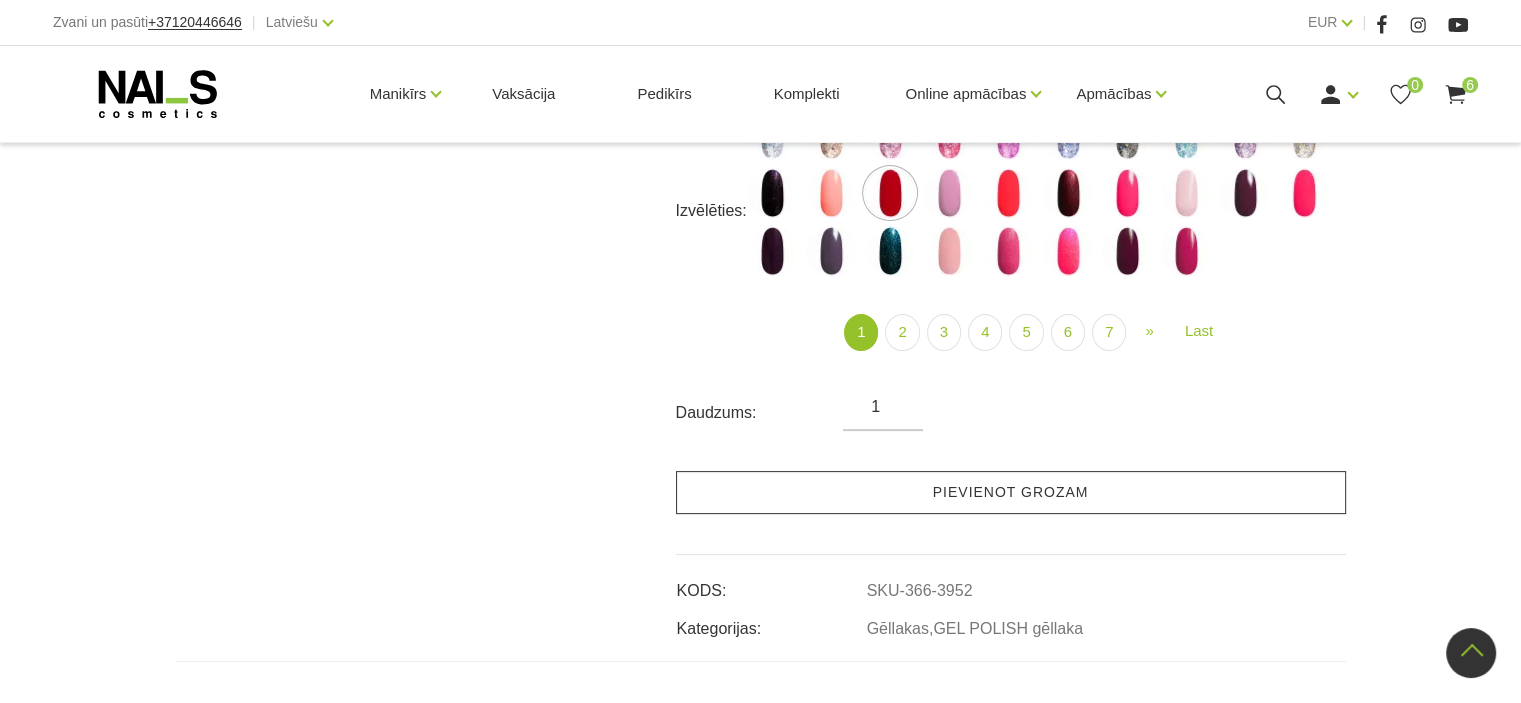 click on "Pievienot grozam" at bounding box center (1011, 492) 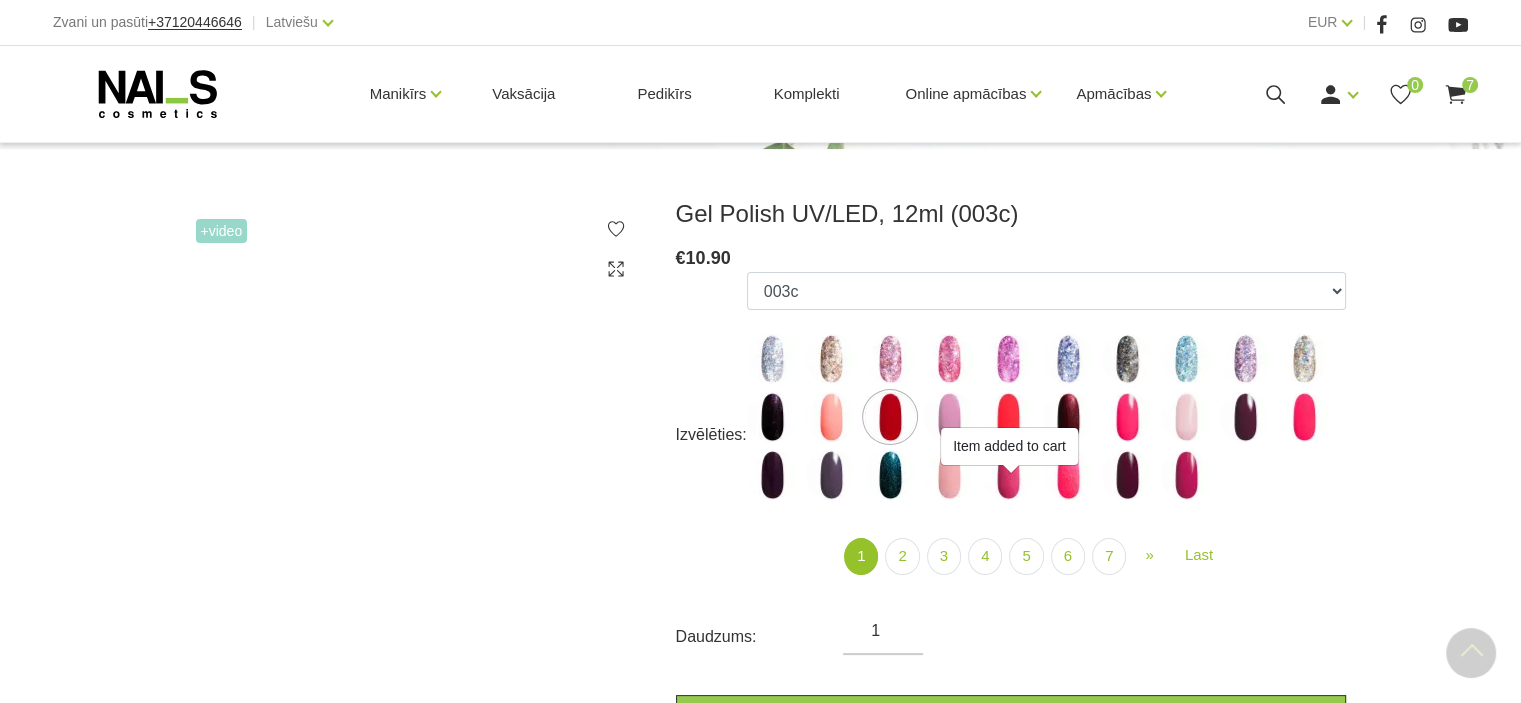 scroll, scrollTop: 216, scrollLeft: 0, axis: vertical 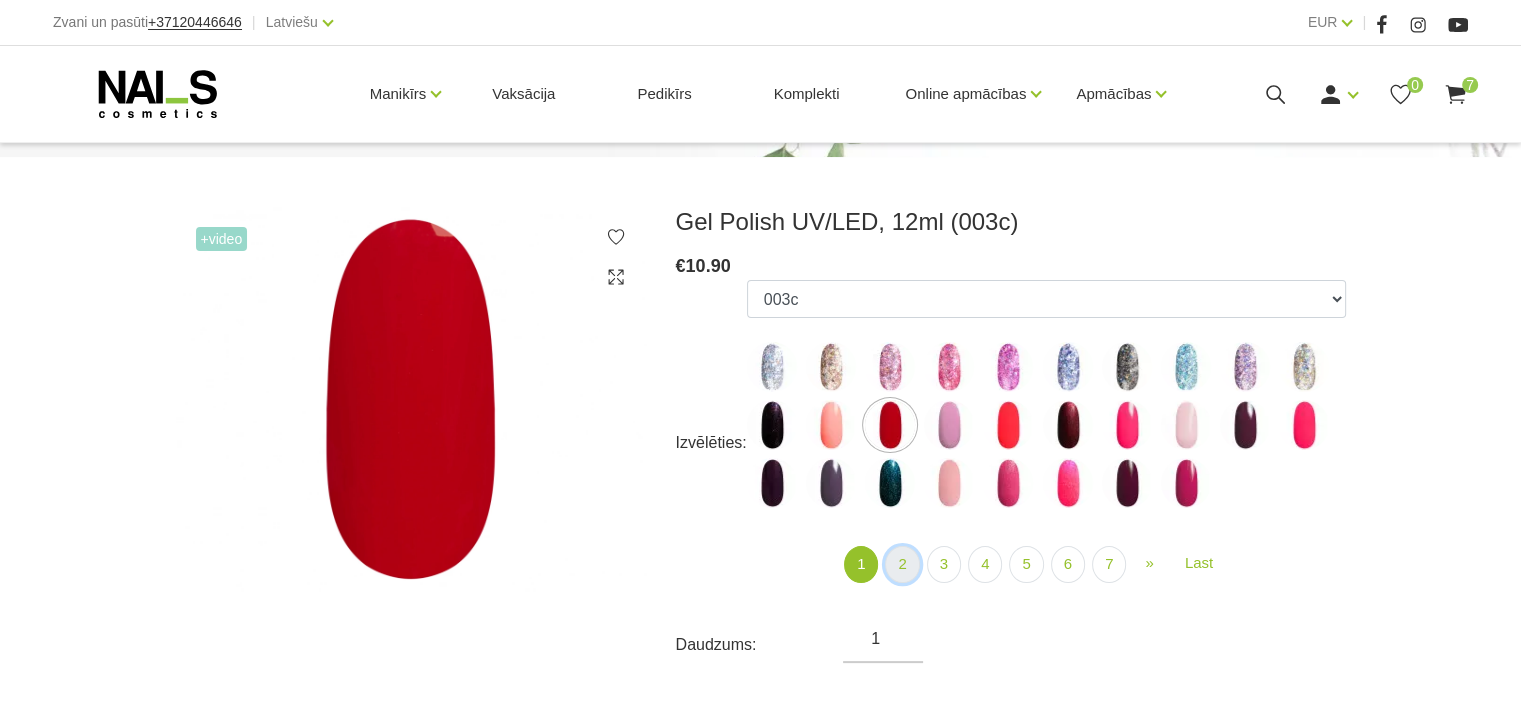 click on "2" at bounding box center (902, 564) 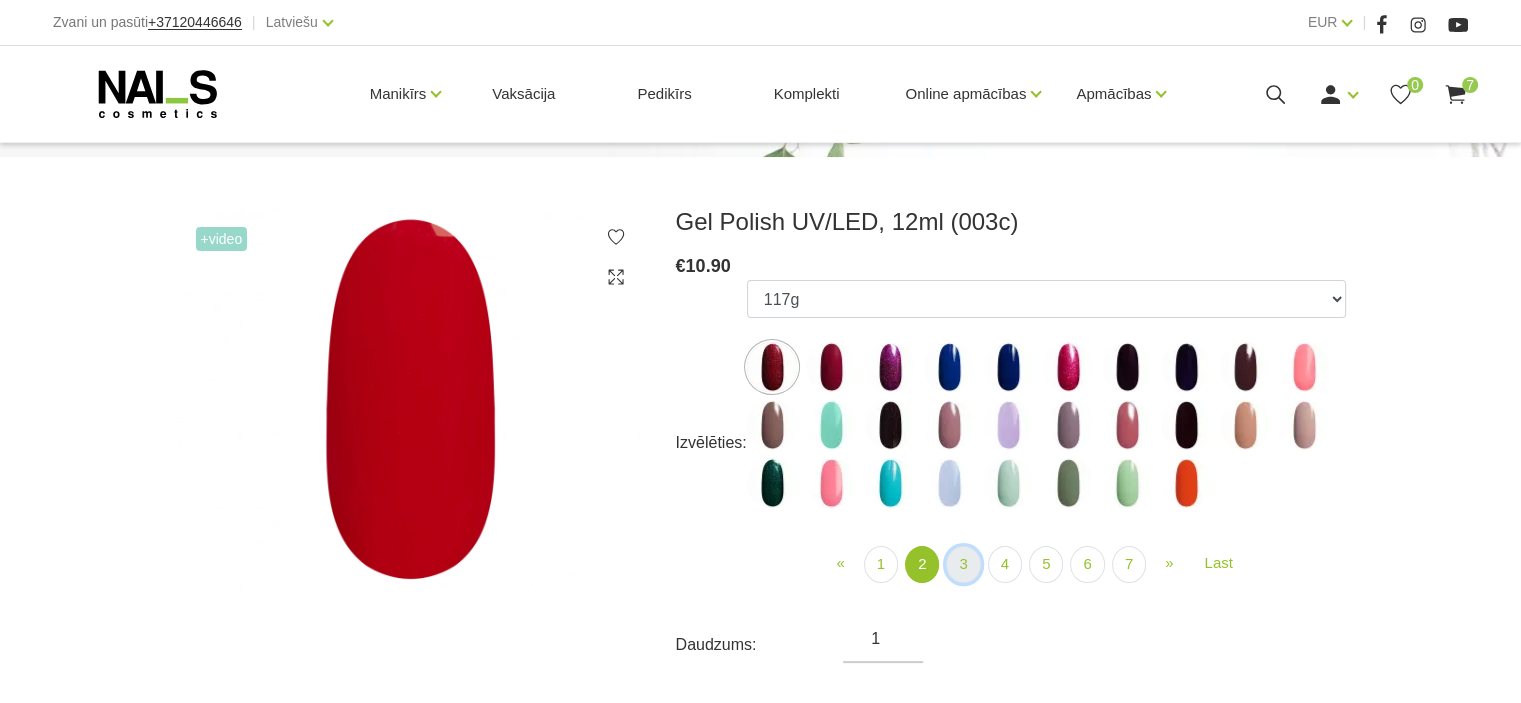 click on "3" at bounding box center (963, 564) 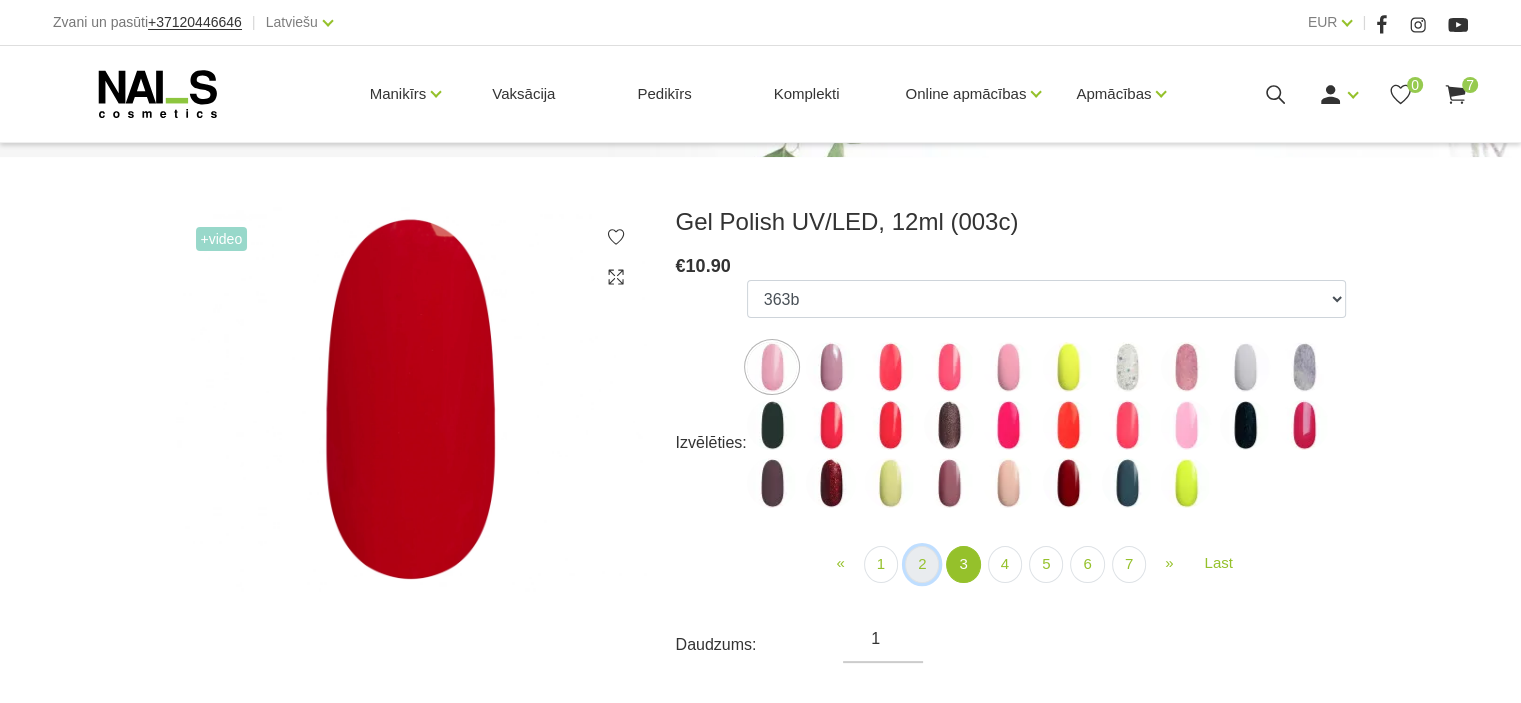 click on "2" at bounding box center [922, 564] 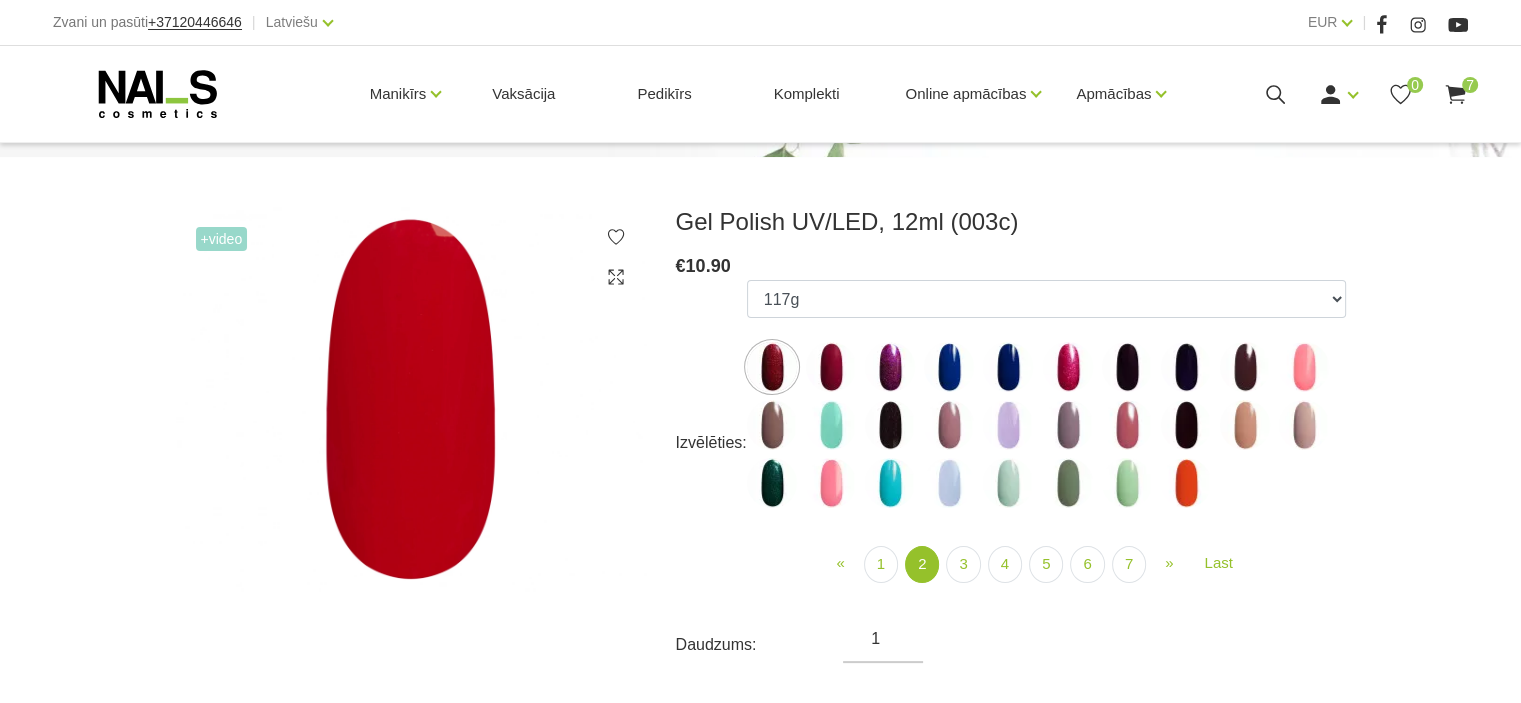 click at bounding box center [831, 367] 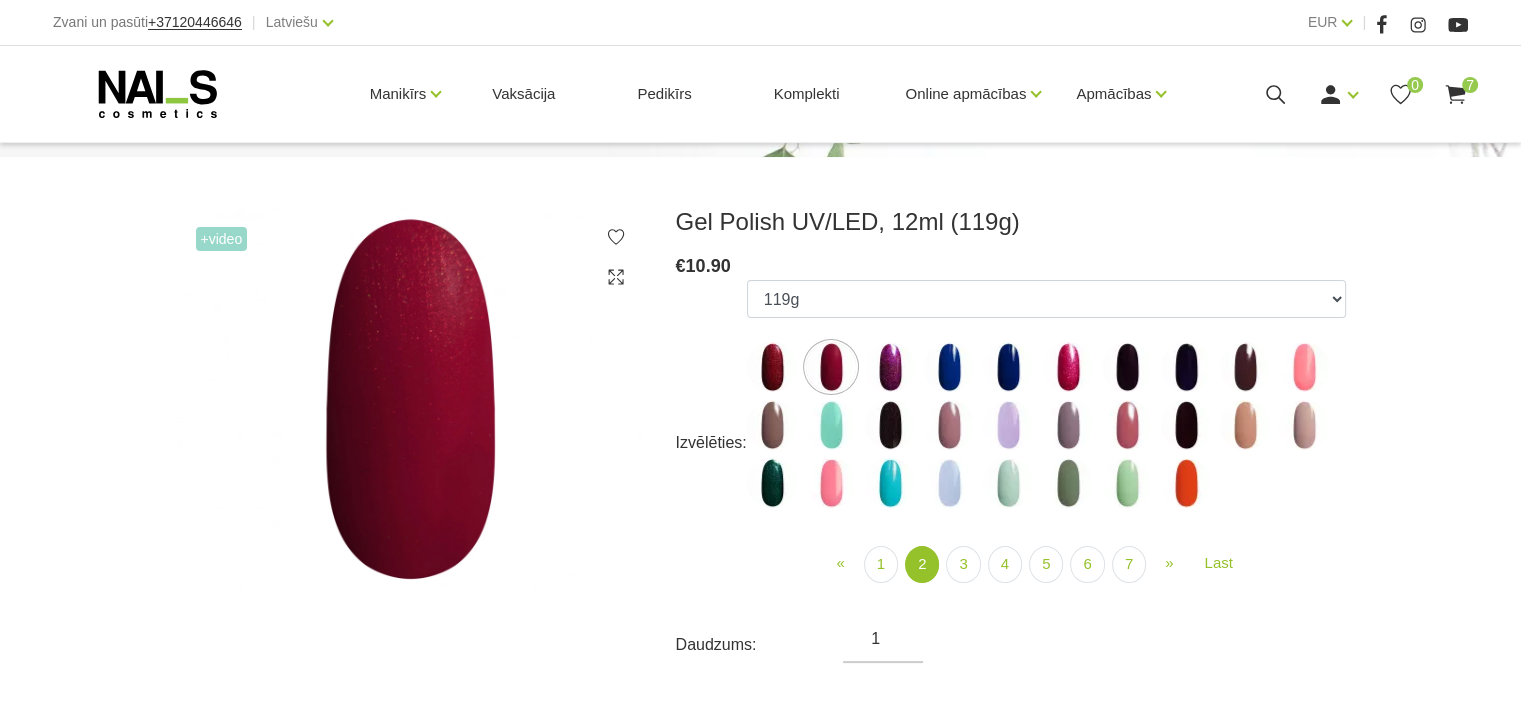 click at bounding box center (890, 367) 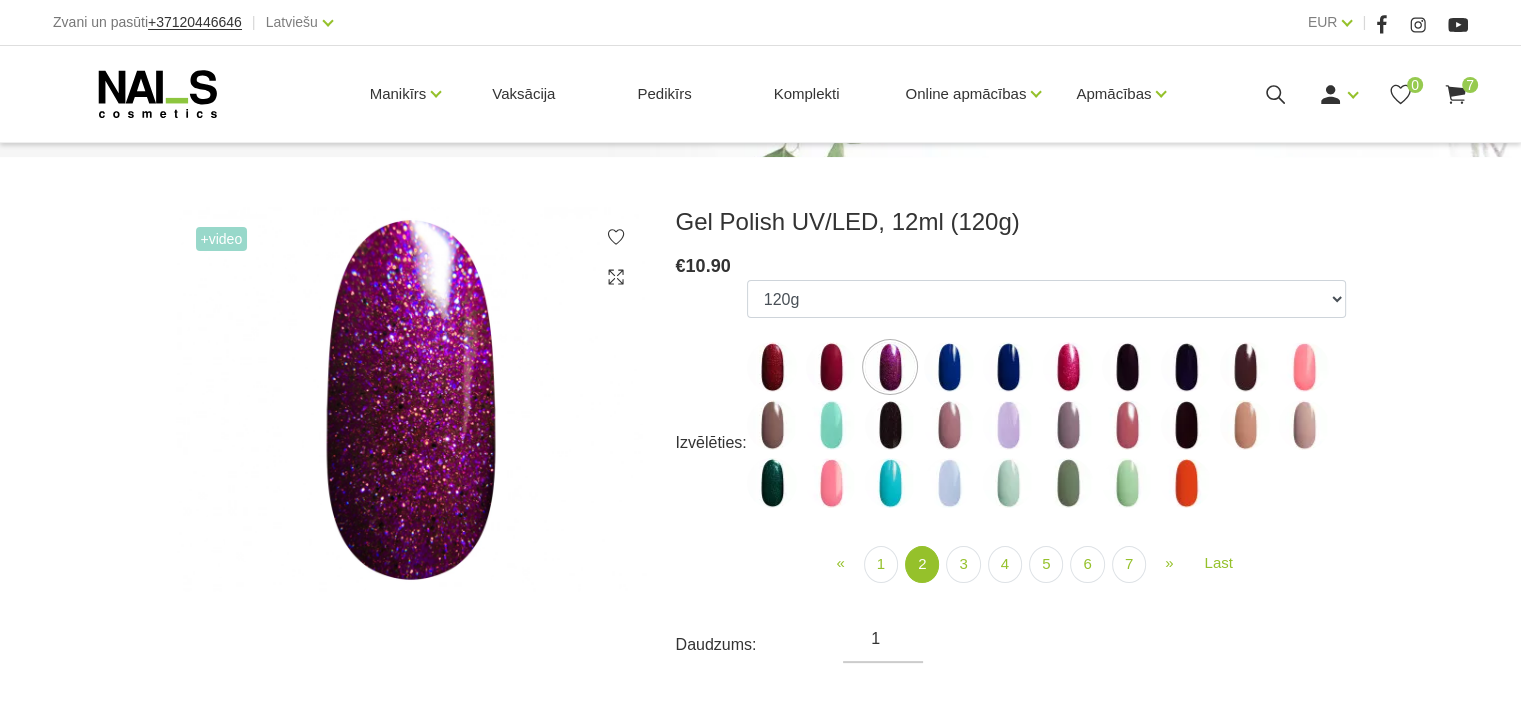 click at bounding box center [949, 367] 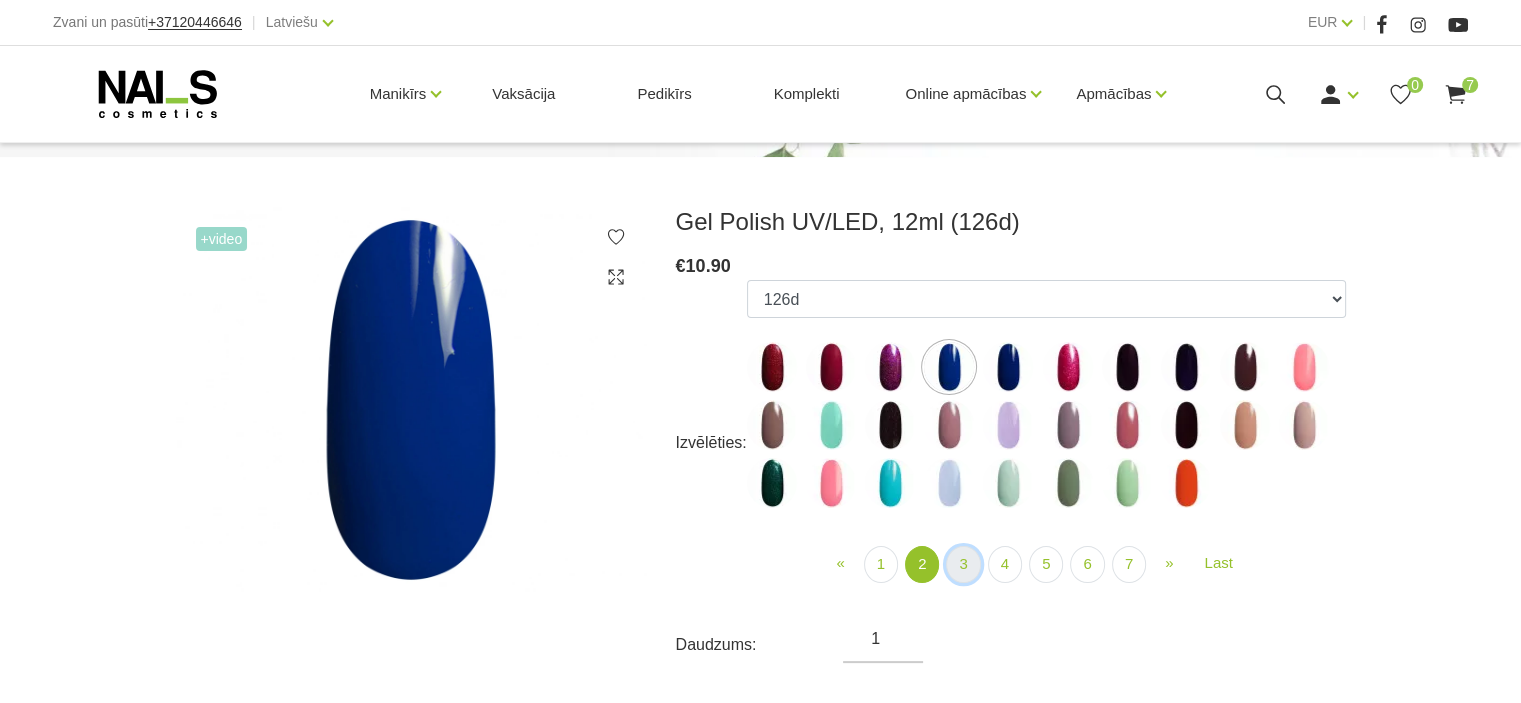 click on "3" at bounding box center (963, 564) 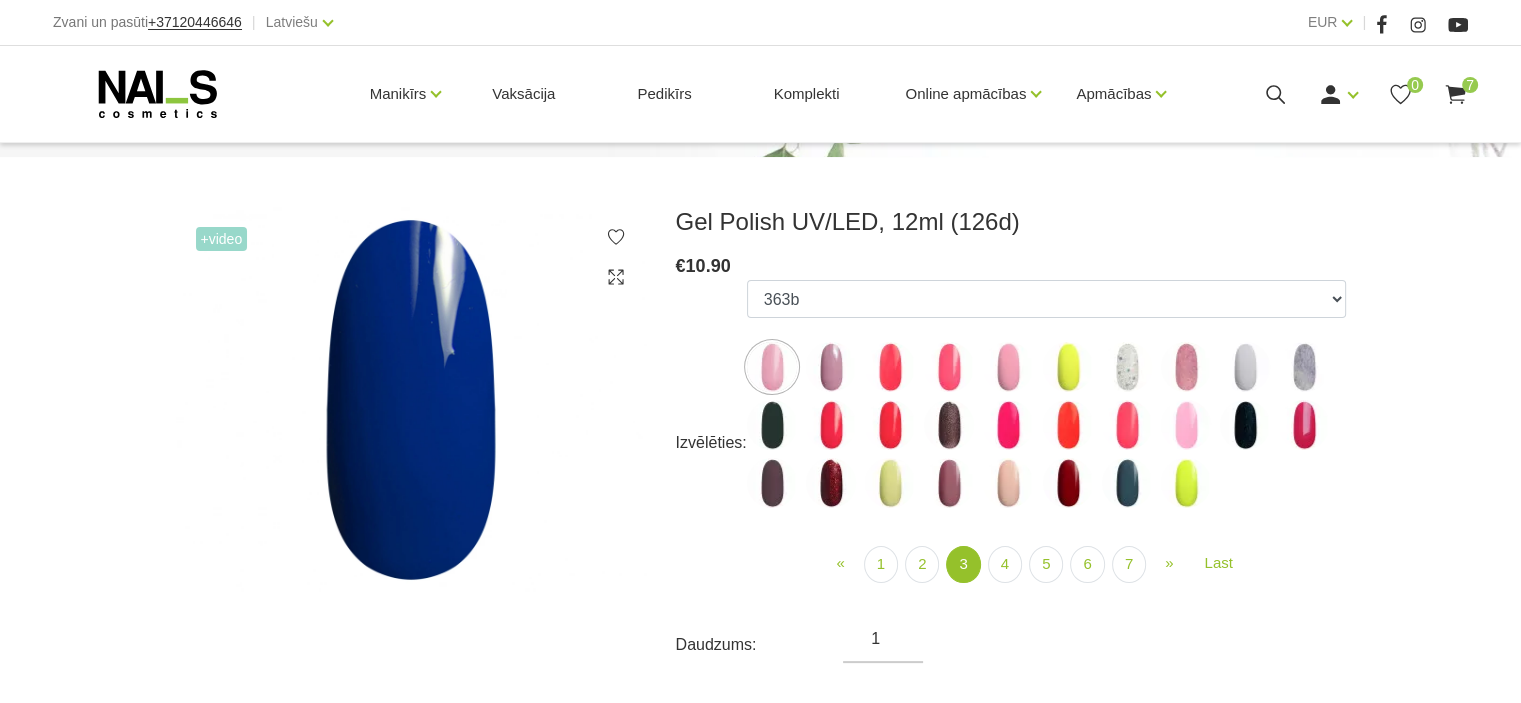 click at bounding box center (1068, 483) 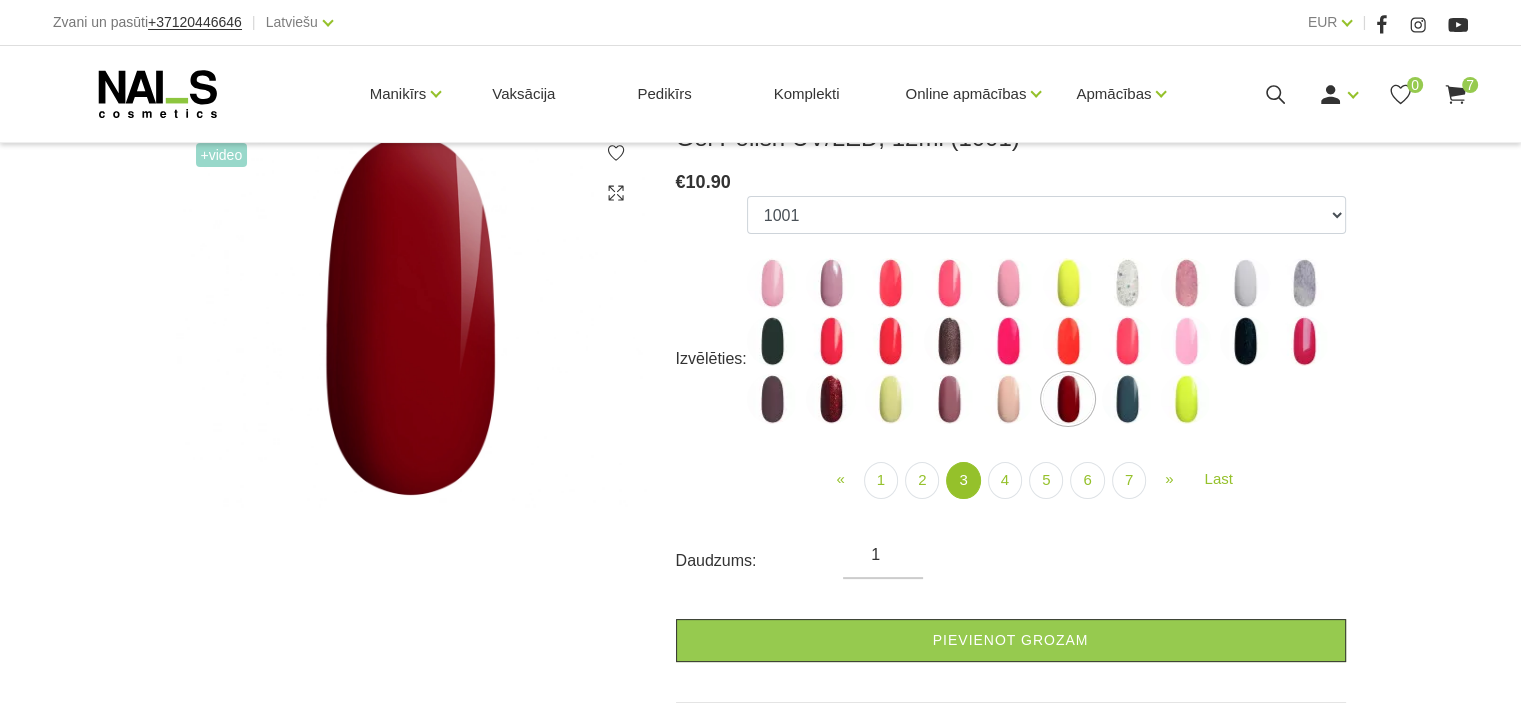 scroll, scrollTop: 328, scrollLeft: 0, axis: vertical 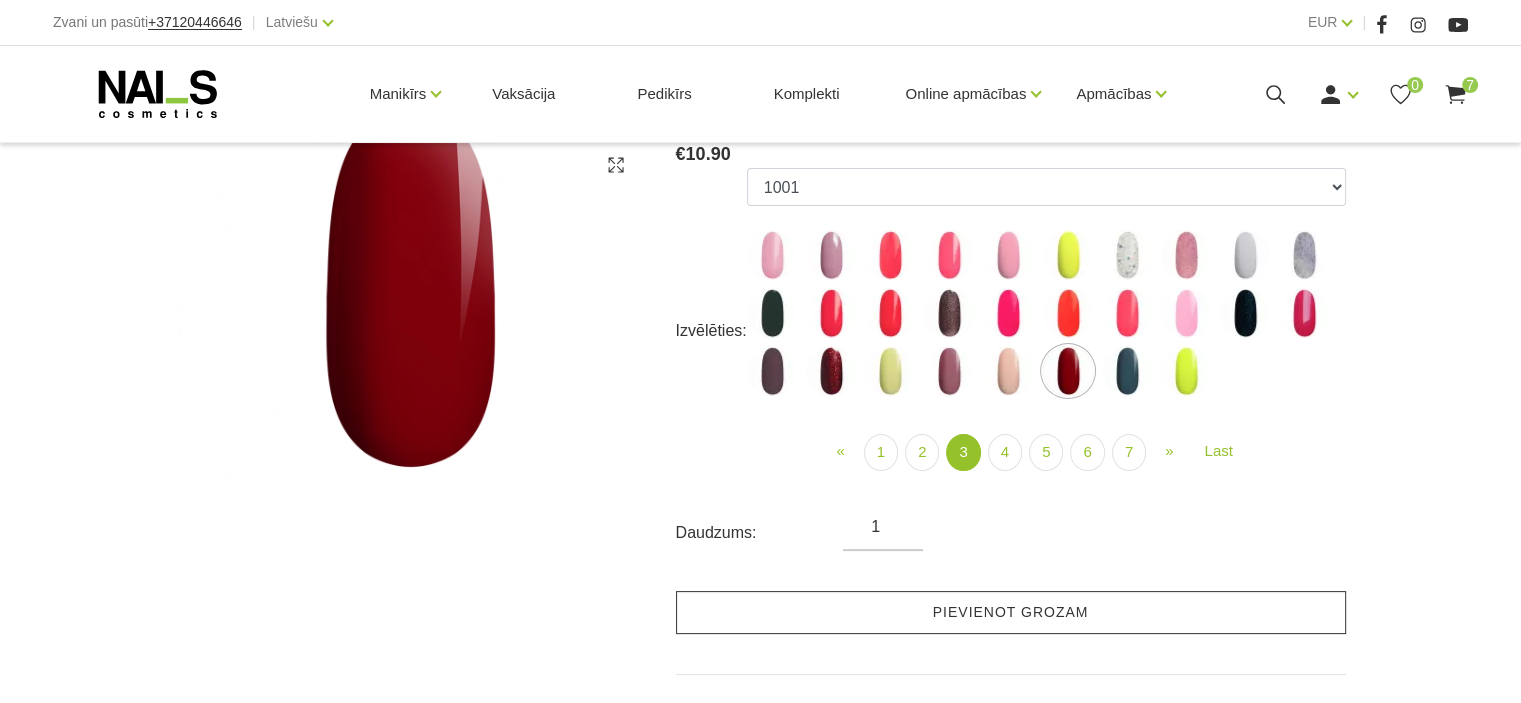 click on "Pievienot grozam" at bounding box center (1011, 612) 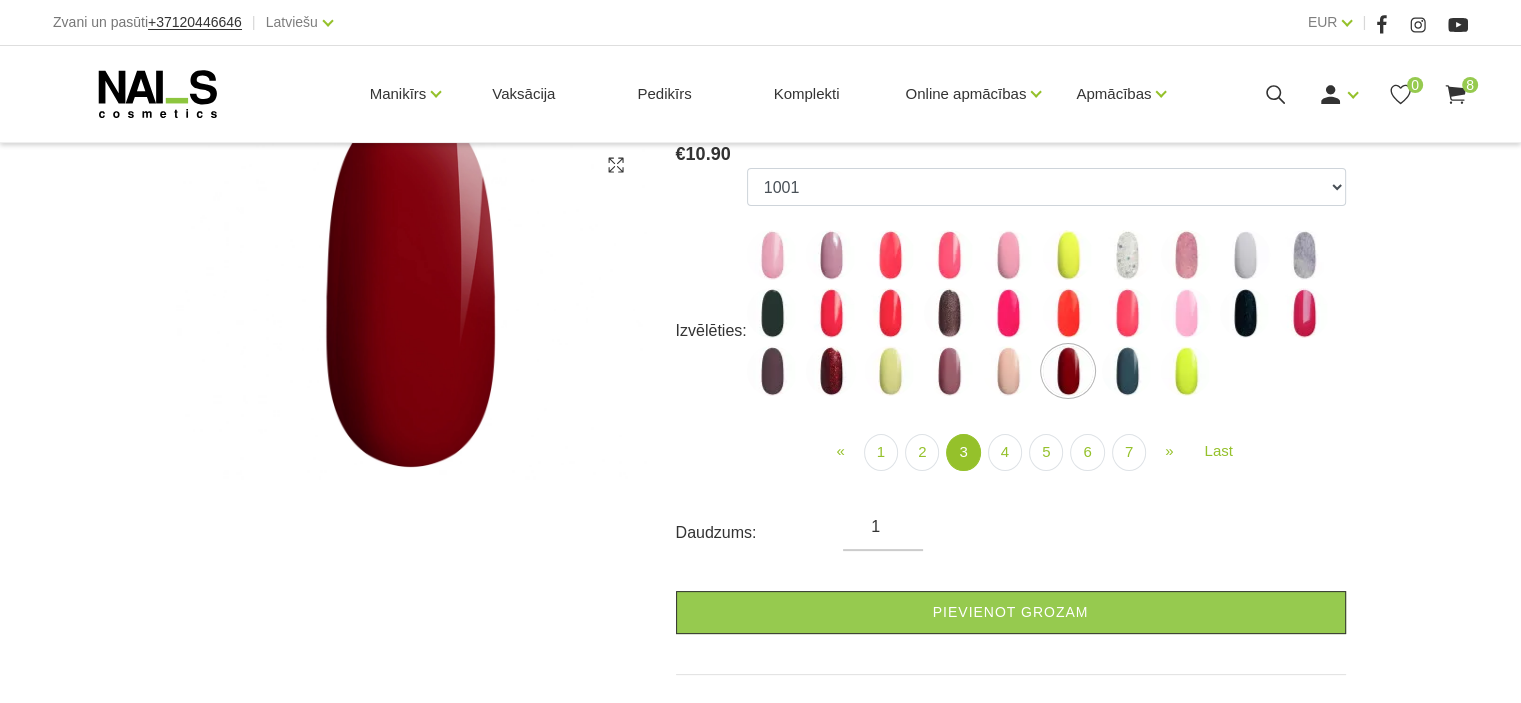 click at bounding box center [831, 371] 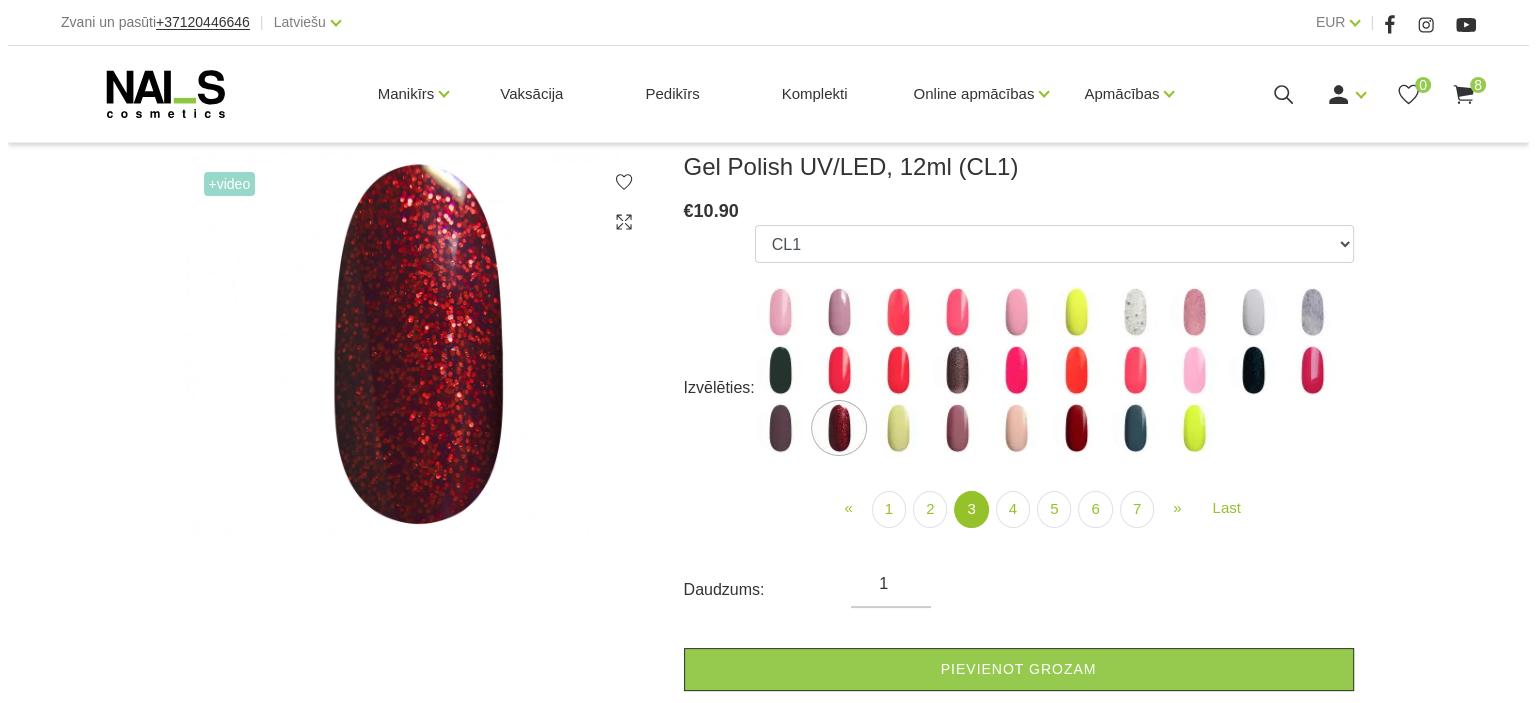 scroll, scrollTop: 270, scrollLeft: 0, axis: vertical 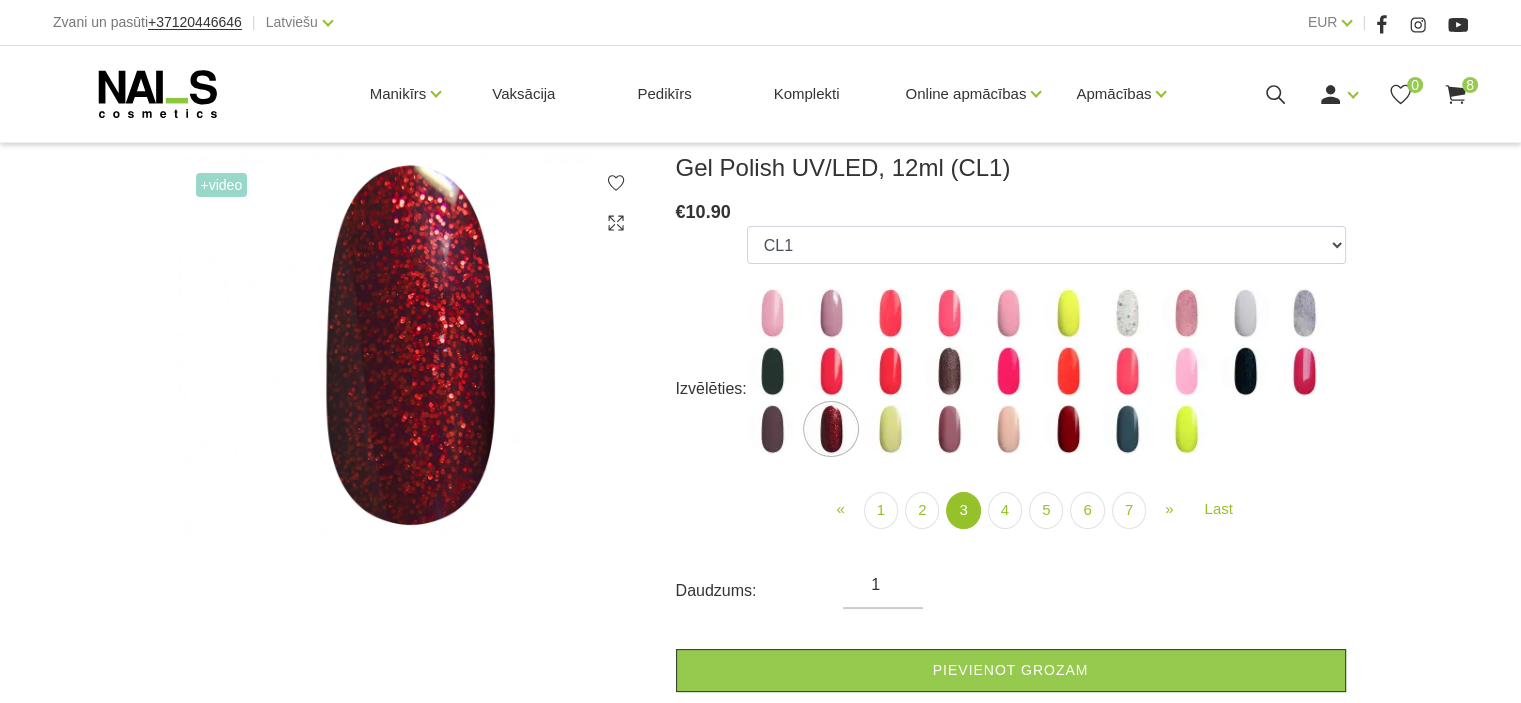 click at bounding box center (1245, 313) 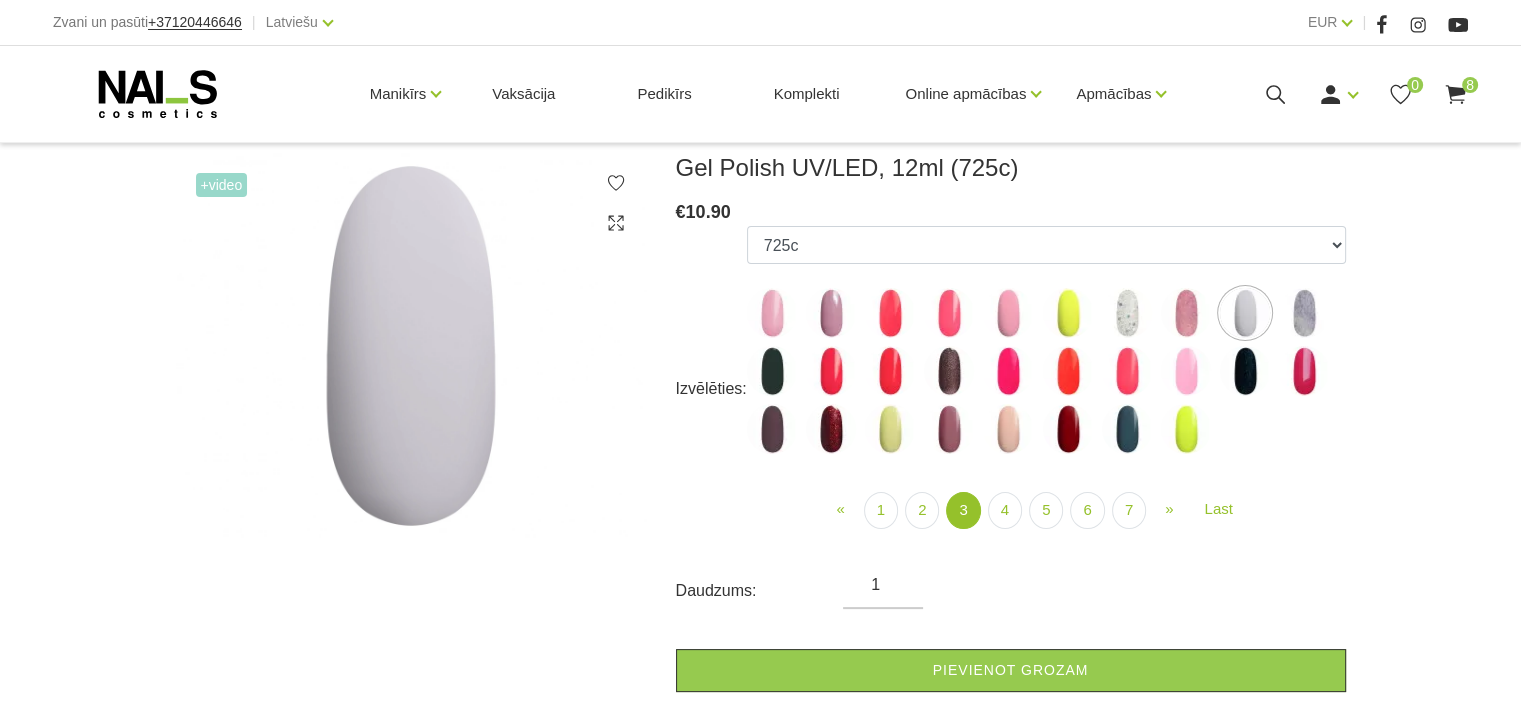 click at bounding box center (1008, 429) 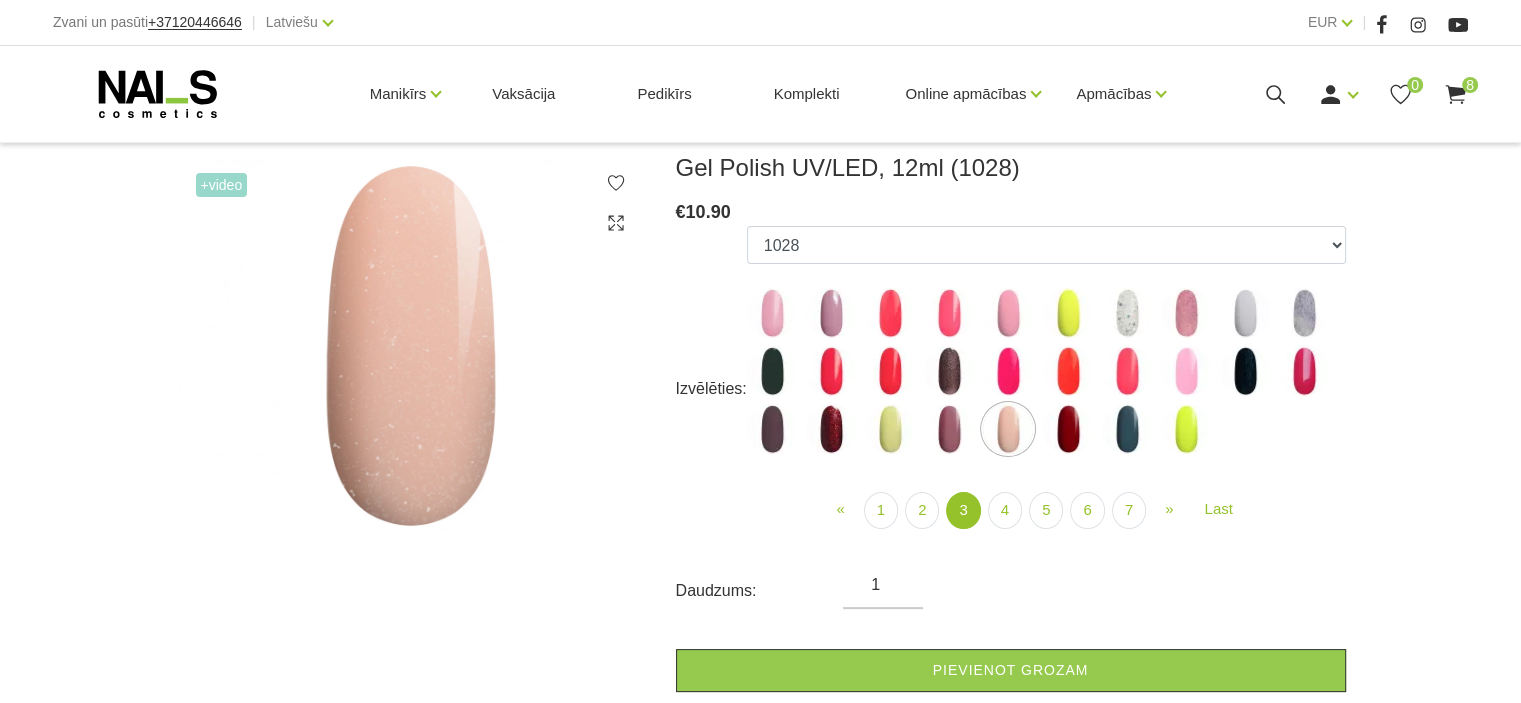 click at bounding box center [1008, 313] 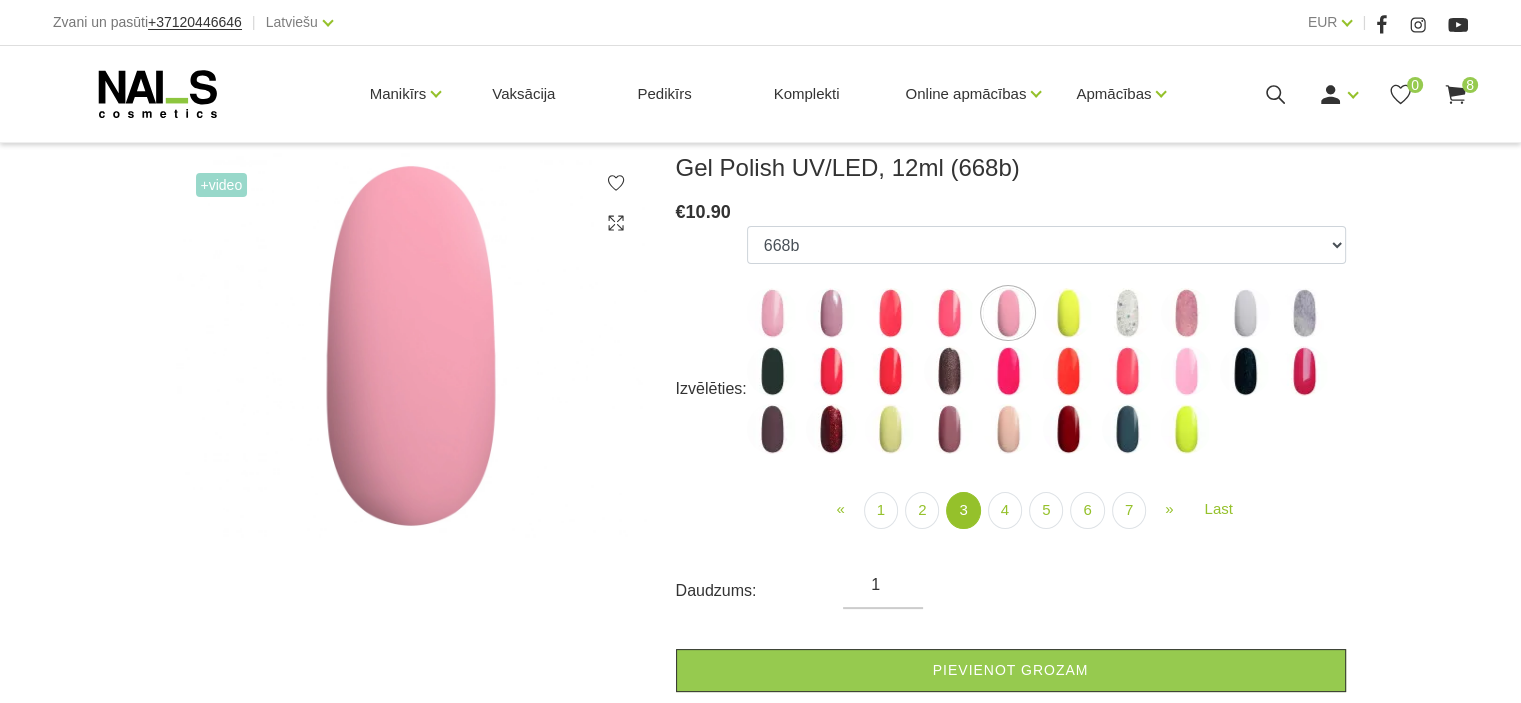 click at bounding box center (772, 313) 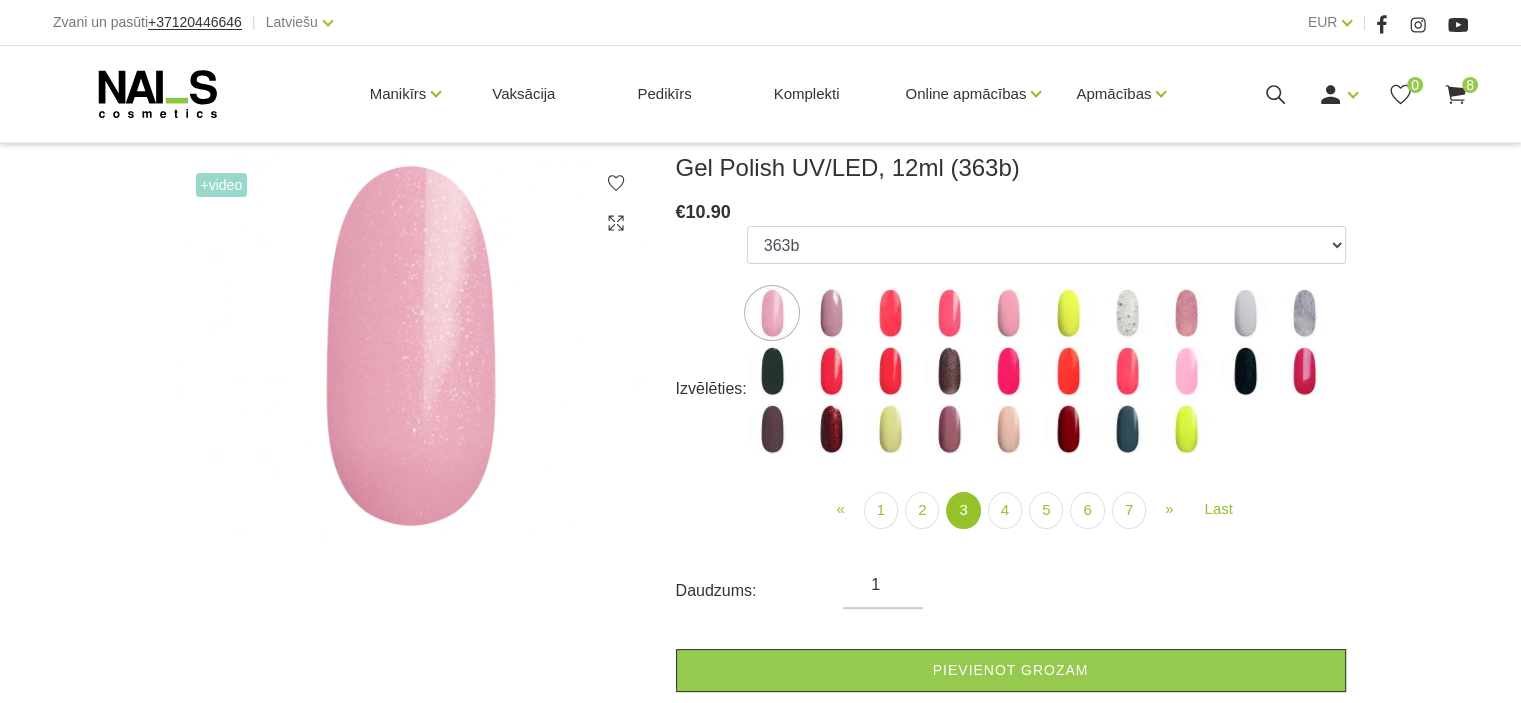 click at bounding box center [831, 313] 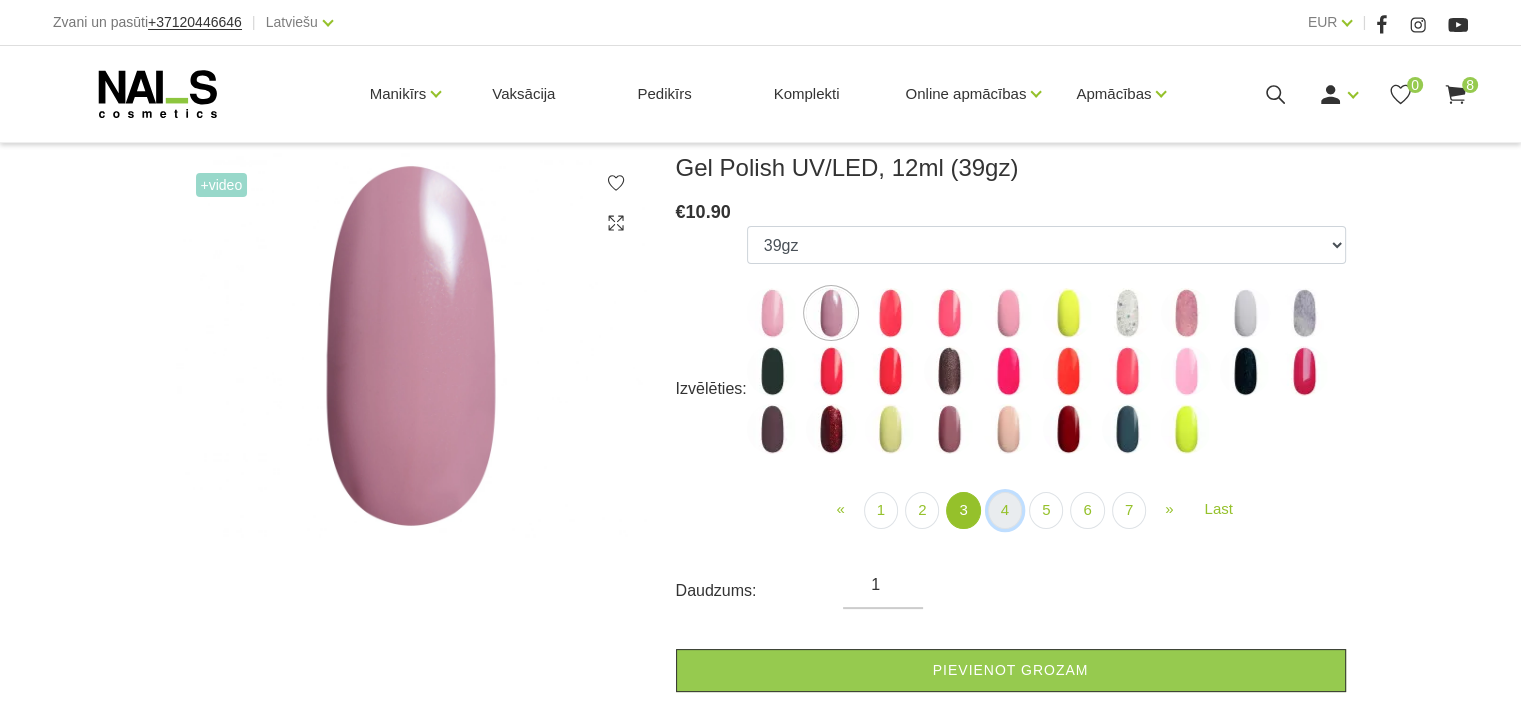 click on "4" at bounding box center (1005, 510) 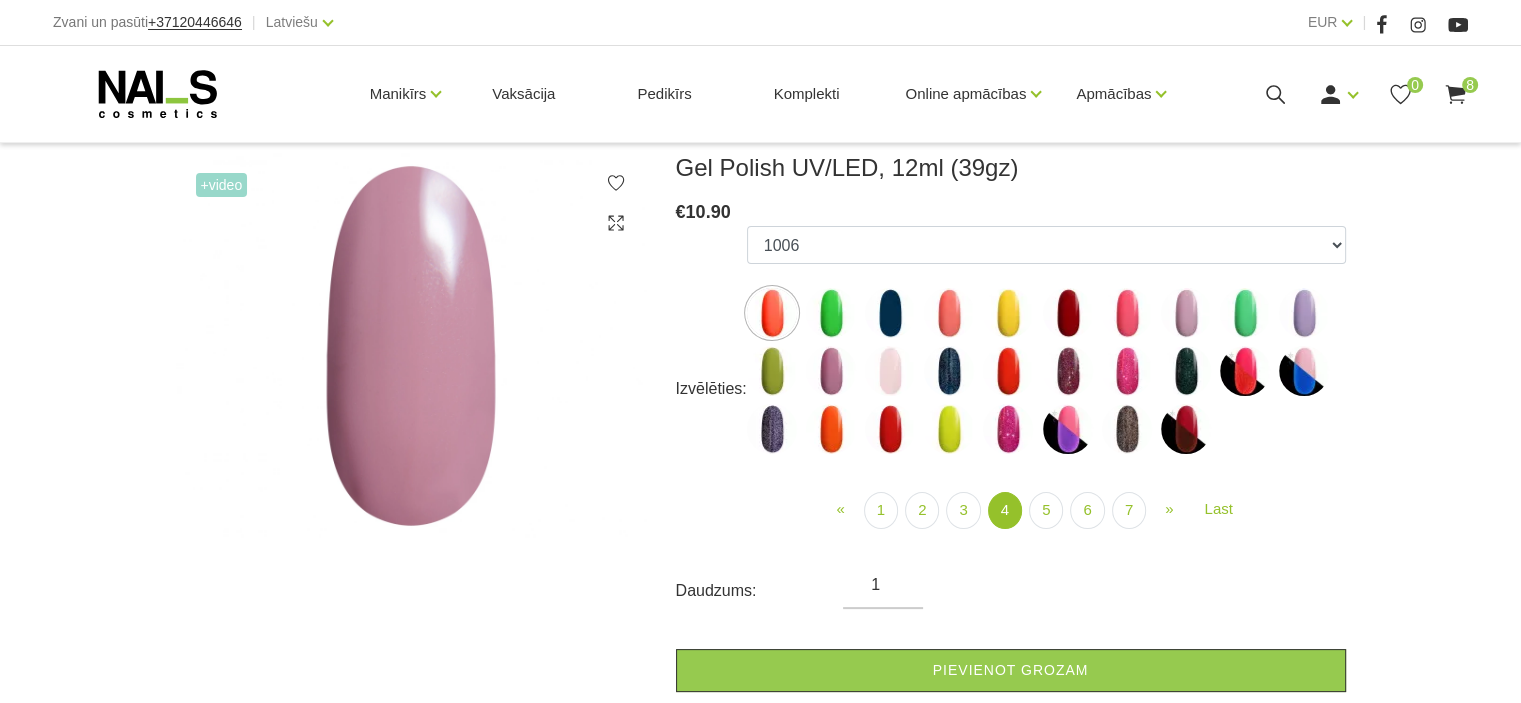 click at bounding box center (831, 313) 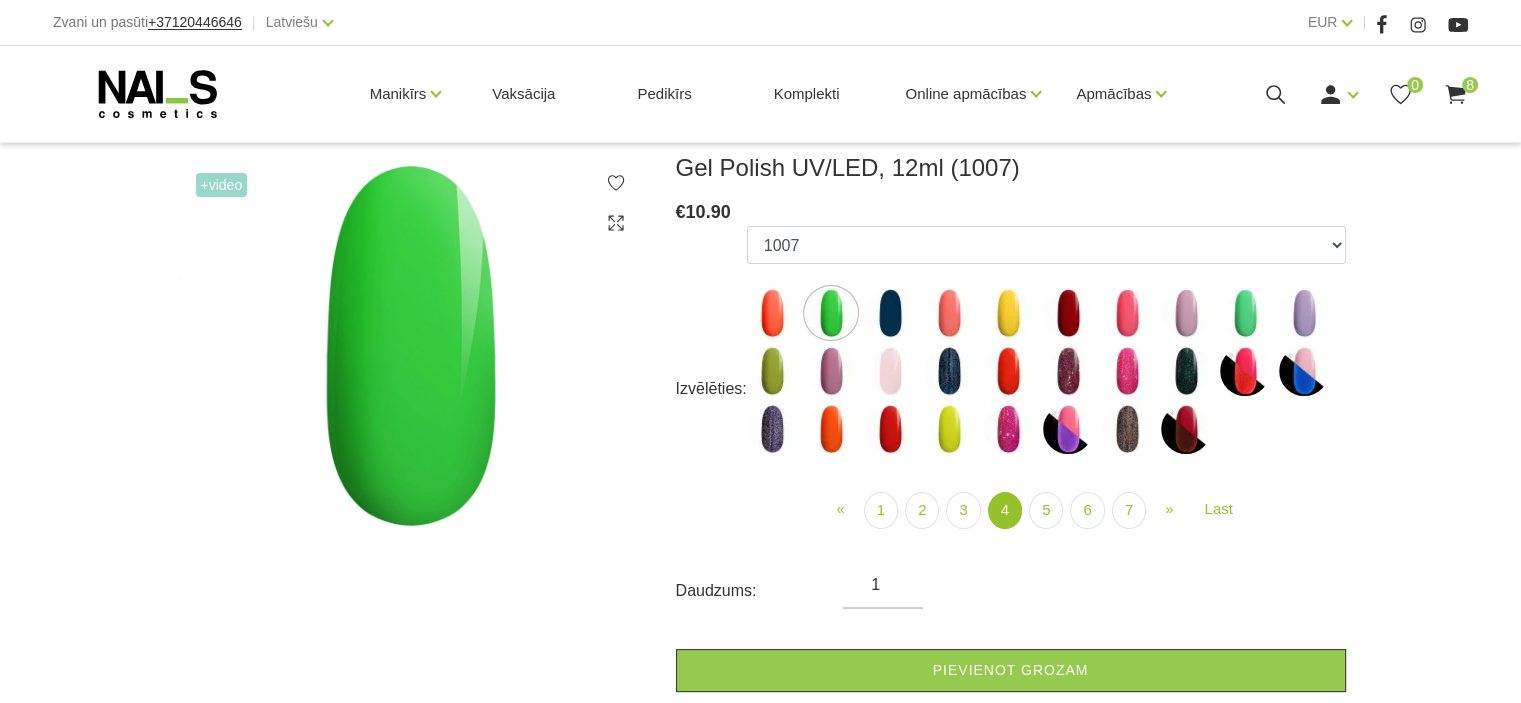 click at bounding box center [772, 313] 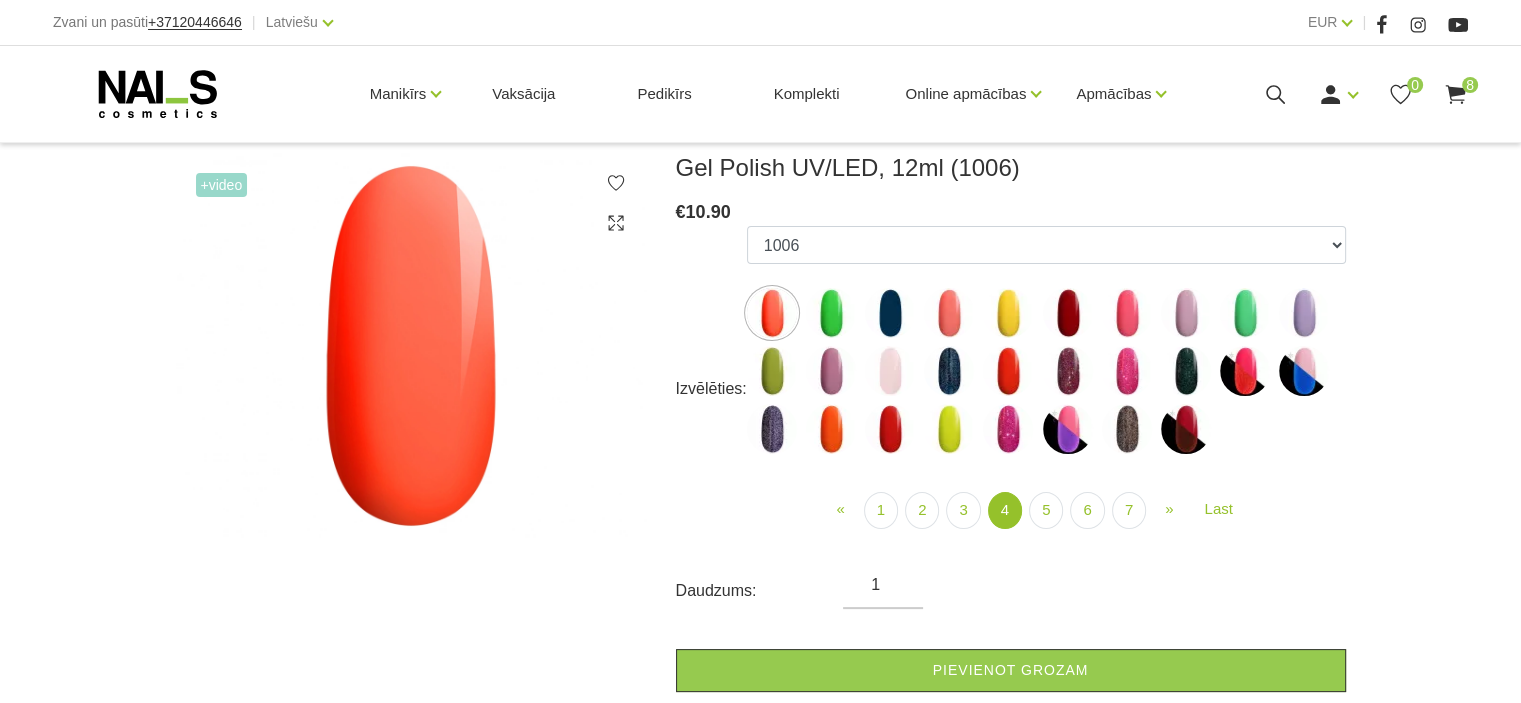 click at bounding box center [890, 313] 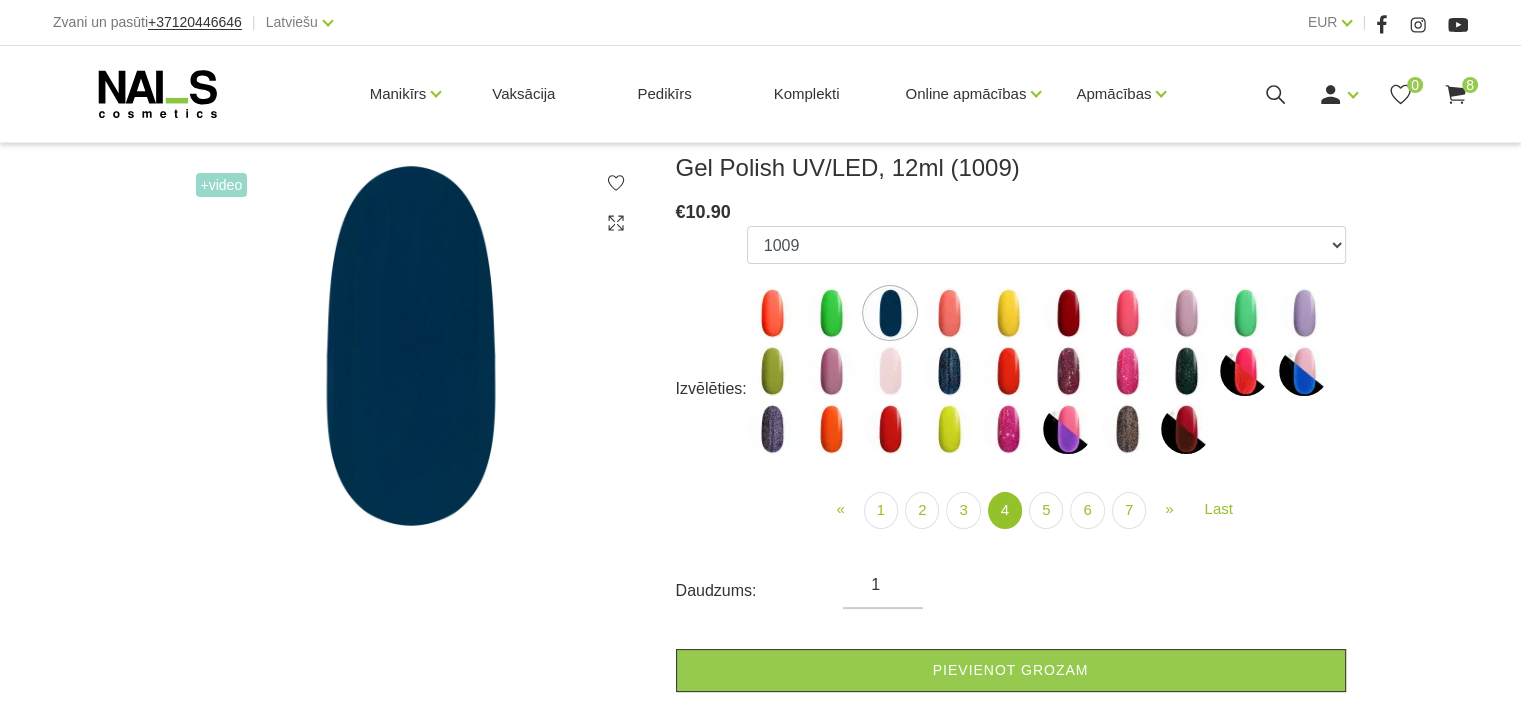 click at bounding box center [949, 313] 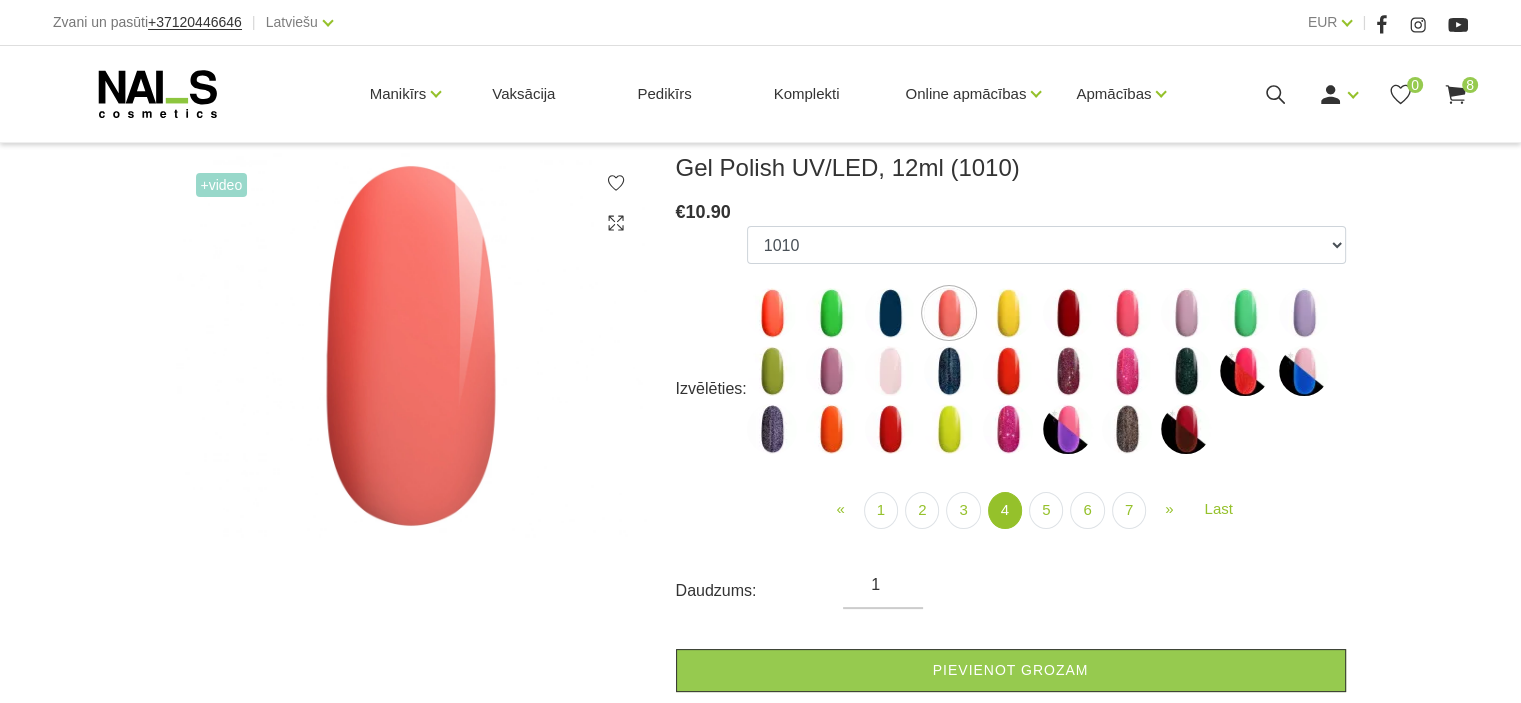 click at bounding box center (1008, 313) 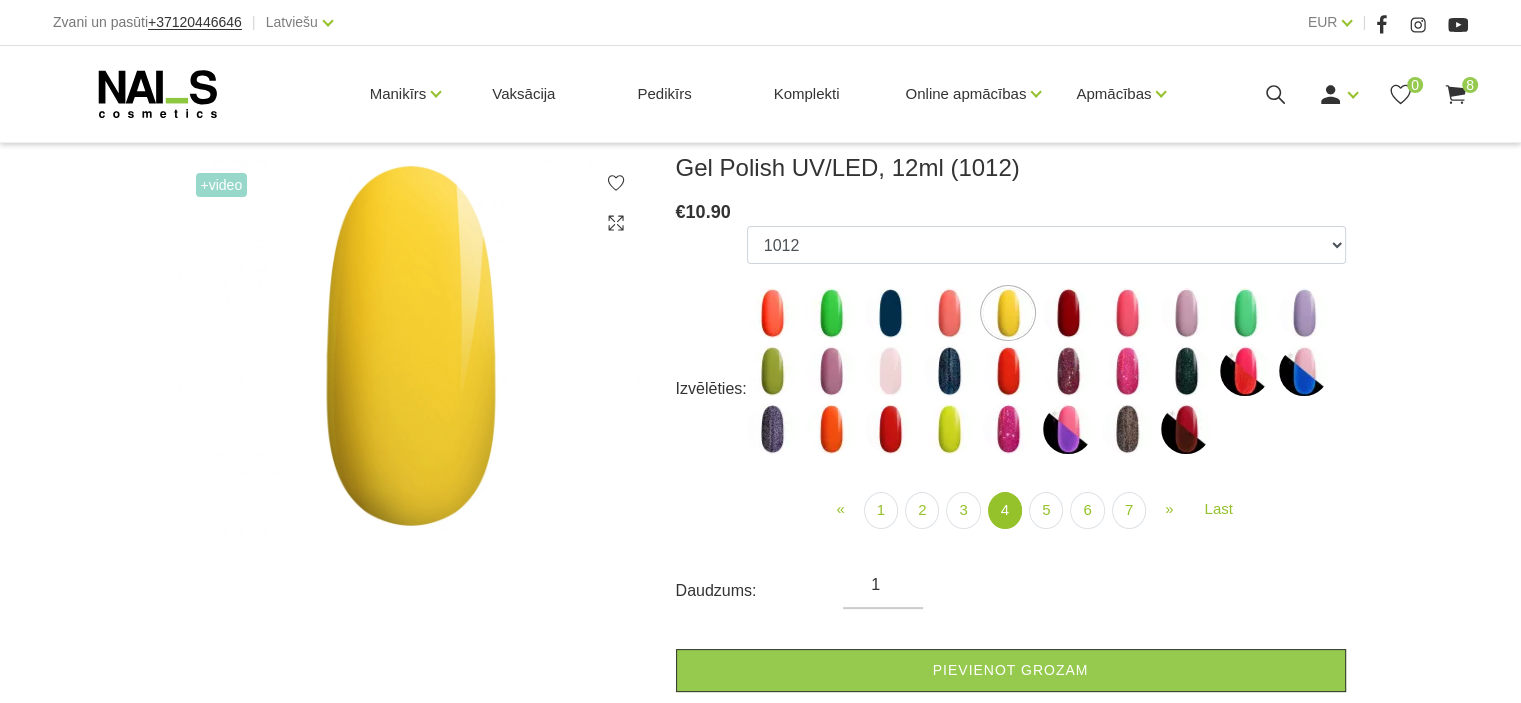 click at bounding box center [1068, 313] 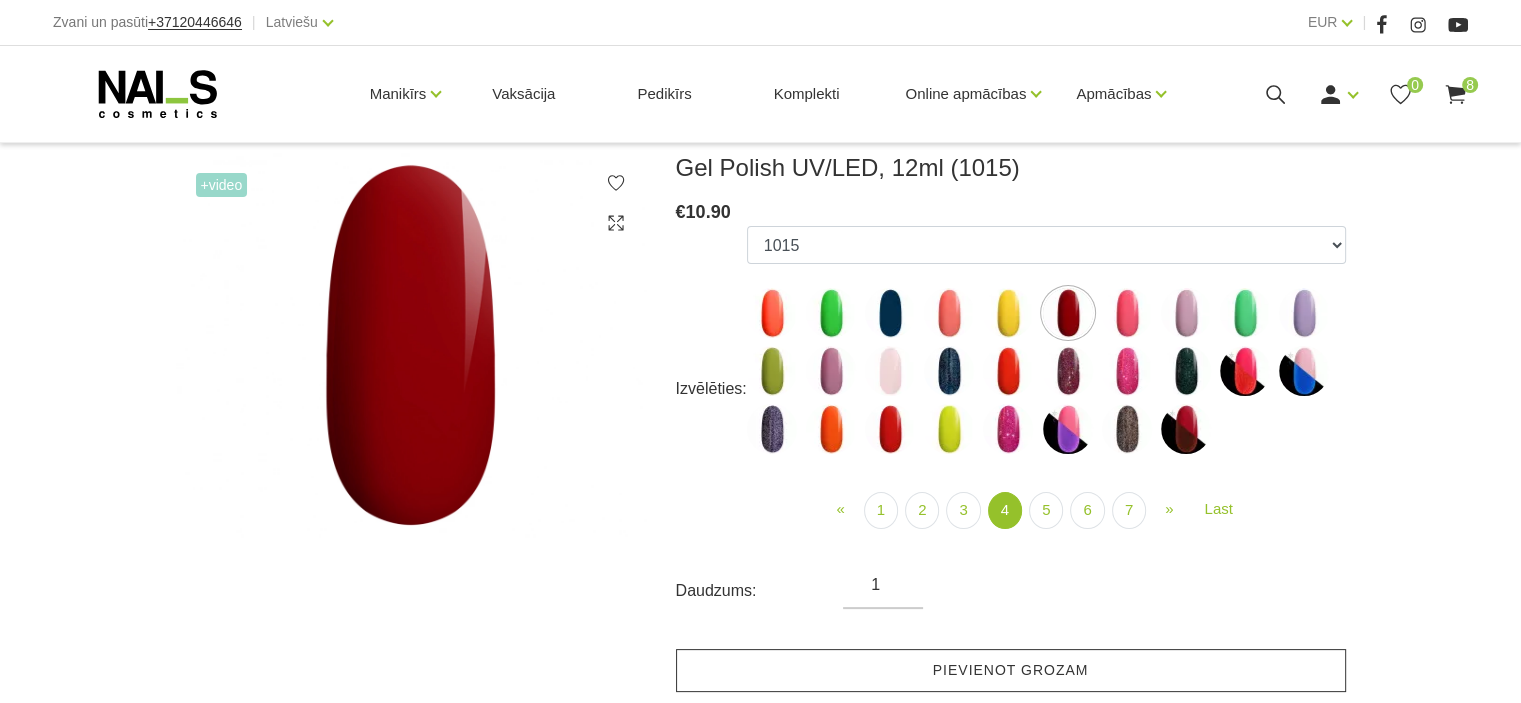 click on "Pievienot grozam" at bounding box center (1011, 670) 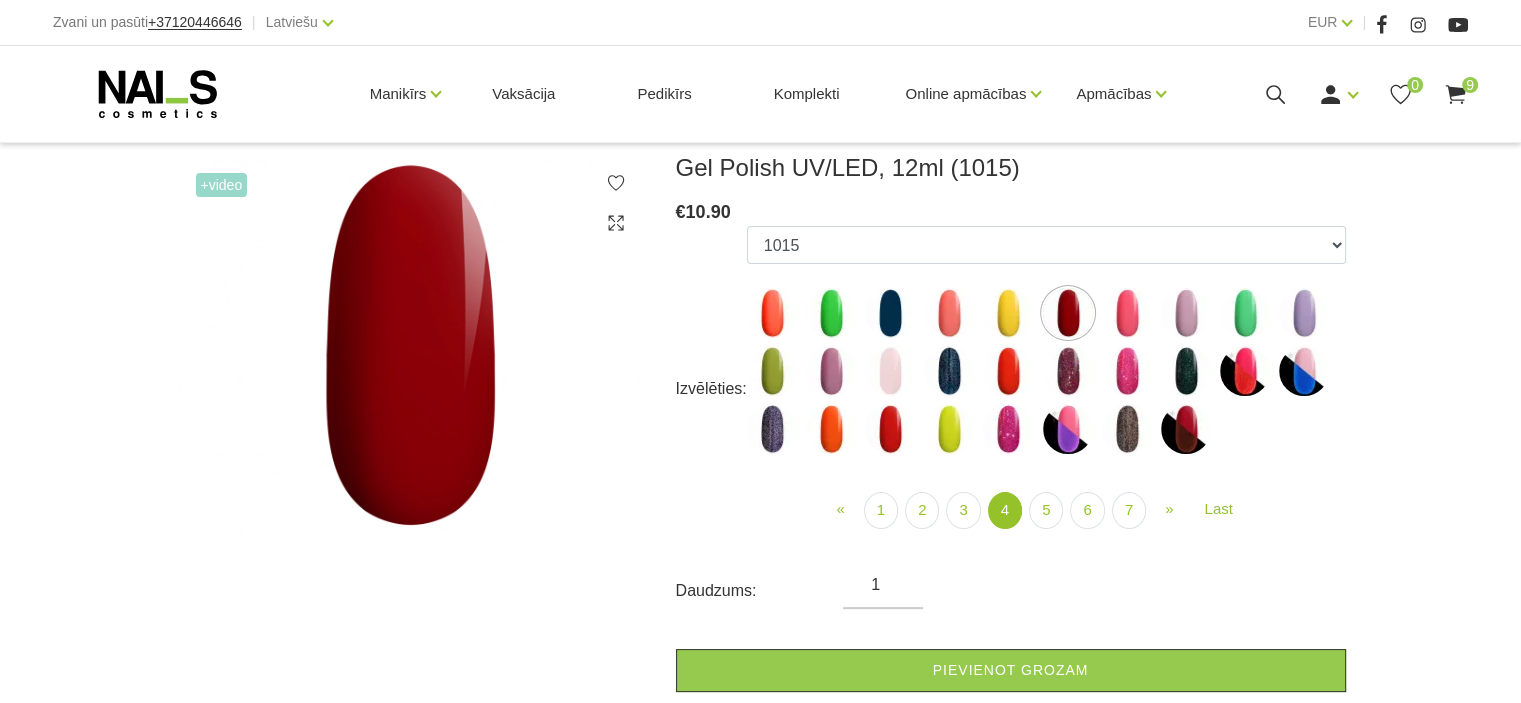 click at bounding box center [1127, 313] 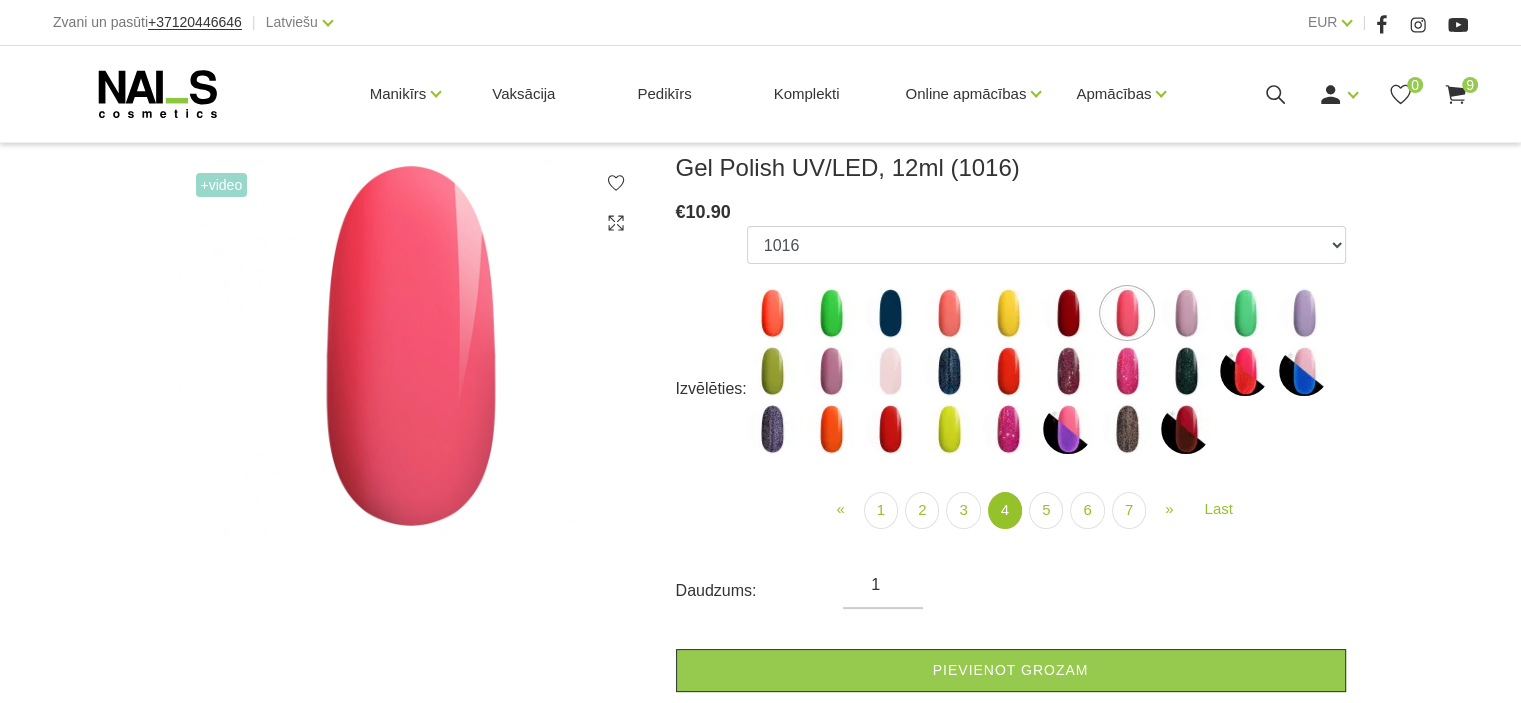 click at bounding box center (1186, 313) 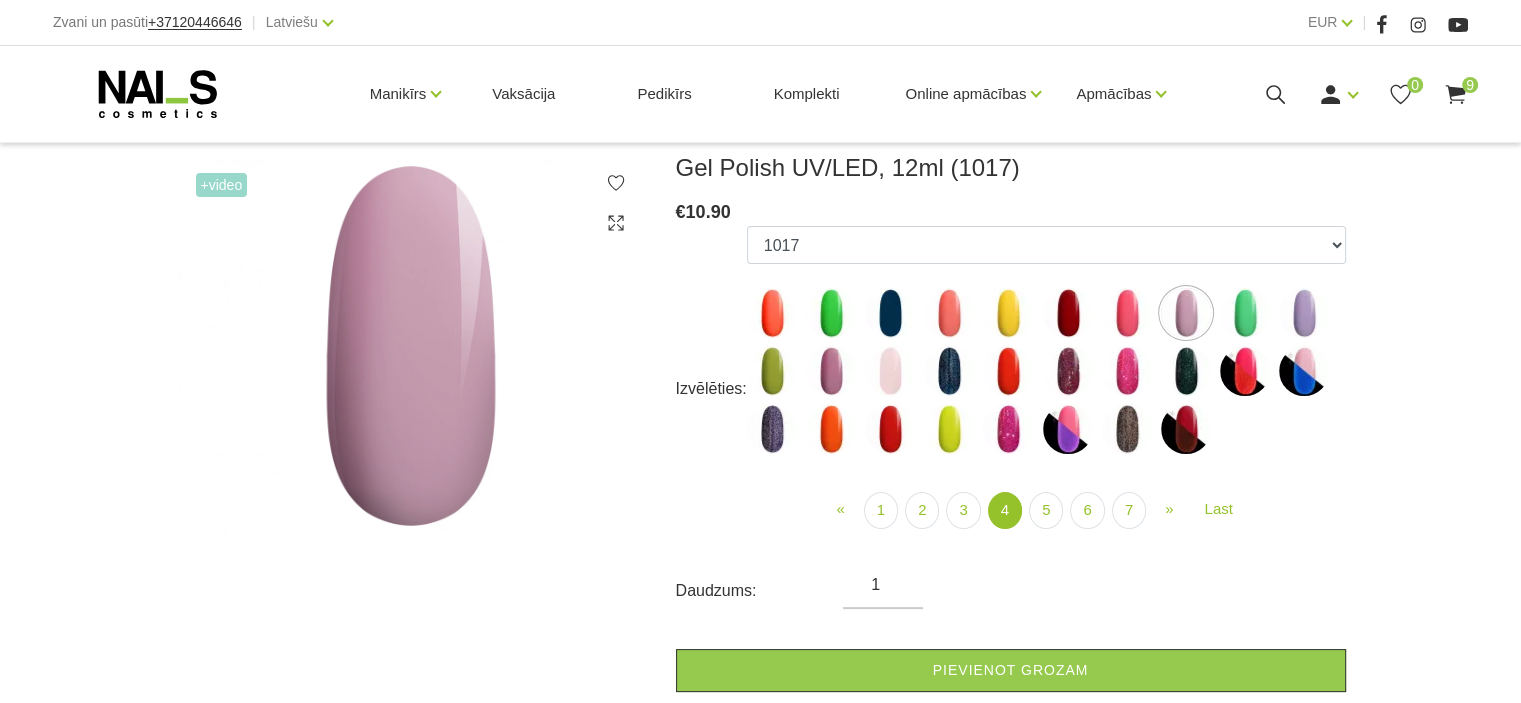 click at bounding box center [1245, 313] 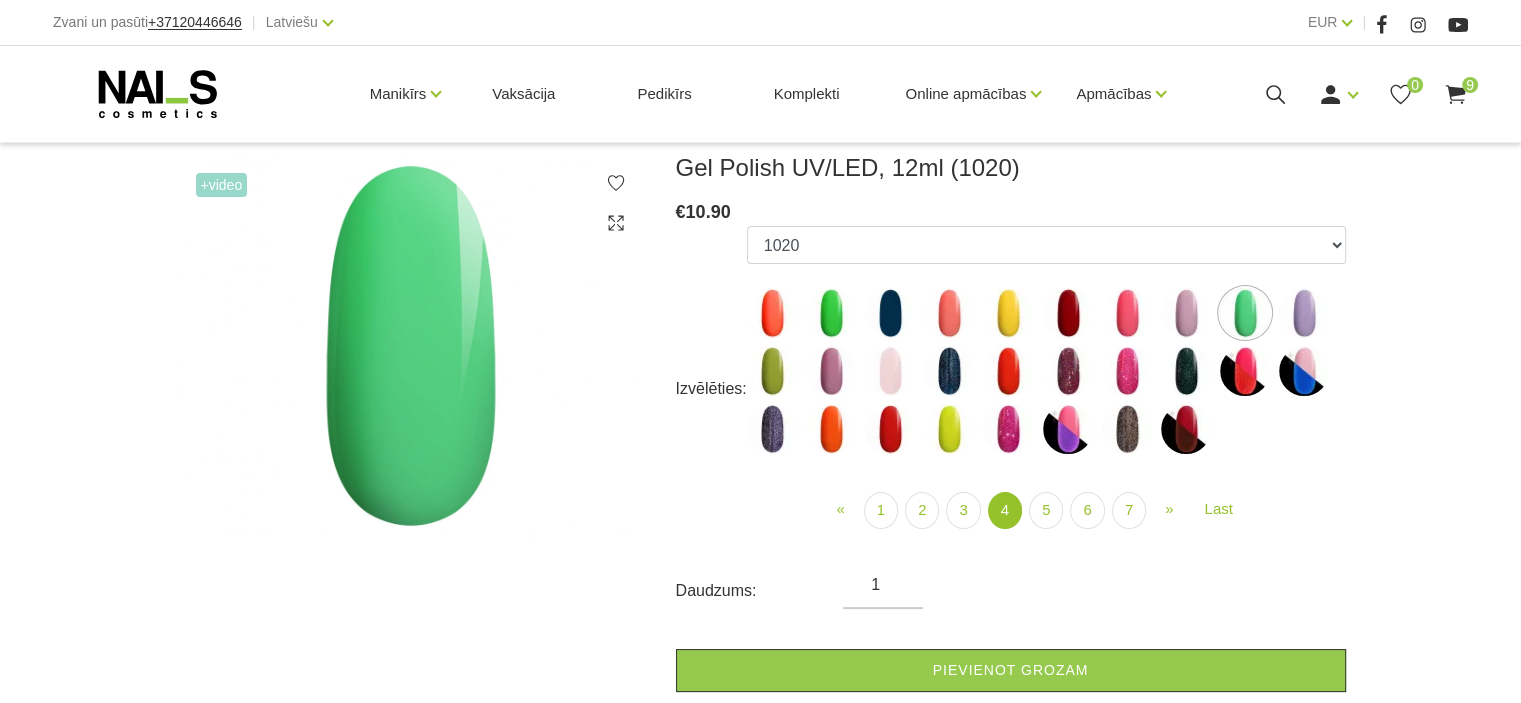 click at bounding box center (890, 371) 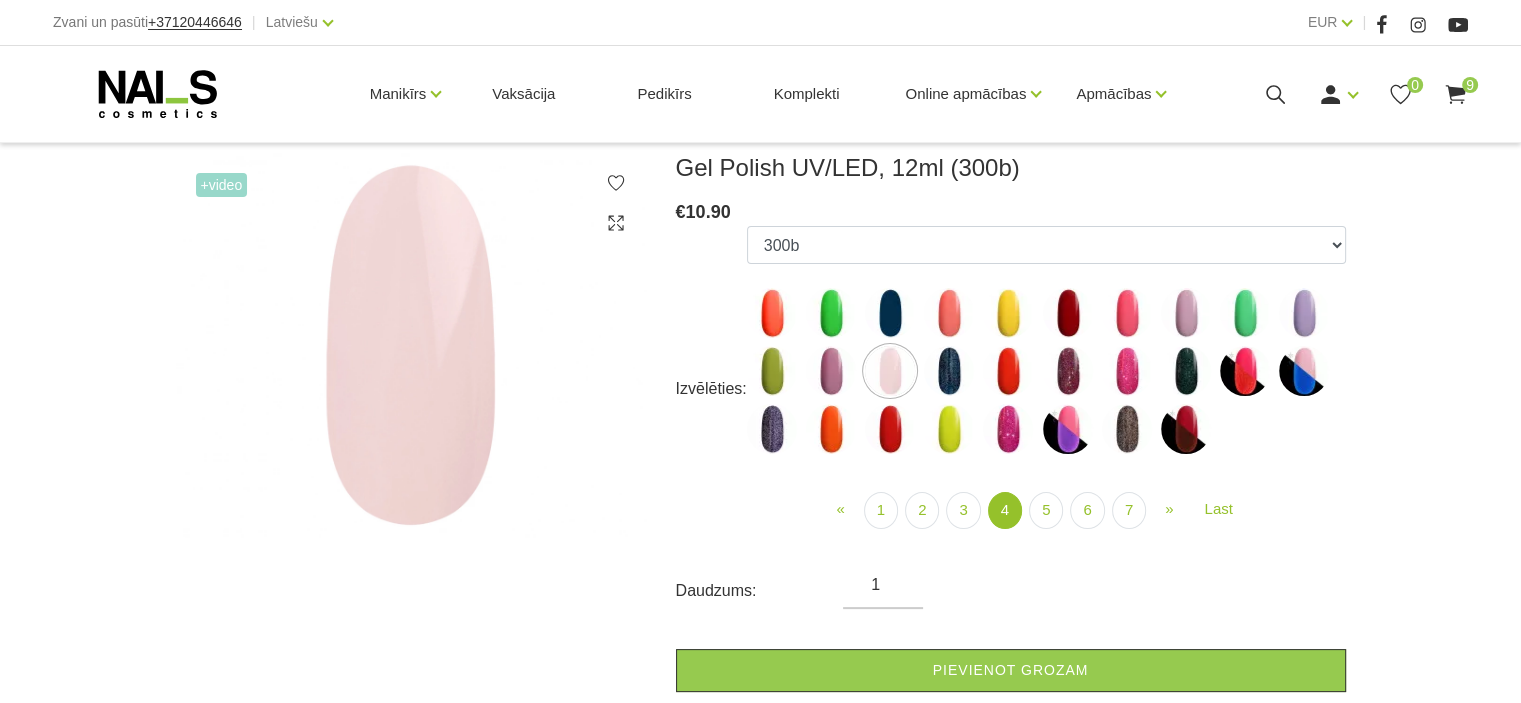 click at bounding box center [890, 429] 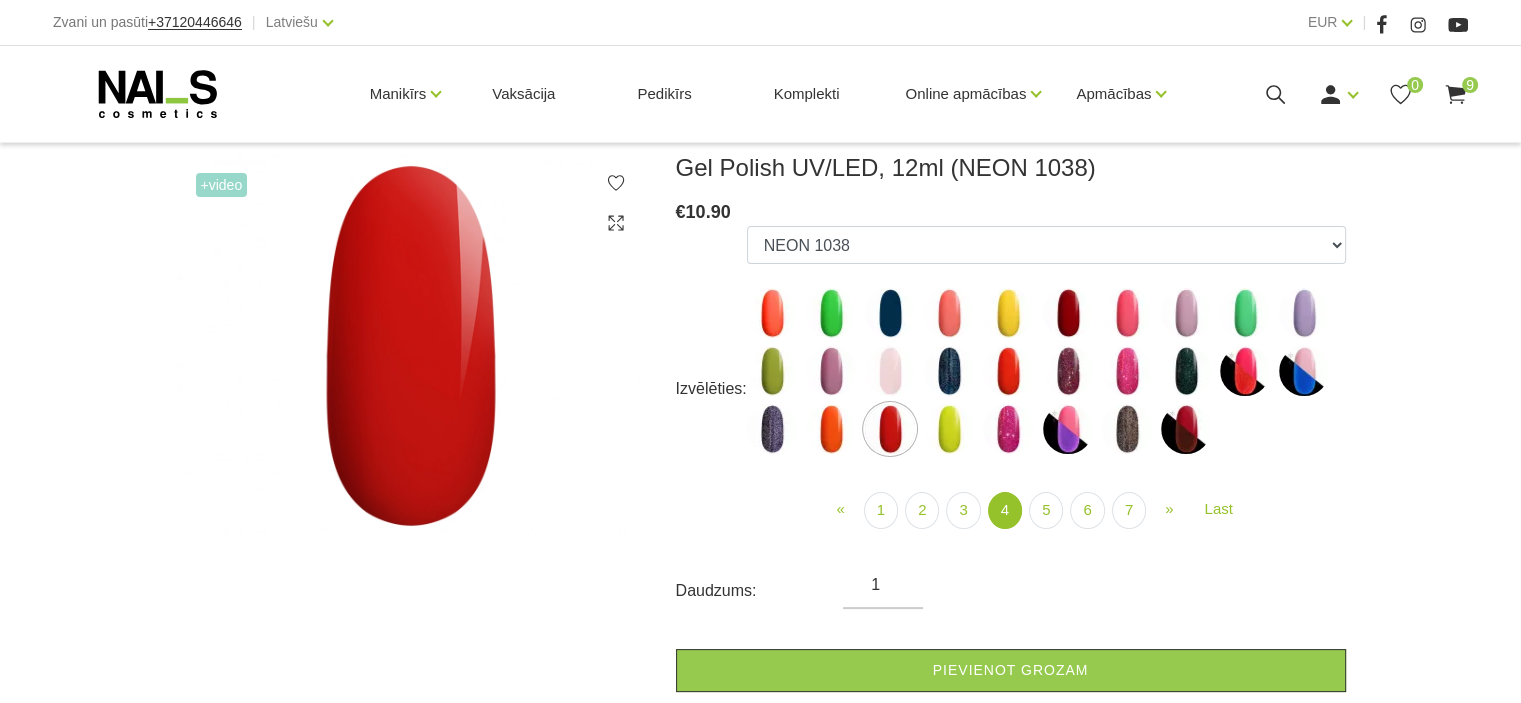 click at bounding box center (890, 371) 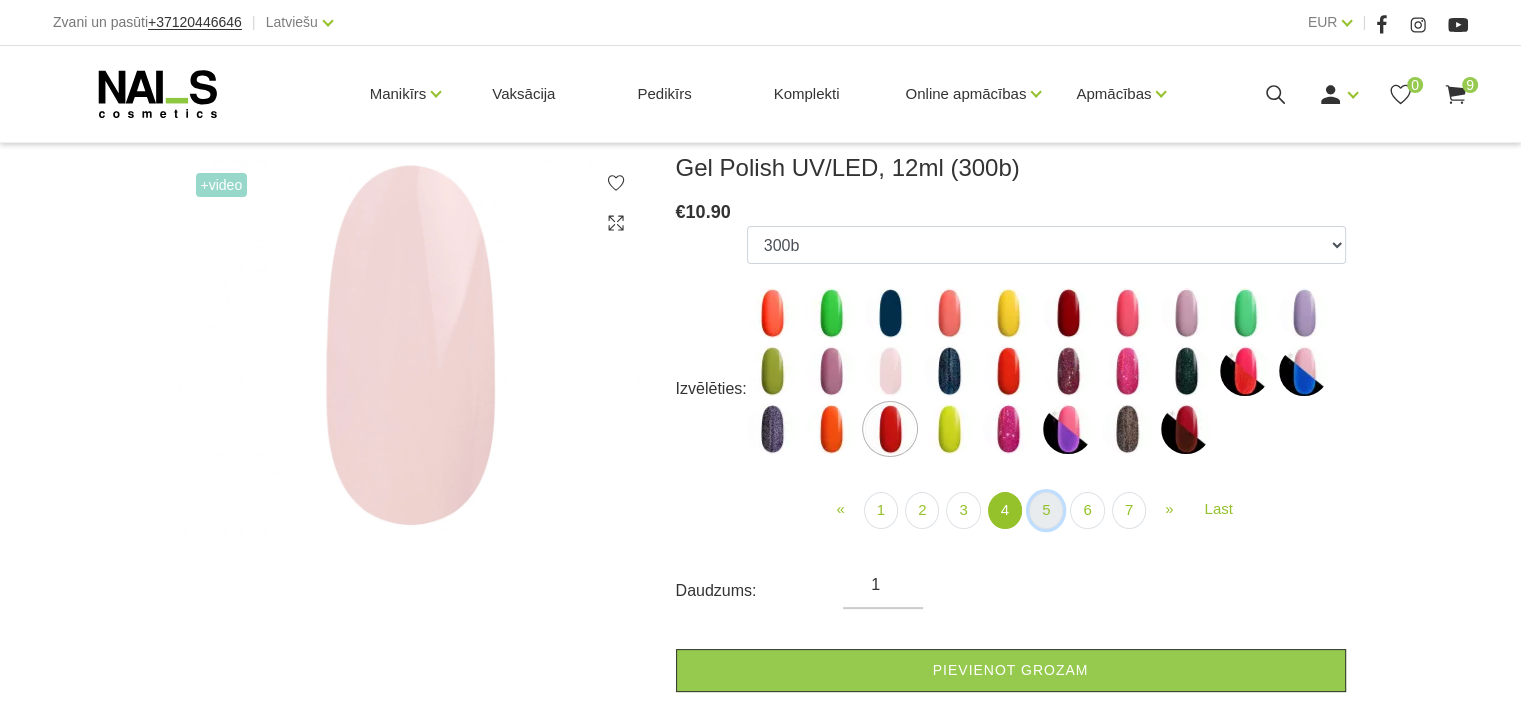 click on "5" at bounding box center [1046, 510] 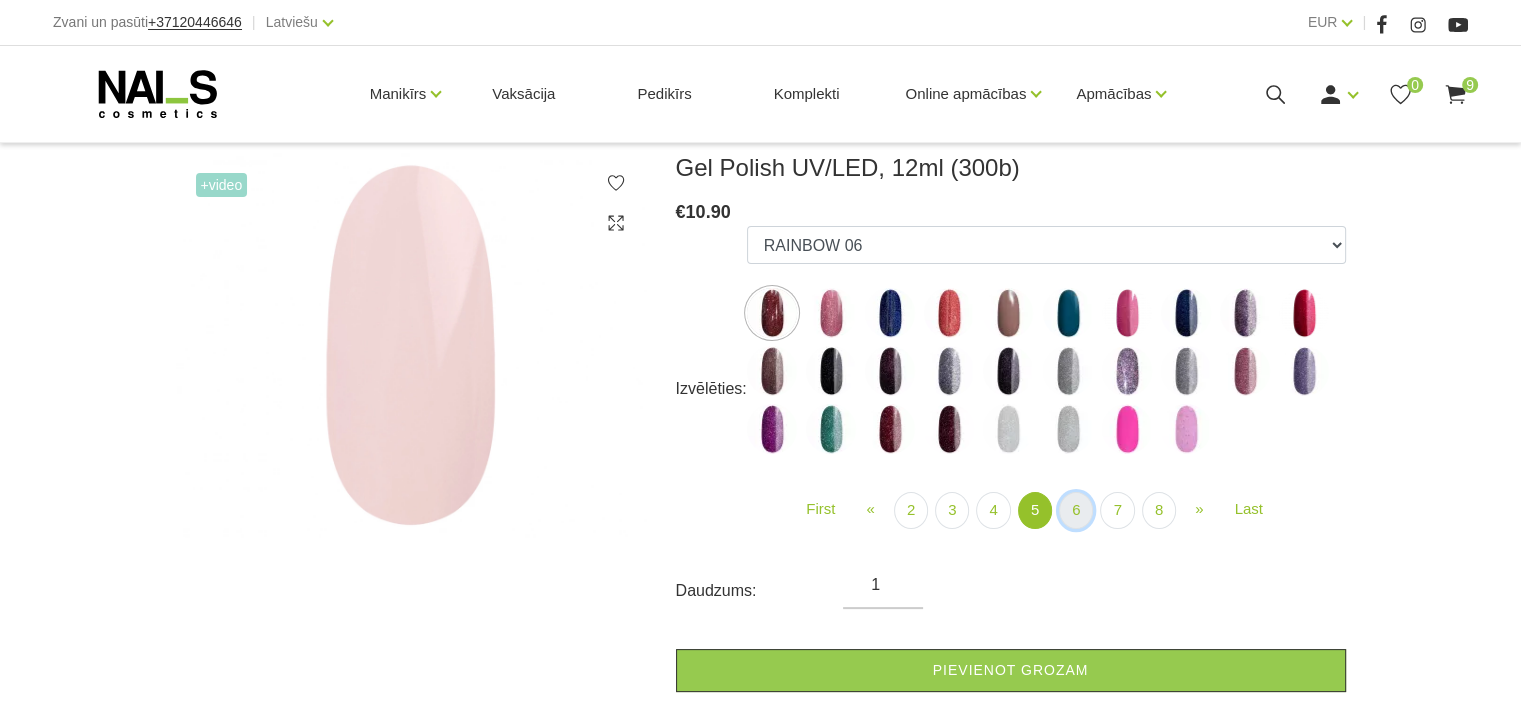 click on "6" at bounding box center [1076, 510] 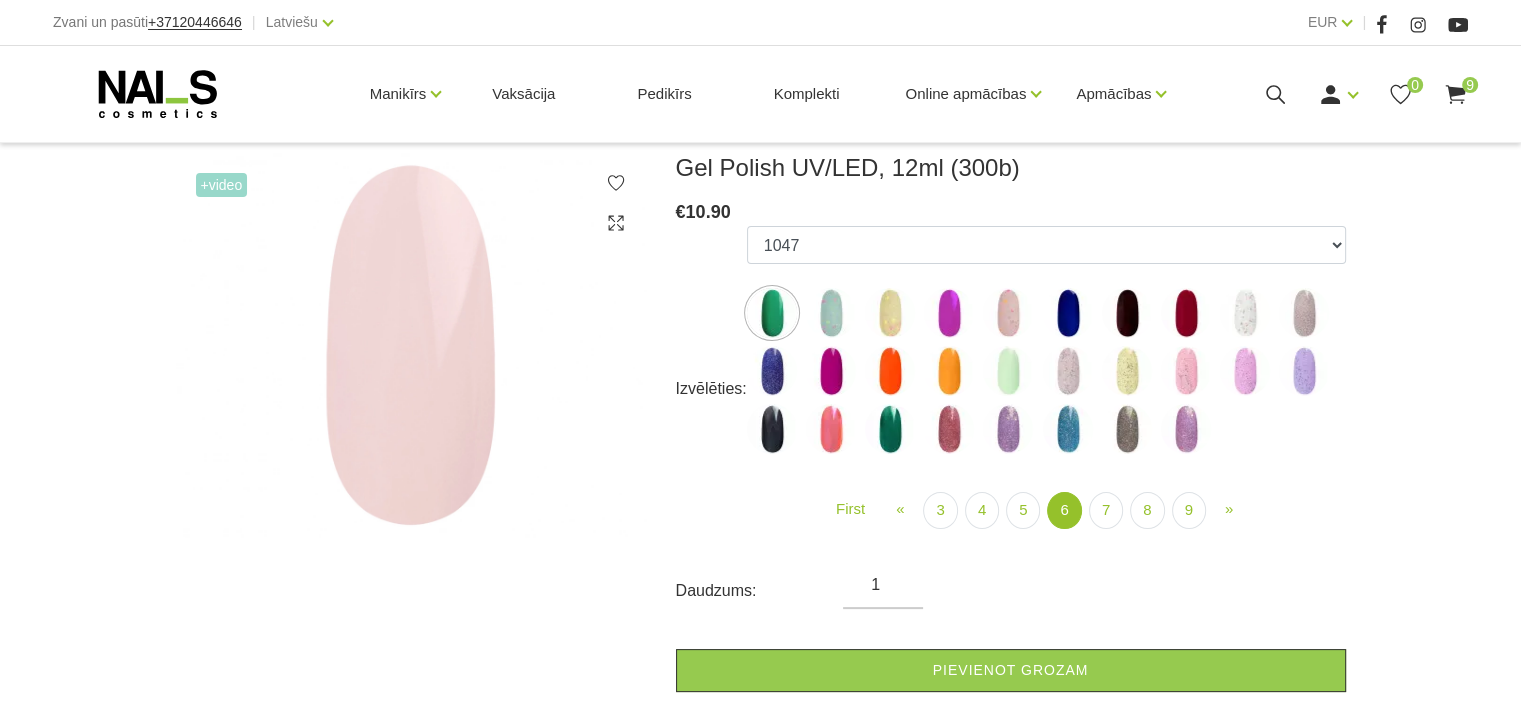 click at bounding box center (1008, 371) 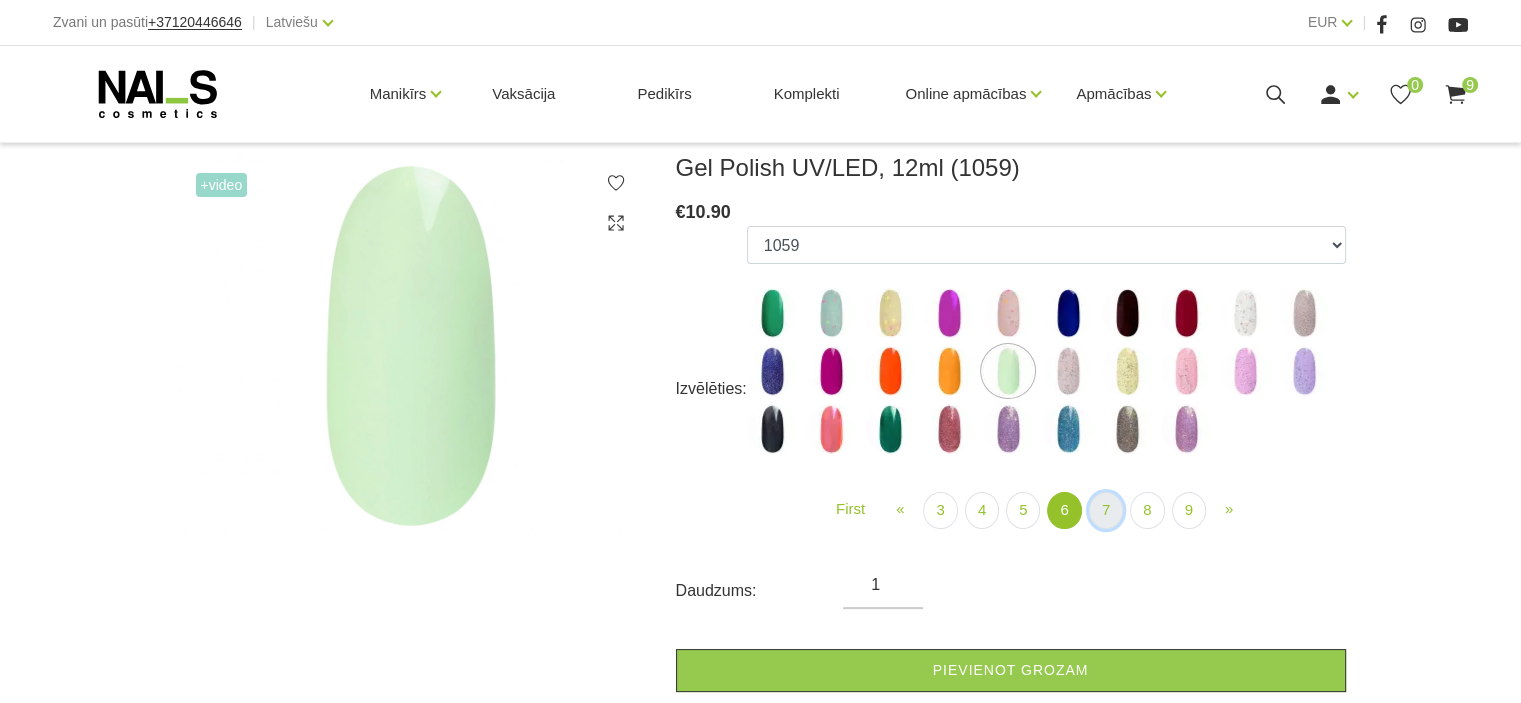 click on "7" at bounding box center [1106, 510] 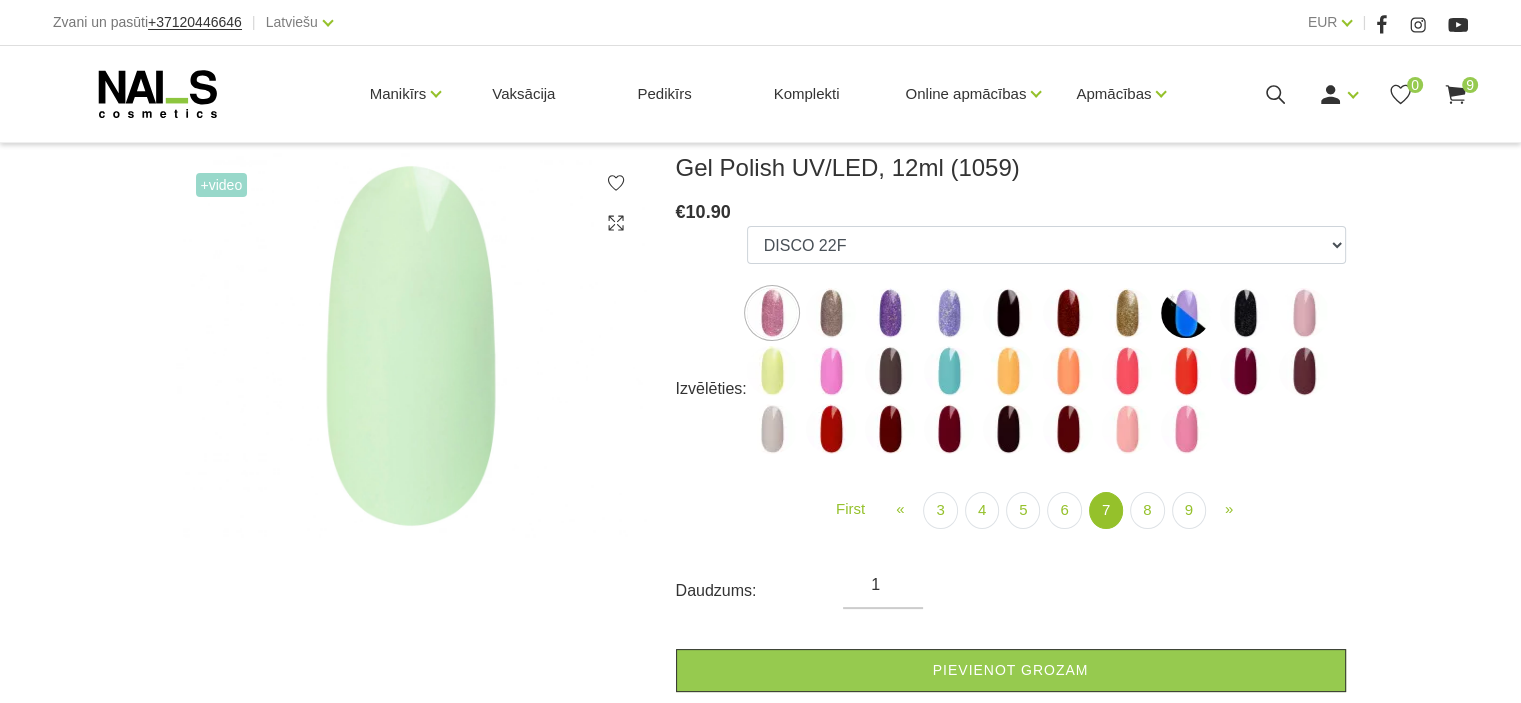 click at bounding box center [772, 371] 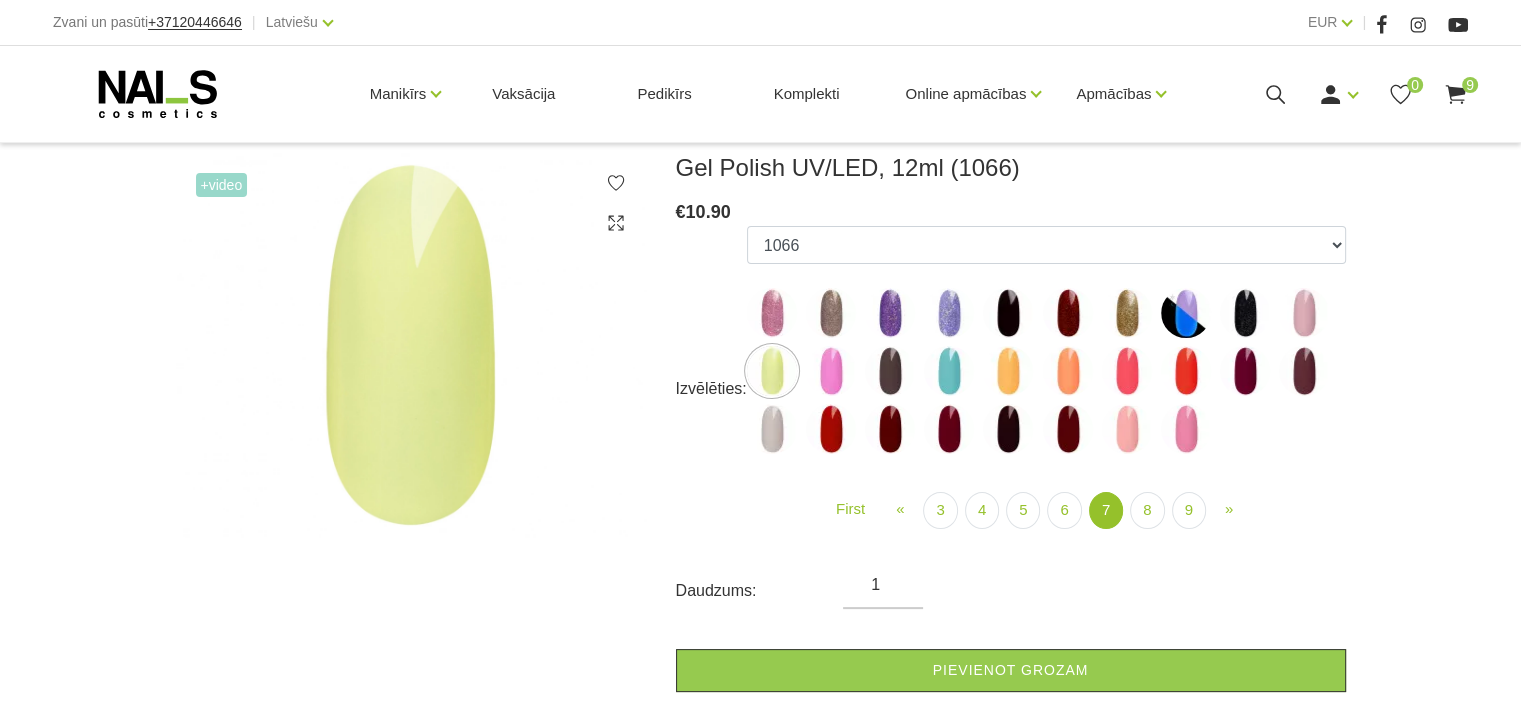click at bounding box center (1304, 313) 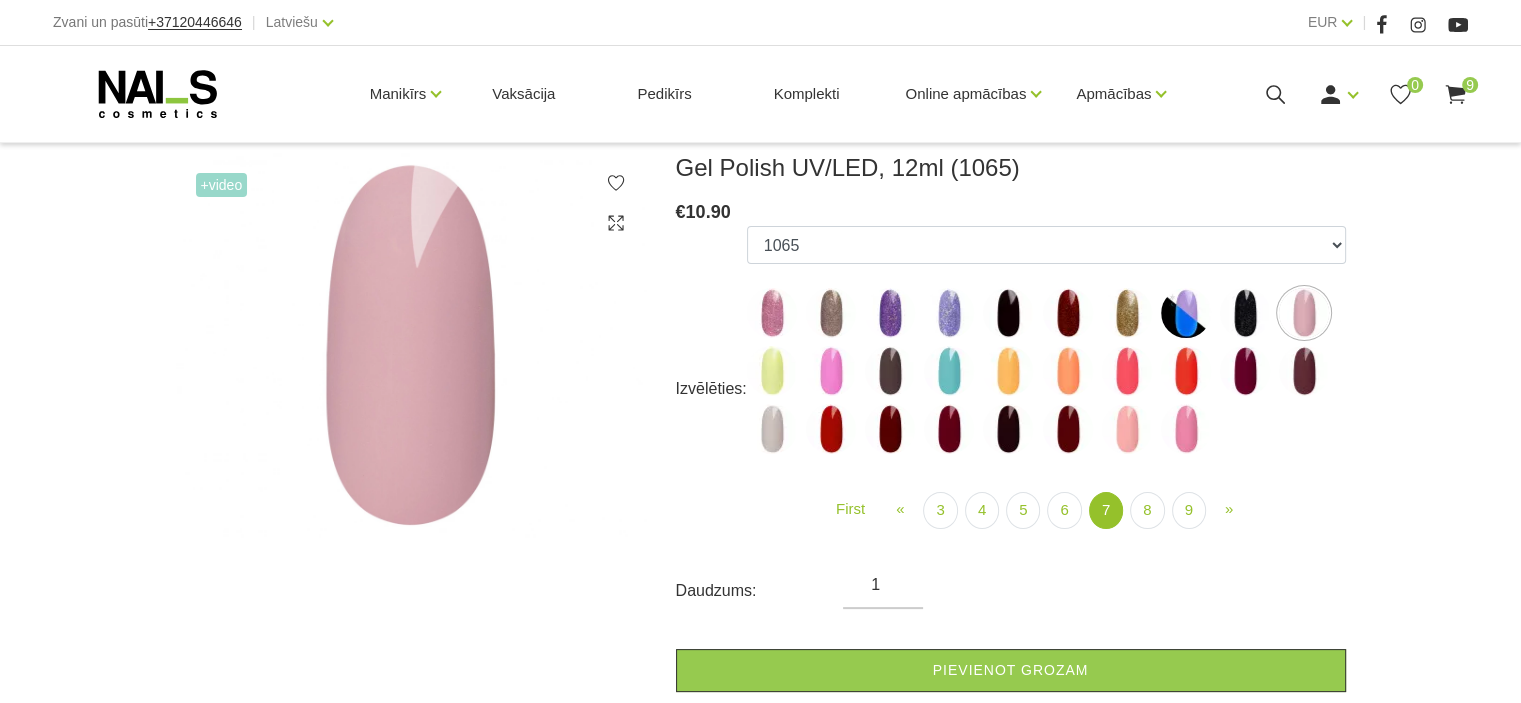 click at bounding box center (772, 371) 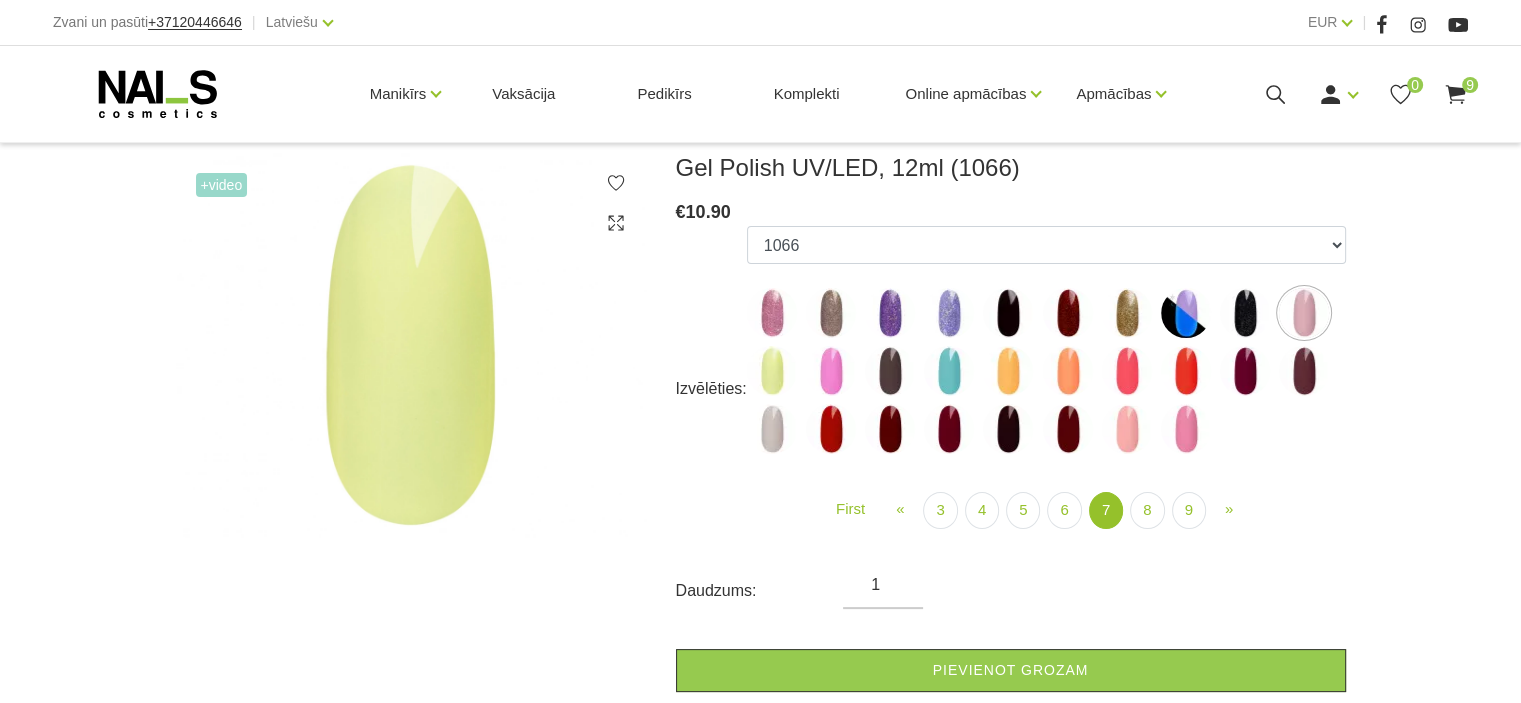 click at bounding box center [1008, 371] 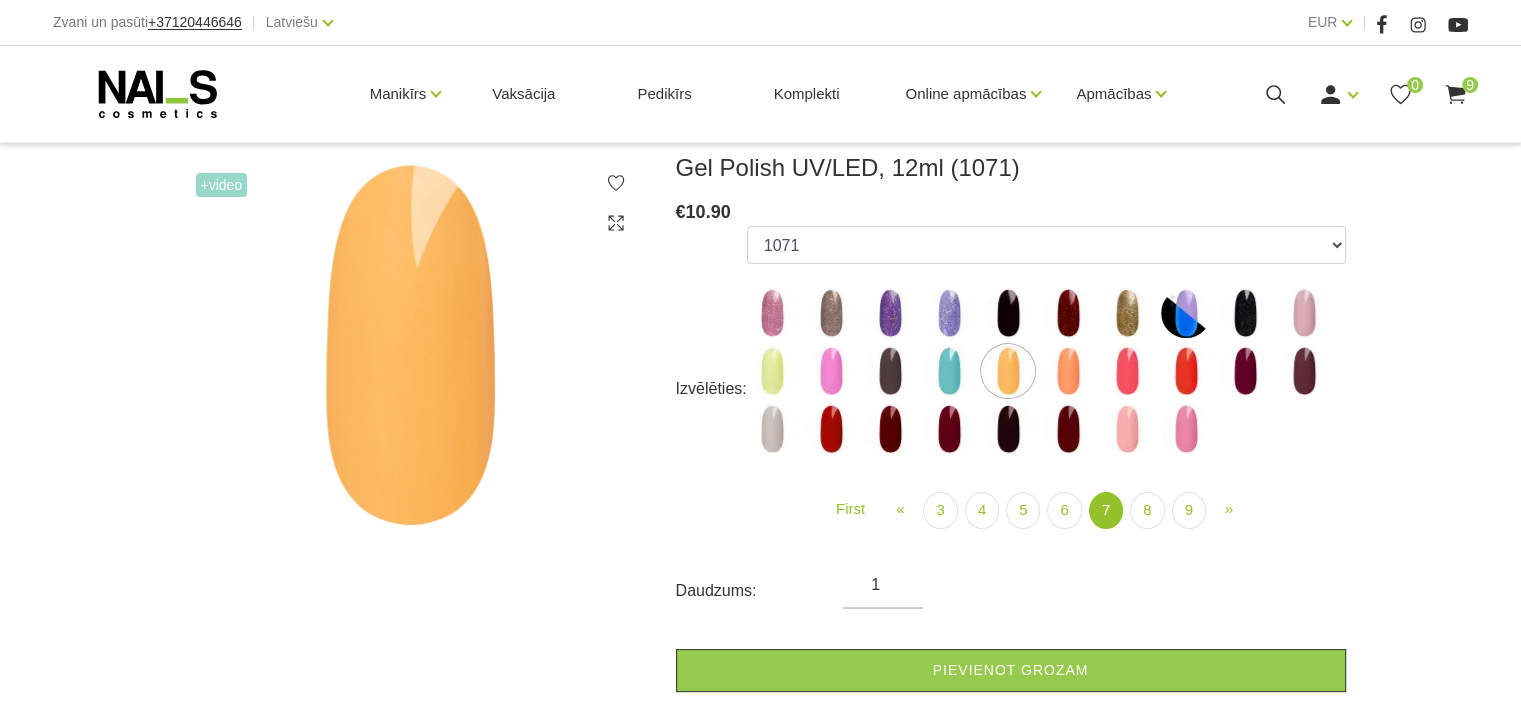 click at bounding box center (1068, 371) 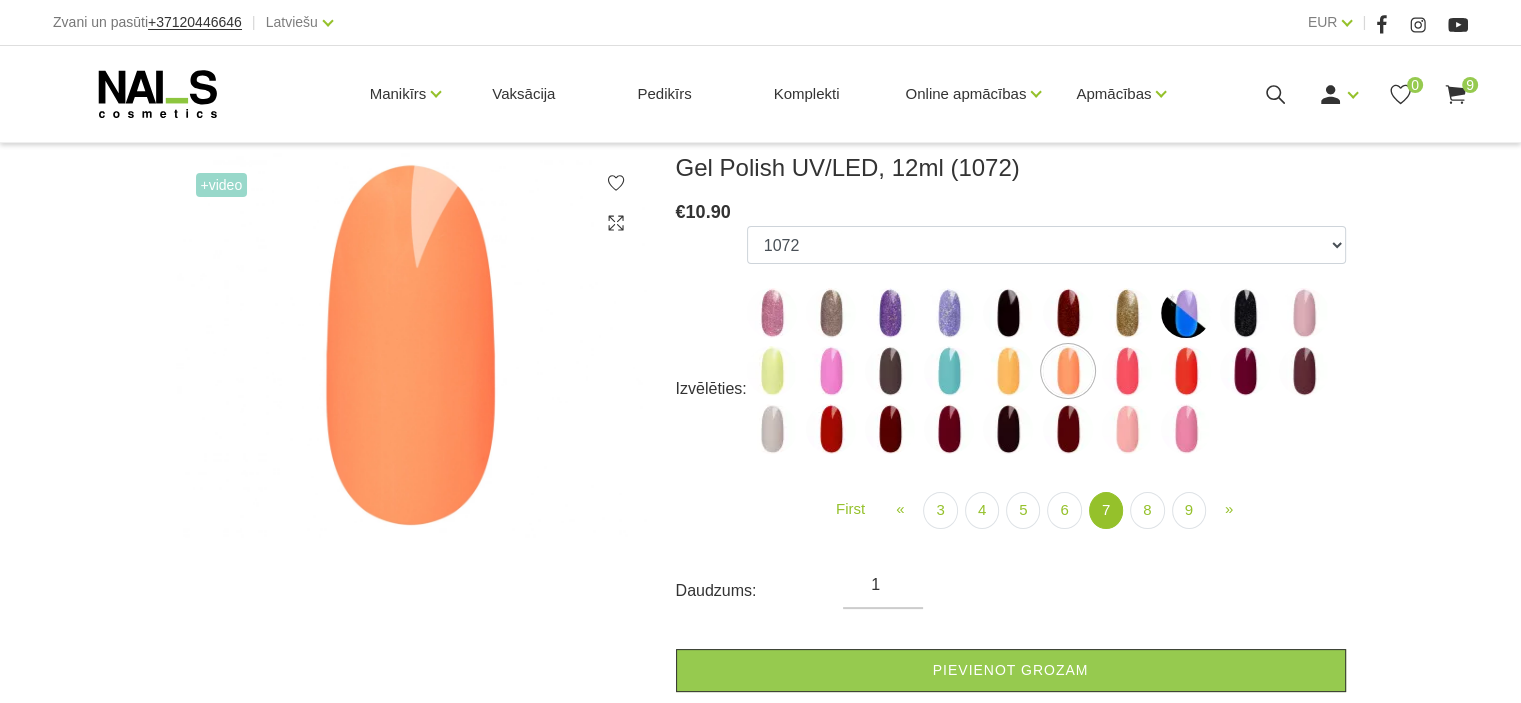 click at bounding box center [1008, 371] 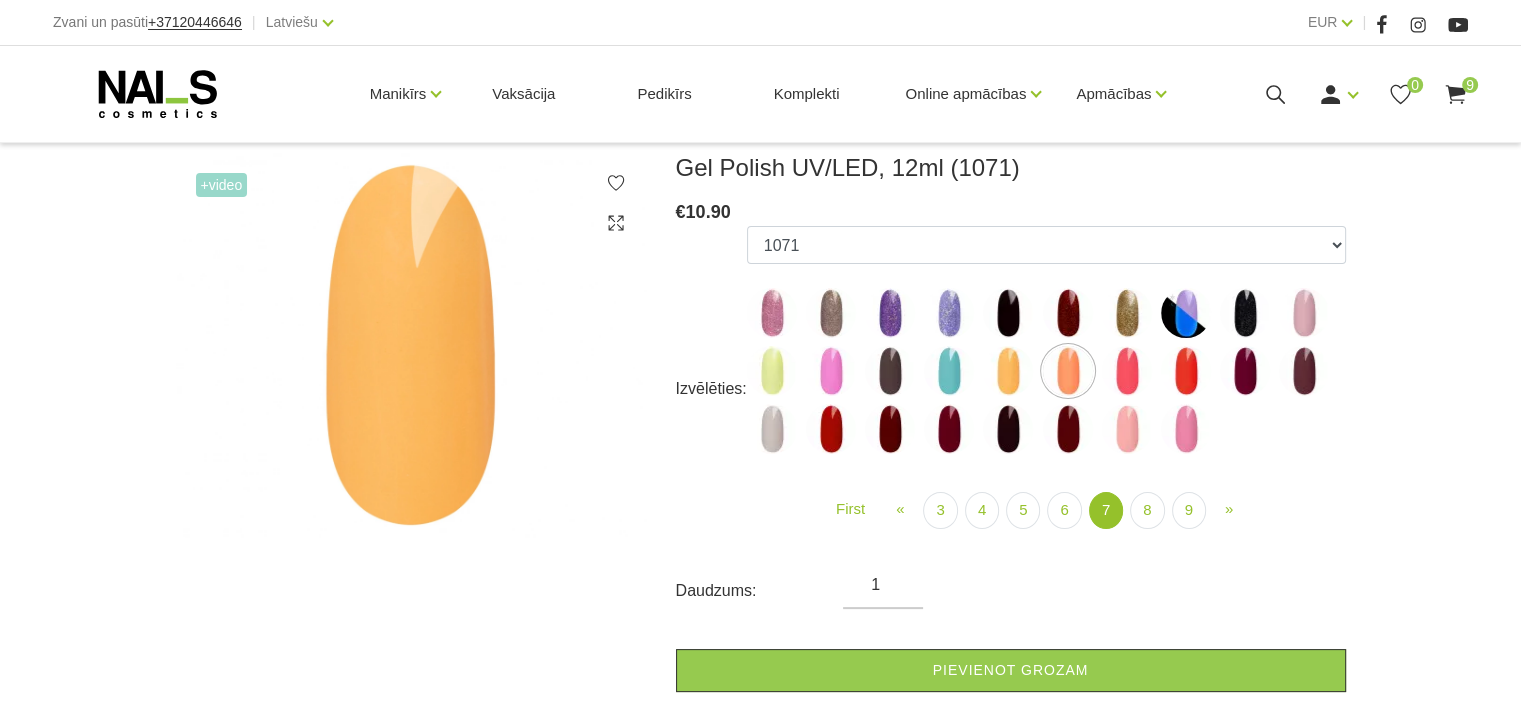click at bounding box center (1186, 371) 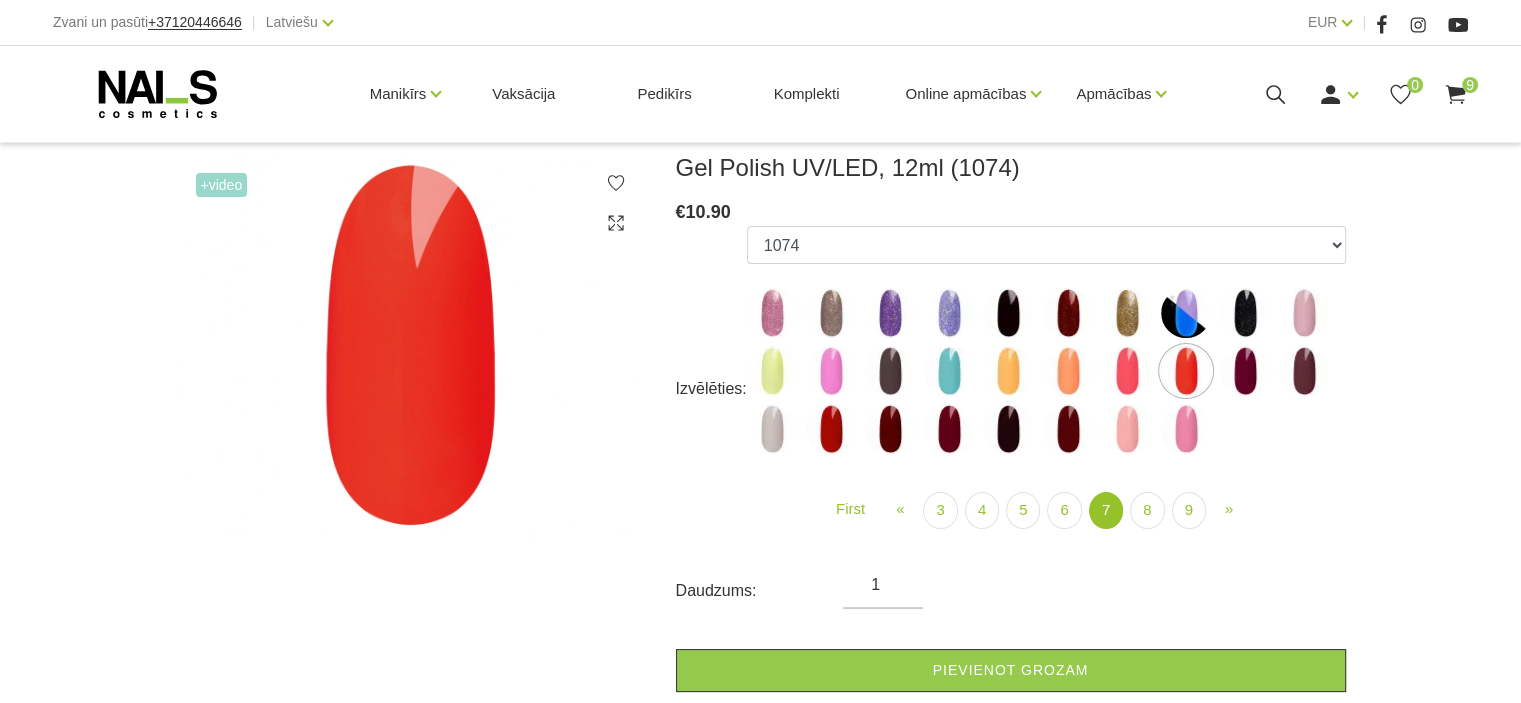 click at bounding box center [831, 429] 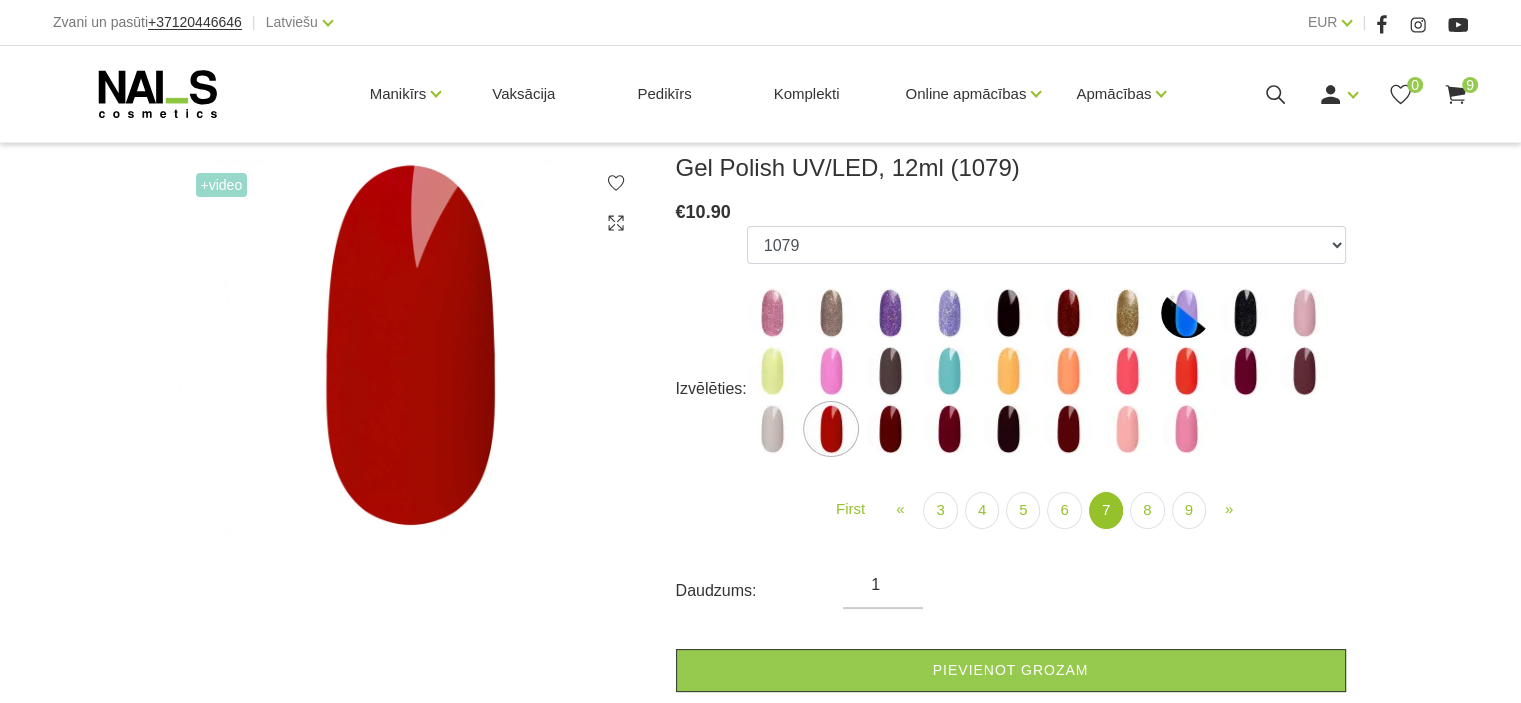 click at bounding box center (890, 429) 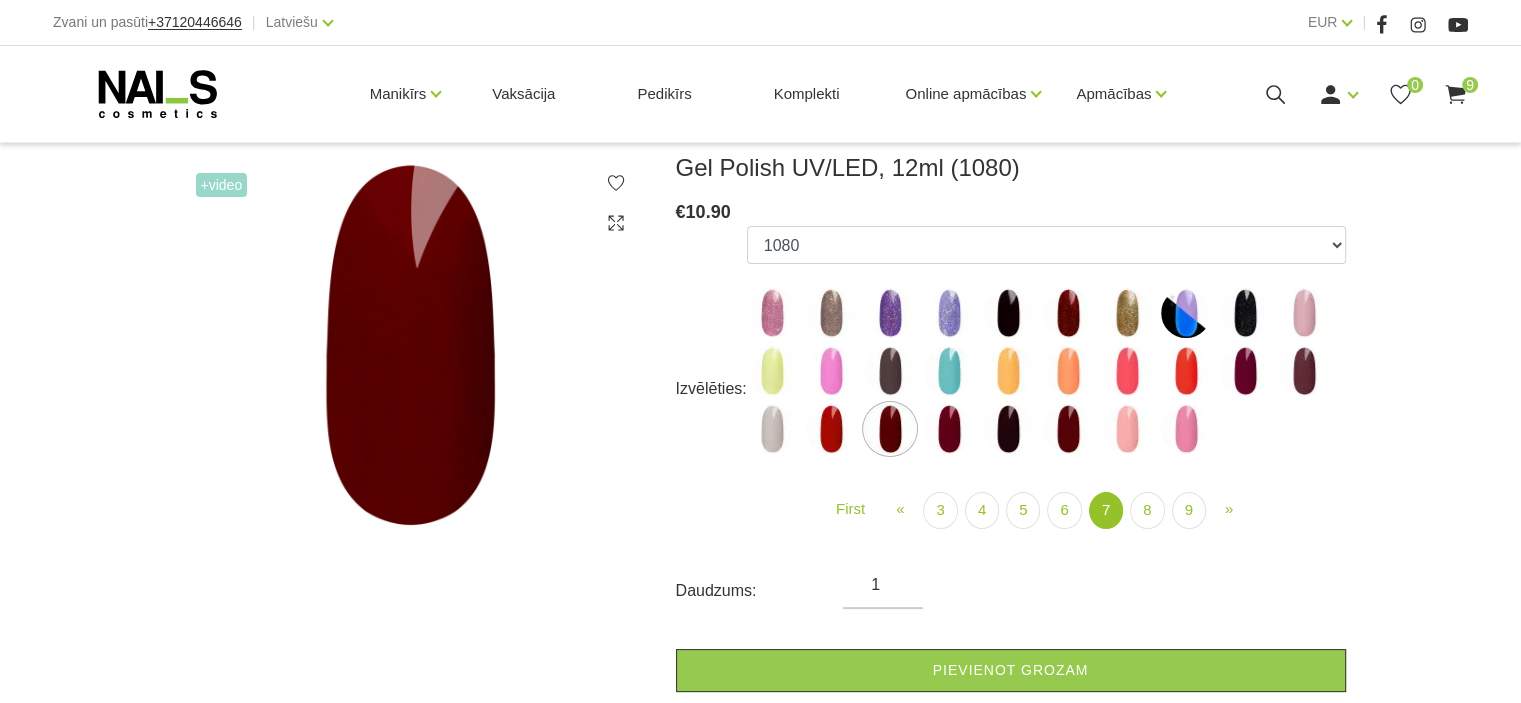 click at bounding box center (949, 429) 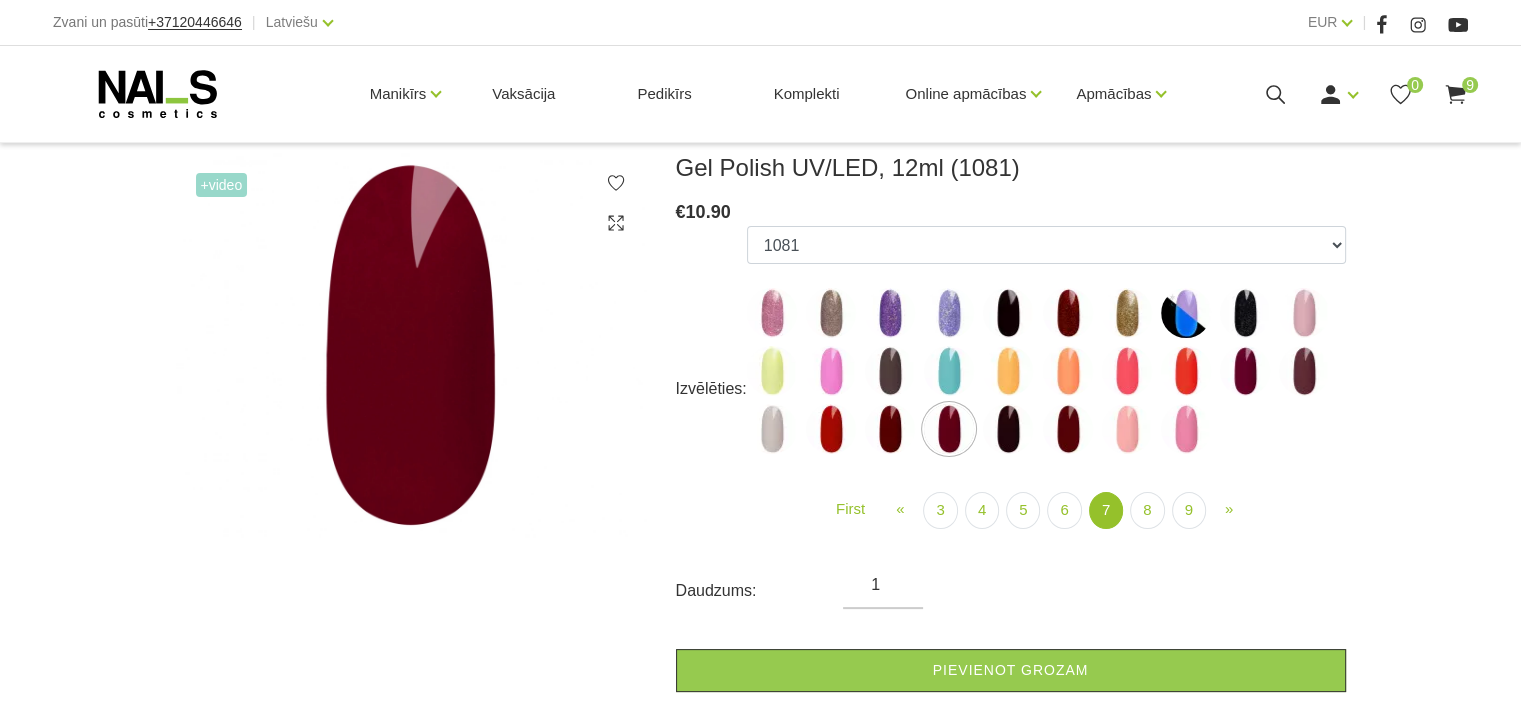 click at bounding box center [890, 429] 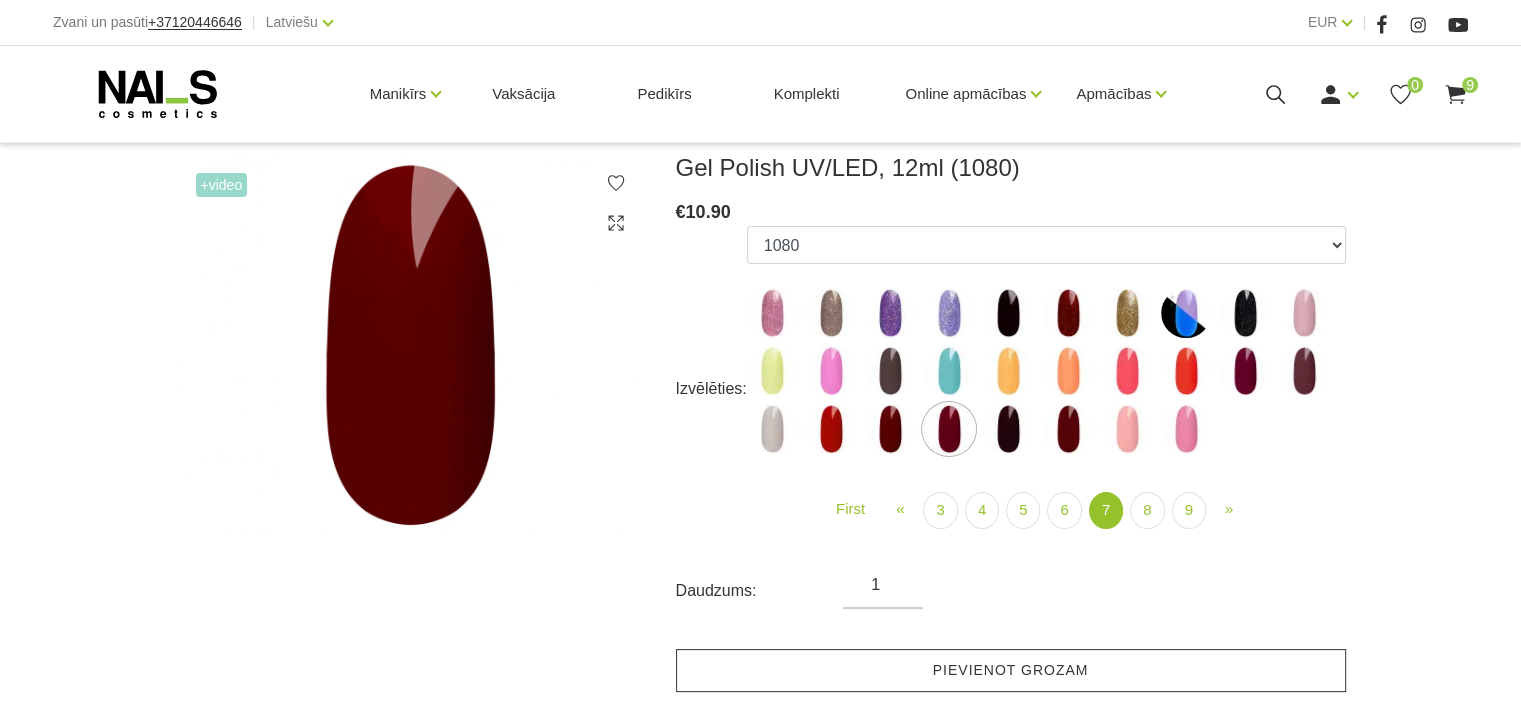 click on "Pievienot grozam" at bounding box center (1011, 670) 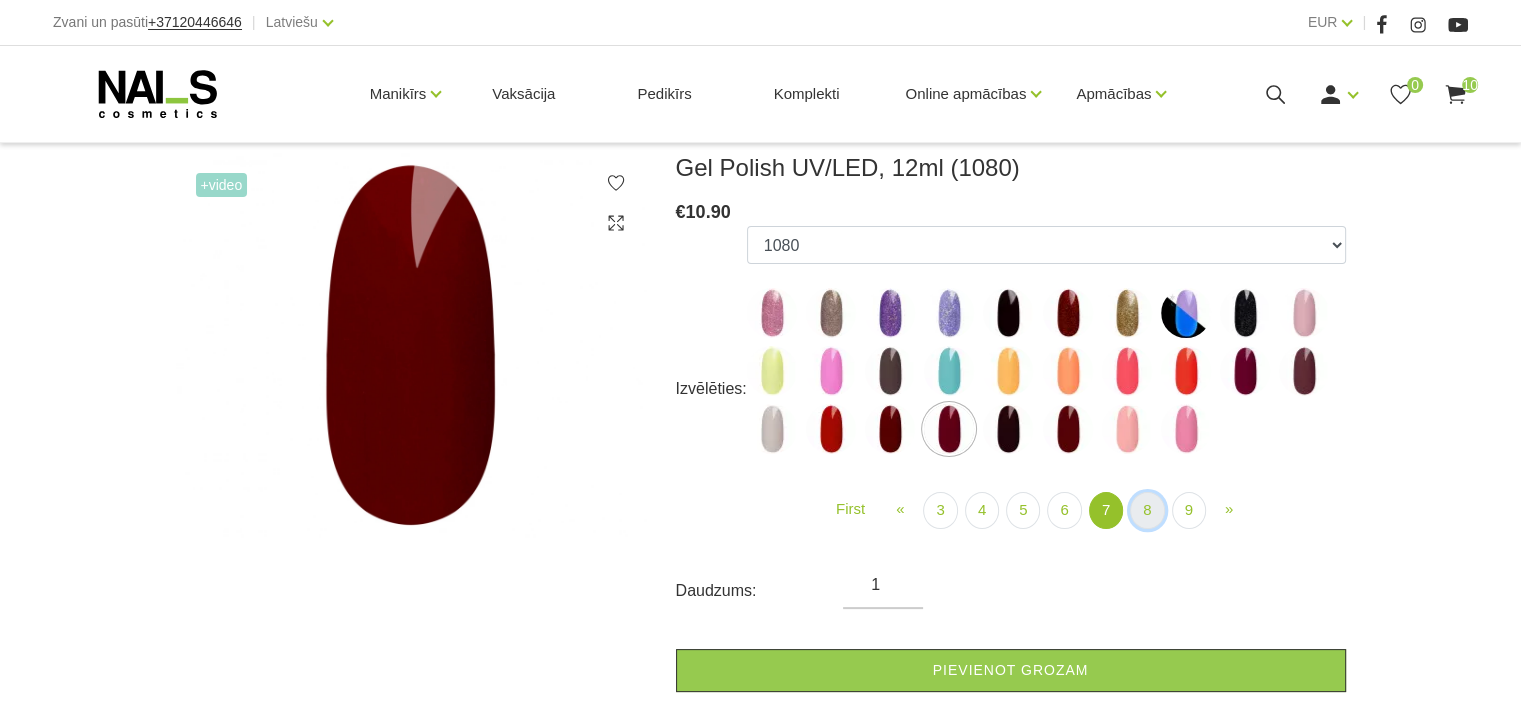 click on "8" at bounding box center (1147, 510) 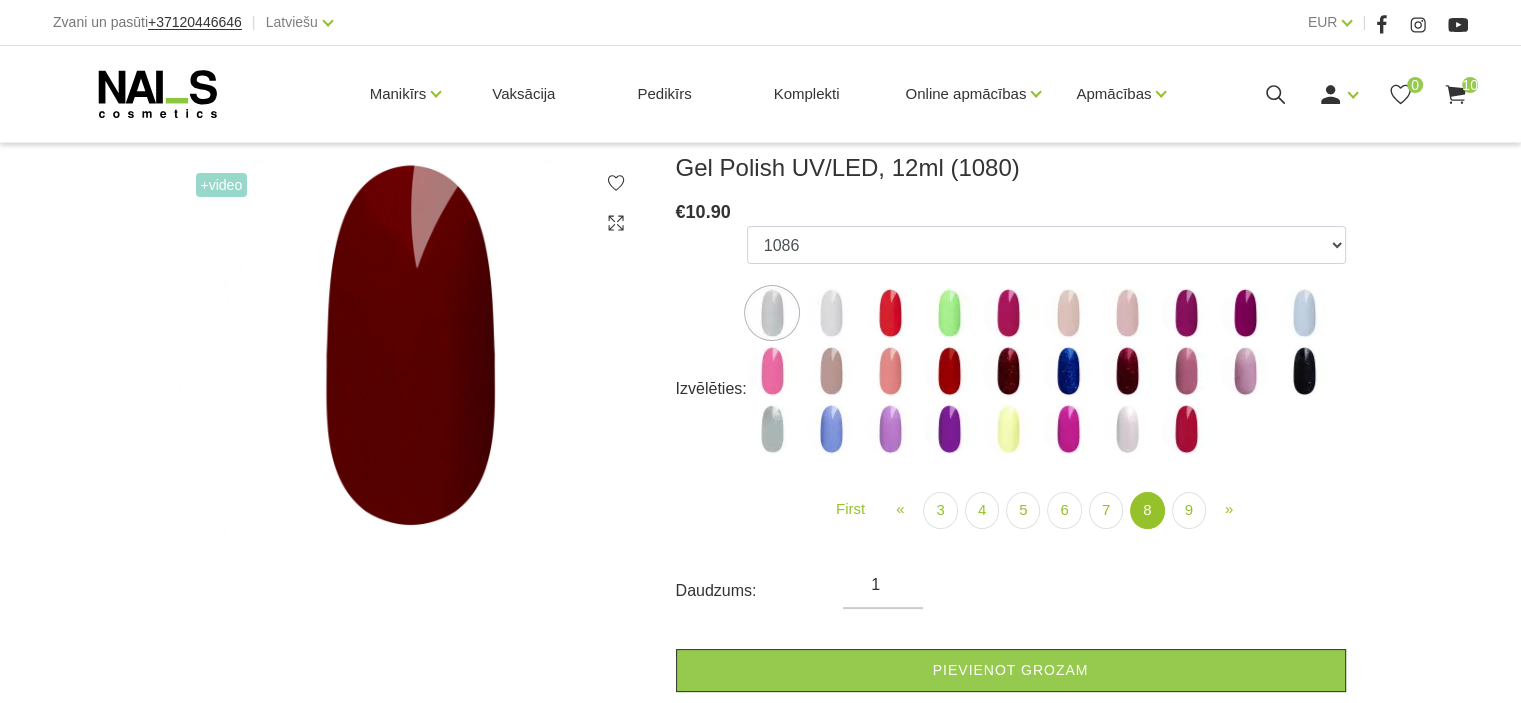 click at bounding box center [1127, 429] 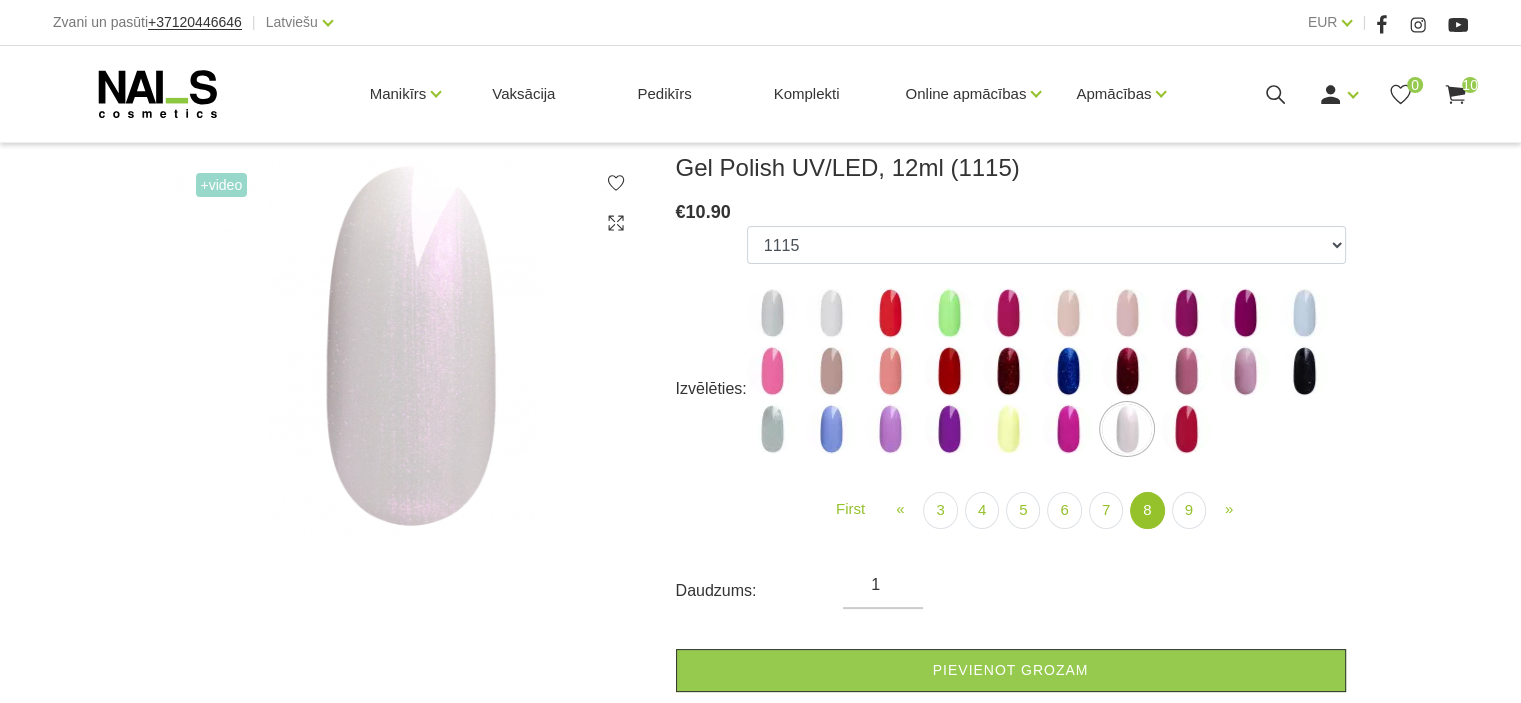 click at bounding box center (1068, 313) 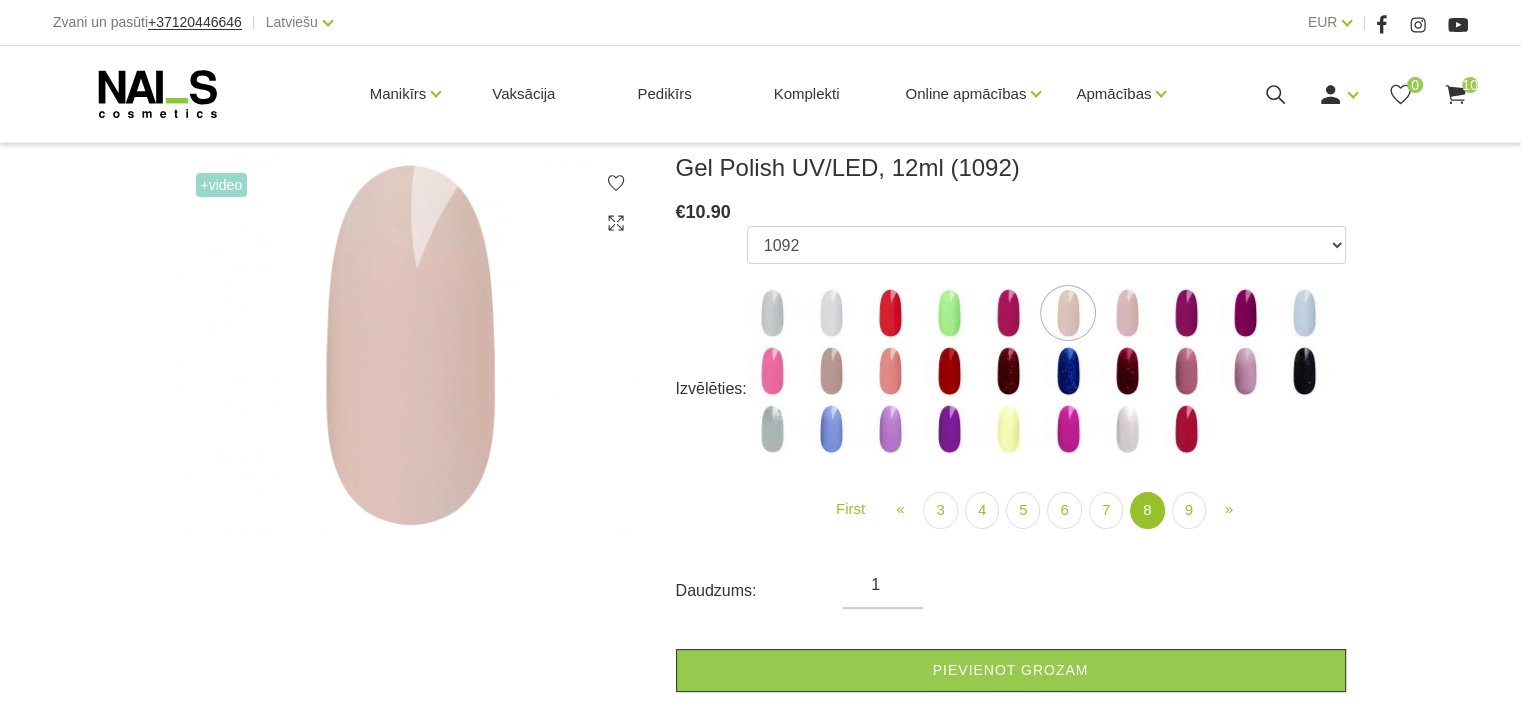 click at bounding box center [1127, 313] 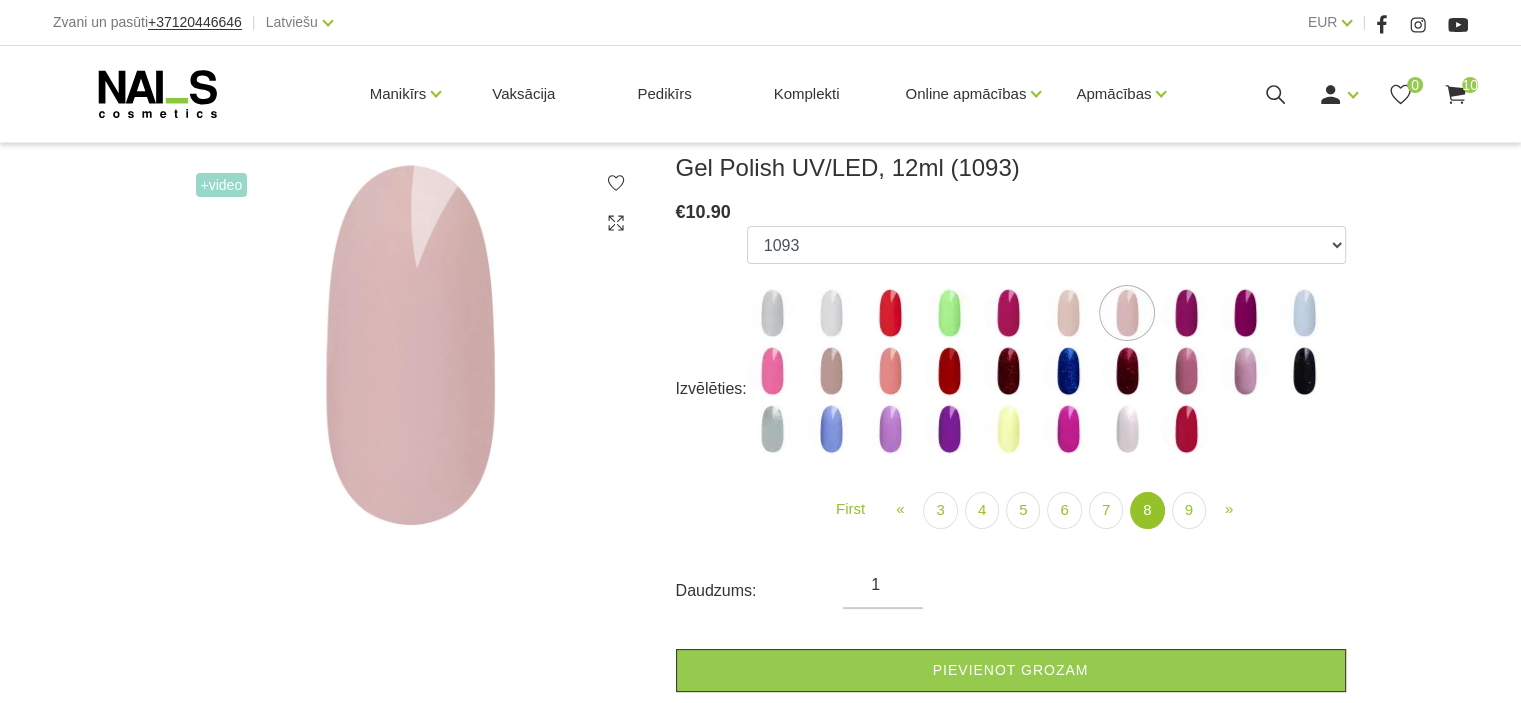 click at bounding box center [1068, 313] 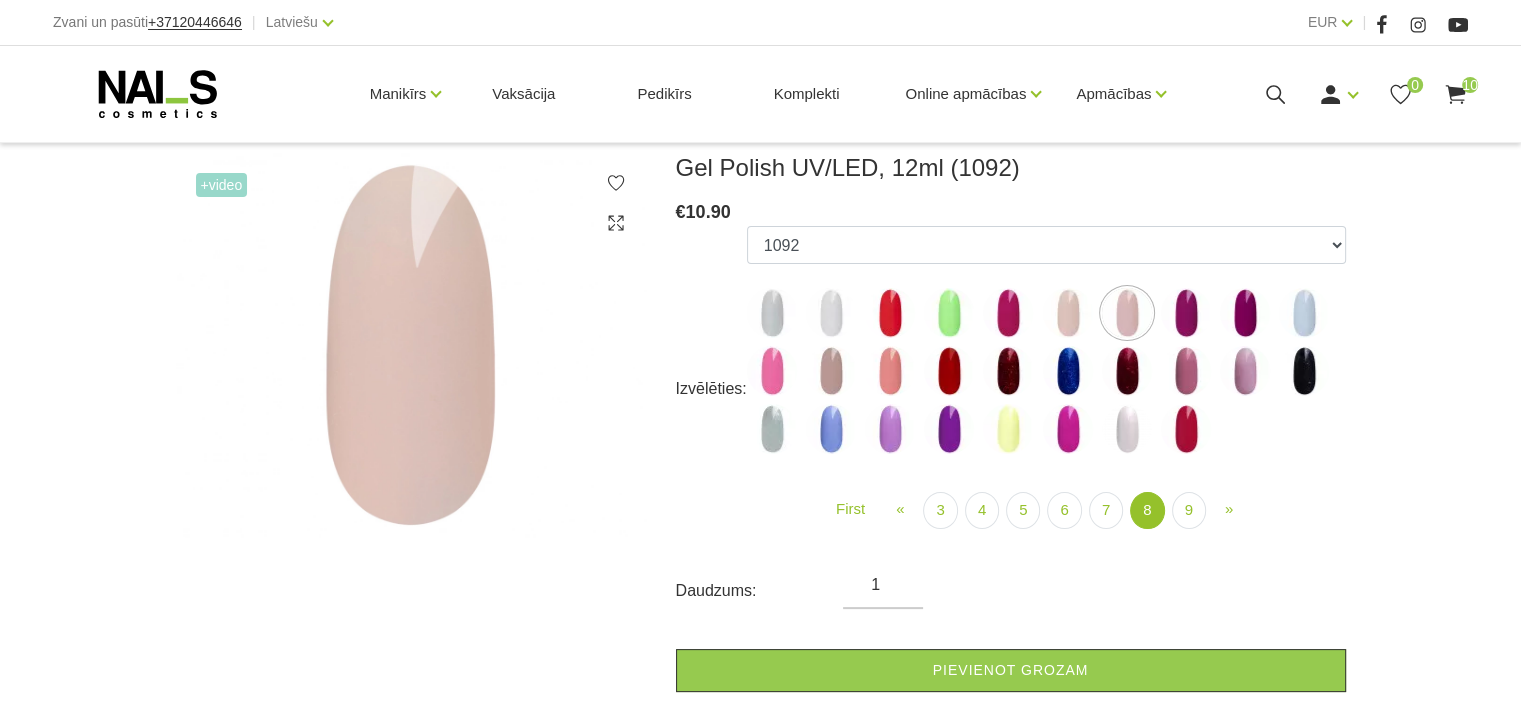 click at bounding box center (1304, 313) 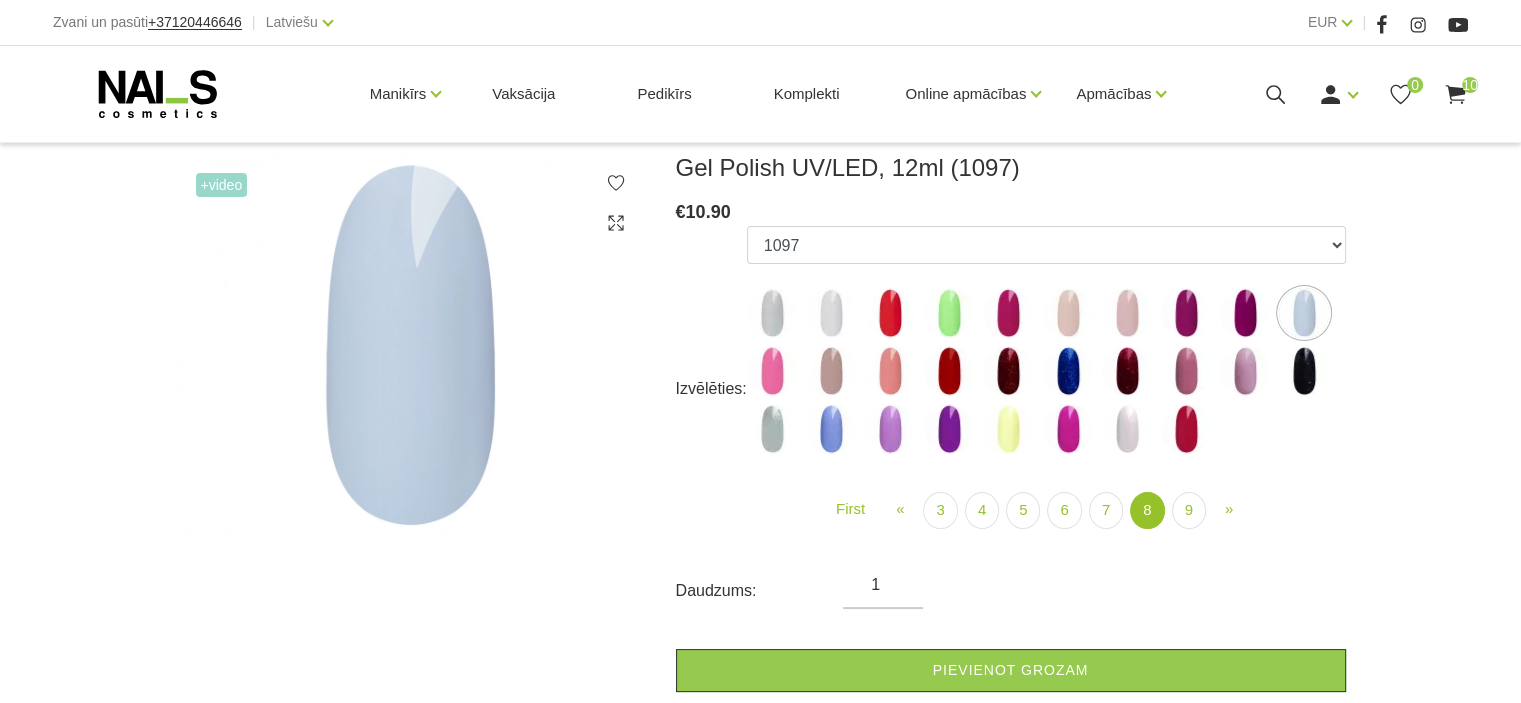 click at bounding box center (831, 313) 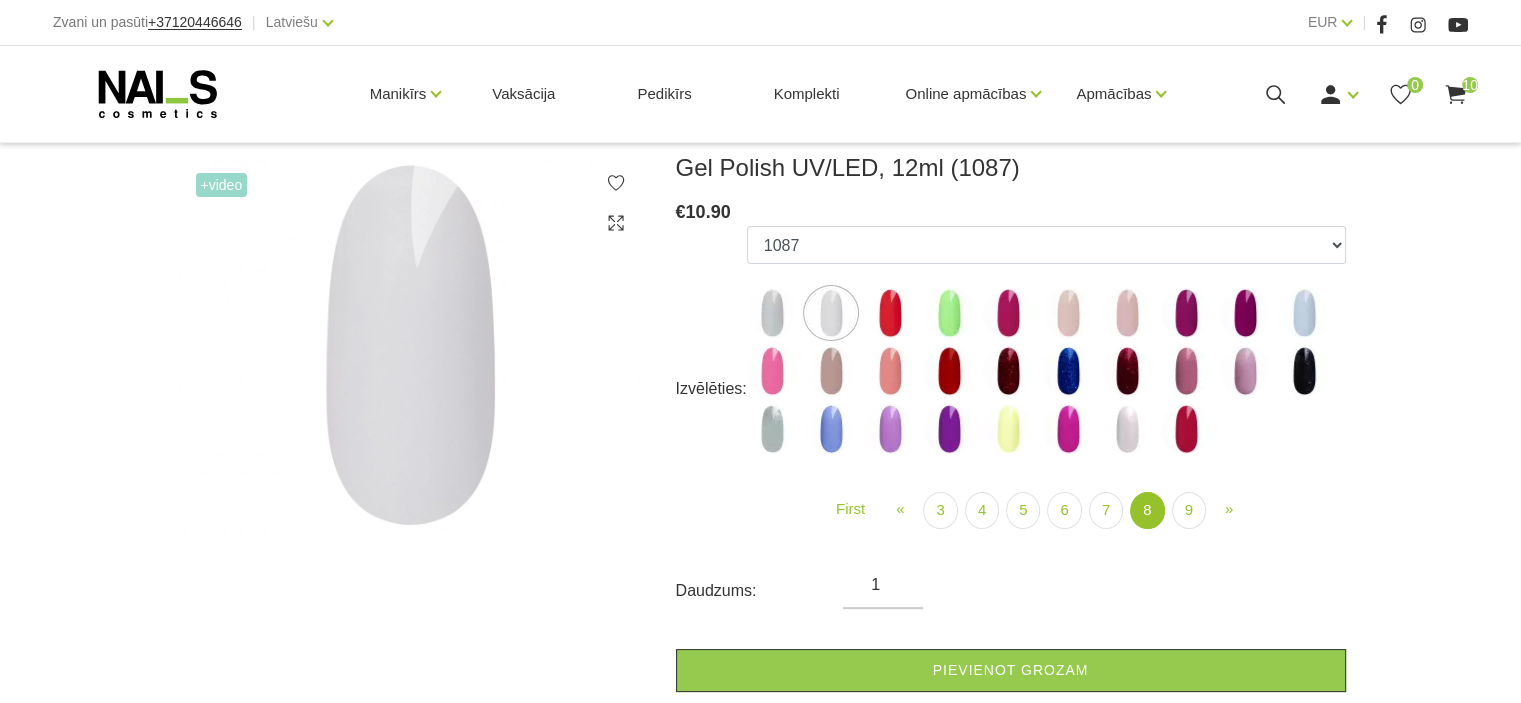 click at bounding box center (831, 371) 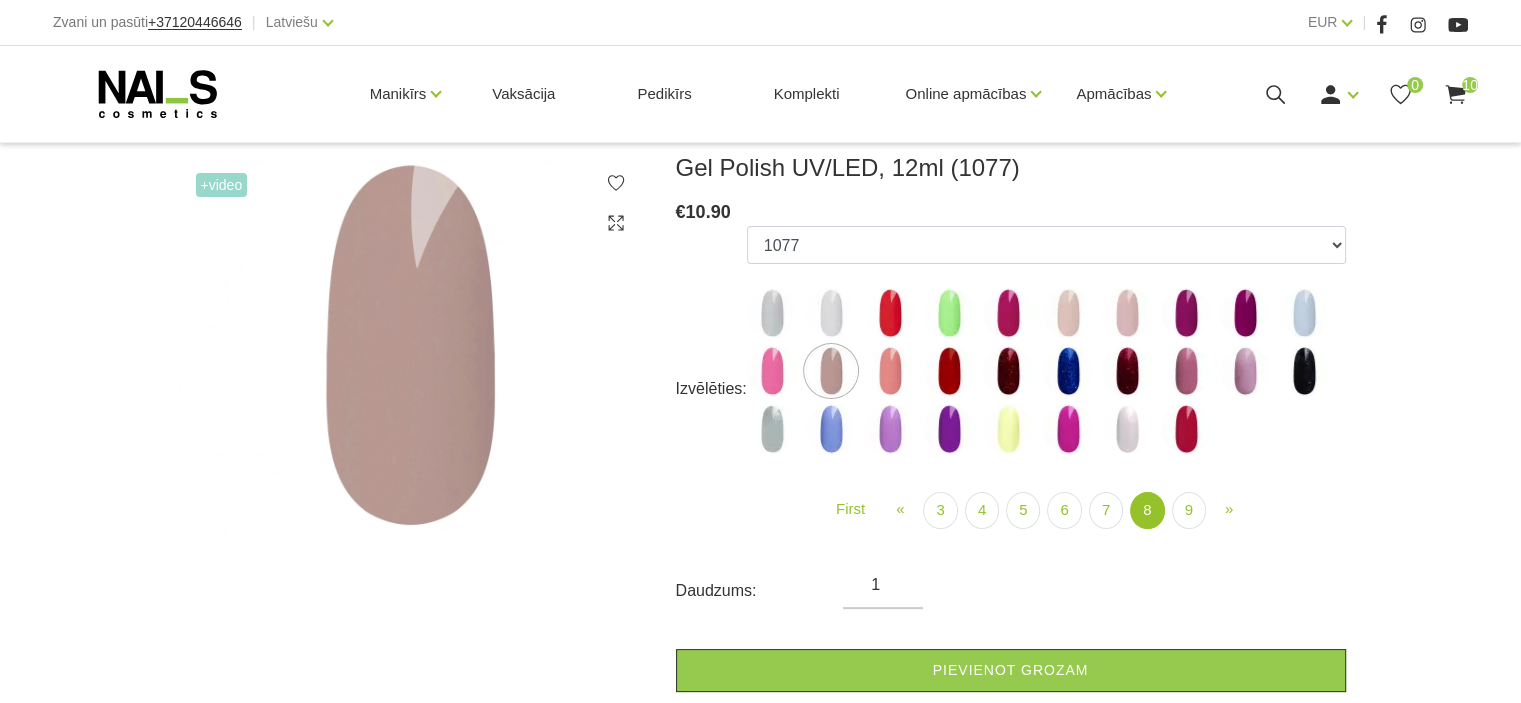 click at bounding box center [890, 371] 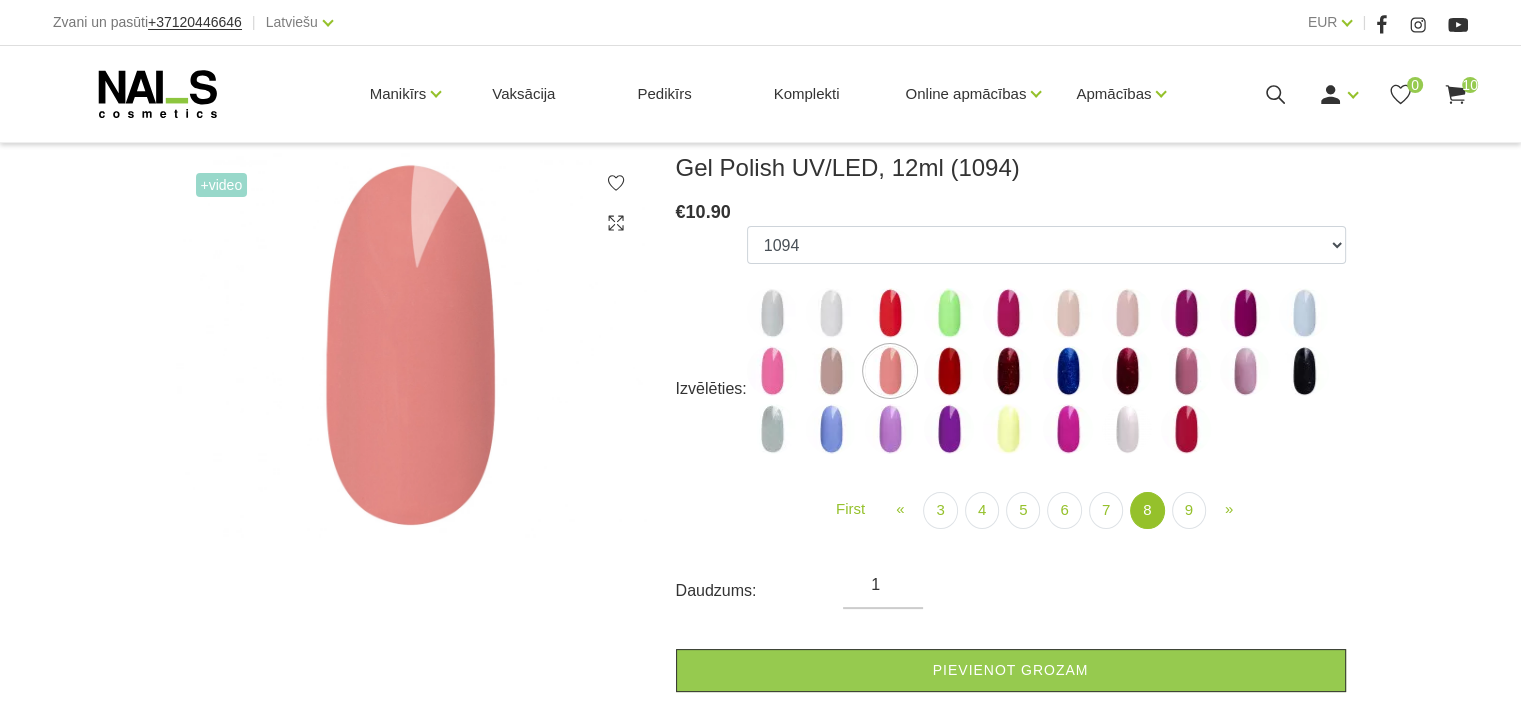 click at bounding box center (1127, 429) 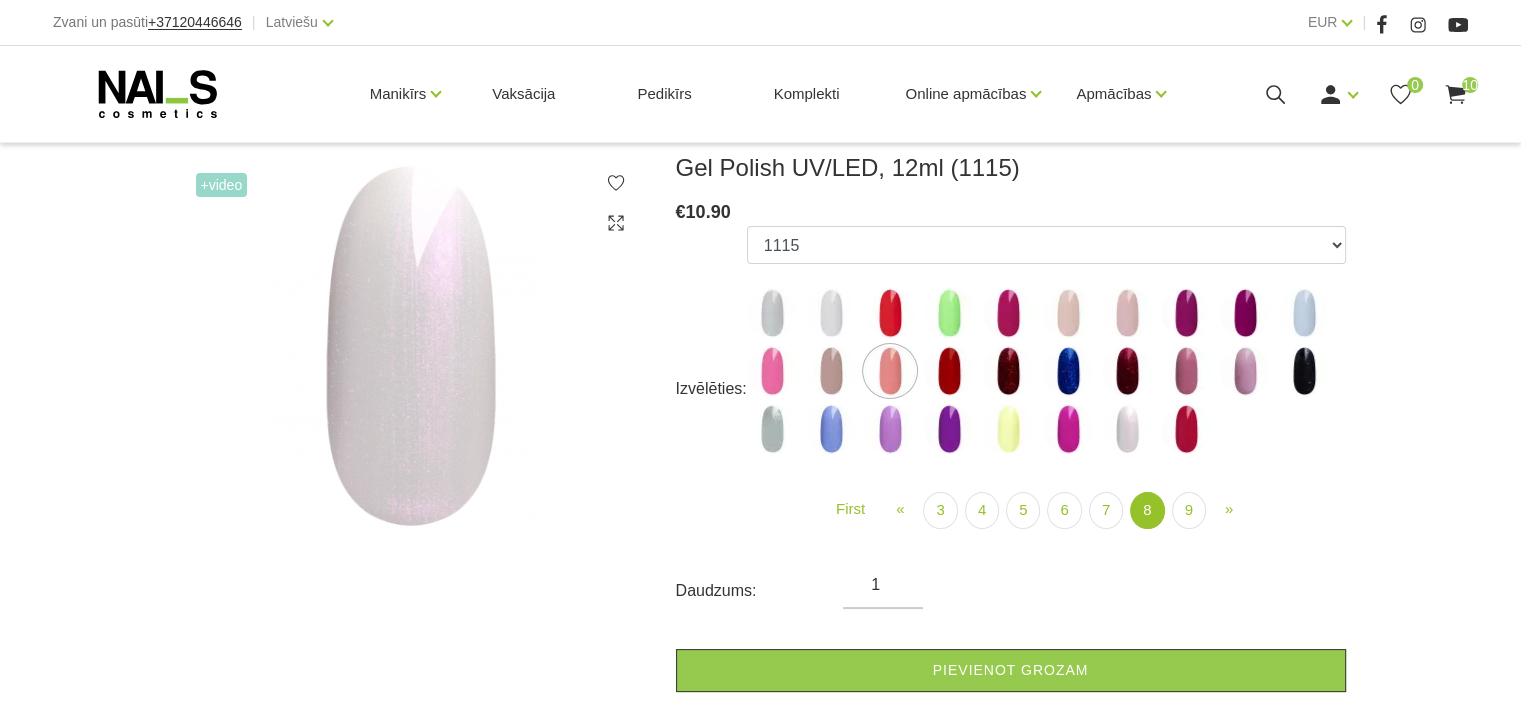 click at bounding box center (1245, 371) 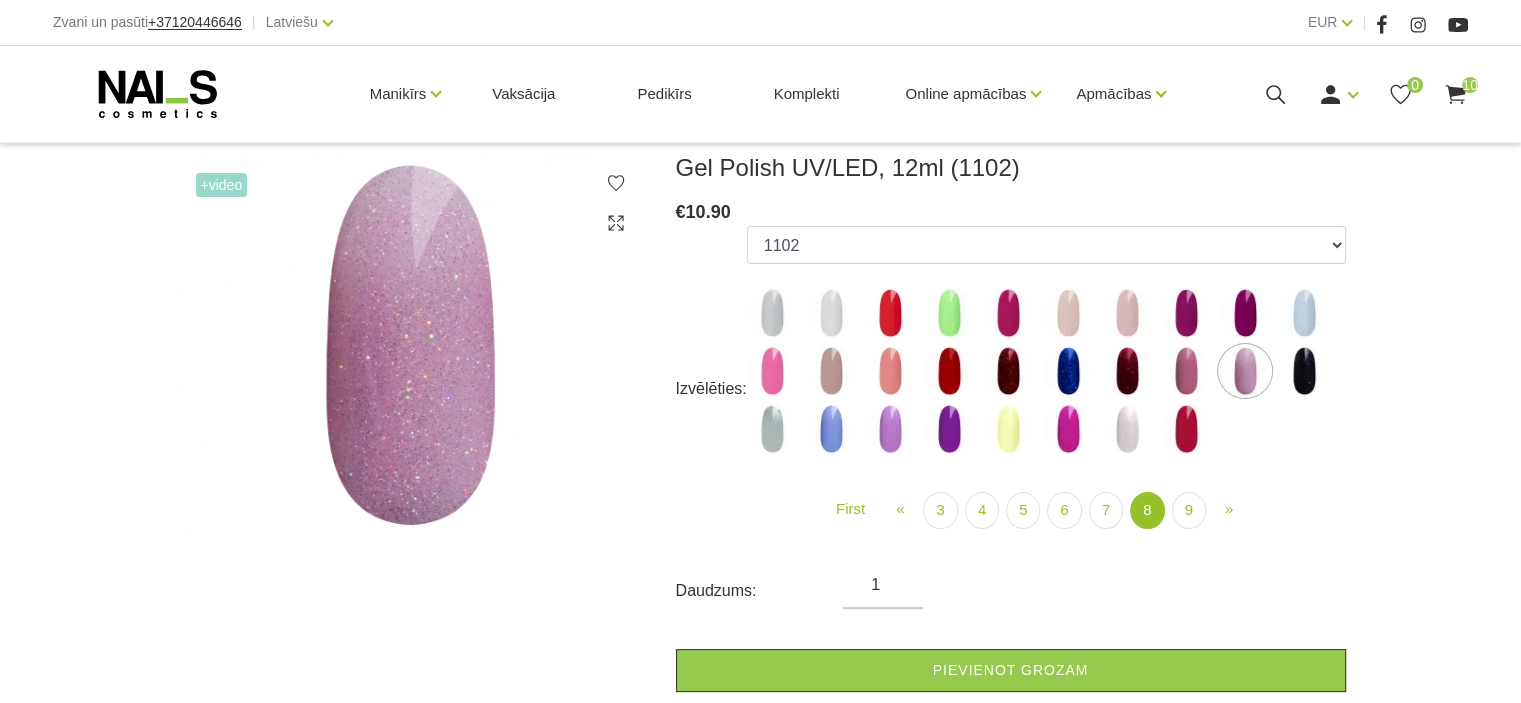 click at bounding box center [772, 313] 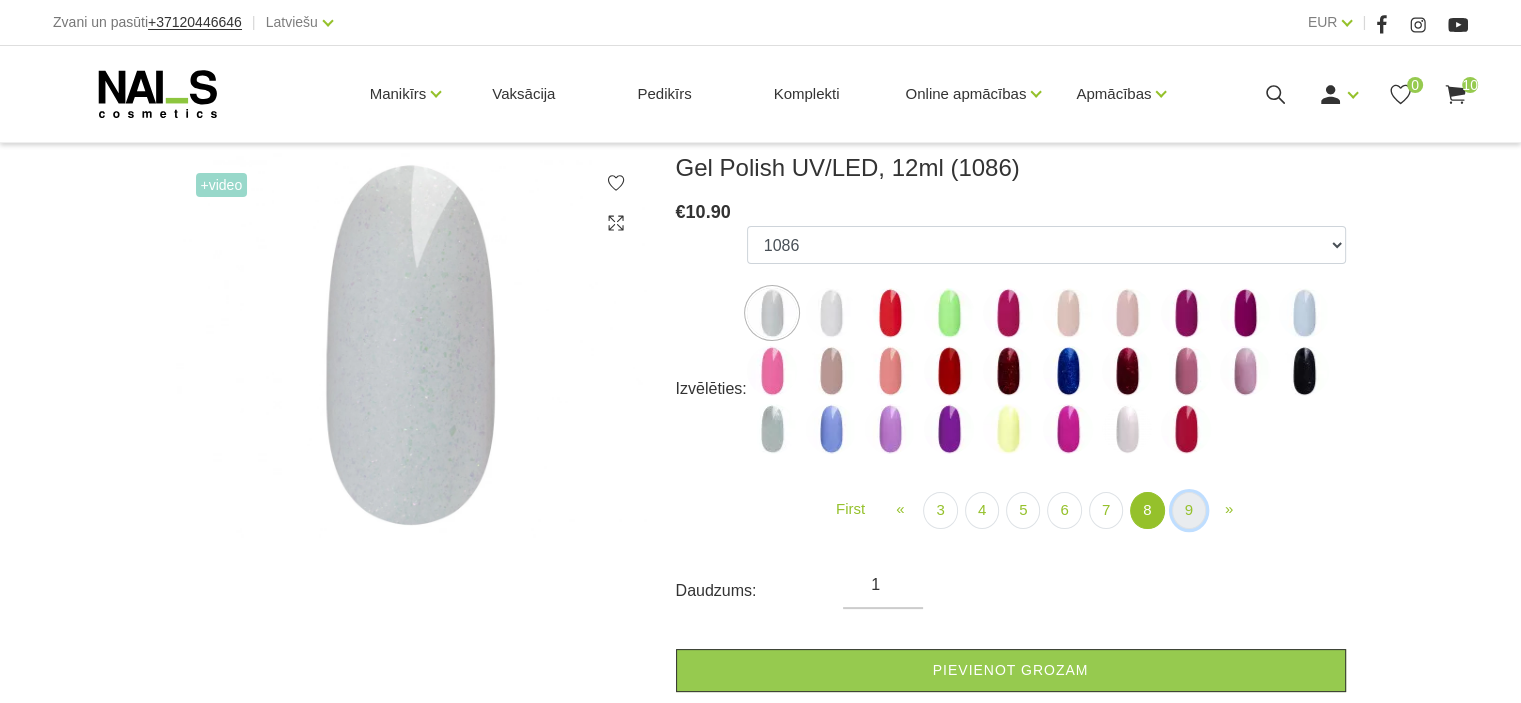 click on "9" at bounding box center (1189, 510) 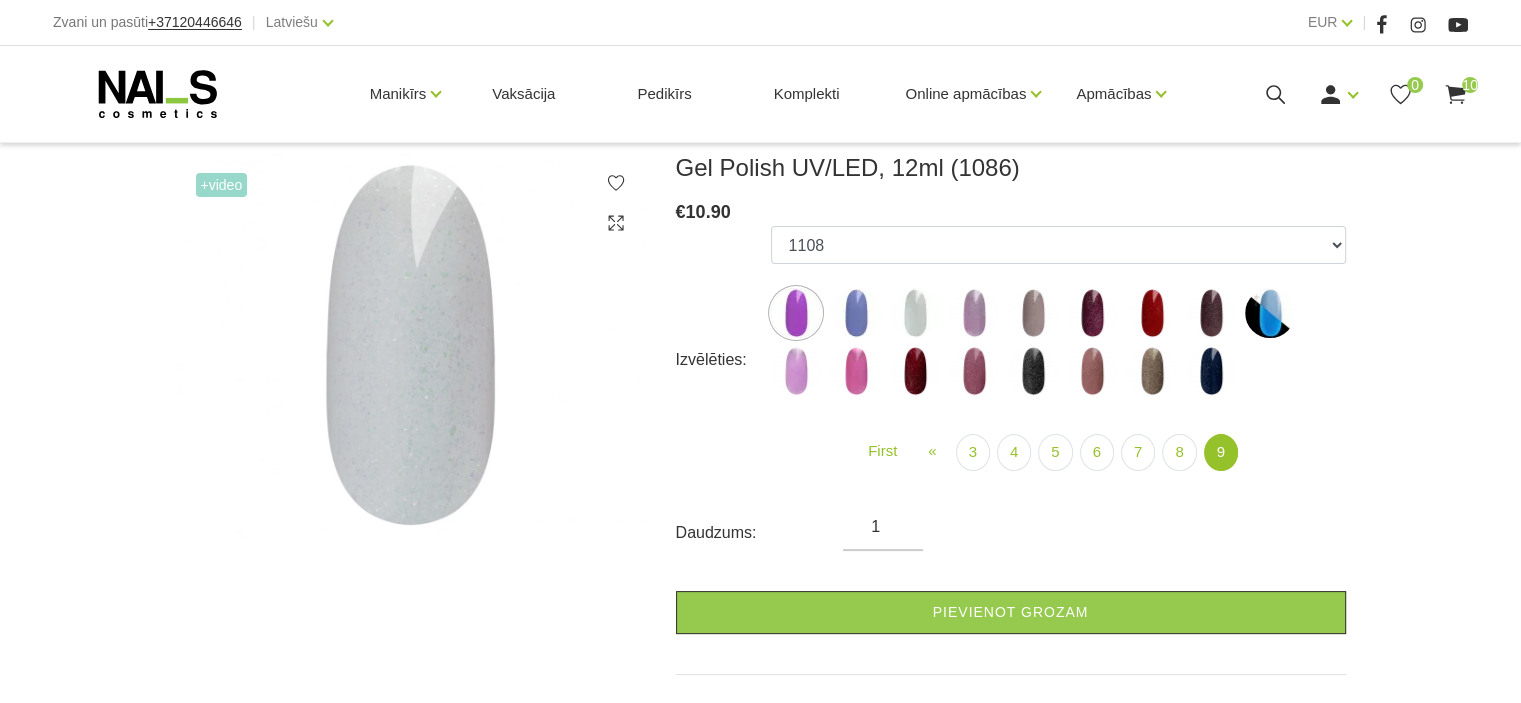 click at bounding box center (796, 313) 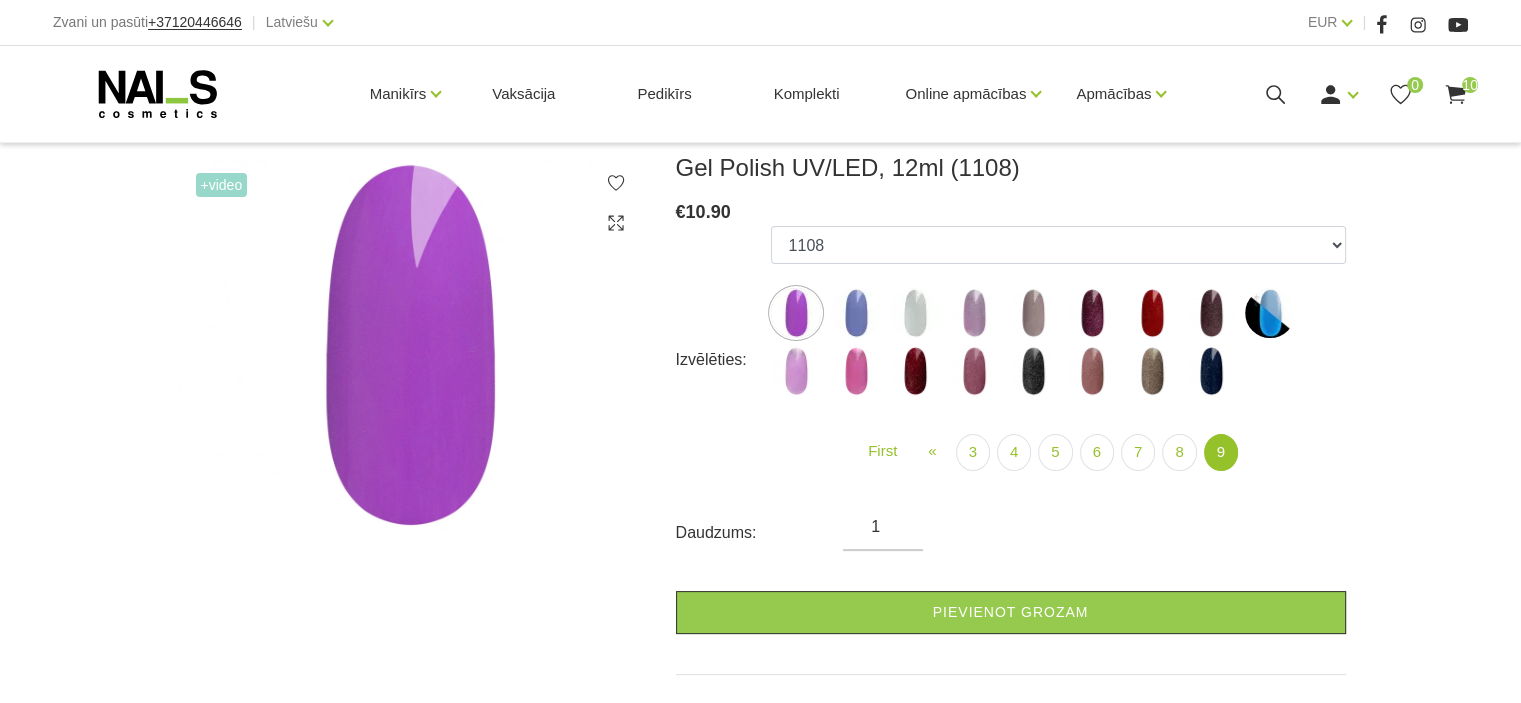 click at bounding box center (856, 313) 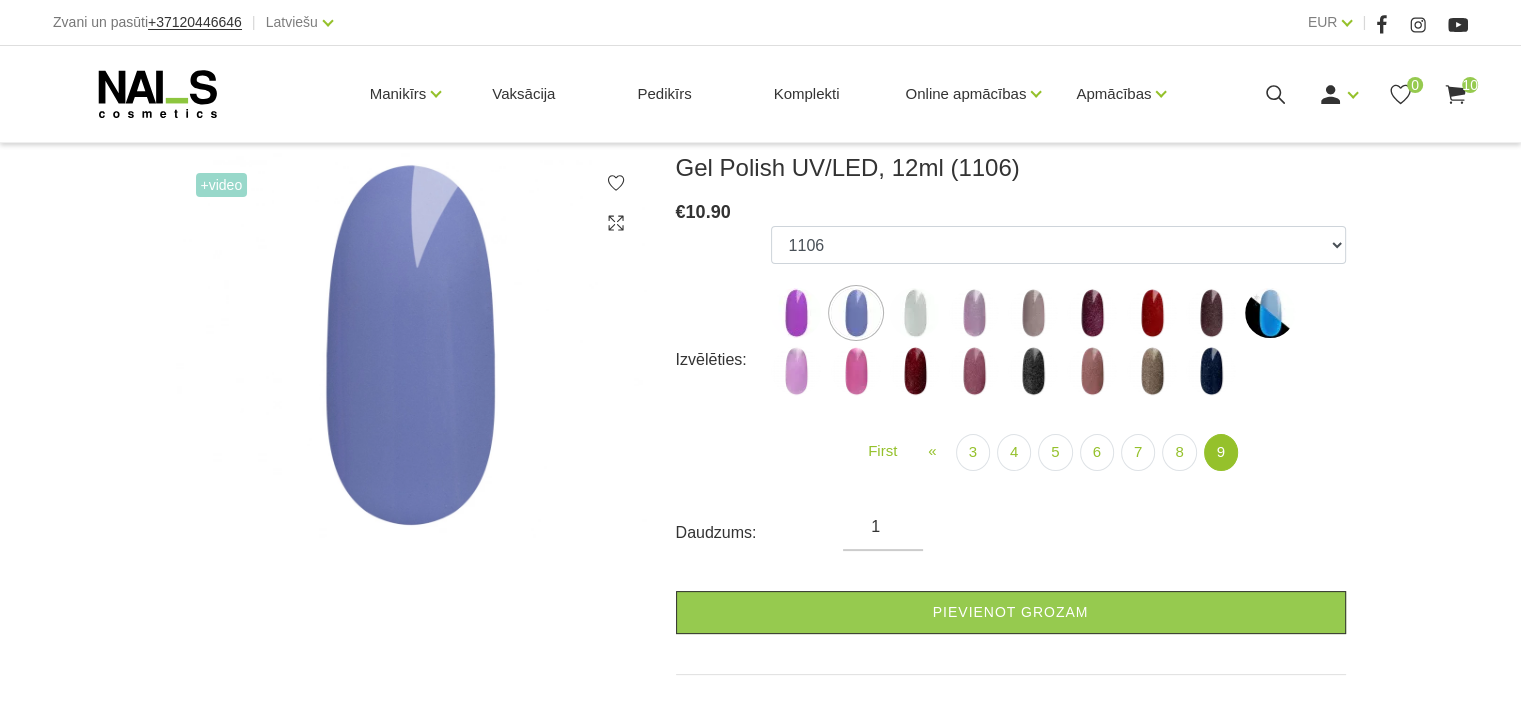 click at bounding box center [915, 313] 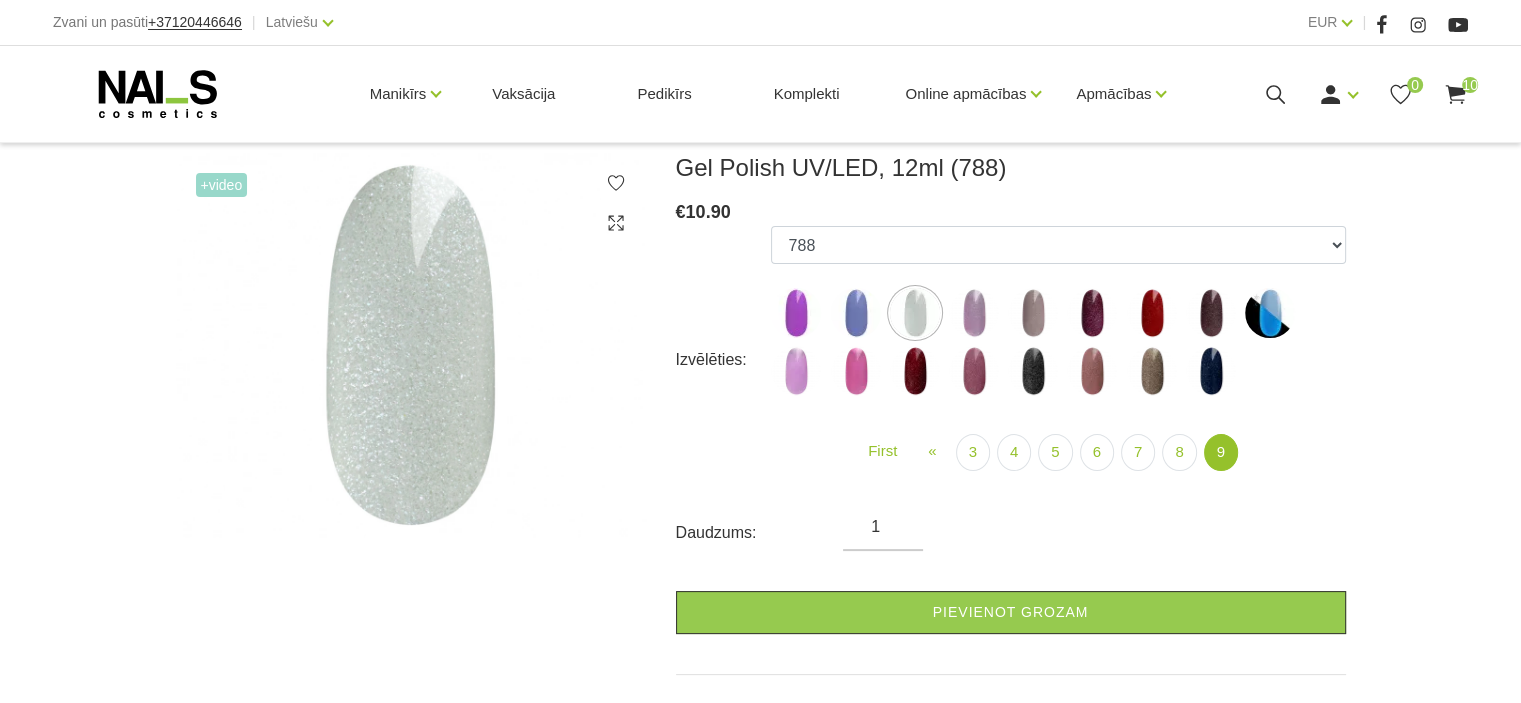 click at bounding box center [974, 313] 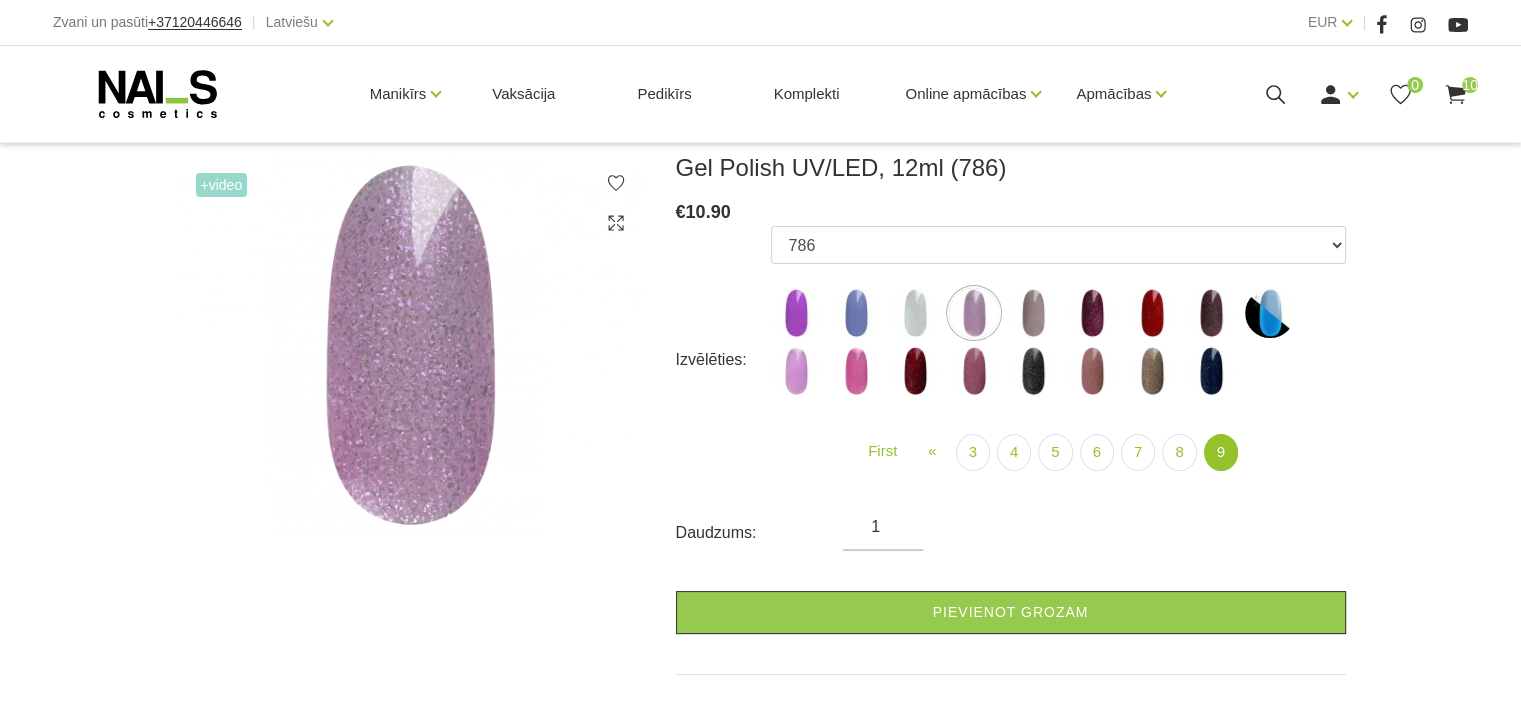 click at bounding box center (1033, 313) 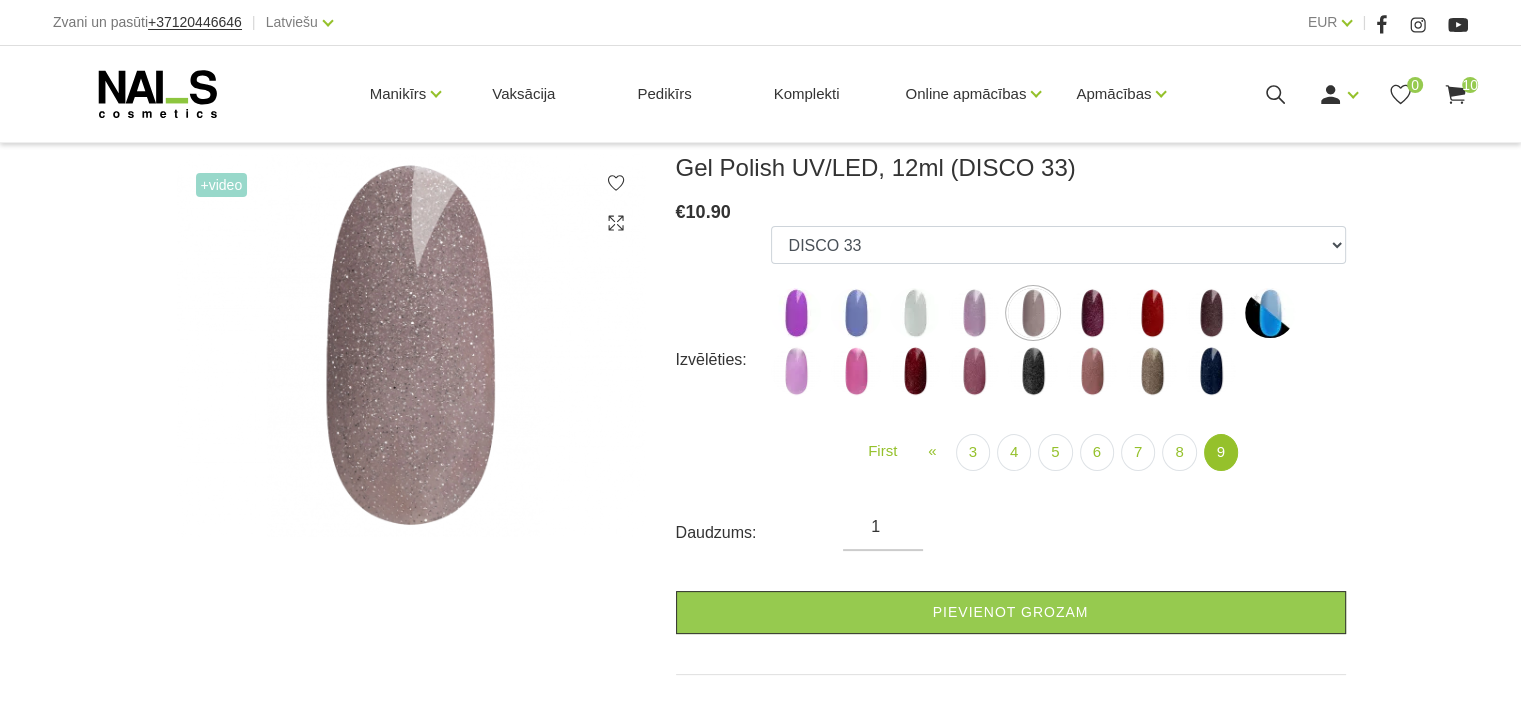 click at bounding box center [1270, 313] 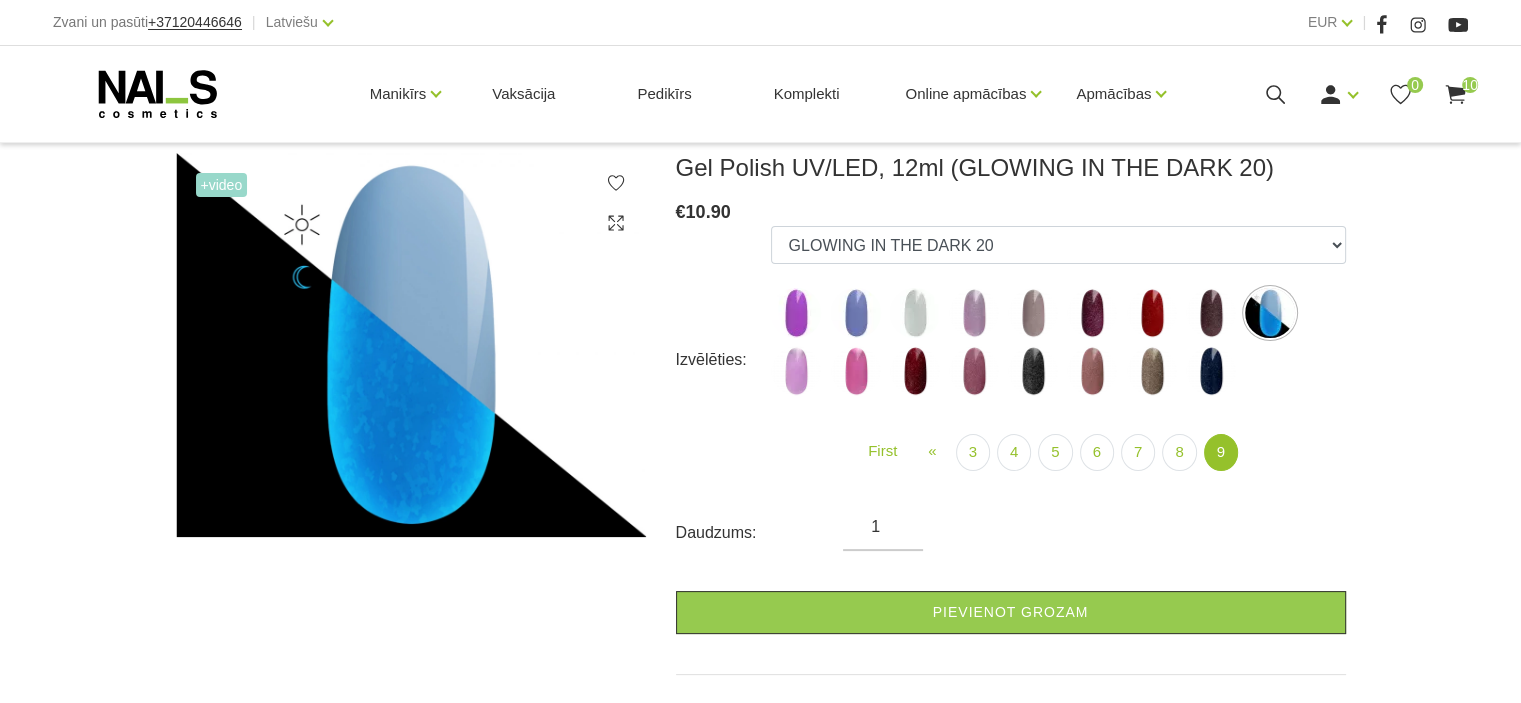 click at bounding box center [1092, 371] 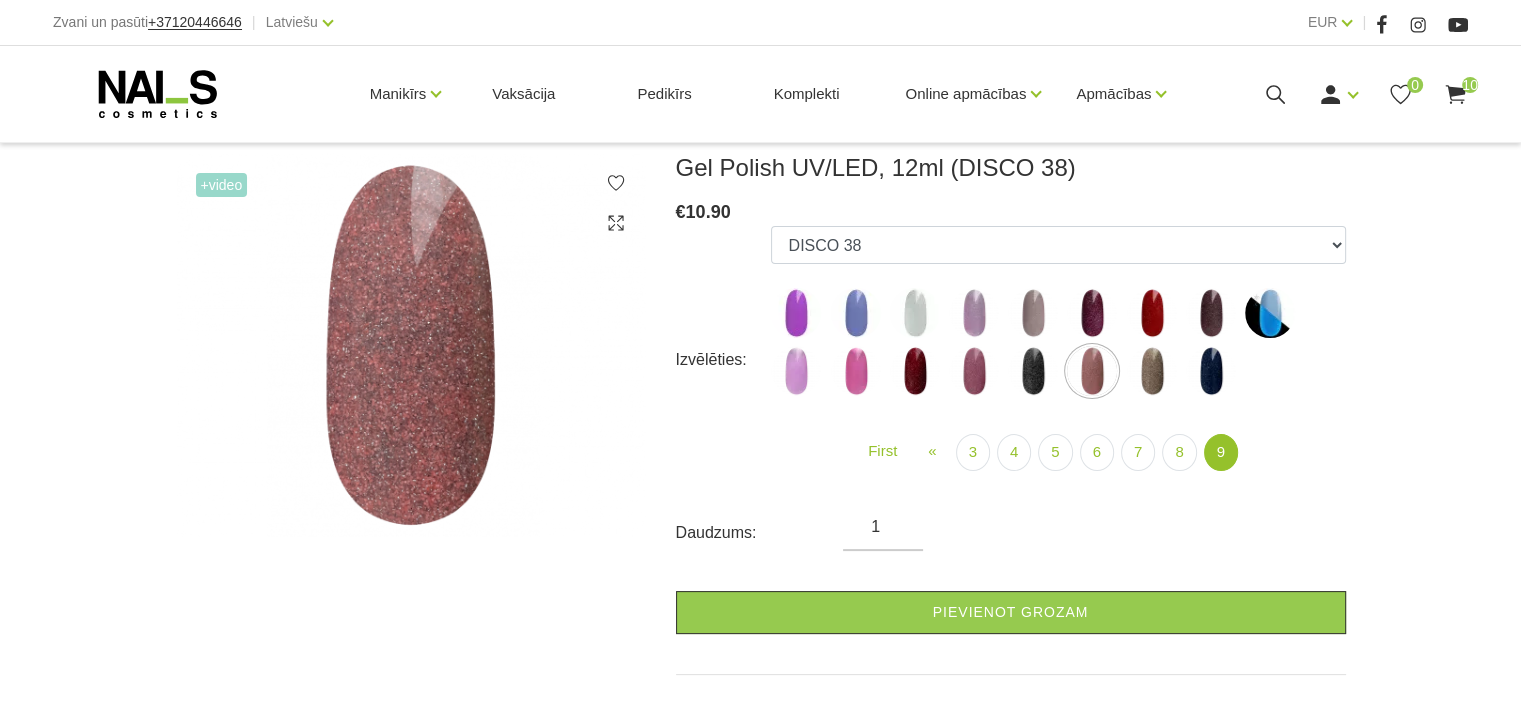 click at bounding box center (974, 371) 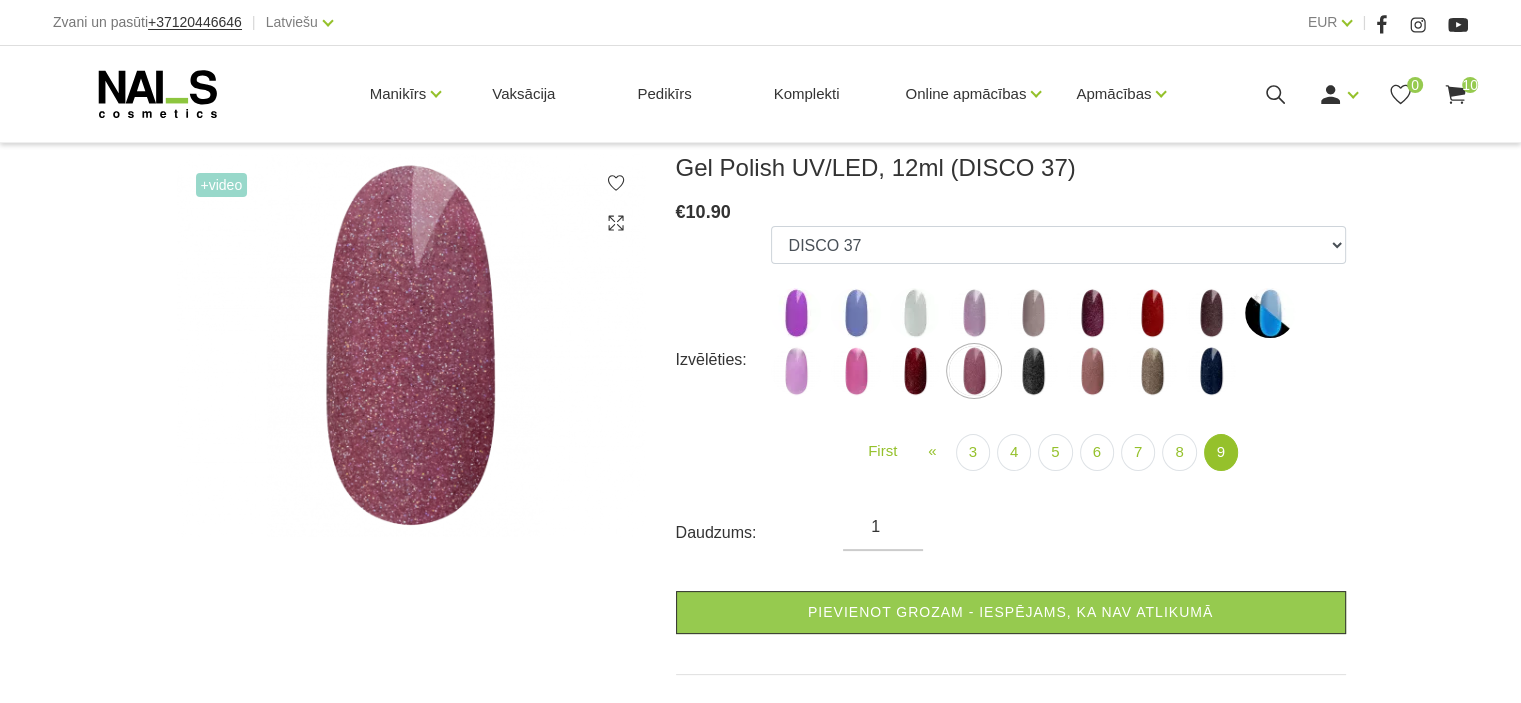 click at bounding box center (856, 371) 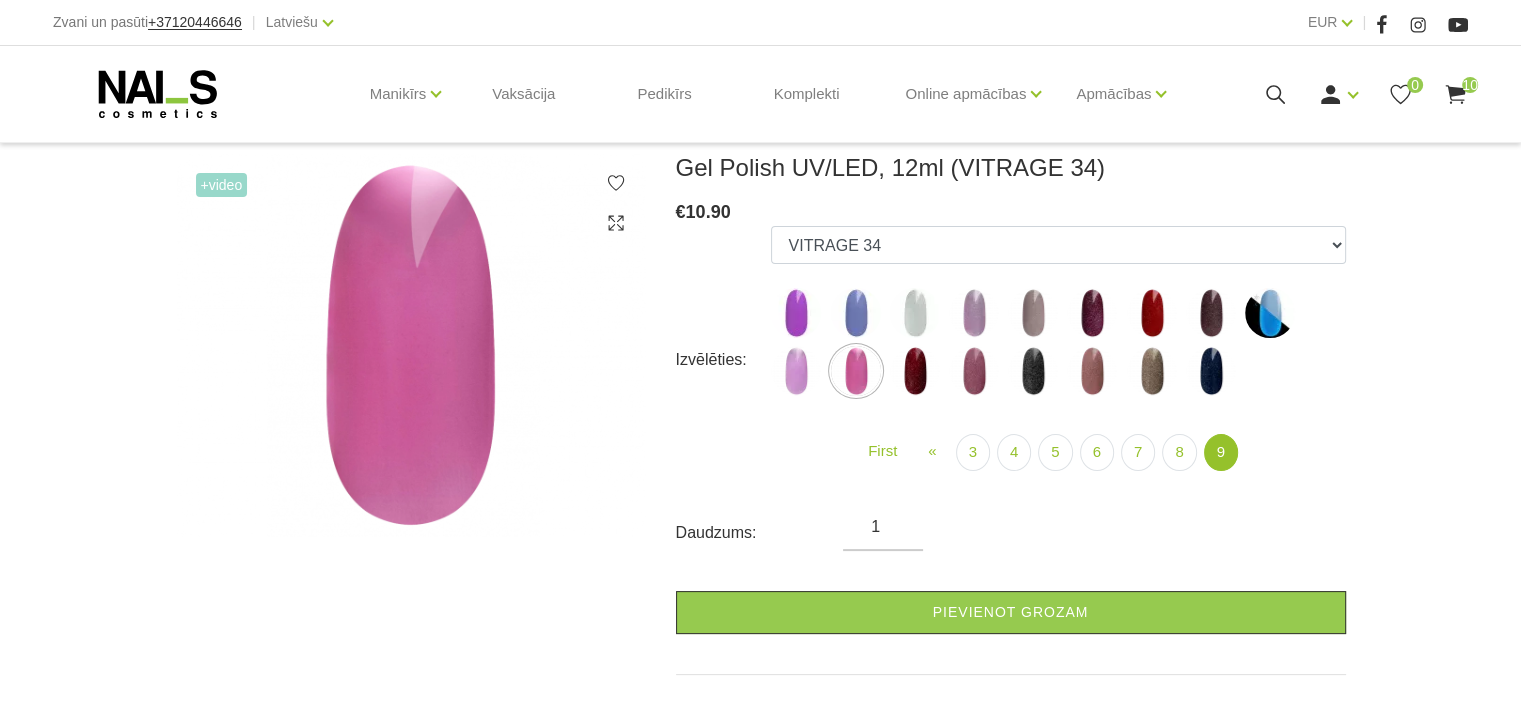 click 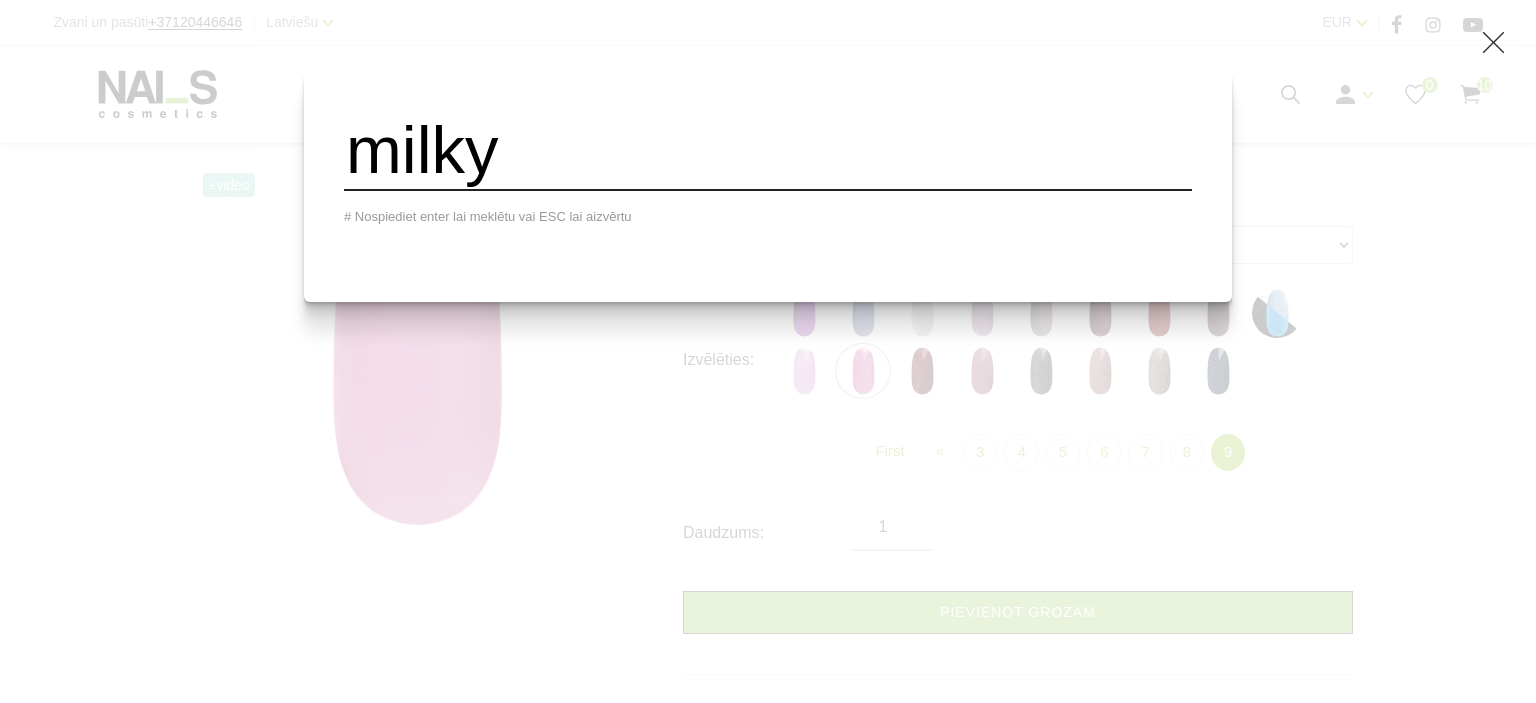 type on "milky" 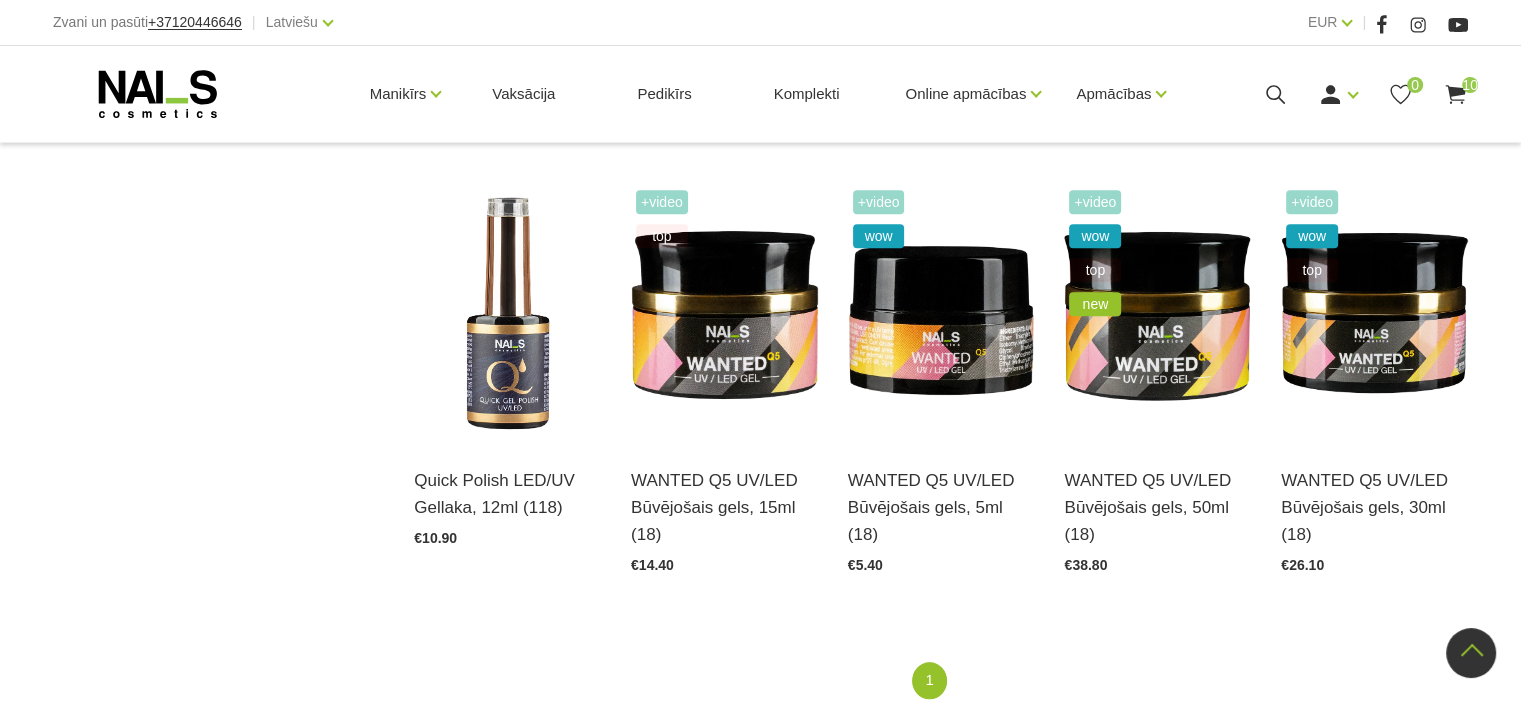 scroll, scrollTop: 1802, scrollLeft: 0, axis: vertical 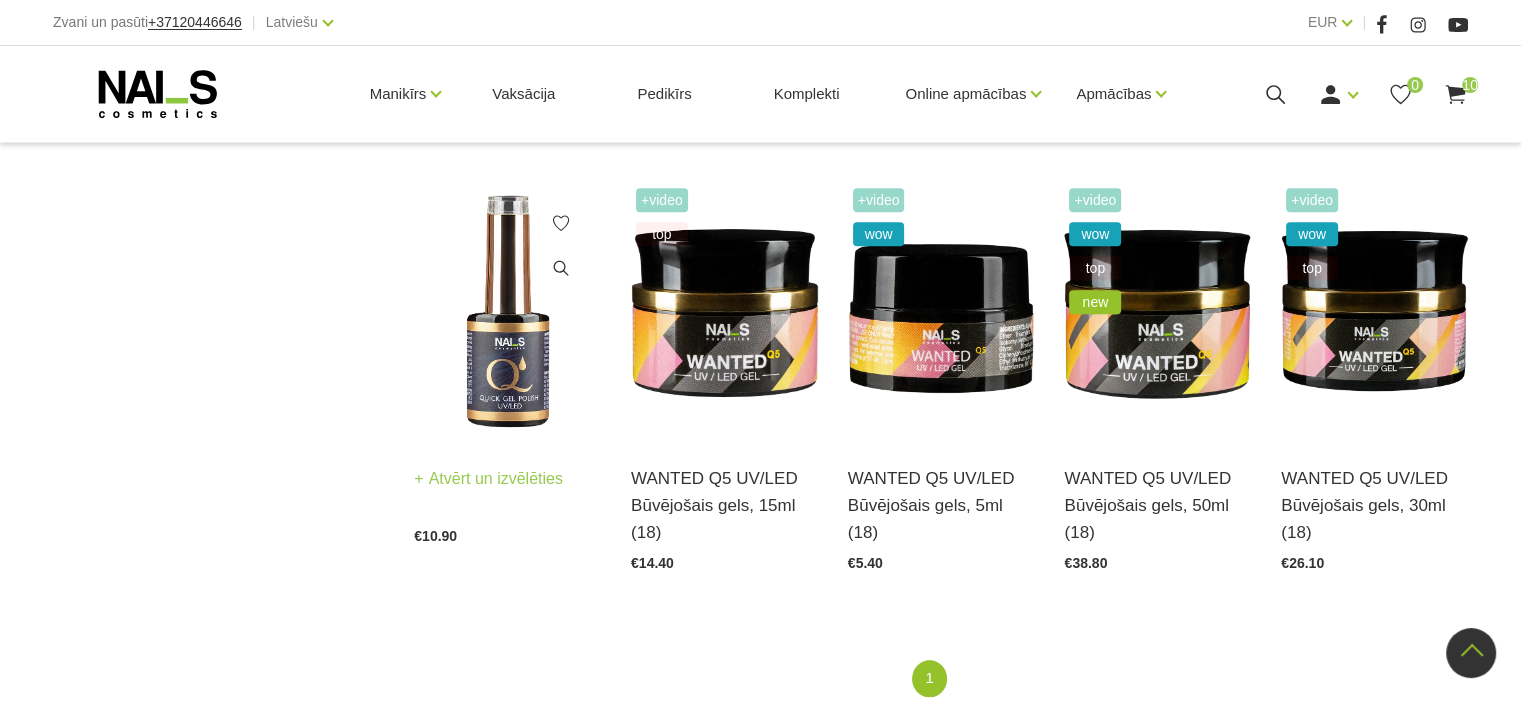 click at bounding box center [507, 311] 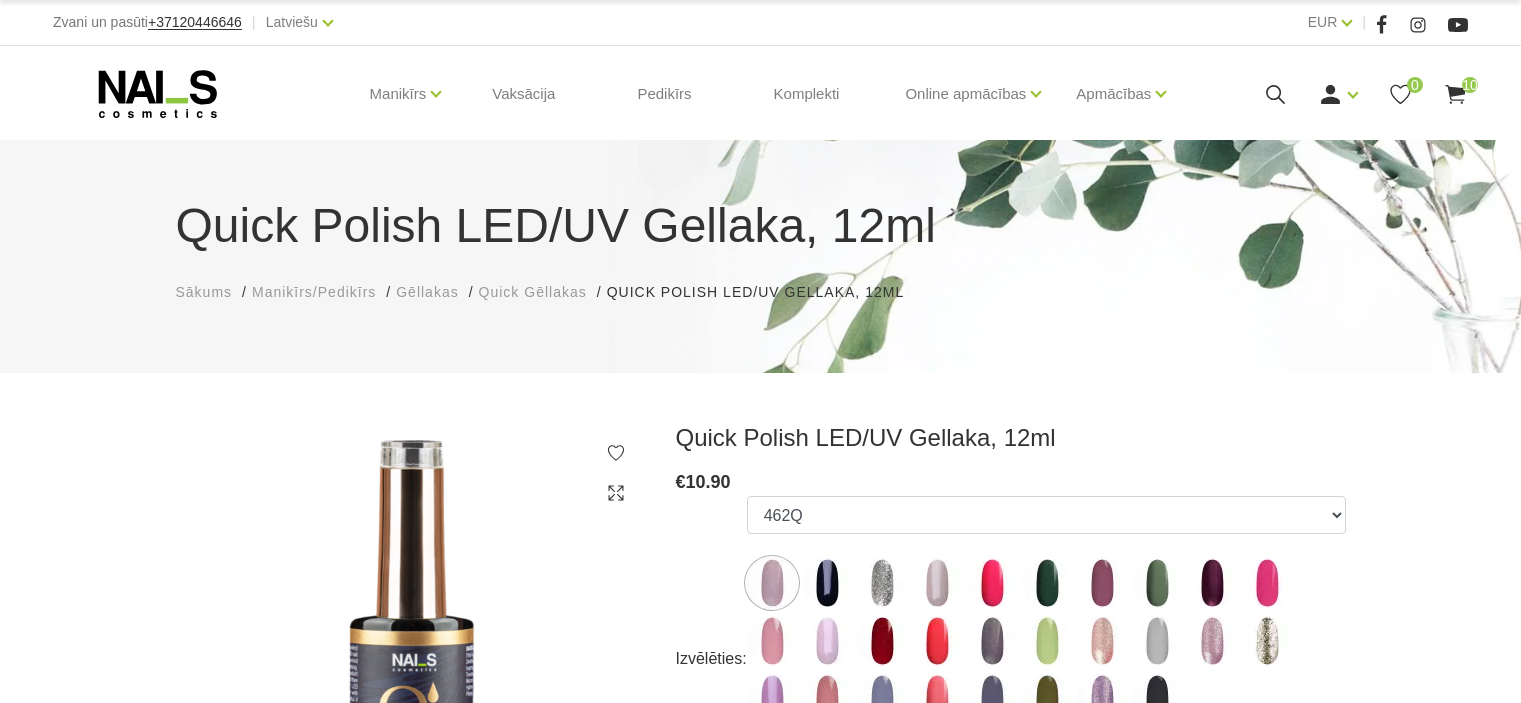 scroll, scrollTop: 0, scrollLeft: 0, axis: both 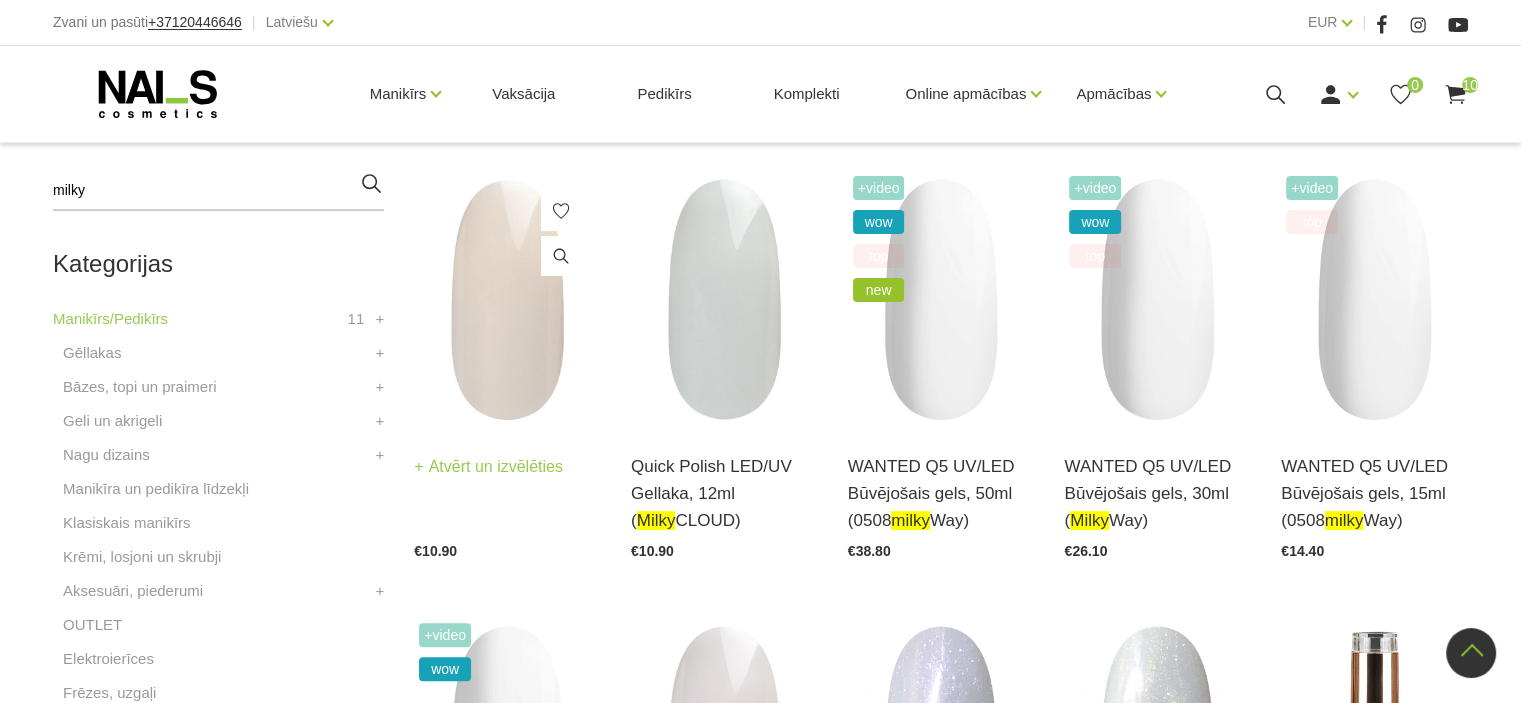 click at bounding box center [507, 299] 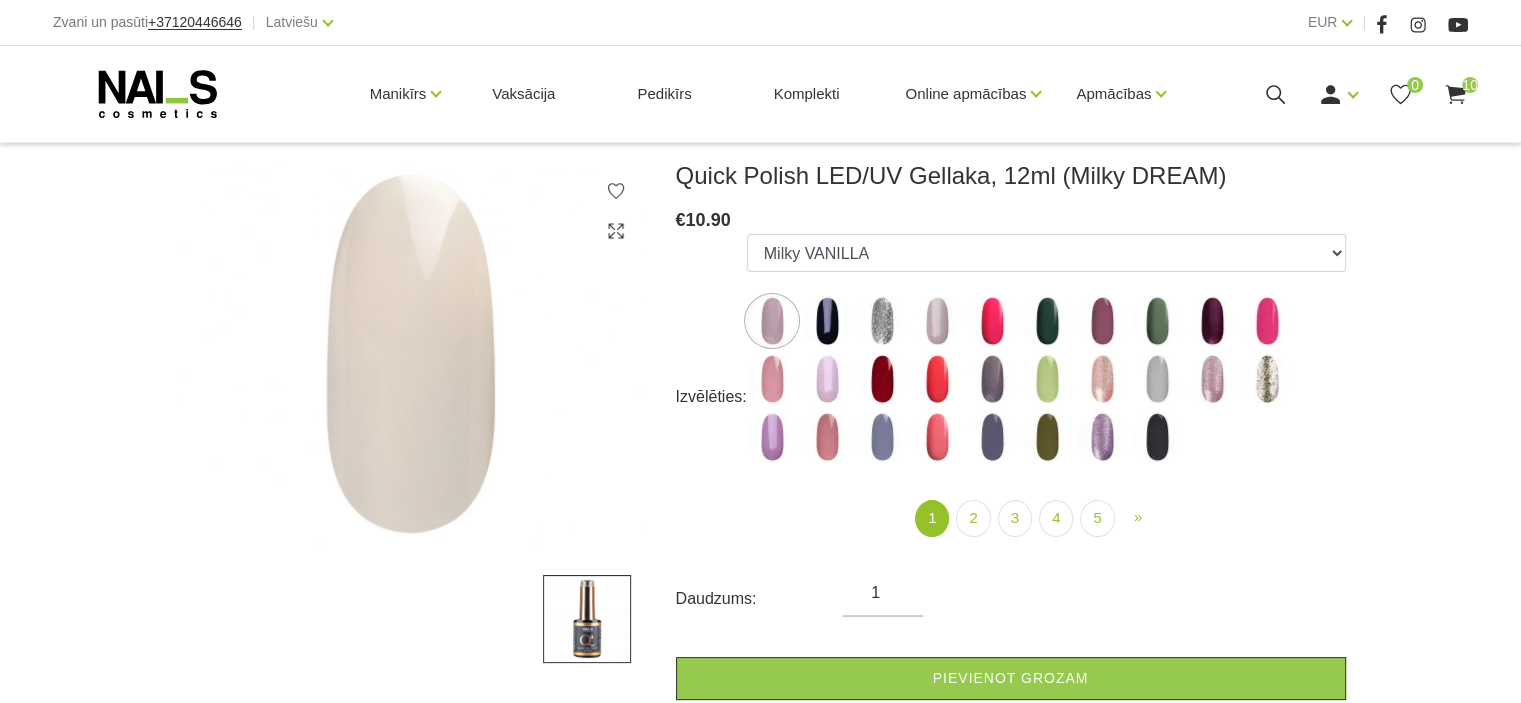 scroll, scrollTop: 263, scrollLeft: 0, axis: vertical 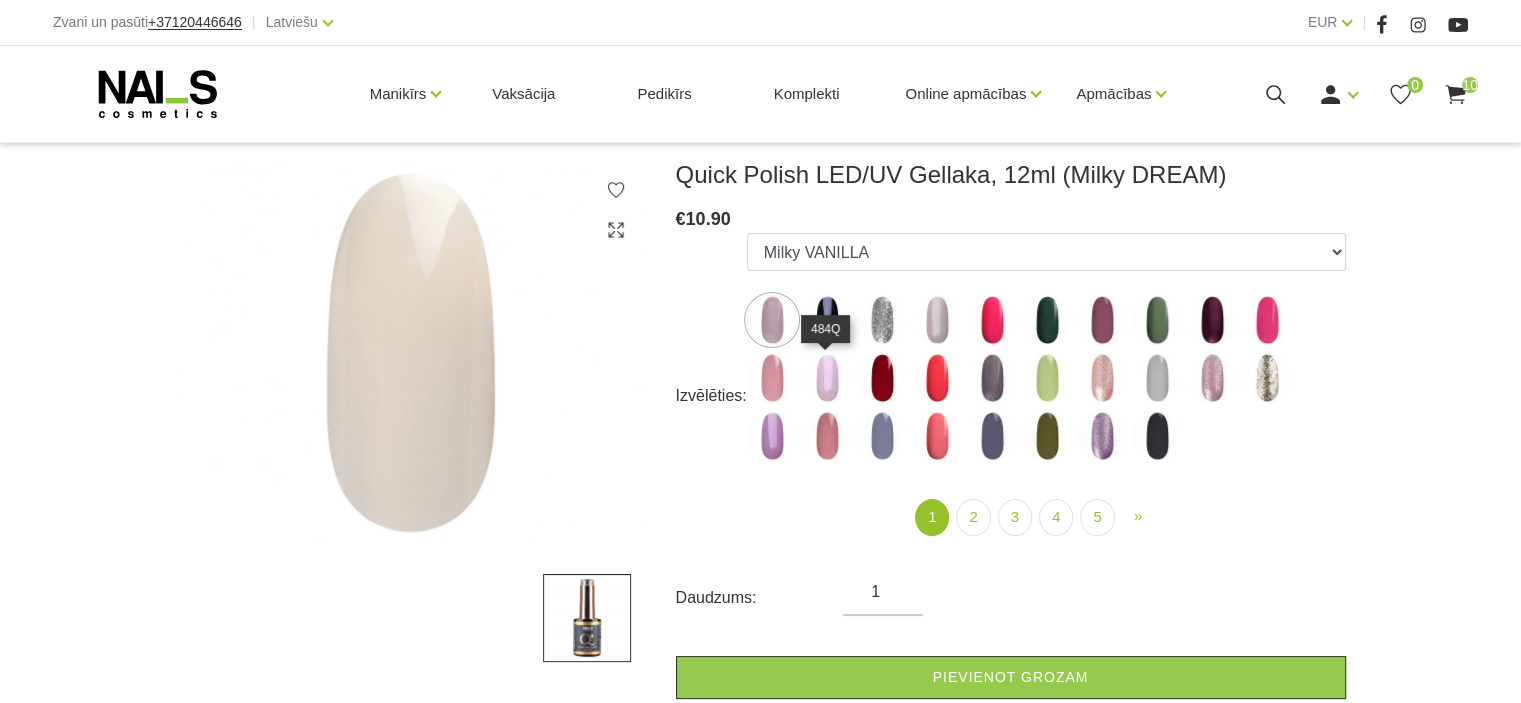 click at bounding box center [827, 378] 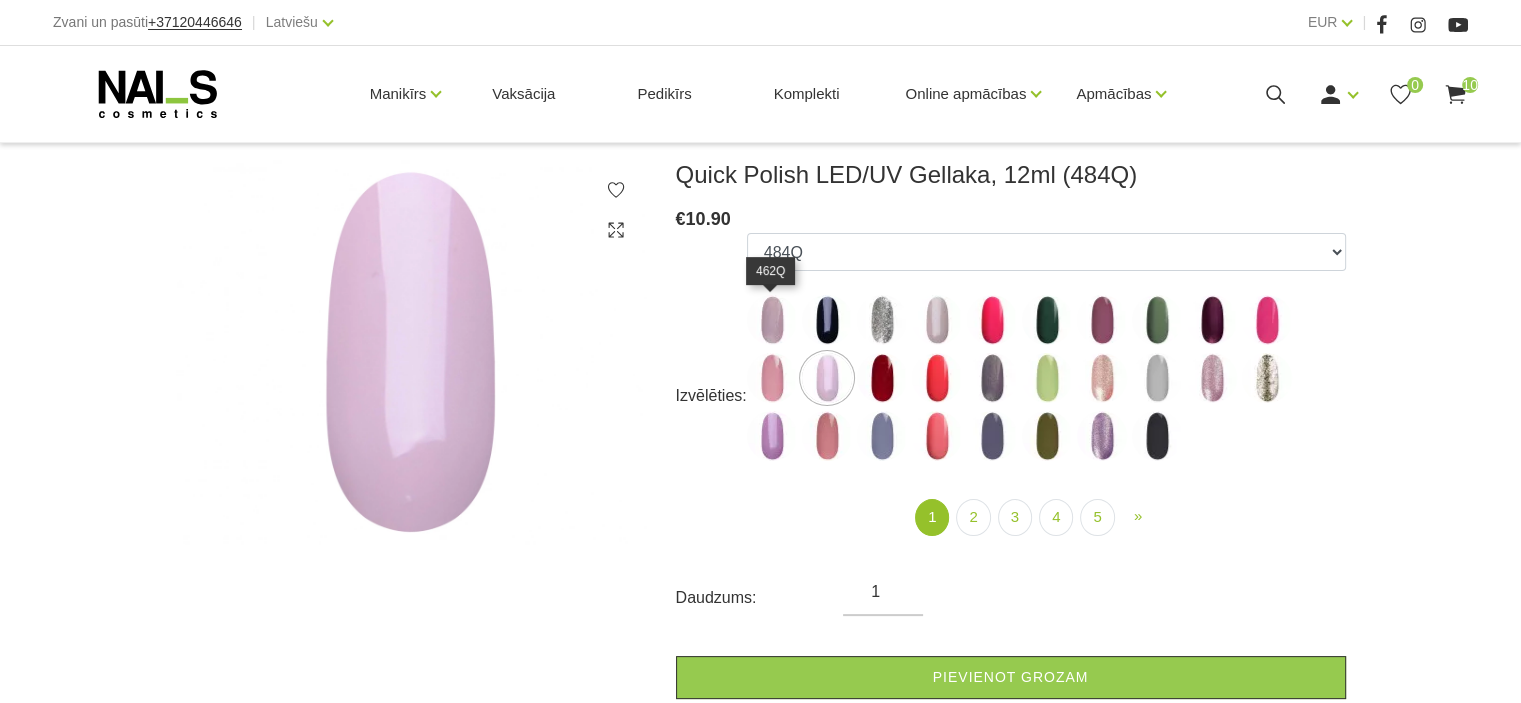 click at bounding box center (772, 320) 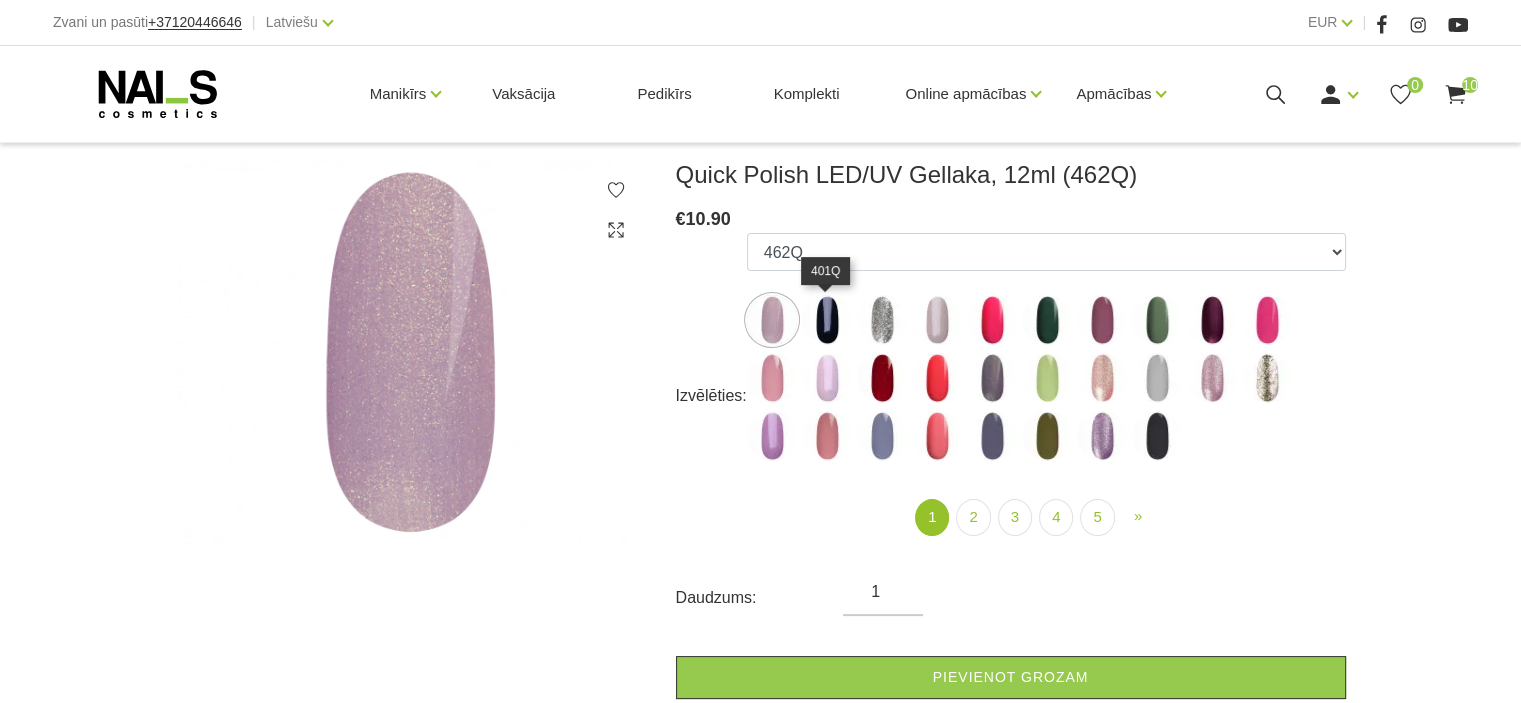 click at bounding box center (827, 320) 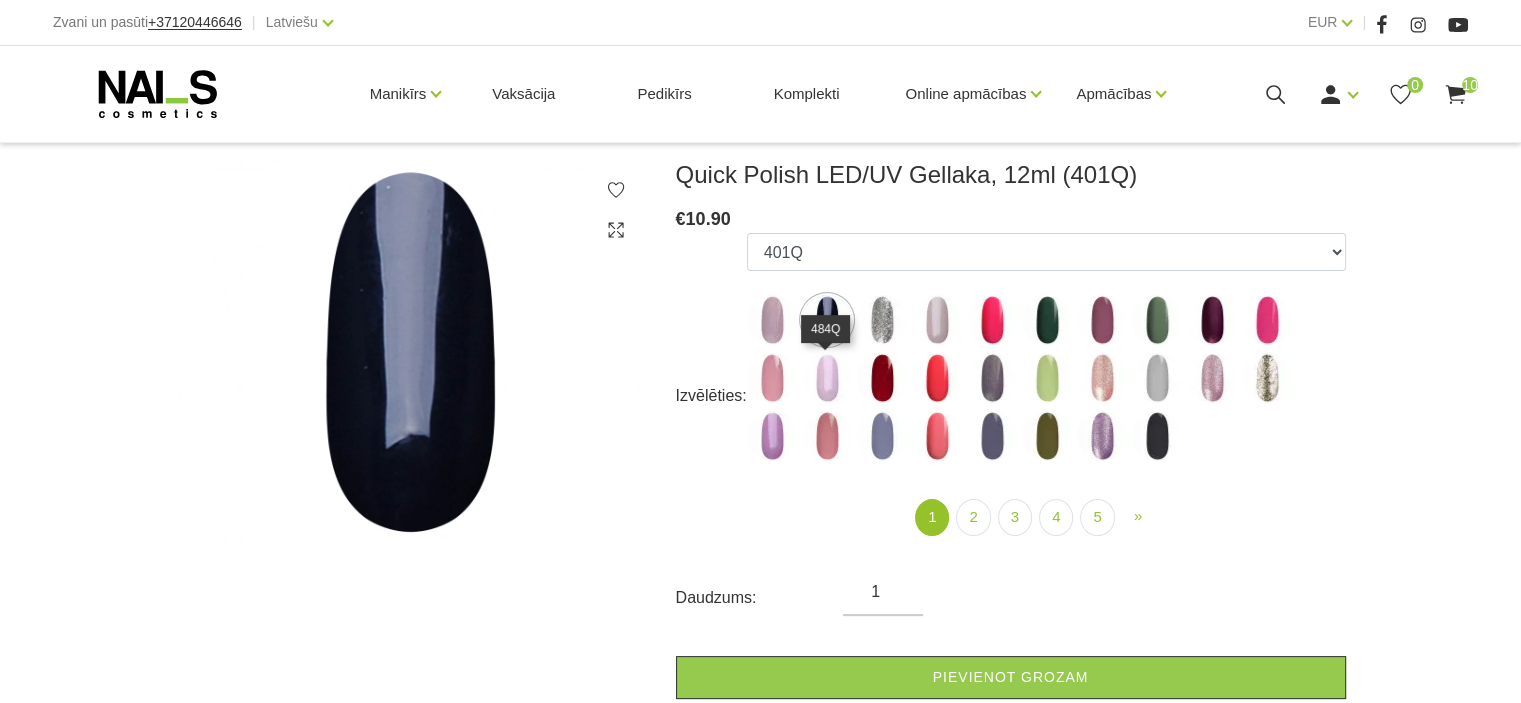 click at bounding box center (827, 378) 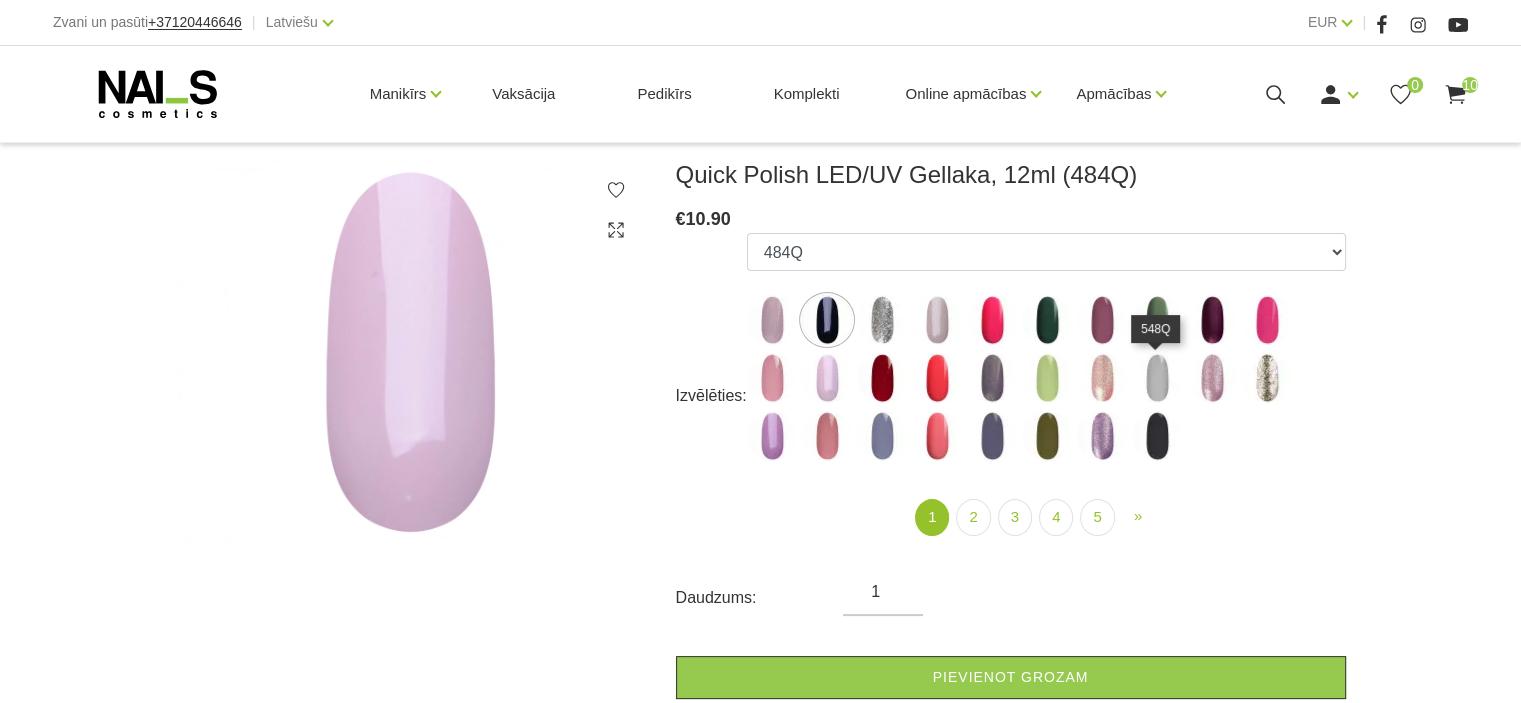 click at bounding box center [1157, 378] 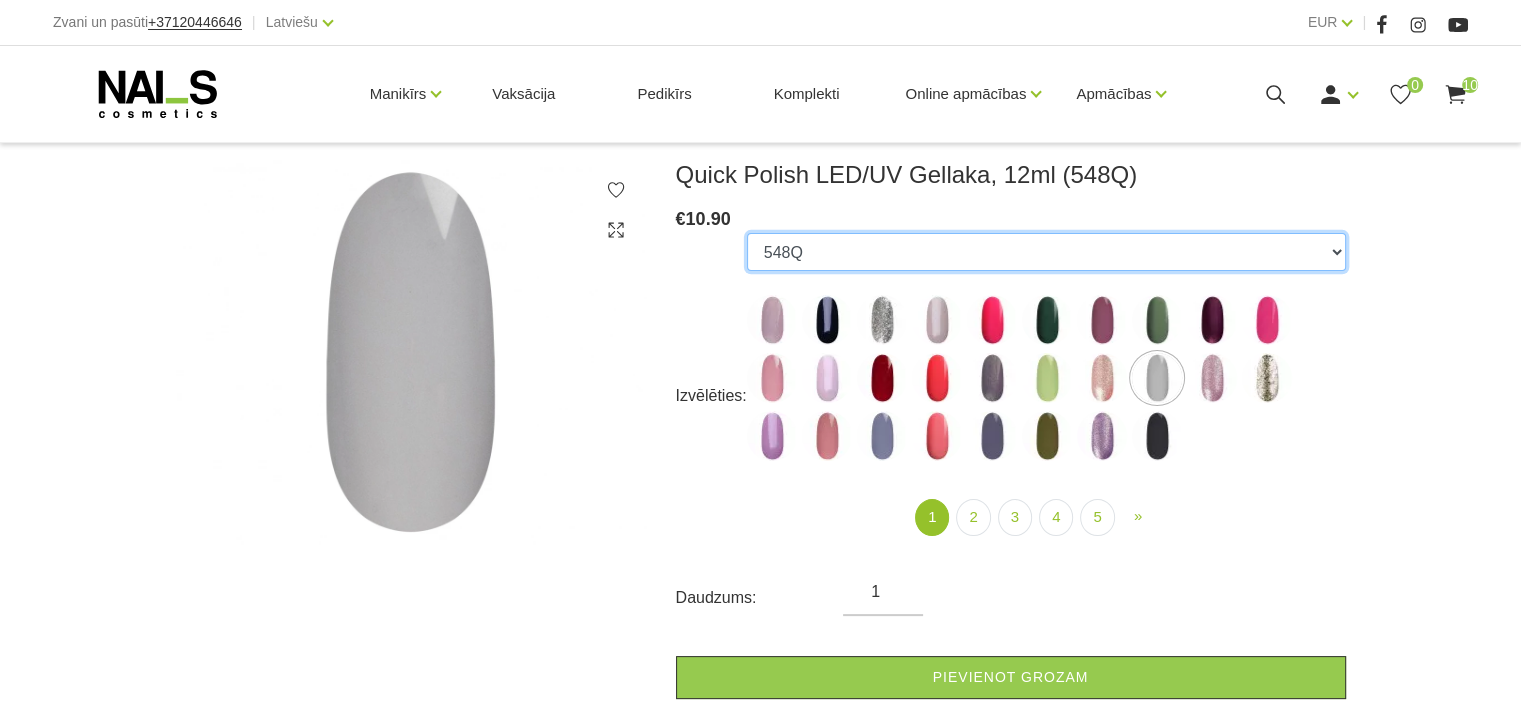 click on "462Q 401Q 443Q 445Q 569Q 560Q 552Q 568Q 510Q 413Q 529Q 484Q 511Q 565Q 459Q 538Q 602Q 548Q 605Q 424Q 481Q 531Q 539Q 564Q 550Q 546Q 601Q 535Q 482Q 406Q 551Q 411Q 429Q 577Q 479Q 421Q 532Q 508Q 526Q 400Q 541Q 556Q 553Q 571Q 543Q 409Q 544Q 604Q 458Q 558Q 542Q 557Q 435Q 549Q 530Q 563Q 464Q 403Q 537Q 415Q 579Q 506Q 515Q 603Q 561Q 555Q 461Q 523Q 570Q 600Q 576Q 581Q 580Q 583Q 582Q 584Q 585Q 703Q 704Q 701Q 705Q 706Q 702Q 709Q 707Q 575Q 588Q 589Q 590Q 591Q 592Q 593Q 595Q 596Q 597Q 598Q 599Q 801Q 804Q 805Q 807Q Milky VANILLA Milky CLOUD Milky DREAM 808Q 809Q 820Q 819Q 816Q 814Q 813Q 817Q 812Q 822Q 811Q 818Q 815Q 821Q" at bounding box center [1046, 252] 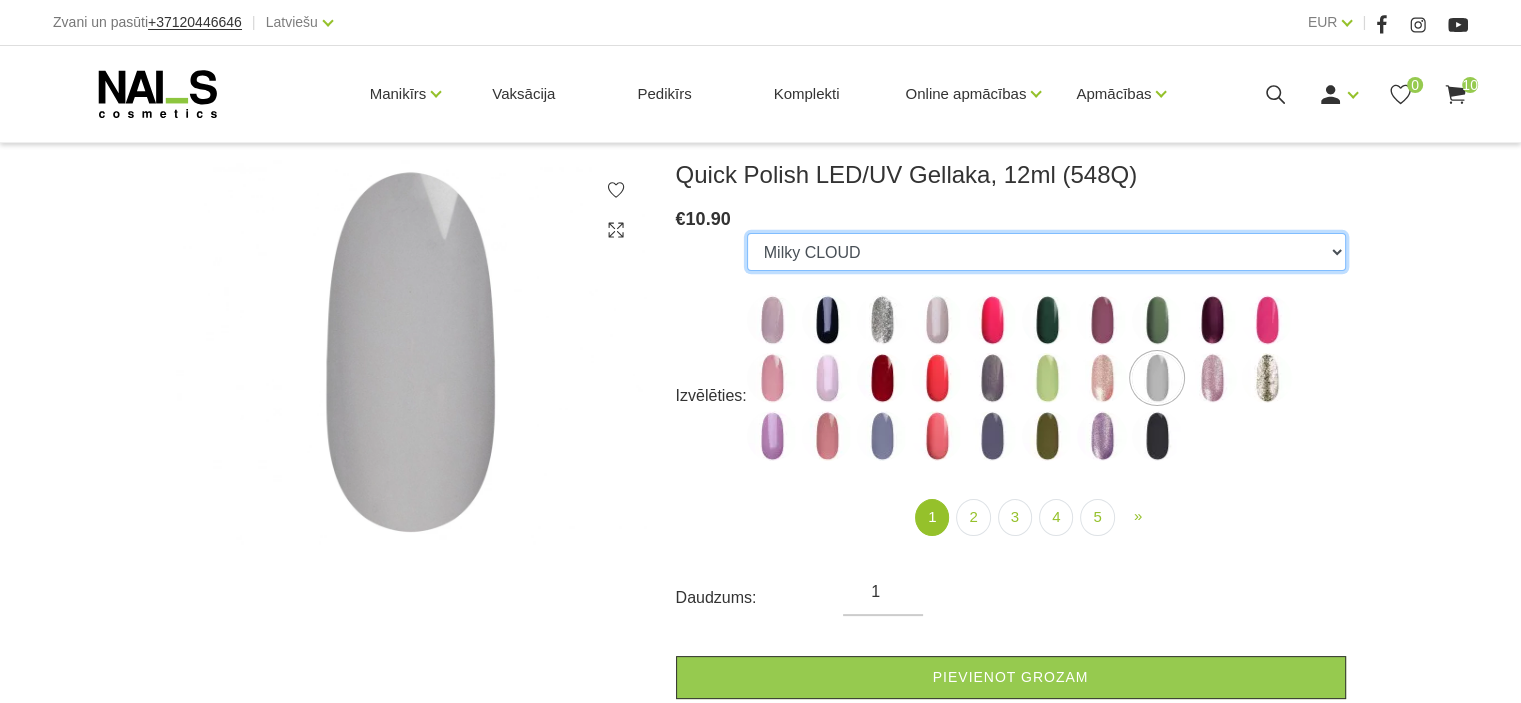click on "462Q 401Q 443Q 445Q 569Q 560Q 552Q 568Q 510Q 413Q 529Q 484Q 511Q 565Q 459Q 538Q 602Q 548Q 605Q 424Q 481Q 531Q 539Q 564Q 550Q 546Q 601Q 535Q 482Q 406Q 551Q 411Q 429Q 577Q 479Q 421Q 532Q 508Q 526Q 400Q 541Q 556Q 553Q 571Q 543Q 409Q 544Q 604Q 458Q 558Q 542Q 557Q 435Q 549Q 530Q 563Q 464Q 403Q 537Q 415Q 579Q 506Q 515Q 603Q 561Q 555Q 461Q 523Q 570Q 600Q 576Q 581Q 580Q 583Q 582Q 584Q 585Q 703Q 704Q 701Q 705Q 706Q 702Q 709Q 707Q 575Q 588Q 589Q 590Q 591Q 592Q 593Q 595Q 596Q 597Q 598Q 599Q 801Q 804Q 805Q 807Q Milky VANILLA Milky CLOUD Milky DREAM 808Q 809Q 820Q 819Q 816Q 814Q 813Q 817Q 812Q 822Q 811Q 818Q 815Q 821Q" at bounding box center [1046, 252] 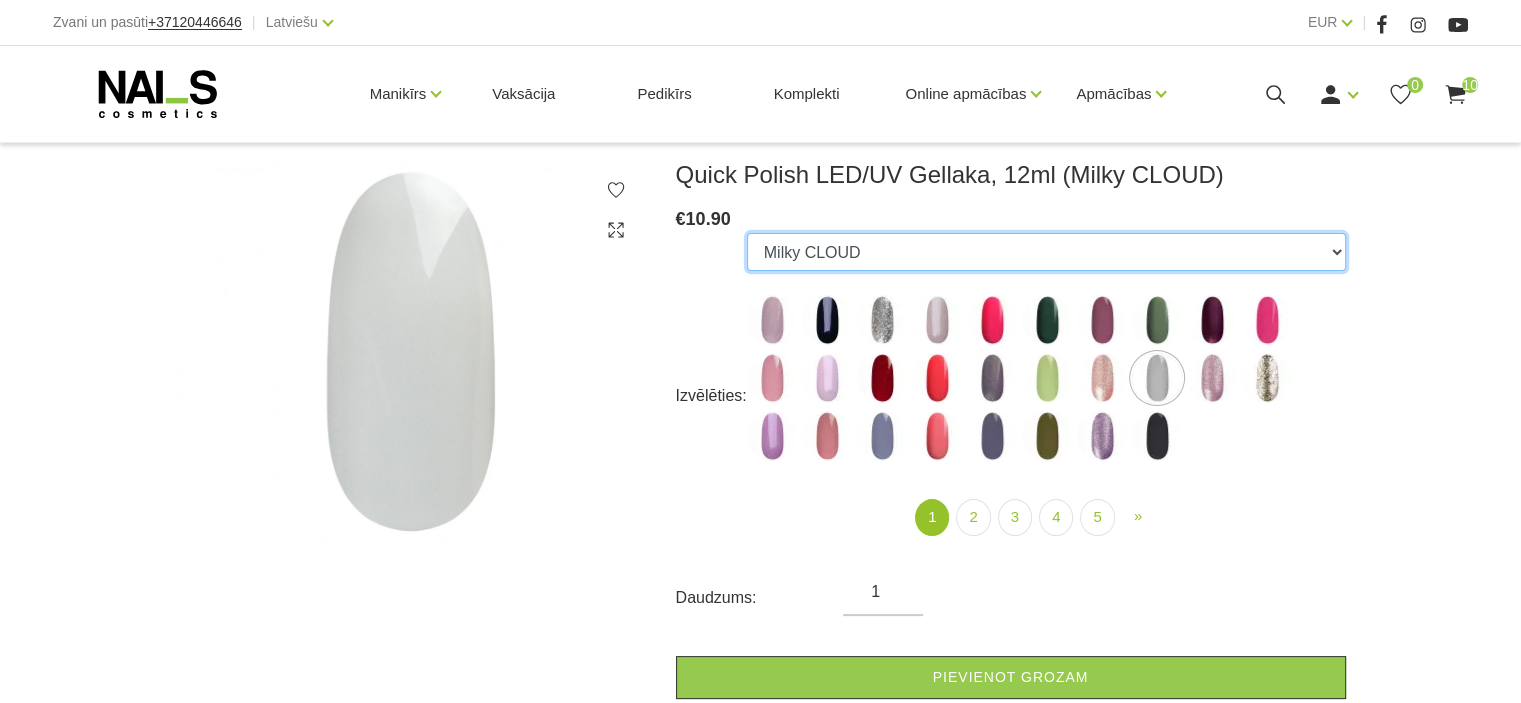 click on "462Q 401Q 443Q 445Q 569Q 560Q 552Q 568Q 510Q 413Q 529Q 484Q 511Q 565Q 459Q 538Q 602Q 548Q 605Q 424Q 481Q 531Q 539Q 564Q 550Q 546Q 601Q 535Q 482Q 406Q 551Q 411Q 429Q 577Q 479Q 421Q 532Q 508Q 526Q 400Q 541Q 556Q 553Q 571Q 543Q 409Q 544Q 604Q 458Q 558Q 542Q 557Q 435Q 549Q 530Q 563Q 464Q 403Q 537Q 415Q 579Q 506Q 515Q 603Q 561Q 555Q 461Q 523Q 570Q 600Q 576Q 581Q 580Q 583Q 582Q 584Q 585Q 703Q 704Q 701Q 705Q 706Q 702Q 709Q 707Q 575Q 588Q 589Q 590Q 591Q 592Q 593Q 595Q 596Q 597Q 598Q 599Q 801Q 804Q 805Q 807Q Milky VANILLA Milky CLOUD Milky DREAM 808Q 809Q 820Q 819Q 816Q 814Q 813Q 817Q 812Q 822Q 811Q 818Q 815Q 821Q" at bounding box center [1046, 252] 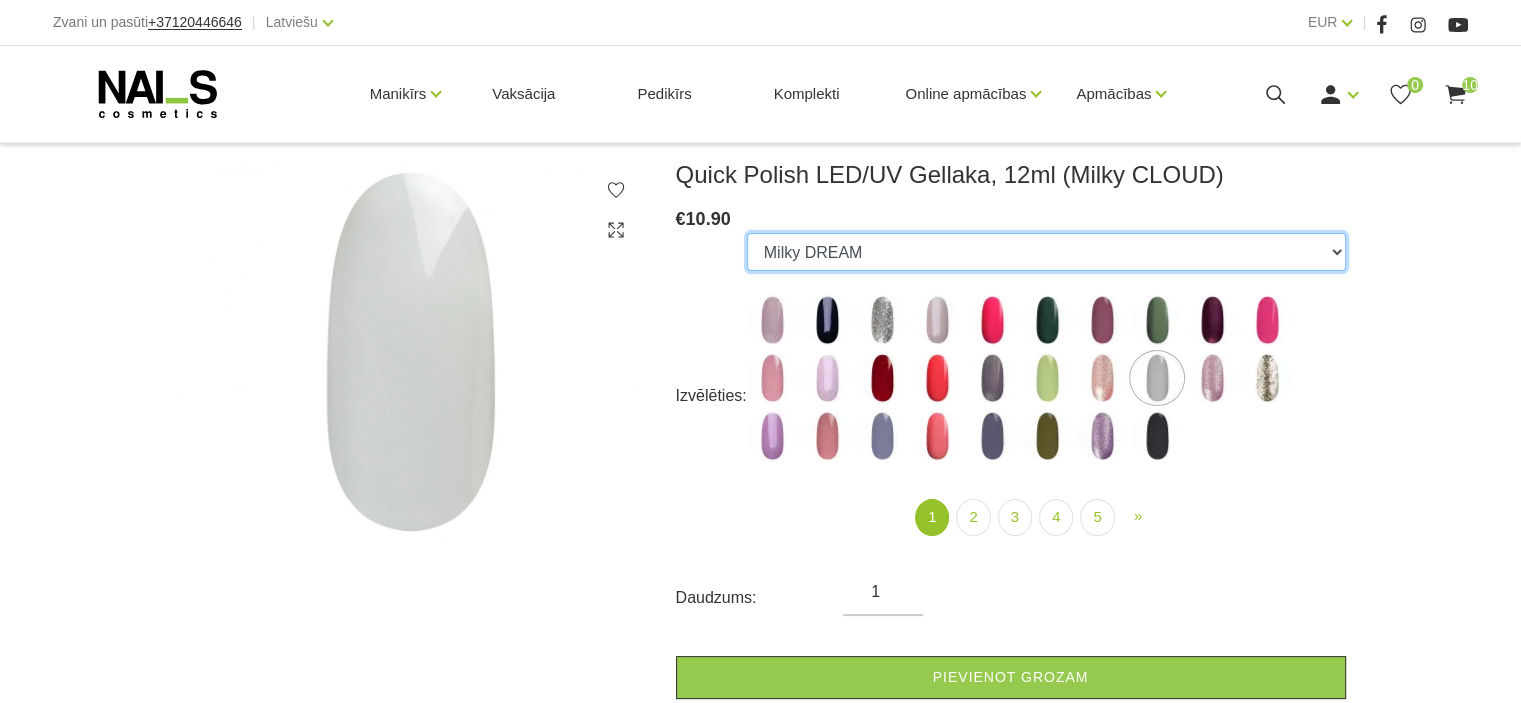 click on "462Q 401Q 443Q 445Q 569Q 560Q 552Q 568Q 510Q 413Q 529Q 484Q 511Q 565Q 459Q 538Q 602Q 548Q 605Q 424Q 481Q 531Q 539Q 564Q 550Q 546Q 601Q 535Q 482Q 406Q 551Q 411Q 429Q 577Q 479Q 421Q 532Q 508Q 526Q 400Q 541Q 556Q 553Q 571Q 543Q 409Q 544Q 604Q 458Q 558Q 542Q 557Q 435Q 549Q 530Q 563Q 464Q 403Q 537Q 415Q 579Q 506Q 515Q 603Q 561Q 555Q 461Q 523Q 570Q 600Q 576Q 581Q 580Q 583Q 582Q 584Q 585Q 703Q 704Q 701Q 705Q 706Q 702Q 709Q 707Q 575Q 588Q 589Q 590Q 591Q 592Q 593Q 595Q 596Q 597Q 598Q 599Q 801Q 804Q 805Q 807Q Milky VANILLA Milky CLOUD Milky DREAM 808Q 809Q 820Q 819Q 816Q 814Q 813Q 817Q 812Q 822Q 811Q 818Q 815Q 821Q" at bounding box center [1046, 252] 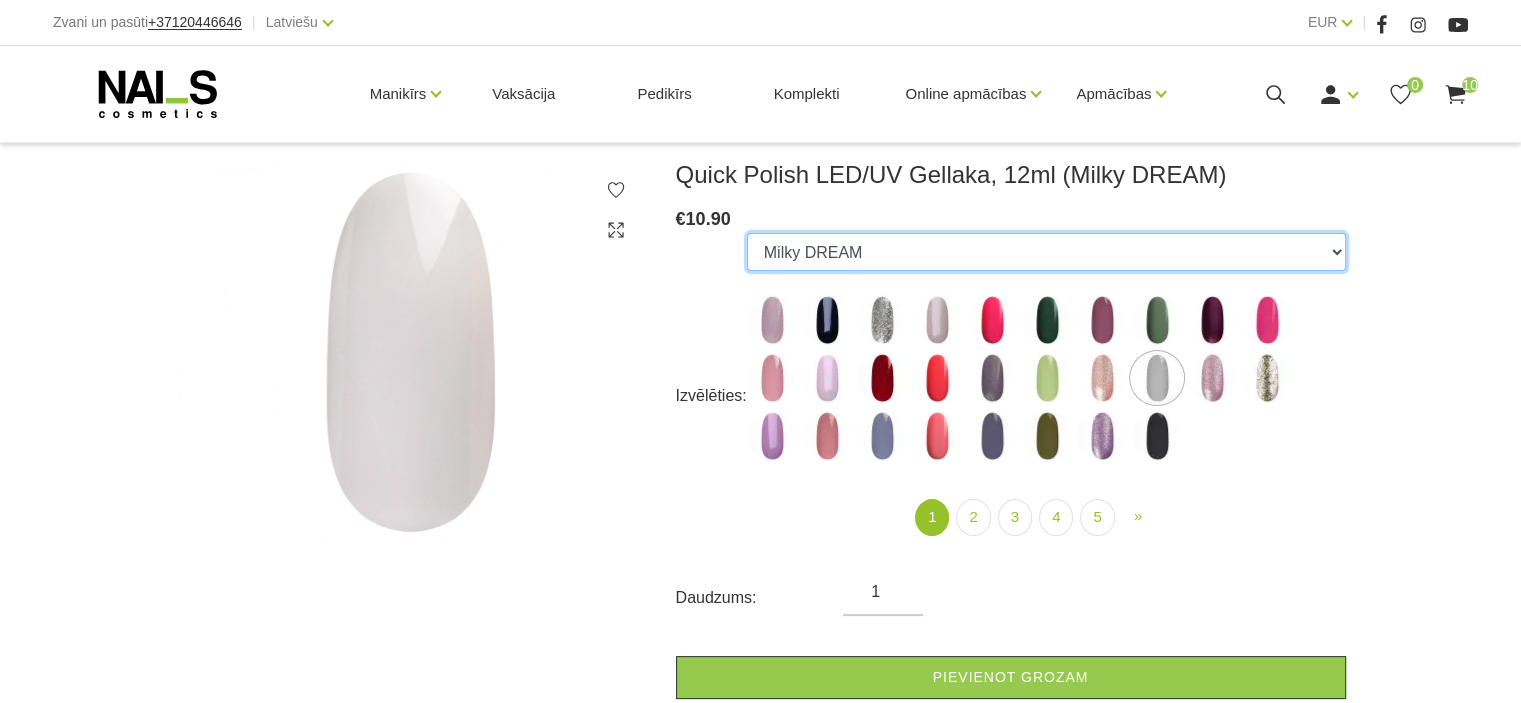 click on "462Q 401Q 443Q 445Q 569Q 560Q 552Q 568Q 510Q 413Q 529Q 484Q 511Q 565Q 459Q 538Q 602Q 548Q 605Q 424Q 481Q 531Q 539Q 564Q 550Q 546Q 601Q 535Q 482Q 406Q 551Q 411Q 429Q 577Q 479Q 421Q 532Q 508Q 526Q 400Q 541Q 556Q 553Q 571Q 543Q 409Q 544Q 604Q 458Q 558Q 542Q 557Q 435Q 549Q 530Q 563Q 464Q 403Q 537Q 415Q 579Q 506Q 515Q 603Q 561Q 555Q 461Q 523Q 570Q 600Q 576Q 581Q 580Q 583Q 582Q 584Q 585Q 703Q 704Q 701Q 705Q 706Q 702Q 709Q 707Q 575Q 588Q 589Q 590Q 591Q 592Q 593Q 595Q 596Q 597Q 598Q 599Q 801Q 804Q 805Q 807Q Milky VANILLA Milky CLOUD Milky DREAM 808Q 809Q 820Q 819Q 816Q 814Q 813Q 817Q 812Q 822Q 811Q 818Q 815Q 821Q" at bounding box center (1046, 252) 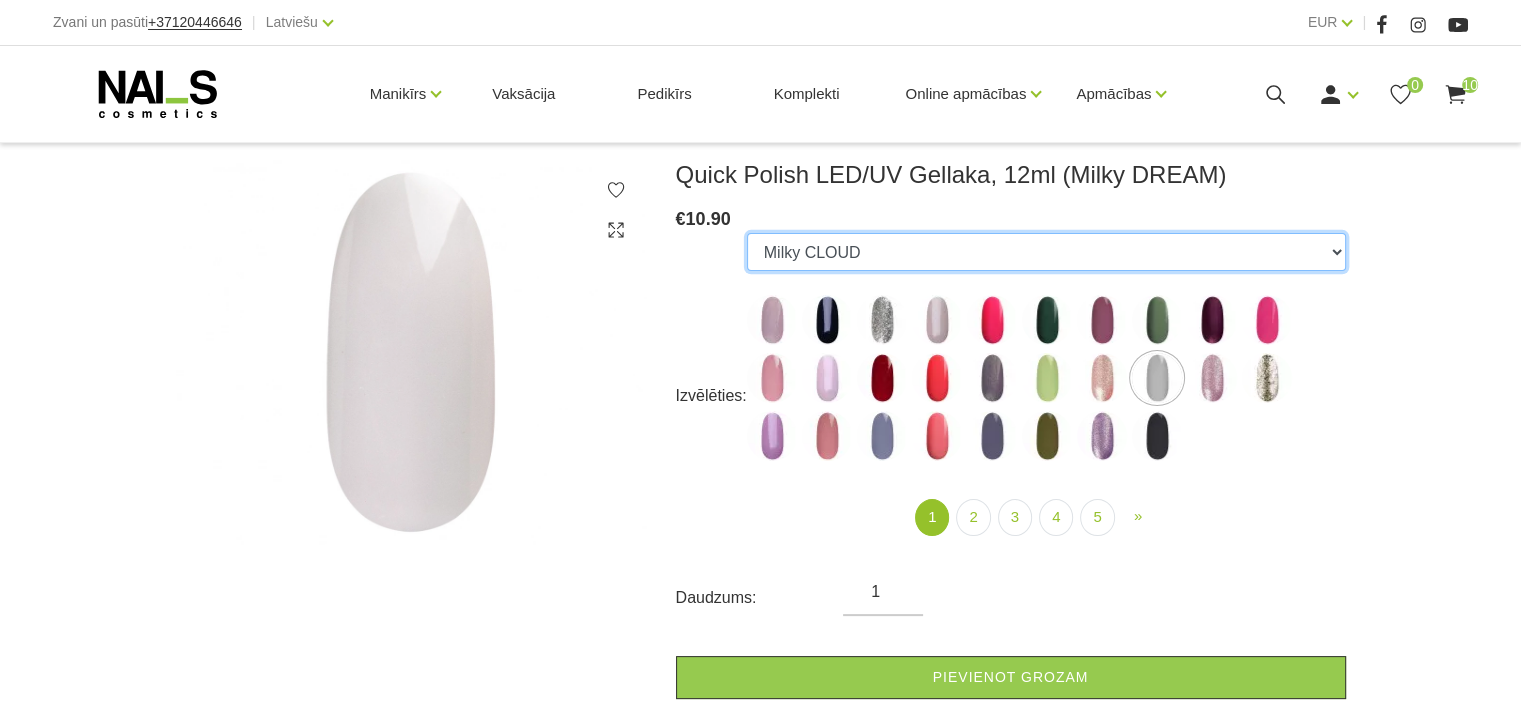 click on "462Q 401Q 443Q 445Q 569Q 560Q 552Q 568Q 510Q 413Q 529Q 484Q 511Q 565Q 459Q 538Q 602Q 548Q 605Q 424Q 481Q 531Q 539Q 564Q 550Q 546Q 601Q 535Q 482Q 406Q 551Q 411Q 429Q 577Q 479Q 421Q 532Q 508Q 526Q 400Q 541Q 556Q 553Q 571Q 543Q 409Q 544Q 604Q 458Q 558Q 542Q 557Q 435Q 549Q 530Q 563Q 464Q 403Q 537Q 415Q 579Q 506Q 515Q 603Q 561Q 555Q 461Q 523Q 570Q 600Q 576Q 581Q 580Q 583Q 582Q 584Q 585Q 703Q 704Q 701Q 705Q 706Q 702Q 709Q 707Q 575Q 588Q 589Q 590Q 591Q 592Q 593Q 595Q 596Q 597Q 598Q 599Q 801Q 804Q 805Q 807Q Milky VANILLA Milky CLOUD Milky DREAM 808Q 809Q 820Q 819Q 816Q 814Q 813Q 817Q 812Q 822Q 811Q 818Q 815Q 821Q" at bounding box center [1046, 252] 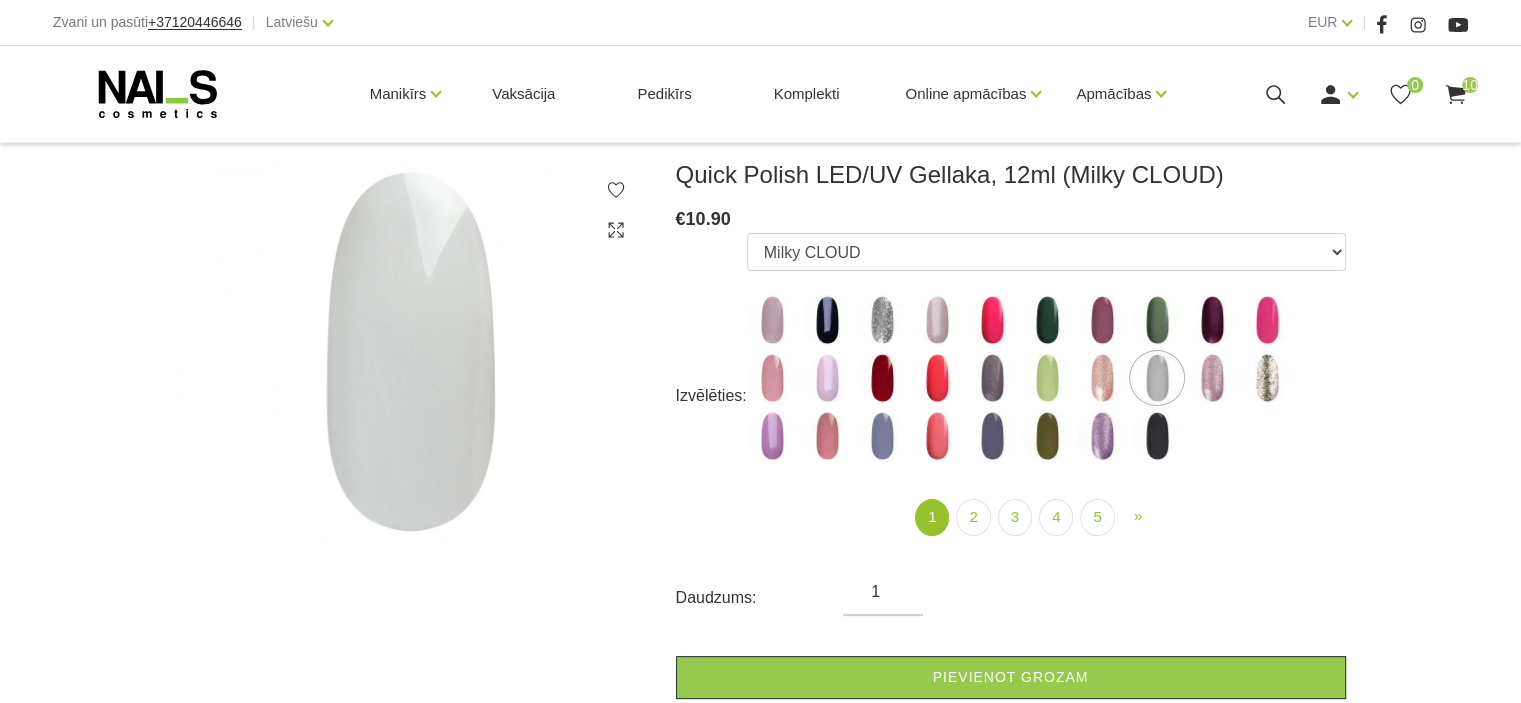 click on "Pievienot grozam" at bounding box center (1011, 677) 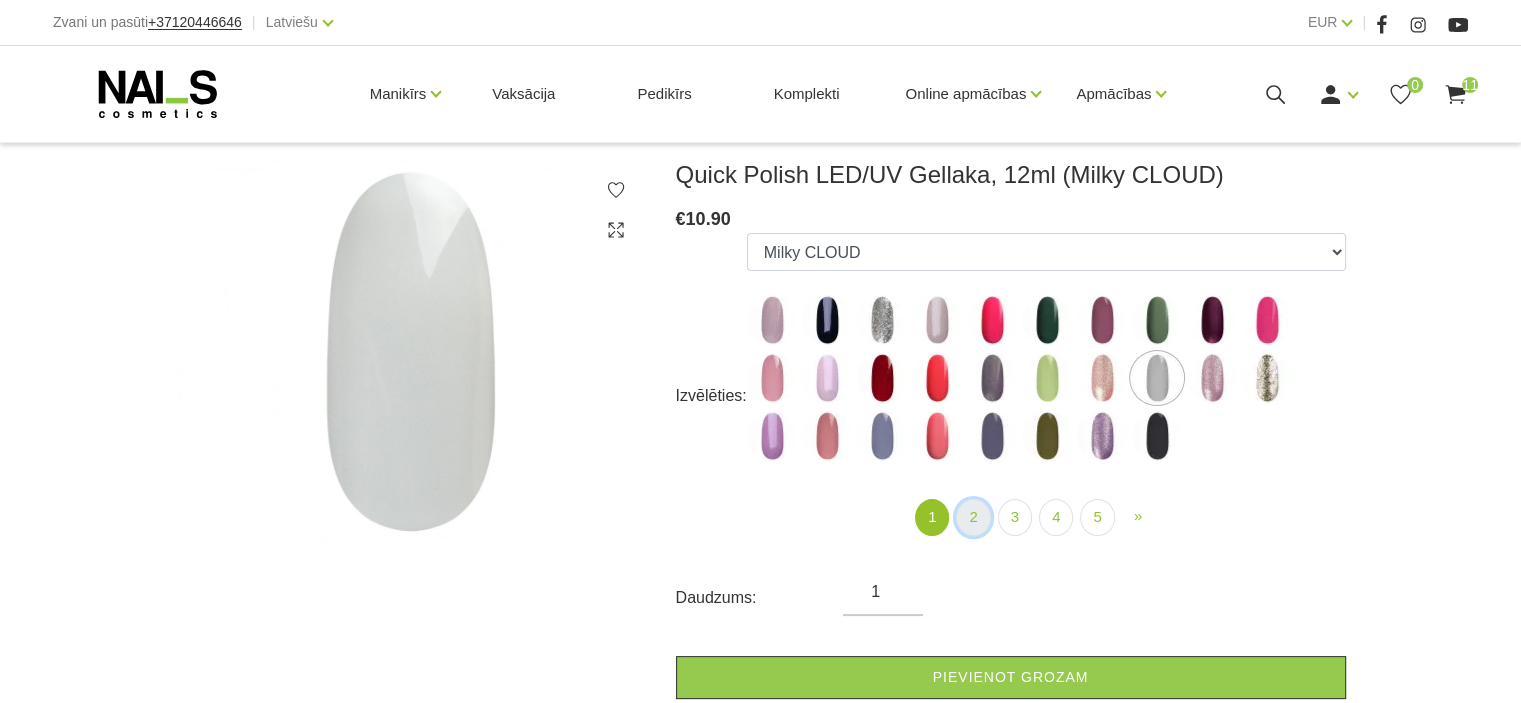 click on "2" at bounding box center (973, 517) 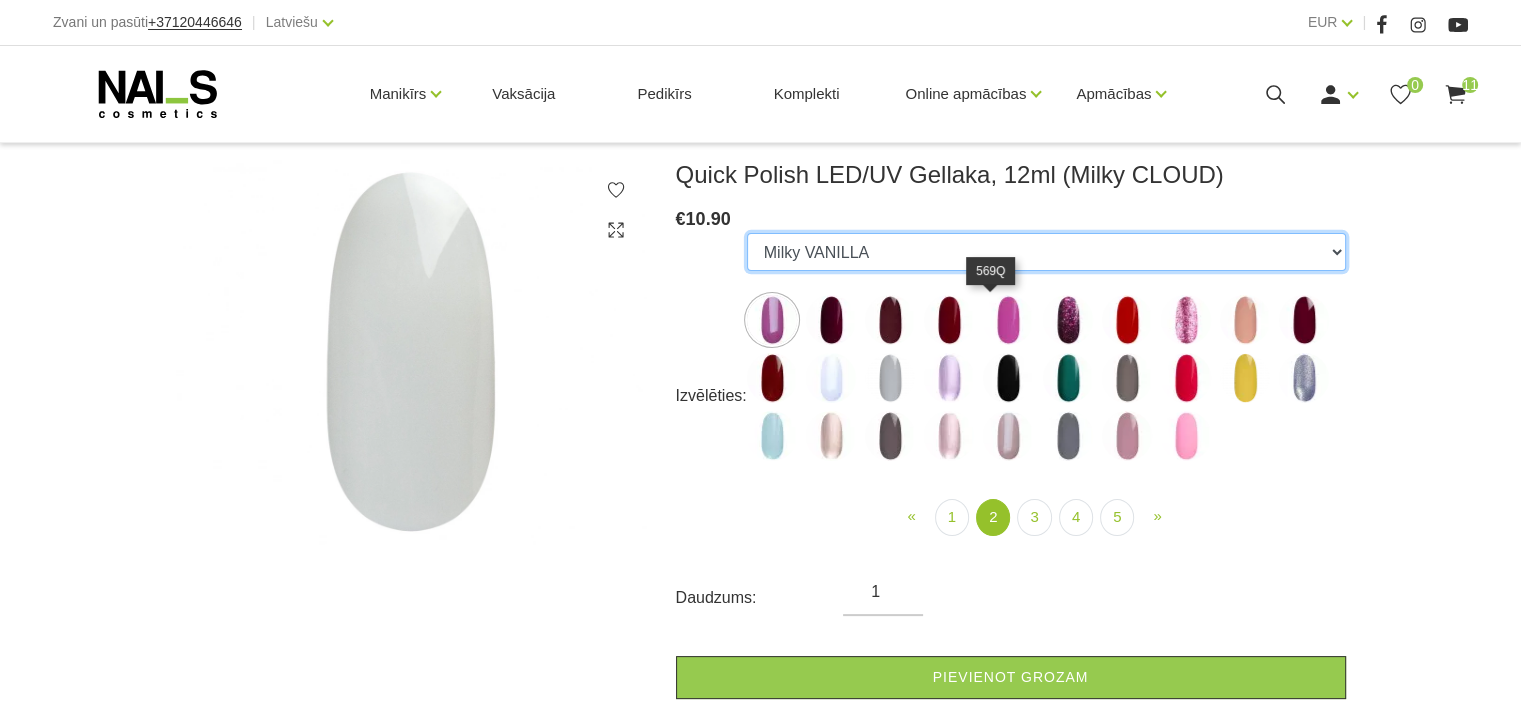 click on "462Q
401Q
443Q
445Q
569Q
560Q
552Q
568Q
510Q
413Q
529Q
484Q
511Q
565Q
459Q
538Q
602Q
548Q 605Q 424Q 481Q 531Q 539Q 564Q 550Q" at bounding box center (1046, 252) 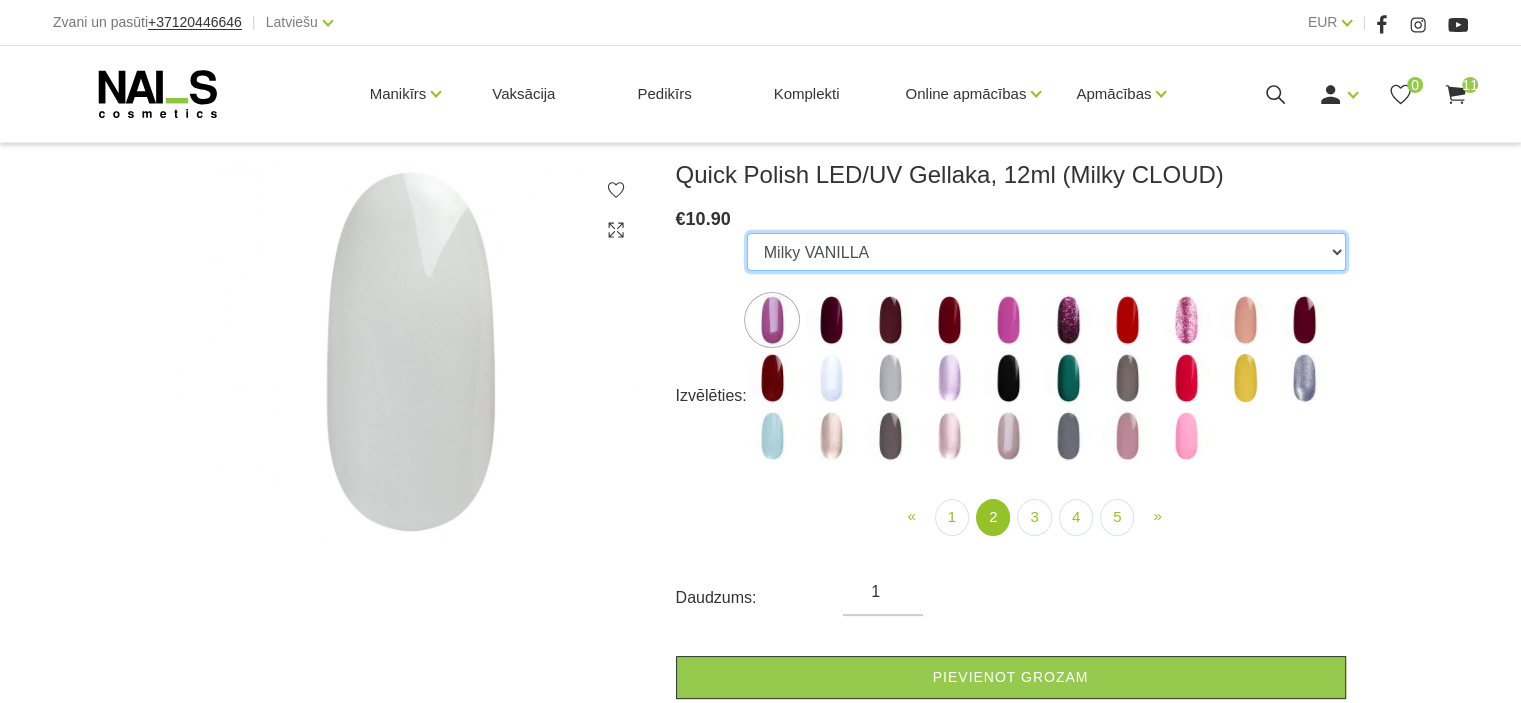 select on "4328" 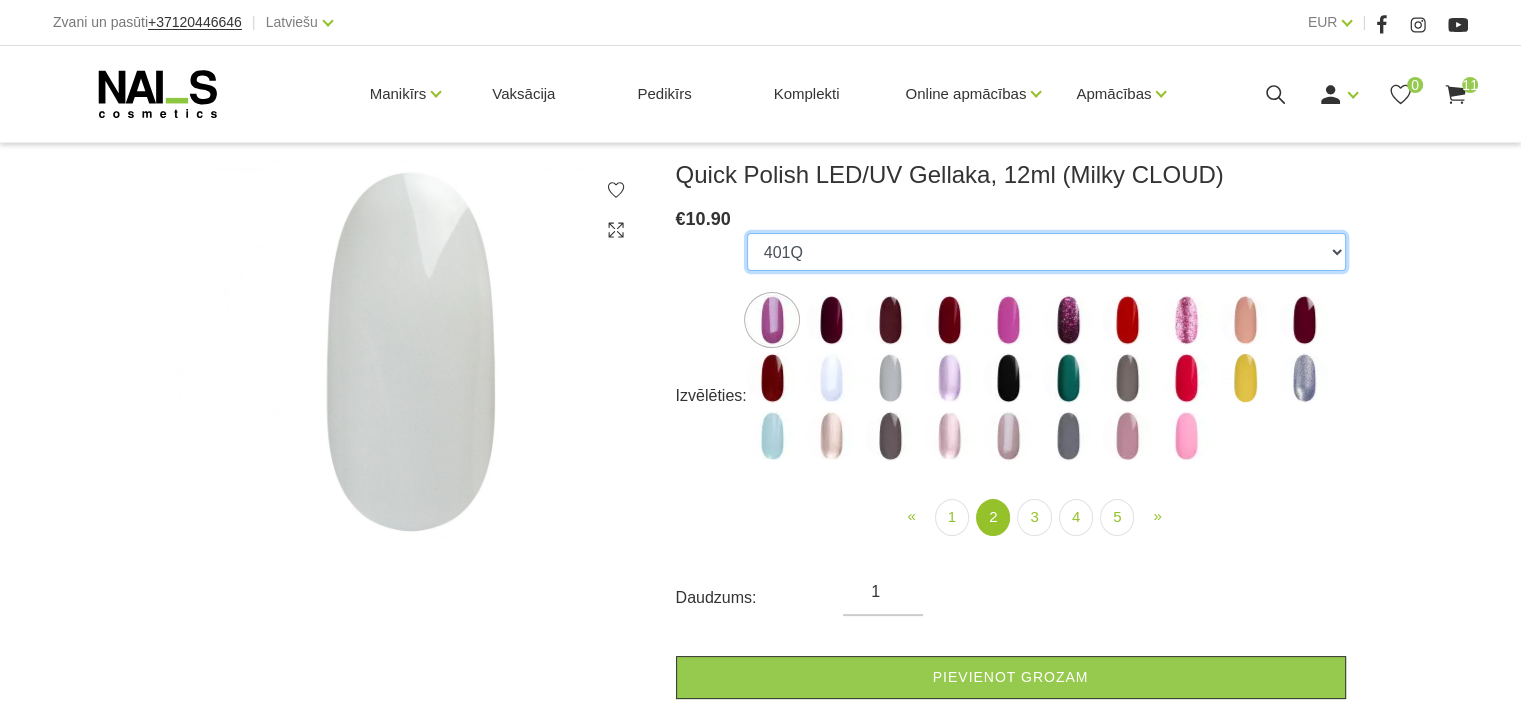 click on "462Q
401Q
443Q
445Q
569Q
560Q
552Q
568Q
510Q
413Q
529Q
484Q
511Q
565Q
459Q
538Q
602Q
548Q 605Q 424Q 481Q 531Q 539Q 564Q 550Q" at bounding box center (1046, 252) 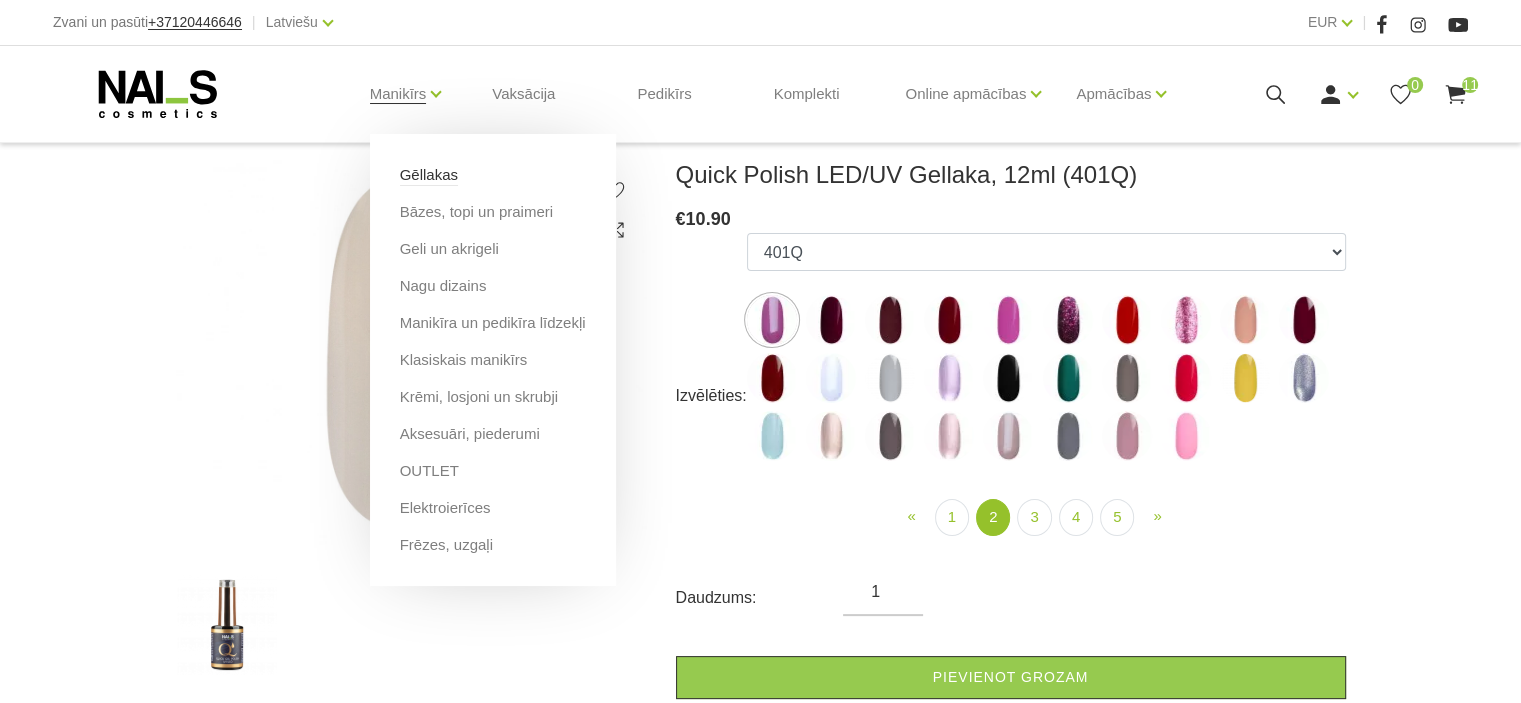 click on "Gēllakas" at bounding box center (429, 175) 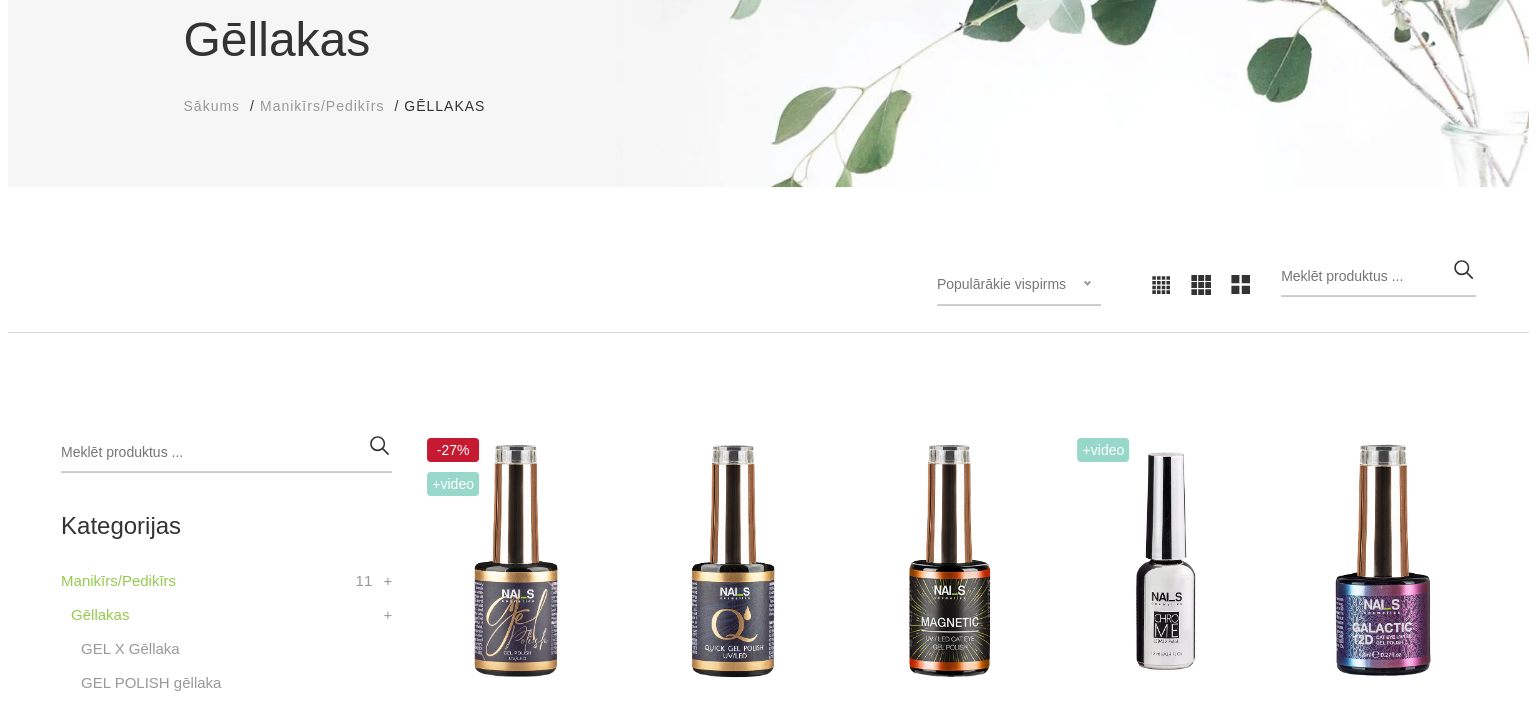 scroll, scrollTop: 0, scrollLeft: 0, axis: both 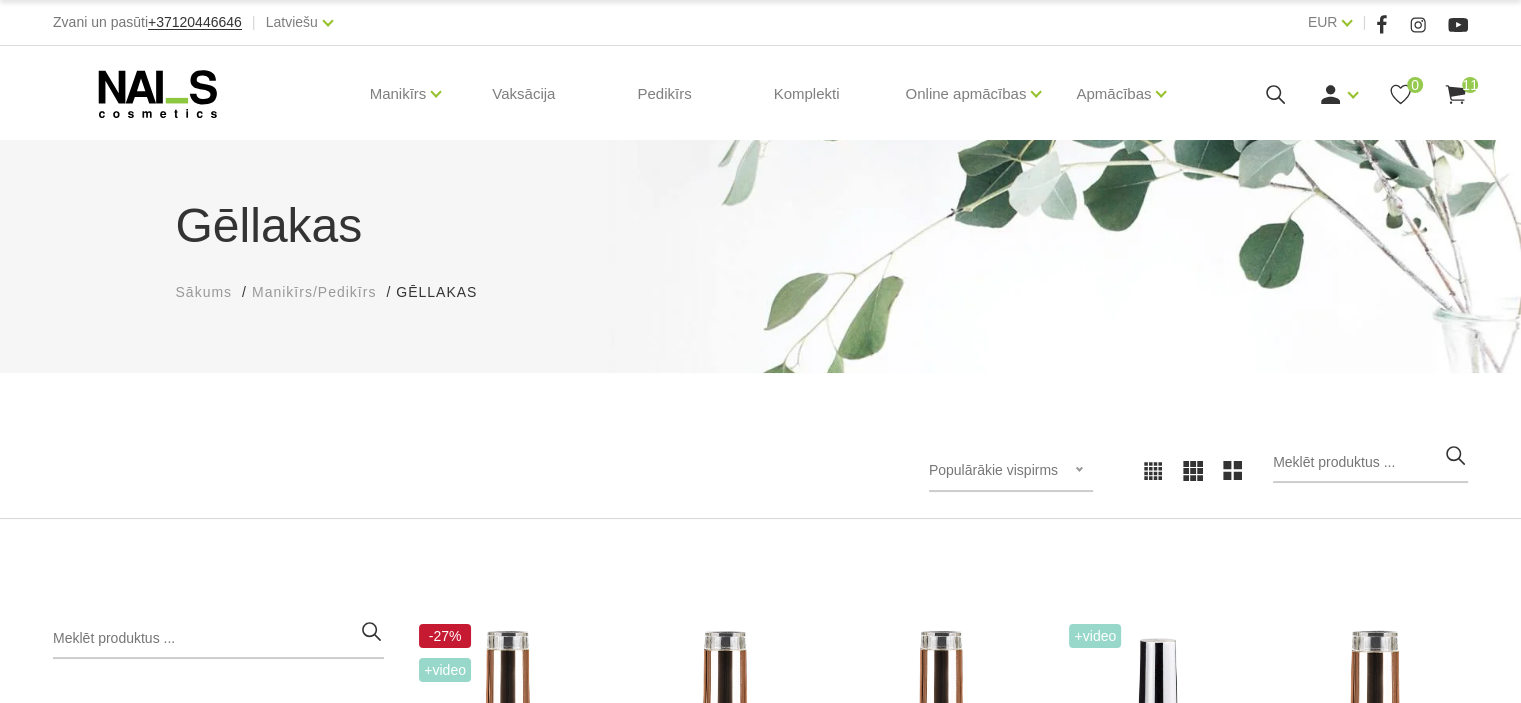 click 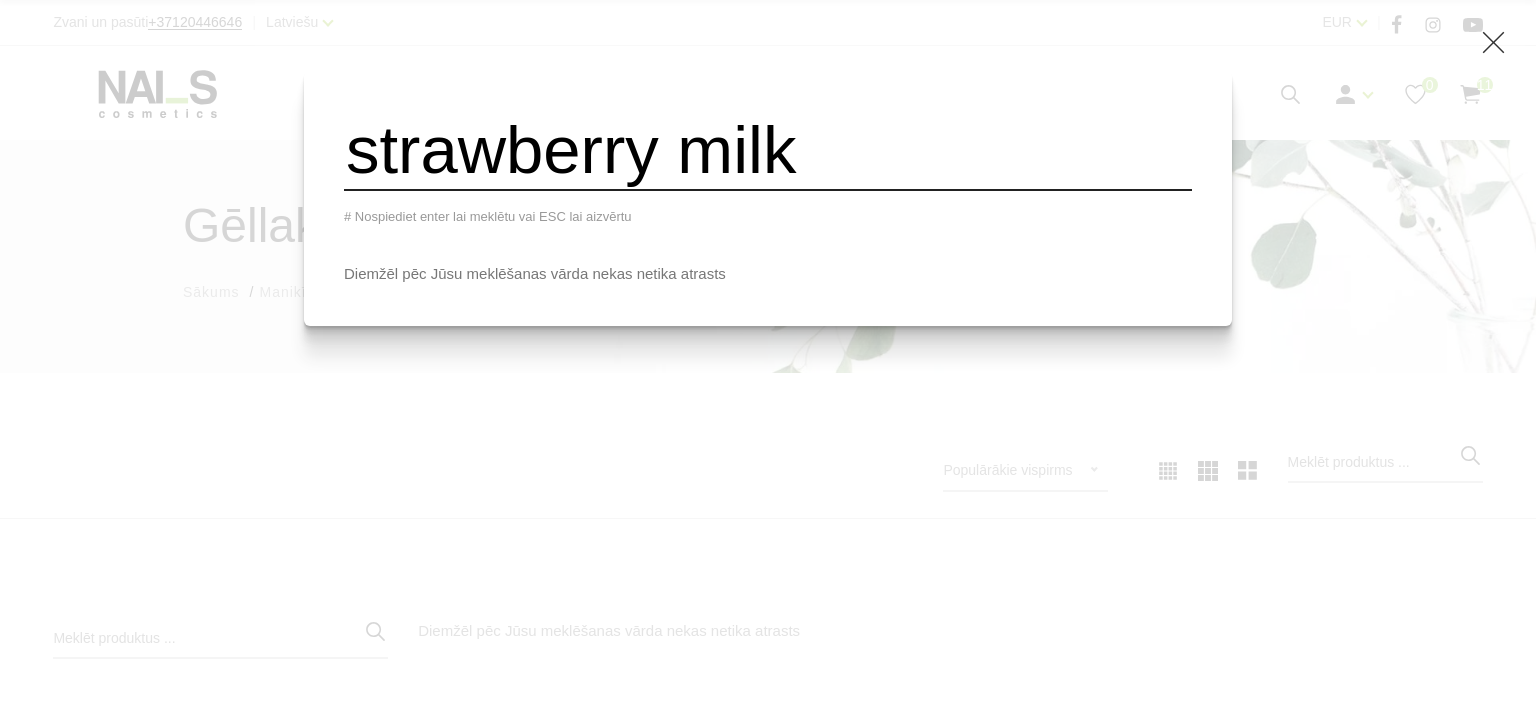 type on "strawberry milk" 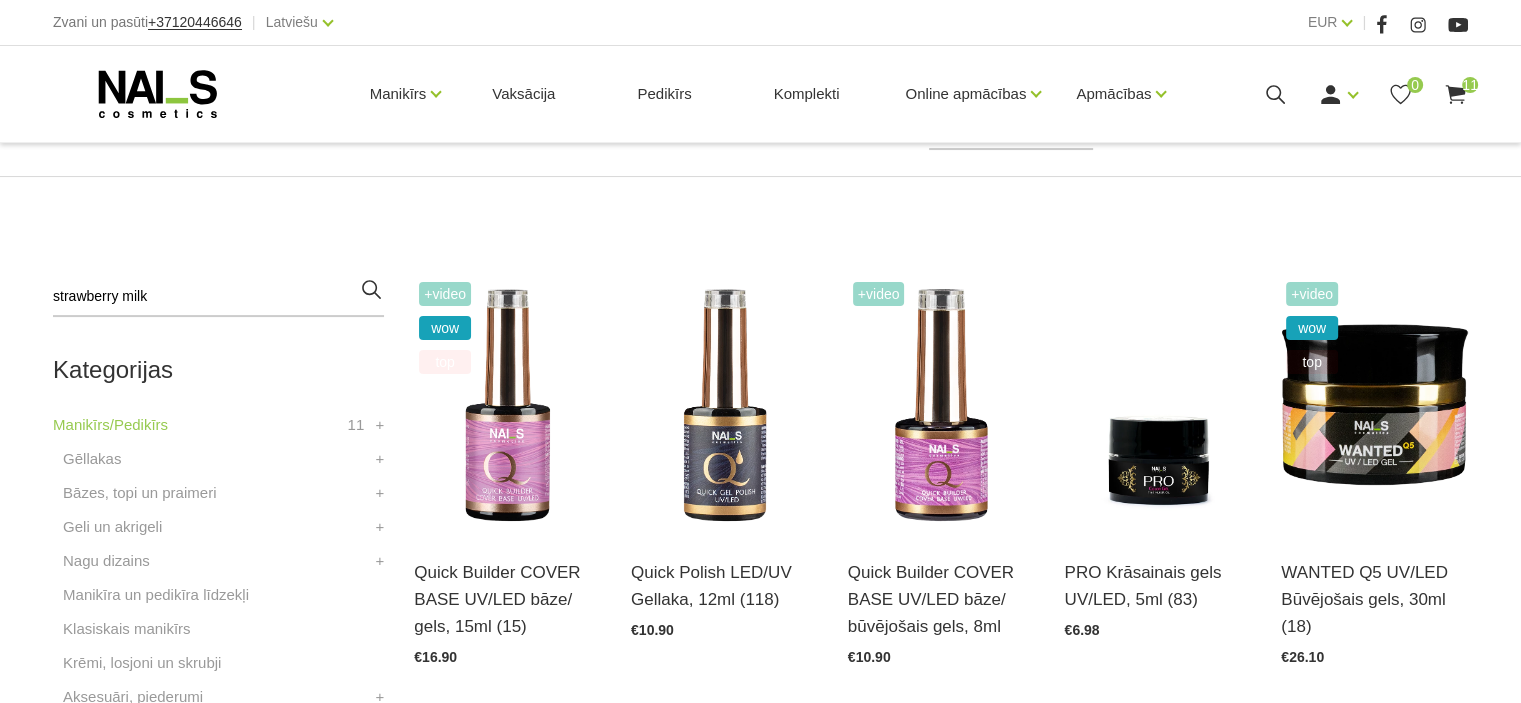 scroll, scrollTop: 404, scrollLeft: 0, axis: vertical 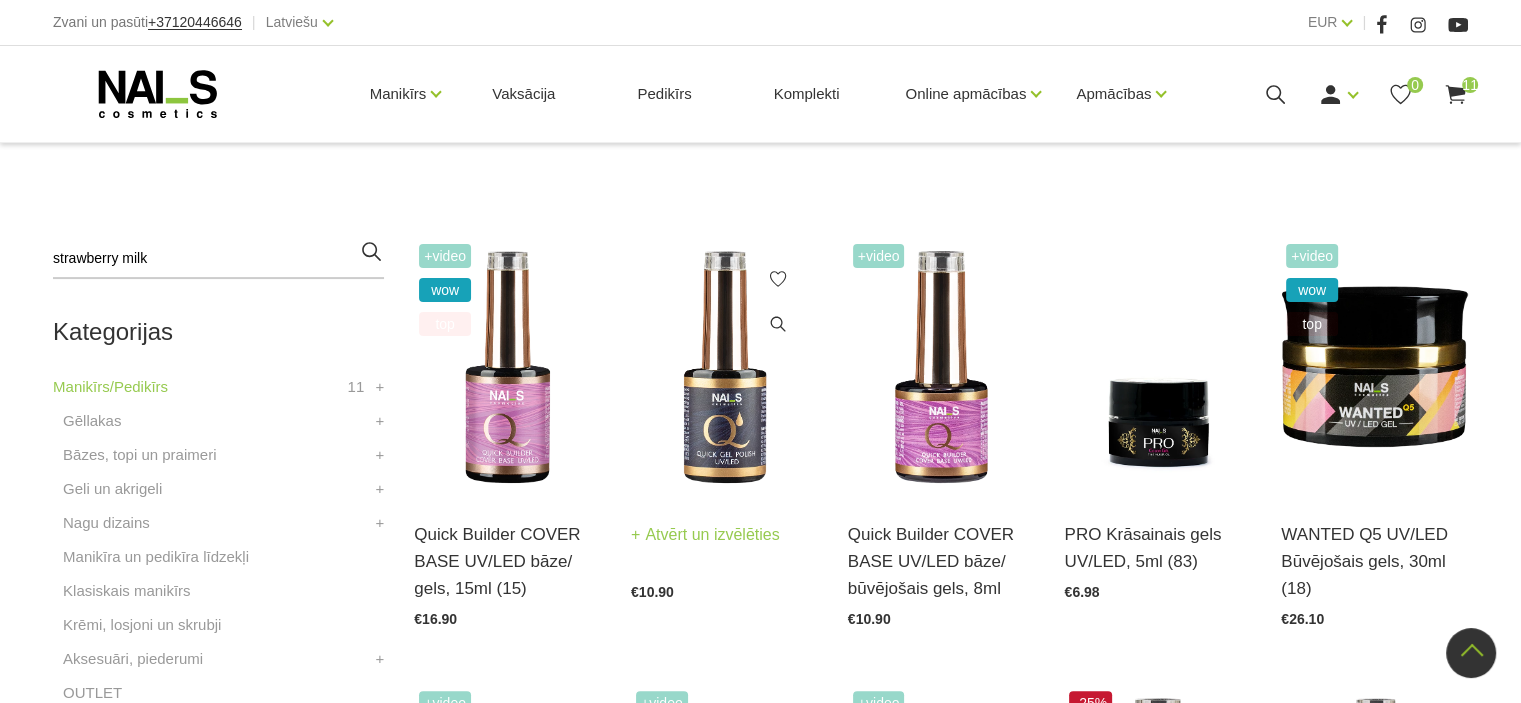 click at bounding box center (724, 367) 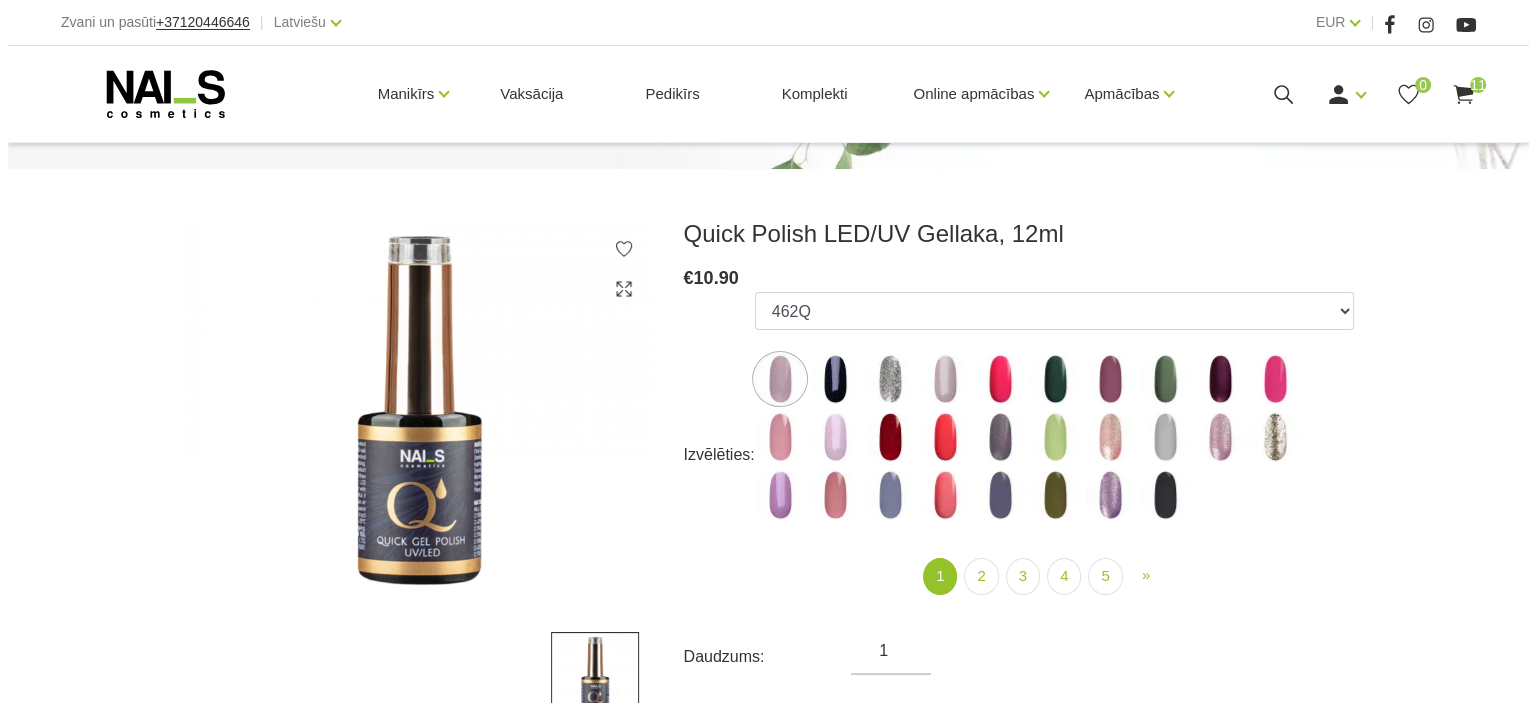 scroll, scrollTop: 204, scrollLeft: 0, axis: vertical 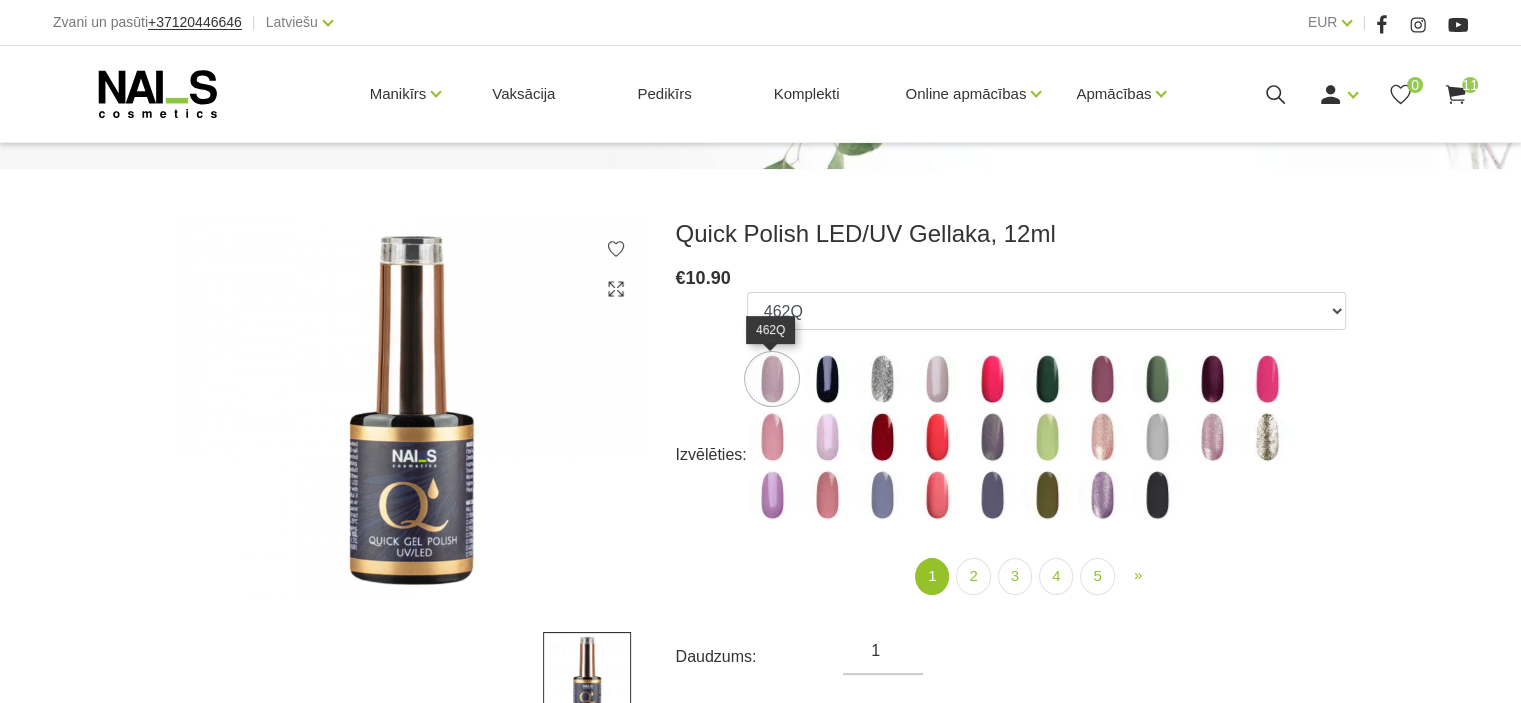 click at bounding box center [772, 379] 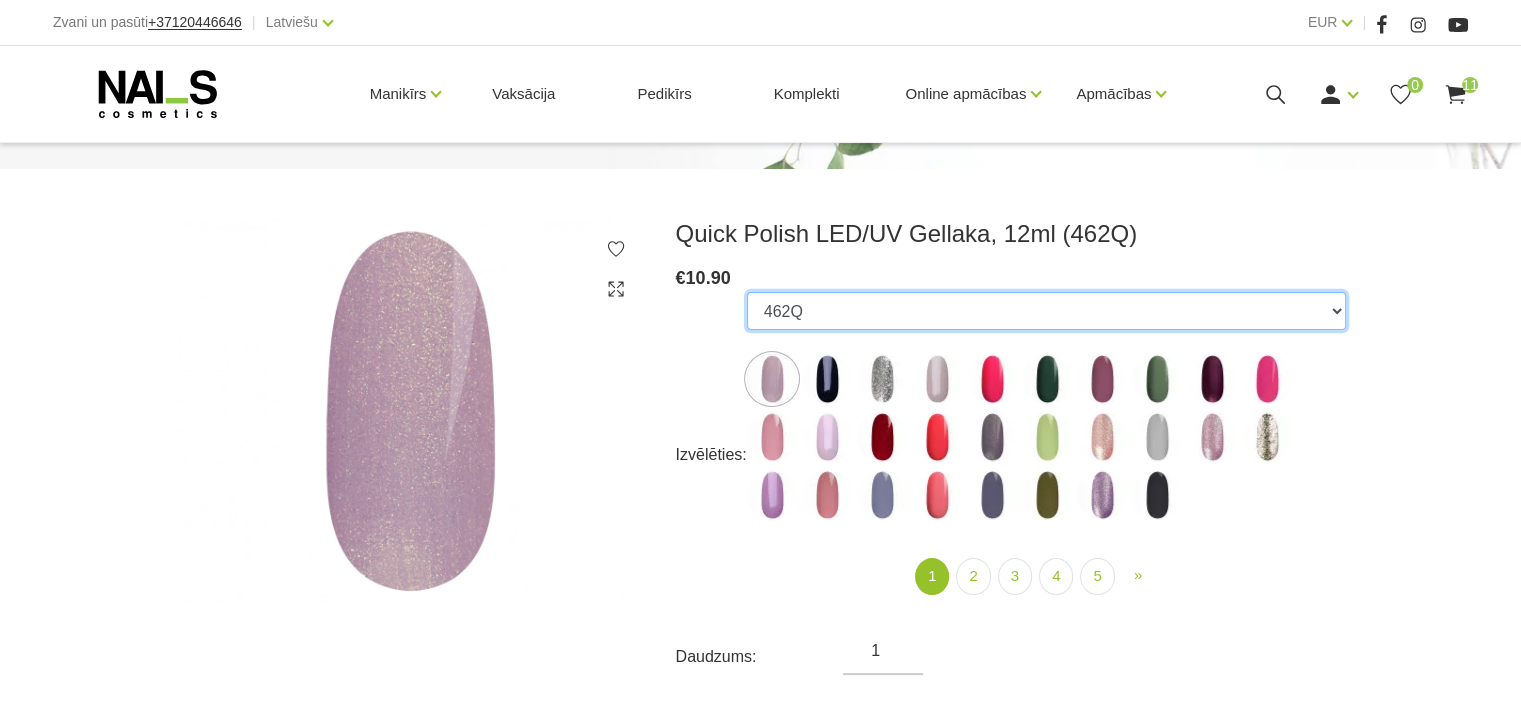 click on "462Q 401Q 443Q 445Q 569Q 560Q 552Q 568Q 510Q 413Q 529Q 484Q 511Q 565Q 459Q 538Q 602Q 548Q 605Q 424Q 481Q 531Q 539Q 564Q 550Q 546Q 601Q 535Q 482Q 406Q 551Q 411Q 429Q 577Q 479Q 421Q 532Q 508Q 526Q 400Q 541Q 556Q 553Q 571Q 543Q 409Q 544Q 604Q 458Q 558Q 542Q 557Q 435Q 549Q 530Q 563Q 464Q 403Q 537Q 415Q 579Q 506Q 515Q 603Q 561Q 555Q 461Q 523Q 570Q 600Q 576Q 581Q 580Q 583Q 582Q 584Q 585Q 703Q 704Q 701Q 705Q 706Q 702Q 709Q 707Q 575Q 588Q 589Q 590Q 591Q 592Q 593Q 595Q 596Q 597Q 598Q 599Q 801Q 804Q 805Q 807Q Milky VANILLA Milky CLOUD Milky DREAM 808Q 809Q 820Q 819Q 816Q 814Q 813Q 817Q 812Q 822Q 811Q 818Q 815Q 821Q" at bounding box center (1046, 311) 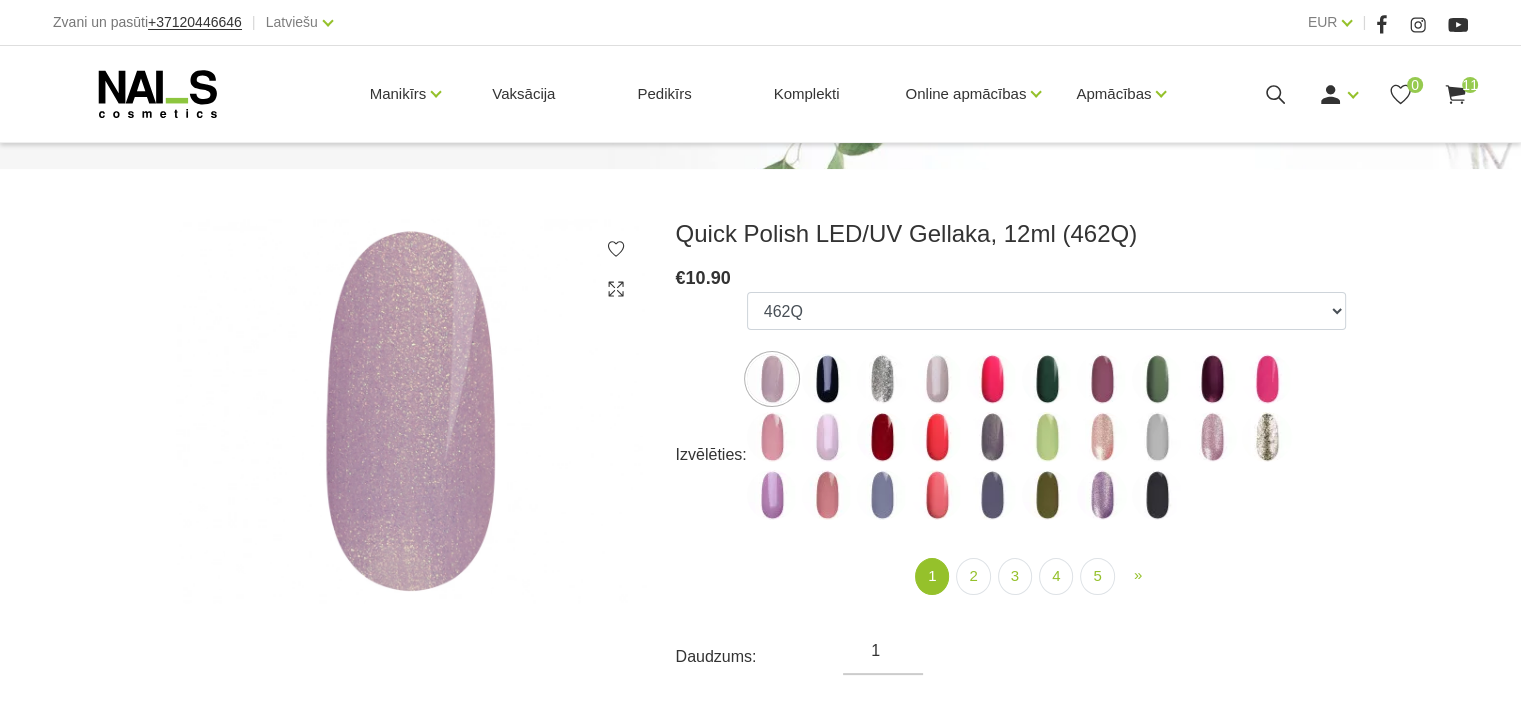 click on "Quick Polish LED/UV Gellaka, 12ml (462Q)
€ 10.90
Izvēlēties:  462Q 401Q 443Q 445Q 569Q 560Q 552Q 568Q 510Q 413Q 529Q 484Q 511Q 565Q 459Q 538Q 602Q 548Q 605Q 424Q 481Q 531Q 539Q 564Q 550Q 546Q 601Q 535Q 482Q 406Q 551Q 411Q 429Q 577Q 479Q 421Q 532Q 508Q 526Q 400Q 541Q 556Q 553Q 571Q 543Q 409Q 544Q 604Q 458Q 558Q 542Q 557Q 435Q 549Q 530Q 563Q 464Q 403Q 537Q 415Q 579Q 506Q 515Q 603Q 561Q 555Q 461Q 523Q 570Q 600Q 576Q 581Q 580Q 583Q 582Q 584Q 585Q 703Q 704Q 701Q 705Q 706Q 702Q 709Q 707Q 575Q 588Q 589Q 590Q 591Q 592Q 593Q 595Q 596Q 597Q 598Q 599Q 801Q 804Q 805Q 807Q Milky VANILLA Milky CLOUD Milky DREAM 808Q 809Q 820Q 819Q 816Q 814Q 813Q »" at bounding box center [760, 882] 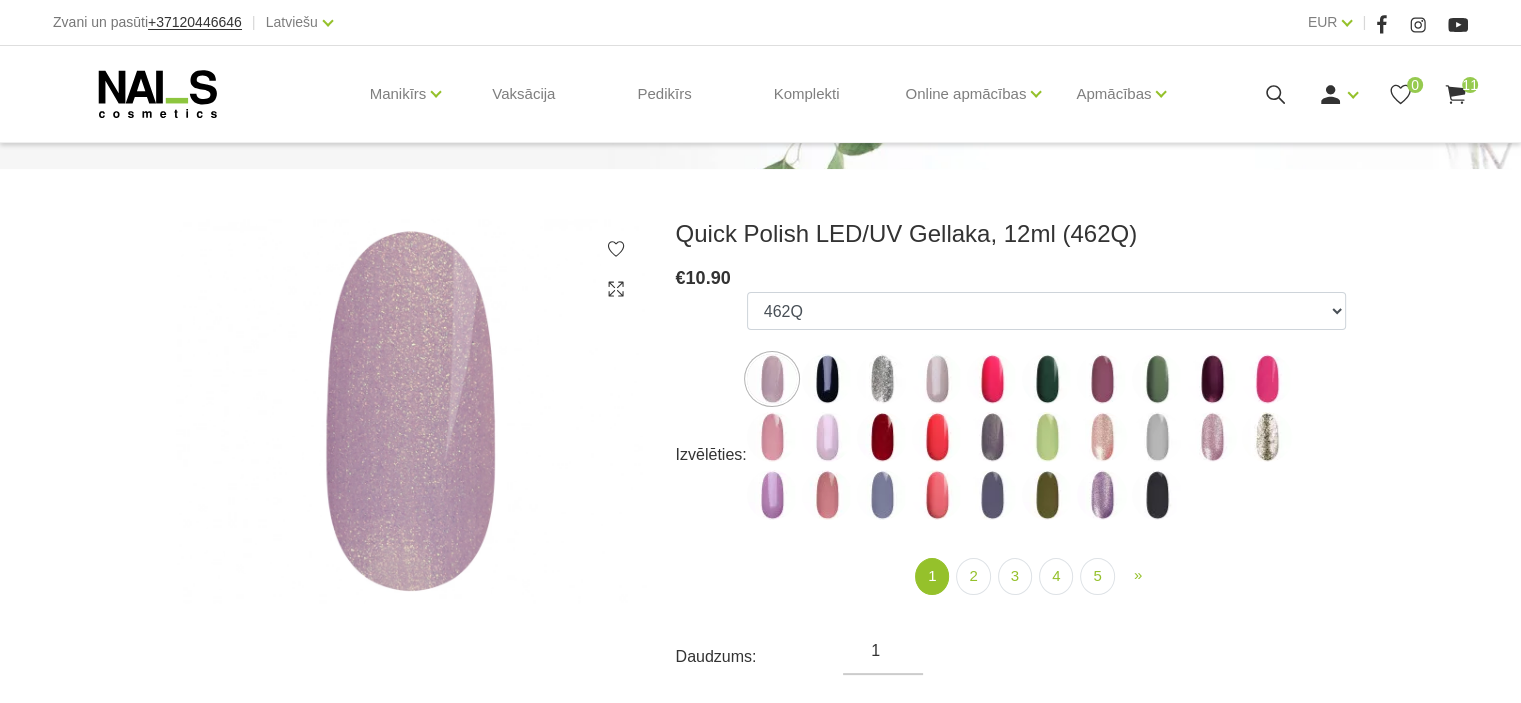 click 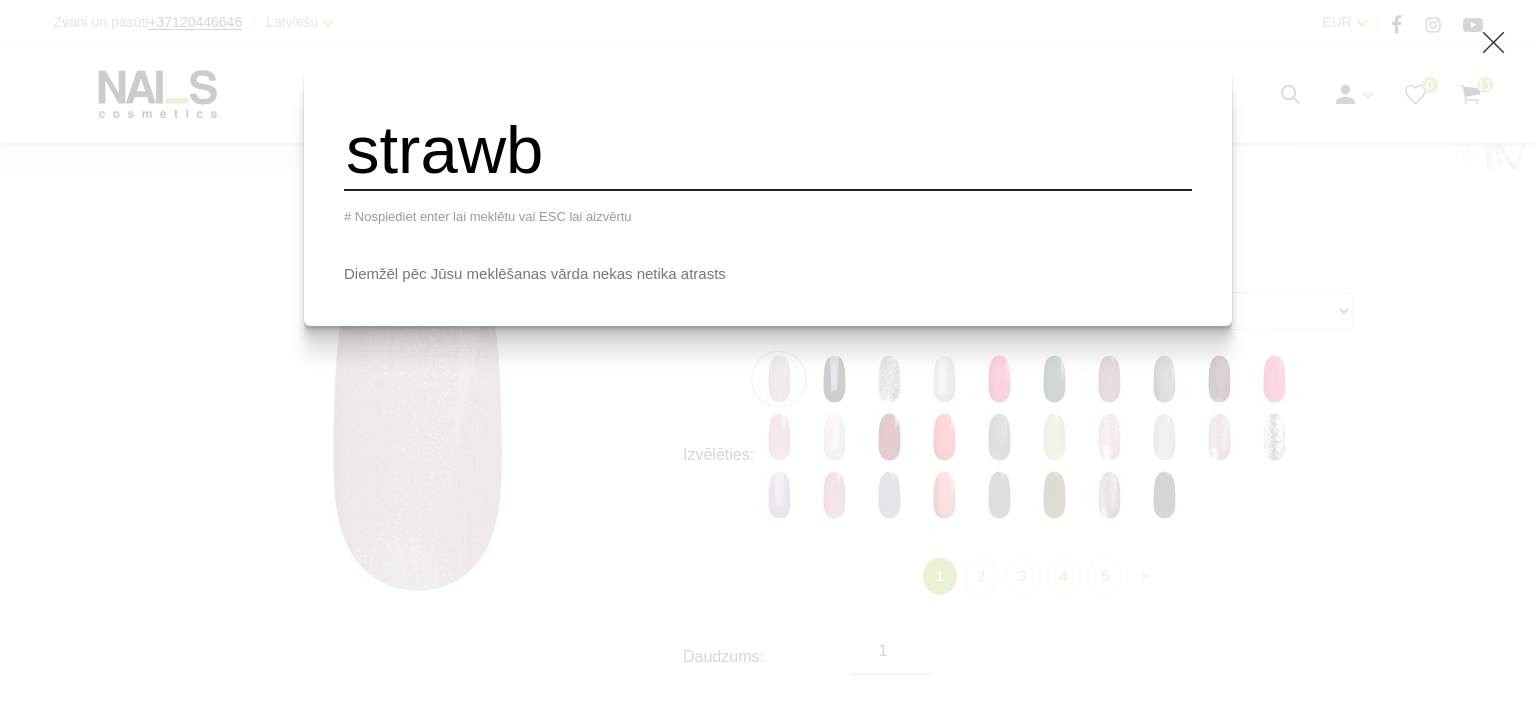 type on "strawberry milk" 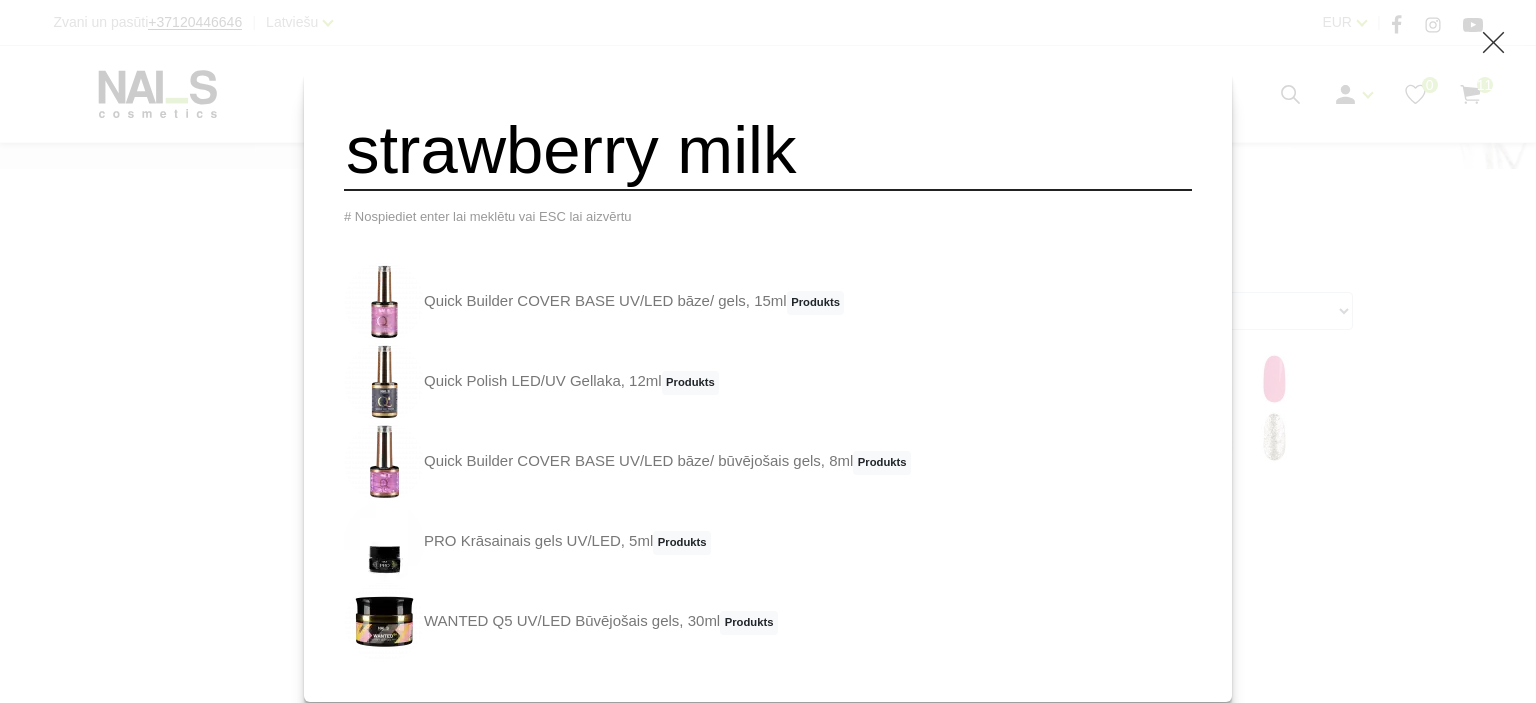 click on "Quick Polish LED/UV Gellaka, 12ml  Produkts" at bounding box center [531, 382] 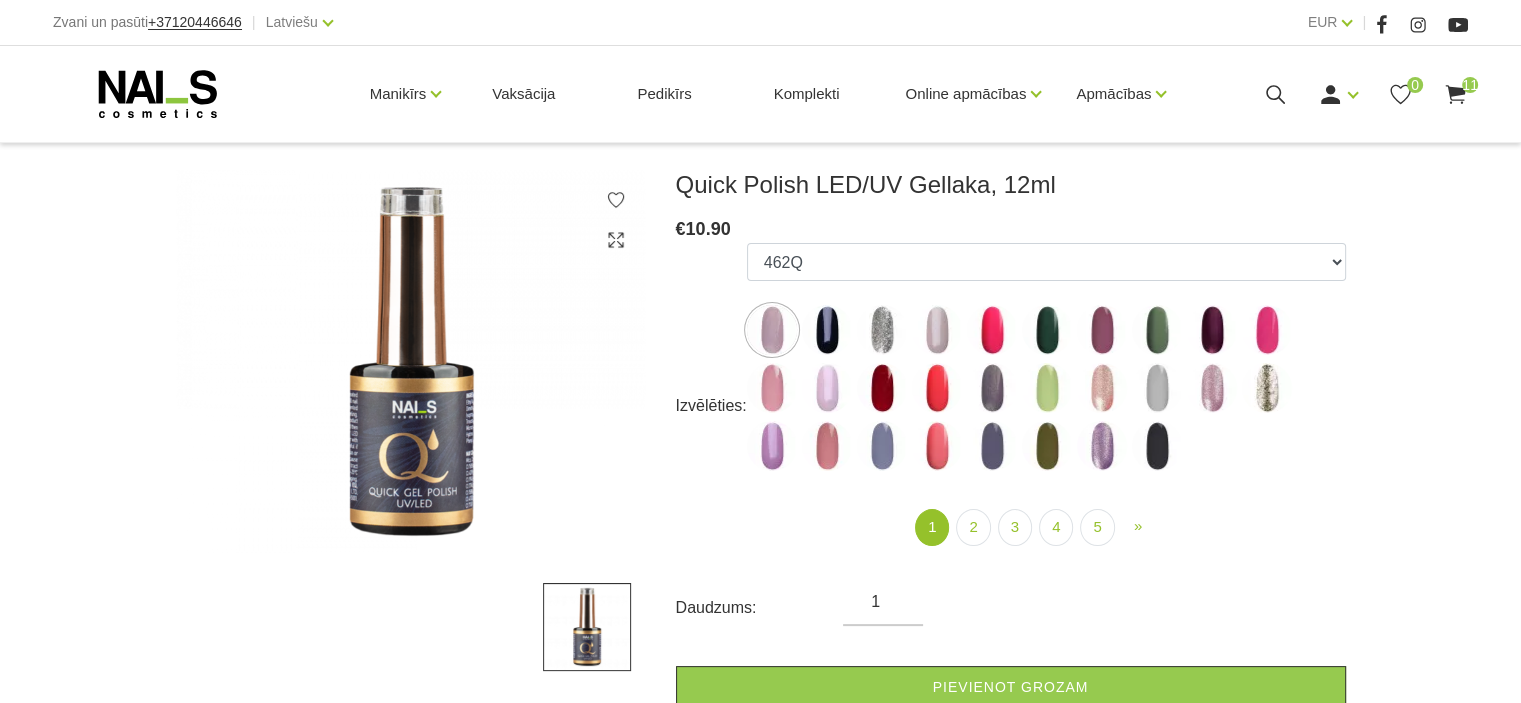 scroll, scrollTop: 264, scrollLeft: 0, axis: vertical 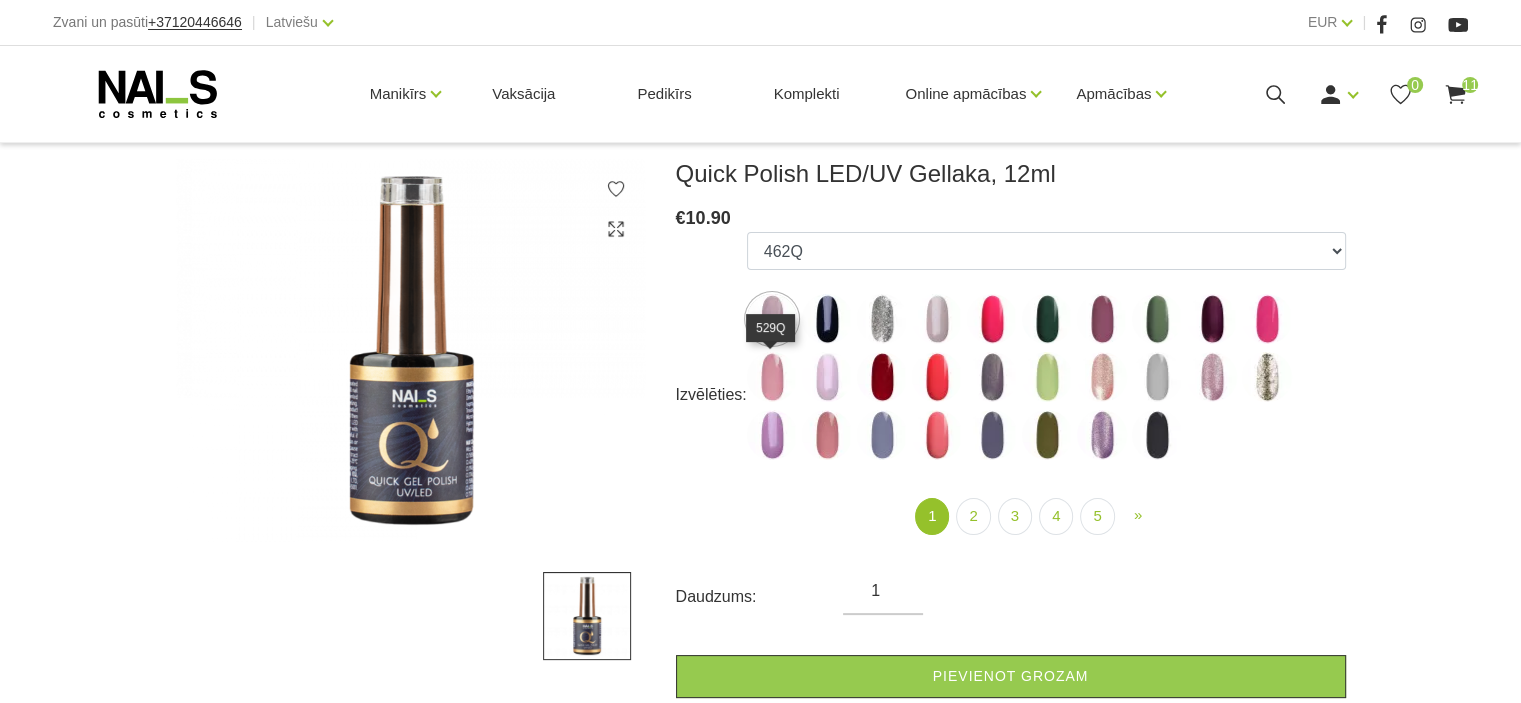 click at bounding box center [772, 377] 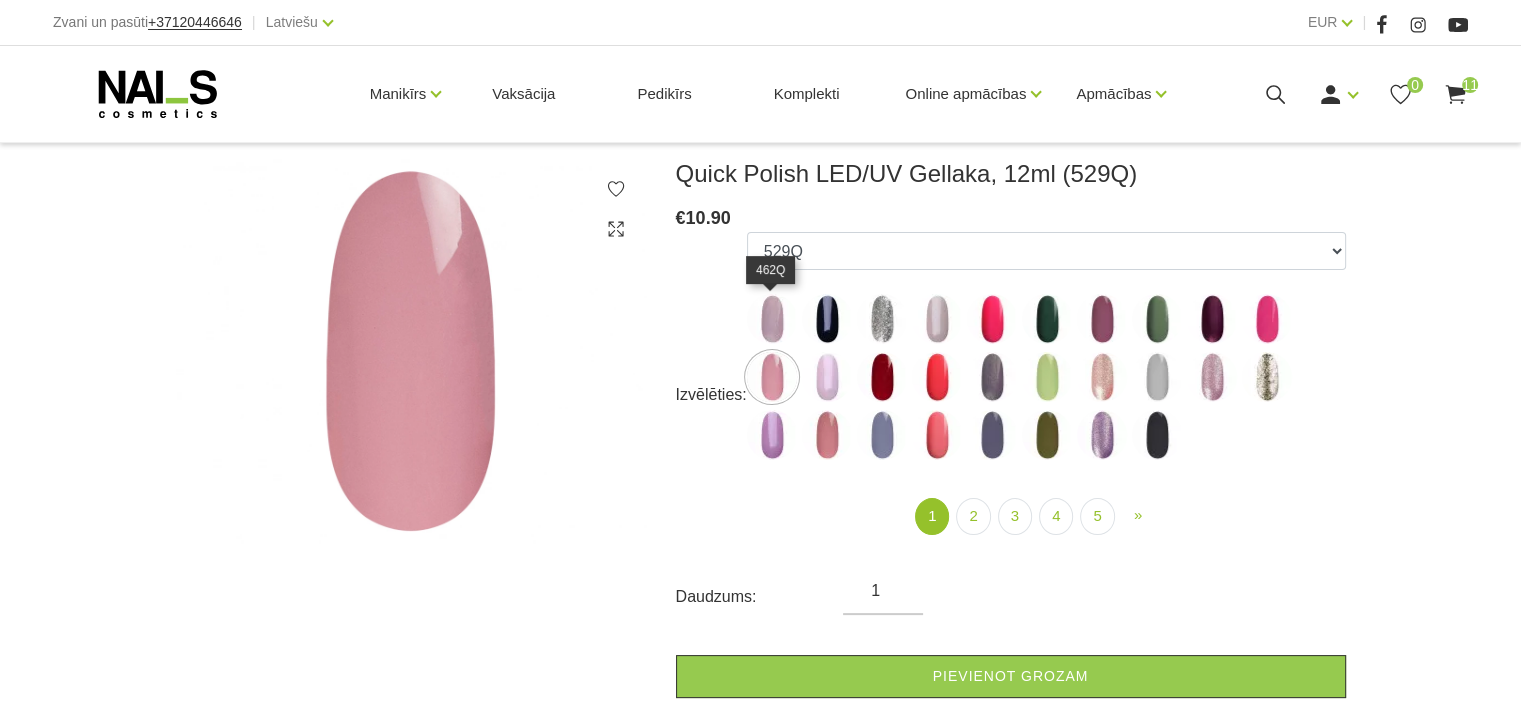 click at bounding box center (772, 319) 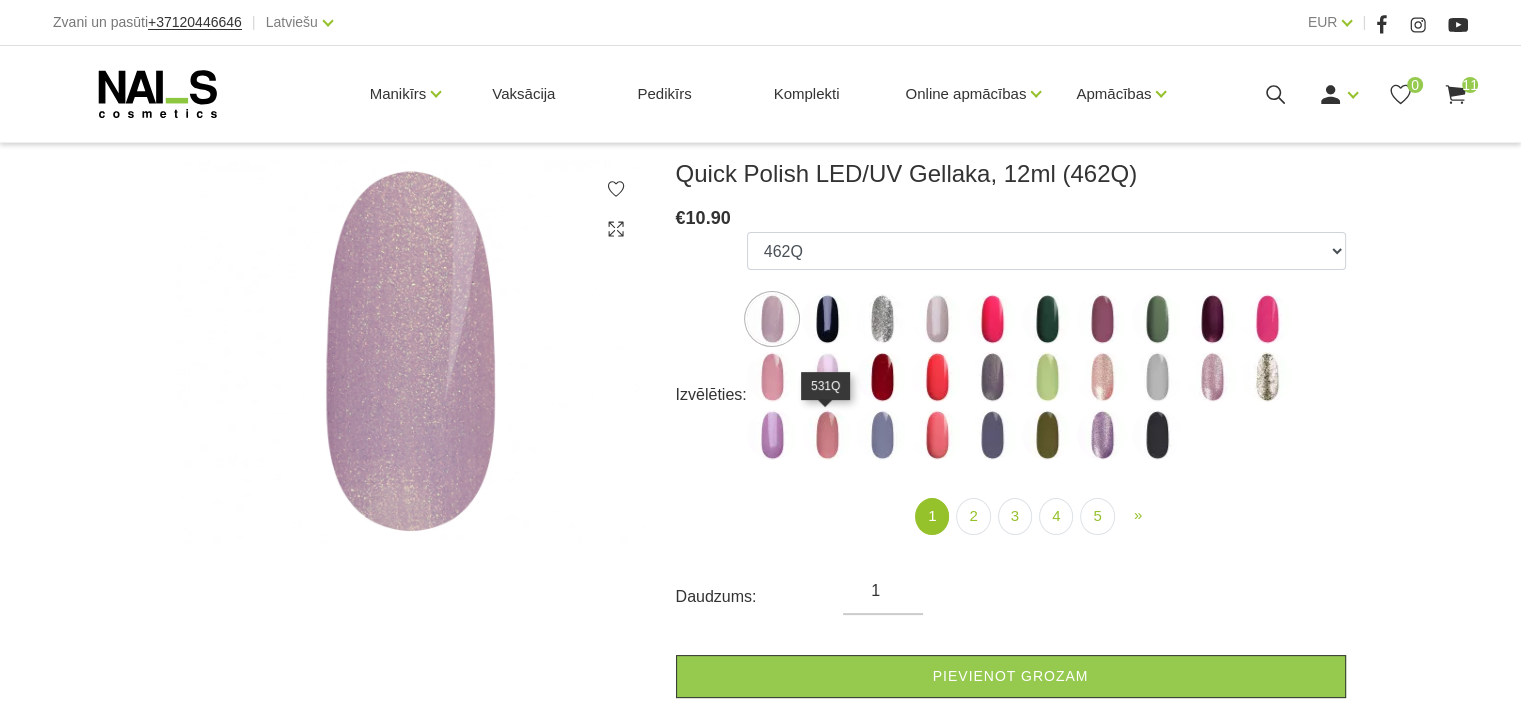 click at bounding box center (827, 435) 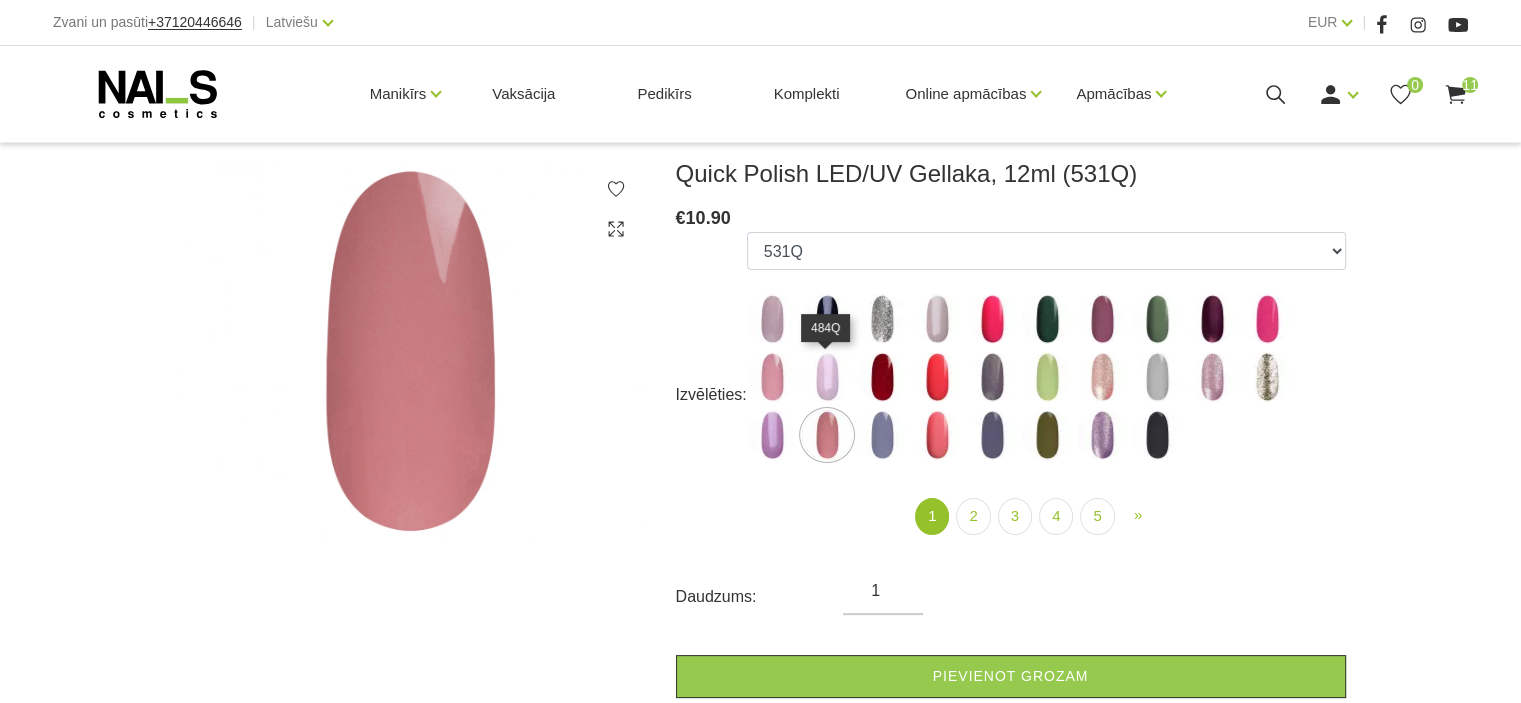 click at bounding box center [827, 377] 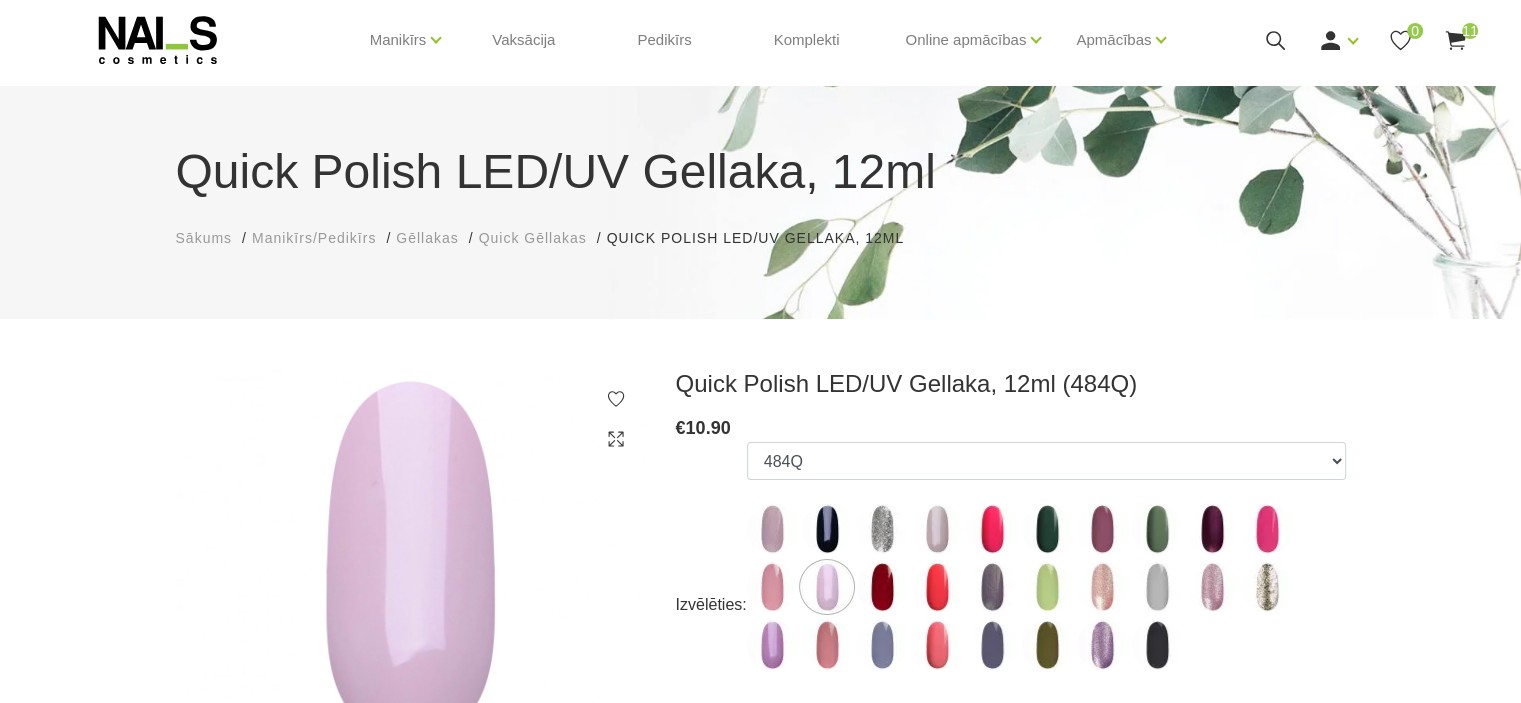 scroll, scrollTop: 52, scrollLeft: 0, axis: vertical 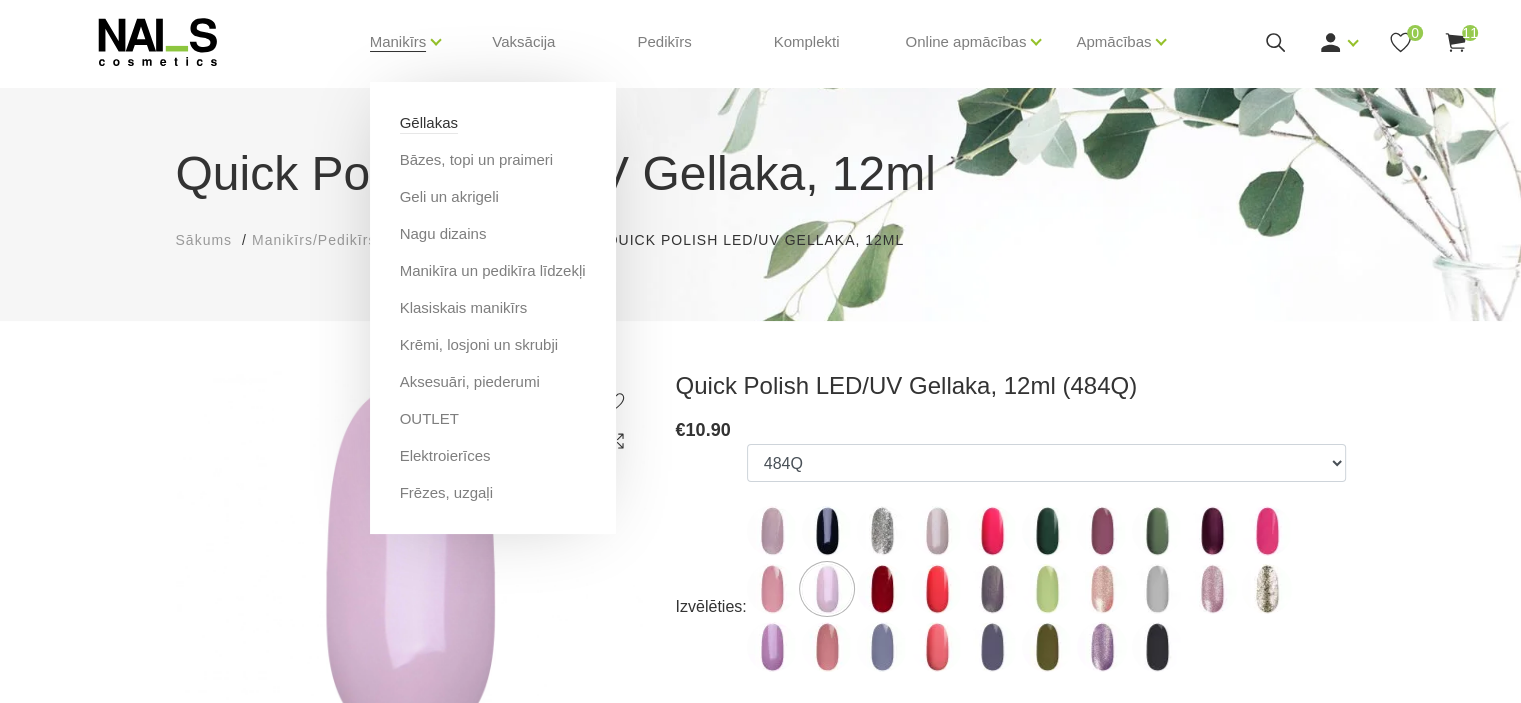 click on "Gēllakas" at bounding box center (429, 123) 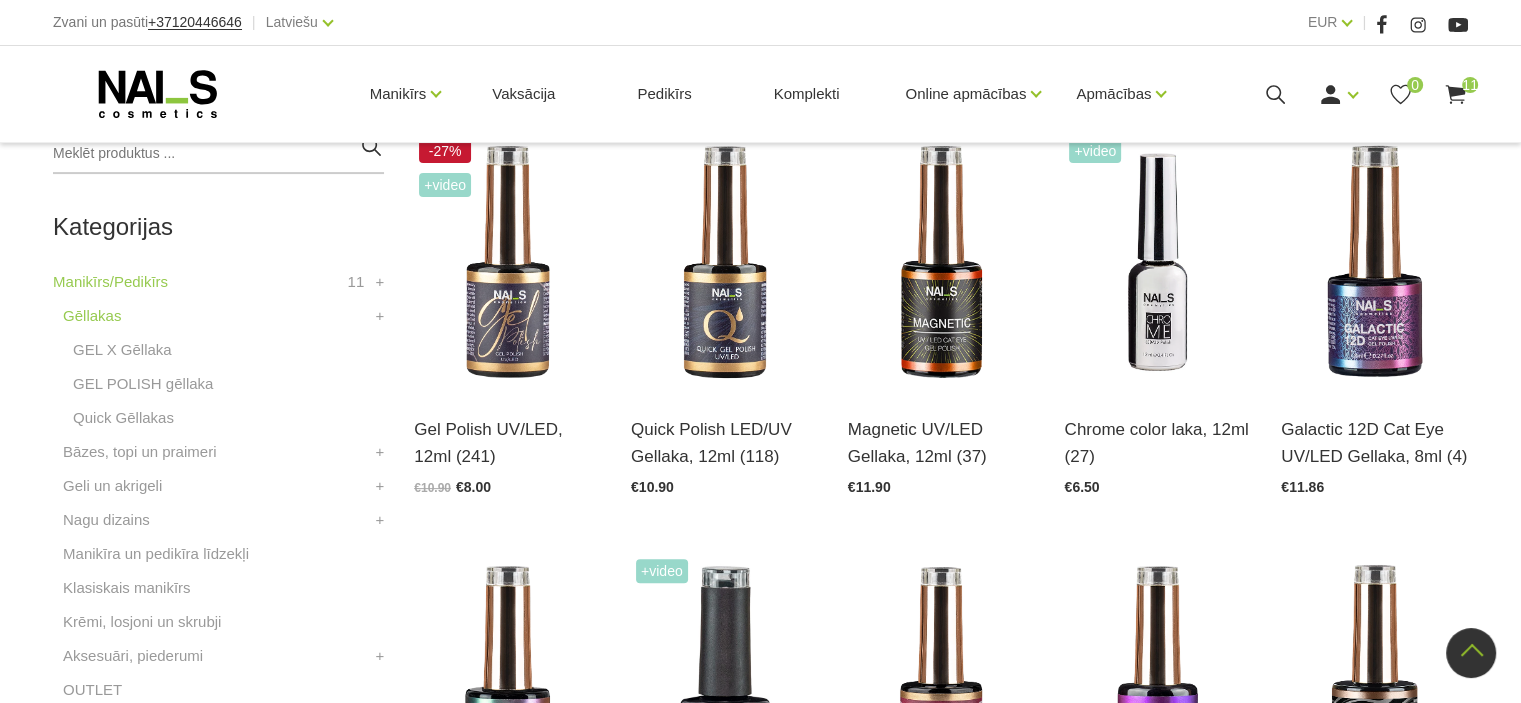 scroll, scrollTop: 504, scrollLeft: 0, axis: vertical 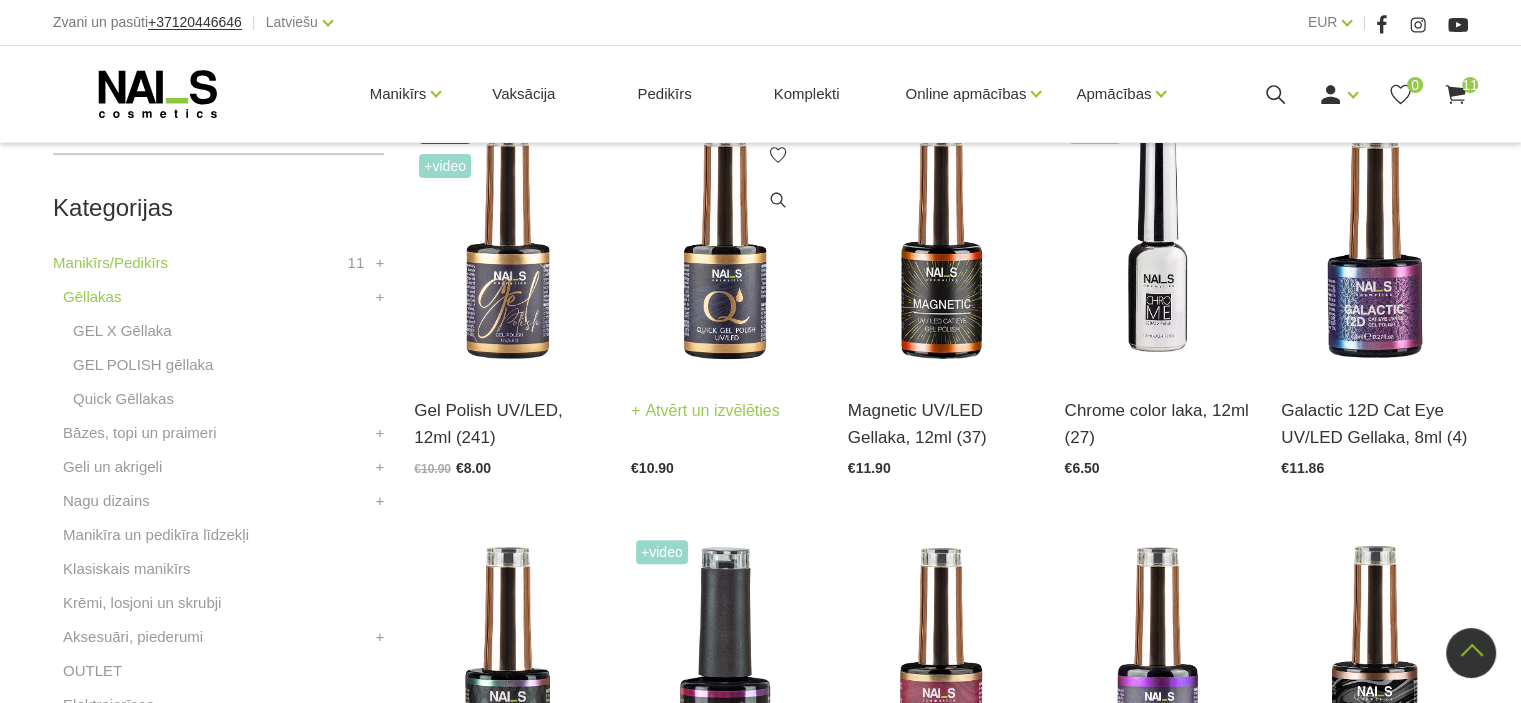 click at bounding box center [724, 243] 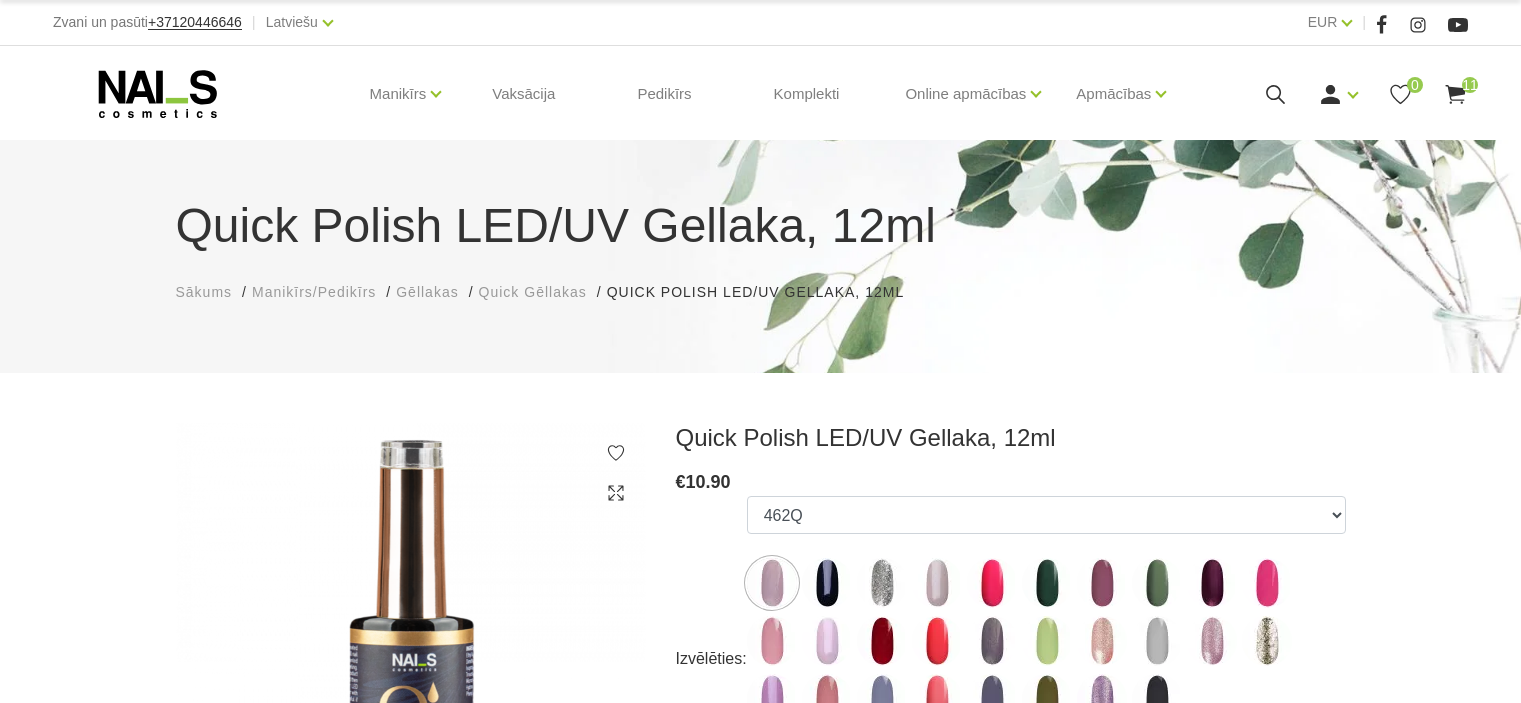 scroll, scrollTop: 0, scrollLeft: 0, axis: both 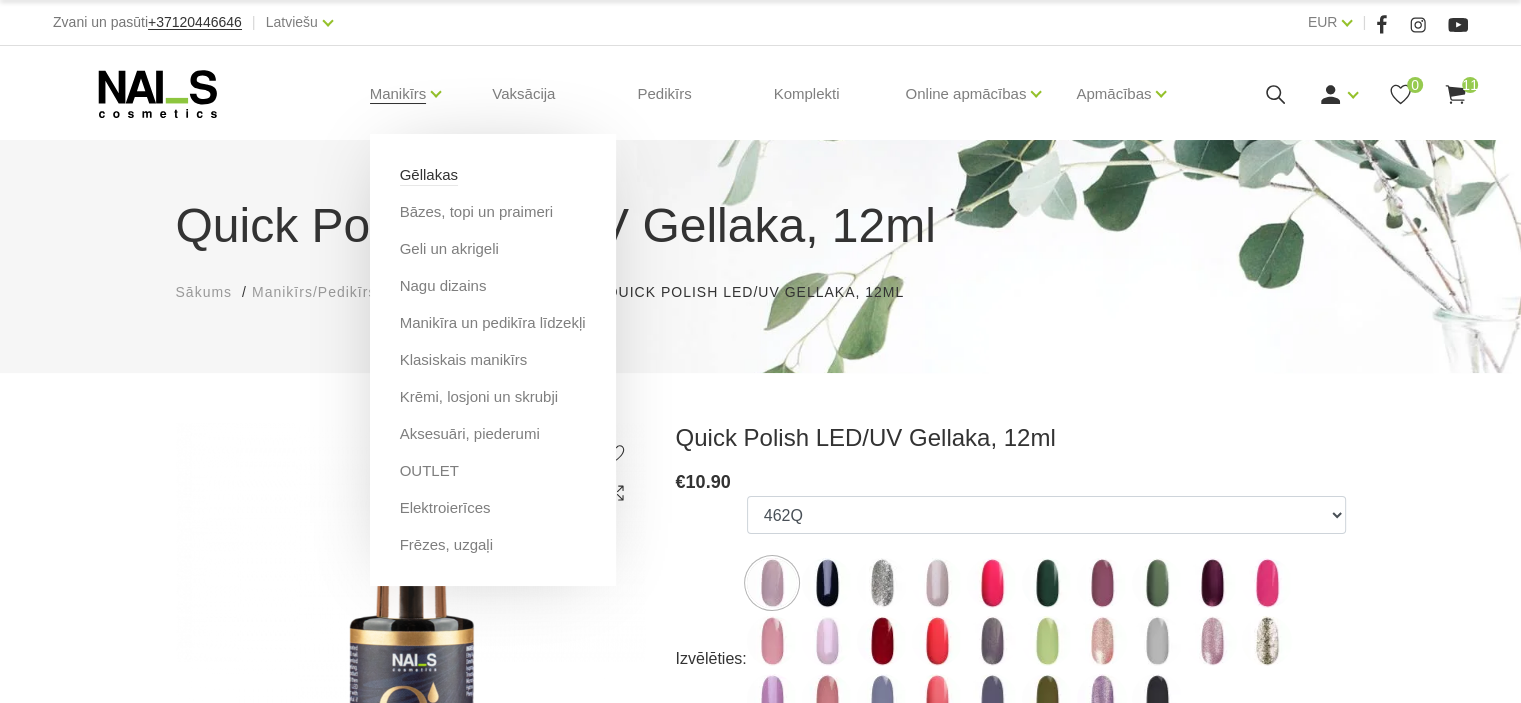 click on "Gēllakas" at bounding box center (429, 175) 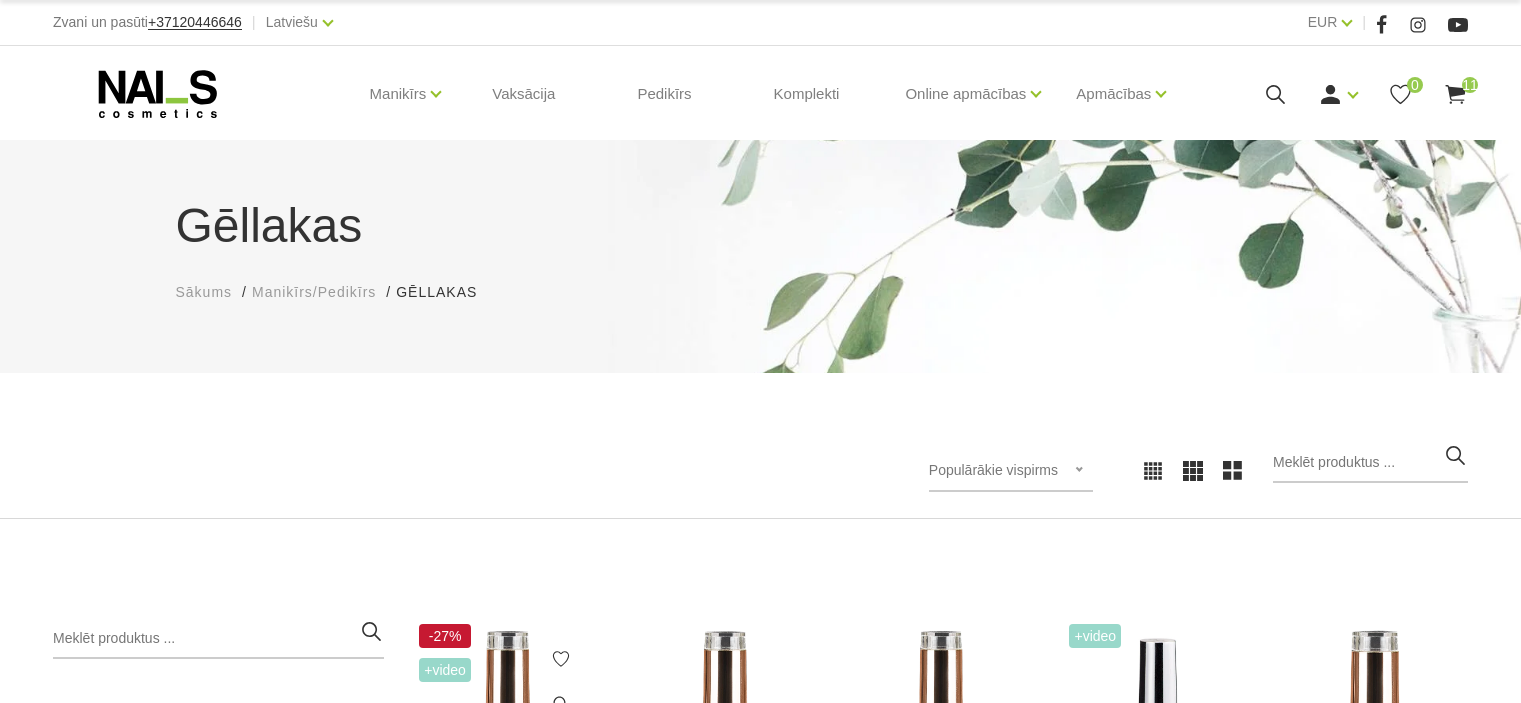 scroll, scrollTop: 0, scrollLeft: 0, axis: both 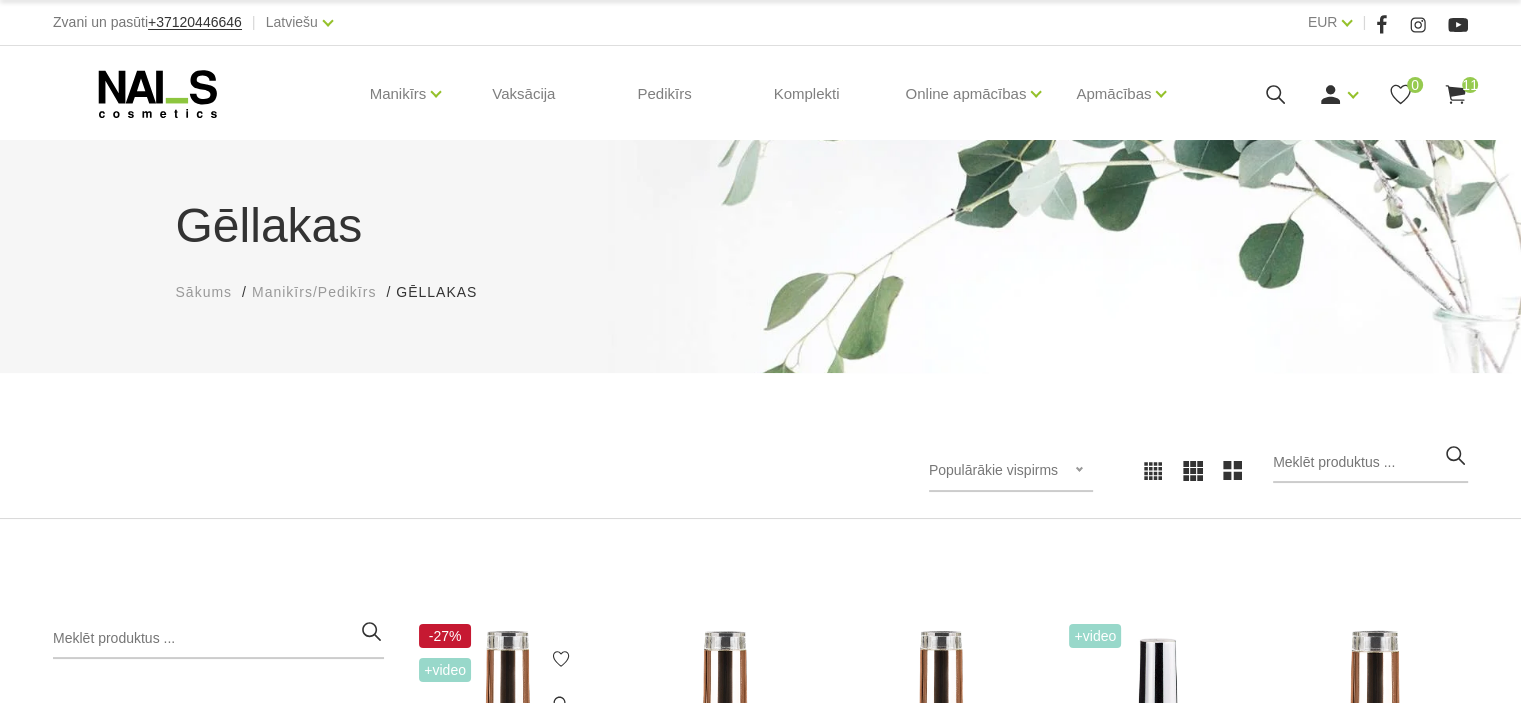 click at bounding box center [507, 747] 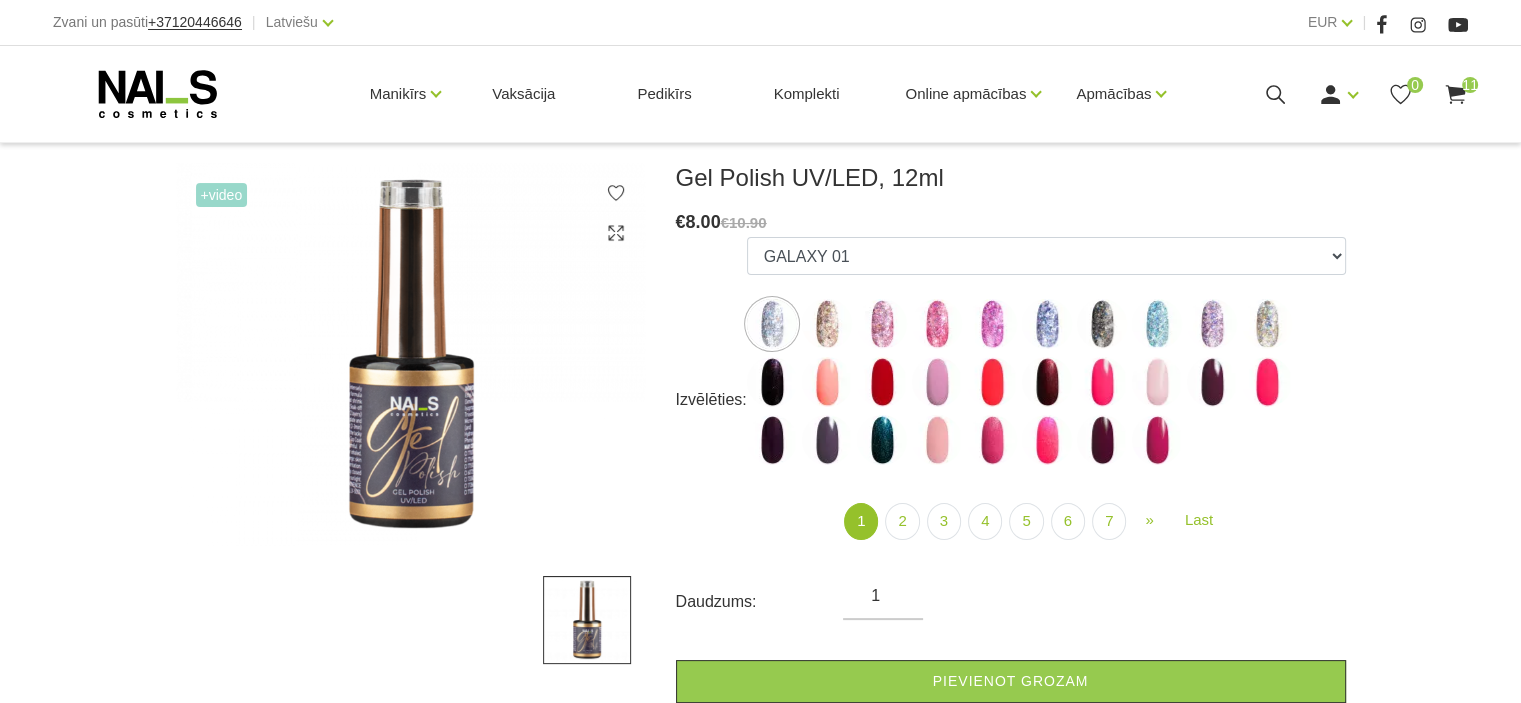 scroll, scrollTop: 261, scrollLeft: 0, axis: vertical 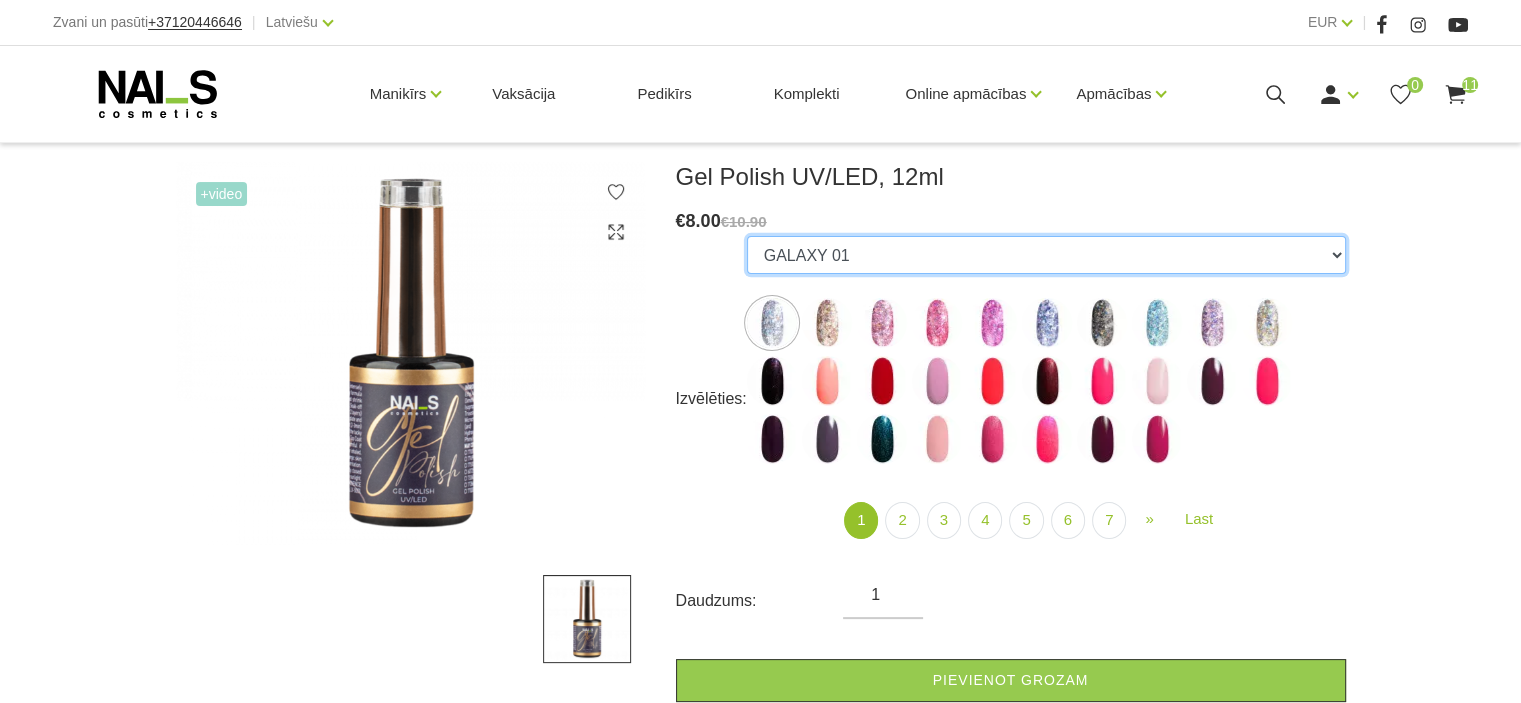 click on "GALAXY 01 GALAXY 02 GALAXY 03 GALAXY 04 GALAXY 05 GALAXY 07 GALAXY 17 GALAXY 21 GALAXY 22 GALAXY 24 001g 001n 003c 008b 011n 012g 016n 020b 044v 065v 068p 069v 083g 085p 110g 111g 111v 116v 117g 119g 120g 126d 127d 136g 138v 138c 143v 159b 161v 166b 167c 167v 169b 188v 223v 227c 263v 257v 274s 293b 294v 299b 315v 328v 356v 360c 363b 39gz 488b 666b 668b 669b 699b 703c 725c 739c 793c 800b 801b 857c 881b 891b 893b 894b 955c 966b 978c CL1 1026 1027 1028 1001 1002 1005 1006 1007 1009 1010 1012 1015 1016 1017 1020 1022 1023 1024 300b RAINBOW 13 NEON 1037 RAINBOW 05 RAINBOW 02 RAINBOW 04 GLOWING IN THE DARK 03 GLOWING IN THE DARK 13 RAINBOW 10 NEON 1039 NEON 1038 NEON 1040 RAINBOW 01 GLOWING IN THE DARK 17 RAINBOW 09 GLOWING IN THE DARK 09 RAINBOW 06 RAINBOW 03 RAINBOW 14 RAINBOW 16 249v 1042 DISCO 04 DISCO 05 DISCO 02 DISCO 03 DISCO 07 DISCO 10 DISCO 08 DISCO 01 DISCO 09 DISCO 11 DISCO 12 DISCO 13H DISCO 15H DISCO 14H DISCO 16H DISCO 20H DISCO 19H DISCO 17H 1050 Holographic 1051 Holographic 1053 LOLIPOP 04 1047 788" at bounding box center [1046, 255] 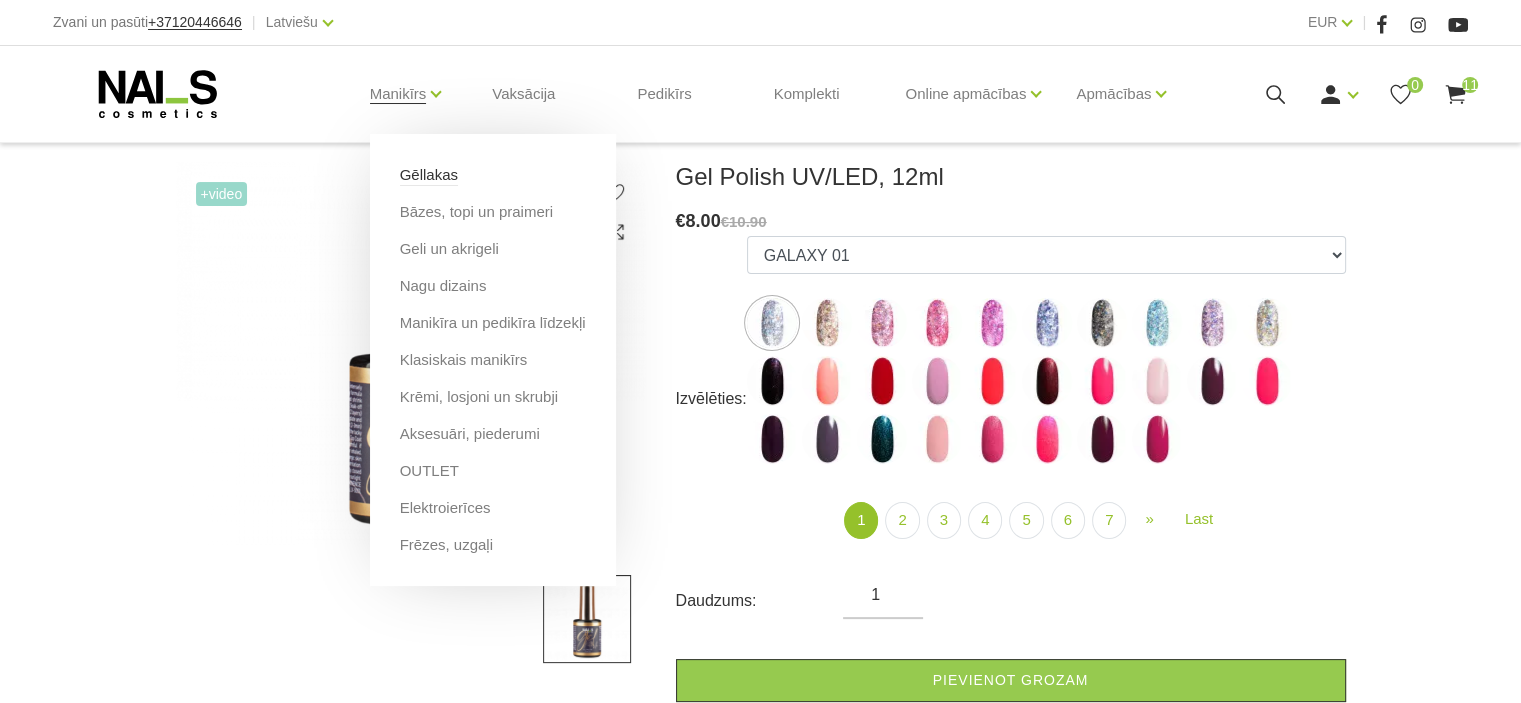 click on "Gēllakas" at bounding box center (429, 175) 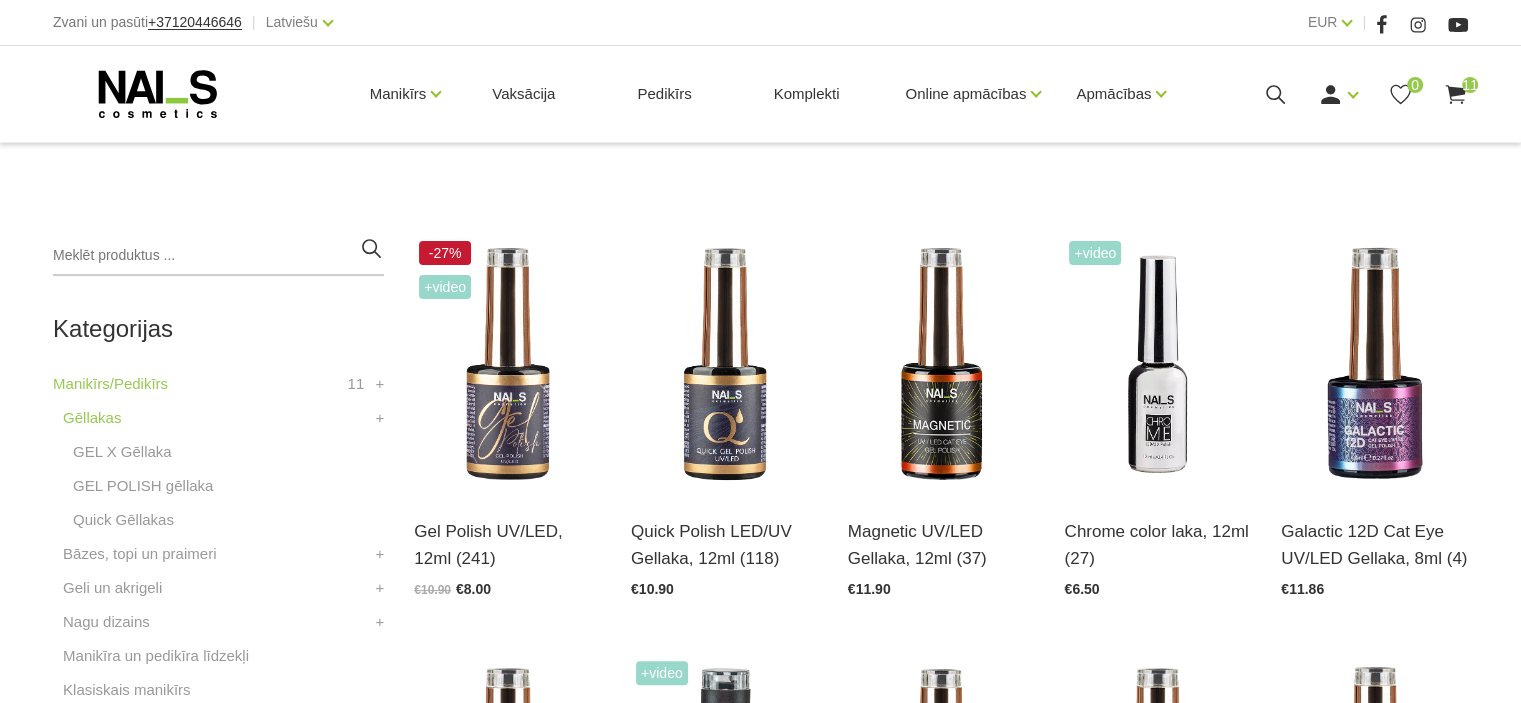 scroll, scrollTop: 384, scrollLeft: 0, axis: vertical 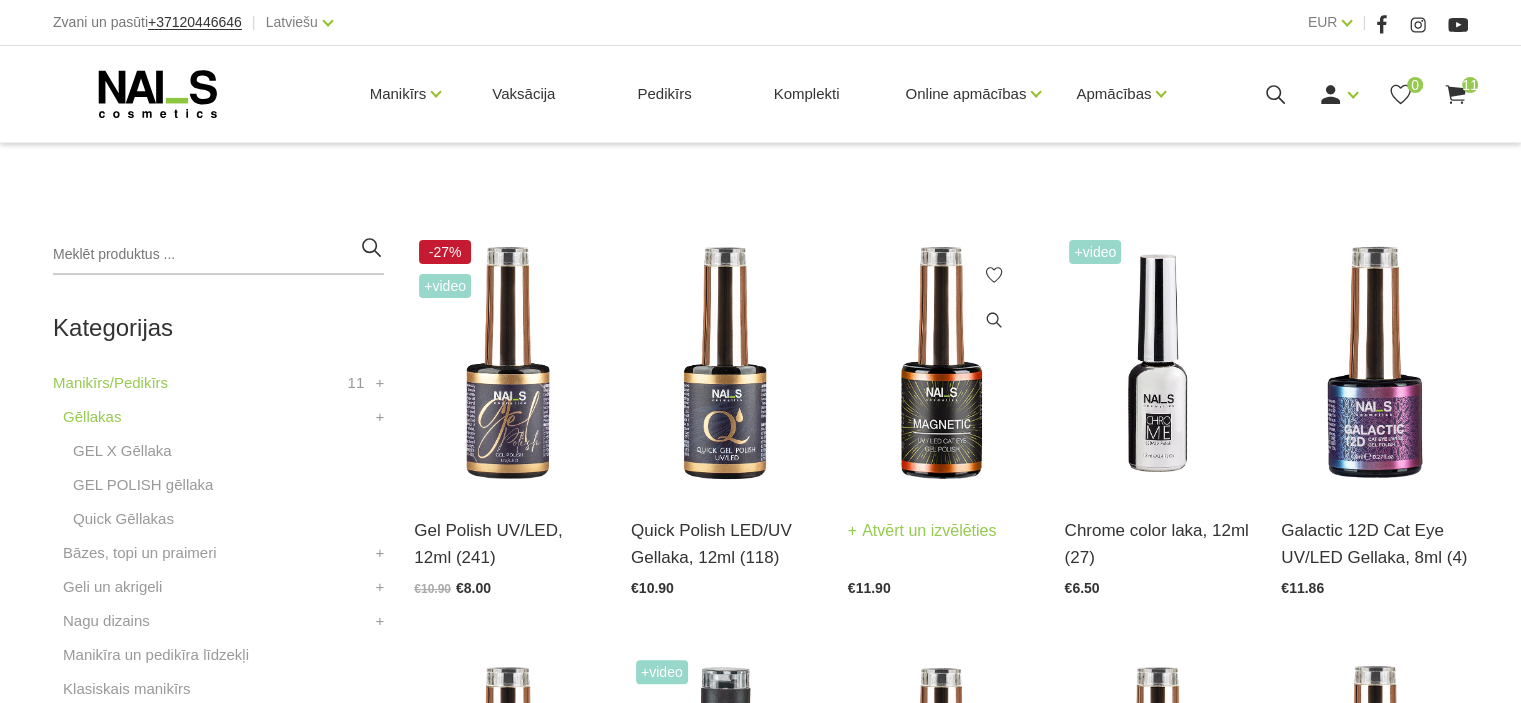 click at bounding box center (941, 363) 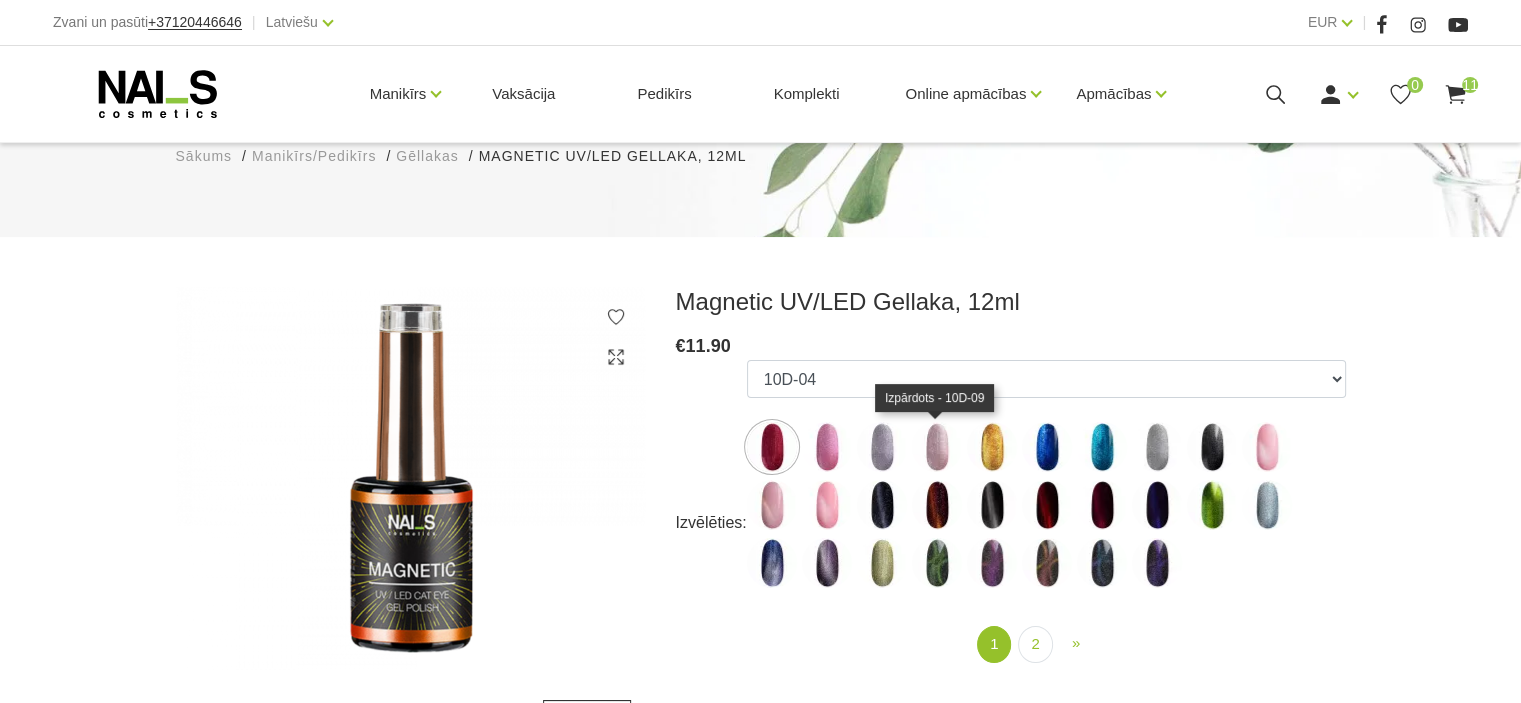 scroll, scrollTop: 192, scrollLeft: 0, axis: vertical 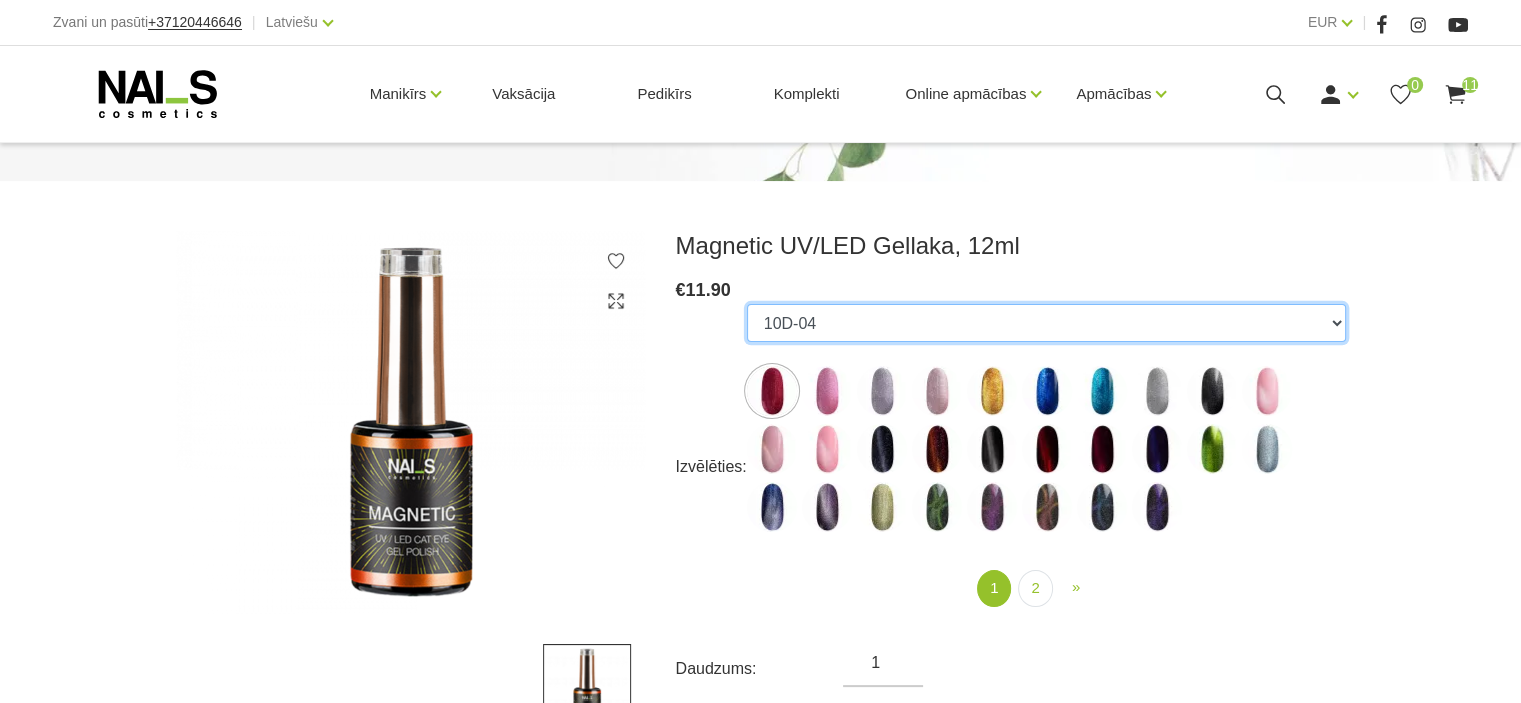 click on "10D-04 10D-07 10D-08 10D-09 10D-13 10D-14 10D-15 10D-19 10D-20 607 614 615 701 702 703 704 705 706 9D-42 D-01 D-02 D-03 D-04 DISCO 47 DISCO 49 DISCO 50 DISCO 53 DISCO 55 Halographic Cat Eye SATIN BEIGE 18 SATIN CACAO 29 SATIN NUDE 02 SATIN PEACH 12 SATIN PURPLE SECRET P01 SATIN RASPBERRY P02 SATIN SILVER 01 SATIN STEEL 22" at bounding box center (1046, 323) 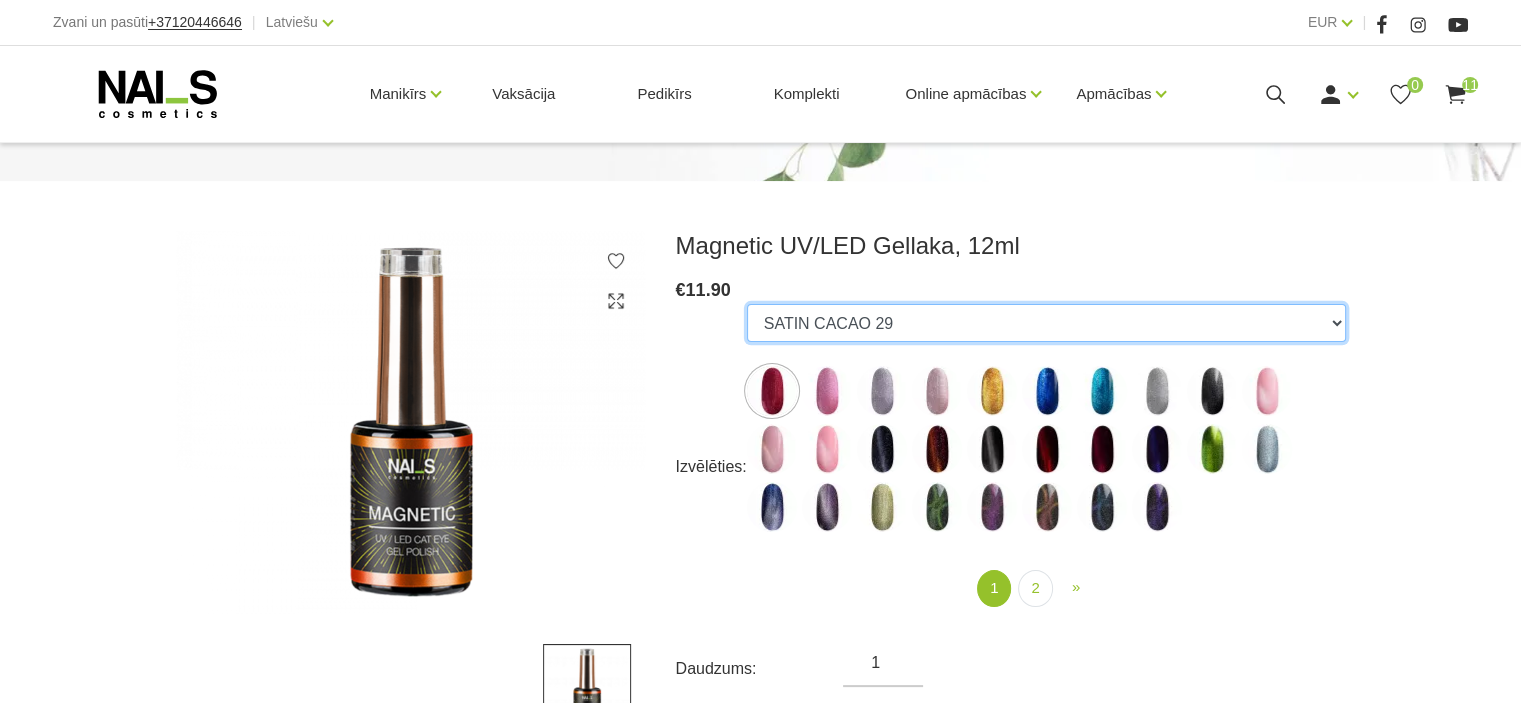click on "10D-04 10D-07 10D-08 10D-09 10D-13 10D-14 10D-15 10D-19 10D-20 607 614 615 701 702 703 704 705 706 9D-42 D-01 D-02 D-03 D-04 DISCO 47 DISCO 49 DISCO 50 DISCO 53 DISCO 55 Halographic Cat Eye SATIN BEIGE 18 SATIN CACAO 29 SATIN NUDE 02 SATIN PEACH 12 SATIN PURPLE SECRET P01 SATIN RASPBERRY P02 SATIN SILVER 01 SATIN STEEL 22" at bounding box center (1046, 323) 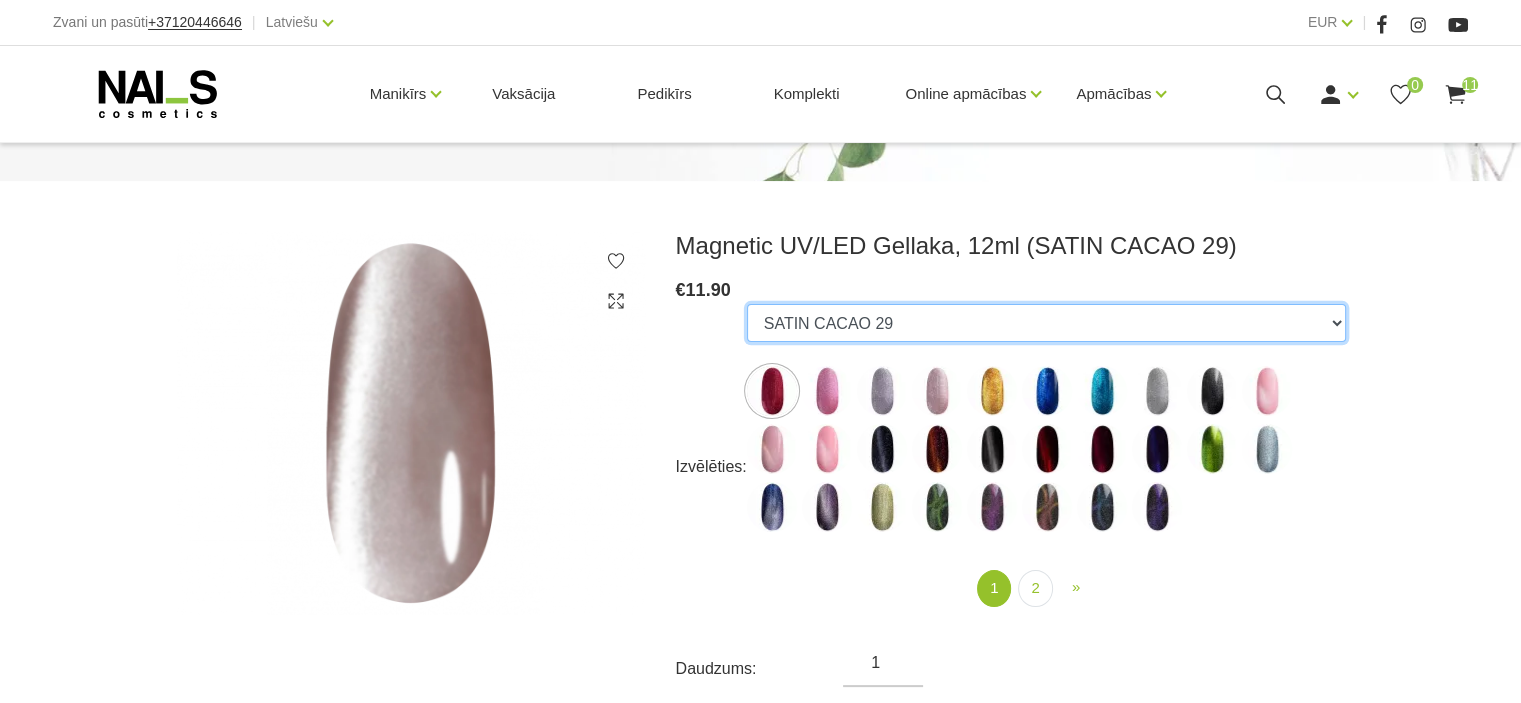 click on "10D-04 10D-07 10D-08 10D-09 10D-13 10D-14 10D-15 10D-19 10D-20 607 614 615 701 702 703 704 705 706 9D-42 D-01 D-02 D-03 D-04 DISCO 47 DISCO 49 DISCO 50 DISCO 53 DISCO 55 Halographic Cat Eye SATIN BEIGE 18 SATIN CACAO 29 SATIN NUDE 02 SATIN PEACH 12 SATIN PURPLE SECRET P01 SATIN RASPBERRY P02 SATIN SILVER 01 SATIN STEEL 22" at bounding box center [1046, 323] 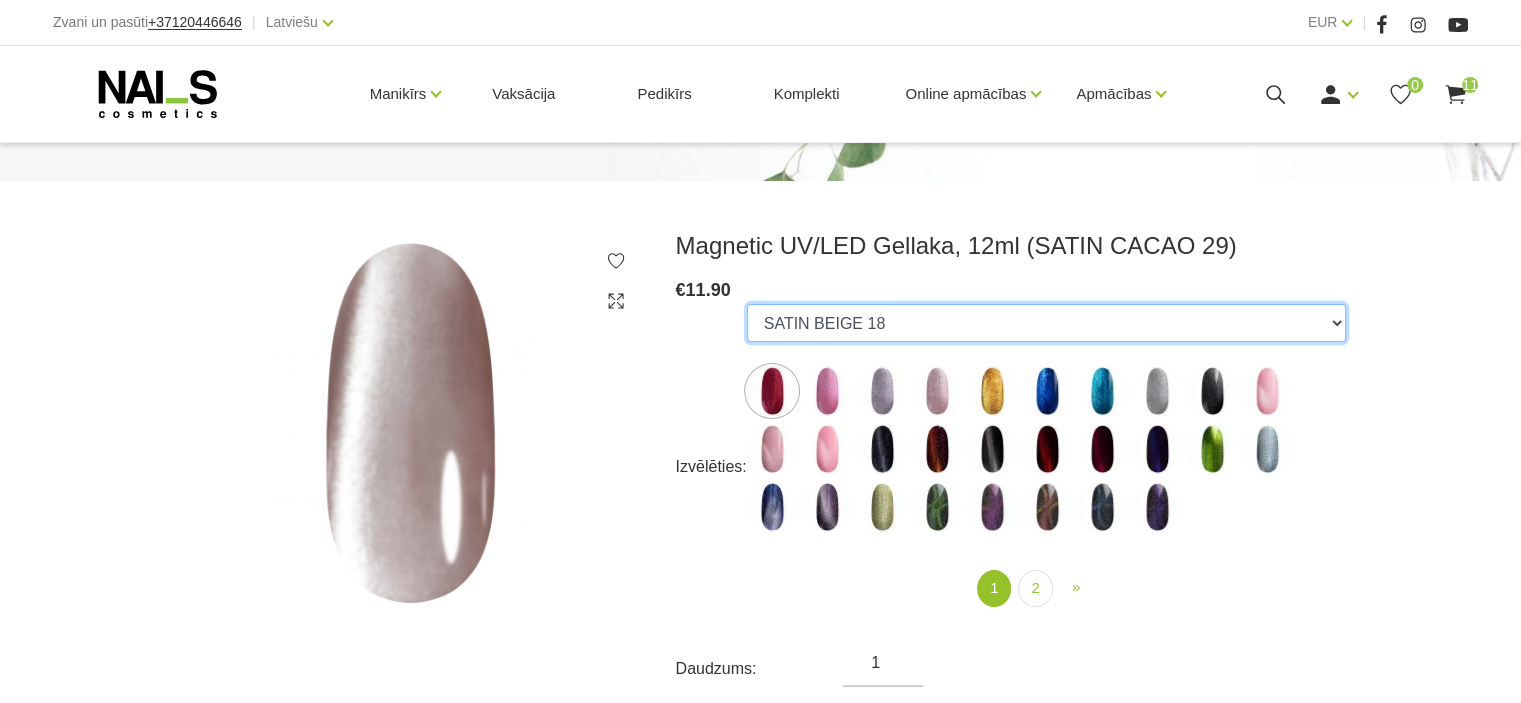 click on "10D-04 10D-07 10D-08 10D-09 10D-13 10D-14 10D-15 10D-19 10D-20 607 614 615 701 702 703 704 705 706 9D-42 D-01 D-02 D-03 D-04 DISCO 47 DISCO 49 DISCO 50 DISCO 53 DISCO 55 Halographic Cat Eye SATIN BEIGE 18 SATIN CACAO 29 SATIN NUDE 02 SATIN PEACH 12 SATIN PURPLE SECRET P01 SATIN RASPBERRY P02 SATIN SILVER 01 SATIN STEEL 22" at bounding box center (1046, 323) 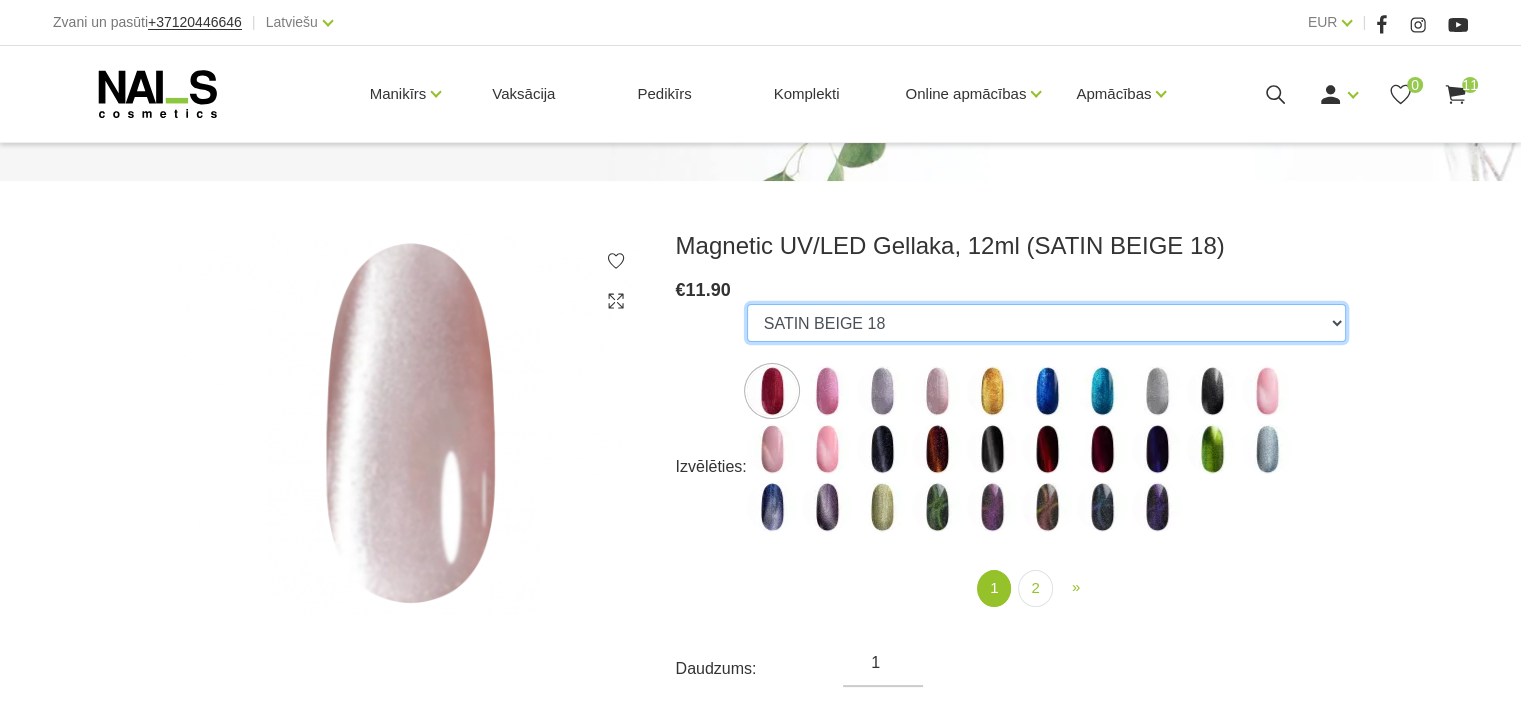 click on "10D-04 10D-07 10D-08 10D-09 10D-13 10D-14 10D-15 10D-19 10D-20 607 614 615 701 702 703 704 705 706 9D-42 D-01 D-02 D-03 D-04 DISCO 47 DISCO 49 DISCO 50 DISCO 53 DISCO 55 Halographic Cat Eye SATIN BEIGE 18 SATIN CACAO 29 SATIN NUDE 02 SATIN PEACH 12 SATIN PURPLE SECRET P01 SATIN RASPBERRY P02 SATIN SILVER 01 SATIN STEEL 22" at bounding box center (1046, 323) 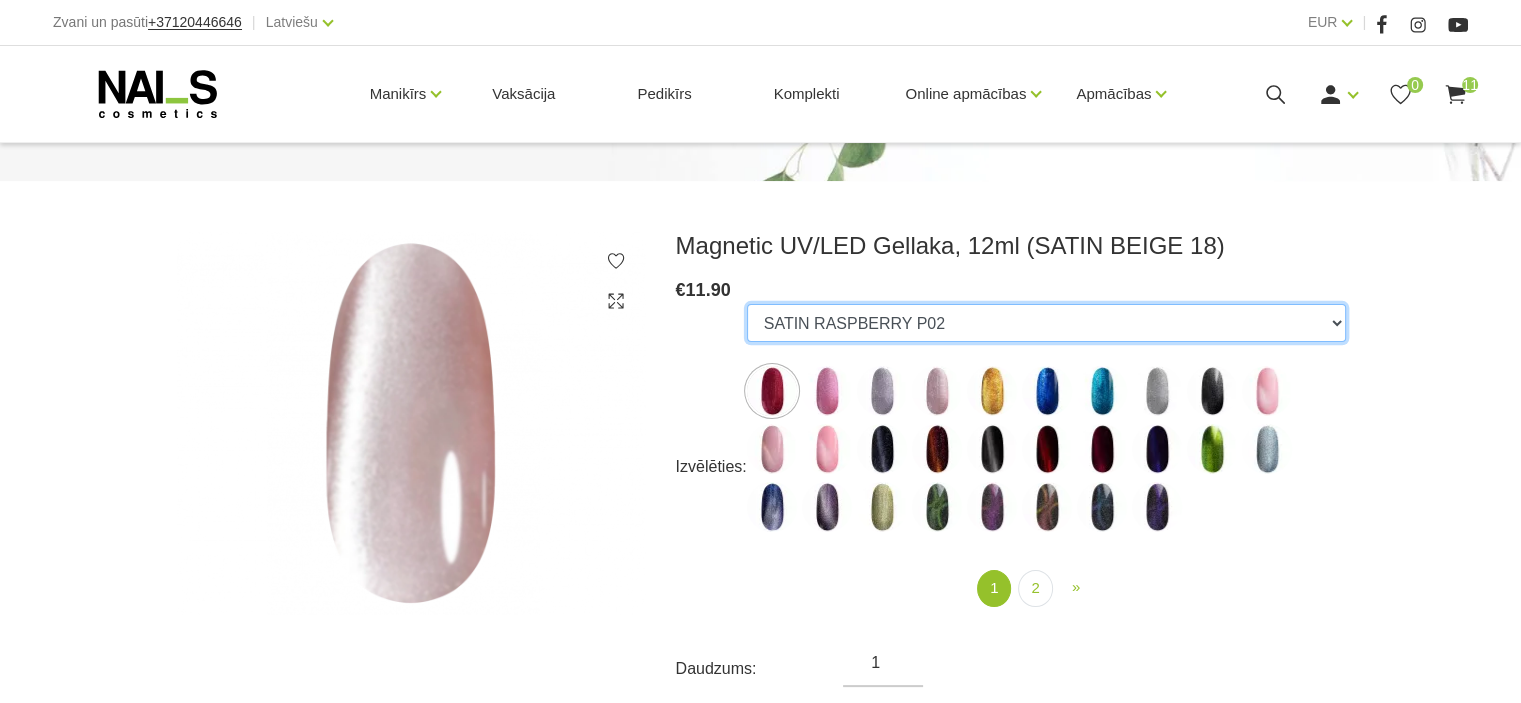 click on "10D-04 10D-07 10D-08 10D-09 10D-13 10D-14 10D-15 10D-19 10D-20 607 614 615 701 702 703 704 705 706 9D-42 D-01 D-02 D-03 D-04 DISCO 47 DISCO 49 DISCO 50 DISCO 53 DISCO 55 Halographic Cat Eye SATIN BEIGE 18 SATIN CACAO 29 SATIN NUDE 02 SATIN PEACH 12 SATIN PURPLE SECRET P01 SATIN RASPBERRY P02 SATIN SILVER 01 SATIN STEEL 22" at bounding box center [1046, 323] 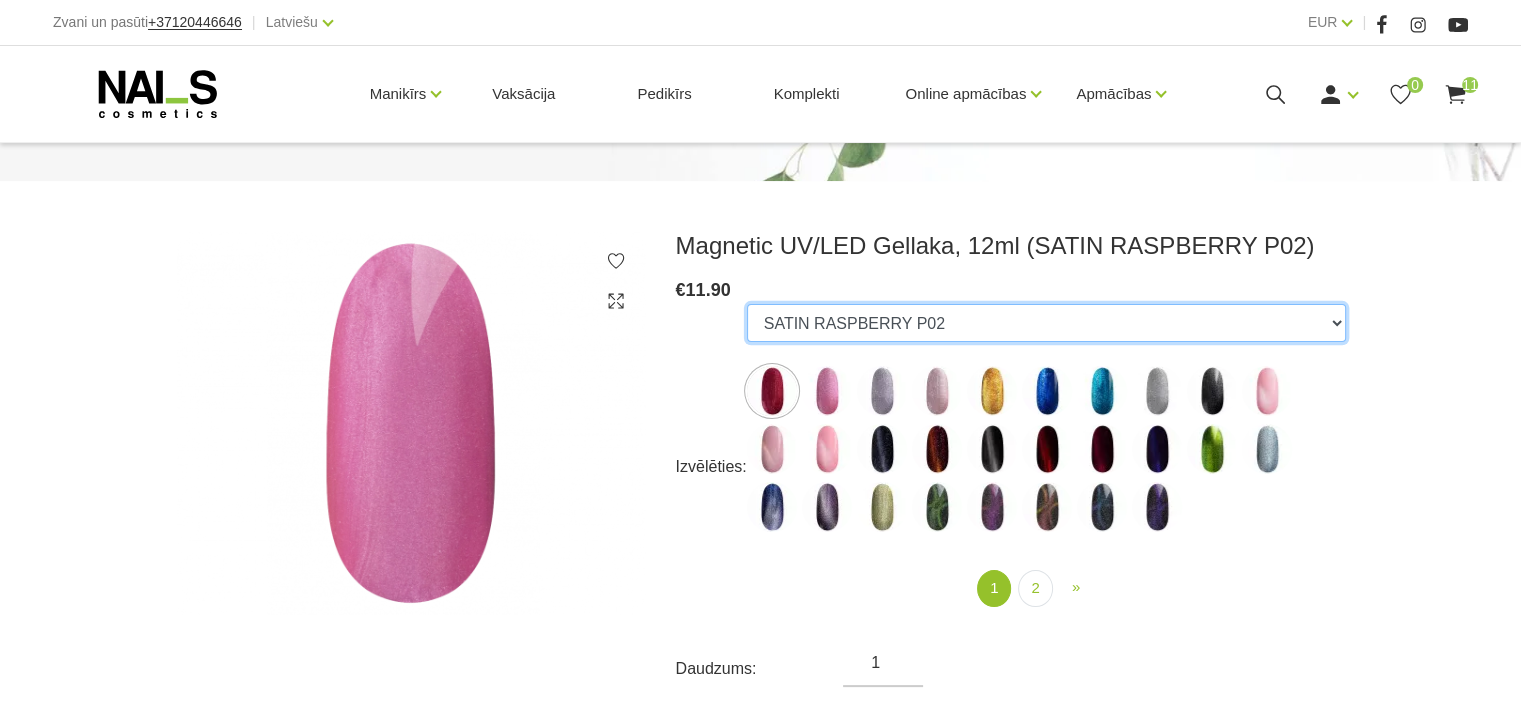 click on "10D-04 10D-07 10D-08 10D-09 10D-13 10D-14 10D-15 10D-19 10D-20 607 614 615 701 702 703 704 705 706 9D-42 D-01 D-02 D-03 D-04 DISCO 47 DISCO 49 DISCO 50 DISCO 53 DISCO 55 Halographic Cat Eye SATIN BEIGE 18 SATIN CACAO 29 SATIN NUDE 02 SATIN PEACH 12 SATIN PURPLE SECRET P01 SATIN RASPBERRY P02 SATIN SILVER 01 SATIN STEEL 22" at bounding box center [1046, 323] 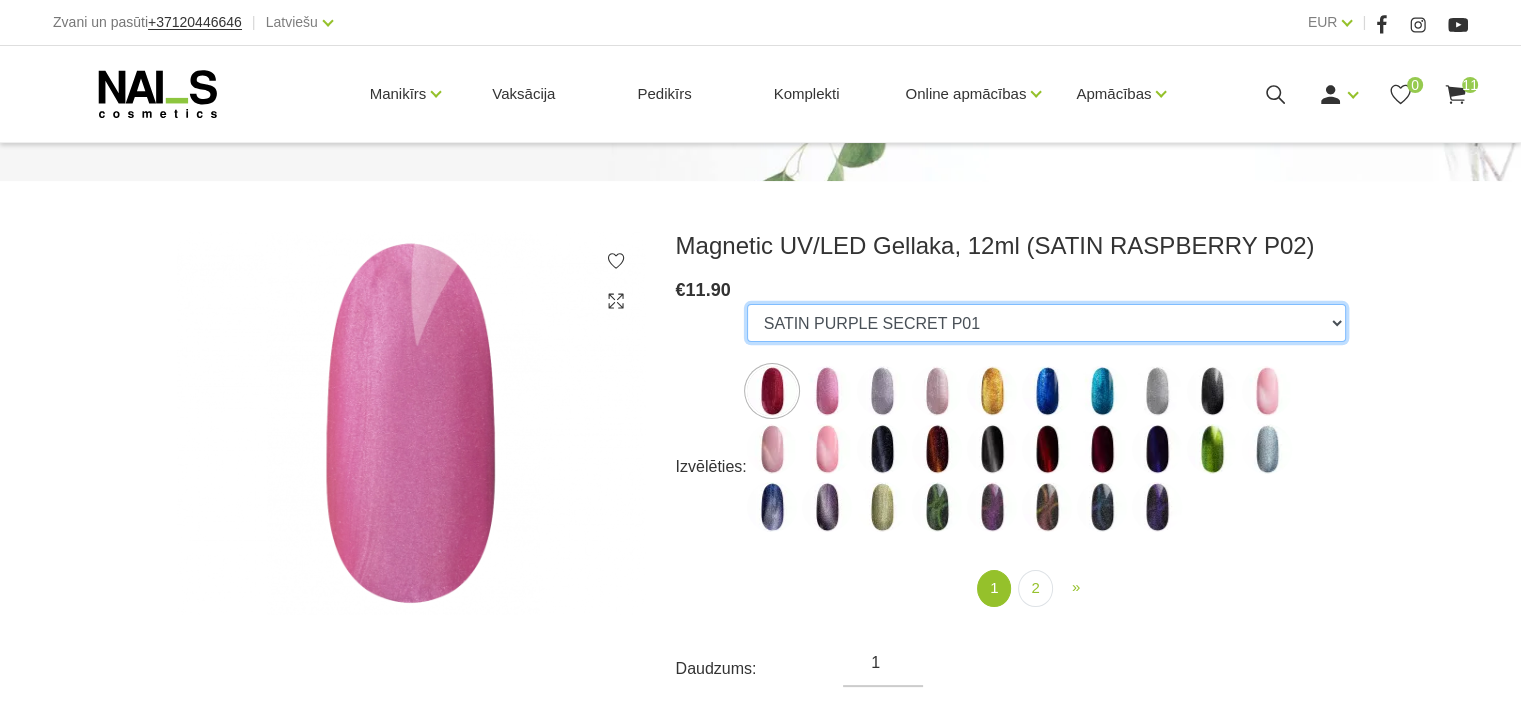 click on "10D-04 10D-07 10D-08 10D-09 10D-13 10D-14 10D-15 10D-19 10D-20 607 614 615 701 702 703 704 705 706 9D-42 D-01 D-02 D-03 D-04 DISCO 47 DISCO 49 DISCO 50 DISCO 53 DISCO 55 Halographic Cat Eye SATIN BEIGE 18 SATIN CACAO 29 SATIN NUDE 02 SATIN PEACH 12 SATIN PURPLE SECRET P01 SATIN RASPBERRY P02 SATIN SILVER 01 SATIN STEEL 22" at bounding box center [1046, 323] 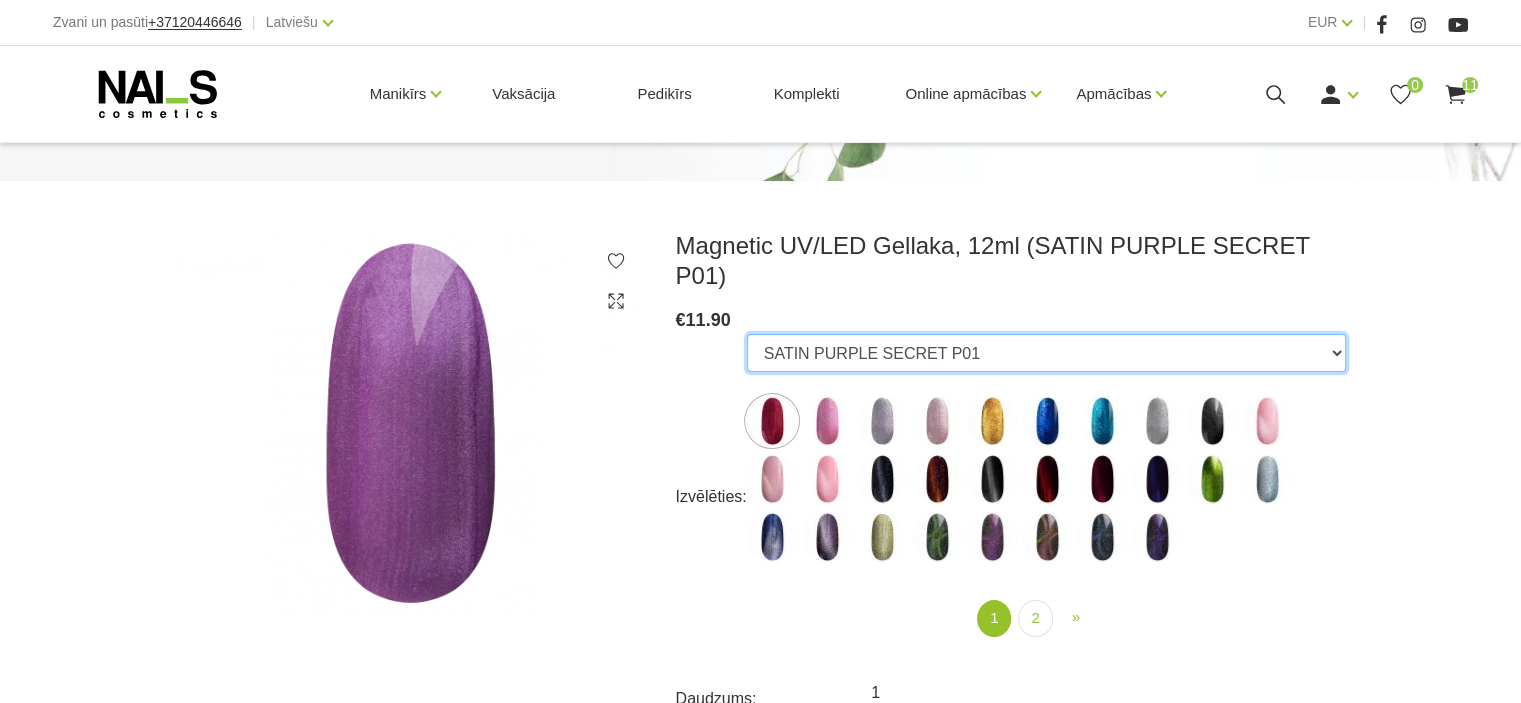 click on "10D-04 10D-07 10D-08 10D-09 10D-13 10D-14 10D-15 10D-19 10D-20 607 614 615 701 702 703 704 705 706 9D-42 D-01 D-02 D-03 D-04 DISCO 47 DISCO 49 DISCO 50 DISCO 53 DISCO 55 Halographic Cat Eye SATIN BEIGE 18 SATIN CACAO 29 SATIN NUDE 02 SATIN PEACH 12 SATIN PURPLE SECRET P01 SATIN RASPBERRY P02 SATIN SILVER 01 SATIN STEEL 22" at bounding box center [1046, 353] 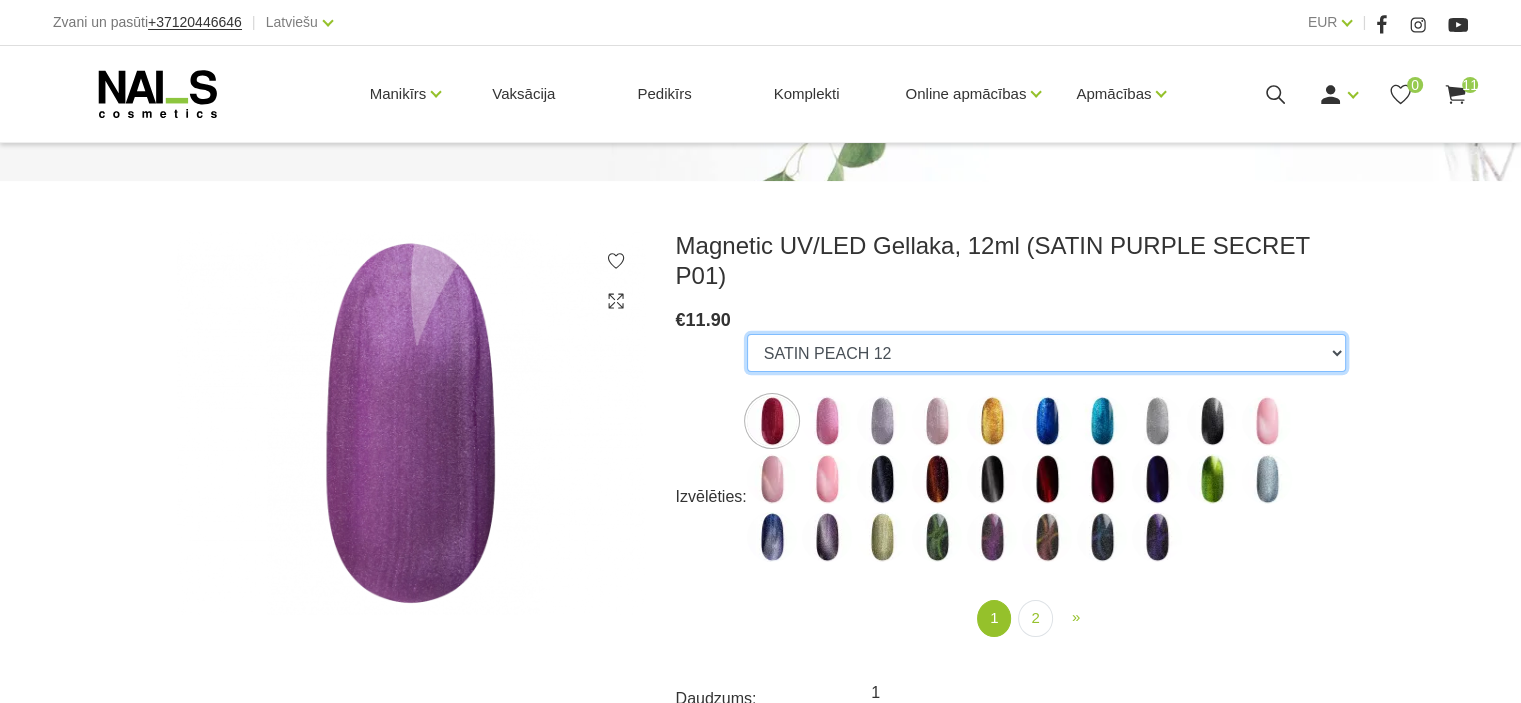 click on "10D-04 10D-07 10D-08 10D-09 10D-13 10D-14 10D-15 10D-19 10D-20 607 614 615 701 702 703 704 705 706 9D-42 D-01 D-02 D-03 D-04 DISCO 47 DISCO 49 DISCO 50 DISCO 53 DISCO 55 Halographic Cat Eye SATIN BEIGE 18 SATIN CACAO 29 SATIN NUDE 02 SATIN PEACH 12 SATIN PURPLE SECRET P01 SATIN RASPBERRY P02 SATIN SILVER 01 SATIN STEEL 22" at bounding box center (1046, 353) 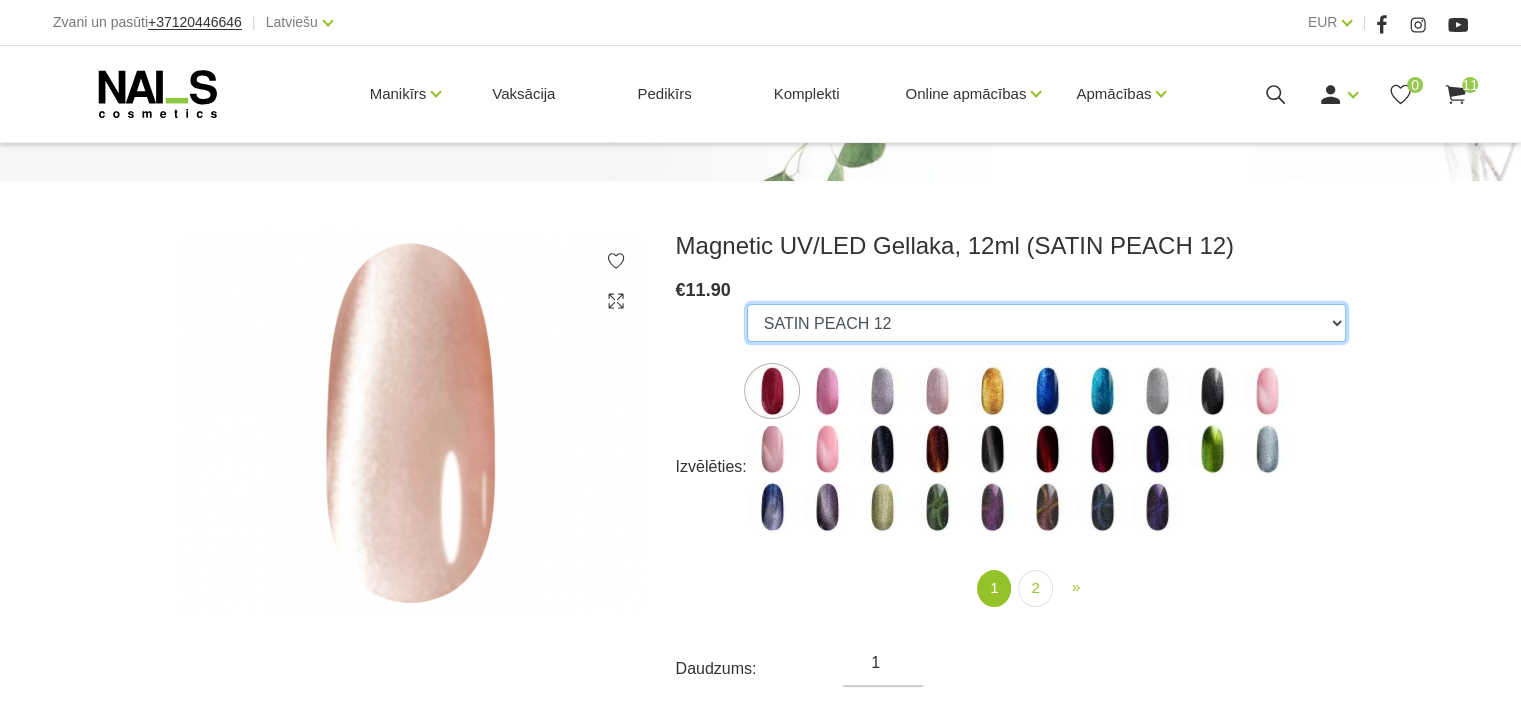 click on "10D-04 10D-07 10D-08 10D-09 10D-13 10D-14 10D-15 10D-19 10D-20 607 614 615 701 702 703 704 705 706 9D-42 D-01 D-02 D-03 D-04 DISCO 47 DISCO 49 DISCO 50 DISCO 53 DISCO 55 Halographic Cat Eye SATIN BEIGE 18 SATIN CACAO 29 SATIN NUDE 02 SATIN PEACH 12 SATIN PURPLE SECRET P01 SATIN RASPBERRY P02 SATIN SILVER 01 SATIN STEEL 22" at bounding box center (1046, 323) 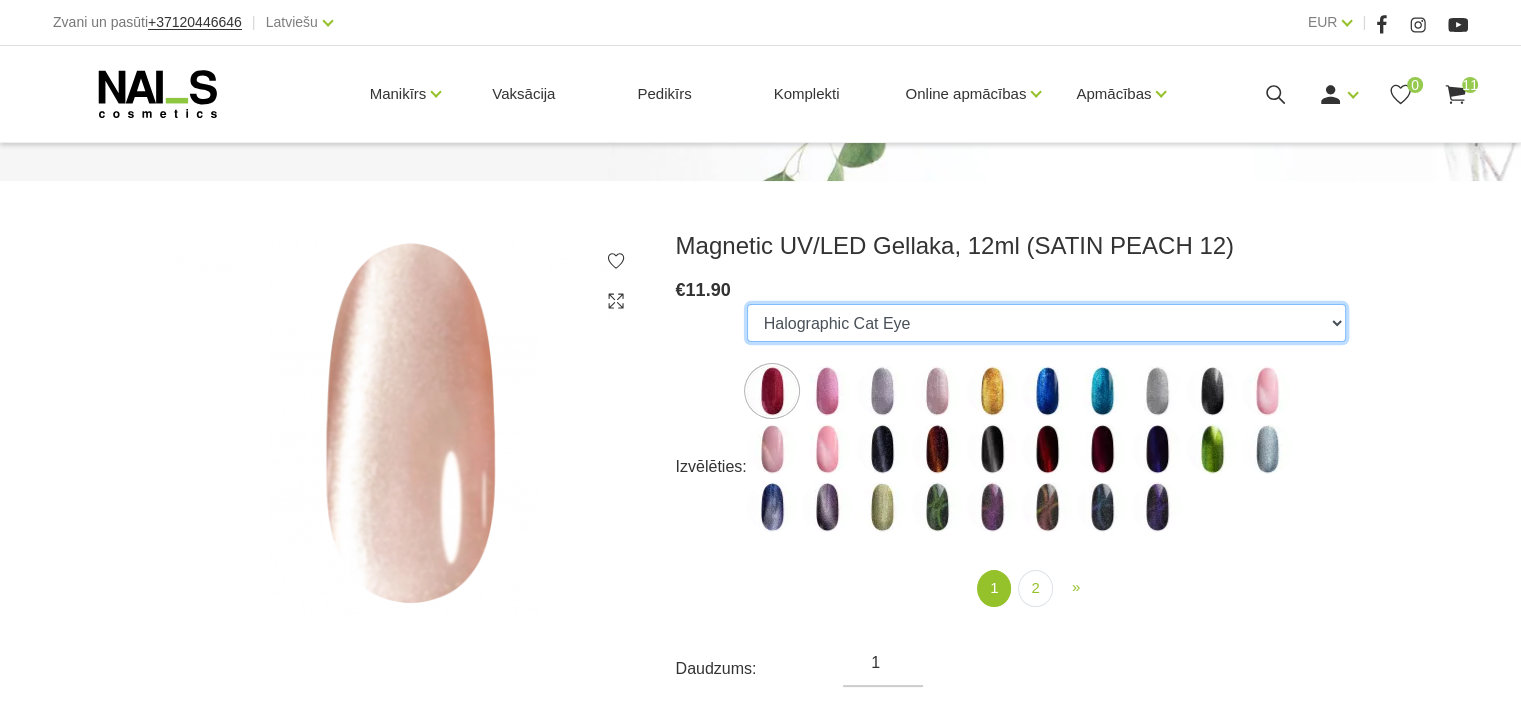 click on "10D-04 10D-07 10D-08 10D-09 10D-13 10D-14 10D-15 10D-19 10D-20 607 614 615 701 702 703 704 705 706 9D-42 D-01 D-02 D-03 D-04 DISCO 47 DISCO 49 DISCO 50 DISCO 53 DISCO 55 Halographic Cat Eye SATIN BEIGE 18 SATIN CACAO 29 SATIN NUDE 02 SATIN PEACH 12 SATIN PURPLE SECRET P01 SATIN RASPBERRY P02 SATIN SILVER 01 SATIN STEEL 22" at bounding box center [1046, 323] 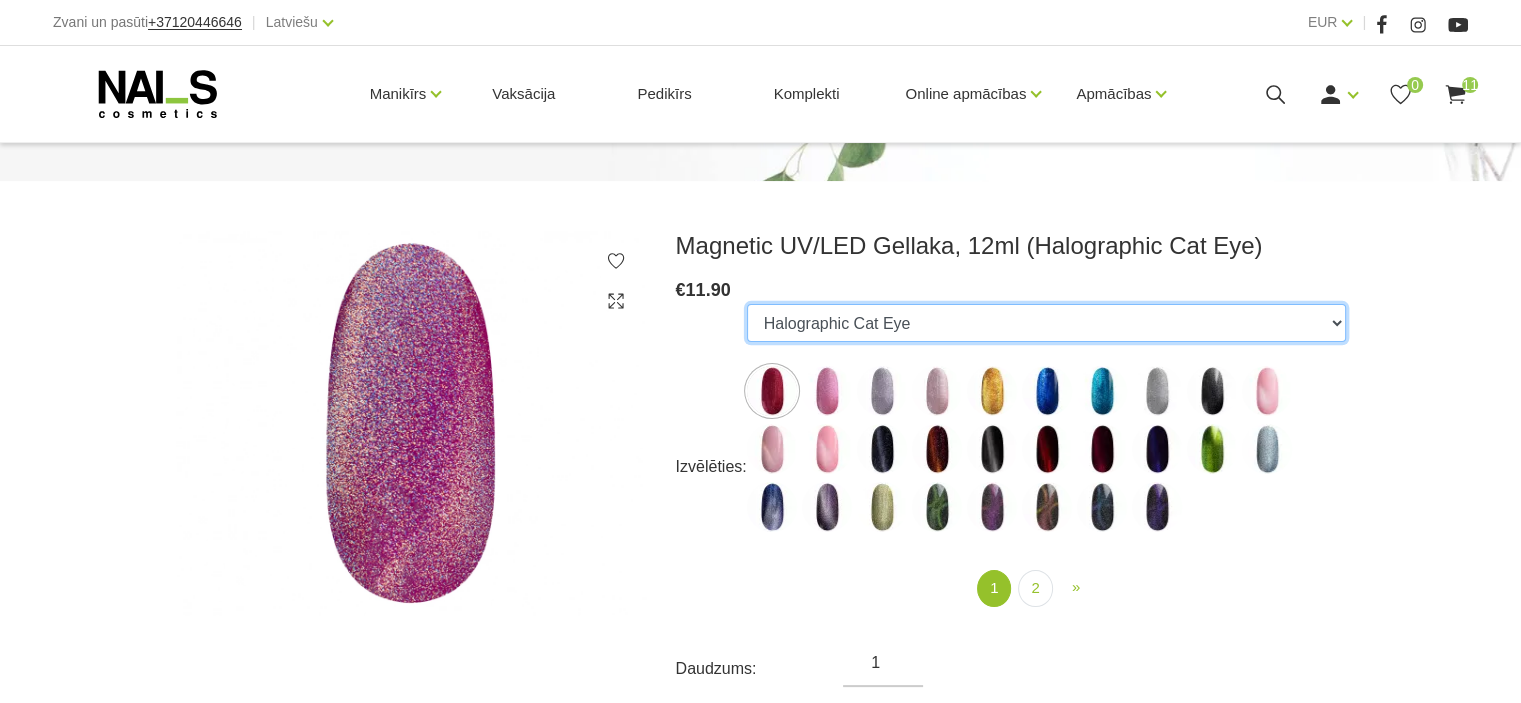 click on "10D-04 10D-07 10D-08 10D-09 10D-13 10D-14 10D-15 10D-19 10D-20 607 614 615 701 702 703 704 705 706 9D-42 D-01 D-02 D-03 D-04 DISCO 47 DISCO 49 DISCO 50 DISCO 53 DISCO 55 Halographic Cat Eye SATIN BEIGE 18 SATIN CACAO 29 SATIN NUDE 02 SATIN PEACH 12 SATIN PURPLE SECRET P01 SATIN RASPBERRY P02 SATIN SILVER 01 SATIN STEEL 22" at bounding box center (1046, 323) 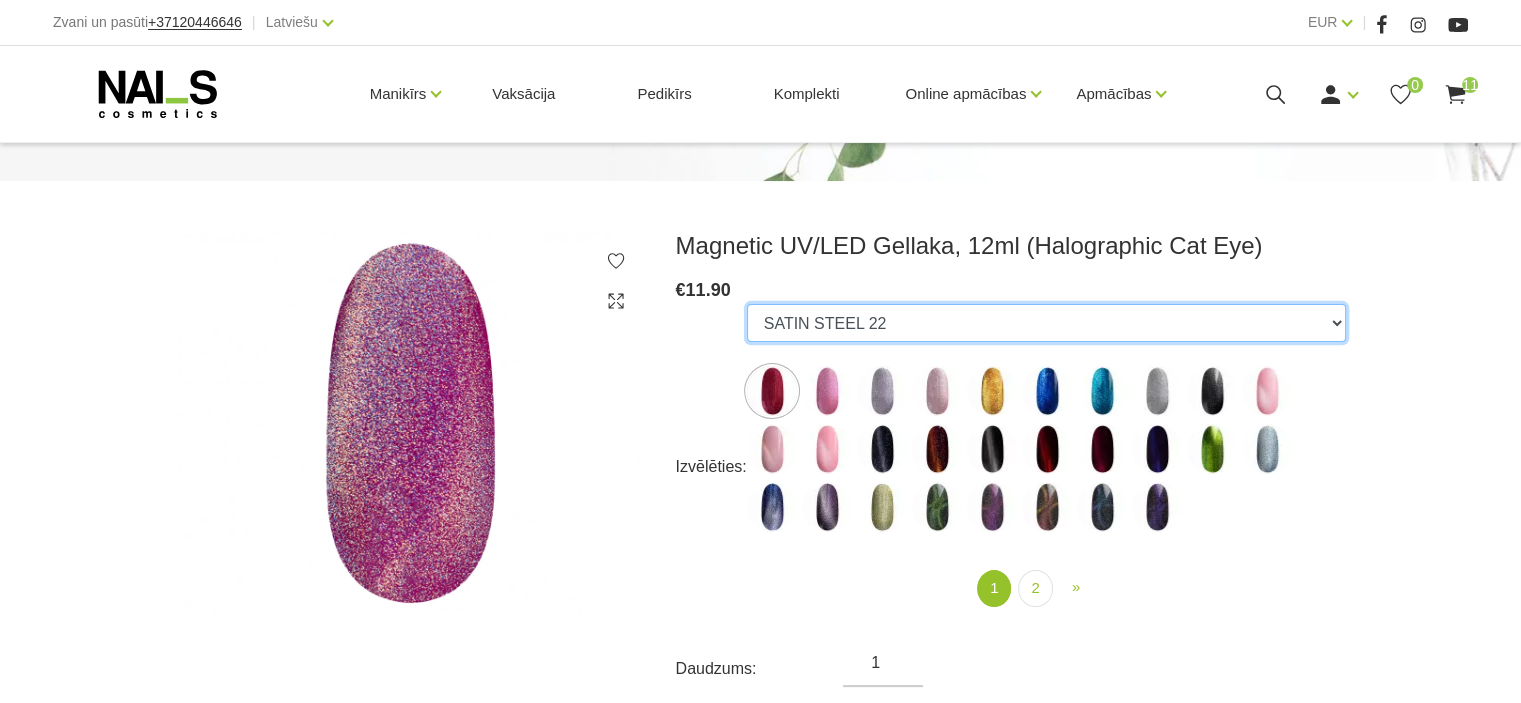 click on "10D-04 10D-07 10D-08 10D-09 10D-13 10D-14 10D-15 10D-19 10D-20 607 614 615 701 702 703 704 705 706 9D-42 D-01 D-02 D-03 D-04 DISCO 47 DISCO 49 DISCO 50 DISCO 53 DISCO 55 Halographic Cat Eye SATIN BEIGE 18 SATIN CACAO 29 SATIN NUDE 02 SATIN PEACH 12 SATIN PURPLE SECRET P01 SATIN RASPBERRY P02 SATIN SILVER 01 SATIN STEEL 22" at bounding box center [1046, 323] 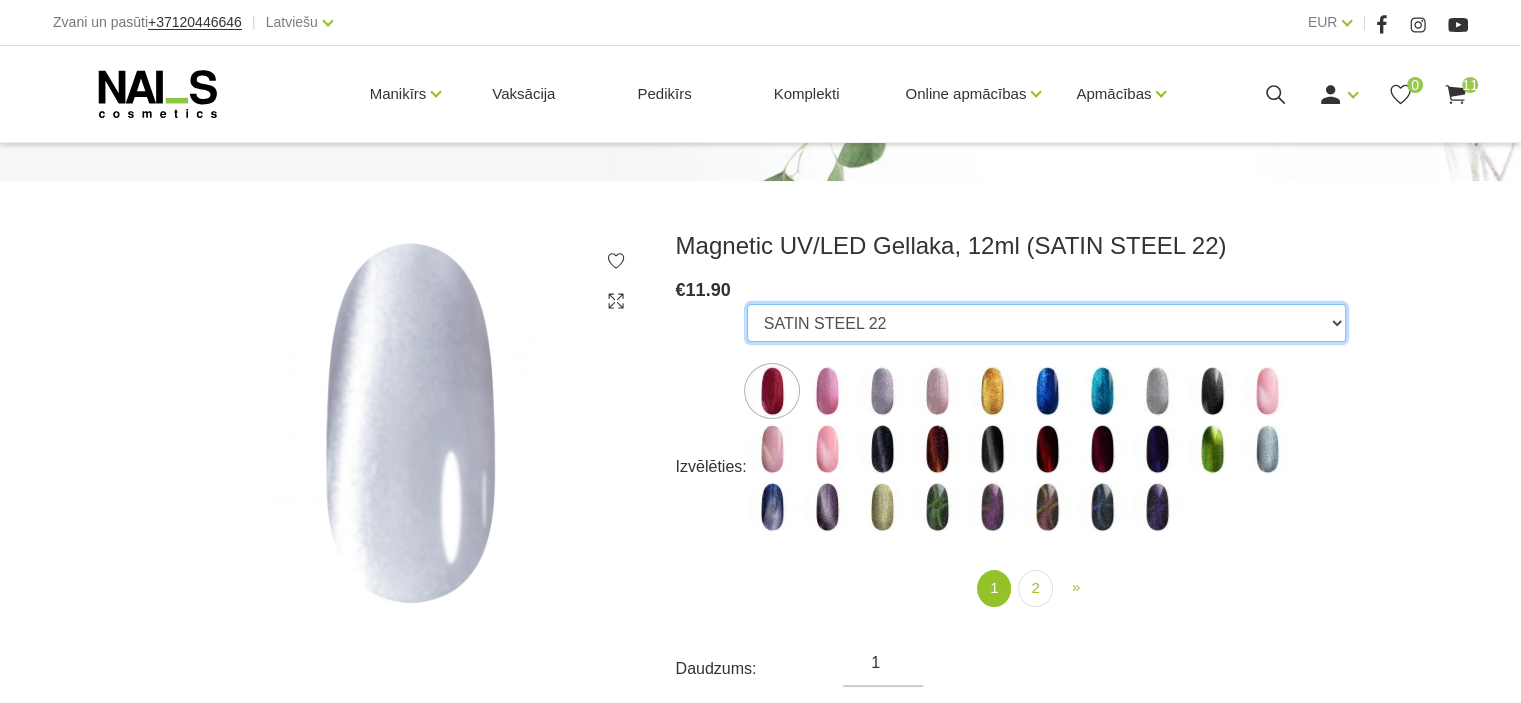 click on "10D-04 10D-07 10D-08 10D-09 10D-13 10D-14 10D-15 10D-19 10D-20 607 614 615 701 702 703 704 705 706 9D-42 D-01 D-02 D-03 D-04 DISCO 47 DISCO 49 DISCO 50 DISCO 53 DISCO 55 Halographic Cat Eye SATIN BEIGE 18 SATIN CACAO 29 SATIN NUDE 02 SATIN PEACH 12 SATIN PURPLE SECRET P01 SATIN RASPBERRY P02 SATIN SILVER 01 SATIN STEEL 22" at bounding box center (1046, 323) 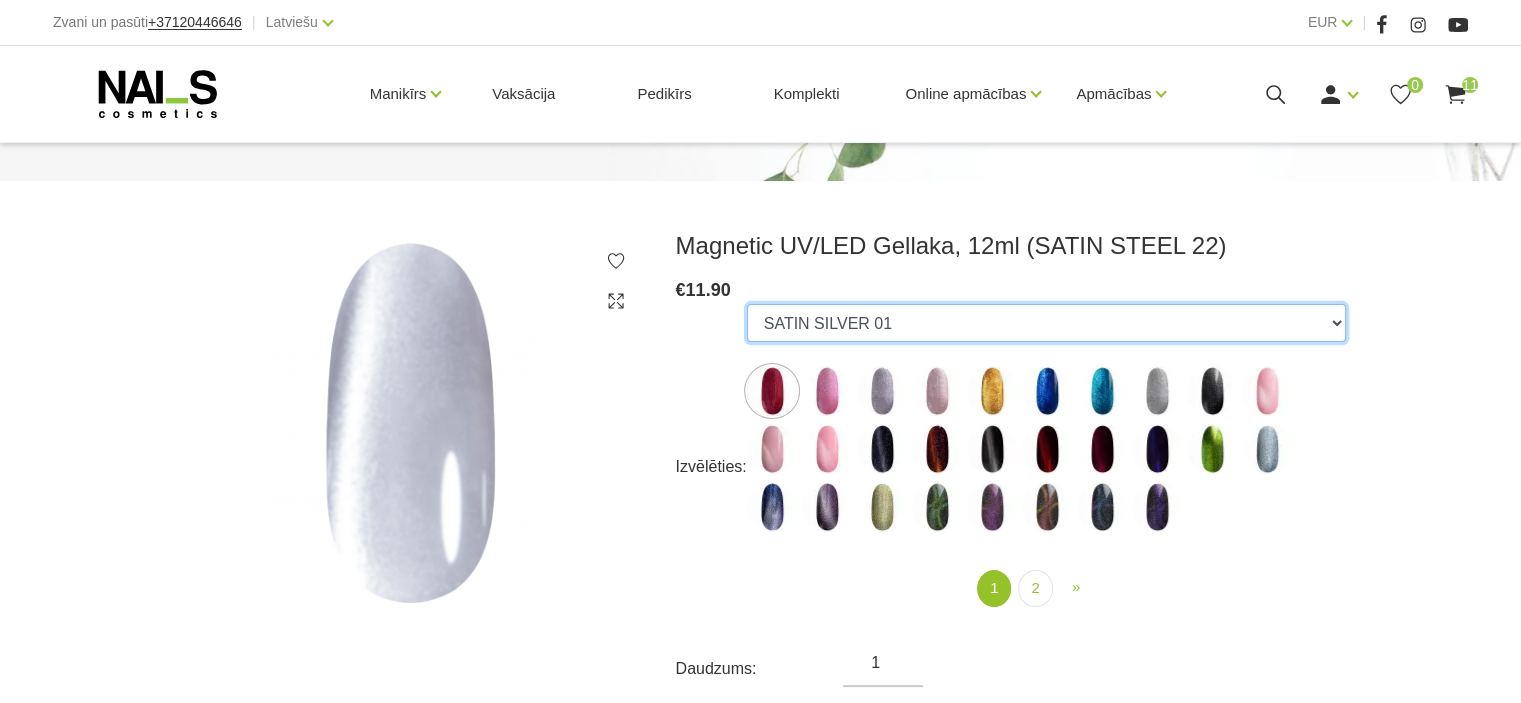 click on "10D-04 10D-07 10D-08 10D-09 10D-13 10D-14 10D-15 10D-19 10D-20 607 614 615 701 702 703 704 705 706 9D-42 D-01 D-02 D-03 D-04 DISCO 47 DISCO 49 DISCO 50 DISCO 53 DISCO 55 Halographic Cat Eye SATIN BEIGE 18 SATIN CACAO 29 SATIN NUDE 02 SATIN PEACH 12 SATIN PURPLE SECRET P01 SATIN RASPBERRY P02 SATIN SILVER 01 SATIN STEEL 22" at bounding box center (1046, 323) 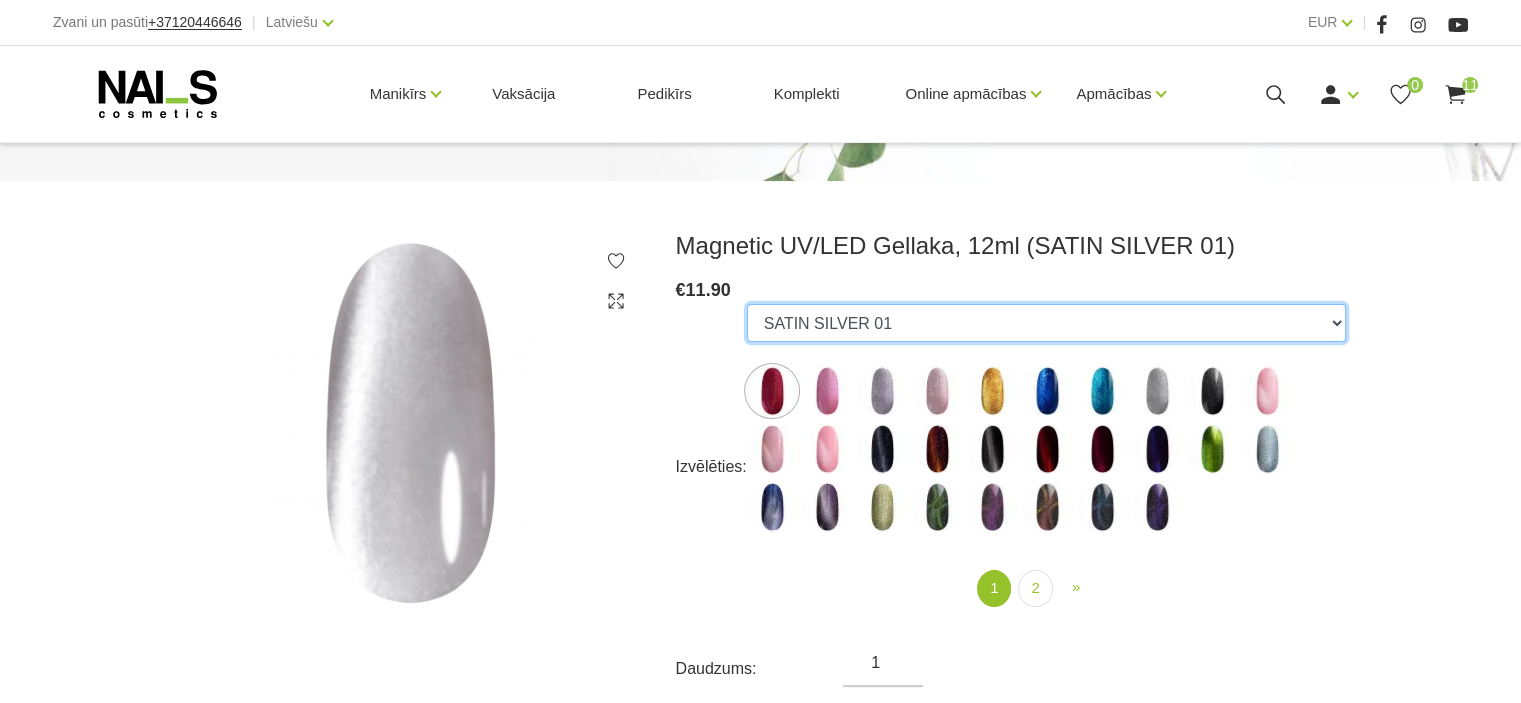 click on "10D-04 10D-07 10D-08 10D-09 10D-13 10D-14 10D-15 10D-19 10D-20 607 614 615 701 702 703 704 705 706 9D-42 D-01 D-02 D-03 D-04 DISCO 47 DISCO 49 DISCO 50 DISCO 53 DISCO 55 Halographic Cat Eye SATIN BEIGE 18 SATIN CACAO 29 SATIN NUDE 02 SATIN PEACH 12 SATIN PURPLE SECRET P01 SATIN RASPBERRY P02 SATIN SILVER 01 SATIN STEEL 22" at bounding box center (1046, 323) 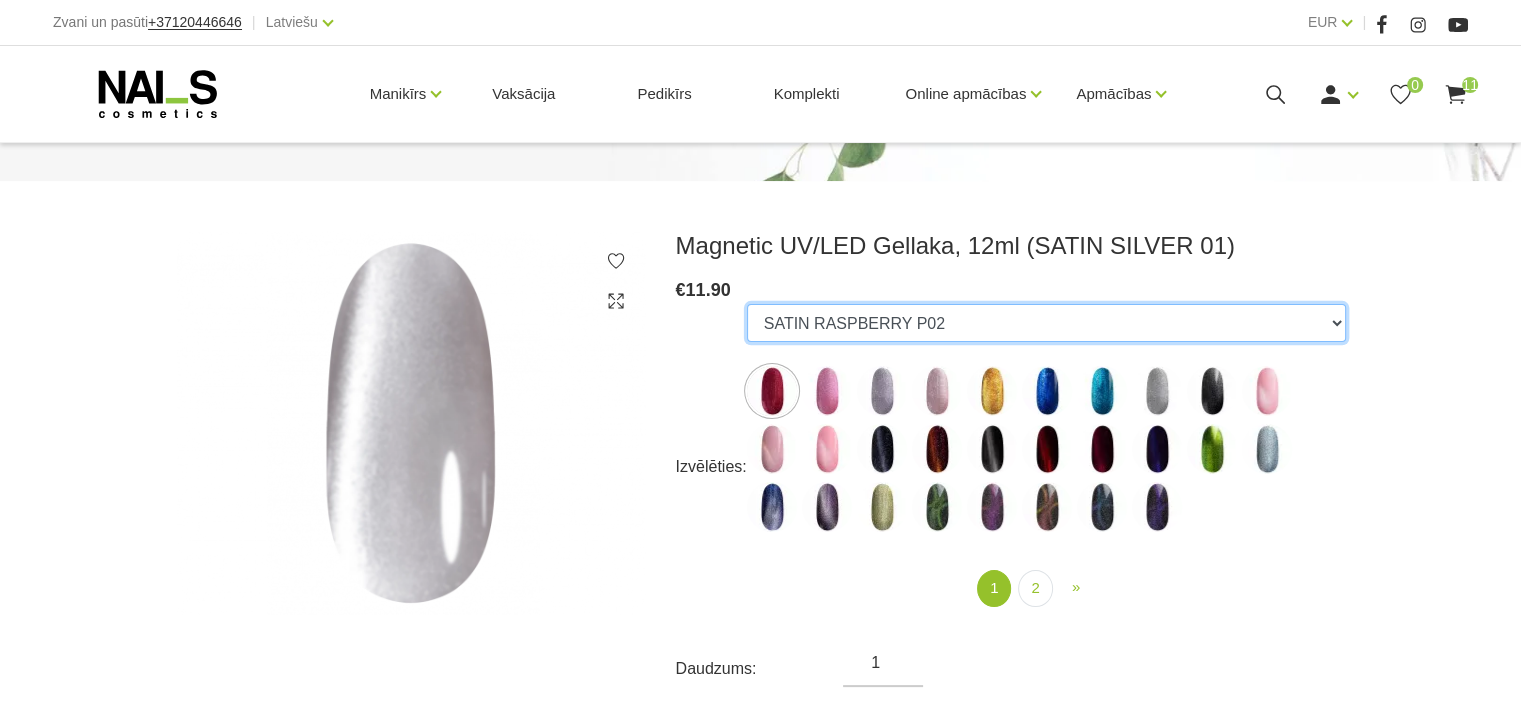 click on "10D-04 10D-07 10D-08 10D-09 10D-13 10D-14 10D-15 10D-19 10D-20 607 614 615 701 702 703 704 705 706 9D-42 D-01 D-02 D-03 D-04 DISCO 47 DISCO 49 DISCO 50 DISCO 53 DISCO 55 Halographic Cat Eye SATIN BEIGE 18 SATIN CACAO 29 SATIN NUDE 02 SATIN PEACH 12 SATIN PURPLE SECRET P01 SATIN RASPBERRY P02 SATIN SILVER 01 SATIN STEEL 22" at bounding box center [1046, 323] 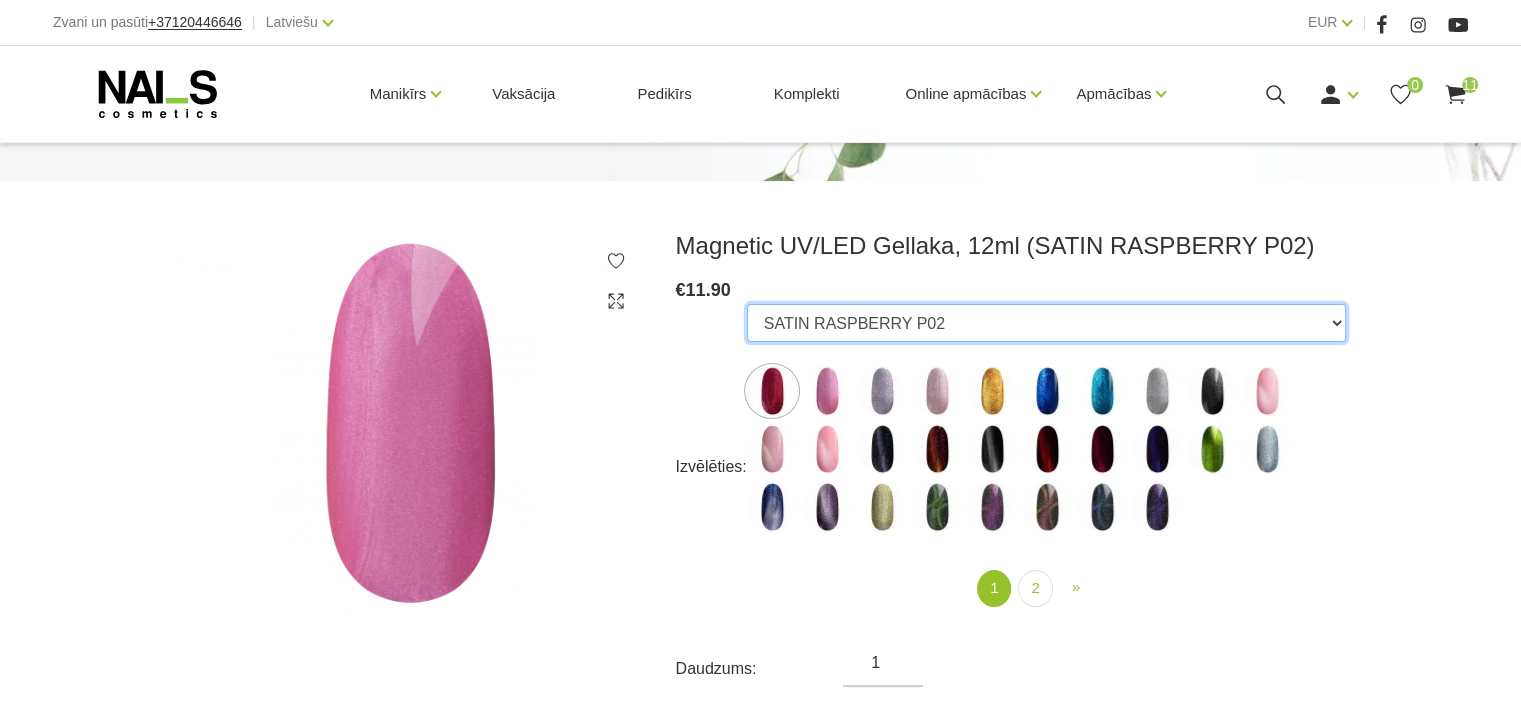 click on "10D-04 10D-07 10D-08 10D-09 10D-13 10D-14 10D-15 10D-19 10D-20 607 614 615 701 702 703 704 705 706 9D-42 D-01 D-02 D-03 D-04 DISCO 47 DISCO 49 DISCO 50 DISCO 53 DISCO 55 Halographic Cat Eye SATIN BEIGE 18 SATIN CACAO 29 SATIN NUDE 02 SATIN PEACH 12 SATIN PURPLE SECRET P01 SATIN RASPBERRY P02 SATIN SILVER 01 SATIN STEEL 22" at bounding box center [1046, 323] 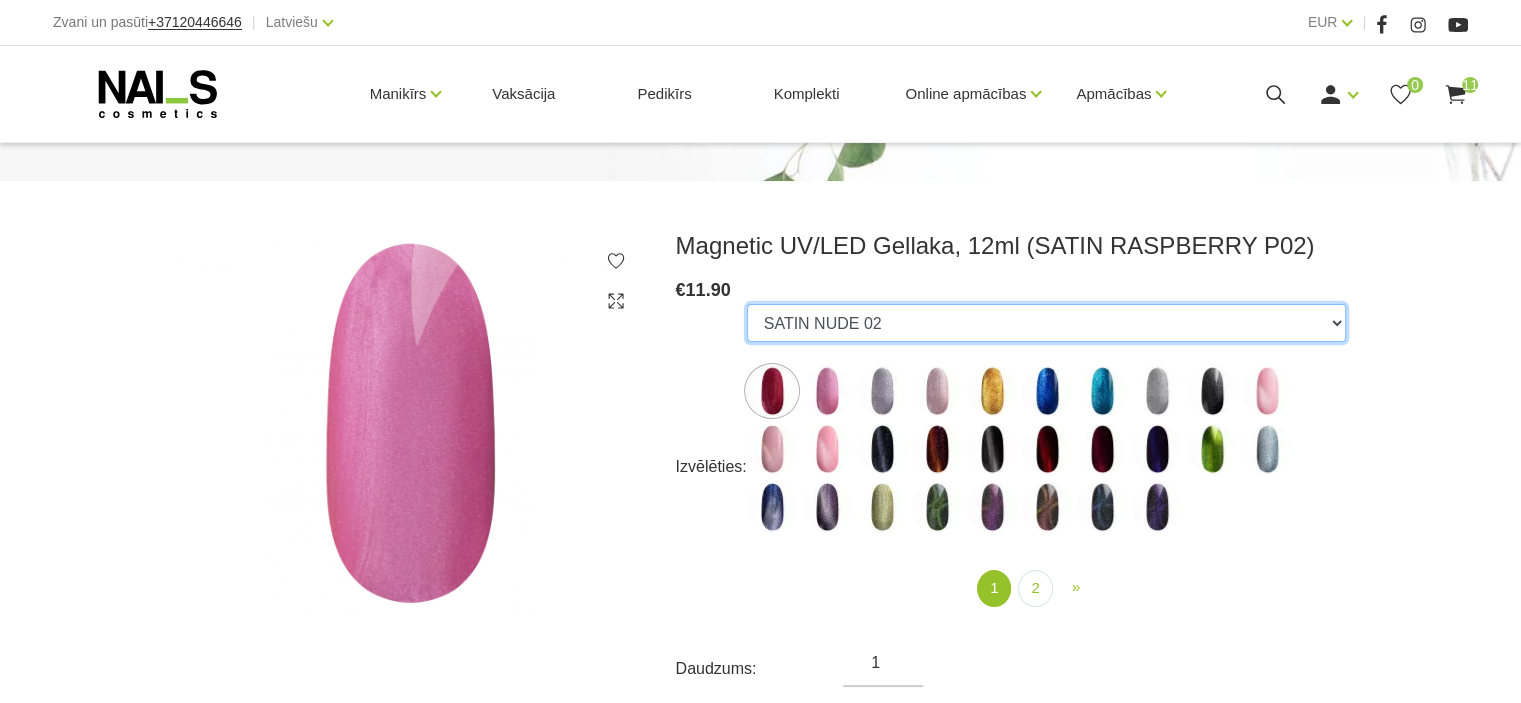 click on "10D-04 10D-07 10D-08 10D-09 10D-13 10D-14 10D-15 10D-19 10D-20 607 614 615 701 702 703 704 705 706 9D-42 D-01 D-02 D-03 D-04 DISCO 47 DISCO 49 DISCO 50 DISCO 53 DISCO 55 Halographic Cat Eye SATIN BEIGE 18 SATIN CACAO 29 SATIN NUDE 02 SATIN PEACH 12 SATIN PURPLE SECRET P01 SATIN RASPBERRY P02 SATIN SILVER 01 SATIN STEEL 22" at bounding box center (1046, 323) 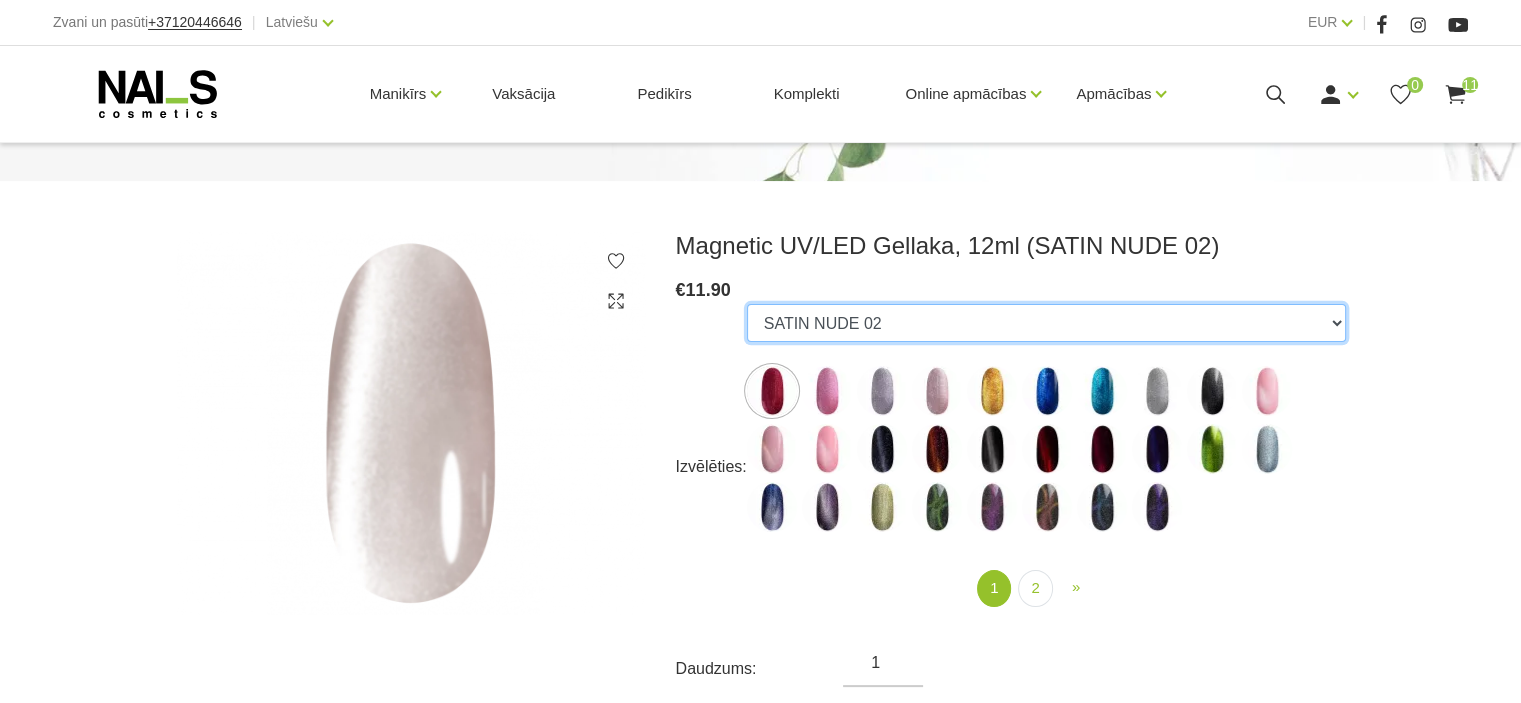 click on "10D-04 10D-07 10D-08 10D-09 10D-13 10D-14 10D-15 10D-19 10D-20 607 614 615 701 702 703 704 705 706 9D-42 D-01 D-02 D-03 D-04 DISCO 47 DISCO 49 DISCO 50 DISCO 53 DISCO 55 Halographic Cat Eye SATIN BEIGE 18 SATIN CACAO 29 SATIN NUDE 02 SATIN PEACH 12 SATIN PURPLE SECRET P01 SATIN RASPBERRY P02 SATIN SILVER 01 SATIN STEEL 22" at bounding box center [1046, 323] 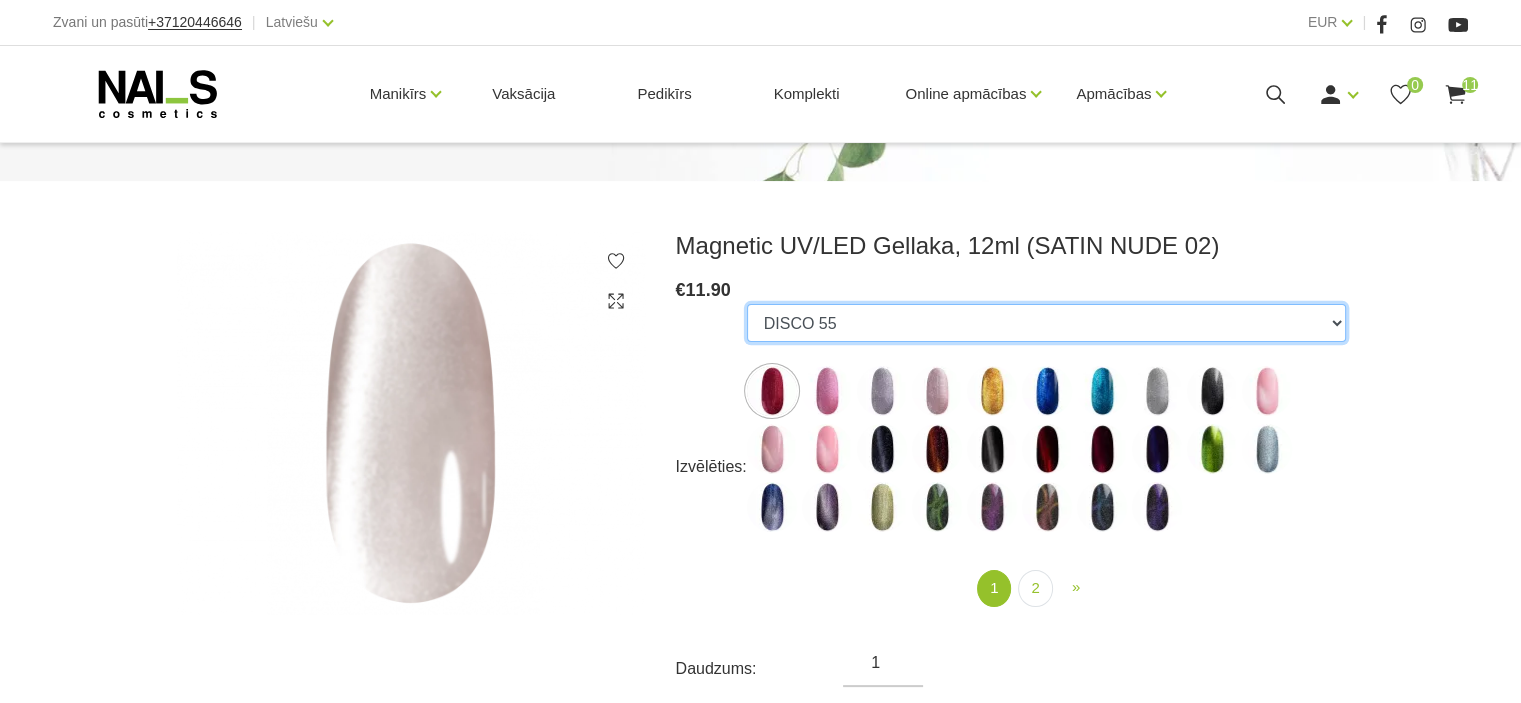 click on "10D-04 10D-07 10D-08 10D-09 10D-13 10D-14 10D-15 10D-19 10D-20 607 614 615 701 702 703 704 705 706 9D-42 D-01 D-02 D-03 D-04 DISCO 47 DISCO 49 DISCO 50 DISCO 53 DISCO 55 Halographic Cat Eye SATIN BEIGE 18 SATIN CACAO 29 SATIN NUDE 02 SATIN PEACH 12 SATIN PURPLE SECRET P01 SATIN RASPBERRY P02 SATIN SILVER 01 SATIN STEEL 22" at bounding box center (1046, 323) 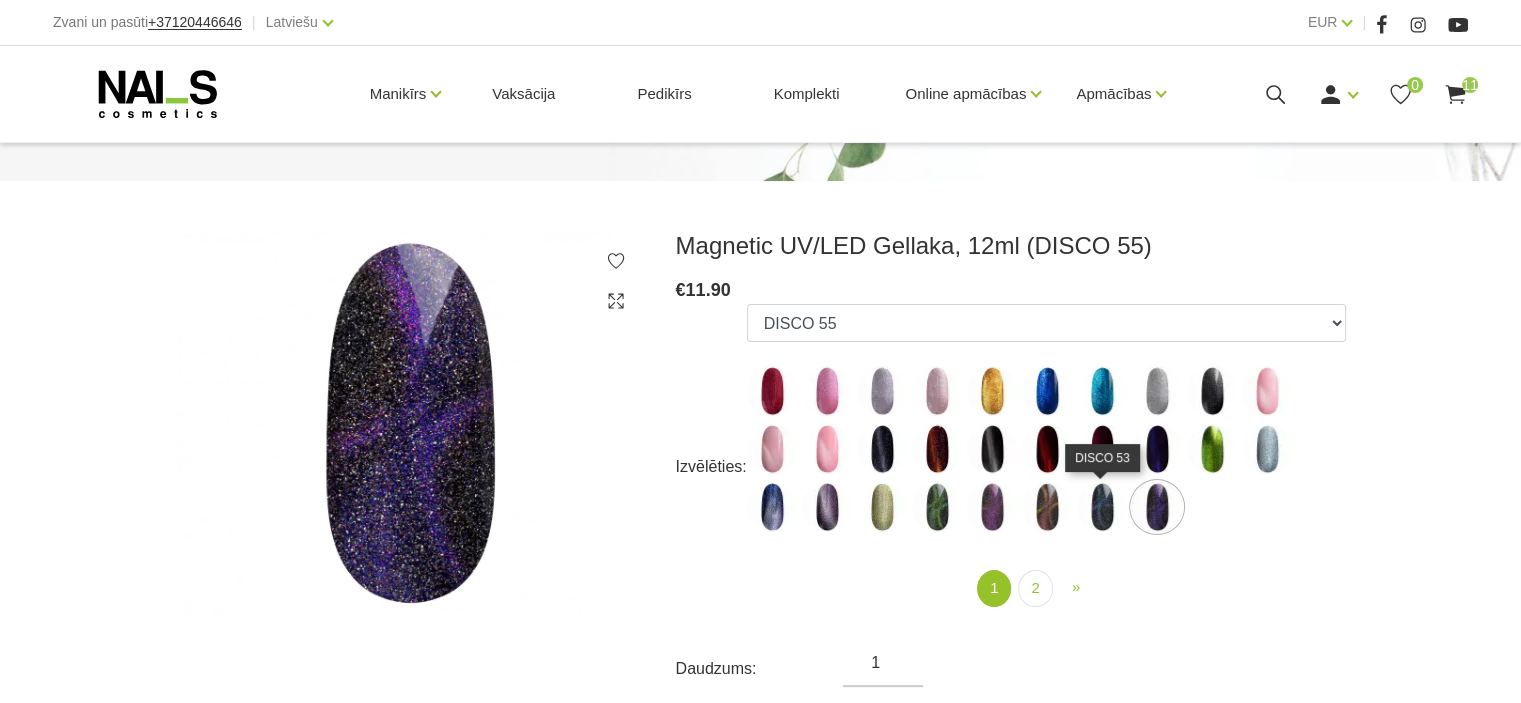 click at bounding box center (1102, 507) 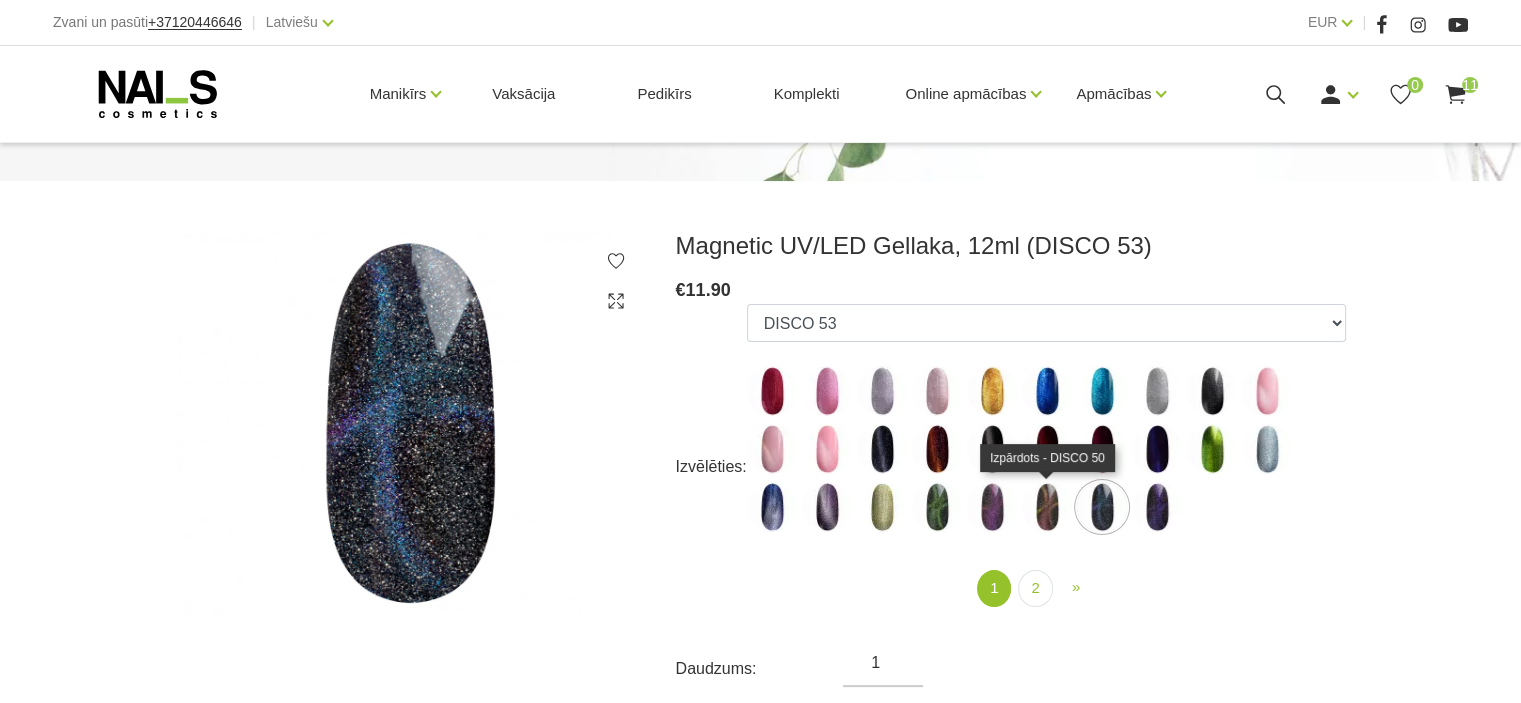 click at bounding box center [1047, 507] 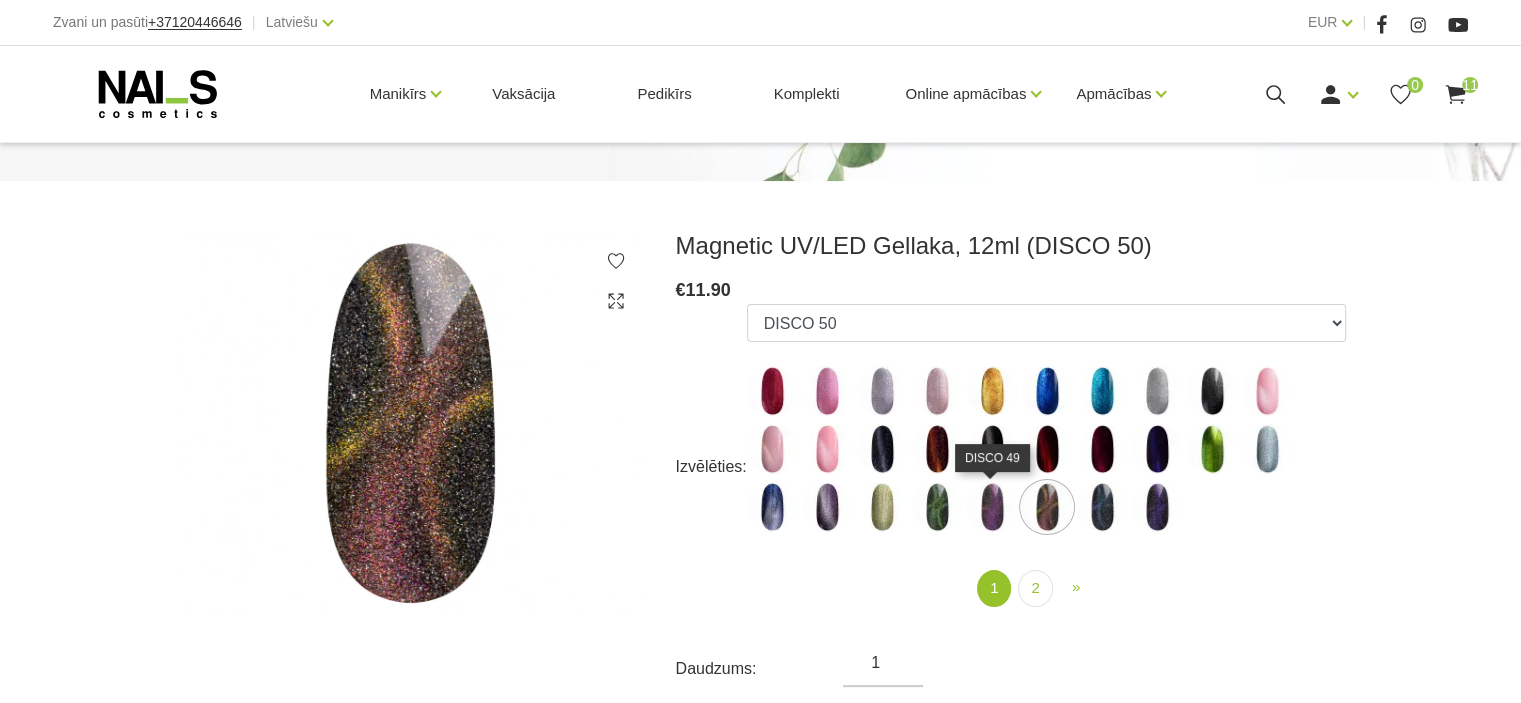 click at bounding box center [992, 507] 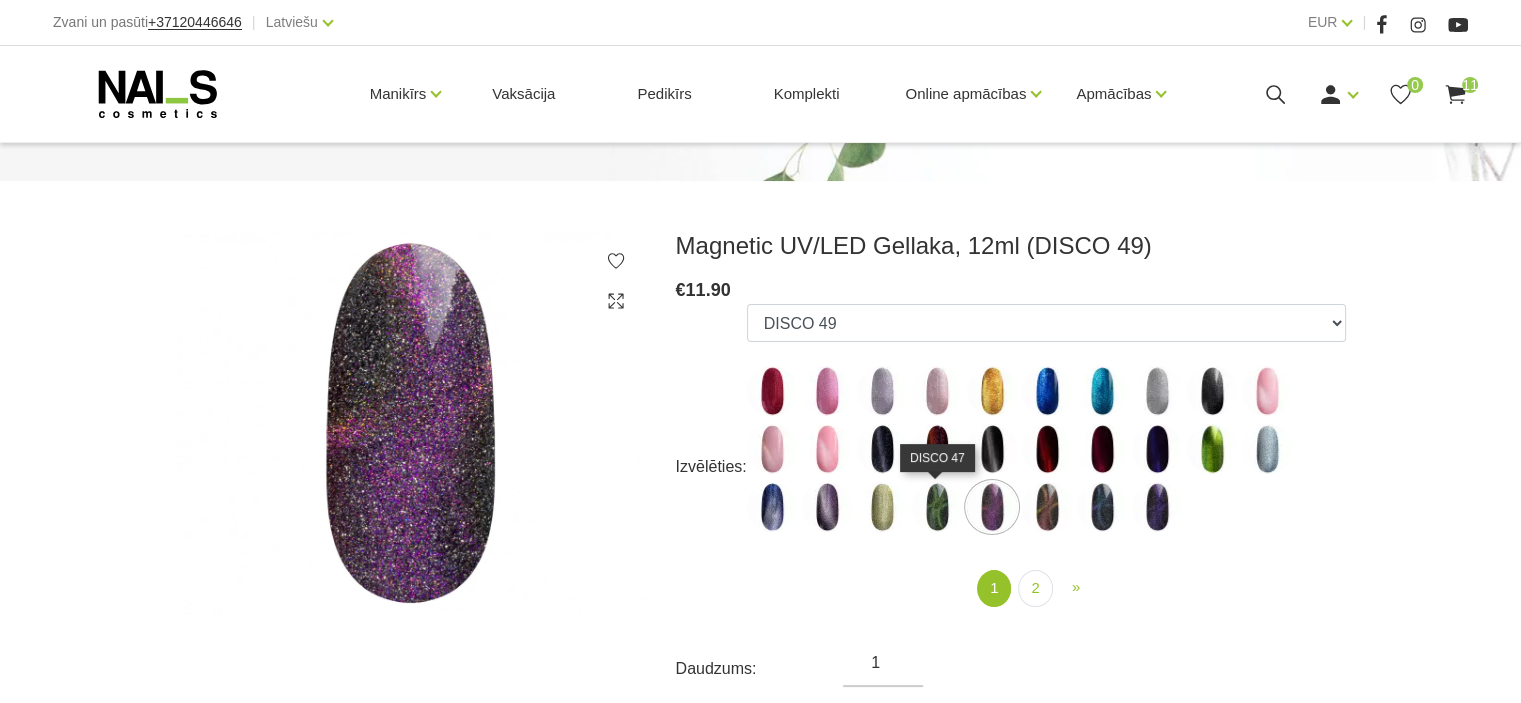 click at bounding box center (937, 507) 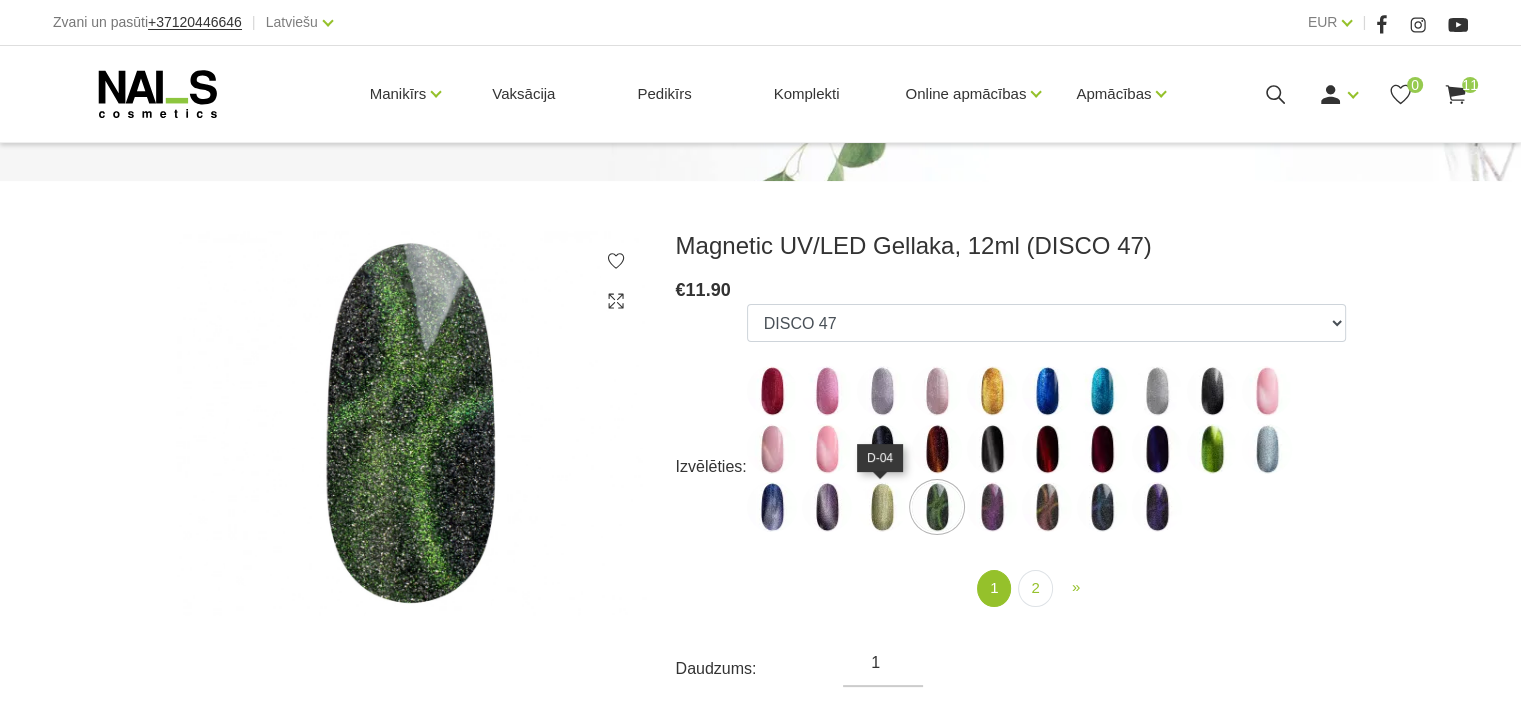 click at bounding box center [882, 507] 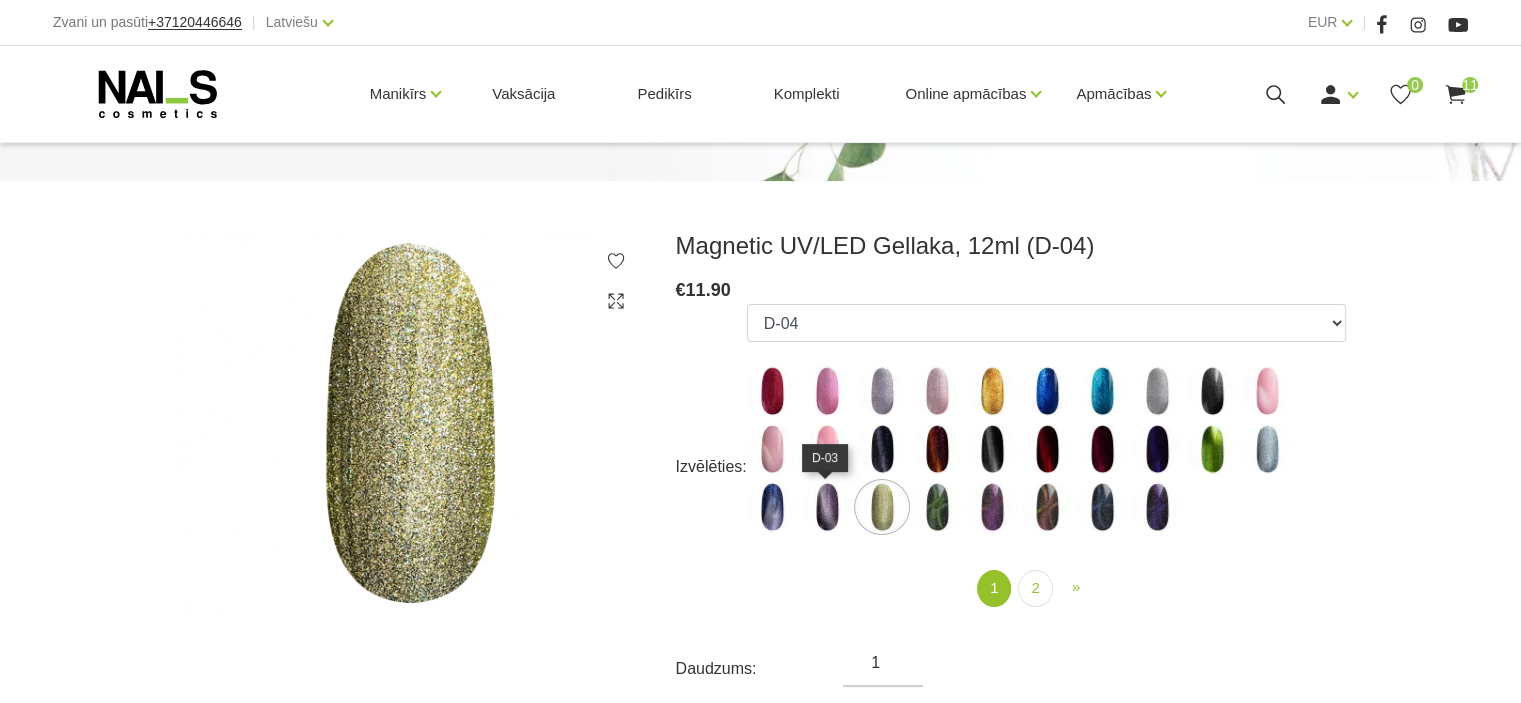 click at bounding box center (827, 507) 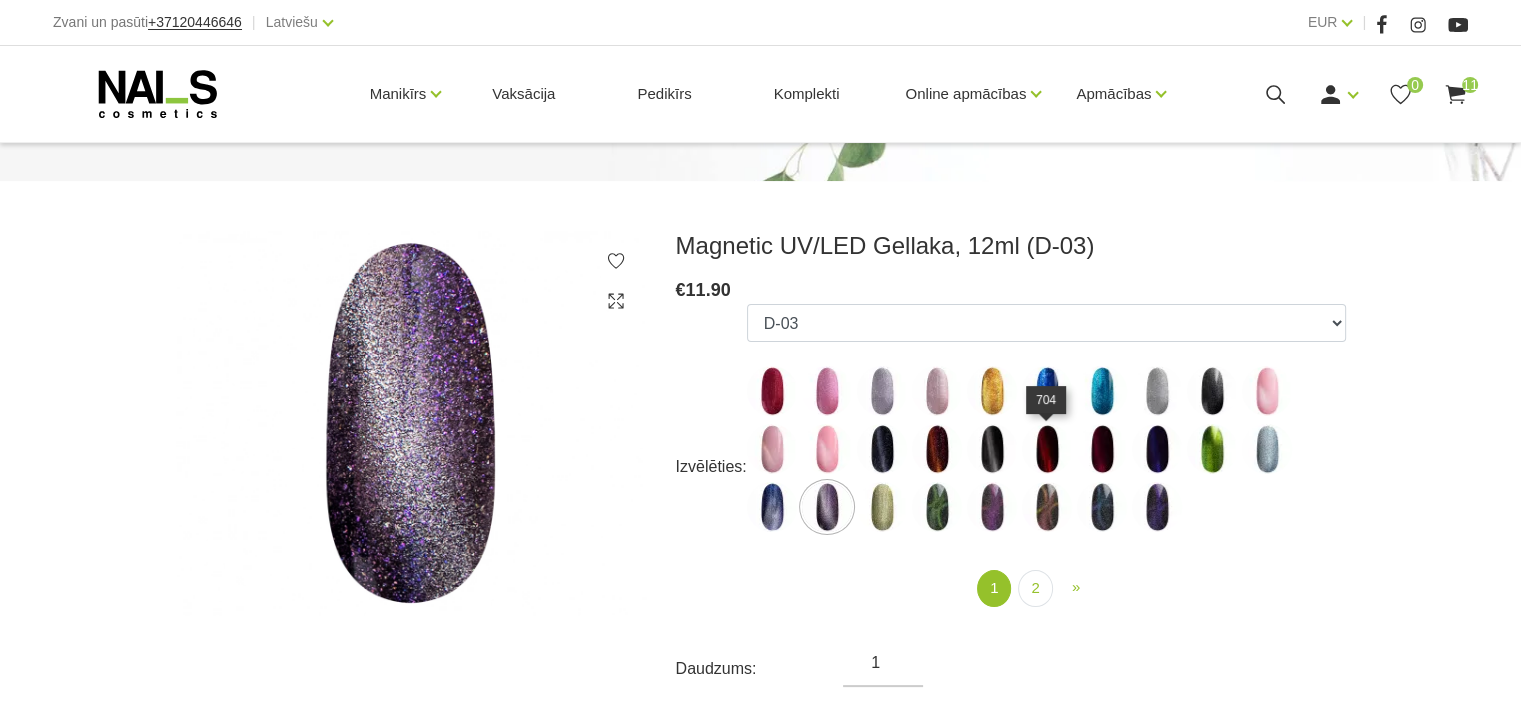 click at bounding box center [1047, 449] 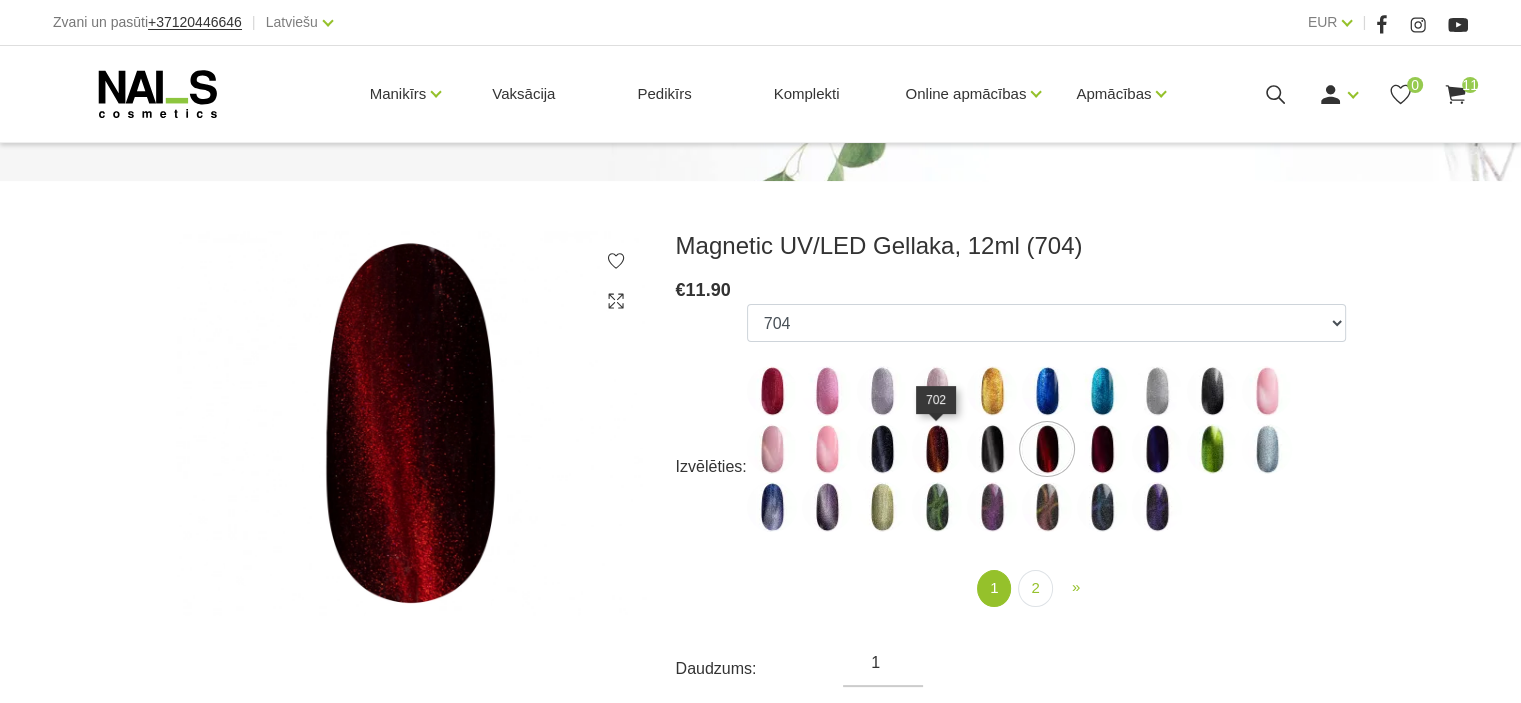 click at bounding box center [937, 449] 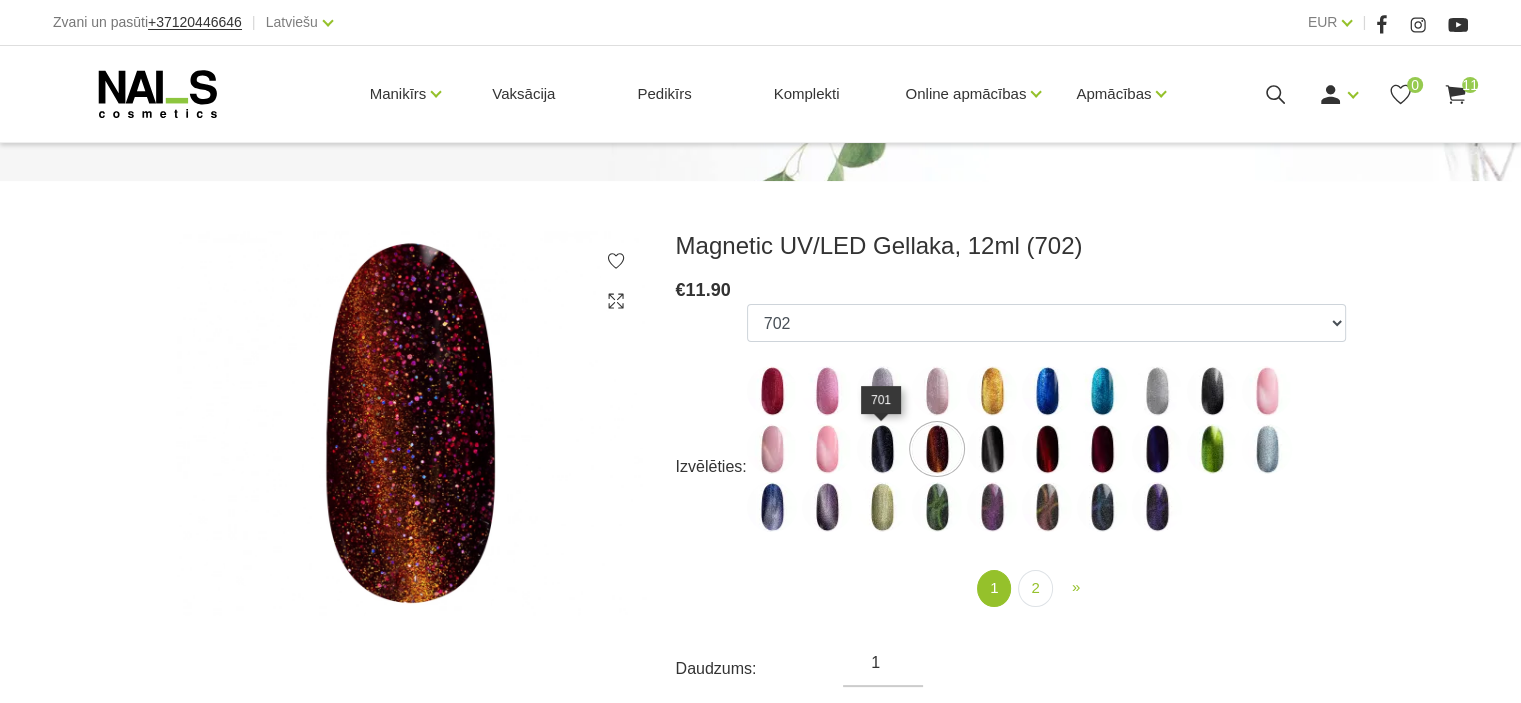 click at bounding box center [882, 449] 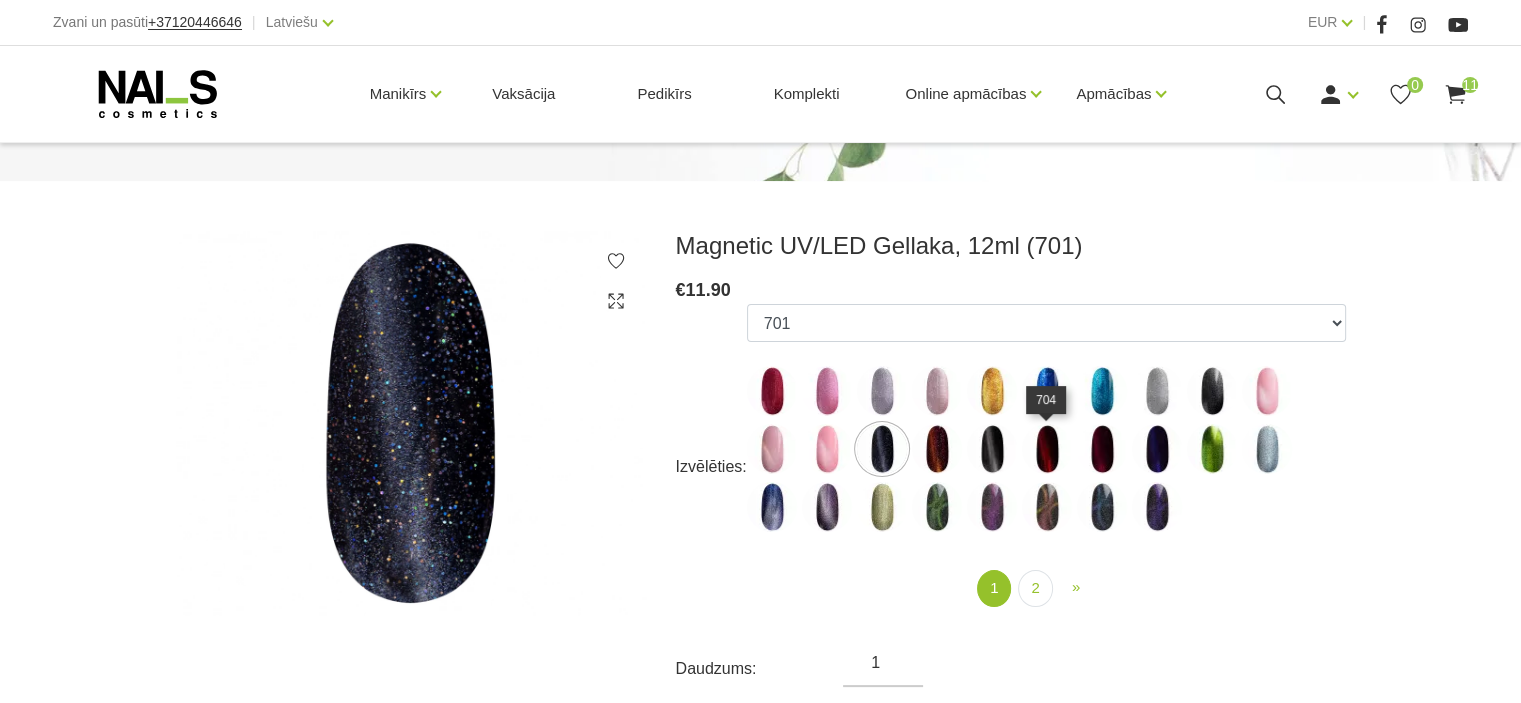 click at bounding box center (1047, 449) 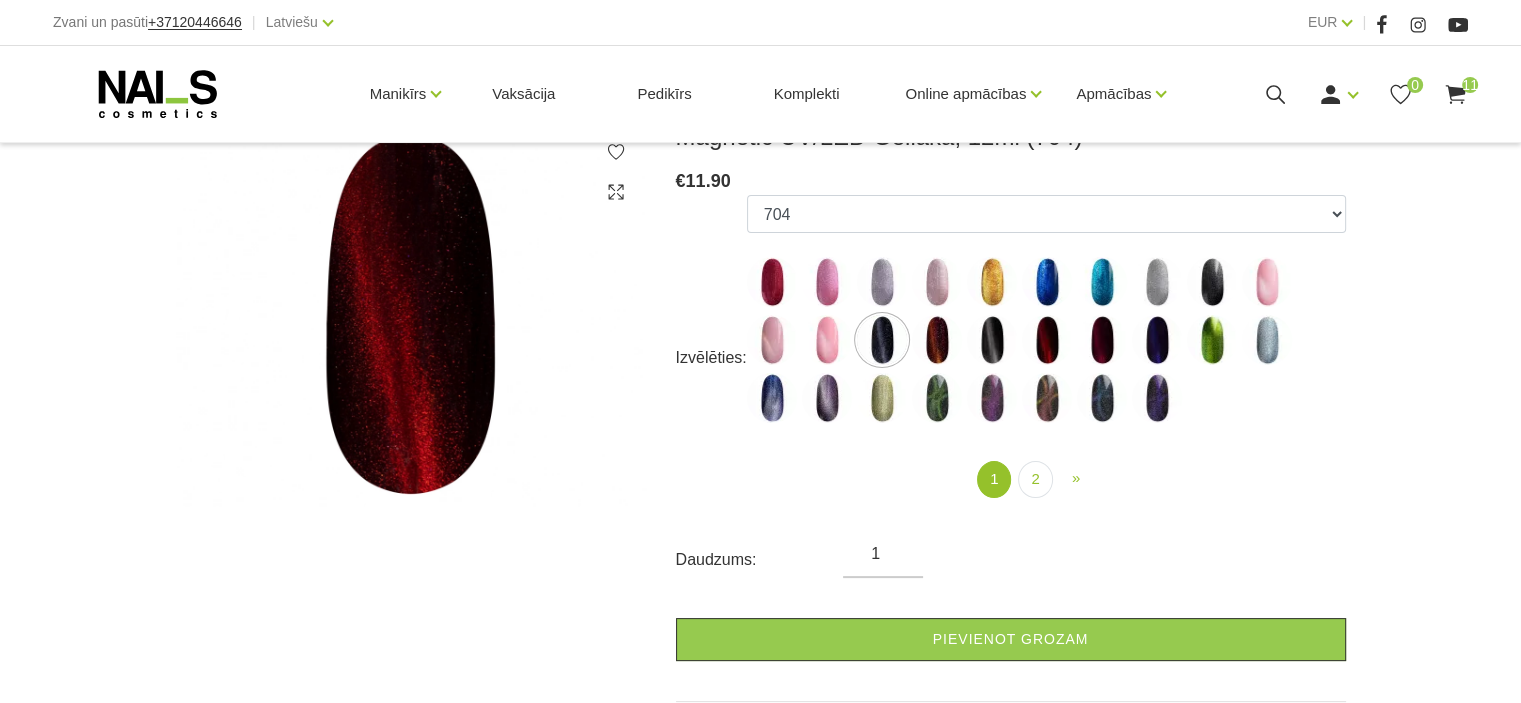 scroll, scrollTop: 337, scrollLeft: 0, axis: vertical 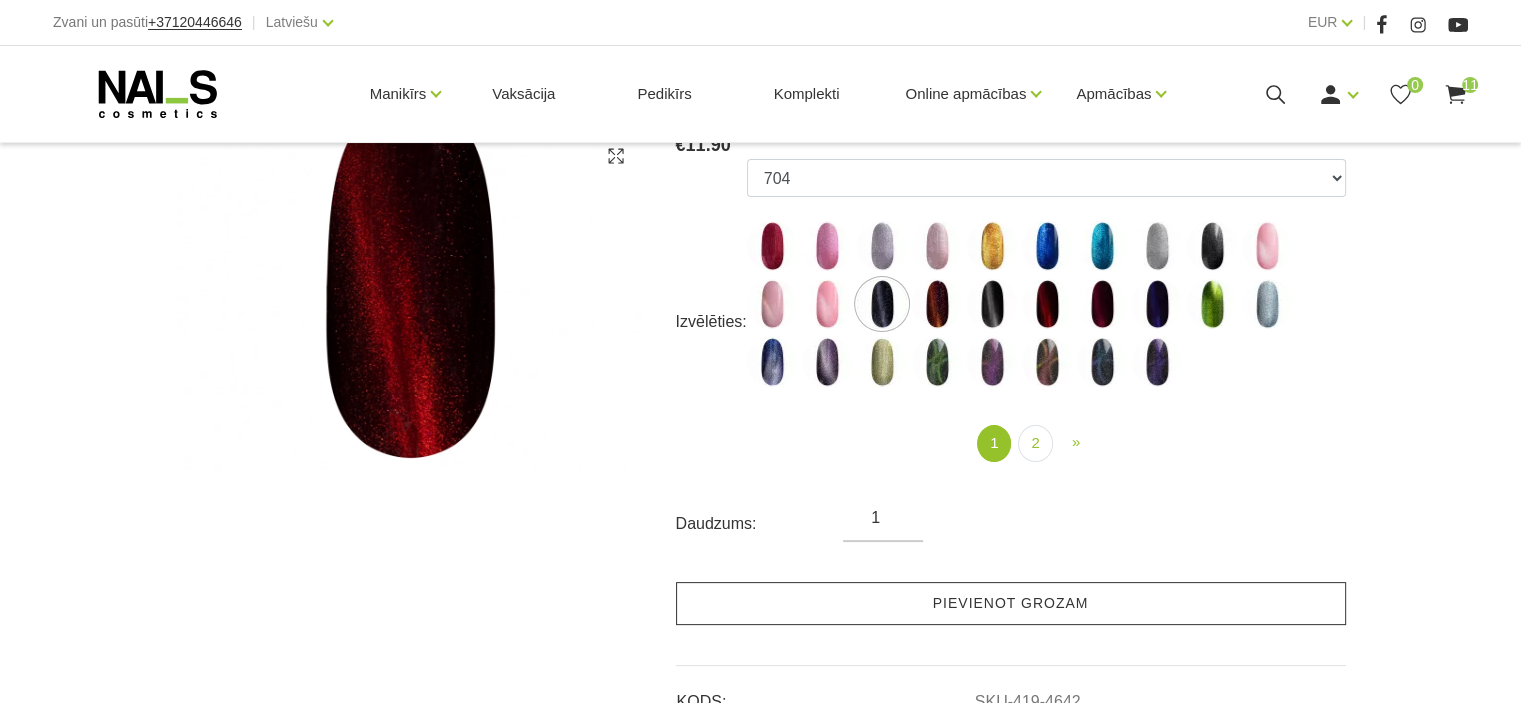 click on "Pievienot grozam" at bounding box center [1011, 603] 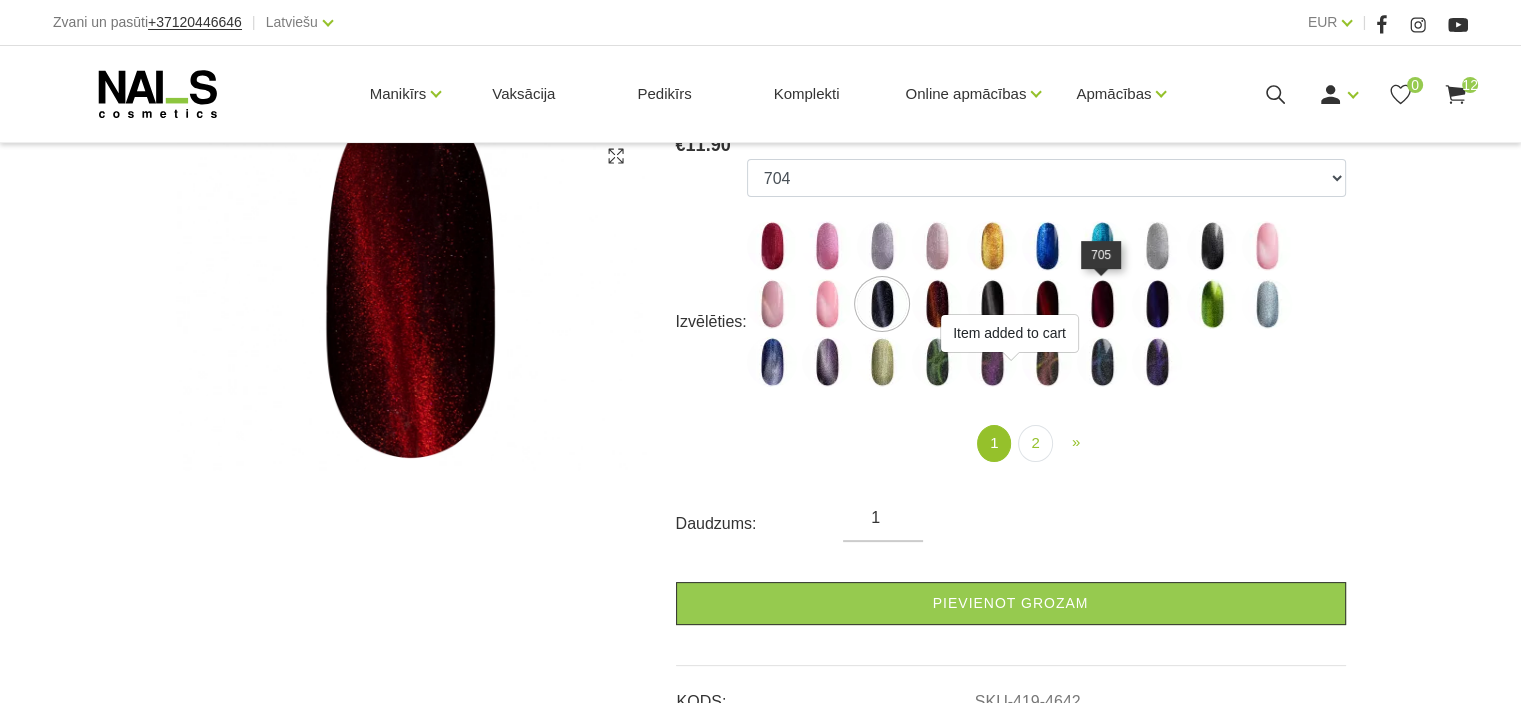 click at bounding box center [1102, 304] 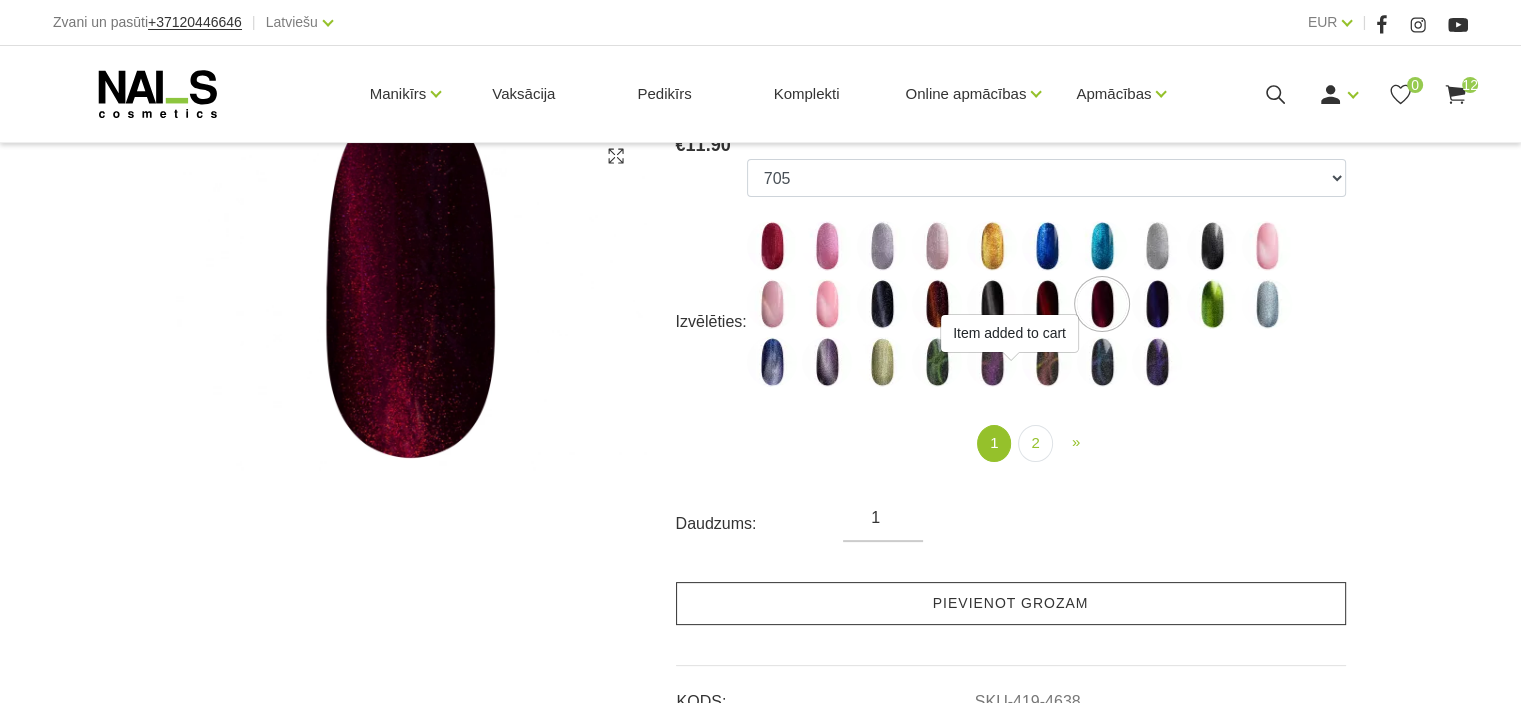 click on "Pievienot grozam" at bounding box center (1011, 603) 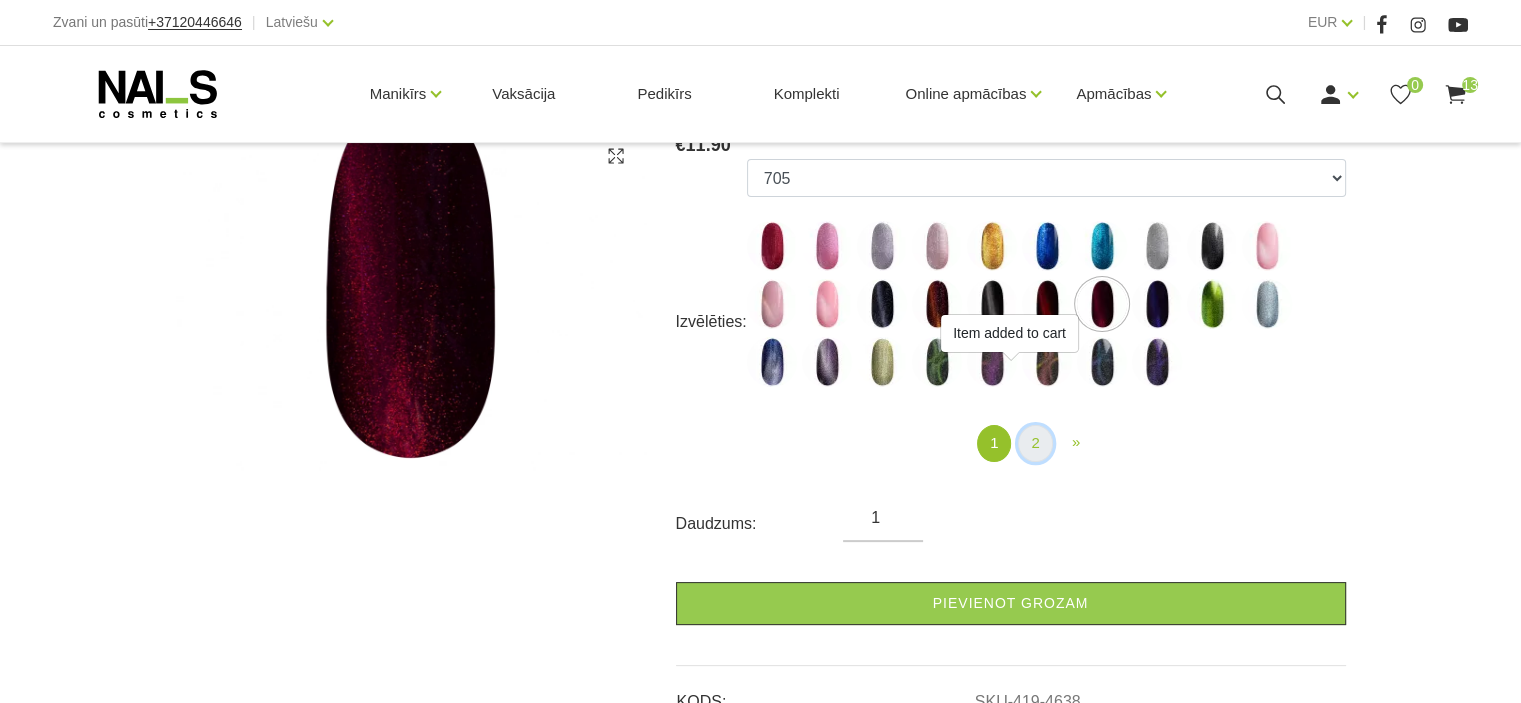 click on "2" at bounding box center [1035, 443] 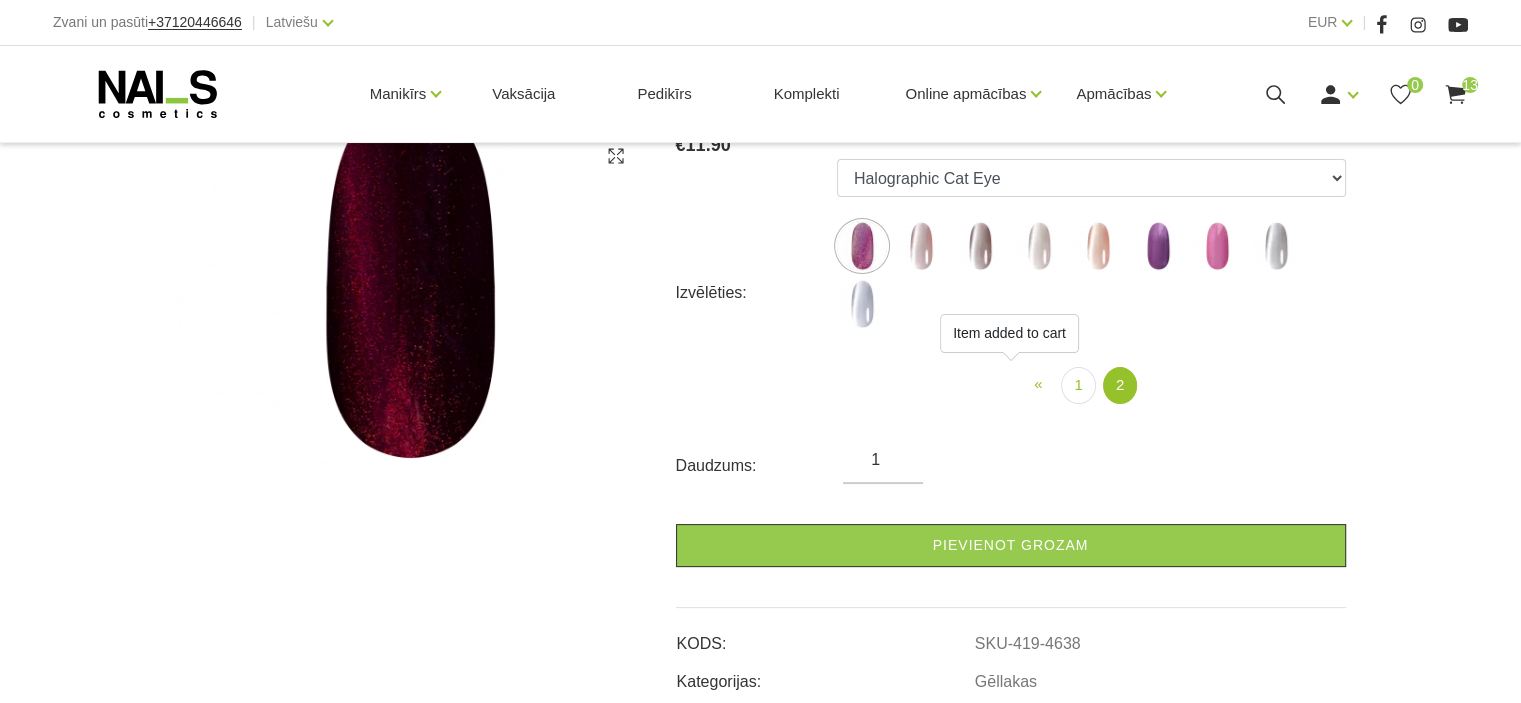 click at bounding box center [980, 246] 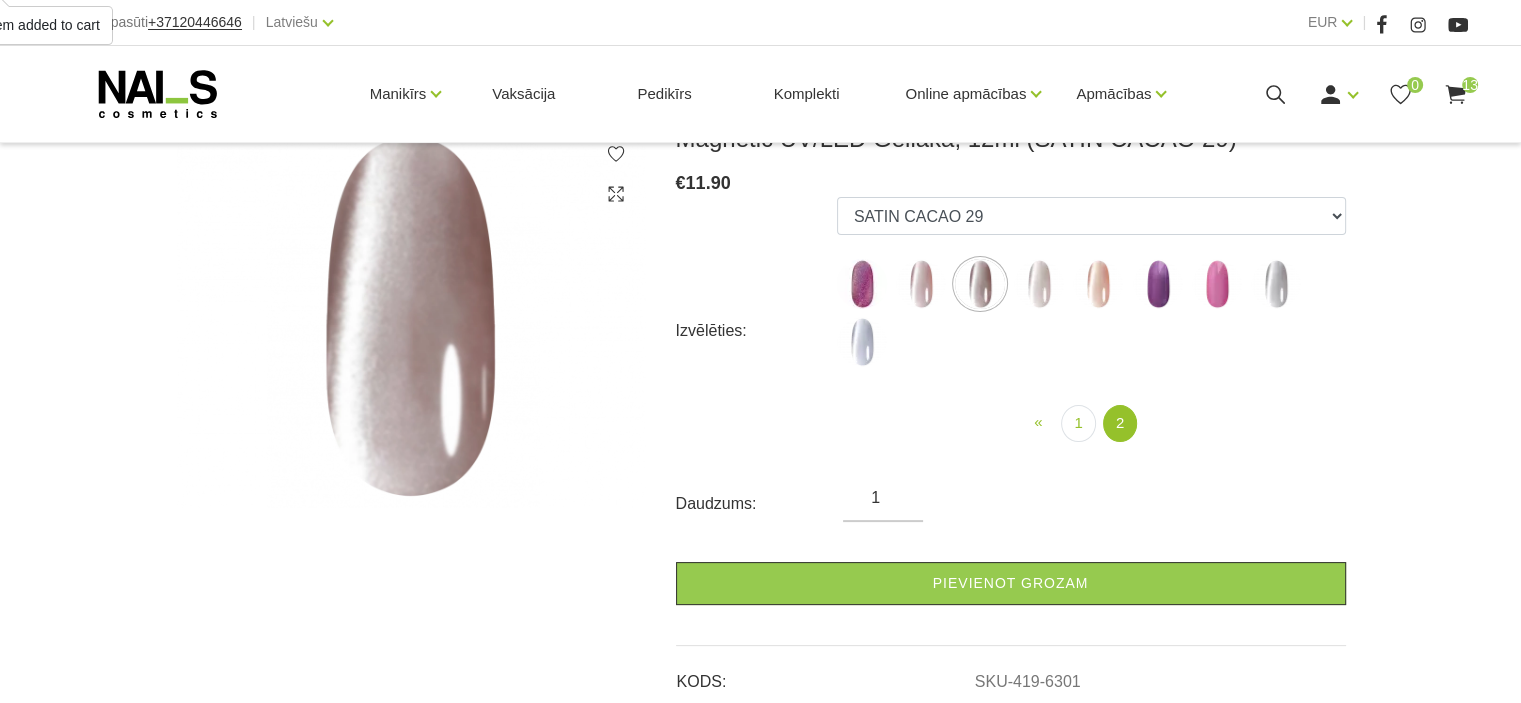scroll, scrollTop: 297, scrollLeft: 0, axis: vertical 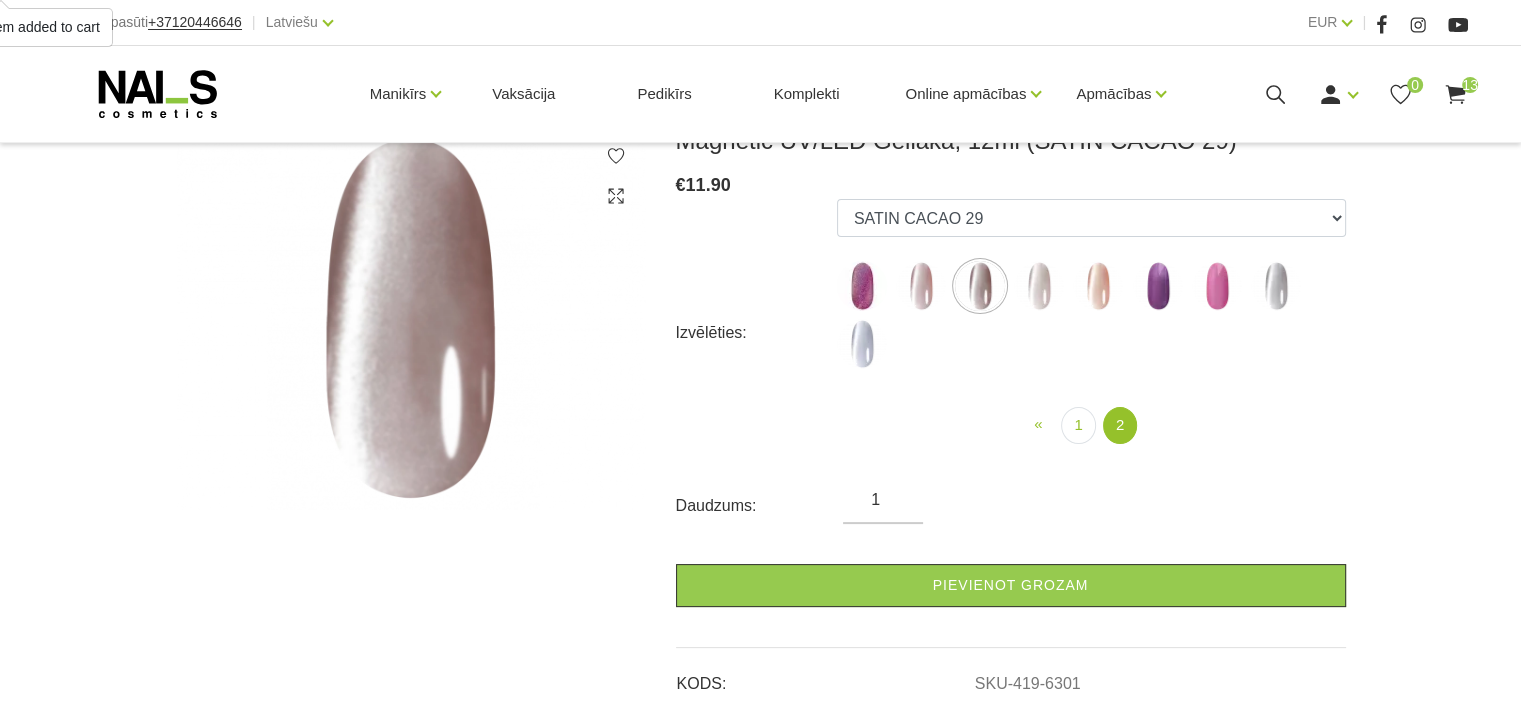 click at bounding box center (1098, 286) 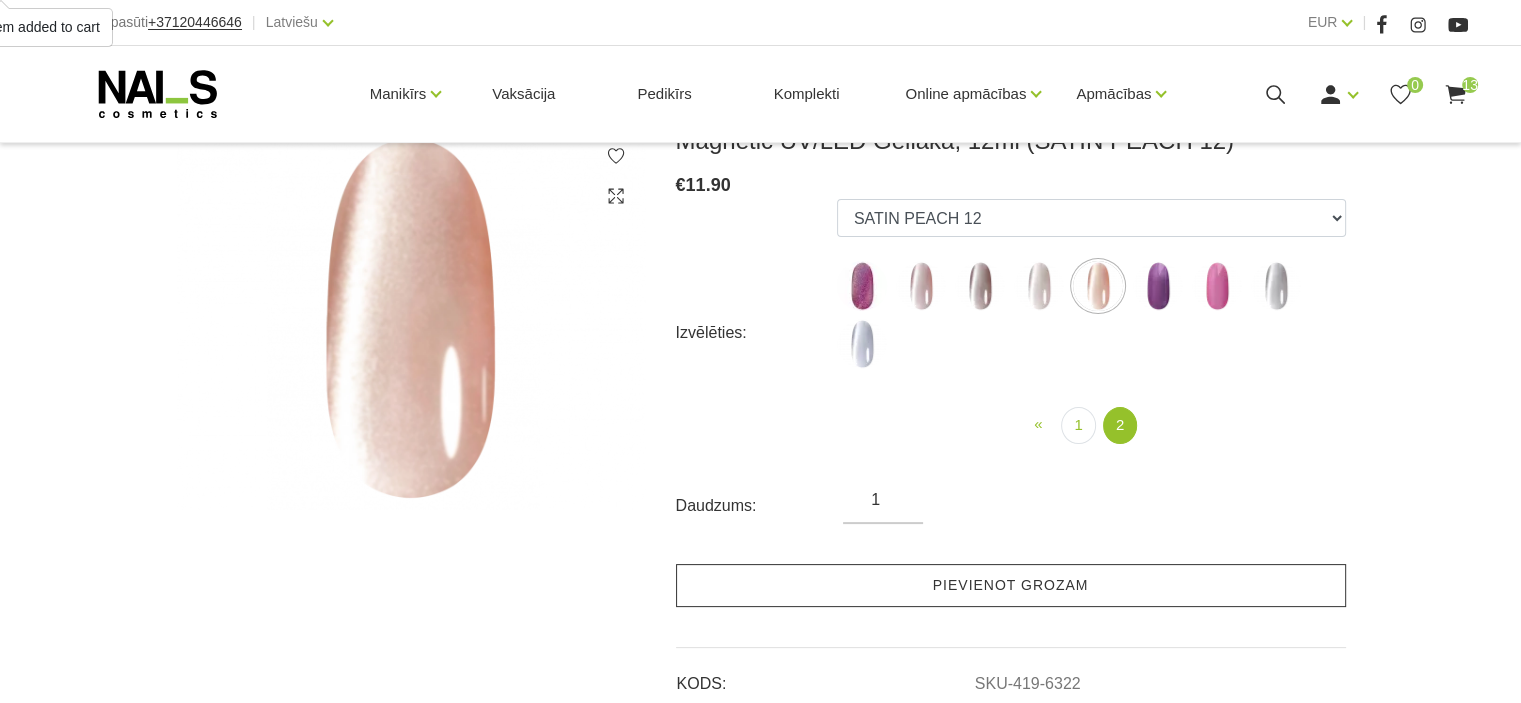 click on "Pievienot grozam" at bounding box center (1011, 585) 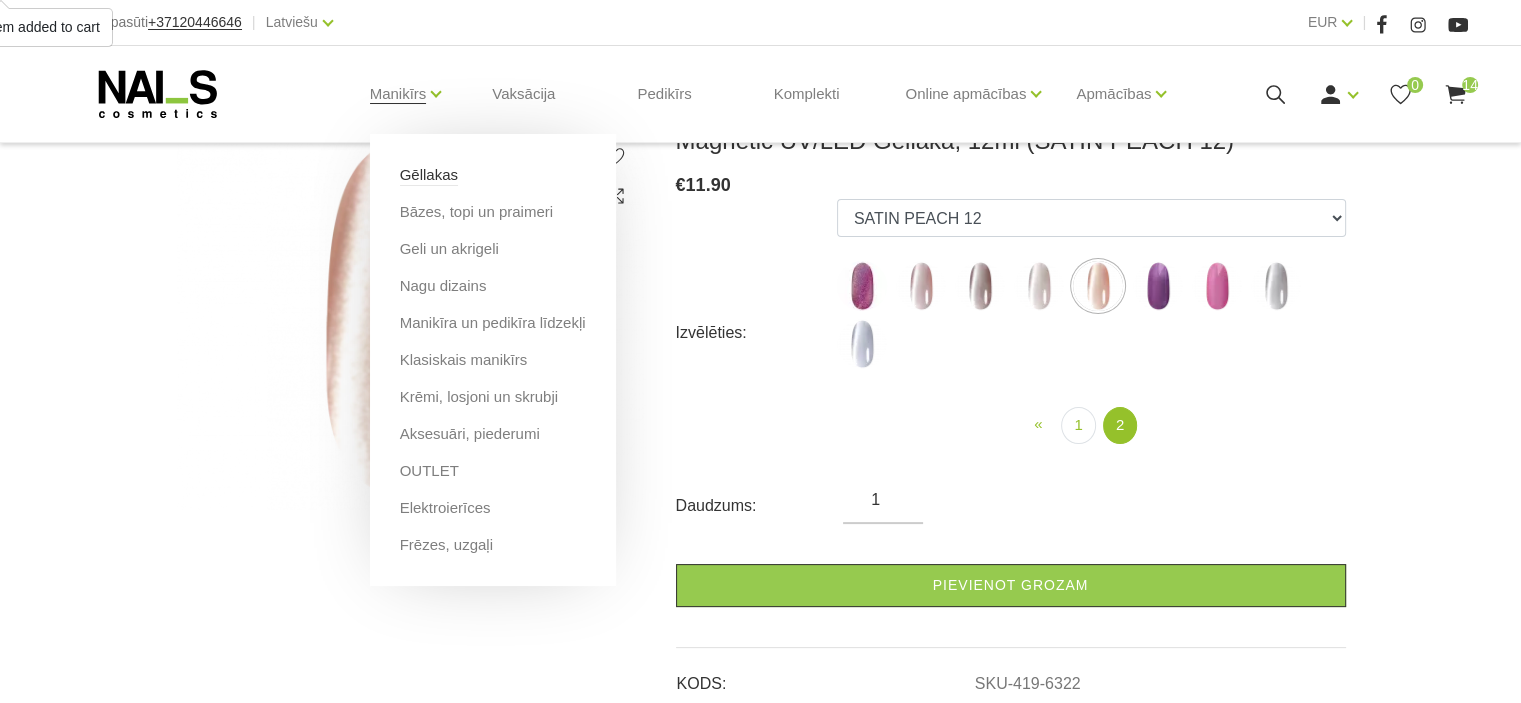 click on "Gēllakas" at bounding box center [429, 175] 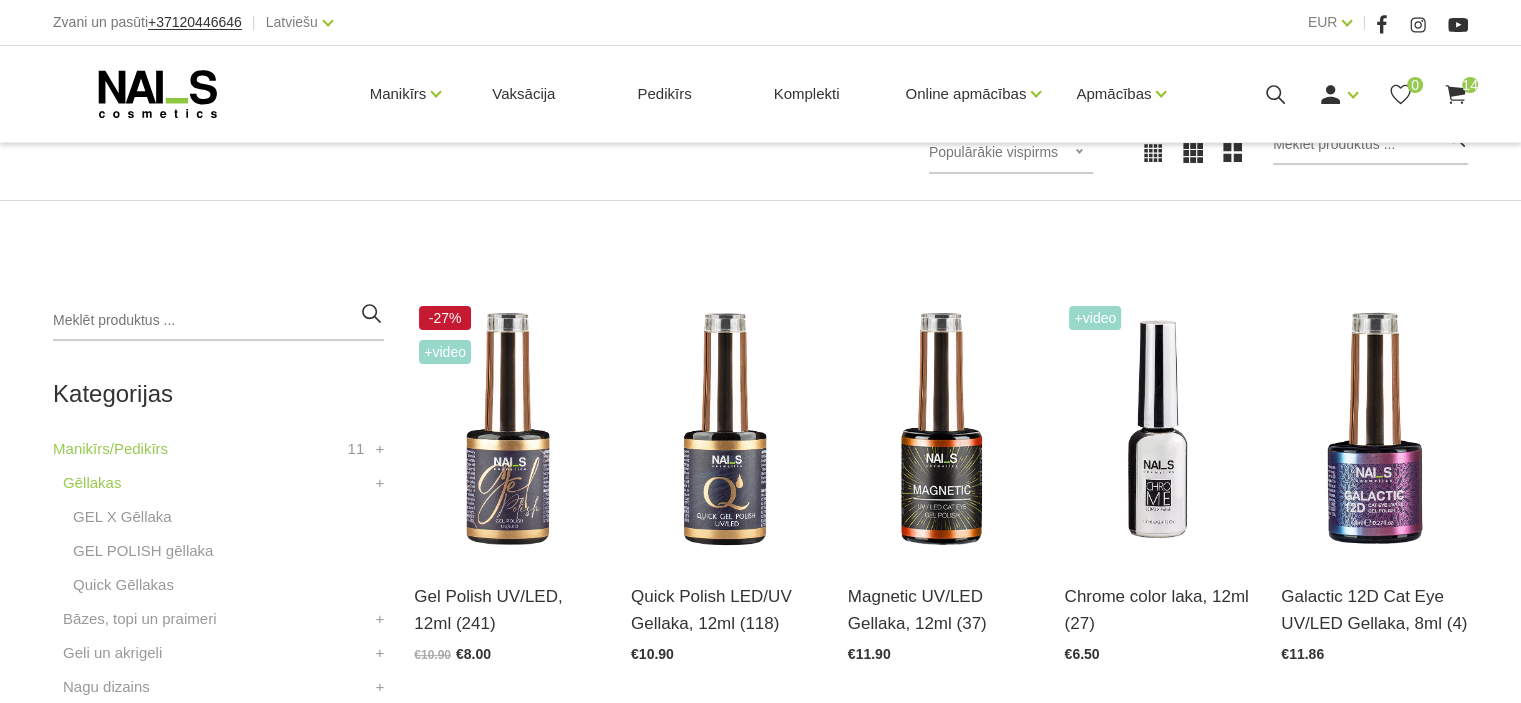 scroll, scrollTop: 328, scrollLeft: 0, axis: vertical 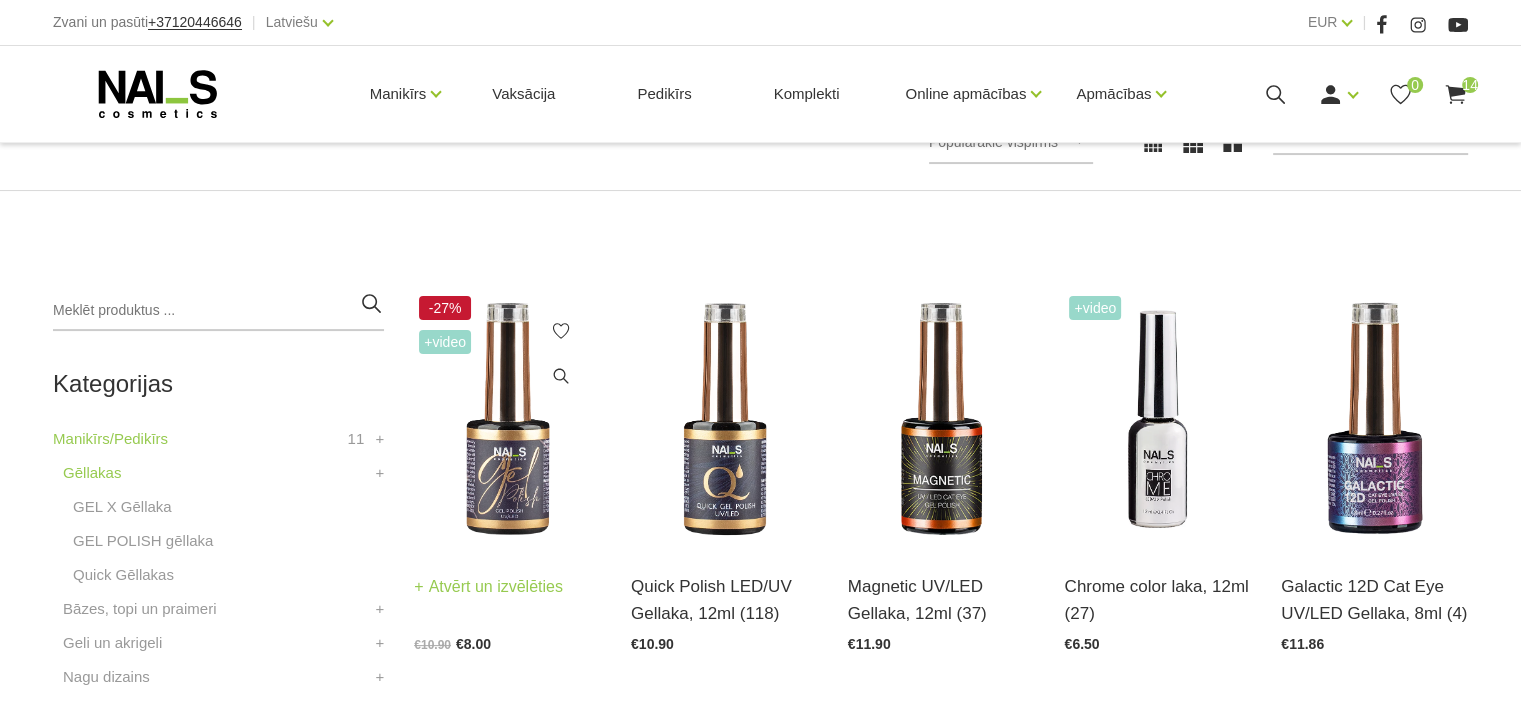 click at bounding box center [507, 419] 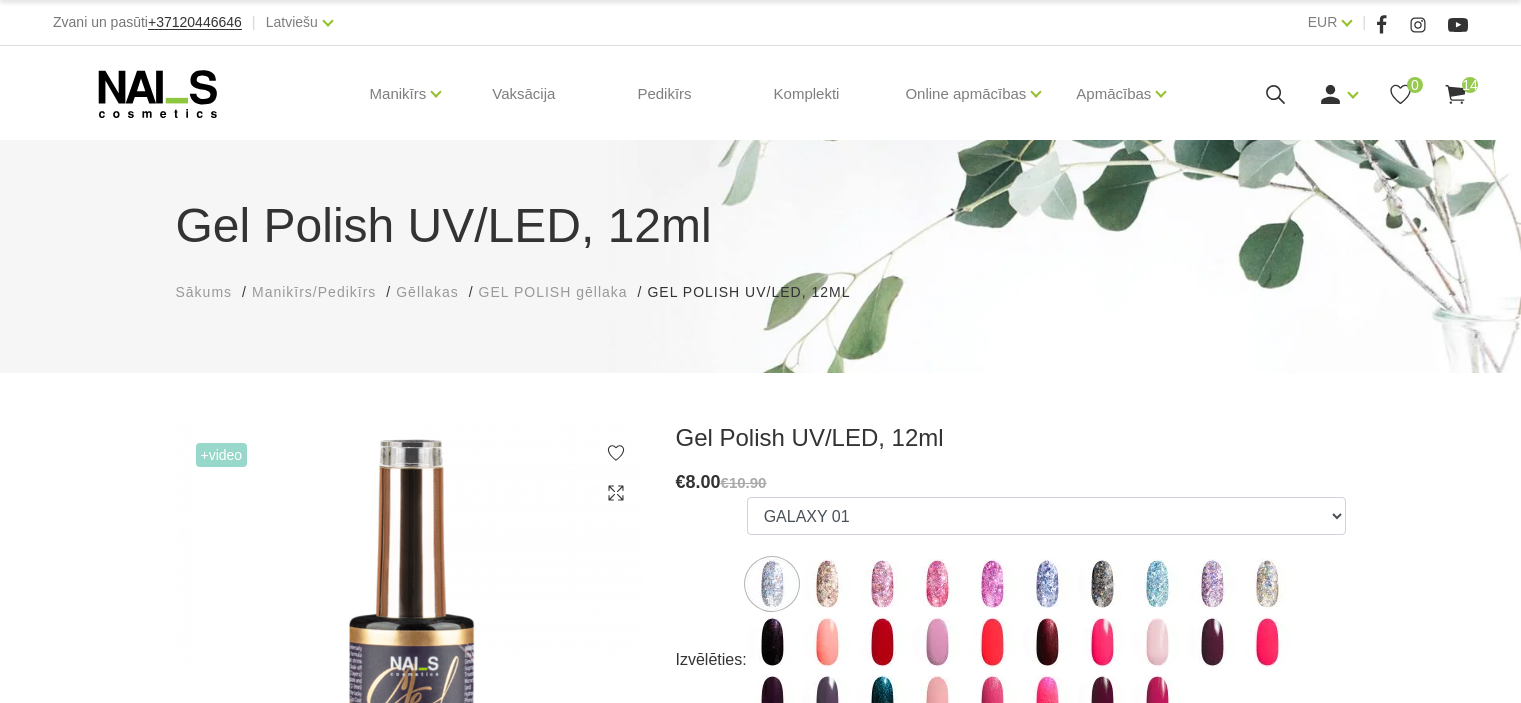 scroll, scrollTop: 0, scrollLeft: 0, axis: both 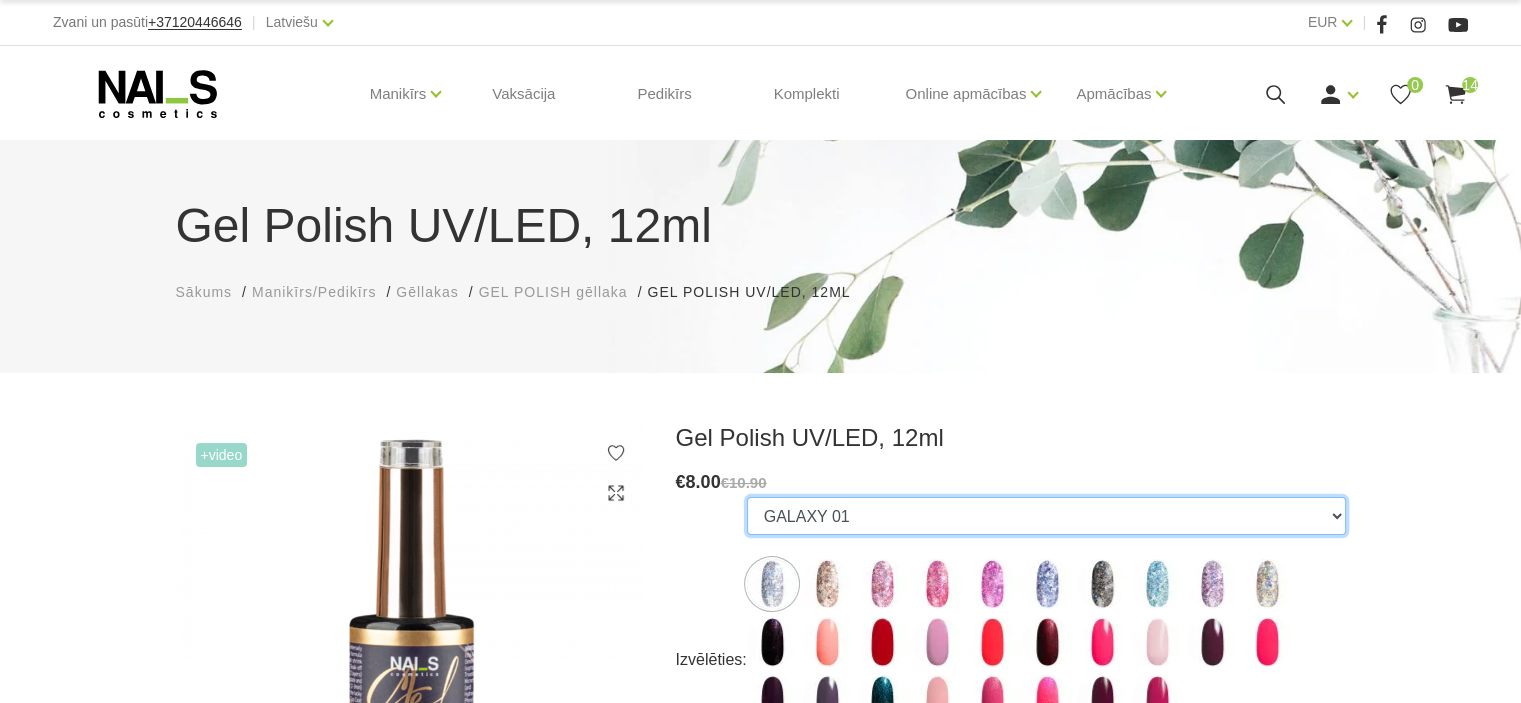 click on "GALAXY 01 GALAXY 02 GALAXY 03 GALAXY 04 GALAXY 05 GALAXY 07 GALAXY 17 GALAXY 21 GALAXY 22 GALAXY 24 001g 001n 003c 008b 011n 012g 016n 020b 044v 065v 068p 069v 083g 085p 110g 111g 111v 116v 117g 119g 120g 126d 127d 136g 138v 138c 143v 159b 161v 166b 167c 167v 169b 188v 223v 227c 263v 257v 274s 293b 294v 299b 315v 328v 356v 360c 363b 39gz 488b 666b 668b 669b 699b 703c 725c 739c 793c 800b 801b 857c 881b 891b 893b 894b 955c 966b 978c CL1 1026 1027 1028 1001 1002 1005 1006 1007 1009 1010 1012 1015 1016 1017 1020 1022 1023 1024 300b RAINBOW 13 NEON 1037 RAINBOW 05 RAINBOW 02 RAINBOW 04 GLOWING IN THE DARK 03 GLOWING IN THE DARK 13 RAINBOW 10 NEON 1039 NEON 1038 NEON 1040 RAINBOW 01 GLOWING IN THE DARK 17 RAINBOW 09 GLOWING IN THE DARK 09 RAINBOW 06 RAINBOW 03 RAINBOW 14 RAINBOW 16 249v 1042 DISCO 04 DISCO 05 DISCO 02 DISCO 03 DISCO 07 DISCO 10 DISCO 08 DISCO 01 DISCO 09 DISCO 11 DISCO 12 DISCO 13H DISCO 15H DISCO 14H DISCO 16H DISCO 20H DISCO 19H DISCO 17H 1050 Holographic 1051 Holographic 1053 LOLIPOP 04 1047 788" at bounding box center (1046, 516) 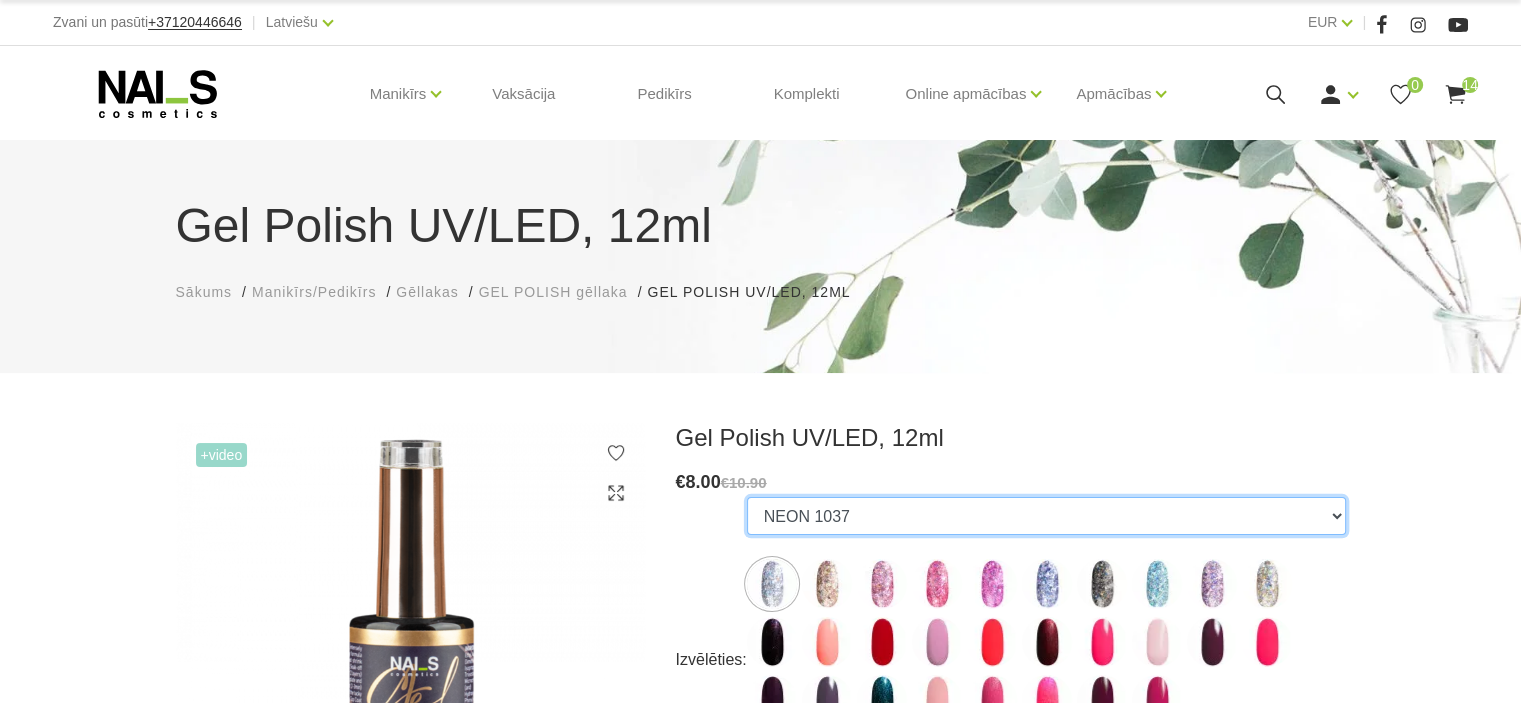 click on "GALAXY 01 GALAXY 02 GALAXY 03 GALAXY 04 GALAXY 05 GALAXY 07 GALAXY 17 GALAXY 21 GALAXY 22 GALAXY 24 001g 001n 003c 008b 011n 012g 016n 020b 044v 065v 068p 069v 083g 085p 110g 111g 111v 116v 117g 119g 120g 126d 127d 136g 138v 138c 143v 159b 161v 166b 167c 167v 169b 188v 223v 227c 263v 257v 274s 293b 294v 299b 315v 328v 356v 360c 363b 39gz 488b 666b 668b 669b 699b 703c 725c 739c 793c 800b 801b 857c 881b 891b 893b 894b 955c 966b 978c CL1 1026 1027 1028 1001 1002 1005 1006 1007 1009 1010 1012 1015 1016 1017 1020 1022 1023 1024 300b RAINBOW 13 NEON 1037 RAINBOW 05 RAINBOW 02 RAINBOW 04 GLOWING IN THE DARK 03 GLOWING IN THE DARK 13 RAINBOW 10 NEON 1039 NEON 1038 NEON 1040 RAINBOW 01 GLOWING IN THE DARK 17 RAINBOW 09 GLOWING IN THE DARK 09 RAINBOW 06 RAINBOW 03 RAINBOW 14 RAINBOW 16 249v 1042 DISCO 04 DISCO 05 DISCO 02 DISCO 03 DISCO 07 DISCO 10 DISCO 08 DISCO 01 DISCO 09 DISCO 11 DISCO 12 DISCO 13H DISCO 15H DISCO 14H DISCO 16H DISCO 20H DISCO 19H DISCO 17H 1050 Holographic 1051 Holographic 1053 LOLIPOP 04 1047 788" at bounding box center (1046, 516) 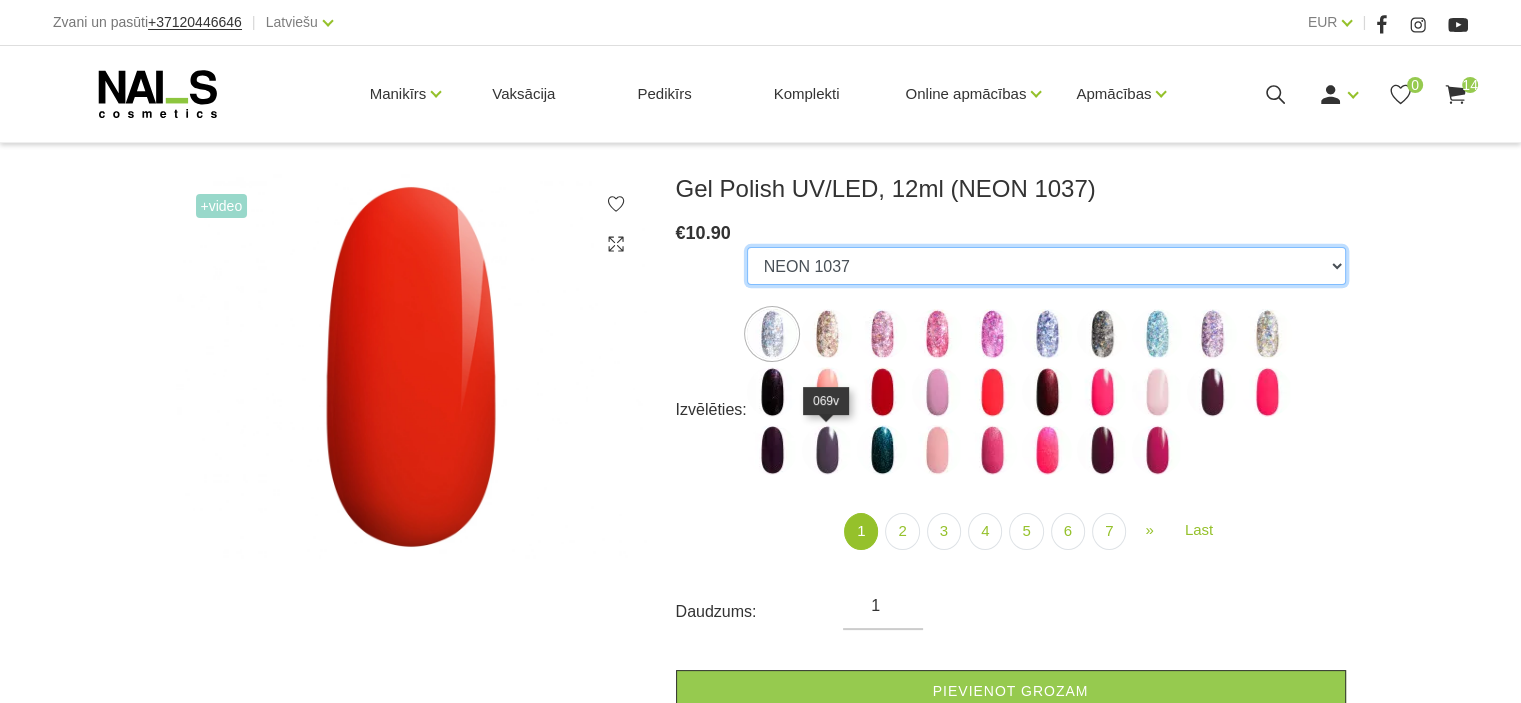 scroll, scrollTop: 285, scrollLeft: 0, axis: vertical 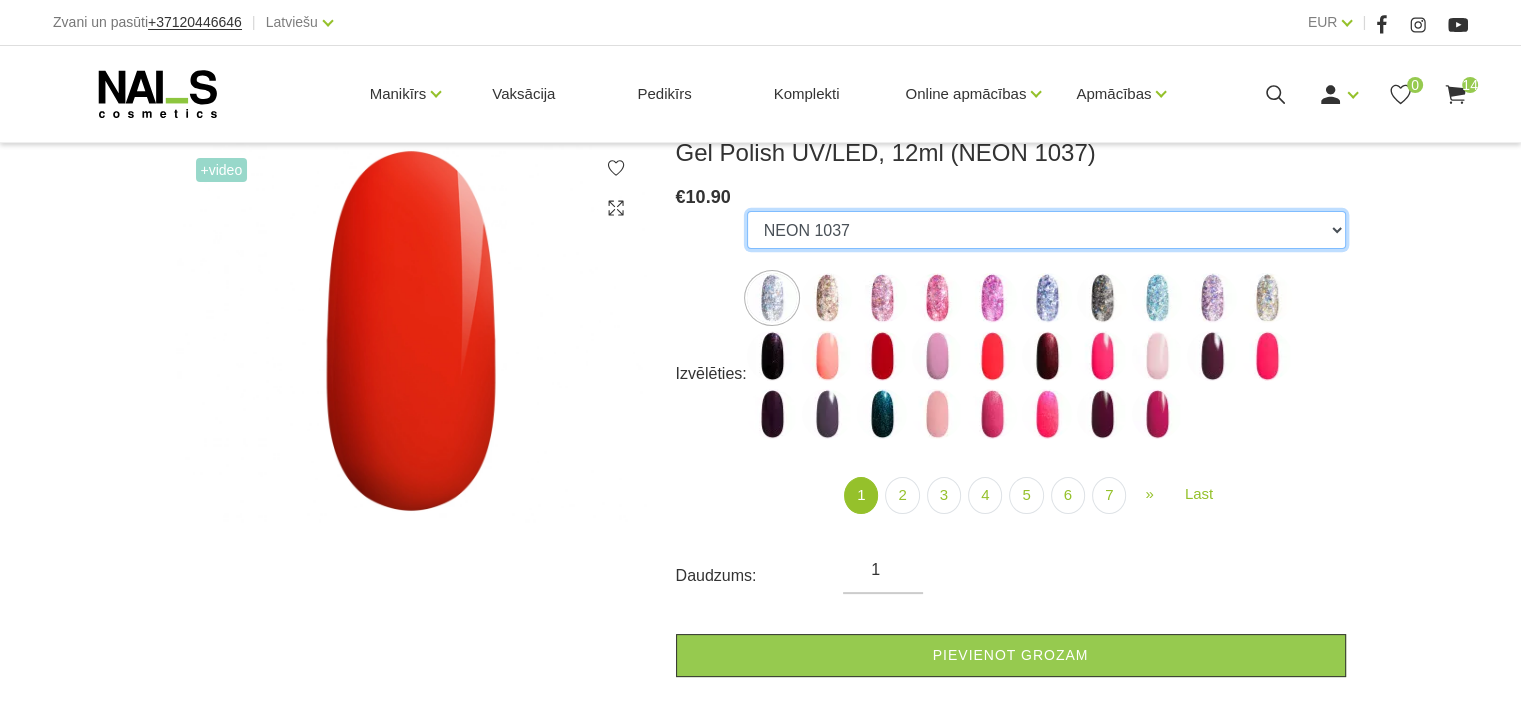 click on "GALAXY 01 GALAXY 02 GALAXY 03 GALAXY 04 GALAXY 05 GALAXY 07 GALAXY 17 GALAXY 21 GALAXY 22 GALAXY 24 001g 001n 003c 008b 011n 012g 016n 020b 044v 065v 068p 069v 083g 085p 110g 111g 111v 116v 117g 119g 120g 126d 127d 136g 138v 138c 143v 159b 161v 166b 167c 167v 169b 188v 223v 227c 263v 257v 274s 293b 294v 299b 315v 328v 356v 360c 363b 39gz 488b 666b 668b 669b 699b 703c 725c 739c 793c 800b 801b 857c 881b 891b 893b 894b 955c 966b 978c CL1 1026 1027 1028 1001 1002 1005 1006 1007 1009 1010 1012 1015 1016 1017 1020 1022 1023 1024 300b RAINBOW 13 NEON 1037 RAINBOW 05 RAINBOW 02 RAINBOW 04 GLOWING IN THE DARK 03 GLOWING IN THE DARK 13 RAINBOW 10 NEON 1039 NEON 1038 NEON 1040 RAINBOW 01 GLOWING IN THE DARK 17 RAINBOW 09 GLOWING IN THE DARK 09 RAINBOW 06 RAINBOW 03 RAINBOW 14 RAINBOW 16 249v 1042 DISCO 04 DISCO 05 DISCO 02 DISCO 03 DISCO 07 DISCO 10 DISCO 08 DISCO 01 DISCO 09 DISCO 11 DISCO 12 DISCO 13H DISCO 15H DISCO 14H DISCO 16H DISCO 20H DISCO 19H DISCO 17H 1050 Holographic 1051 Holographic 1053 LOLIPOP 04 1047 788" at bounding box center [1046, 230] 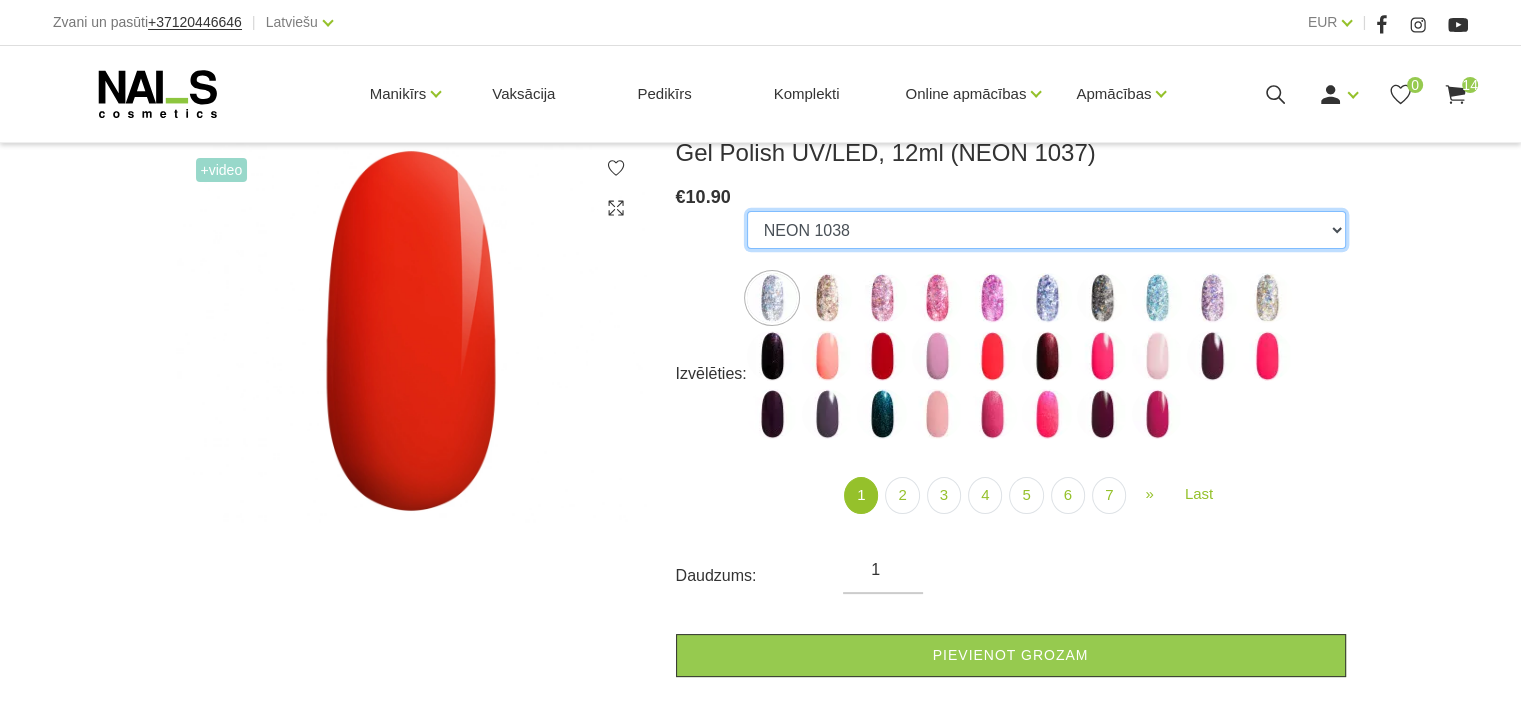 click on "GALAXY 01 GALAXY 02 GALAXY 03 GALAXY 04 GALAXY 05 GALAXY 07 GALAXY 17 GALAXY 21 GALAXY 22 GALAXY 24 001g 001n 003c 008b 011n 012g 016n 020b 044v 065v 068p 069v 083g 085p 110g 111g 111v 116v 117g 119g 120g 126d 127d 136g 138v 138c 143v 159b 161v 166b 167c 167v 169b 188v 223v 227c 263v 257v 274s 293b 294v 299b 315v 328v 356v 360c 363b 39gz 488b 666b 668b 669b 699b 703c 725c 739c 793c 800b 801b 857c 881b 891b 893b 894b 955c 966b 978c CL1 1026 1027 1028 1001 1002 1005 1006 1007 1009 1010 1012 1015 1016 1017 1020 1022 1023 1024 300b RAINBOW 13 NEON 1037 RAINBOW 05 RAINBOW 02 RAINBOW 04 GLOWING IN THE DARK 03 GLOWING IN THE DARK 13 RAINBOW 10 NEON 1039 NEON 1038 NEON 1040 RAINBOW 01 GLOWING IN THE DARK 17 RAINBOW 09 GLOWING IN THE DARK 09 RAINBOW 06 RAINBOW 03 RAINBOW 14 RAINBOW 16 249v 1042 DISCO 04 DISCO 05 DISCO 02 DISCO 03 DISCO 07 DISCO 10 DISCO 08 DISCO 01 DISCO 09 DISCO 11 DISCO 12 DISCO 13H DISCO 15H DISCO 14H DISCO 16H DISCO 20H DISCO 19H DISCO 17H 1050 Holographic 1051 Holographic 1053 LOLIPOP 04 1047 788" at bounding box center [1046, 230] 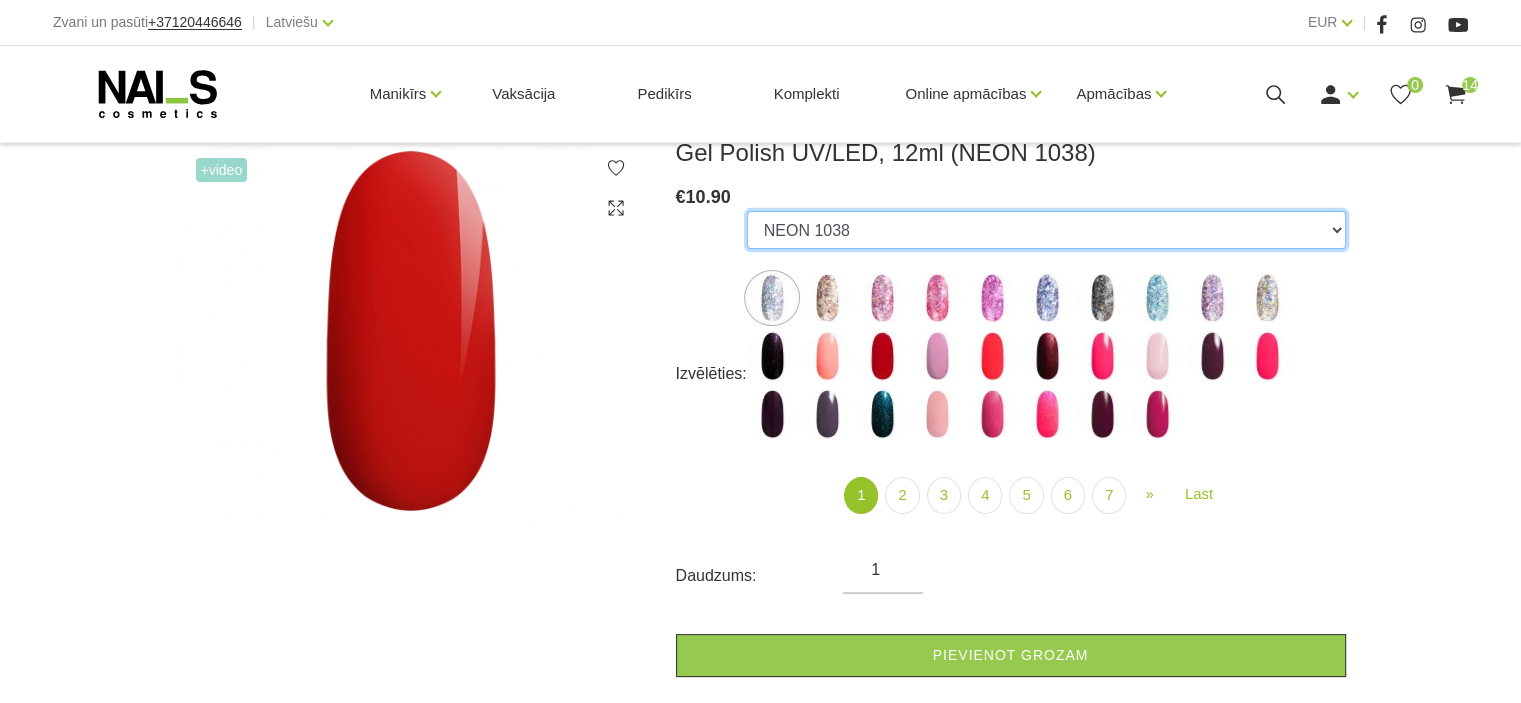 click on "GALAXY 01 GALAXY 02 GALAXY 03 GALAXY 04 GALAXY 05 GALAXY 07 GALAXY 17 GALAXY 21 GALAXY 22 GALAXY 24 001g 001n 003c 008b 011n 012g 016n 020b 044v 065v 068p 069v 083g 085p 110g 111g 111v 116v 117g 119g 120g 126d 127d 136g 138v 138c 143v 159b 161v 166b 167c 167v 169b 188v 223v 227c 263v 257v 274s 293b 294v 299b 315v 328v 356v 360c 363b 39gz 488b 666b 668b 669b 699b 703c 725c 739c 793c 800b 801b 857c 881b 891b 893b 894b 955c 966b 978c CL1 1026 1027 1028 1001 1002 1005 1006 1007 1009 1010 1012 1015 1016 1017 1020 1022 1023 1024 300b RAINBOW 13 NEON 1037 RAINBOW 05 RAINBOW 02 RAINBOW 04 GLOWING IN THE DARK 03 GLOWING IN THE DARK 13 RAINBOW 10 NEON 1039 NEON 1038 NEON 1040 RAINBOW 01 GLOWING IN THE DARK 17 RAINBOW 09 GLOWING IN THE DARK 09 RAINBOW 06 RAINBOW 03 RAINBOW 14 RAINBOW 16 249v 1042 DISCO 04 DISCO 05 DISCO 02 DISCO 03 DISCO 07 DISCO 10 DISCO 08 DISCO 01 DISCO 09 DISCO 11 DISCO 12 DISCO 13H DISCO 15H DISCO 14H DISCO 16H DISCO 20H DISCO 19H DISCO 17H 1050 Holographic 1051 Holographic 1053 LOLIPOP 04 1047 788" at bounding box center (1046, 230) 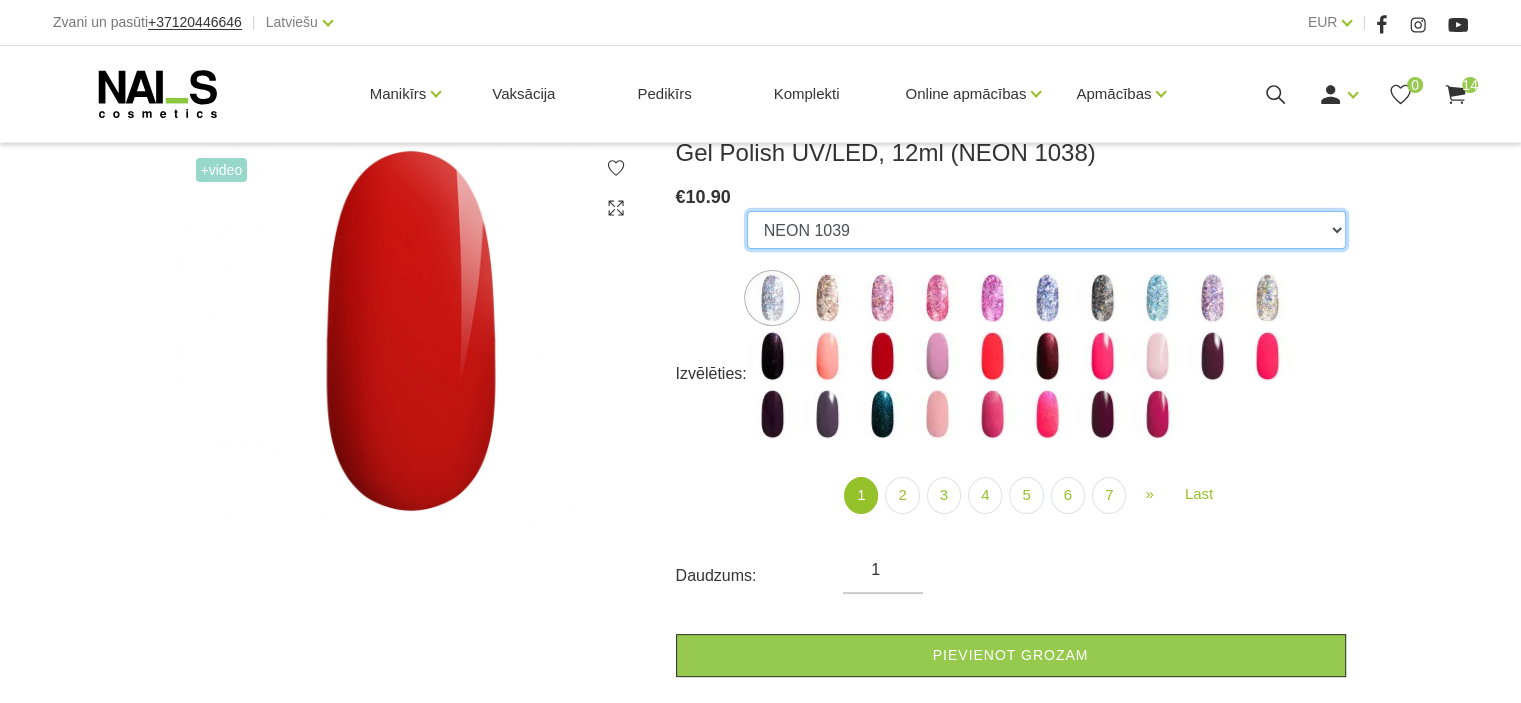 click on "GALAXY 01 GALAXY 02 GALAXY 03 GALAXY 04 GALAXY 05 GALAXY 07 GALAXY 17 GALAXY 21 GALAXY 22 GALAXY 24 001g 001n 003c 008b 011n 012g 016n 020b 044v 065v 068p 069v 083g 085p 110g 111g 111v 116v 117g 119g 120g 126d 127d 136g 138v 138c 143v 159b 161v 166b 167c 167v 169b 188v 223v 227c 263v 257v 274s 293b 294v 299b 315v 328v 356v 360c 363b 39gz 488b 666b 668b 669b 699b 703c 725c 739c 793c 800b 801b 857c 881b 891b 893b 894b 955c 966b 978c CL1 1026 1027 1028 1001 1002 1005 1006 1007 1009 1010 1012 1015 1016 1017 1020 1022 1023 1024 300b RAINBOW 13 NEON 1037 RAINBOW 05 RAINBOW 02 RAINBOW 04 GLOWING IN THE DARK 03 GLOWING IN THE DARK 13 RAINBOW 10 NEON 1039 NEON 1038 NEON 1040 RAINBOW 01 GLOWING IN THE DARK 17 RAINBOW 09 GLOWING IN THE DARK 09 RAINBOW 06 RAINBOW 03 RAINBOW 14 RAINBOW 16 249v 1042 DISCO 04 DISCO 05 DISCO 02 DISCO 03 DISCO 07 DISCO 10 DISCO 08 DISCO 01 DISCO 09 DISCO 11 DISCO 12 DISCO 13H DISCO 15H DISCO 14H DISCO 16H DISCO 20H DISCO 19H DISCO 17H 1050 Holographic 1051 Holographic 1053 LOLIPOP 04 1047 788" at bounding box center [1046, 230] 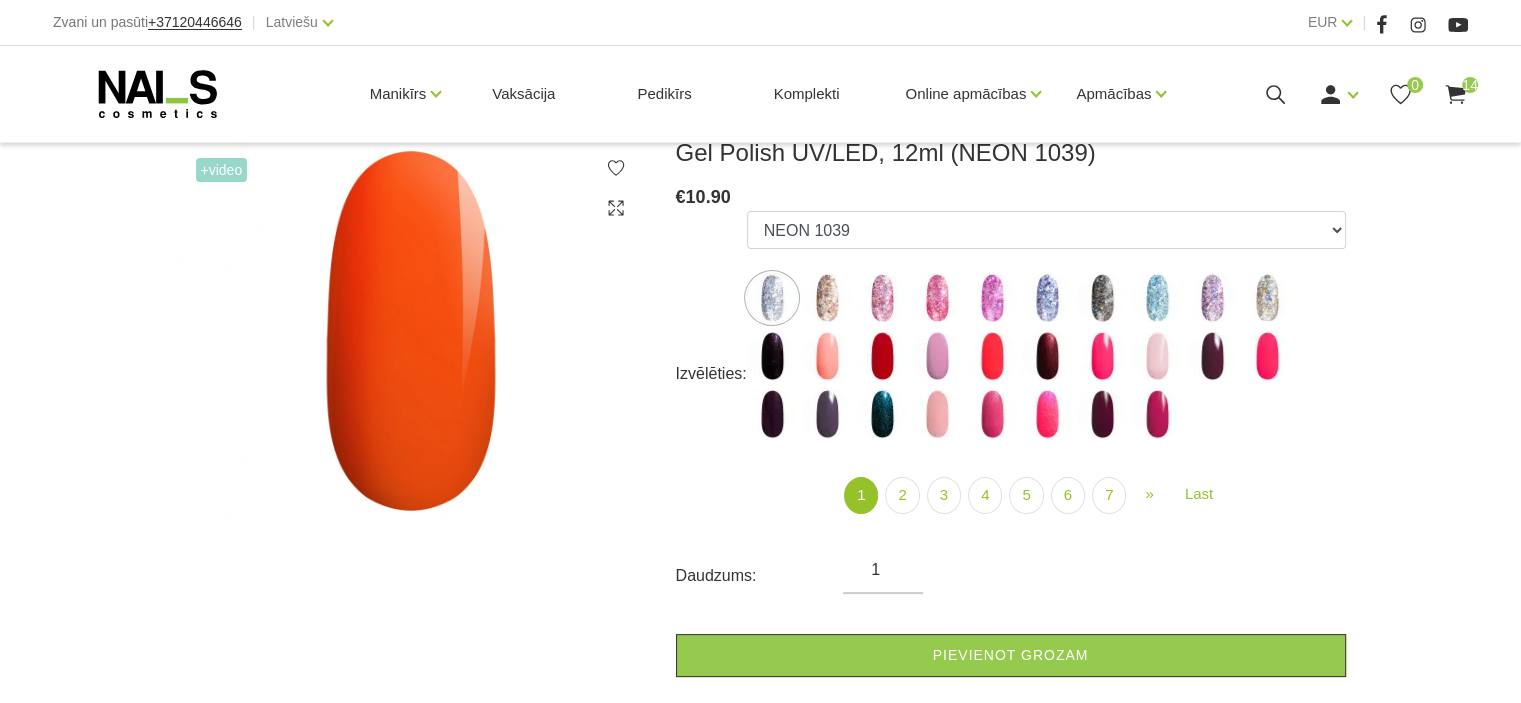 click on "GALAXY 01 GALAXY 02 GALAXY 03 GALAXY 04 GALAXY 05 GALAXY 07 GALAXY 17 GALAXY 21 GALAXY 22 GALAXY 24 001g 001n 003c 008b 011n 012g 016n 020b 044v 065v 068p 069v 083g 085p 110g 111g 111v 116v 117g 119g 120g 126d 127d 136g 138v 138c 143v 159b 161v 166b 167c 167v 169b 188v 223v 227c 263v 257v 274s 293b 294v 299b 315v 328v 356v 360c 363b 39gz 488b 666b 668b 669b 699b 703c 725c 739c 793c 800b 801b 857c 881b 891b 893b 894b 955c 966b 978c CL1 1026 1027 1028 1001 1002 1005 1006 1007 1009 1010 1012 1015 1016 1017 1020 1022 1023 1024 300b RAINBOW 13 NEON 1037 RAINBOW 05 RAINBOW 02 RAINBOW 04 GLOWING IN THE DARK 03 GLOWING IN THE DARK 13 RAINBOW 10 NEON 1039 NEON 1038 NEON 1040 RAINBOW 01 GLOWING IN THE DARK 17 RAINBOW 09 GLOWING IN THE DARK 09 RAINBOW 06 RAINBOW 03 RAINBOW 14 RAINBOW 16 249v 1042 DISCO 04 DISCO 05 DISCO 02 DISCO 03 DISCO 07 DISCO 10 DISCO 08 DISCO 01 DISCO 09 DISCO 11 DISCO 12 DISCO 13H DISCO 15H DISCO 14H DISCO 16H DISCO 20H DISCO 19H DISCO 17H 1050 Holographic 1051 Holographic 1053 LOLIPOP 04 1047 788" at bounding box center [1046, 329] 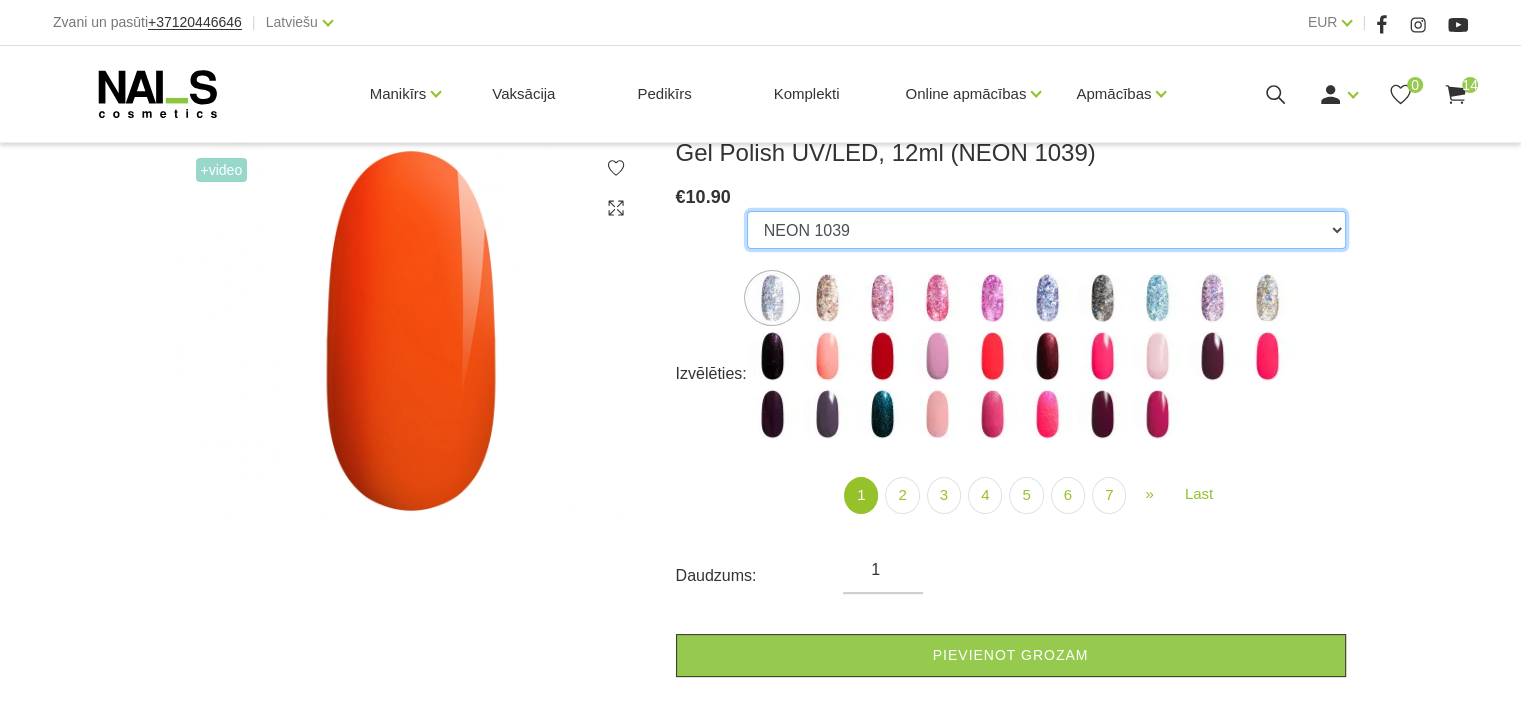 click on "GALAXY 01 GALAXY 02 GALAXY 03 GALAXY 04 GALAXY 05 GALAXY 07 GALAXY 17 GALAXY 21 GALAXY 22 GALAXY 24 001g 001n 003c 008b 011n 012g 016n 020b 044v 065v 068p 069v 083g 085p 110g 111g 111v 116v 117g 119g 120g 126d 127d 136g 138v 138c 143v 159b 161v 166b 167c 167v 169b 188v 223v 227c 263v 257v 274s 293b 294v 299b 315v 328v 356v 360c 363b 39gz 488b 666b 668b 669b 699b 703c 725c 739c 793c 800b 801b 857c 881b 891b 893b 894b 955c 966b 978c CL1 1026 1027 1028 1001 1002 1005 1006 1007 1009 1010 1012 1015 1016 1017 1020 1022 1023 1024 300b RAINBOW 13 NEON 1037 RAINBOW 05 RAINBOW 02 RAINBOW 04 GLOWING IN THE DARK 03 GLOWING IN THE DARK 13 RAINBOW 10 NEON 1039 NEON 1038 NEON 1040 RAINBOW 01 GLOWING IN THE DARK 17 RAINBOW 09 GLOWING IN THE DARK 09 RAINBOW 06 RAINBOW 03 RAINBOW 14 RAINBOW 16 249v 1042 DISCO 04 DISCO 05 DISCO 02 DISCO 03 DISCO 07 DISCO 10 DISCO 08 DISCO 01 DISCO 09 DISCO 11 DISCO 12 DISCO 13H DISCO 15H DISCO 14H DISCO 16H DISCO 20H DISCO 19H DISCO 17H 1050 Holographic 1051 Holographic 1053 LOLIPOP 04 1047 788" at bounding box center (1046, 230) 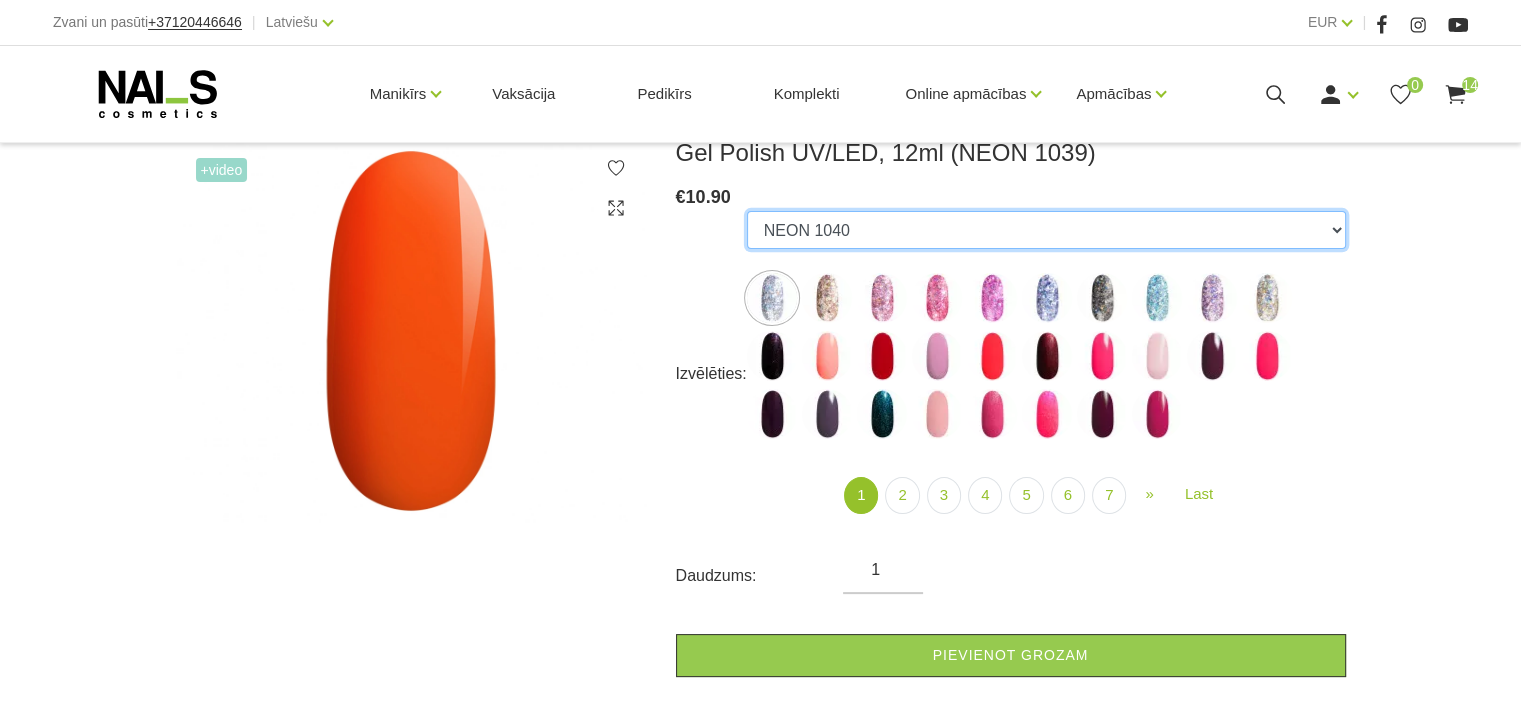 click on "GALAXY 01 GALAXY 02 GALAXY 03 GALAXY 04 GALAXY 05 GALAXY 07 GALAXY 17 GALAXY 21 GALAXY 22 GALAXY 24 001g 001n 003c 008b 011n 012g 016n 020b 044v 065v 068p 069v 083g 085p 110g 111g 111v 116v 117g 119g 120g 126d 127d 136g 138v 138c 143v 159b 161v 166b 167c 167v 169b 188v 223v 227c 263v 257v 274s 293b 294v 299b 315v 328v 356v 360c 363b 39gz 488b 666b 668b 669b 699b 703c 725c 739c 793c 800b 801b 857c 881b 891b 893b 894b 955c 966b 978c CL1 1026 1027 1028 1001 1002 1005 1006 1007 1009 1010 1012 1015 1016 1017 1020 1022 1023 1024 300b RAINBOW 13 NEON 1037 RAINBOW 05 RAINBOW 02 RAINBOW 04 GLOWING IN THE DARK 03 GLOWING IN THE DARK 13 RAINBOW 10 NEON 1039 NEON 1038 NEON 1040 RAINBOW 01 GLOWING IN THE DARK 17 RAINBOW 09 GLOWING IN THE DARK 09 RAINBOW 06 RAINBOW 03 RAINBOW 14 RAINBOW 16 249v 1042 DISCO 04 DISCO 05 DISCO 02 DISCO 03 DISCO 07 DISCO 10 DISCO 08 DISCO 01 DISCO 09 DISCO 11 DISCO 12 DISCO 13H DISCO 15H DISCO 14H DISCO 16H DISCO 20H DISCO 19H DISCO 17H 1050 Holographic 1051 Holographic 1053 LOLIPOP 04 1047 788" at bounding box center (1046, 230) 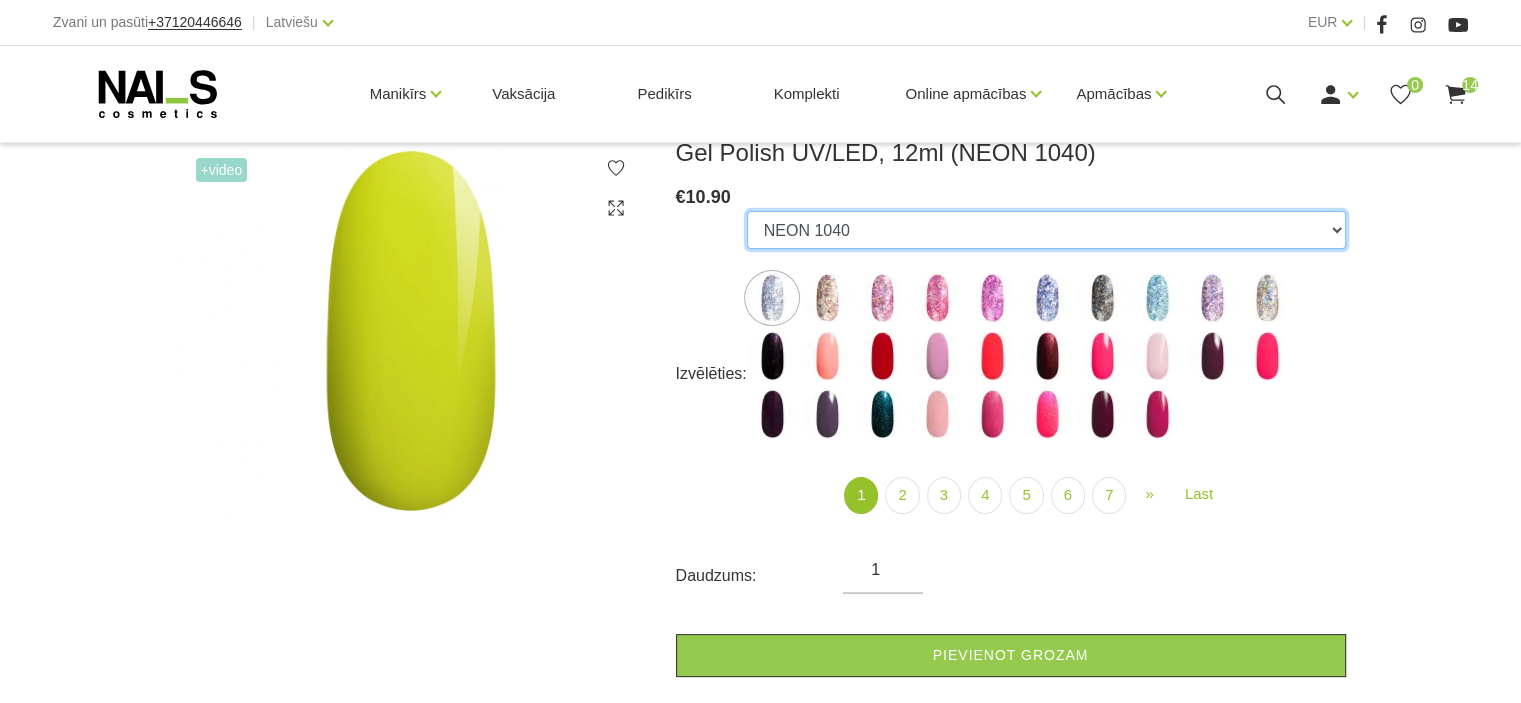 click on "GALAXY 01 GALAXY 02 GALAXY 03 GALAXY 04 GALAXY 05 GALAXY 07 GALAXY 17 GALAXY 21 GALAXY 22 GALAXY 24 001g 001n 003c 008b 011n 012g 016n 020b 044v 065v 068p 069v 083g 085p 110g 111g 111v 116v 117g 119g 120g 126d 127d 136g 138v 138c 143v 159b 161v 166b 167c 167v 169b 188v 223v 227c 263v 257v 274s 293b 294v 299b 315v 328v 356v 360c 363b 39gz 488b 666b 668b 669b 699b 703c 725c 739c 793c 800b 801b 857c 881b 891b 893b 894b 955c 966b 978c CL1 1026 1027 1028 1001 1002 1005 1006 1007 1009 1010 1012 1015 1016 1017 1020 1022 1023 1024 300b RAINBOW 13 NEON 1037 RAINBOW 05 RAINBOW 02 RAINBOW 04 GLOWING IN THE DARK 03 GLOWING IN THE DARK 13 RAINBOW 10 NEON 1039 NEON 1038 NEON 1040 RAINBOW 01 GLOWING IN THE DARK 17 RAINBOW 09 GLOWING IN THE DARK 09 RAINBOW 06 RAINBOW 03 RAINBOW 14 RAINBOW 16 249v 1042 DISCO 04 DISCO 05 DISCO 02 DISCO 03 DISCO 07 DISCO 10 DISCO 08 DISCO 01 DISCO 09 DISCO 11 DISCO 12 DISCO 13H DISCO 15H DISCO 14H DISCO 16H DISCO 20H DISCO 19H DISCO 17H 1050 Holographic 1051 Holographic 1053 LOLIPOP 04 1047 788" at bounding box center (1046, 230) 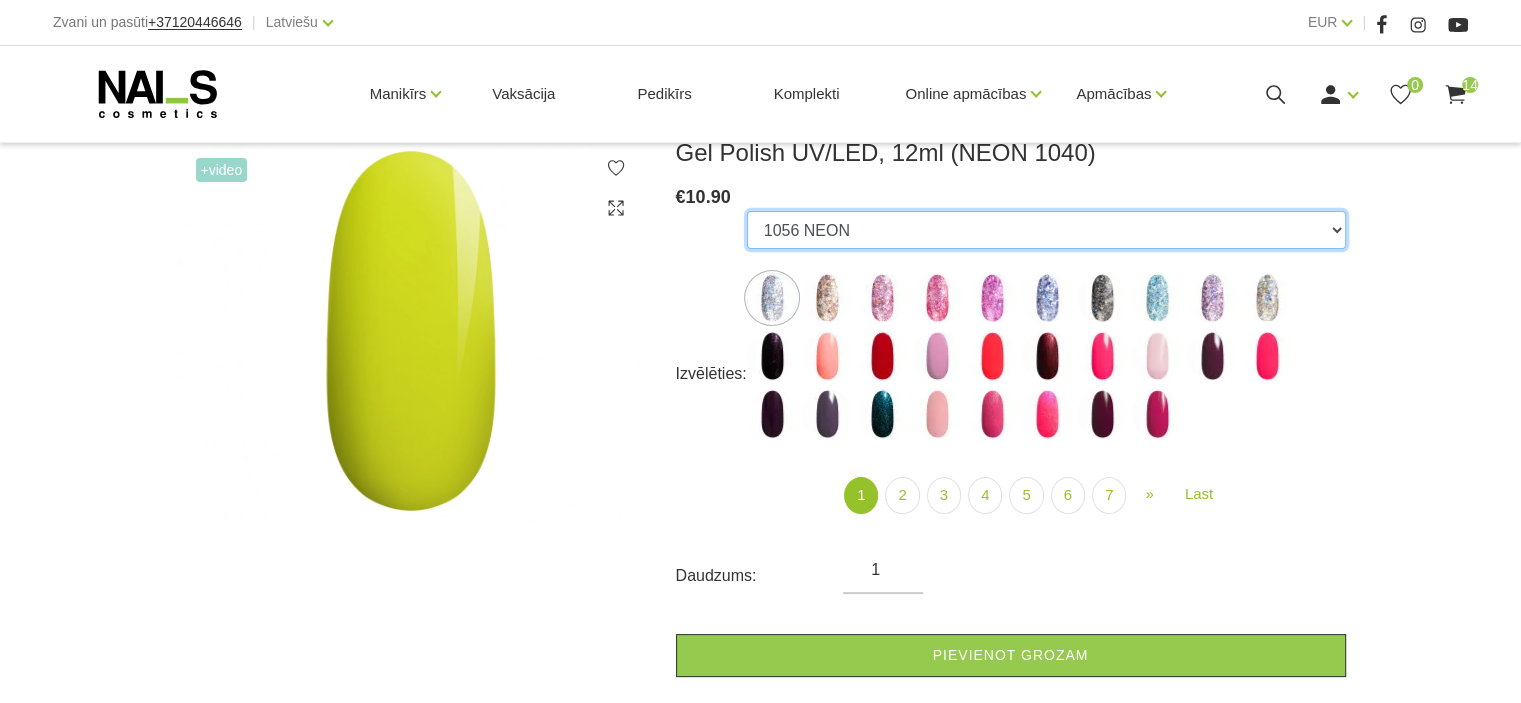 click on "GALAXY 01 GALAXY 02 GALAXY 03 GALAXY 04 GALAXY 05 GALAXY 07 GALAXY 17 GALAXY 21 GALAXY 22 GALAXY 24 001g 001n 003c 008b 011n 012g 016n 020b 044v 065v 068p 069v 083g 085p 110g 111g 111v 116v 117g 119g 120g 126d 127d 136g 138v 138c 143v 159b 161v 166b 167c 167v 169b 188v 223v 227c 263v 257v 274s 293b 294v 299b 315v 328v 356v 360c 363b 39gz 488b 666b 668b 669b 699b 703c 725c 739c 793c 800b 801b 857c 881b 891b 893b 894b 955c 966b 978c CL1 1026 1027 1028 1001 1002 1005 1006 1007 1009 1010 1012 1015 1016 1017 1020 1022 1023 1024 300b RAINBOW 13 NEON 1037 RAINBOW 05 RAINBOW 02 RAINBOW 04 GLOWING IN THE DARK 03 GLOWING IN THE DARK 13 RAINBOW 10 NEON 1039 NEON 1038 NEON 1040 RAINBOW 01 GLOWING IN THE DARK 17 RAINBOW 09 GLOWING IN THE DARK 09 RAINBOW 06 RAINBOW 03 RAINBOW 14 RAINBOW 16 249v 1042 DISCO 04 DISCO 05 DISCO 02 DISCO 03 DISCO 07 DISCO 10 DISCO 08 DISCO 01 DISCO 09 DISCO 11 DISCO 12 DISCO 13H DISCO 15H DISCO 14H DISCO 16H DISCO 20H DISCO 19H DISCO 17H 1050 Holographic 1051 Holographic 1053 LOLIPOP 04 1047 788" at bounding box center (1046, 230) 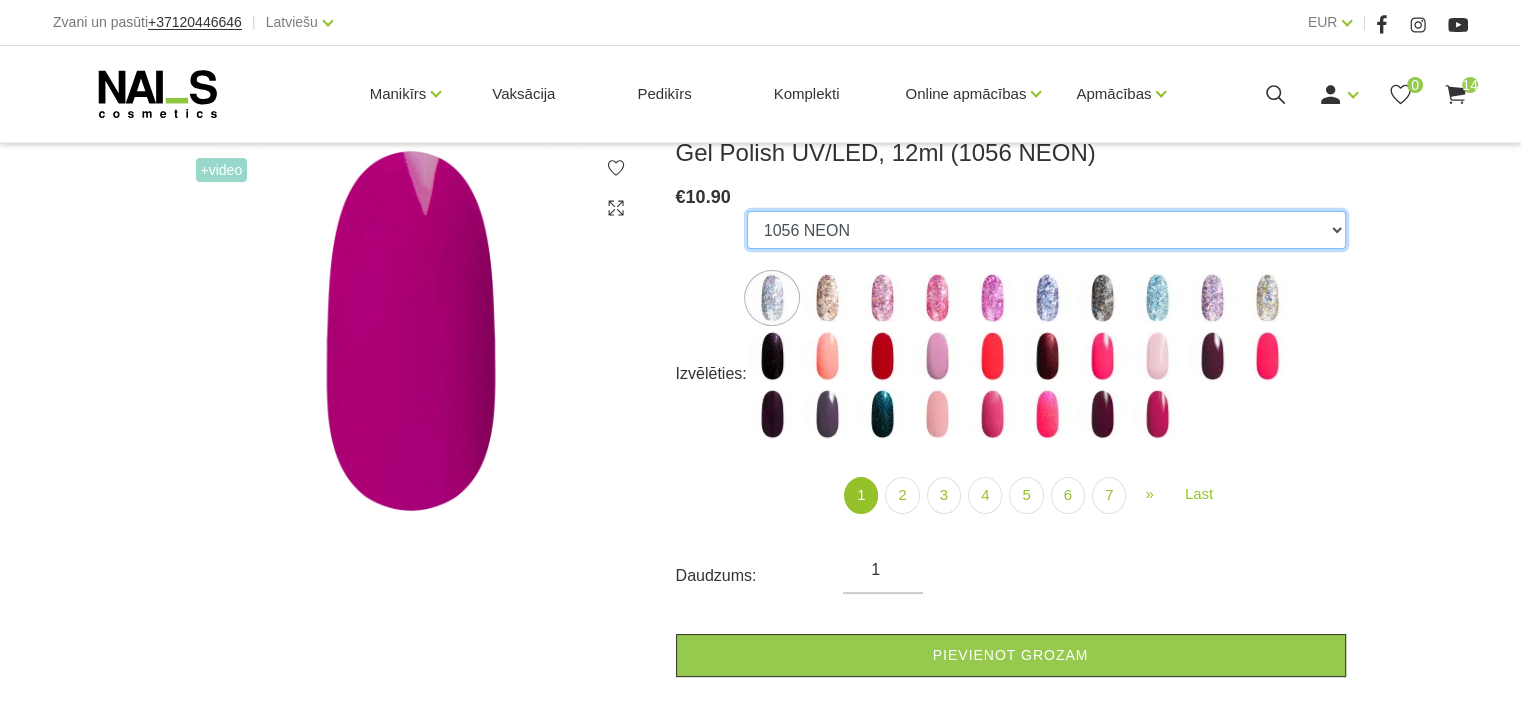click on "GALAXY 01 GALAXY 02 GALAXY 03 GALAXY 04 GALAXY 05 GALAXY 07 GALAXY 17 GALAXY 21 GALAXY 22 GALAXY 24 001g 001n 003c 008b 011n 012g 016n 020b 044v 065v 068p 069v 083g 085p 110g 111g 111v 116v 117g 119g 120g 126d 127d 136g 138v 138c 143v 159b 161v 166b 167c 167v 169b 188v 223v 227c 263v 257v 274s 293b 294v 299b 315v 328v 356v 360c 363b 39gz 488b 666b 668b 669b 699b 703c 725c 739c 793c 800b 801b 857c 881b 891b 893b 894b 955c 966b 978c CL1 1026 1027 1028 1001 1002 1005 1006 1007 1009 1010 1012 1015 1016 1017 1020 1022 1023 1024 300b RAINBOW 13 NEON 1037 RAINBOW 05 RAINBOW 02 RAINBOW 04 GLOWING IN THE DARK 03 GLOWING IN THE DARK 13 RAINBOW 10 NEON 1039 NEON 1038 NEON 1040 RAINBOW 01 GLOWING IN THE DARK 17 RAINBOW 09 GLOWING IN THE DARK 09 RAINBOW 06 RAINBOW 03 RAINBOW 14 RAINBOW 16 249v 1042 DISCO 04 DISCO 05 DISCO 02 DISCO 03 DISCO 07 DISCO 10 DISCO 08 DISCO 01 DISCO 09 DISCO 11 DISCO 12 DISCO 13H DISCO 15H DISCO 14H DISCO 16H DISCO 20H DISCO 19H DISCO 17H 1050 Holographic 1051 Holographic 1053 LOLIPOP 04 1047 788" at bounding box center (1046, 230) 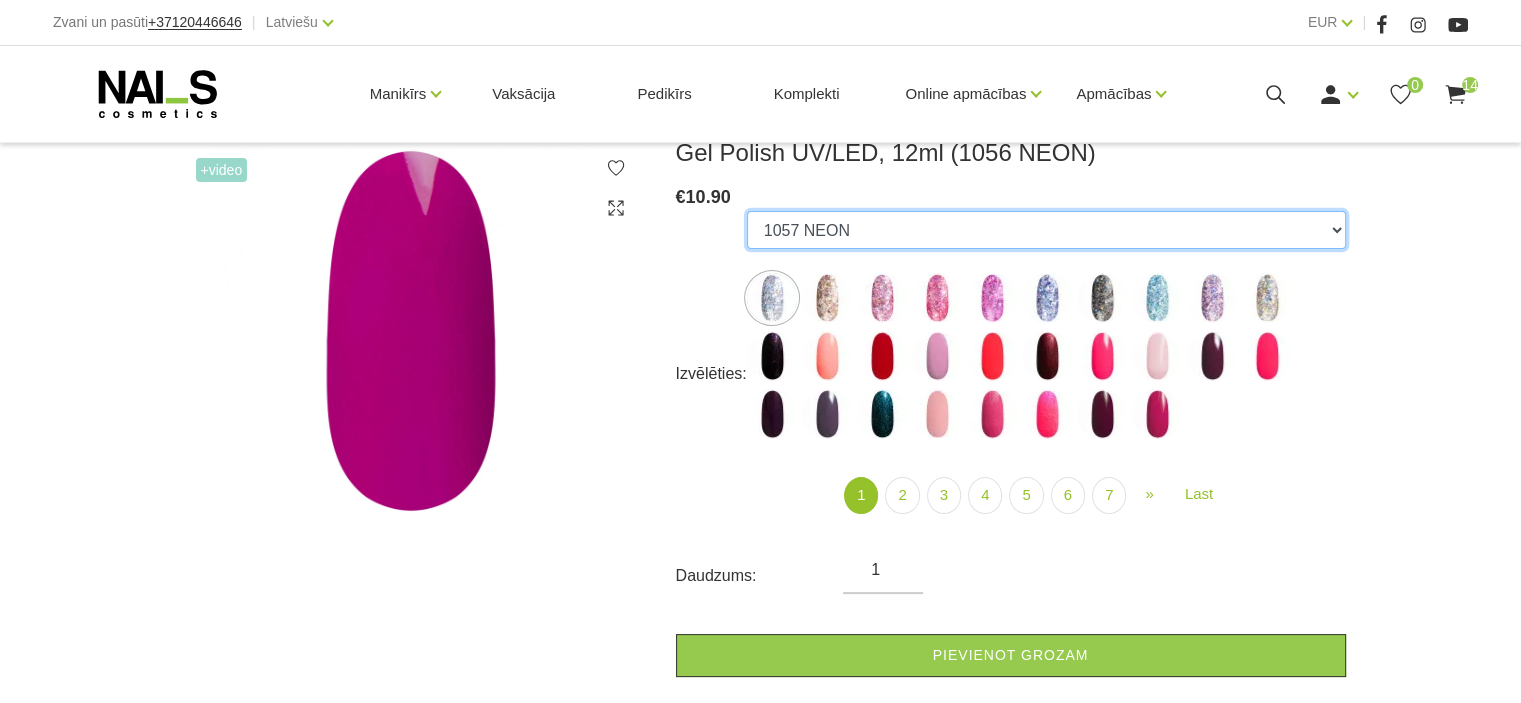 click on "GALAXY 01 GALAXY 02 GALAXY 03 GALAXY 04 GALAXY 05 GALAXY 07 GALAXY 17 GALAXY 21 GALAXY 22 GALAXY 24 001g 001n 003c 008b 011n 012g 016n 020b 044v 065v 068p 069v 083g 085p 110g 111g 111v 116v 117g 119g 120g 126d 127d 136g 138v 138c 143v 159b 161v 166b 167c 167v 169b 188v 223v 227c 263v 257v 274s 293b 294v 299b 315v 328v 356v 360c 363b 39gz 488b 666b 668b 669b 699b 703c 725c 739c 793c 800b 801b 857c 881b 891b 893b 894b 955c 966b 978c CL1 1026 1027 1028 1001 1002 1005 1006 1007 1009 1010 1012 1015 1016 1017 1020 1022 1023 1024 300b RAINBOW 13 NEON 1037 RAINBOW 05 RAINBOW 02 RAINBOW 04 GLOWING IN THE DARK 03 GLOWING IN THE DARK 13 RAINBOW 10 NEON 1039 NEON 1038 NEON 1040 RAINBOW 01 GLOWING IN THE DARK 17 RAINBOW 09 GLOWING IN THE DARK 09 RAINBOW 06 RAINBOW 03 RAINBOW 14 RAINBOW 16 249v 1042 DISCO 04 DISCO 05 DISCO 02 DISCO 03 DISCO 07 DISCO 10 DISCO 08 DISCO 01 DISCO 09 DISCO 11 DISCO 12 DISCO 13H DISCO 15H DISCO 14H DISCO 16H DISCO 20H DISCO 19H DISCO 17H 1050 Holographic 1051 Holographic 1053 LOLIPOP 04 1047 788" at bounding box center (1046, 230) 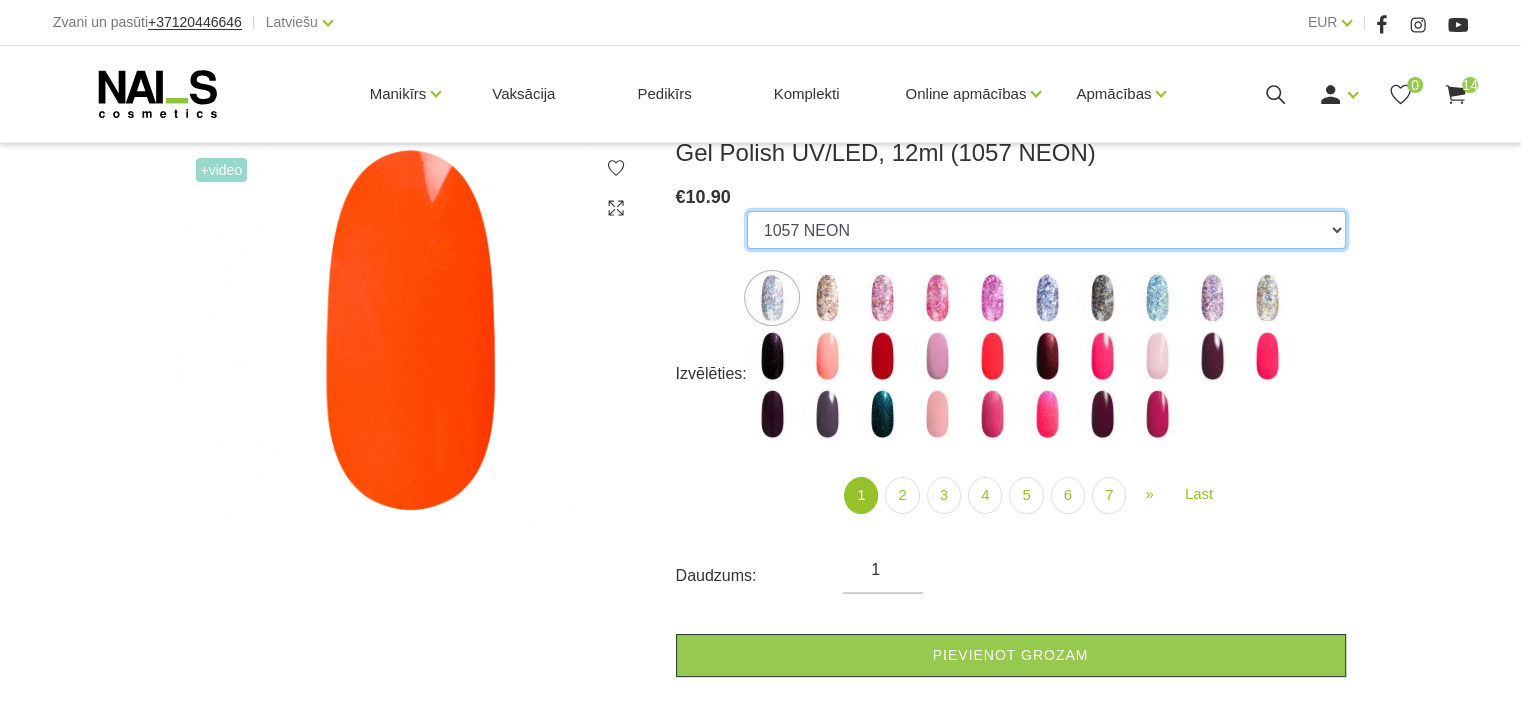click on "GALAXY 01 GALAXY 02 GALAXY 03 GALAXY 04 GALAXY 05 GALAXY 07 GALAXY 17 GALAXY 21 GALAXY 22 GALAXY 24 001g 001n 003c 008b 011n 012g 016n 020b 044v 065v 068p 069v 083g 085p 110g 111g 111v 116v 117g 119g 120g 126d 127d 136g 138v 138c 143v 159b 161v 166b 167c 167v 169b 188v 223v 227c 263v 257v 274s 293b 294v 299b 315v 328v 356v 360c 363b 39gz 488b 666b 668b 669b 699b 703c 725c 739c 793c 800b 801b 857c 881b 891b 893b 894b 955c 966b 978c CL1 1026 1027 1028 1001 1002 1005 1006 1007 1009 1010 1012 1015 1016 1017 1020 1022 1023 1024 300b RAINBOW 13 NEON 1037 RAINBOW 05 RAINBOW 02 RAINBOW 04 GLOWING IN THE DARK 03 GLOWING IN THE DARK 13 RAINBOW 10 NEON 1039 NEON 1038 NEON 1040 RAINBOW 01 GLOWING IN THE DARK 17 RAINBOW 09 GLOWING IN THE DARK 09 RAINBOW 06 RAINBOW 03 RAINBOW 14 RAINBOW 16 249v 1042 DISCO 04 DISCO 05 DISCO 02 DISCO 03 DISCO 07 DISCO 10 DISCO 08 DISCO 01 DISCO 09 DISCO 11 DISCO 12 DISCO 13H DISCO 15H DISCO 14H DISCO 16H DISCO 20H DISCO 19H DISCO 17H 1050 Holographic 1051 Holographic 1053 LOLIPOP 04 1047 788" at bounding box center (1046, 230) 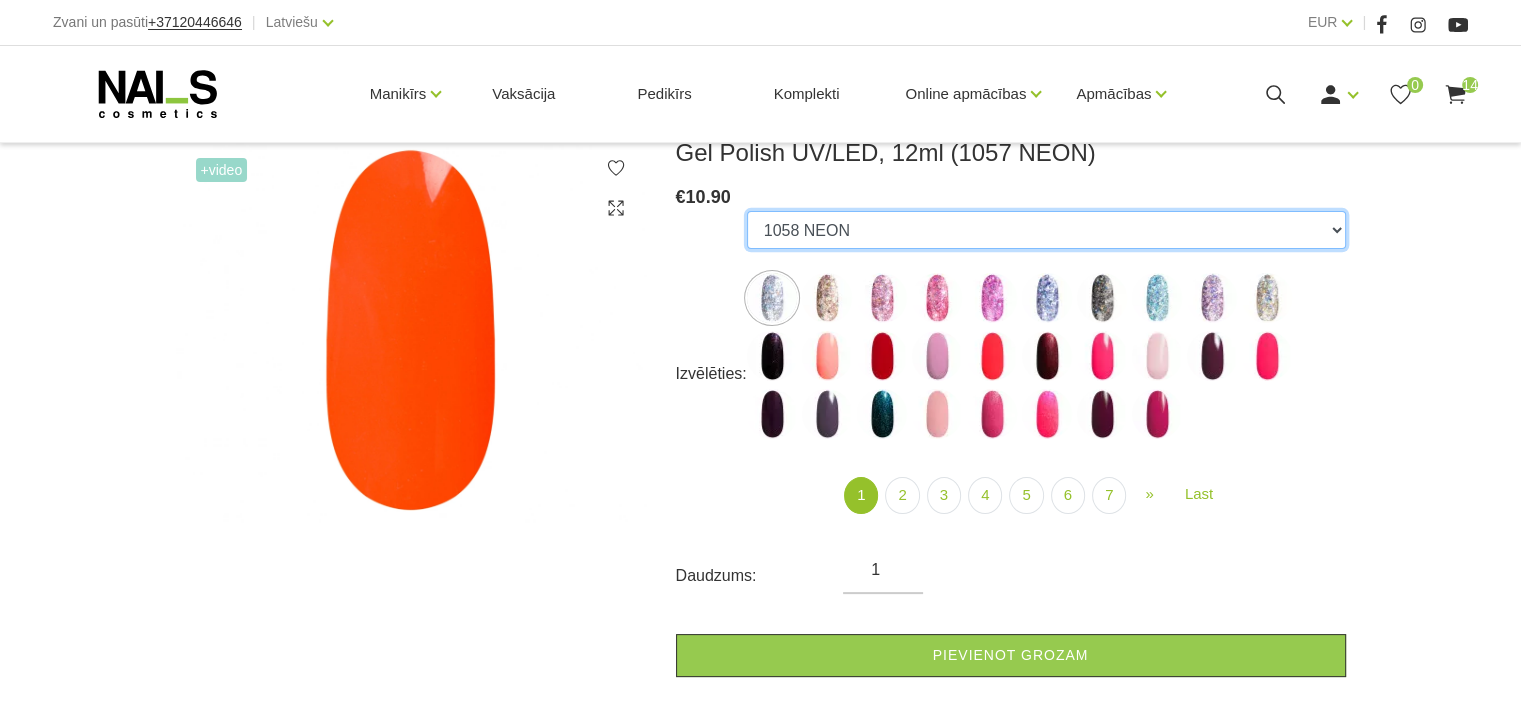 click on "GALAXY 01 GALAXY 02 GALAXY 03 GALAXY 04 GALAXY 05 GALAXY 07 GALAXY 17 GALAXY 21 GALAXY 22 GALAXY 24 001g 001n 003c 008b 011n 012g 016n 020b 044v 065v 068p 069v 083g 085p 110g 111g 111v 116v 117g 119g 120g 126d 127d 136g 138v 138c 143v 159b 161v 166b 167c 167v 169b 188v 223v 227c 263v 257v 274s 293b 294v 299b 315v 328v 356v 360c 363b 39gz 488b 666b 668b 669b 699b 703c 725c 739c 793c 800b 801b 857c 881b 891b 893b 894b 955c 966b 978c CL1 1026 1027 1028 1001 1002 1005 1006 1007 1009 1010 1012 1015 1016 1017 1020 1022 1023 1024 300b RAINBOW 13 NEON 1037 RAINBOW 05 RAINBOW 02 RAINBOW 04 GLOWING IN THE DARK 03 GLOWING IN THE DARK 13 RAINBOW 10 NEON 1039 NEON 1038 NEON 1040 RAINBOW 01 GLOWING IN THE DARK 17 RAINBOW 09 GLOWING IN THE DARK 09 RAINBOW 06 RAINBOW 03 RAINBOW 14 RAINBOW 16 249v 1042 DISCO 04 DISCO 05 DISCO 02 DISCO 03 DISCO 07 DISCO 10 DISCO 08 DISCO 01 DISCO 09 DISCO 11 DISCO 12 DISCO 13H DISCO 15H DISCO 14H DISCO 16H DISCO 20H DISCO 19H DISCO 17H 1050 Holographic 1051 Holographic 1053 LOLIPOP 04 1047 788" at bounding box center (1046, 230) 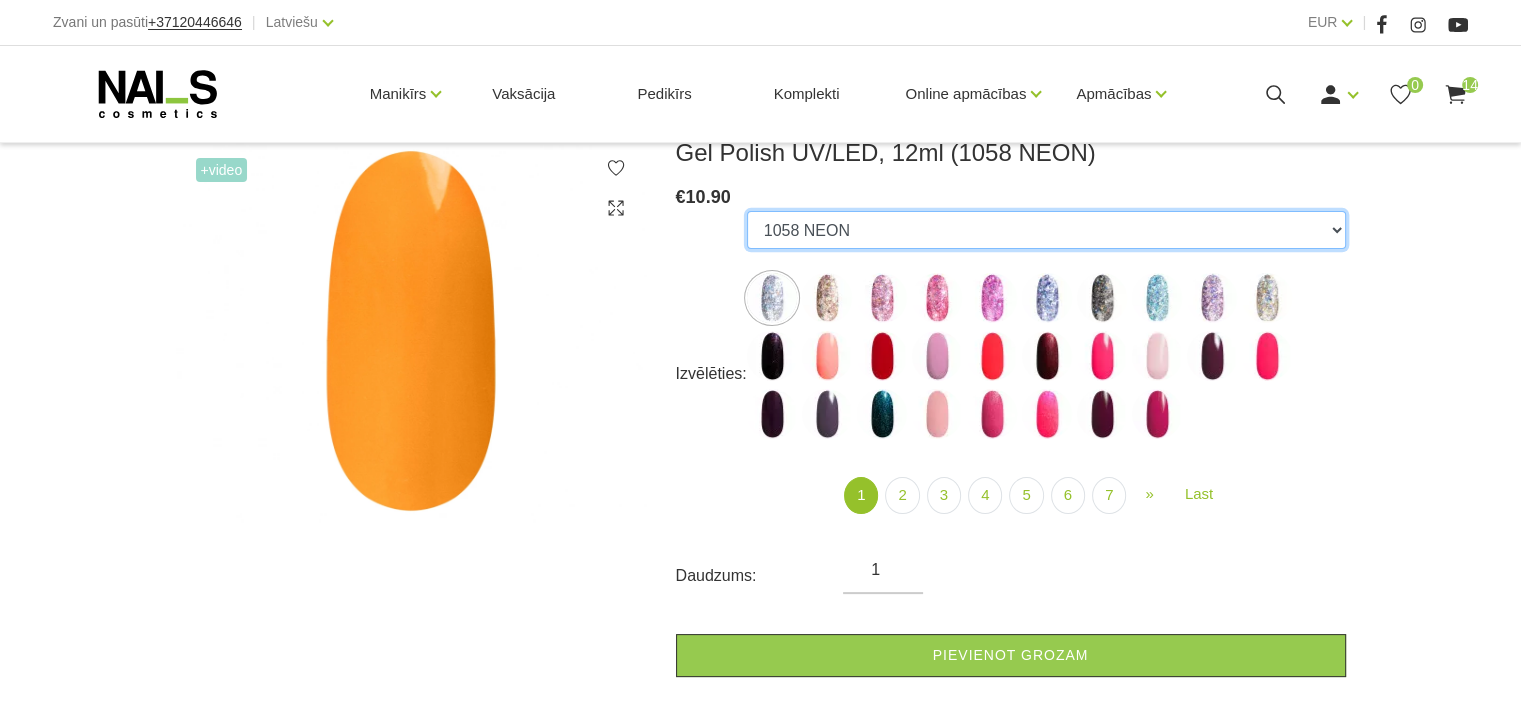 click on "GALAXY 01 GALAXY 02 GALAXY 03 GALAXY 04 GALAXY 05 GALAXY 07 GALAXY 17 GALAXY 21 GALAXY 22 GALAXY 24 001g 001n 003c 008b 011n 012g 016n 020b 044v 065v 068p 069v 083g 085p 110g 111g 111v 116v 117g 119g 120g 126d 127d 136g 138v 138c 143v 159b 161v 166b 167c 167v 169b 188v 223v 227c 263v 257v 274s 293b 294v 299b 315v 328v 356v 360c 363b 39gz 488b 666b 668b 669b 699b 703c 725c 739c 793c 800b 801b 857c 881b 891b 893b 894b 955c 966b 978c CL1 1026 1027 1028 1001 1002 1005 1006 1007 1009 1010 1012 1015 1016 1017 1020 1022 1023 1024 300b RAINBOW 13 NEON 1037 RAINBOW 05 RAINBOW 02 RAINBOW 04 GLOWING IN THE DARK 03 GLOWING IN THE DARK 13 RAINBOW 10 NEON 1039 NEON 1038 NEON 1040 RAINBOW 01 GLOWING IN THE DARK 17 RAINBOW 09 GLOWING IN THE DARK 09 RAINBOW 06 RAINBOW 03 RAINBOW 14 RAINBOW 16 249v 1042 DISCO 04 DISCO 05 DISCO 02 DISCO 03 DISCO 07 DISCO 10 DISCO 08 DISCO 01 DISCO 09 DISCO 11 DISCO 12 DISCO 13H DISCO 15H DISCO 14H DISCO 16H DISCO 20H DISCO 19H DISCO 17H 1050 Holographic 1051 Holographic 1053 LOLIPOP 04 1047 788" at bounding box center (1046, 230) 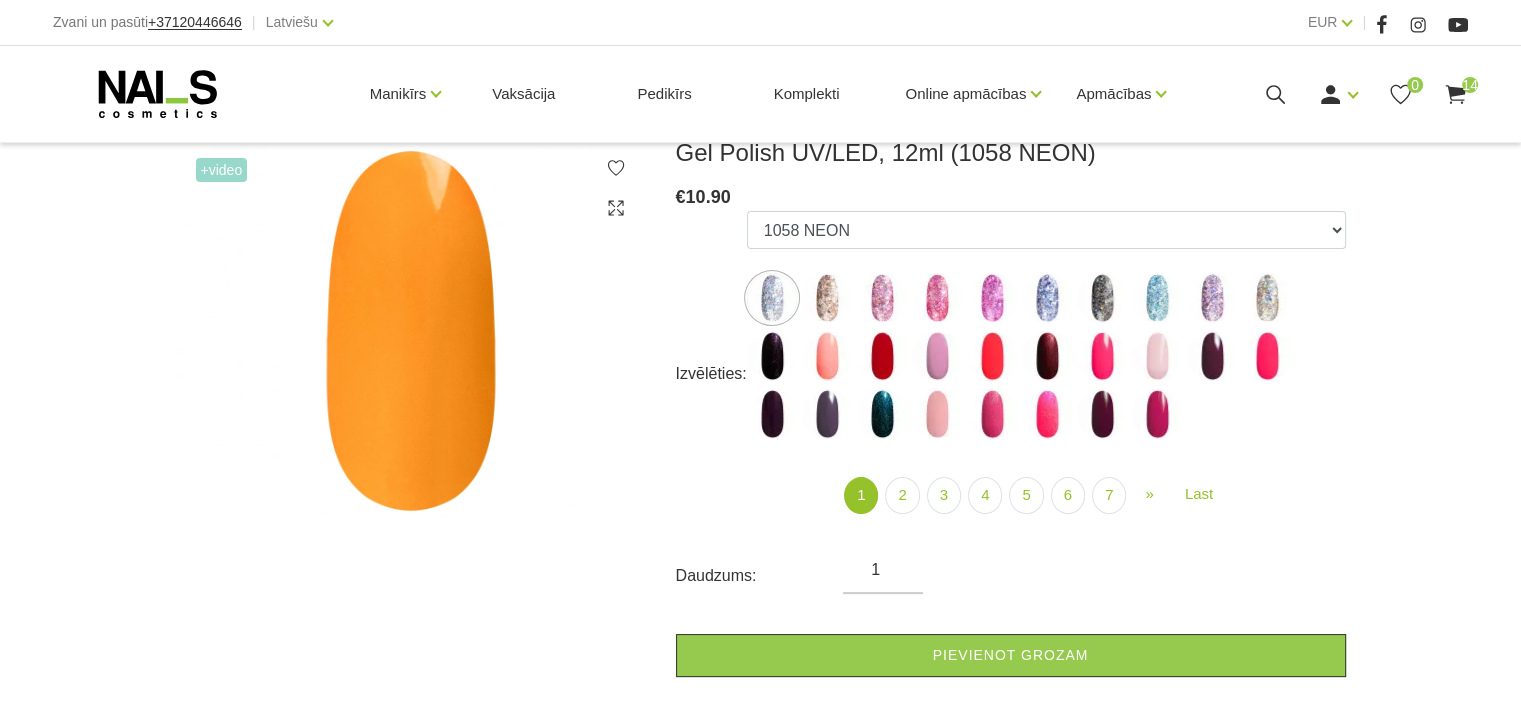 click on "+Video" at bounding box center (411, 471) 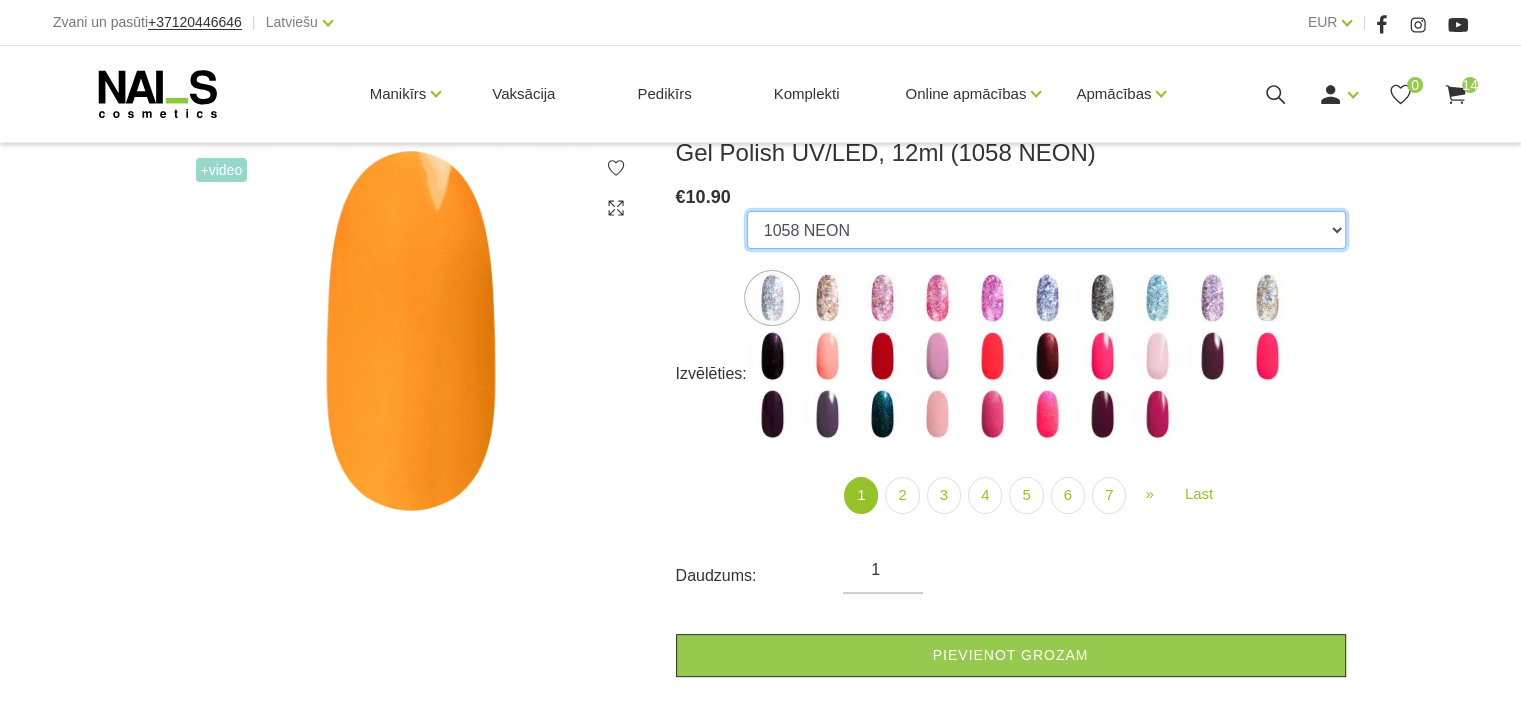 click on "GALAXY 01 GALAXY 02 GALAXY 03 GALAXY 04 GALAXY 05 GALAXY 07 GALAXY 17 GALAXY 21 GALAXY 22 GALAXY 24 001g 001n 003c 008b 011n 012g 016n 020b 044v 065v 068p 069v 083g 085p 110g 111g 111v 116v 117g 119g 120g 126d 127d 136g 138v 138c 143v 159b 161v 166b 167c 167v 169b 188v 223v 227c 263v 257v 274s 293b 294v 299b 315v 328v 356v 360c 363b 39gz 488b 666b 668b 669b 699b 703c 725c 739c 793c 800b 801b 857c 881b 891b 893b 894b 955c 966b 978c CL1 1026 1027 1028 1001 1002 1005 1006 1007 1009 1010 1012 1015 1016 1017 1020 1022 1023 1024 300b RAINBOW 13 NEON 1037 RAINBOW 05 RAINBOW 02 RAINBOW 04 GLOWING IN THE DARK 03 GLOWING IN THE DARK 13 RAINBOW 10 NEON 1039 NEON 1038 NEON 1040 RAINBOW 01 GLOWING IN THE DARK 17 RAINBOW 09 GLOWING IN THE DARK 09 RAINBOW 06 RAINBOW 03 RAINBOW 14 RAINBOW 16 249v 1042 DISCO 04 DISCO 05 DISCO 02 DISCO 03 DISCO 07 DISCO 10 DISCO 08 DISCO 01 DISCO 09 DISCO 11 DISCO 12 DISCO 13H DISCO 15H DISCO 14H DISCO 16H DISCO 20H DISCO 19H DISCO 17H 1050 Holographic 1051 Holographic 1053 LOLIPOP 04 1047 788" at bounding box center [1046, 230] 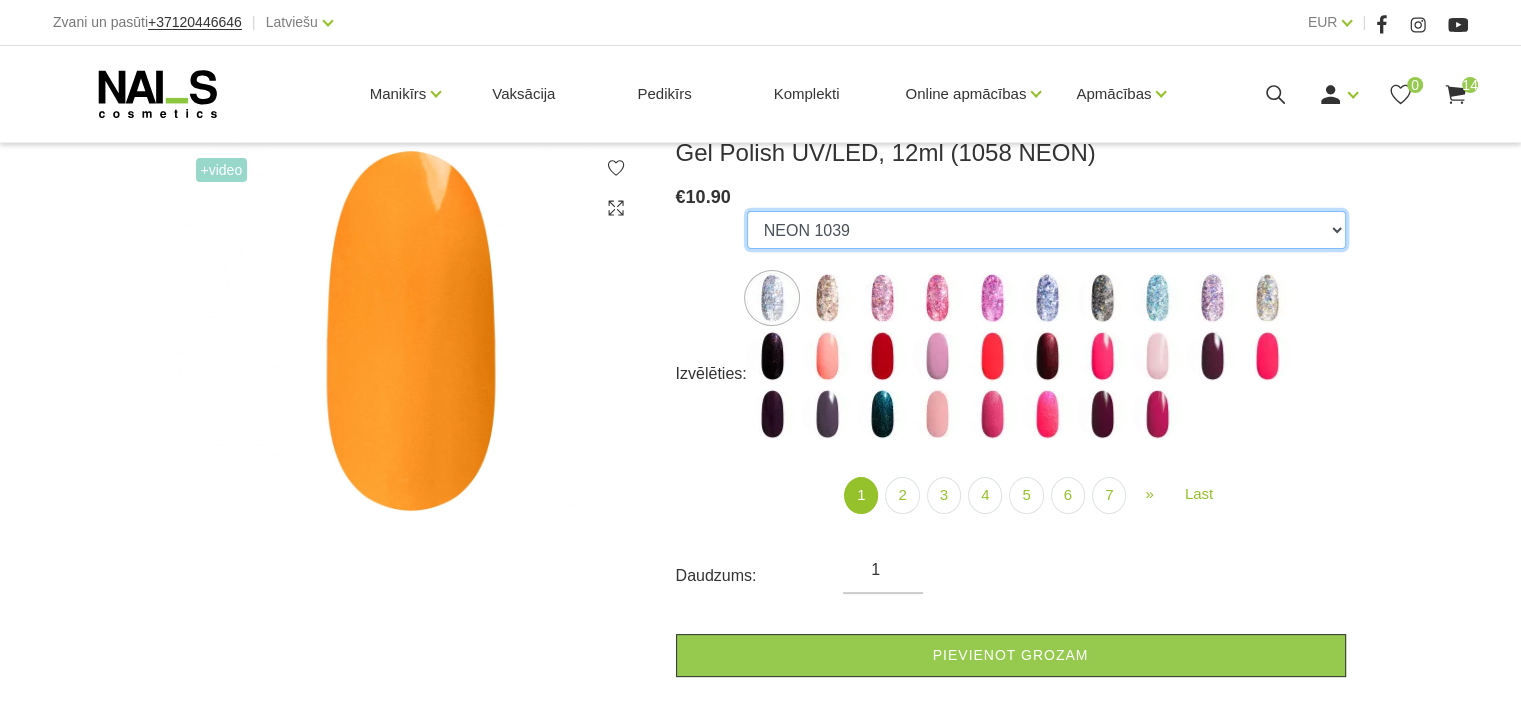 click on "GALAXY 01 GALAXY 02 GALAXY 03 GALAXY 04 GALAXY 05 GALAXY 07 GALAXY 17 GALAXY 21 GALAXY 22 GALAXY 24 001g 001n 003c 008b 011n 012g 016n 020b 044v 065v 068p 069v 083g 085p 110g 111g 111v 116v 117g 119g 120g 126d 127d 136g 138v 138c 143v 159b 161v 166b 167c 167v 169b 188v 223v 227c 263v 257v 274s 293b 294v 299b 315v 328v 356v 360c 363b 39gz 488b 666b 668b 669b 699b 703c 725c 739c 793c 800b 801b 857c 881b 891b 893b 894b 955c 966b 978c CL1 1026 1027 1028 1001 1002 1005 1006 1007 1009 1010 1012 1015 1016 1017 1020 1022 1023 1024 300b RAINBOW 13 NEON 1037 RAINBOW 05 RAINBOW 02 RAINBOW 04 GLOWING IN THE DARK 03 GLOWING IN THE DARK 13 RAINBOW 10 NEON 1039 NEON 1038 NEON 1040 RAINBOW 01 GLOWING IN THE DARK 17 RAINBOW 09 GLOWING IN THE DARK 09 RAINBOW 06 RAINBOW 03 RAINBOW 14 RAINBOW 16 249v 1042 DISCO 04 DISCO 05 DISCO 02 DISCO 03 DISCO 07 DISCO 10 DISCO 08 DISCO 01 DISCO 09 DISCO 11 DISCO 12 DISCO 13H DISCO 15H DISCO 14H DISCO 16H DISCO 20H DISCO 19H DISCO 17H 1050 Holographic 1051 Holographic 1053 LOLIPOP 04 1047 788" at bounding box center (1046, 230) 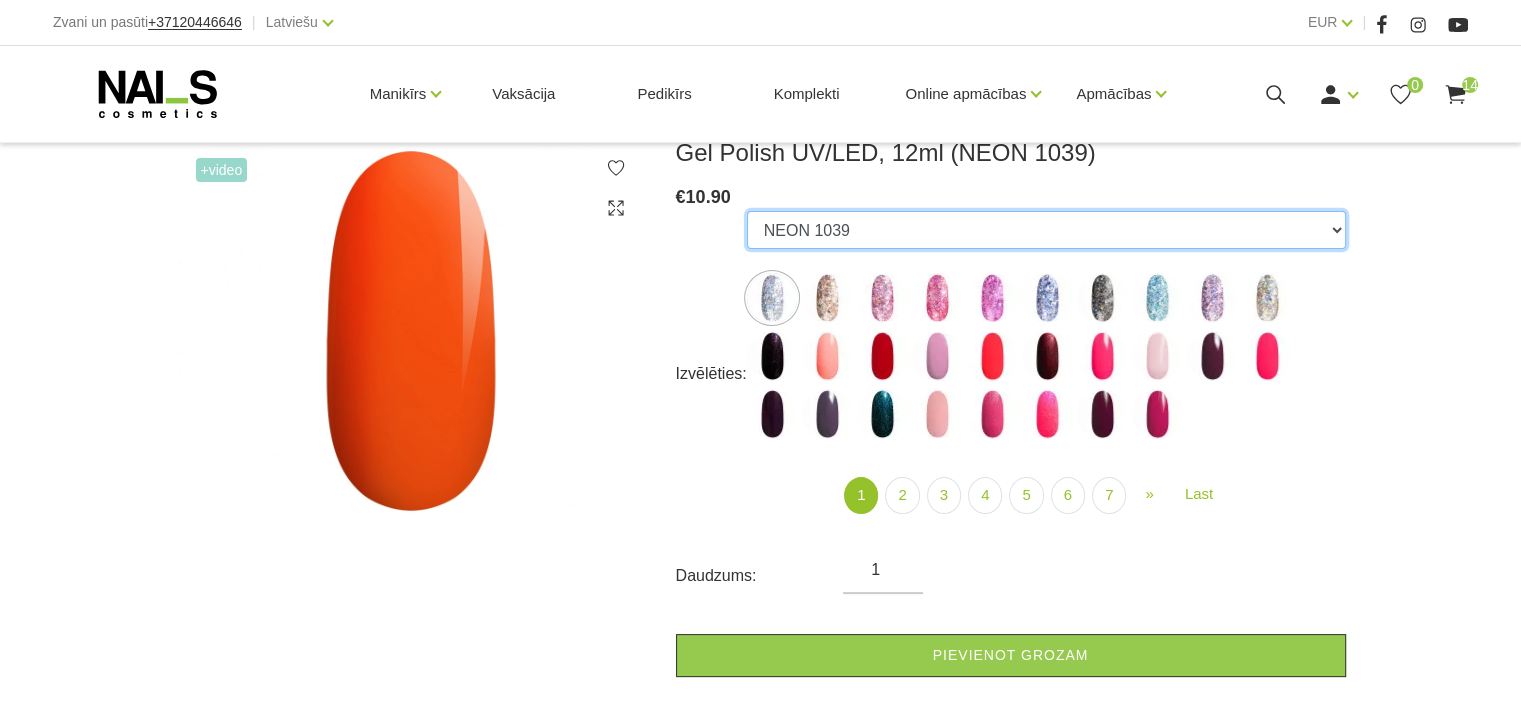 click on "GALAXY 01 GALAXY 02 GALAXY 03 GALAXY 04 GALAXY 05 GALAXY 07 GALAXY 17 GALAXY 21 GALAXY 22 GALAXY 24 001g 001n 003c 008b 011n 012g 016n 020b 044v 065v 068p 069v 083g 085p 110g 111g 111v 116v 117g 119g 120g 126d 127d 136g 138v 138c 143v 159b 161v 166b 167c 167v 169b 188v 223v 227c 263v 257v 274s 293b 294v 299b 315v 328v 356v 360c 363b 39gz 488b 666b 668b 669b 699b 703c 725c 739c 793c 800b 801b 857c 881b 891b 893b 894b 955c 966b 978c CL1 1026 1027 1028 1001 1002 1005 1006 1007 1009 1010 1012 1015 1016 1017 1020 1022 1023 1024 300b RAINBOW 13 NEON 1037 RAINBOW 05 RAINBOW 02 RAINBOW 04 GLOWING IN THE DARK 03 GLOWING IN THE DARK 13 RAINBOW 10 NEON 1039 NEON 1038 NEON 1040 RAINBOW 01 GLOWING IN THE DARK 17 RAINBOW 09 GLOWING IN THE DARK 09 RAINBOW 06 RAINBOW 03 RAINBOW 14 RAINBOW 16 249v 1042 DISCO 04 DISCO 05 DISCO 02 DISCO 03 DISCO 07 DISCO 10 DISCO 08 DISCO 01 DISCO 09 DISCO 11 DISCO 12 DISCO 13H DISCO 15H DISCO 14H DISCO 16H DISCO 20H DISCO 19H DISCO 17H 1050 Holographic 1051 Holographic 1053 LOLIPOP 04 1047 788" at bounding box center [1046, 230] 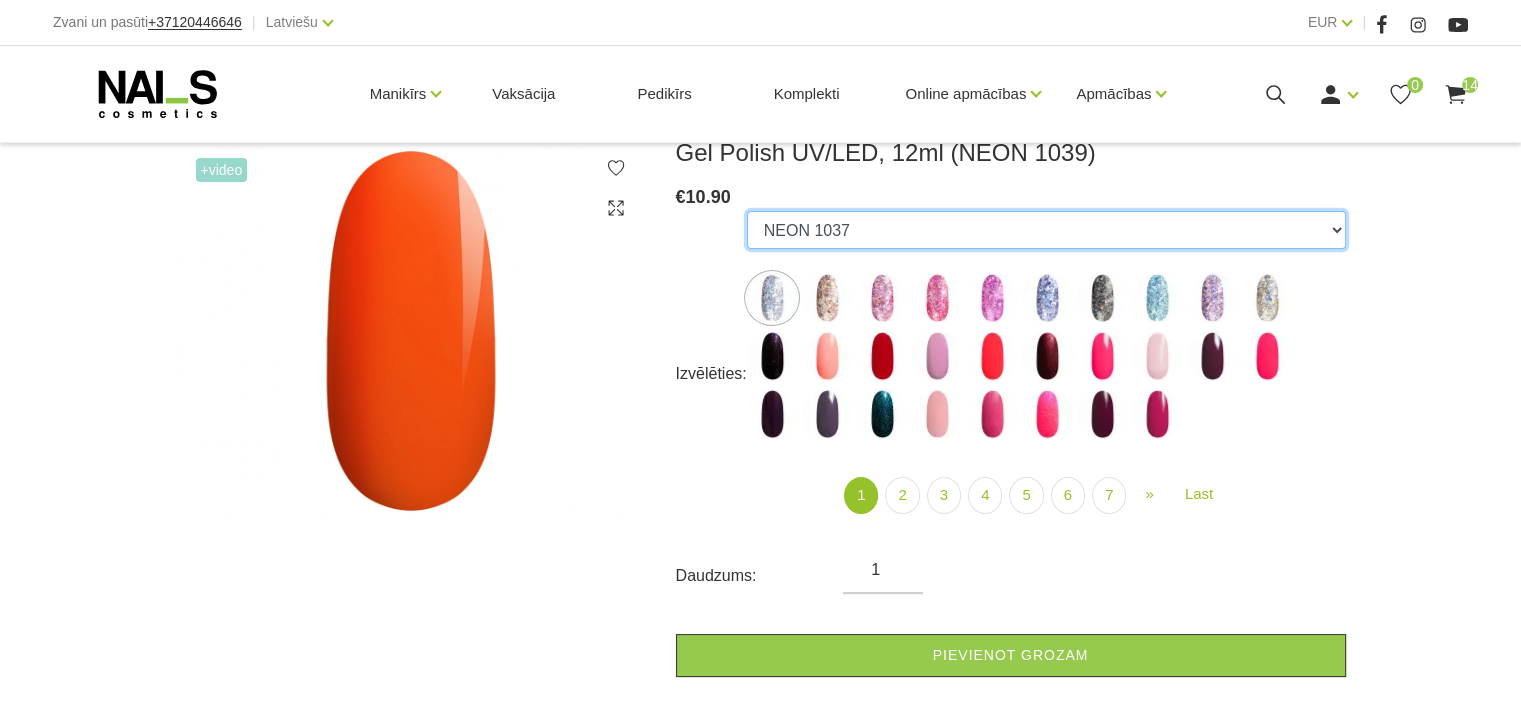 click on "GALAXY 01 GALAXY 02 GALAXY 03 GALAXY 04 GALAXY 05 GALAXY 07 GALAXY 17 GALAXY 21 GALAXY 22 GALAXY 24 001g 001n 003c 008b 011n 012g 016n 020b 044v 065v 068p 069v 083g 085p 110g 111g 111v 116v 117g 119g 120g 126d 127d 136g 138v 138c 143v 159b 161v 166b 167c 167v 169b 188v 223v 227c 263v 257v 274s 293b 294v 299b 315v 328v 356v 360c 363b 39gz 488b 666b 668b 669b 699b 703c 725c 739c 793c 800b 801b 857c 881b 891b 893b 894b 955c 966b 978c CL1 1026 1027 1028 1001 1002 1005 1006 1007 1009 1010 1012 1015 1016 1017 1020 1022 1023 1024 300b RAINBOW 13 NEON 1037 RAINBOW 05 RAINBOW 02 RAINBOW 04 GLOWING IN THE DARK 03 GLOWING IN THE DARK 13 RAINBOW 10 NEON 1039 NEON 1038 NEON 1040 RAINBOW 01 GLOWING IN THE DARK 17 RAINBOW 09 GLOWING IN THE DARK 09 RAINBOW 06 RAINBOW 03 RAINBOW 14 RAINBOW 16 249v 1042 DISCO 04 DISCO 05 DISCO 02 DISCO 03 DISCO 07 DISCO 10 DISCO 08 DISCO 01 DISCO 09 DISCO 11 DISCO 12 DISCO 13H DISCO 15H DISCO 14H DISCO 16H DISCO 20H DISCO 19H DISCO 17H 1050 Holographic 1051 Holographic 1053 LOLIPOP 04 1047 788" at bounding box center [1046, 230] 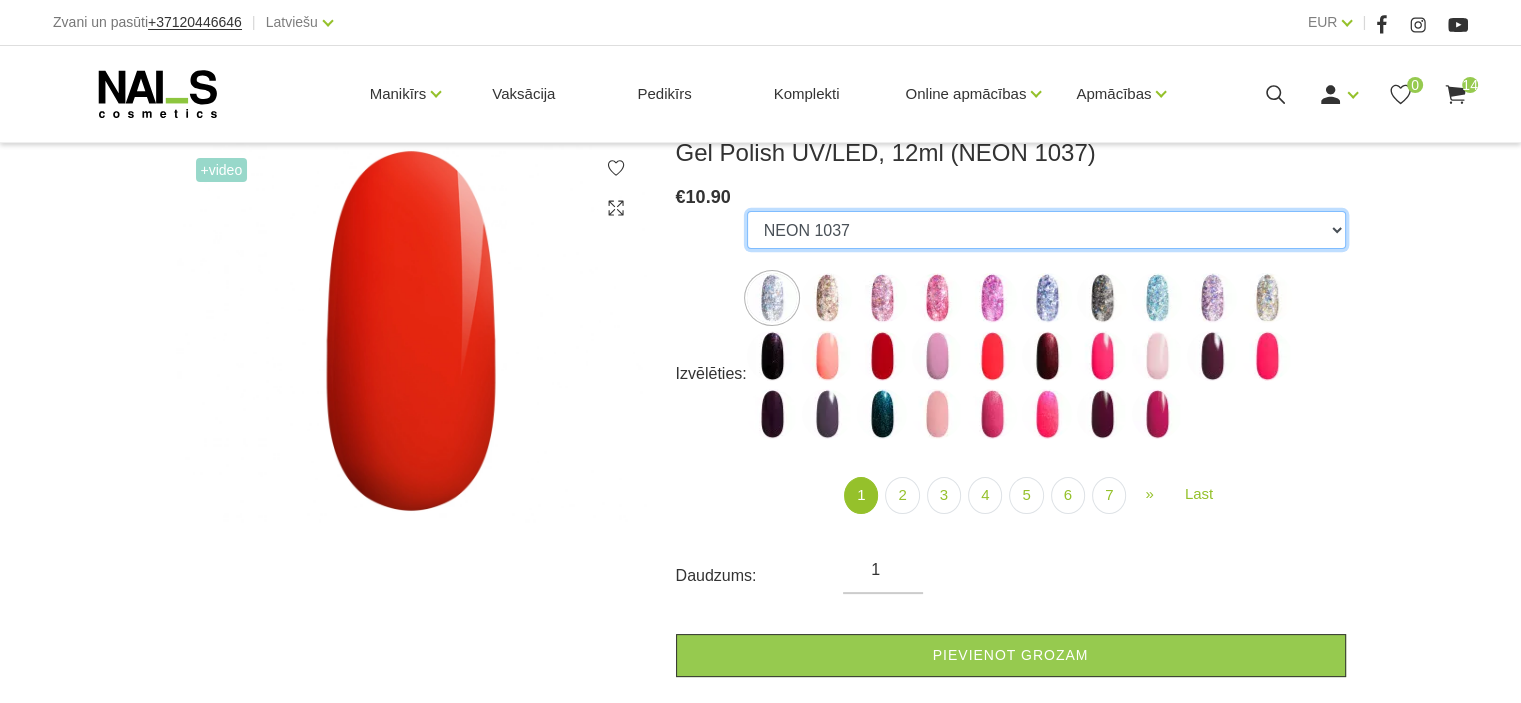 click on "GALAXY 01 GALAXY 02 GALAXY 03 GALAXY 04 GALAXY 05 GALAXY 07 GALAXY 17 GALAXY 21 GALAXY 22 GALAXY 24 001g 001n 003c 008b 011n 012g 016n 020b 044v 065v 068p 069v 083g 085p 110g 111g 111v 116v 117g 119g 120g 126d 127d 136g 138v 138c 143v 159b 161v 166b 167c 167v 169b 188v 223v 227c 263v 257v 274s 293b 294v 299b 315v 328v 356v 360c 363b 39gz 488b 666b 668b 669b 699b 703c 725c 739c 793c 800b 801b 857c 881b 891b 893b 894b 955c 966b 978c CL1 1026 1027 1028 1001 1002 1005 1006 1007 1009 1010 1012 1015 1016 1017 1020 1022 1023 1024 300b RAINBOW 13 NEON 1037 RAINBOW 05 RAINBOW 02 RAINBOW 04 GLOWING IN THE DARK 03 GLOWING IN THE DARK 13 RAINBOW 10 NEON 1039 NEON 1038 NEON 1040 RAINBOW 01 GLOWING IN THE DARK 17 RAINBOW 09 GLOWING IN THE DARK 09 RAINBOW 06 RAINBOW 03 RAINBOW 14 RAINBOW 16 249v 1042 DISCO 04 DISCO 05 DISCO 02 DISCO 03 DISCO 07 DISCO 10 DISCO 08 DISCO 01 DISCO 09 DISCO 11 DISCO 12 DISCO 13H DISCO 15H DISCO 14H DISCO 16H DISCO 20H DISCO 19H DISCO 17H 1050 Holographic 1051 Holographic 1053 LOLIPOP 04 1047 788" at bounding box center [1046, 230] 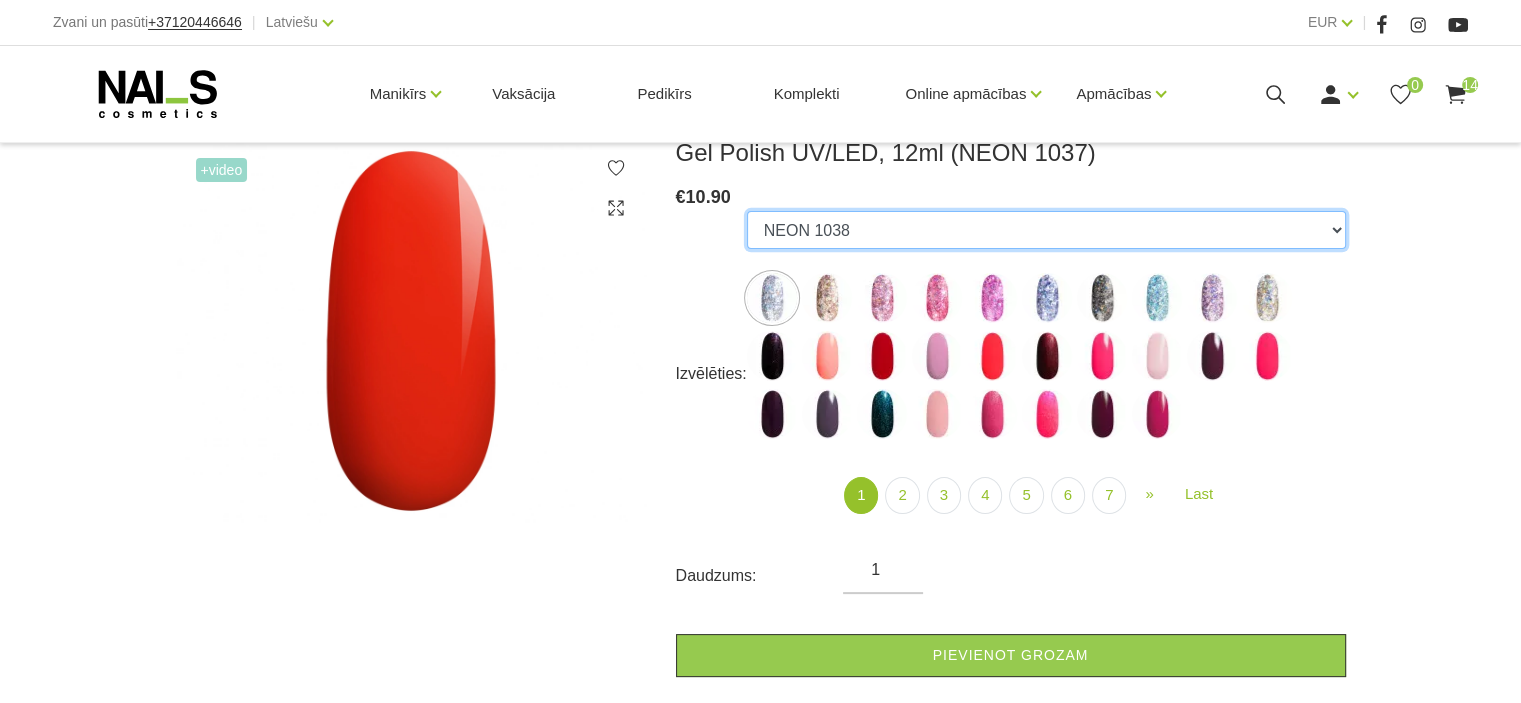 click on "GALAXY 01 GALAXY 02 GALAXY 03 GALAXY 04 GALAXY 05 GALAXY 07 GALAXY 17 GALAXY 21 GALAXY 22 GALAXY 24 001g 001n 003c 008b 011n 012g 016n 020b 044v 065v 068p 069v 083g 085p 110g 111g 111v 116v 117g 119g 120g 126d 127d 136g 138v 138c 143v 159b 161v 166b 167c 167v 169b 188v 223v 227c 263v 257v 274s 293b 294v 299b 315v 328v 356v 360c 363b 39gz 488b 666b 668b 669b 699b 703c 725c 739c 793c 800b 801b 857c 881b 891b 893b 894b 955c 966b 978c CL1 1026 1027 1028 1001 1002 1005 1006 1007 1009 1010 1012 1015 1016 1017 1020 1022 1023 1024 300b RAINBOW 13 NEON 1037 RAINBOW 05 RAINBOW 02 RAINBOW 04 GLOWING IN THE DARK 03 GLOWING IN THE DARK 13 RAINBOW 10 NEON 1039 NEON 1038 NEON 1040 RAINBOW 01 GLOWING IN THE DARK 17 RAINBOW 09 GLOWING IN THE DARK 09 RAINBOW 06 RAINBOW 03 RAINBOW 14 RAINBOW 16 249v 1042 DISCO 04 DISCO 05 DISCO 02 DISCO 03 DISCO 07 DISCO 10 DISCO 08 DISCO 01 DISCO 09 DISCO 11 DISCO 12 DISCO 13H DISCO 15H DISCO 14H DISCO 16H DISCO 20H DISCO 19H DISCO 17H 1050 Holographic 1051 Holographic 1053 LOLIPOP 04 1047 788" at bounding box center [1046, 230] 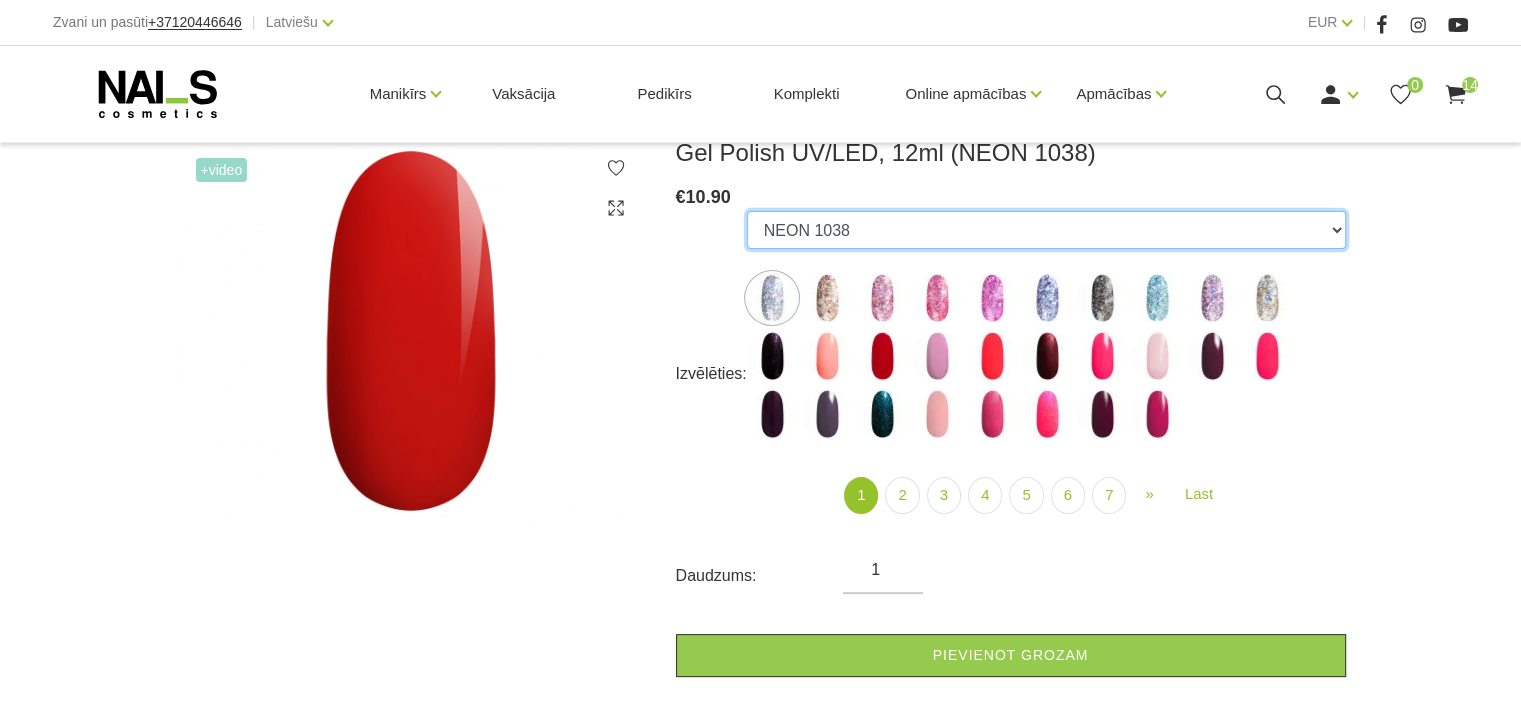 click on "GALAXY 01 GALAXY 02 GALAXY 03 GALAXY 04 GALAXY 05 GALAXY 07 GALAXY 17 GALAXY 21 GALAXY 22 GALAXY 24 001g 001n 003c 008b 011n 012g 016n 020b 044v 065v 068p 069v 083g 085p 110g 111g 111v 116v 117g 119g 120g 126d 127d 136g 138v 138c 143v 159b 161v 166b 167c 167v 169b 188v 223v 227c 263v 257v 274s 293b 294v 299b 315v 328v 356v 360c 363b 39gz 488b 666b 668b 669b 699b 703c 725c 739c 793c 800b 801b 857c 881b 891b 893b 894b 955c 966b 978c CL1 1026 1027 1028 1001 1002 1005 1006 1007 1009 1010 1012 1015 1016 1017 1020 1022 1023 1024 300b RAINBOW 13 NEON 1037 RAINBOW 05 RAINBOW 02 RAINBOW 04 GLOWING IN THE DARK 03 GLOWING IN THE DARK 13 RAINBOW 10 NEON 1039 NEON 1038 NEON 1040 RAINBOW 01 GLOWING IN THE DARK 17 RAINBOW 09 GLOWING IN THE DARK 09 RAINBOW 06 RAINBOW 03 RAINBOW 14 RAINBOW 16 249v 1042 DISCO 04 DISCO 05 DISCO 02 DISCO 03 DISCO 07 DISCO 10 DISCO 08 DISCO 01 DISCO 09 DISCO 11 DISCO 12 DISCO 13H DISCO 15H DISCO 14H DISCO 16H DISCO 20H DISCO 19H DISCO 17H 1050 Holographic 1051 Holographic 1053 LOLIPOP 04 1047 788" at bounding box center (1046, 230) 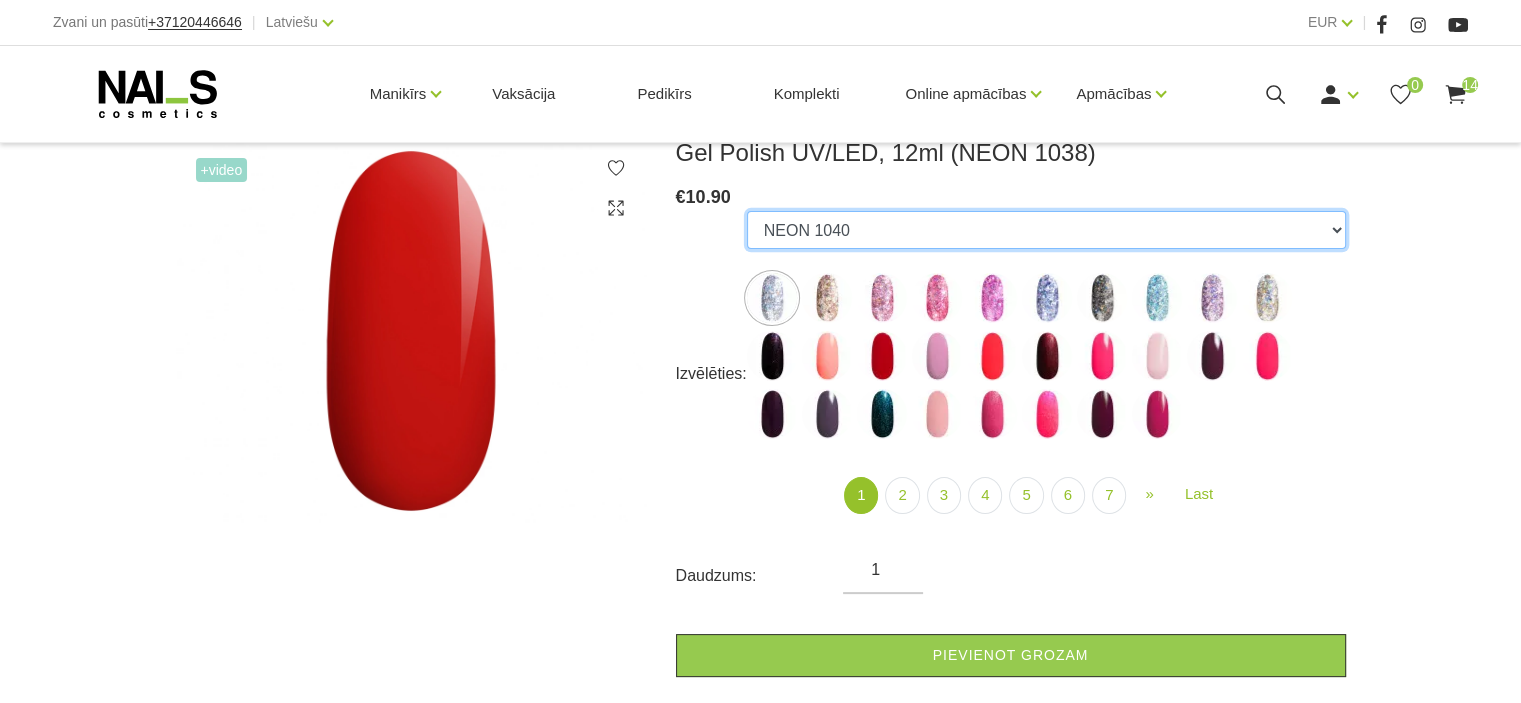 click on "GALAXY 01 GALAXY 02 GALAXY 03 GALAXY 04 GALAXY 05 GALAXY 07 GALAXY 17 GALAXY 21 GALAXY 22 GALAXY 24 001g 001n 003c 008b 011n 012g 016n 020b 044v 065v 068p 069v 083g 085p 110g 111g 111v 116v 117g 119g 120g 126d 127d 136g 138v 138c 143v 159b 161v 166b 167c 167v 169b 188v 223v 227c 263v 257v 274s 293b 294v 299b 315v 328v 356v 360c 363b 39gz 488b 666b 668b 669b 699b 703c 725c 739c 793c 800b 801b 857c 881b 891b 893b 894b 955c 966b 978c CL1 1026 1027 1028 1001 1002 1005 1006 1007 1009 1010 1012 1015 1016 1017 1020 1022 1023 1024 300b RAINBOW 13 NEON 1037 RAINBOW 05 RAINBOW 02 RAINBOW 04 GLOWING IN THE DARK 03 GLOWING IN THE DARK 13 RAINBOW 10 NEON 1039 NEON 1038 NEON 1040 RAINBOW 01 GLOWING IN THE DARK 17 RAINBOW 09 GLOWING IN THE DARK 09 RAINBOW 06 RAINBOW 03 RAINBOW 14 RAINBOW 16 249v 1042 DISCO 04 DISCO 05 DISCO 02 DISCO 03 DISCO 07 DISCO 10 DISCO 08 DISCO 01 DISCO 09 DISCO 11 DISCO 12 DISCO 13H DISCO 15H DISCO 14H DISCO 16H DISCO 20H DISCO 19H DISCO 17H 1050 Holographic 1051 Holographic 1053 LOLIPOP 04 1047 788" at bounding box center (1046, 230) 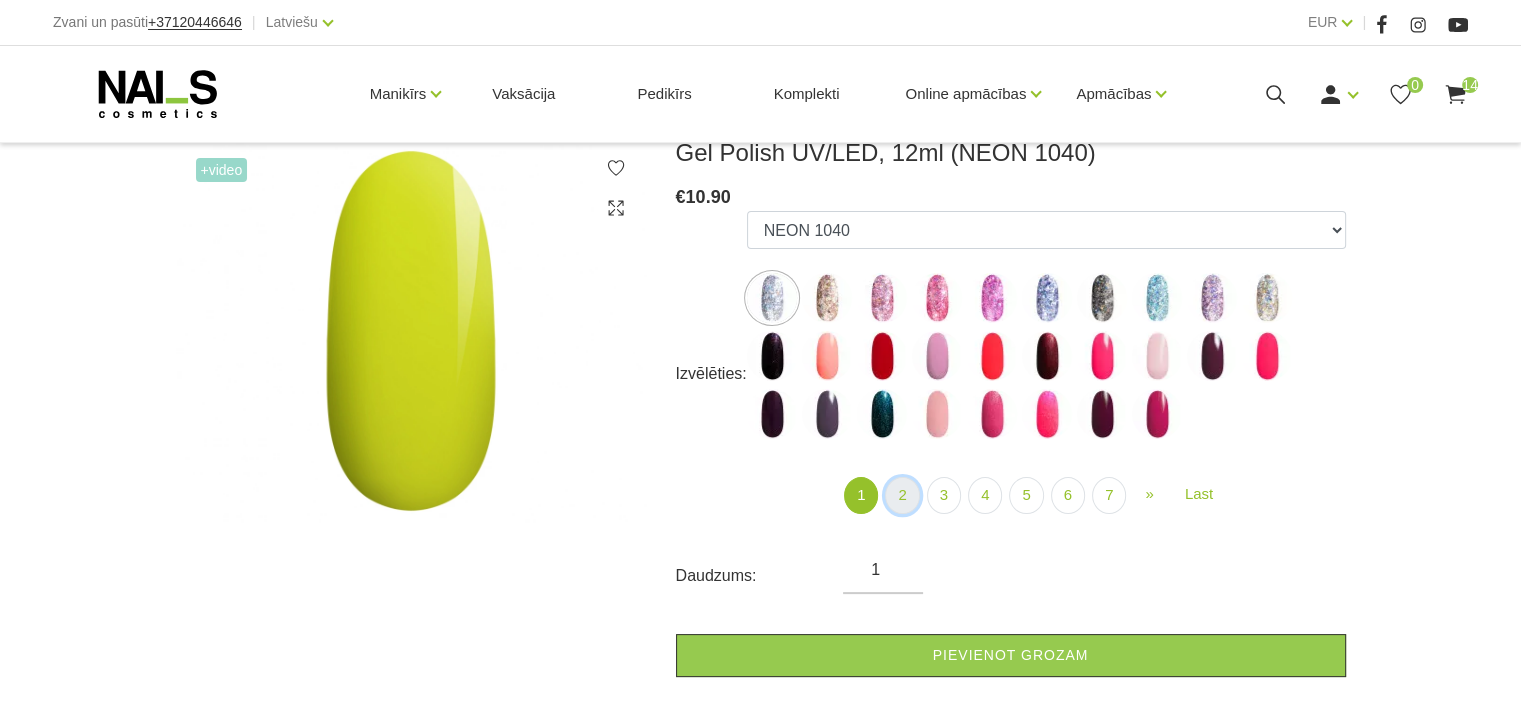 click on "2" at bounding box center [902, 495] 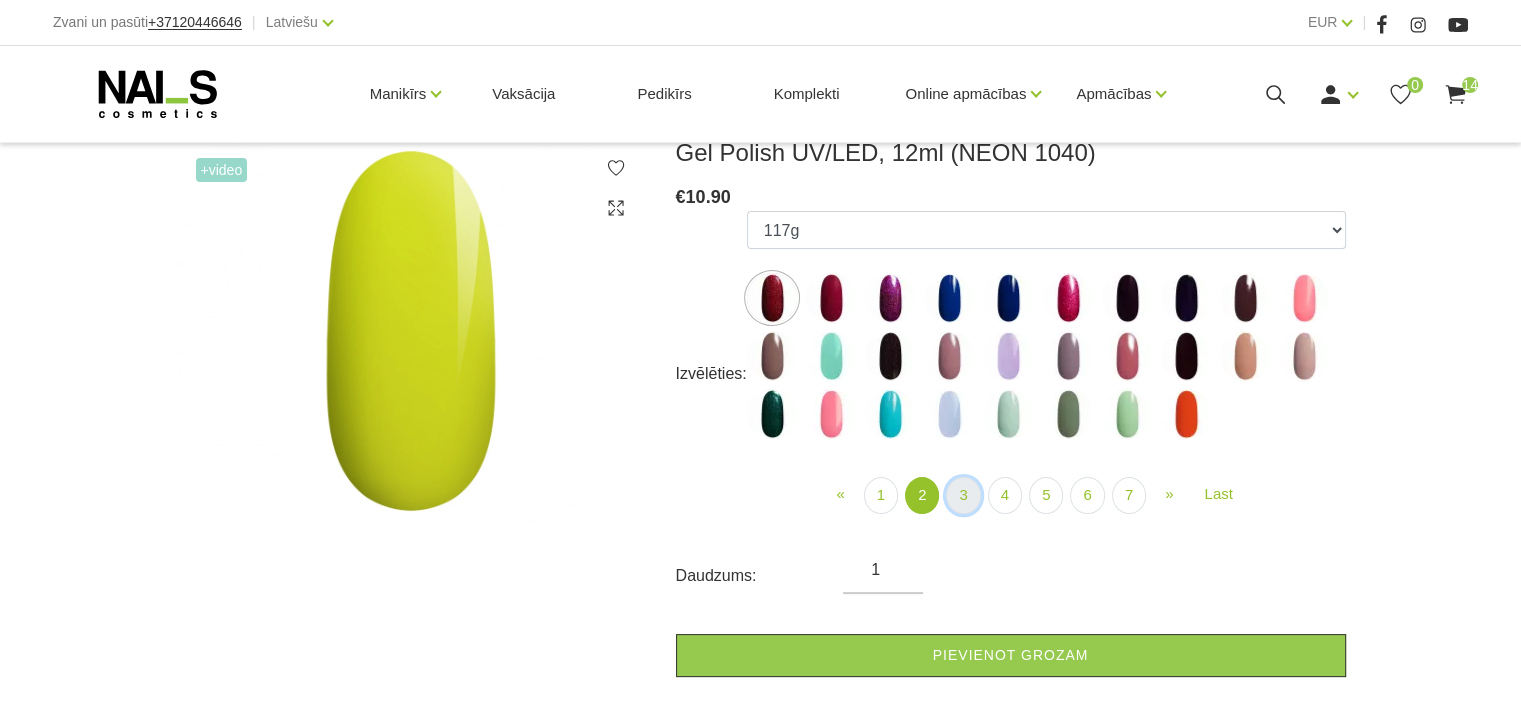 click on "3" at bounding box center [963, 495] 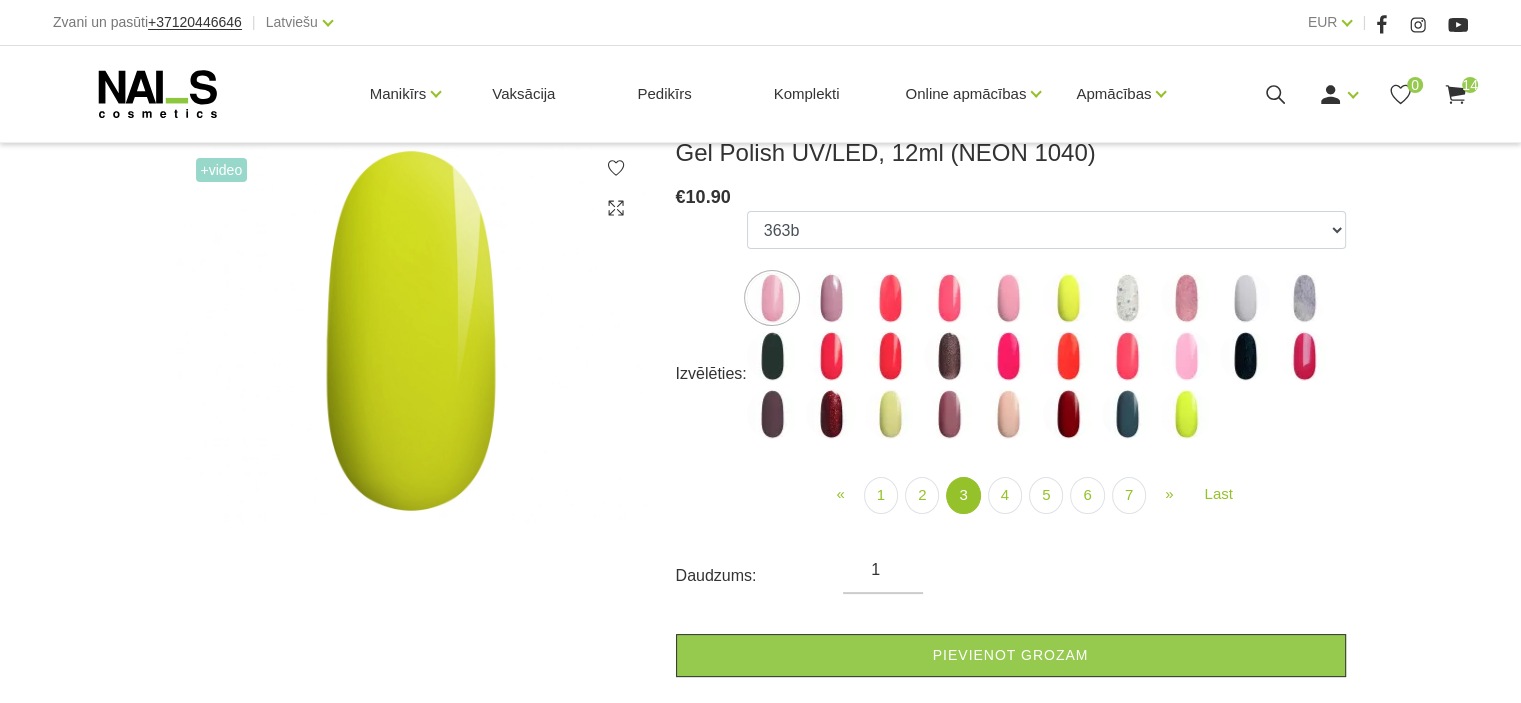 click at bounding box center [1068, 298] 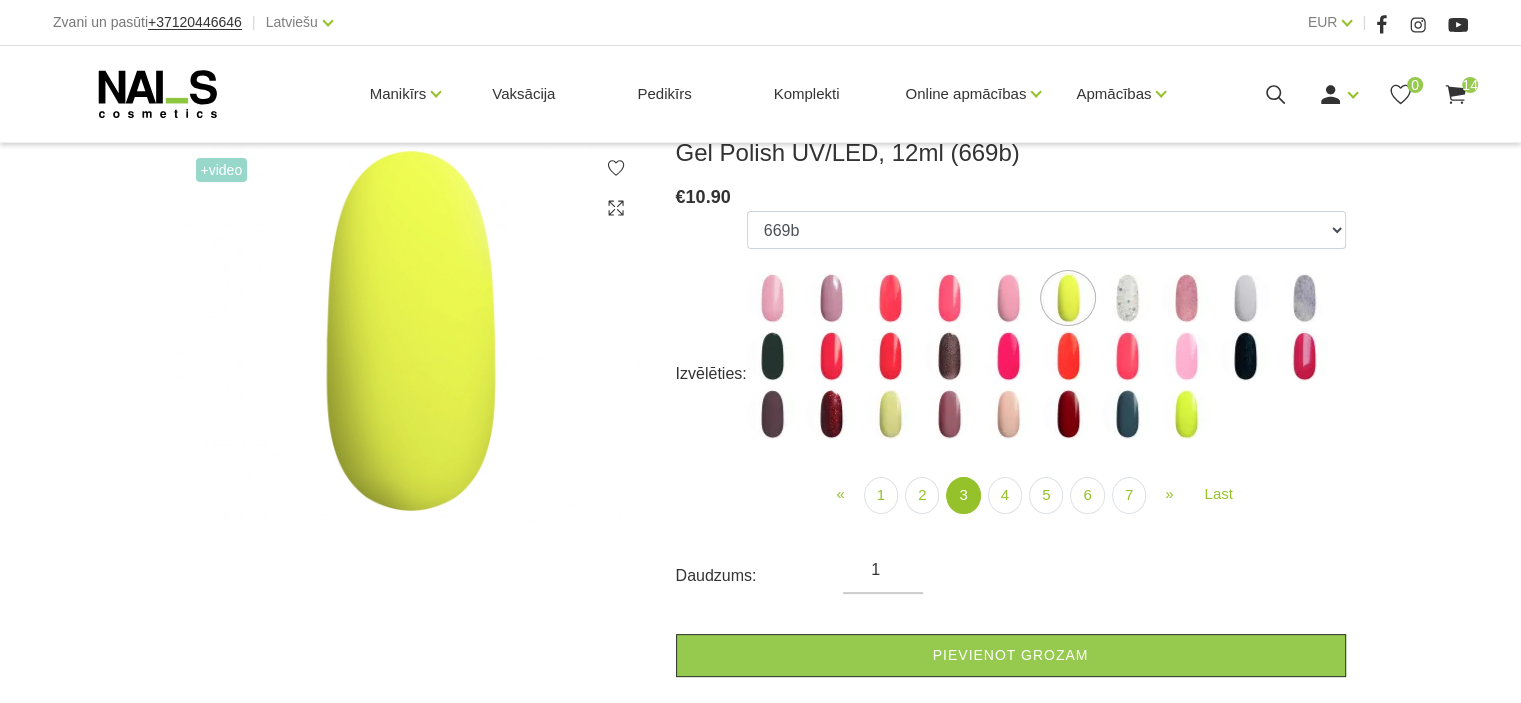 click at bounding box center (1186, 414) 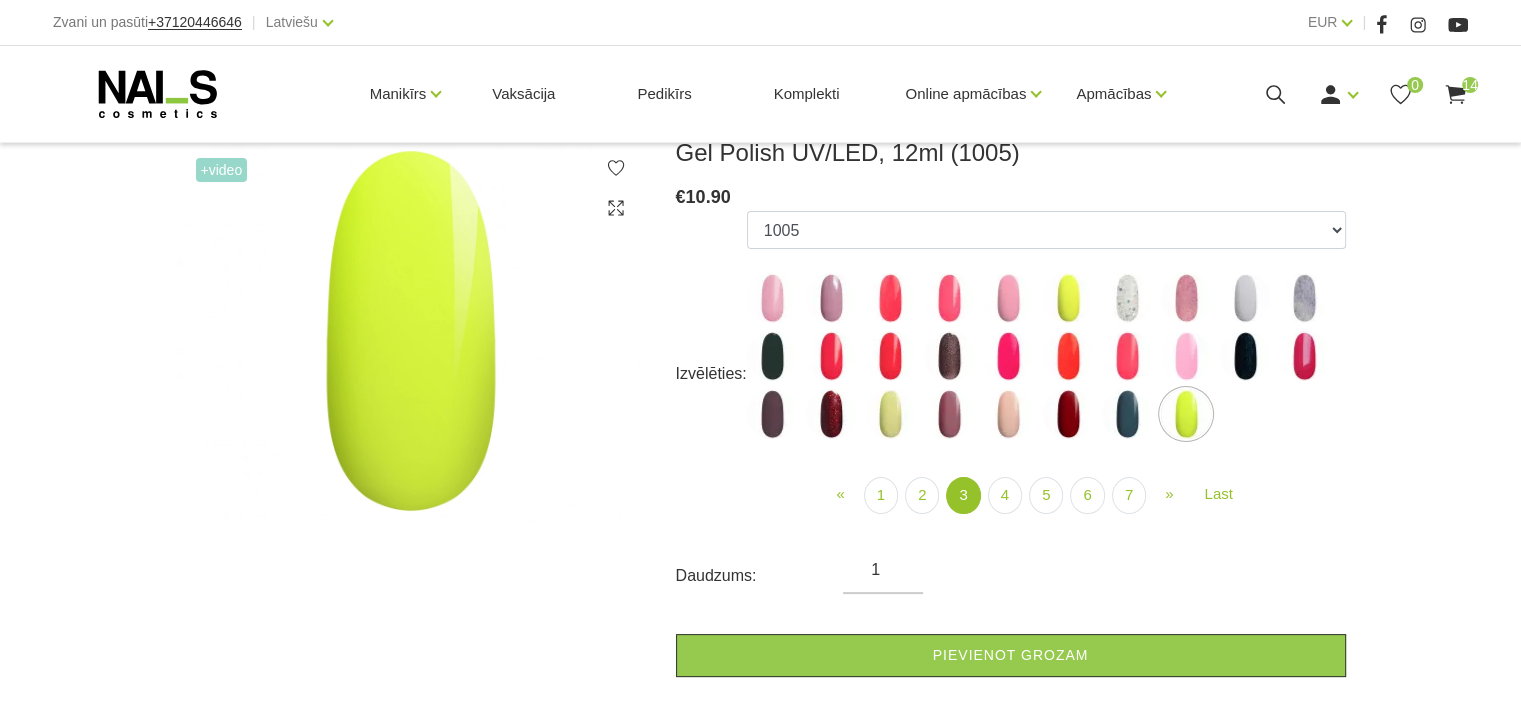 click on "GALAXY 01
GALAXY 02
GALAXY 03
GALAXY 04
GALAXY 05
GALAXY 07
GALAXY 17
GALAXY 21
GALAXY 22
GALAXY 24
001g
001n
003c
008b
011n
012g
016n 020b 044v 065v 068p 069v 083g CL1" at bounding box center (1046, 329) 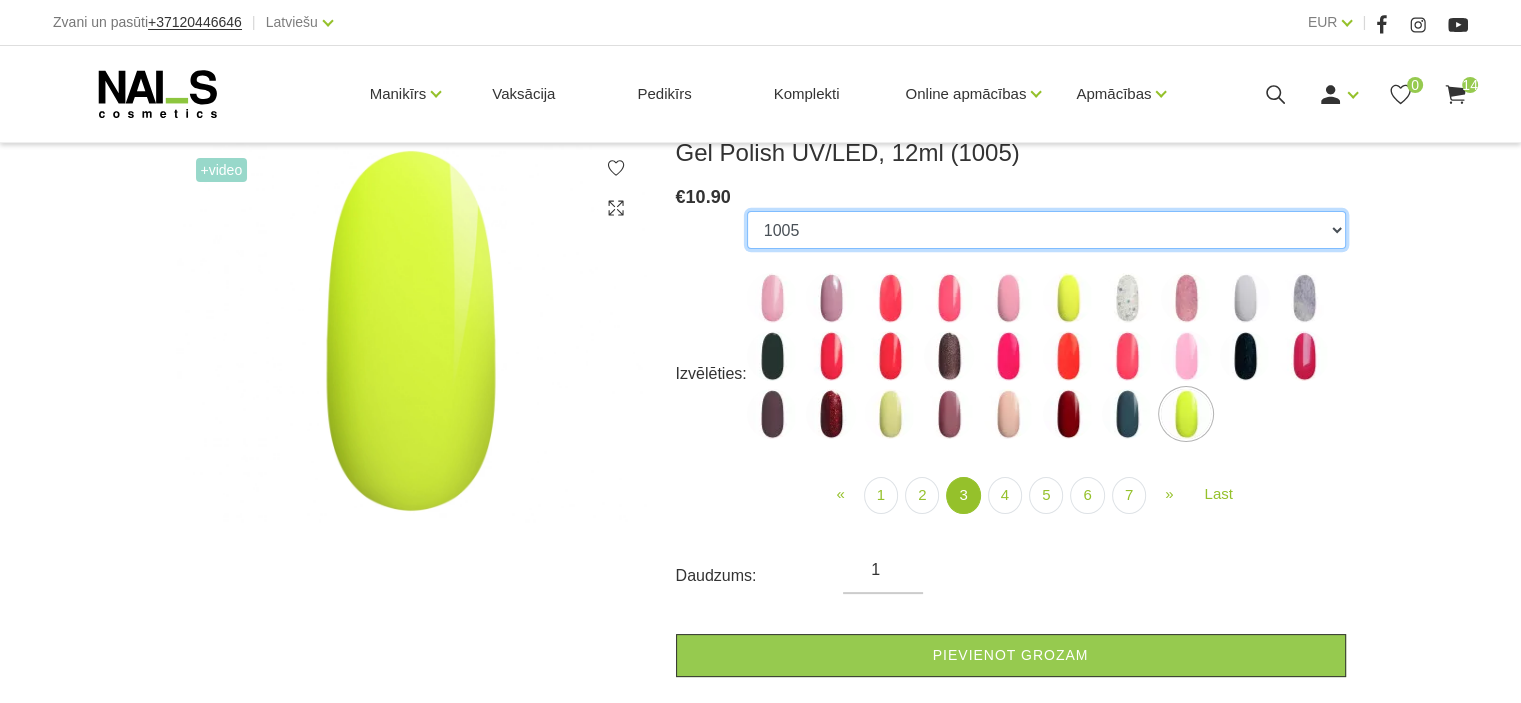 click on "GALAXY 01
GALAXY 02
GALAXY 03
GALAXY 04
GALAXY 05
GALAXY 07
GALAXY 17
GALAXY 21
GALAXY 22
GALAXY 24
001g
001n
003c
008b
011n
012g
016n 020b 044v 065v 068p 069v 083g 085p 110g" at bounding box center (1046, 230) 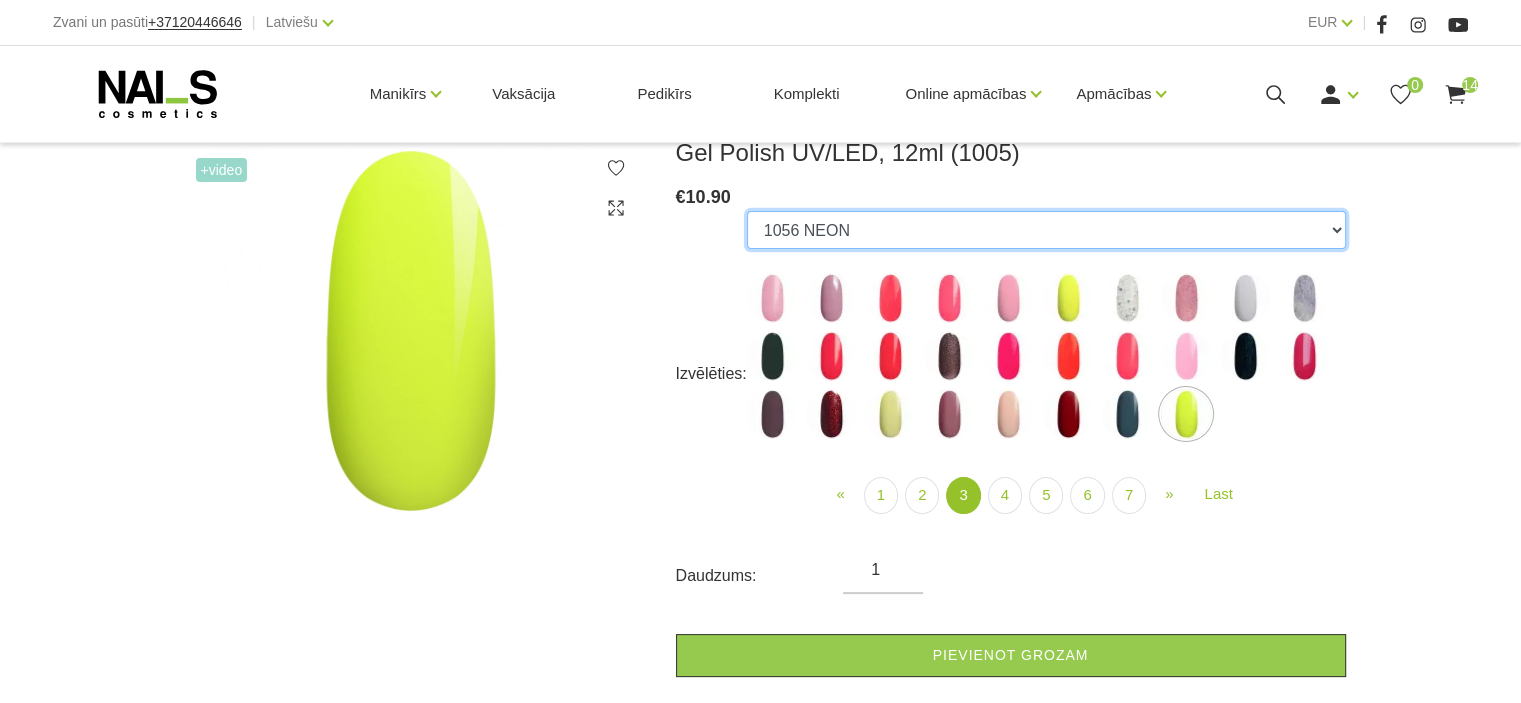 click on "GALAXY 01
GALAXY 02
GALAXY 03
GALAXY 04
GALAXY 05
GALAXY 07
GALAXY 17
GALAXY 21
GALAXY 22
GALAXY 24
001g
001n
003c
008b
011n
012g
016n 020b 044v 065v 068p 069v 083g 085p 110g" at bounding box center [1046, 230] 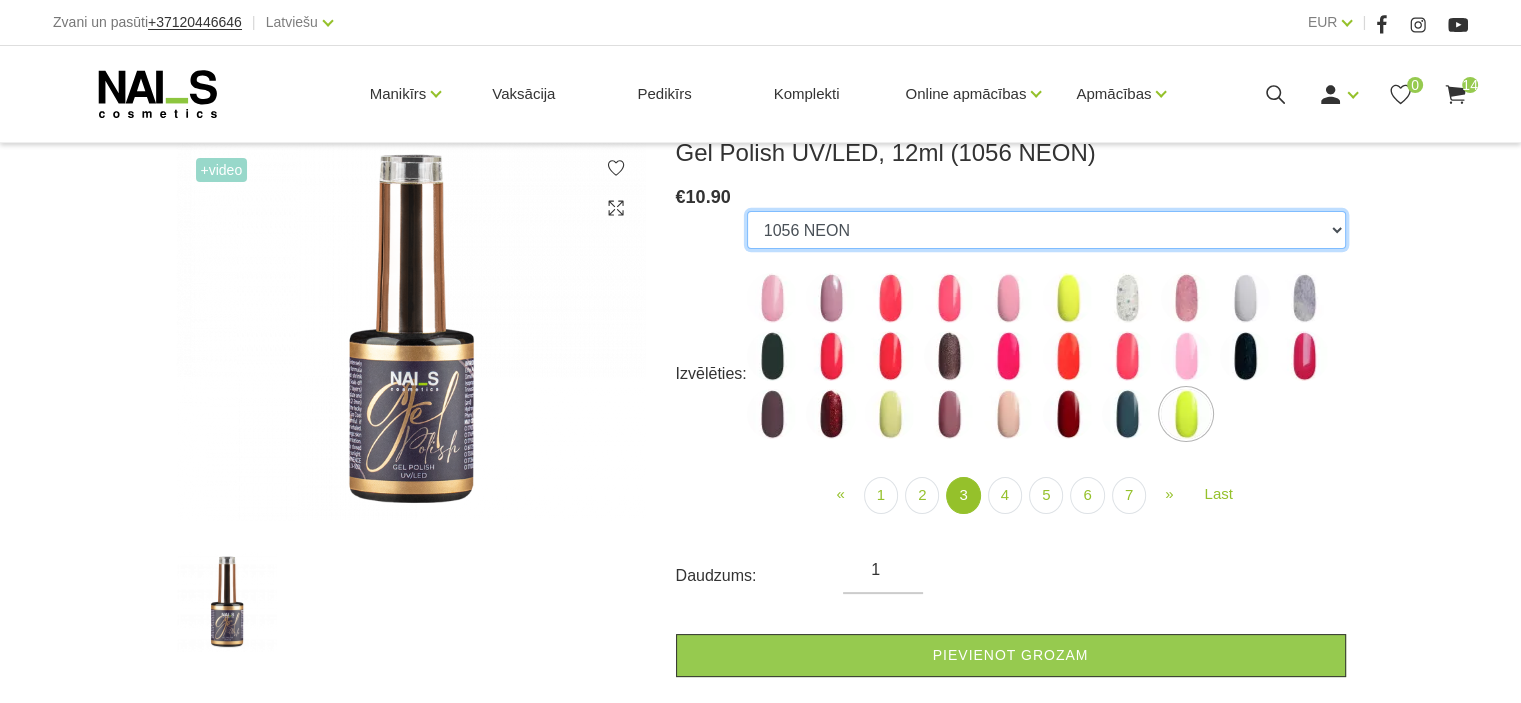 click on "GALAXY 01
GALAXY 02
GALAXY 03
GALAXY 04
GALAXY 05
GALAXY 07
GALAXY 17
GALAXY 21
GALAXY 22
GALAXY 24
001g
001n
003c
008b
011n
012g
016n 020b 044v 065v 068p 069v 083g 085p 110g" at bounding box center [1046, 230] 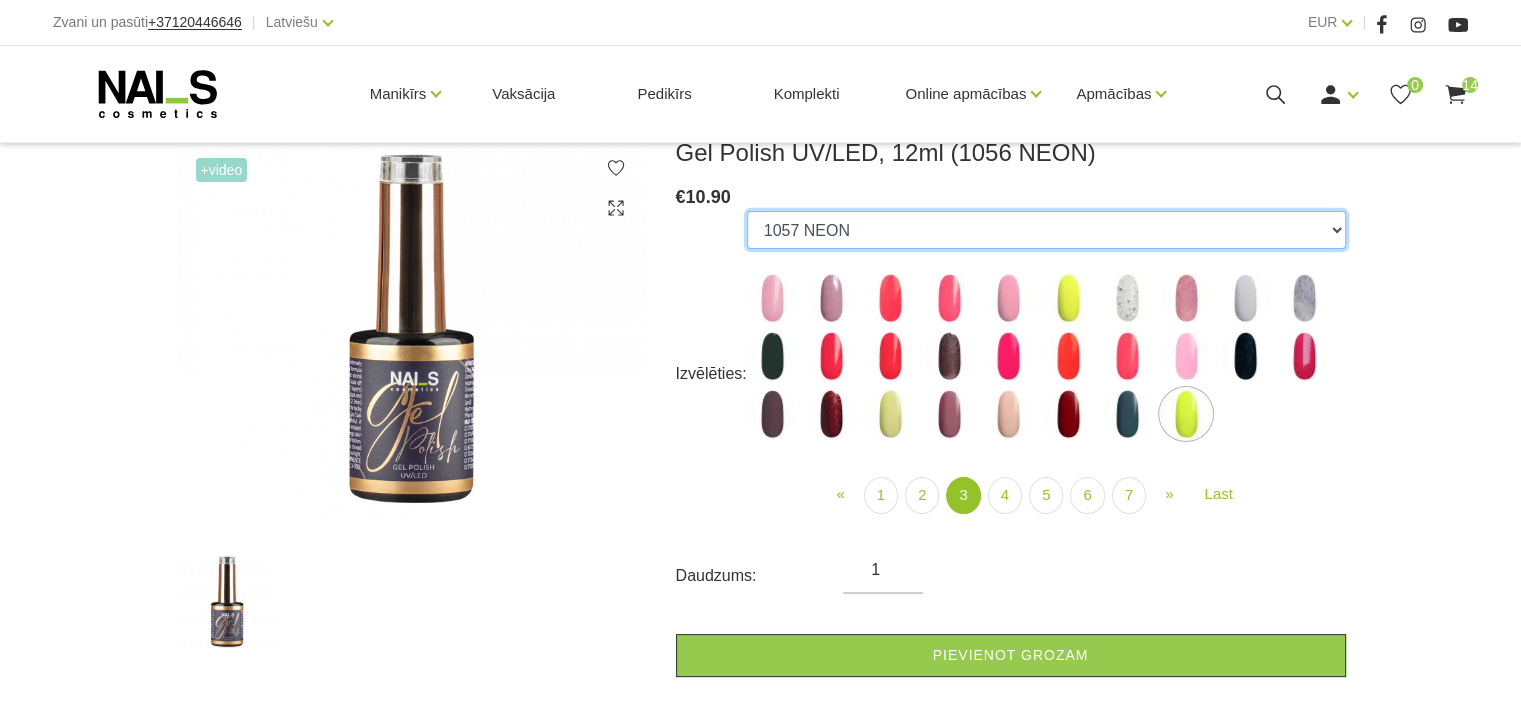 click on "GALAXY 01
GALAXY 02
GALAXY 03
GALAXY 04
GALAXY 05
GALAXY 07
GALAXY 17
GALAXY 21
GALAXY 22
GALAXY 24
001g
001n
003c
008b
011n
012g
016n 020b 044v 065v 068p 069v 083g 085p 110g" at bounding box center (1046, 230) 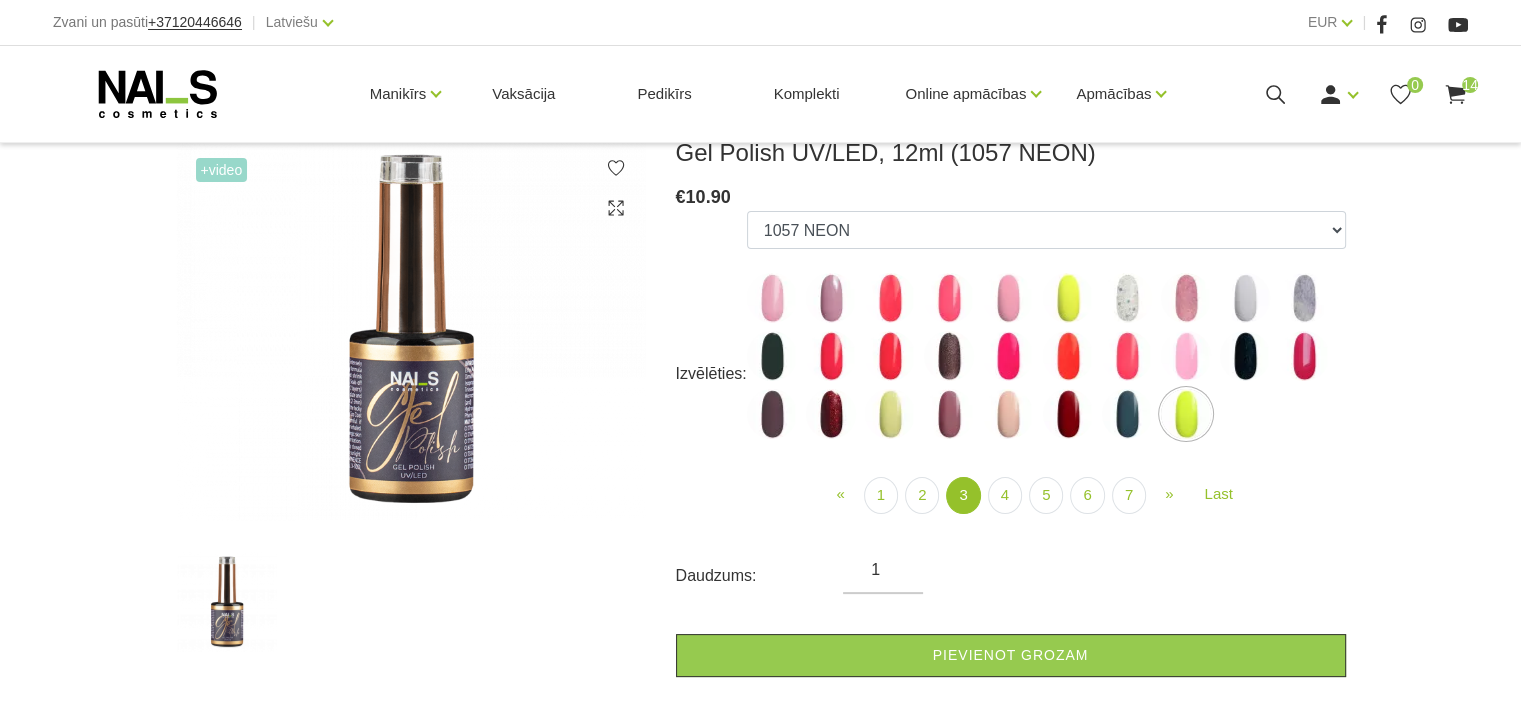 click at bounding box center (1186, 414) 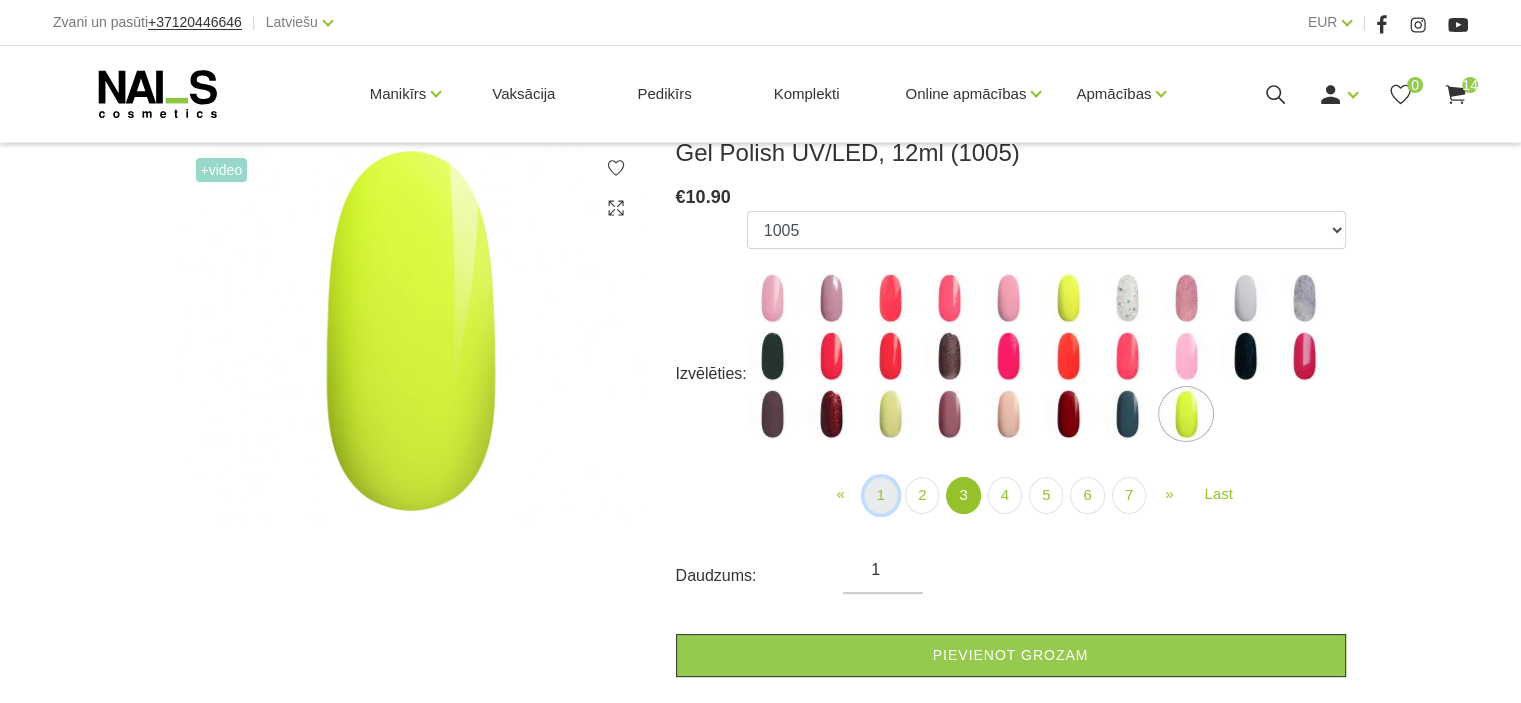 click on "1" at bounding box center (881, 495) 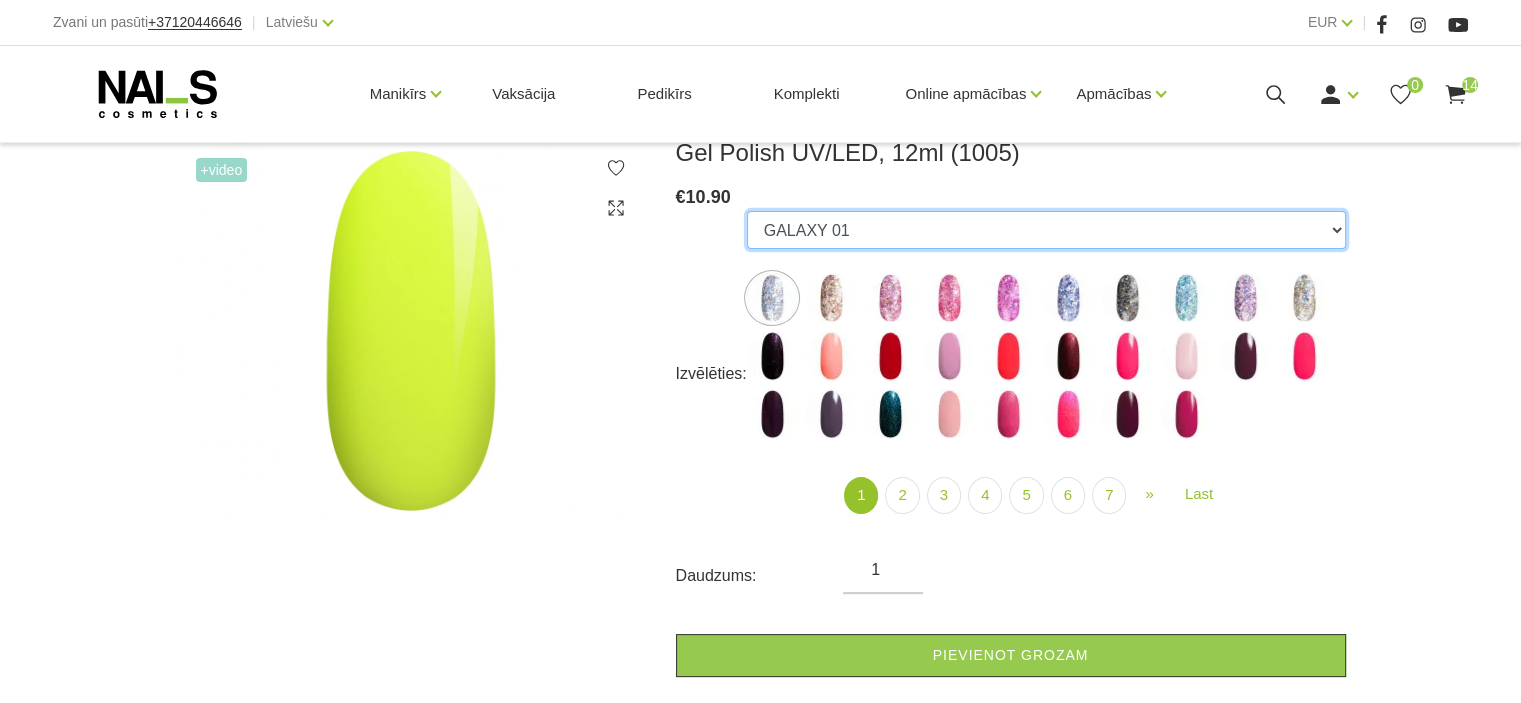click on "GALAXY 01
GALAXY 02
GALAXY 03
GALAXY 04
GALAXY 05
GALAXY 07
GALAXY 17
GALAXY 21
GALAXY 22
GALAXY 24
001g
001n
003c
008b
011n
012g
016n 020b 044v 065v 068p 069v 083g 085p 110g" at bounding box center [1046, 230] 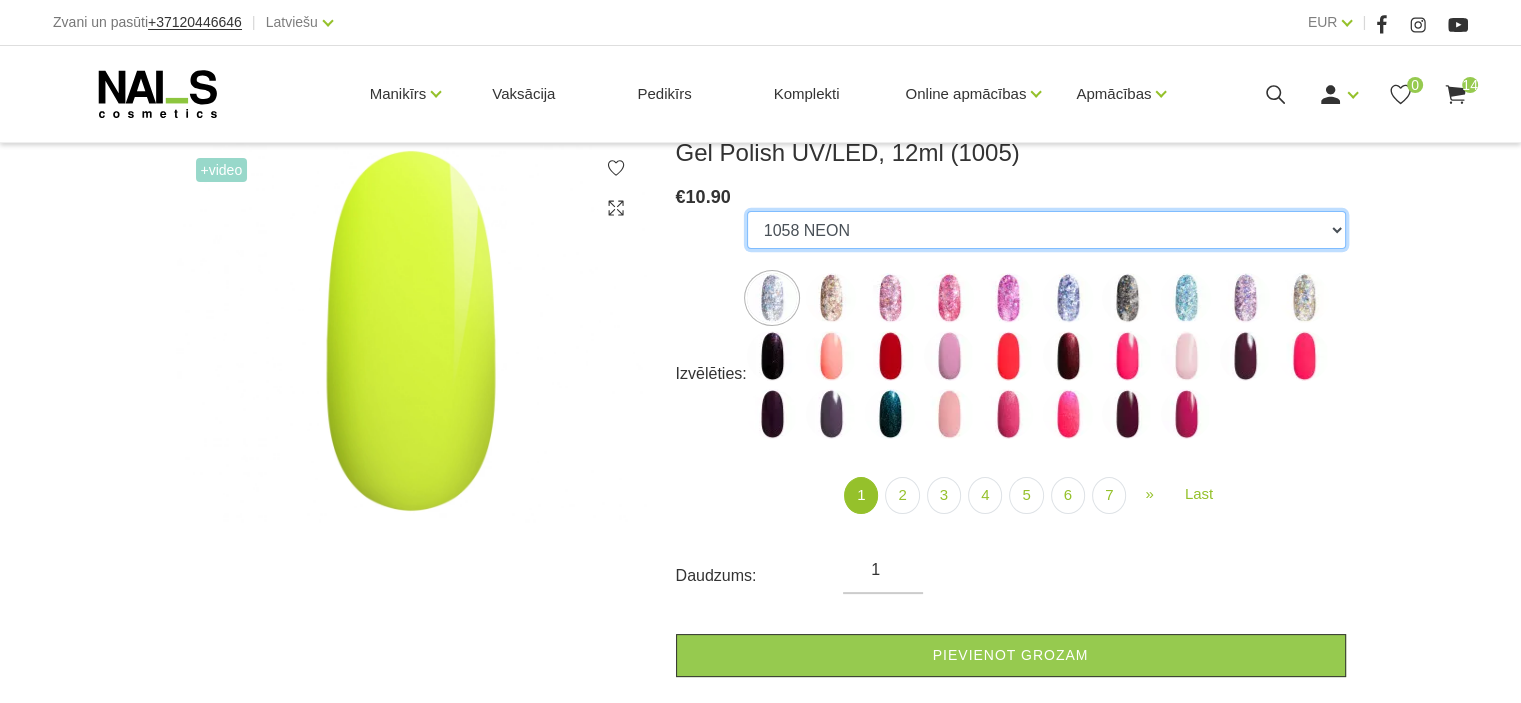 click on "GALAXY 01
GALAXY 02
GALAXY 03
GALAXY 04
GALAXY 05
GALAXY 07
GALAXY 17
GALAXY 21
GALAXY 22
GALAXY 24
001g
001n
003c
008b
011n
012g
016n 020b 044v 065v 068p 069v 083g 085p 110g" at bounding box center [1046, 230] 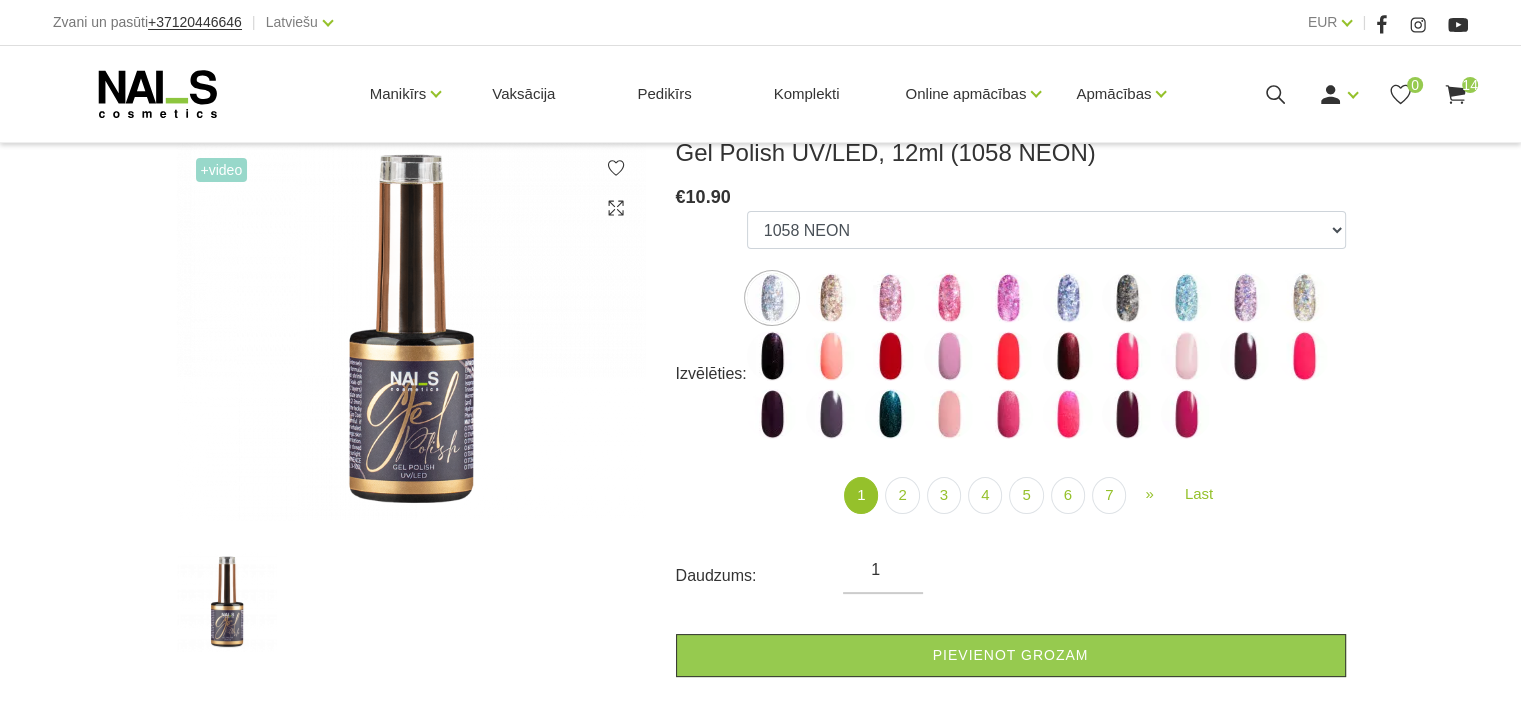 click at bounding box center (411, 329) 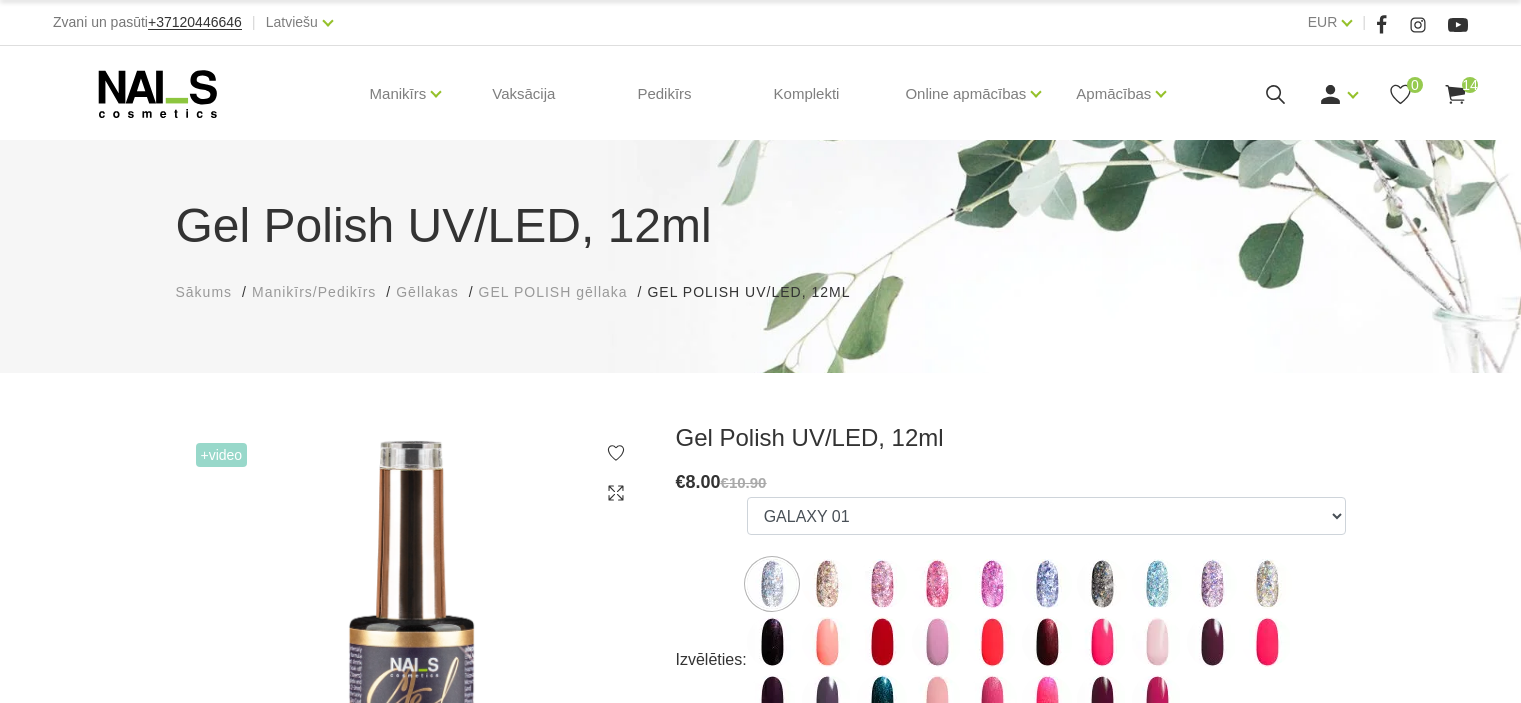 scroll, scrollTop: 285, scrollLeft: 0, axis: vertical 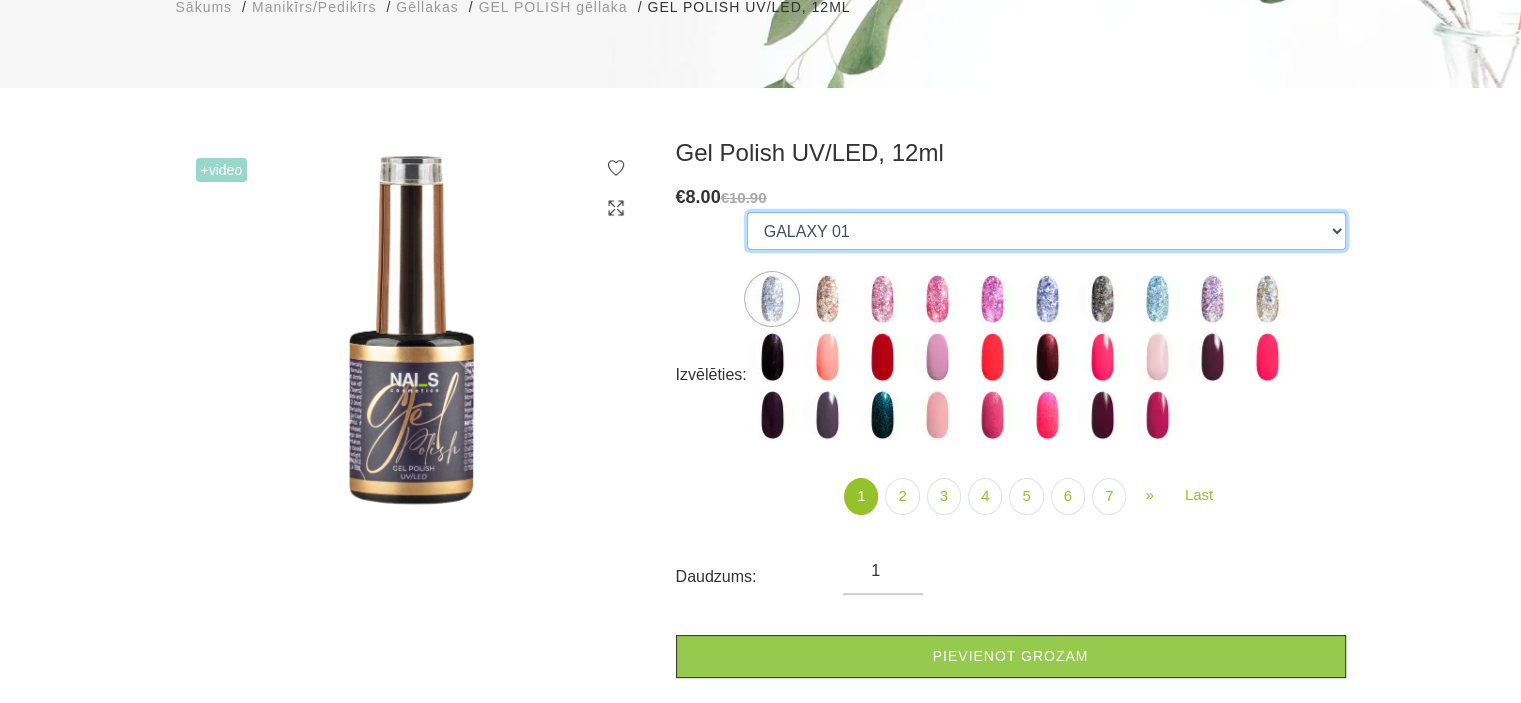 click on "GALAXY 01 GALAXY 02 GALAXY 03 GALAXY 04 GALAXY 05 GALAXY 07 GALAXY 17 GALAXY 21 GALAXY 22 GALAXY 24 001g 001n 003c 008b 011n 012g 016n 020b 044v 065v 068p 069v 083g 085p 110g 111g 111v 116v 117g 119g 120g 126d 127d 136g 138v 138c 143v 159b 161v 166b 167c 167v 169b 188v 223v 227c 263v 257v 274s 293b 294v 299b 315v 328v 356v 360c 363b 39gz 488b 666b 668b 669b 699b 703c 725c 739c 793c 800b 801b 857c 881b 891b 893b 894b 955c 966b 978c CL1 1026 1027 1028 1001 1002 1005 1006 1007 1009 1010 1012 1015 1016 1017 1020 1022 1023 1024 300b RAINBOW 13 NEON 1037 RAINBOW 05 RAINBOW 02 RAINBOW 04 GLOWING IN THE DARK 03 GLOWING IN THE DARK 13 RAINBOW 10 NEON 1039 NEON 1038 NEON 1040 RAINBOW 01 GLOWING IN THE DARK 17 RAINBOW 09 GLOWING IN THE DARK 09 RAINBOW 06 RAINBOW 03 RAINBOW 14 RAINBOW 16 249v 1042 DISCO 04 DISCO 05 DISCO 02 DISCO 03 DISCO 07 DISCO 10 DISCO 08 DISCO 01 DISCO 09 DISCO 11 DISCO 12 DISCO 13H DISCO 15H DISCO 14H DISCO 16H DISCO 20H DISCO 19H DISCO 17H 1050 Holographic 1051 Holographic 1053 LOLIPOP 04 1047 788" at bounding box center [1046, 231] 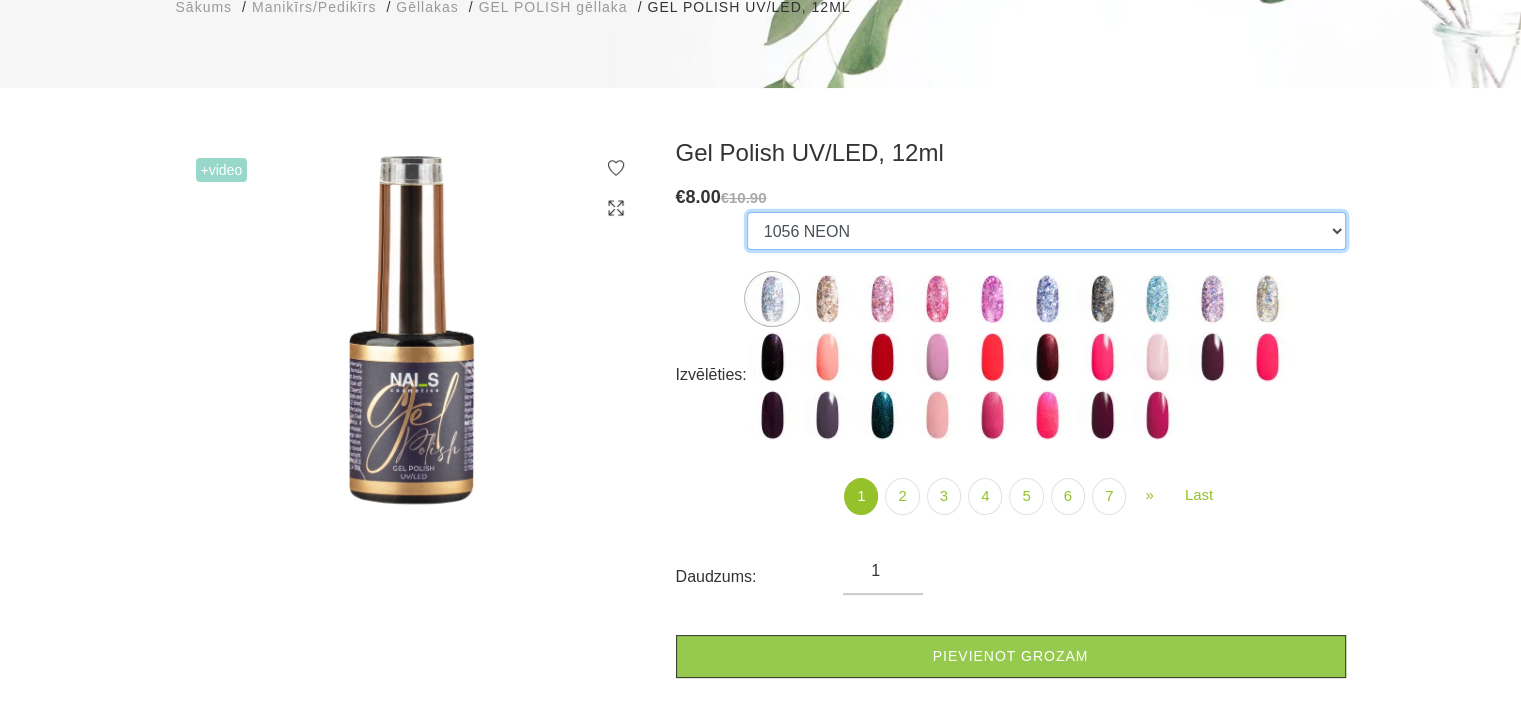 click on "GALAXY 01 GALAXY 02 GALAXY 03 GALAXY 04 GALAXY 05 GALAXY 07 GALAXY 17 GALAXY 21 GALAXY 22 GALAXY 24 001g 001n 003c 008b 011n 012g 016n 020b 044v 065v 068p 069v 083g 085p 110g 111g 111v 116v 117g 119g 120g 126d 127d 136g 138v 138c 143v 159b 161v 166b 167c 167v 169b 188v 223v 227c 263v 257v 274s 293b 294v 299b 315v 328v 356v 360c 363b 39gz 488b 666b 668b 669b 699b 703c 725c 739c 793c 800b 801b 857c 881b 891b 893b 894b 955c 966b 978c CL1 1026 1027 1028 1001 1002 1005 1006 1007 1009 1010 1012 1015 1016 1017 1020 1022 1023 1024 300b RAINBOW 13 NEON 1037 RAINBOW 05 RAINBOW 02 RAINBOW 04 GLOWING IN THE DARK 03 GLOWING IN THE DARK 13 RAINBOW 10 NEON 1039 NEON 1038 NEON 1040 RAINBOW 01 GLOWING IN THE DARK 17 RAINBOW 09 GLOWING IN THE DARK 09 RAINBOW 06 RAINBOW 03 RAINBOW 14 RAINBOW 16 249v 1042 DISCO 04 DISCO 05 DISCO 02 DISCO 03 DISCO 07 DISCO 10 DISCO 08 DISCO 01 DISCO 09 DISCO 11 DISCO 12 DISCO 13H DISCO 15H DISCO 14H DISCO 16H DISCO 20H DISCO 19H DISCO 17H 1050 Holographic 1051 Holographic 1053 LOLIPOP 04 1047 788" at bounding box center [1046, 231] 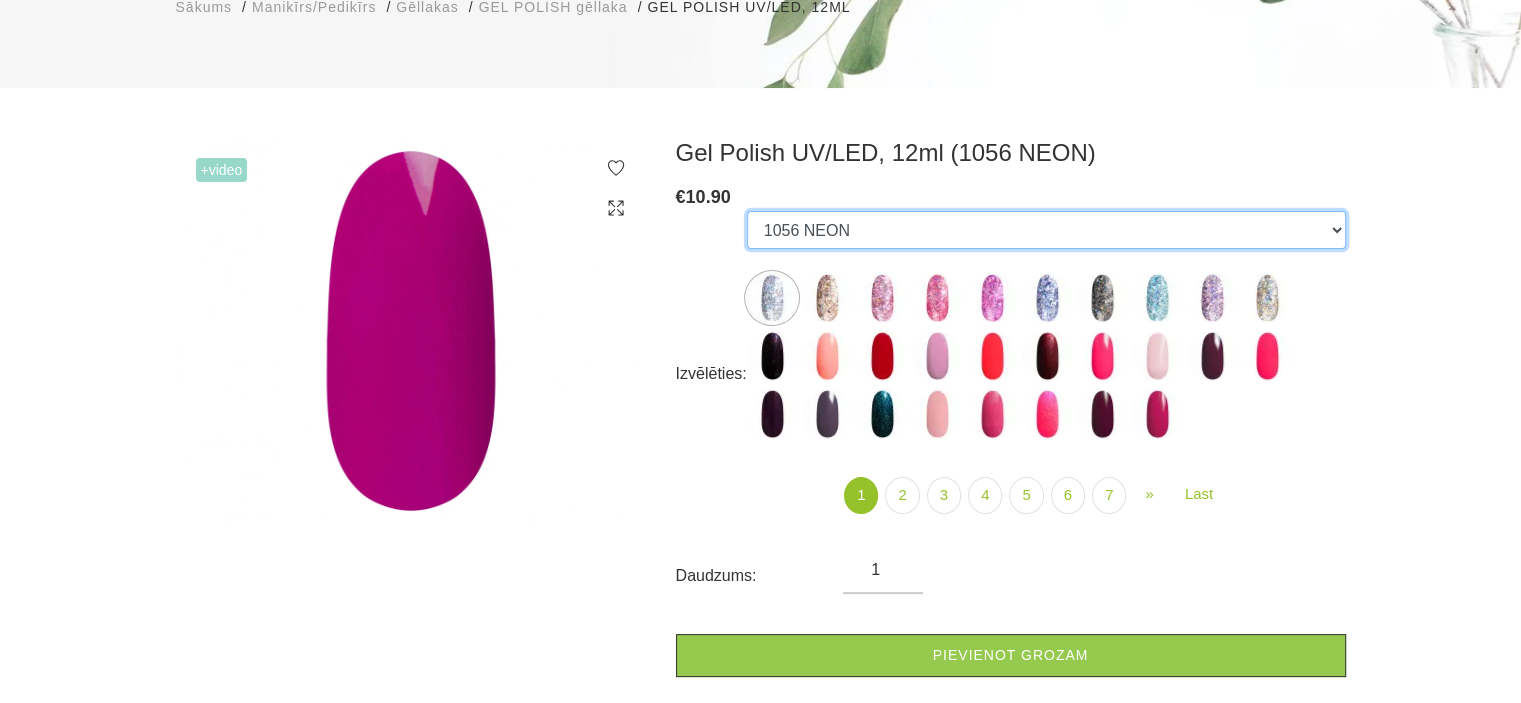 click on "GALAXY 01 GALAXY 02 GALAXY 03 GALAXY 04 GALAXY 05 GALAXY 07 GALAXY 17 GALAXY 21 GALAXY 22 GALAXY 24 001g 001n 003c 008b 011n 012g 016n 020b 044v 065v 068p 069v 083g 085p 110g 111g 111v 116v 117g 119g 120g 126d 127d 136g 138v 138c 143v 159b 161v 166b 167c 167v 169b 188v 223v 227c 263v 257v 274s 293b 294v 299b 315v 328v 356v 360c 363b 39gz 488b 666b 668b 669b 699b 703c 725c 739c 793c 800b 801b 857c 881b 891b 893b 894b 955c 966b 978c CL1 1026 1027 1028 1001 1002 1005 1006 1007 1009 1010 1012 1015 1016 1017 1020 1022 1023 1024 300b RAINBOW 13 NEON 1037 RAINBOW 05 RAINBOW 02 RAINBOW 04 GLOWING IN THE DARK 03 GLOWING IN THE DARK 13 RAINBOW 10 NEON 1039 NEON 1038 NEON 1040 RAINBOW 01 GLOWING IN THE DARK 17 RAINBOW 09 GLOWING IN THE DARK 09 RAINBOW 06 RAINBOW 03 RAINBOW 14 RAINBOW 16 249v 1042 DISCO 04 DISCO 05 DISCO 02 DISCO 03 DISCO 07 DISCO 10 DISCO 08 DISCO 01 DISCO 09 DISCO 11 DISCO 12 DISCO 13H DISCO 15H DISCO 14H DISCO 16H DISCO 20H DISCO 19H DISCO 17H 1050 Holographic 1051 Holographic 1053 LOLIPOP 04 1047 788" at bounding box center (1046, 230) 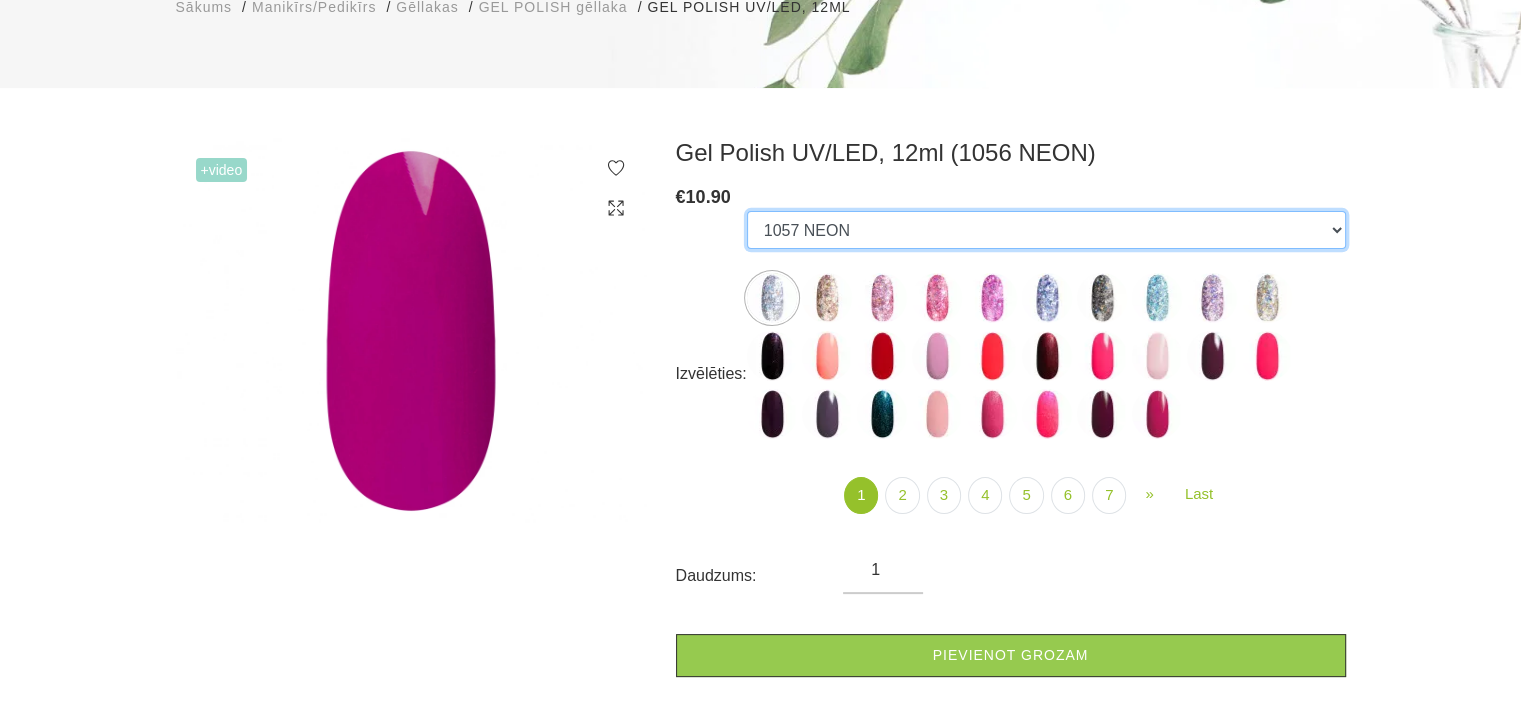 click on "GALAXY 01 GALAXY 02 GALAXY 03 GALAXY 04 GALAXY 05 GALAXY 07 GALAXY 17 GALAXY 21 GALAXY 22 GALAXY 24 001g 001n 003c 008b 011n 012g 016n 020b 044v 065v 068p 069v 083g 085p 110g 111g 111v 116v 117g 119g 120g 126d 127d 136g 138v 138c 143v 159b 161v 166b 167c 167v 169b 188v 223v 227c 263v 257v 274s 293b 294v 299b 315v 328v 356v 360c 363b 39gz 488b 666b 668b 669b 699b 703c 725c 739c 793c 800b 801b 857c 881b 891b 893b 894b 955c 966b 978c CL1 1026 1027 1028 1001 1002 1005 1006 1007 1009 1010 1012 1015 1016 1017 1020 1022 1023 1024 300b RAINBOW 13 NEON 1037 RAINBOW 05 RAINBOW 02 RAINBOW 04 GLOWING IN THE DARK 03 GLOWING IN THE DARK 13 RAINBOW 10 NEON 1039 NEON 1038 NEON 1040 RAINBOW 01 GLOWING IN THE DARK 17 RAINBOW 09 GLOWING IN THE DARK 09 RAINBOW 06 RAINBOW 03 RAINBOW 14 RAINBOW 16 249v 1042 DISCO 04 DISCO 05 DISCO 02 DISCO 03 DISCO 07 DISCO 10 DISCO 08 DISCO 01 DISCO 09 DISCO 11 DISCO 12 DISCO 13H DISCO 15H DISCO 14H DISCO 16H DISCO 20H DISCO 19H DISCO 17H 1050 Holographic 1051 Holographic 1053 LOLIPOP 04 1047 788" at bounding box center [1046, 230] 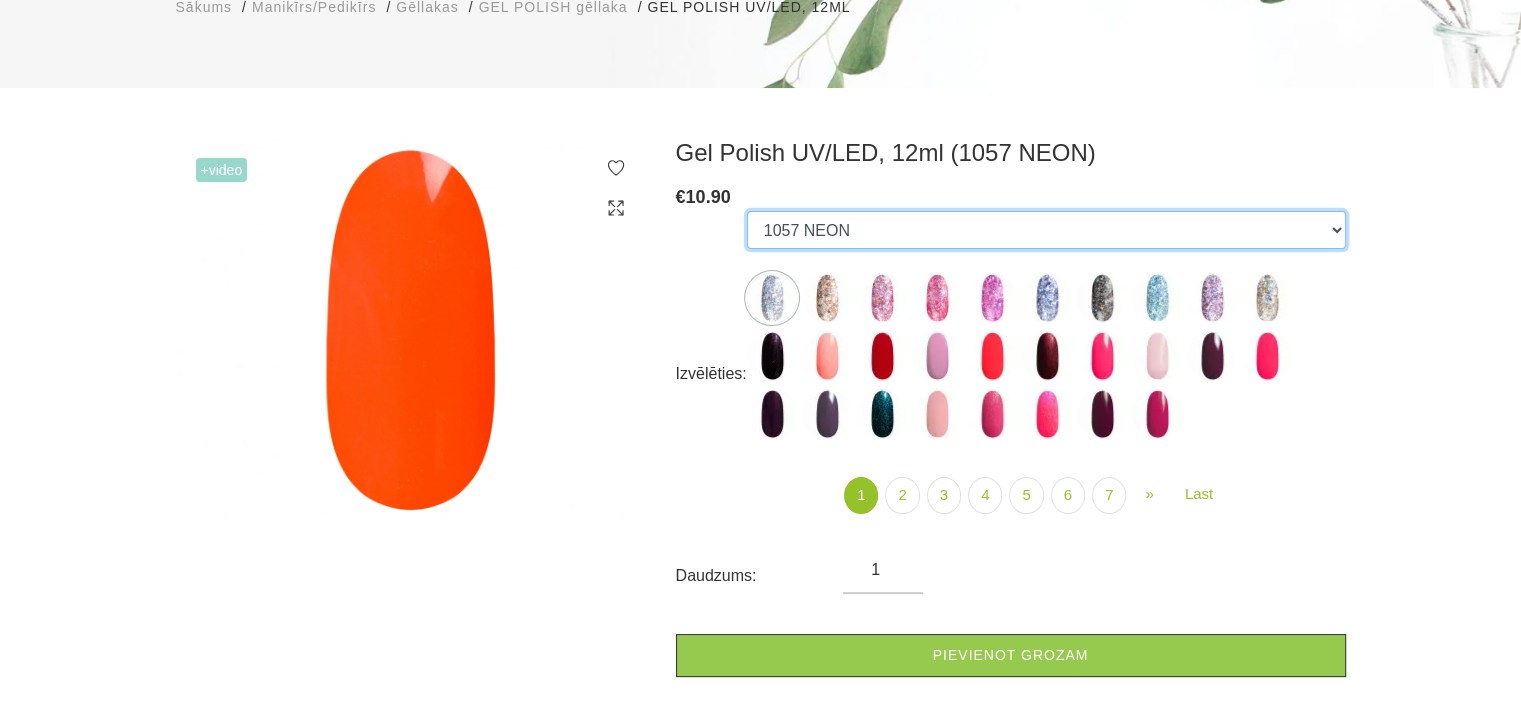 click on "GALAXY 01 GALAXY 02 GALAXY 03 GALAXY 04 GALAXY 05 GALAXY 07 GALAXY 17 GALAXY 21 GALAXY 22 GALAXY 24 001g 001n 003c 008b 011n 012g 016n 020b 044v 065v 068p 069v 083g 085p 110g 111g 111v 116v 117g 119g 120g 126d 127d 136g 138v 138c 143v 159b 161v 166b 167c 167v 169b 188v 223v 227c 263v 257v 274s 293b 294v 299b 315v 328v 356v 360c 363b 39gz 488b 666b 668b 669b 699b 703c 725c 739c 793c 800b 801b 857c 881b 891b 893b 894b 955c 966b 978c CL1 1026 1027 1028 1001 1002 1005 1006 1007 1009 1010 1012 1015 1016 1017 1020 1022 1023 1024 300b RAINBOW 13 NEON 1037 RAINBOW 05 RAINBOW 02 RAINBOW 04 GLOWING IN THE DARK 03 GLOWING IN THE DARK 13 RAINBOW 10 NEON 1039 NEON 1038 NEON 1040 RAINBOW 01 GLOWING IN THE DARK 17 RAINBOW 09 GLOWING IN THE DARK 09 RAINBOW 06 RAINBOW 03 RAINBOW 14 RAINBOW 16 249v 1042 DISCO 04 DISCO 05 DISCO 02 DISCO 03 DISCO 07 DISCO 10 DISCO 08 DISCO 01 DISCO 09 DISCO 11 DISCO 12 DISCO 13H DISCO 15H DISCO 14H DISCO 16H DISCO 20H DISCO 19H DISCO 17H 1050 Holographic 1051 Holographic 1053 LOLIPOP 04 1047 788" at bounding box center (1046, 230) 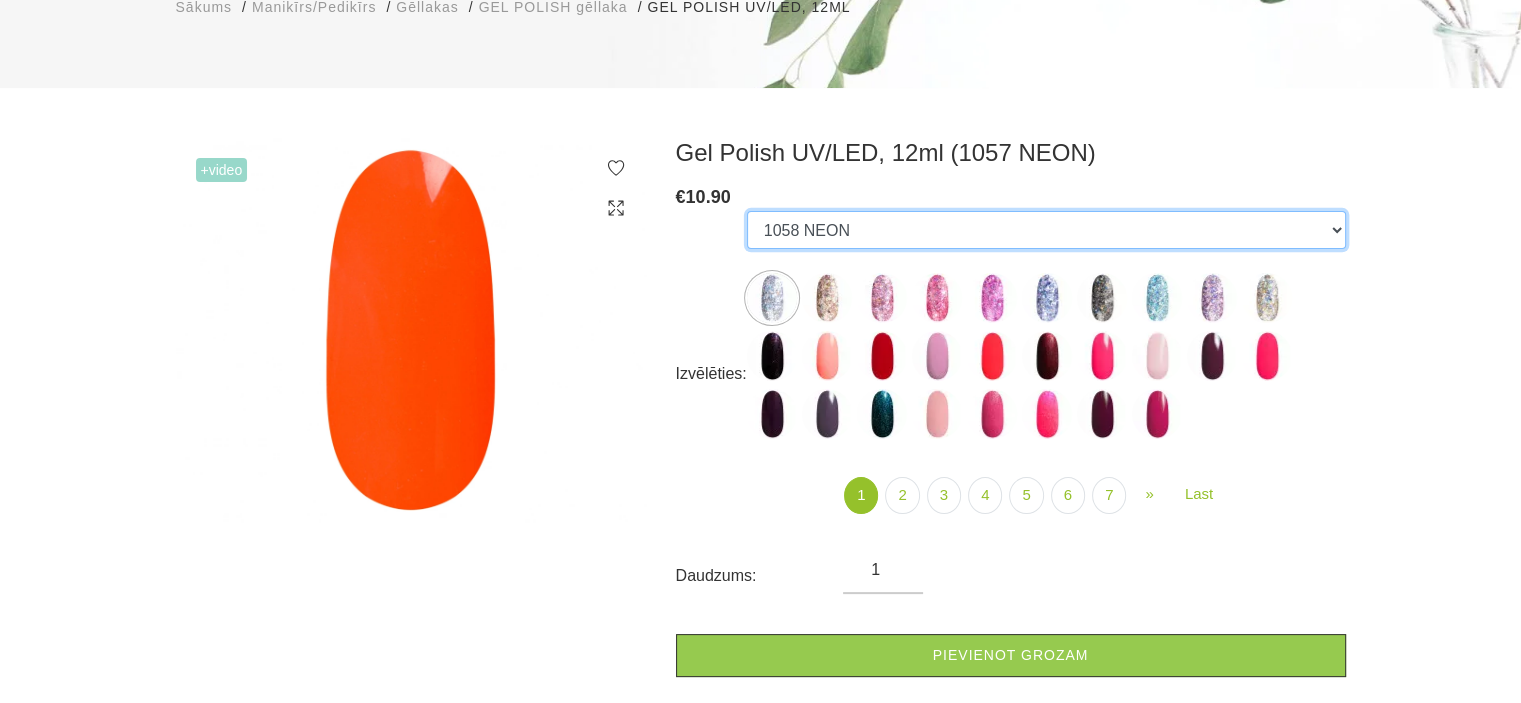click on "GALAXY 01 GALAXY 02 GALAXY 03 GALAXY 04 GALAXY 05 GALAXY 07 GALAXY 17 GALAXY 21 GALAXY 22 GALAXY 24 001g 001n 003c 008b 011n 012g 016n 020b 044v 065v 068p 069v 083g 085p 110g 111g 111v 116v 117g 119g 120g 126d 127d 136g 138v 138c 143v 159b 161v 166b 167c 167v 169b 188v 223v 227c 263v 257v 274s 293b 294v 299b 315v 328v 356v 360c 363b 39gz 488b 666b 668b 669b 699b 703c 725c 739c 793c 800b 801b 857c 881b 891b 893b 894b 955c 966b 978c CL1 1026 1027 1028 1001 1002 1005 1006 1007 1009 1010 1012 1015 1016 1017 1020 1022 1023 1024 300b RAINBOW 13 NEON 1037 RAINBOW 05 RAINBOW 02 RAINBOW 04 GLOWING IN THE DARK 03 GLOWING IN THE DARK 13 RAINBOW 10 NEON 1039 NEON 1038 NEON 1040 RAINBOW 01 GLOWING IN THE DARK 17 RAINBOW 09 GLOWING IN THE DARK 09 RAINBOW 06 RAINBOW 03 RAINBOW 14 RAINBOW 16 249v 1042 DISCO 04 DISCO 05 DISCO 02 DISCO 03 DISCO 07 DISCO 10 DISCO 08 DISCO 01 DISCO 09 DISCO 11 DISCO 12 DISCO 13H DISCO 15H DISCO 14H DISCO 16H DISCO 20H DISCO 19H DISCO 17H 1050 Holographic 1051 Holographic 1053 LOLIPOP 04 1047 788" at bounding box center (1046, 230) 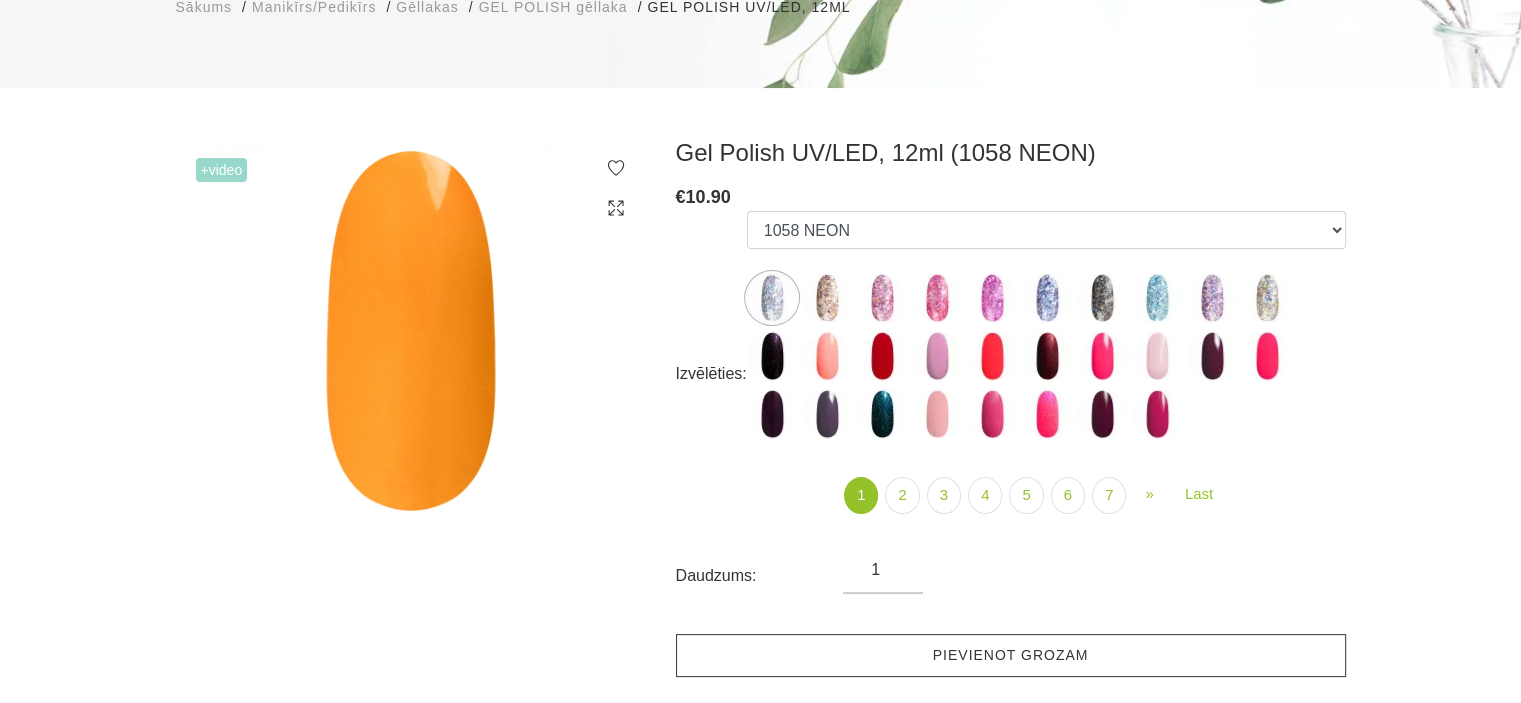 click on "Pievienot grozam" at bounding box center [1011, 655] 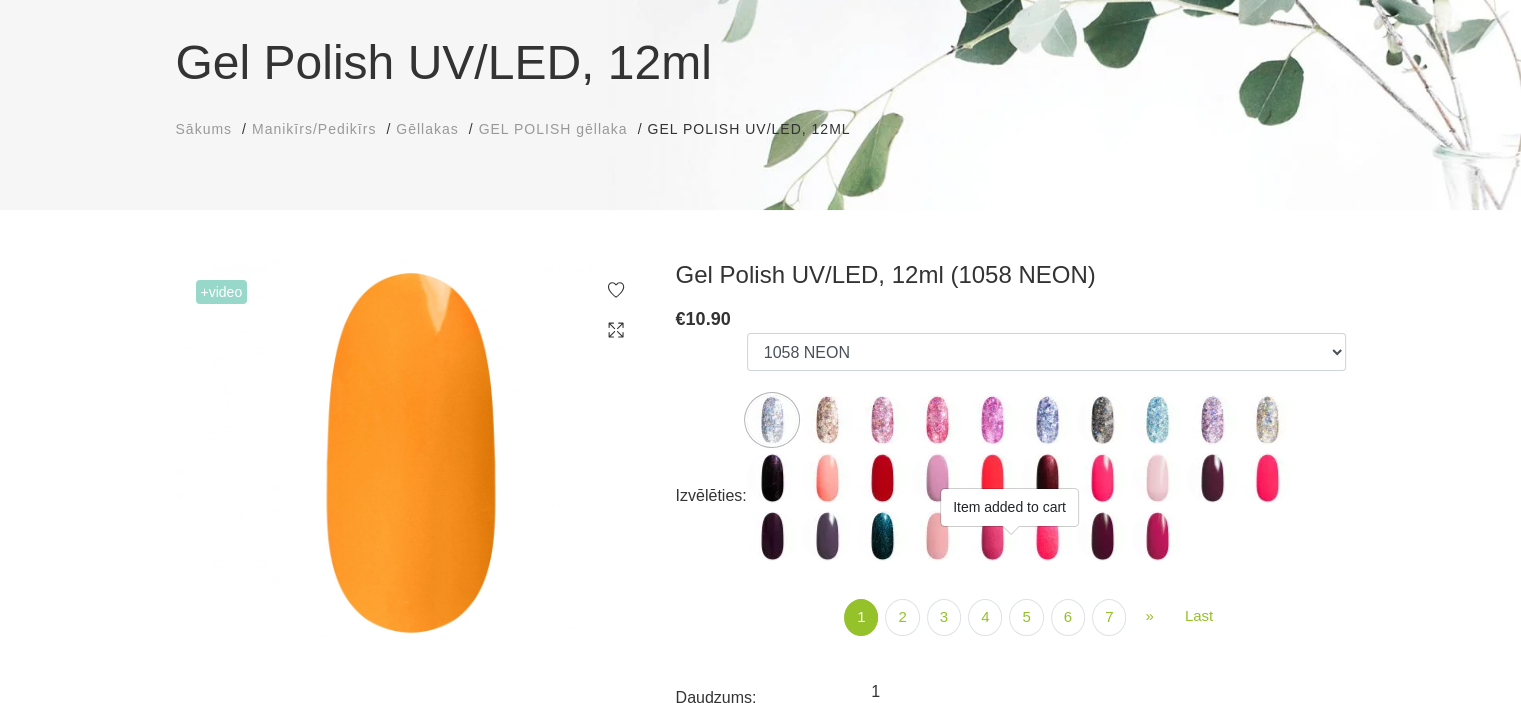scroll, scrollTop: 0, scrollLeft: 0, axis: both 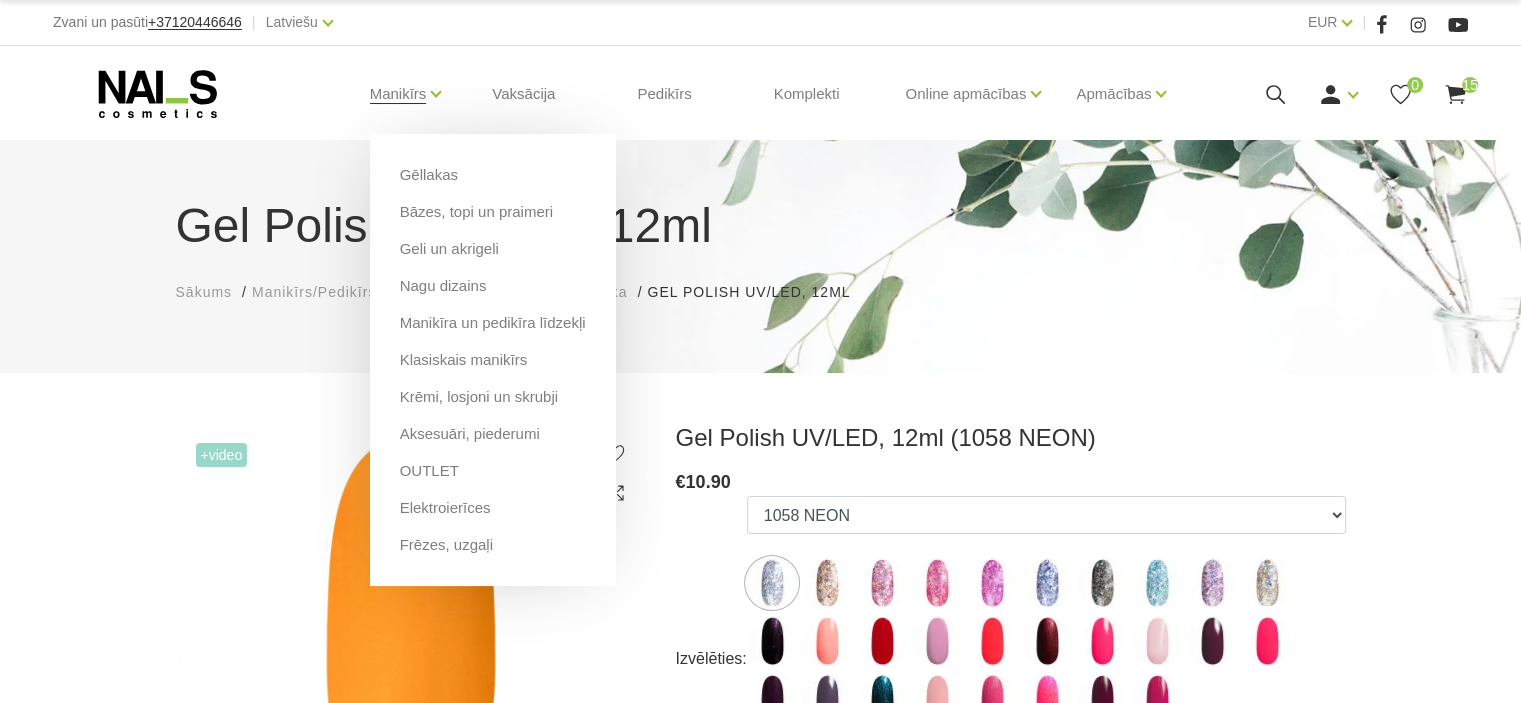 click on "Manikīrs
Gēllakas
Bāzes, topi un praimeri
Geli un akrigeli
Nagu dizains
Manikīra un pedikīra līdzekļi
Klasiskais manikīrs
Krēmi, losjoni un skrubji
Aksesuāri, piederumi
OUTLET
Elektroierīces
Frēzes, uzgaļi" at bounding box center [398, 94] 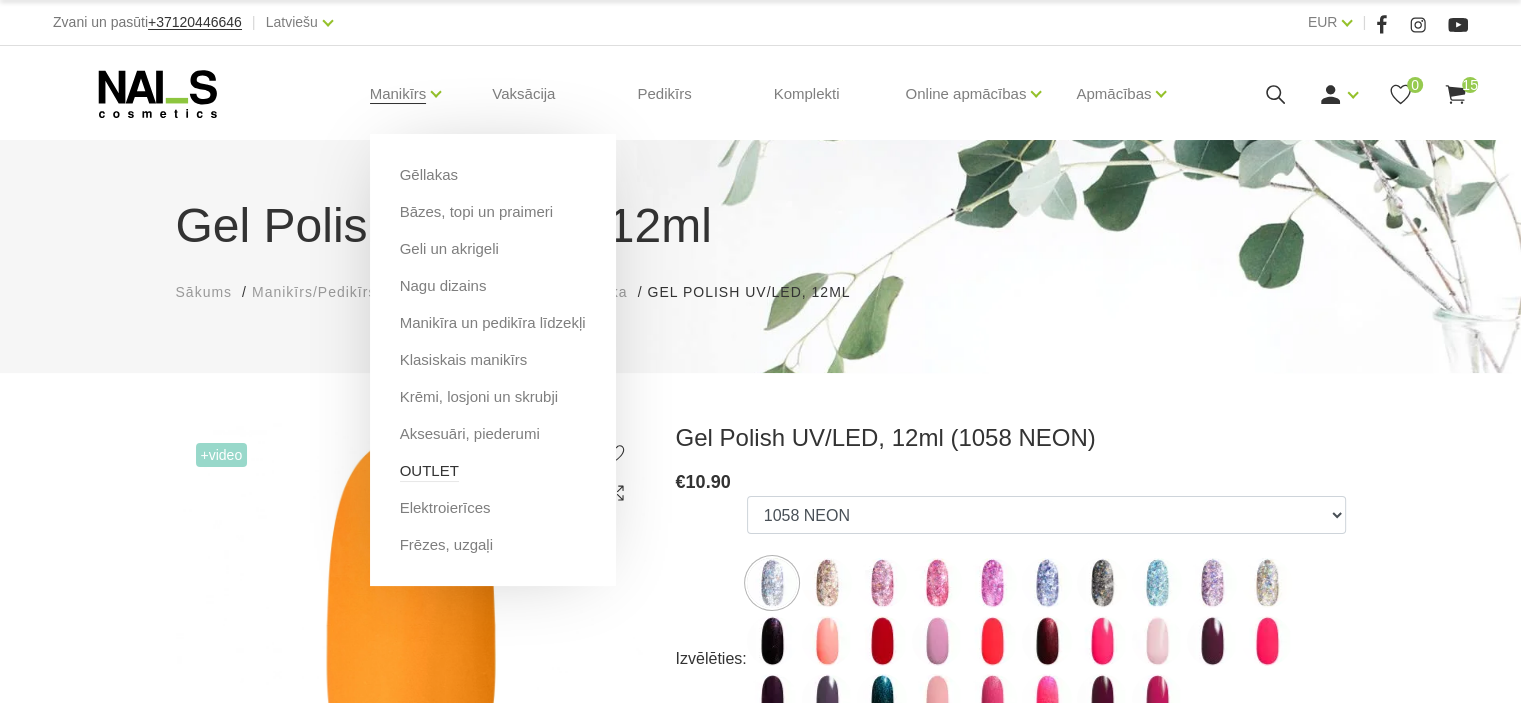 click on "OUTLET" at bounding box center [429, 471] 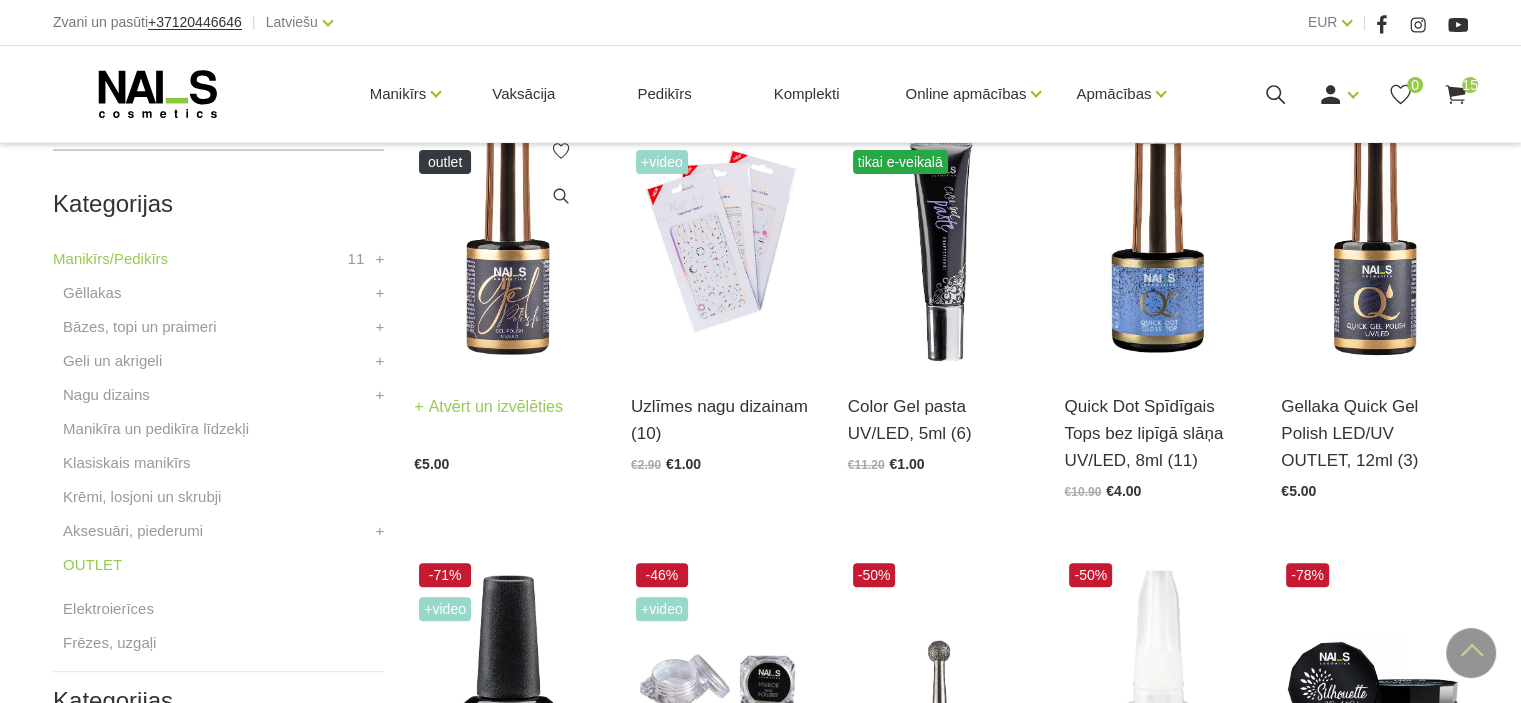 scroll, scrollTop: 508, scrollLeft: 0, axis: vertical 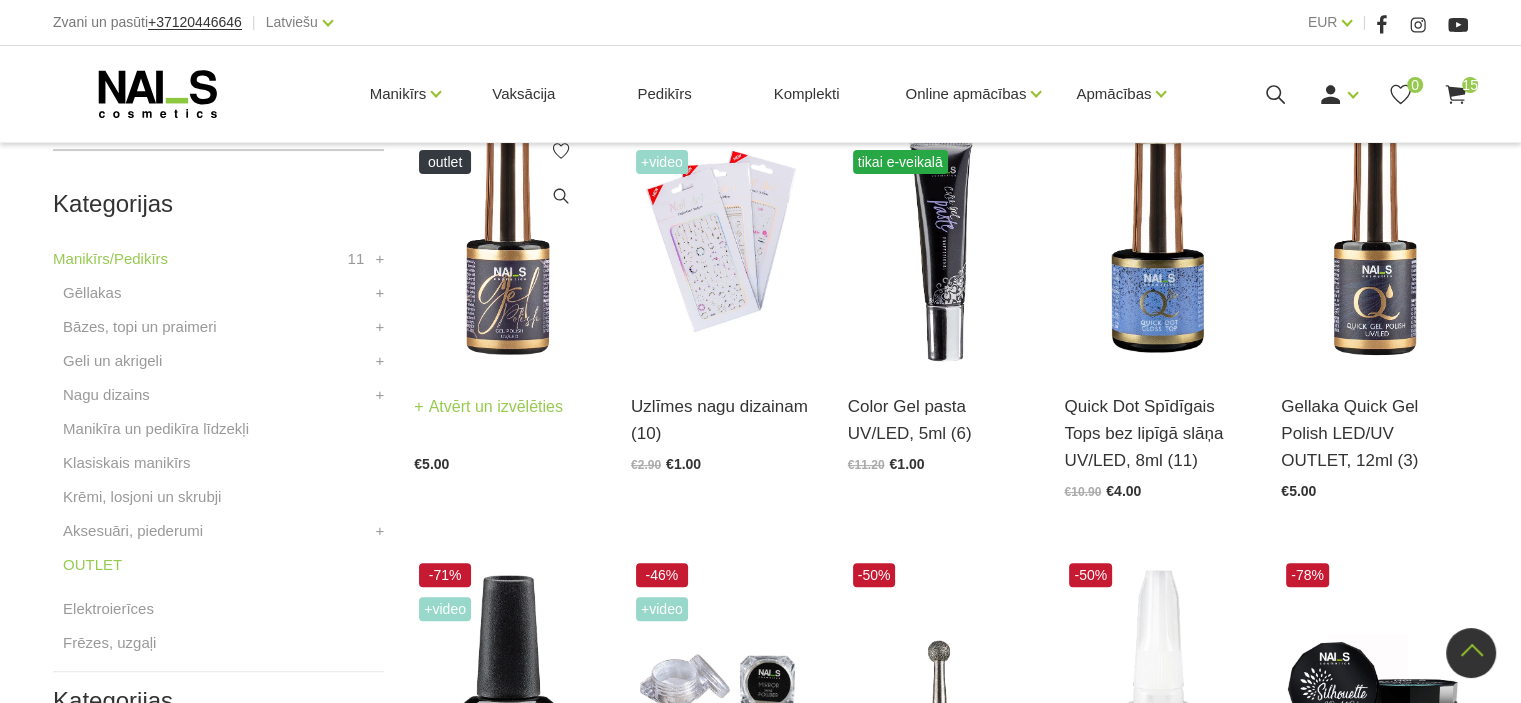 click at bounding box center [507, 239] 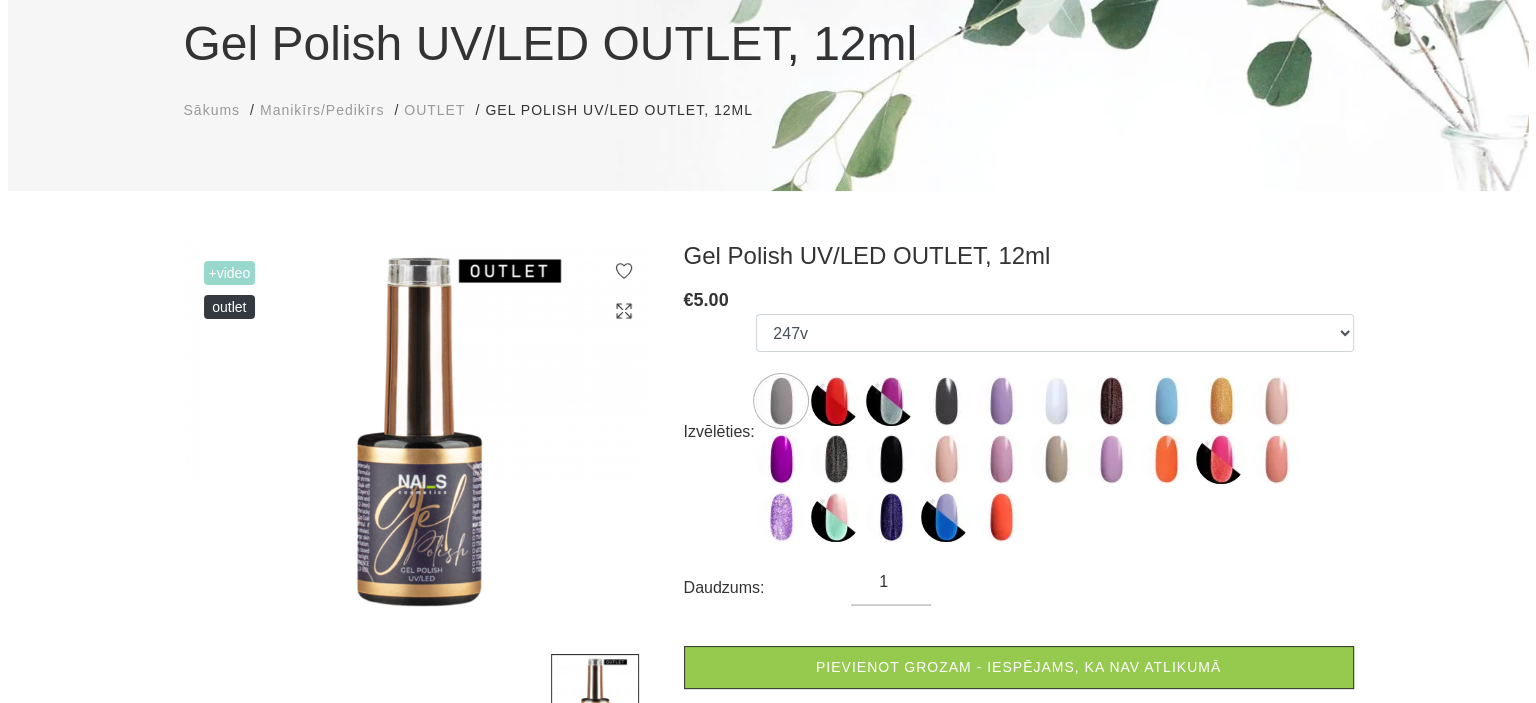 scroll, scrollTop: 220, scrollLeft: 0, axis: vertical 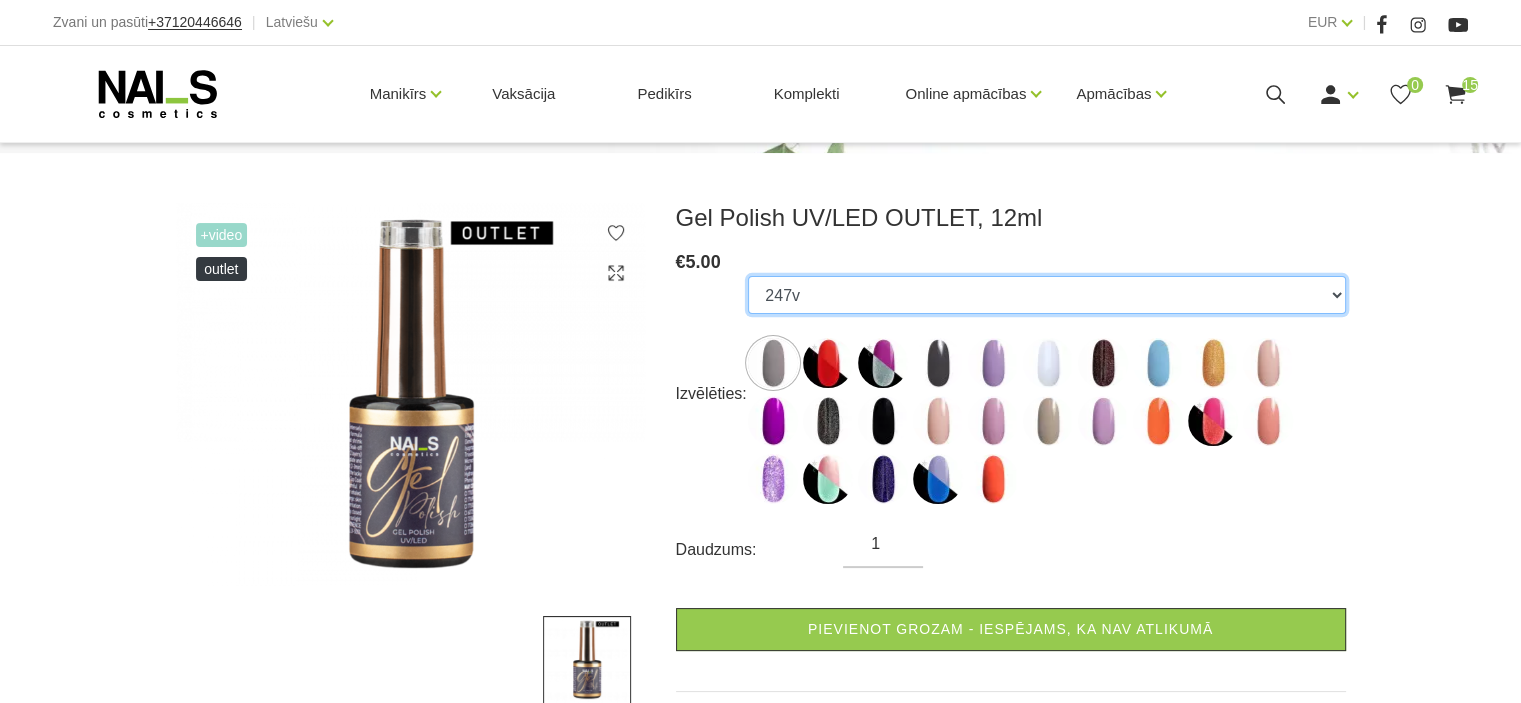 click on "247v NGL11 NGL04 177v 091v 140b RBW17 300v RBW08 213v 091s RBW12 136v 238v 096v 187v 1021 1088 NGL02 155g CR16 NGL01 RBW15 NGL15 016p" at bounding box center [1046, 295] 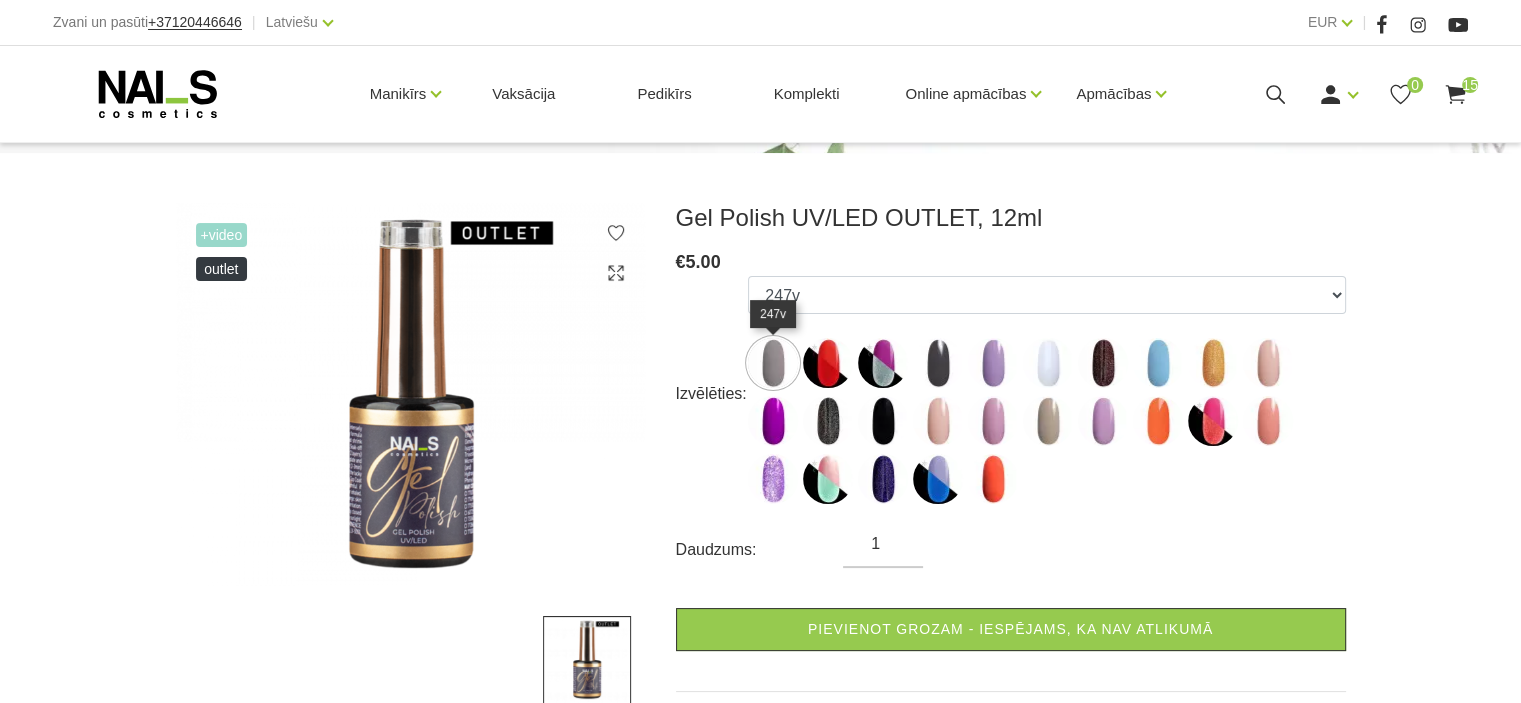 click at bounding box center (773, 363) 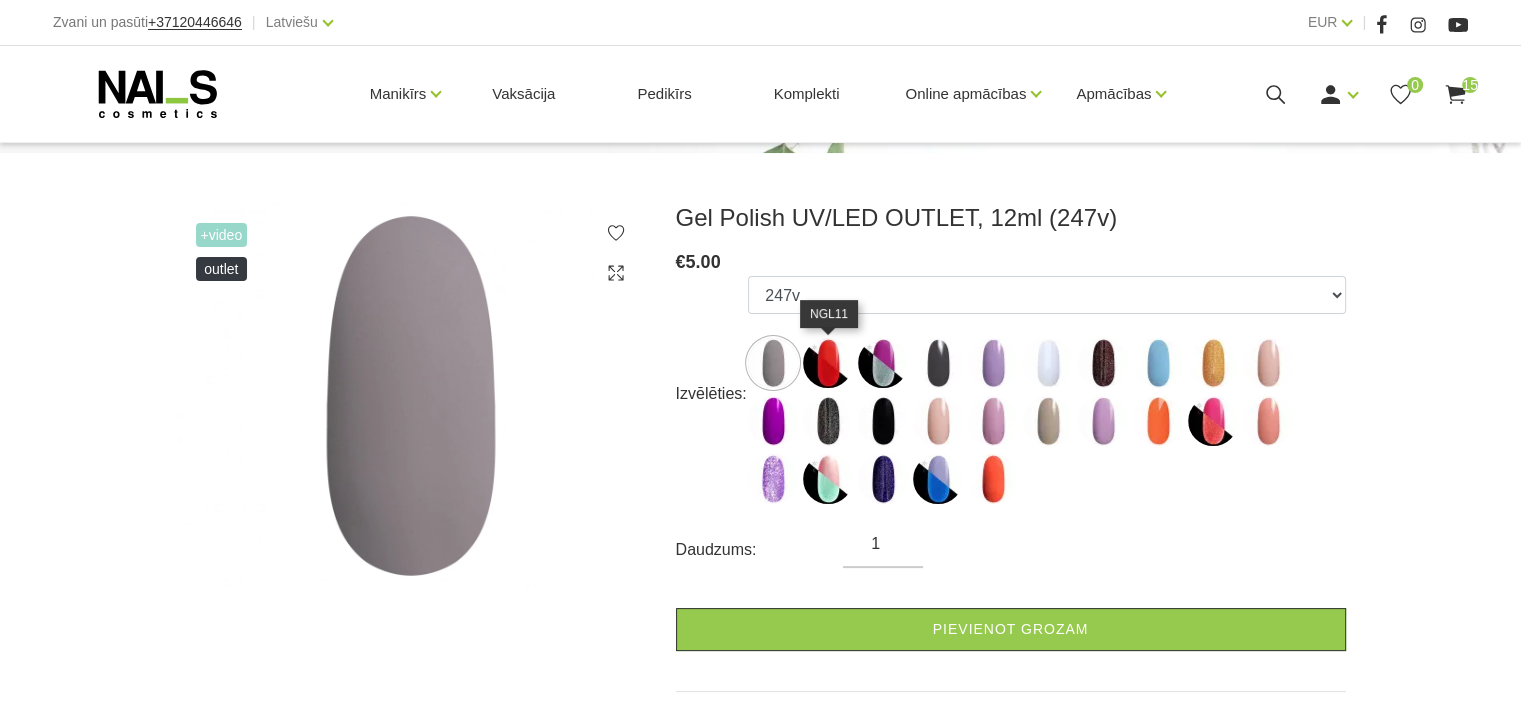 click at bounding box center (828, 363) 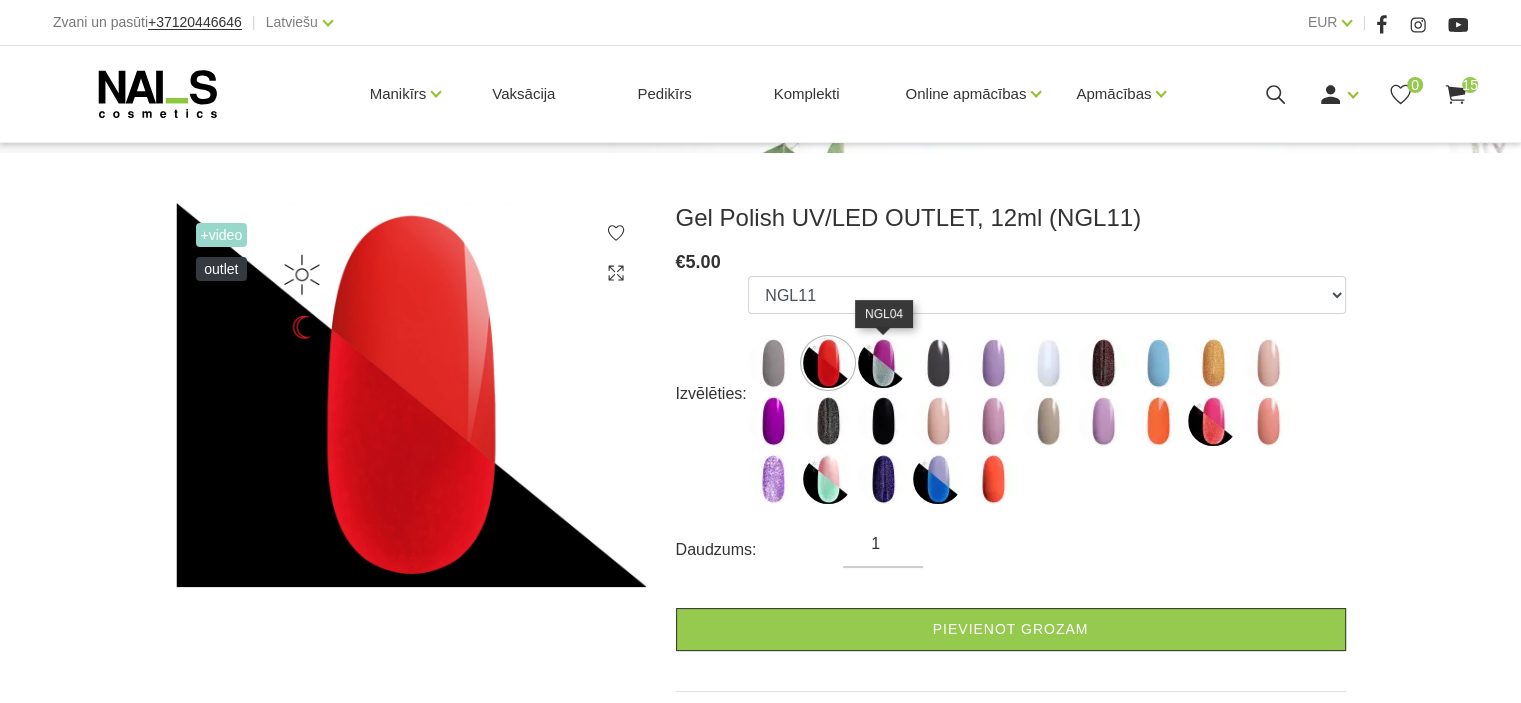 click at bounding box center [883, 363] 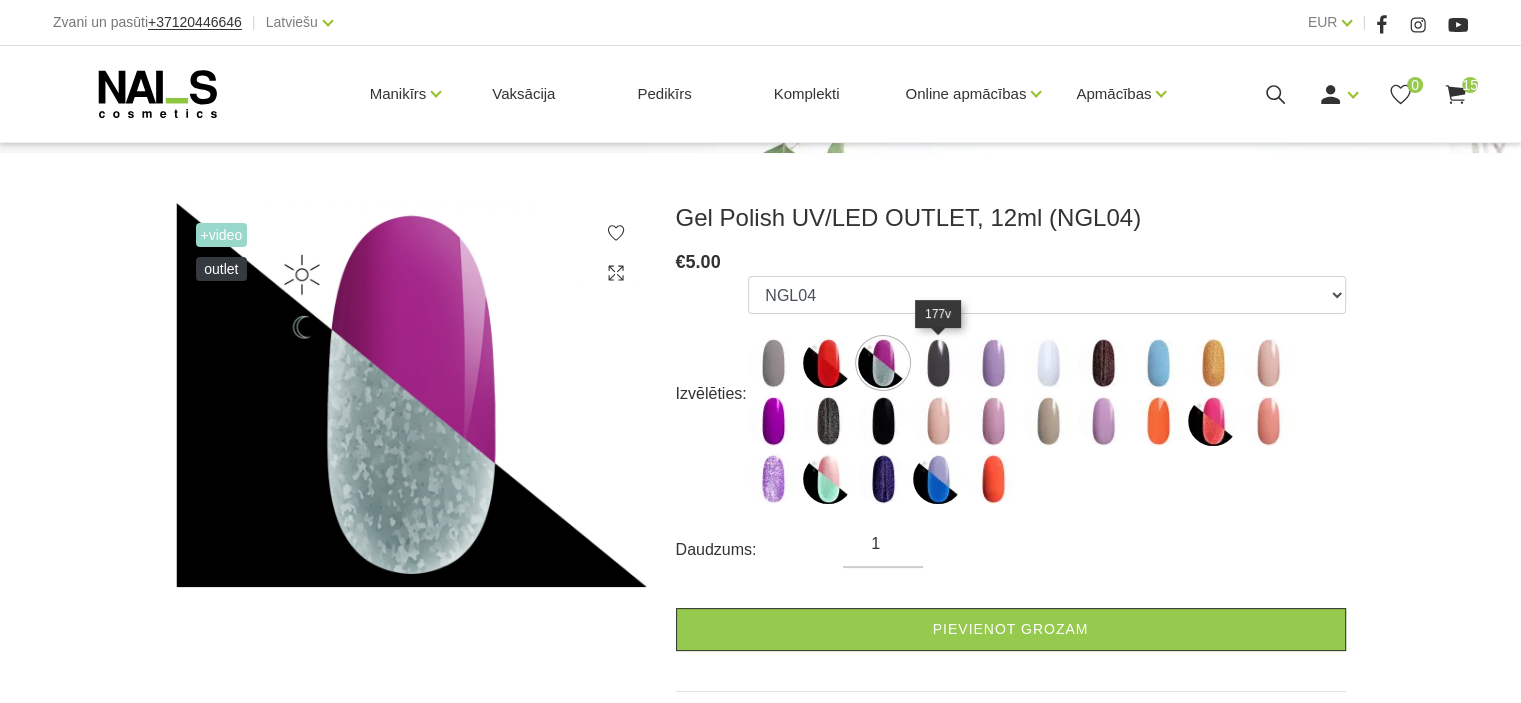 click at bounding box center [938, 363] 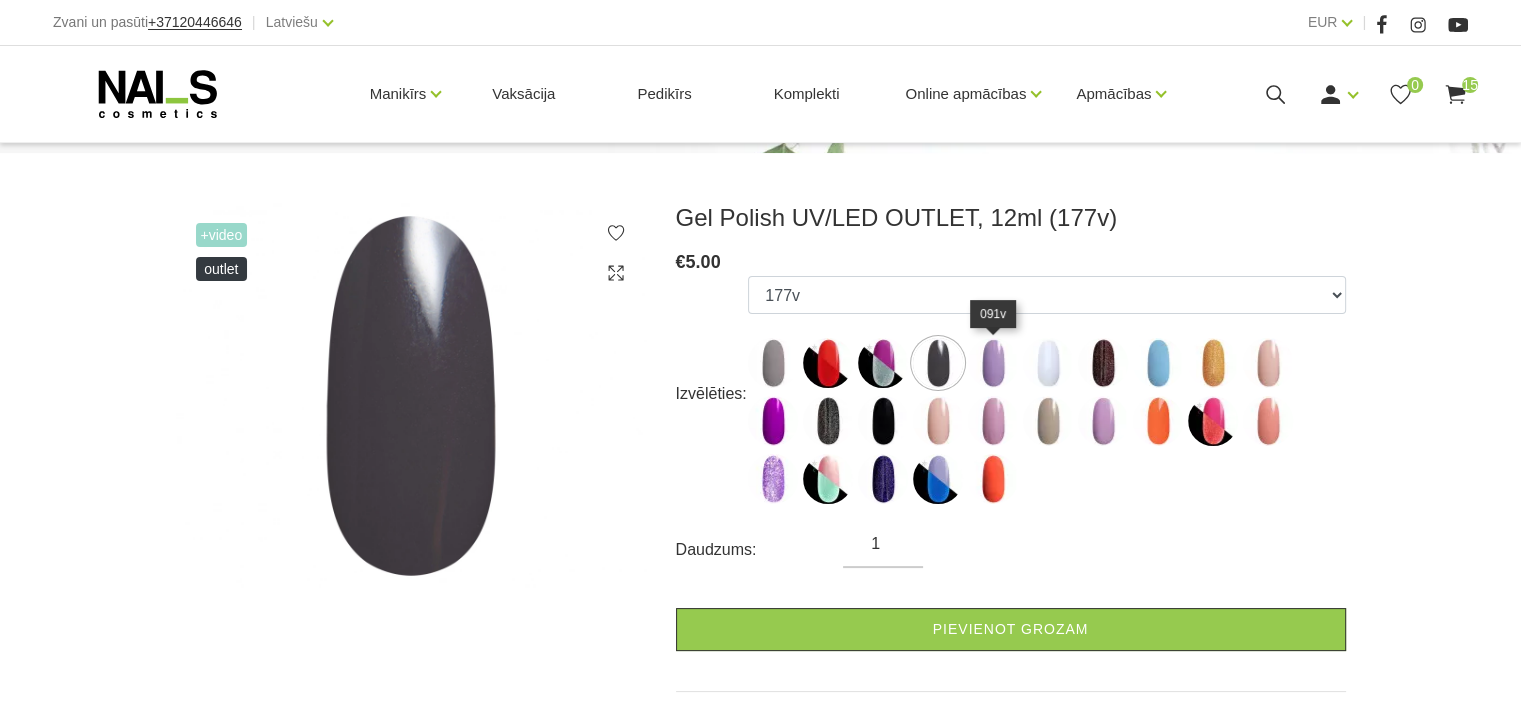 click at bounding box center [993, 363] 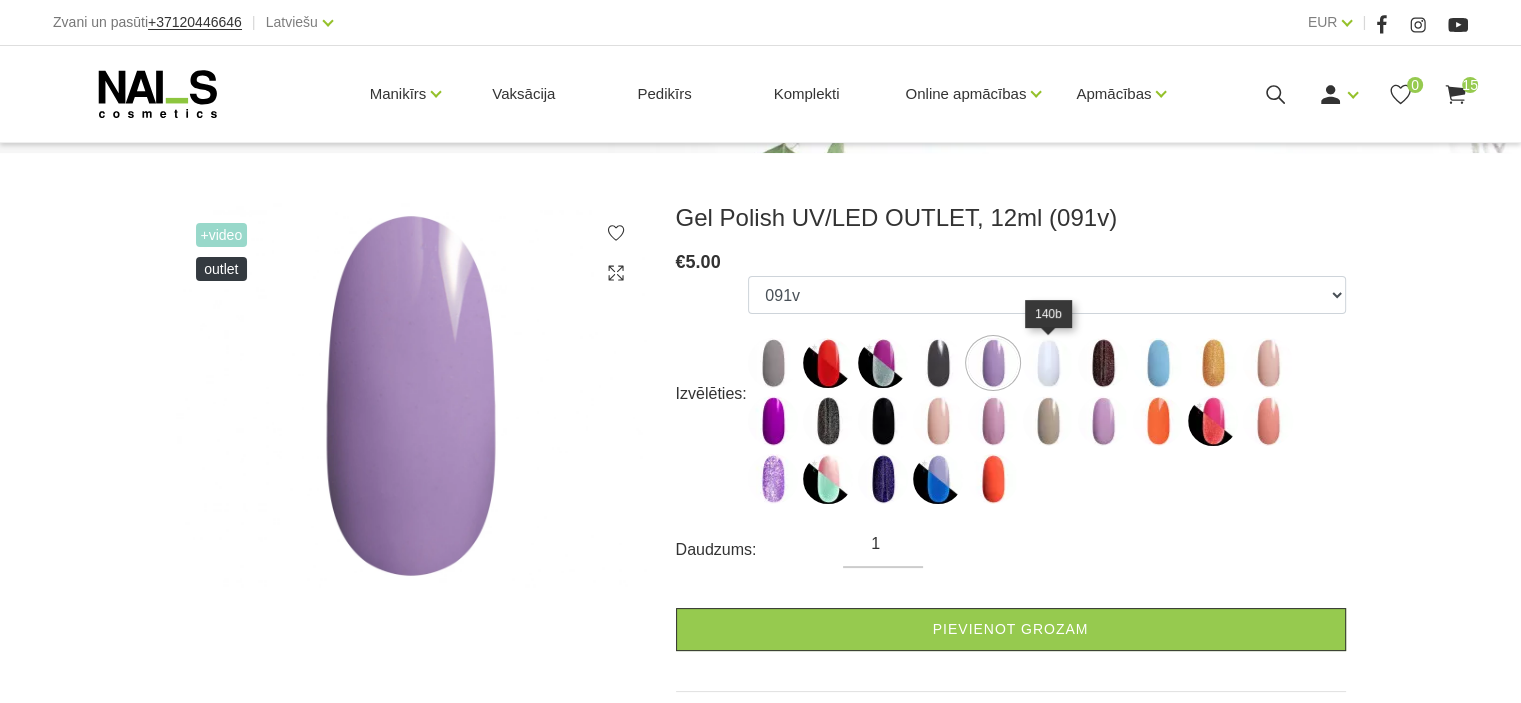 click at bounding box center [1048, 363] 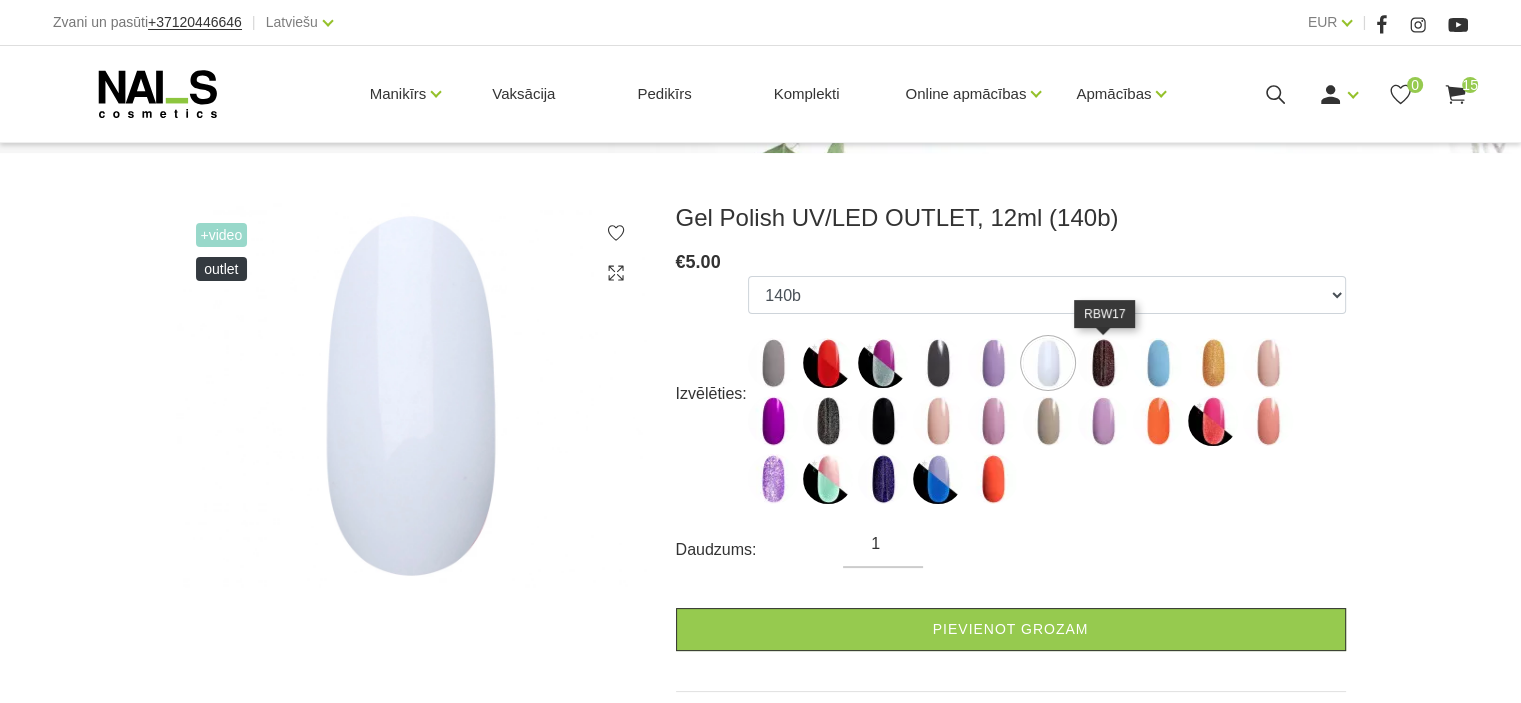 click at bounding box center [1103, 363] 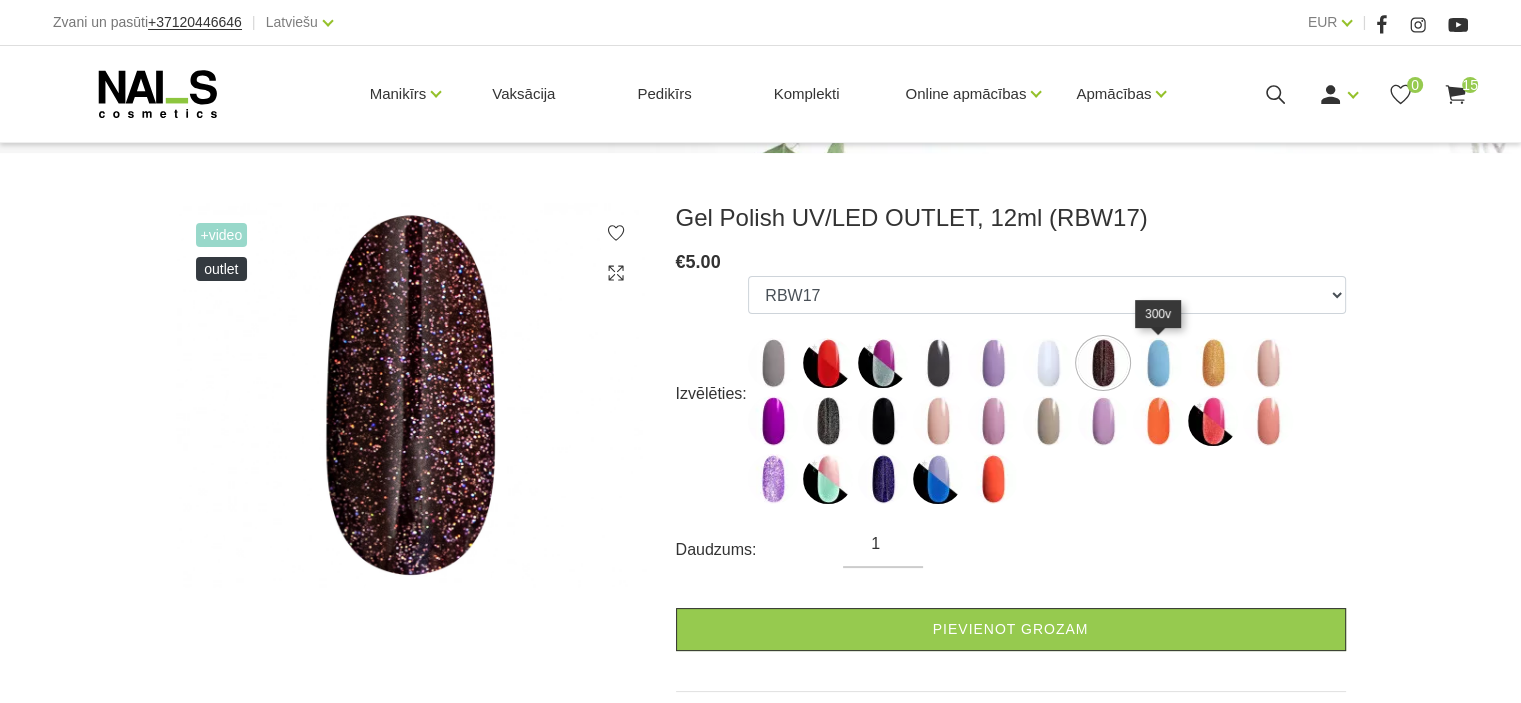click at bounding box center (1158, 363) 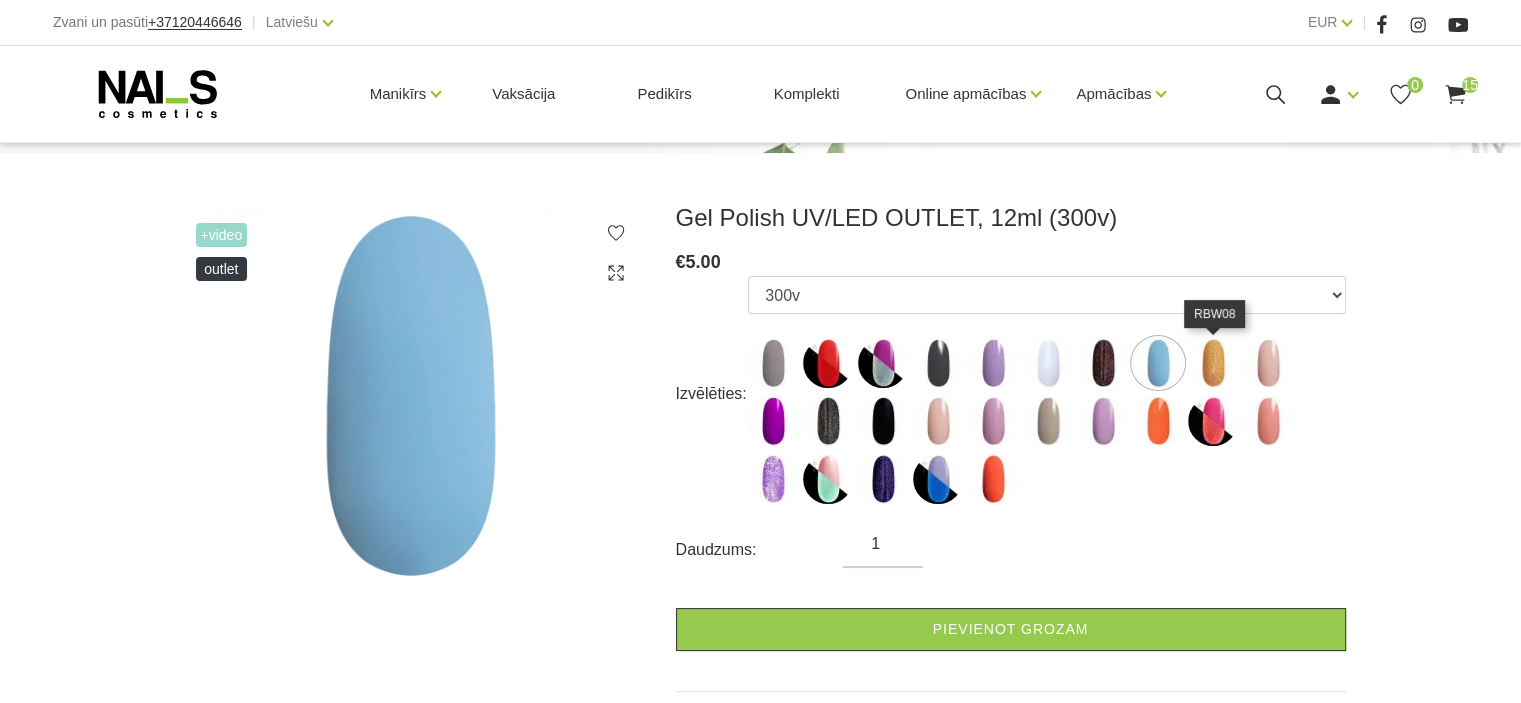 click at bounding box center (1213, 363) 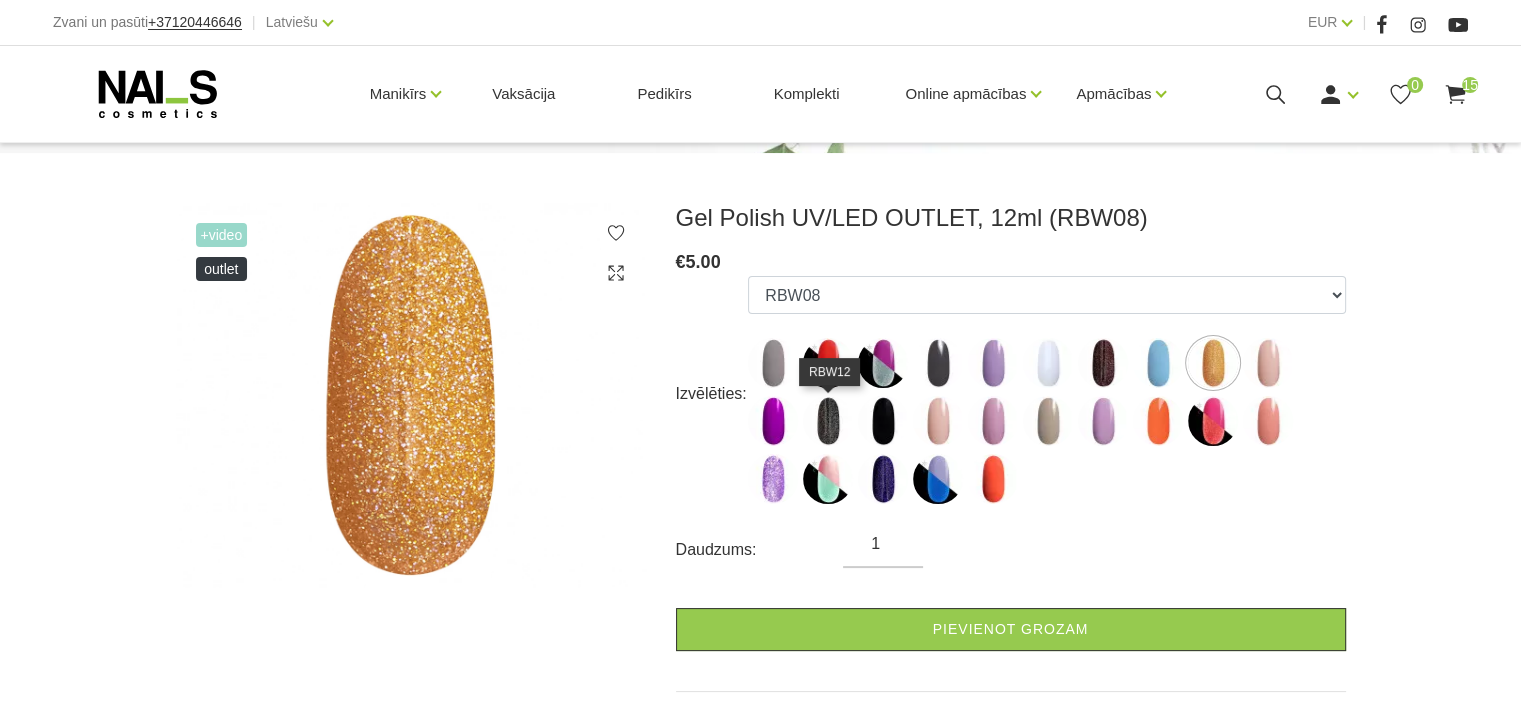 click at bounding box center (828, 421) 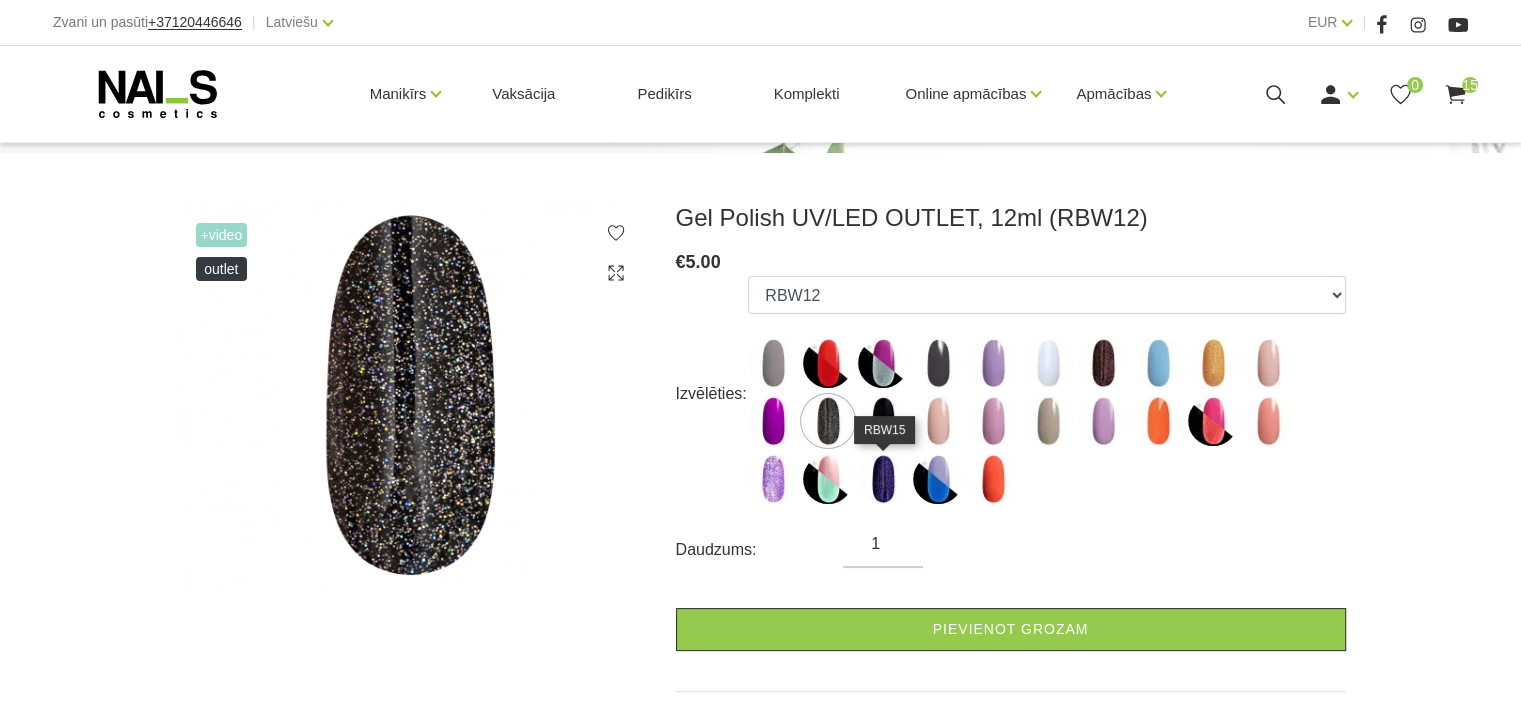click at bounding box center [883, 479] 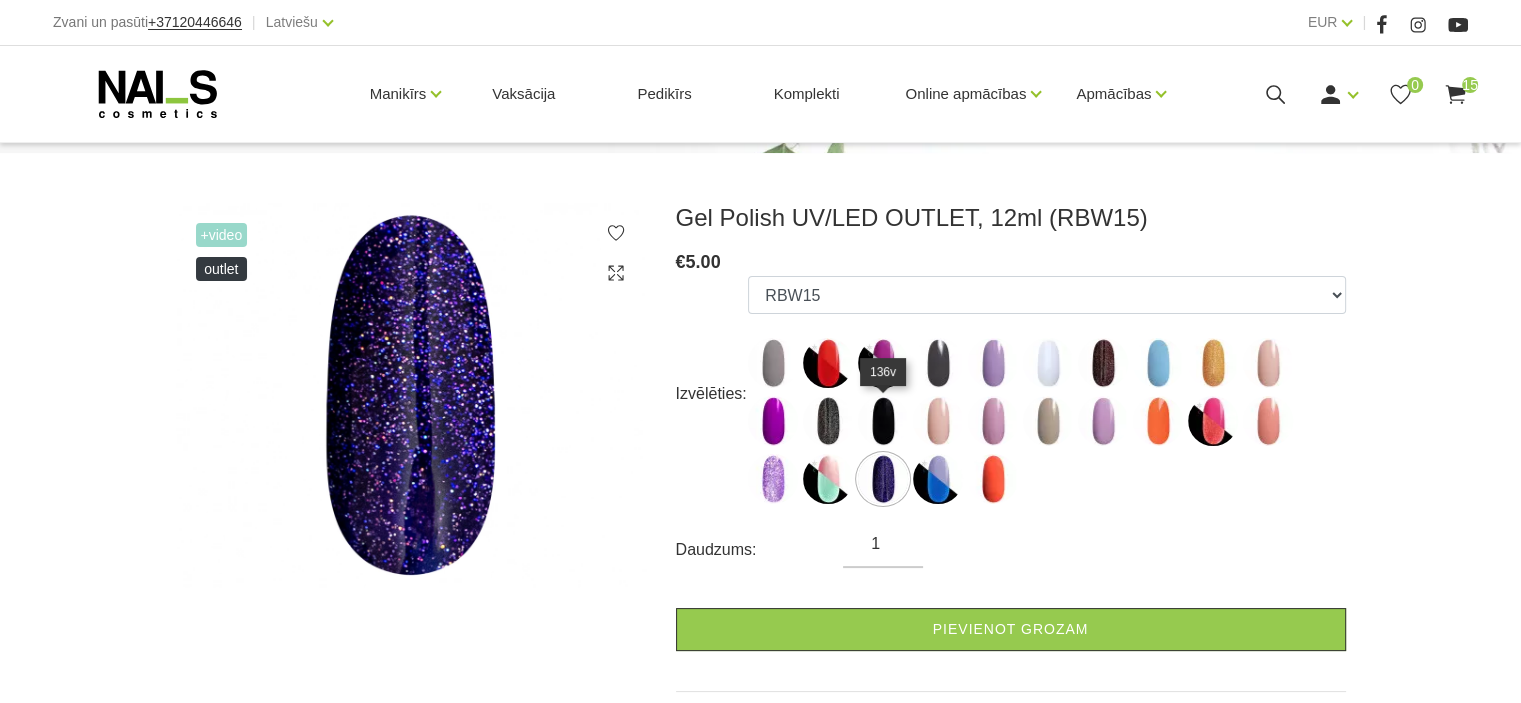 click at bounding box center (883, 421) 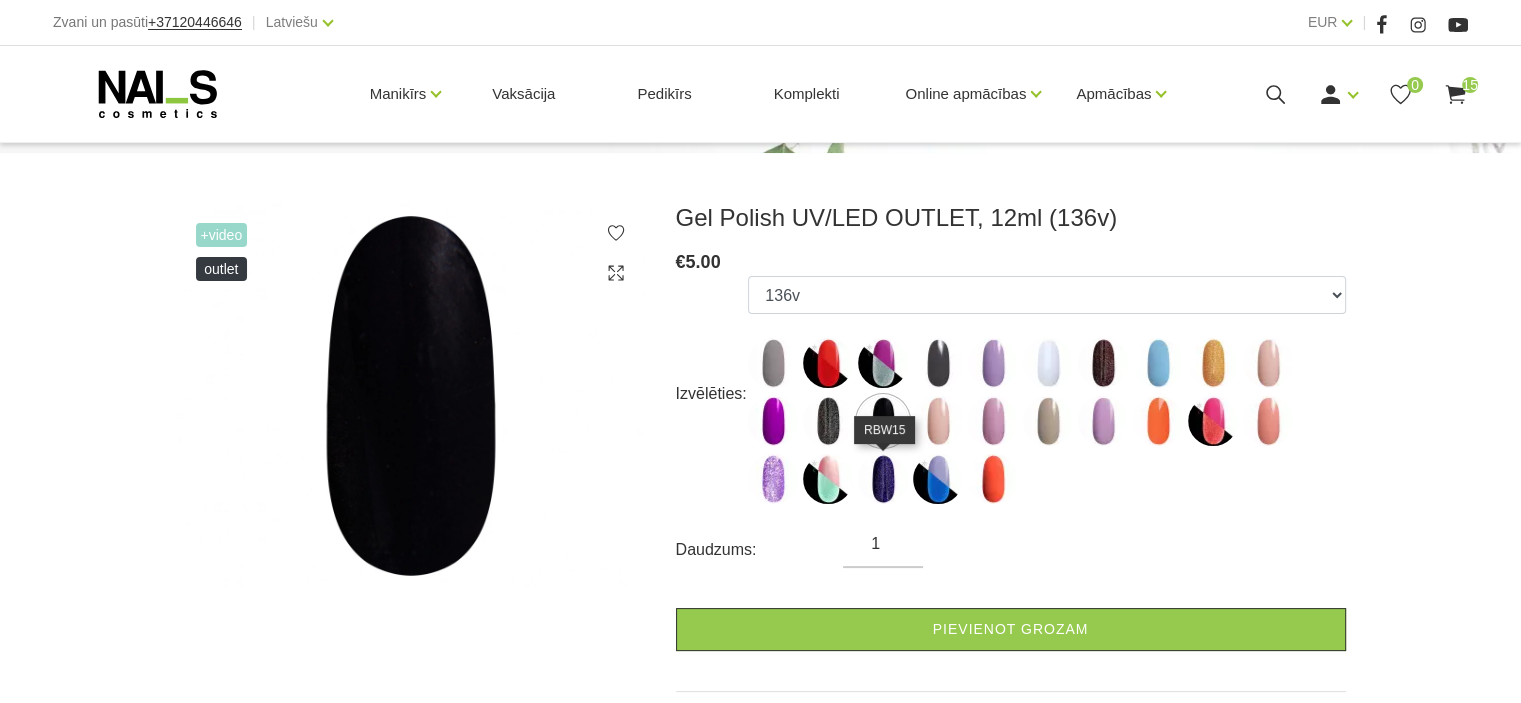click at bounding box center (883, 479) 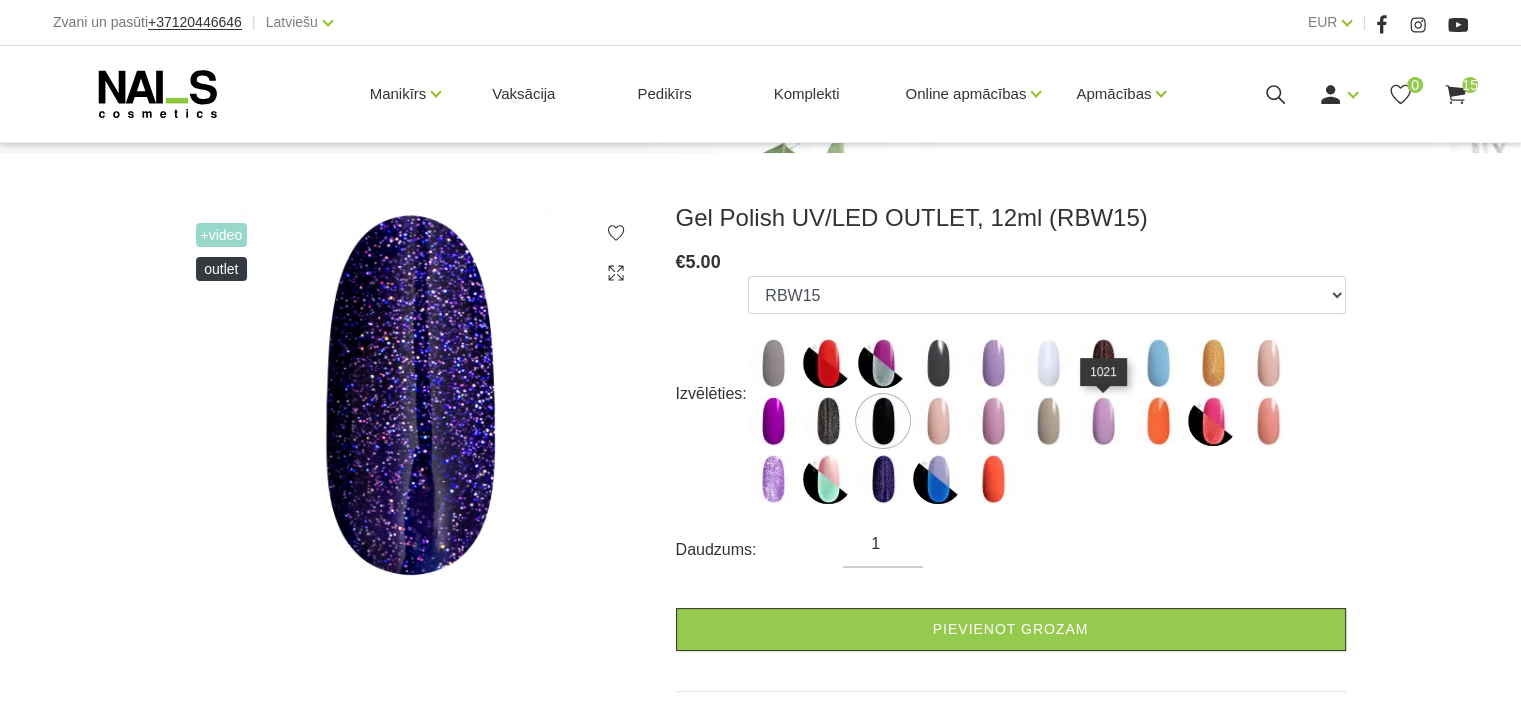 click at bounding box center (1103, 421) 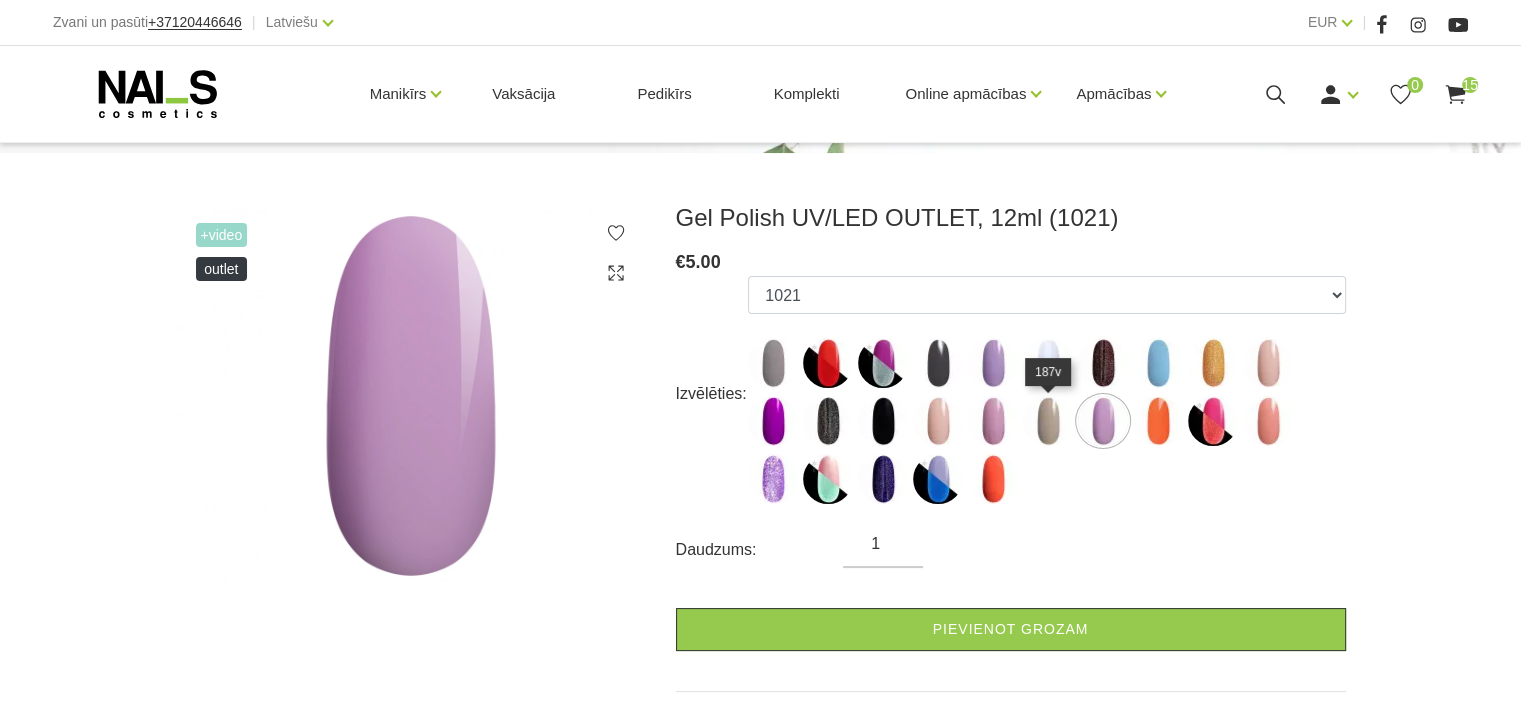click at bounding box center [1048, 421] 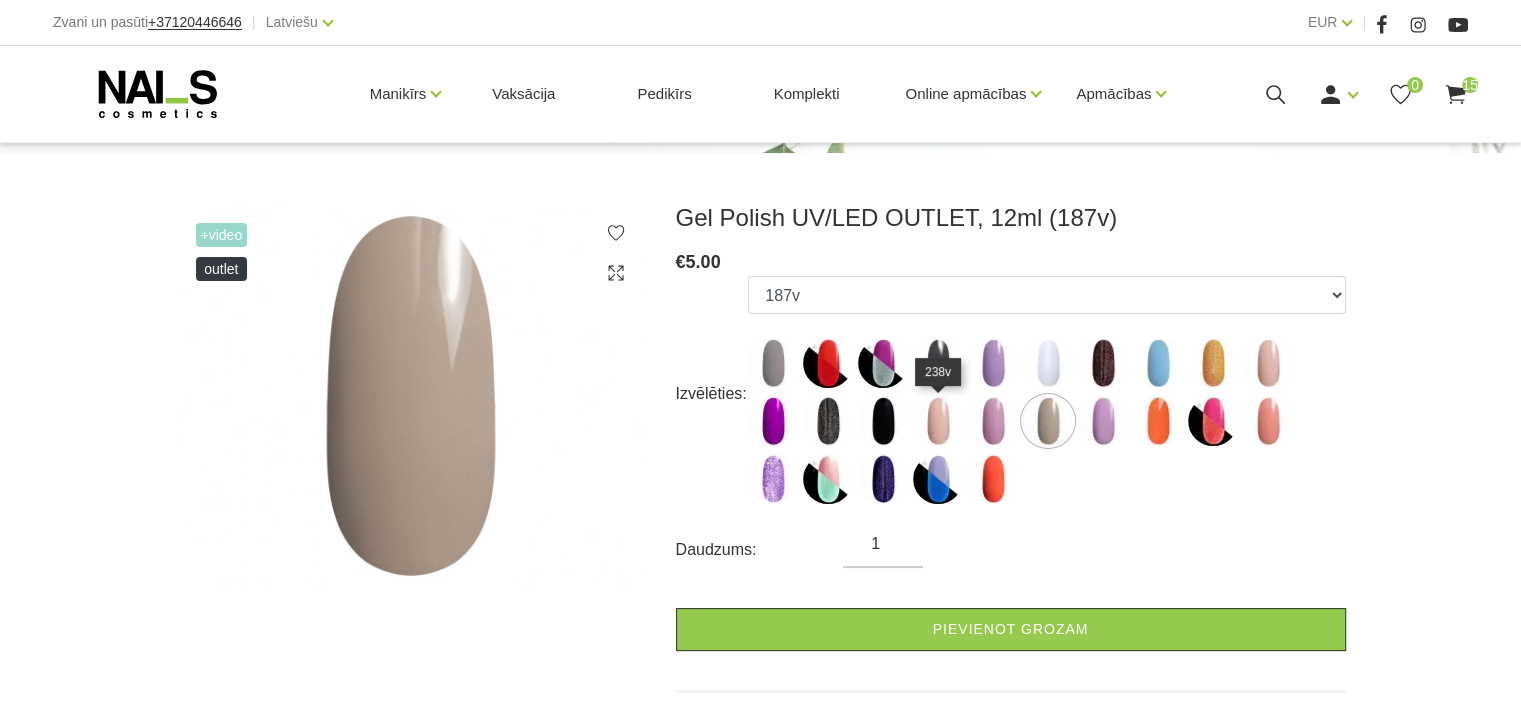click at bounding box center (938, 421) 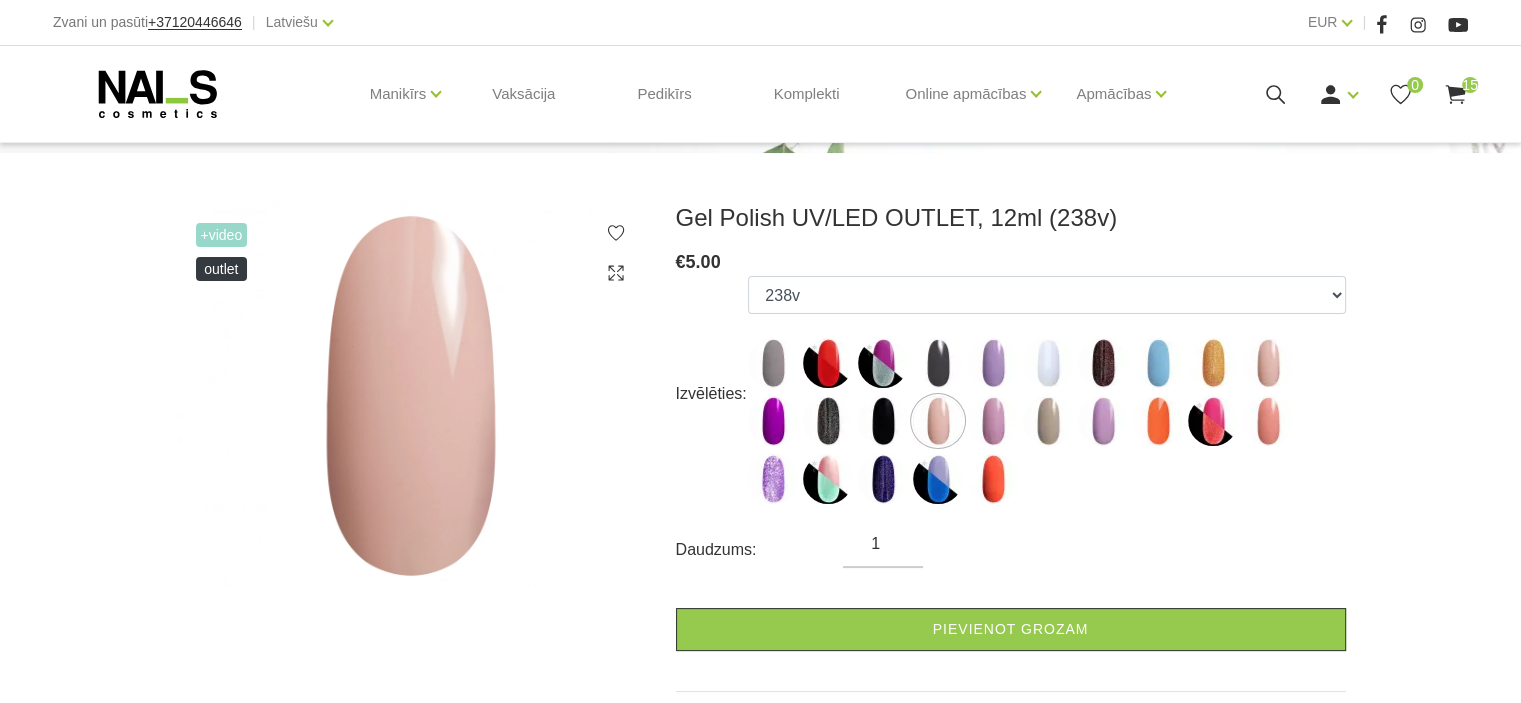 click 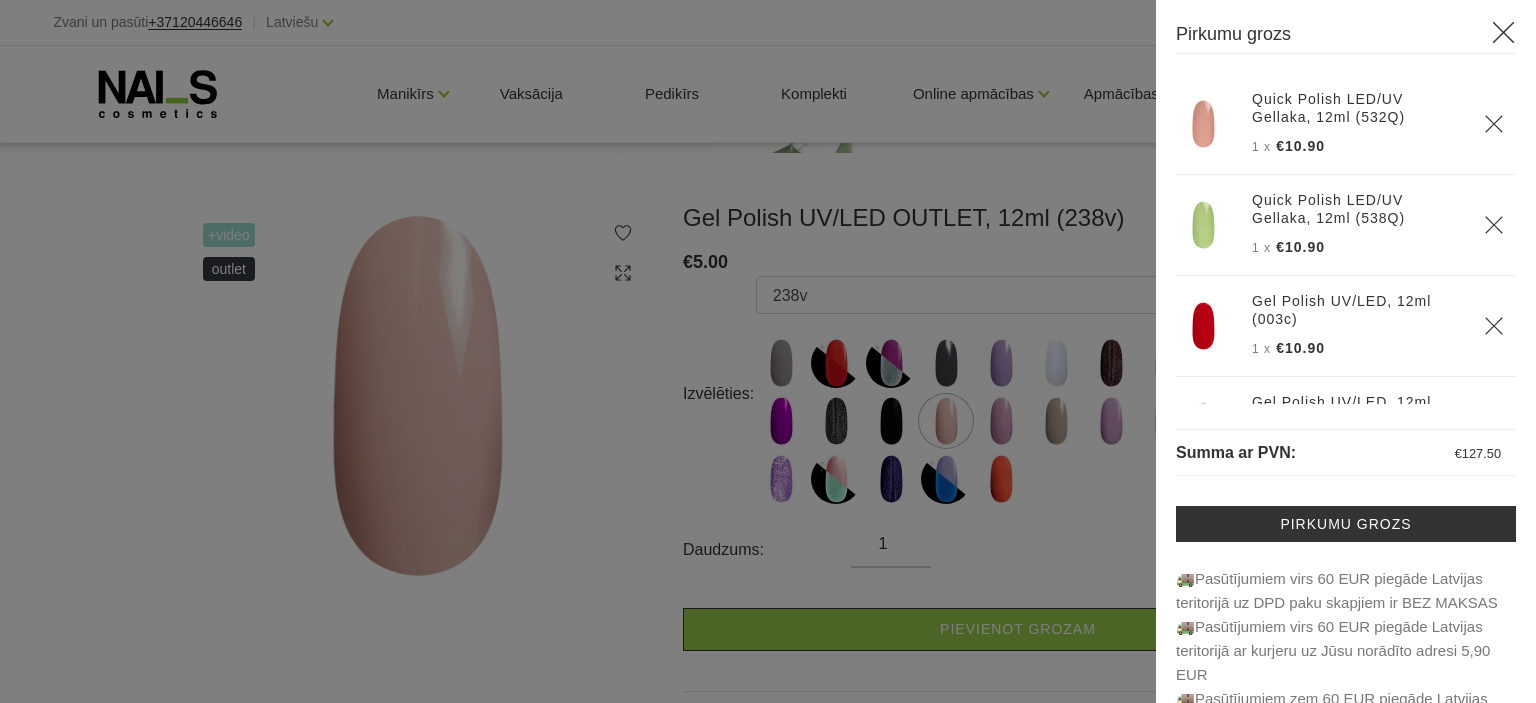 scroll, scrollTop: 0, scrollLeft: 0, axis: both 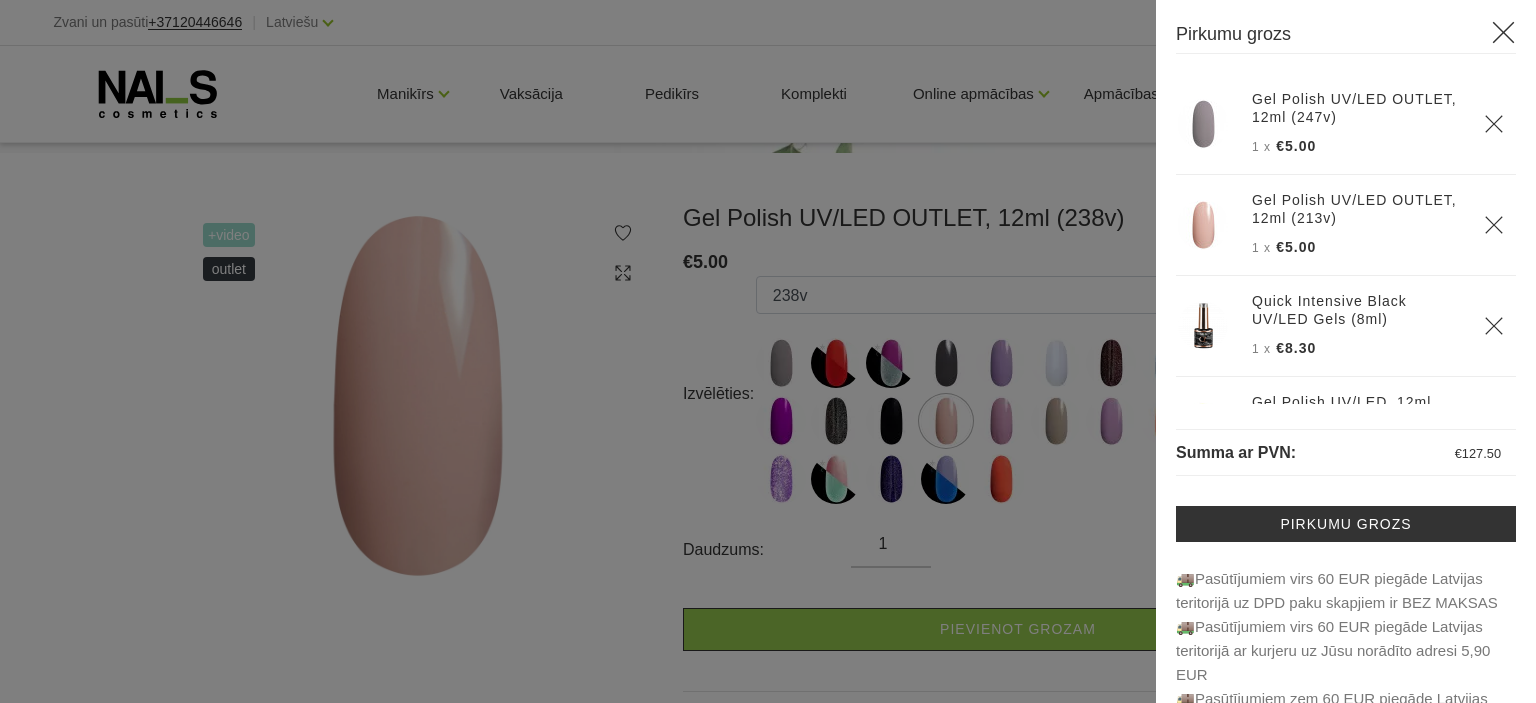 click at bounding box center [768, 351] 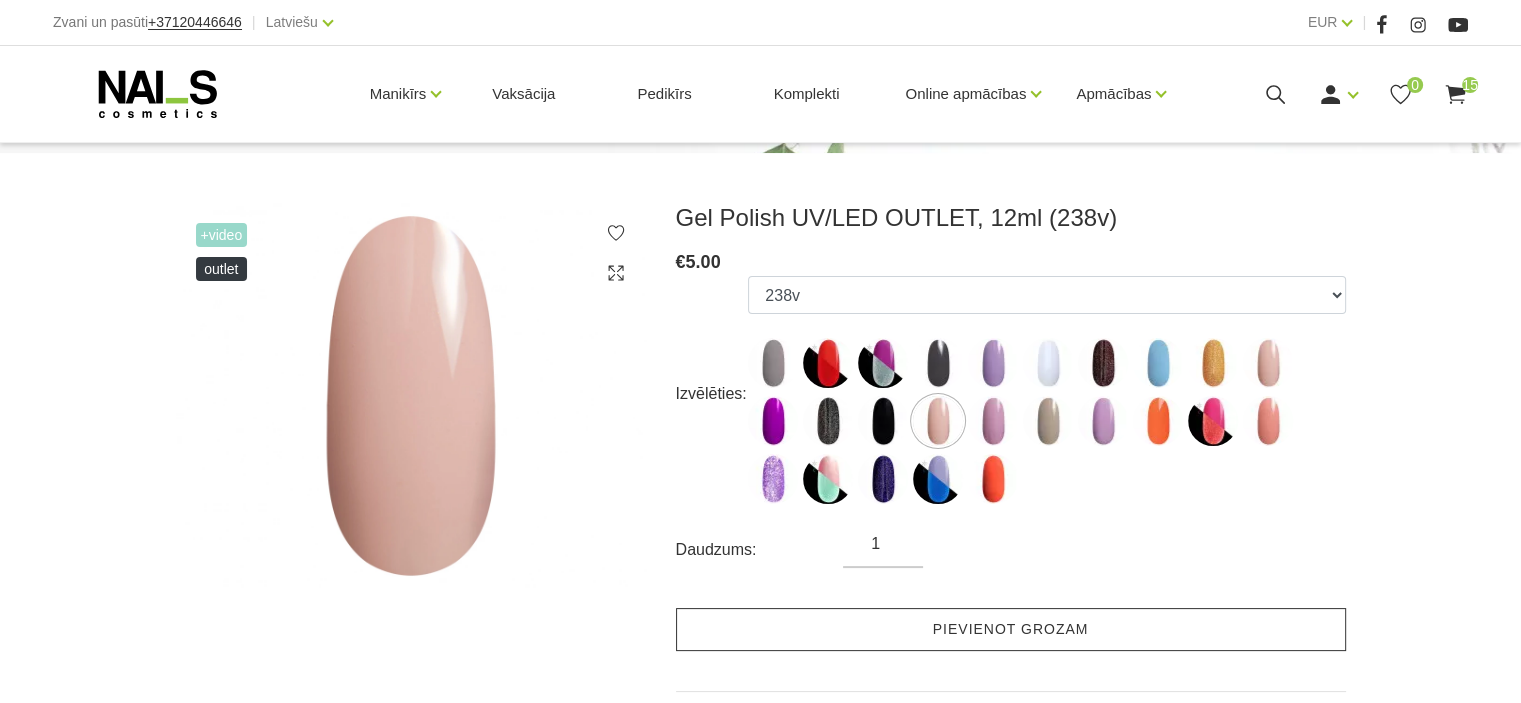 click on "Pievienot grozam" at bounding box center (1011, 629) 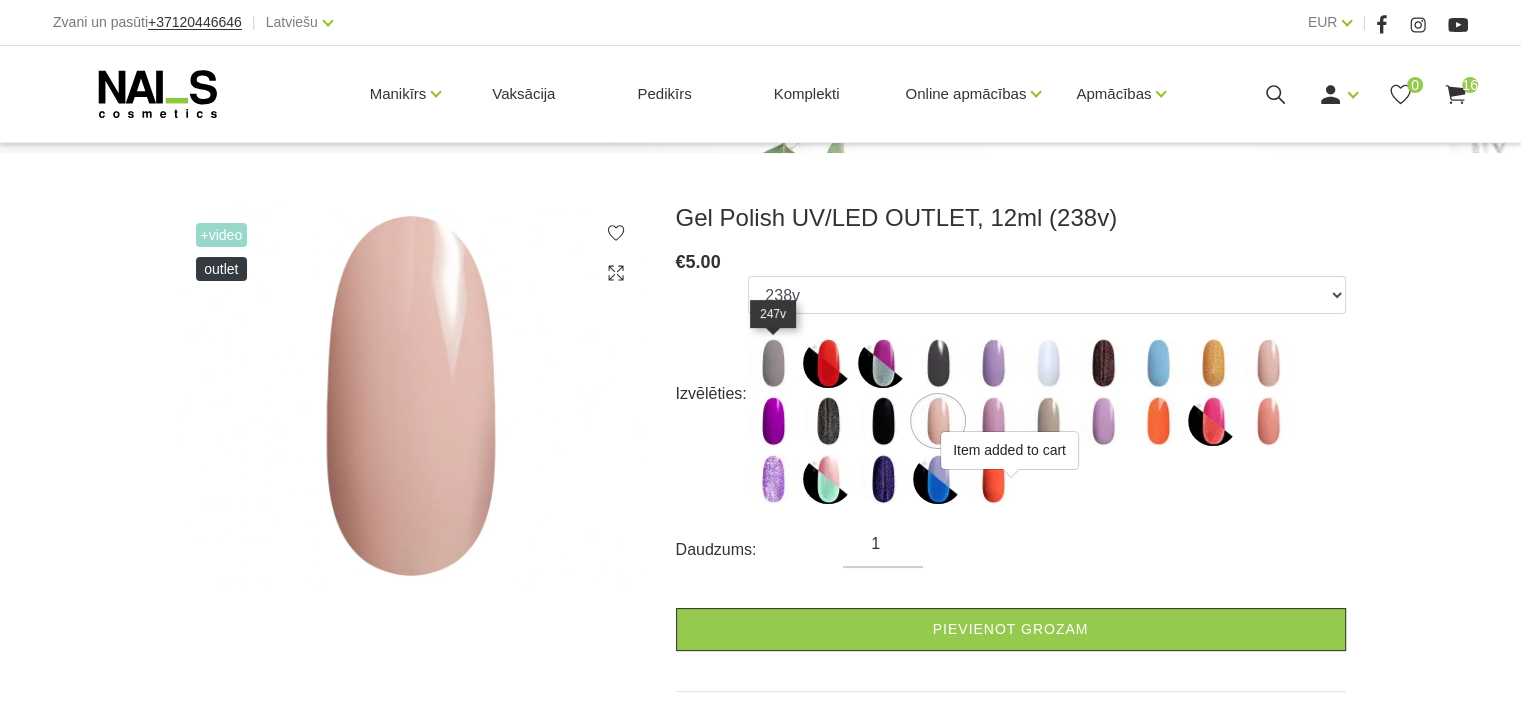 click at bounding box center [773, 363] 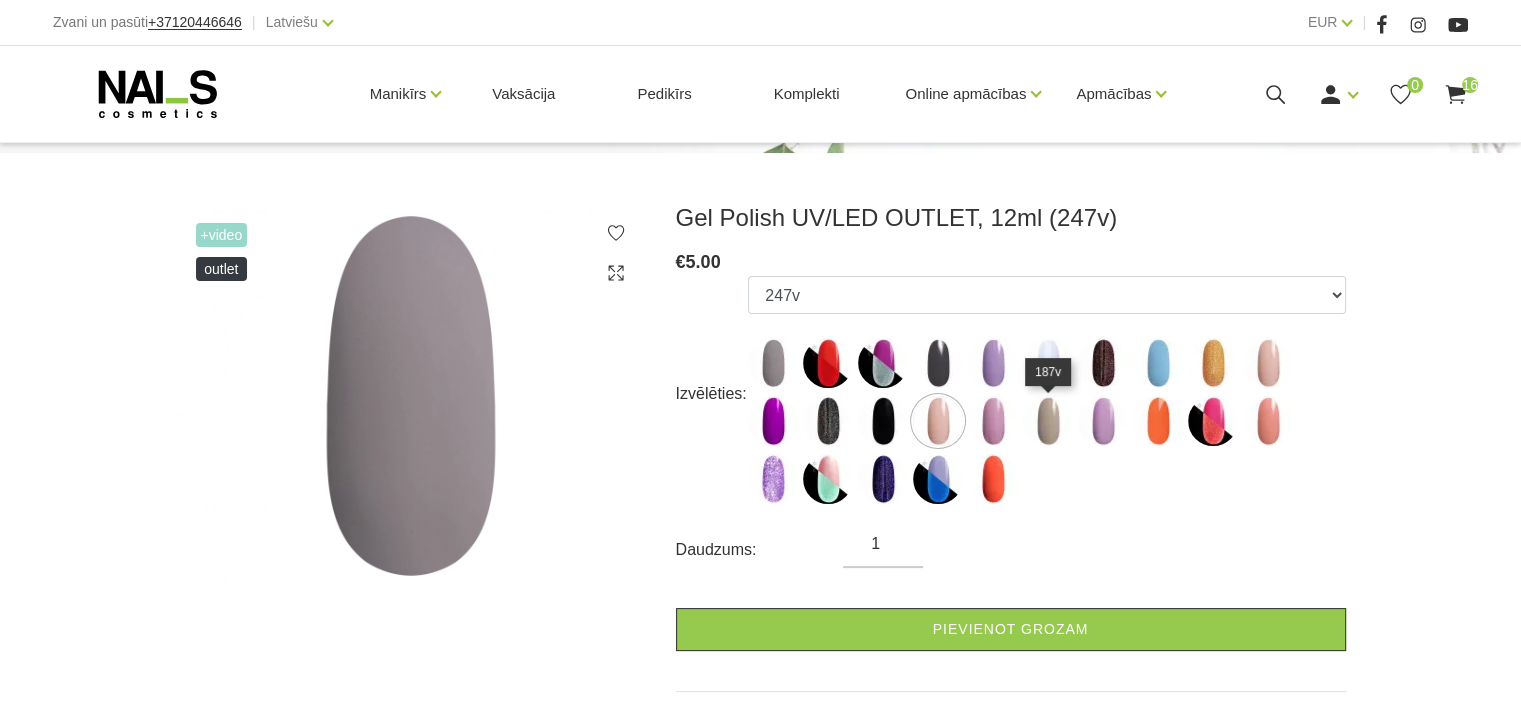 click at bounding box center [1048, 421] 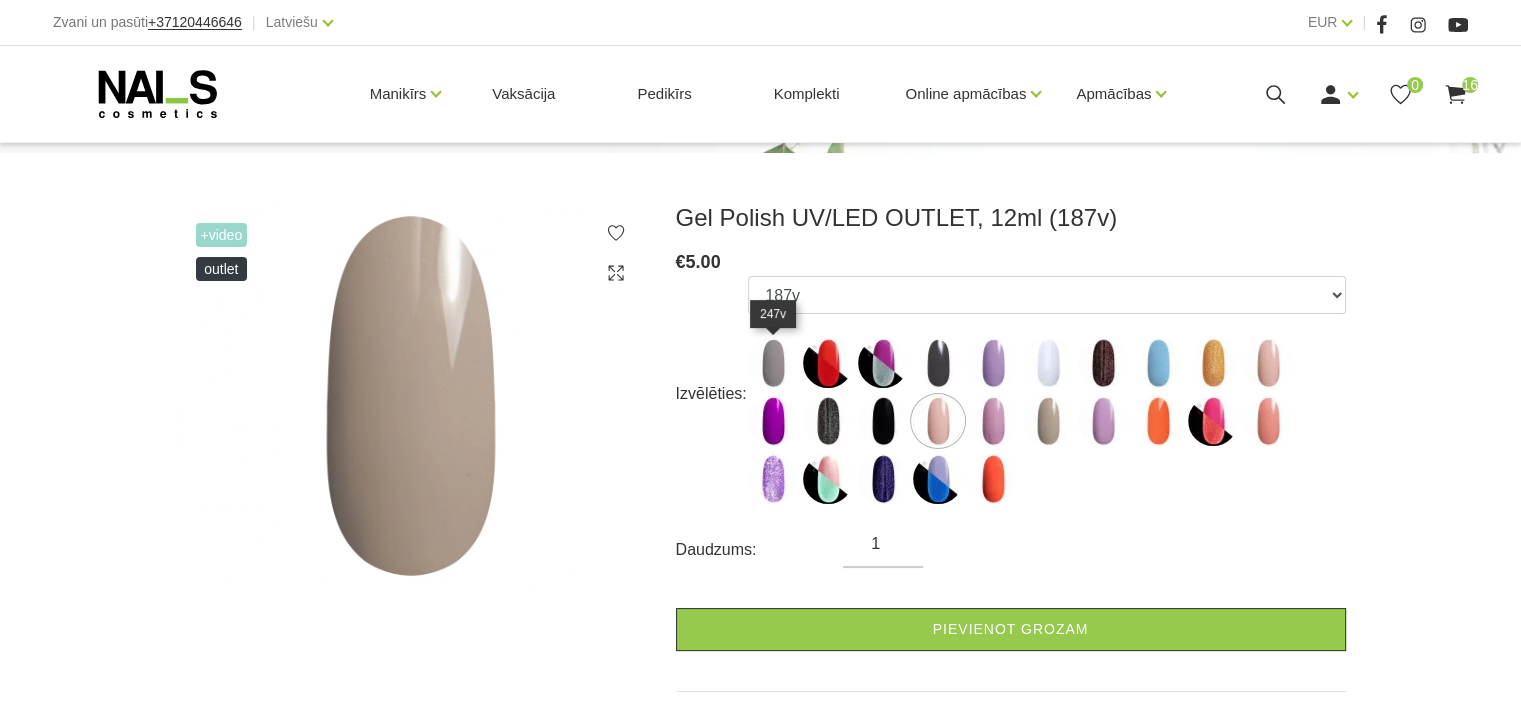 click at bounding box center (773, 363) 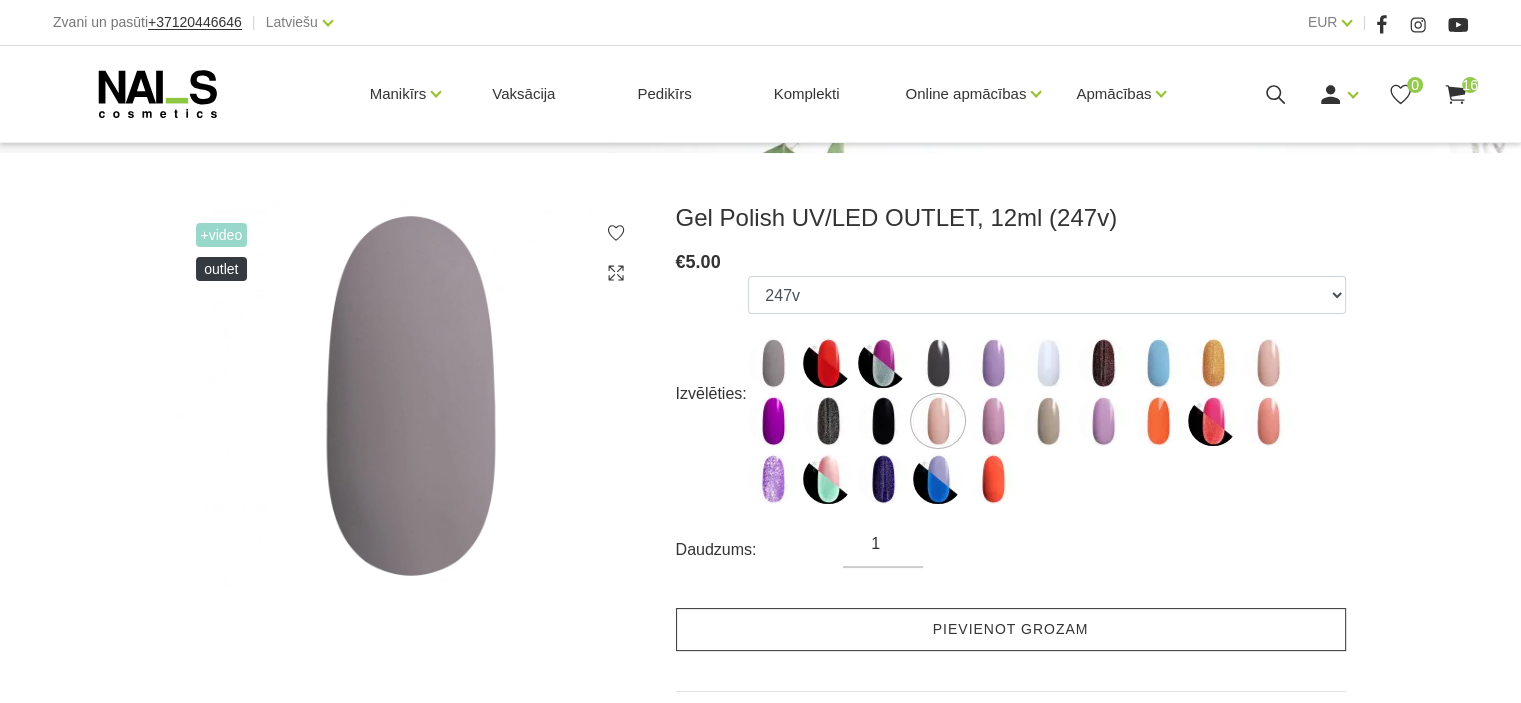 click on "Pievienot grozam" at bounding box center [1011, 629] 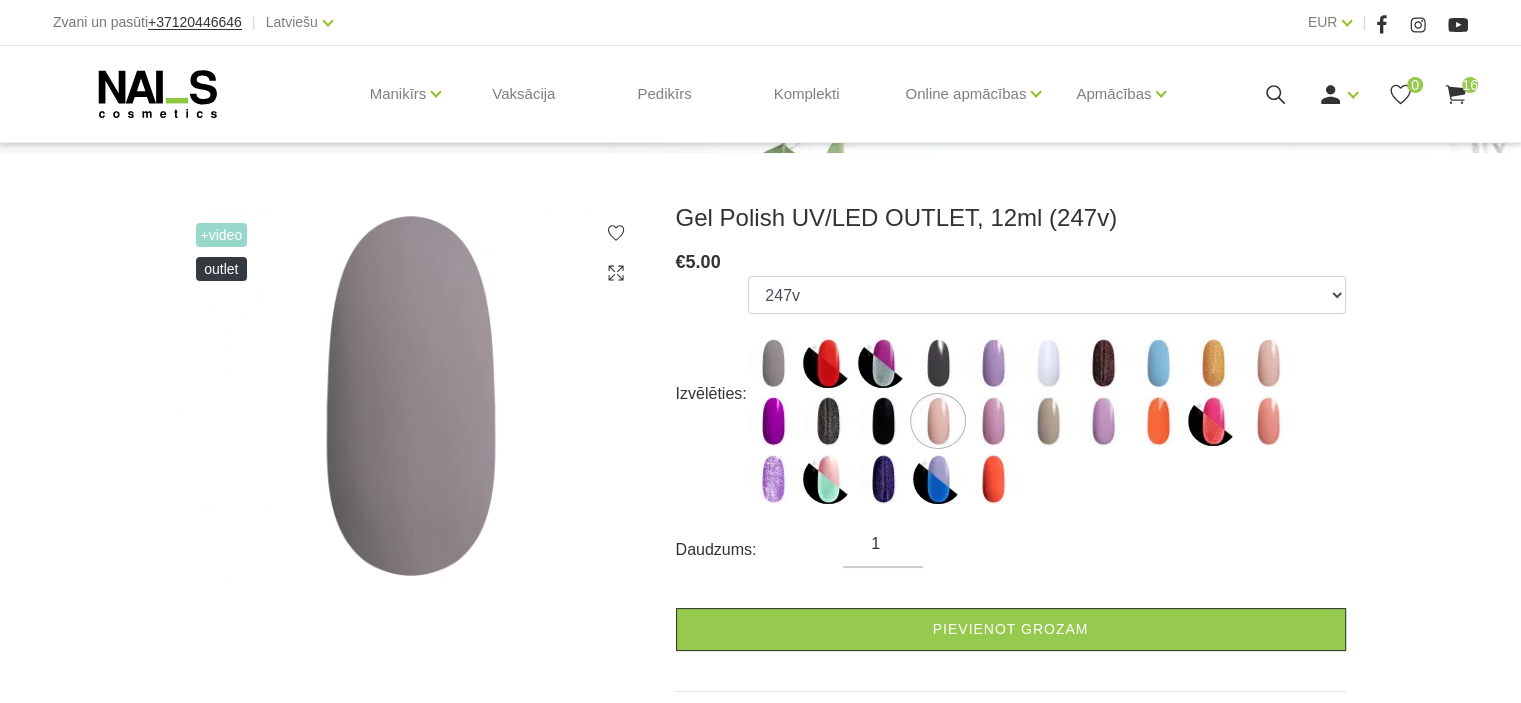 click 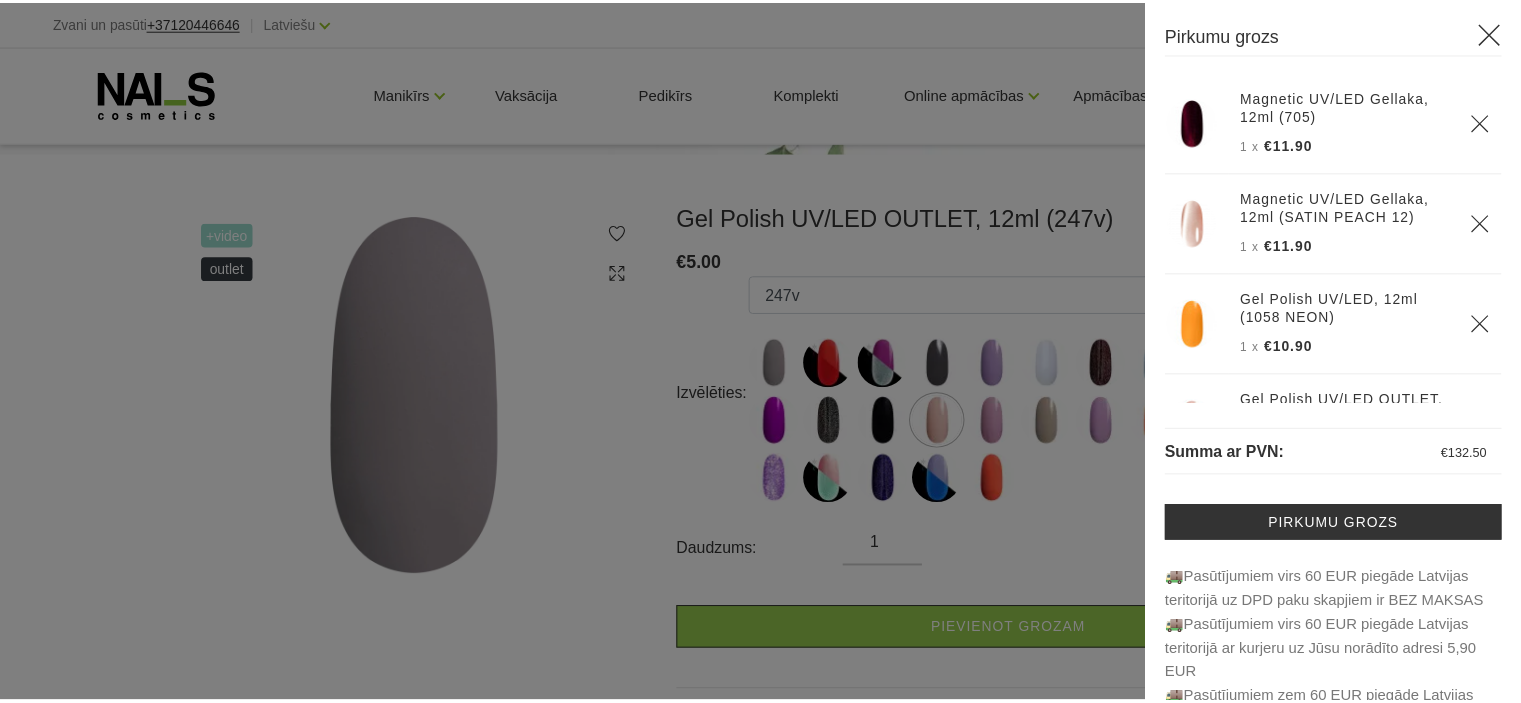 scroll, scrollTop: 1312, scrollLeft: 0, axis: vertical 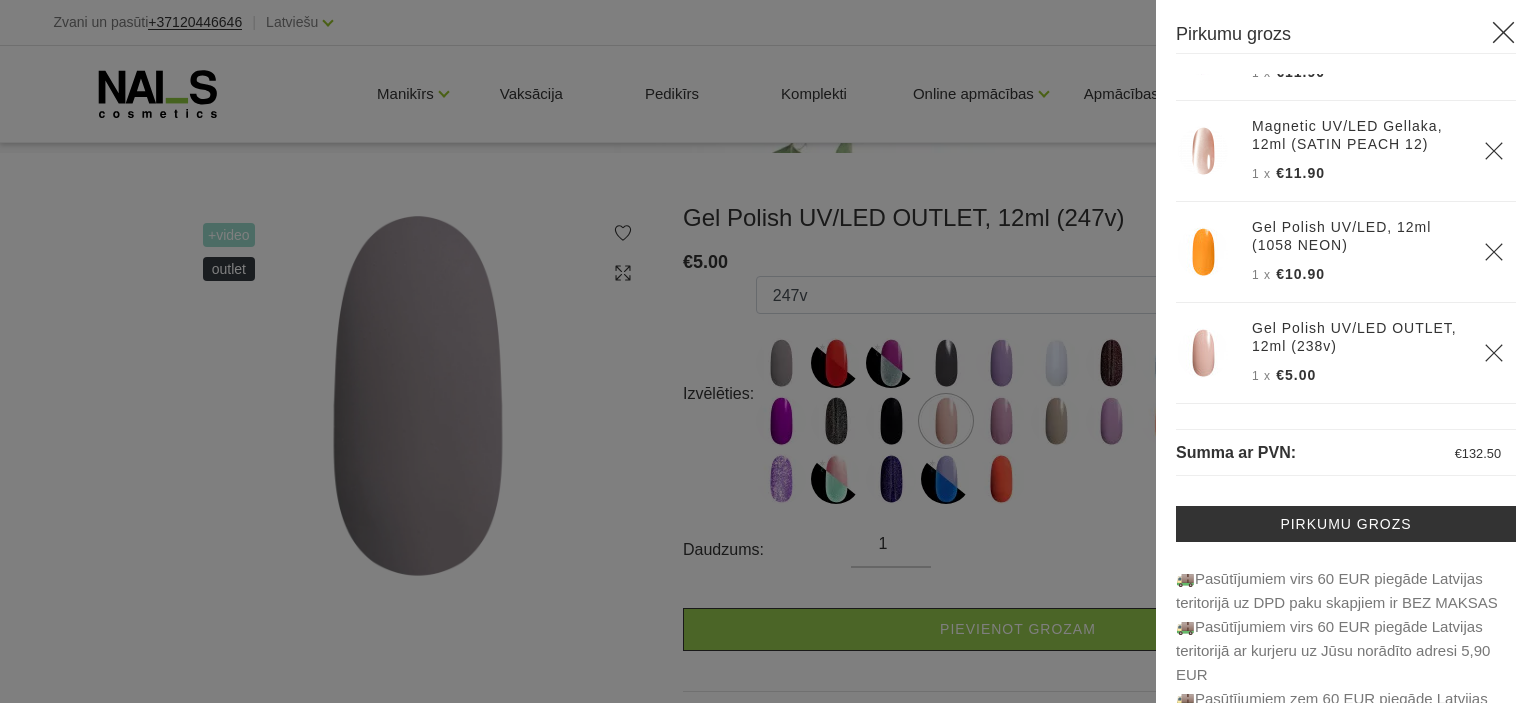 click at bounding box center (768, 351) 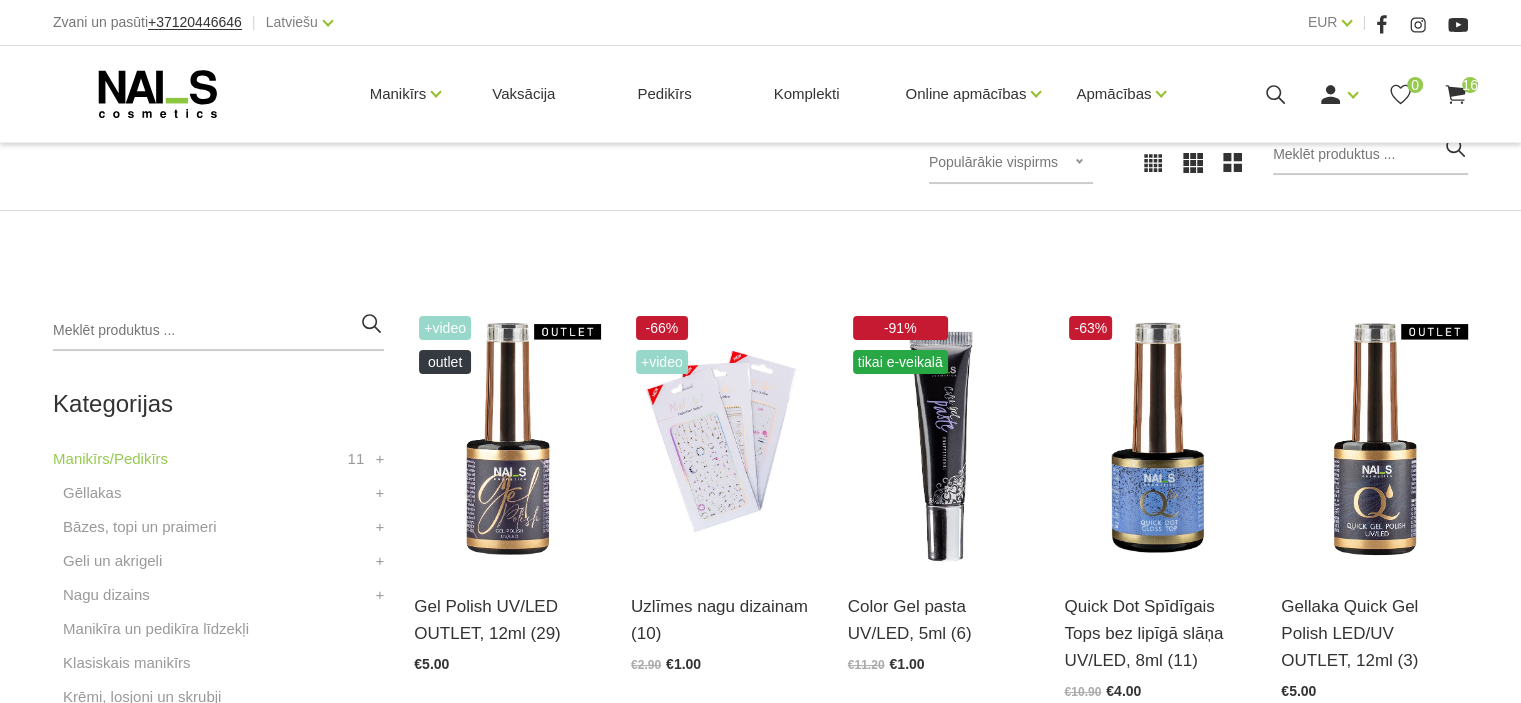 scroll, scrollTop: 356, scrollLeft: 0, axis: vertical 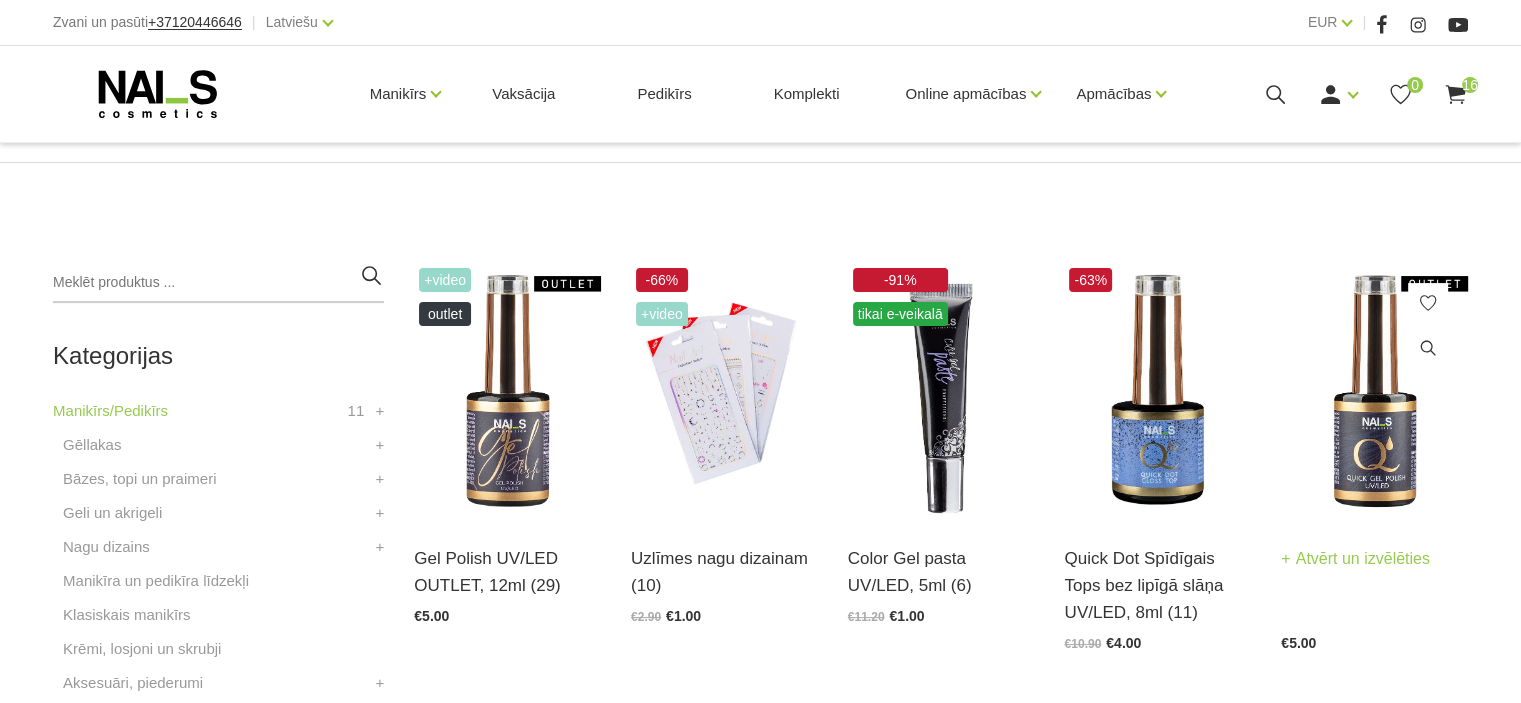 click at bounding box center (1374, 391) 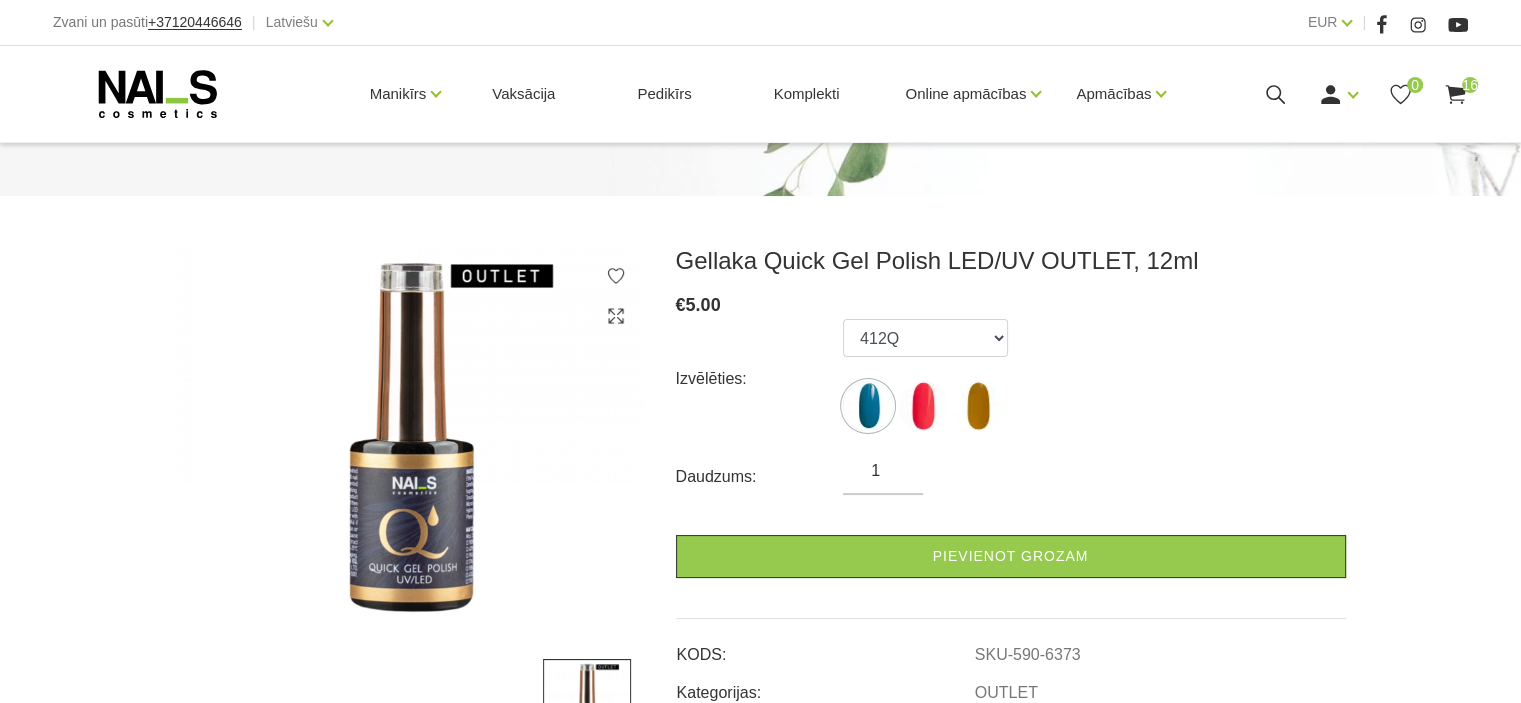 scroll, scrollTop: 181, scrollLeft: 0, axis: vertical 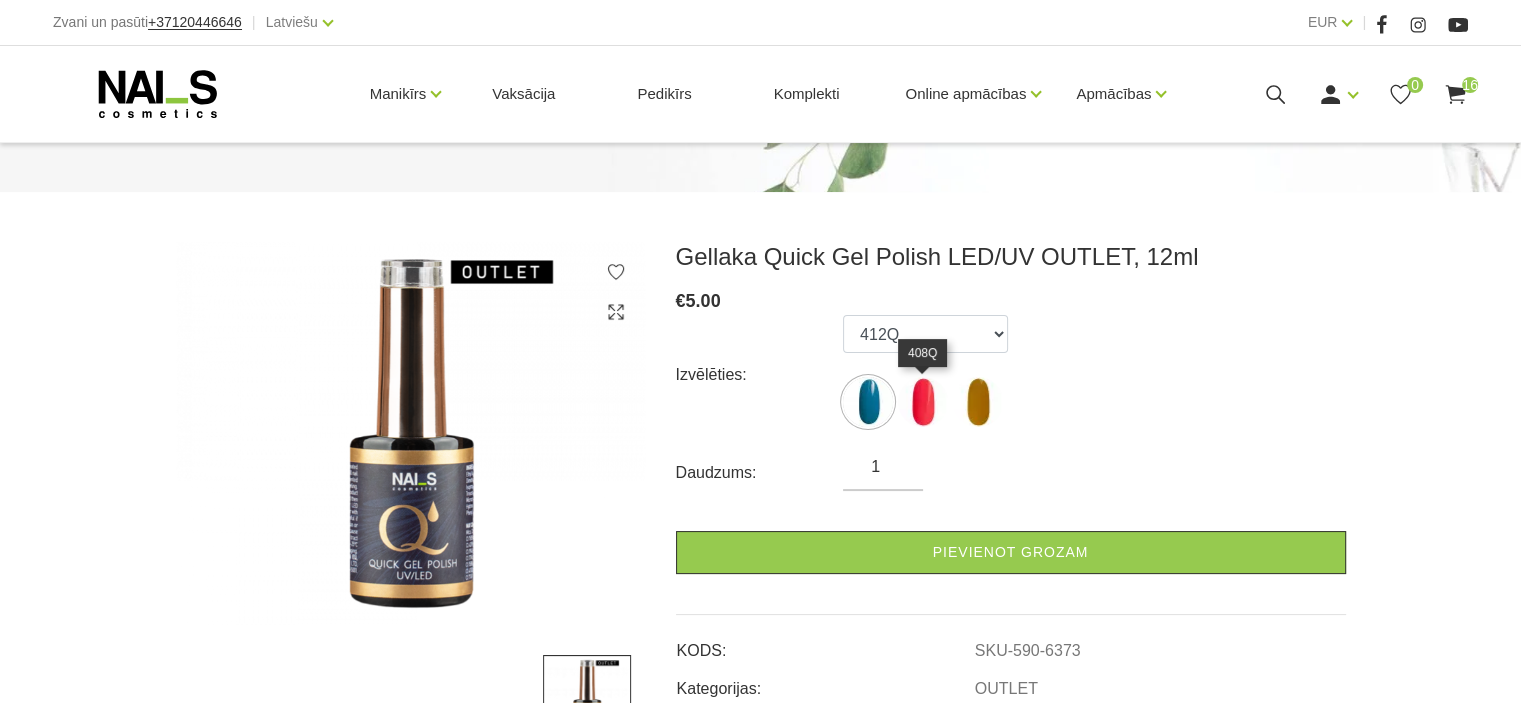 click at bounding box center (923, 402) 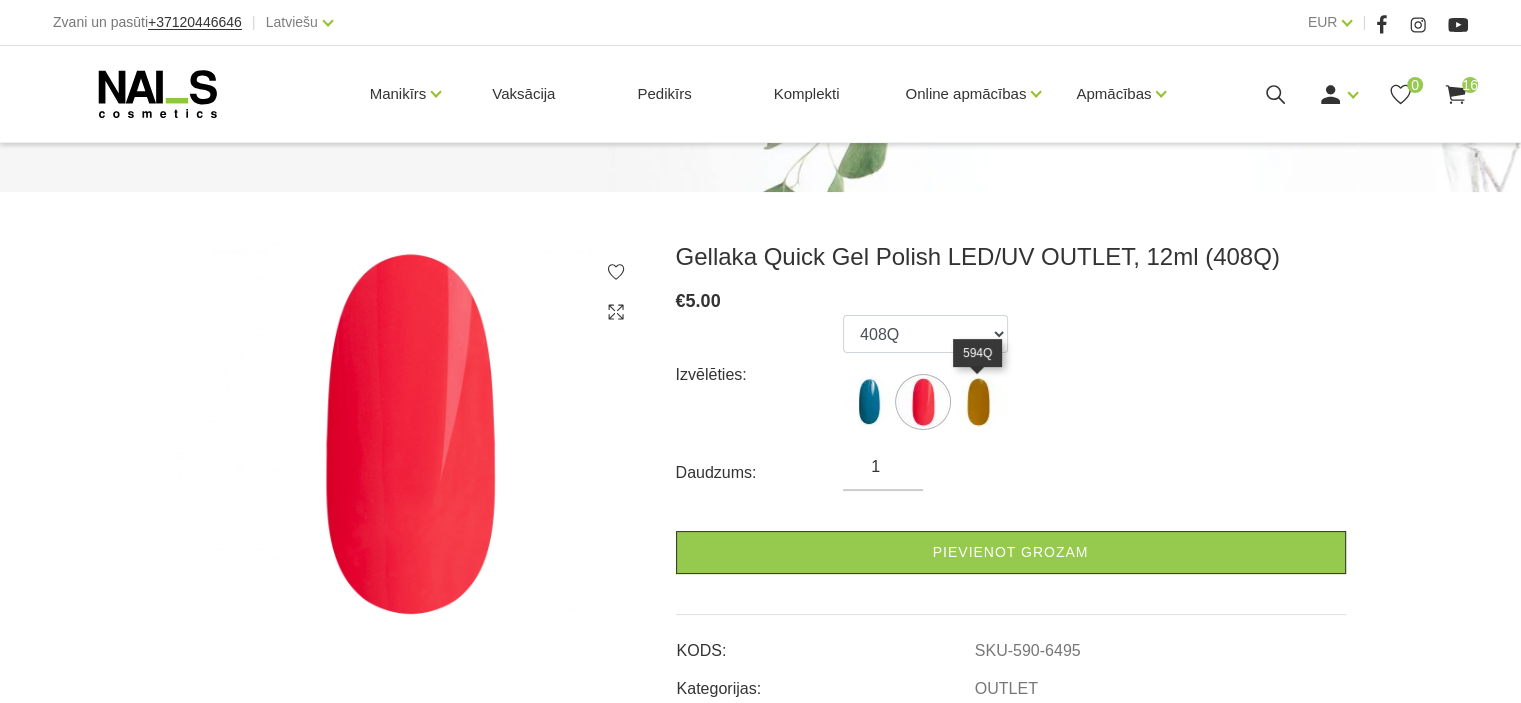 click at bounding box center [978, 402] 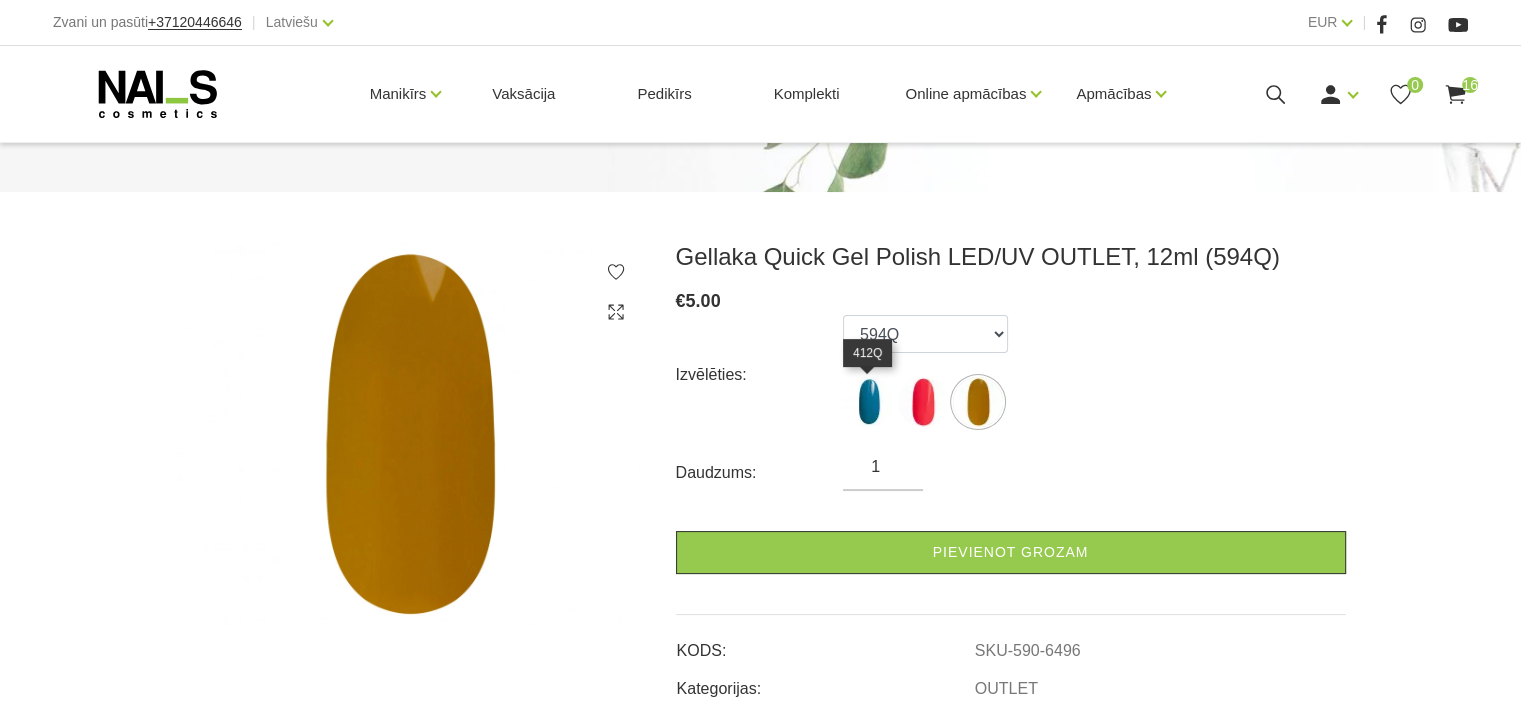 click at bounding box center (868, 402) 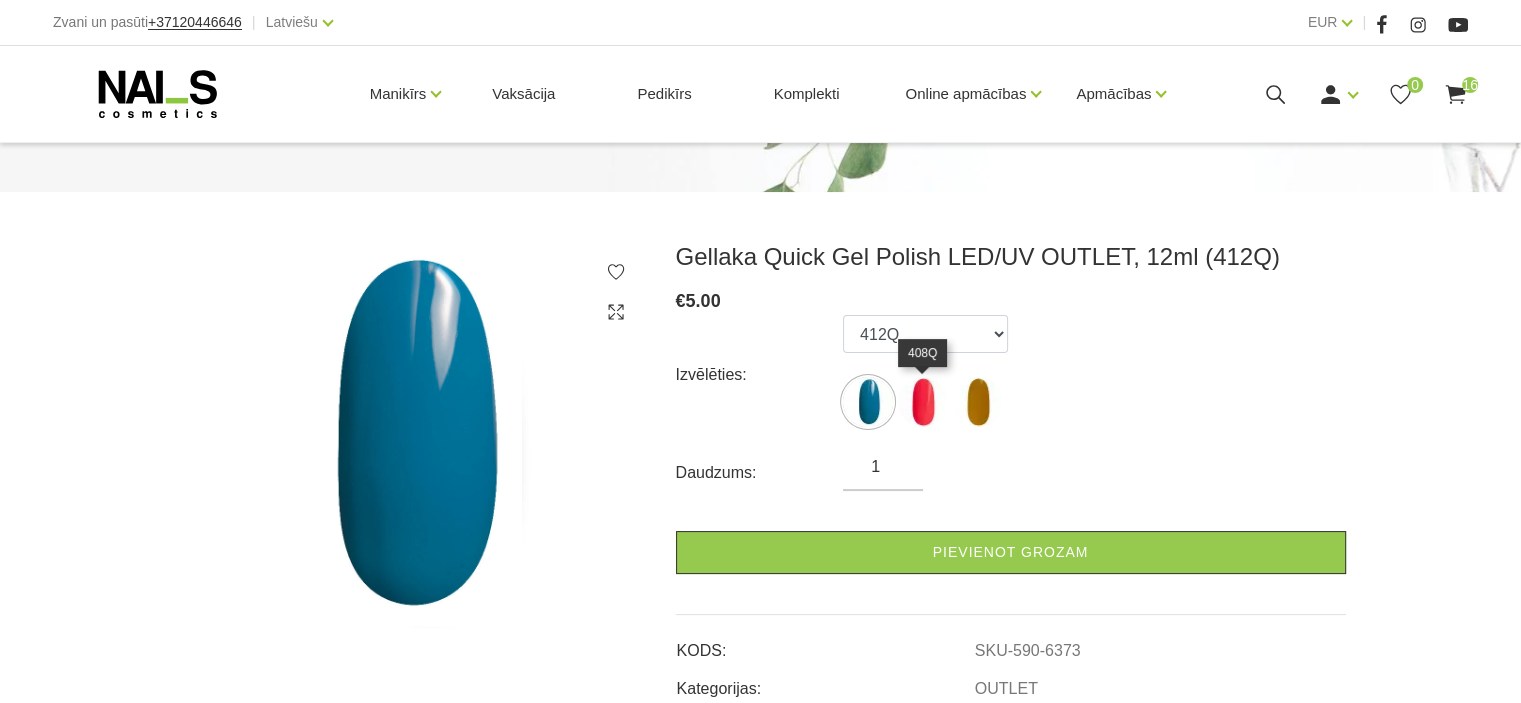 click at bounding box center [923, 402] 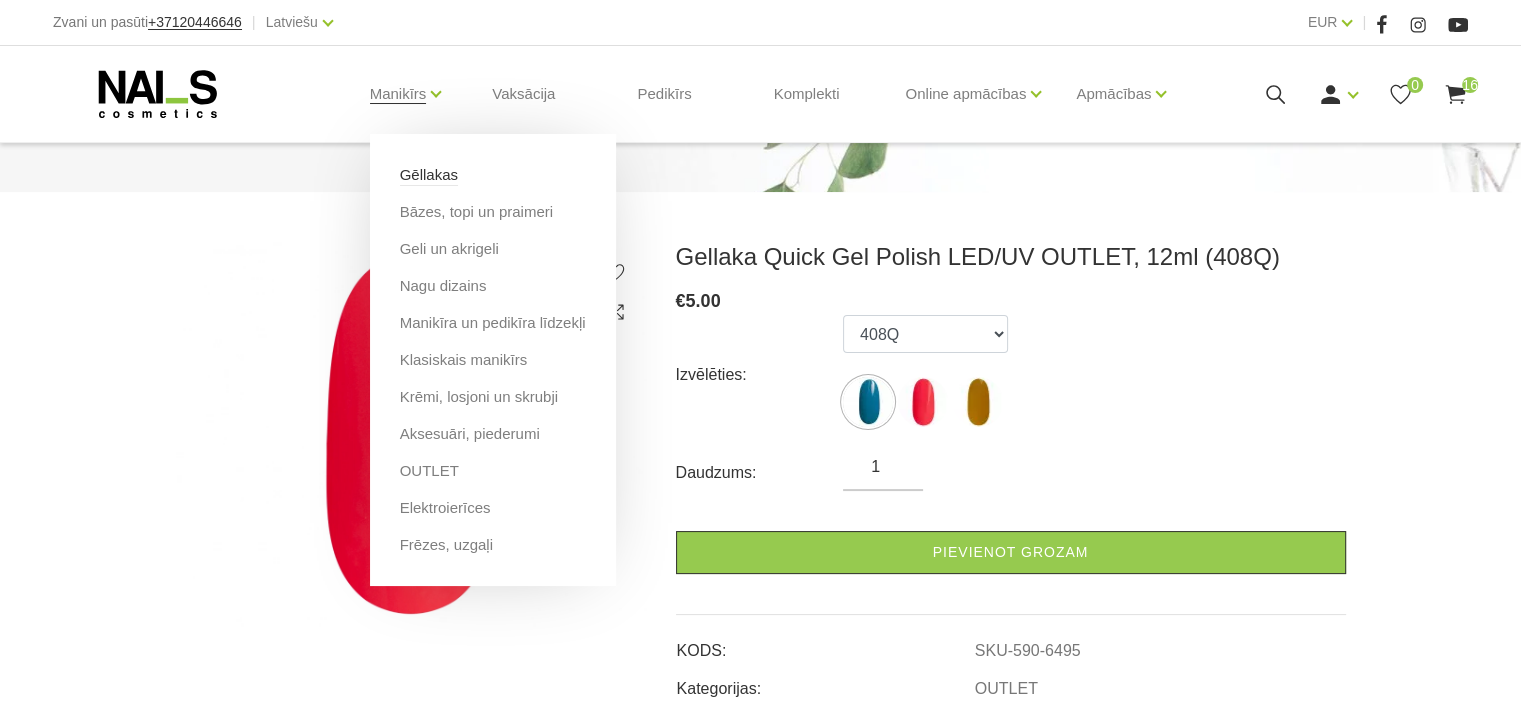 click on "Gēllakas" at bounding box center [429, 175] 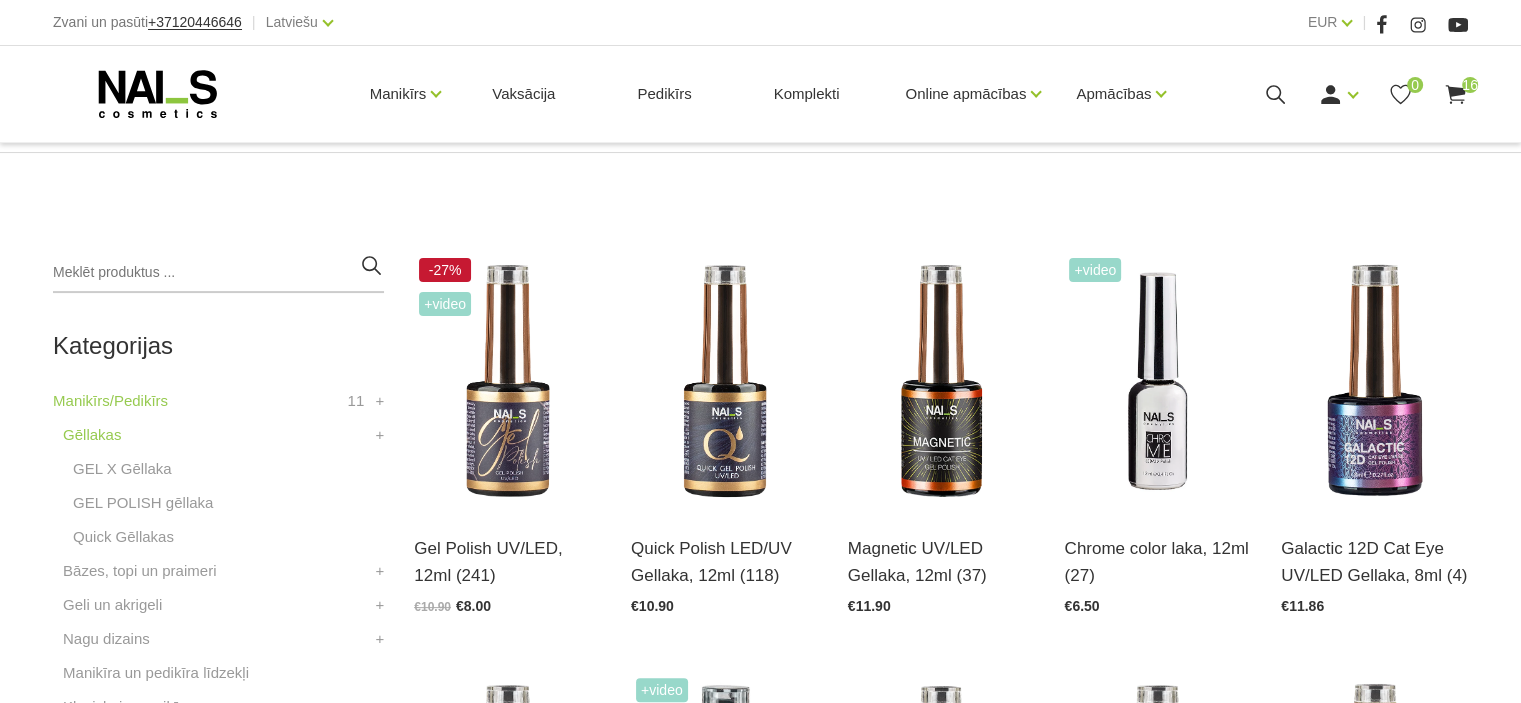 scroll, scrollTop: 411, scrollLeft: 0, axis: vertical 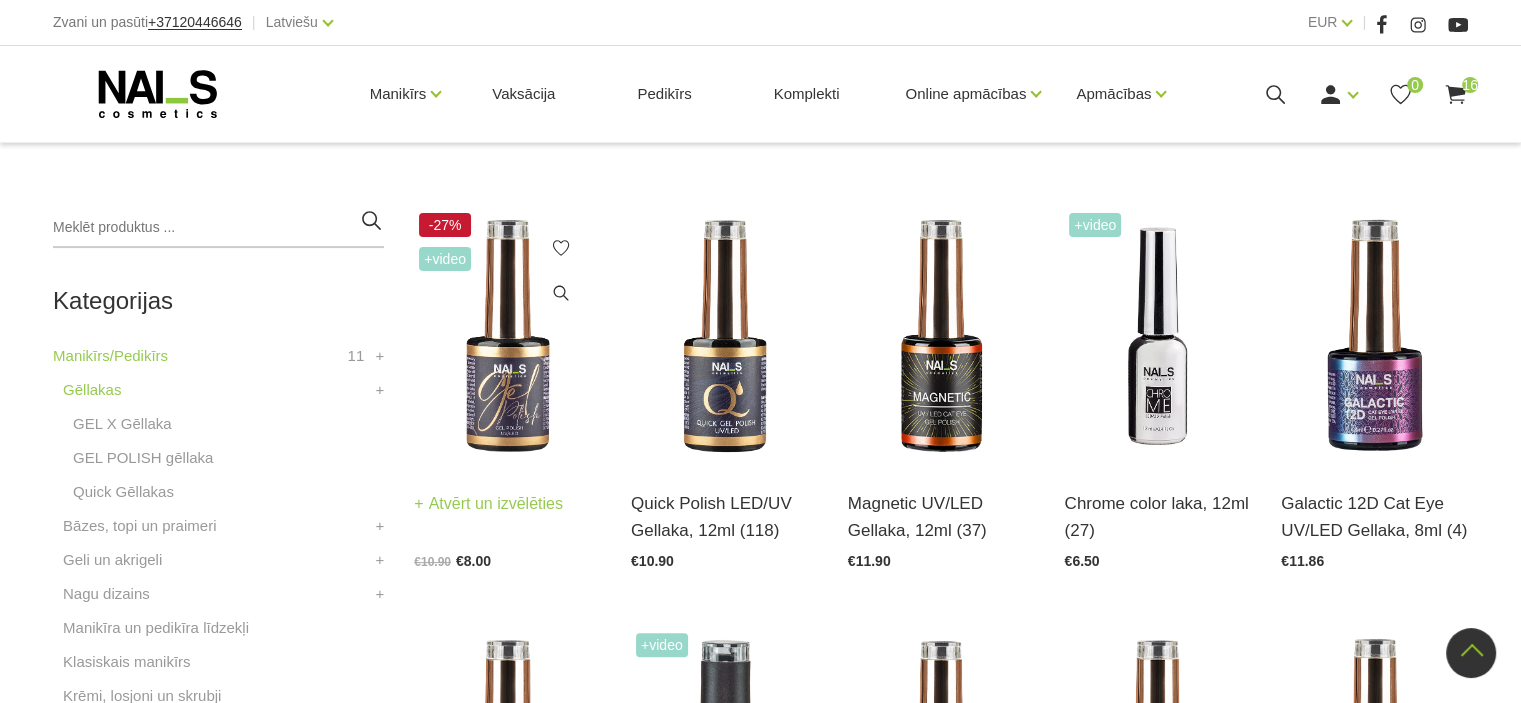 click at bounding box center [507, 336] 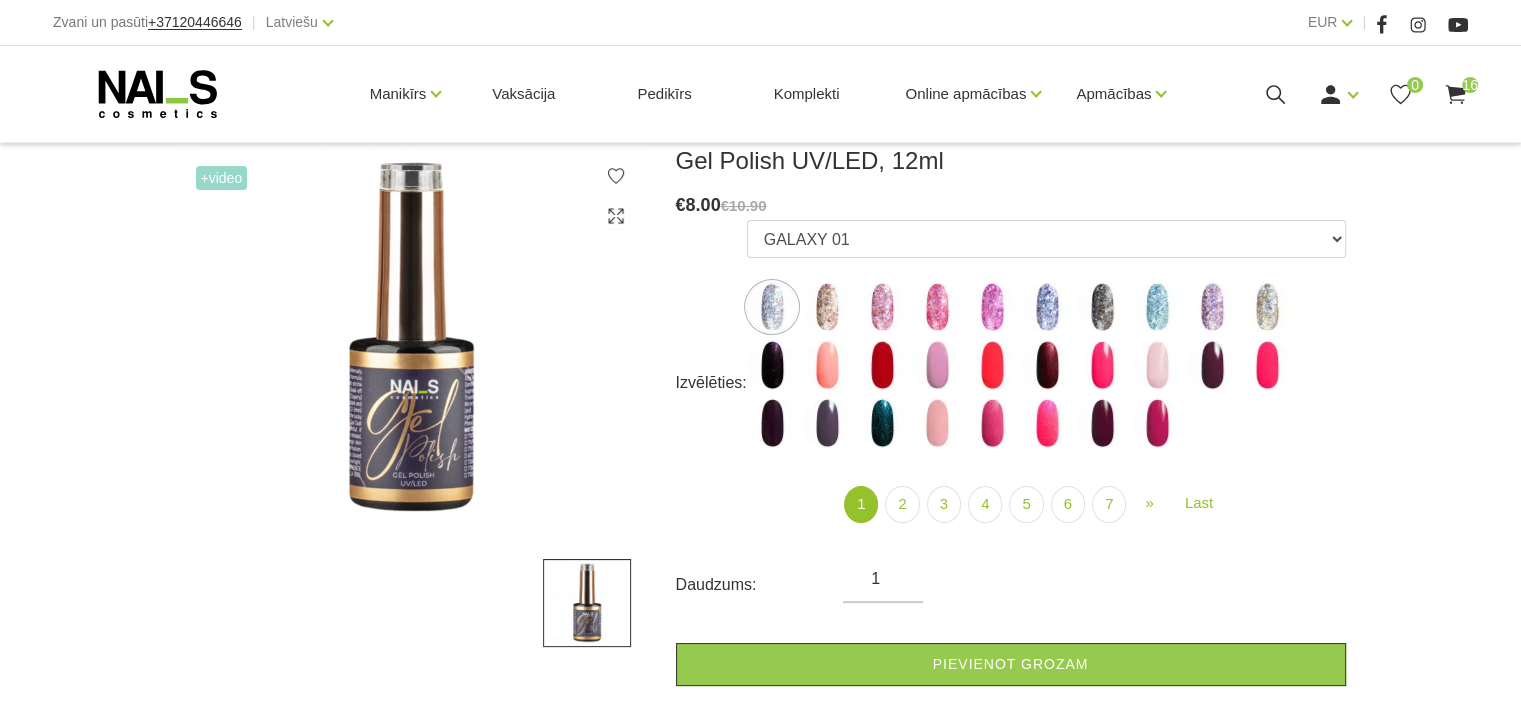 scroll, scrollTop: 281, scrollLeft: 0, axis: vertical 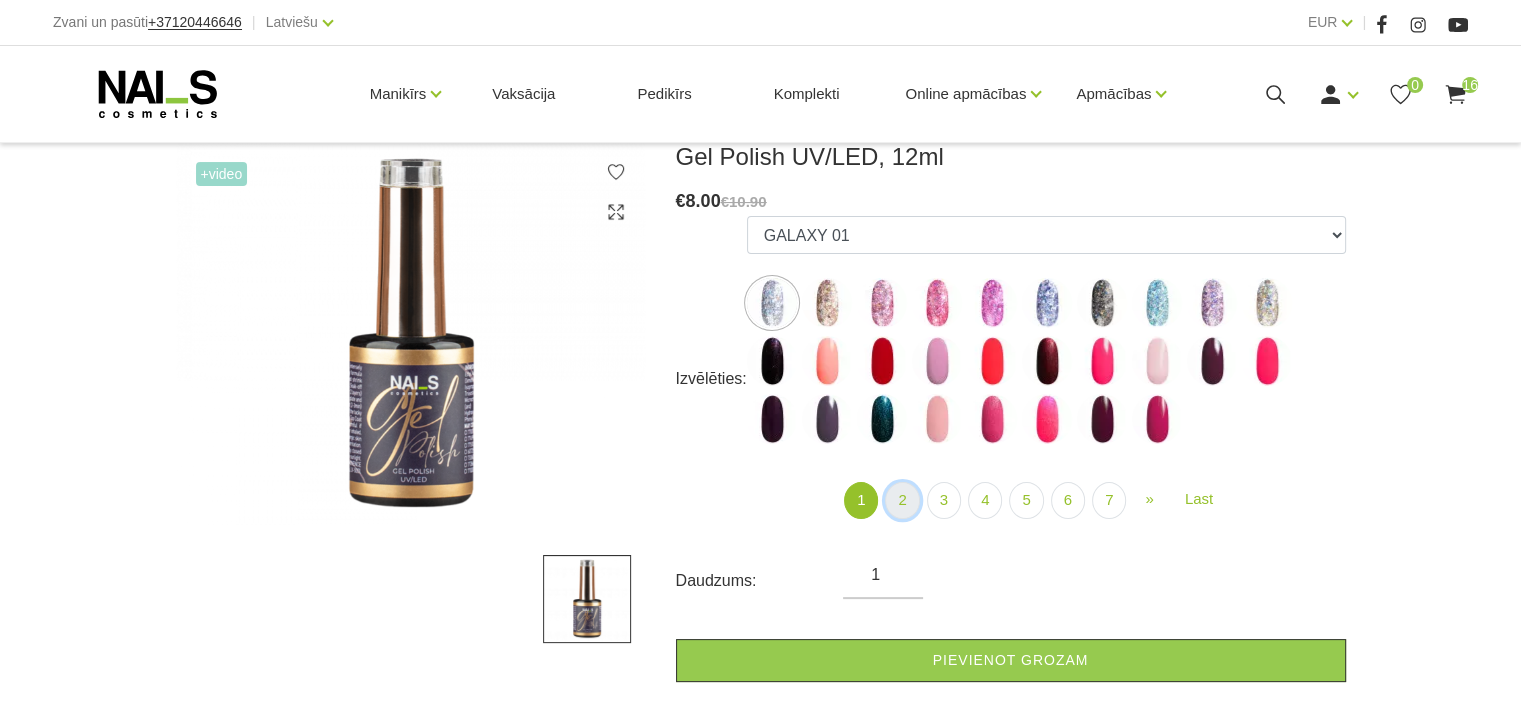 click on "2" at bounding box center (902, 500) 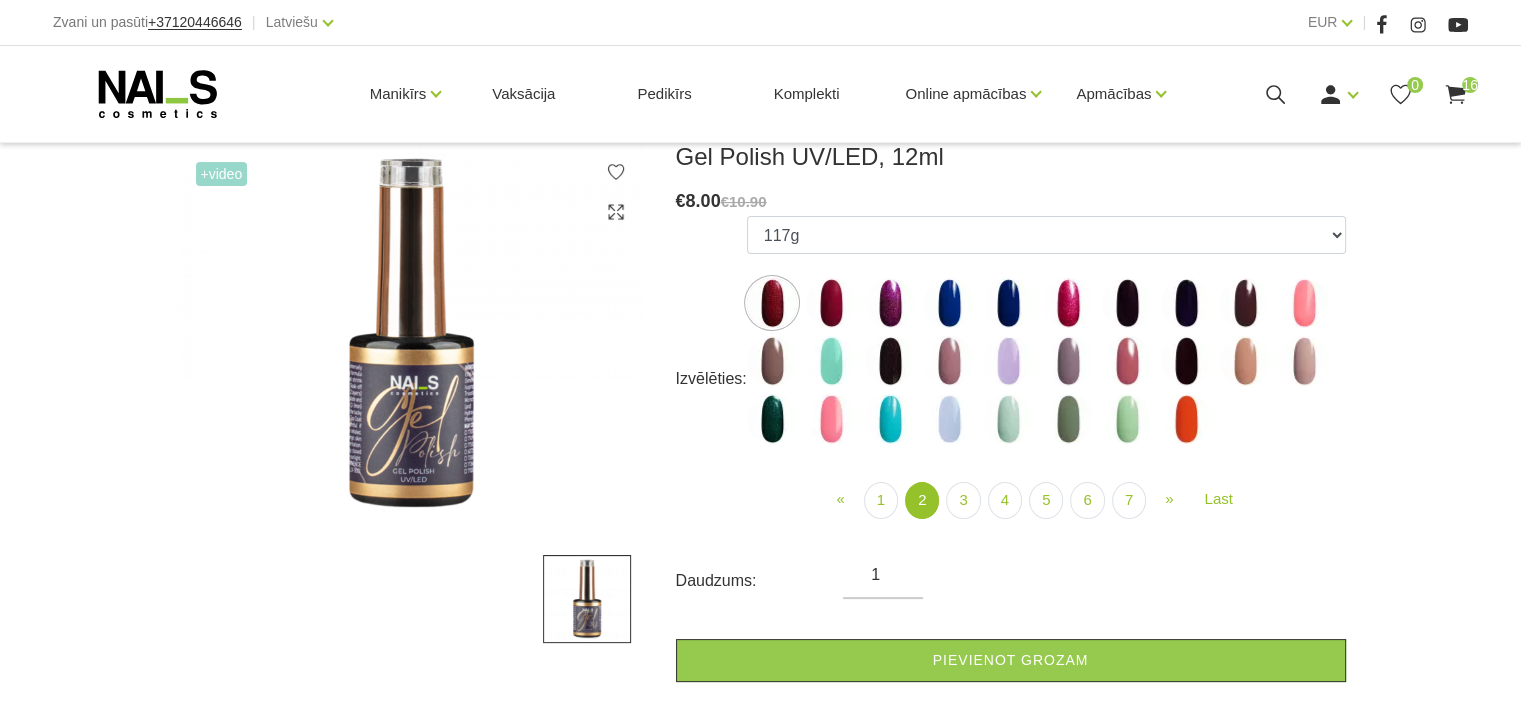 click at bounding box center [949, 419] 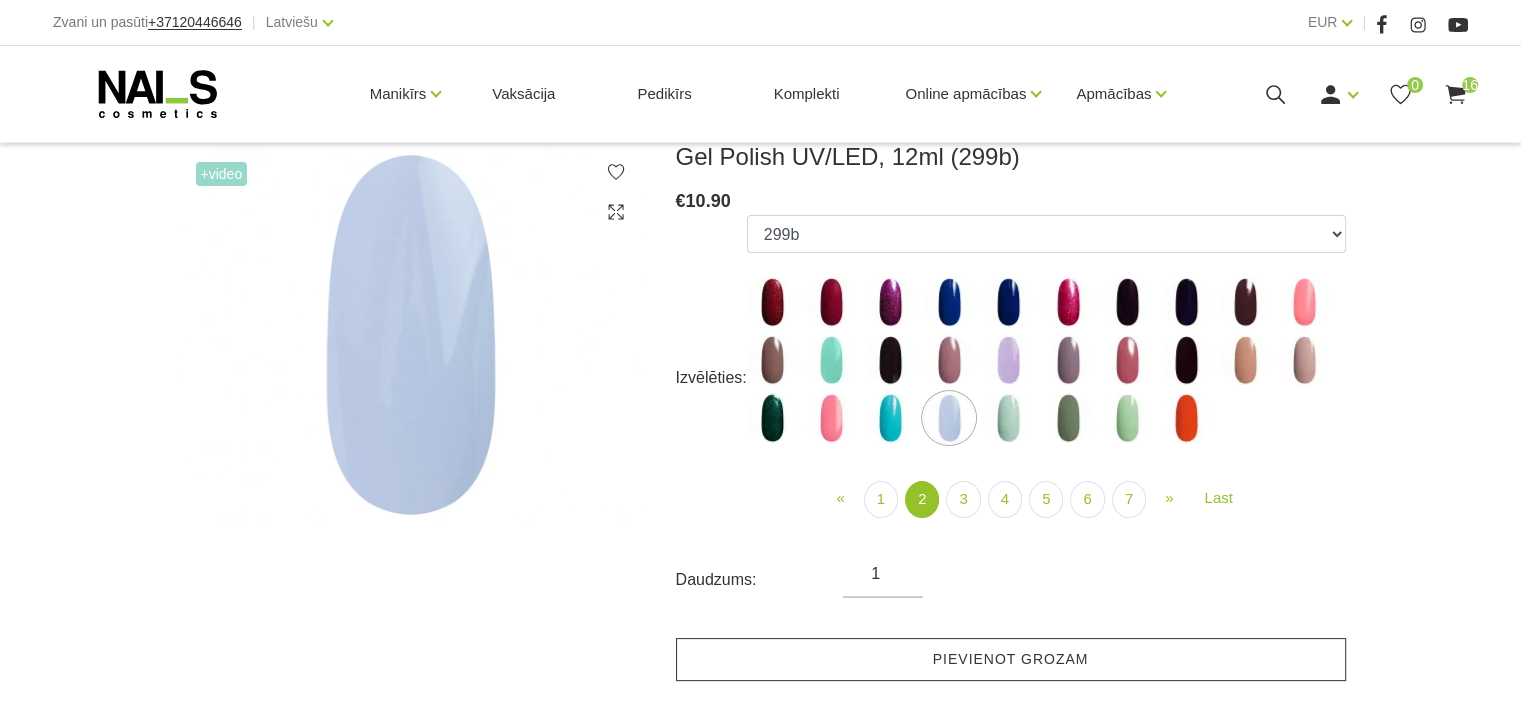 click on "Pievienot grozam" at bounding box center (1011, 659) 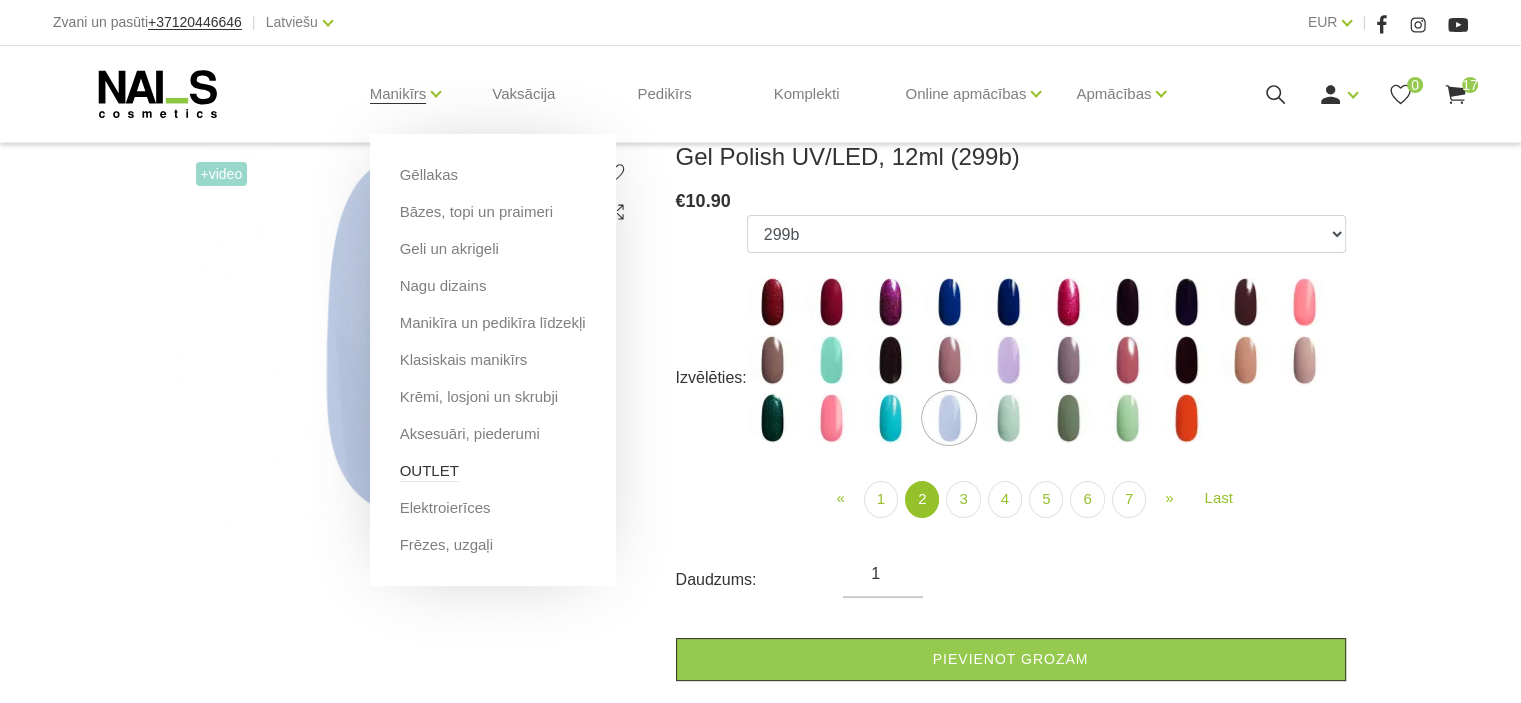 click on "OUTLET" at bounding box center (429, 471) 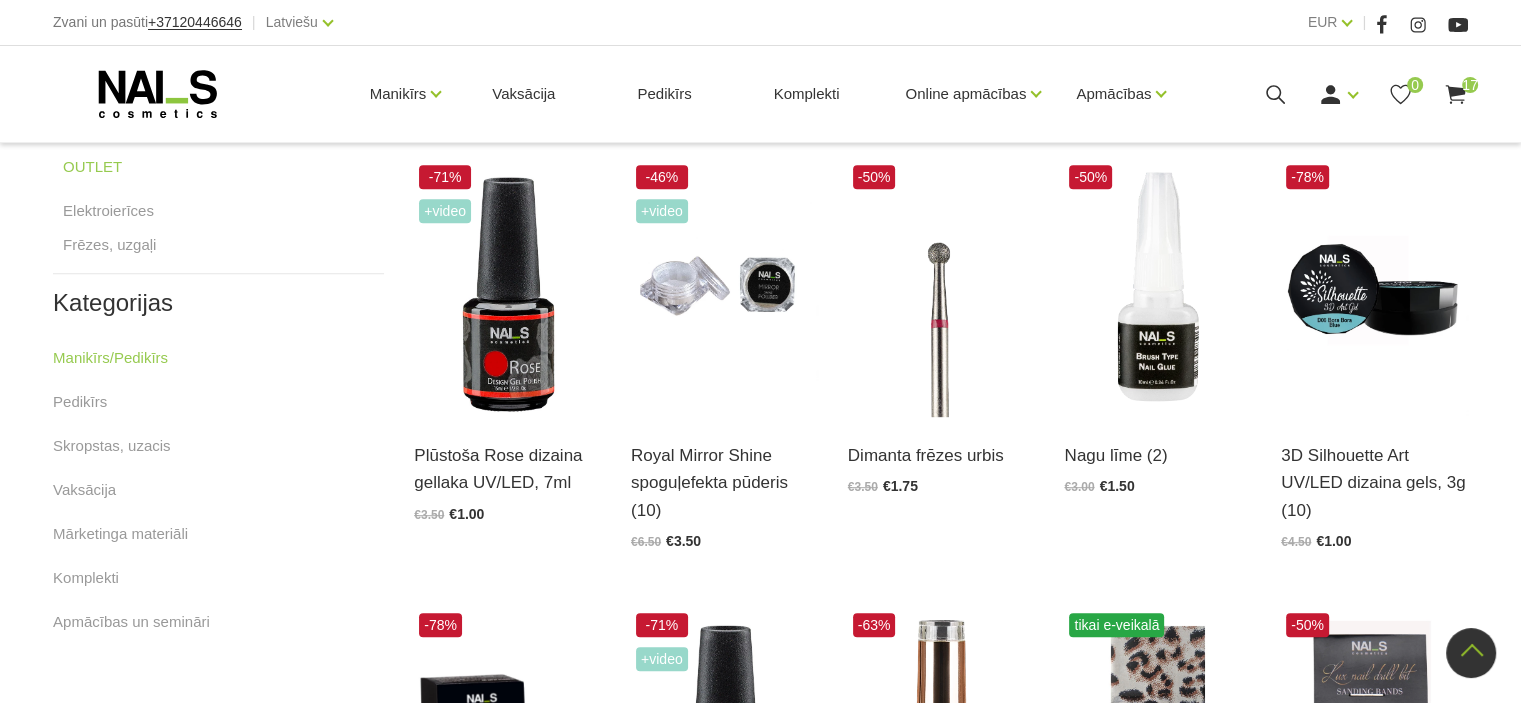 scroll, scrollTop: 908, scrollLeft: 0, axis: vertical 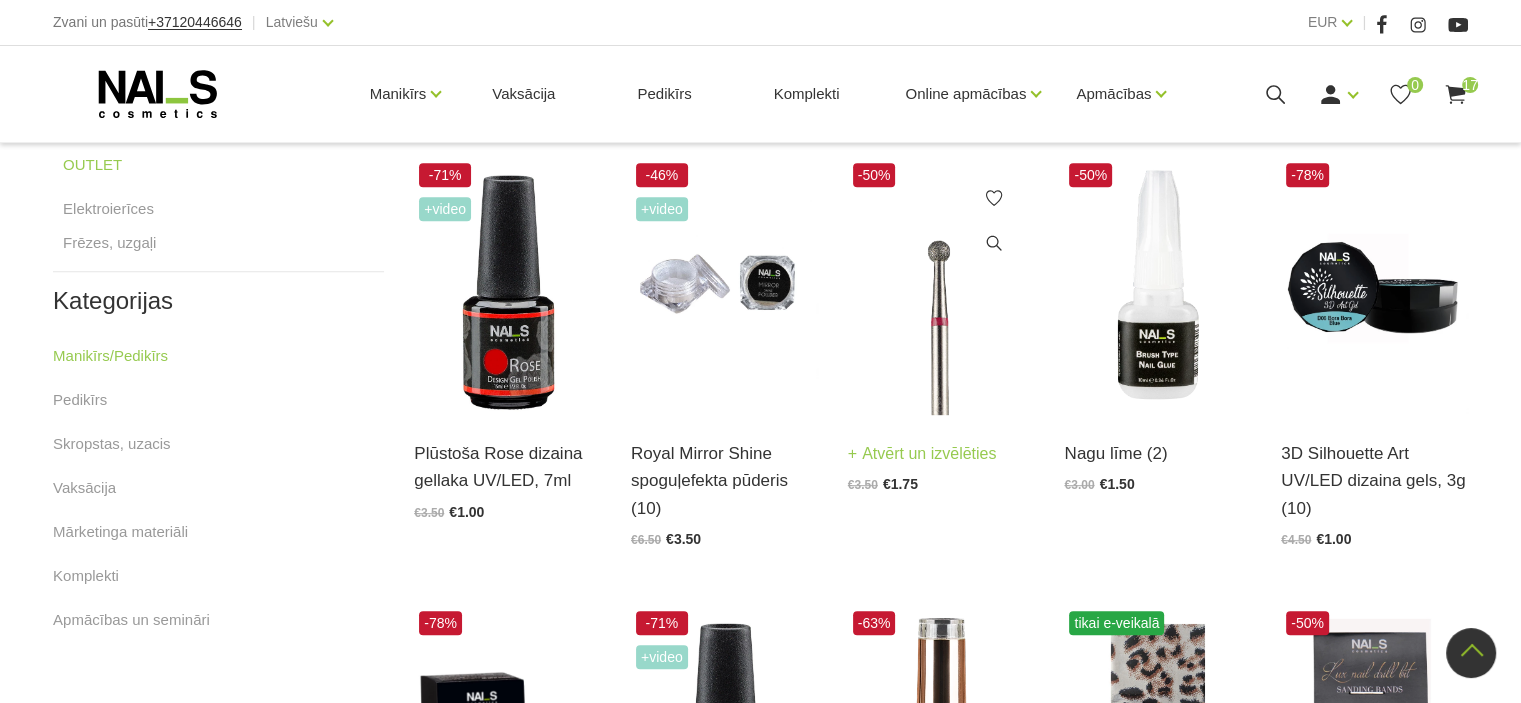 click on "Atvērt un izvēlēties" at bounding box center [922, 454] 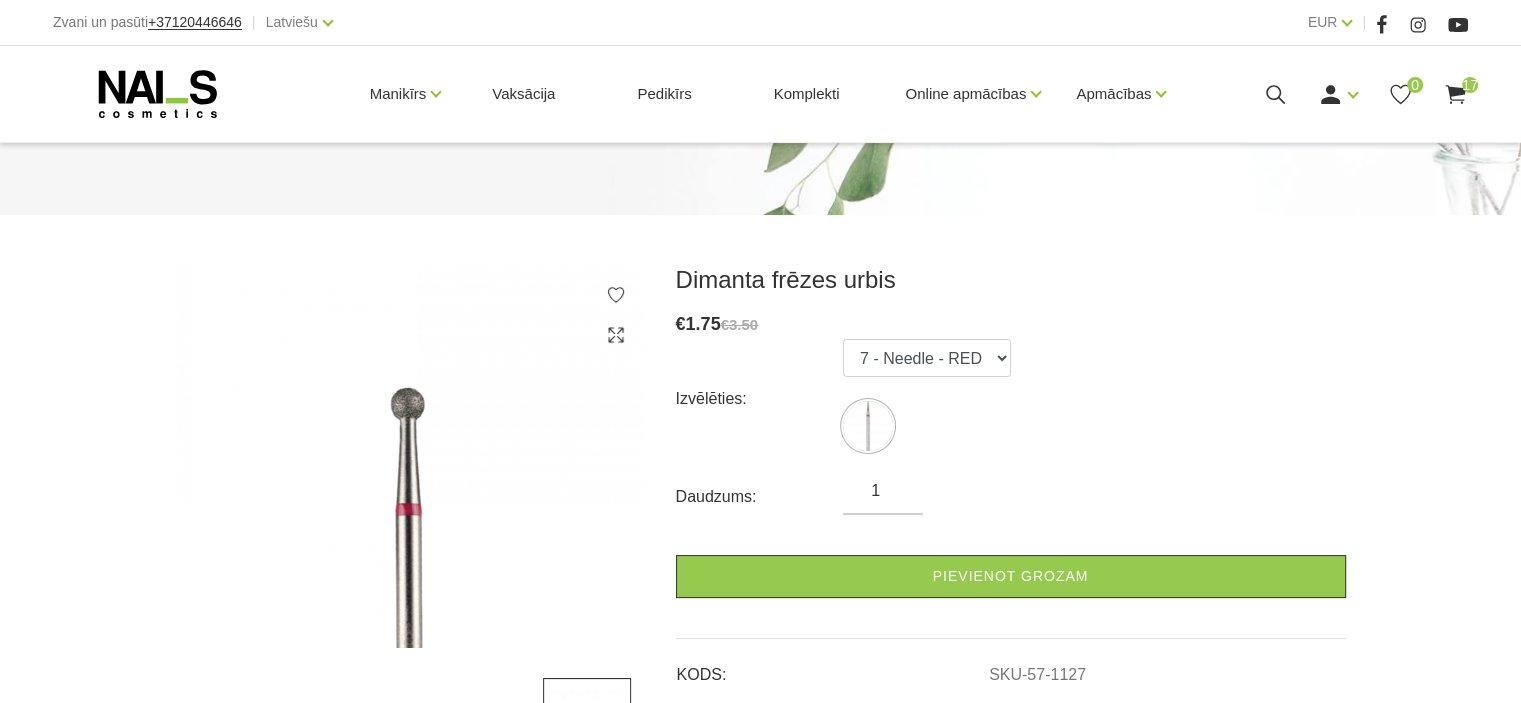 scroll, scrollTop: 168, scrollLeft: 0, axis: vertical 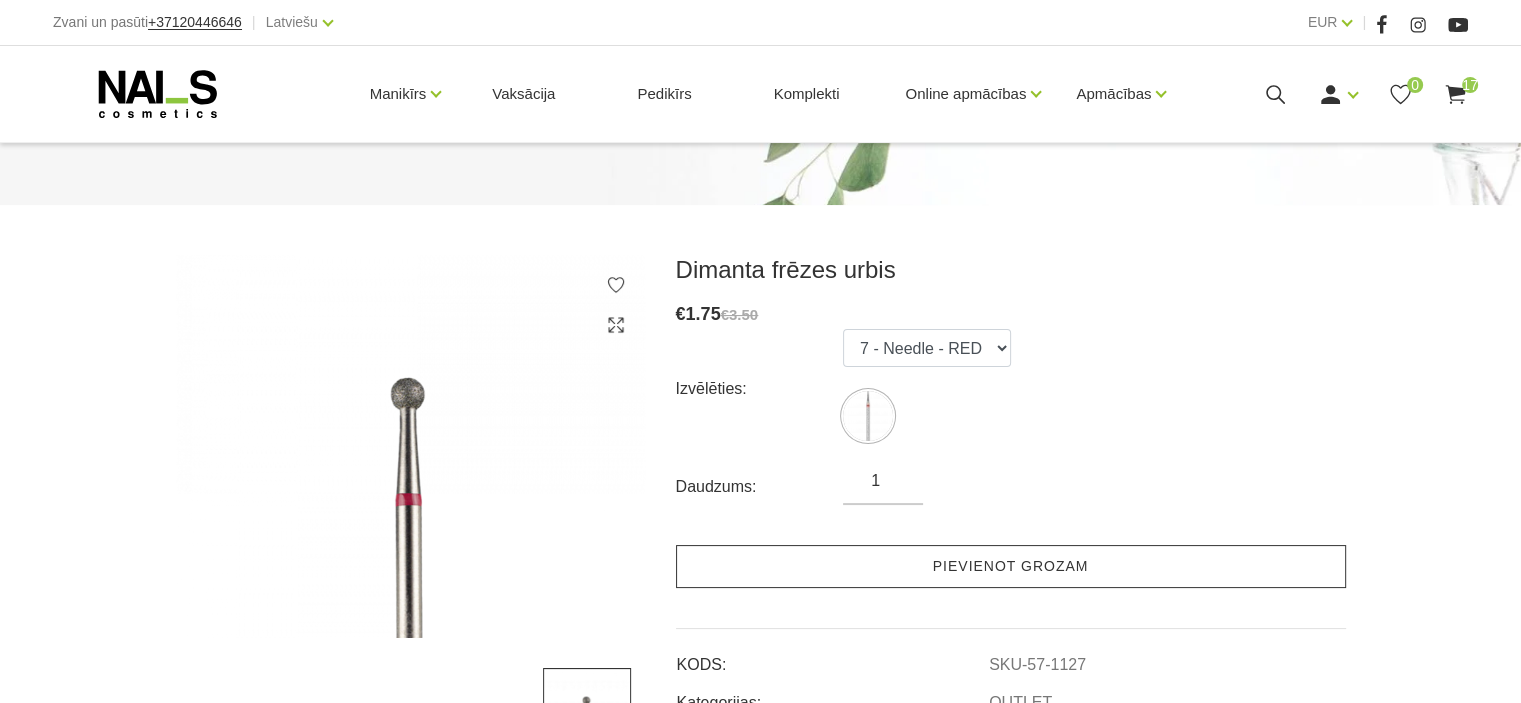 click on "Pievienot grozam" at bounding box center [1011, 566] 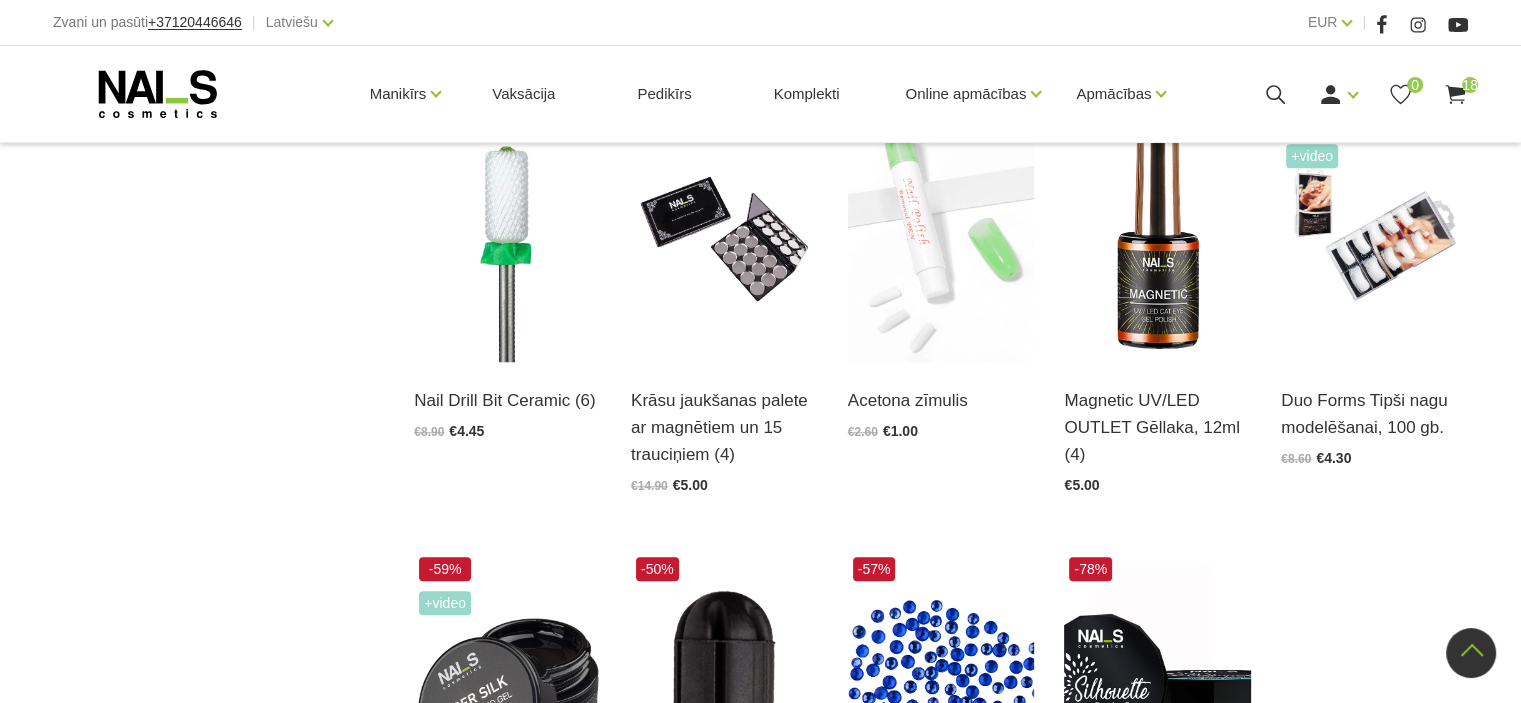 scroll, scrollTop: 1857, scrollLeft: 0, axis: vertical 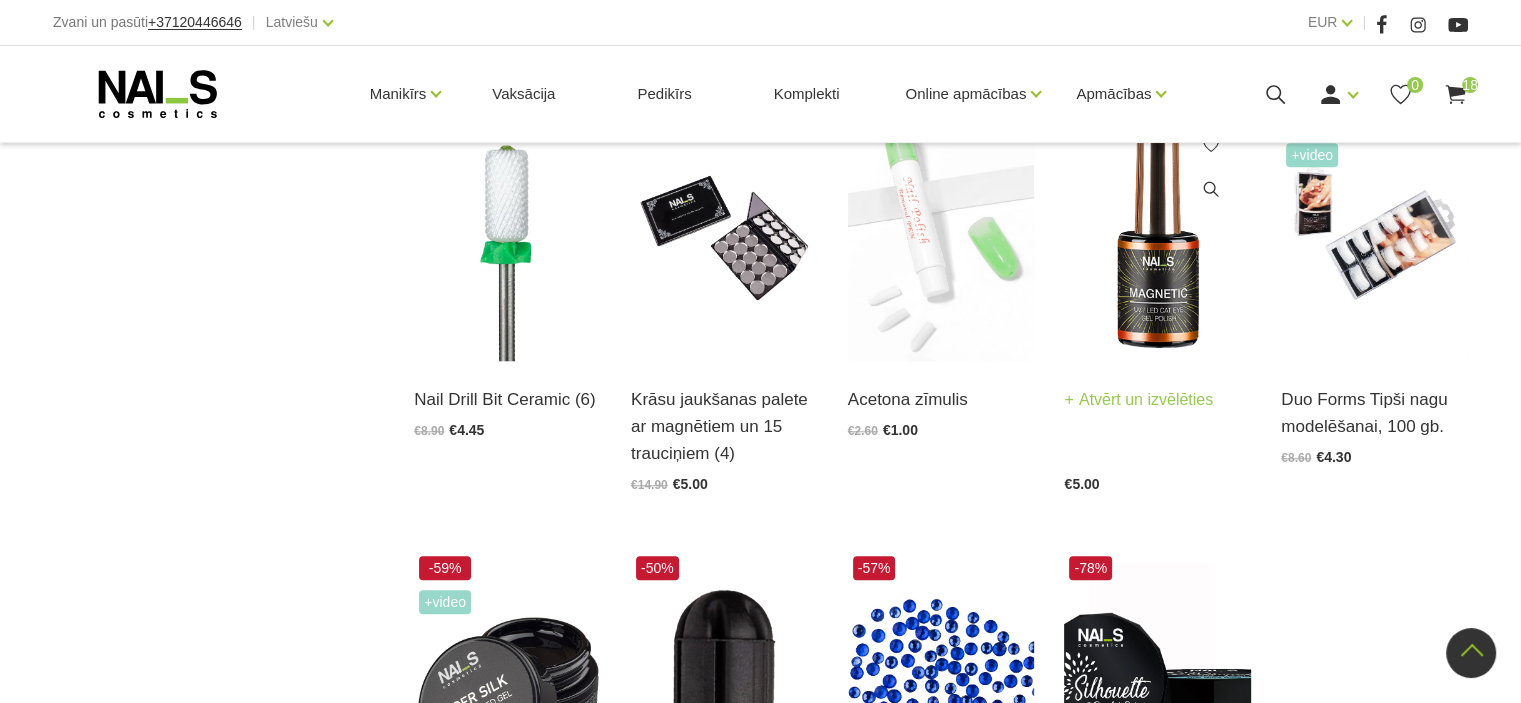 click on "Magnetic UV/LED OUTLET Gēllaka, 12ml (4) Atvērt un izvēlēties €5.00" at bounding box center (1157, 426) 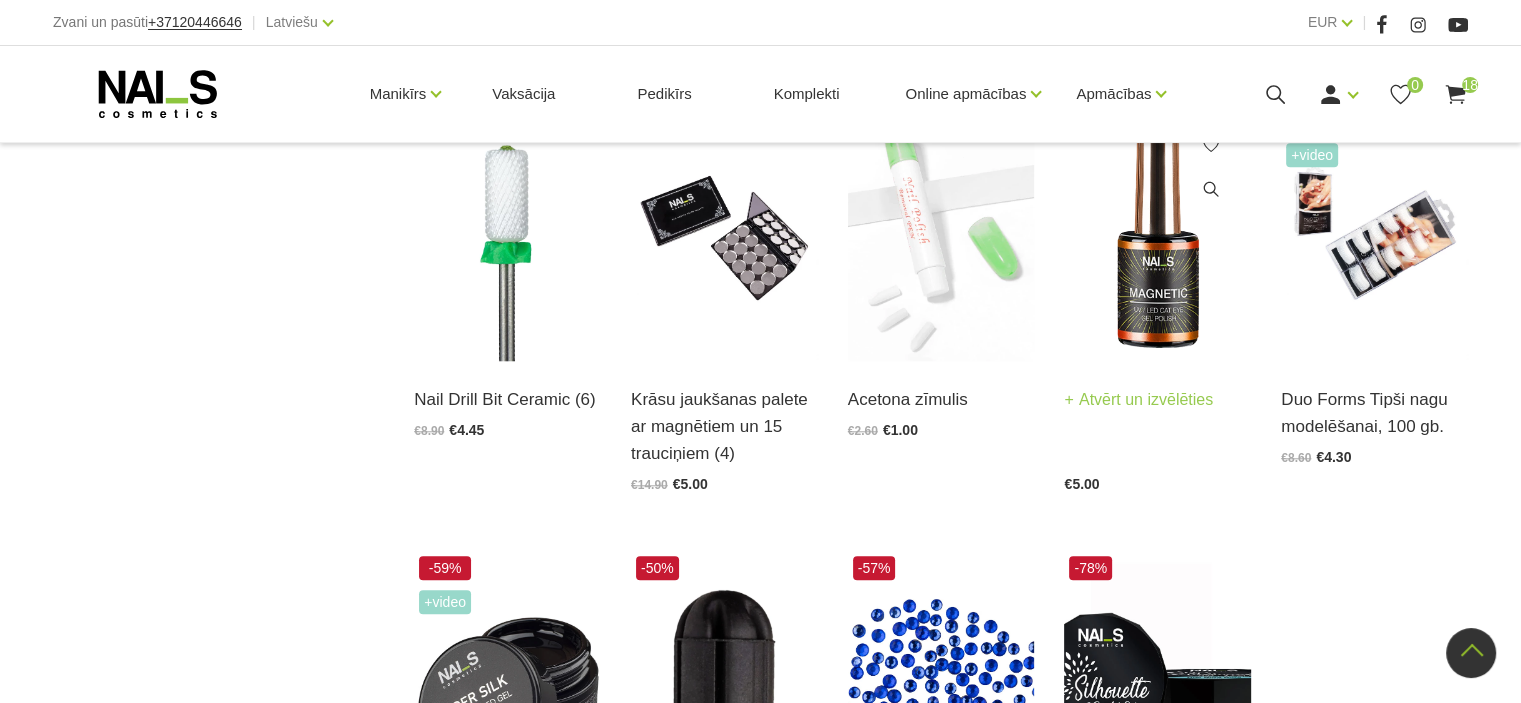 click on "Atvērt un izvēlēties" at bounding box center (1138, 400) 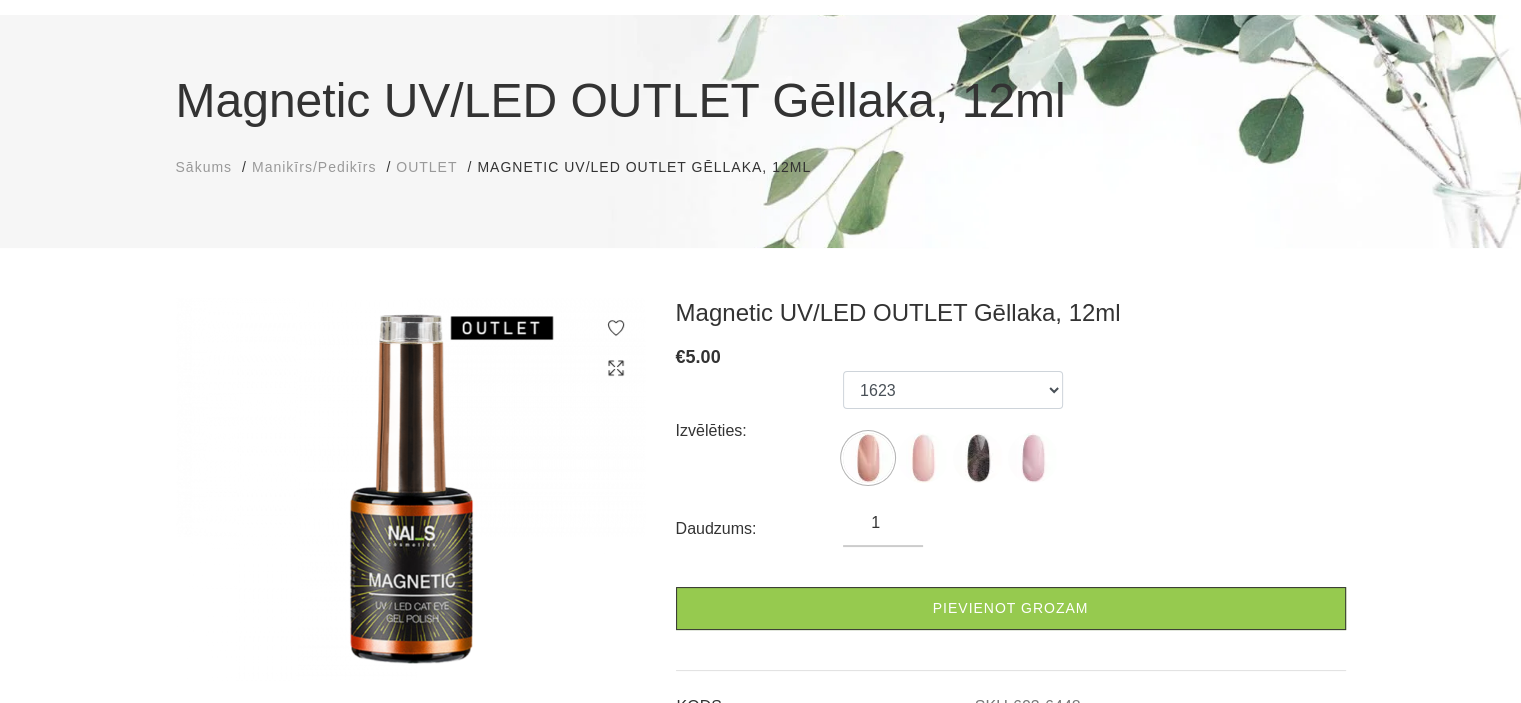 scroll, scrollTop: 136, scrollLeft: 0, axis: vertical 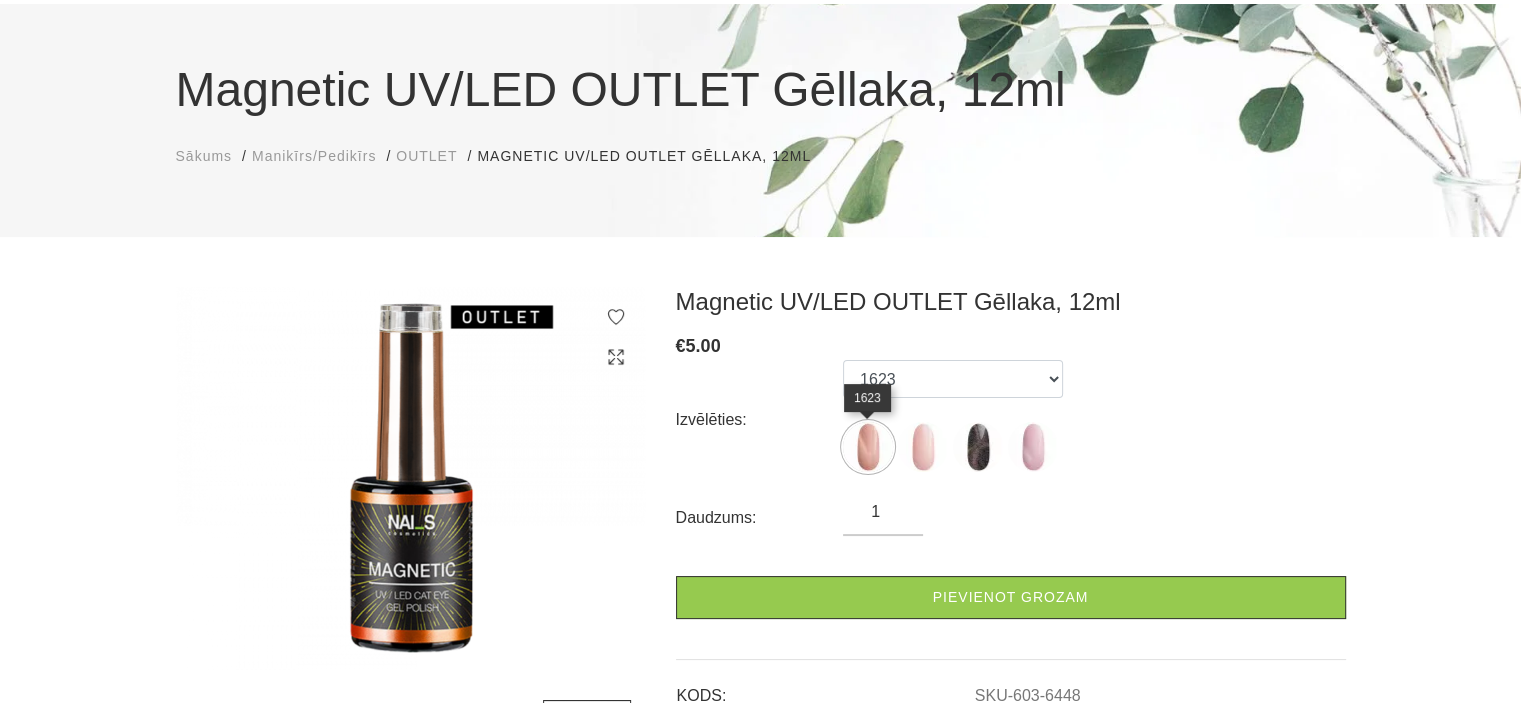 click at bounding box center (868, 447) 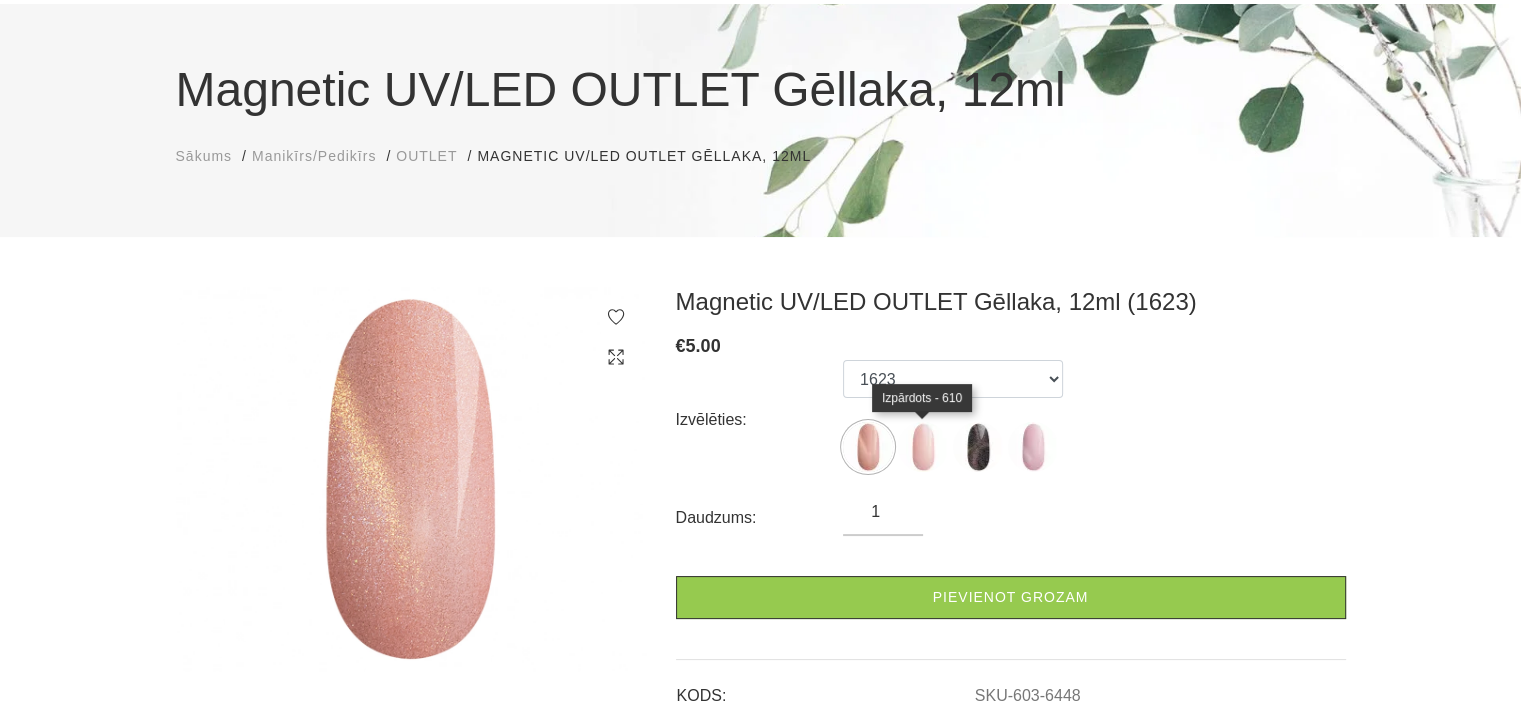 click at bounding box center (923, 447) 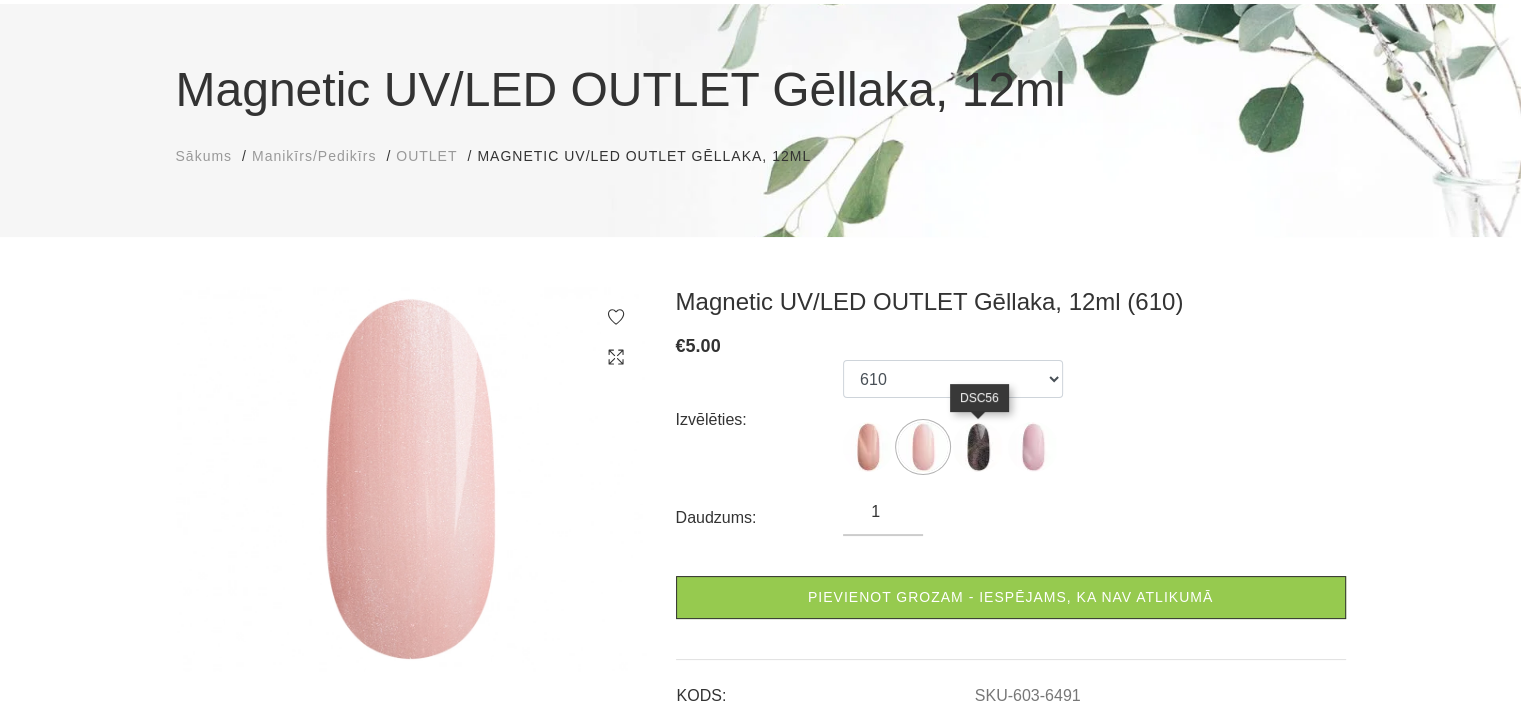 click at bounding box center (978, 447) 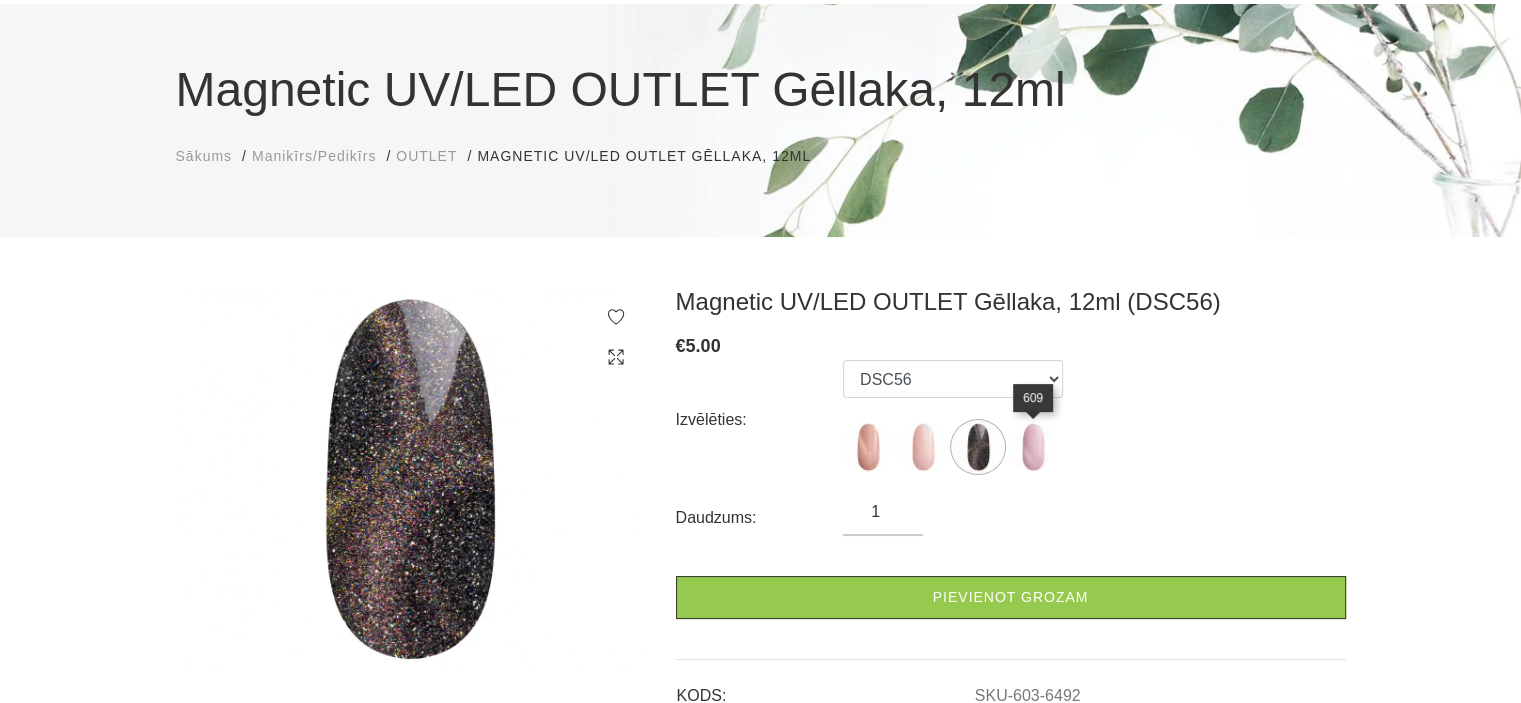 click at bounding box center (1033, 447) 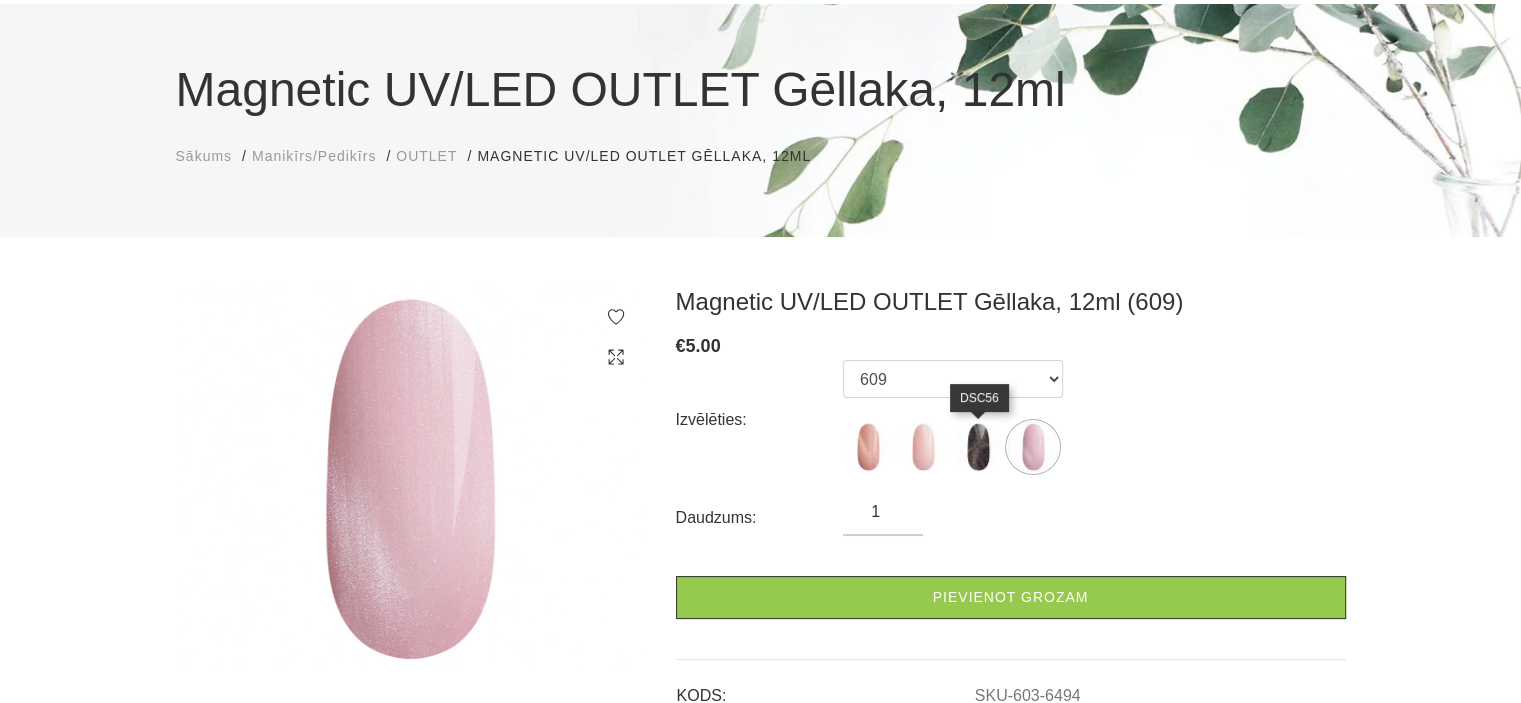 click at bounding box center (978, 447) 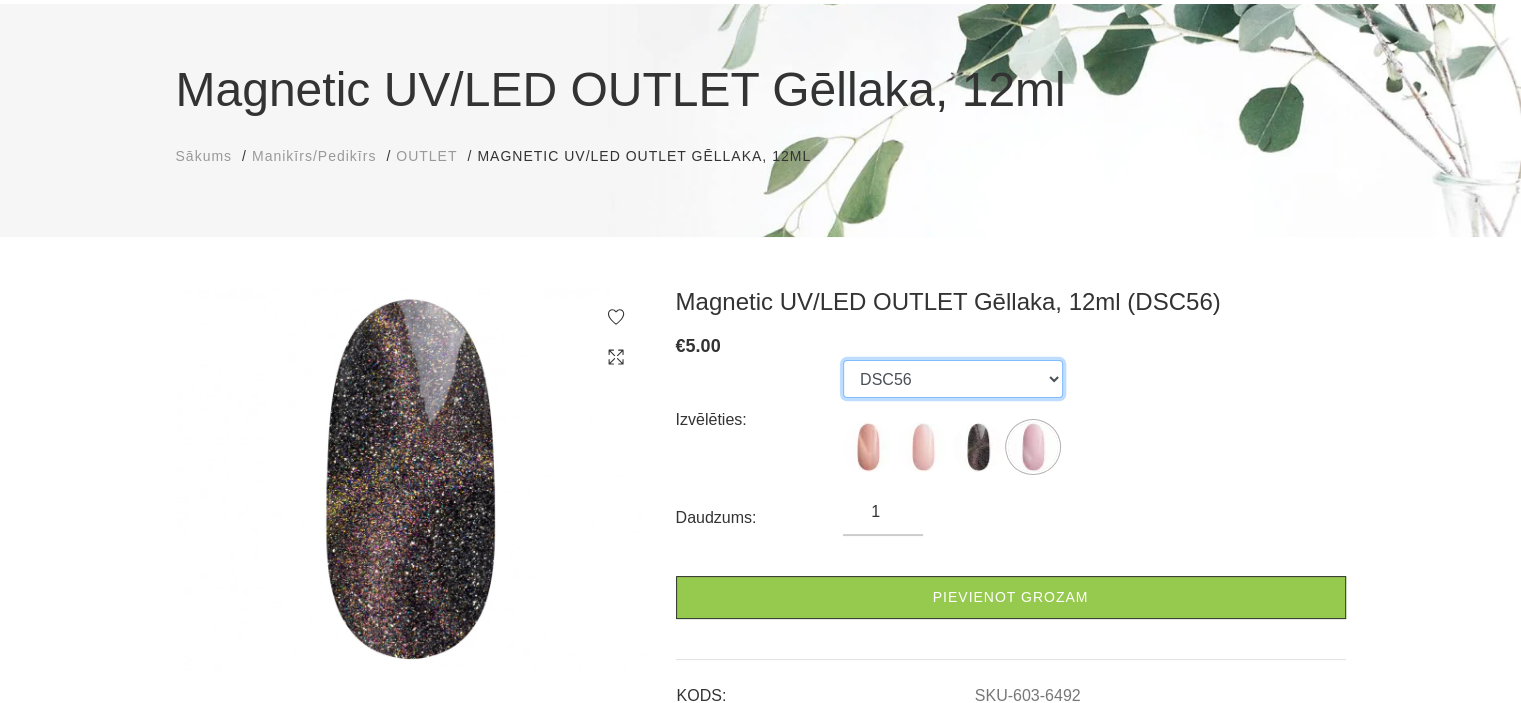 click on "1623 610 DSC56 609" at bounding box center (953, 379) 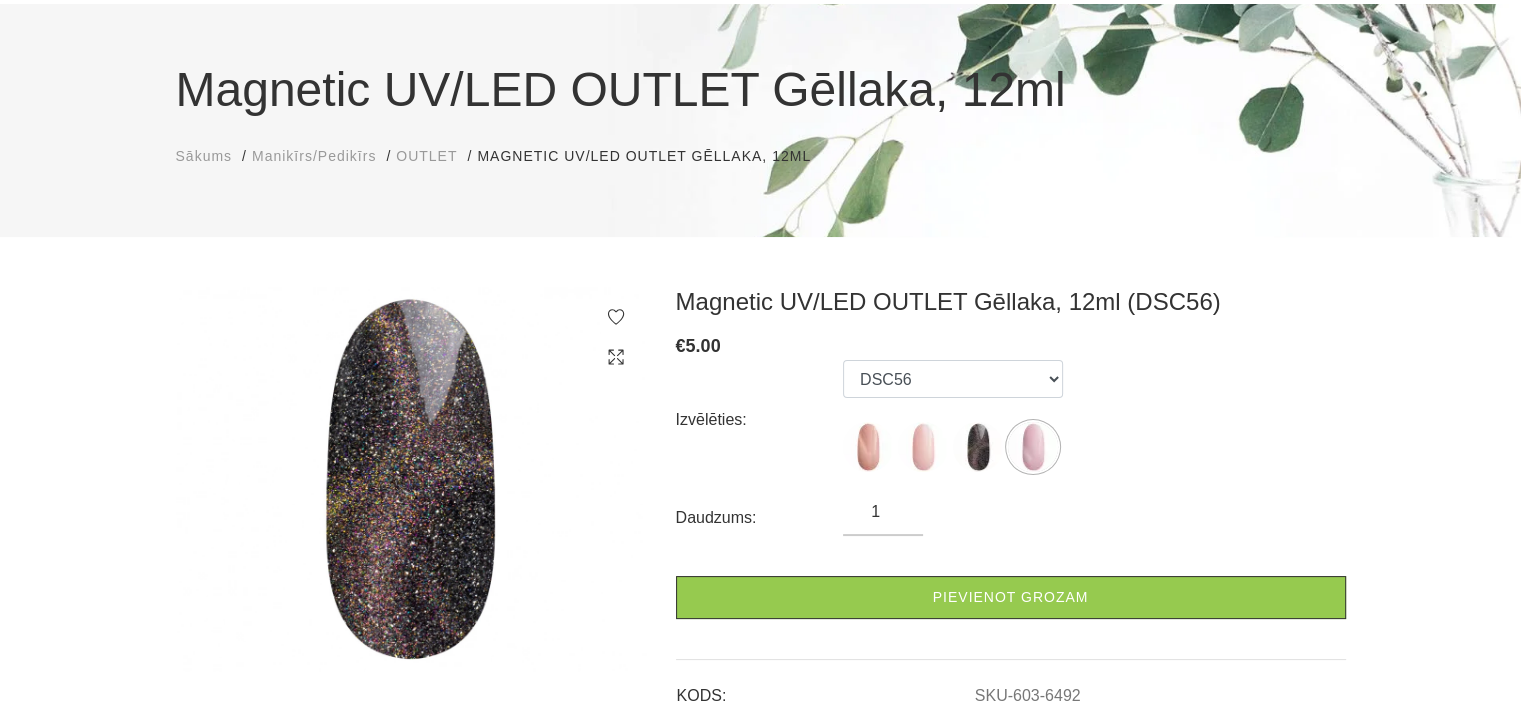 click on "OUTLET" at bounding box center [426, 156] 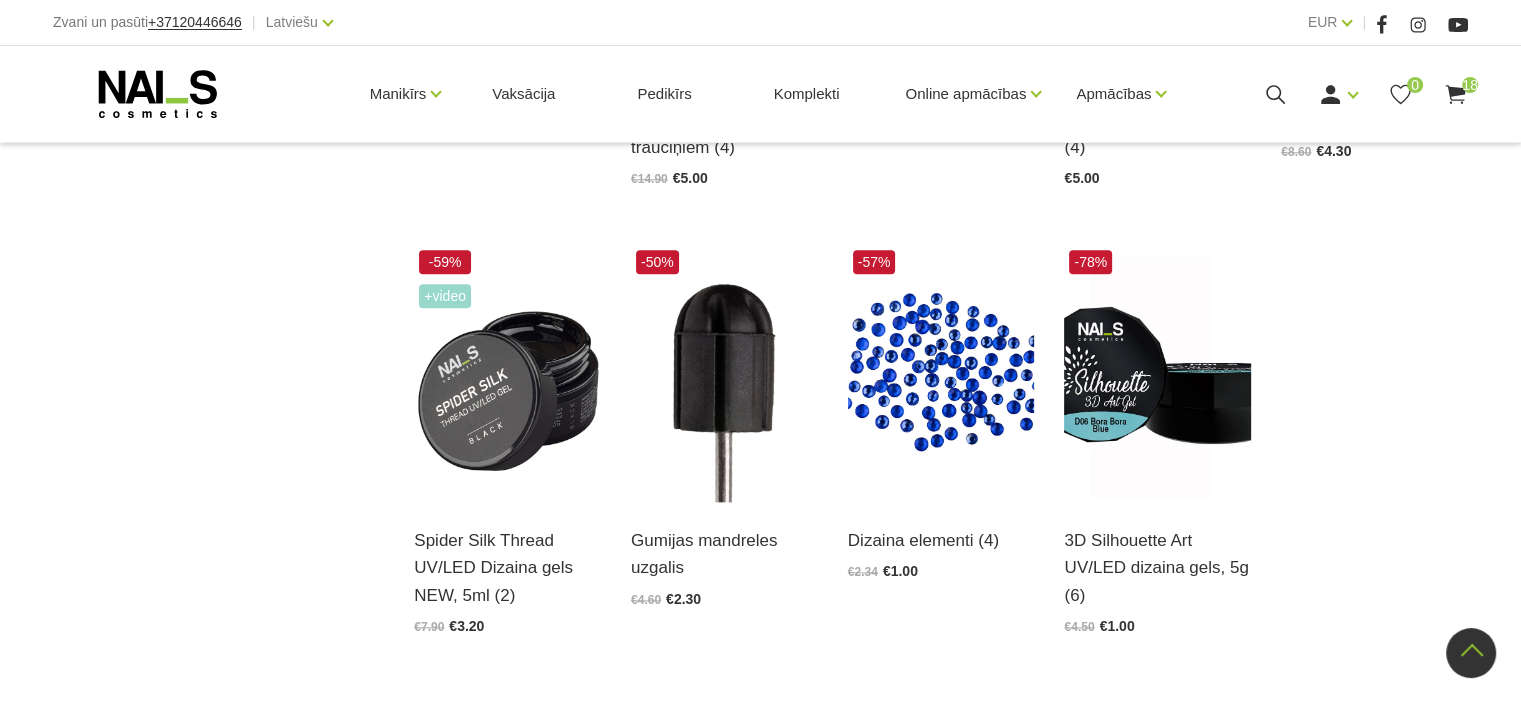 scroll, scrollTop: 2164, scrollLeft: 0, axis: vertical 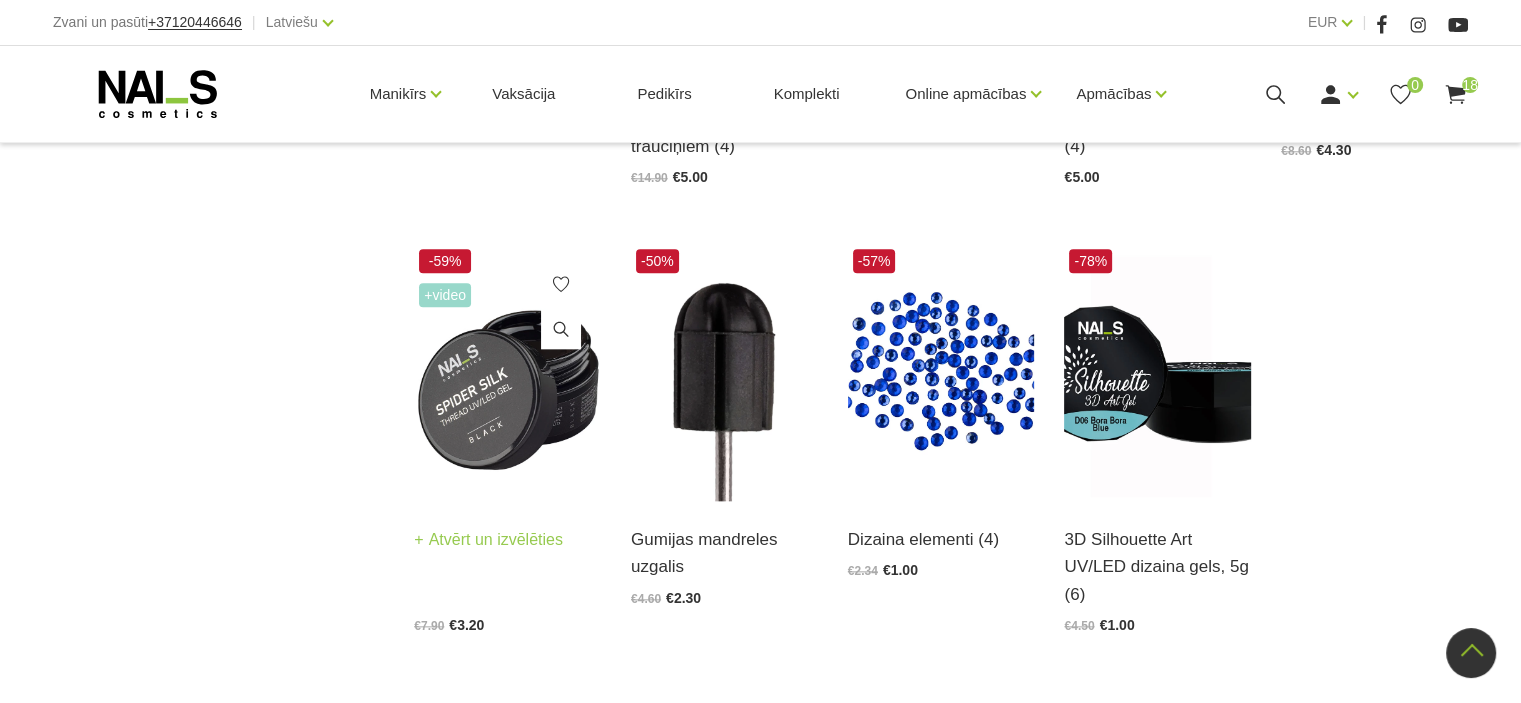 click at bounding box center [507, 372] 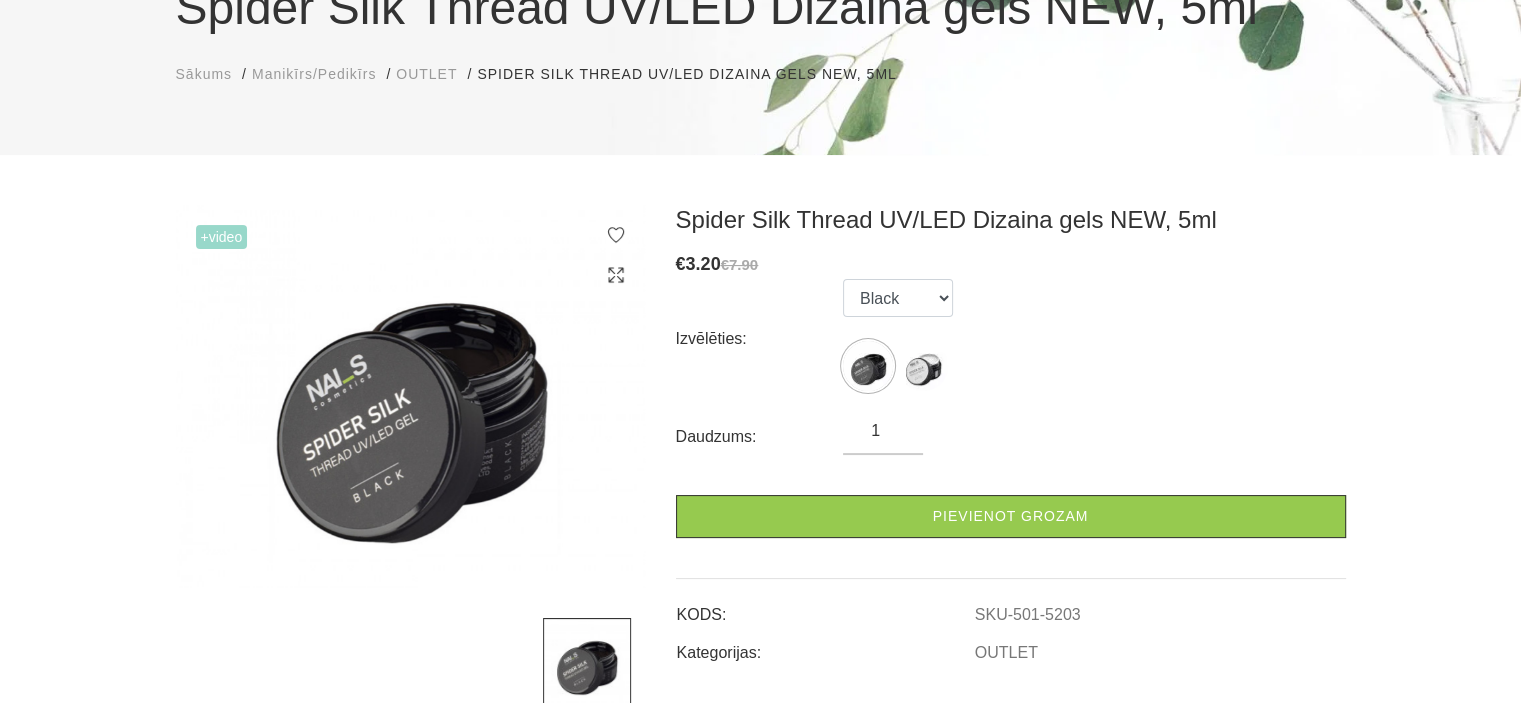 scroll, scrollTop: 253, scrollLeft: 0, axis: vertical 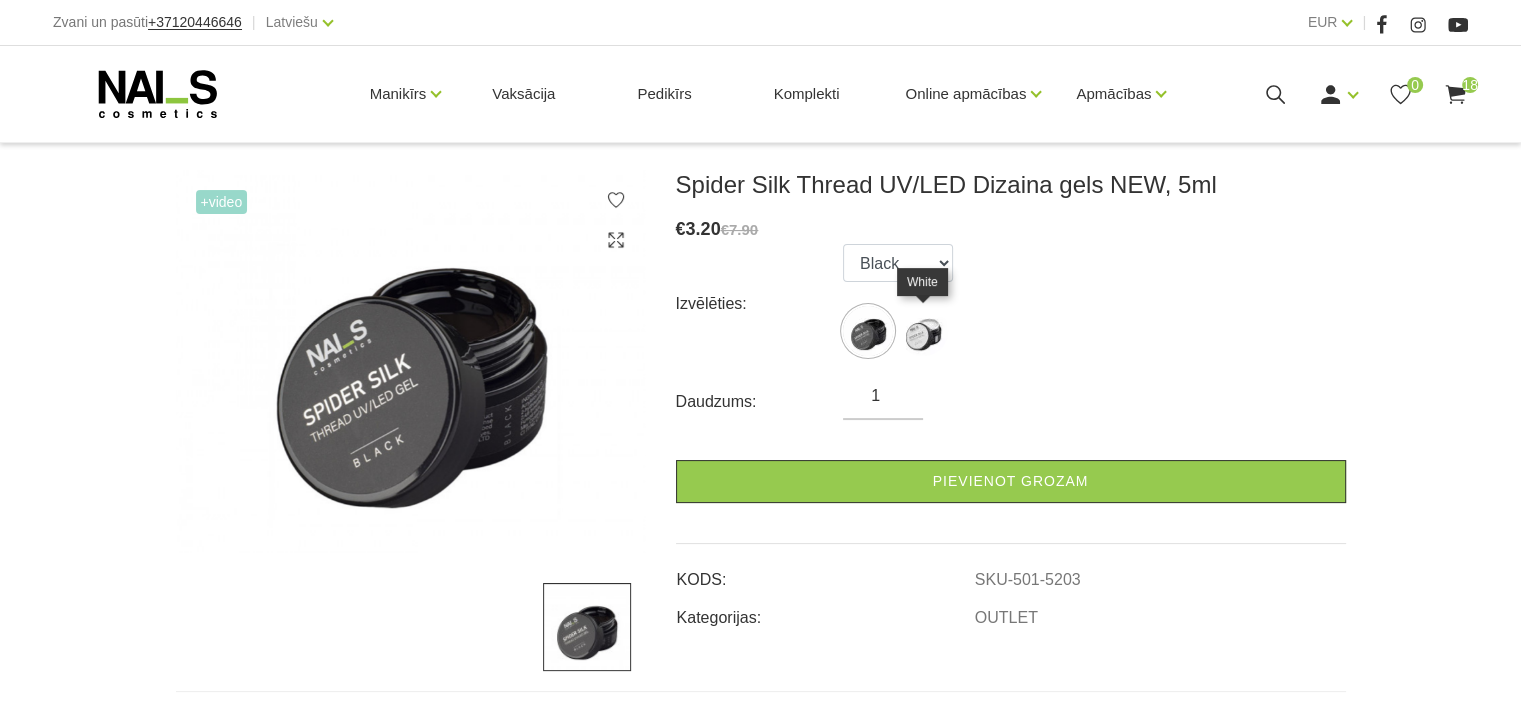 click at bounding box center [923, 331] 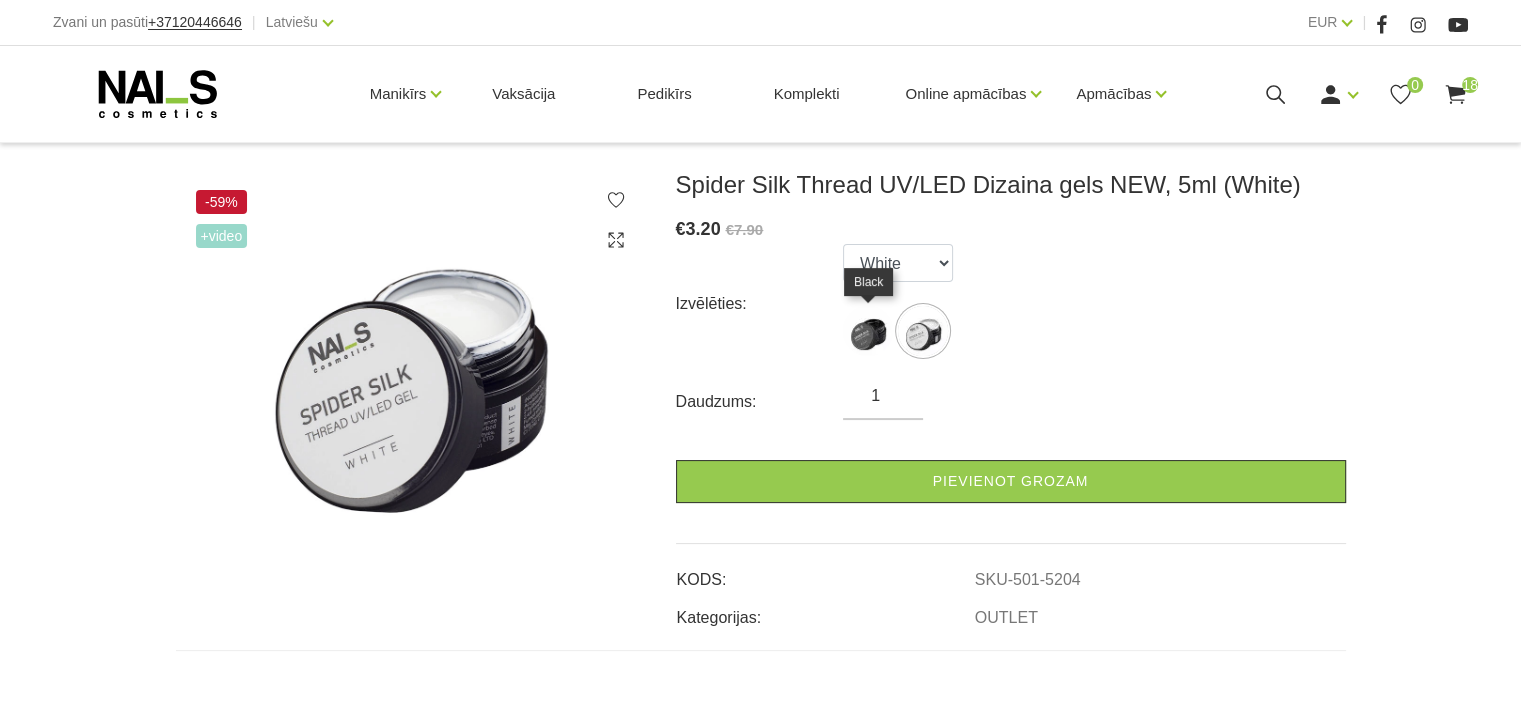 click at bounding box center (868, 331) 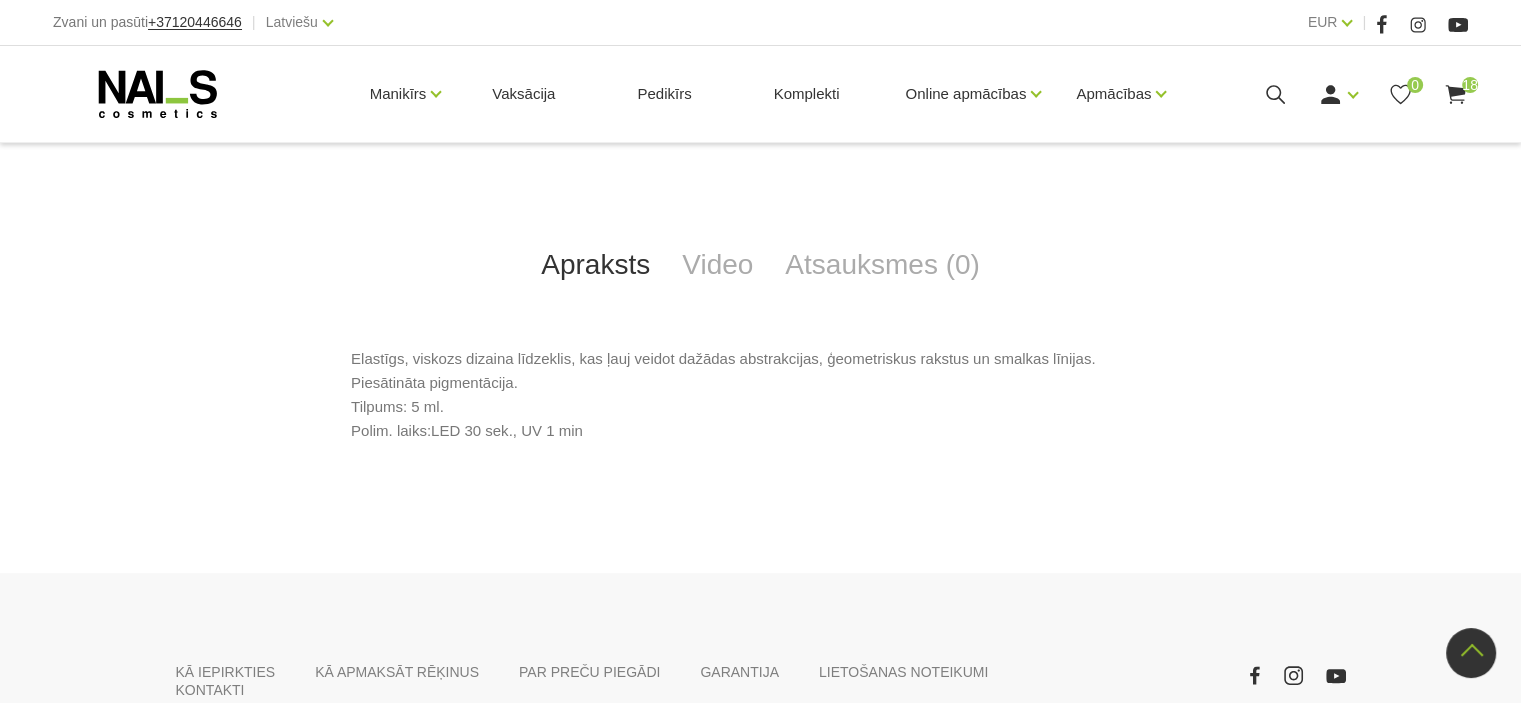 scroll, scrollTop: 792, scrollLeft: 0, axis: vertical 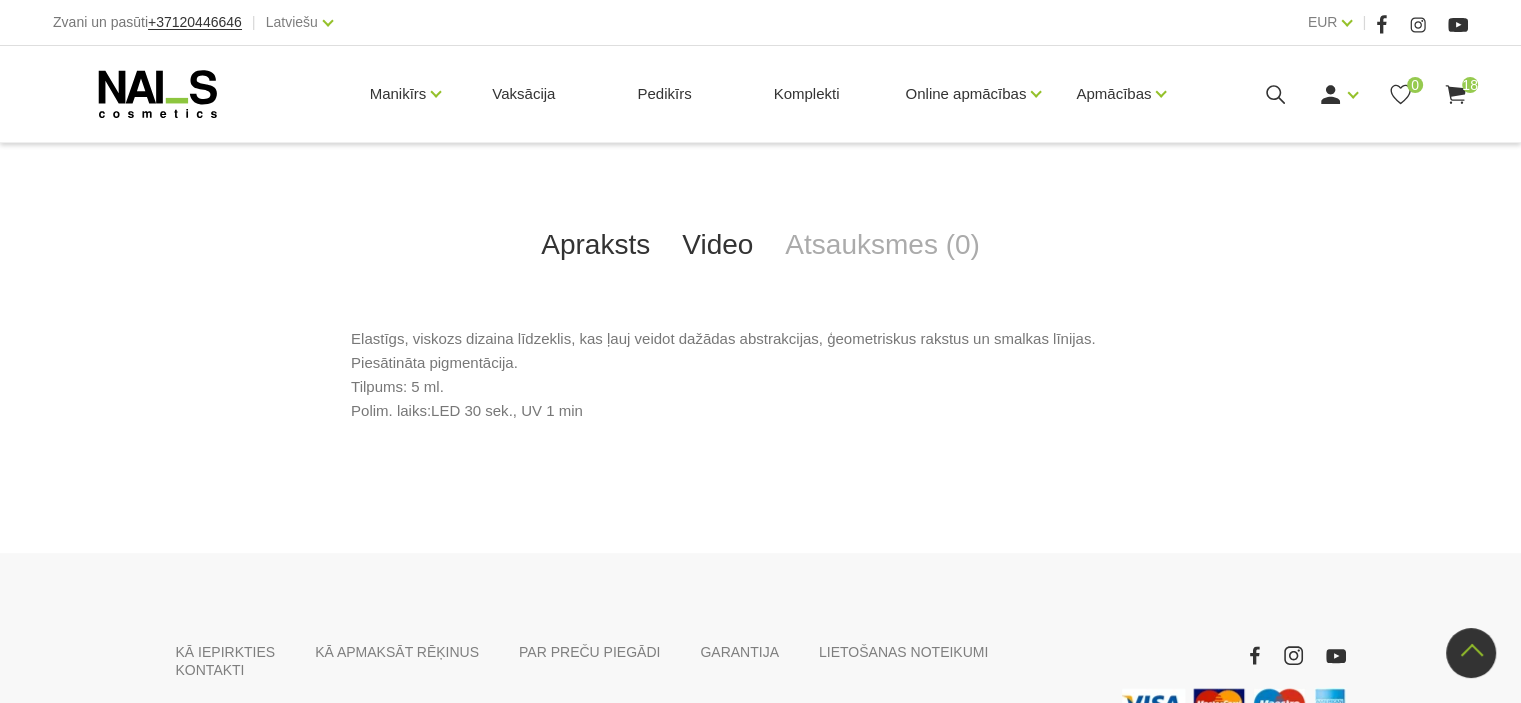 click on "Video" at bounding box center (717, 245) 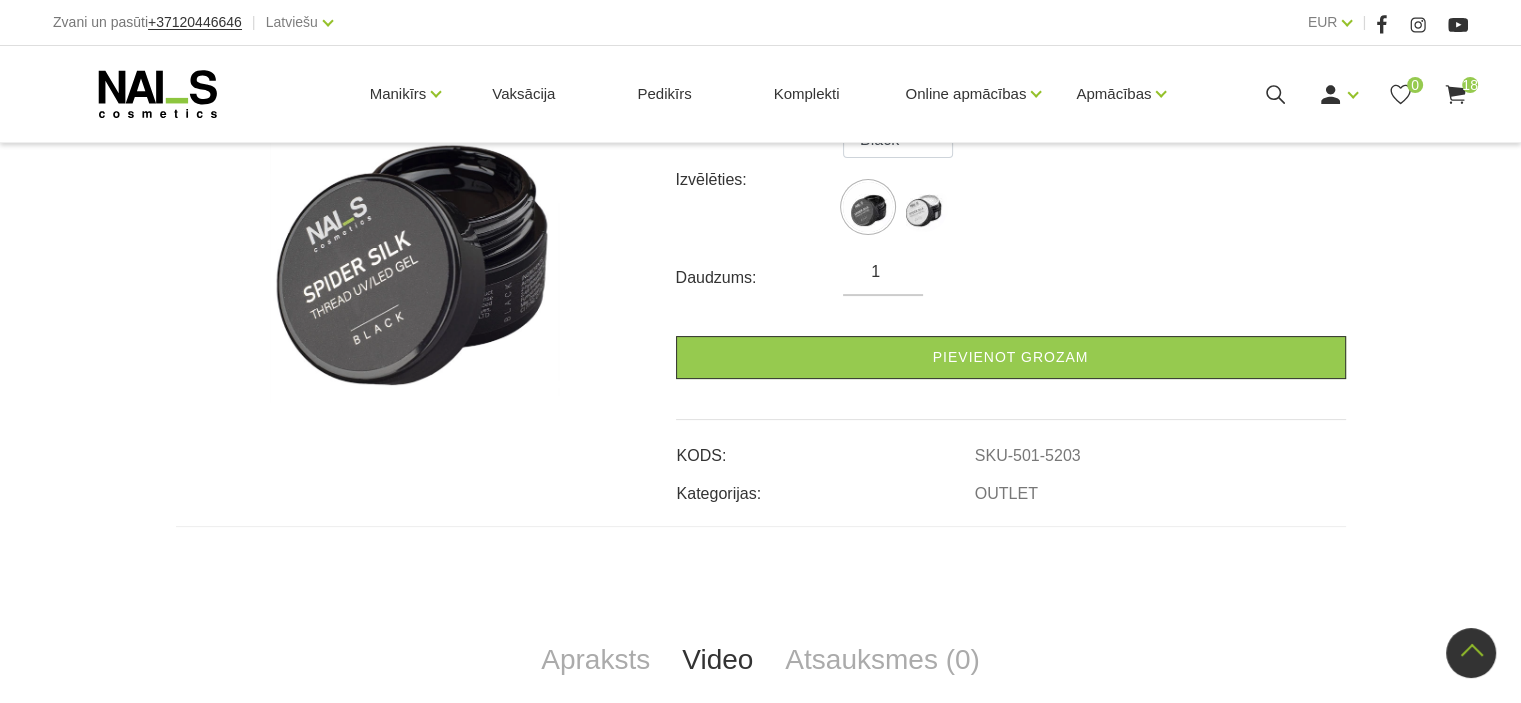 scroll, scrollTop: 340, scrollLeft: 0, axis: vertical 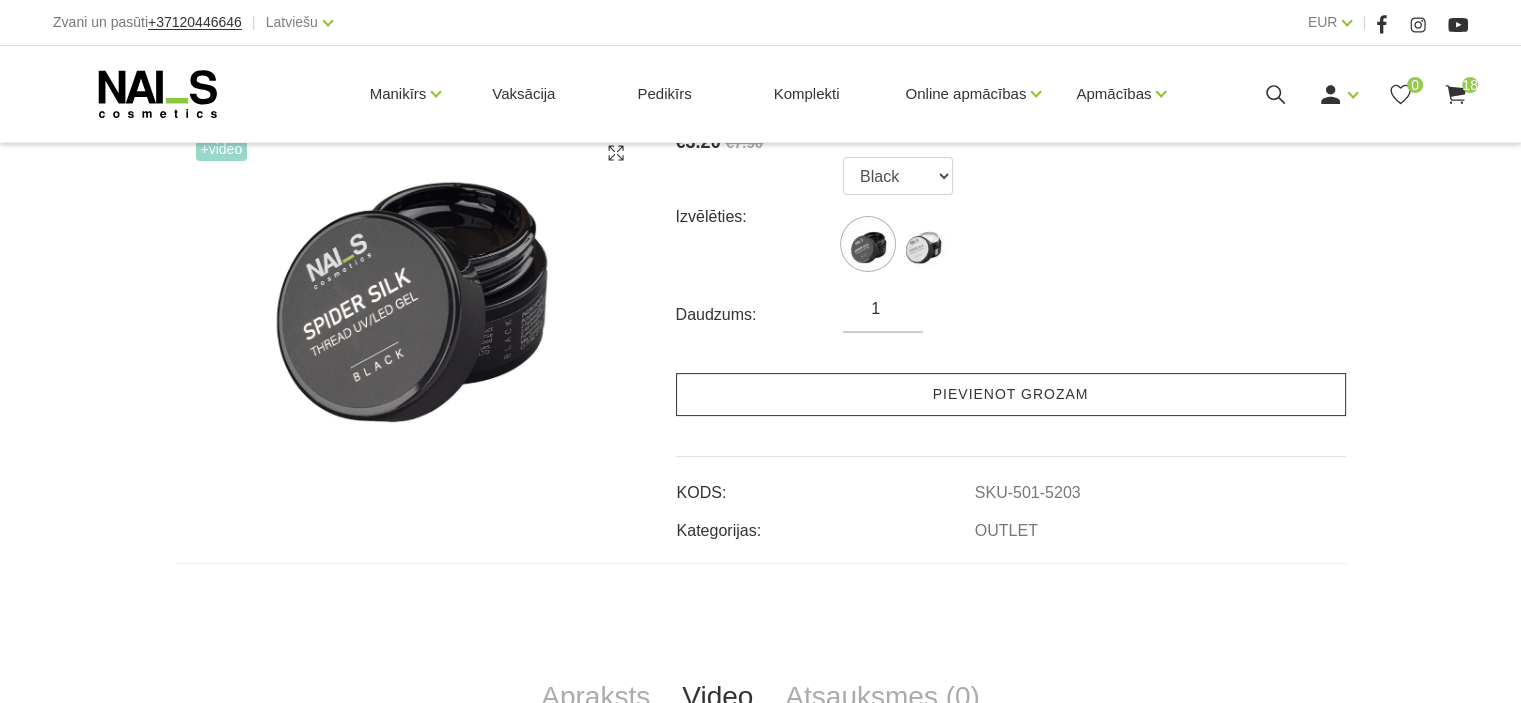 click on "Pievienot grozam" at bounding box center [1011, 394] 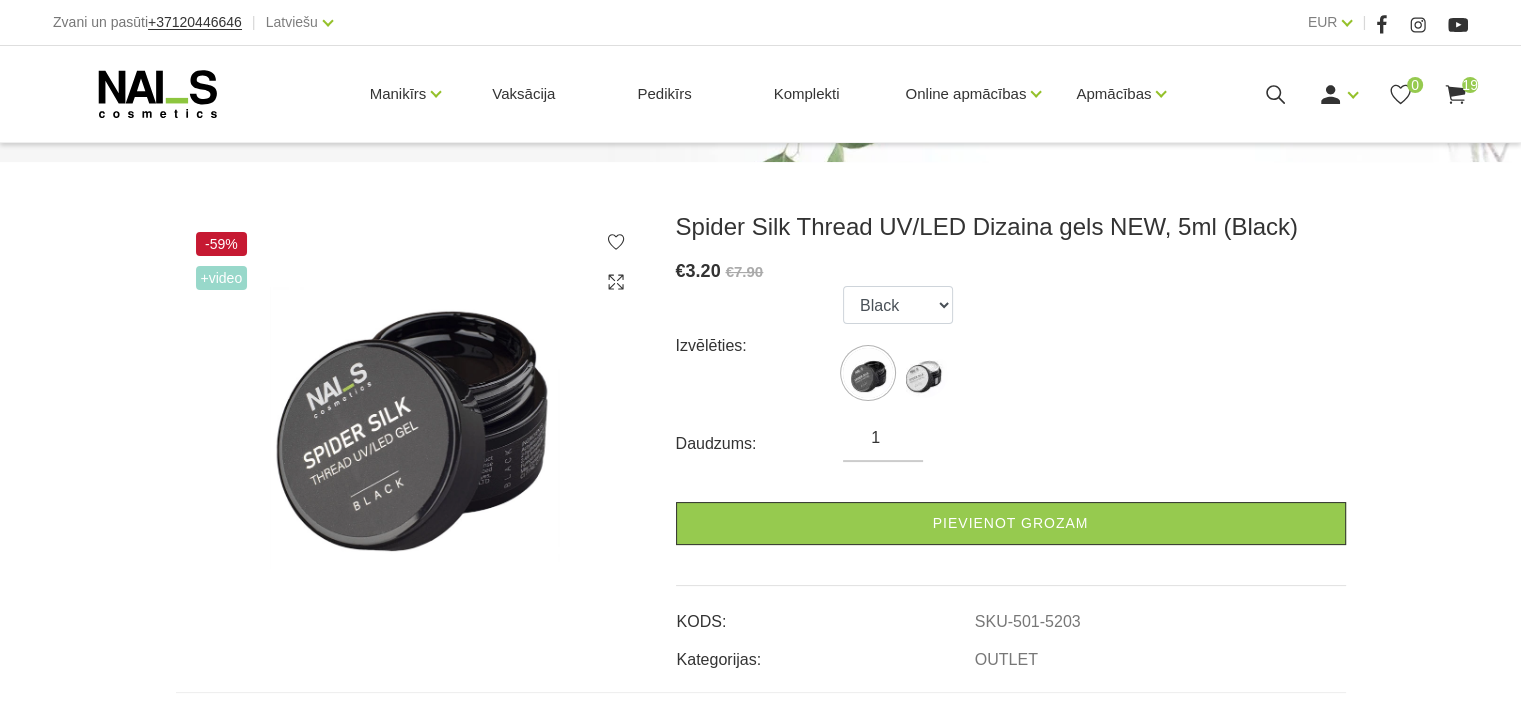 scroll, scrollTop: 207, scrollLeft: 0, axis: vertical 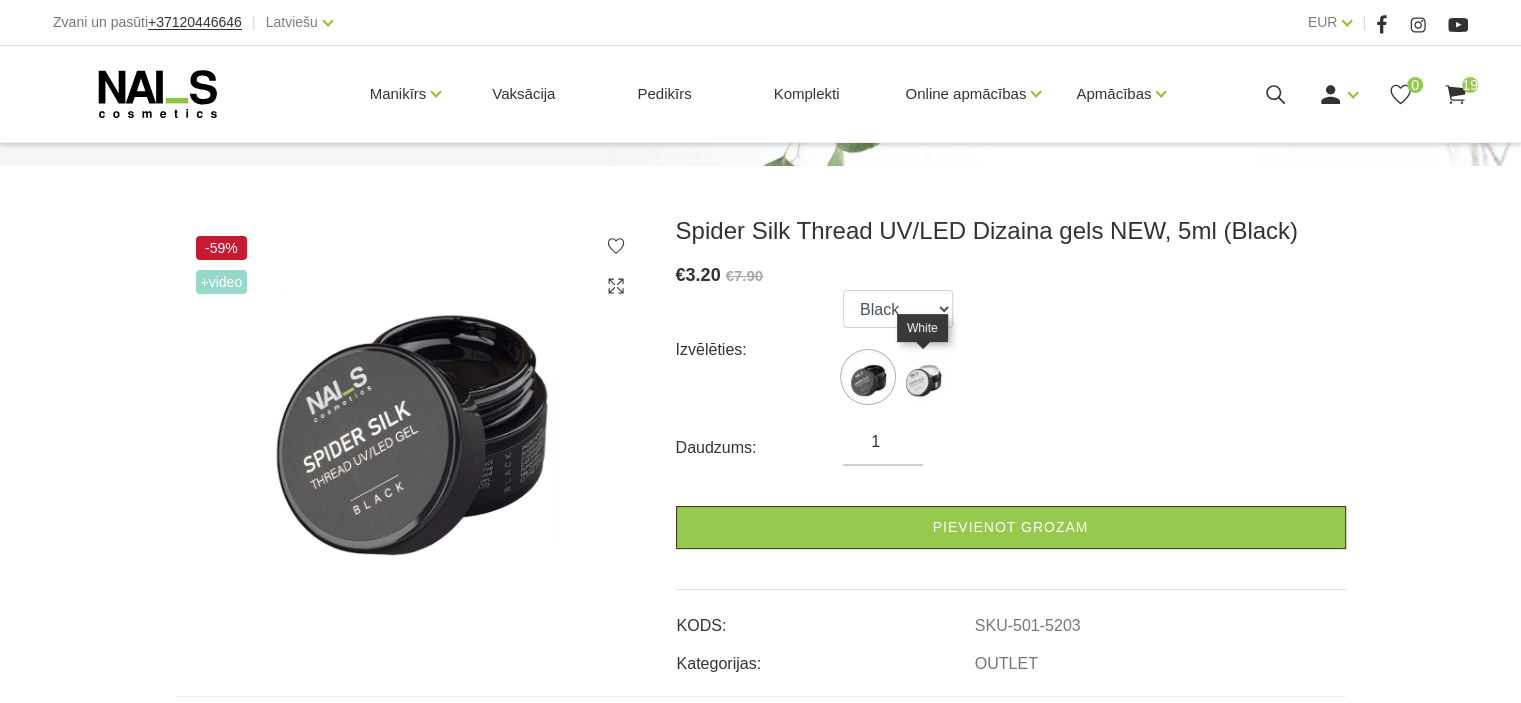click at bounding box center [923, 377] 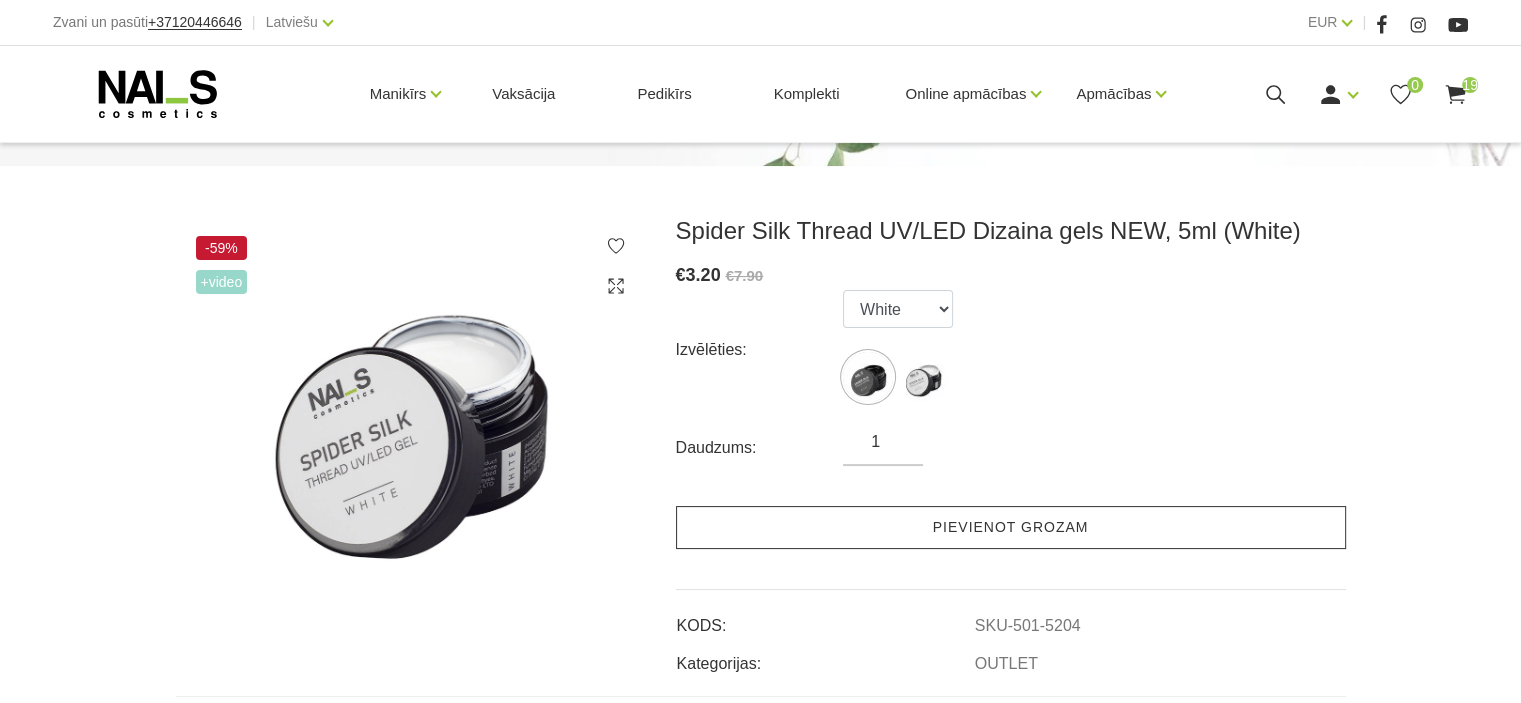 click on "Pievienot grozam" at bounding box center (1011, 527) 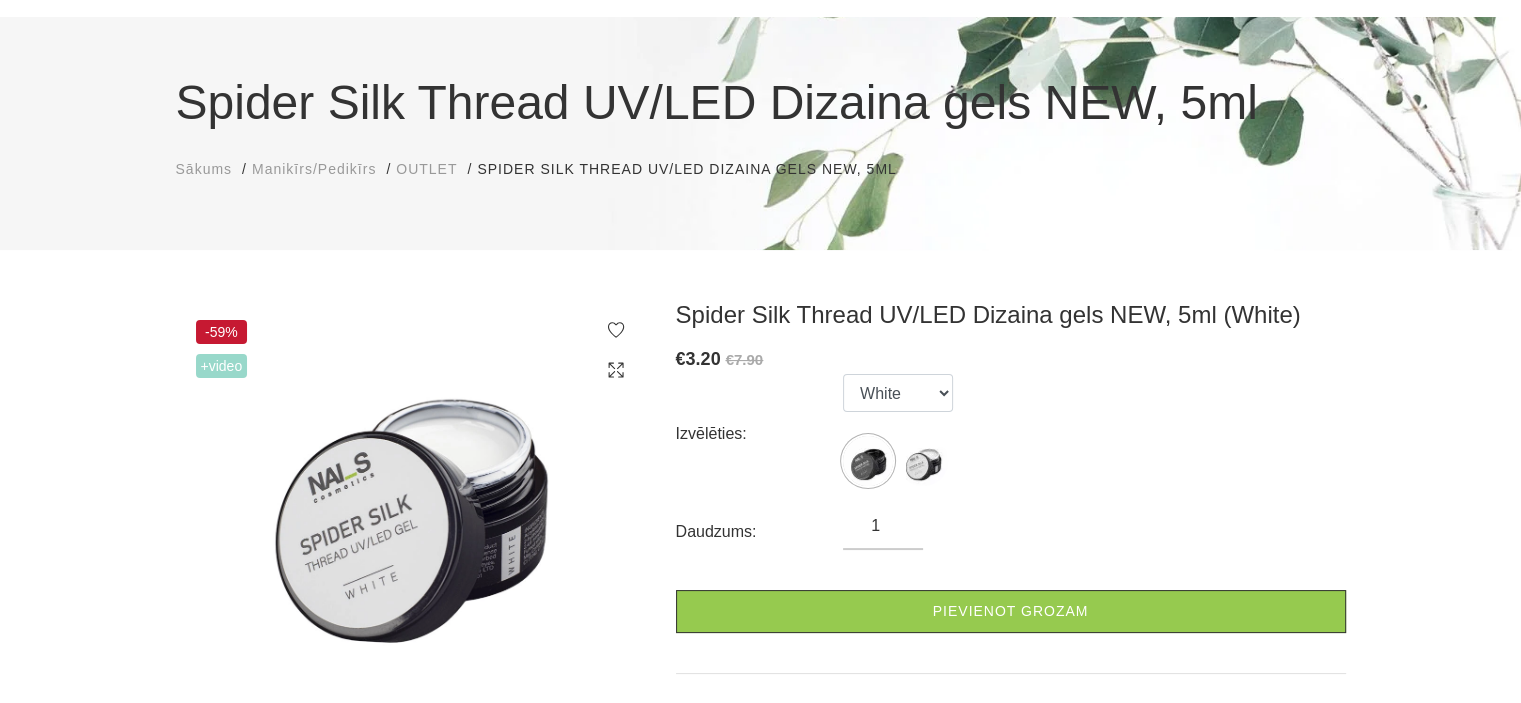 scroll, scrollTop: 115, scrollLeft: 0, axis: vertical 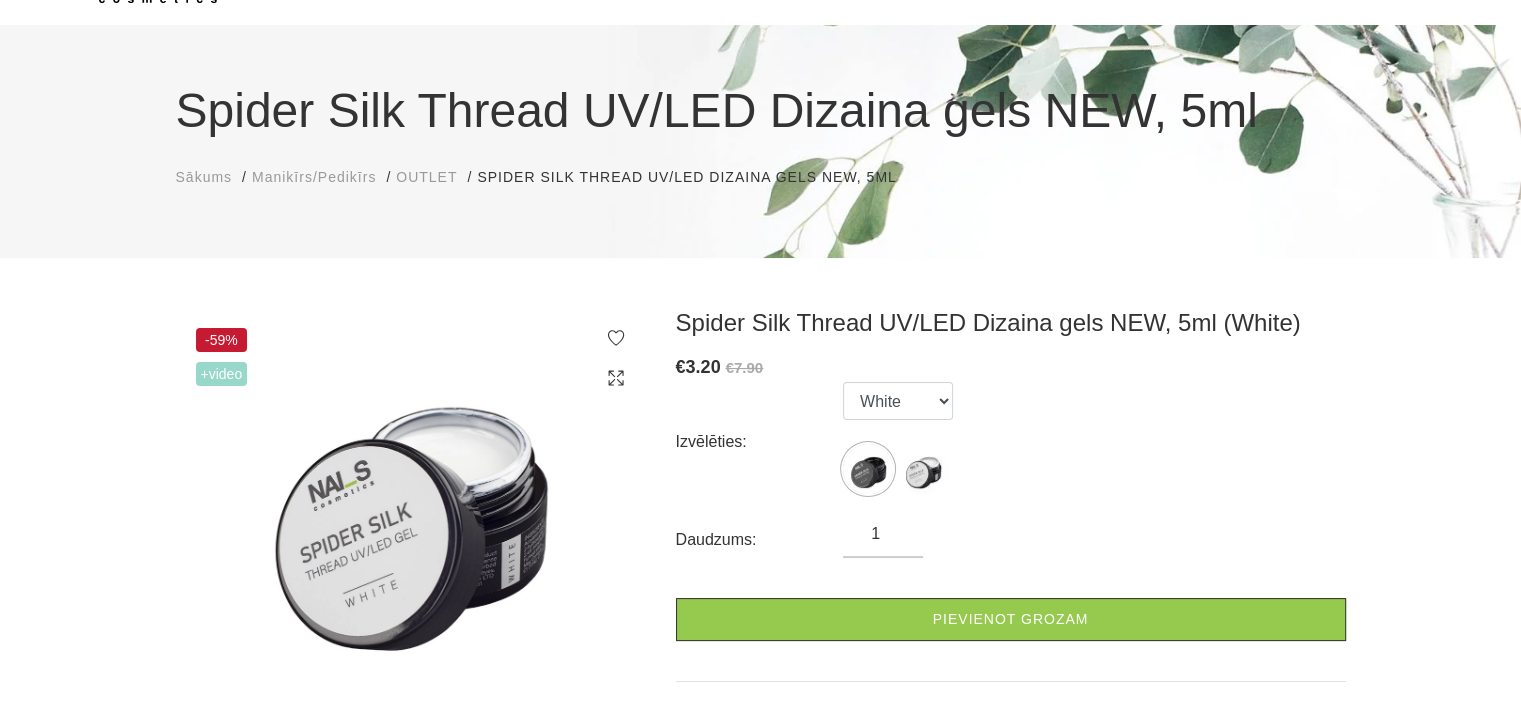 click on "OUTLET" at bounding box center [426, 177] 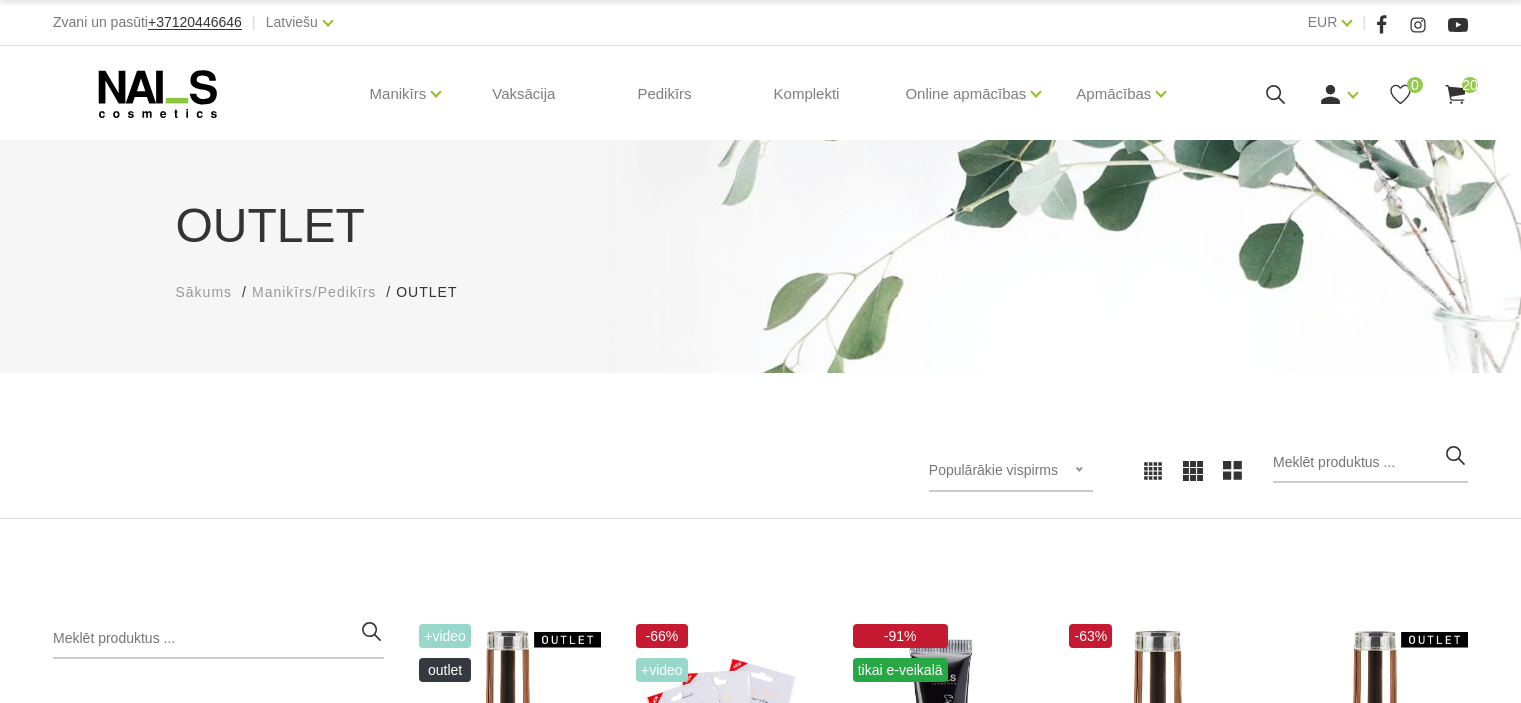 scroll, scrollTop: 0, scrollLeft: 0, axis: both 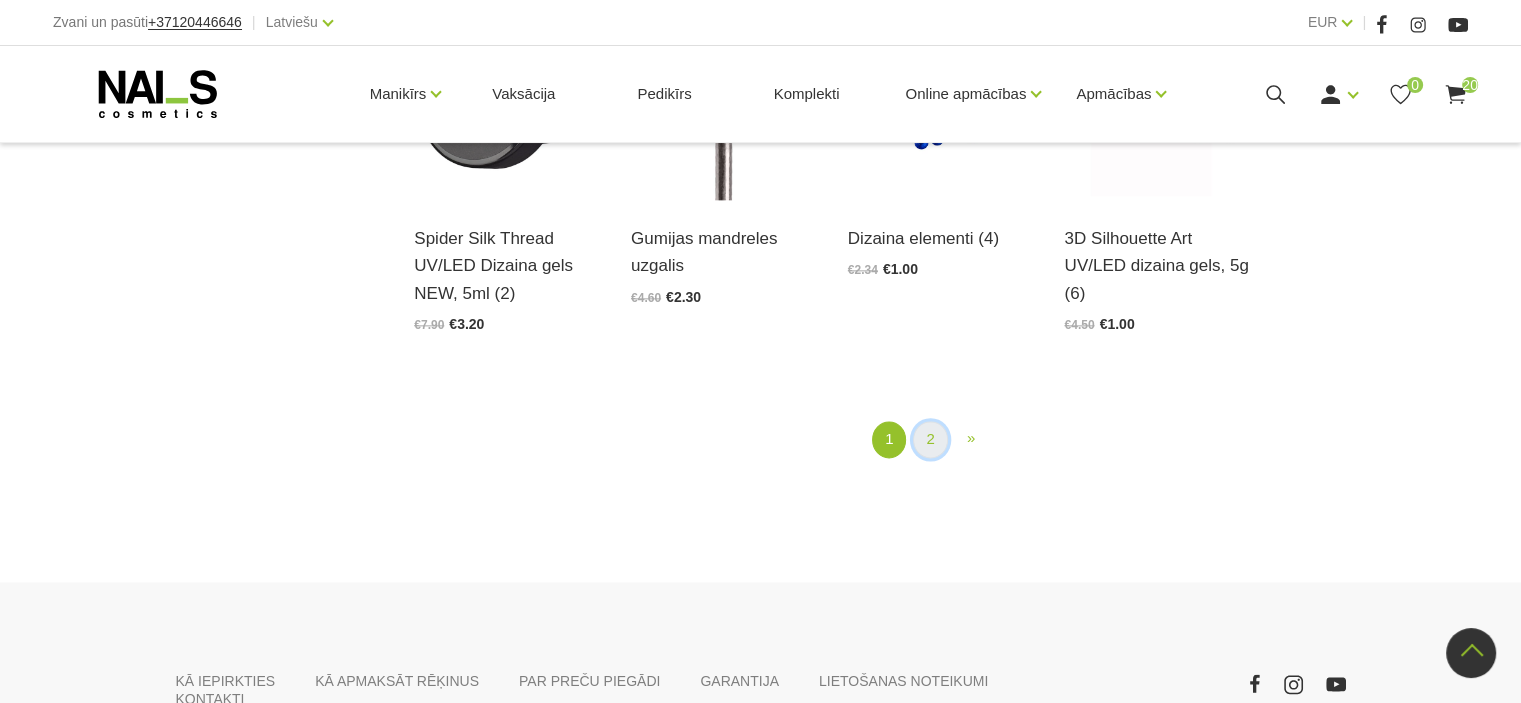 click on "2" at bounding box center [930, 439] 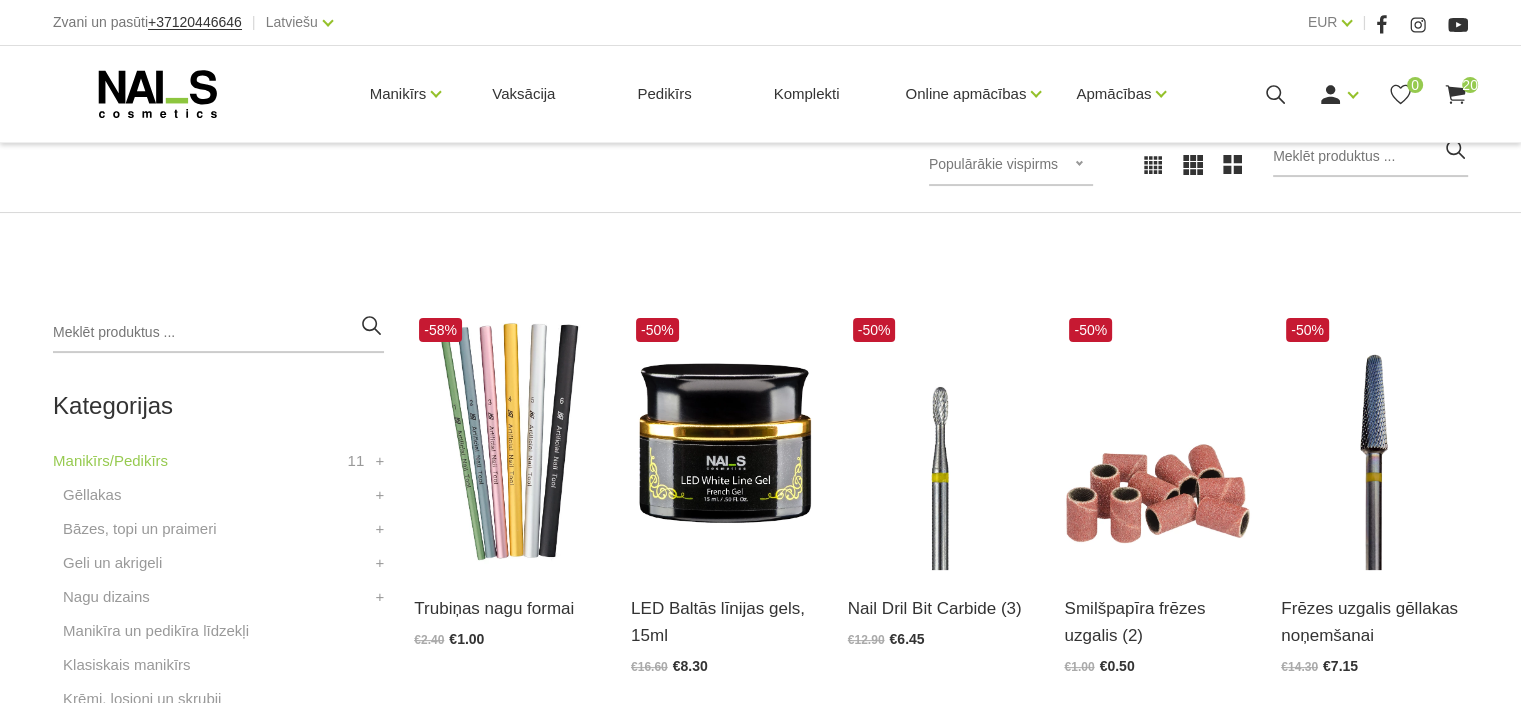 scroll, scrollTop: 307, scrollLeft: 0, axis: vertical 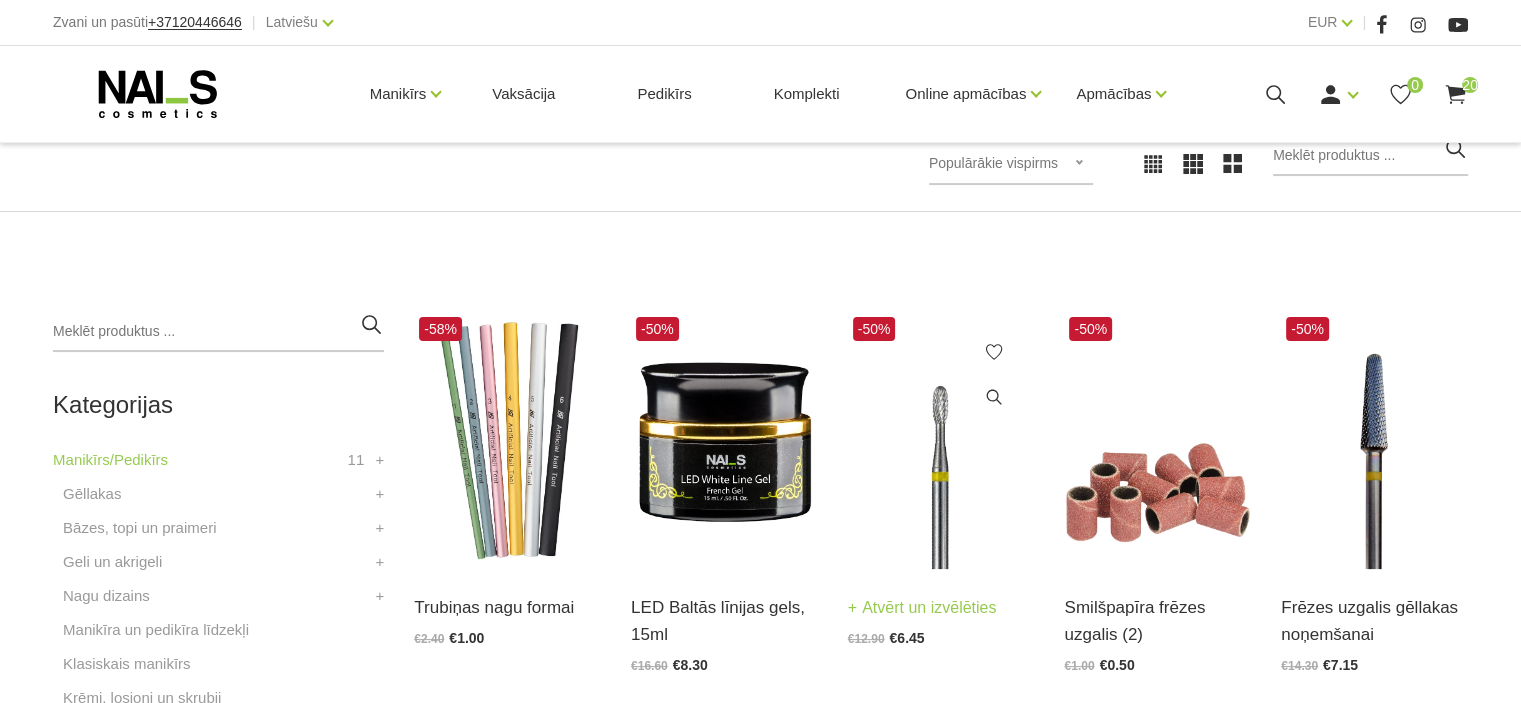 click at bounding box center (941, 440) 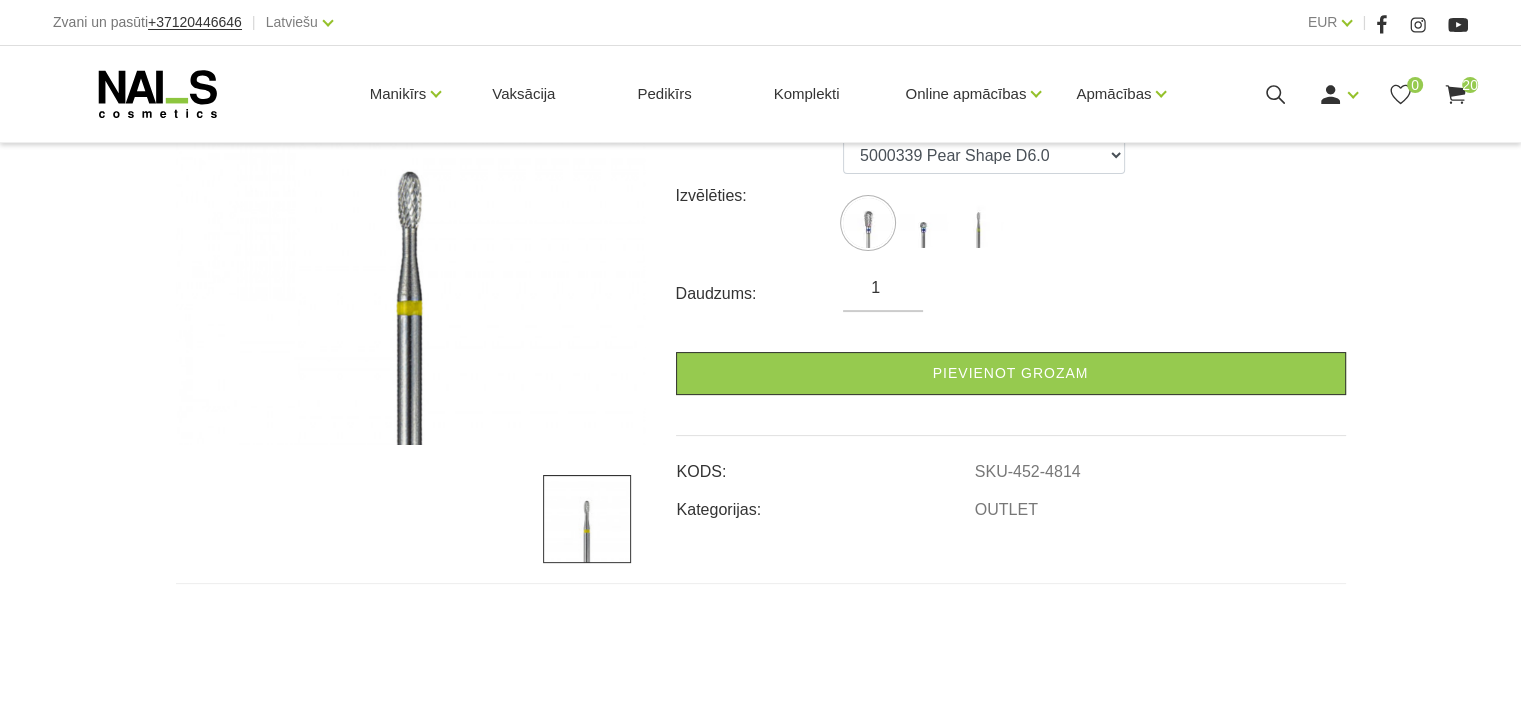 scroll, scrollTop: 369, scrollLeft: 0, axis: vertical 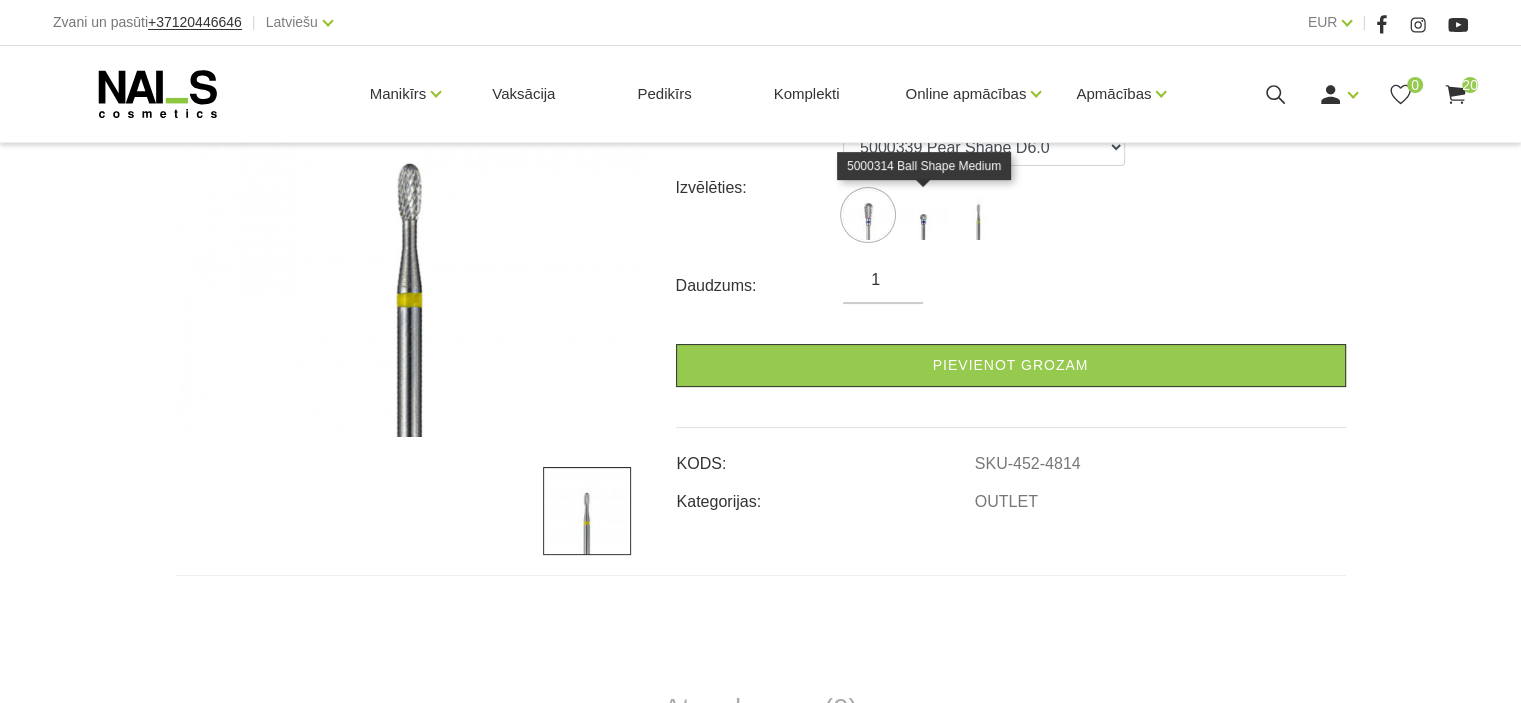 click at bounding box center (923, 215) 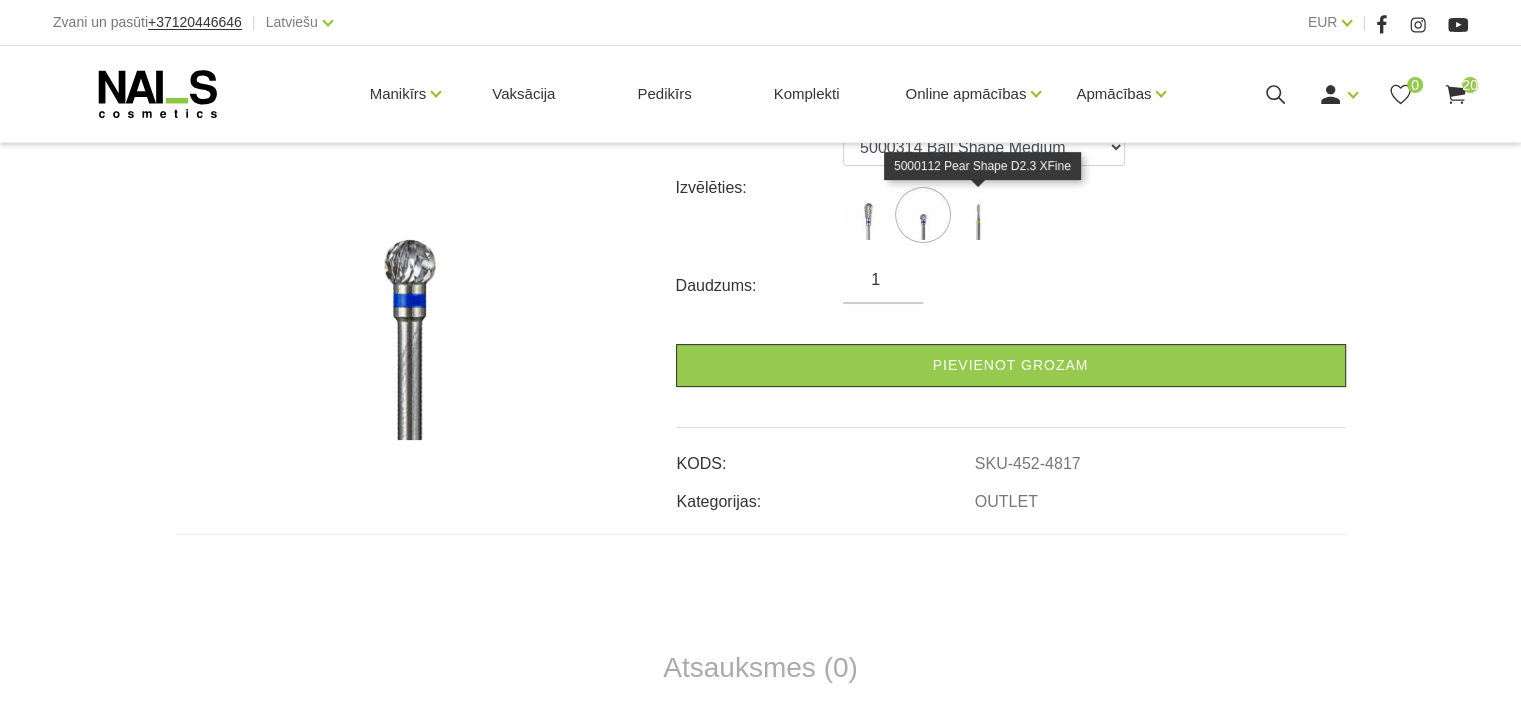 click at bounding box center [978, 215] 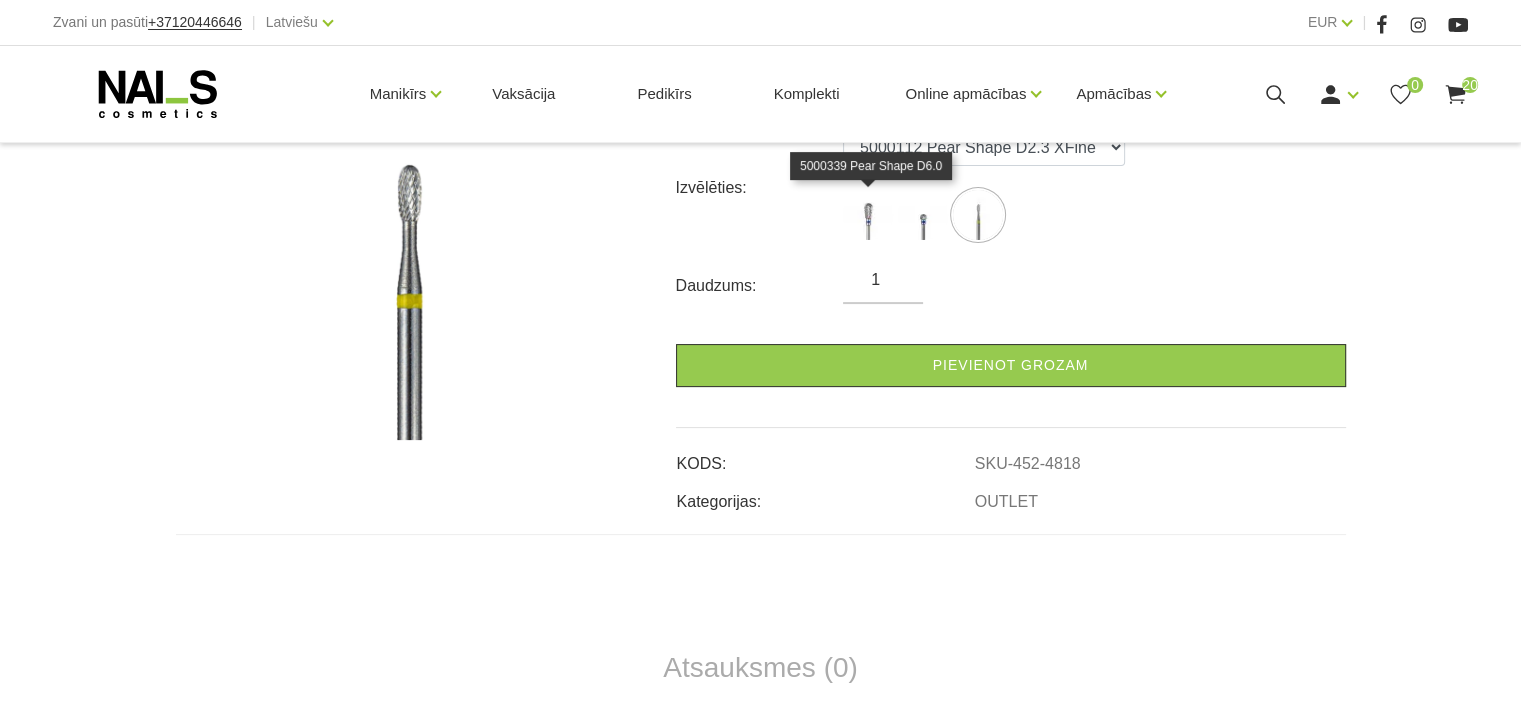 click at bounding box center [868, 215] 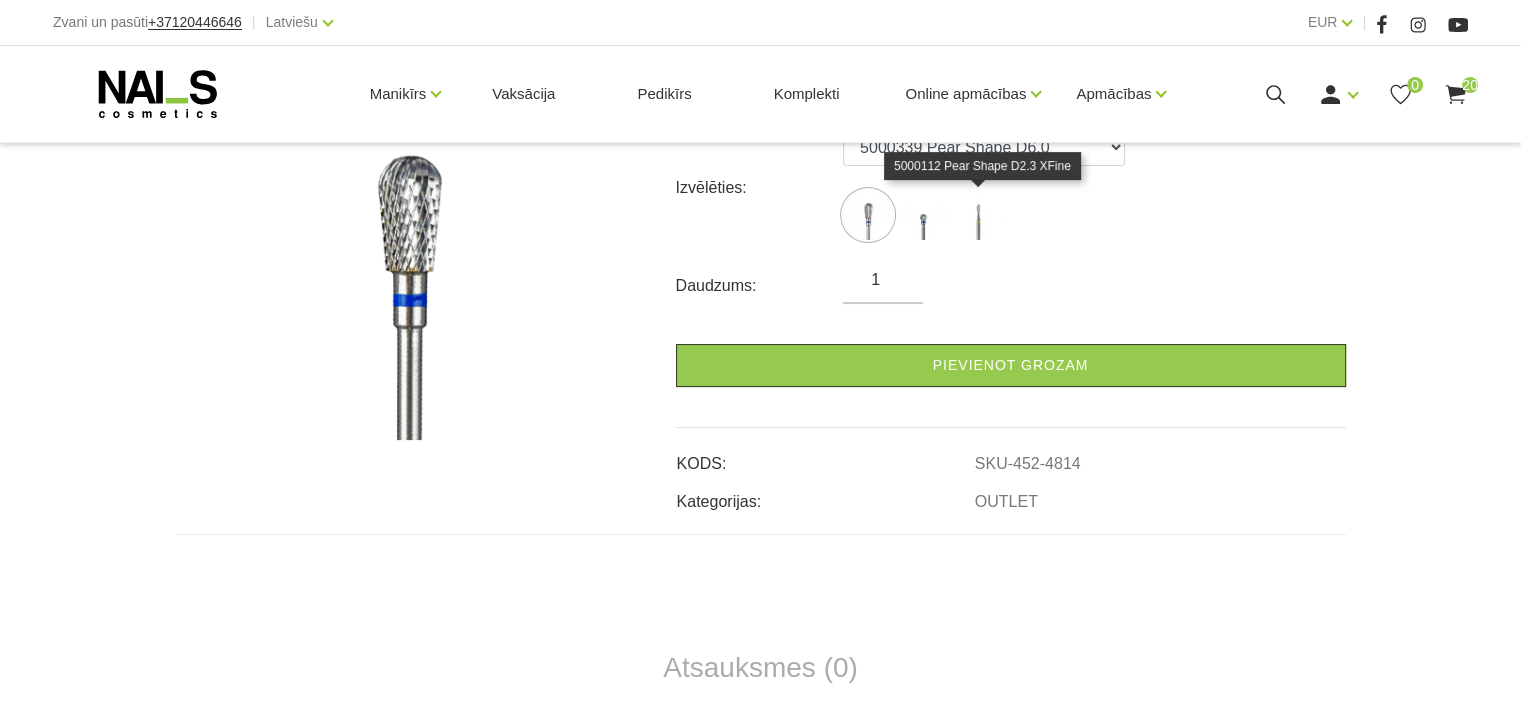 click at bounding box center [978, 215] 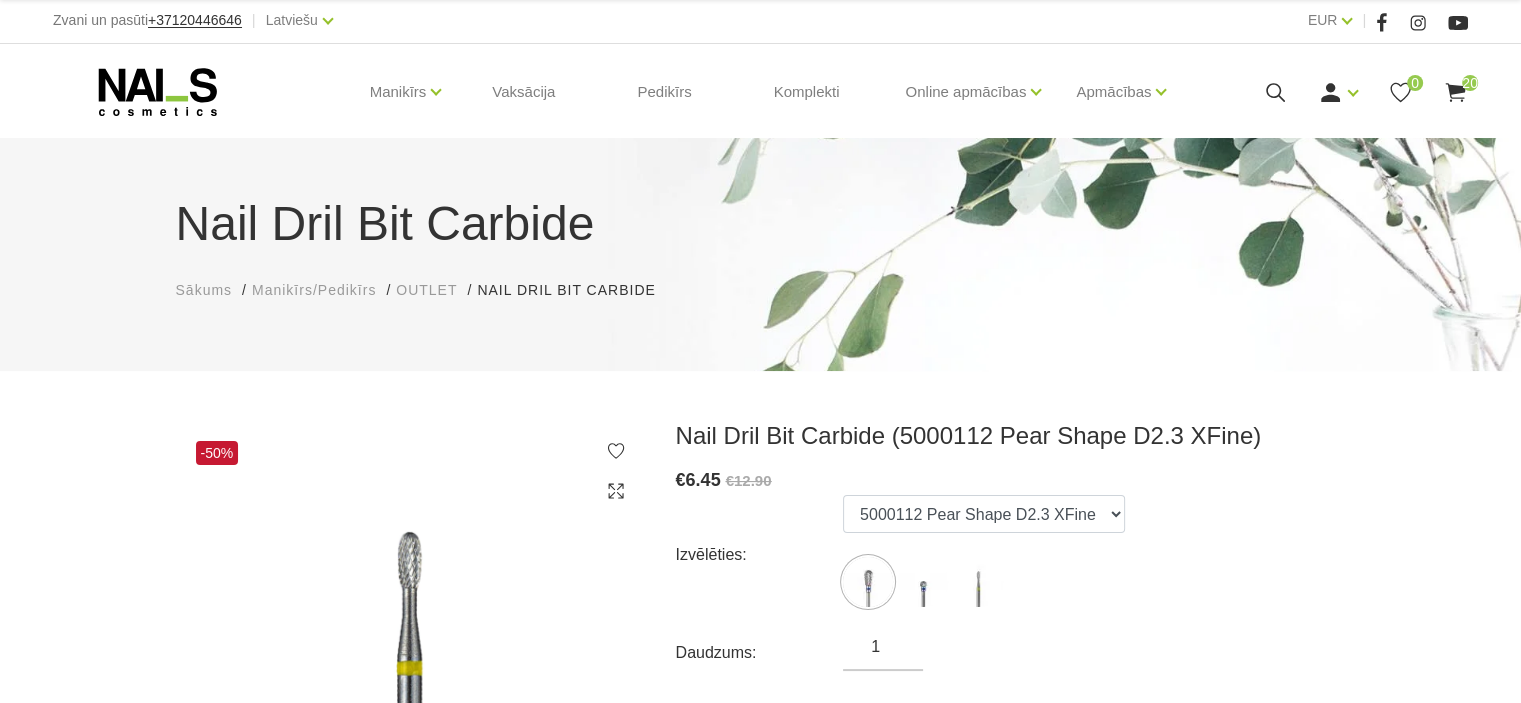 scroll, scrollTop: 0, scrollLeft: 0, axis: both 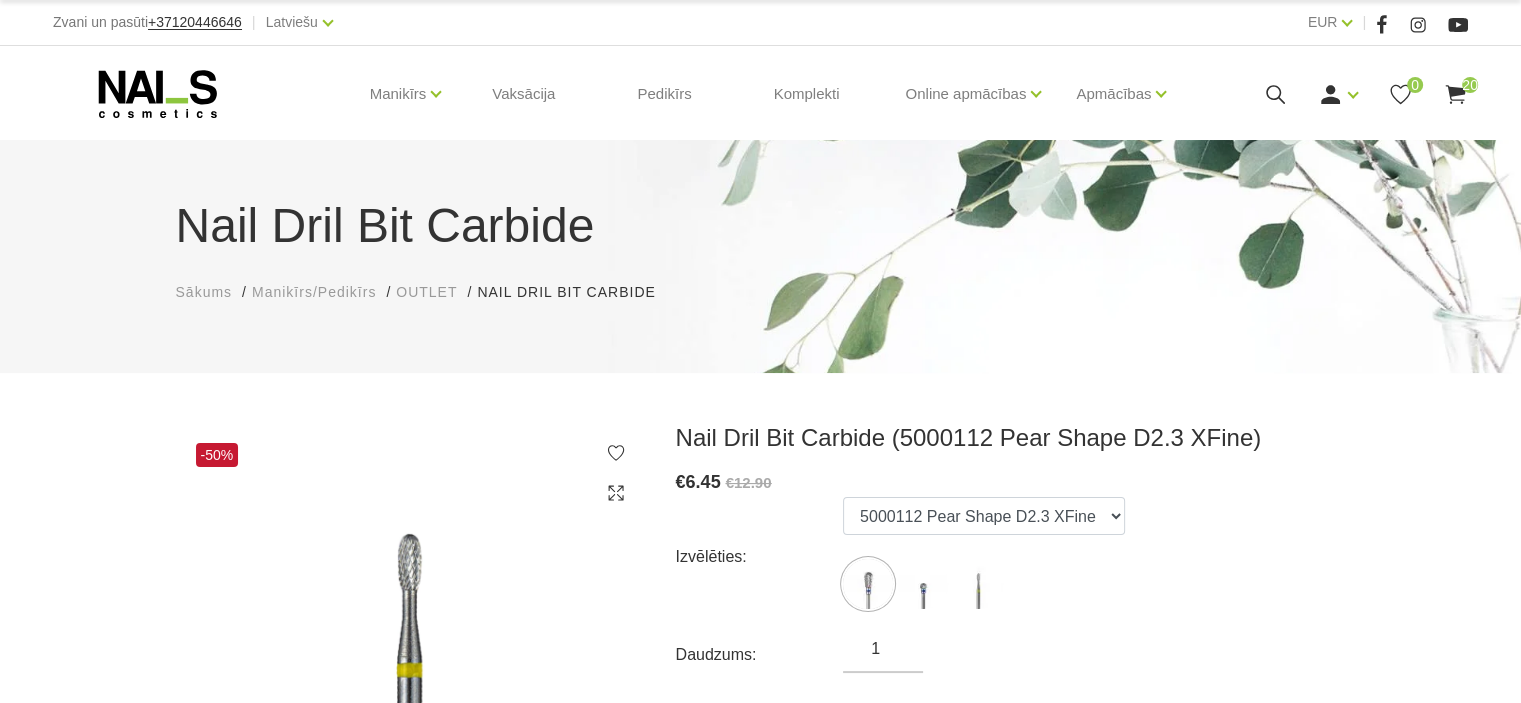 click on "Sākums" at bounding box center [204, 292] 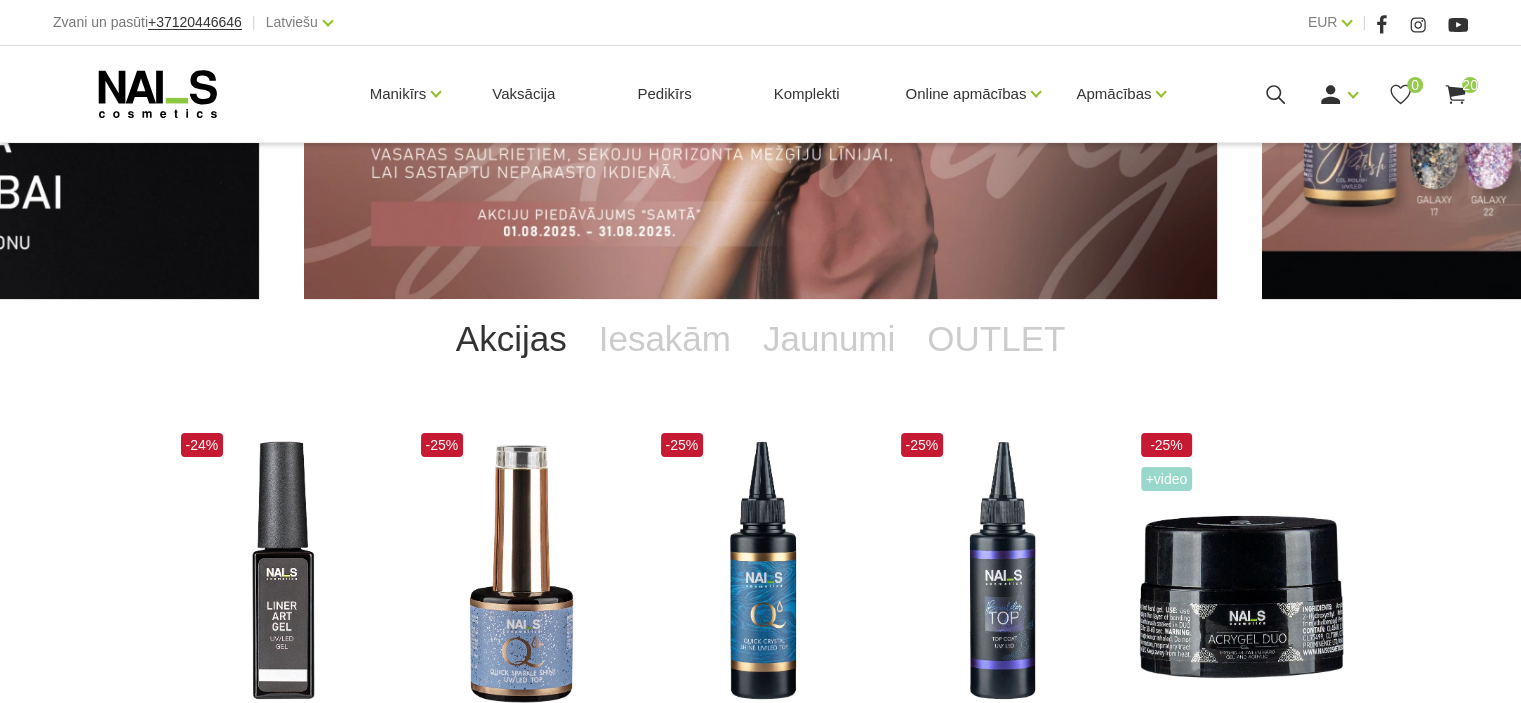 scroll, scrollTop: 303, scrollLeft: 0, axis: vertical 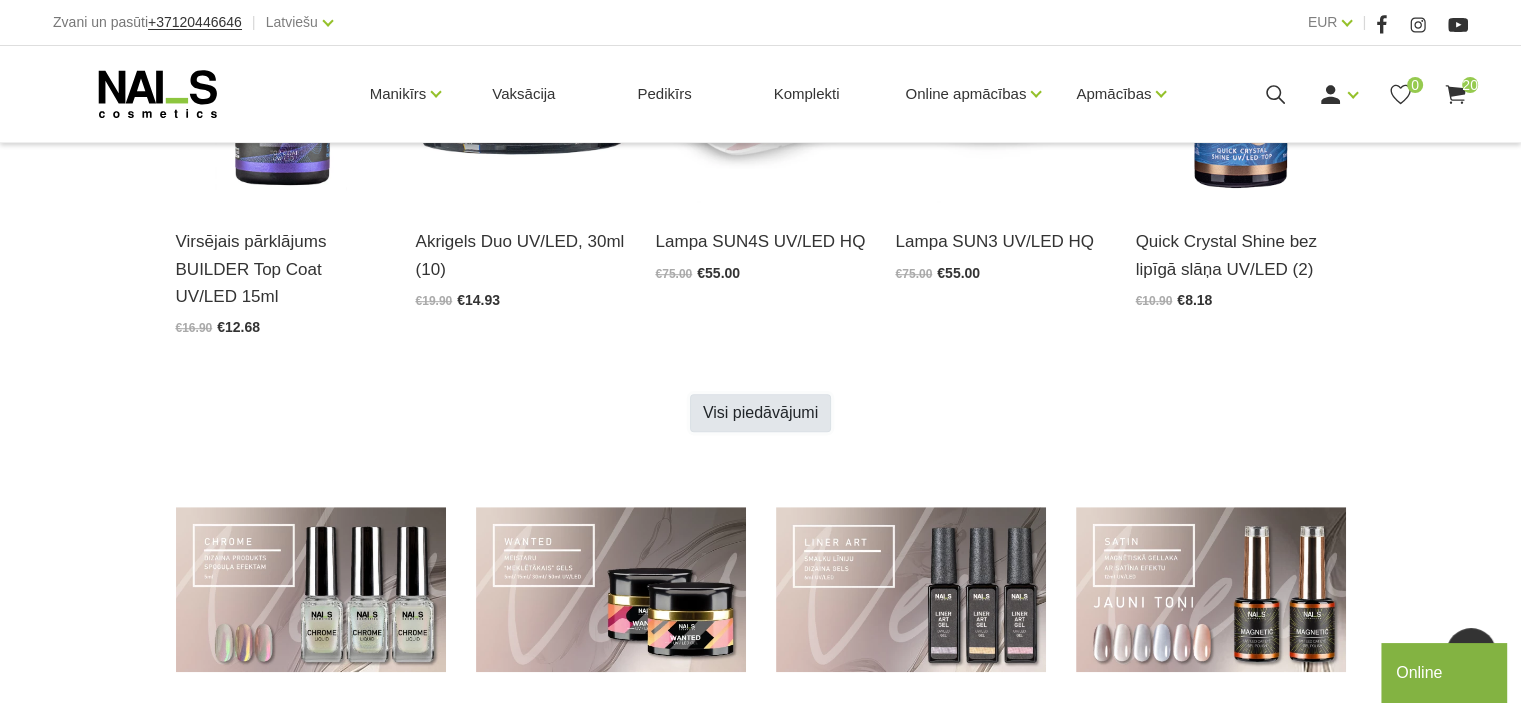 click on "Visi piedāvājumi" at bounding box center [760, 413] 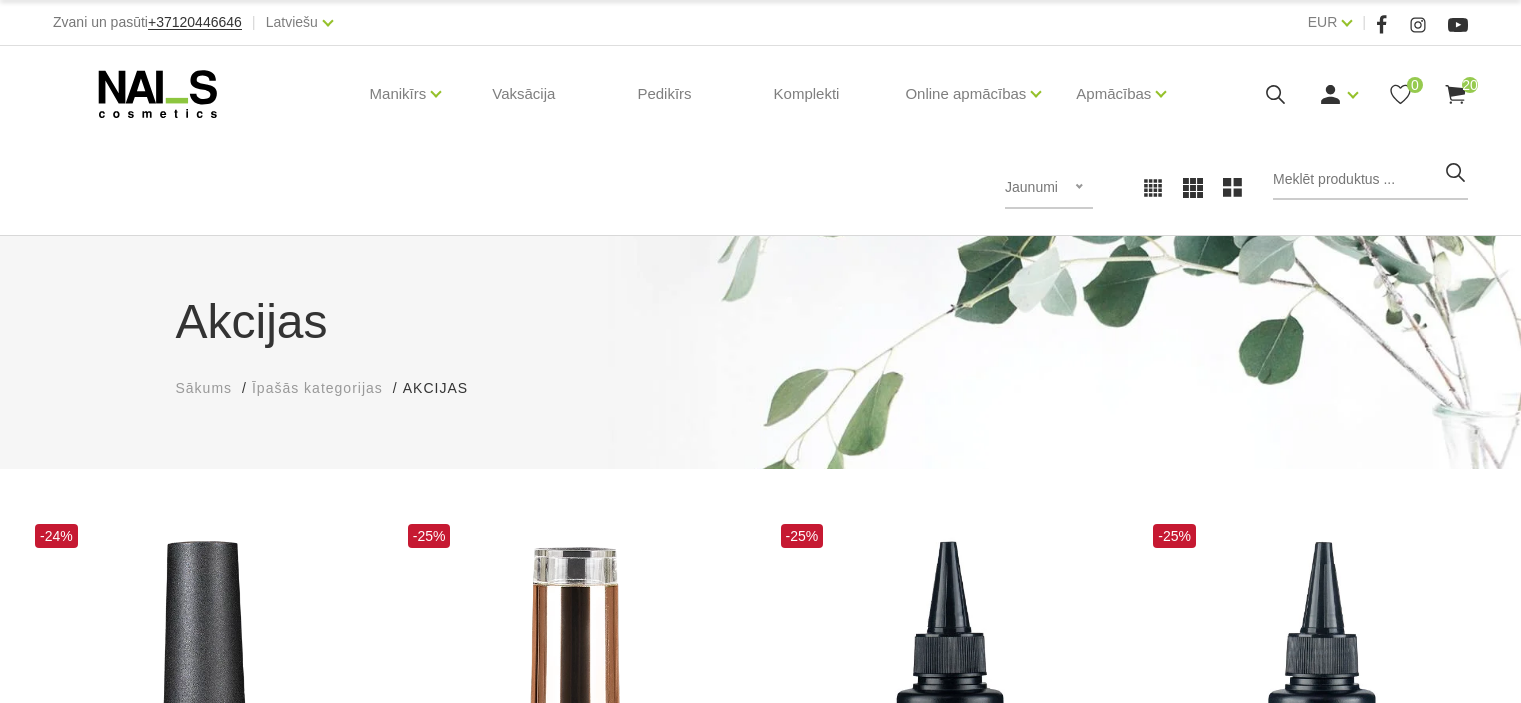 scroll, scrollTop: 0, scrollLeft: 0, axis: both 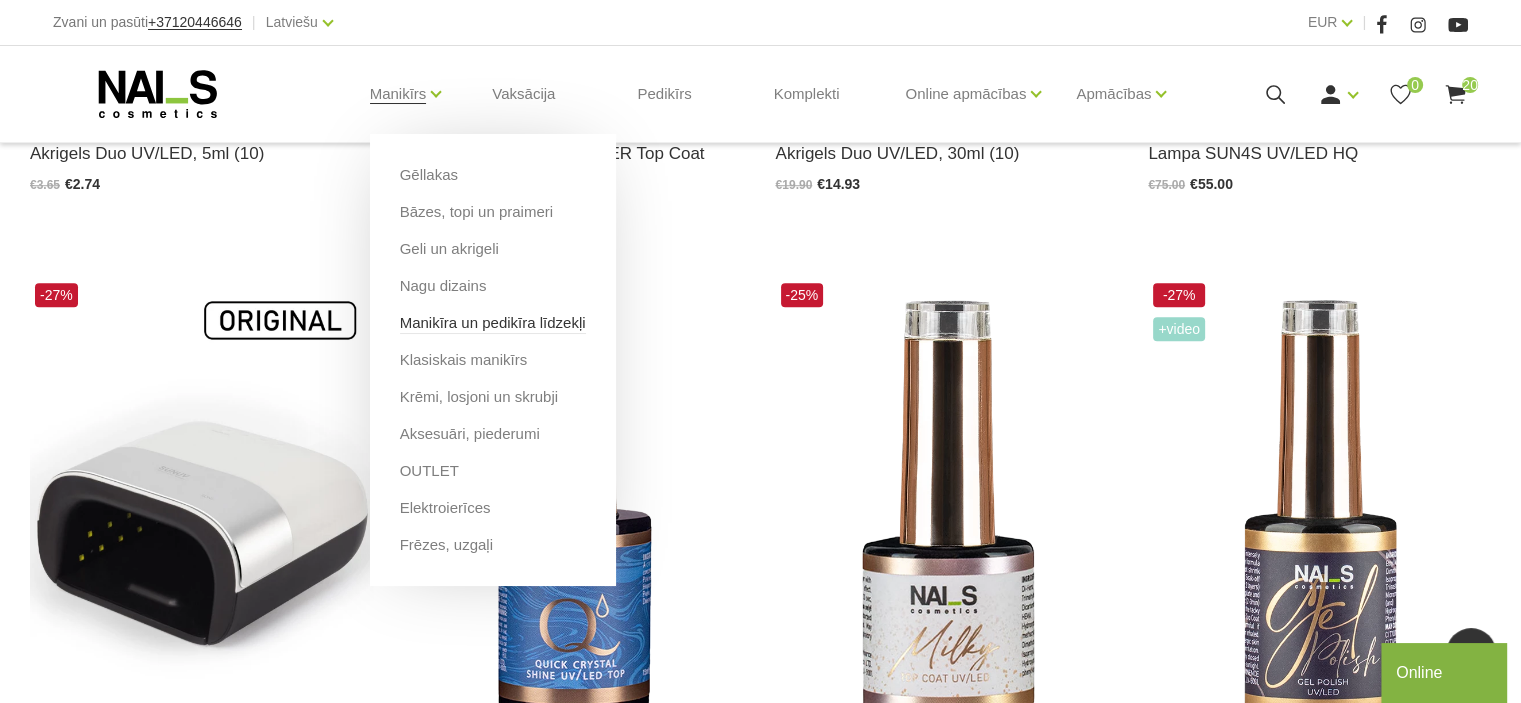 click on "Manikīra un pedikīra līdzekļi" at bounding box center [493, 323] 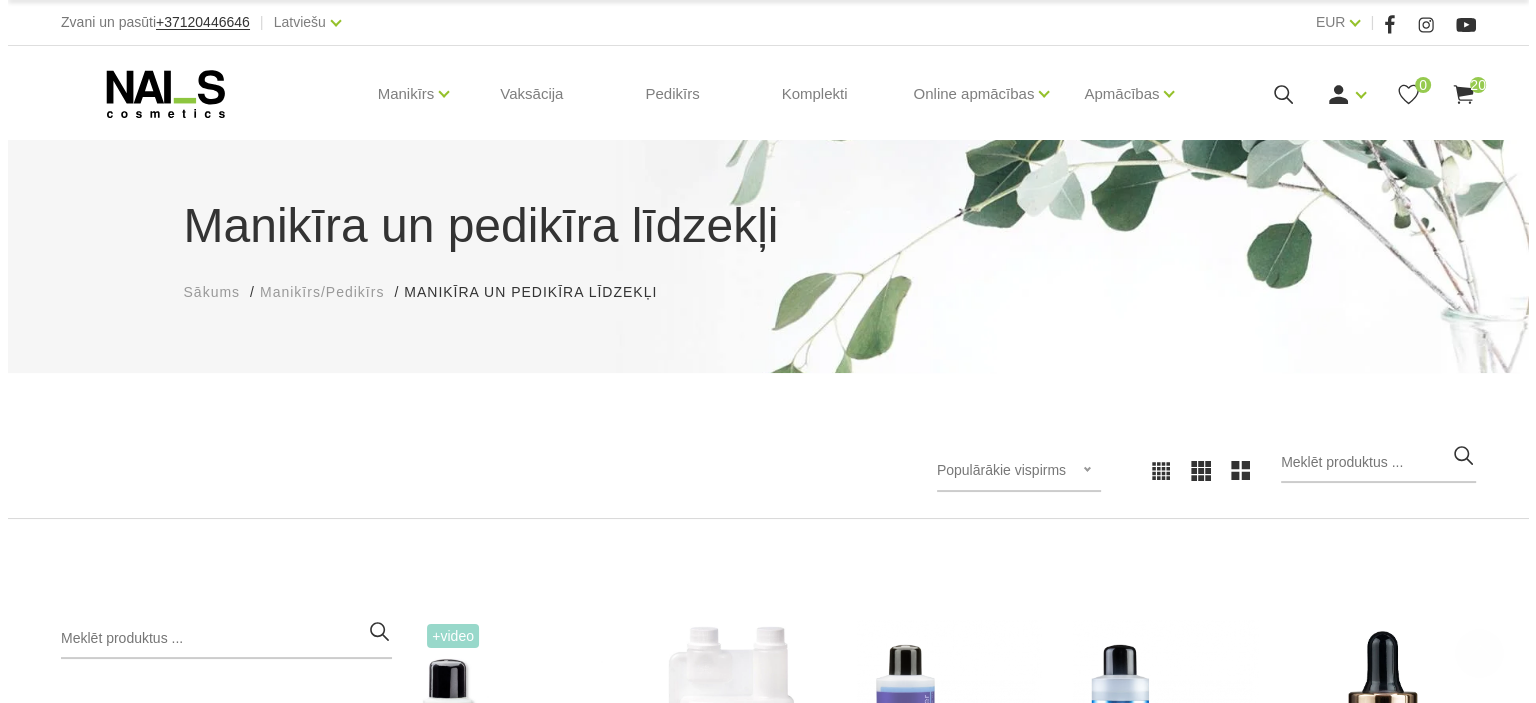 scroll, scrollTop: 0, scrollLeft: 0, axis: both 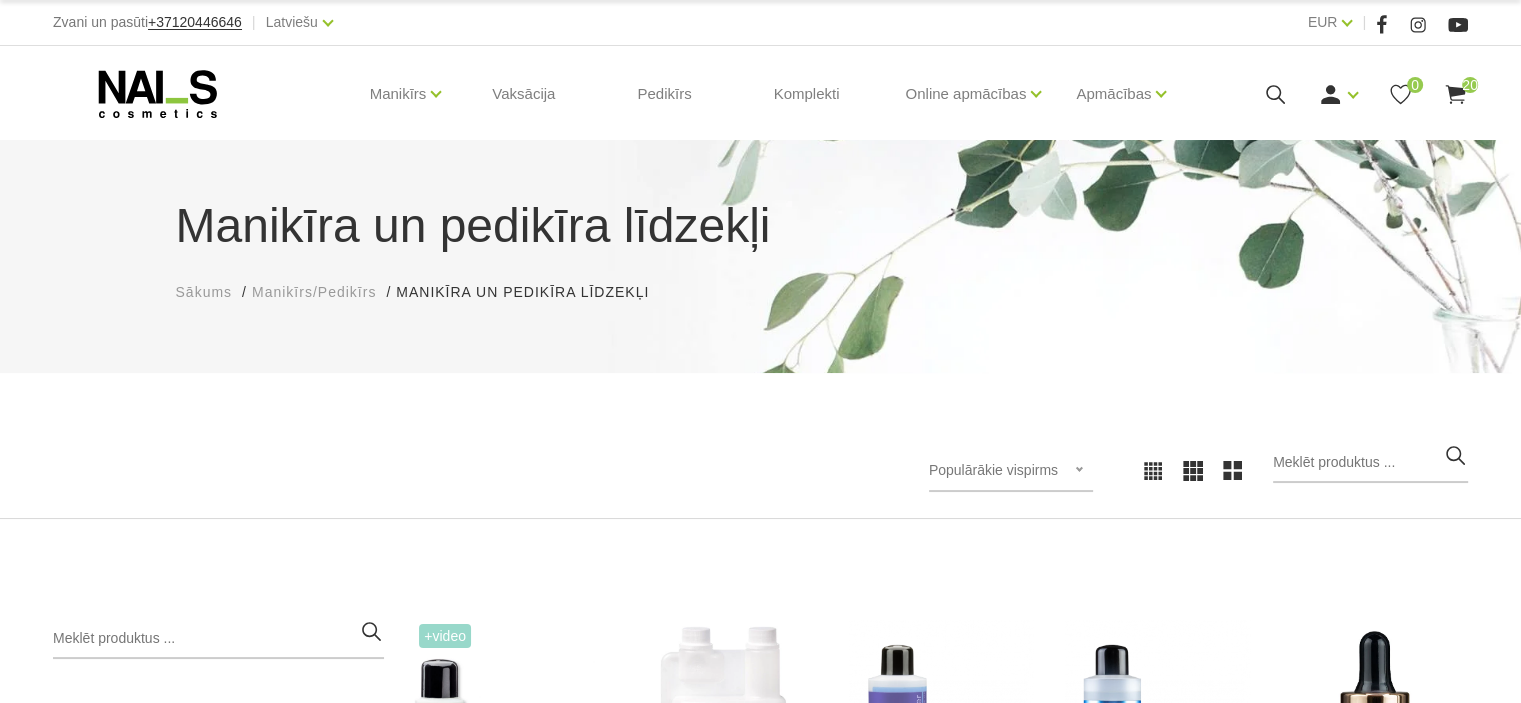 click 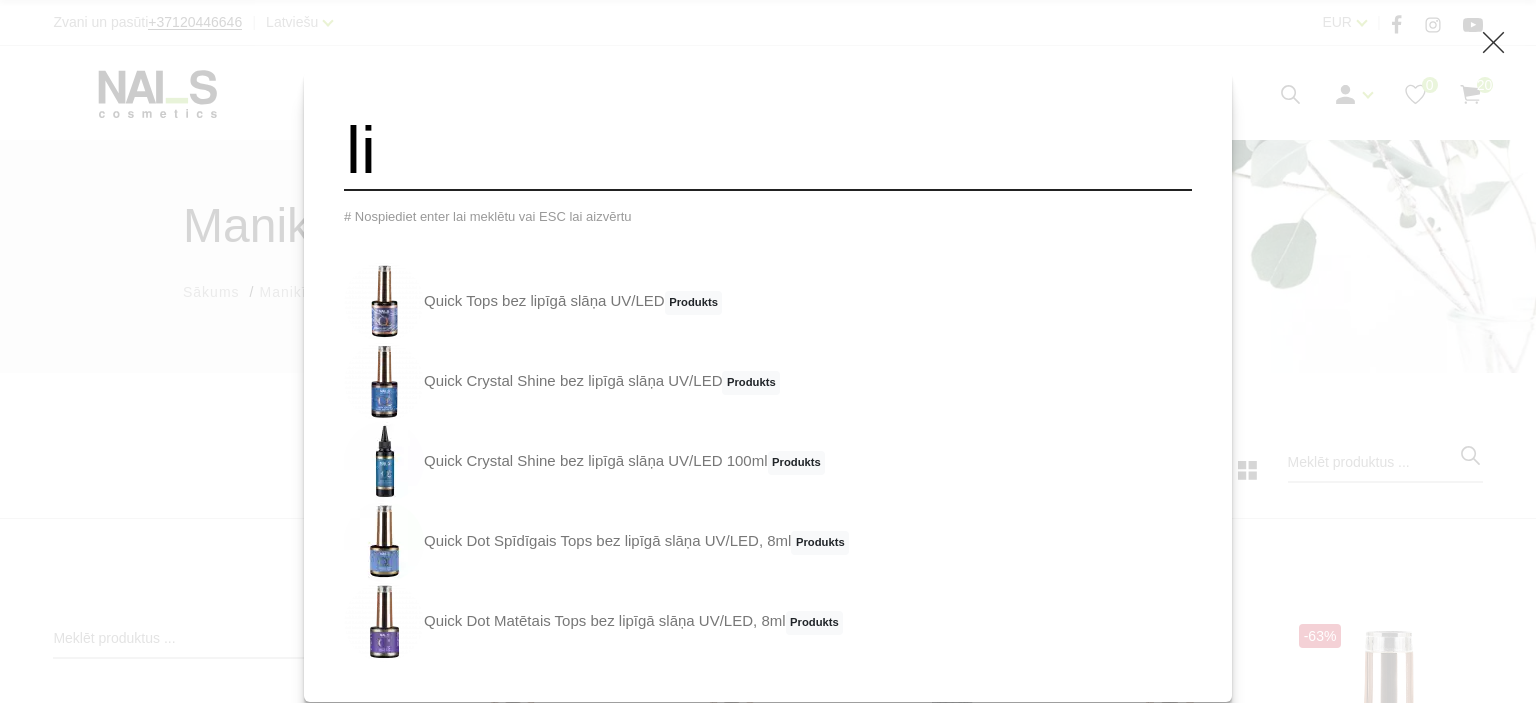 type on "l" 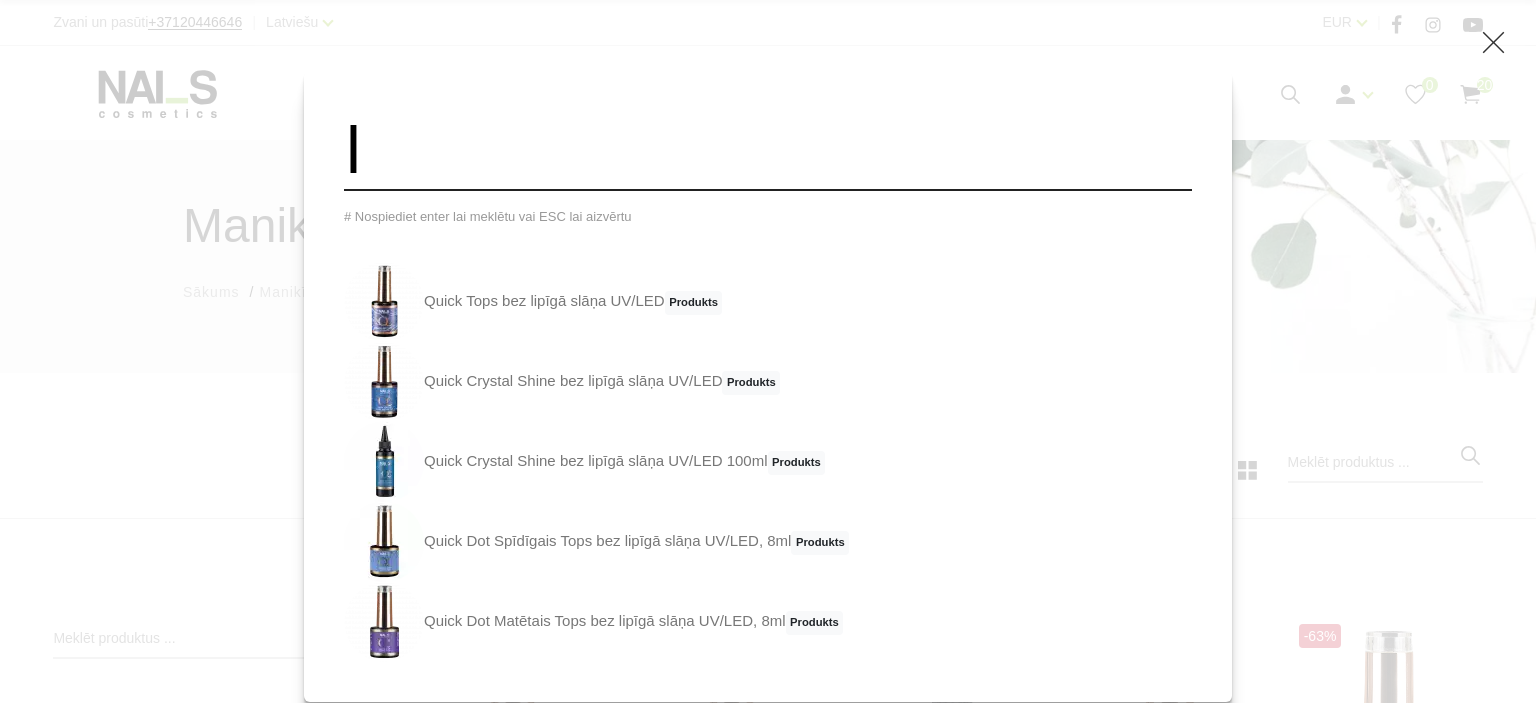 type 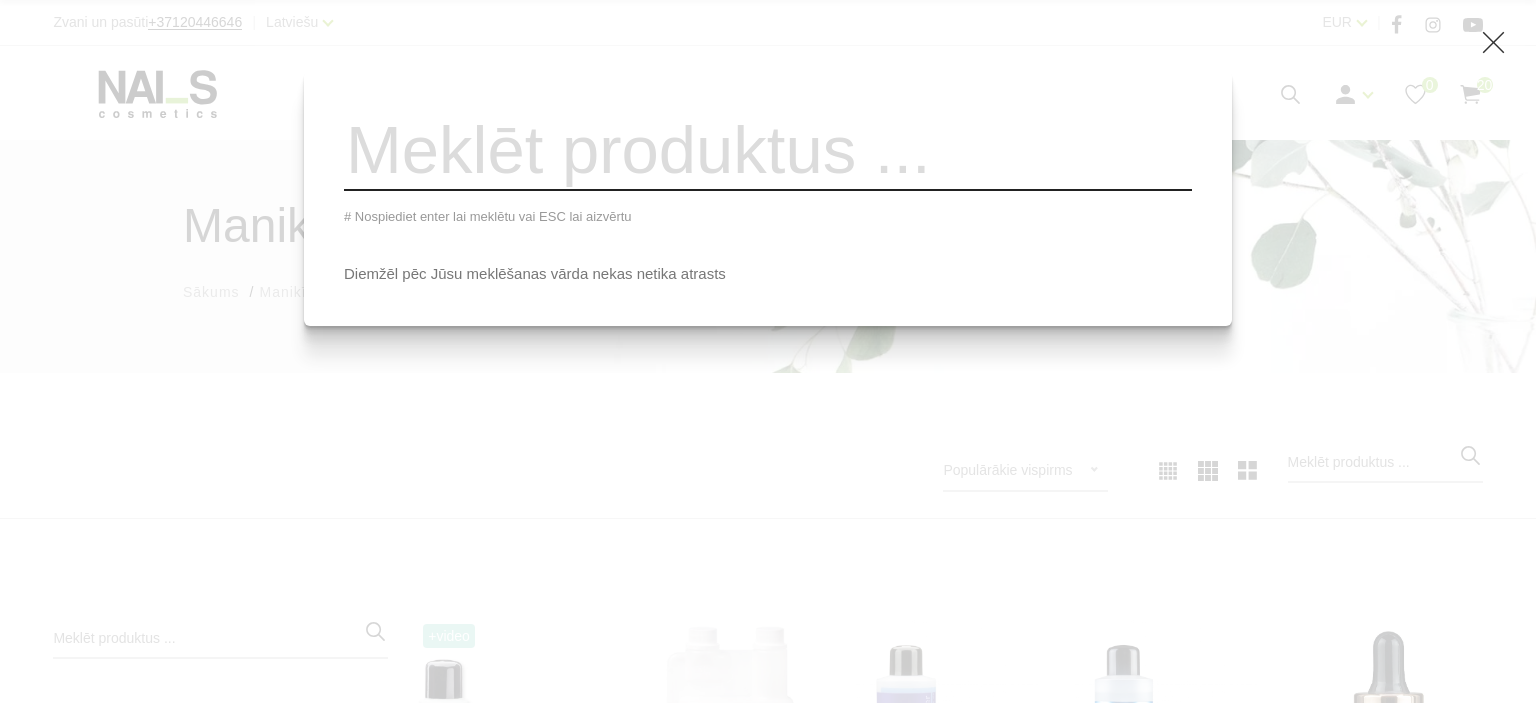 click on "# Nospiediet enter lai meklētu vai ESC lai aizvērtu
Diemžēl pēc Jūsu meklēšanas vārda nekas netika atrasts" at bounding box center [768, 351] 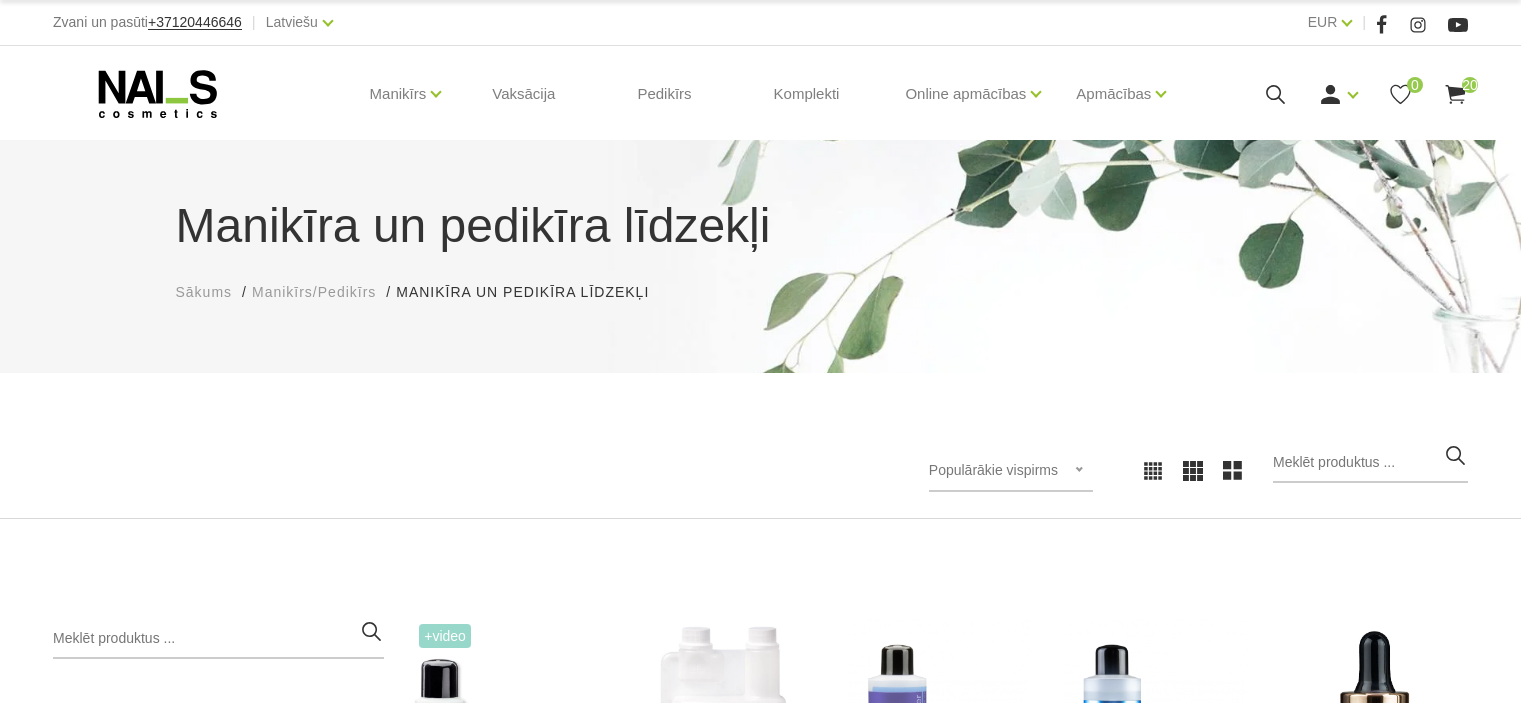 scroll, scrollTop: 0, scrollLeft: 0, axis: both 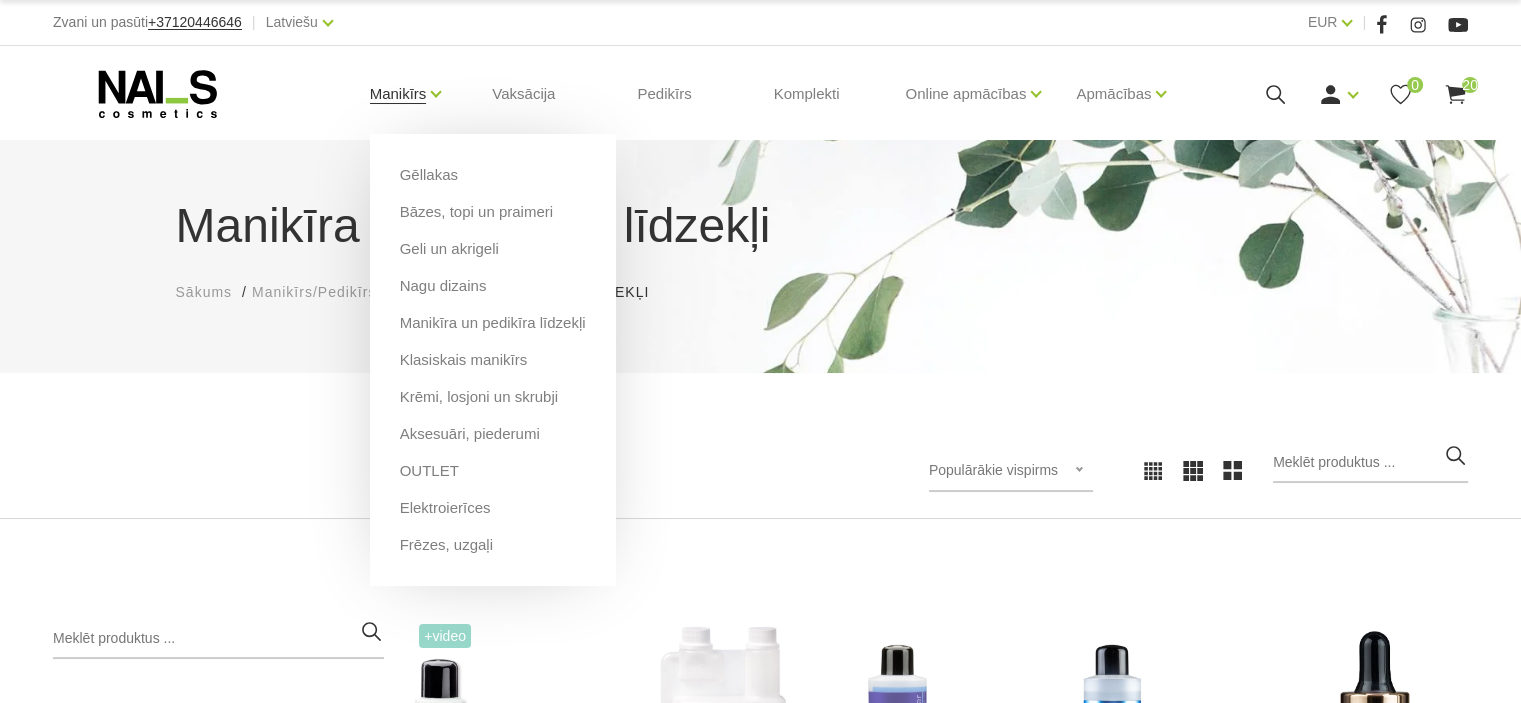 click on "Manikīrs" at bounding box center (398, 94) 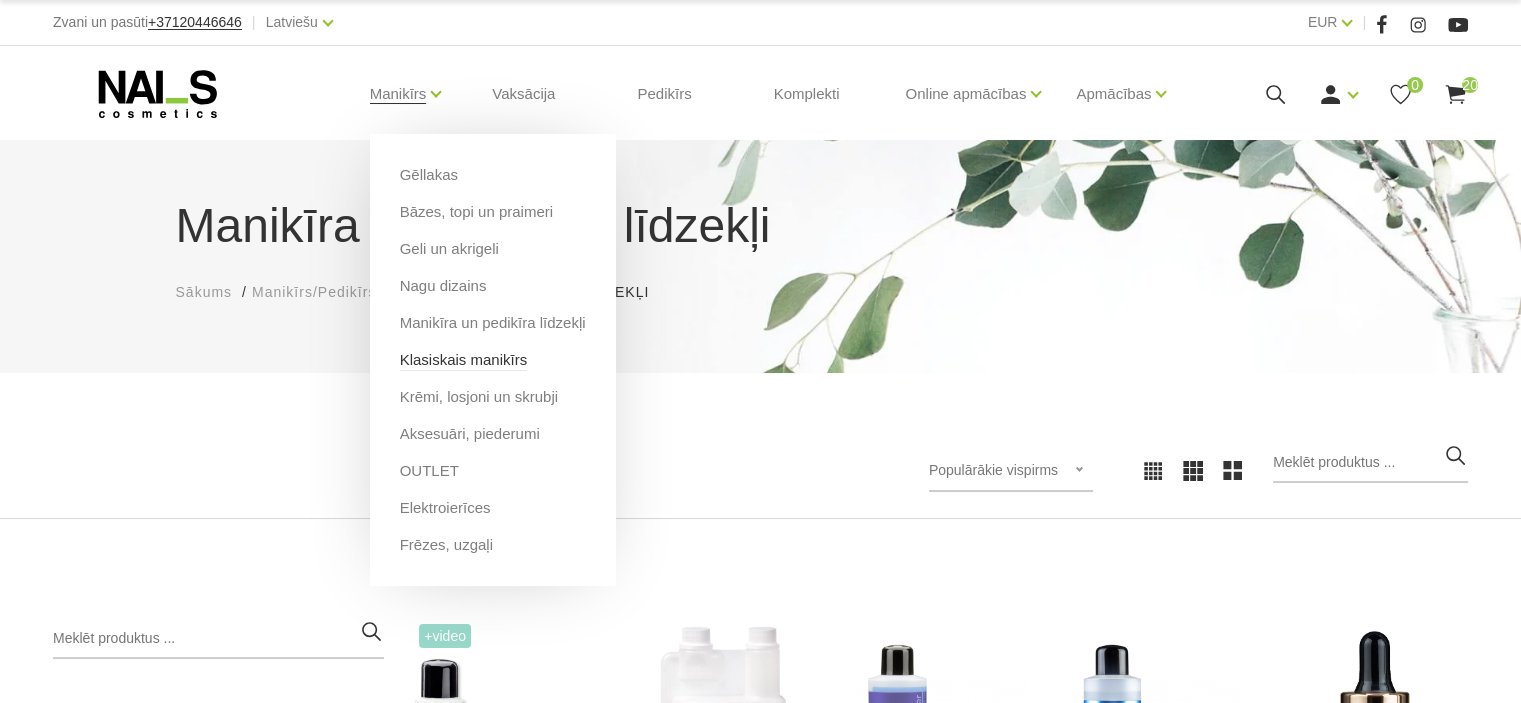 click on "Klasiskais manikīrs" at bounding box center [464, 360] 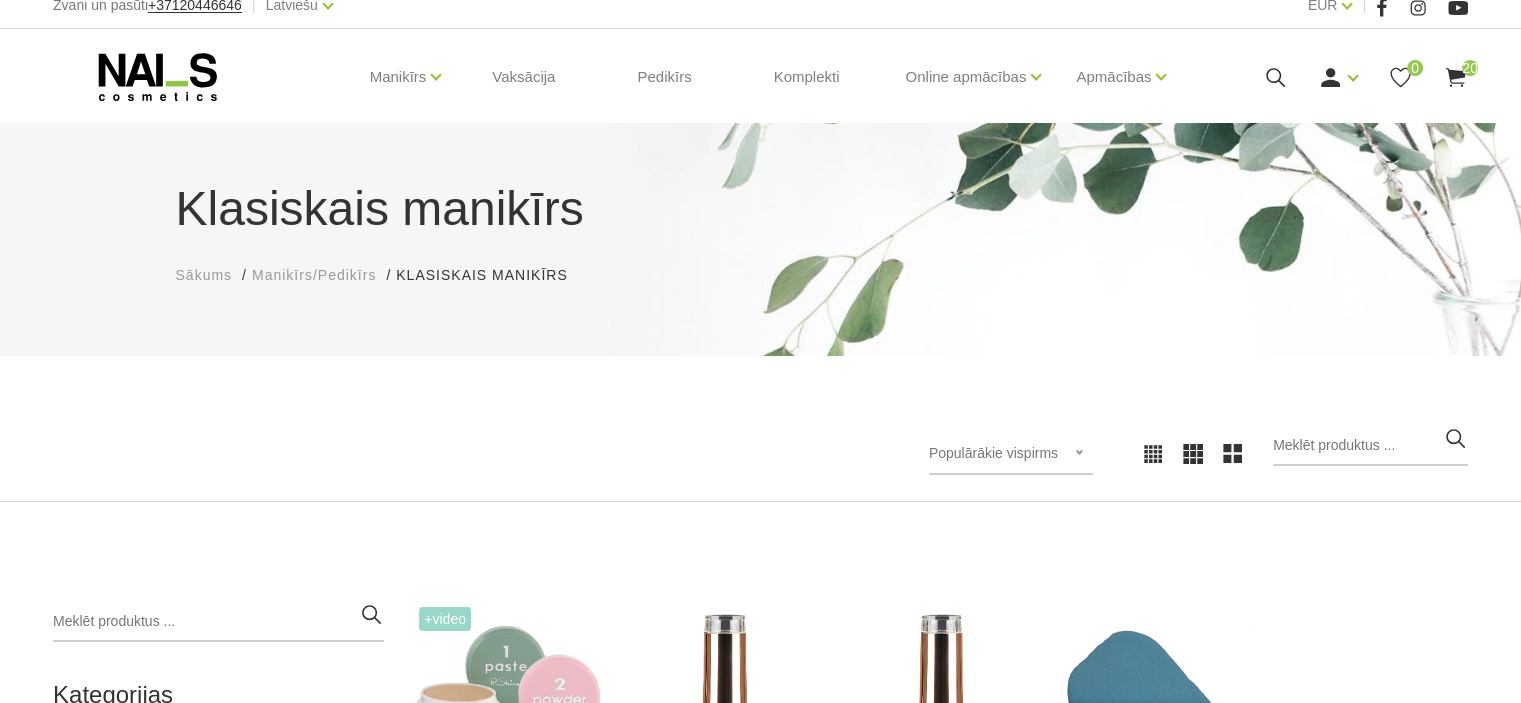 scroll, scrollTop: 0, scrollLeft: 0, axis: both 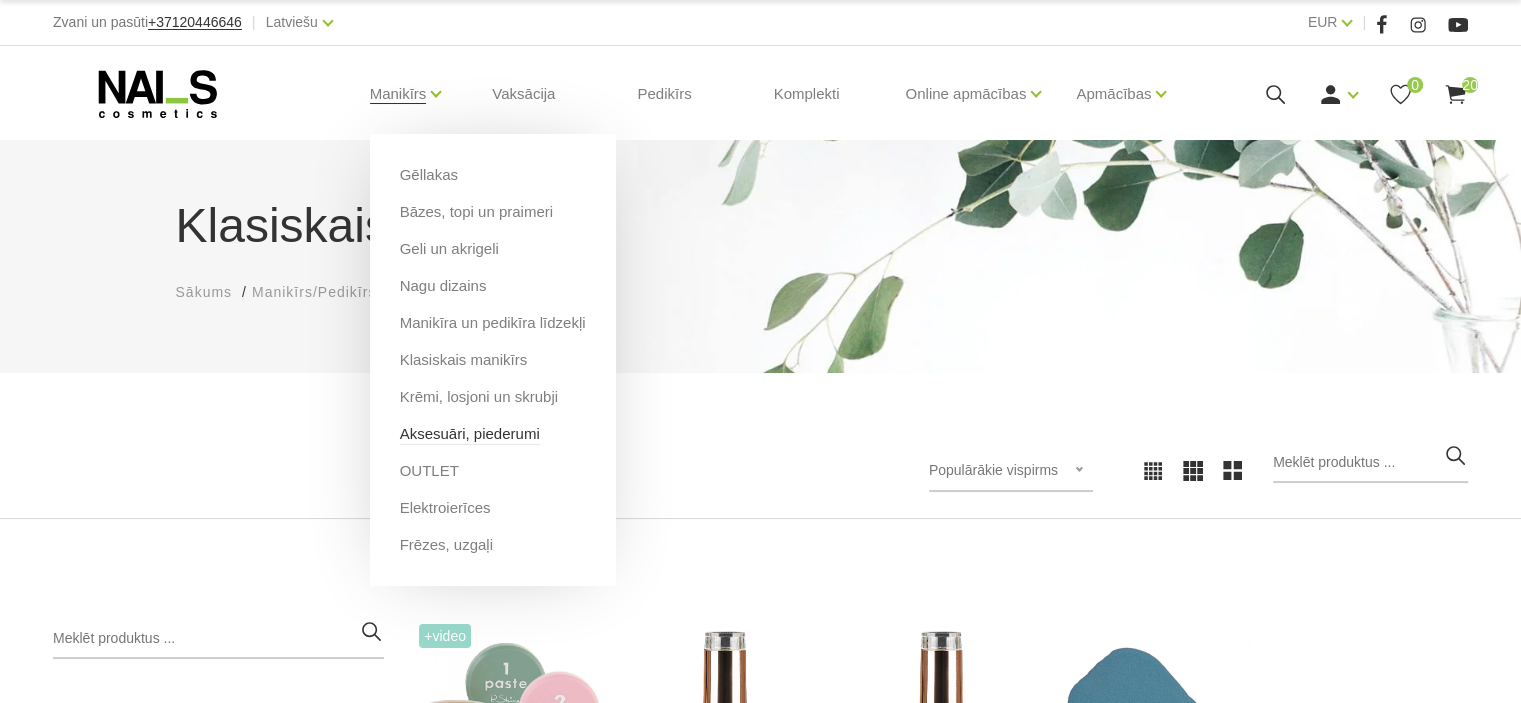 click on "Aksesuāri, piederumi" at bounding box center (470, 434) 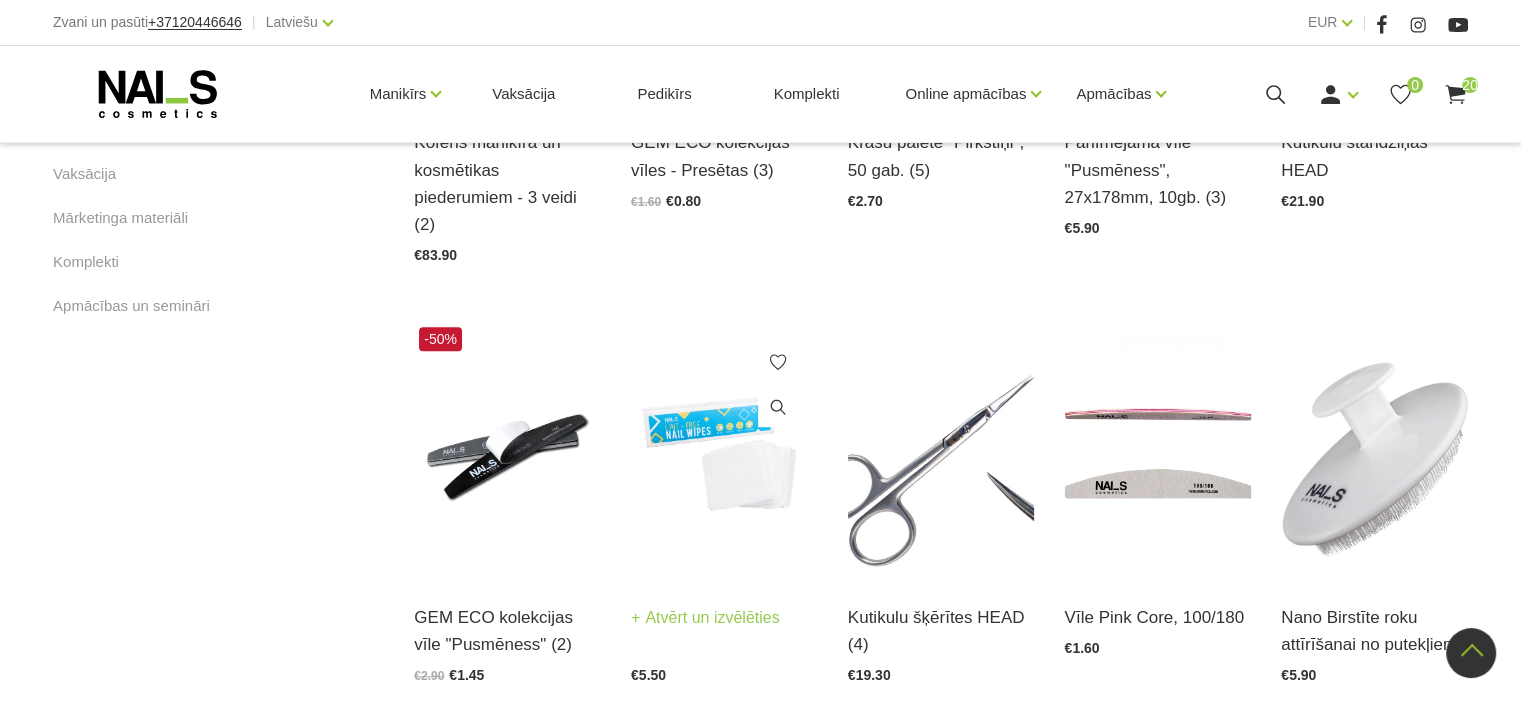 scroll, scrollTop: 1341, scrollLeft: 0, axis: vertical 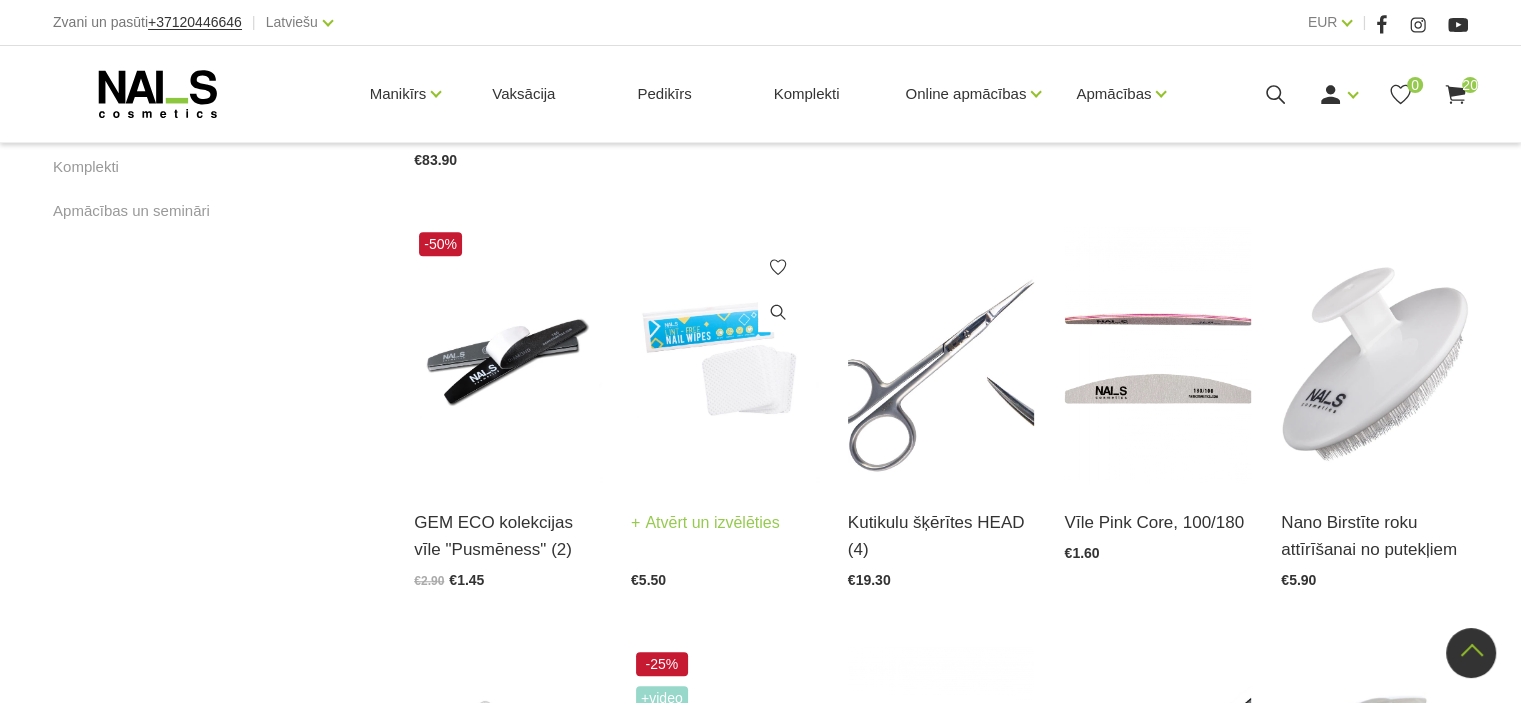 click on "Pūku neatstājošas vates, 500gab." at bounding box center [724, 536] 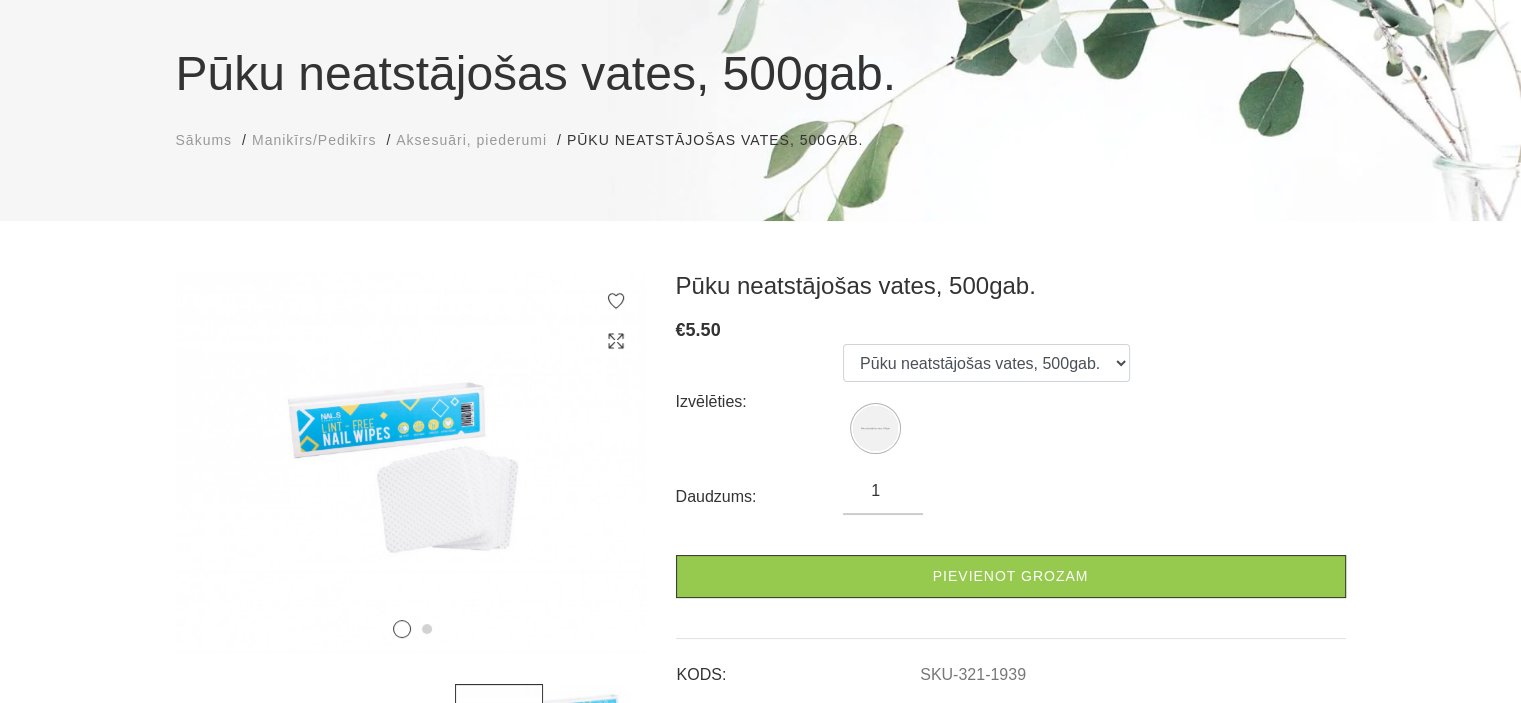 scroll, scrollTop: 188, scrollLeft: 0, axis: vertical 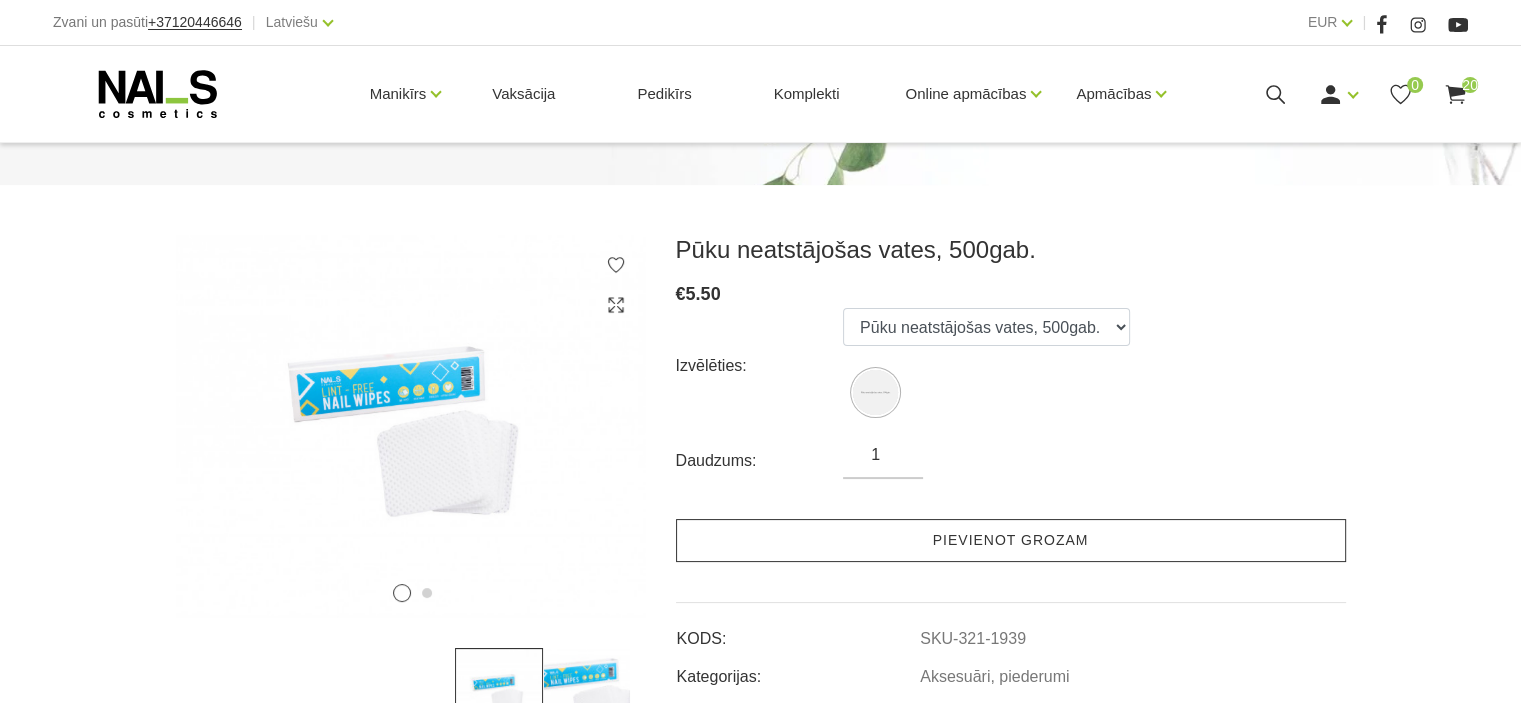 click on "Pievienot grozam" at bounding box center (1011, 540) 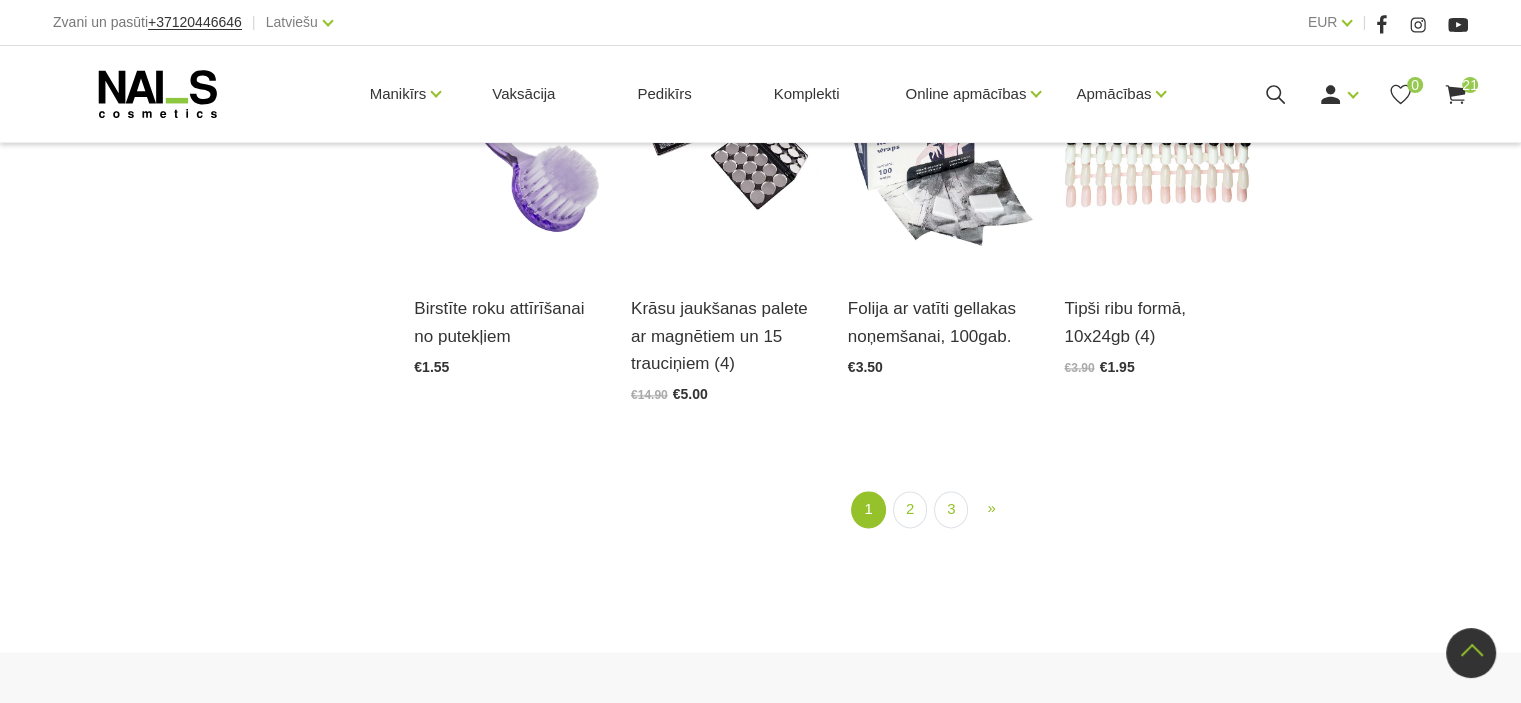 scroll, scrollTop: 2426, scrollLeft: 0, axis: vertical 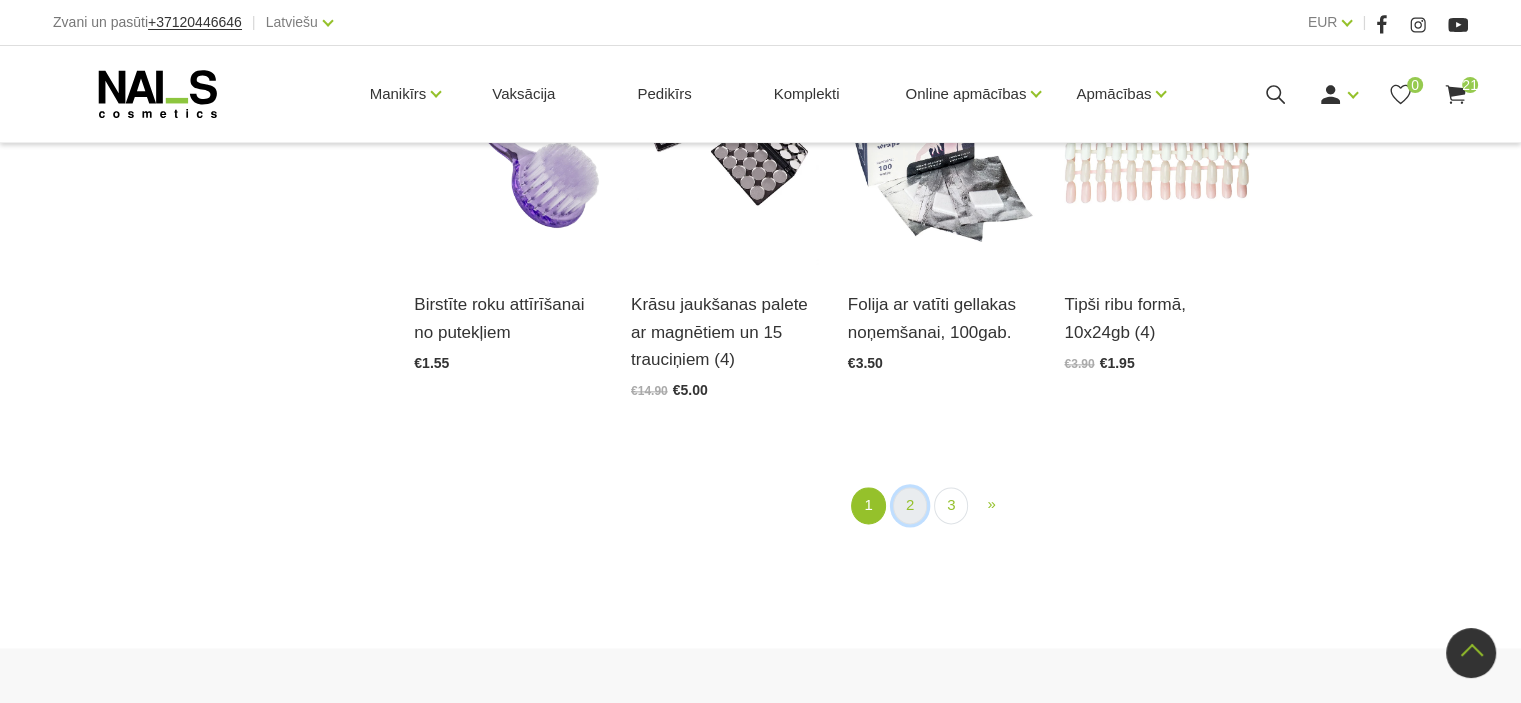 click on "2" at bounding box center (910, 505) 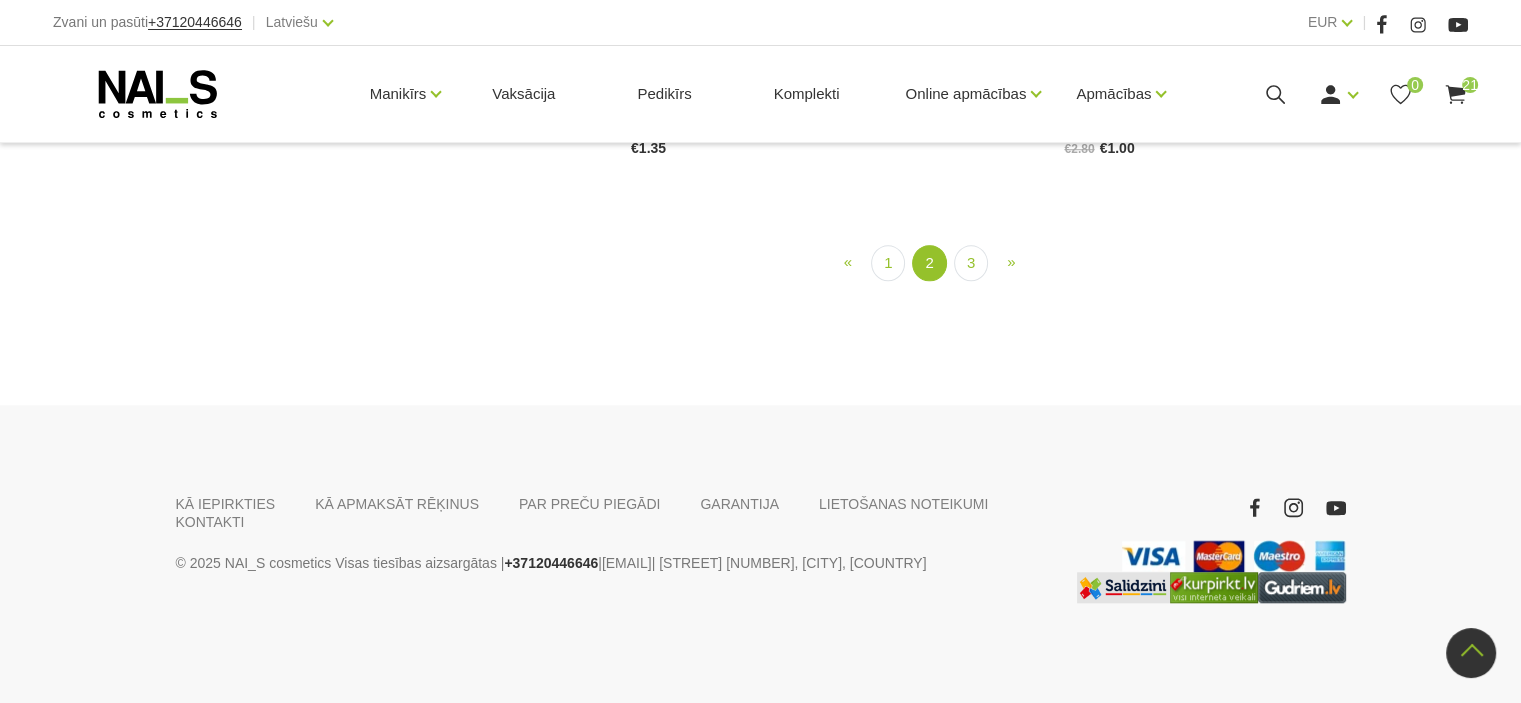 scroll, scrollTop: 1823, scrollLeft: 0, axis: vertical 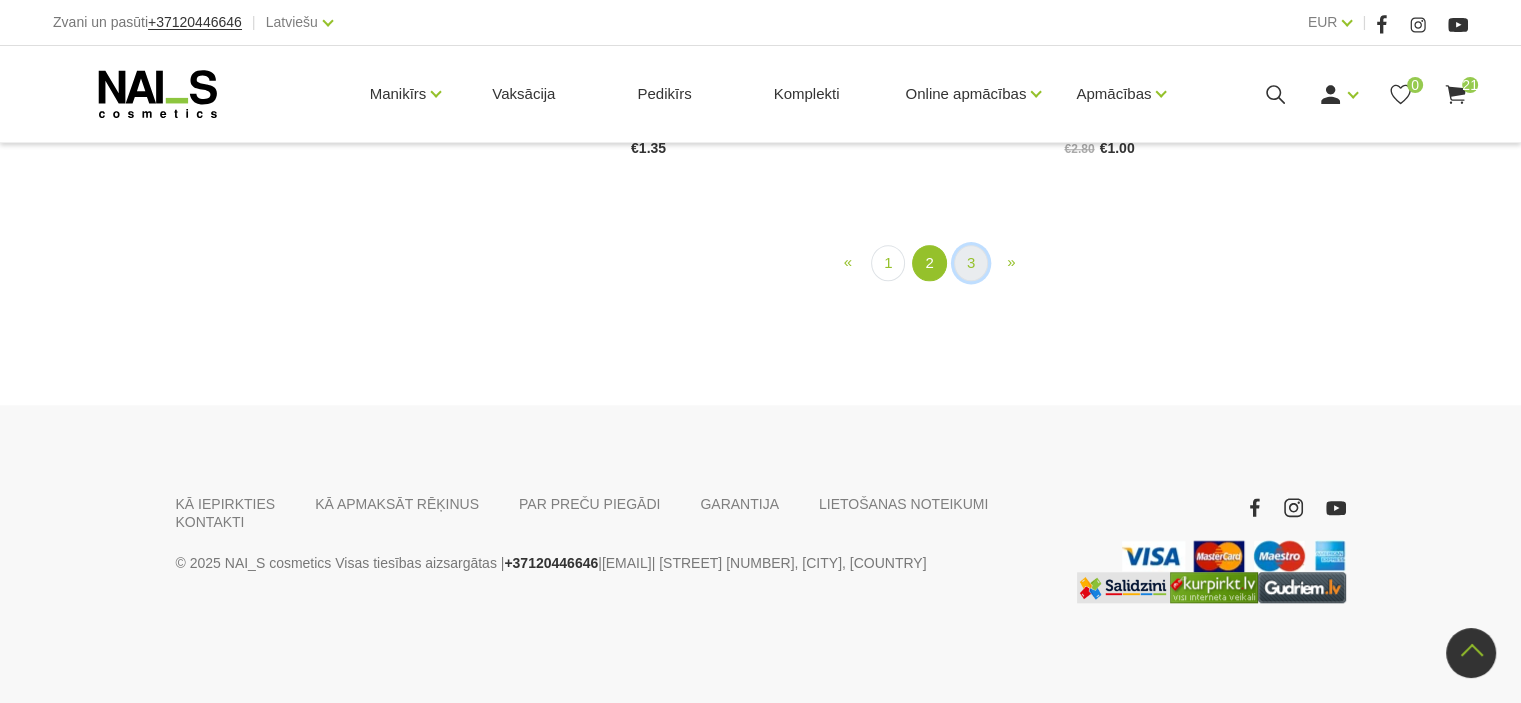 click on "3" at bounding box center [971, 263] 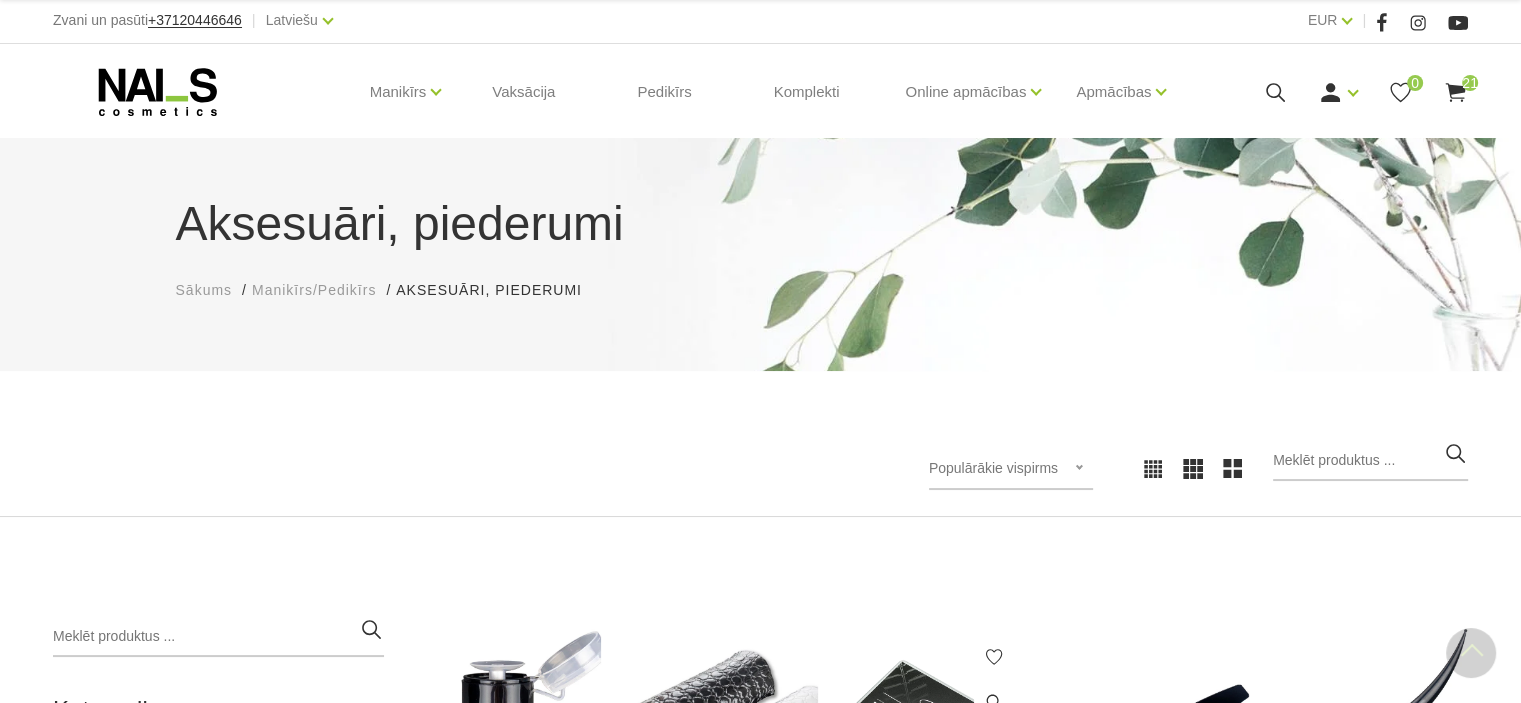 scroll, scrollTop: 0, scrollLeft: 0, axis: both 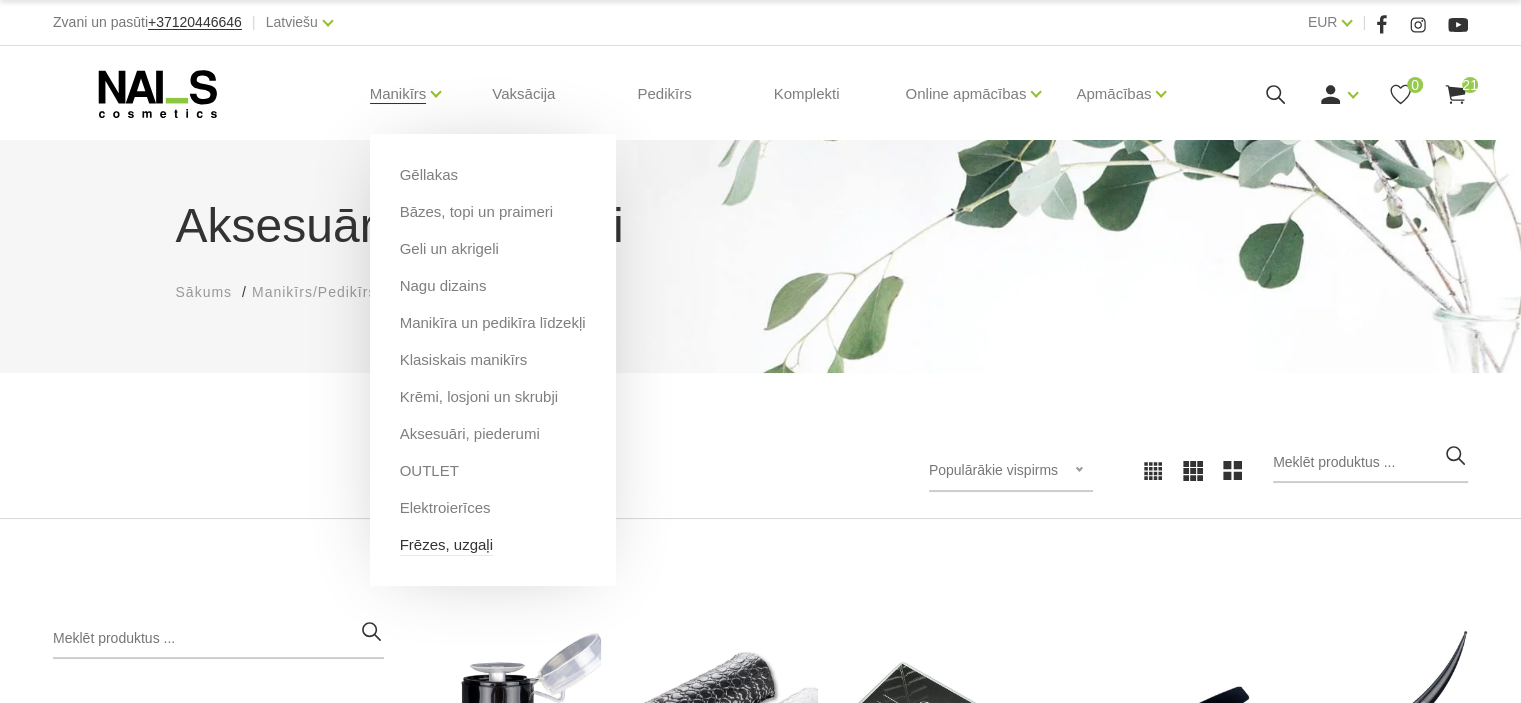 click on "Frēzes, uzgaļi" at bounding box center (446, 545) 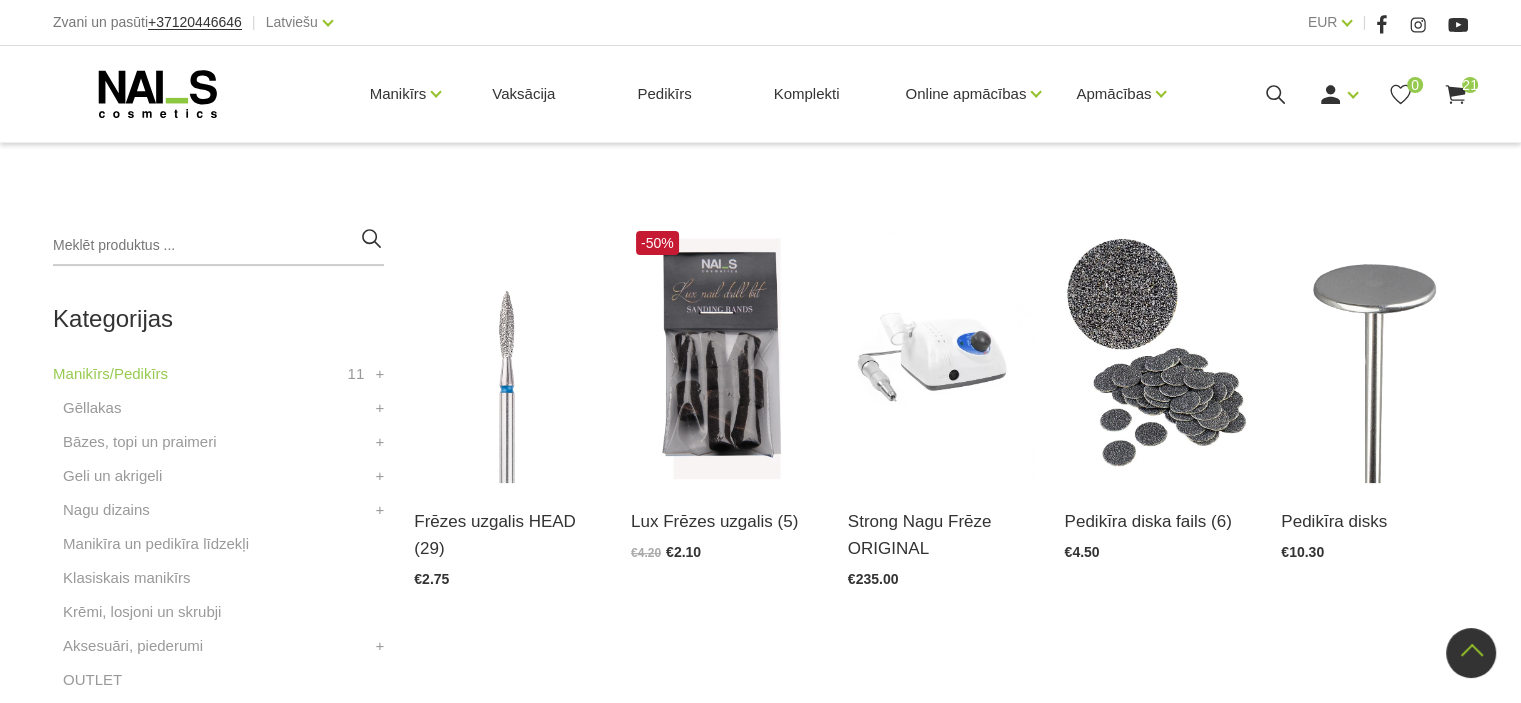 scroll, scrollTop: 368, scrollLeft: 0, axis: vertical 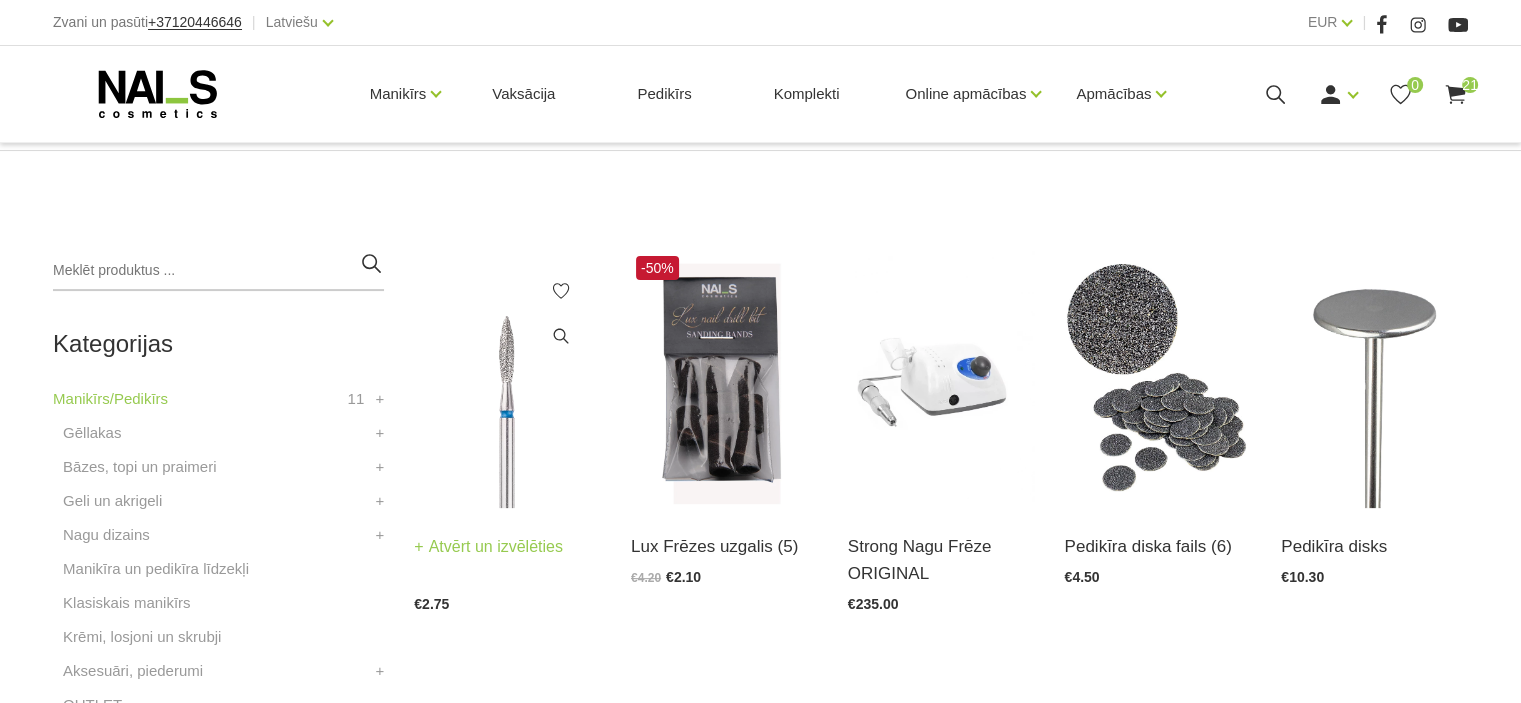 click at bounding box center [507, 379] 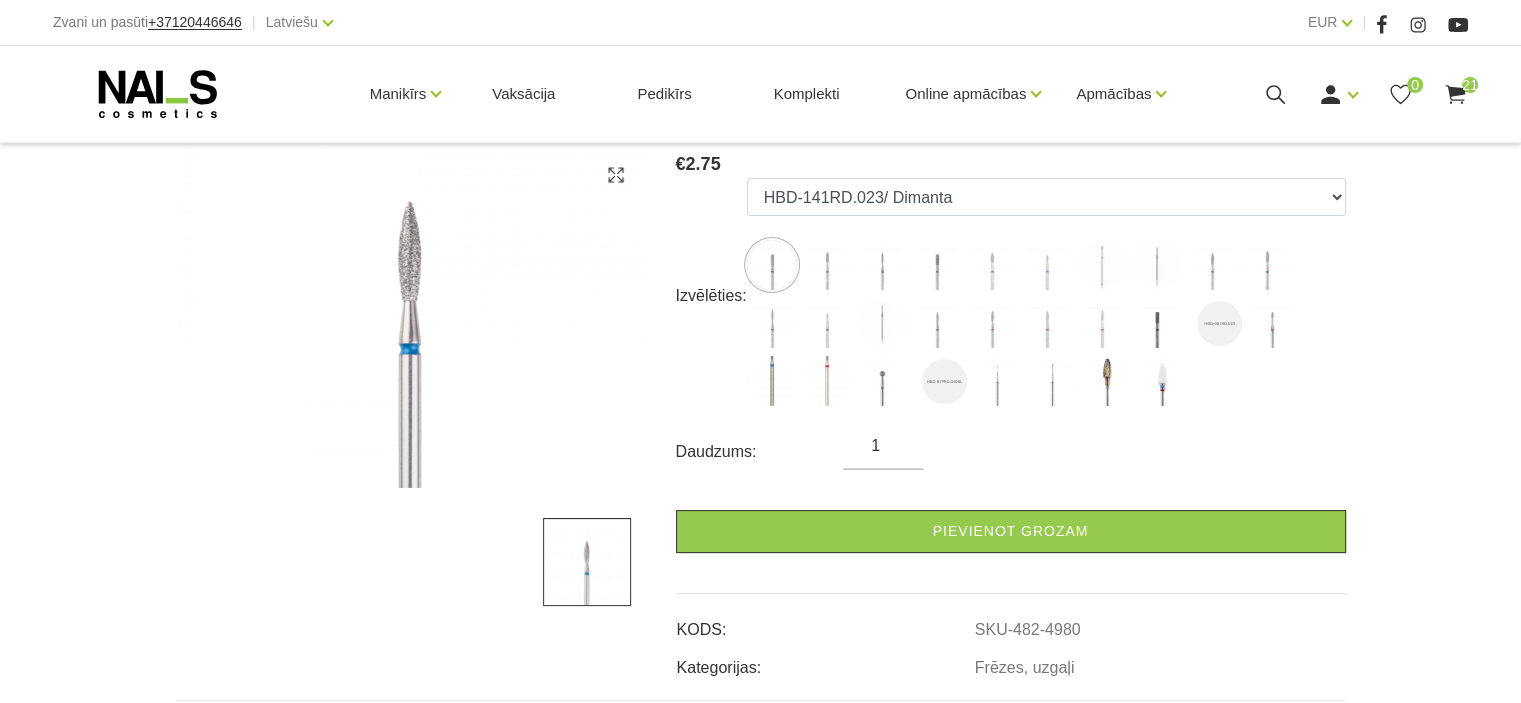 scroll, scrollTop: 334, scrollLeft: 0, axis: vertical 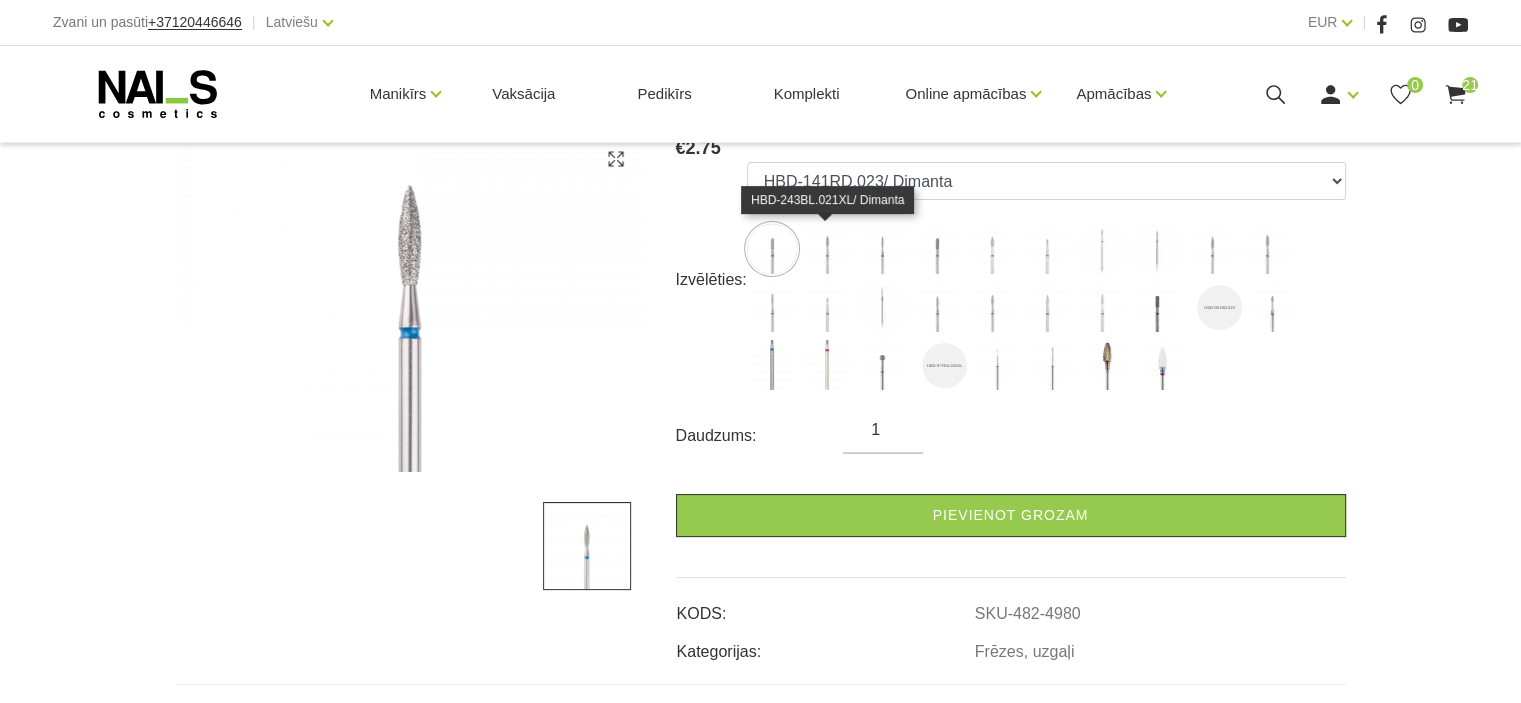 click at bounding box center (827, 249) 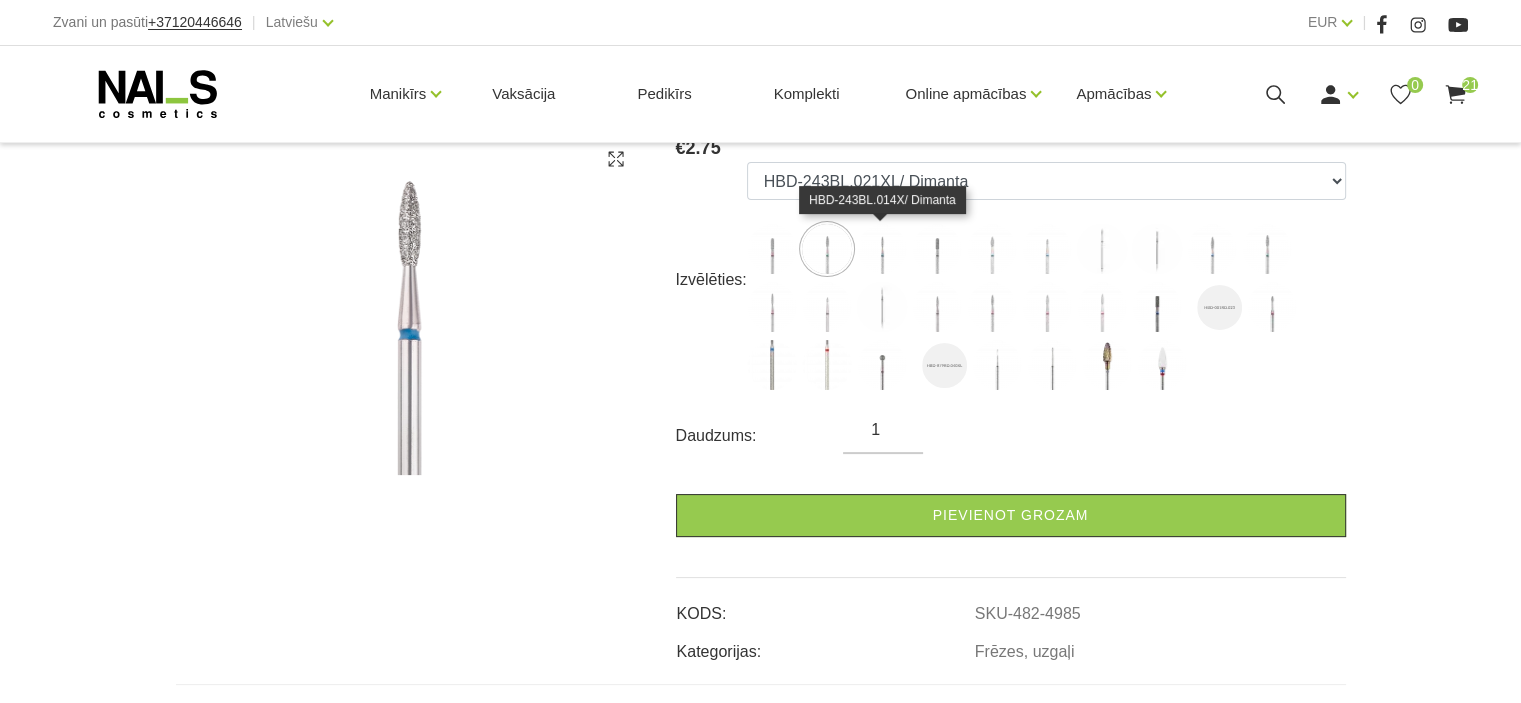 click at bounding box center (882, 249) 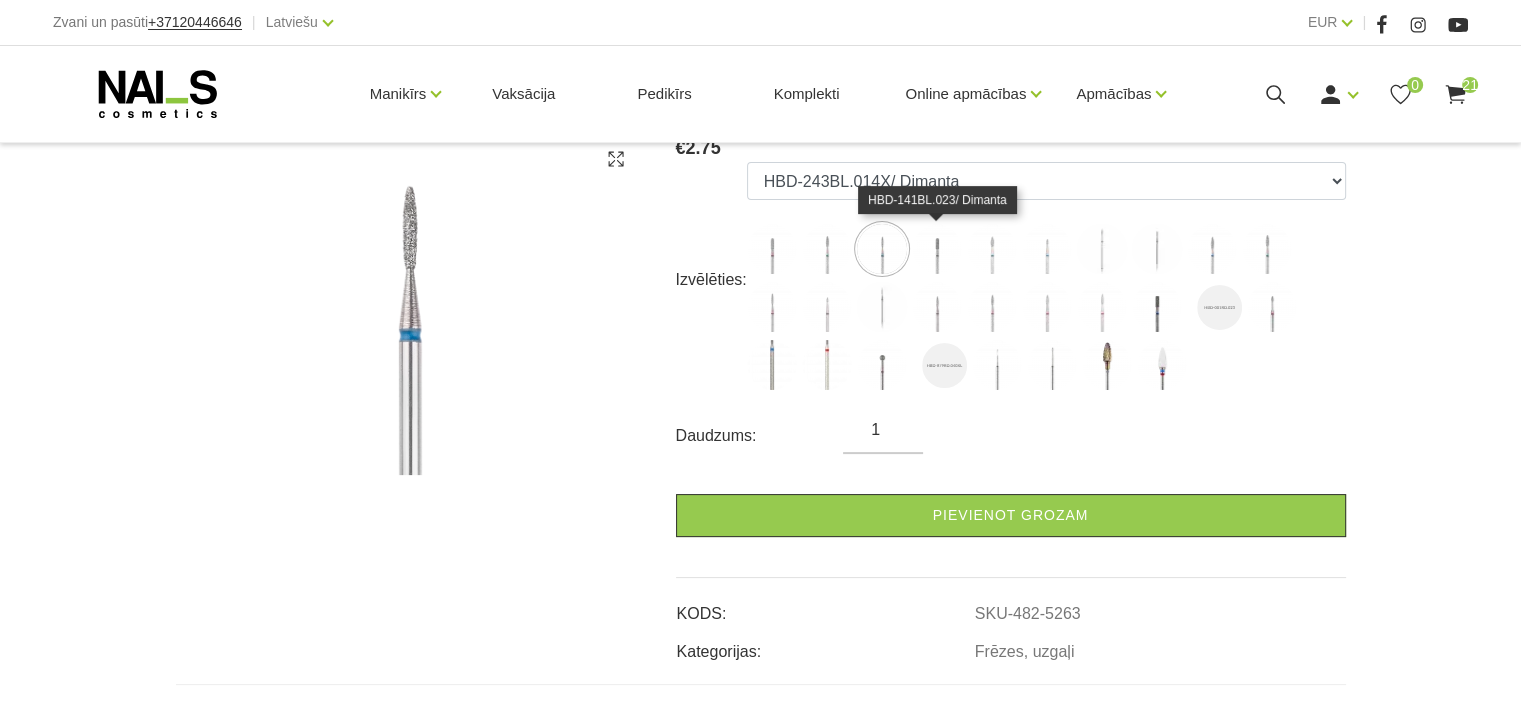 click at bounding box center (937, 249) 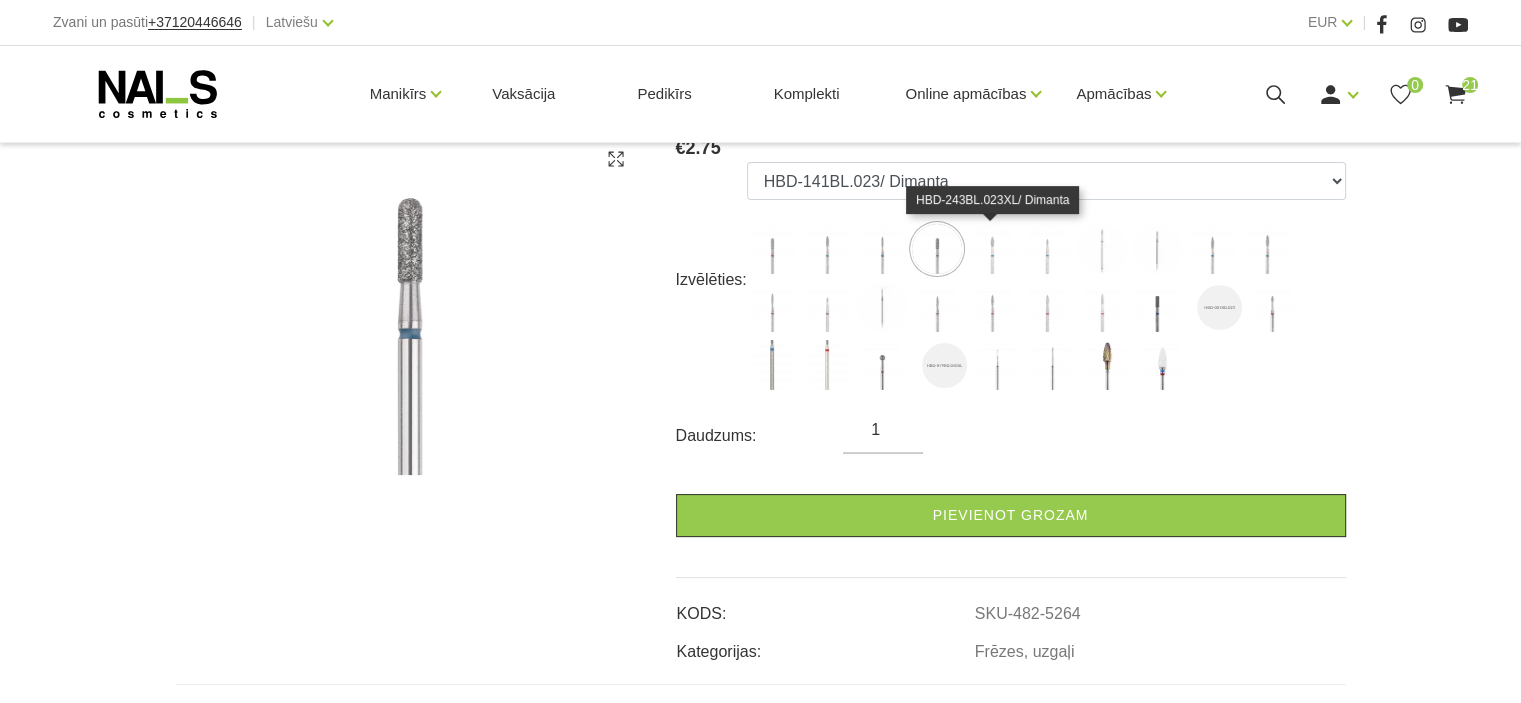 click at bounding box center (992, 249) 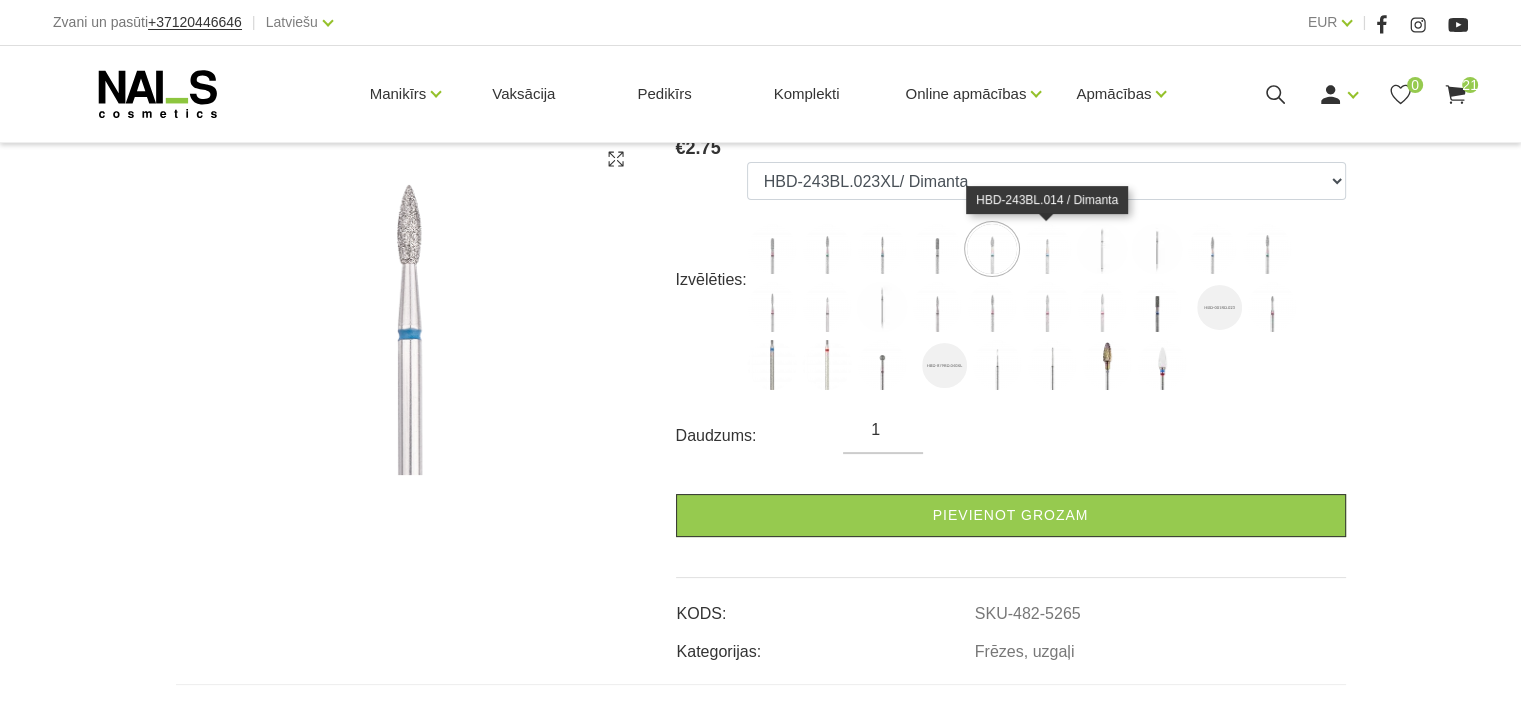 click at bounding box center (1047, 249) 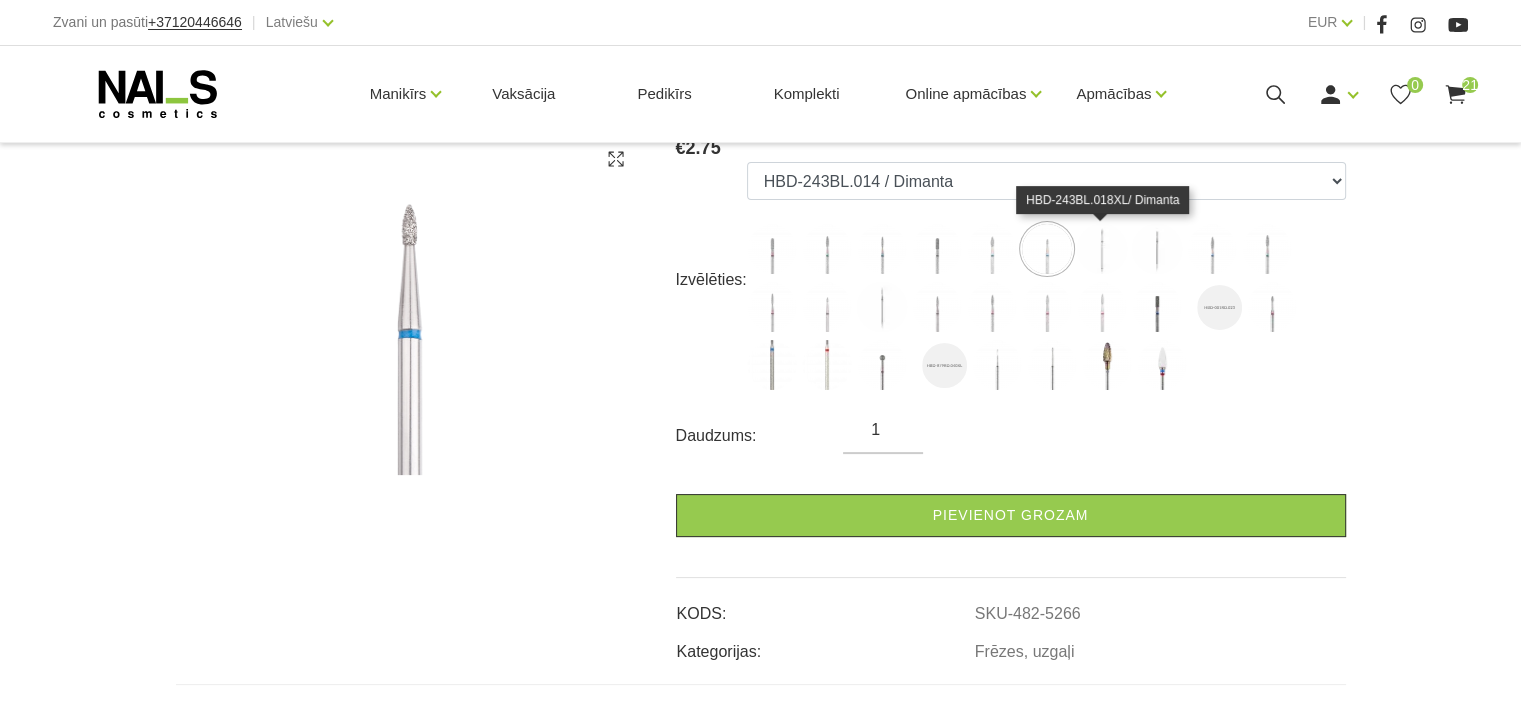 click at bounding box center (1102, 249) 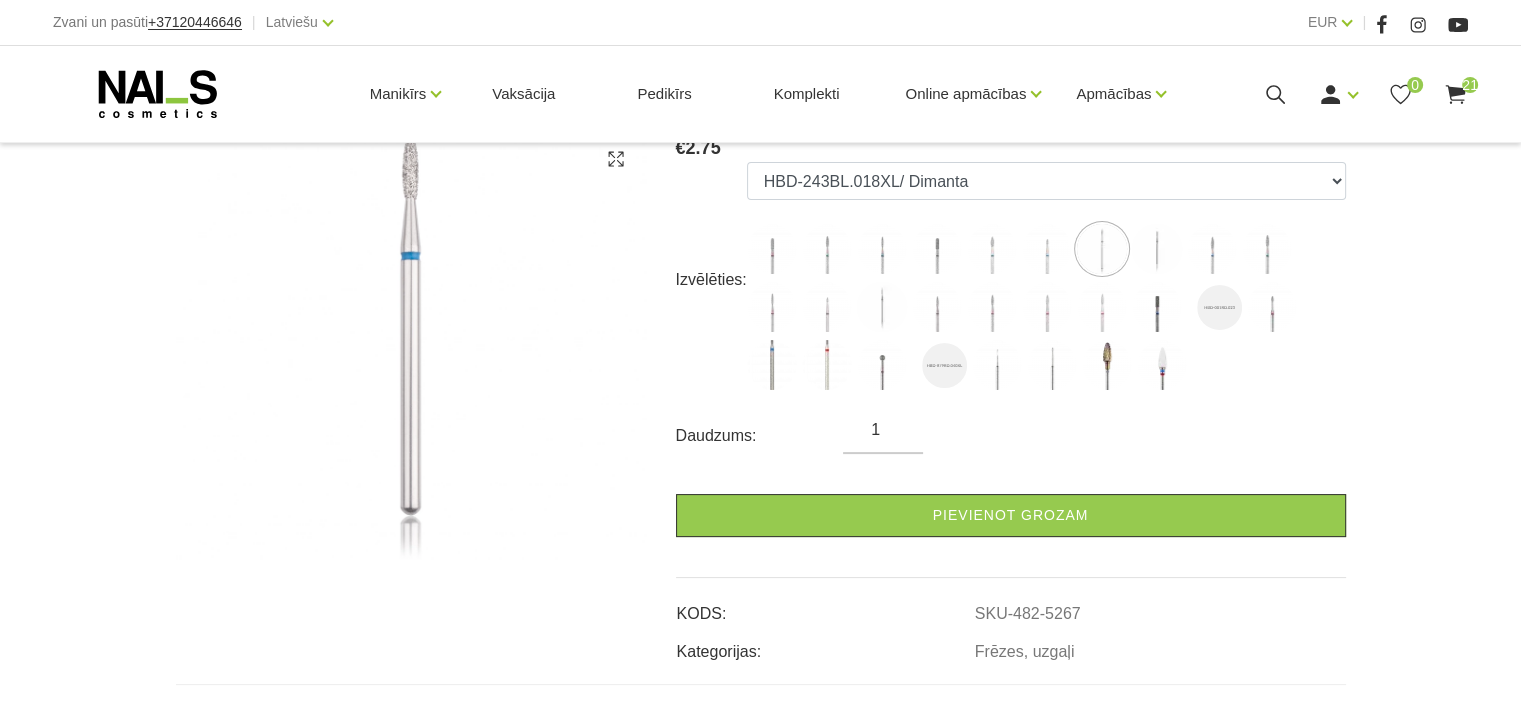 click on "HBD-141RD.023/ Dimanta HBD-243BL.021XL/ Dimanta HBD-243BL.014X/ Dimanta HBD-141BL.023/ Dimanta HBD-243BL.023XL/ Dimanta HBD-243BL.014 / Dimanta HBD-243BL.018XL/ Dimanta HBD-243BL.016XL/ Dimanta HBD-243BL.023X/ Dimanta HBD-243BL.021X/ Dimanta HBD-243RD.016X/ Dimanta HBD-243RD.014/ Dimanta HBD-243RD.014X HBD-243RD.016XL/ Dimanta HBD-243RD.021XL/ Dimanta HBD-243RD.023XL/ Dimanta HBD-243RD.018XL/ Dimanta HBD-111BL.025/ Dimanta HBD-001RD.023 HBD-274RD.016 / Dimanta HBD-173BL.018/ Dimanta HBD-173RD.021/ Dimanta HBD-001RD.040/ Dimanta HBD-879RD.040XL HBST-190NC.012 HBST-189NC.012 HBRW-274BL.060/ Karbīda HBZ-274BL.RD.060/ Keramika" at bounding box center [1046, 280] 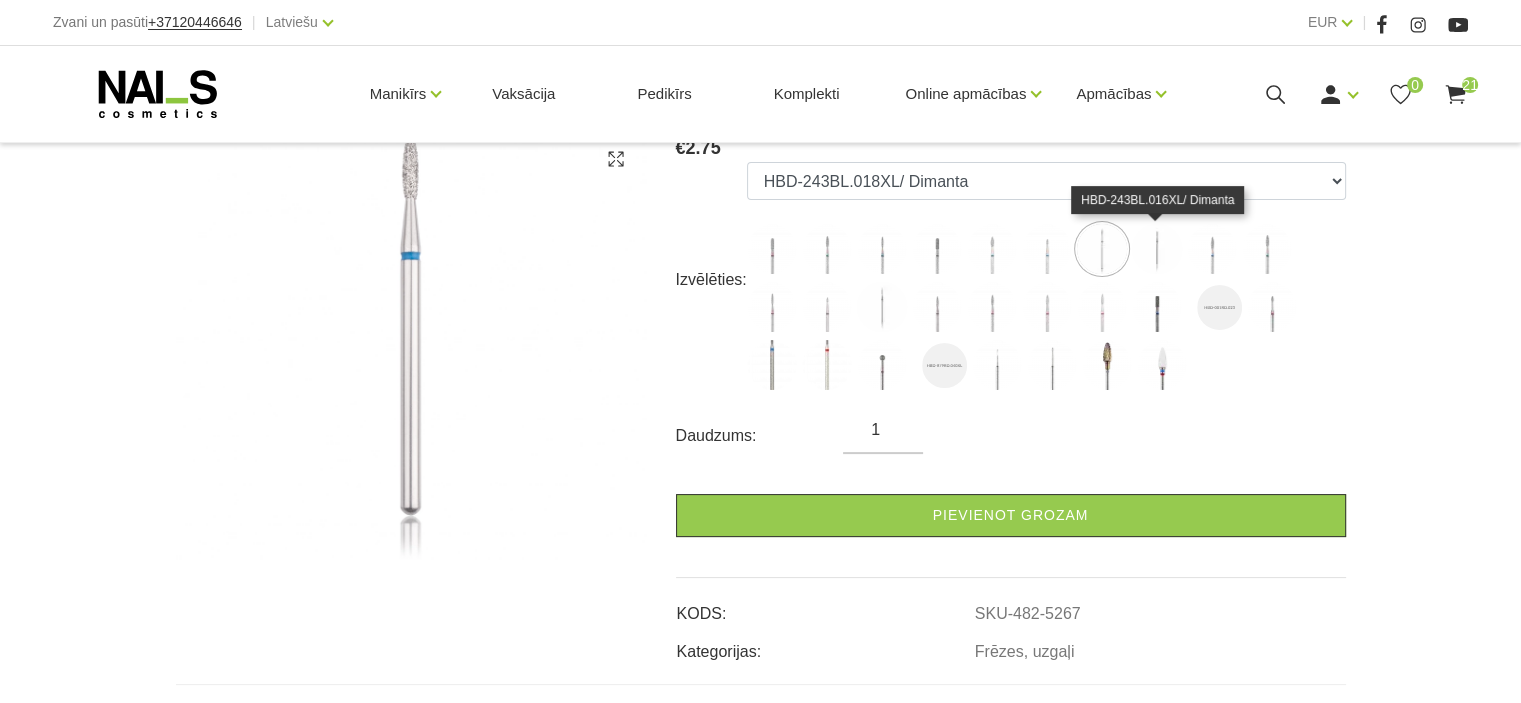 click at bounding box center [1157, 249] 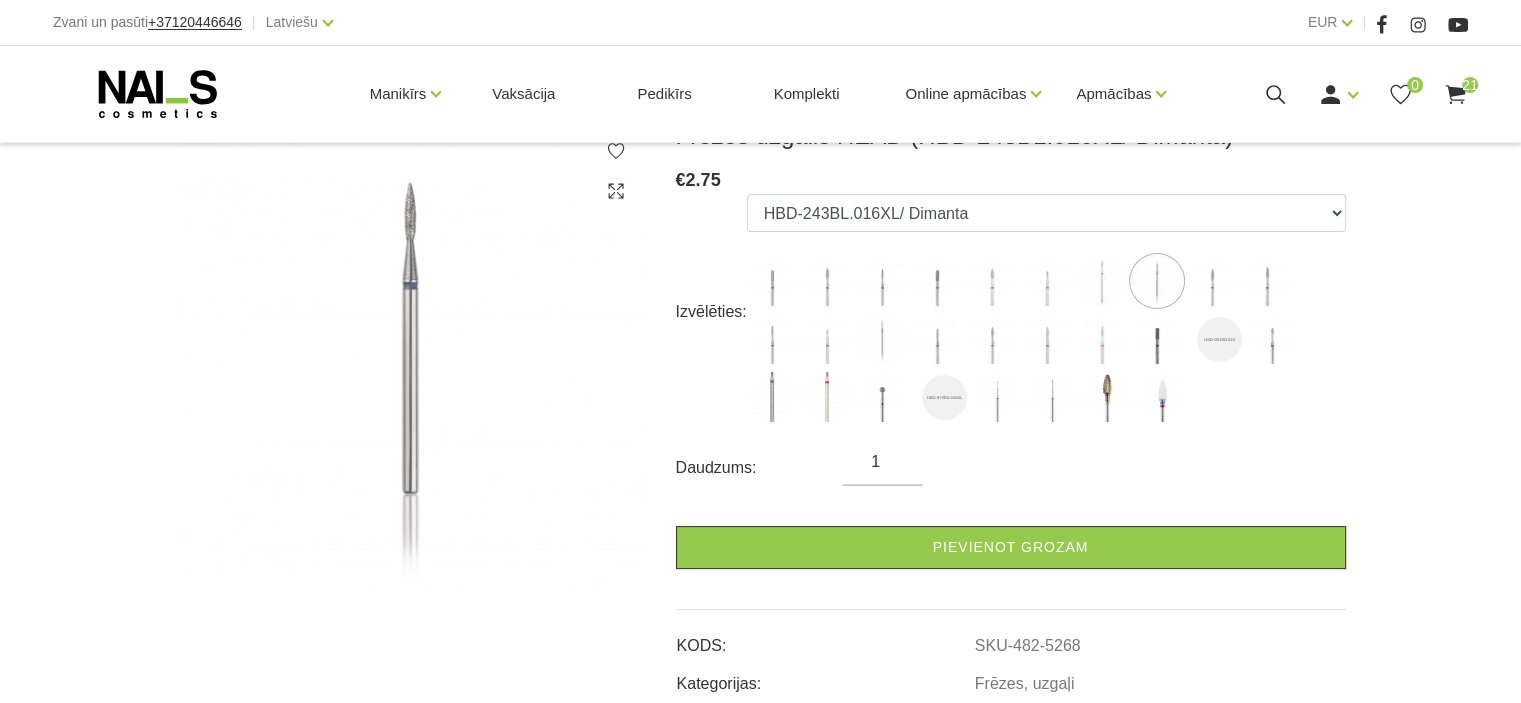 scroll, scrollTop: 280, scrollLeft: 0, axis: vertical 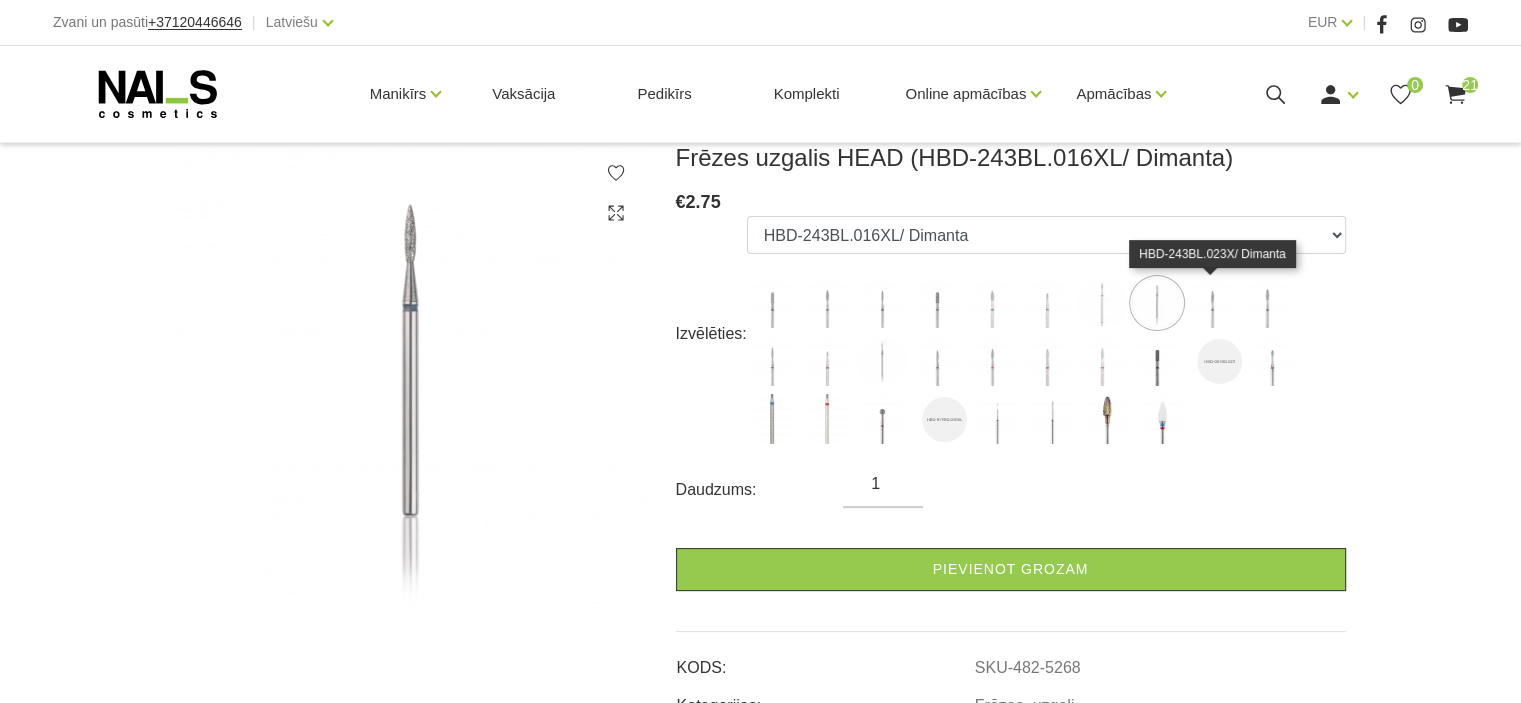 click at bounding box center [1212, 303] 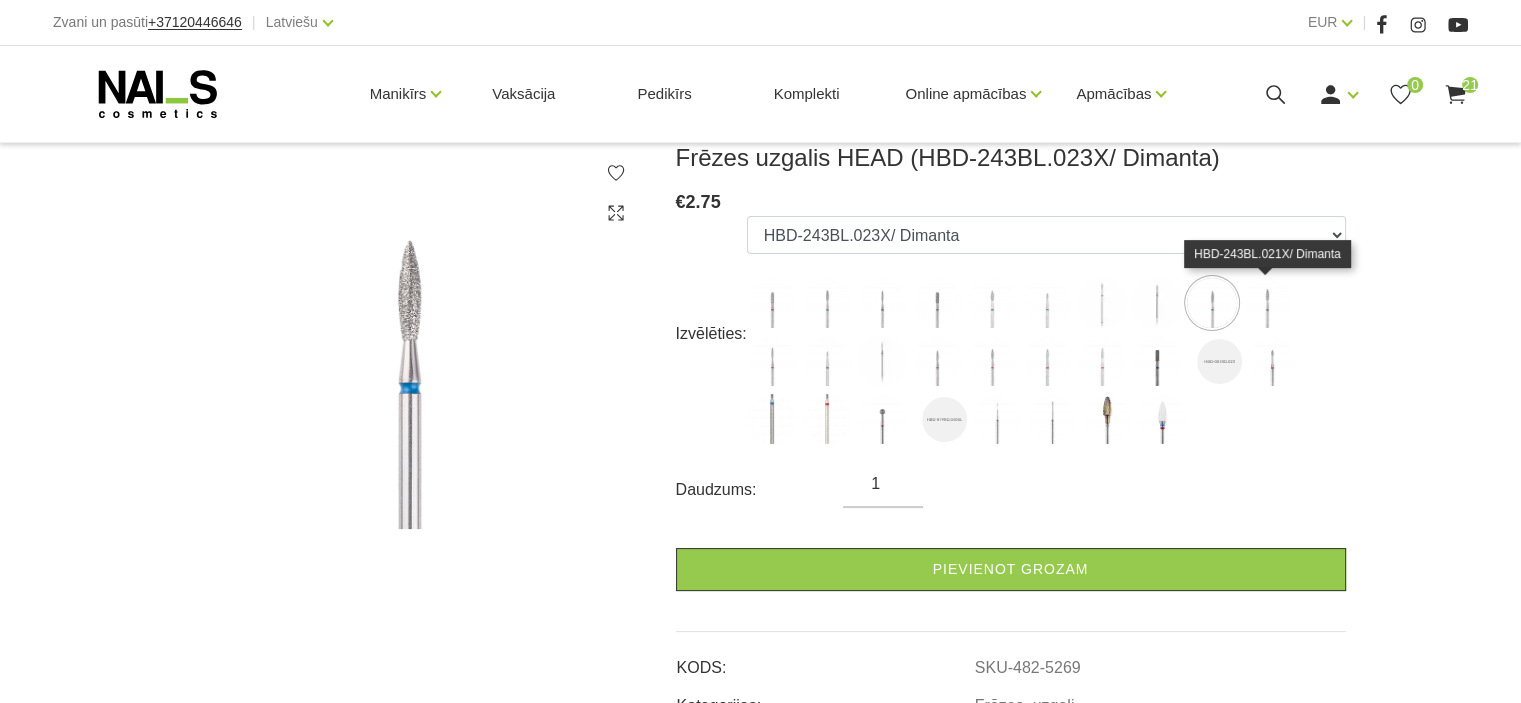 click at bounding box center [1267, 303] 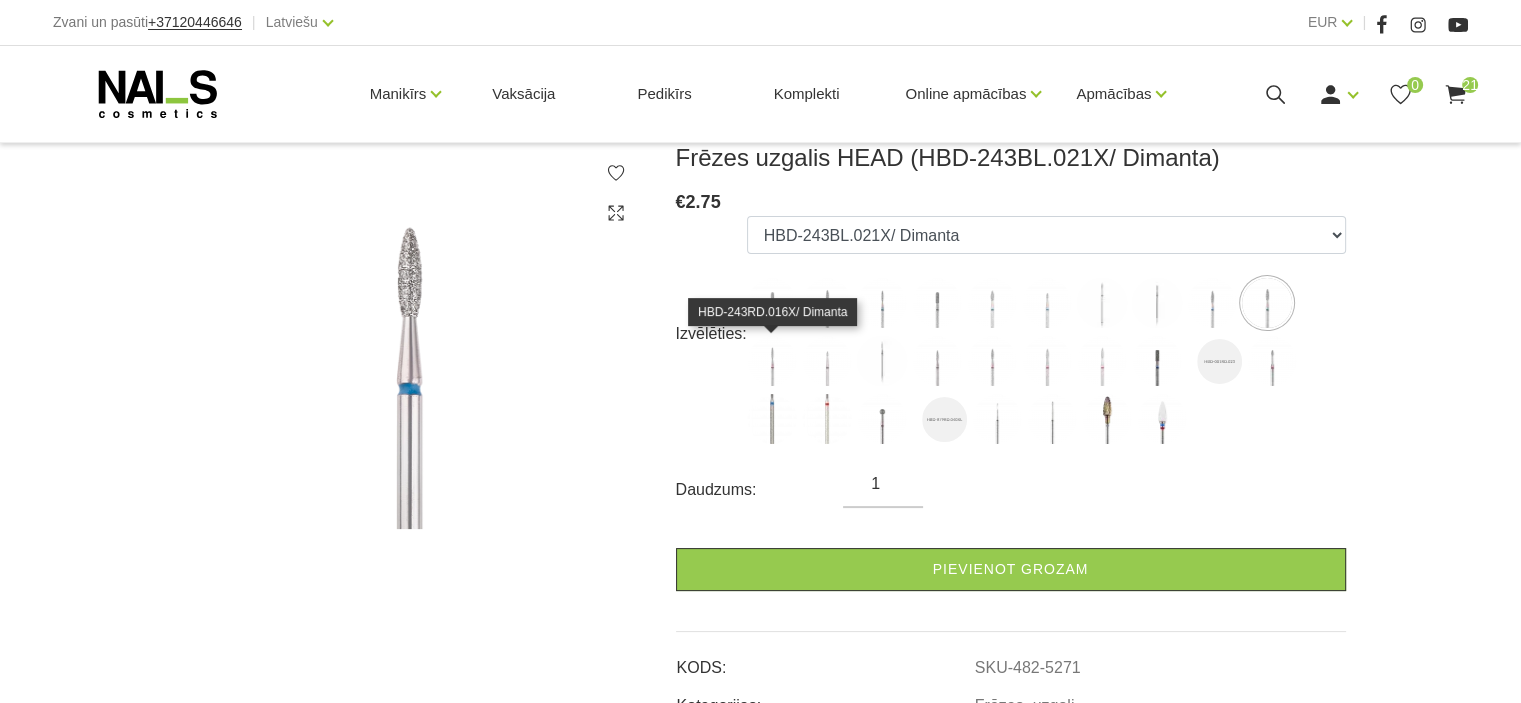 click at bounding box center [772, 361] 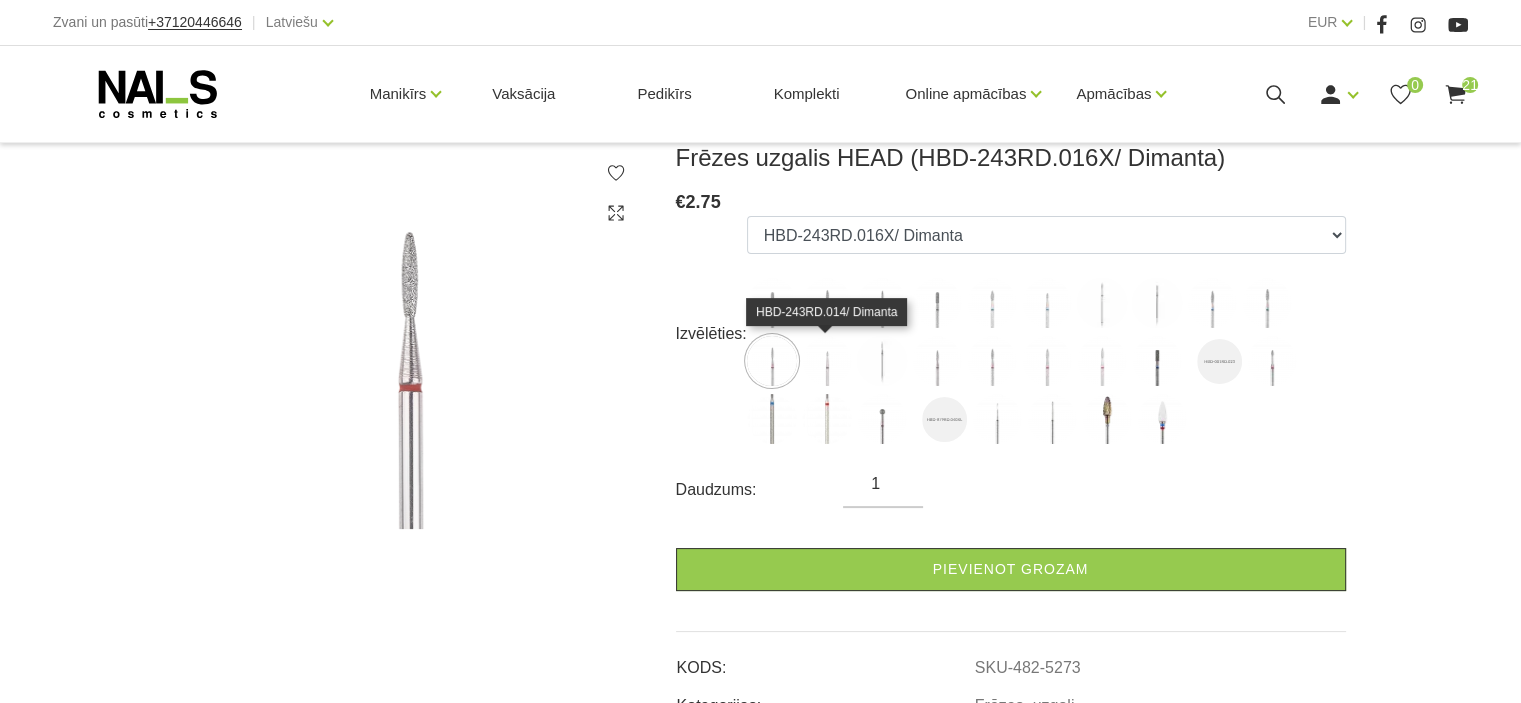 click at bounding box center [827, 361] 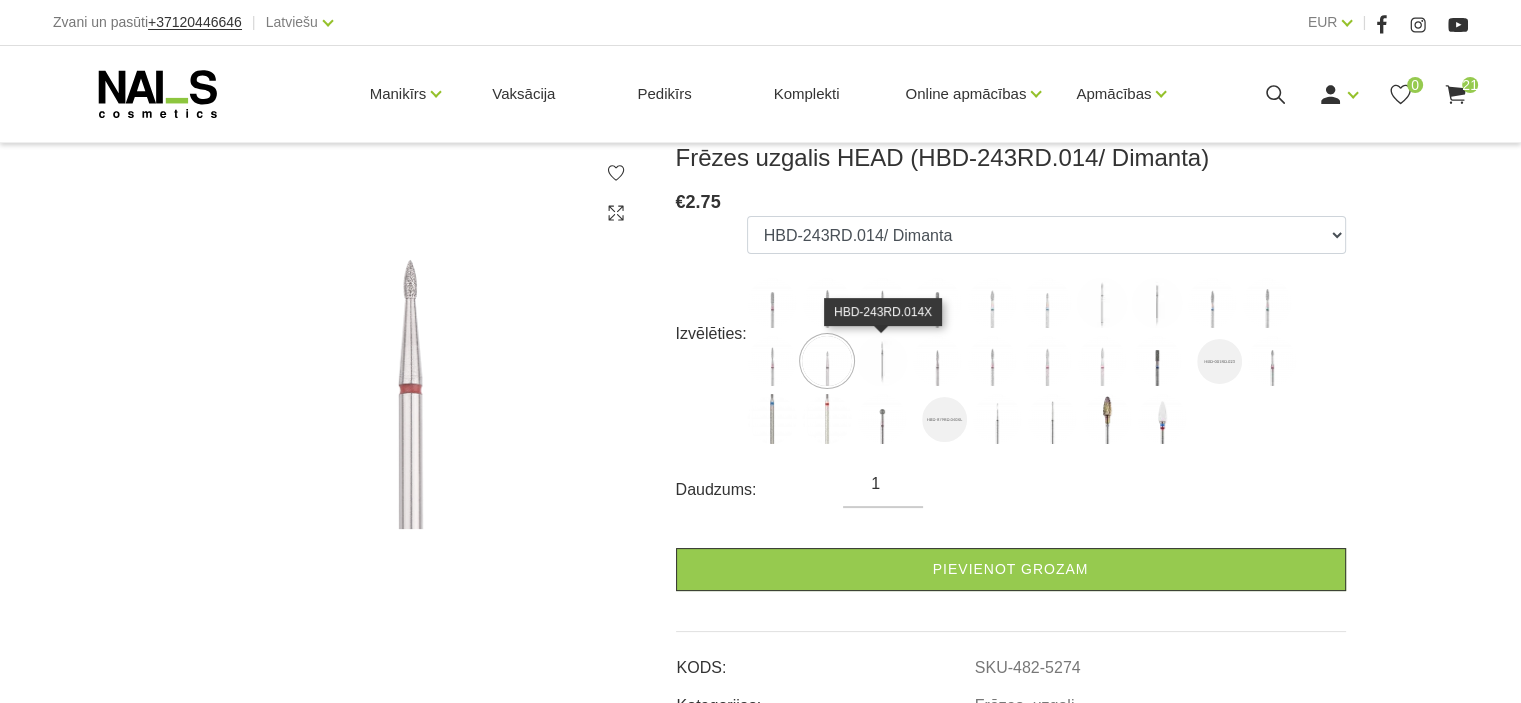 click at bounding box center (882, 361) 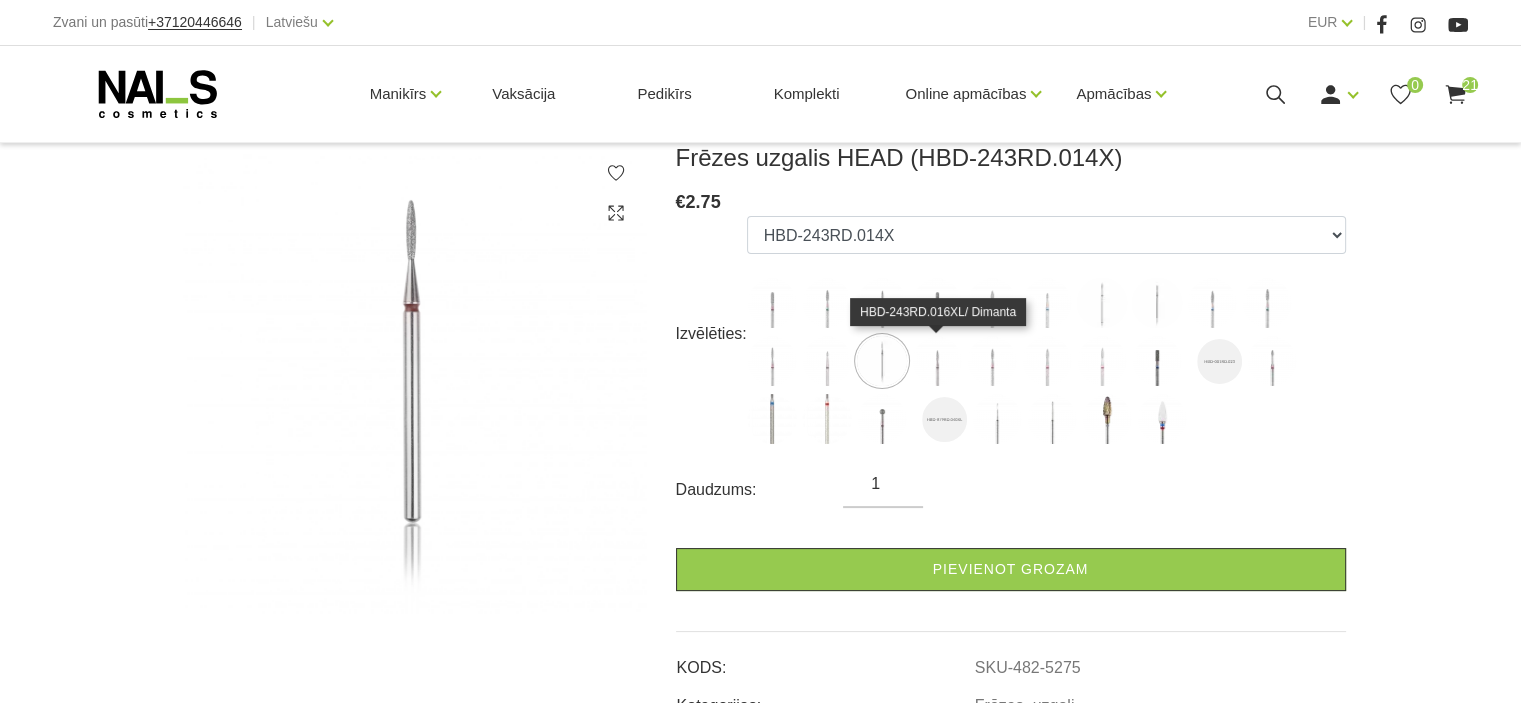 click at bounding box center [937, 361] 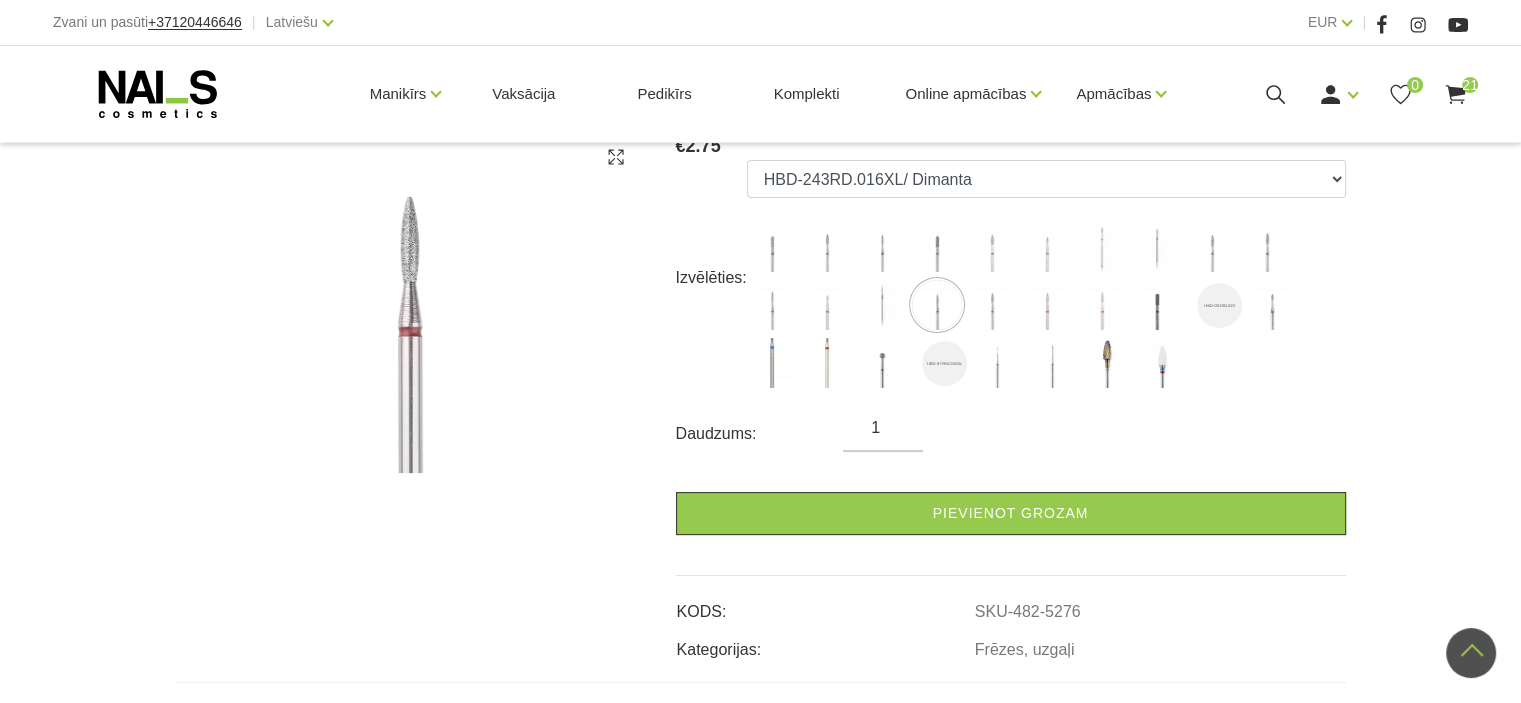 scroll, scrollTop: 289, scrollLeft: 0, axis: vertical 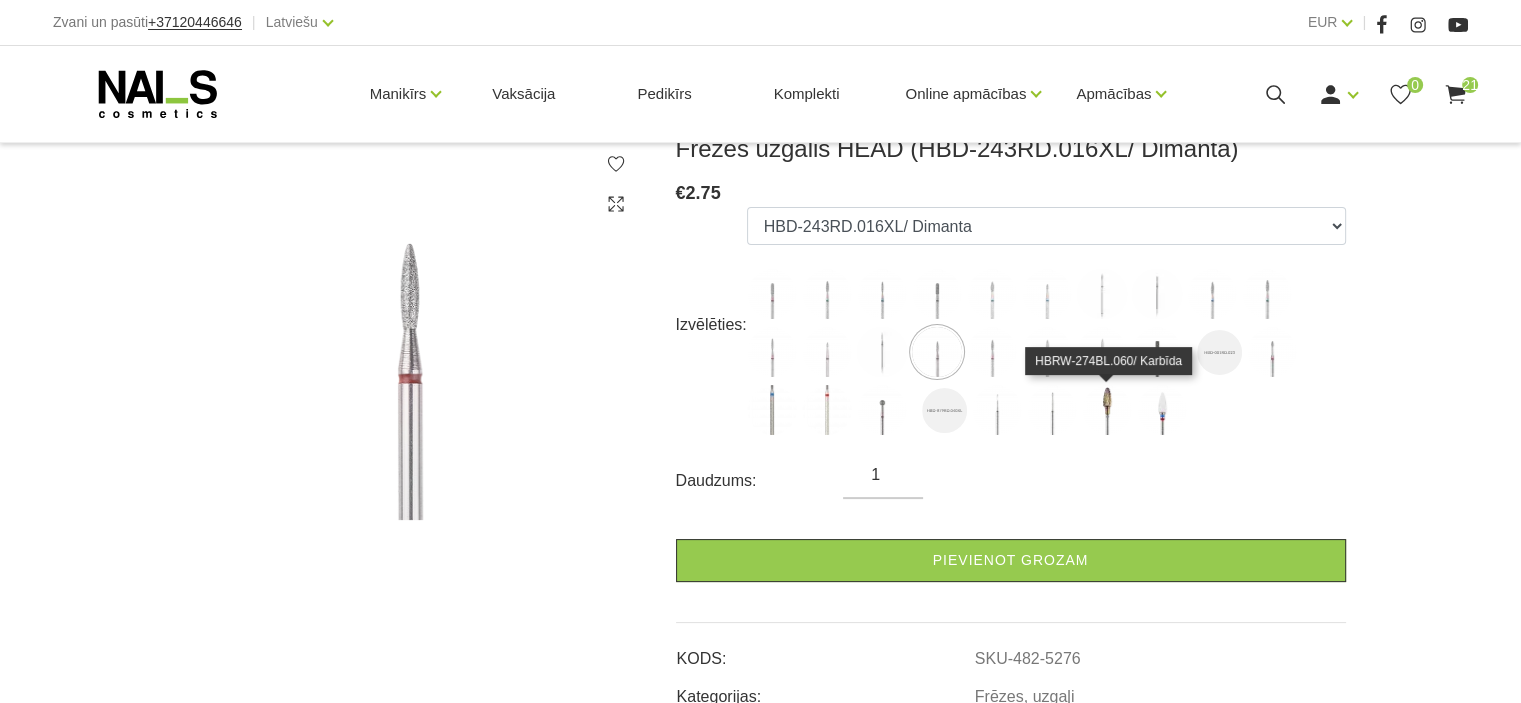 click at bounding box center [1107, 410] 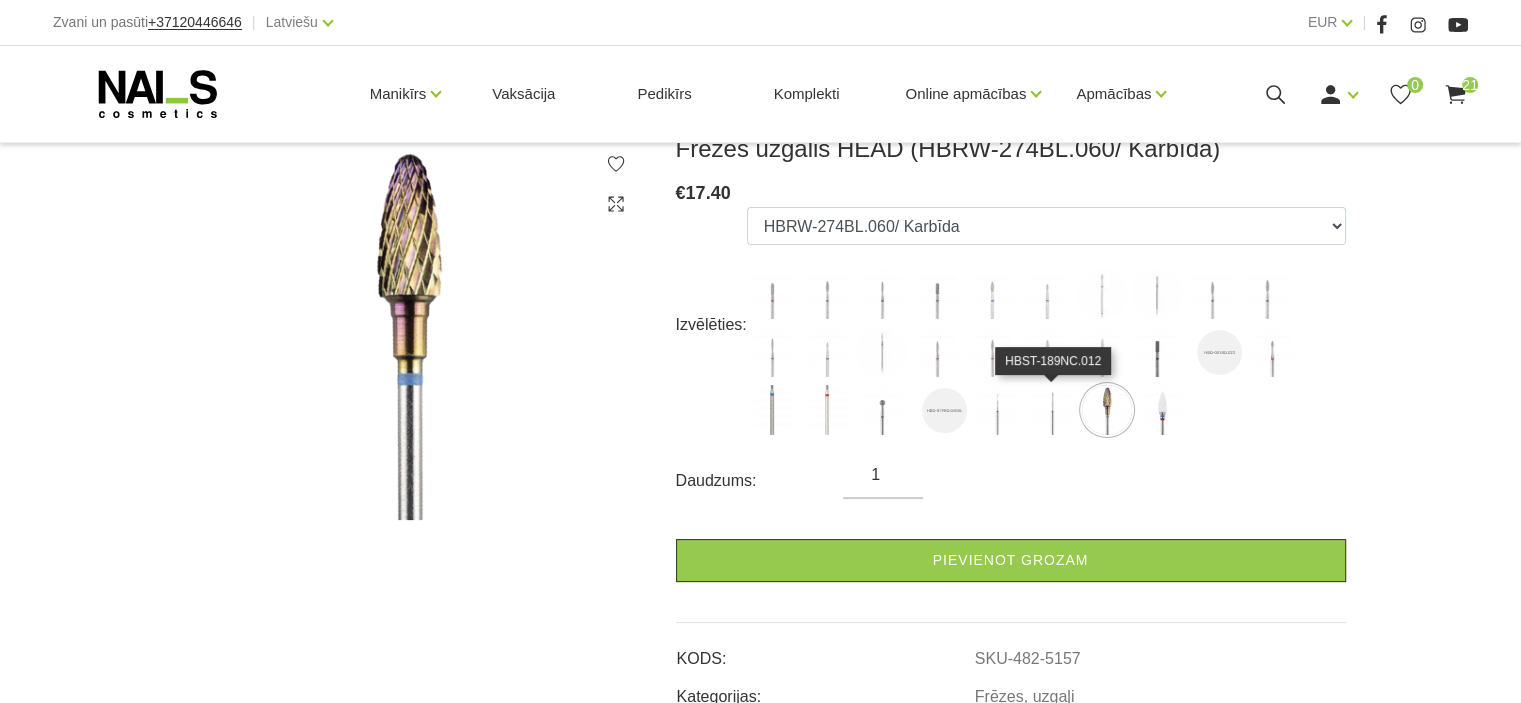 click at bounding box center (1052, 410) 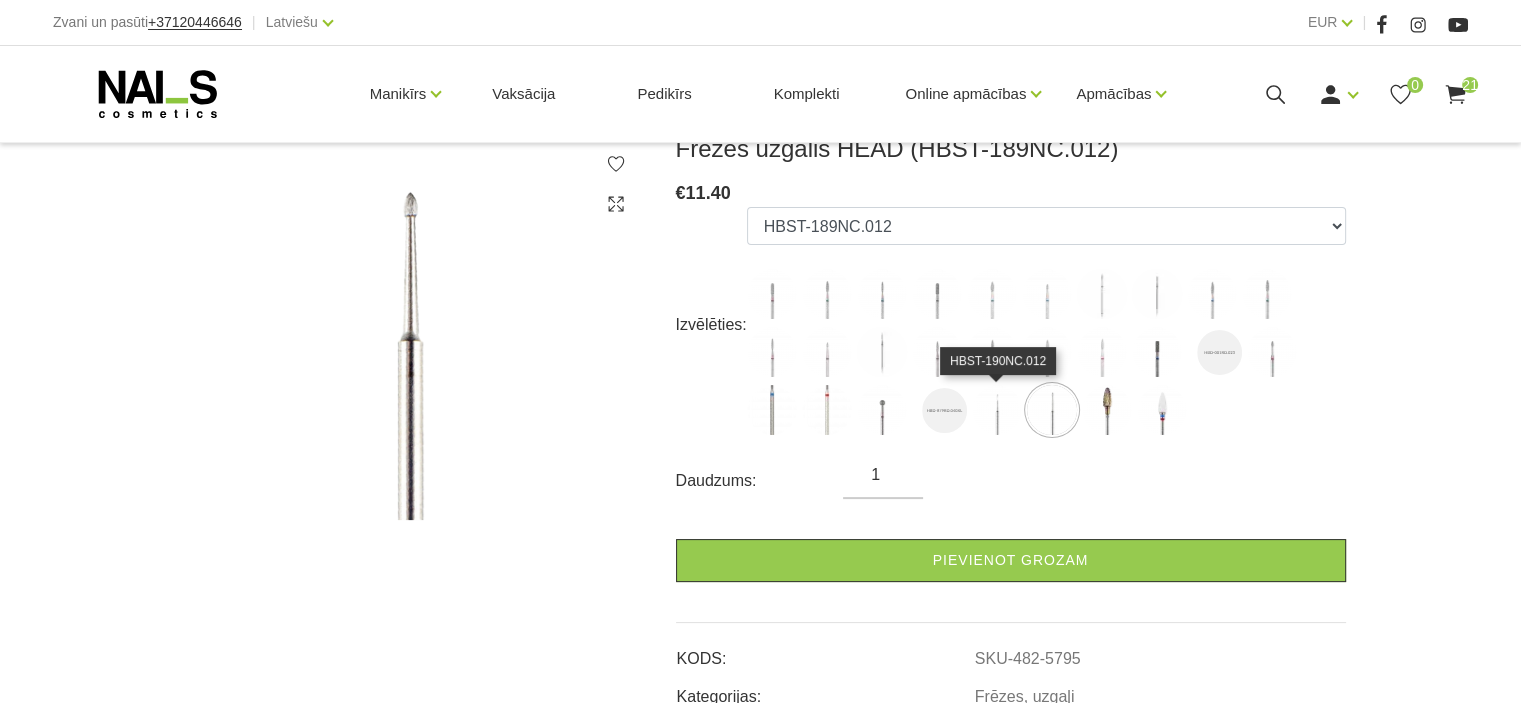 click at bounding box center (997, 410) 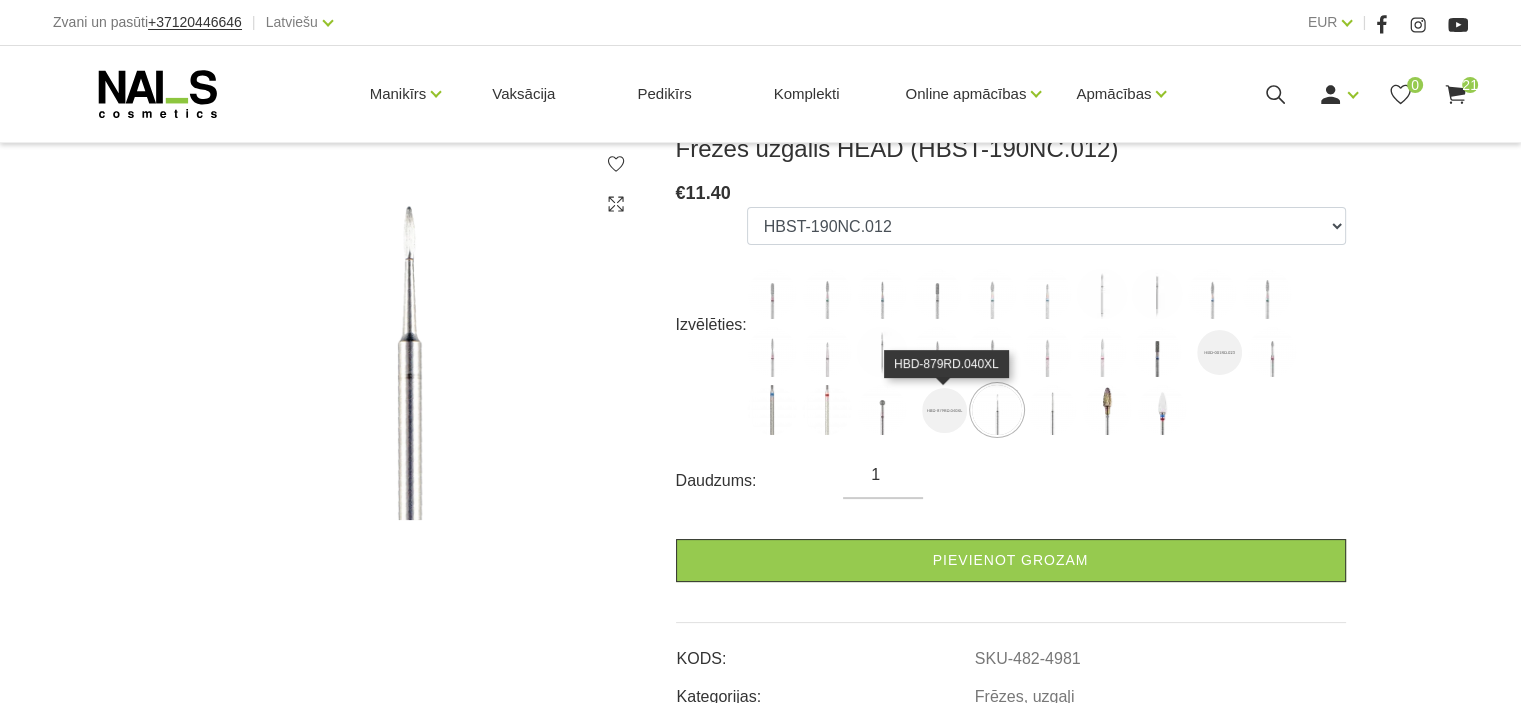 click at bounding box center [944, 410] 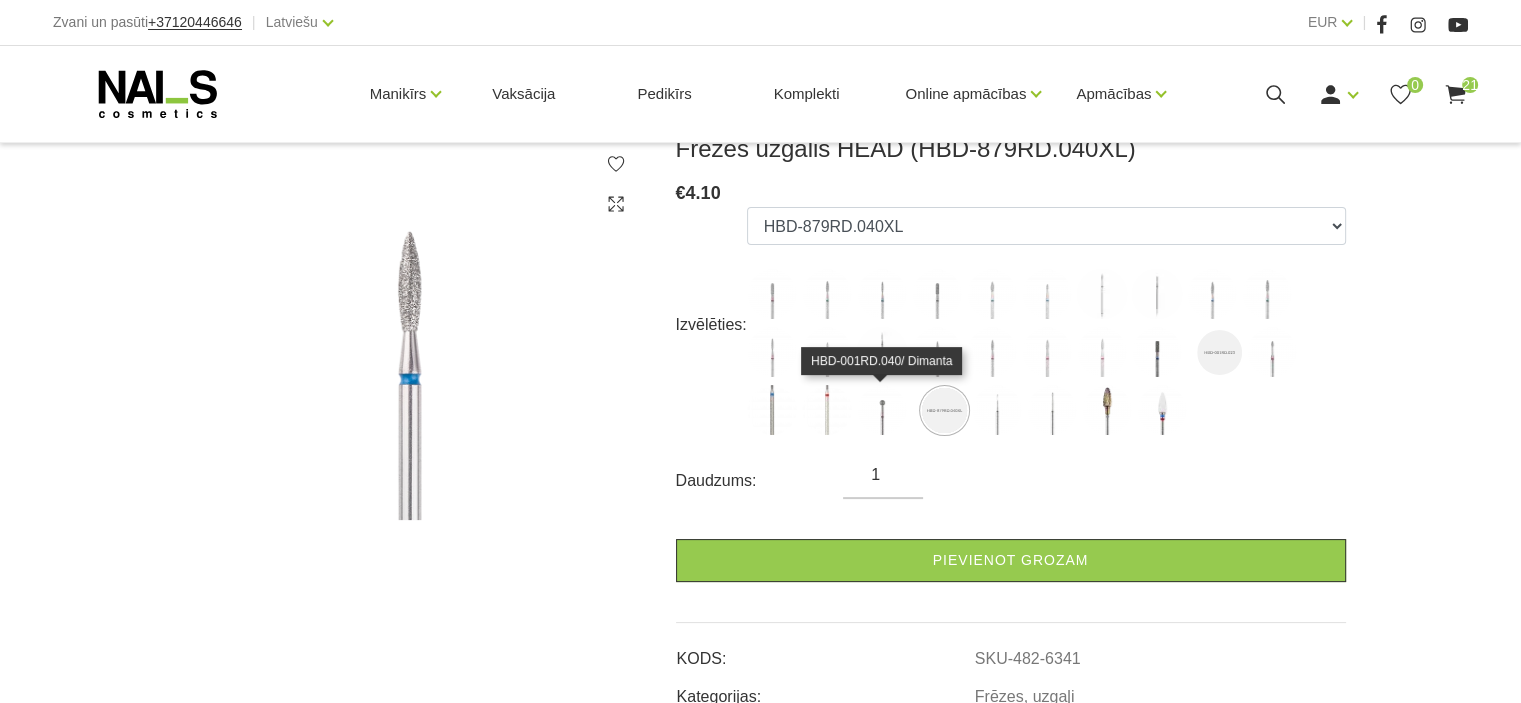 click at bounding box center [882, 410] 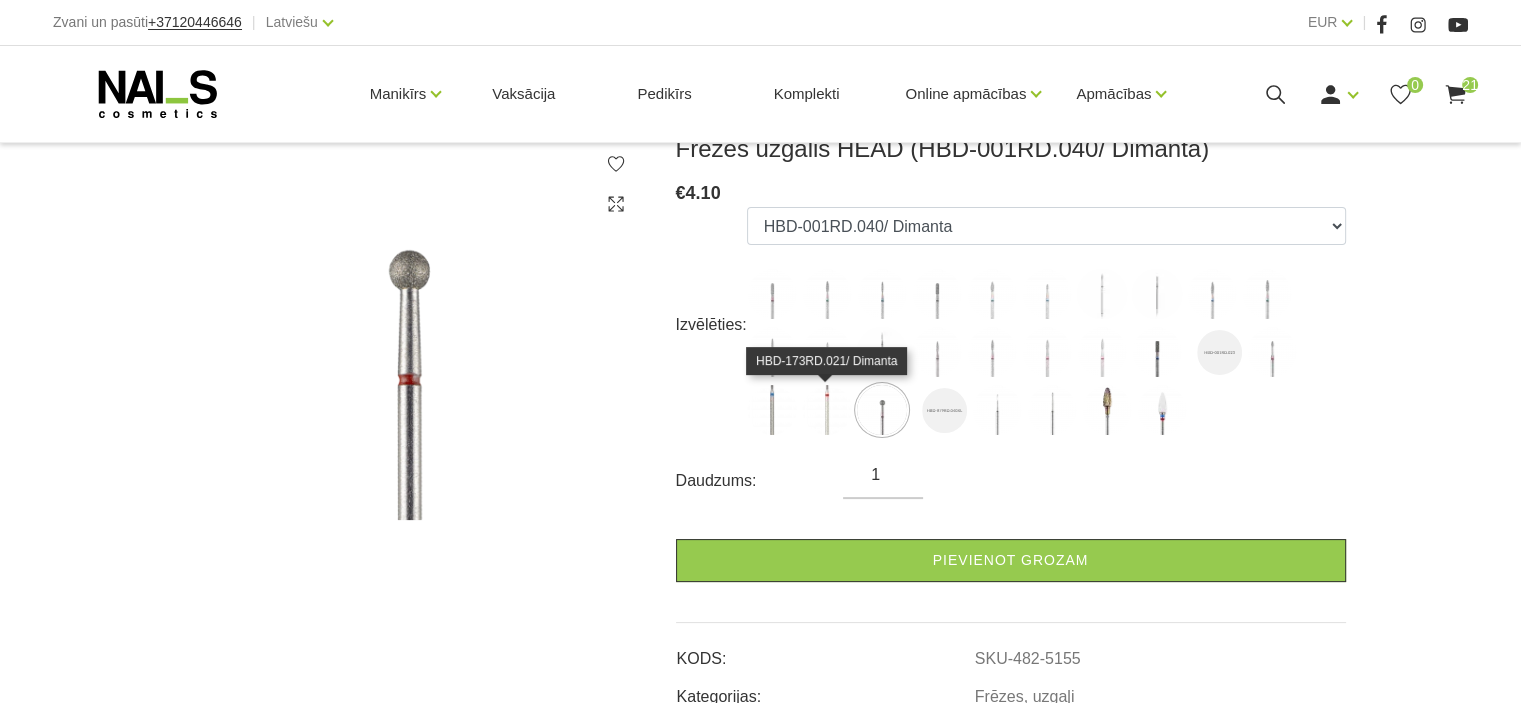 click at bounding box center [827, 410] 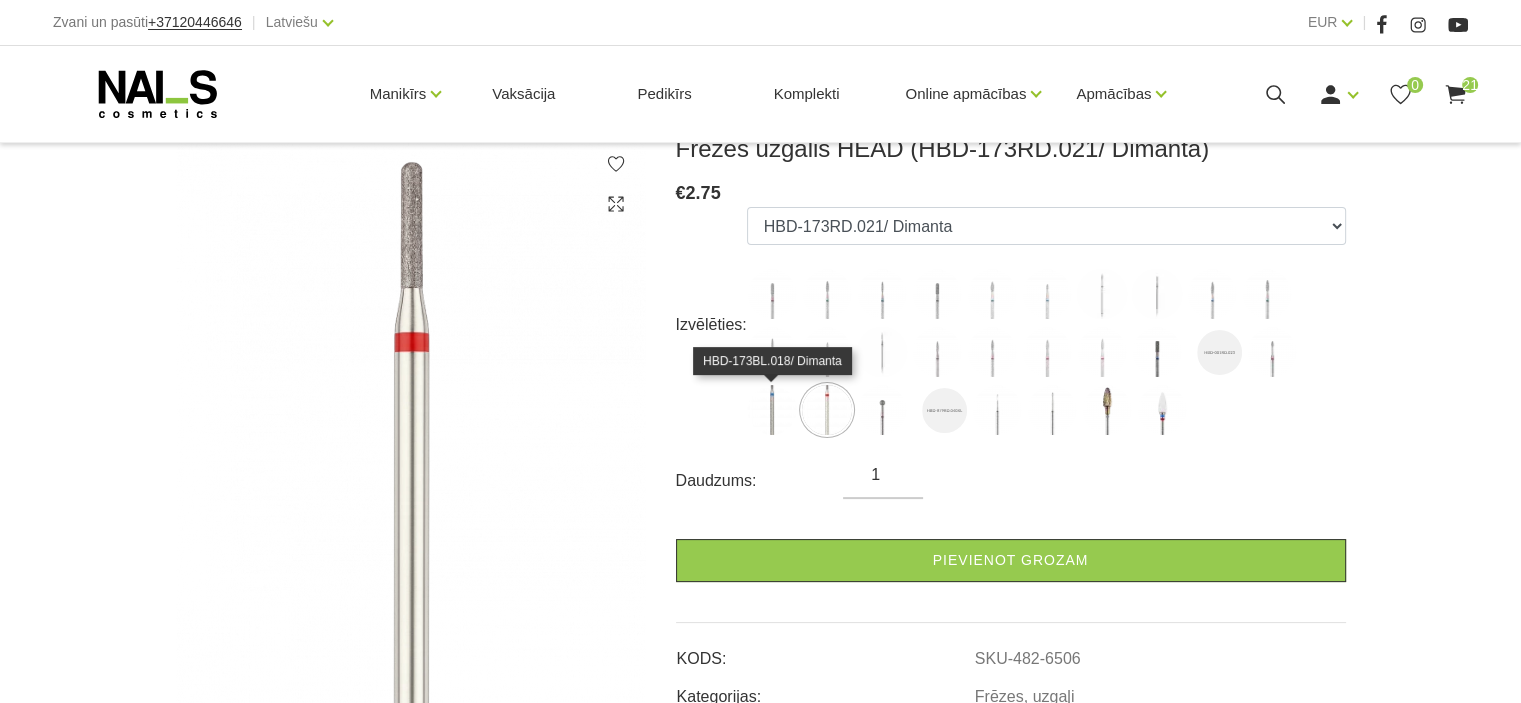 click at bounding box center (772, 410) 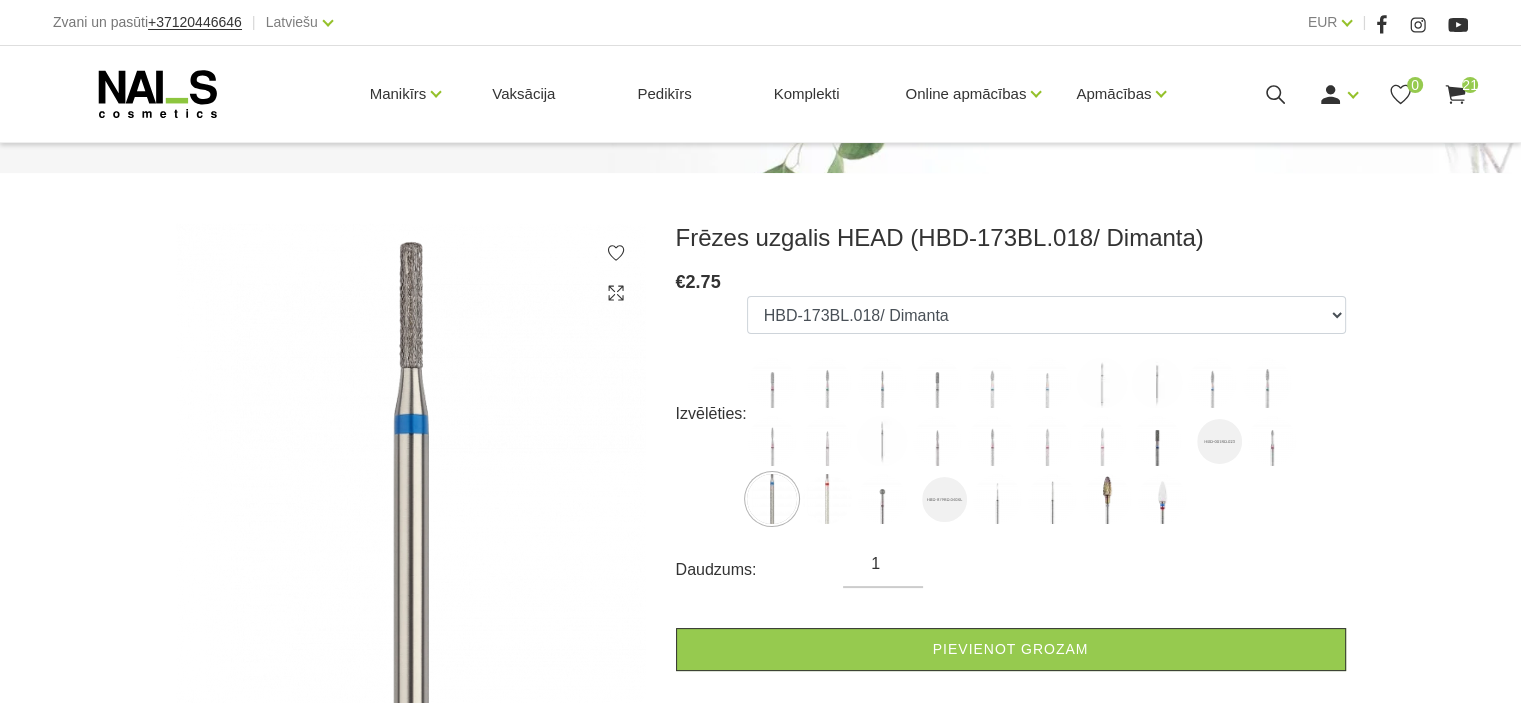 scroll, scrollTop: 178, scrollLeft: 0, axis: vertical 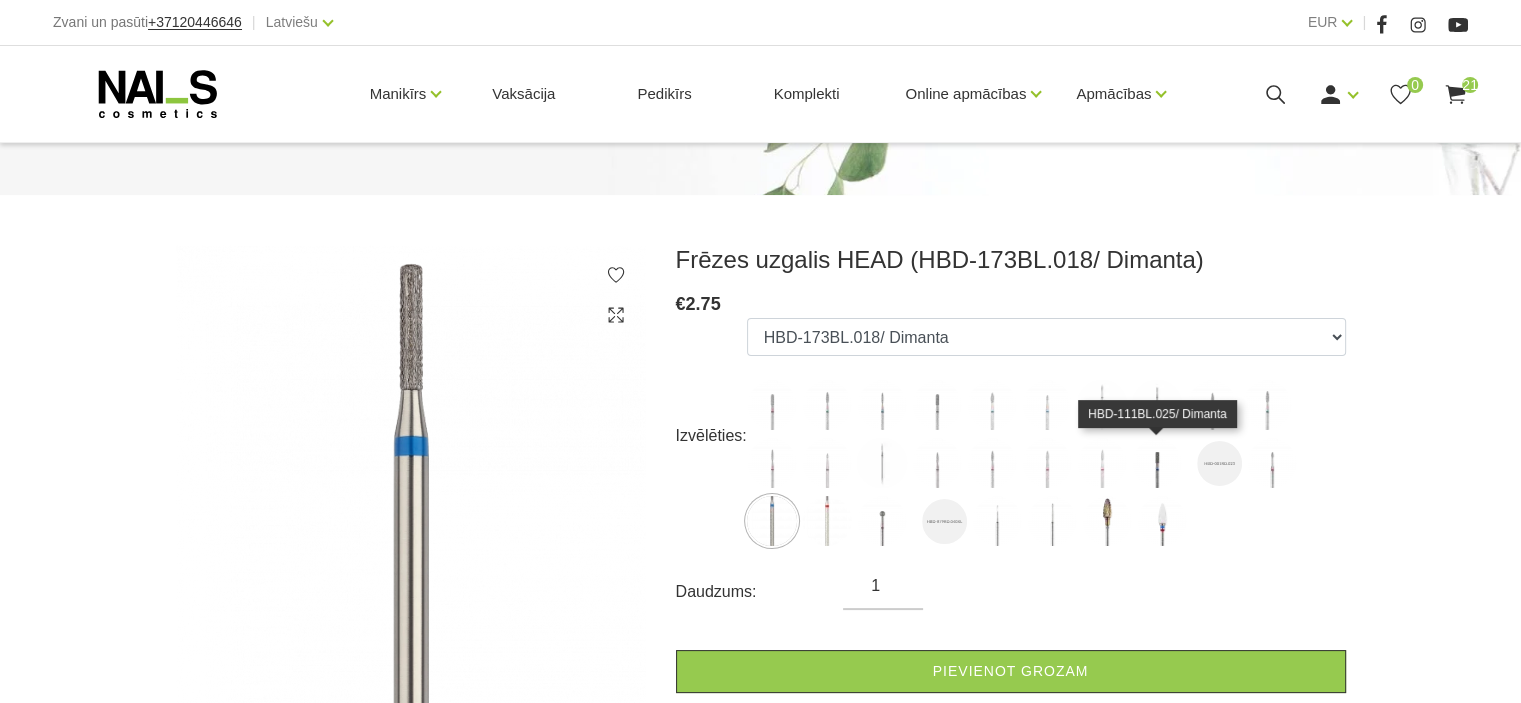 click at bounding box center [1157, 463] 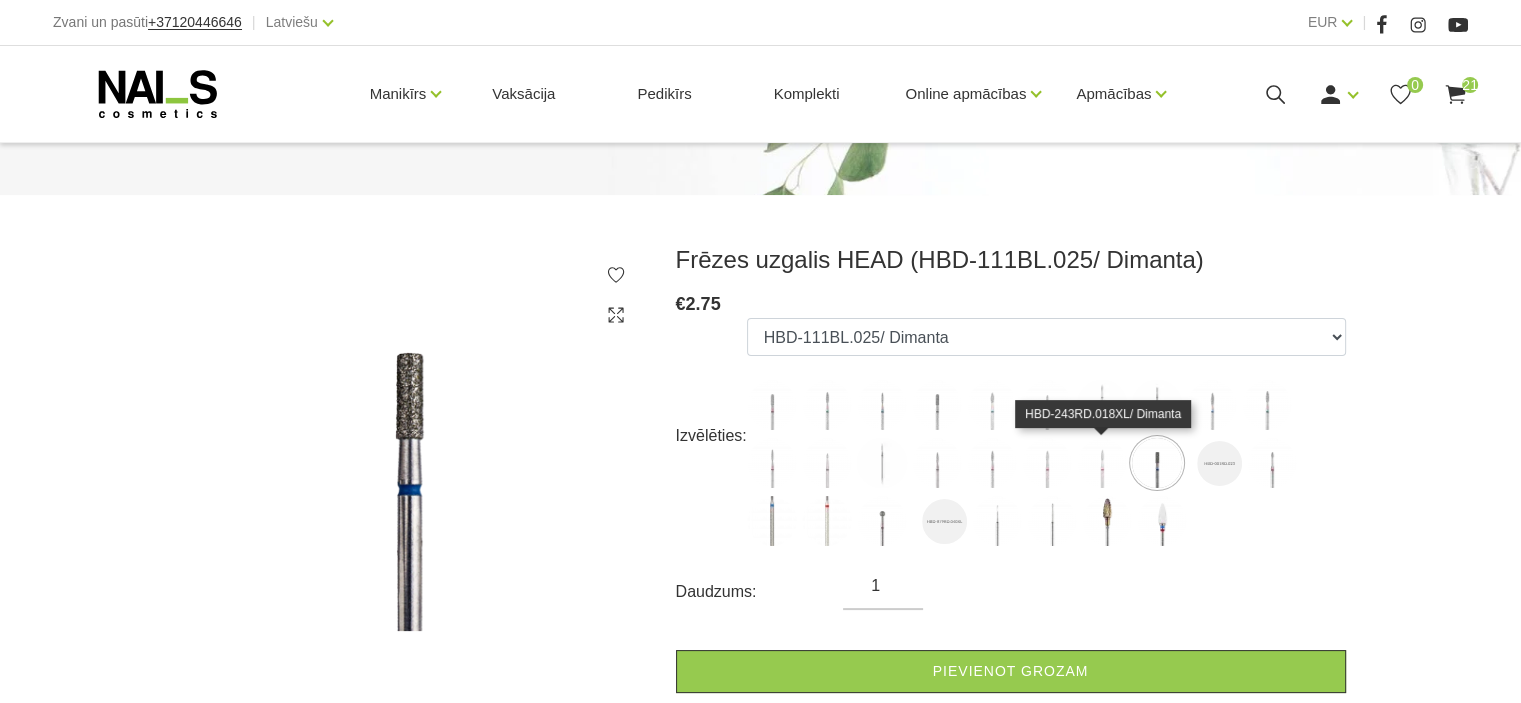 click at bounding box center [1102, 463] 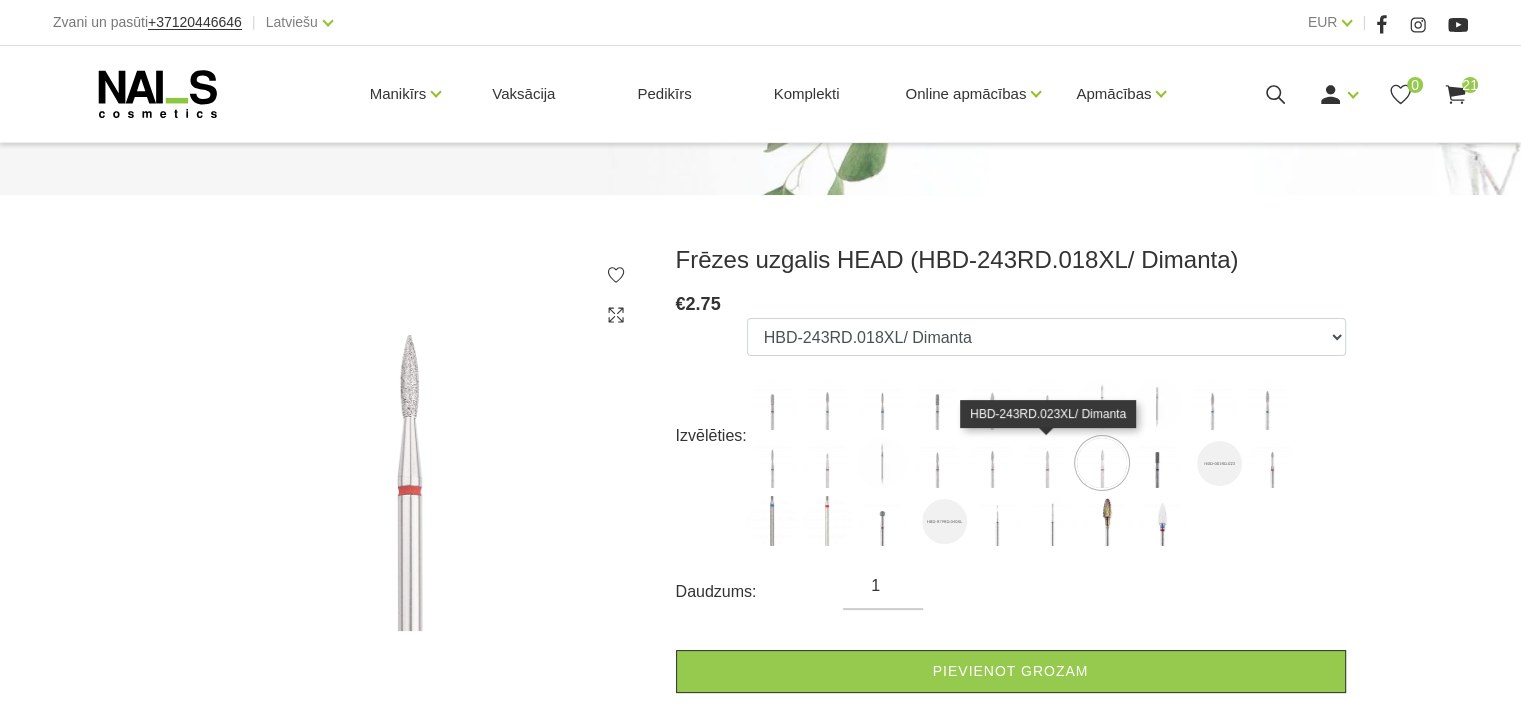 click at bounding box center (1047, 463) 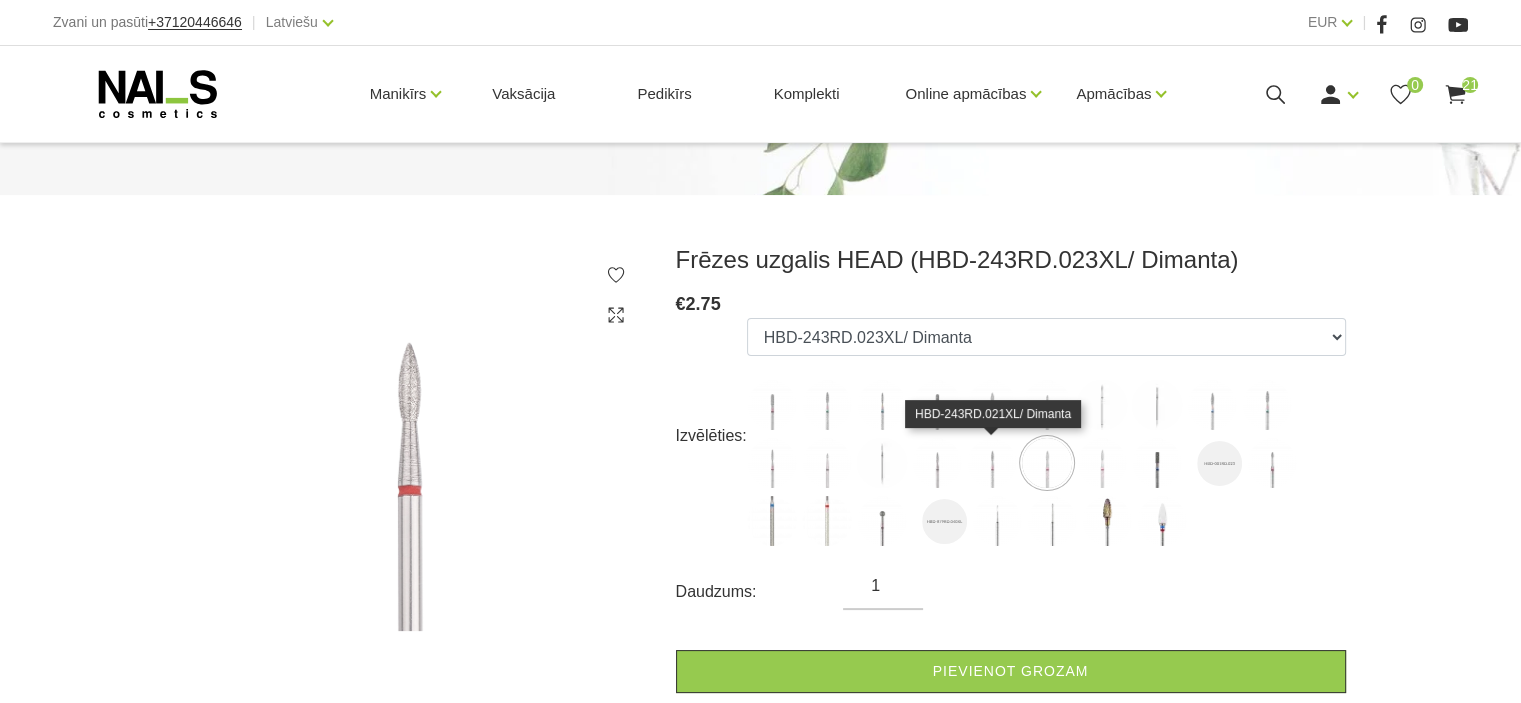 click at bounding box center (992, 463) 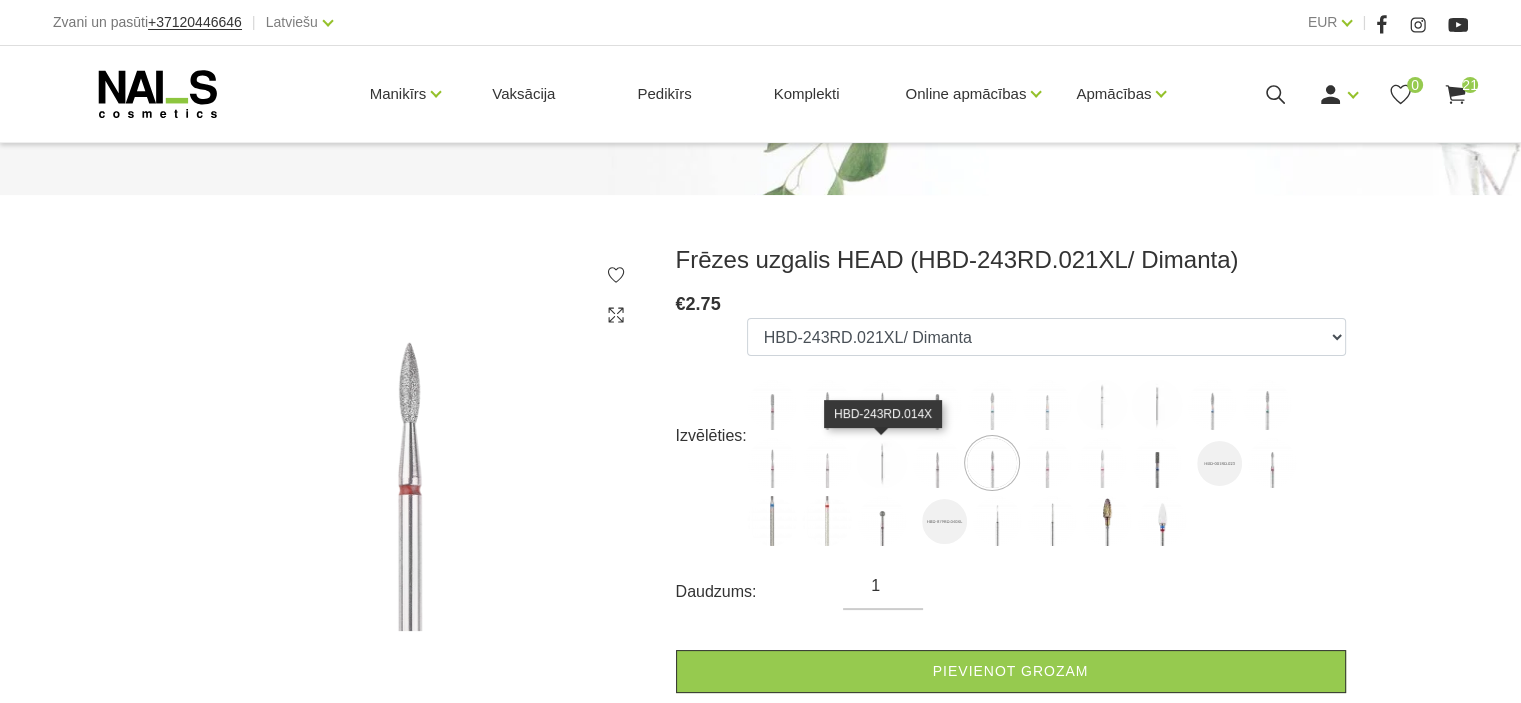 click at bounding box center (882, 463) 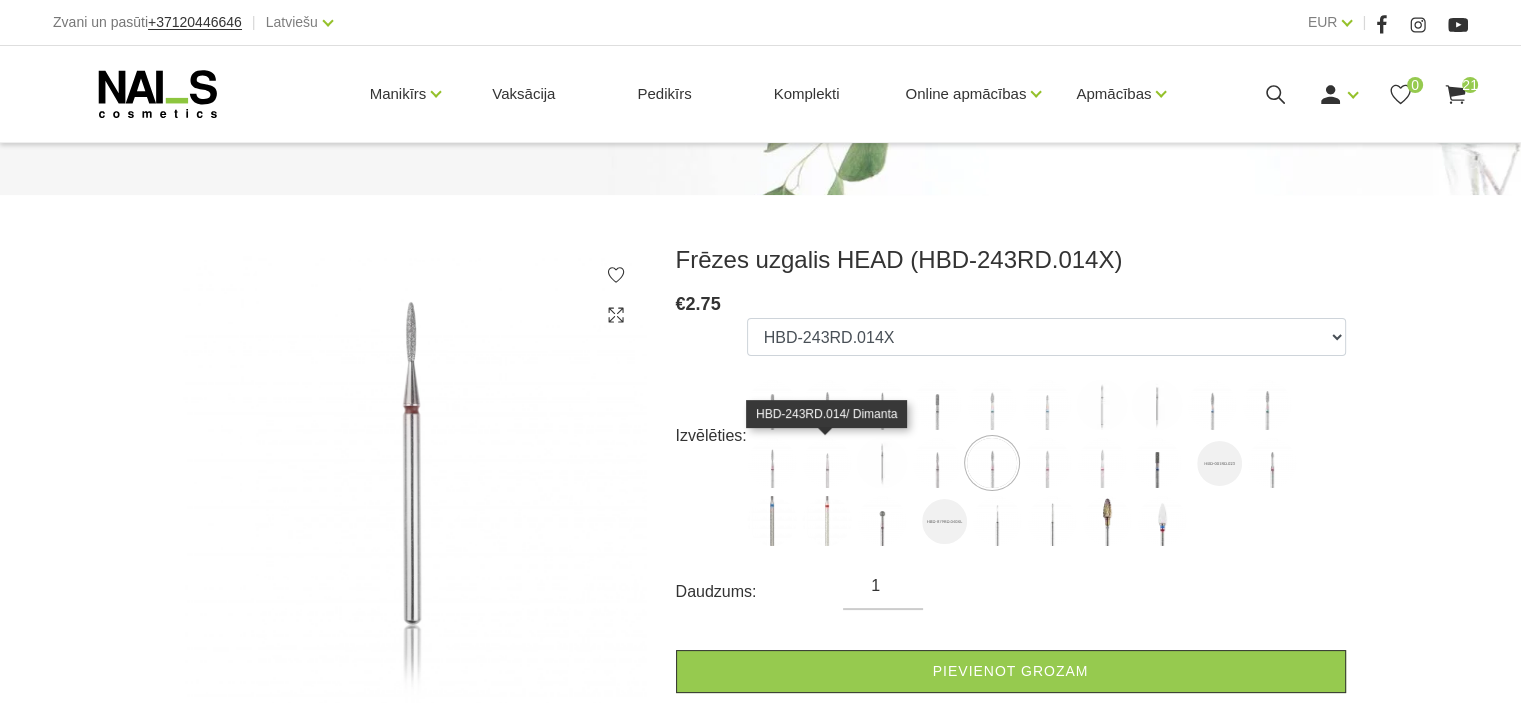 click at bounding box center [827, 463] 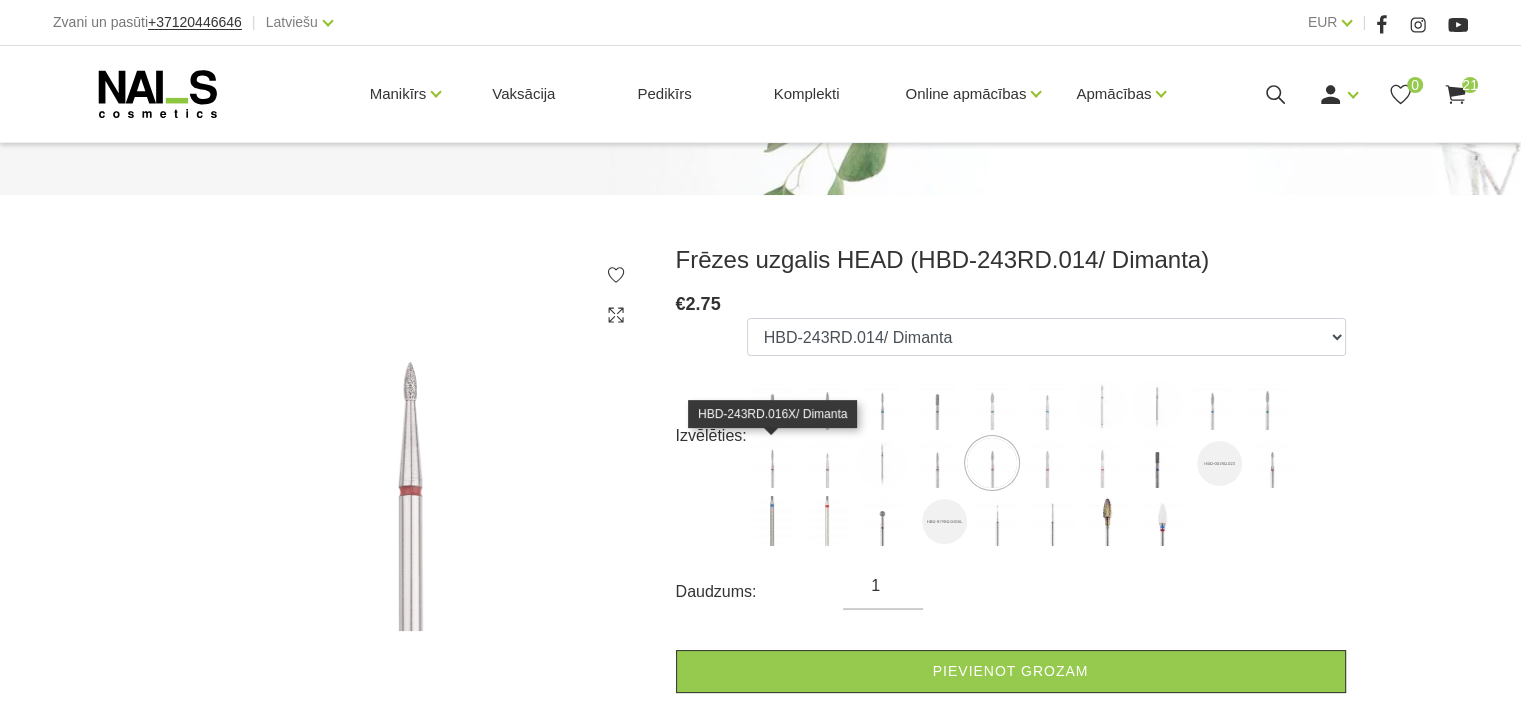 click at bounding box center (772, 463) 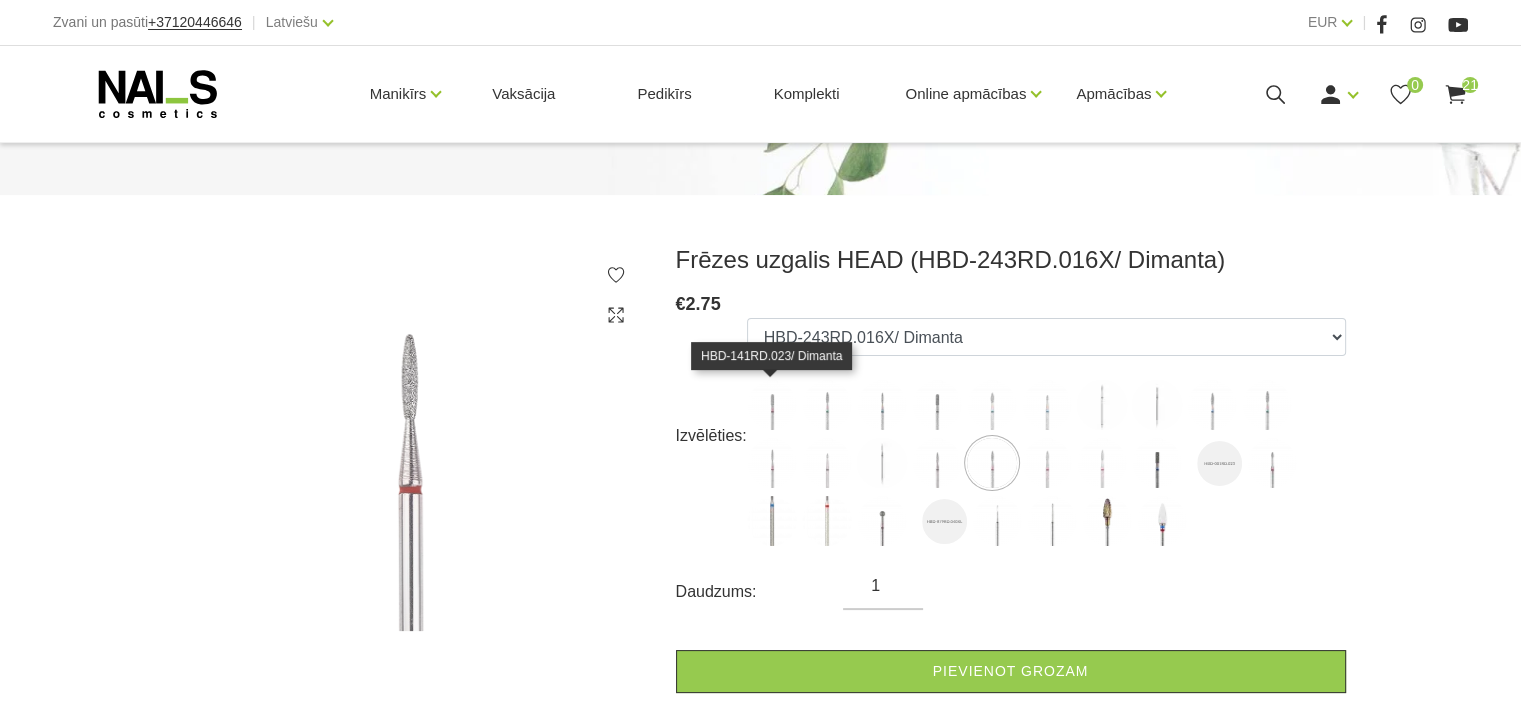 click at bounding box center (772, 405) 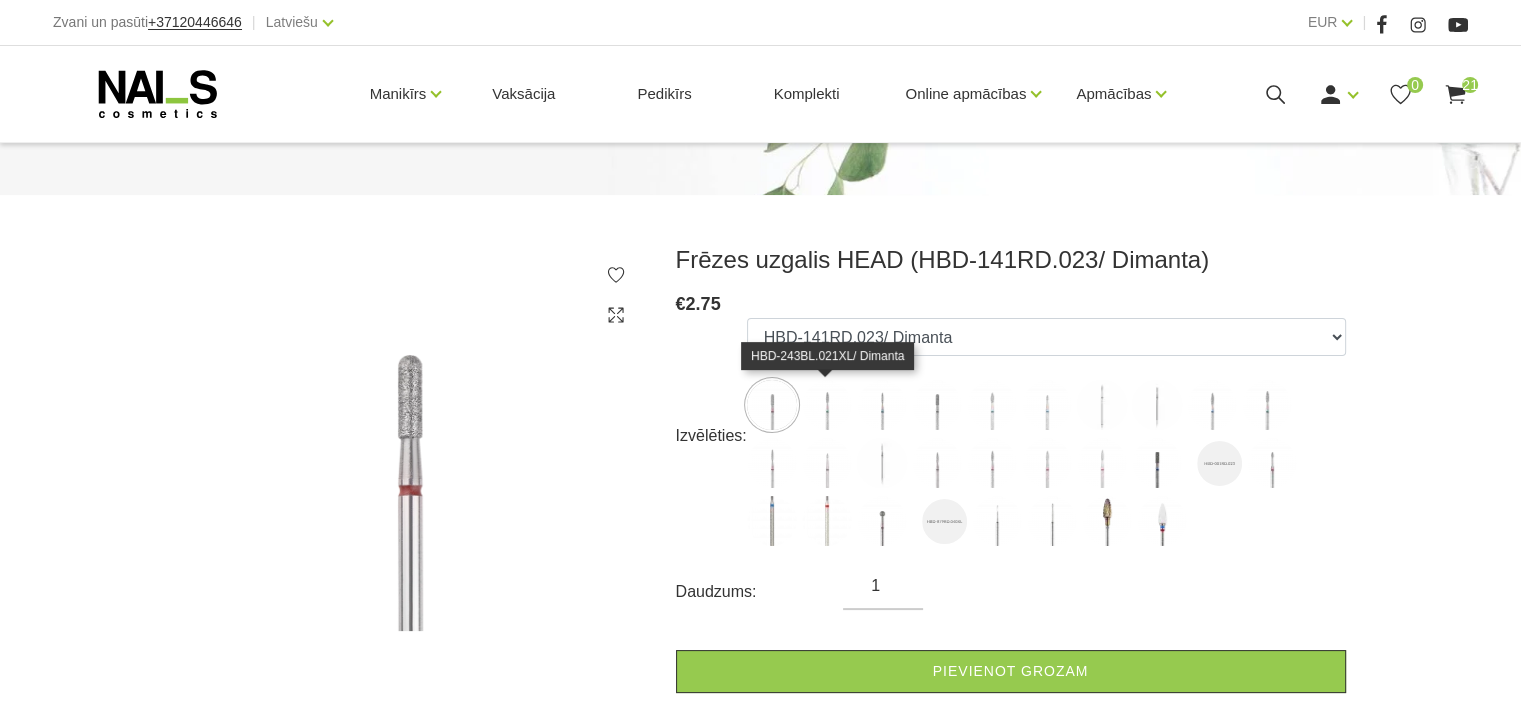 click at bounding box center (827, 405) 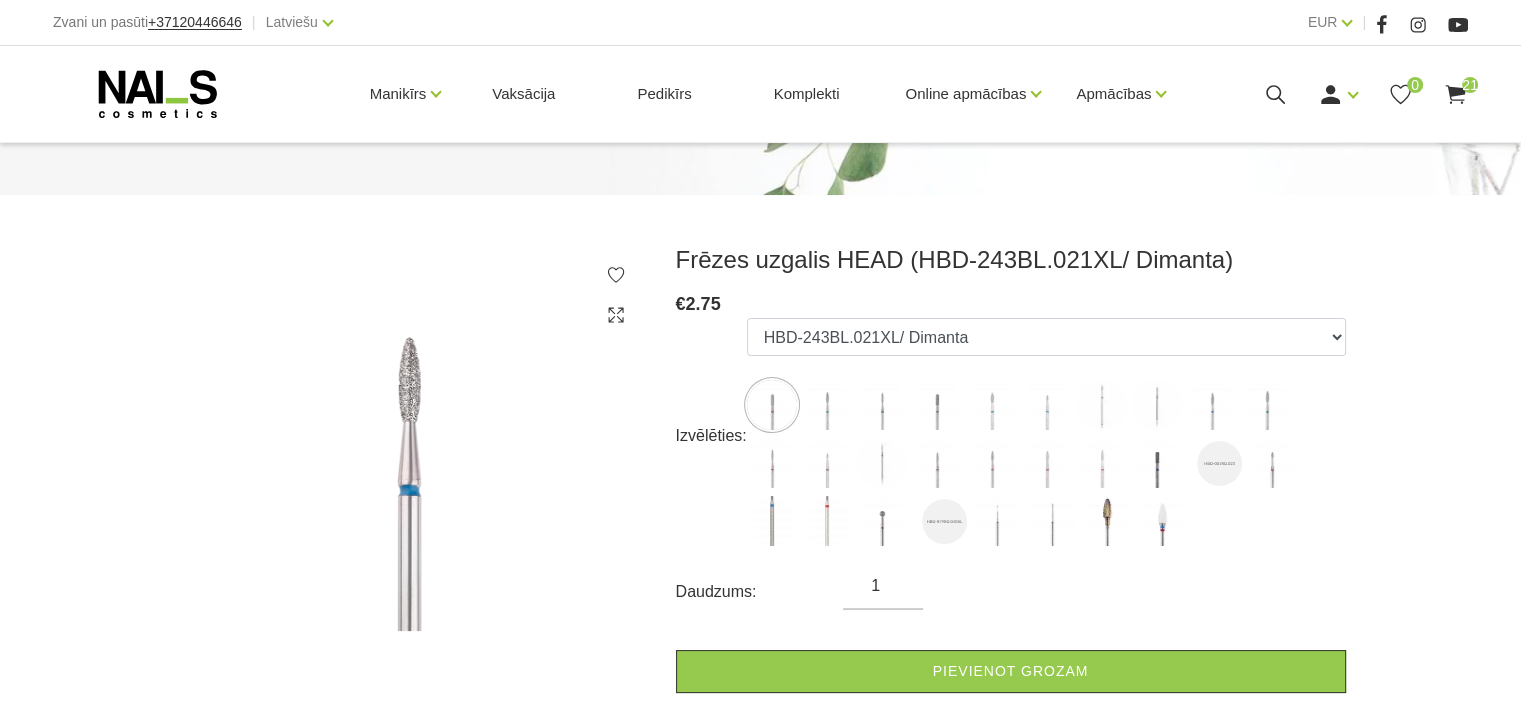 click on "HBD-141RD.023/ Dimanta HBD-243BL.021XL/ Dimanta HBD-243BL.014X/ Dimanta HBD-141BL.023/ Dimanta HBD-243BL.023XL/ Dimanta HBD-243BL.014 / Dimanta HBD-243BL.018XL/ Dimanta HBD-243BL.016XL/ Dimanta HBD-243BL.023X/ Dimanta HBD-243BL.021X/ Dimanta HBD-243RD.016X/ Dimanta HBD-243RD.014/ Dimanta HBD-243RD.014X HBD-243RD.016XL/ Dimanta HBD-243RD.021XL/ Dimanta HBD-243RD.023XL/ Dimanta HBD-243RD.018XL/ Dimanta HBD-111BL.025/ Dimanta HBD-001RD.023 HBD-274RD.016 / Dimanta HBD-173BL.018/ Dimanta HBD-173RD.021/ Dimanta HBD-001RD.040/ Dimanta HBD-879RD.040XL HBST-190NC.012 HBST-189NC.012 HBRW-274BL.060/ Karbīda HBZ-274BL.RD.060/ Keramika" at bounding box center (1046, 436) 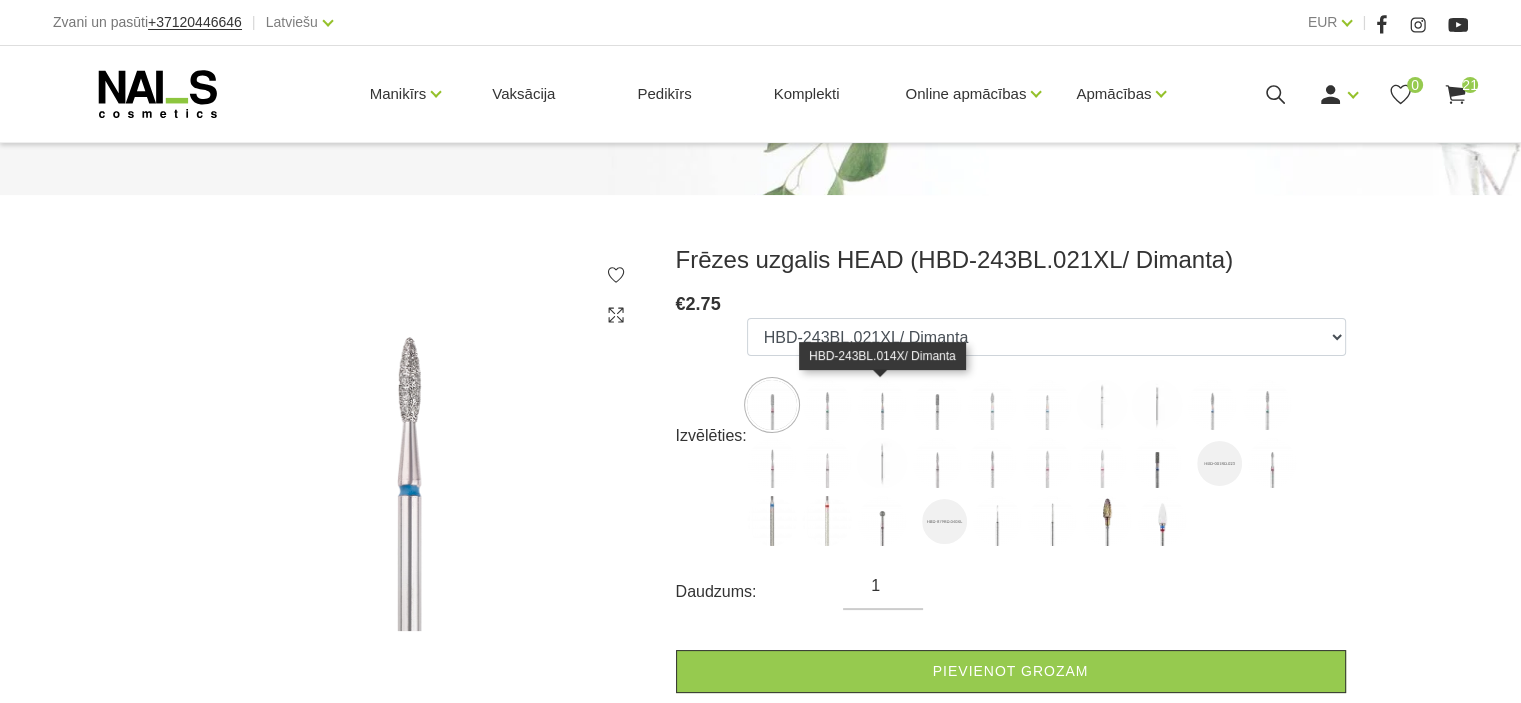 click at bounding box center [882, 405] 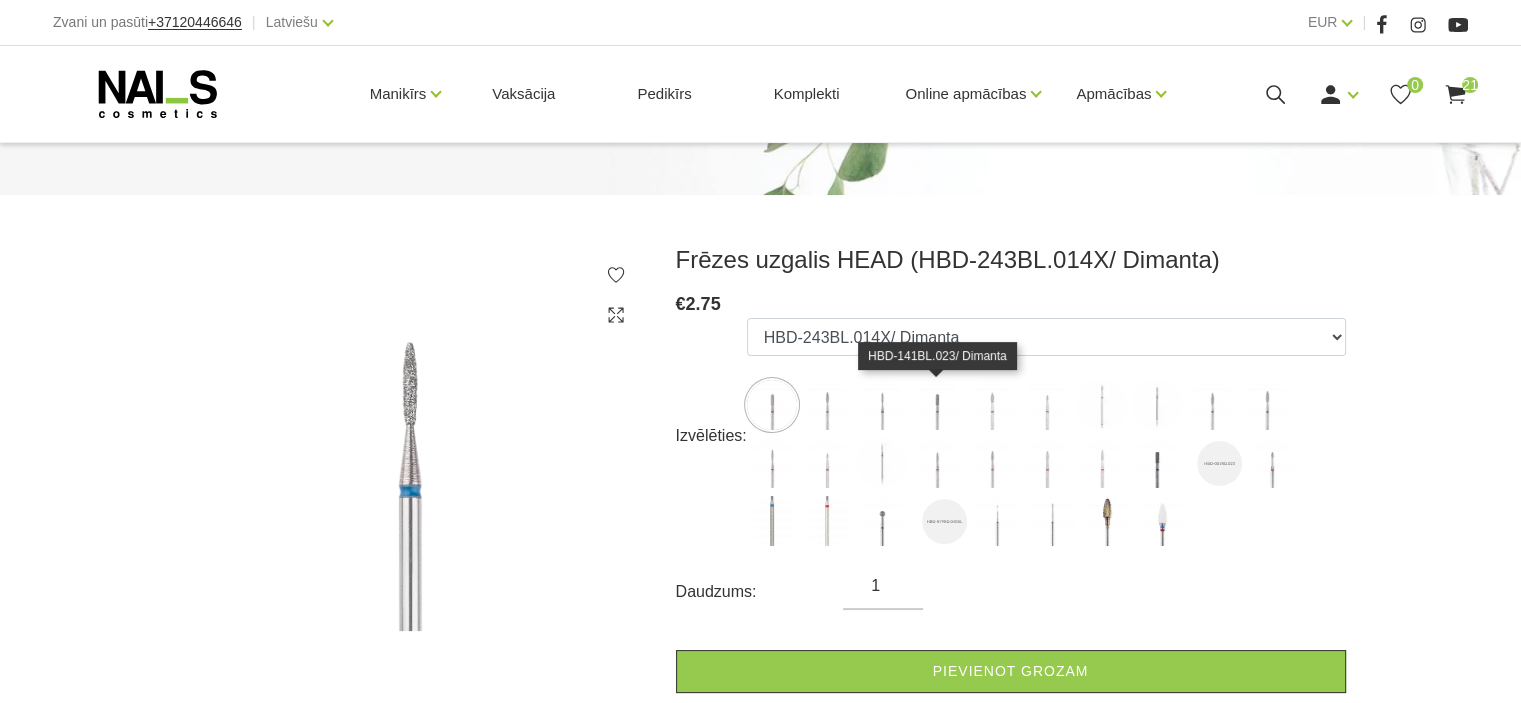 click at bounding box center (937, 405) 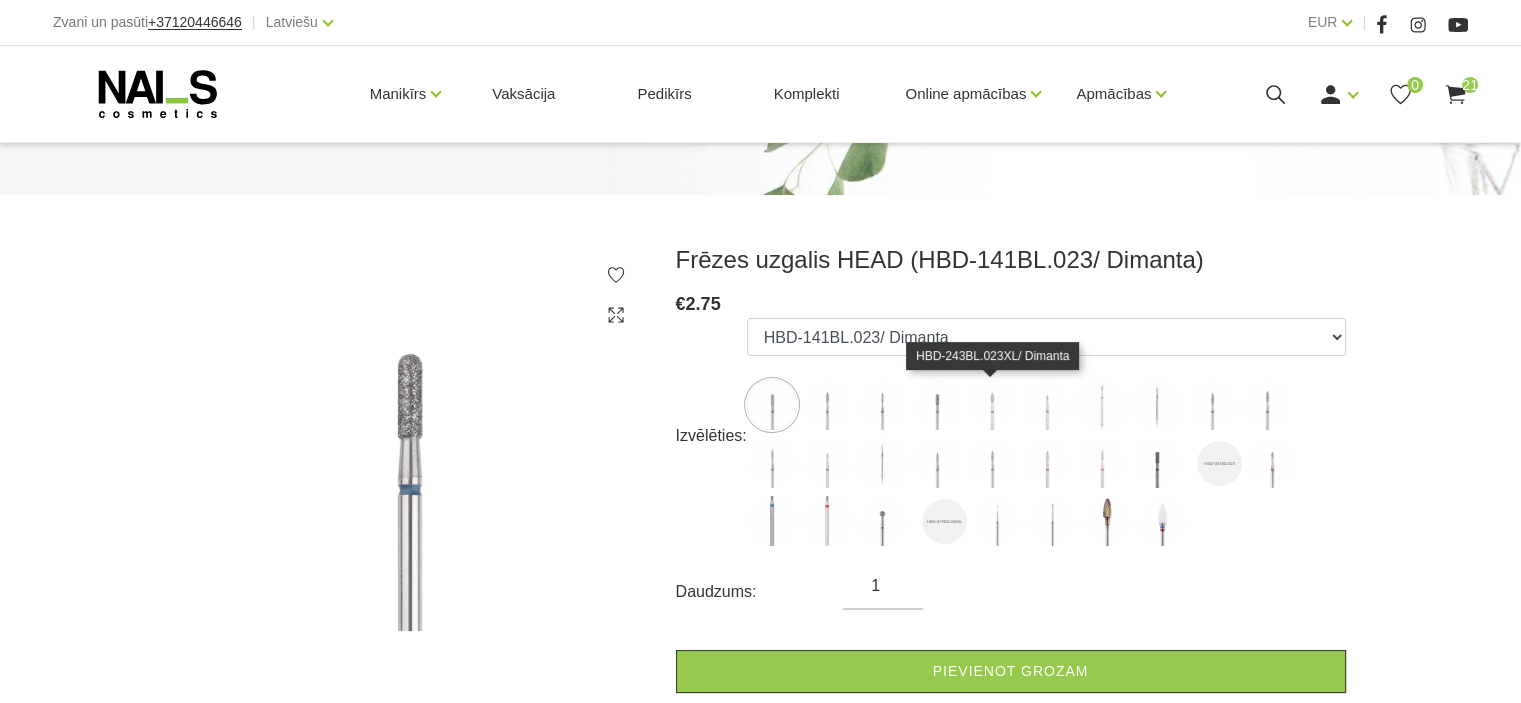 click at bounding box center (992, 405) 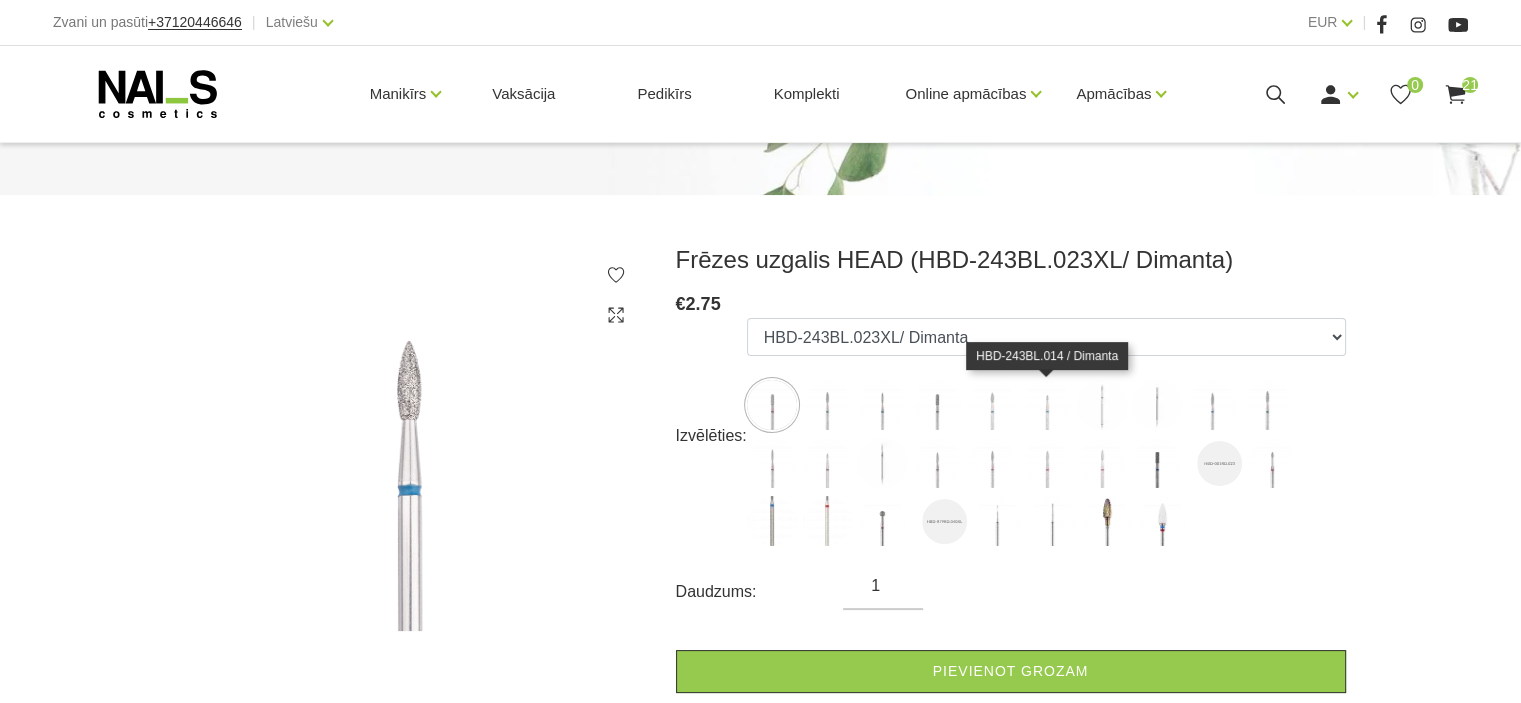 click at bounding box center (1047, 405) 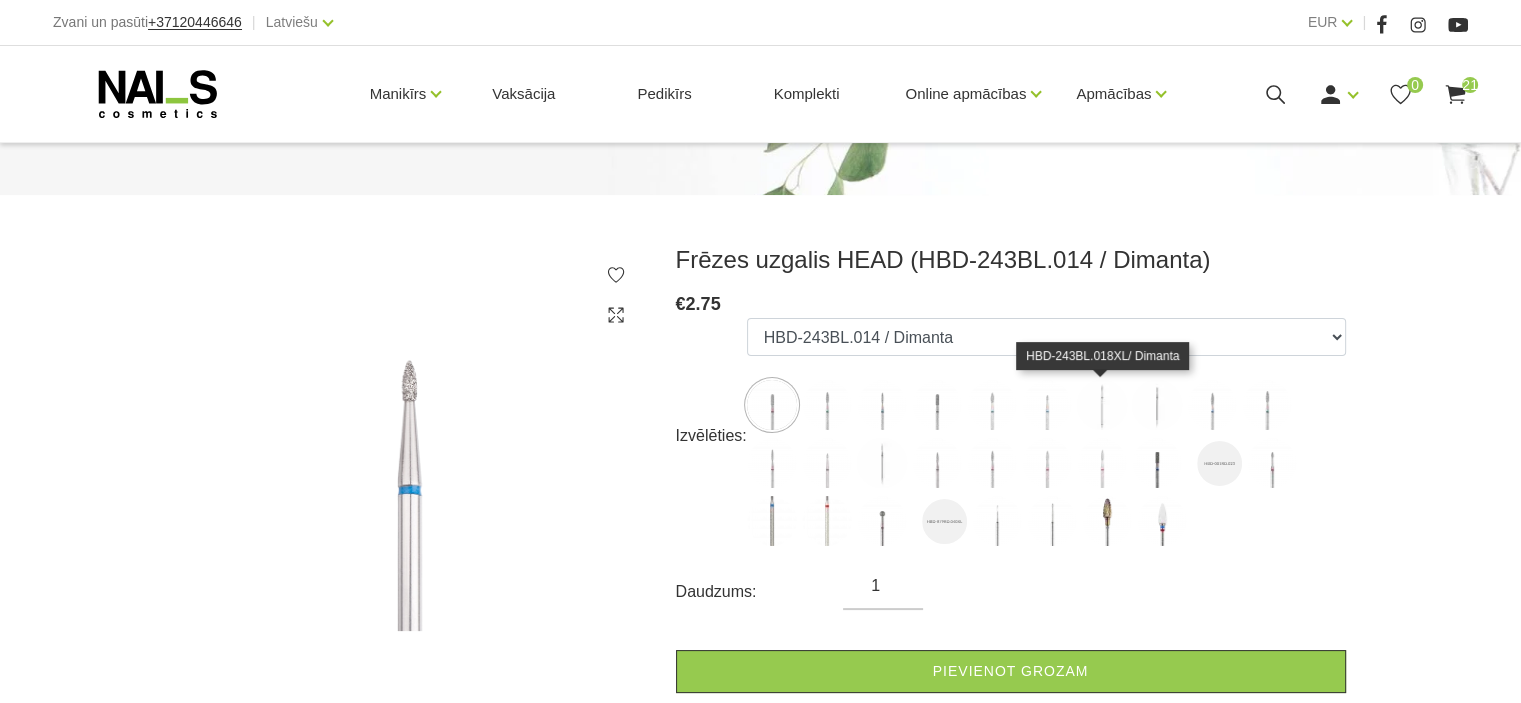 click at bounding box center [1102, 405] 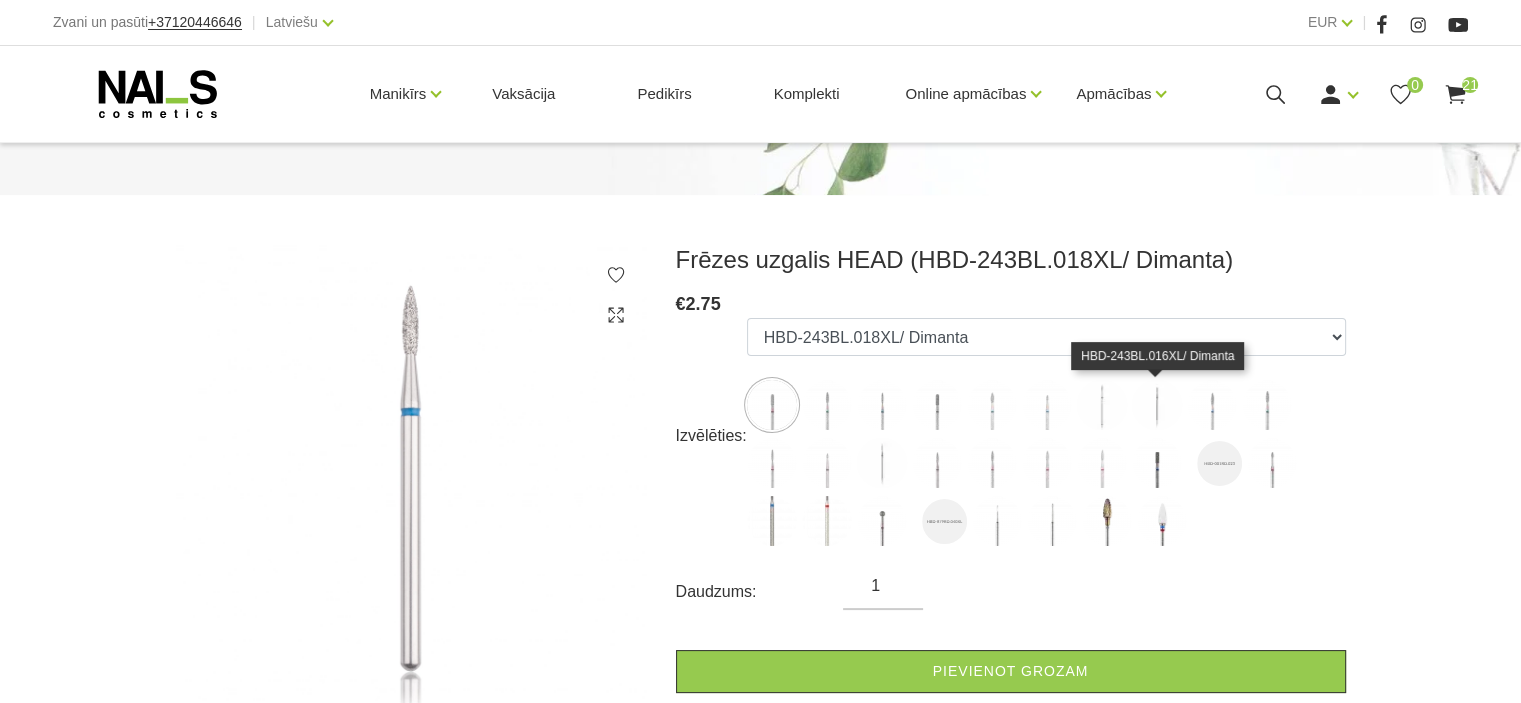 click at bounding box center (1157, 405) 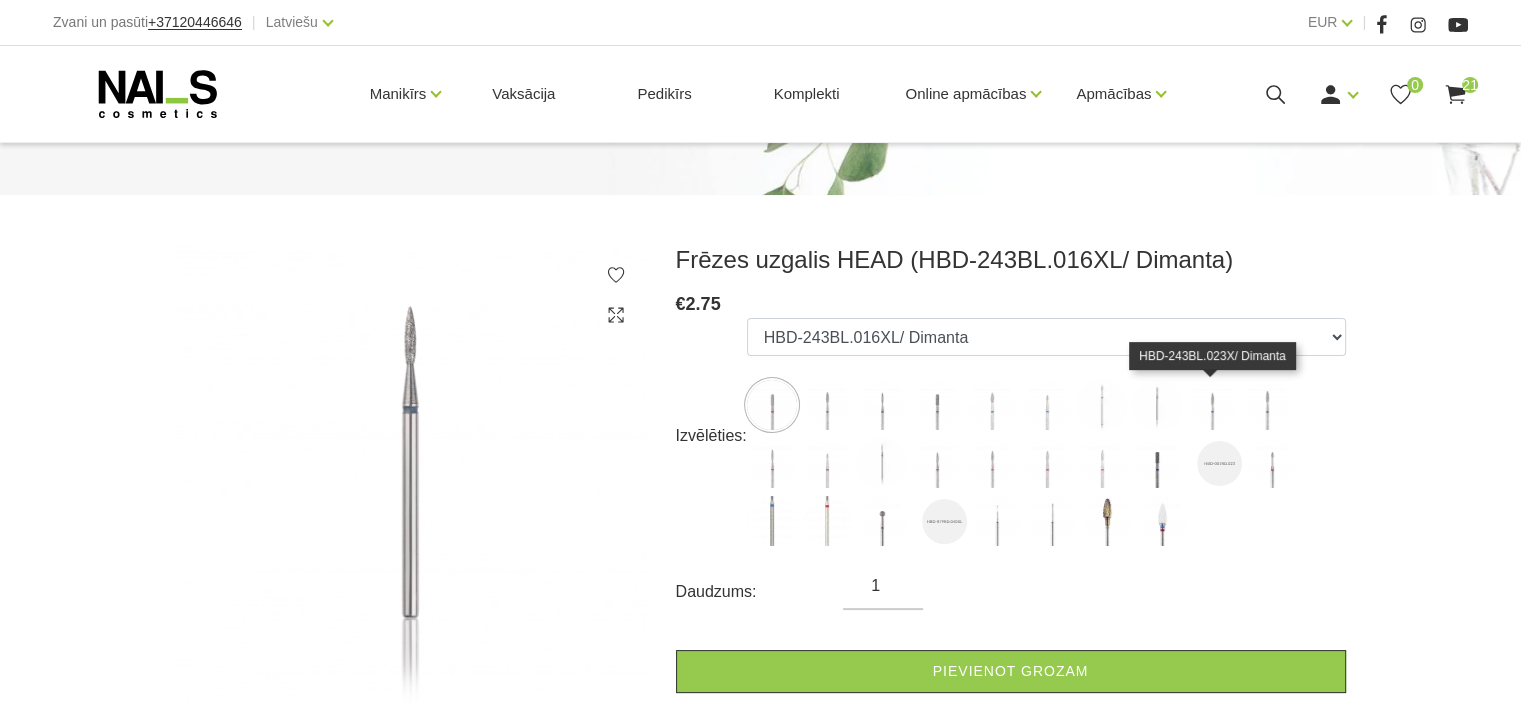 click at bounding box center (1212, 405) 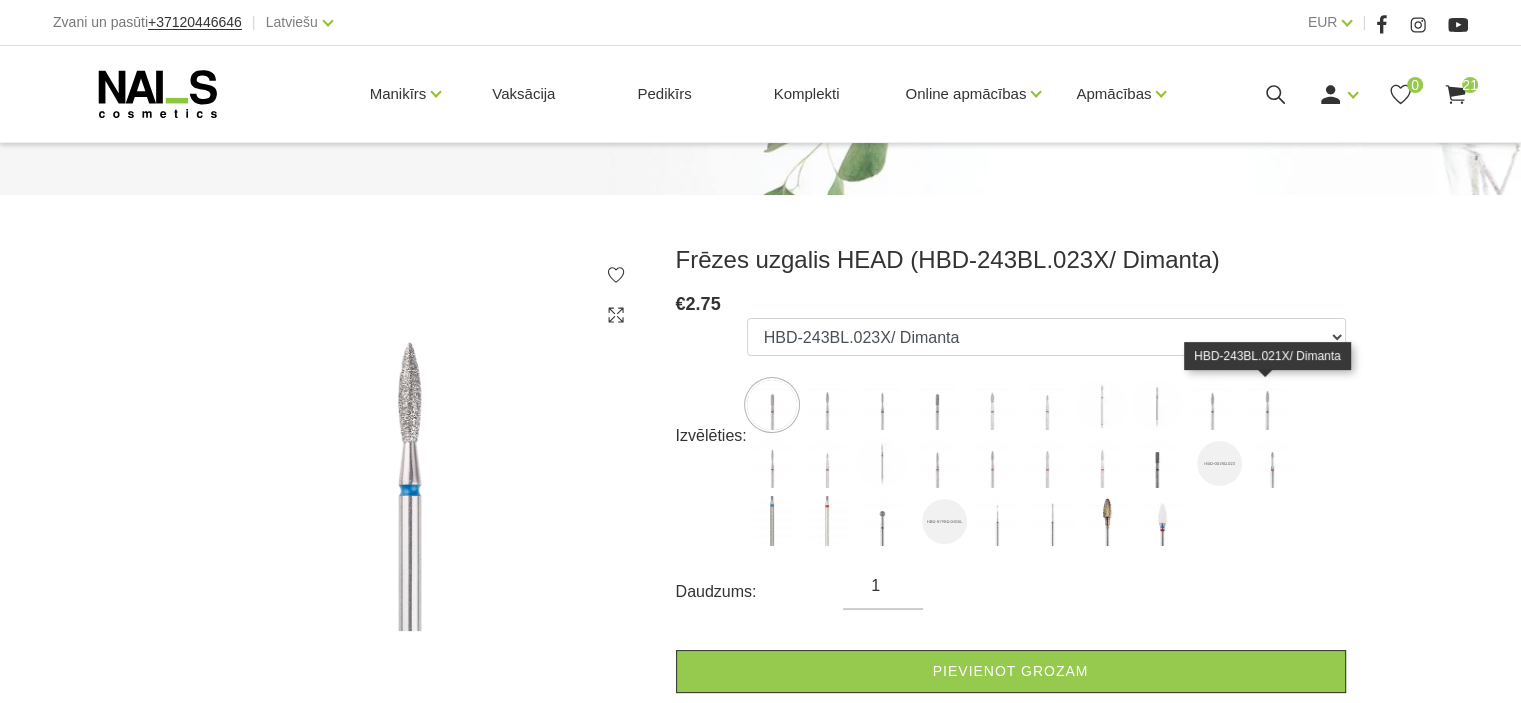 click at bounding box center [1267, 405] 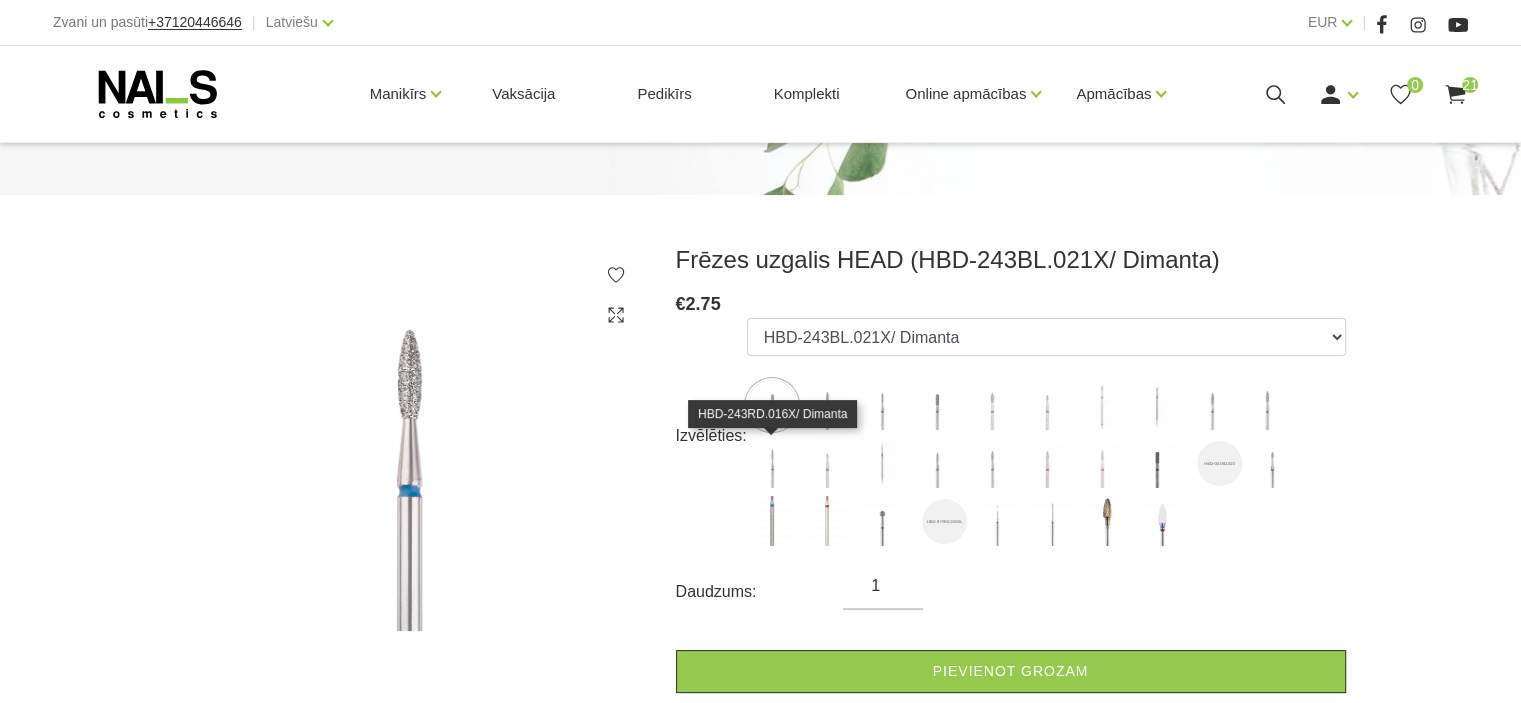 click at bounding box center [772, 463] 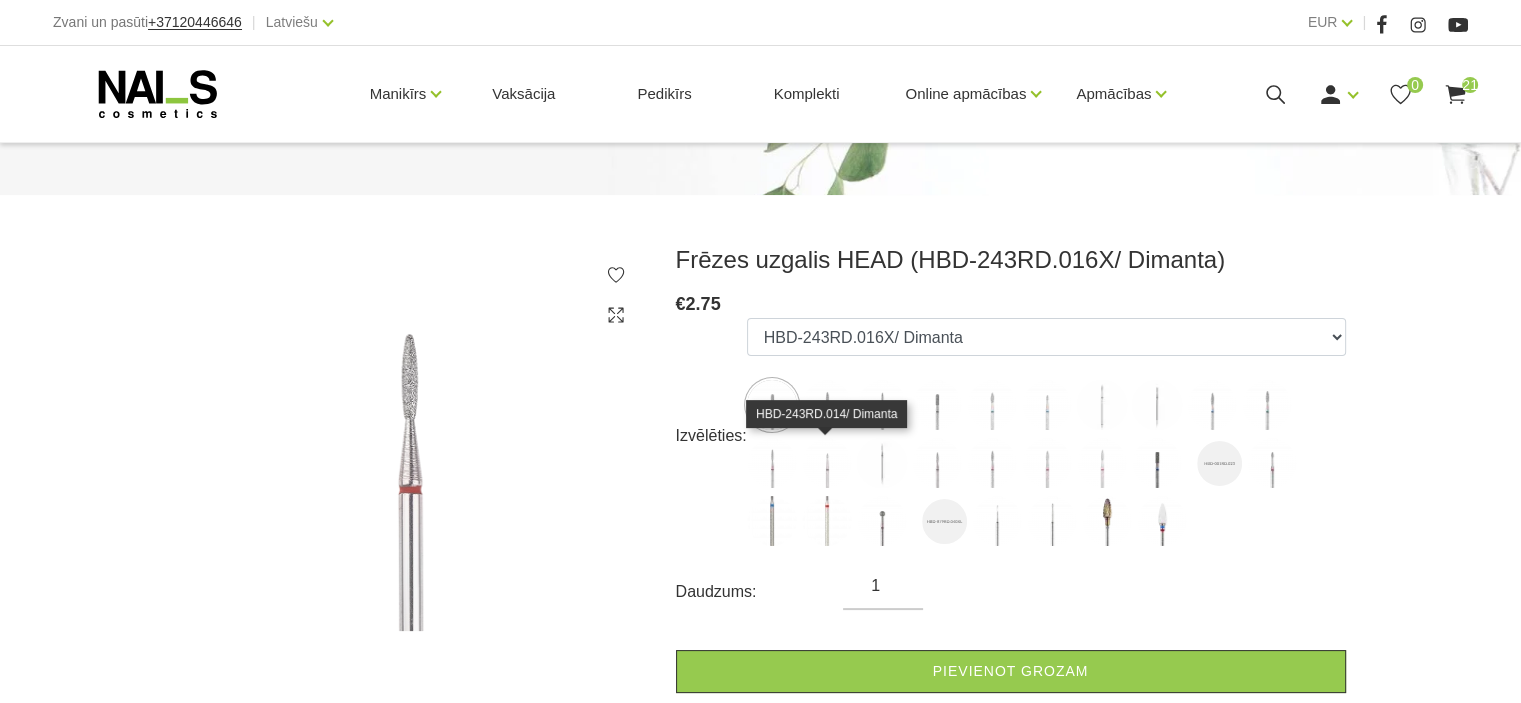 click at bounding box center [827, 463] 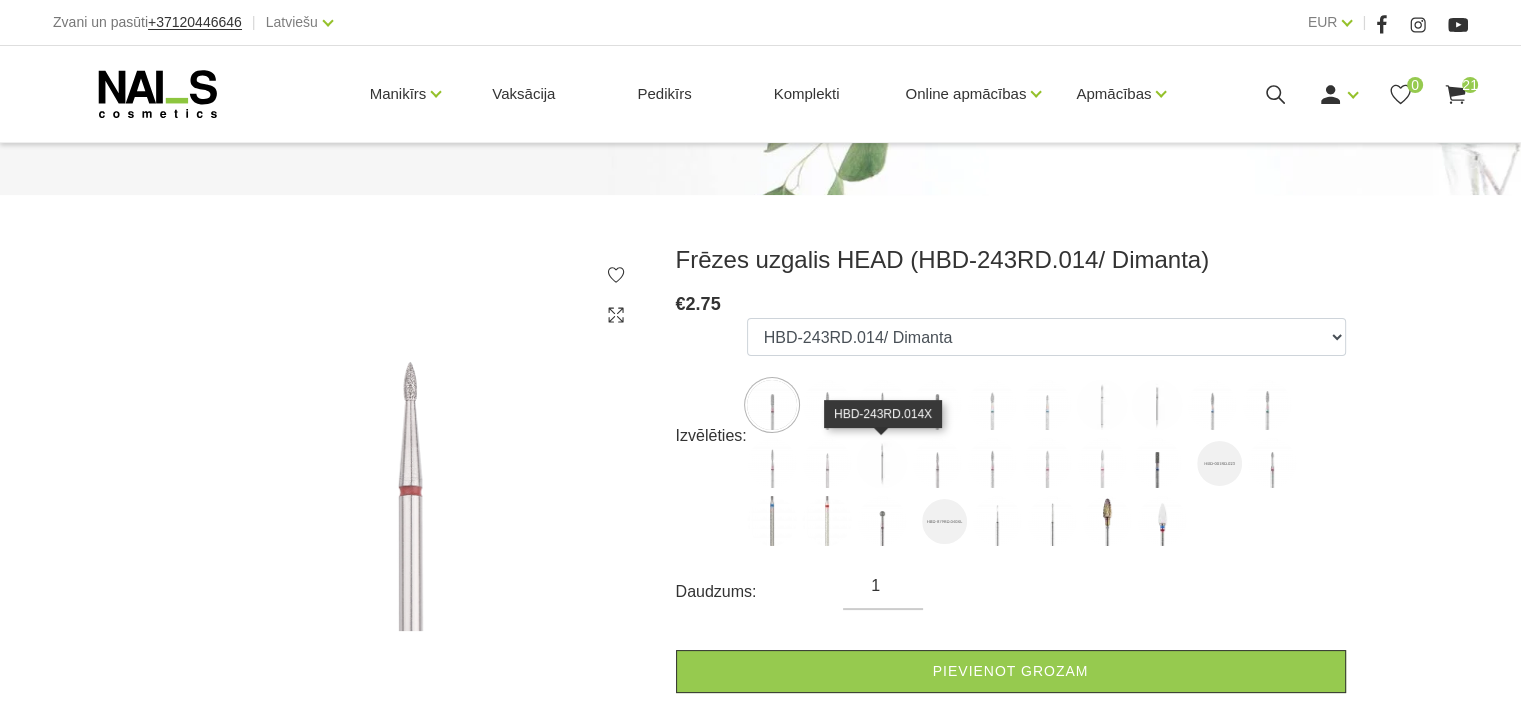 click at bounding box center [882, 463] 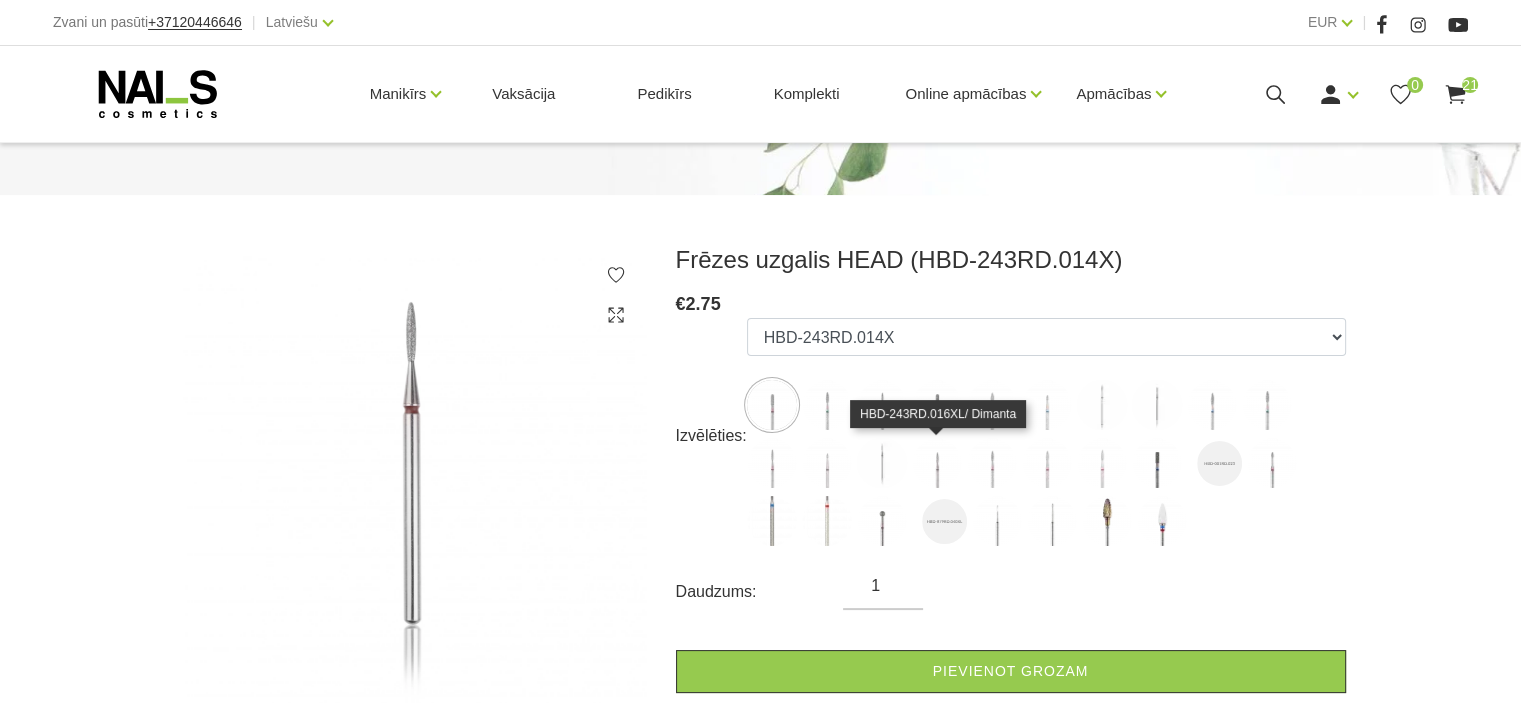 click at bounding box center (937, 463) 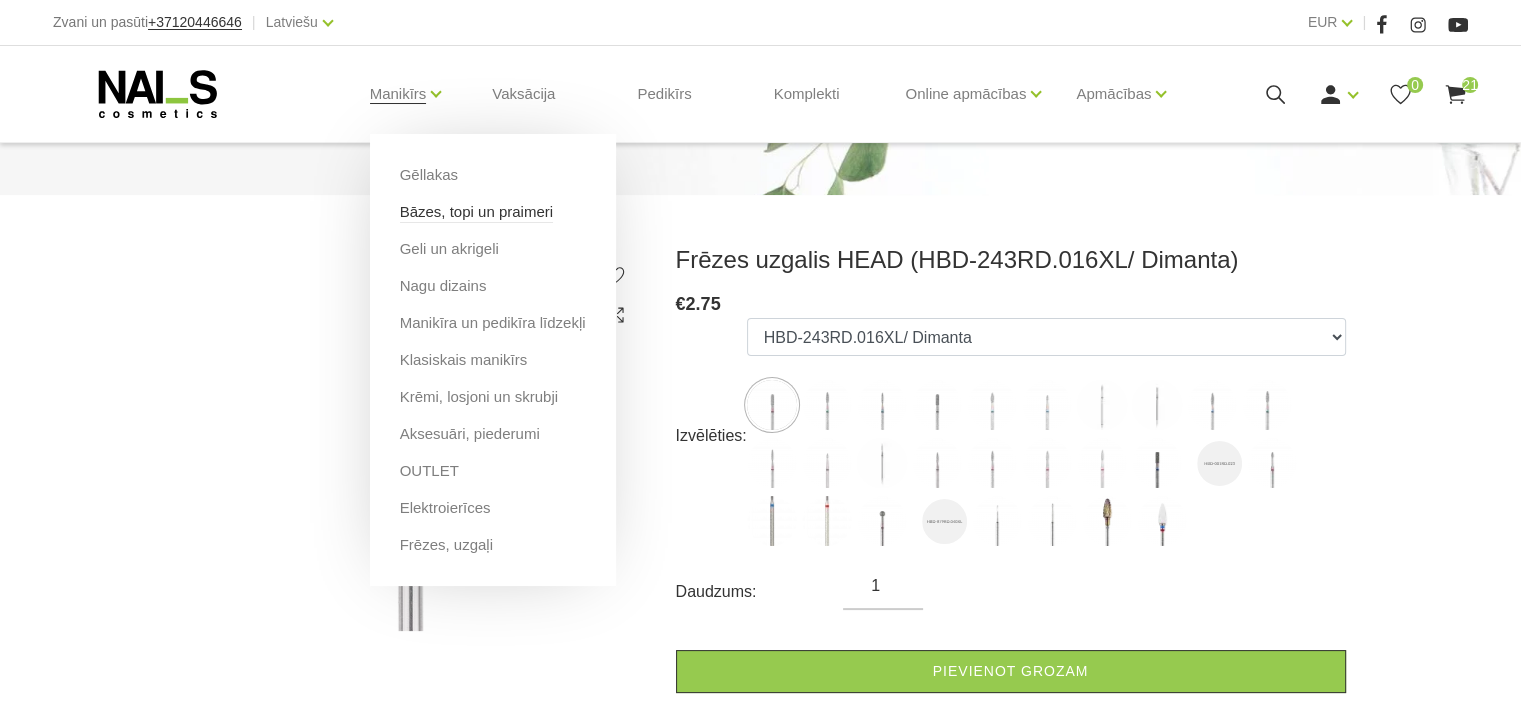 click on "Bāzes, topi un praimeri" at bounding box center [476, 212] 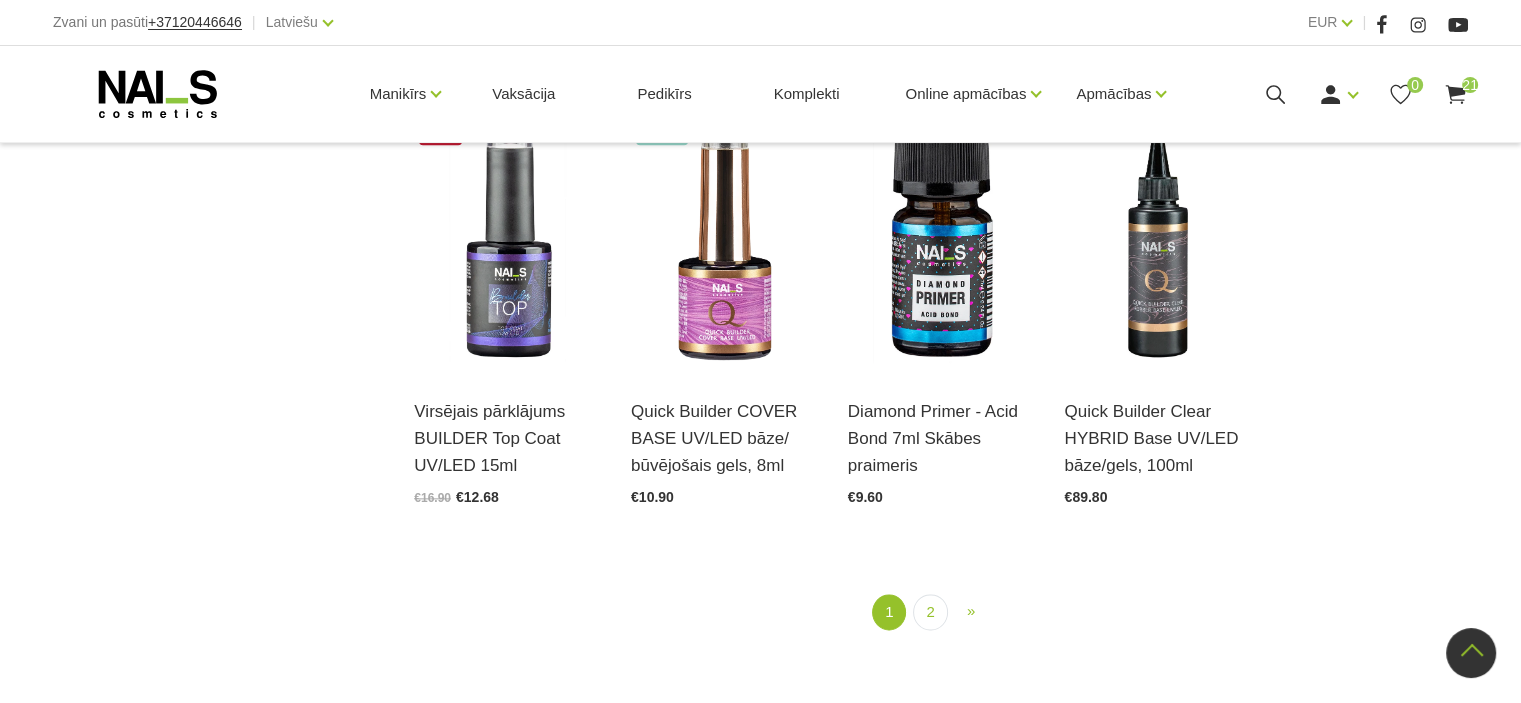 scroll, scrollTop: 2266, scrollLeft: 0, axis: vertical 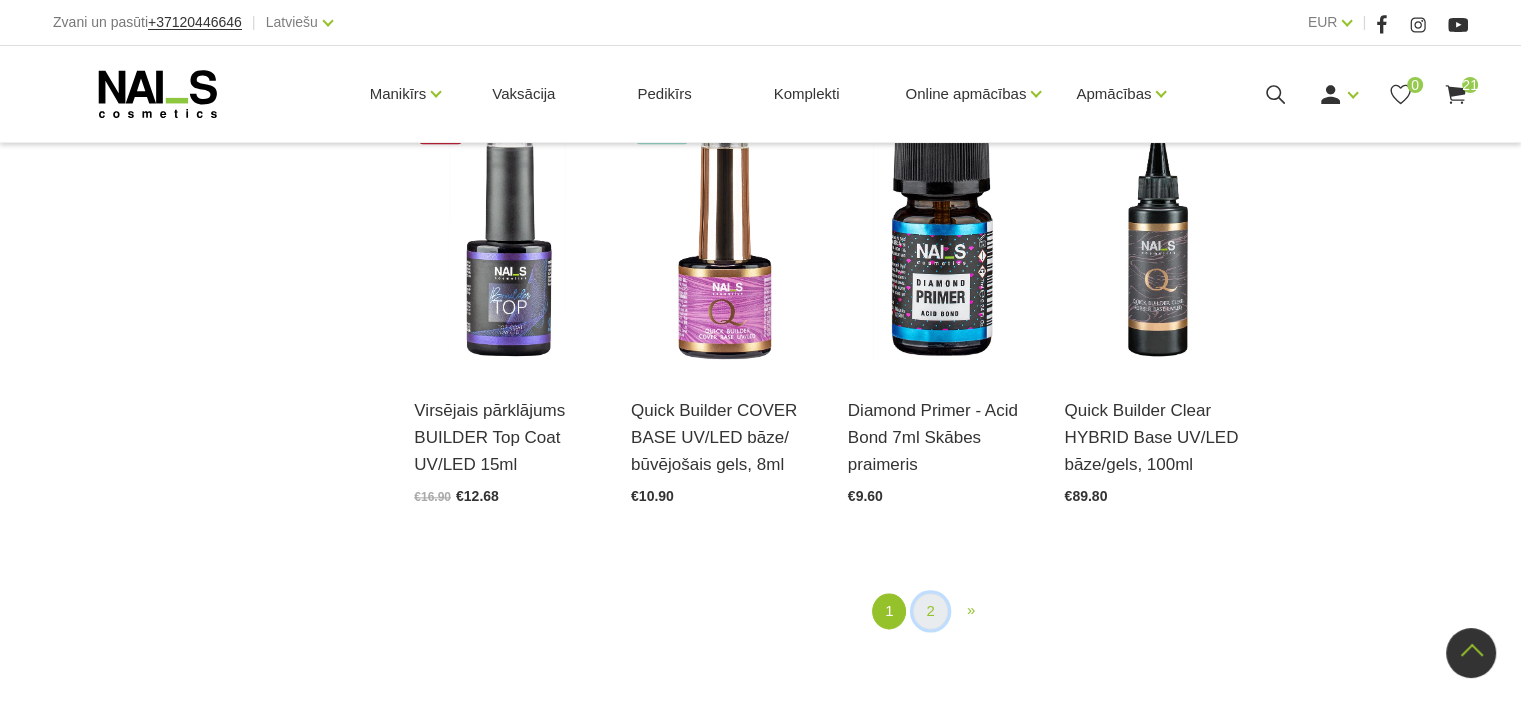 click on "2" at bounding box center [930, 611] 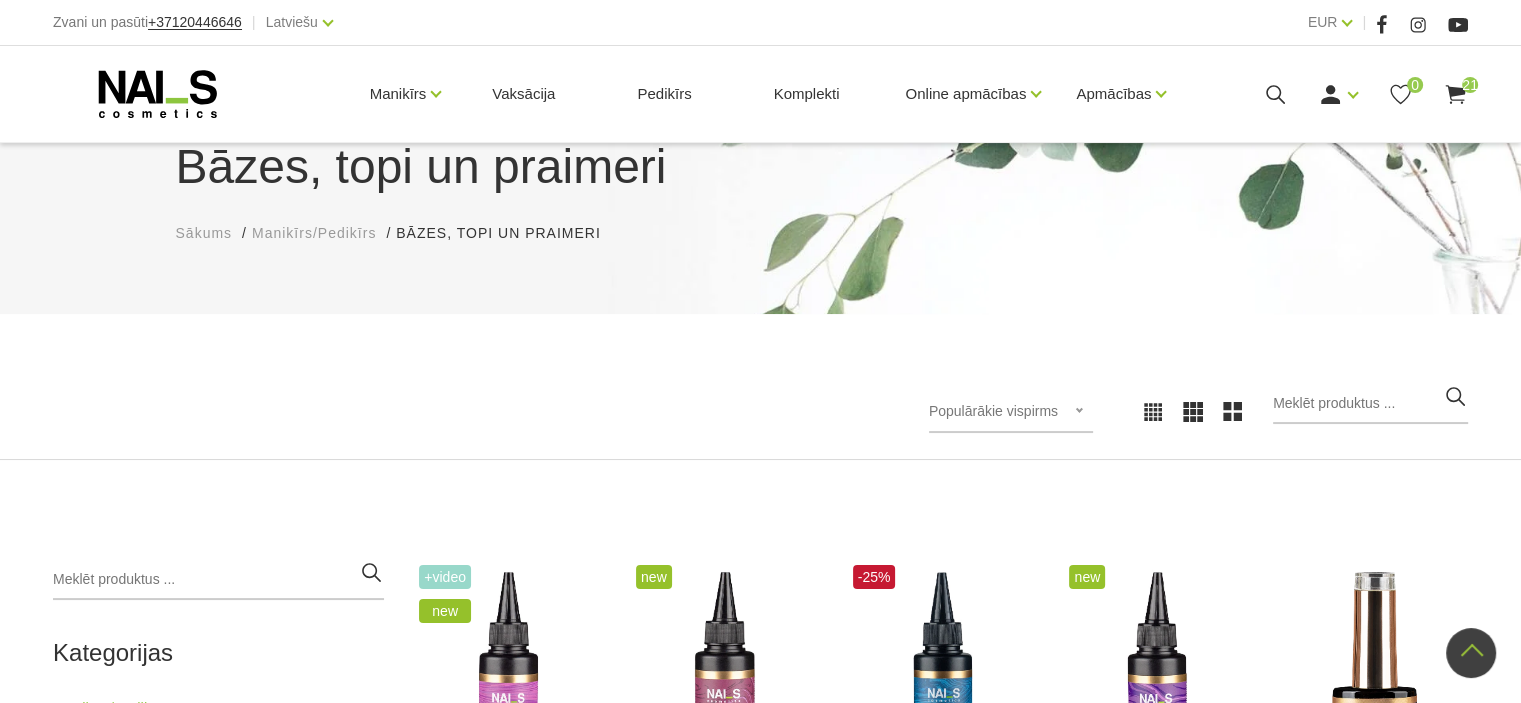 scroll, scrollTop: 0, scrollLeft: 0, axis: both 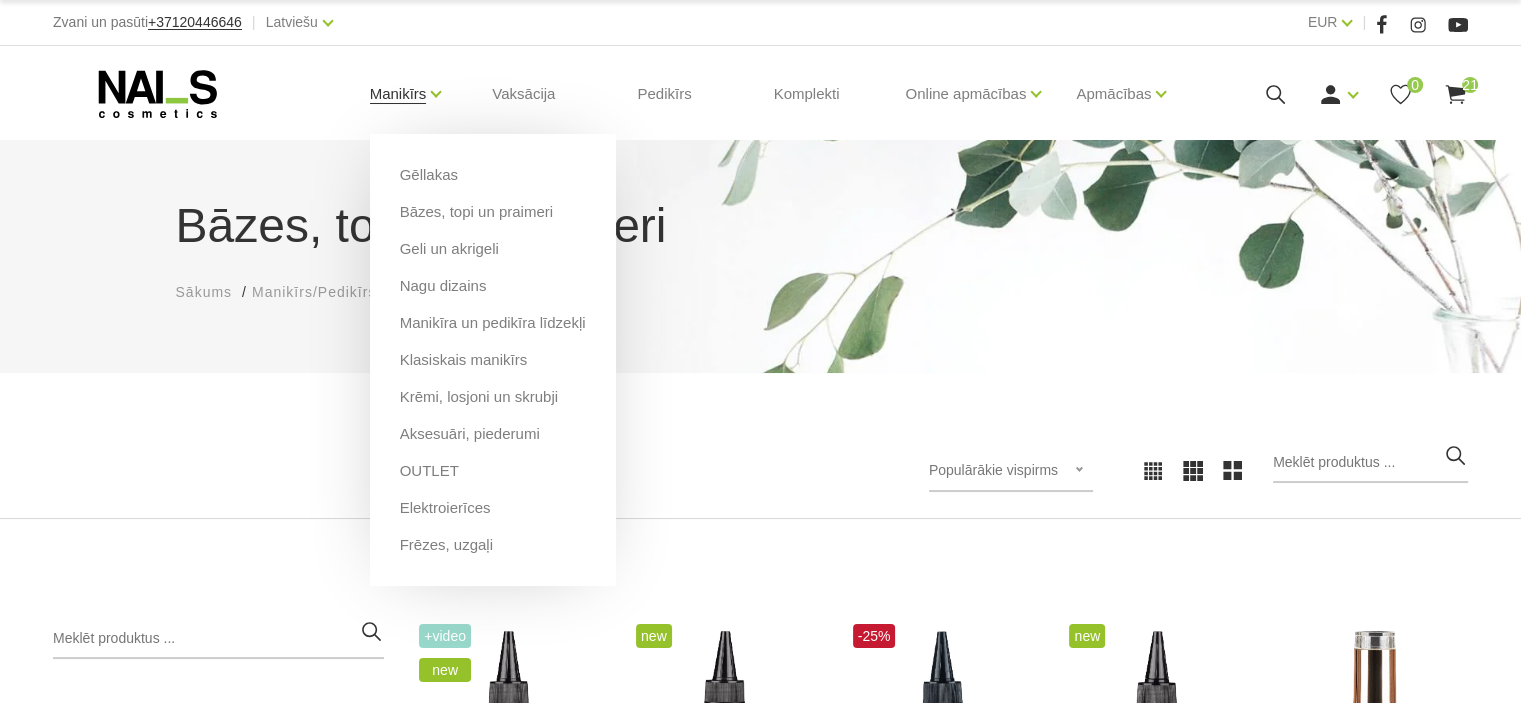 click on "Manikīrs" at bounding box center [398, 94] 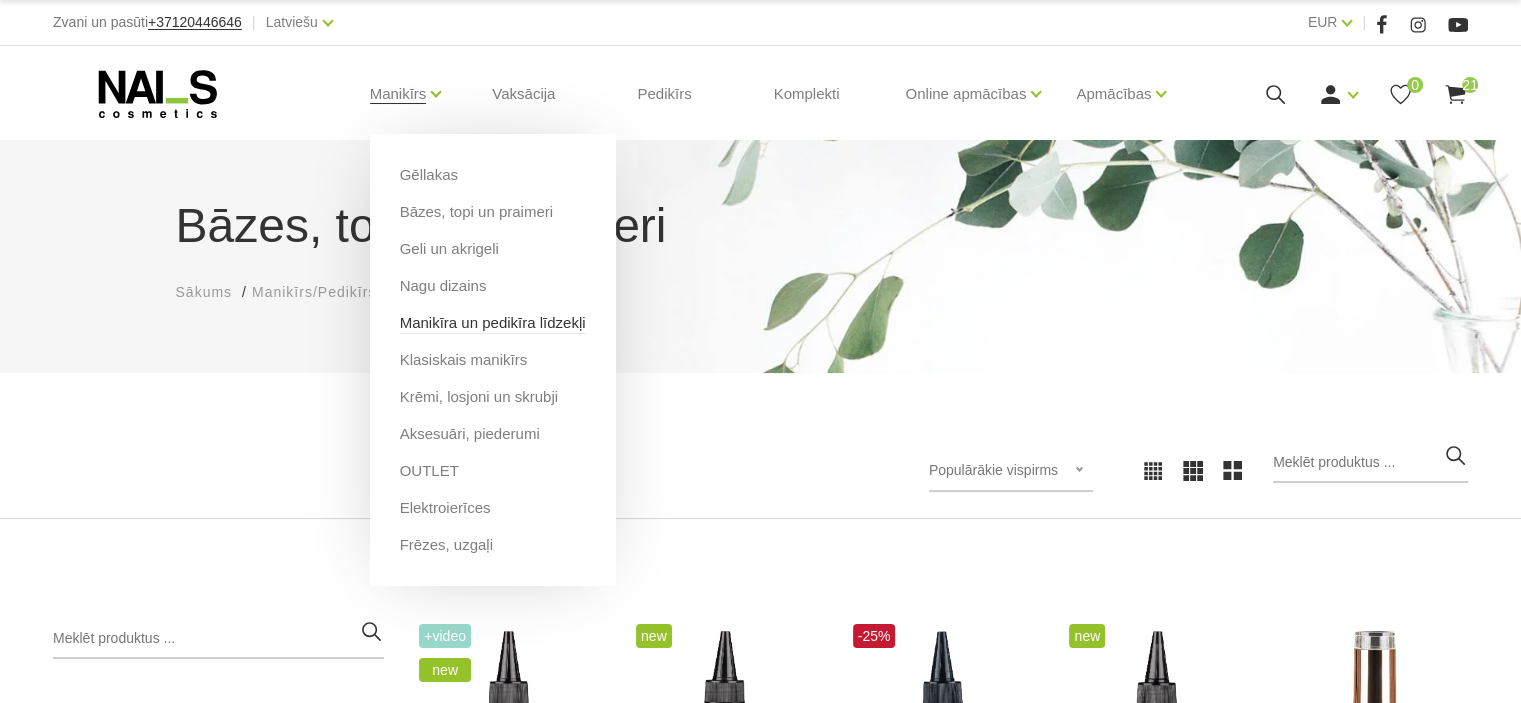 click on "Manikīra un pedikīra līdzekļi" at bounding box center [493, 323] 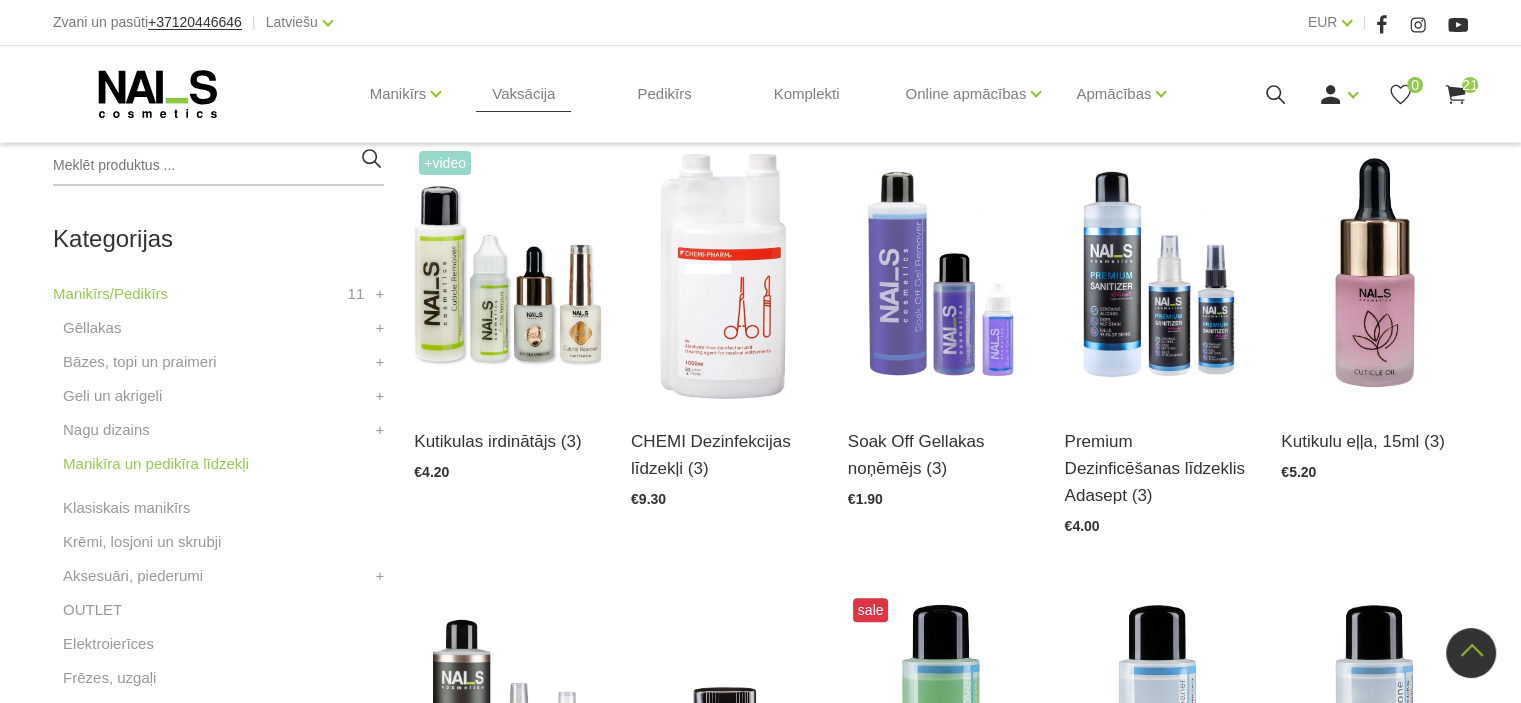 scroll, scrollTop: 471, scrollLeft: 0, axis: vertical 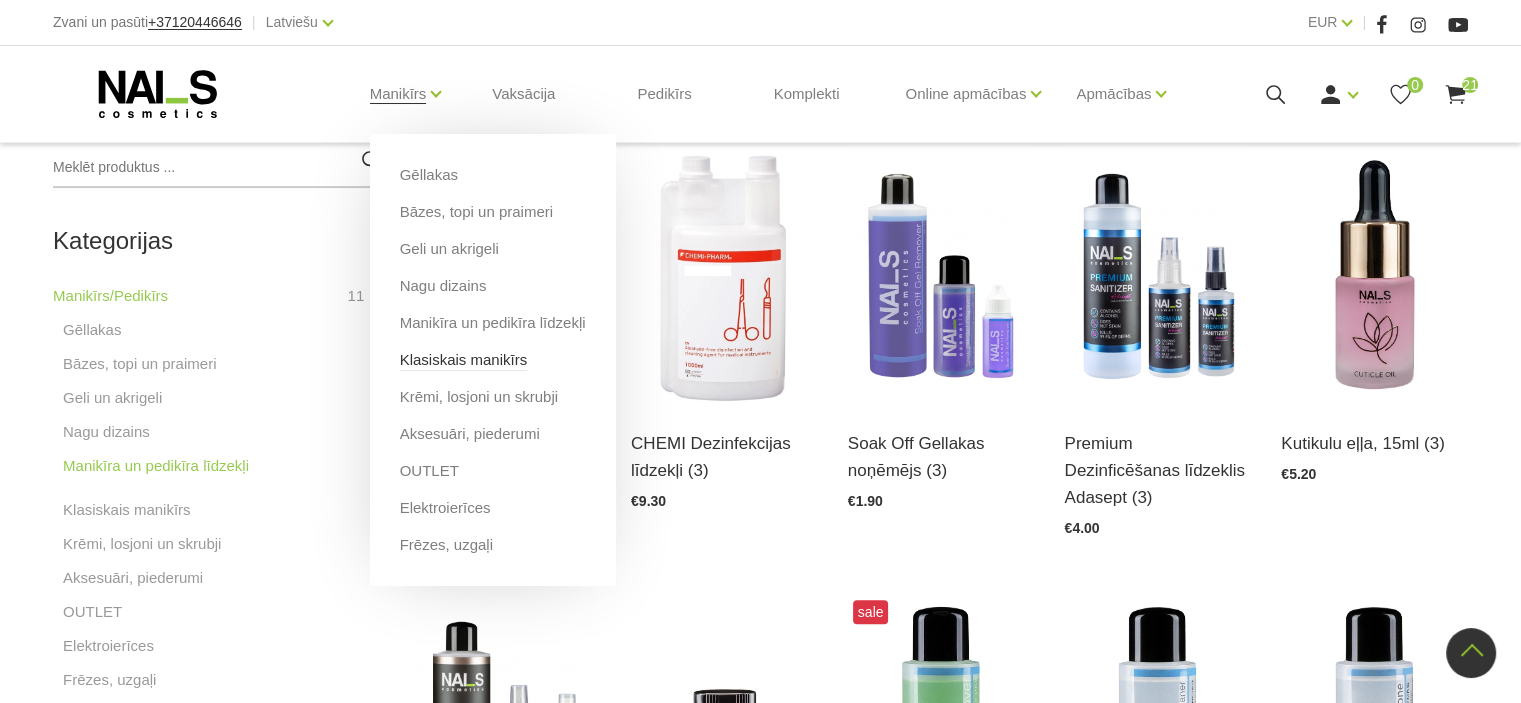 click on "Klasiskais manikīrs" at bounding box center (464, 360) 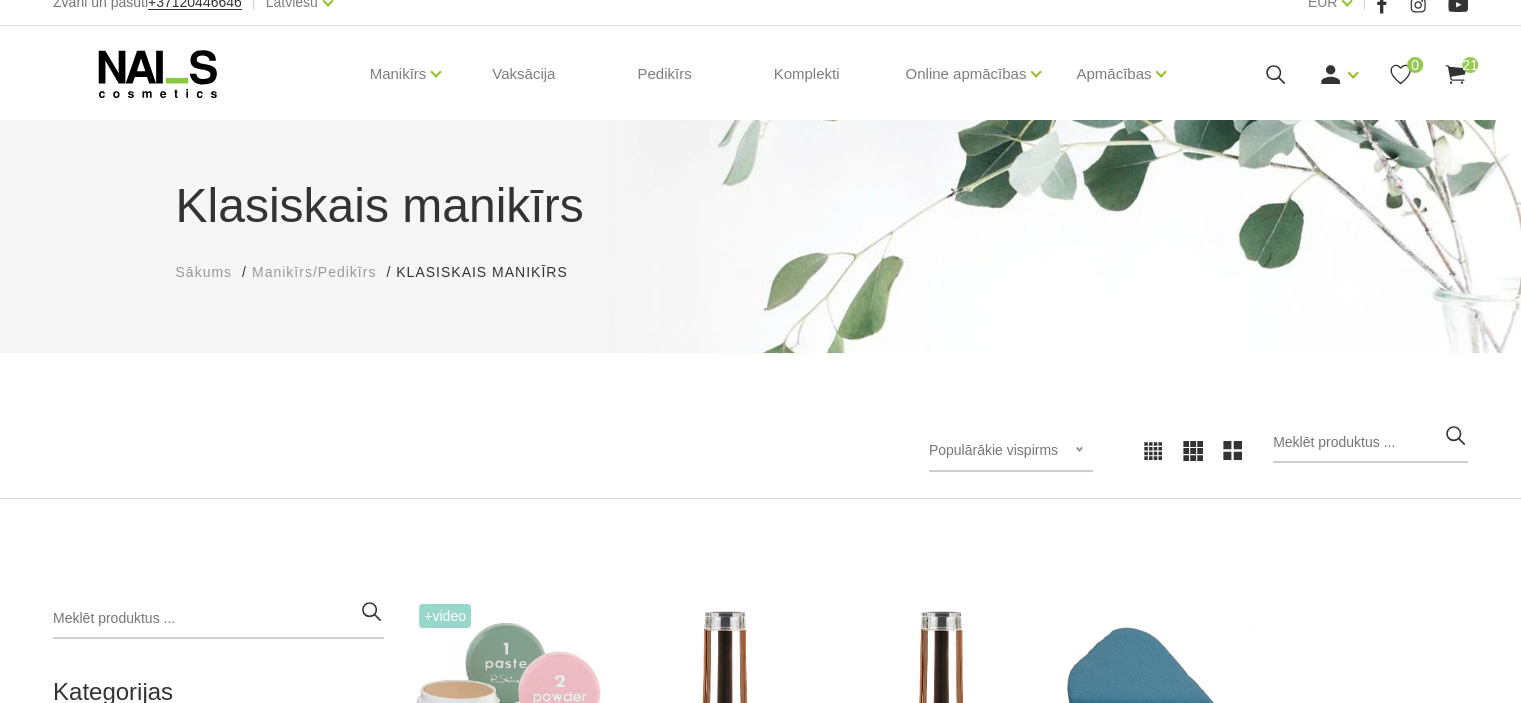 scroll, scrollTop: 0, scrollLeft: 0, axis: both 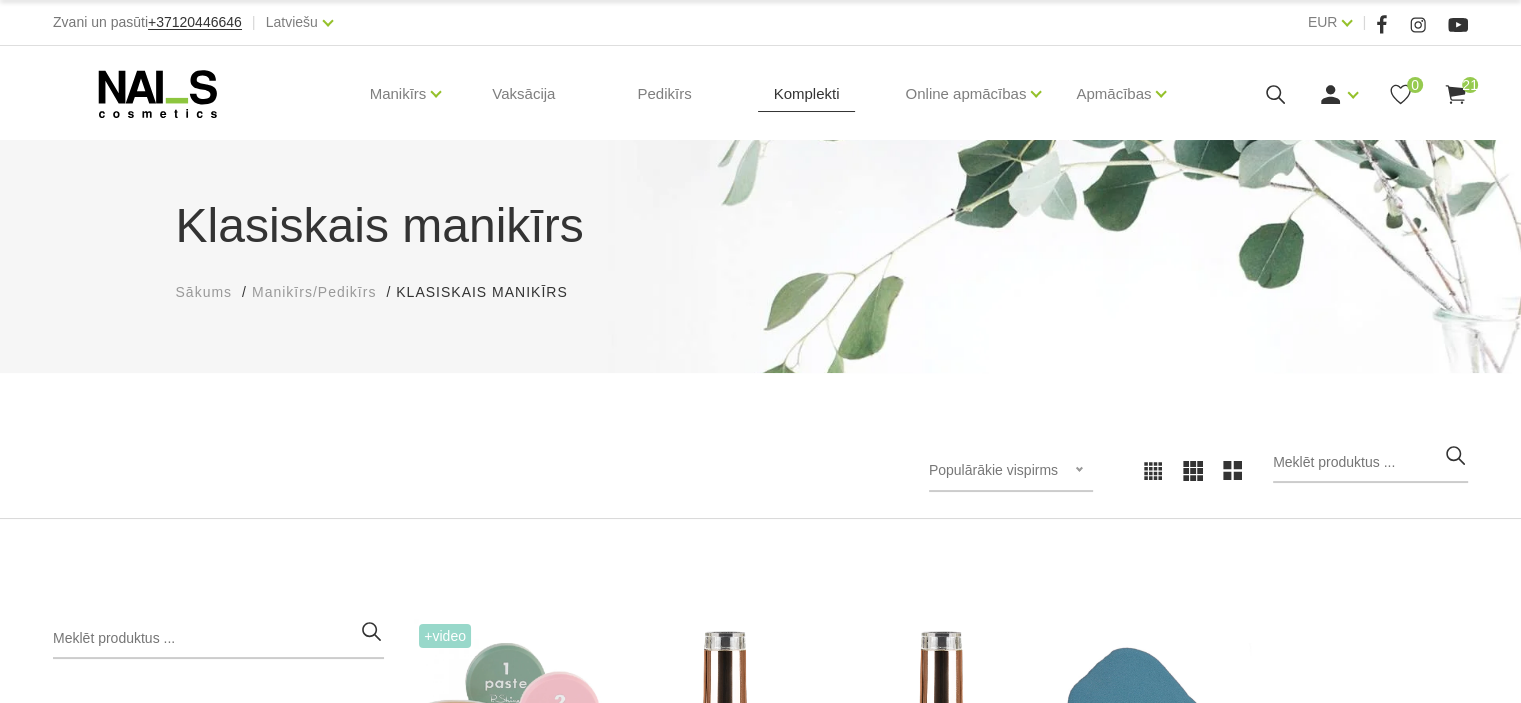 click on "Komplekti" at bounding box center (807, 94) 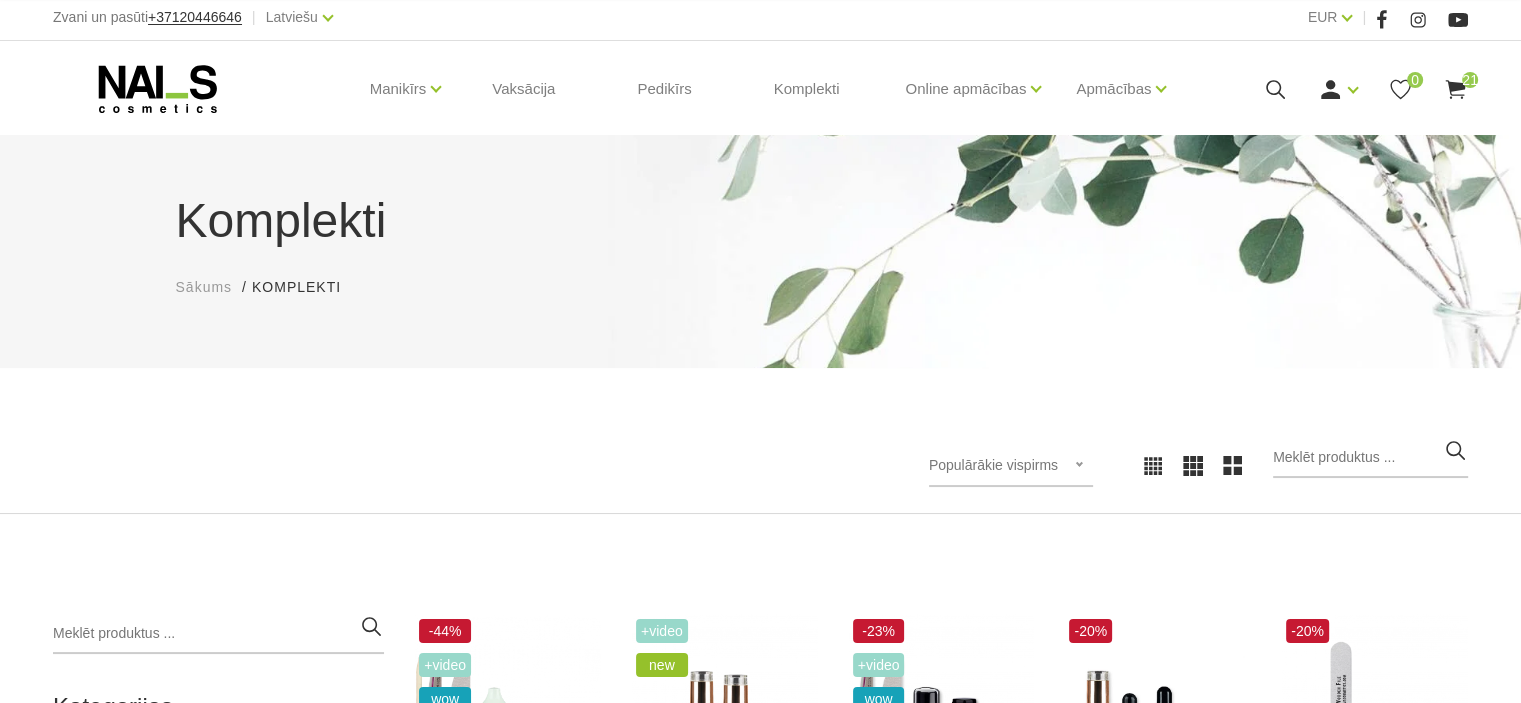 scroll, scrollTop: 0, scrollLeft: 0, axis: both 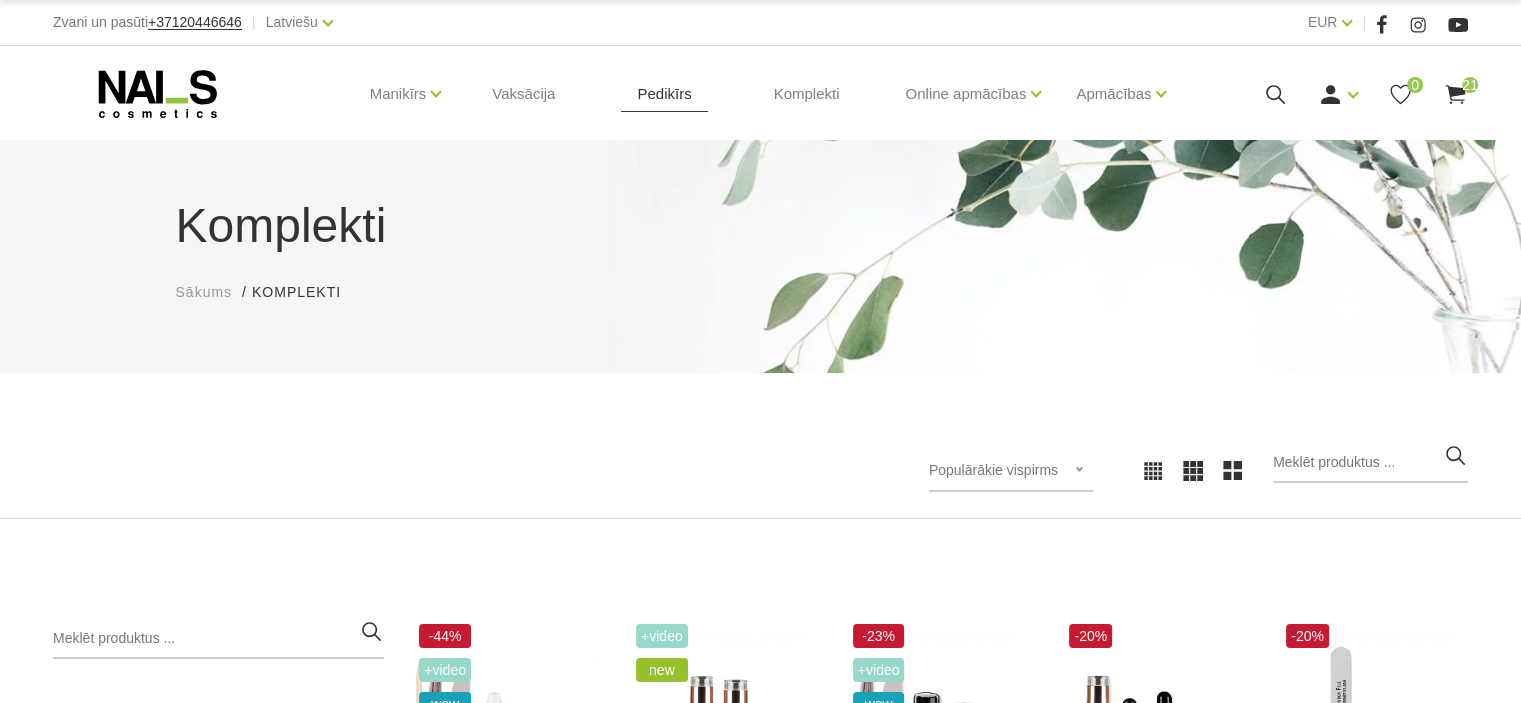 click on "Pedikīrs" at bounding box center (664, 94) 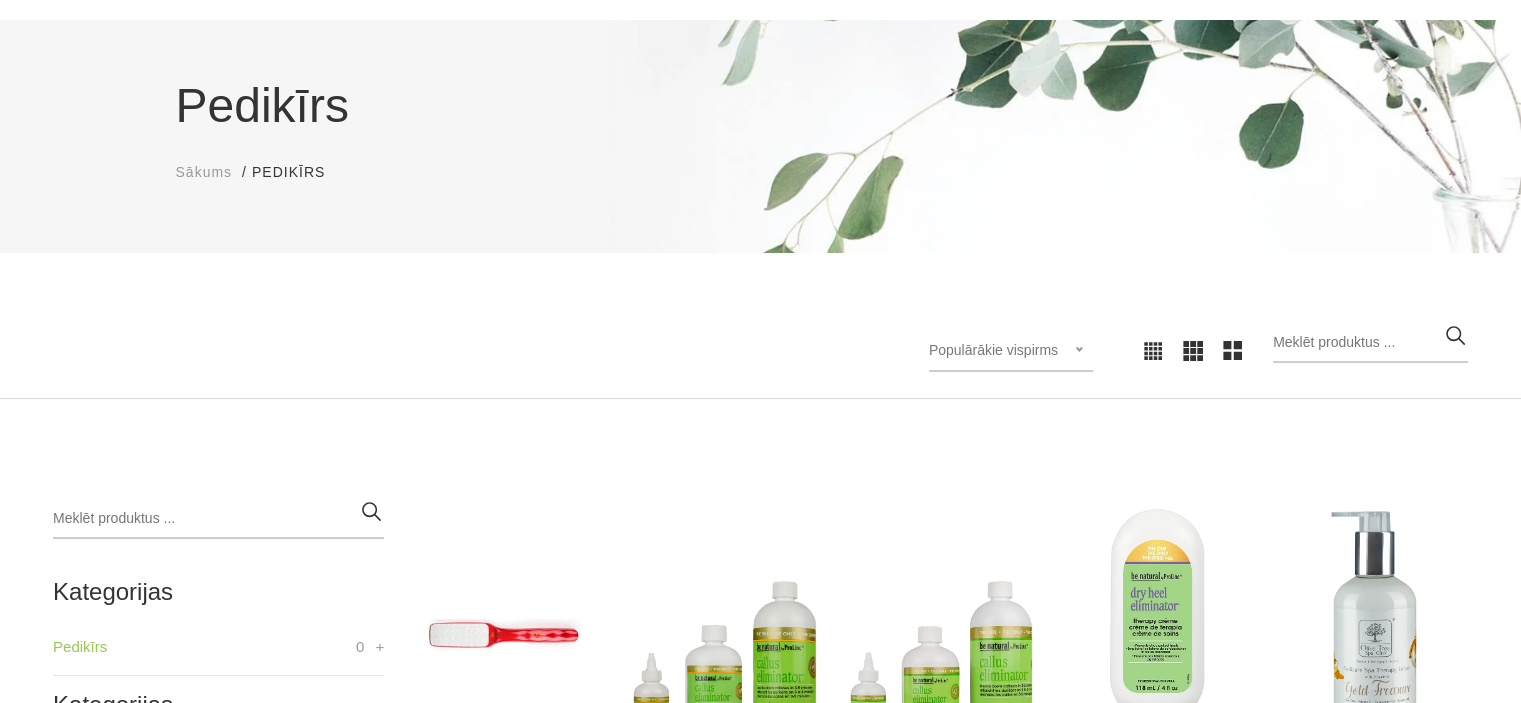 scroll, scrollTop: 0, scrollLeft: 0, axis: both 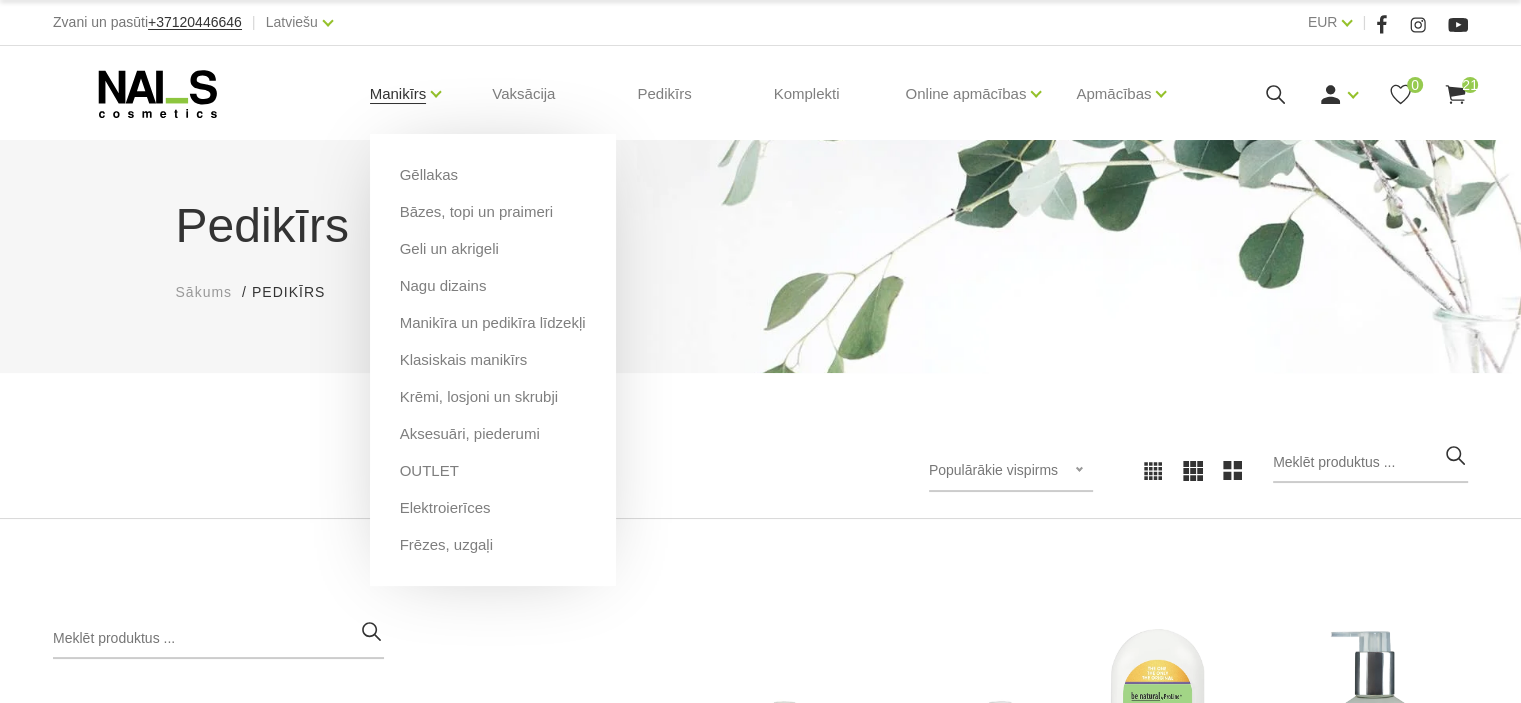 click on "Manikīrs" at bounding box center (398, 94) 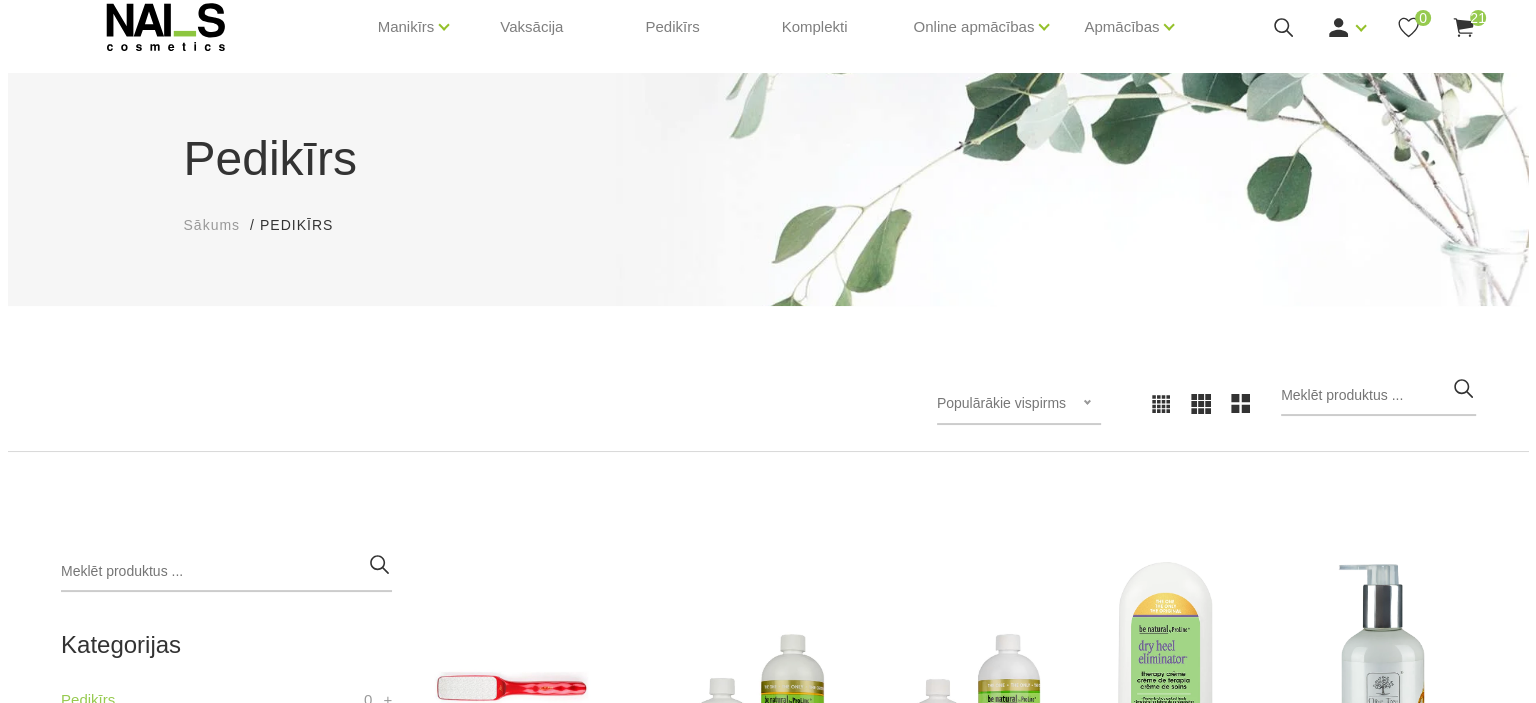 scroll, scrollTop: 32, scrollLeft: 0, axis: vertical 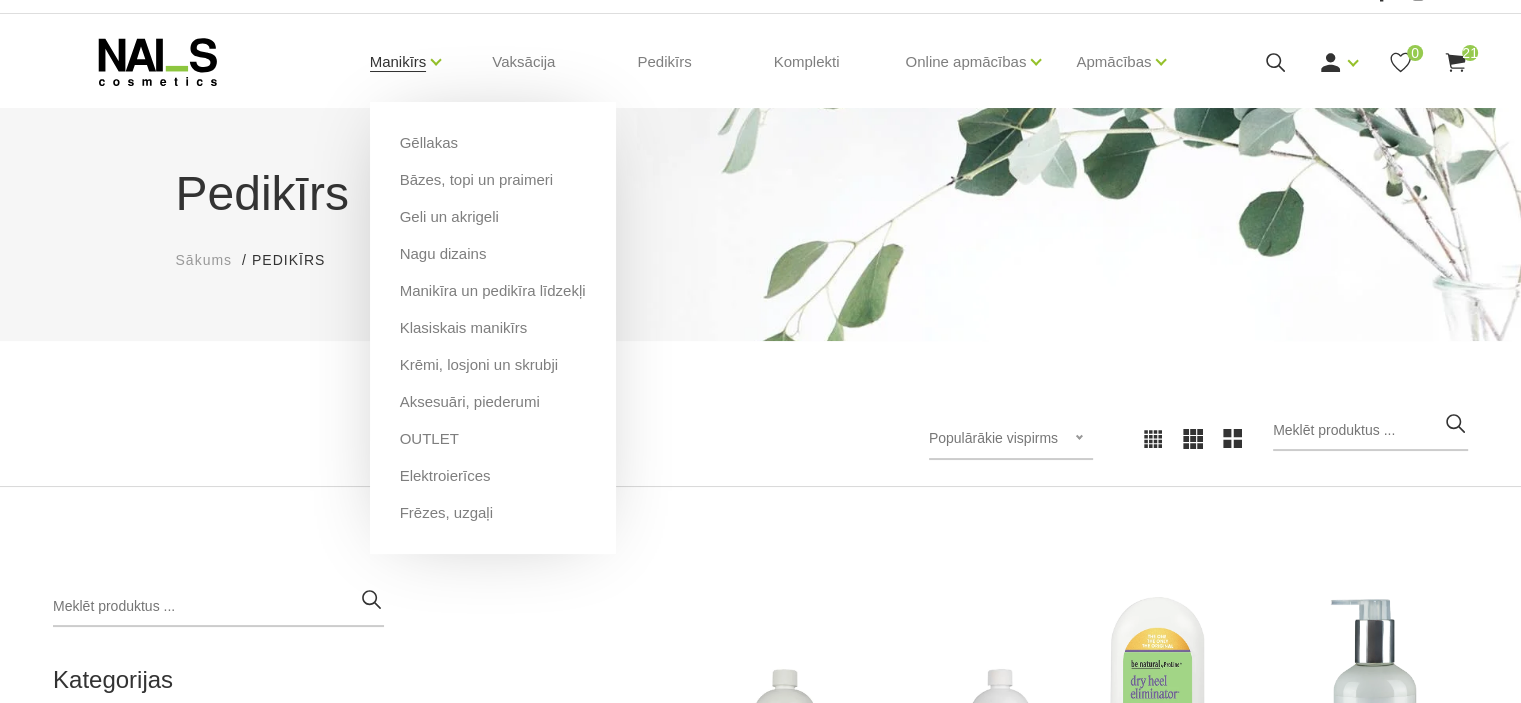 click on "Manikīrs" at bounding box center [398, 62] 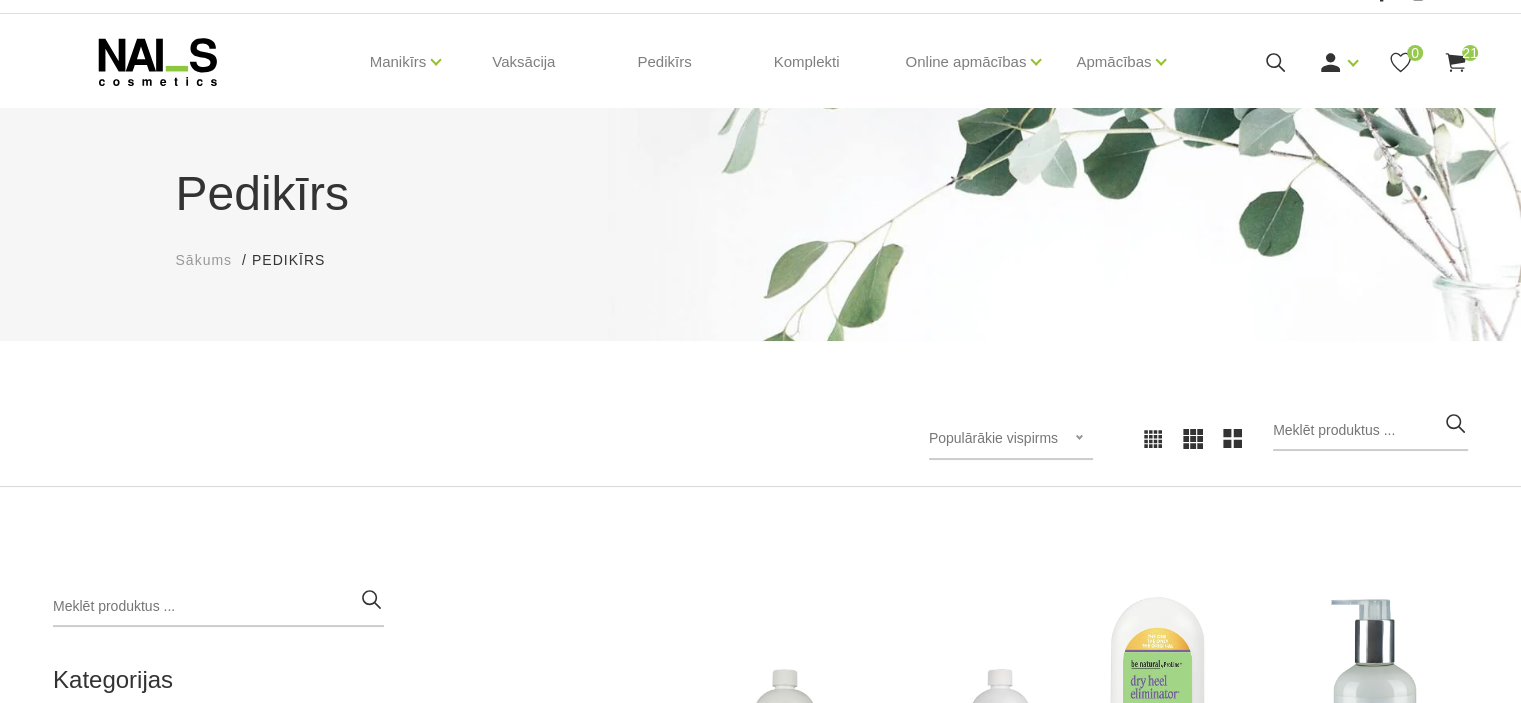 click 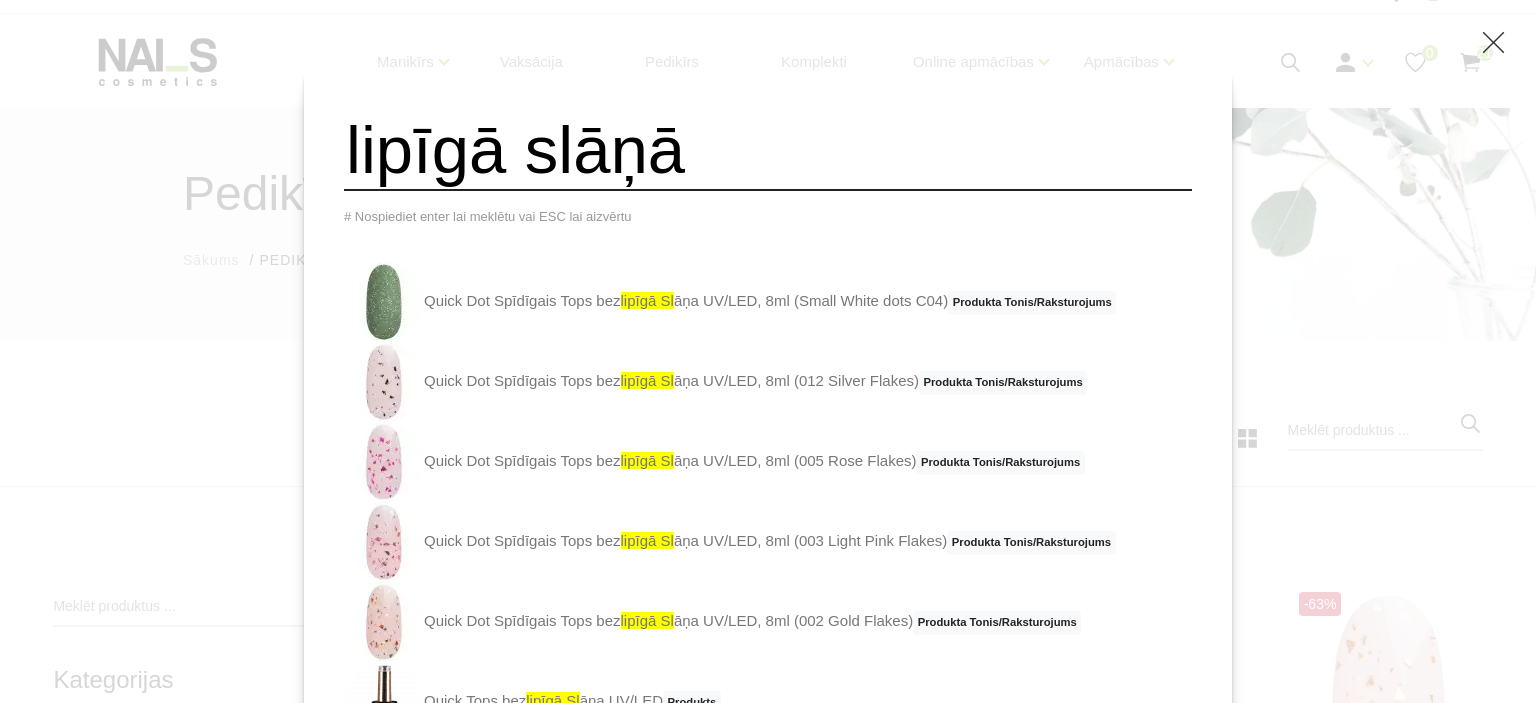 type on "lipīgā slāņā" 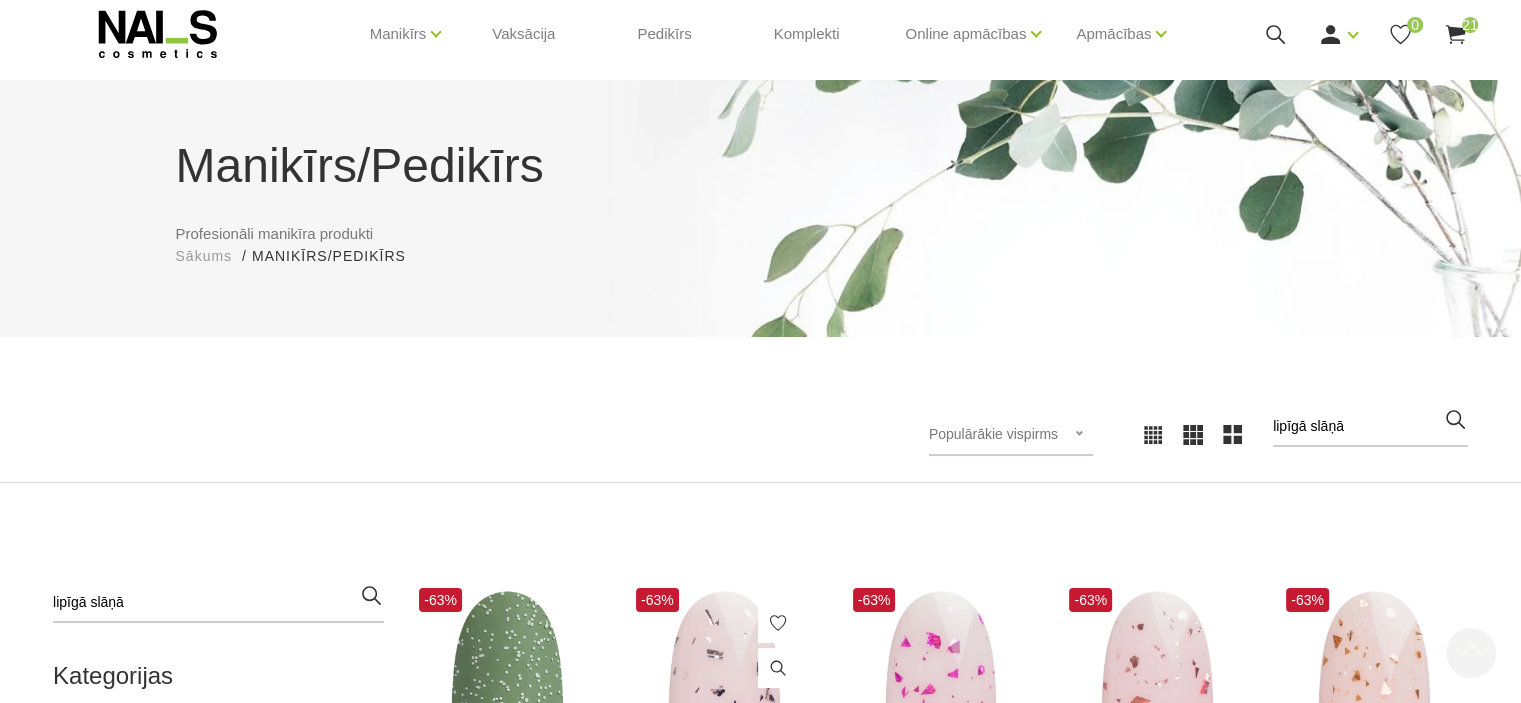scroll, scrollTop: 0, scrollLeft: 0, axis: both 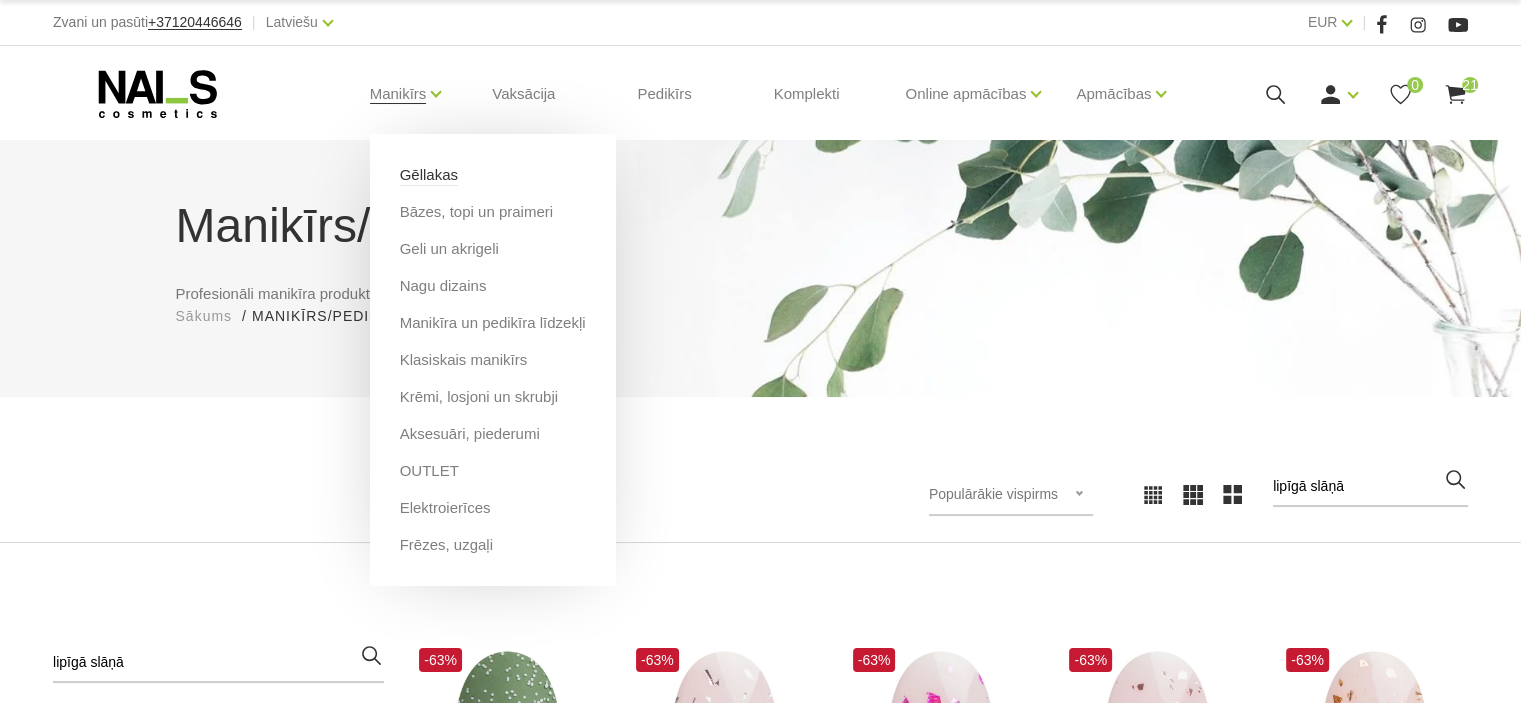 click on "Gēllakas" at bounding box center [429, 175] 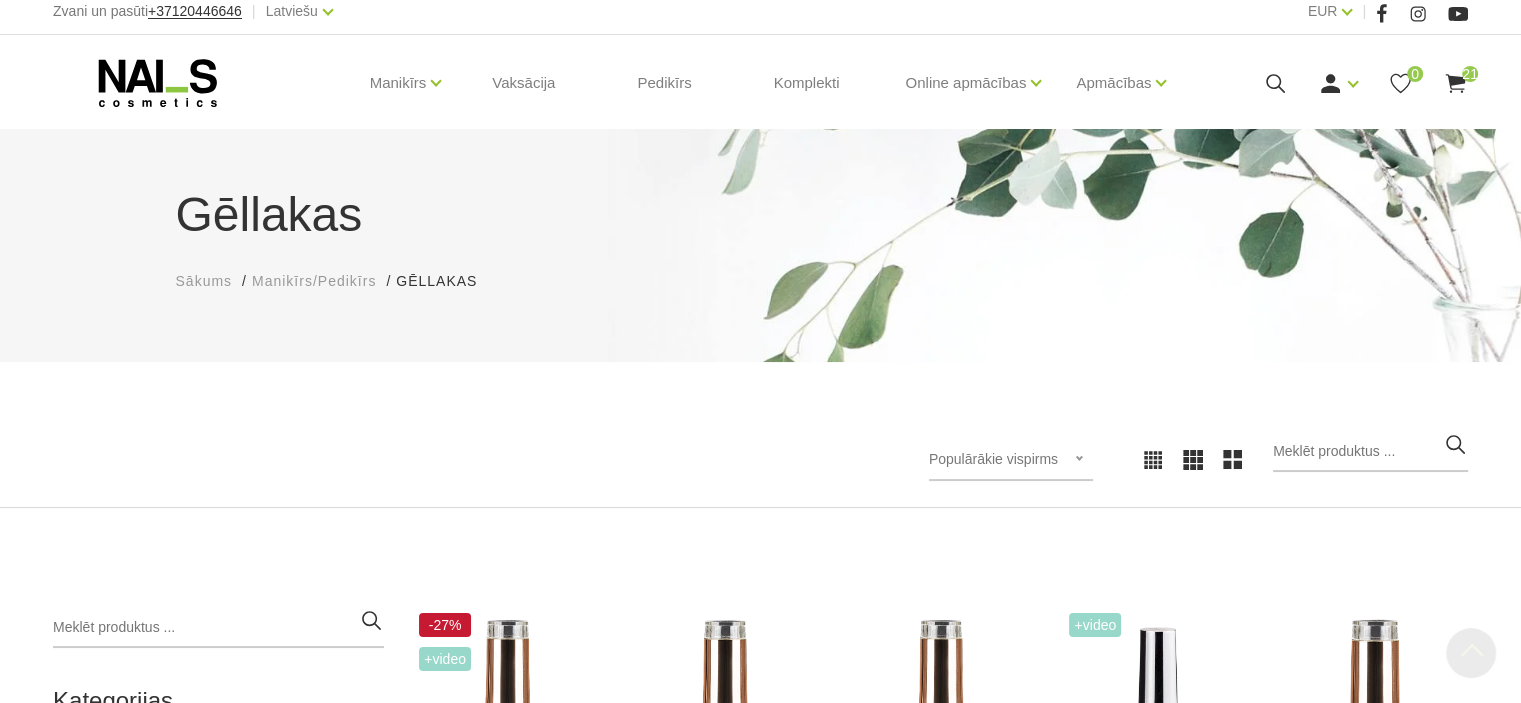 scroll, scrollTop: 0, scrollLeft: 0, axis: both 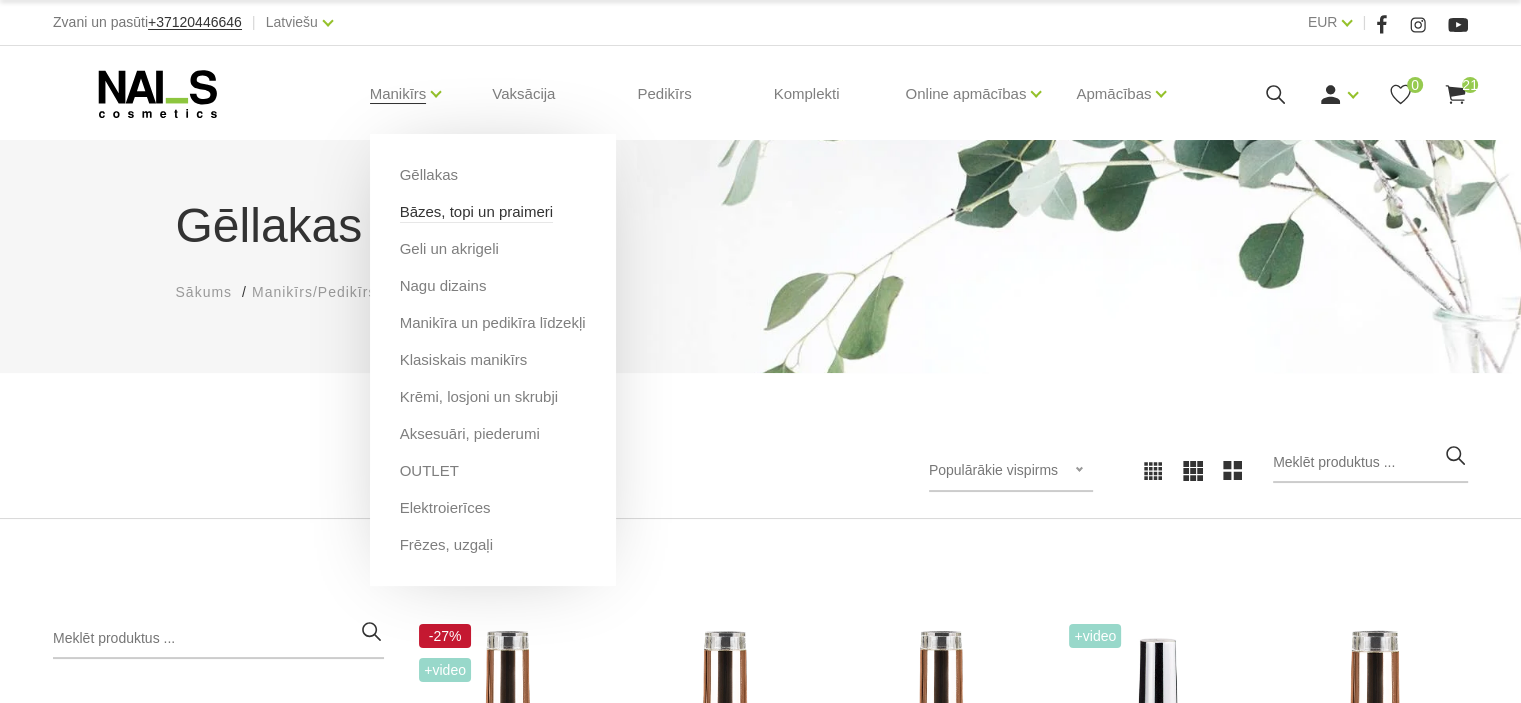 click on "Bāzes, topi un praimeri" at bounding box center (476, 212) 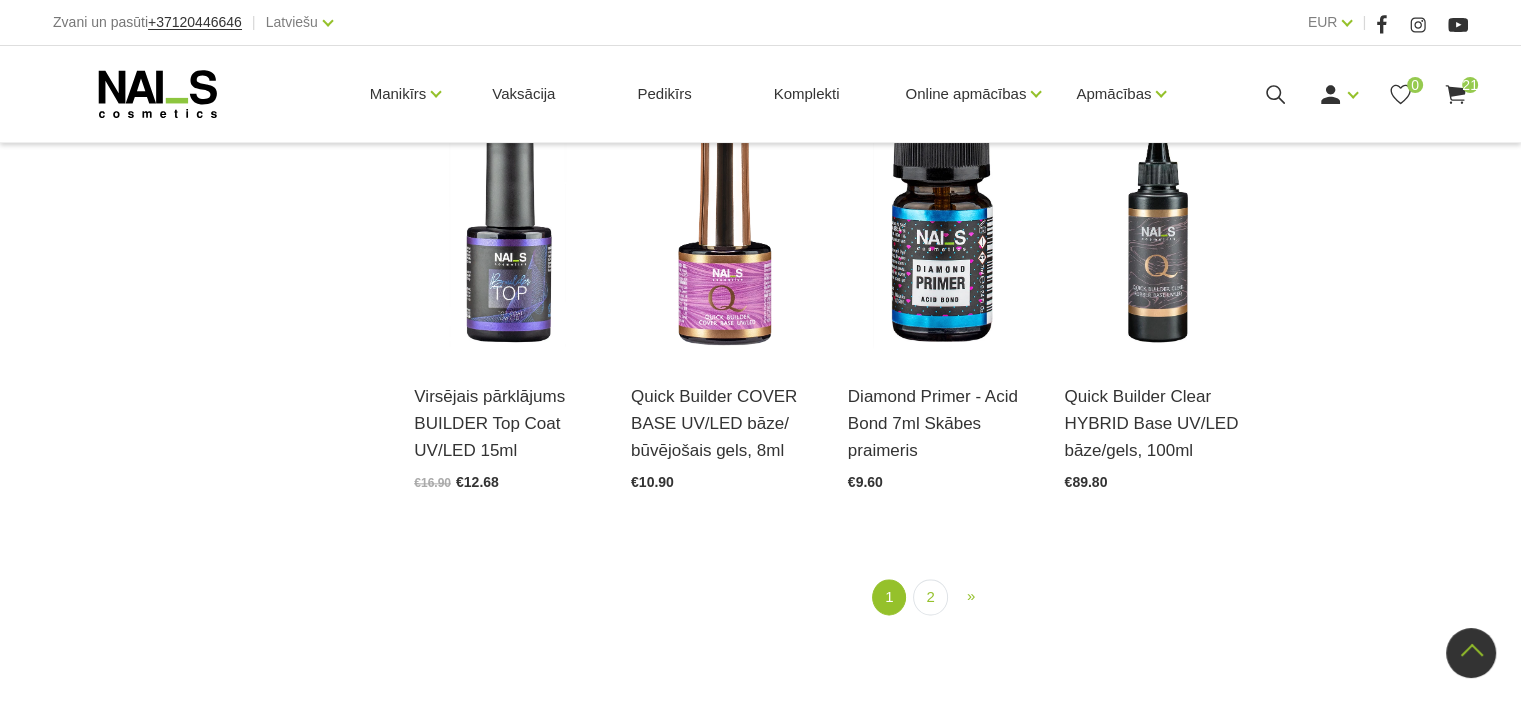 scroll, scrollTop: 2253, scrollLeft: 0, axis: vertical 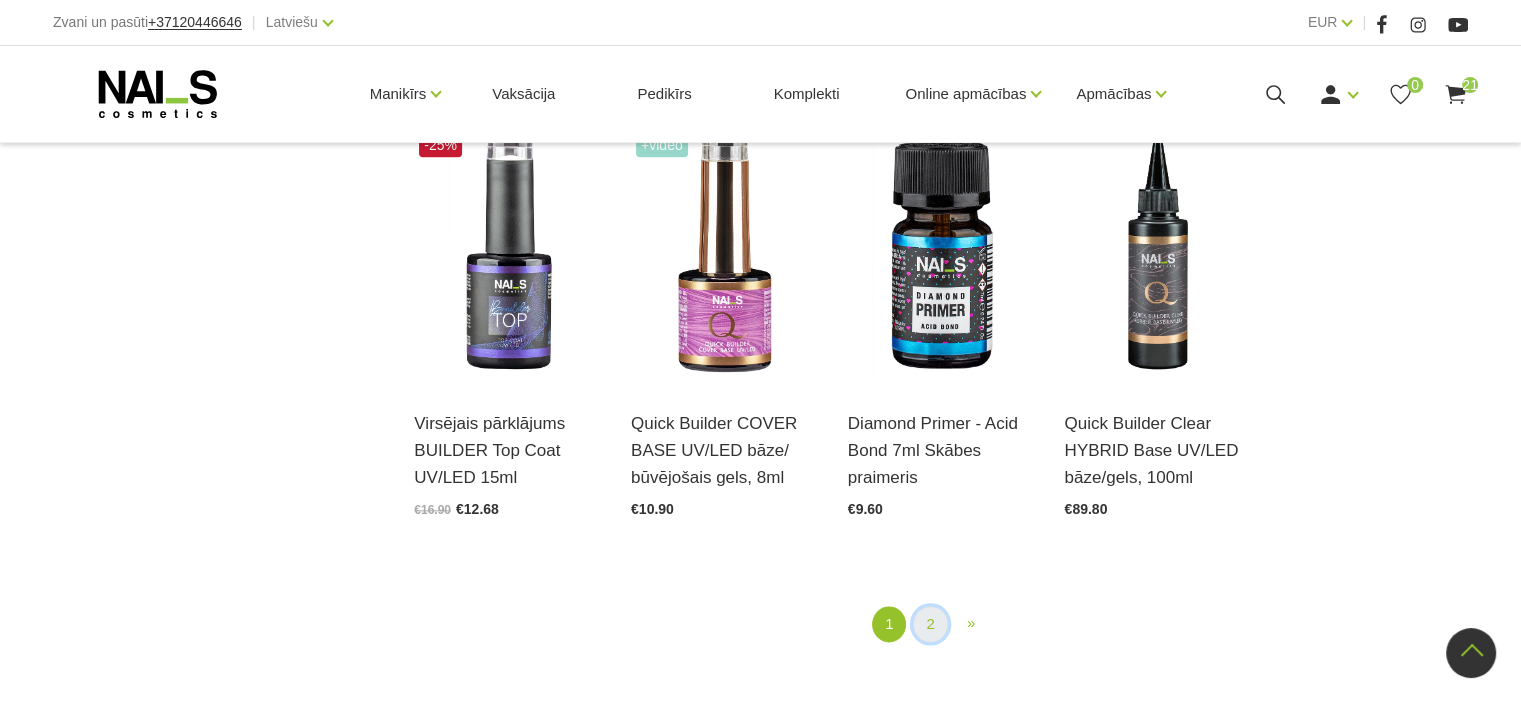 click on "2" at bounding box center (930, 624) 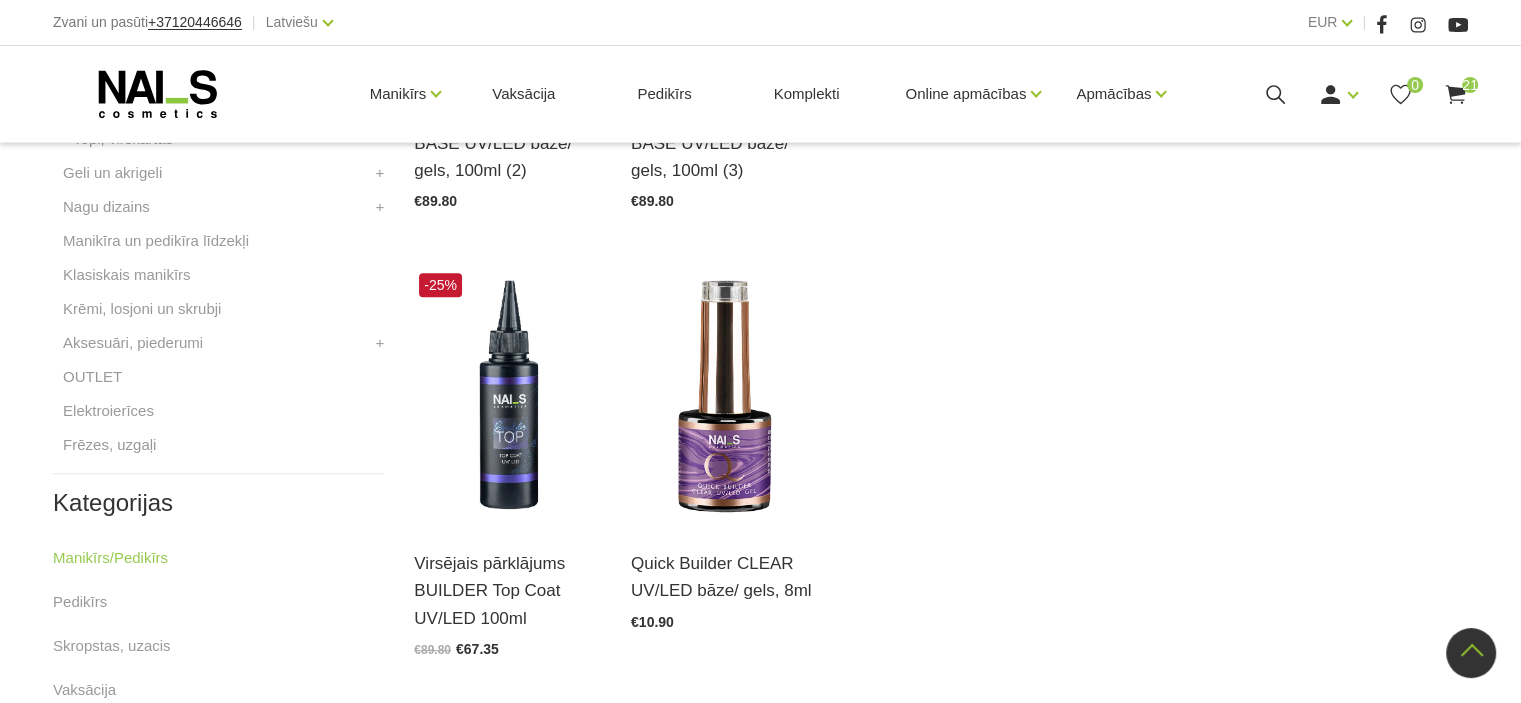scroll, scrollTop: 777, scrollLeft: 0, axis: vertical 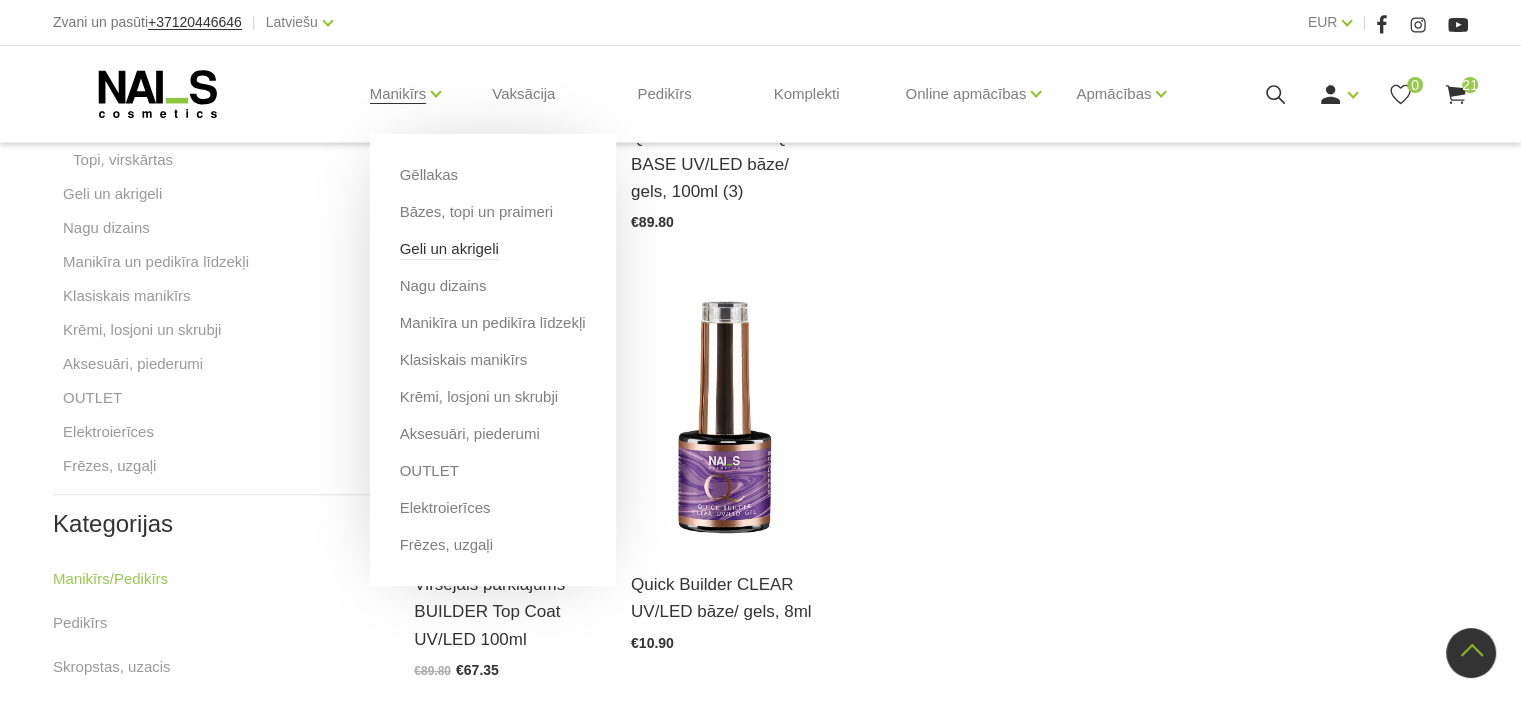 click on "Geli un akrigeli" at bounding box center [449, 249] 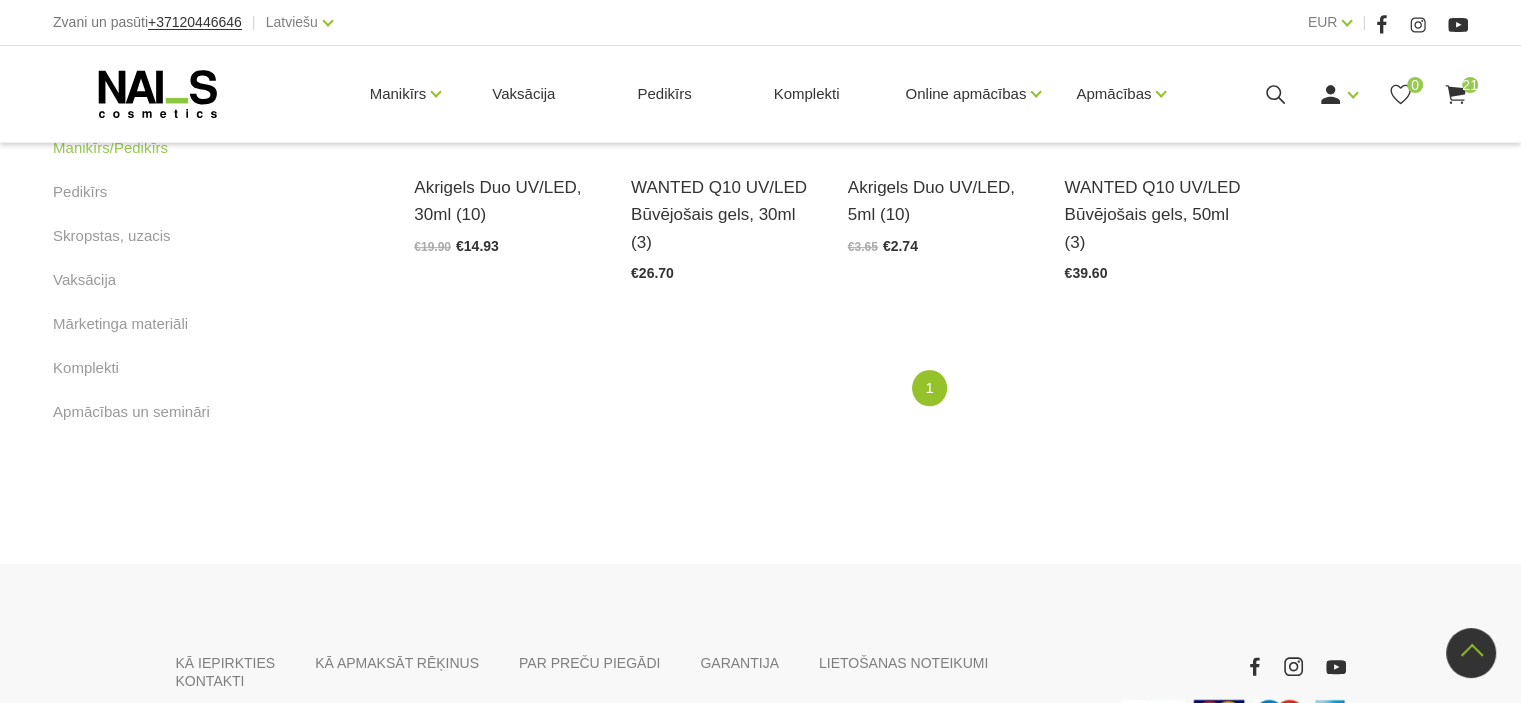 scroll, scrollTop: 1332, scrollLeft: 0, axis: vertical 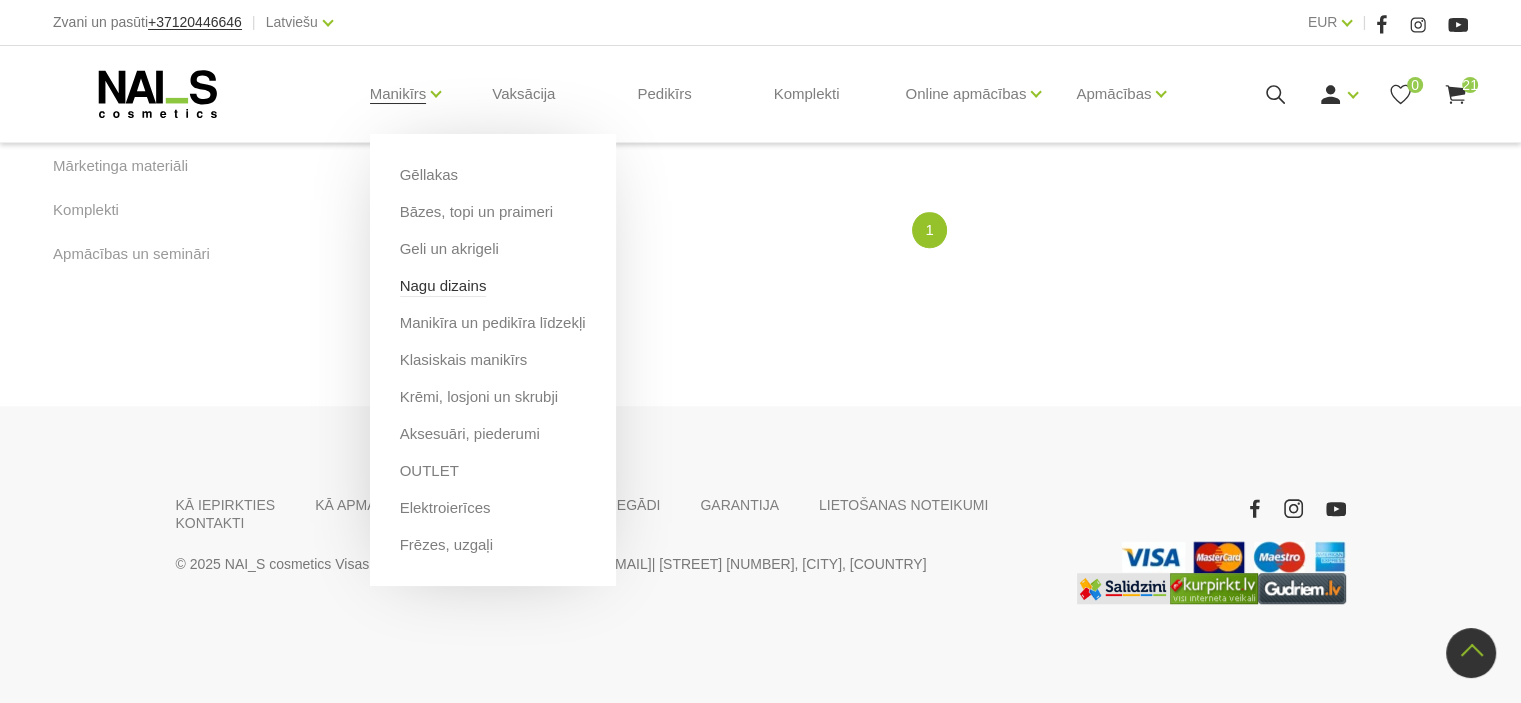 click on "Nagu dizains" at bounding box center (443, 286) 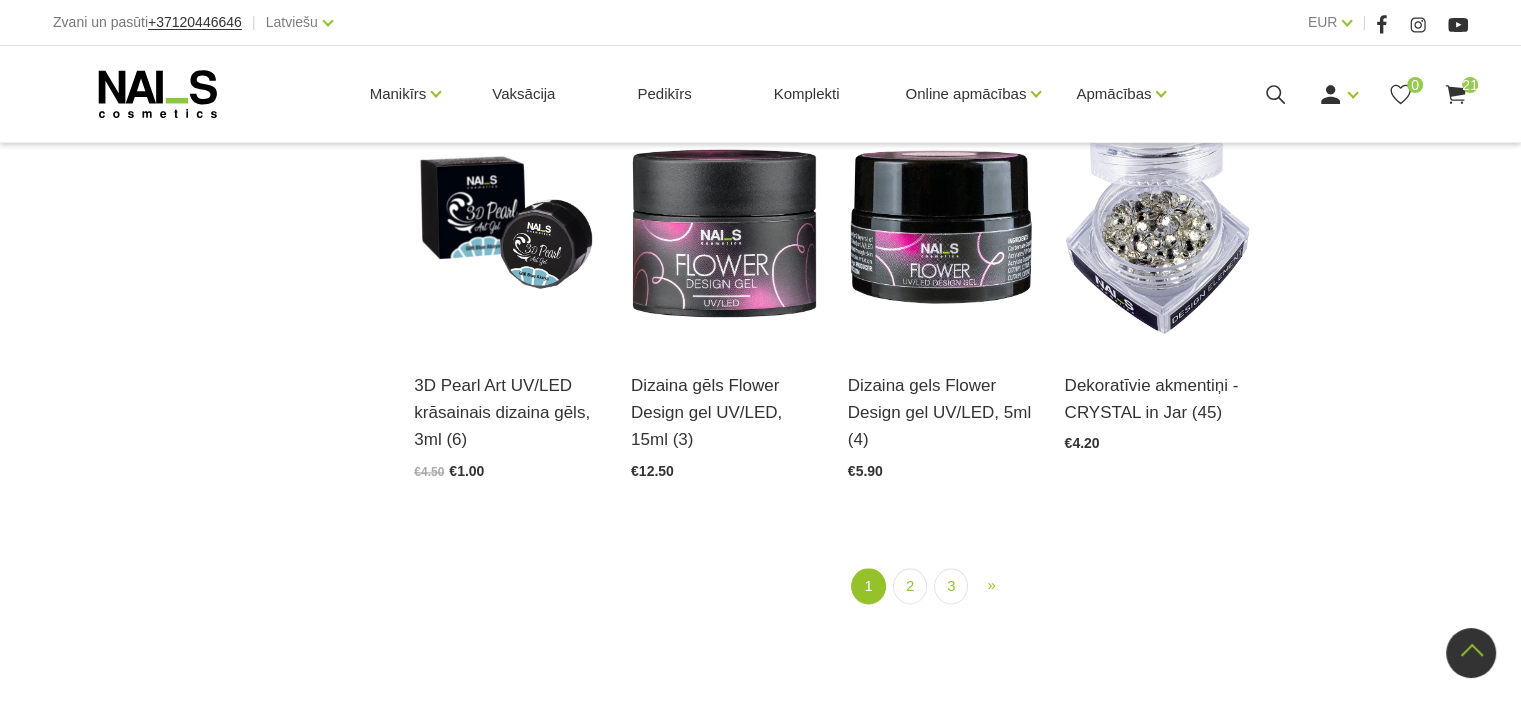 scroll, scrollTop: 2295, scrollLeft: 0, axis: vertical 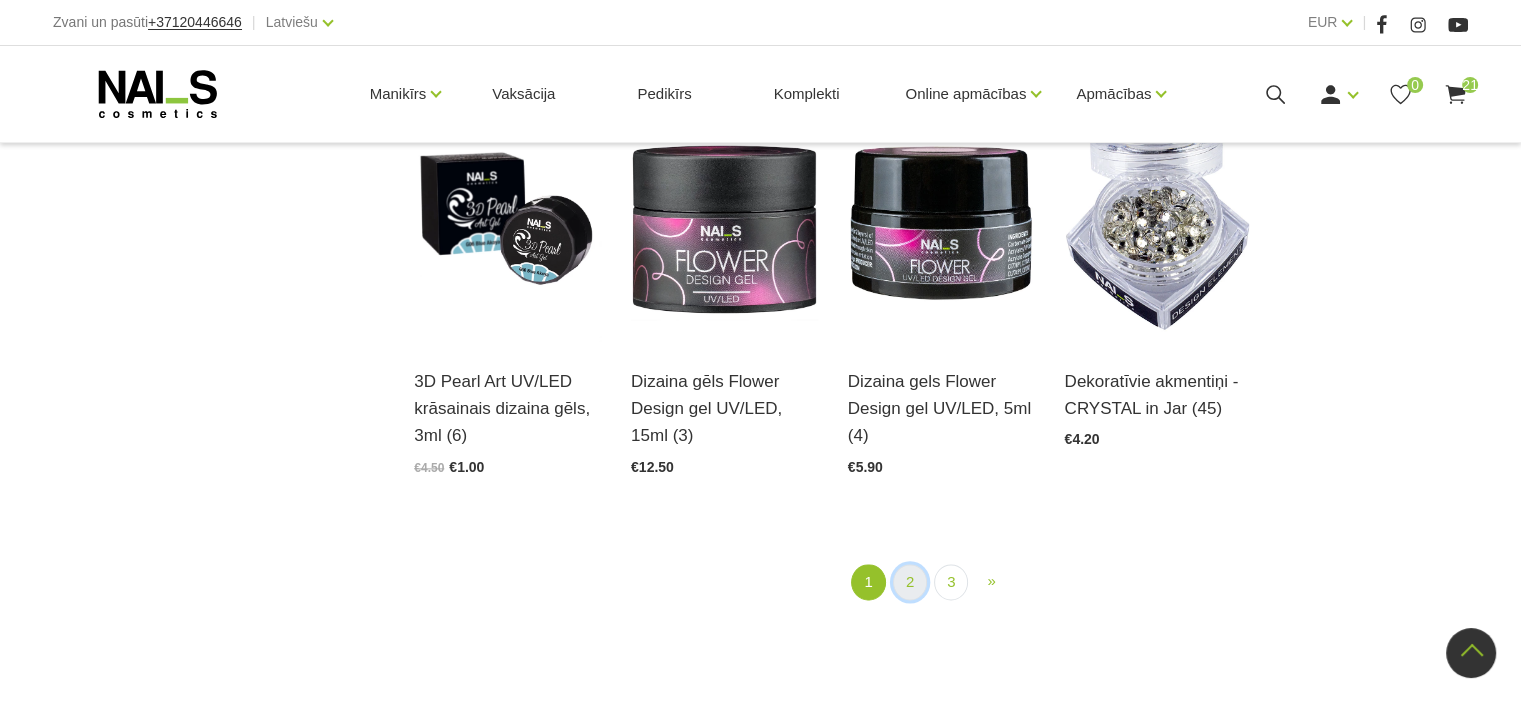 click on "2" at bounding box center (910, 582) 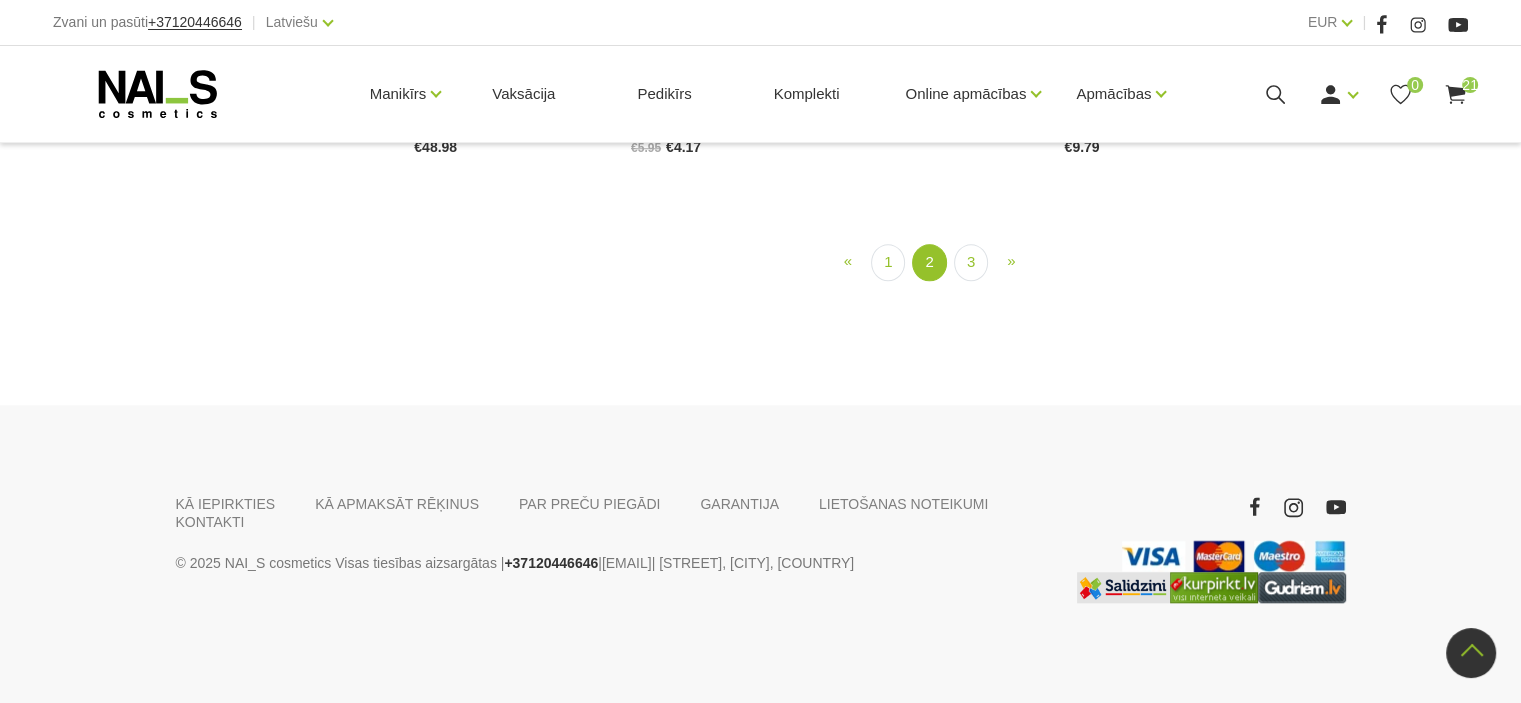 scroll, scrollTop: 2268, scrollLeft: 0, axis: vertical 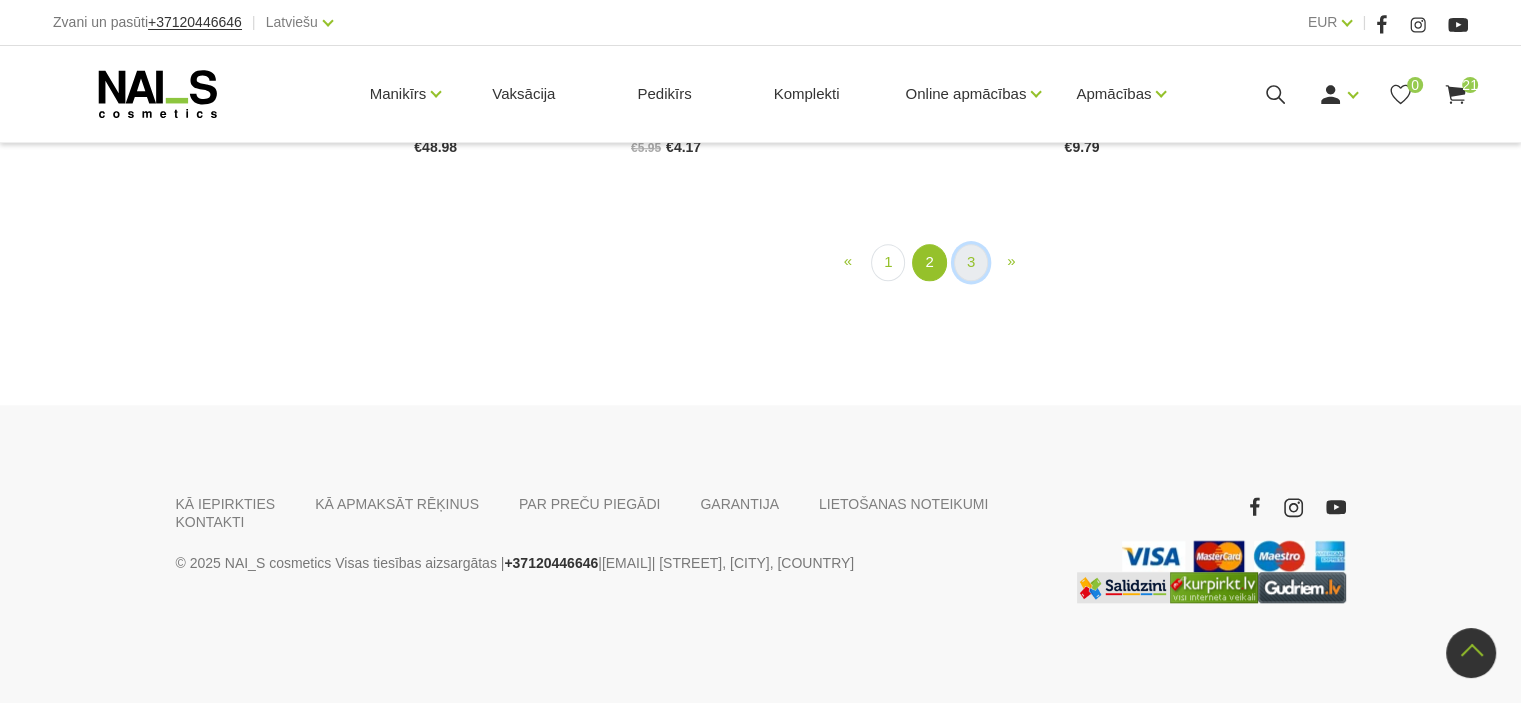 click on "3" at bounding box center [971, 262] 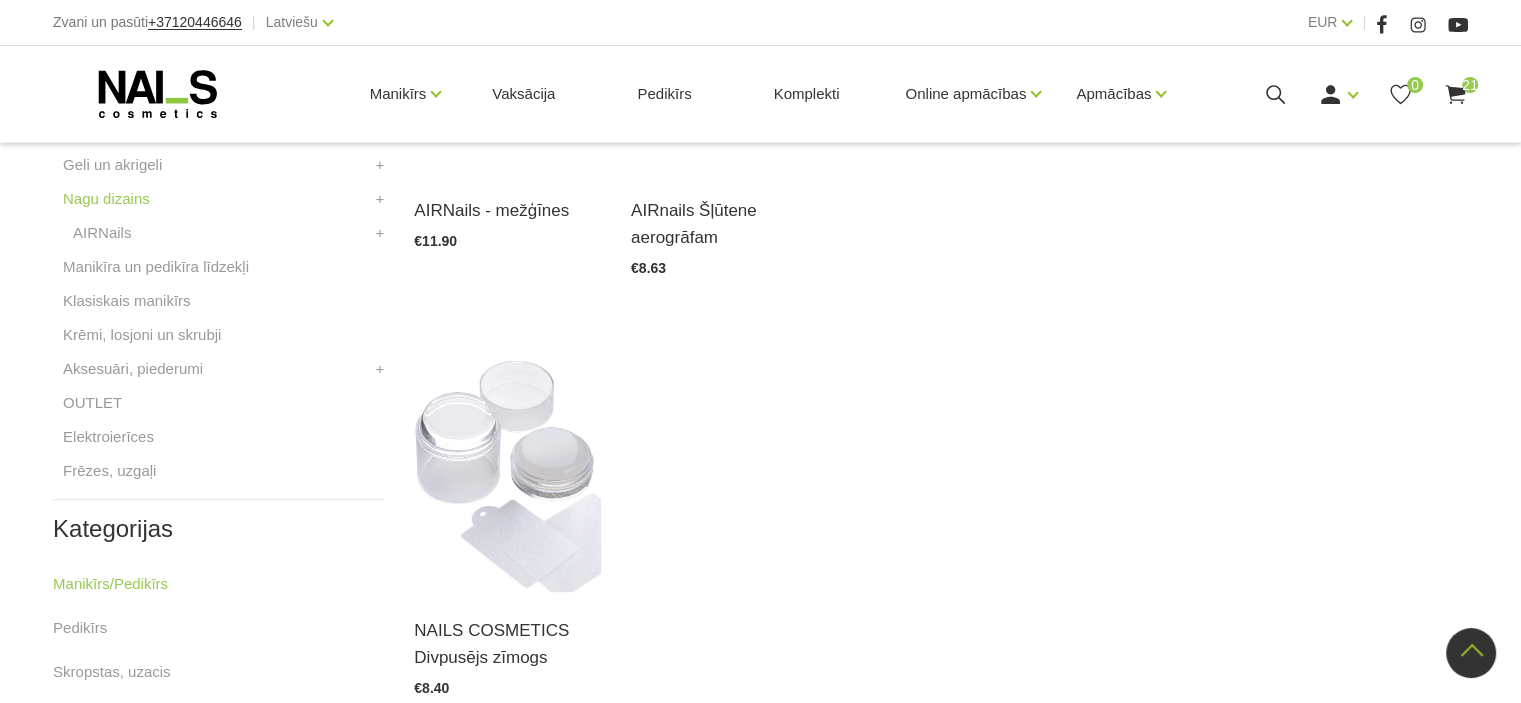 scroll, scrollTop: 729, scrollLeft: 0, axis: vertical 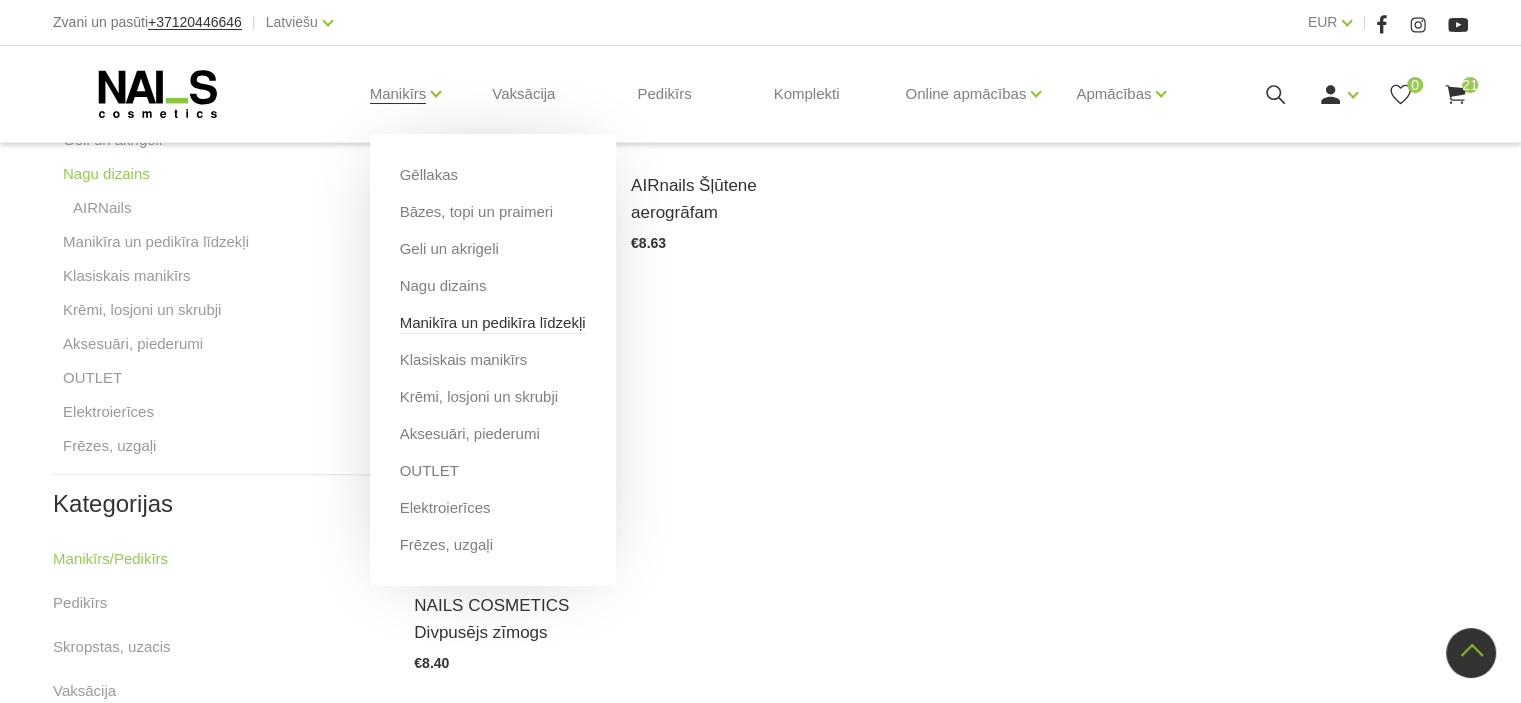 click on "Manikīra un pedikīra līdzekļi" at bounding box center (493, 323) 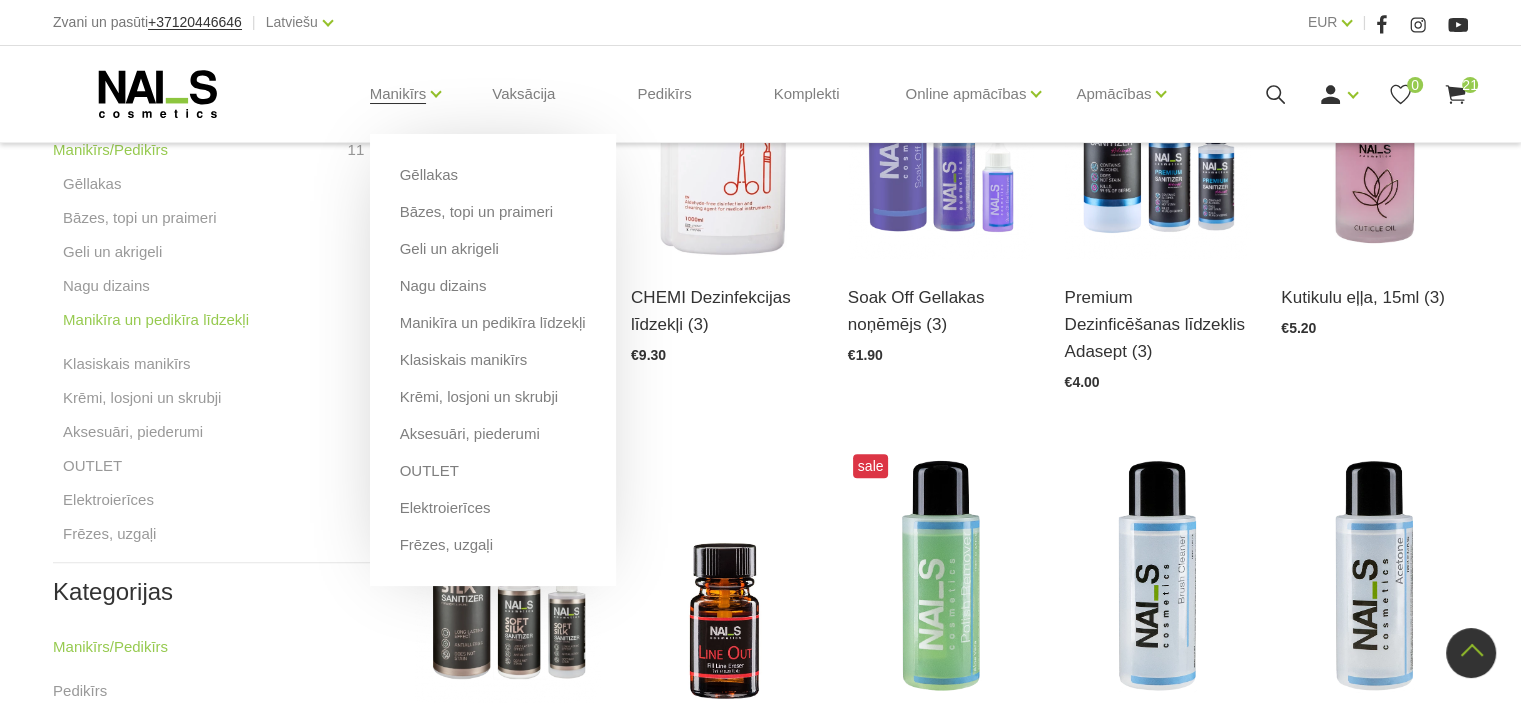scroll, scrollTop: 432, scrollLeft: 0, axis: vertical 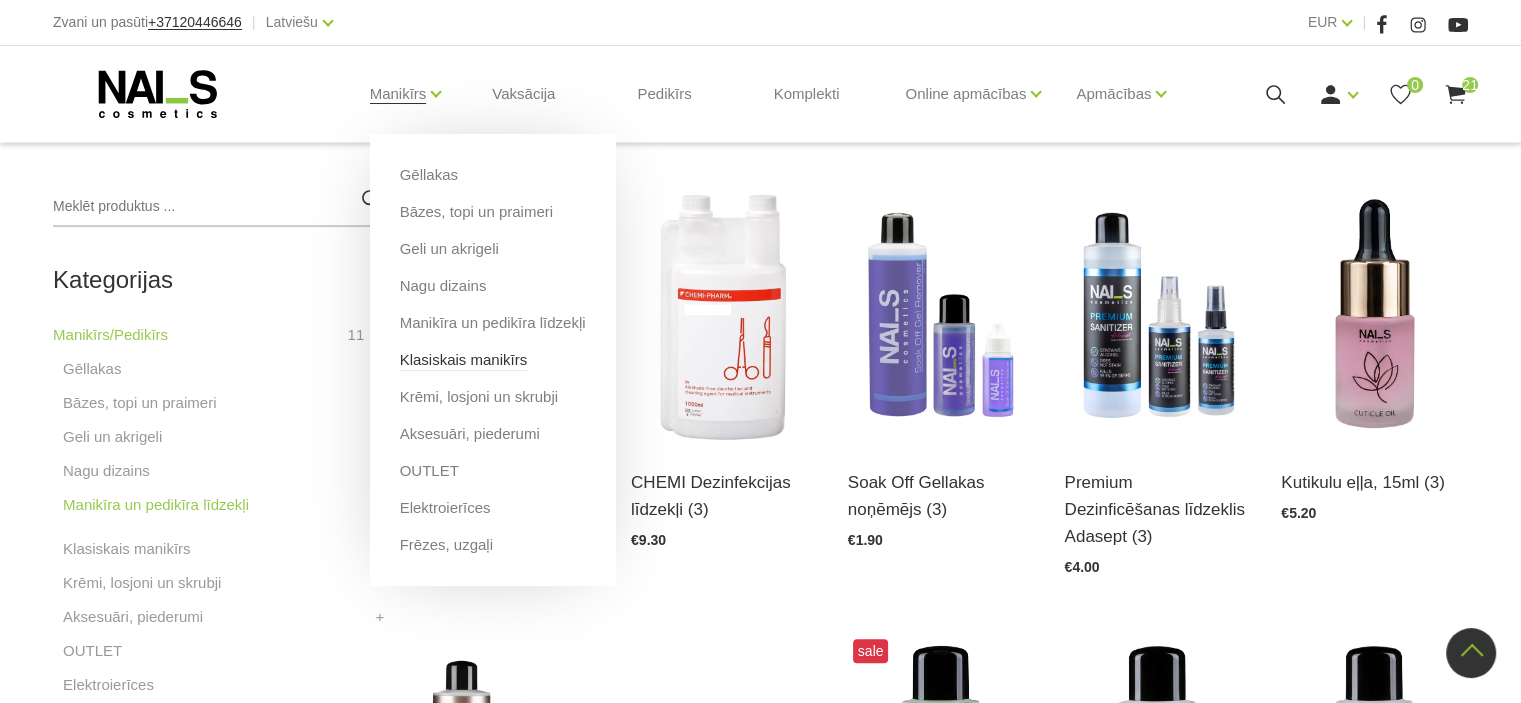 click on "Klasiskais manikīrs" at bounding box center (464, 360) 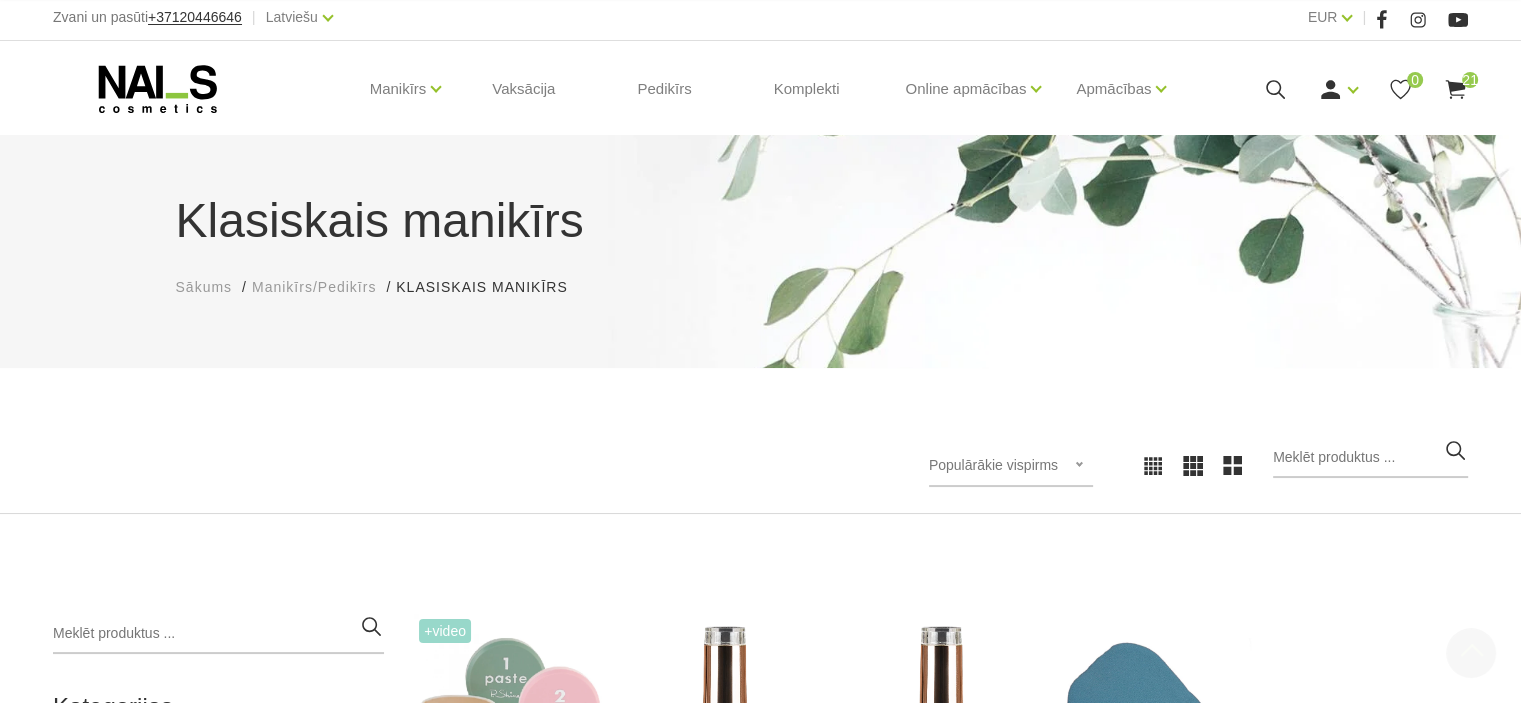 scroll, scrollTop: 0, scrollLeft: 0, axis: both 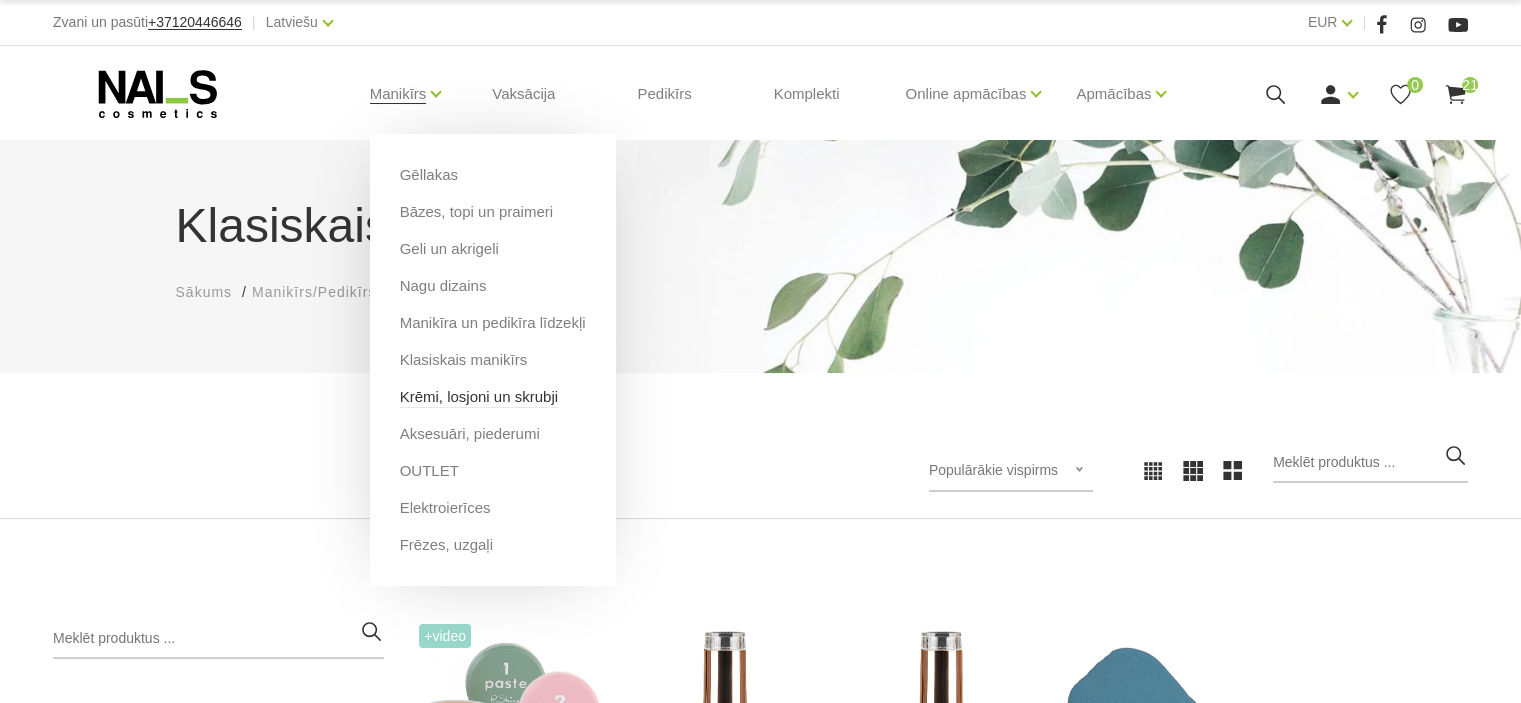 click on "Krēmi, losjoni un skrubji" at bounding box center [479, 397] 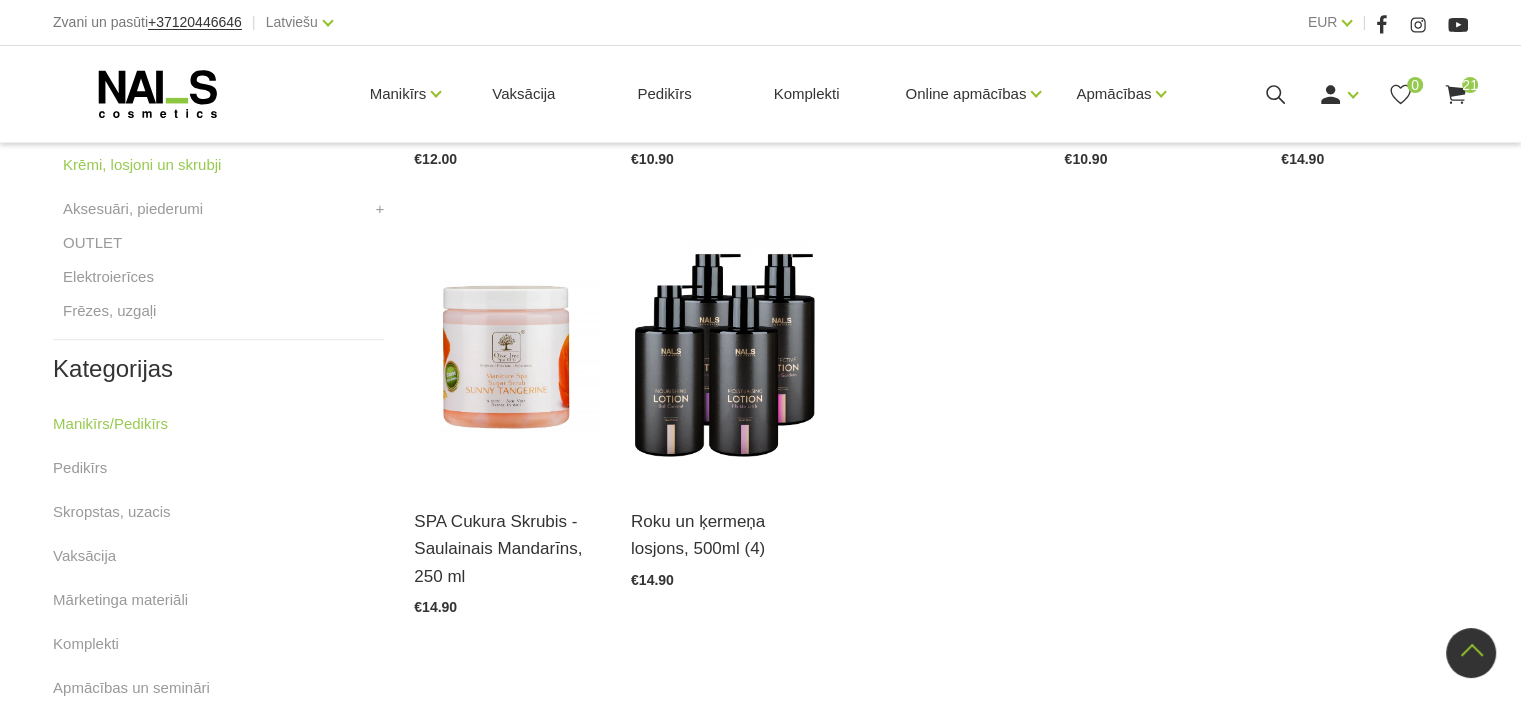 scroll, scrollTop: 840, scrollLeft: 0, axis: vertical 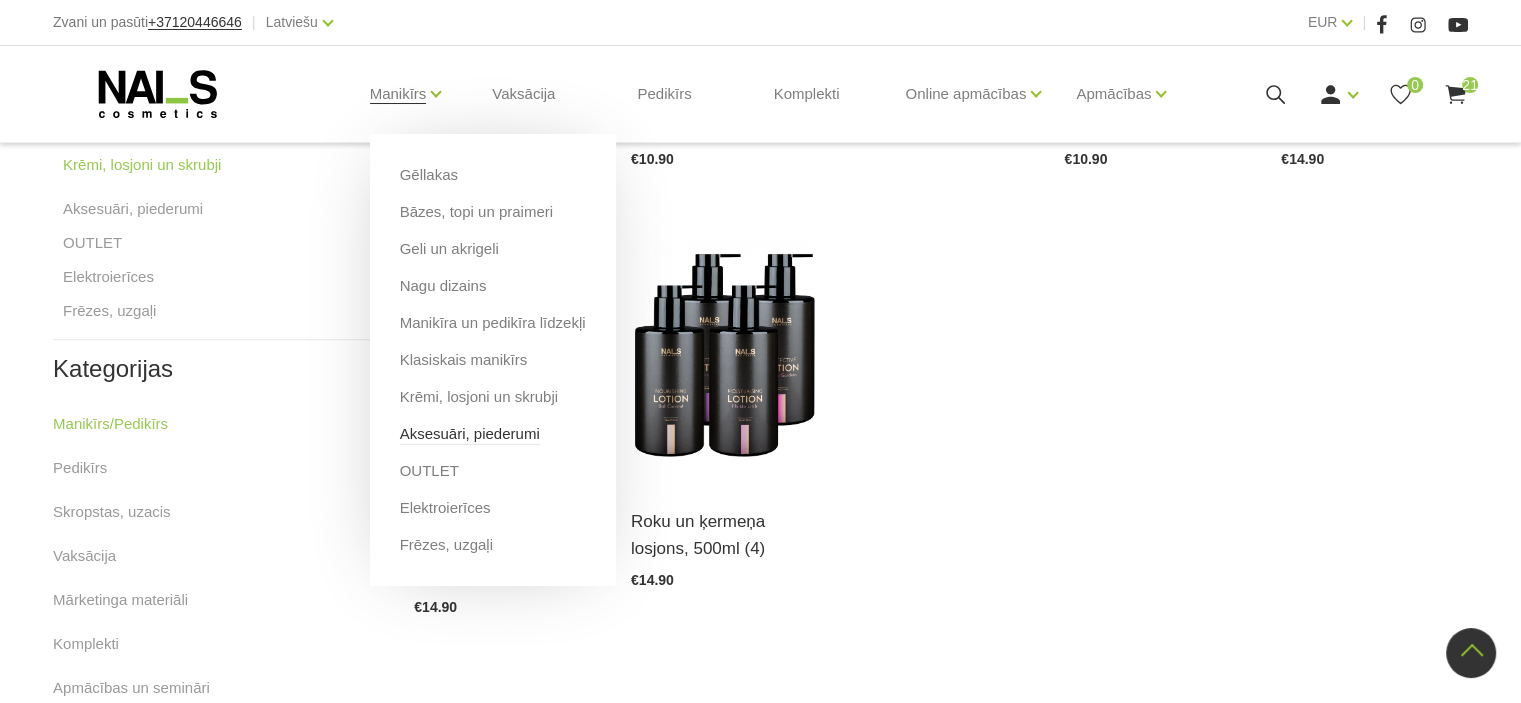 click on "Aksesuāri, piederumi" at bounding box center (470, 434) 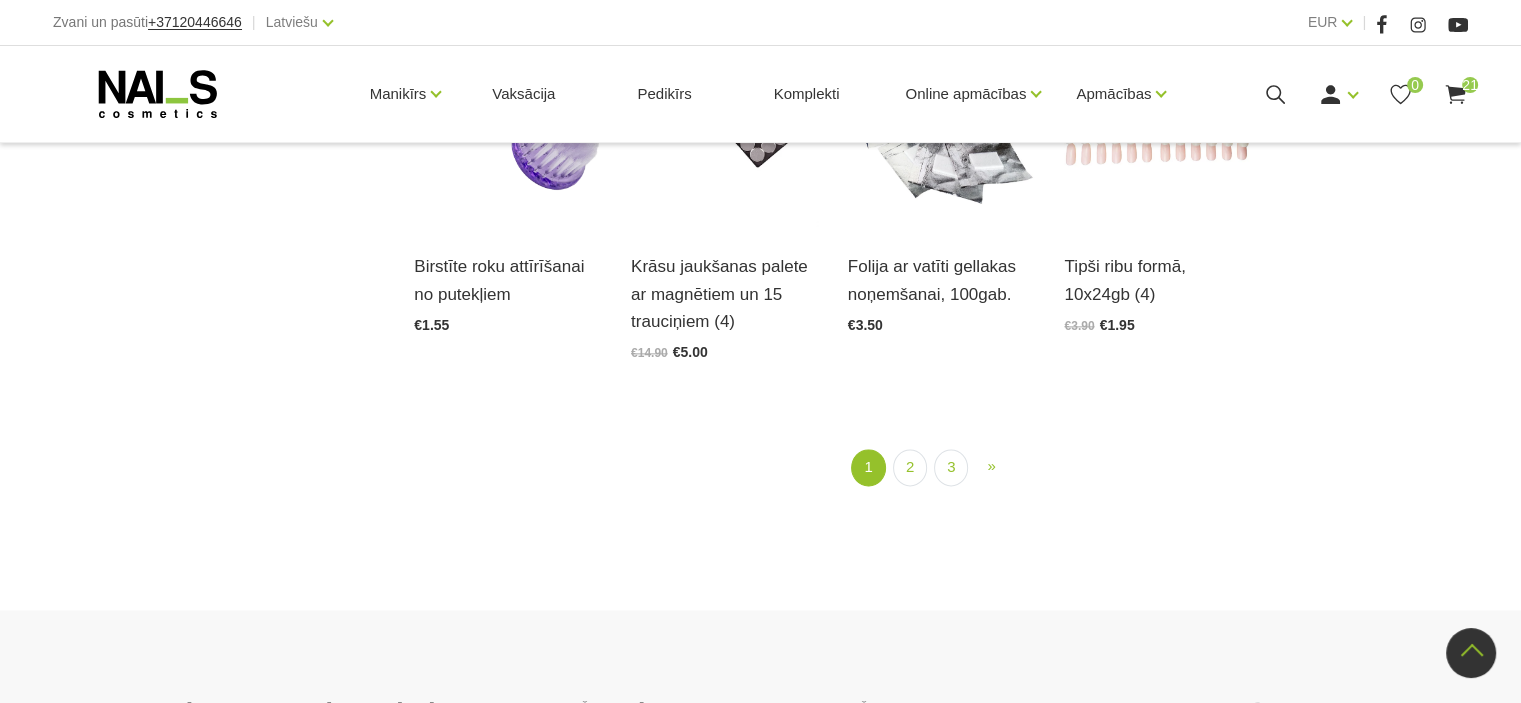 scroll, scrollTop: 2467, scrollLeft: 0, axis: vertical 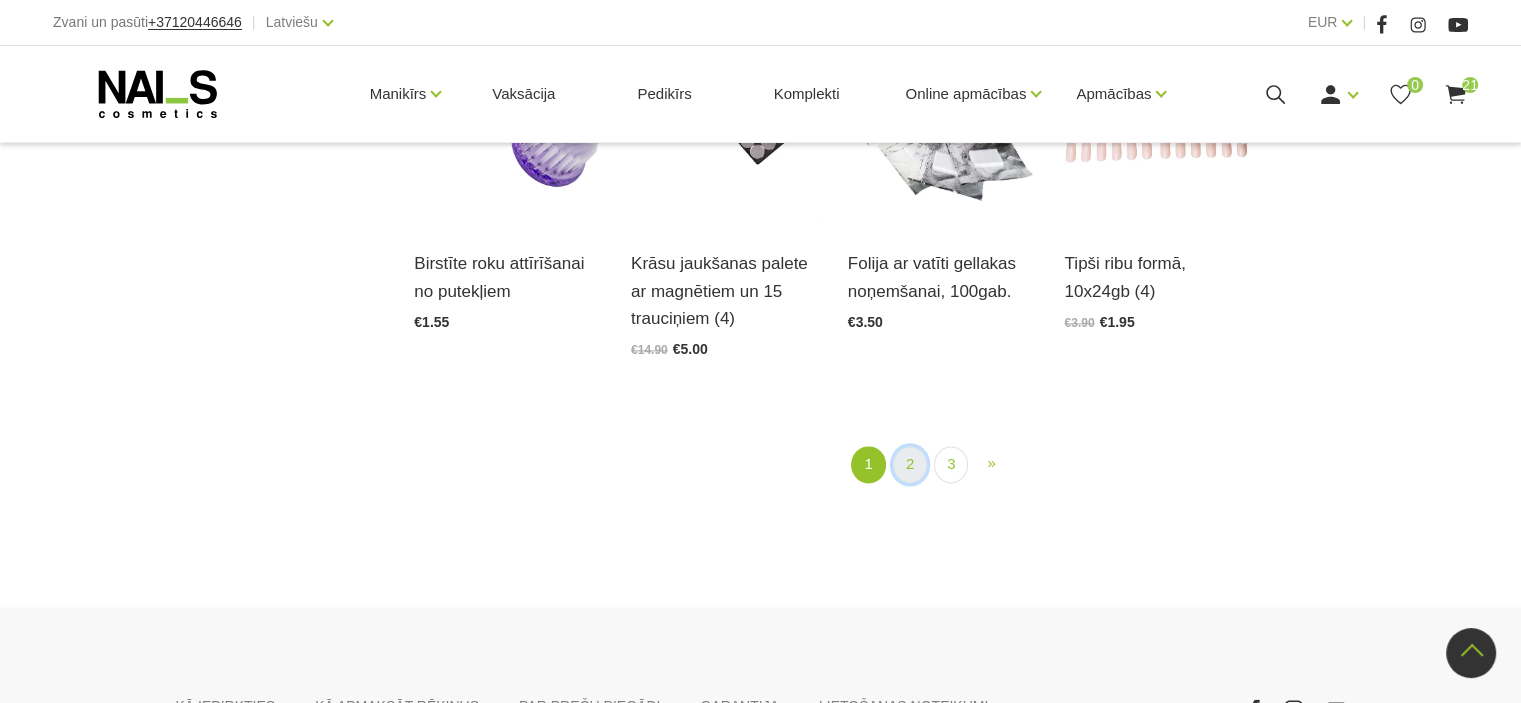click on "2" at bounding box center (910, 464) 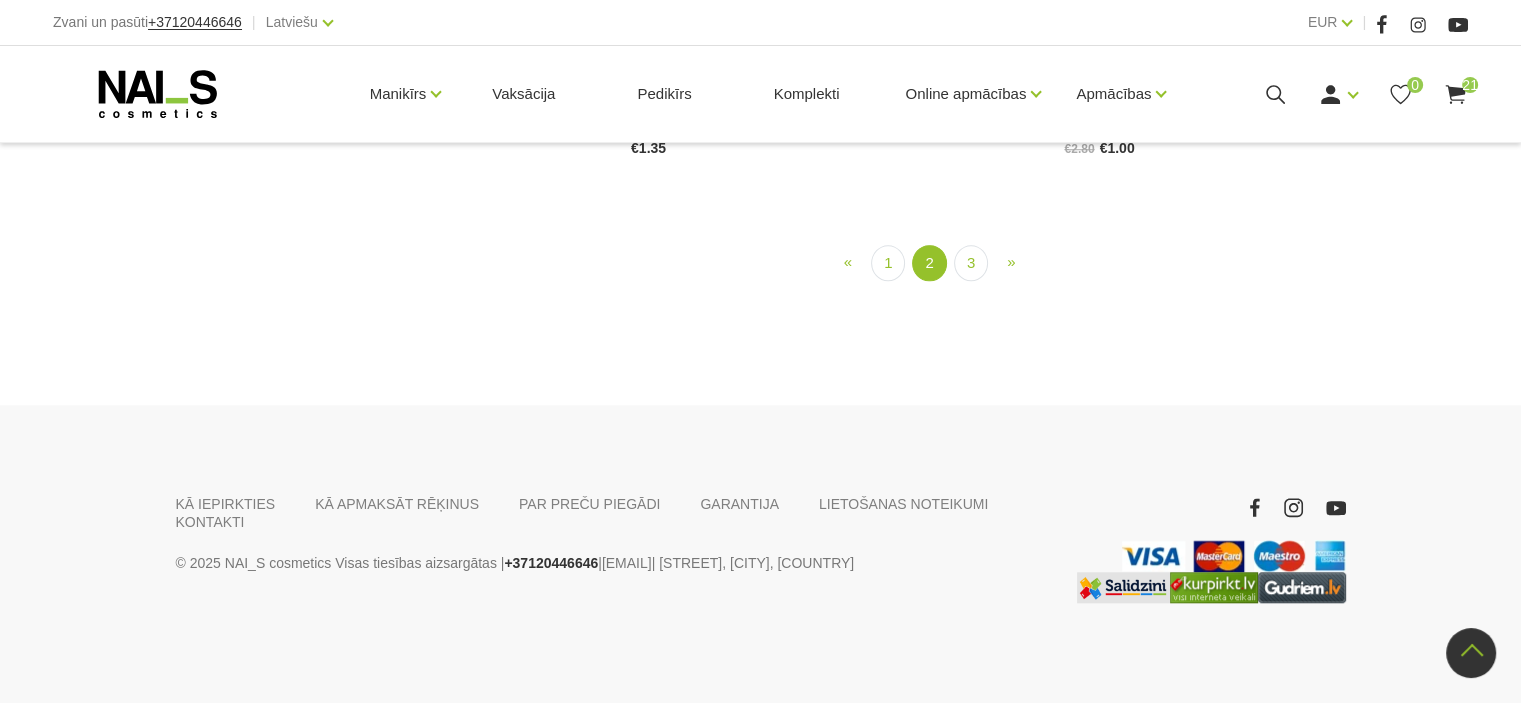 scroll, scrollTop: 2332, scrollLeft: 0, axis: vertical 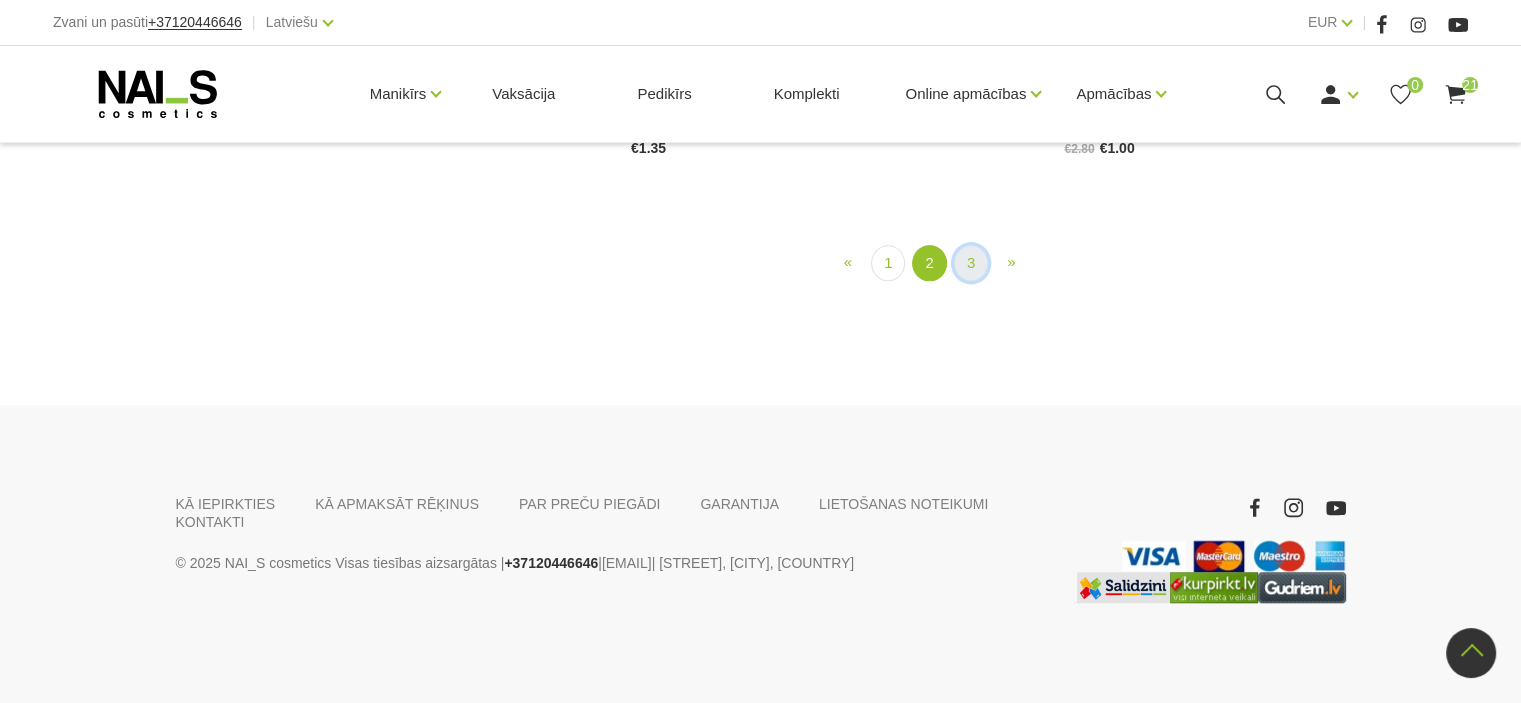 click on "3" at bounding box center [971, 263] 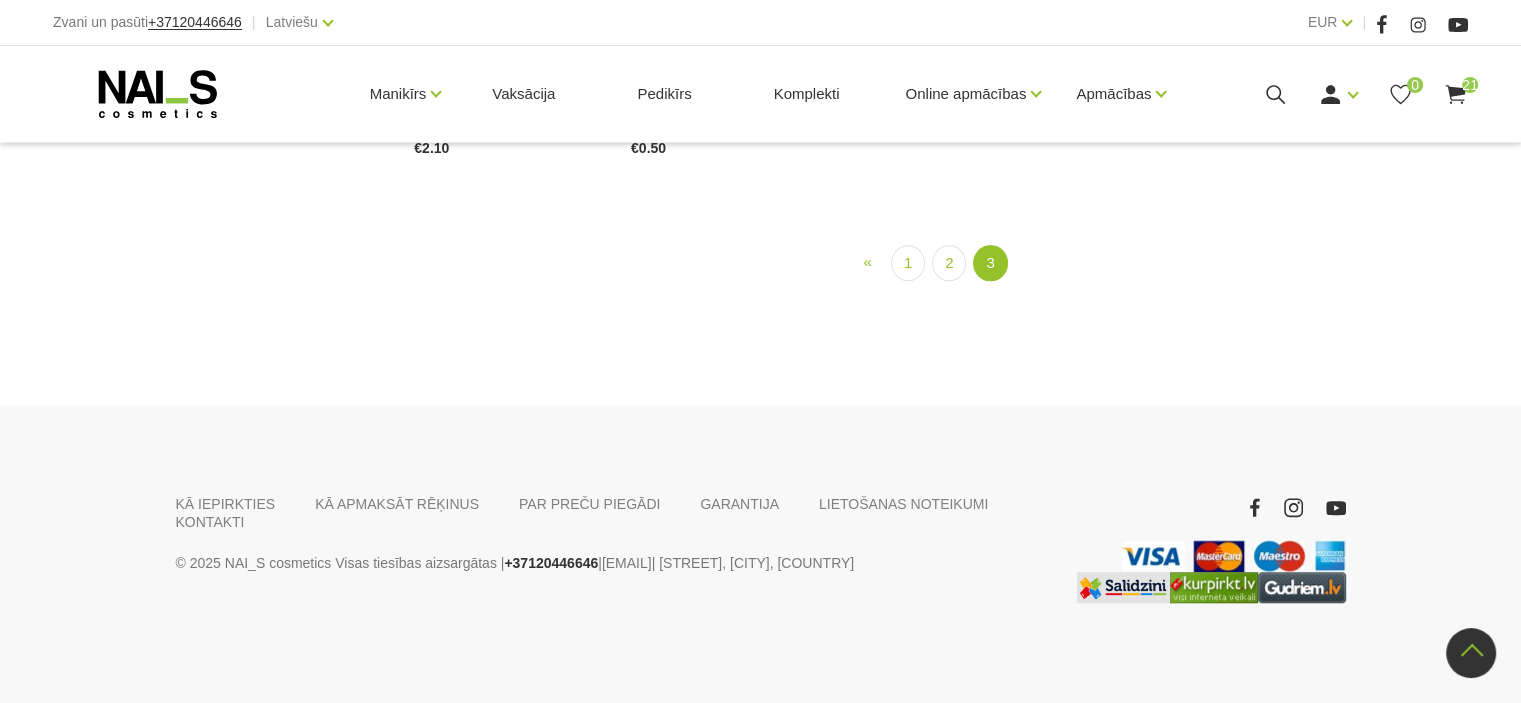 scroll, scrollTop: 1814, scrollLeft: 0, axis: vertical 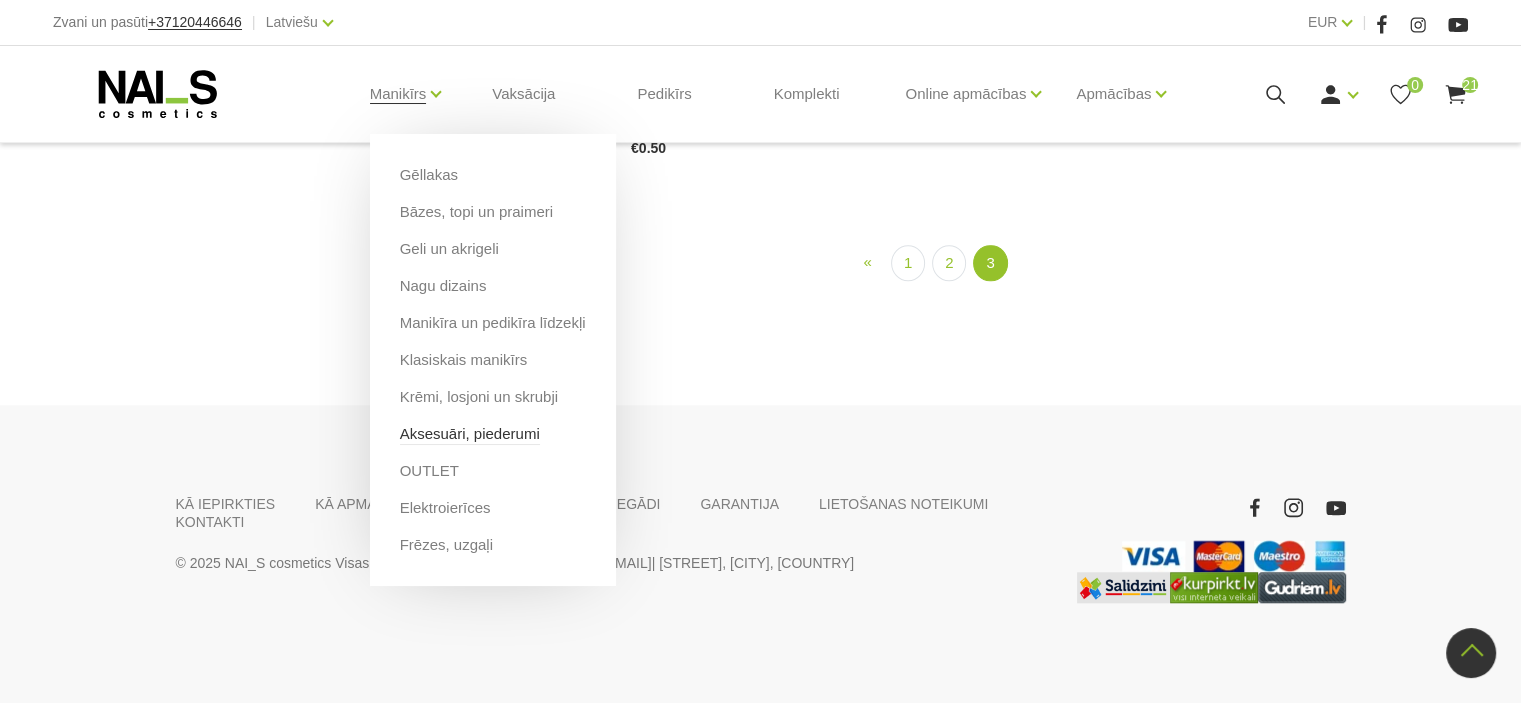 click on "Aksesuāri, piederumi" at bounding box center [470, 434] 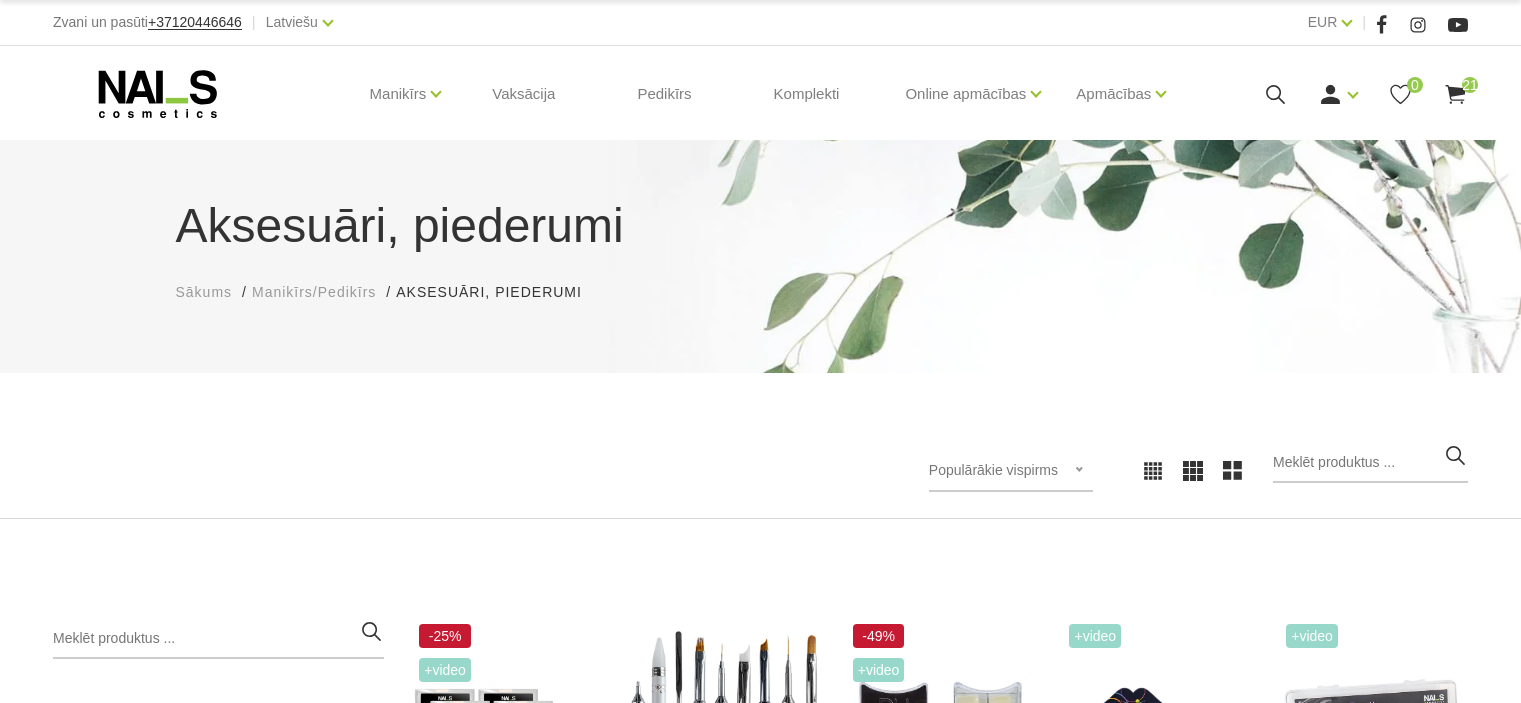 scroll, scrollTop: 0, scrollLeft: 0, axis: both 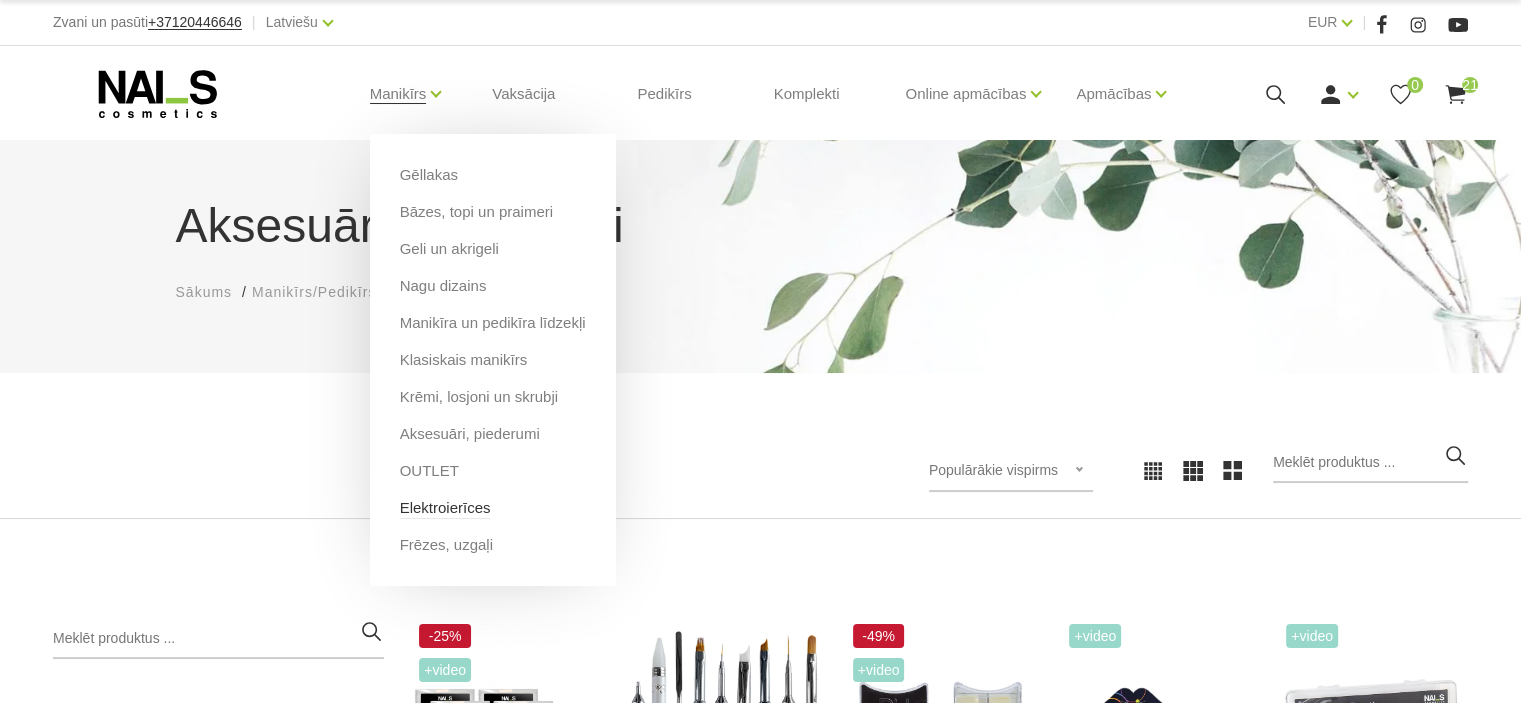 click on "Elektroierīces" at bounding box center [445, 508] 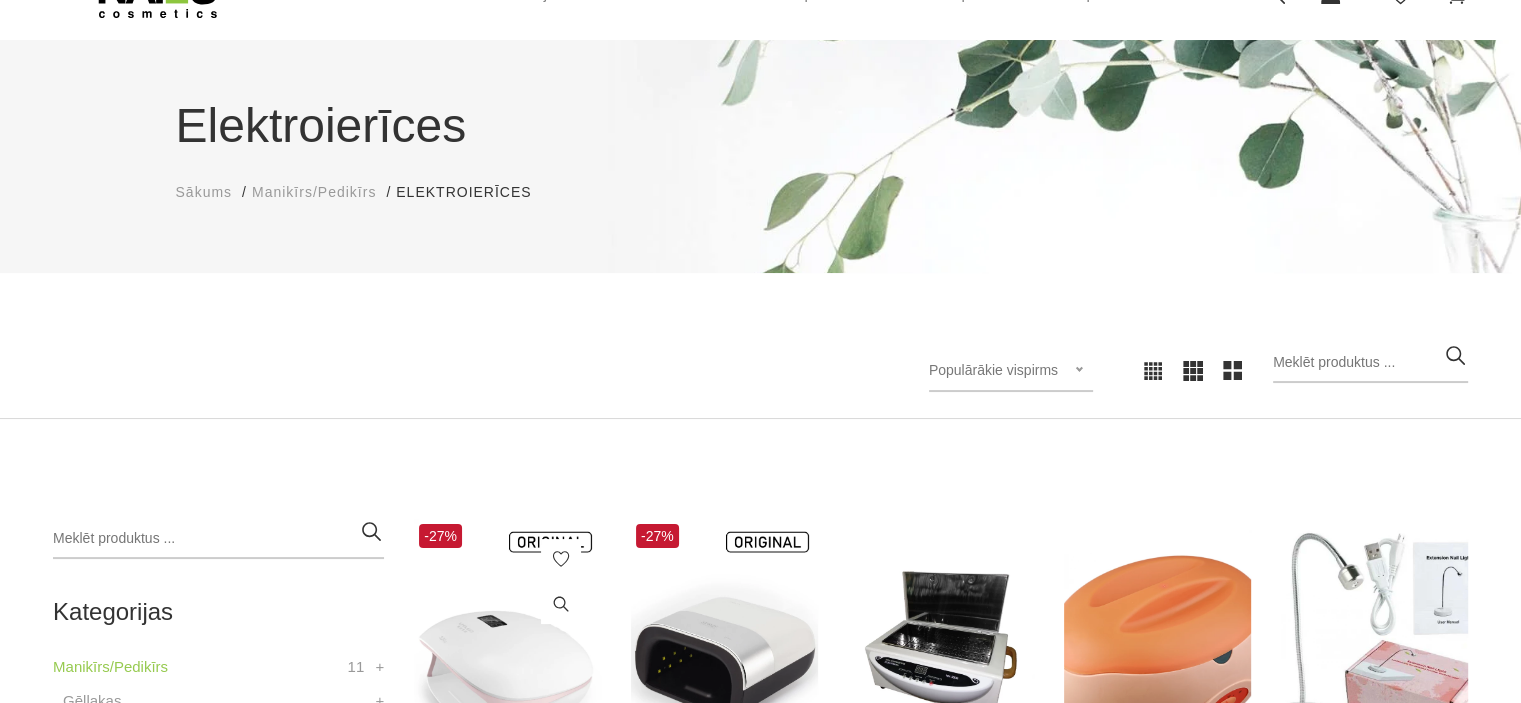 scroll, scrollTop: 0, scrollLeft: 0, axis: both 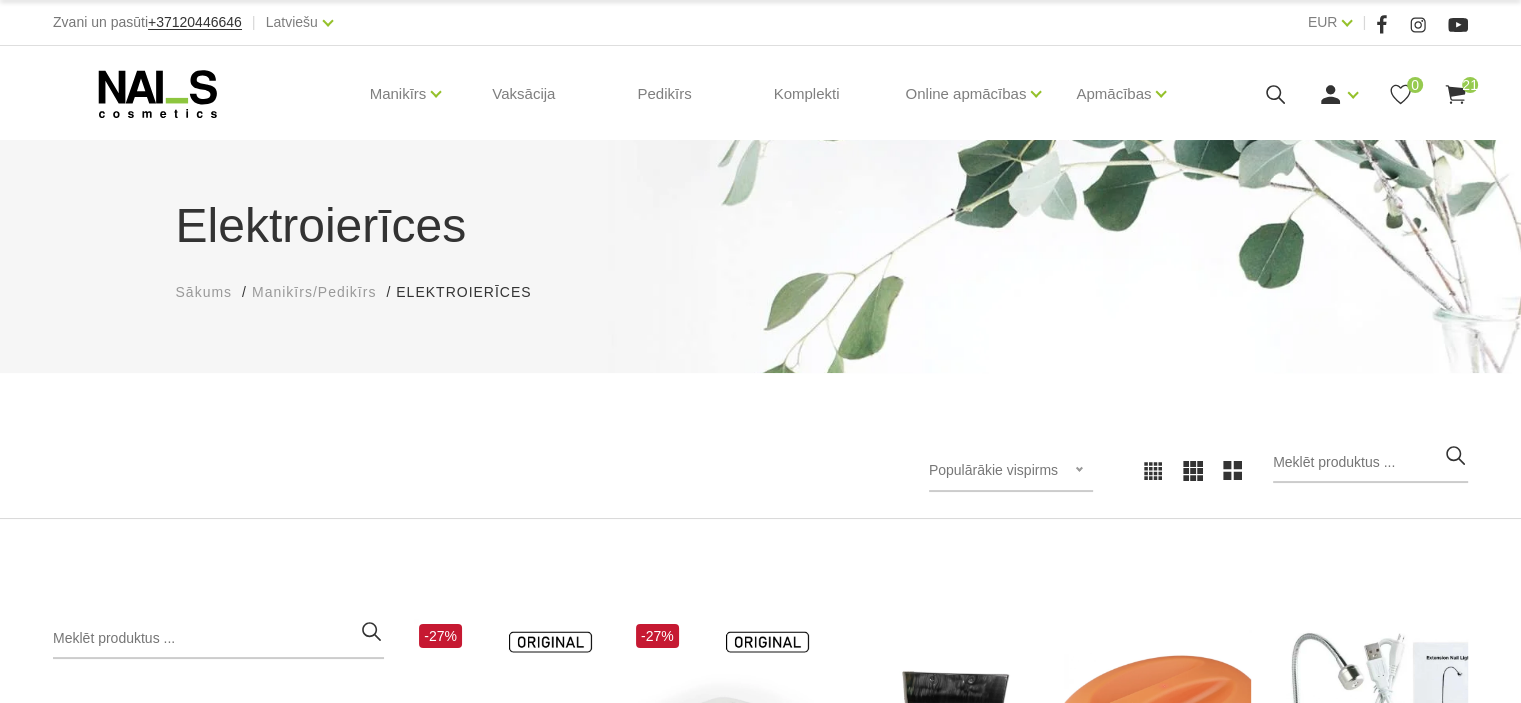 click 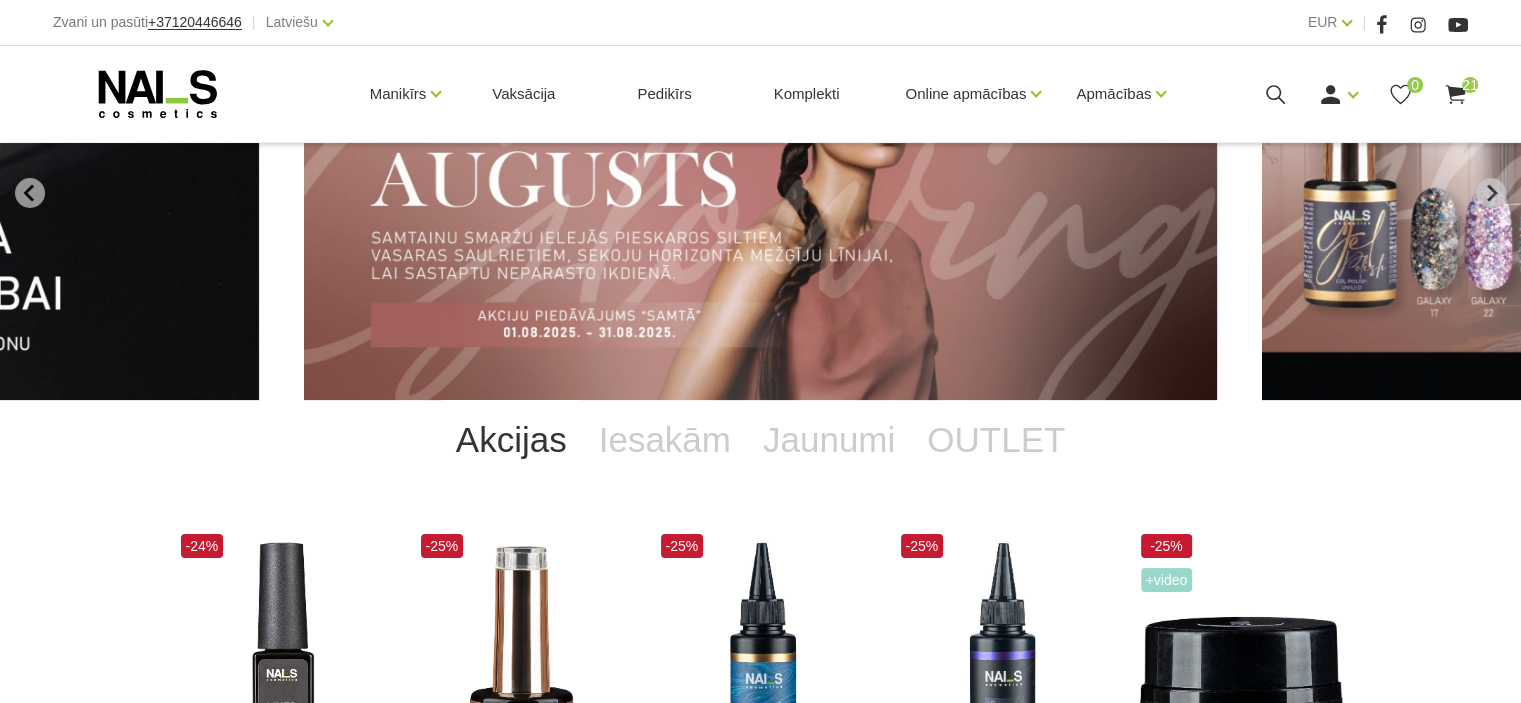 scroll, scrollTop: 413, scrollLeft: 0, axis: vertical 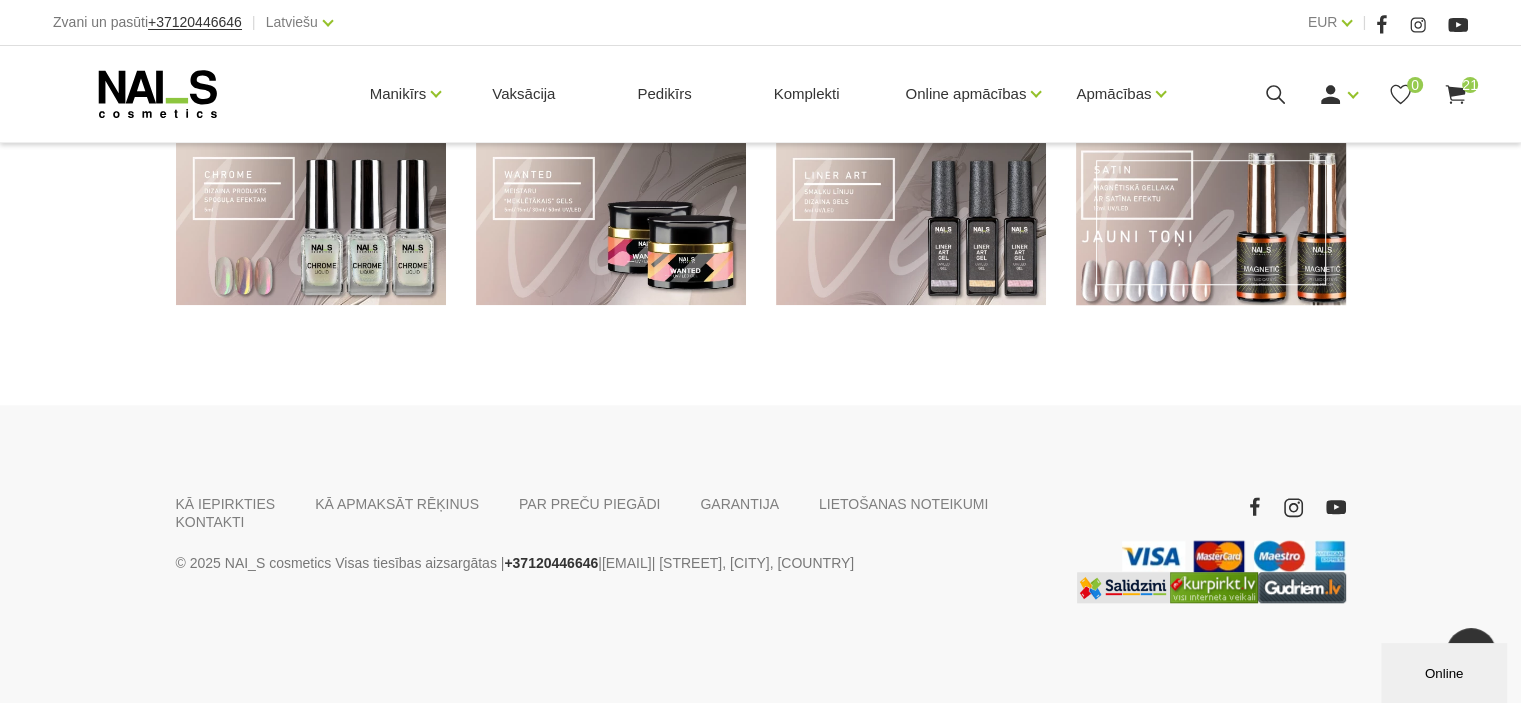 click at bounding box center (1211, 222) 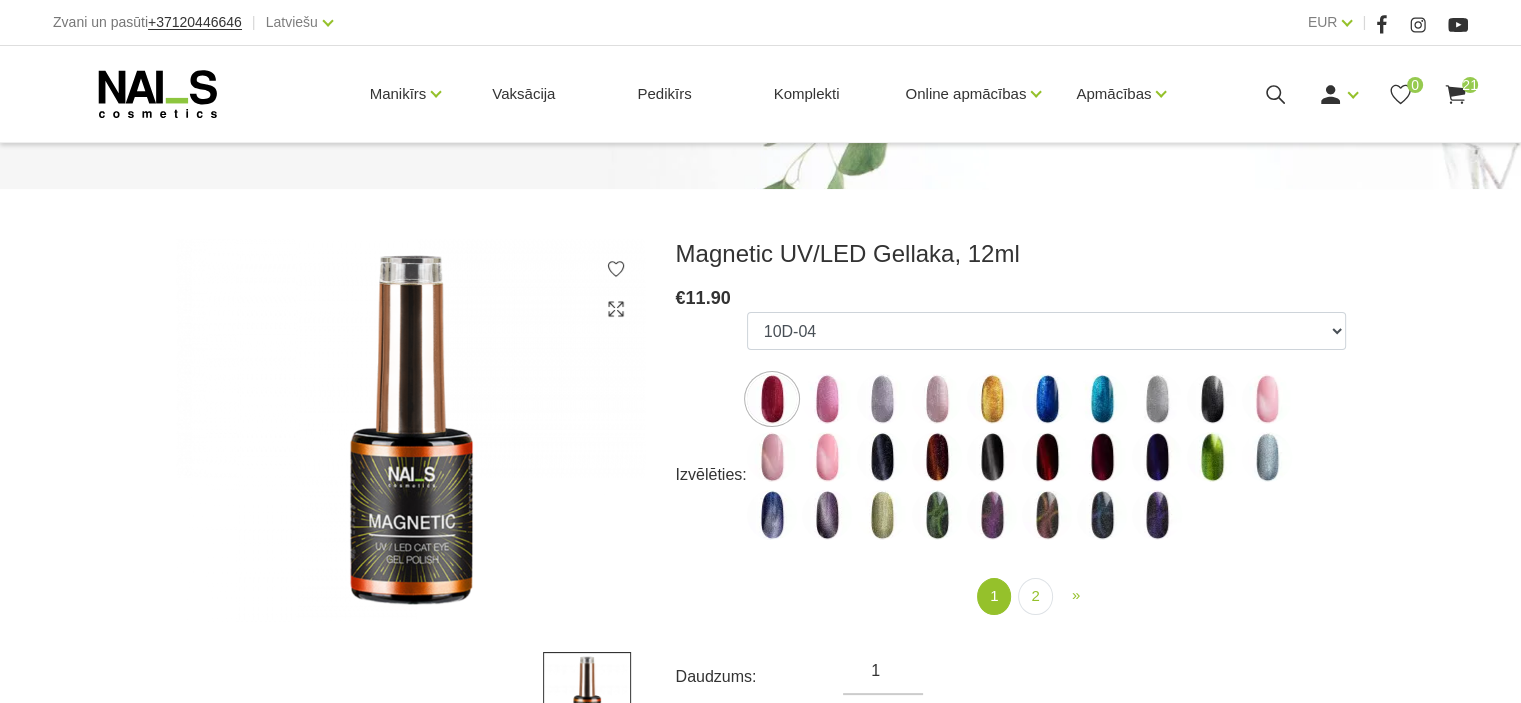 scroll, scrollTop: 186, scrollLeft: 0, axis: vertical 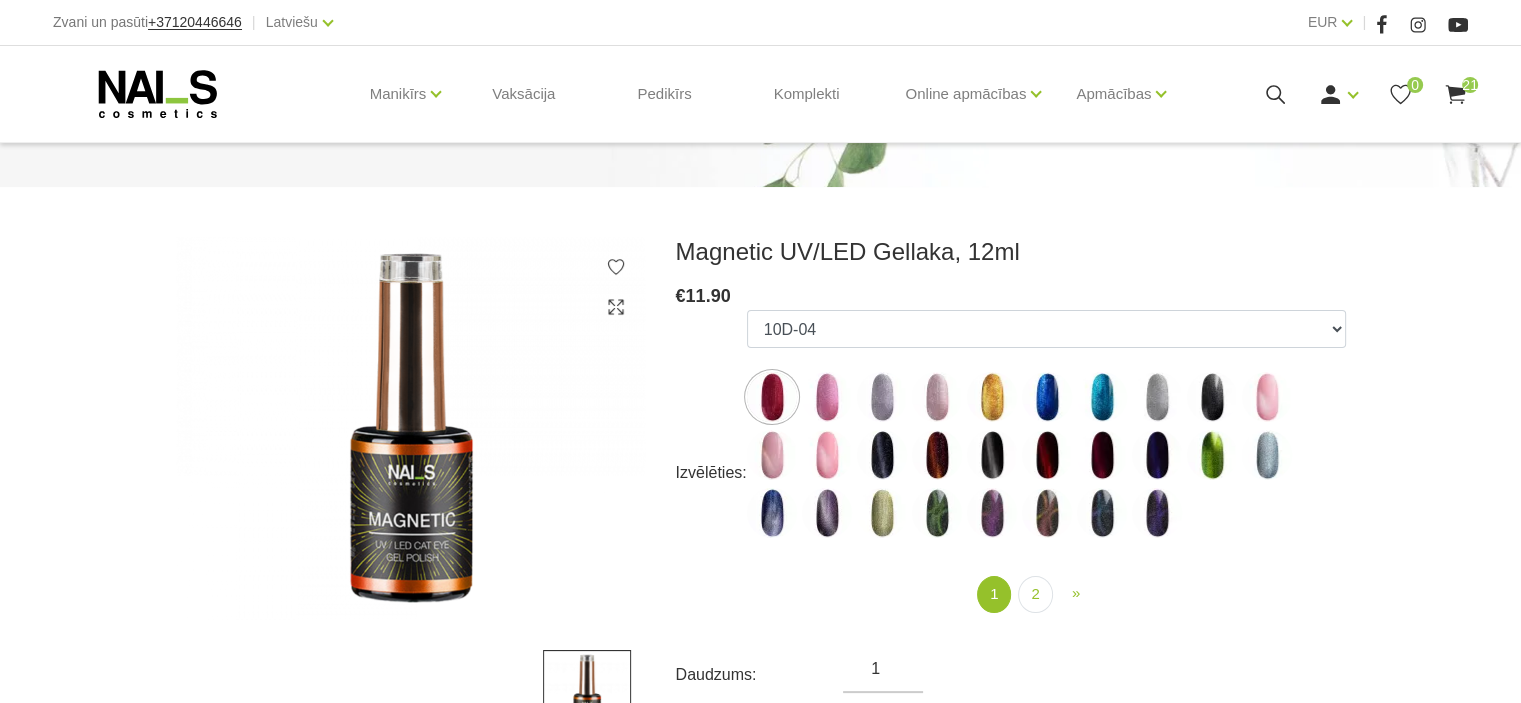 click 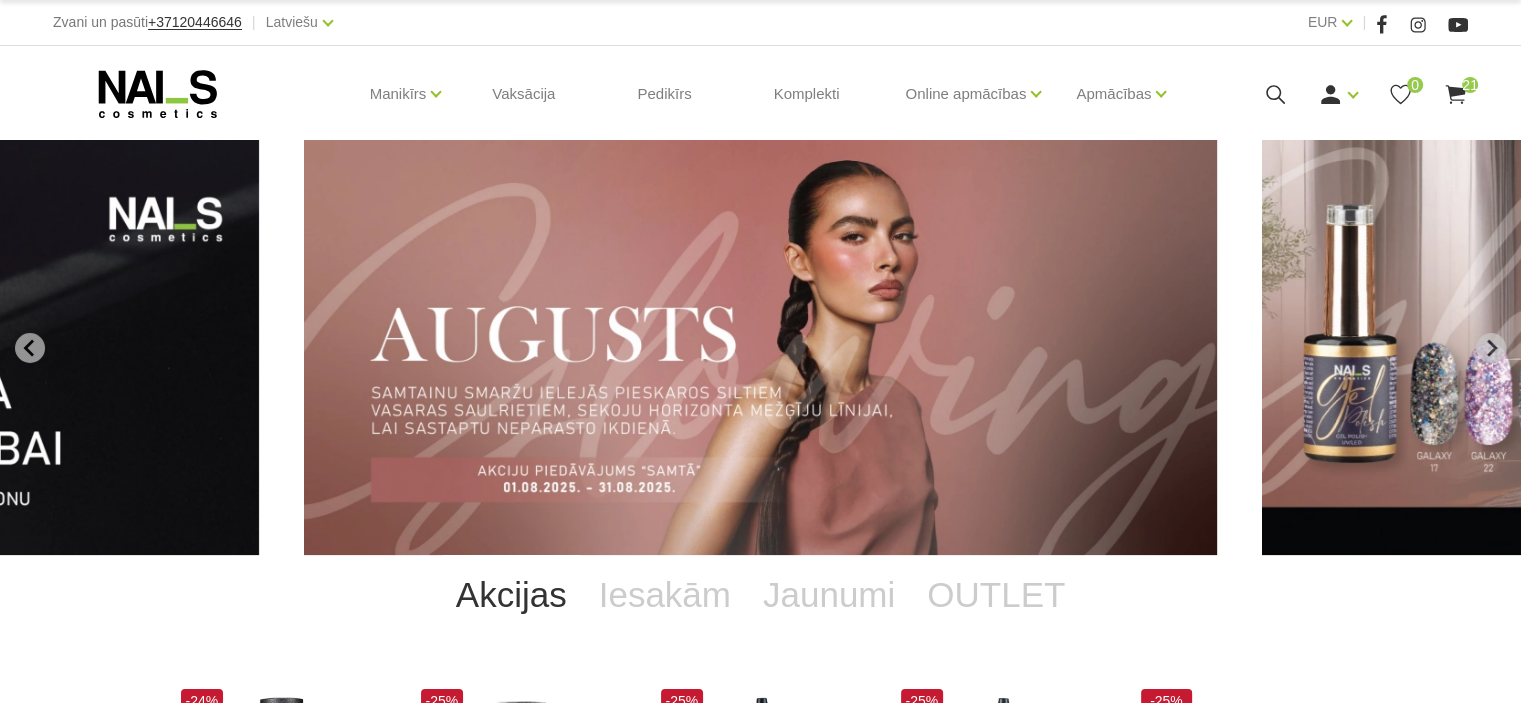 scroll, scrollTop: 48, scrollLeft: 0, axis: vertical 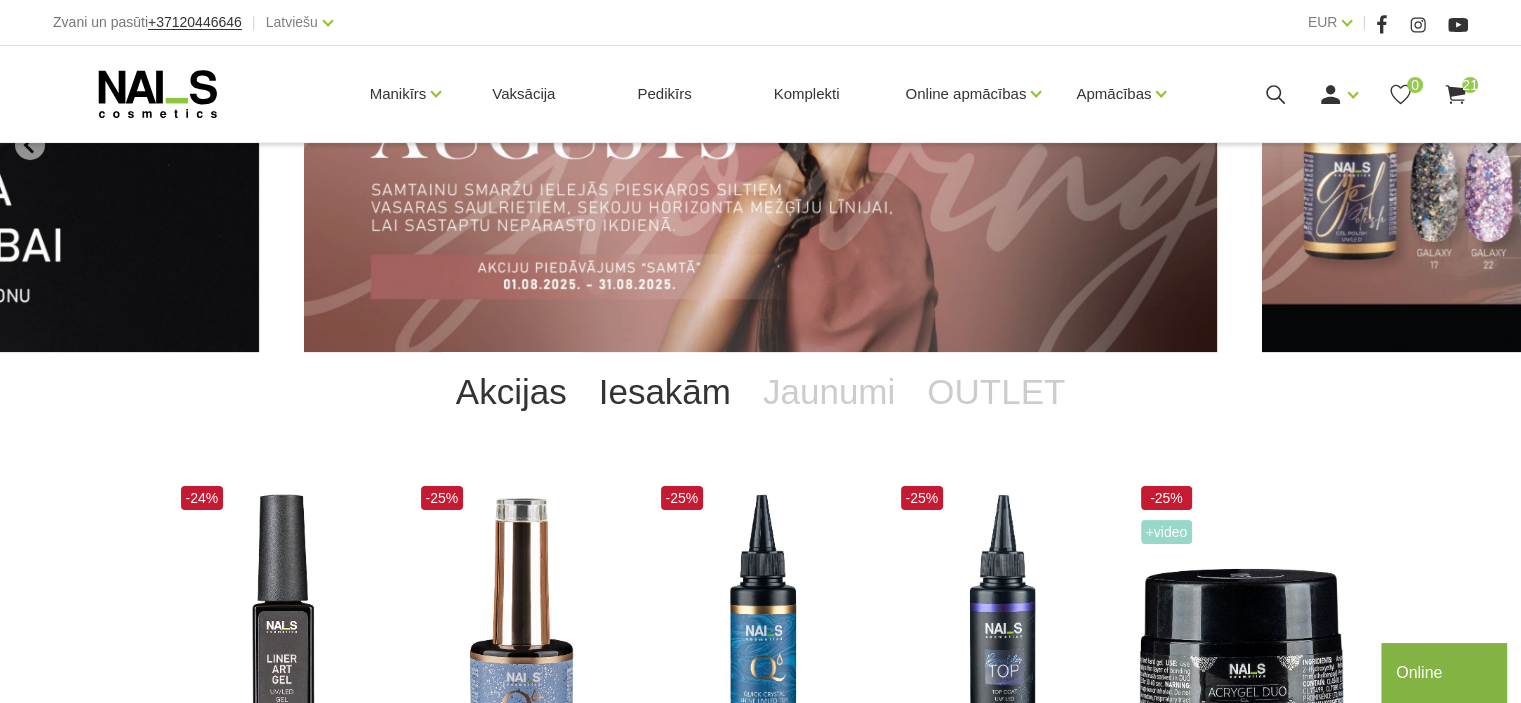 click on "Iesakām" at bounding box center [665, 392] 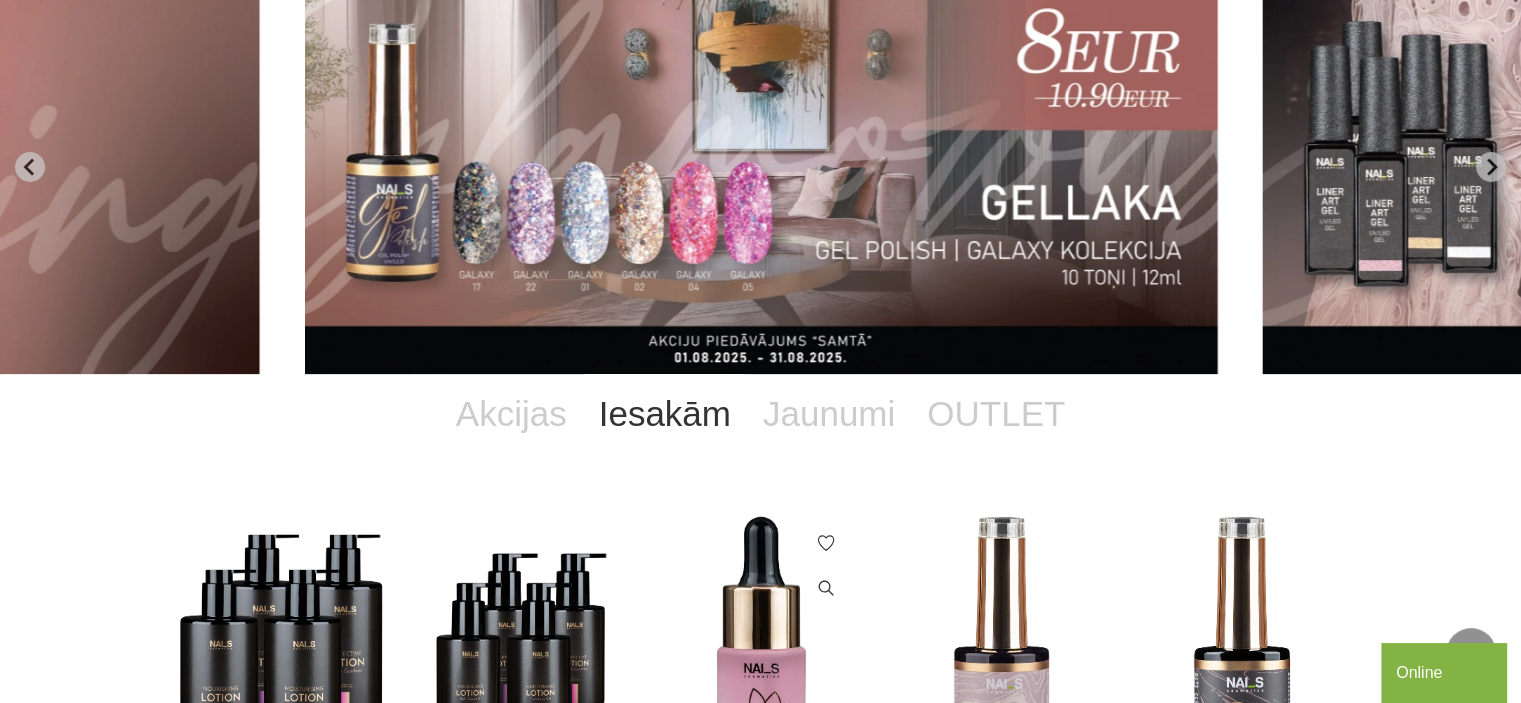 scroll, scrollTop: 0, scrollLeft: 0, axis: both 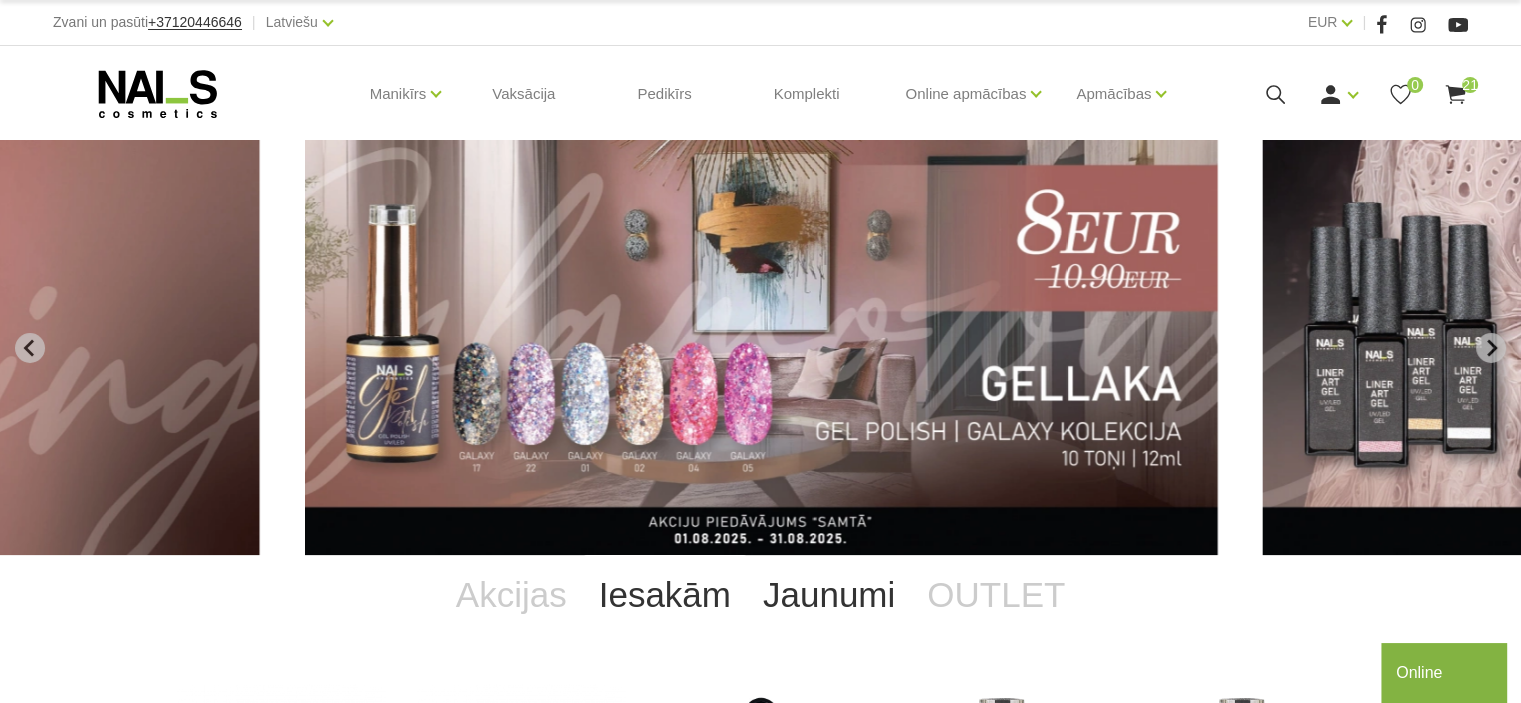 click on "Jaunumi" at bounding box center (829, 595) 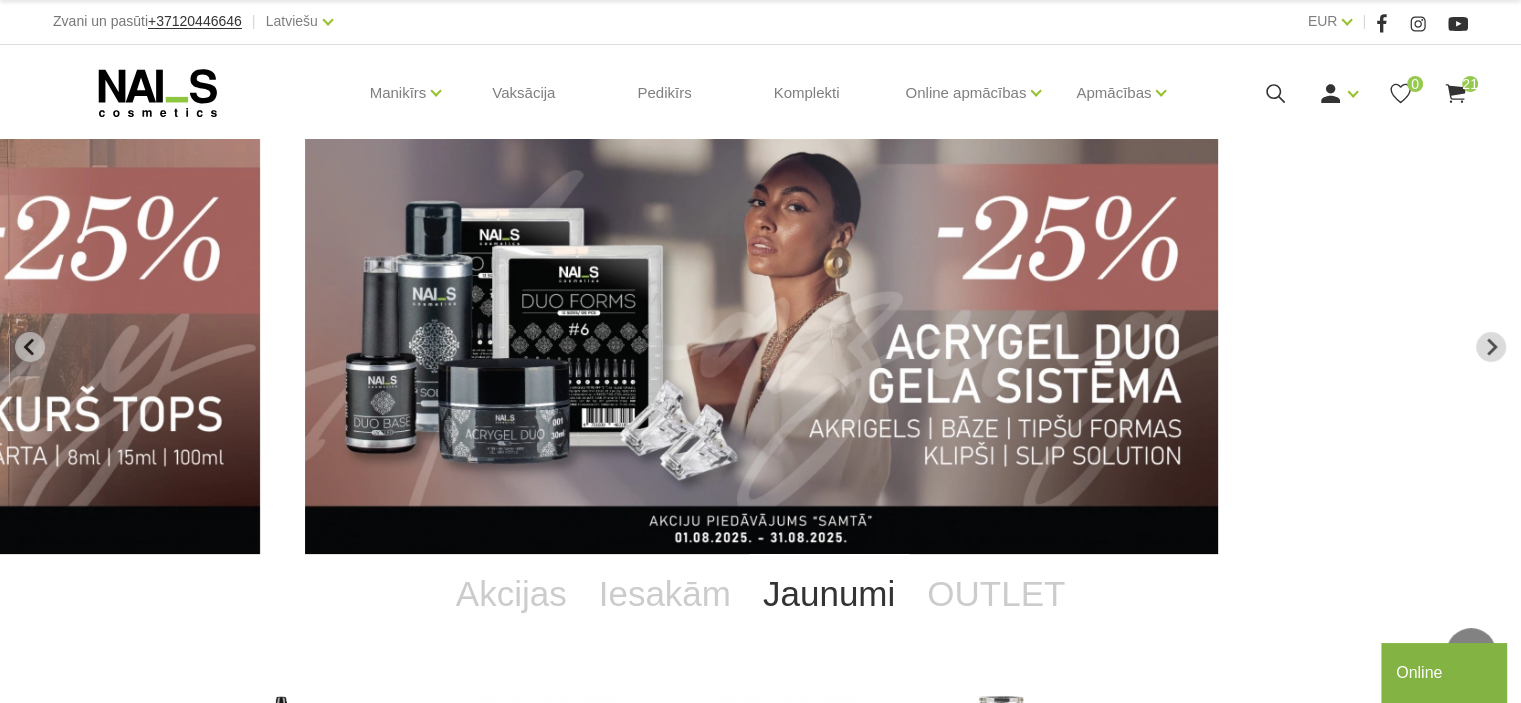 scroll, scrollTop: 0, scrollLeft: 0, axis: both 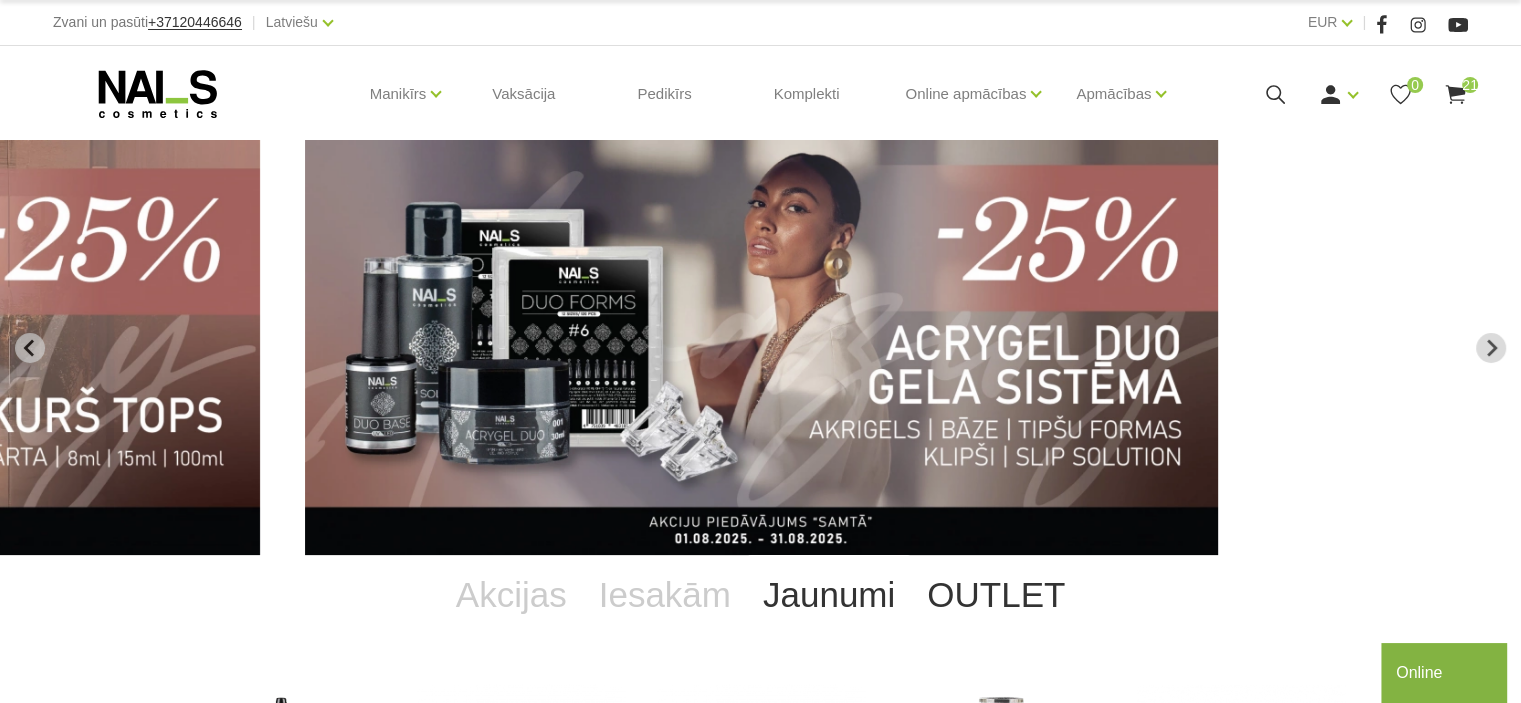 click on "OUTLET" at bounding box center (996, 595) 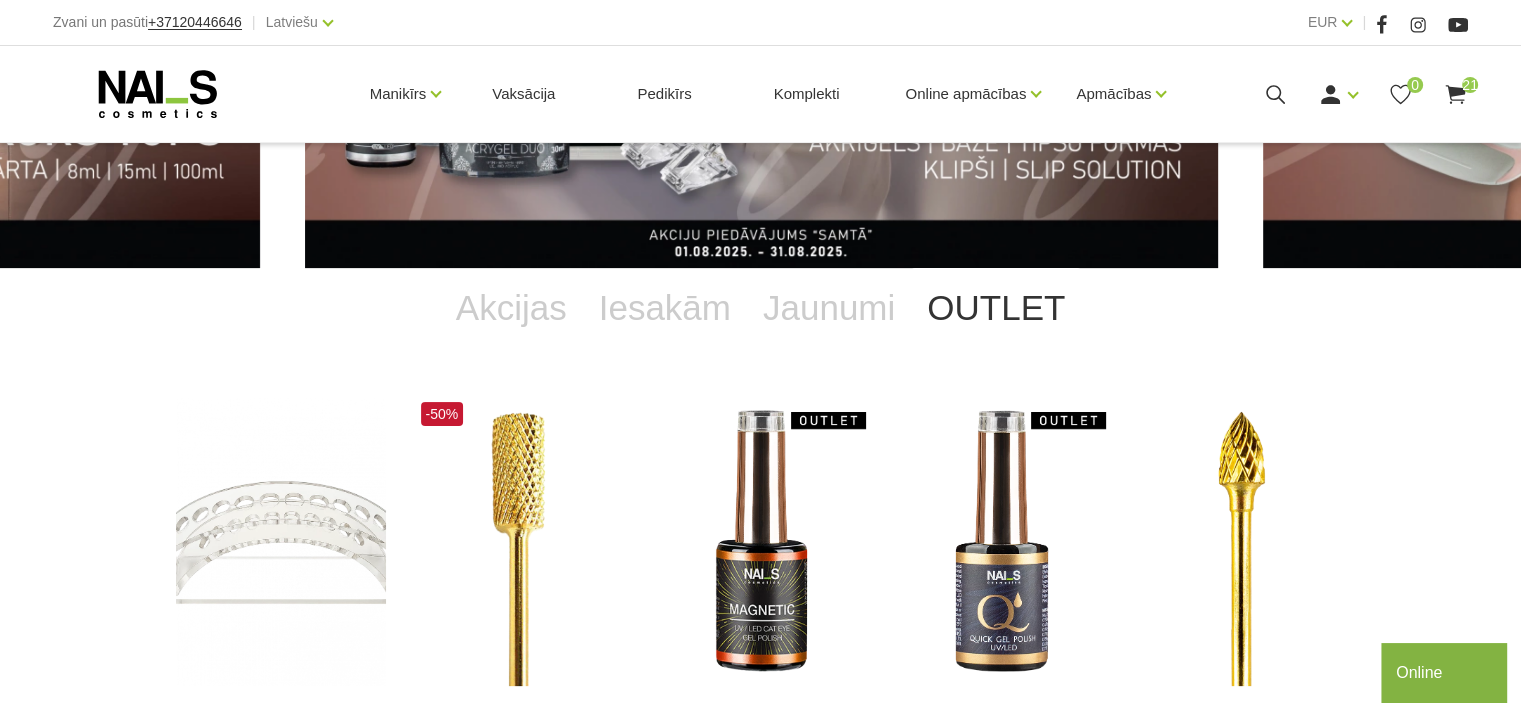 scroll, scrollTop: 259, scrollLeft: 0, axis: vertical 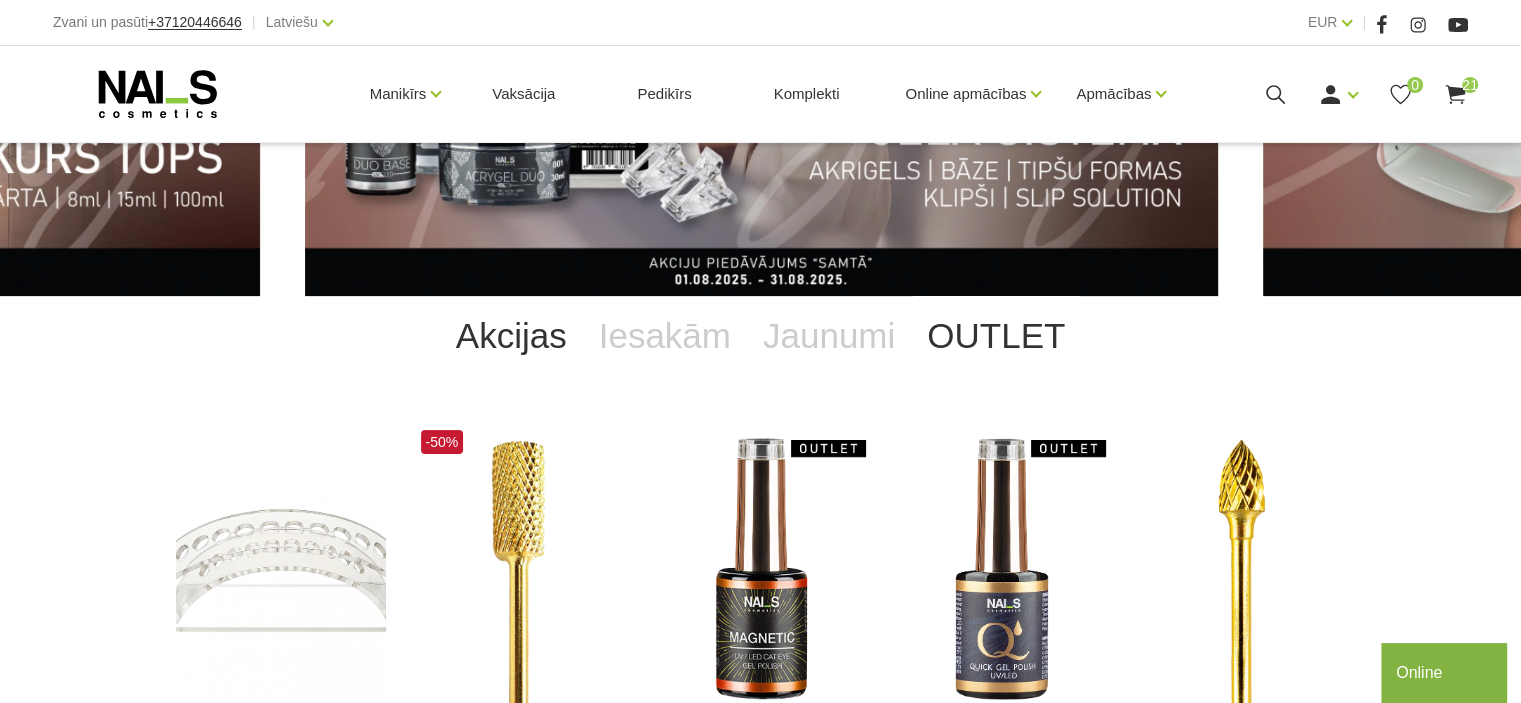 click on "Akcijas" at bounding box center [511, 336] 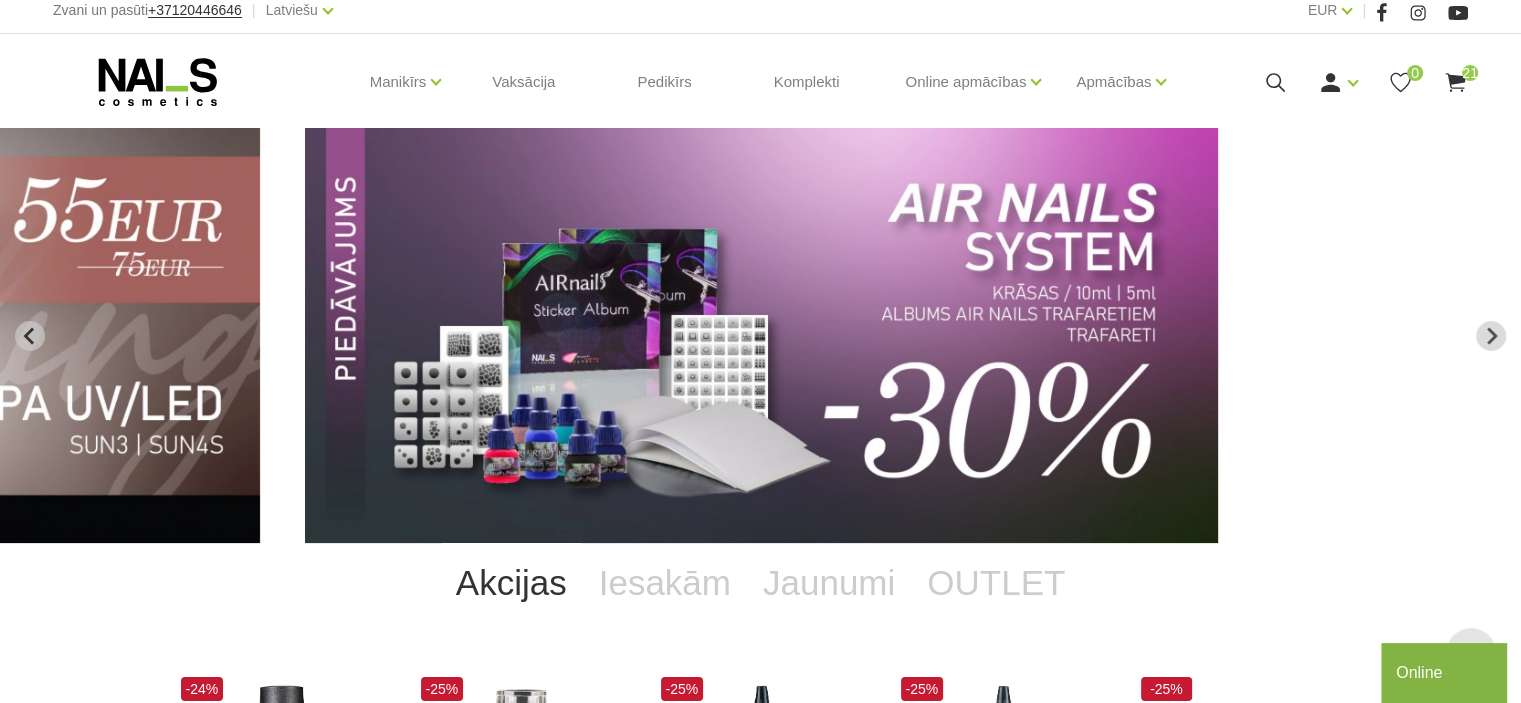 scroll, scrollTop: 0, scrollLeft: 0, axis: both 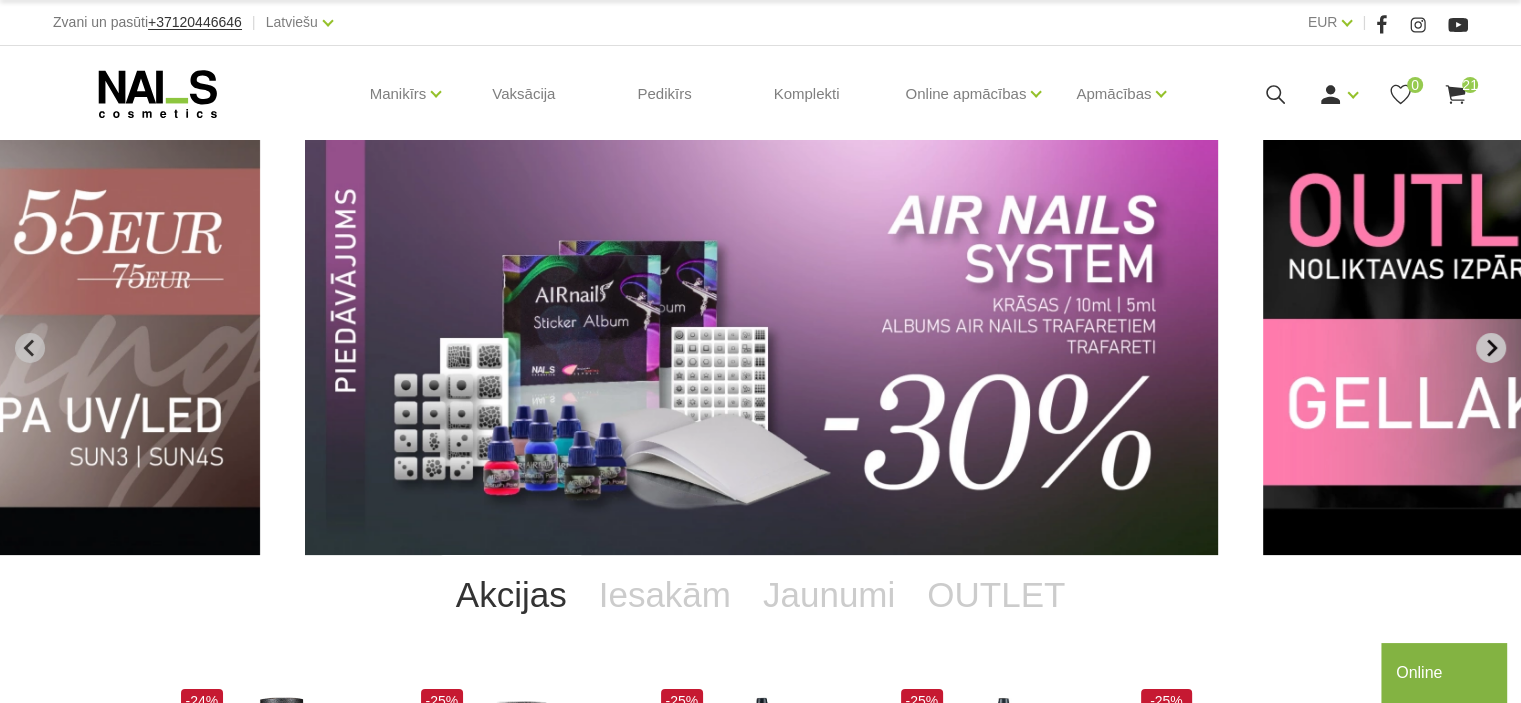 click 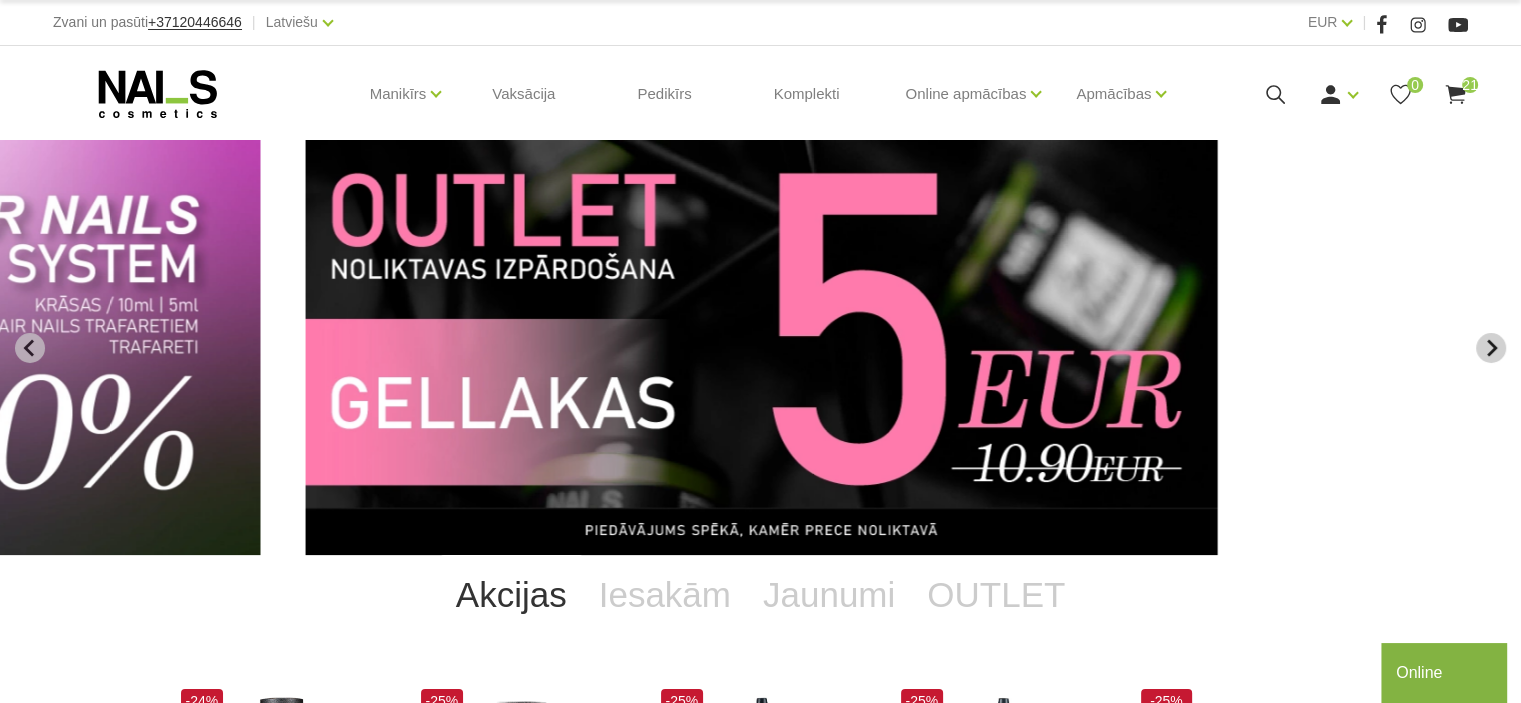 click 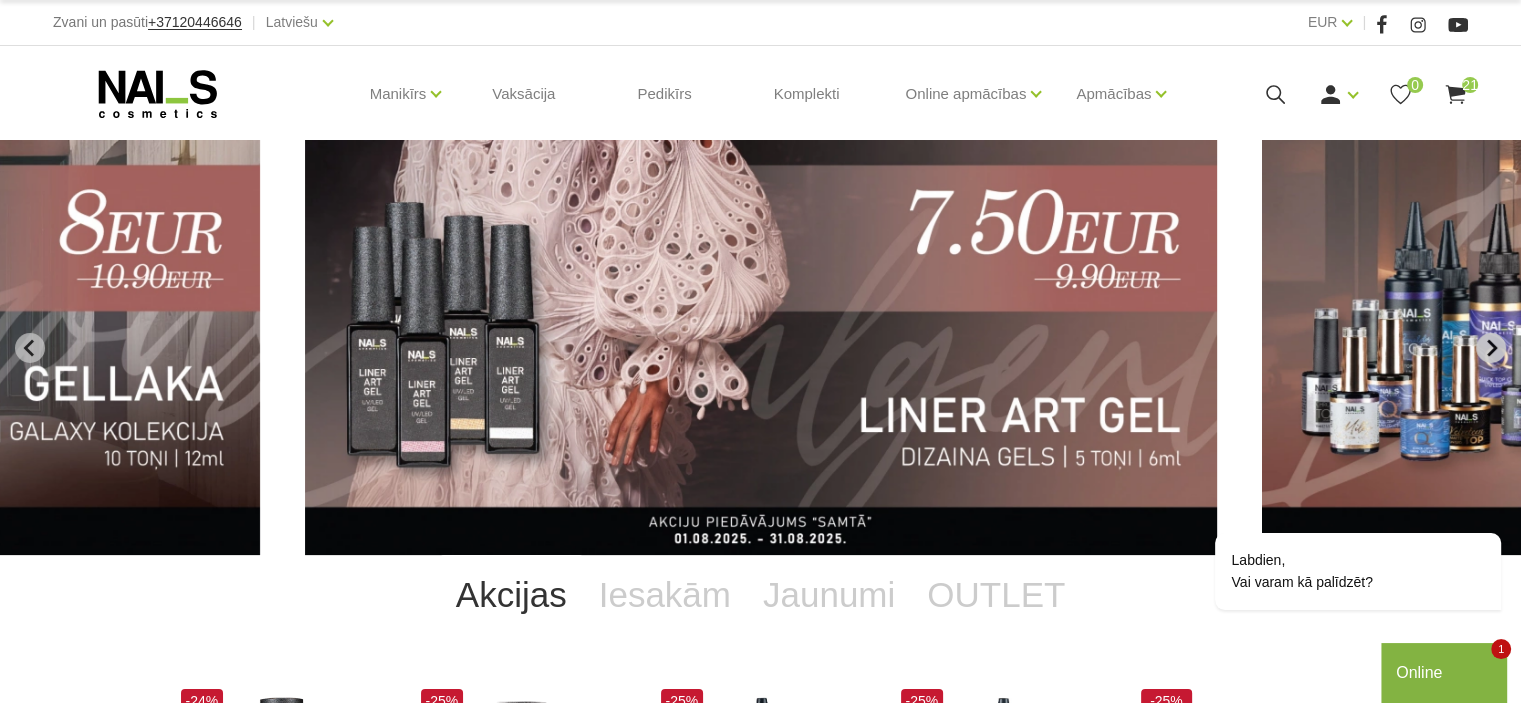 click 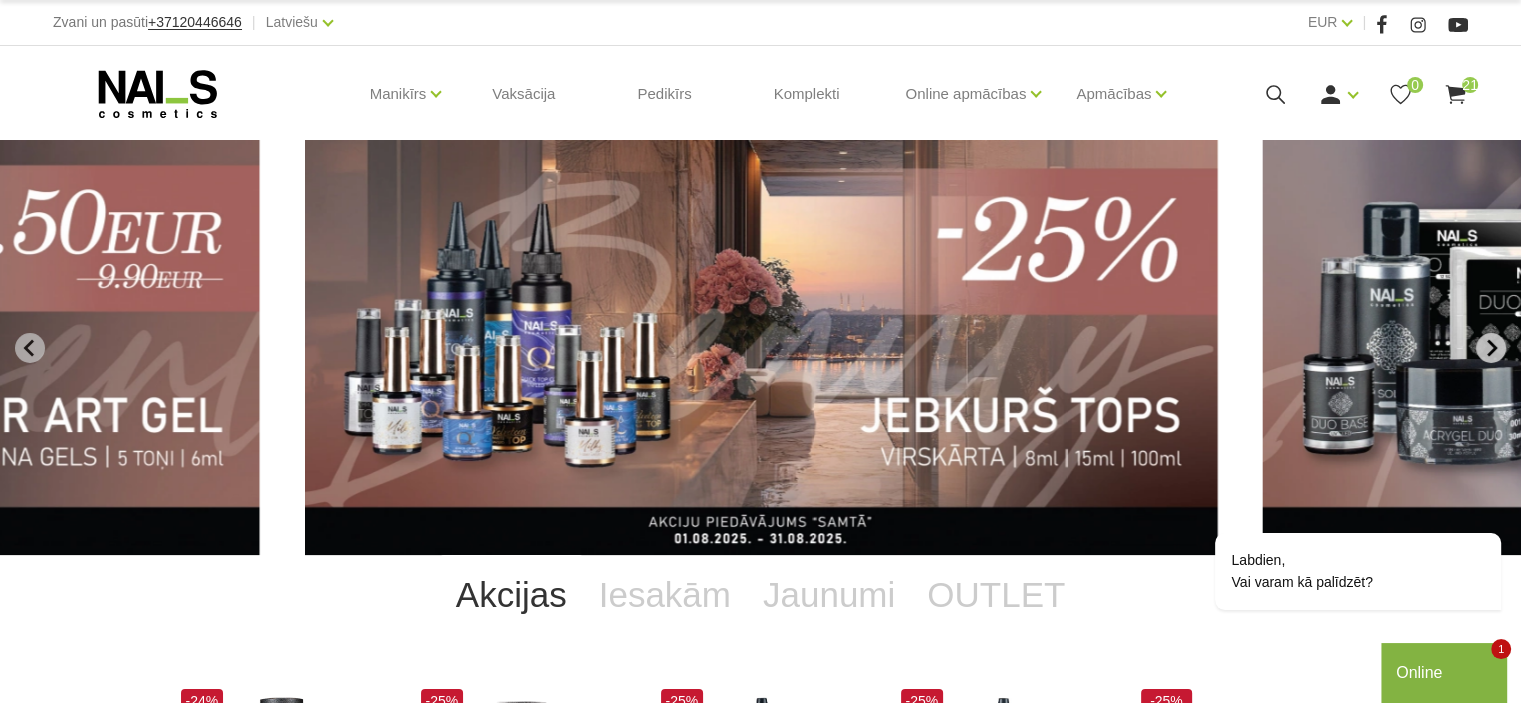 click 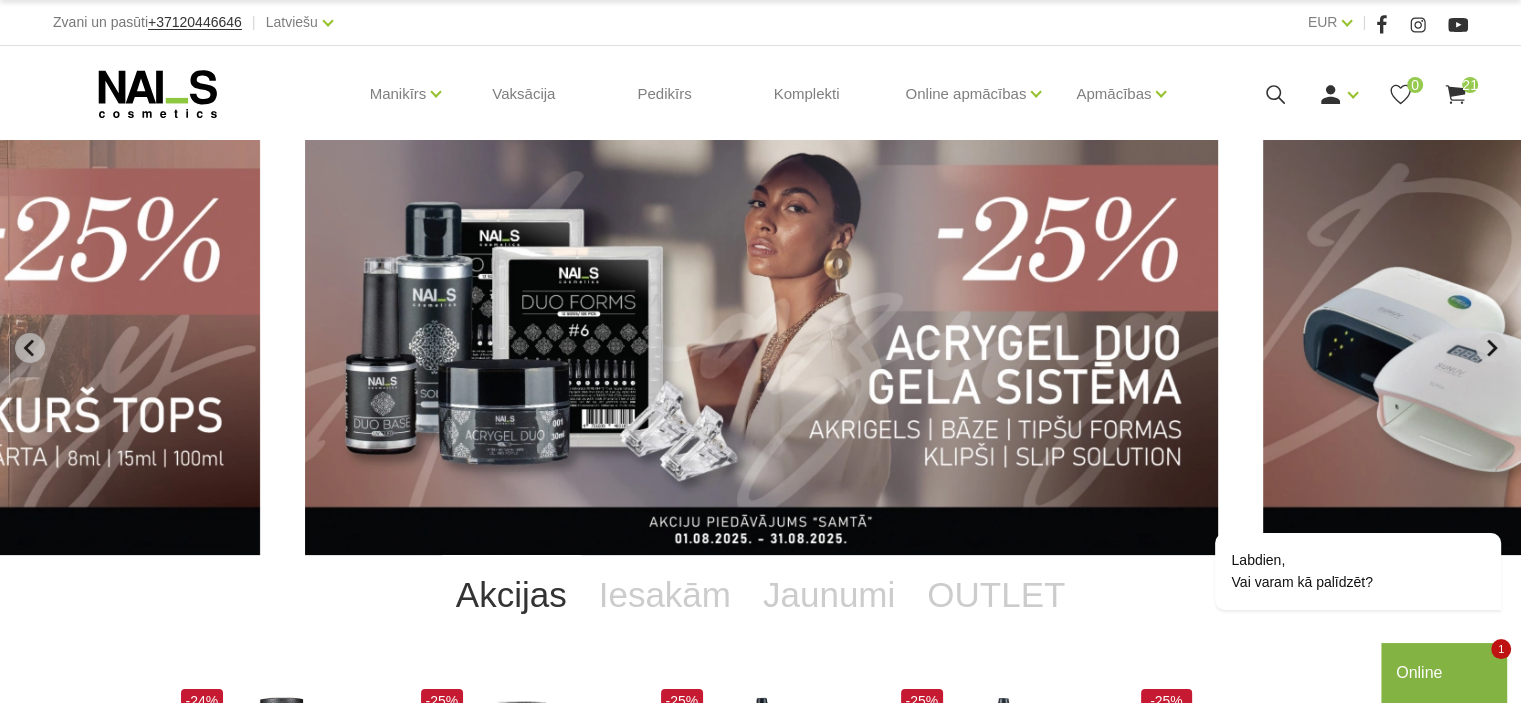 click 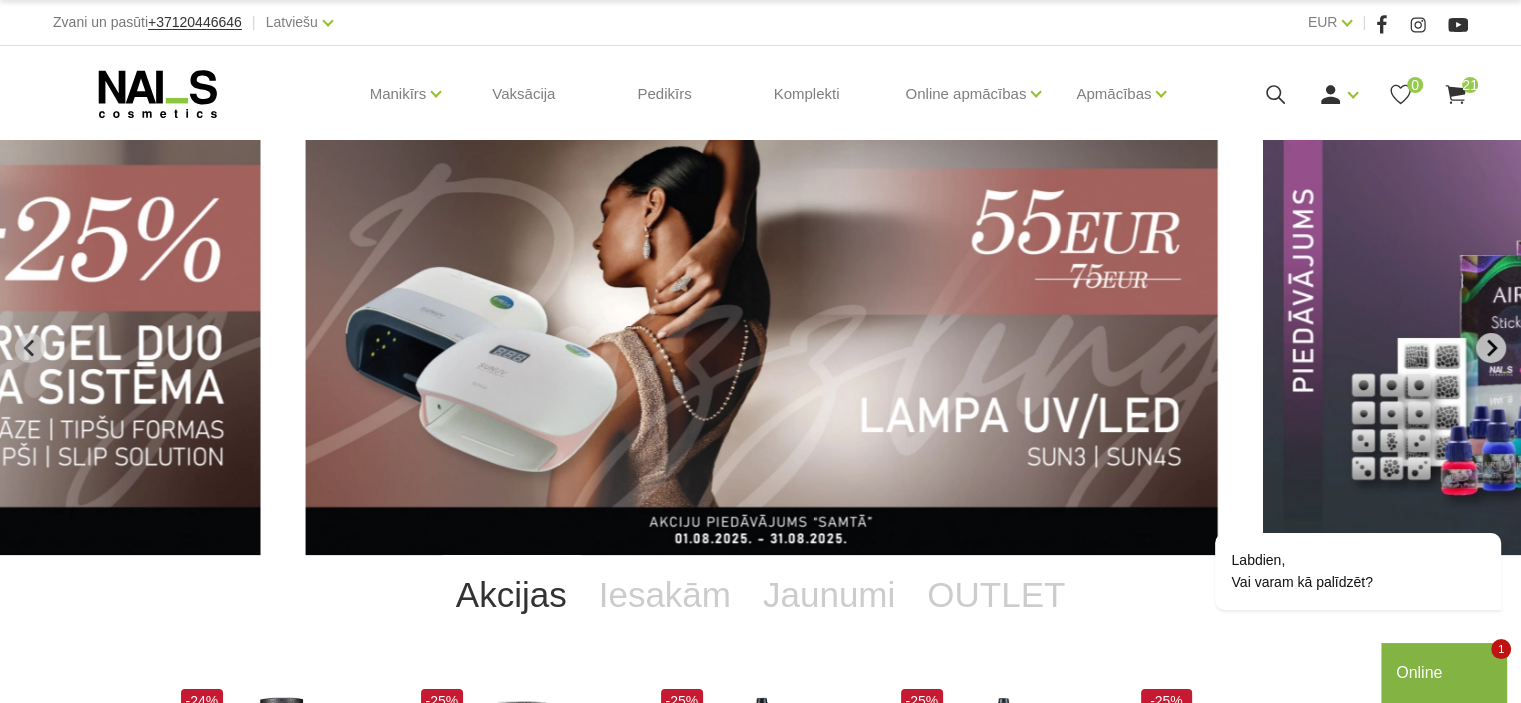 click 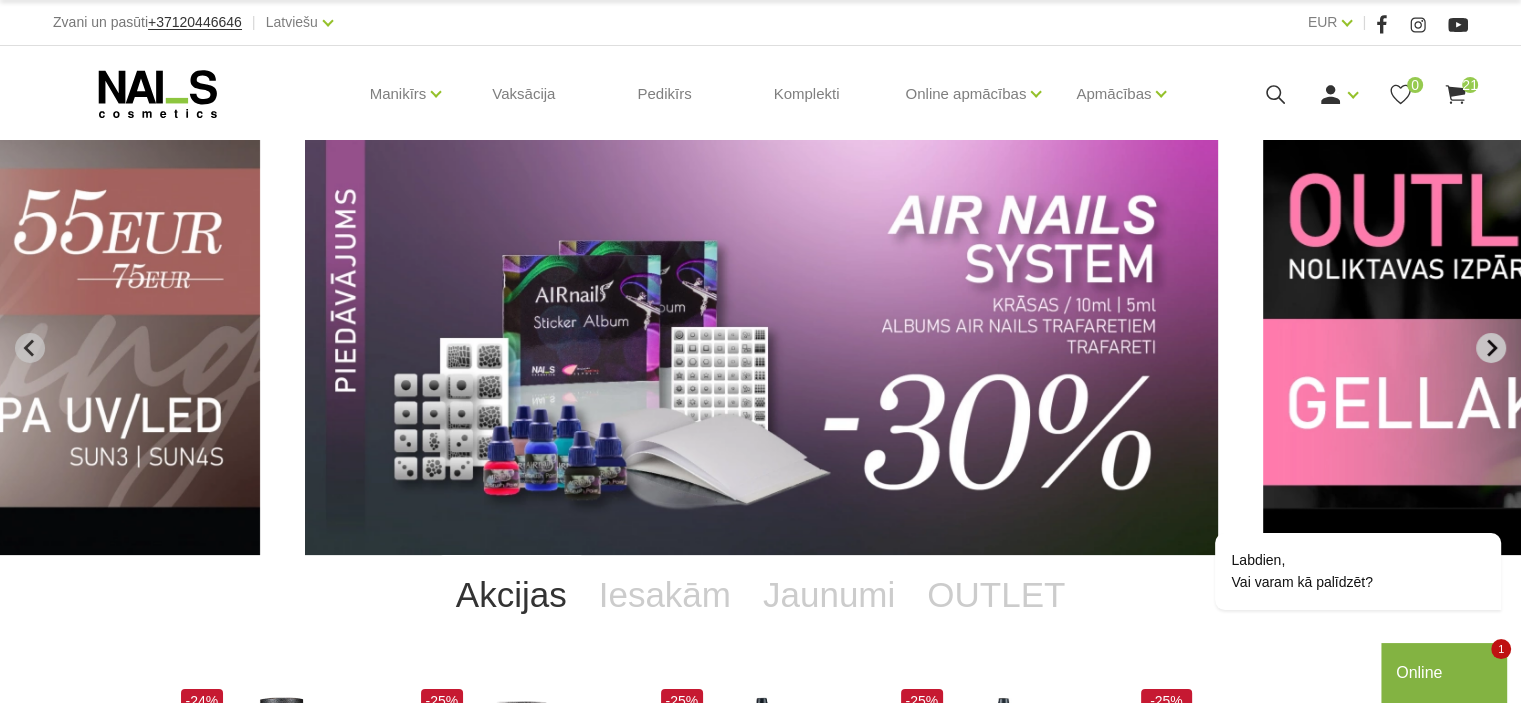 click 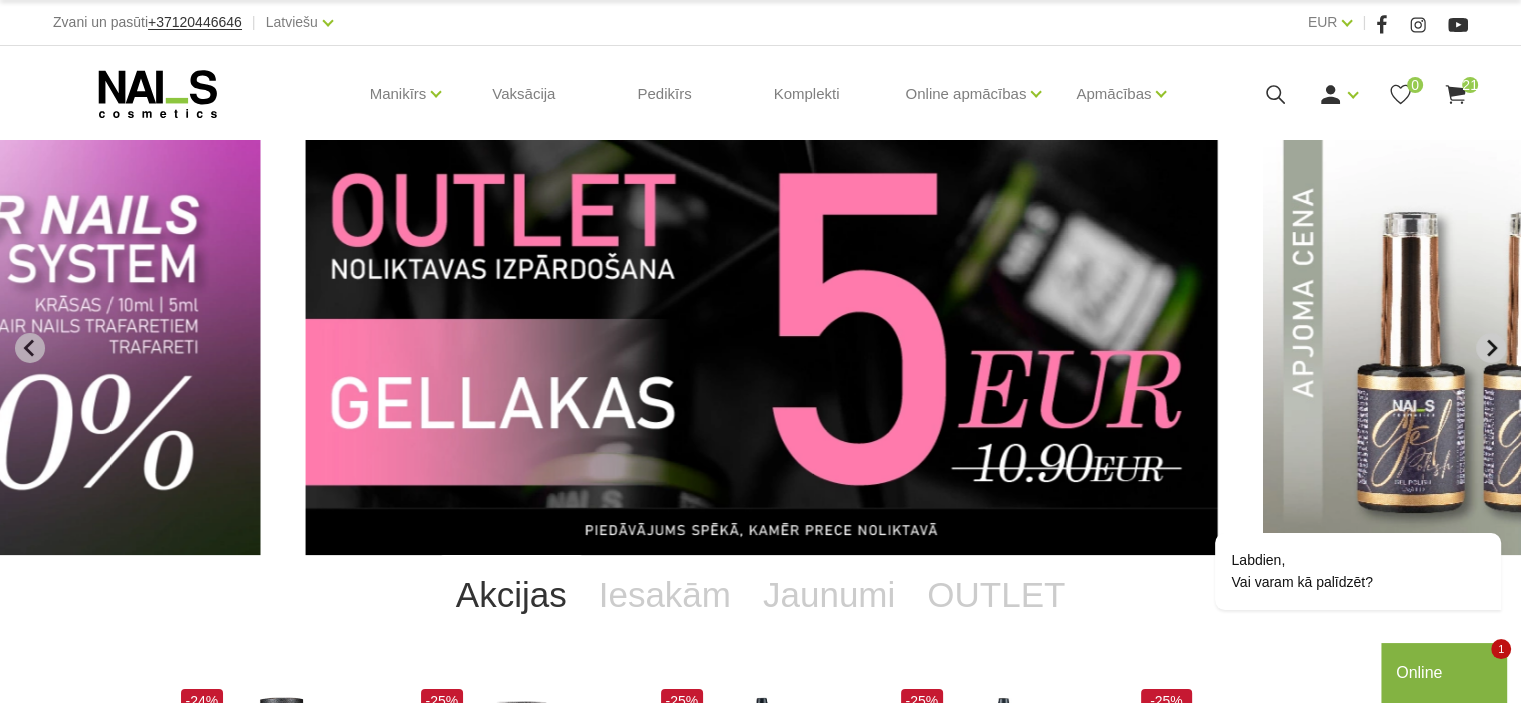 click 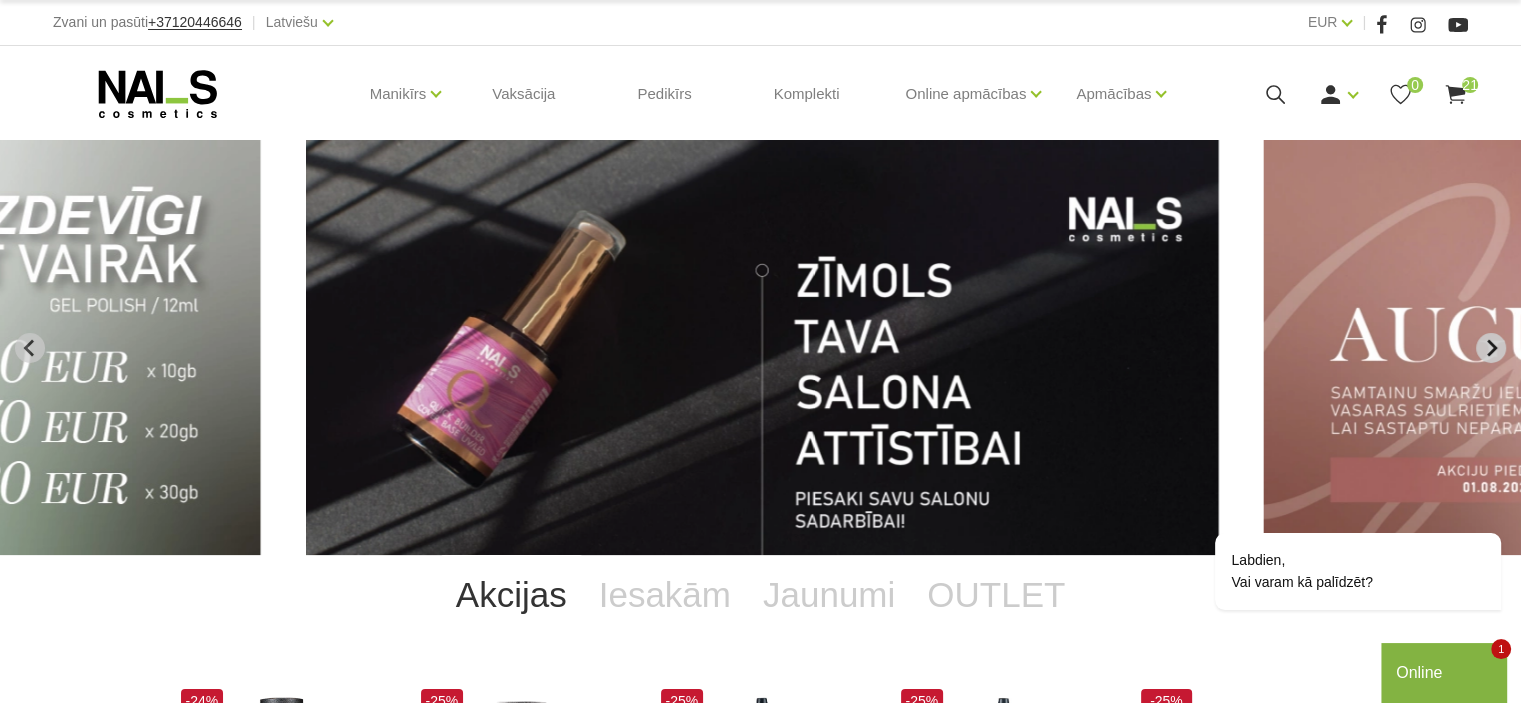 click 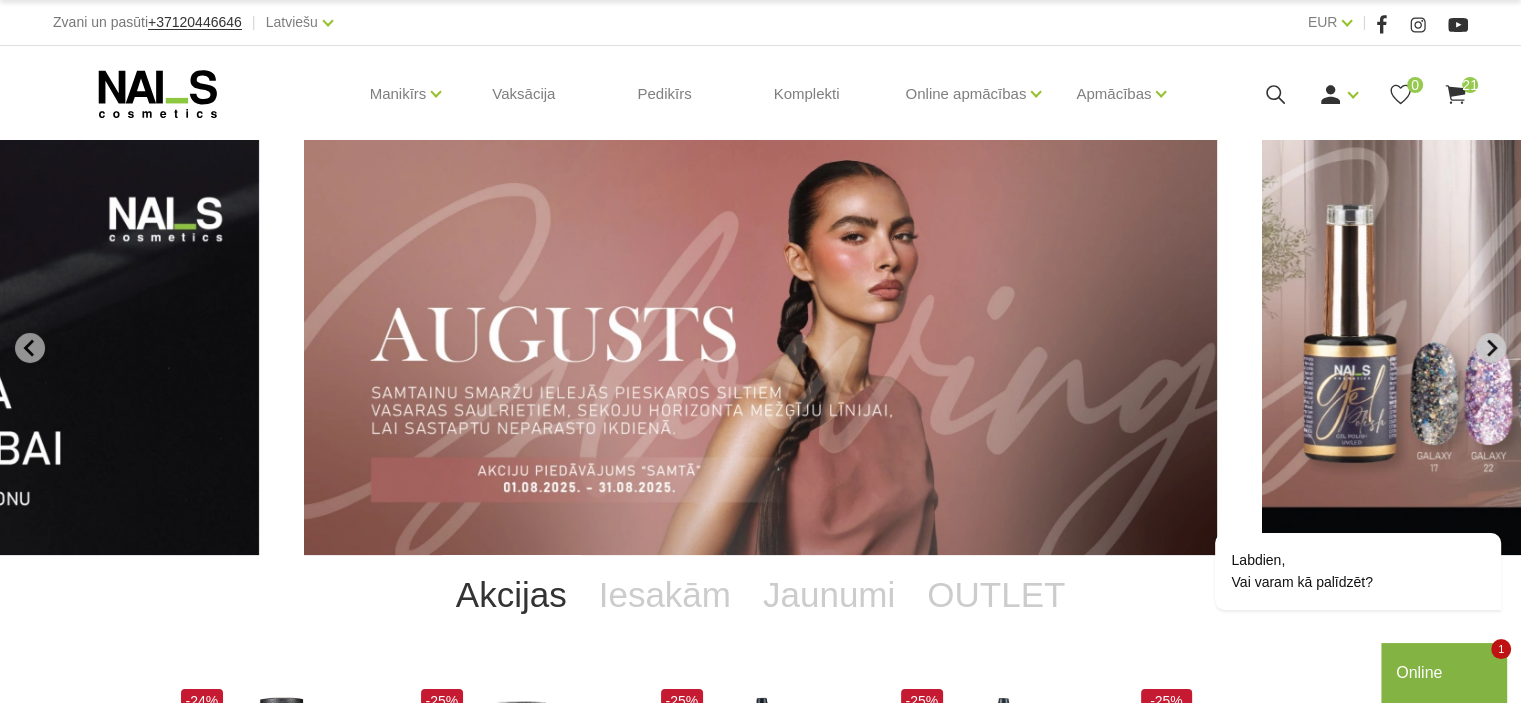 click 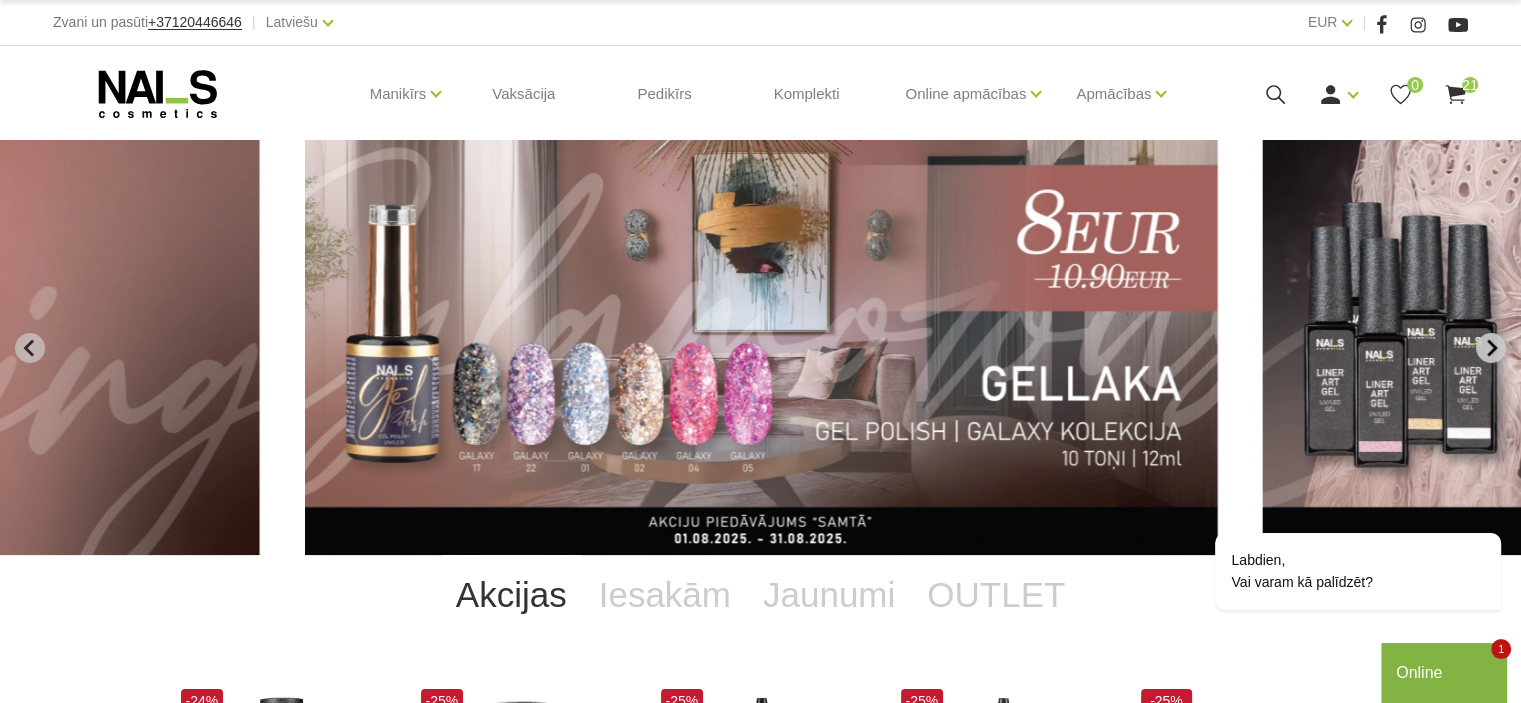 click 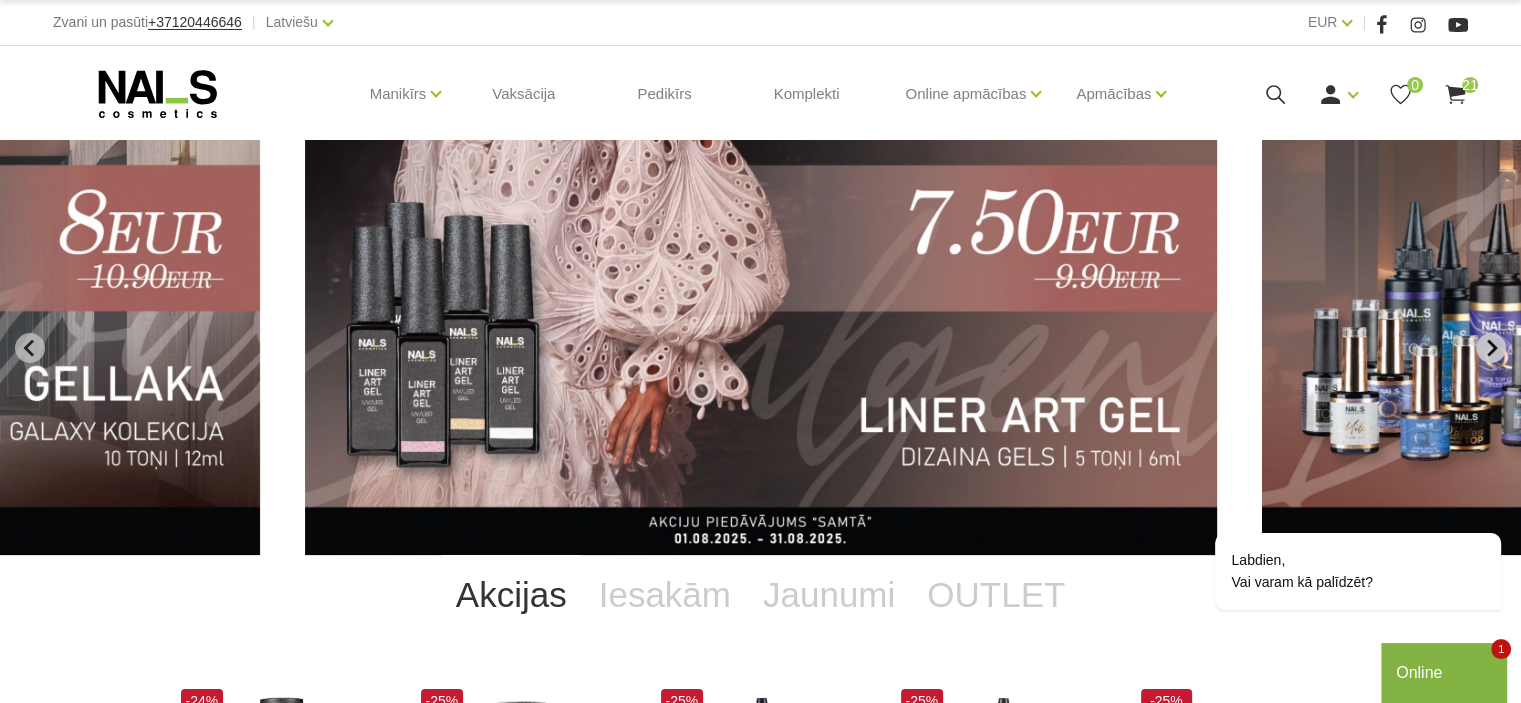 click 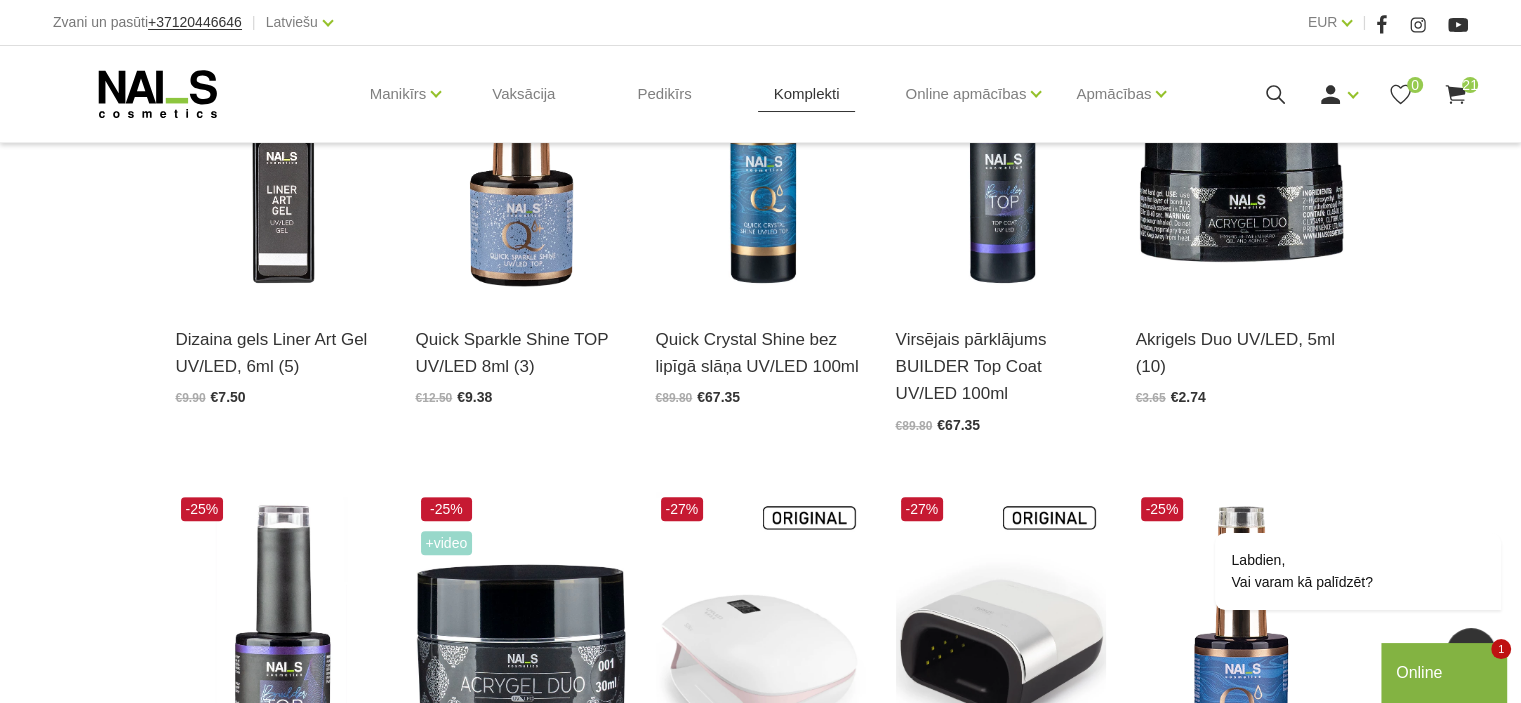 scroll, scrollTop: 656, scrollLeft: 0, axis: vertical 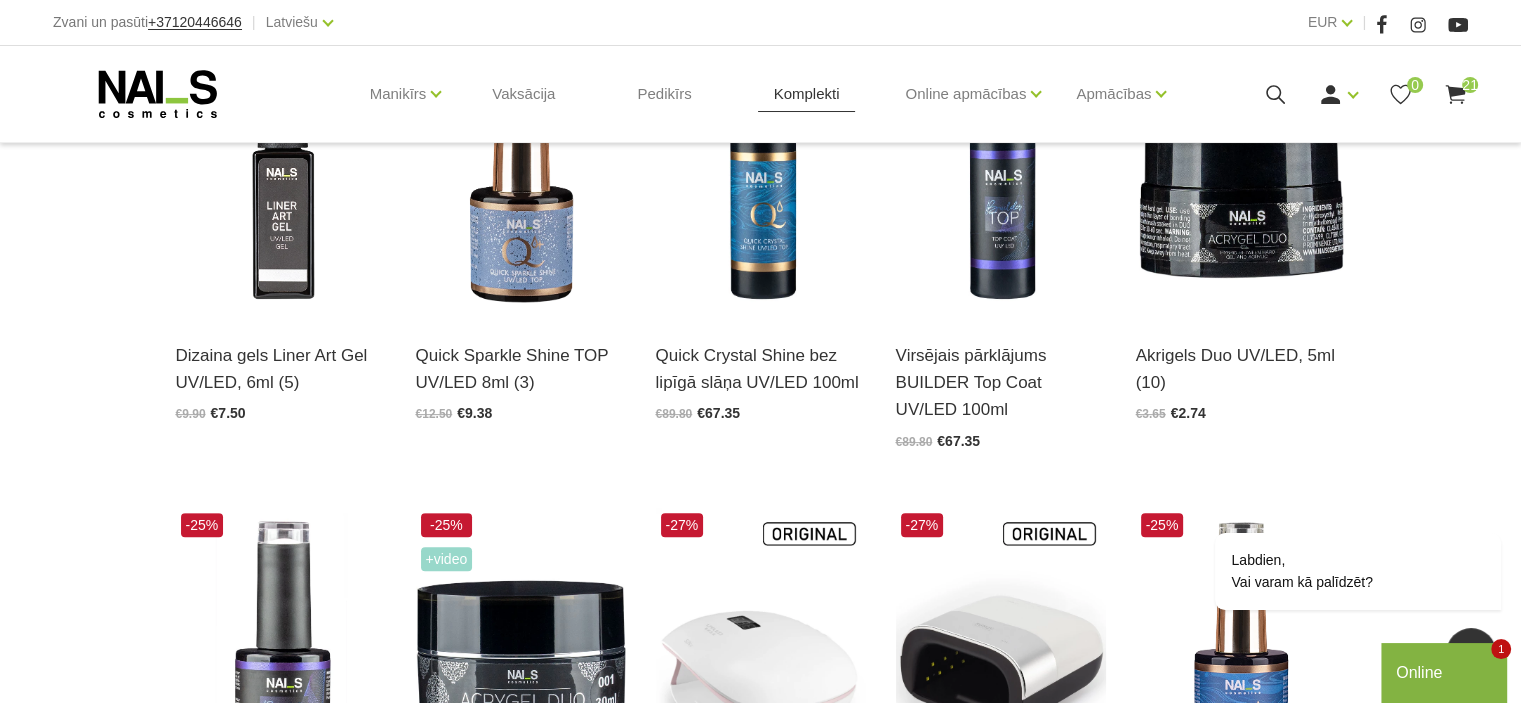 click on "Komplekti" at bounding box center (807, 94) 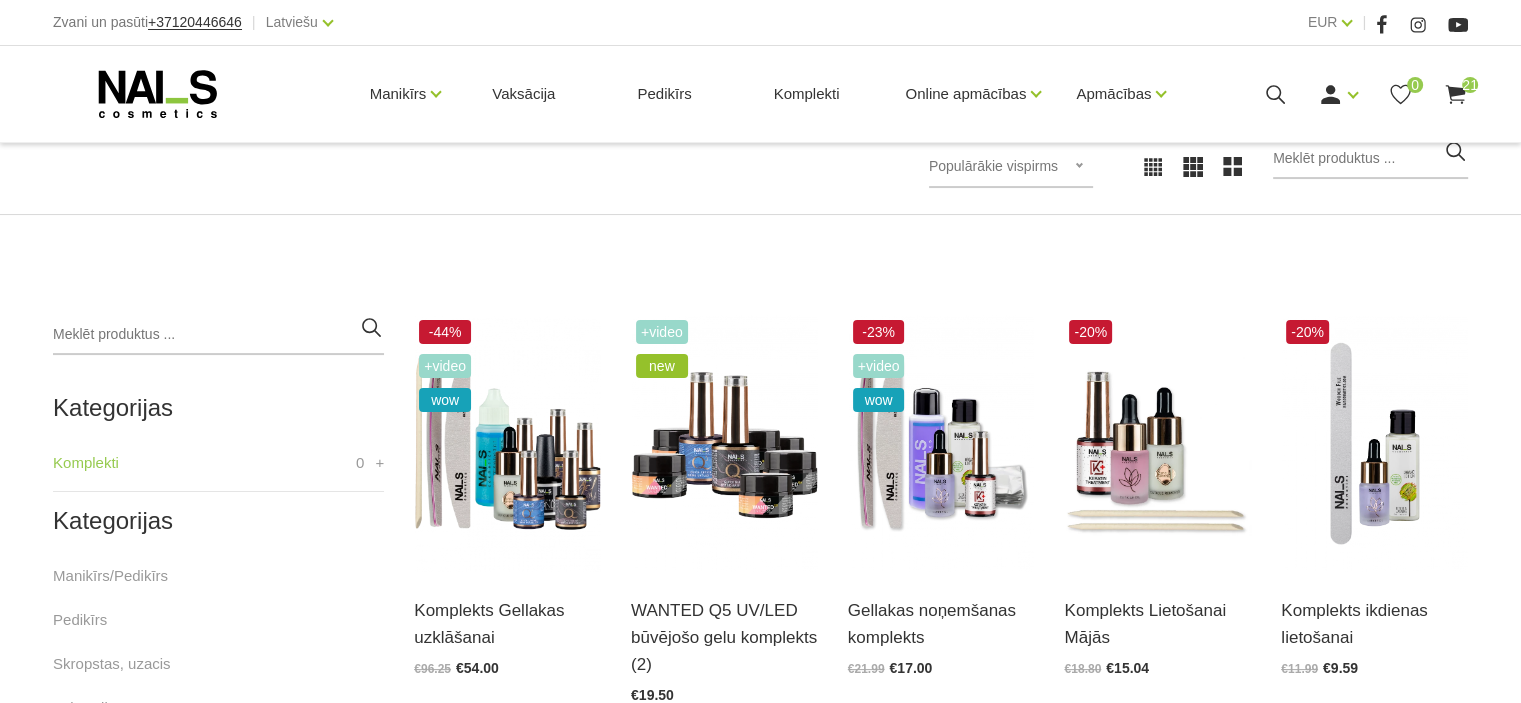scroll, scrollTop: 314, scrollLeft: 0, axis: vertical 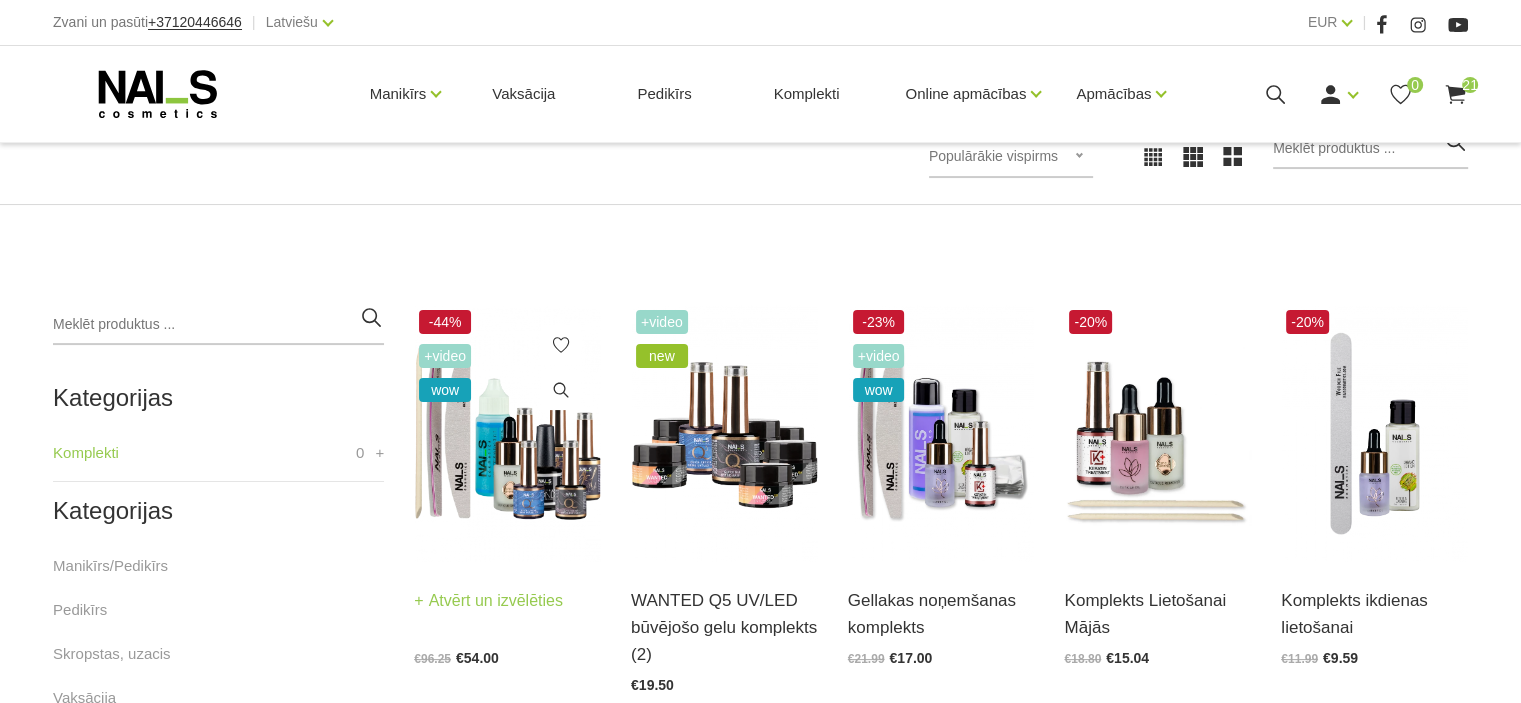 click at bounding box center (507, 433) 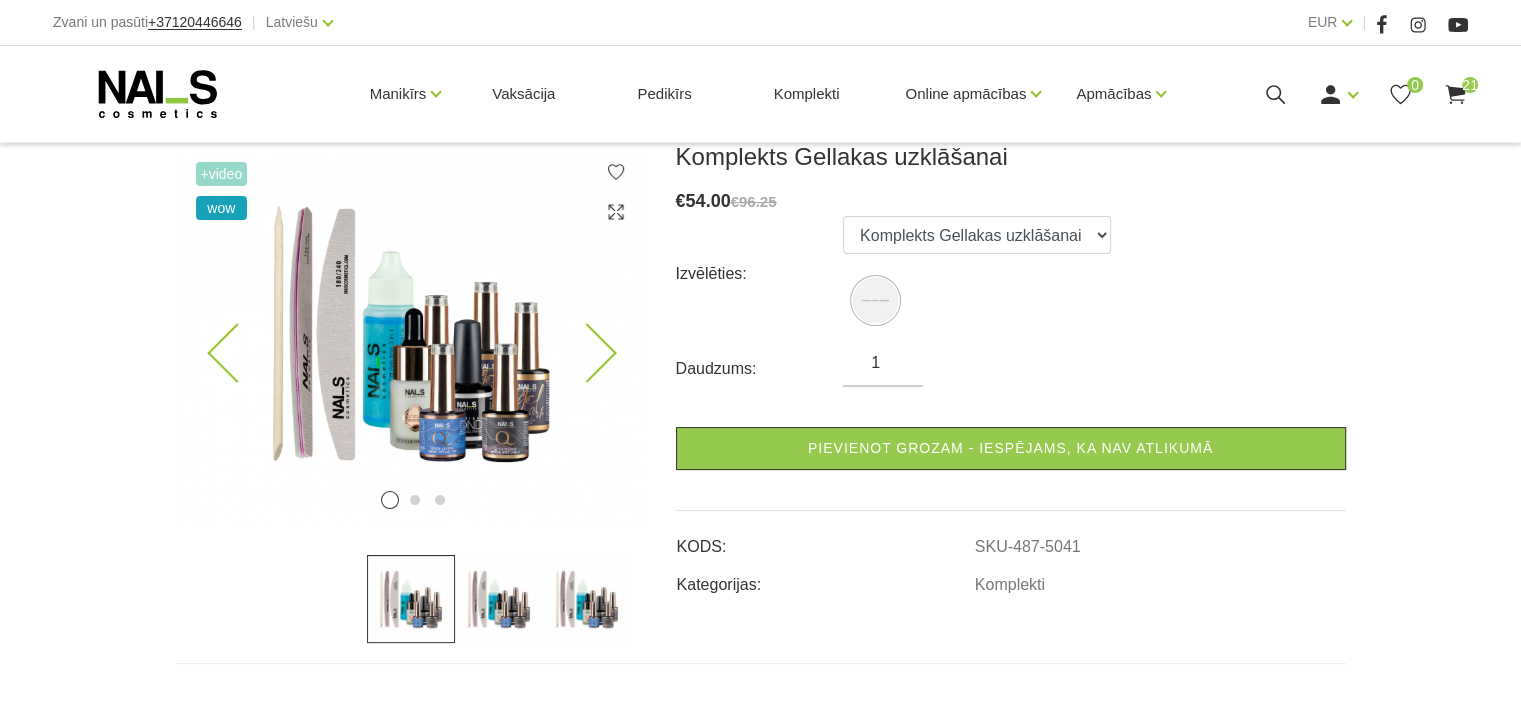 scroll, scrollTop: 299, scrollLeft: 0, axis: vertical 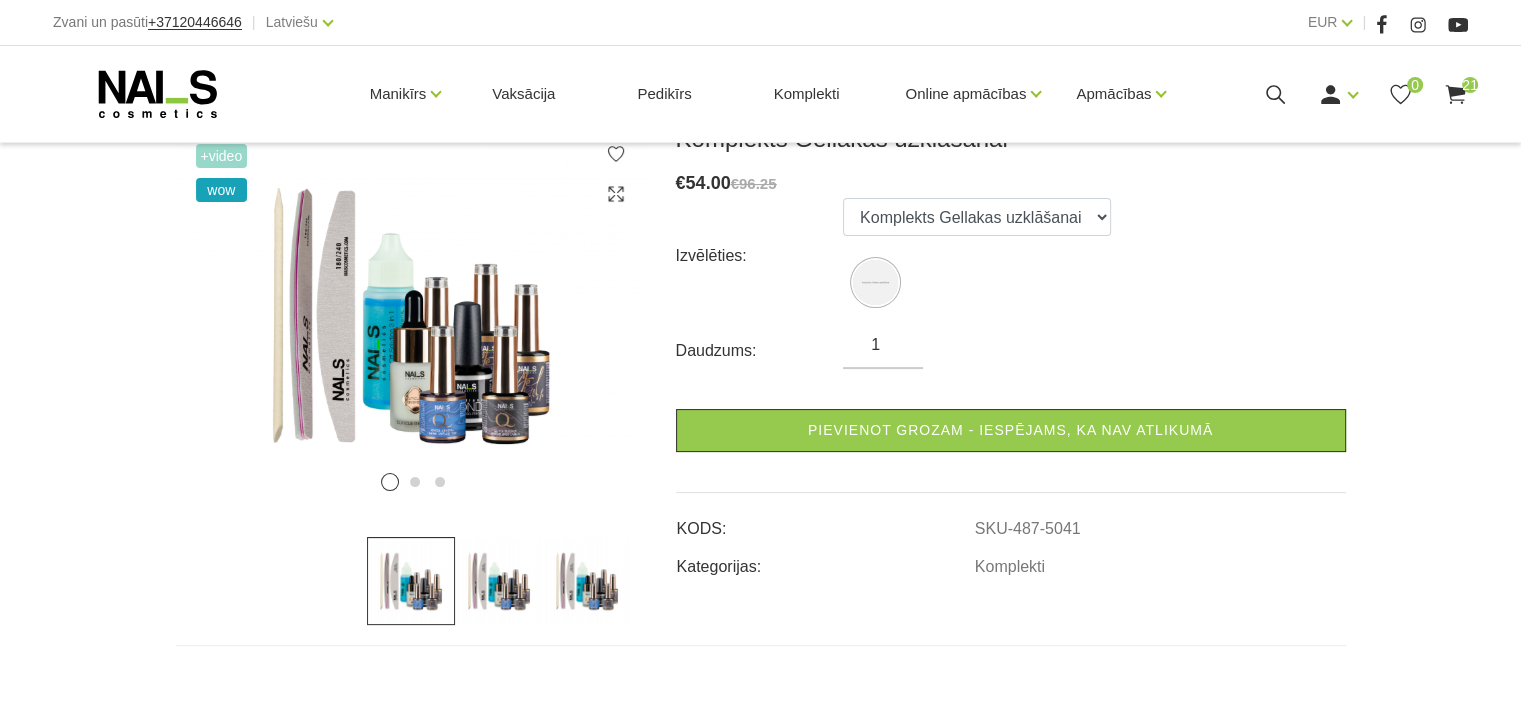 click at bounding box center (499, 581) 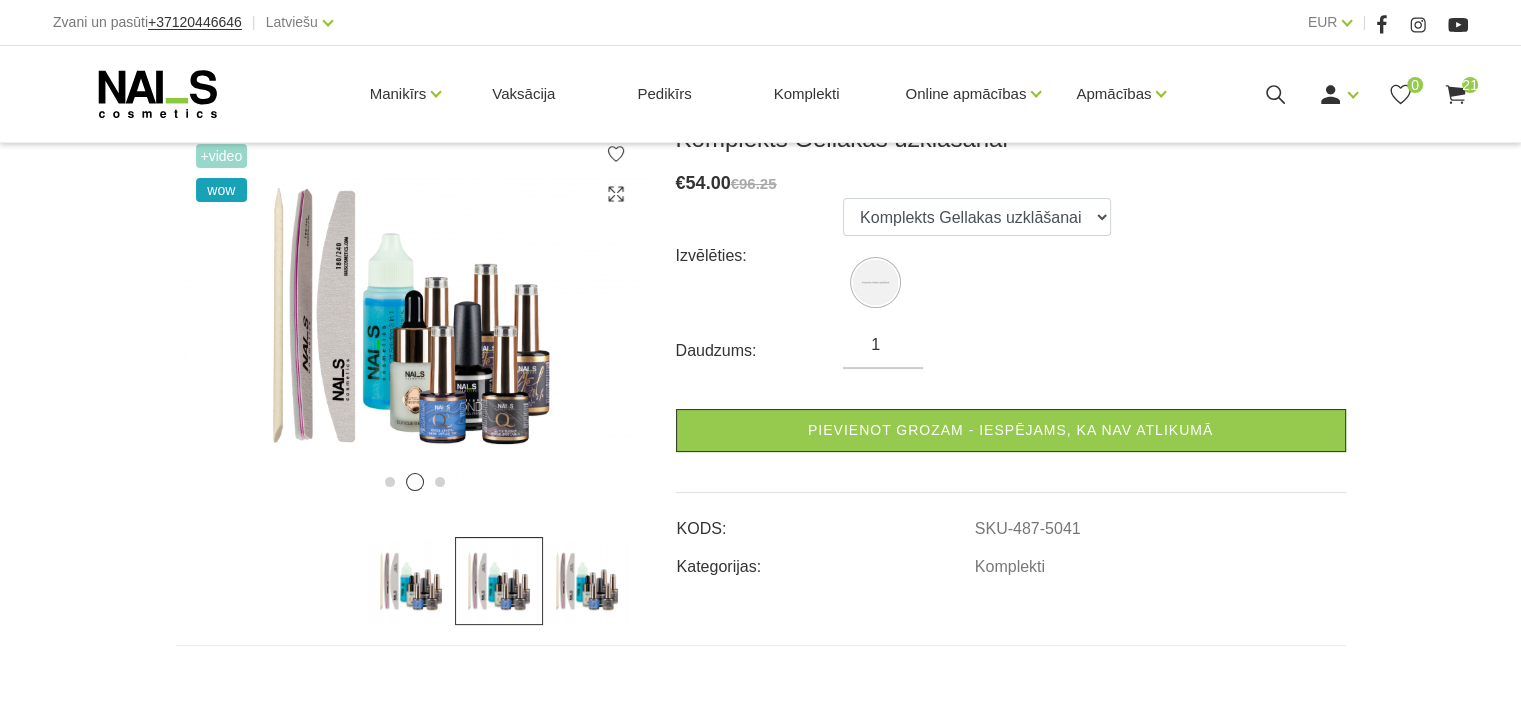 click at bounding box center (587, 581) 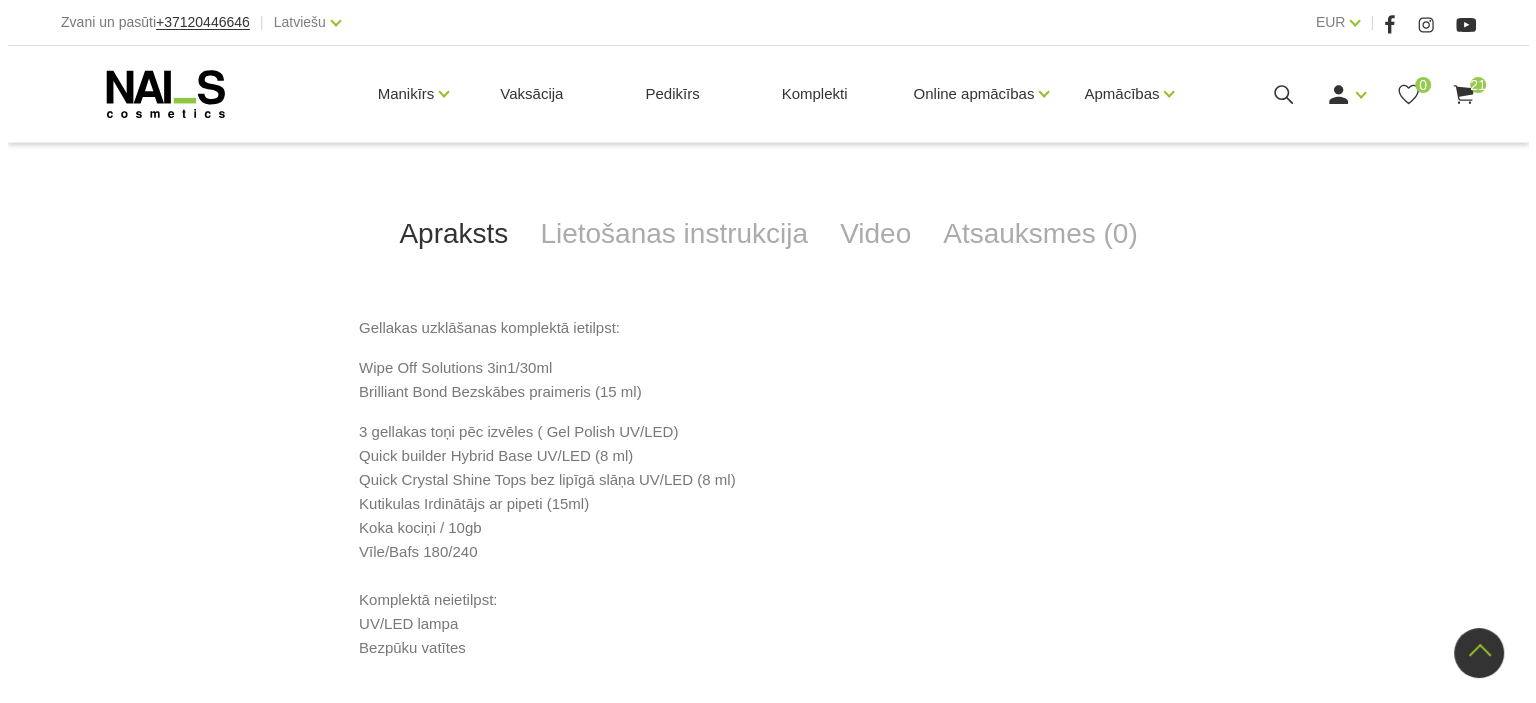scroll, scrollTop: 845, scrollLeft: 0, axis: vertical 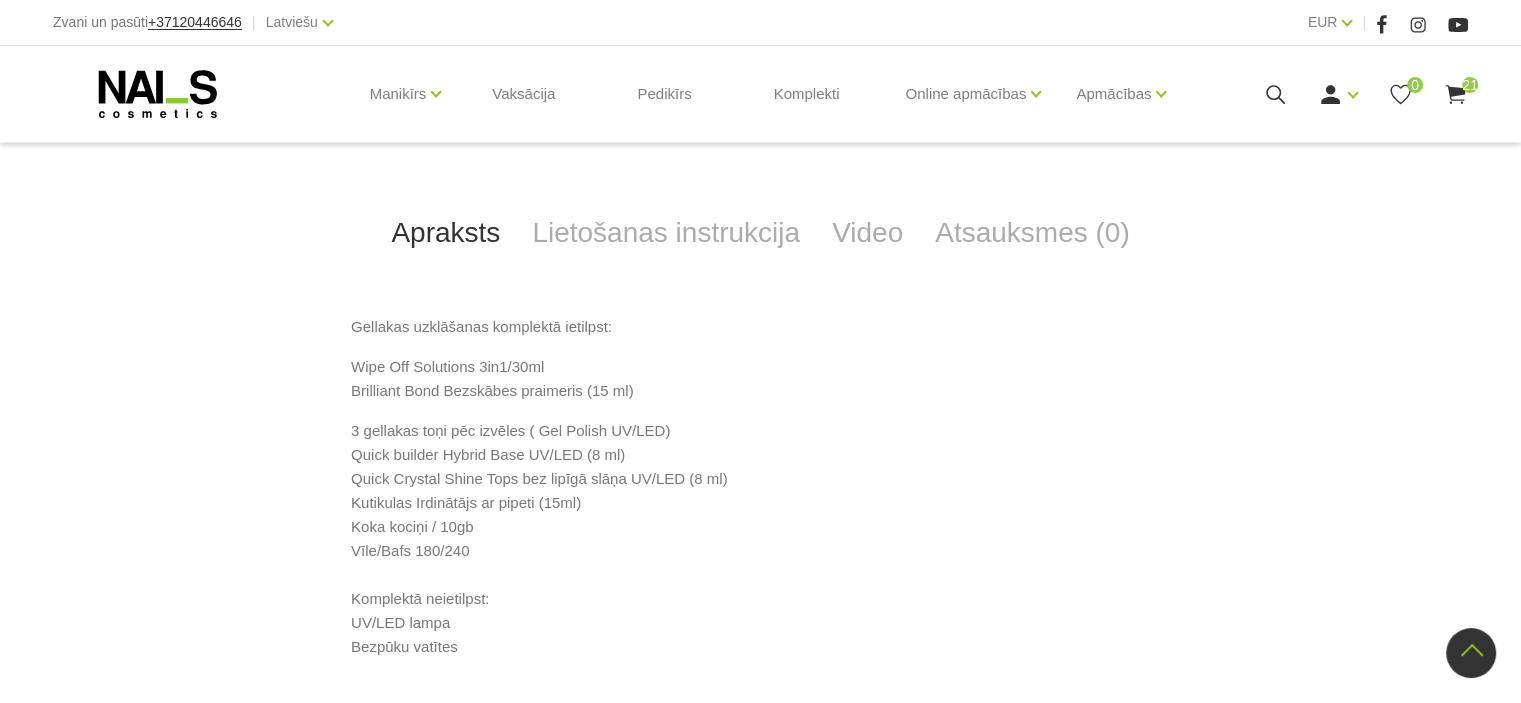 click 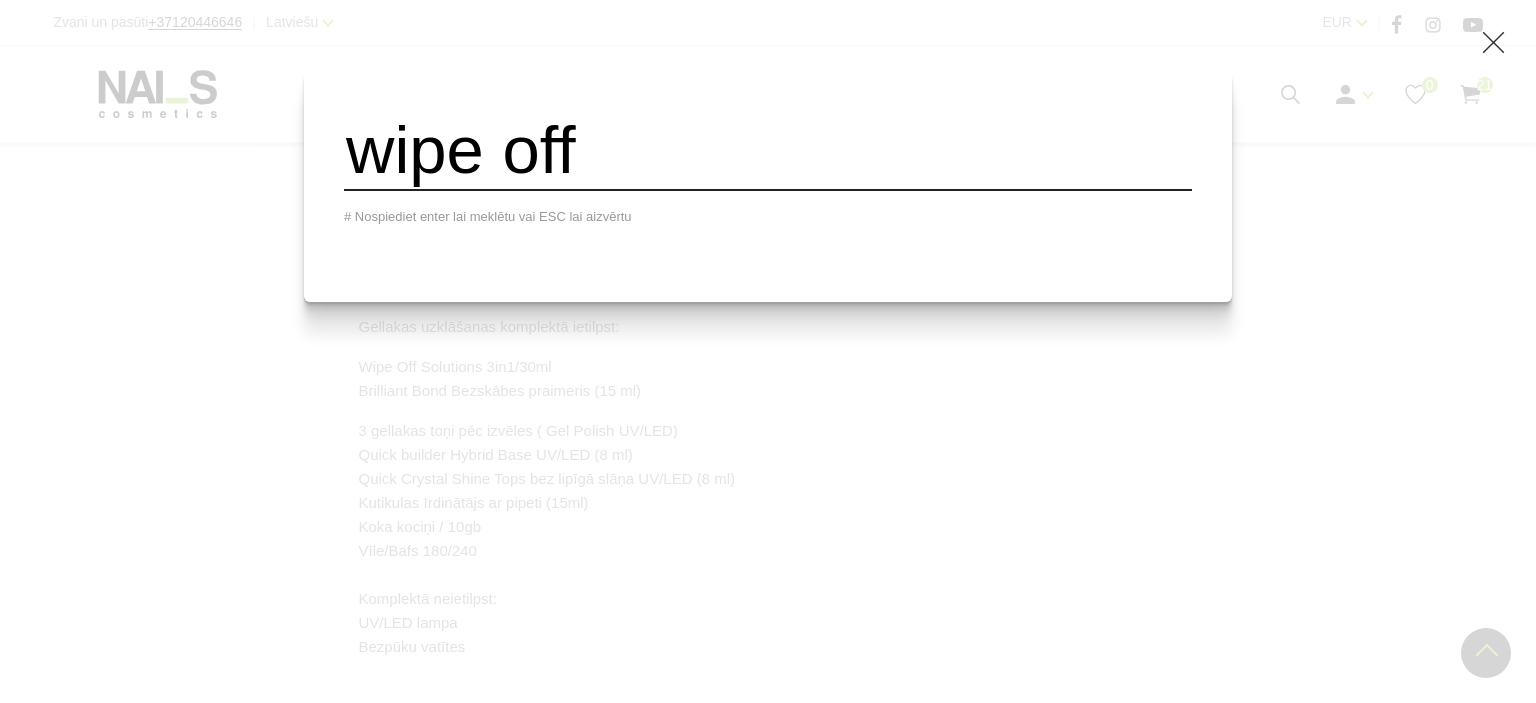 type on "wipe off" 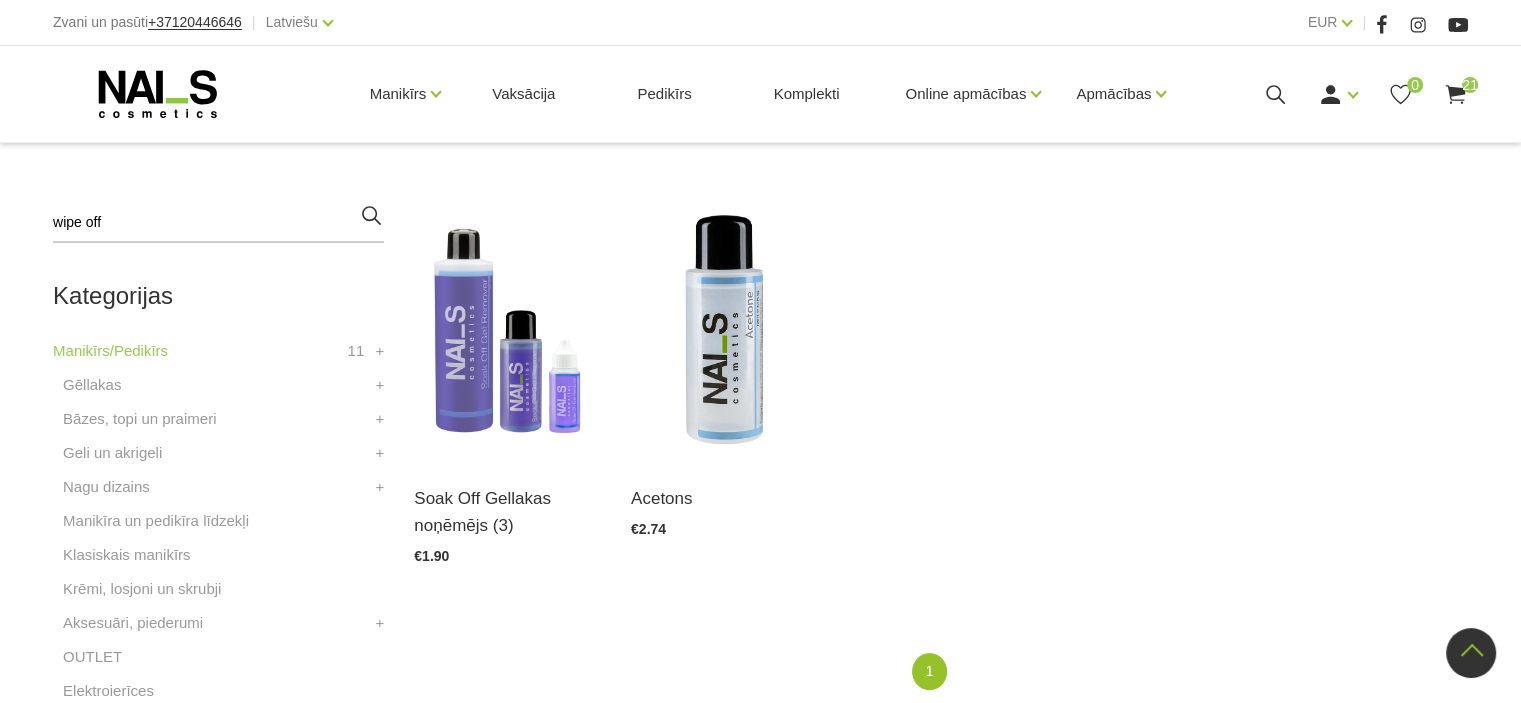 scroll, scrollTop: 404, scrollLeft: 0, axis: vertical 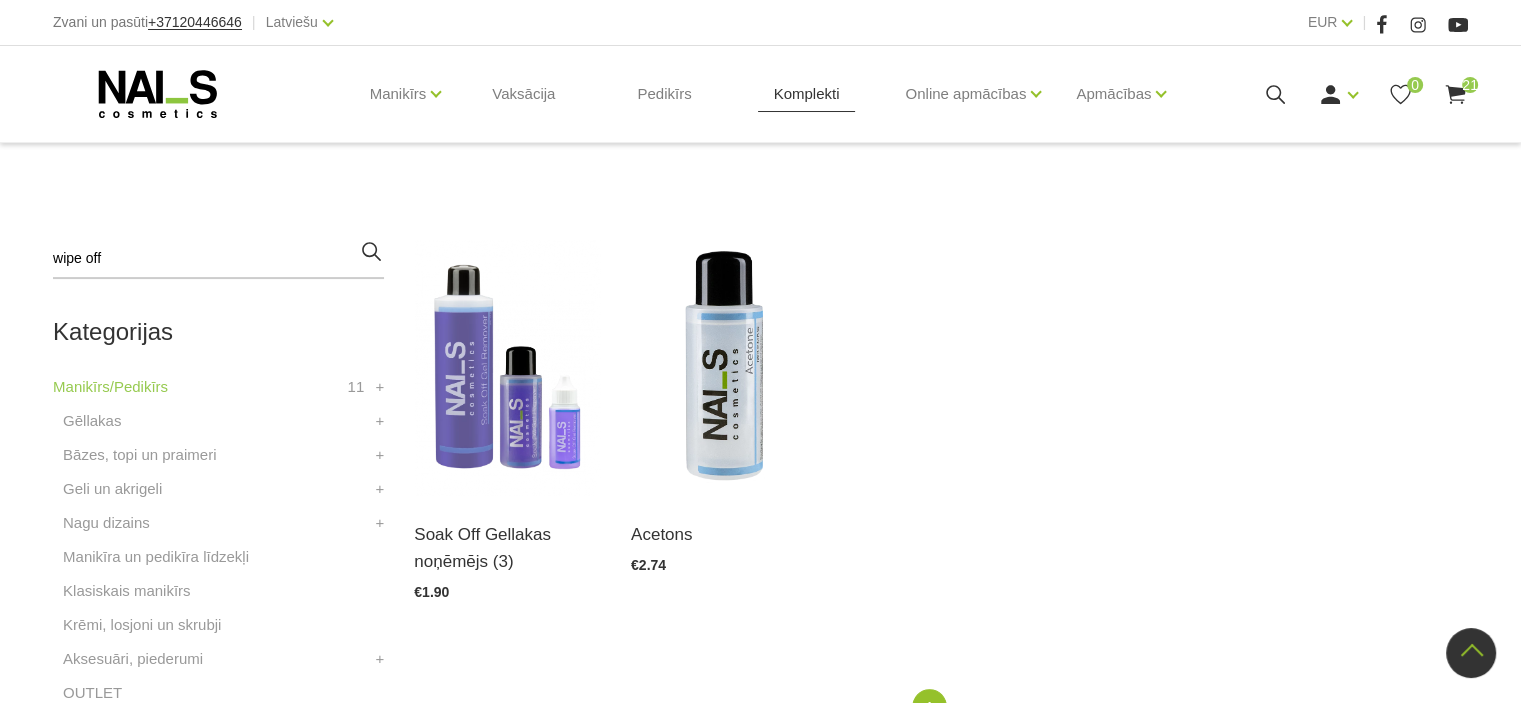 click on "Komplekti" at bounding box center [807, 94] 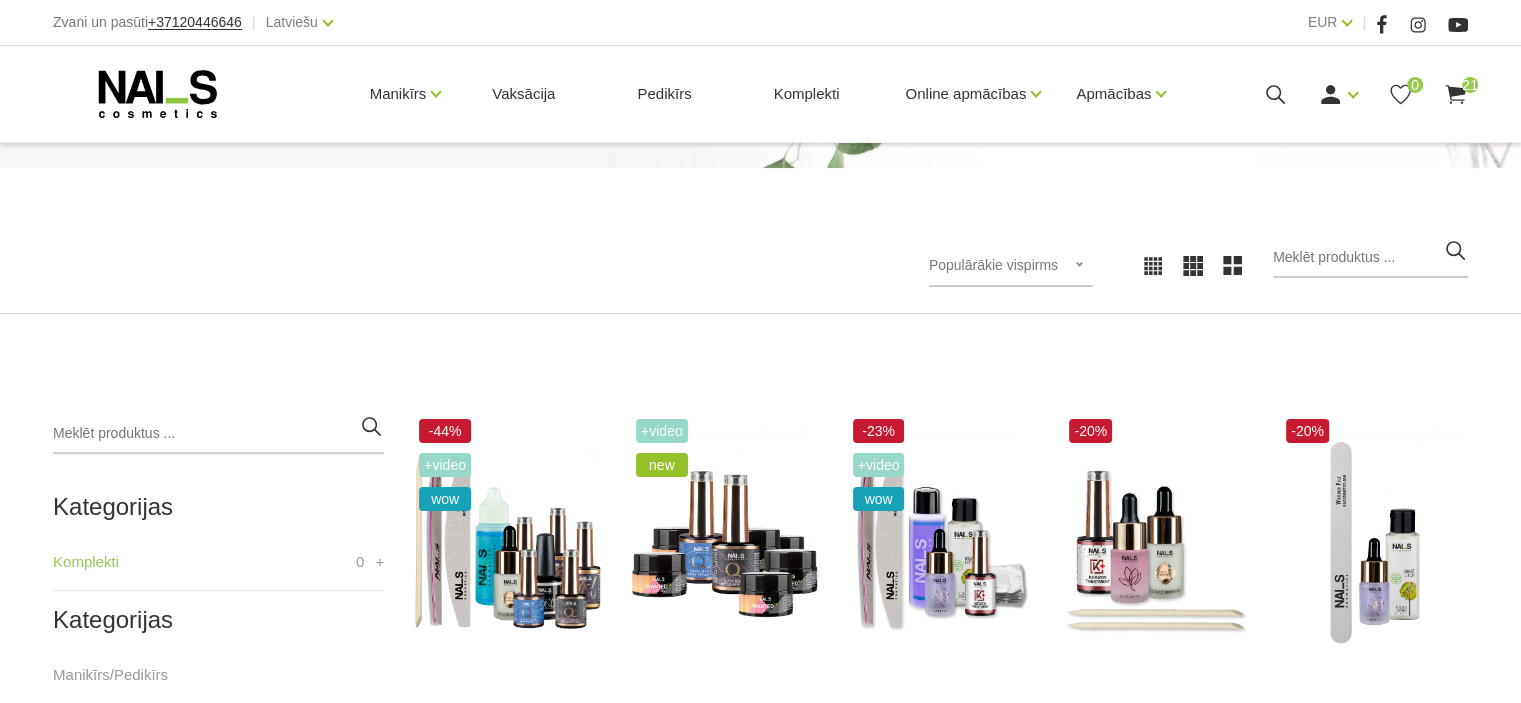 scroll, scrollTop: 256, scrollLeft: 0, axis: vertical 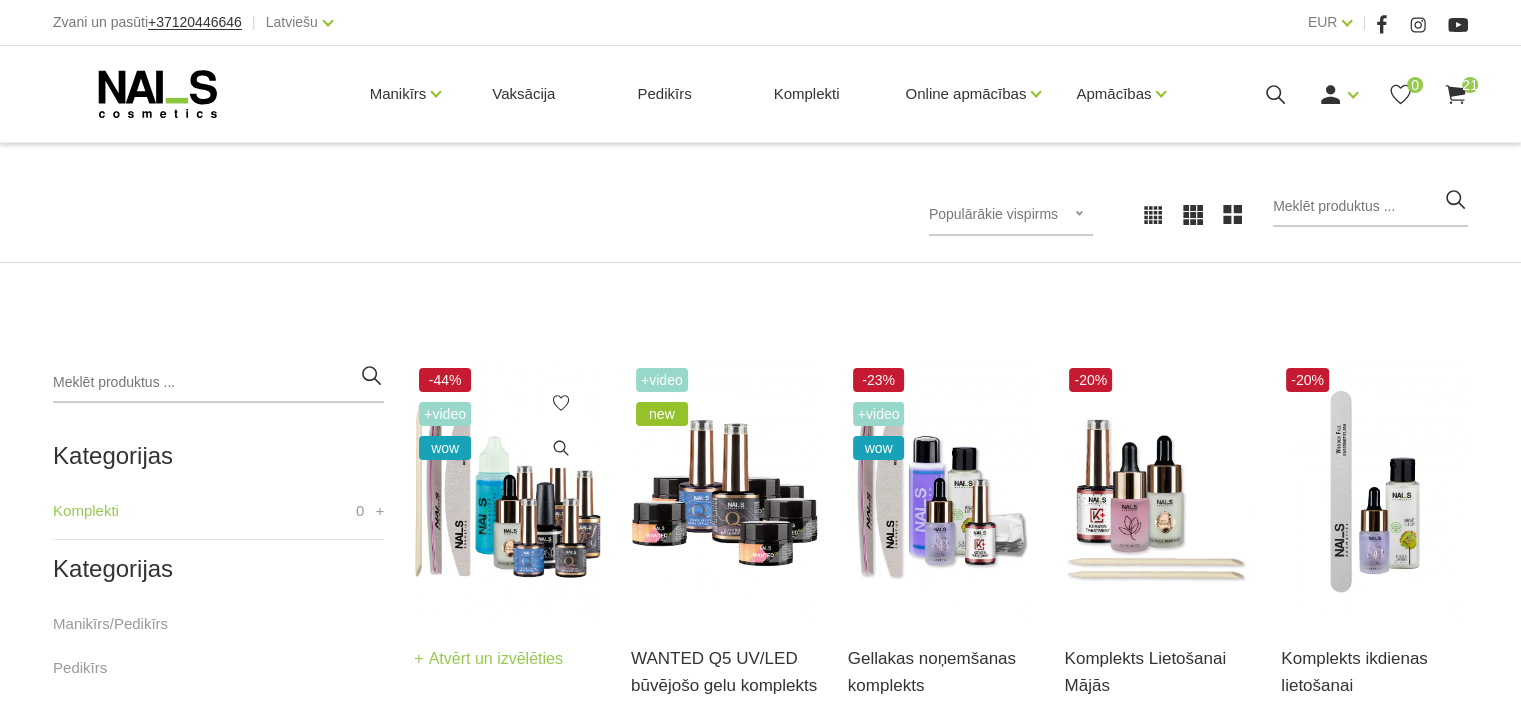 click at bounding box center [507, 491] 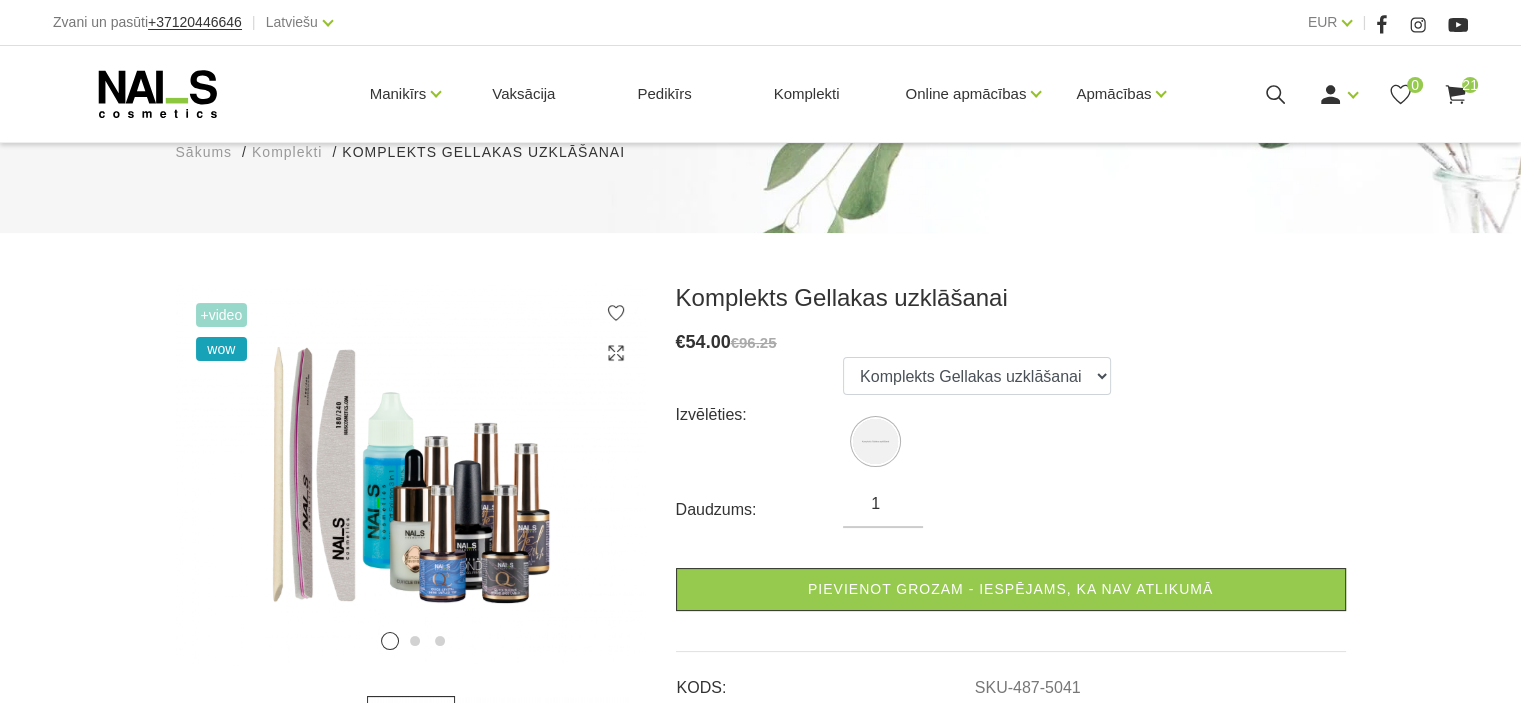 scroll, scrollTop: 180, scrollLeft: 0, axis: vertical 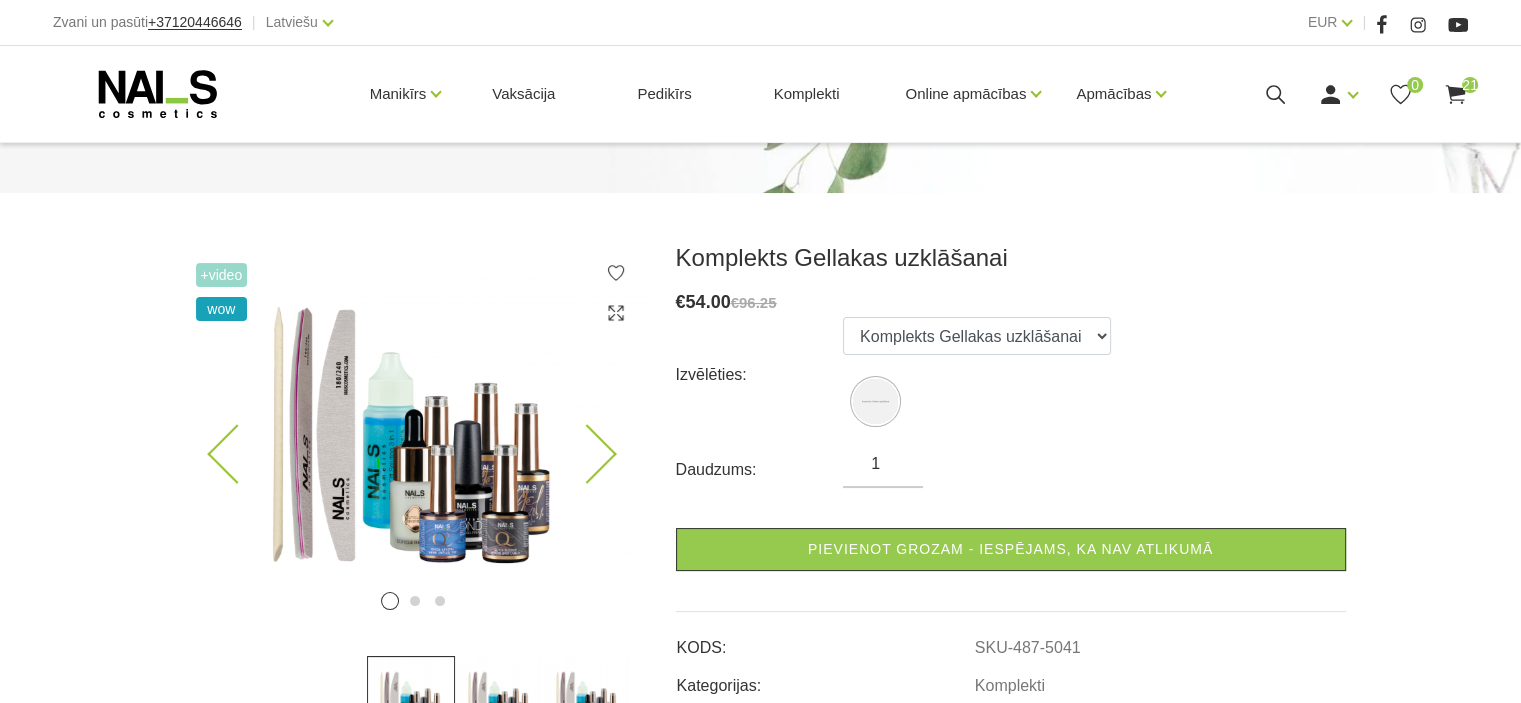 click at bounding box center [586, 454] 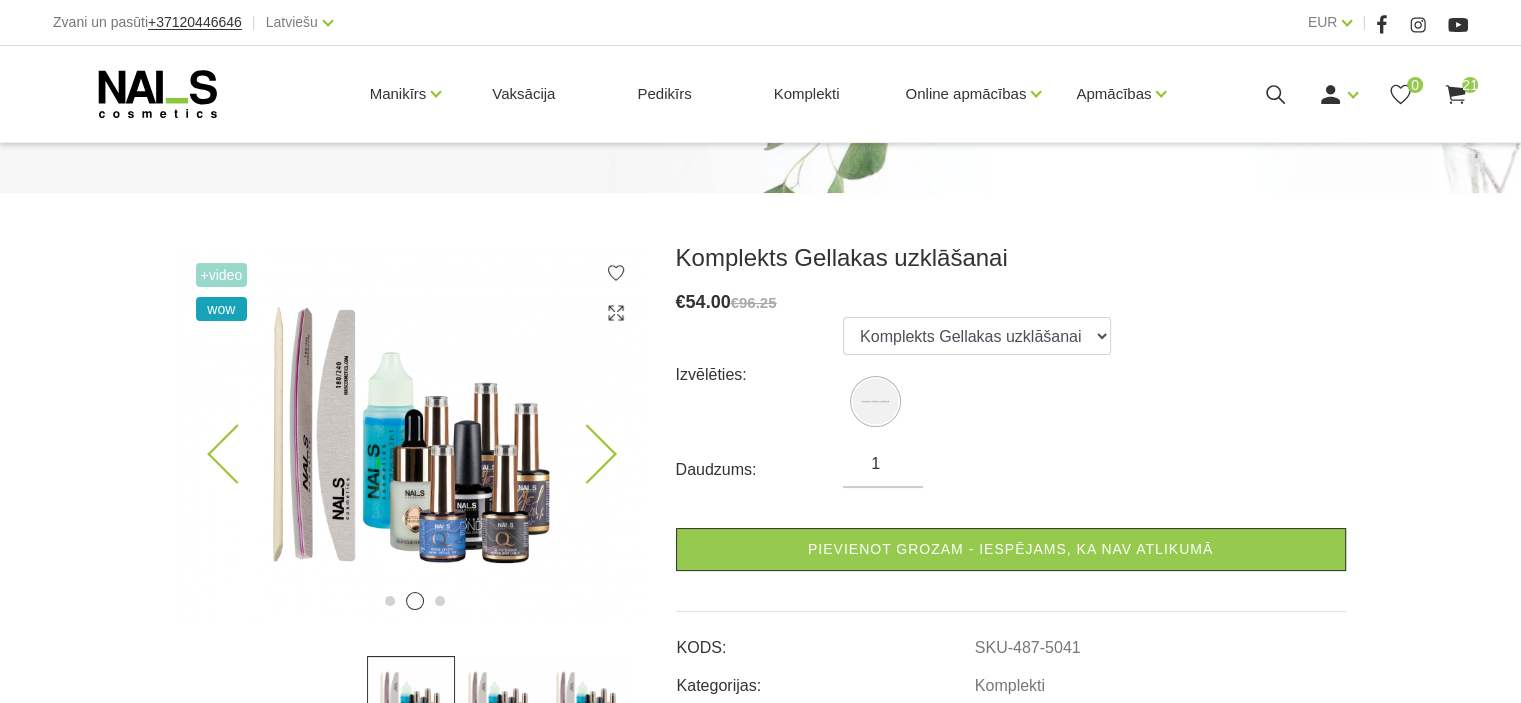 click at bounding box center (586, 454) 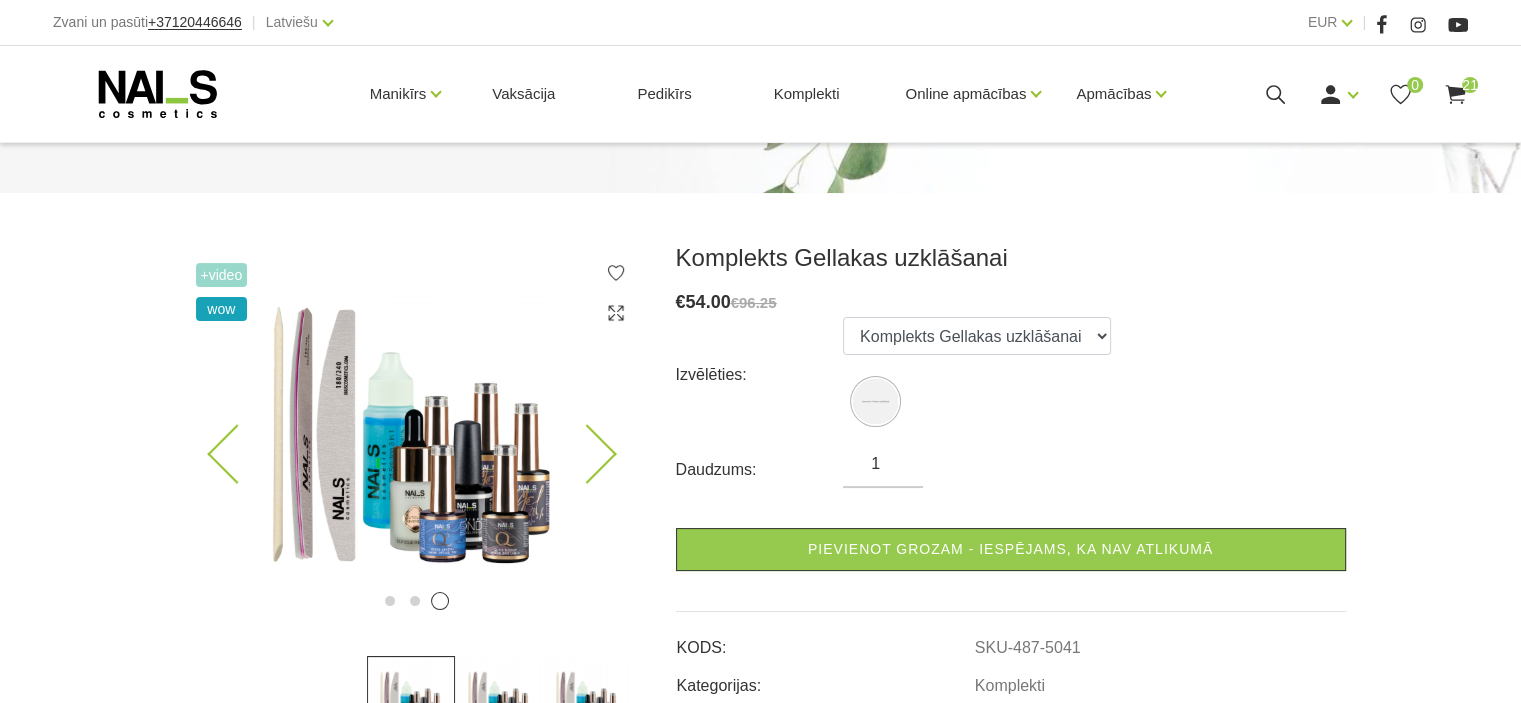 click at bounding box center [586, 454] 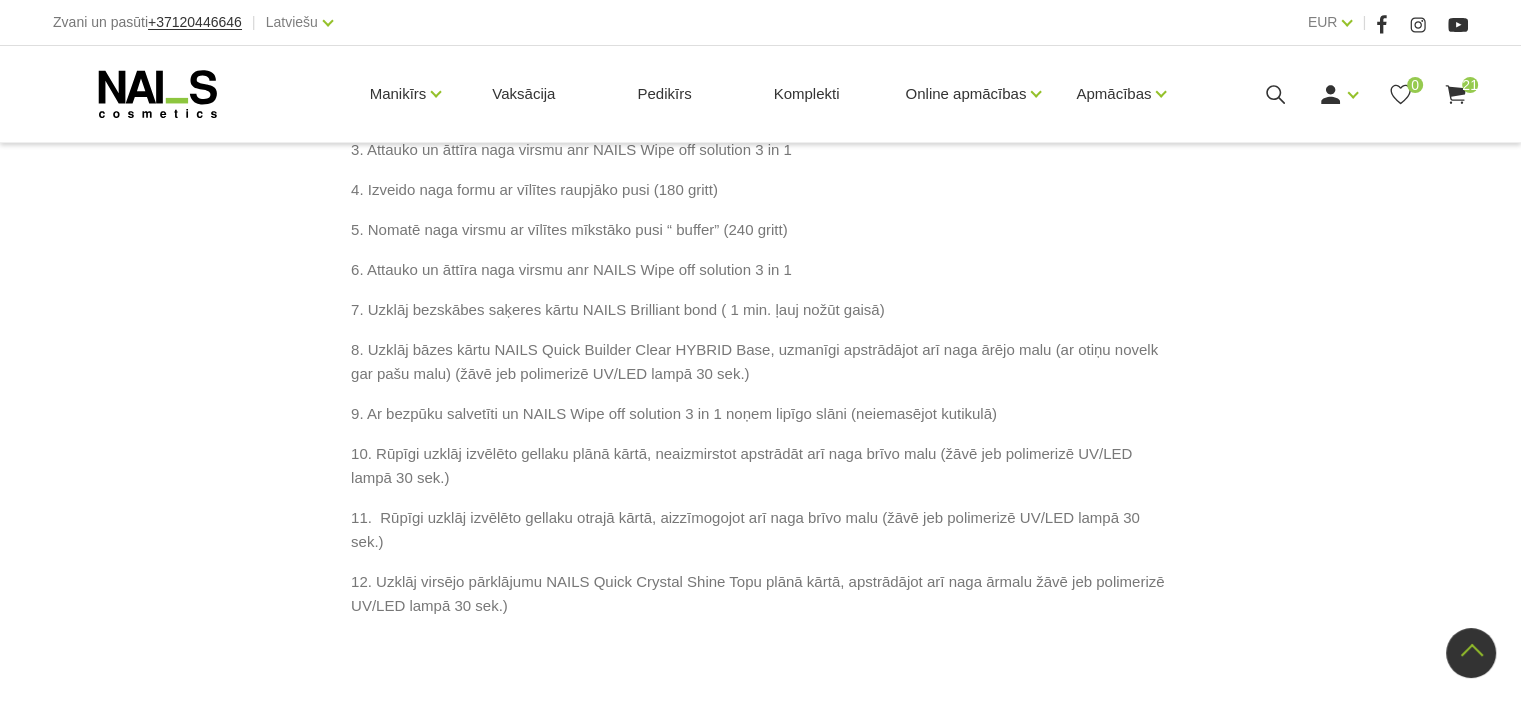 scroll, scrollTop: 1631, scrollLeft: 0, axis: vertical 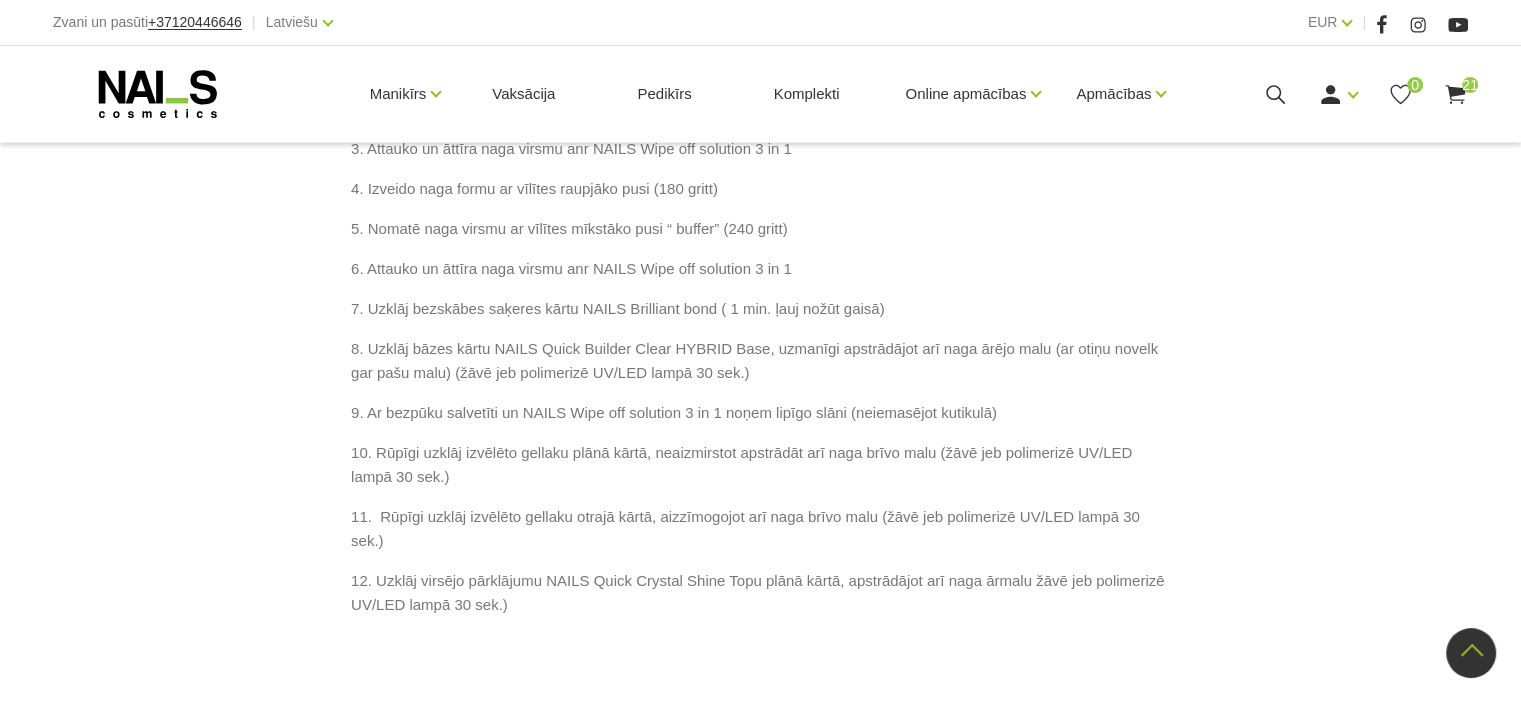 click on "8. Uzklāj bāzes kārtu NAILS Quick Builder Clear HYBRID Base, uzmanīgi apstrādājot arī naga ārējo malu (ar otiņu novelk gar pašu malu) (žāvē jeb polimerizē UV/LED lampā 30 sek.)" at bounding box center (760, 361) 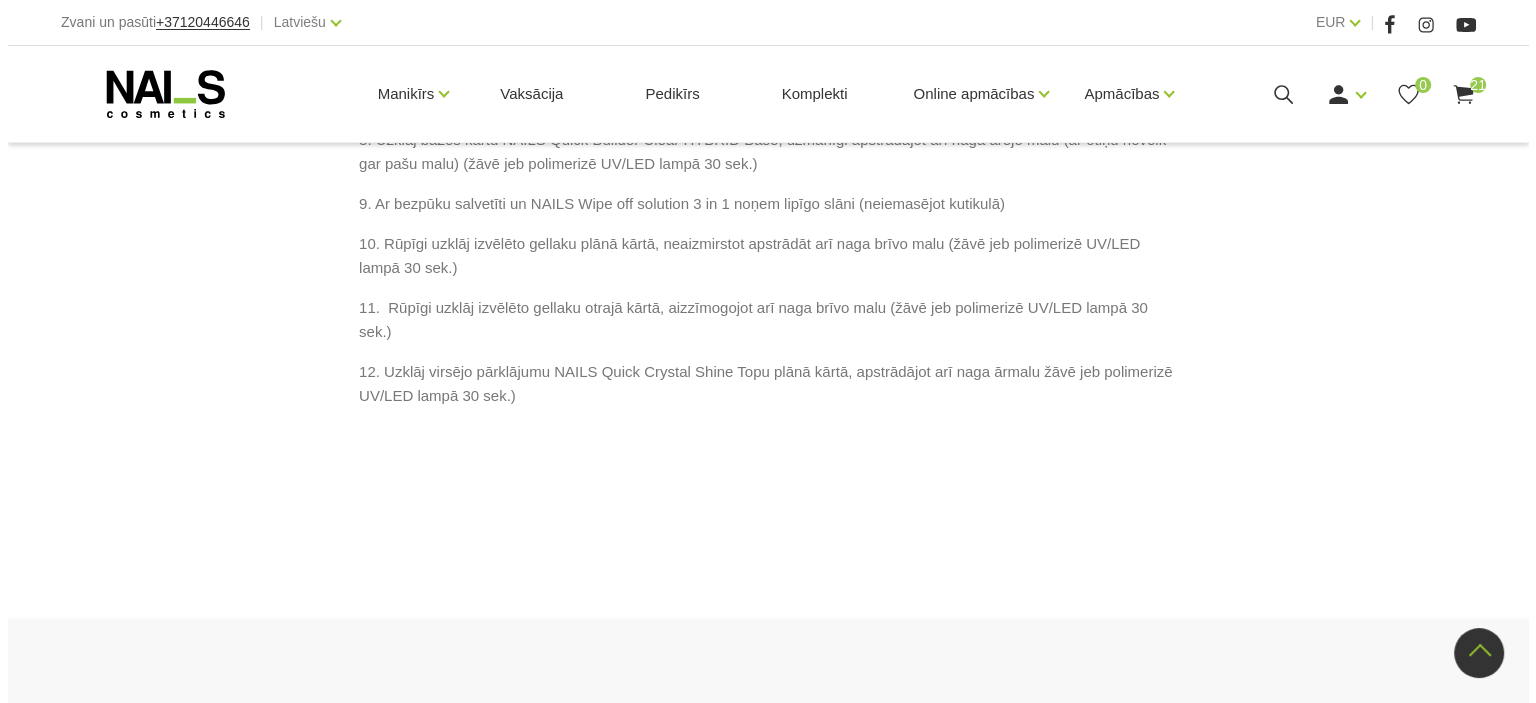 scroll, scrollTop: 1841, scrollLeft: 0, axis: vertical 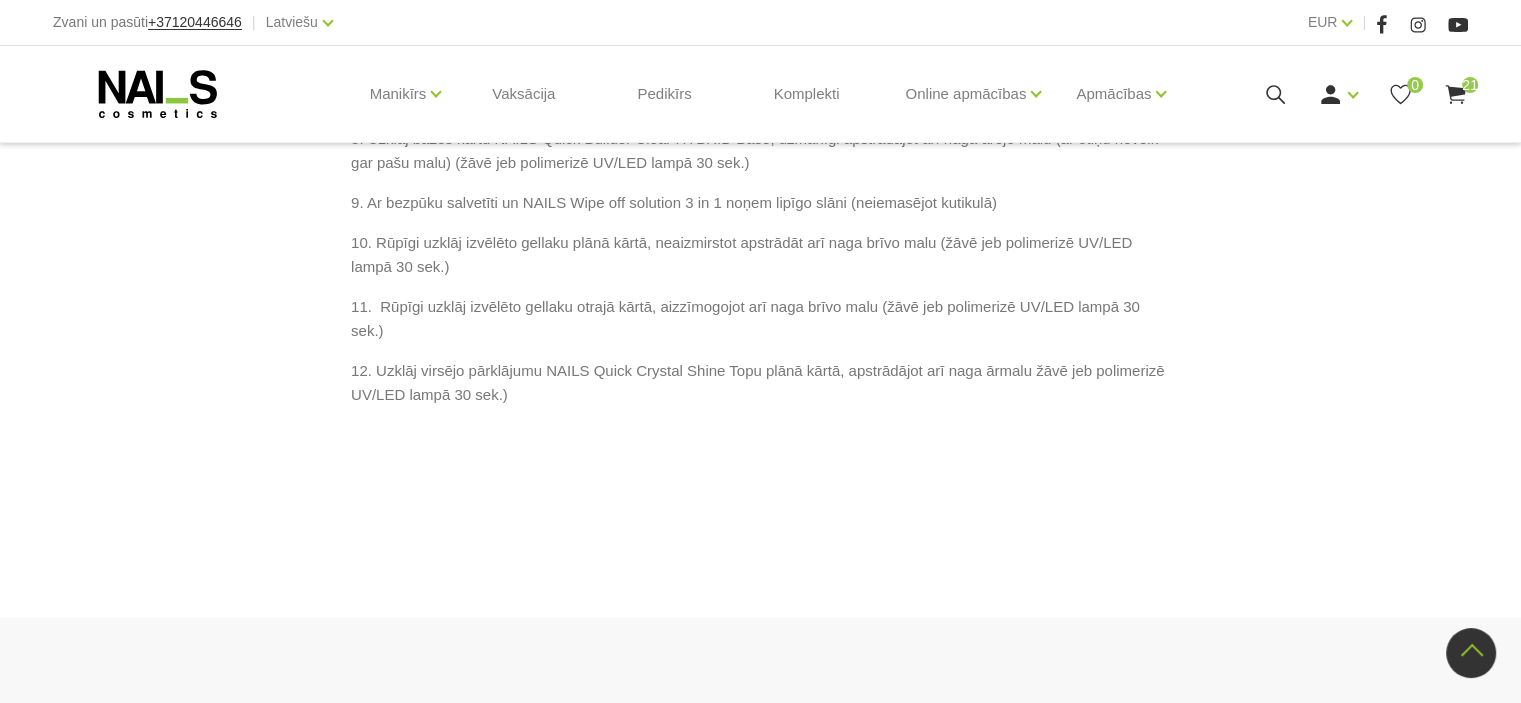 click 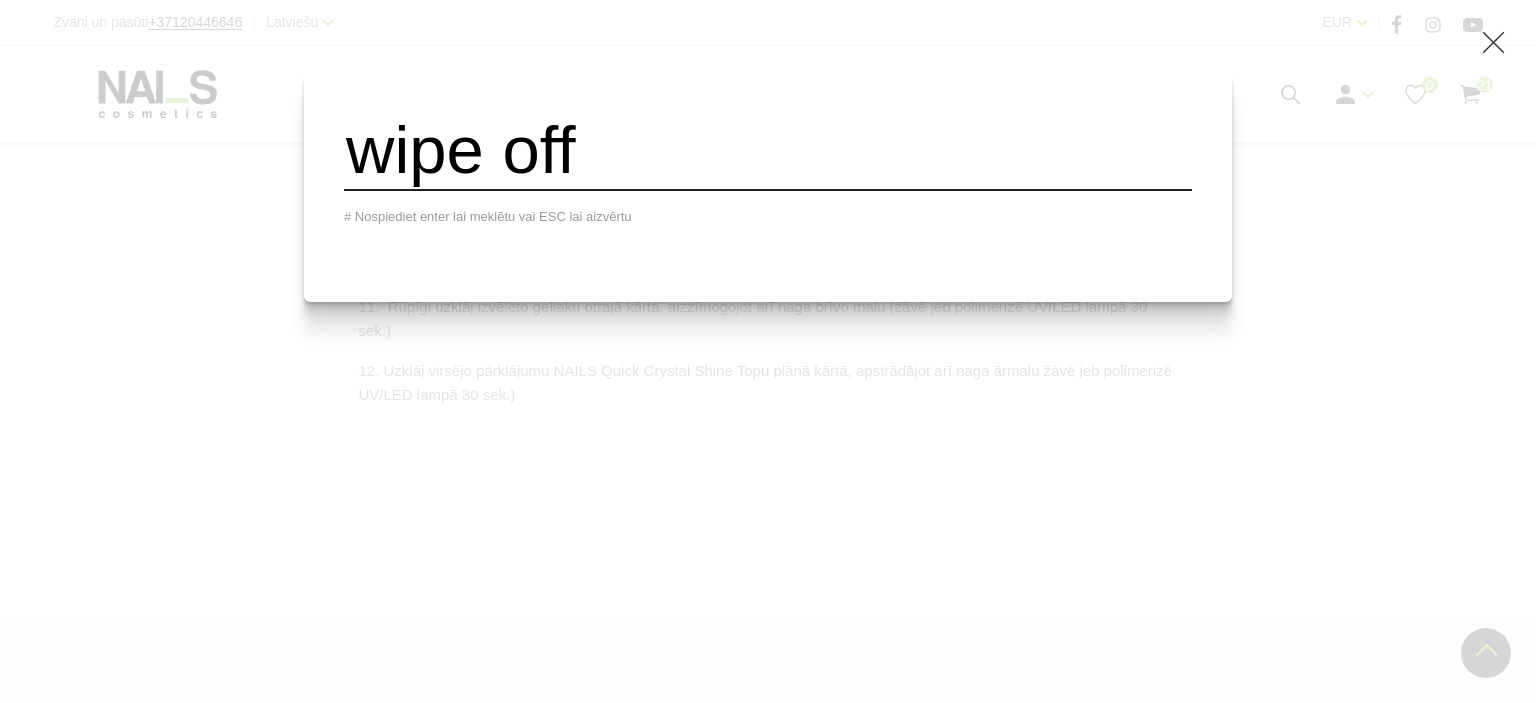 type on "wipe off" 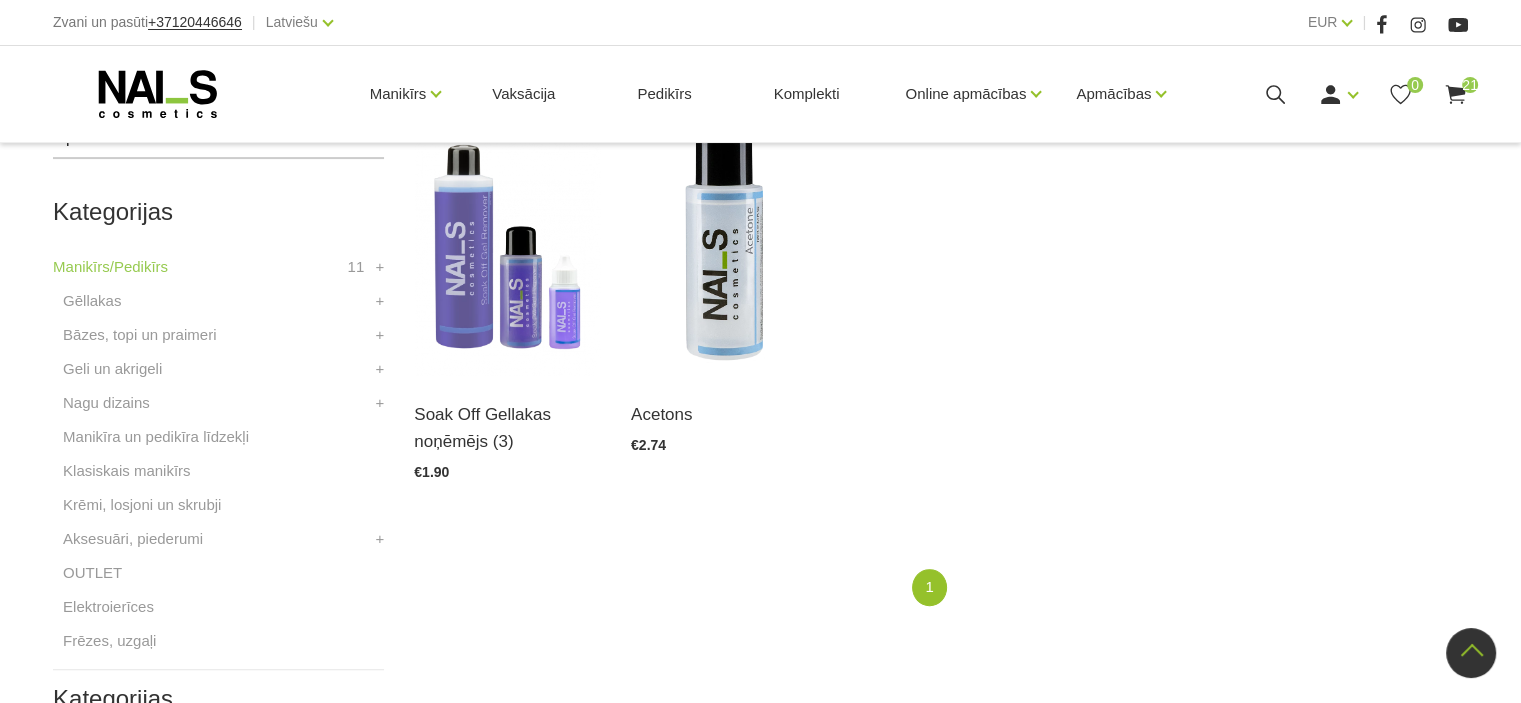 scroll, scrollTop: 545, scrollLeft: 0, axis: vertical 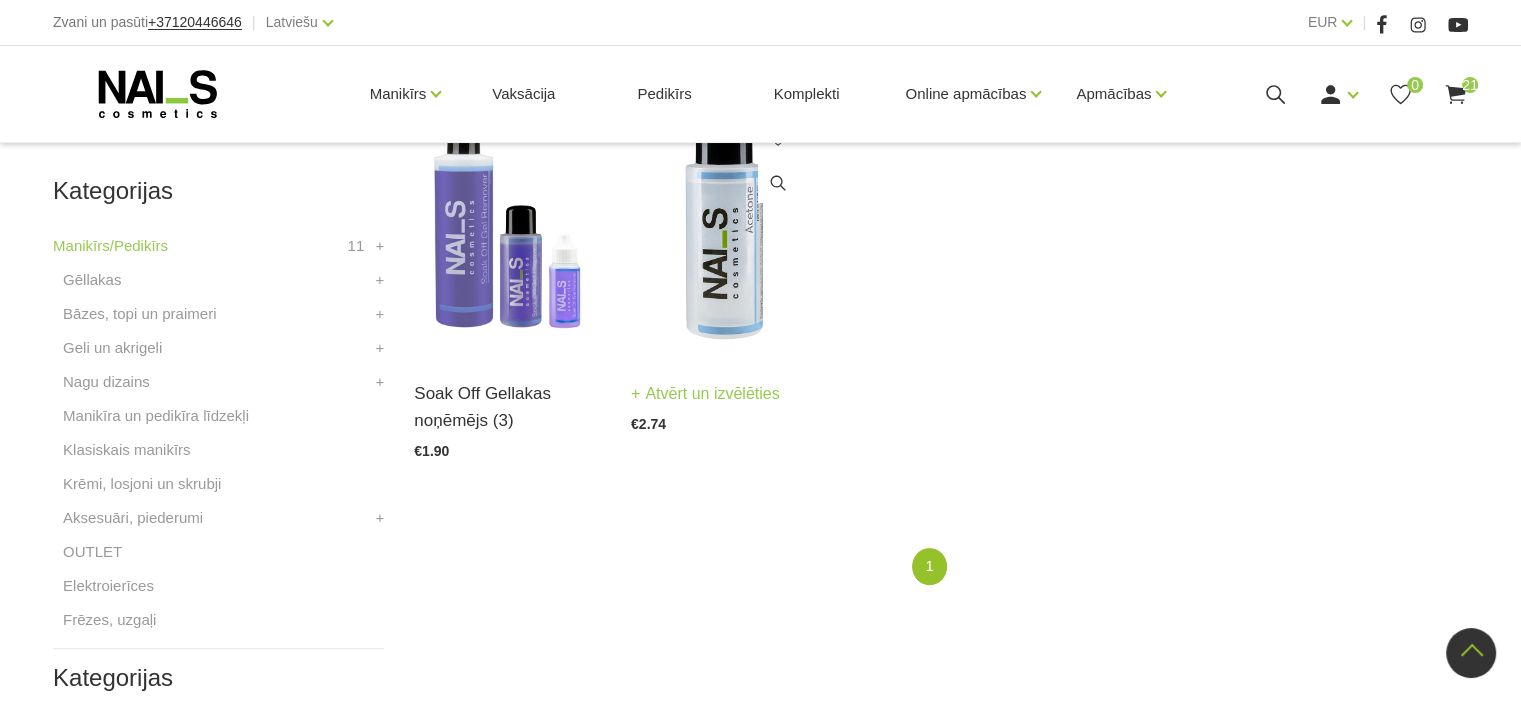 click at bounding box center [724, 226] 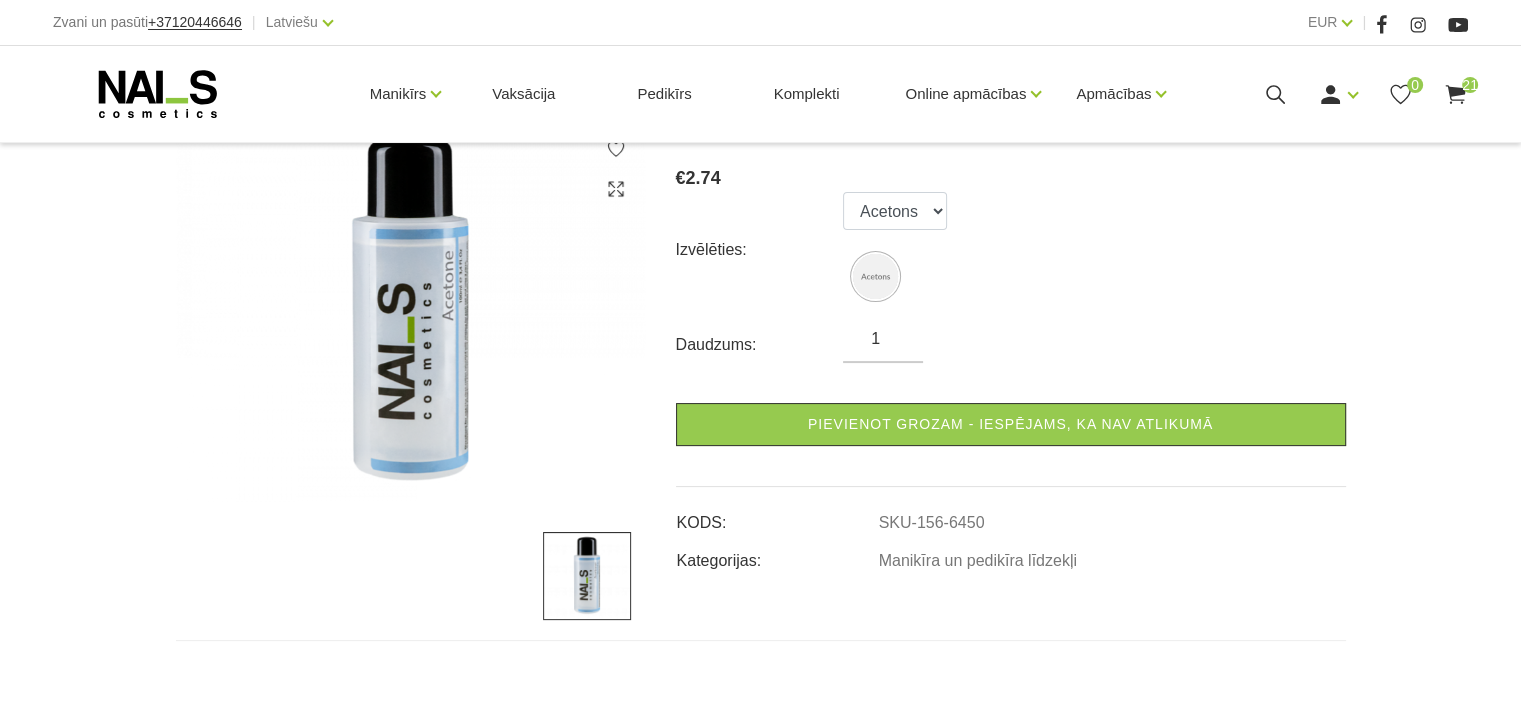 scroll, scrollTop: 307, scrollLeft: 0, axis: vertical 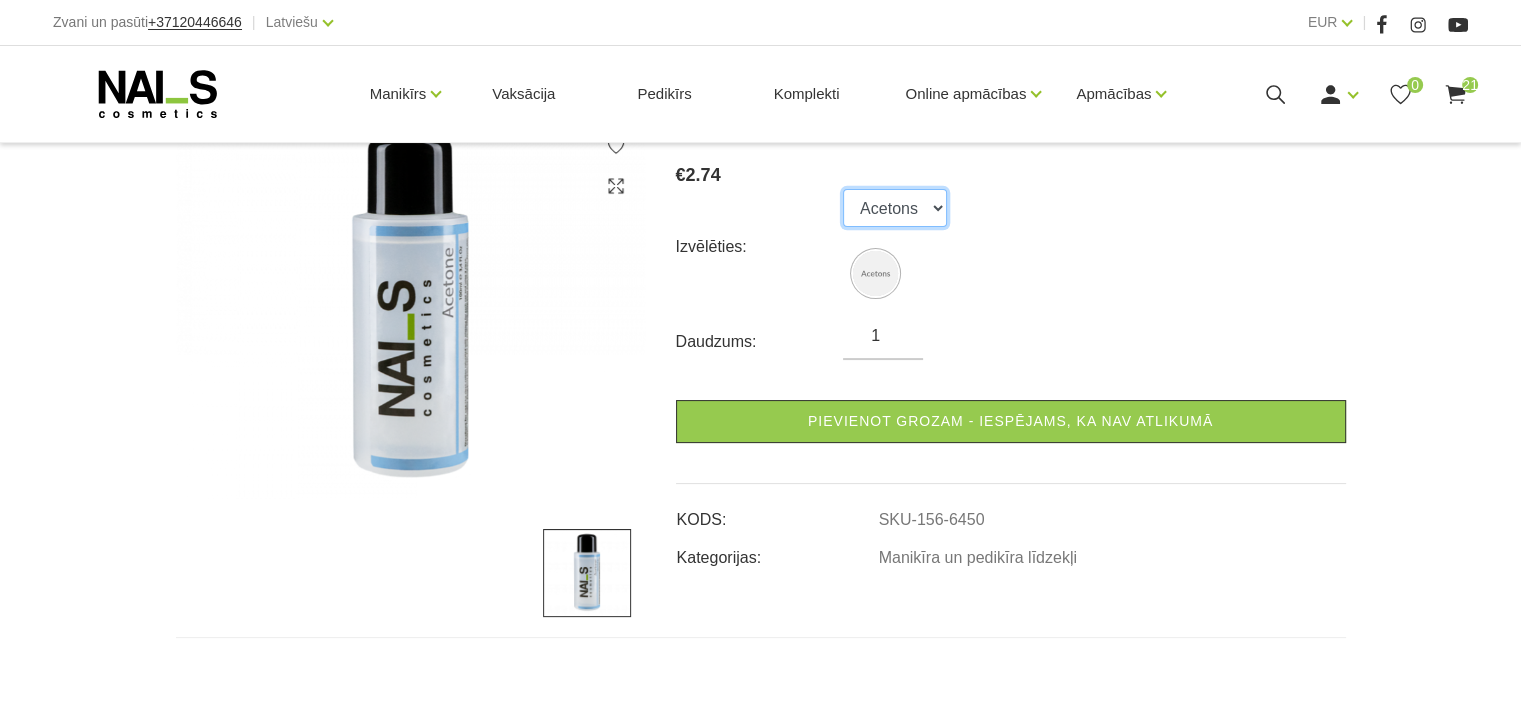 click on "Acetons" at bounding box center [895, 208] 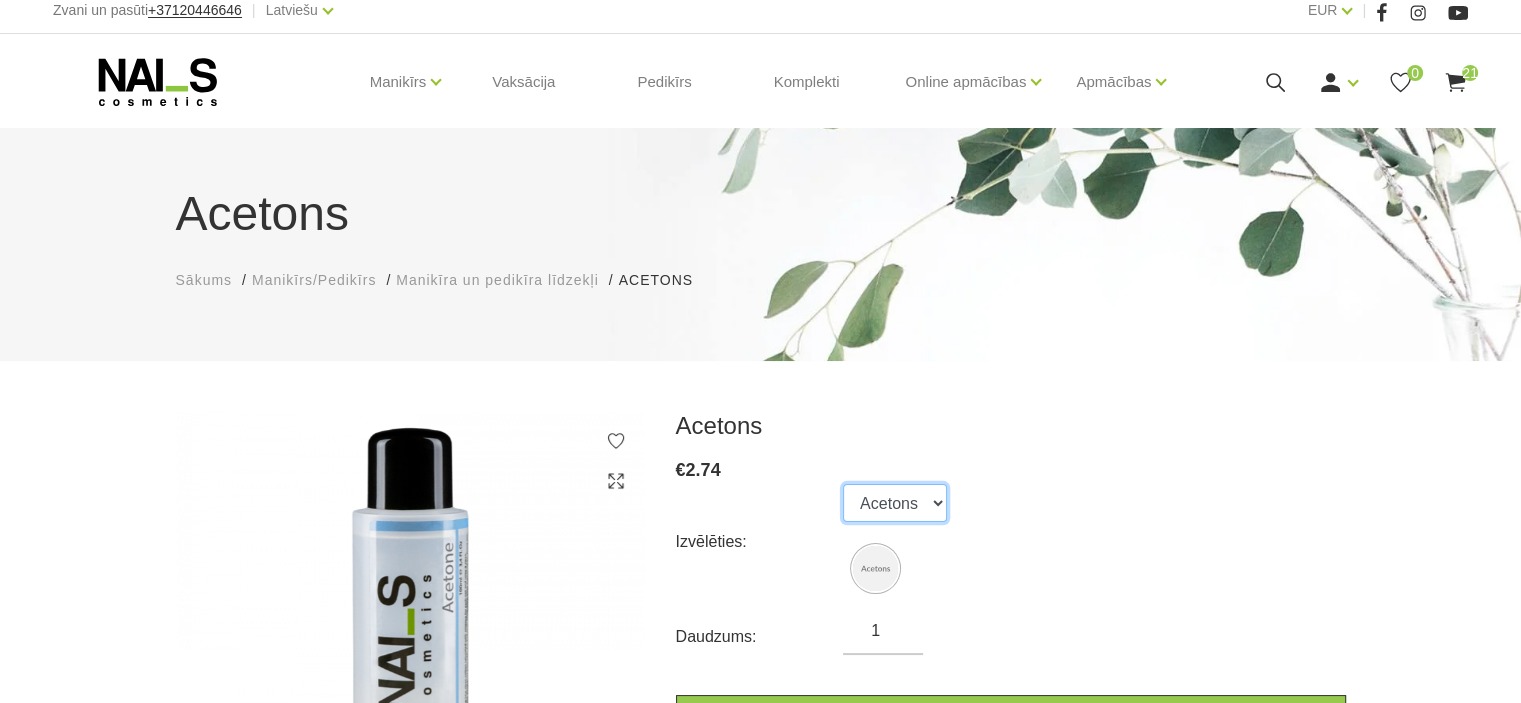 scroll, scrollTop: 0, scrollLeft: 0, axis: both 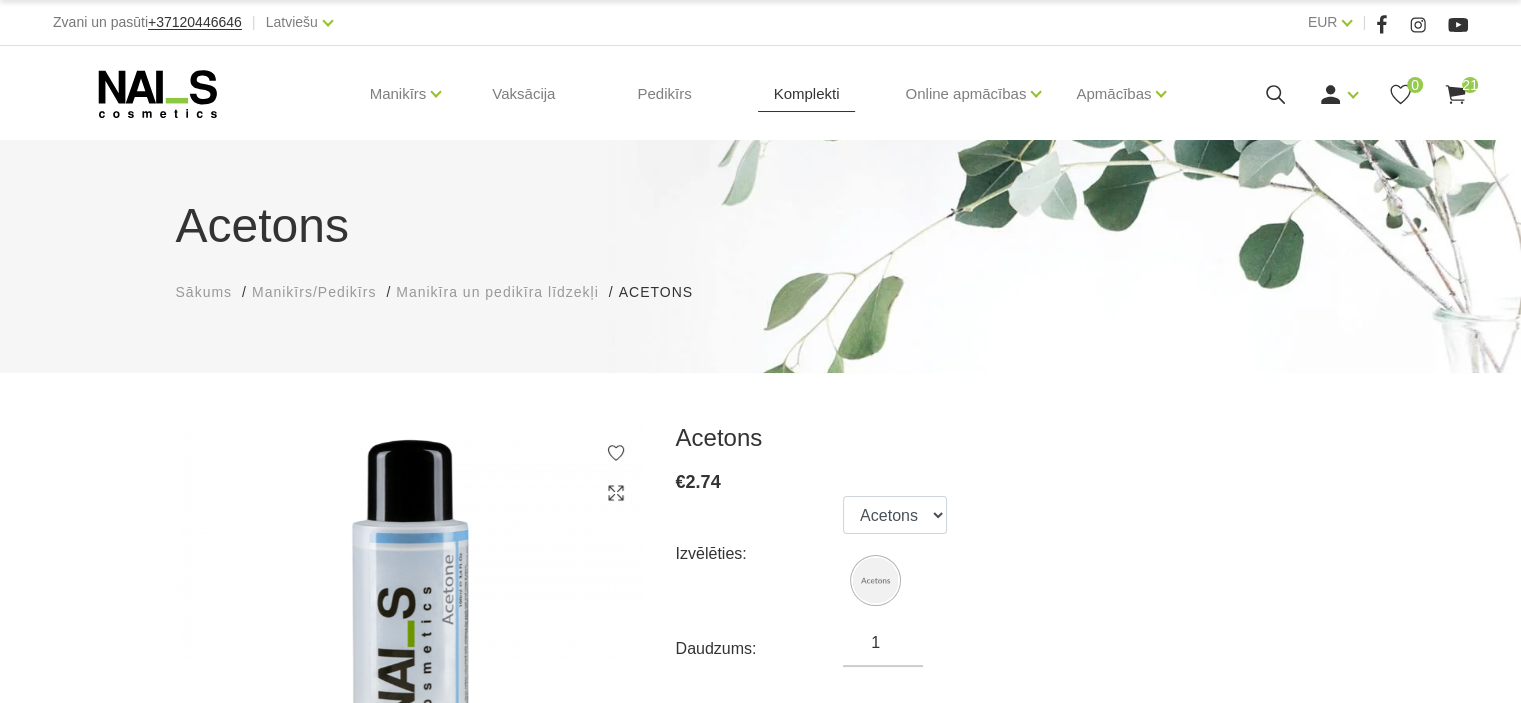 click on "Komplekti" at bounding box center [807, 94] 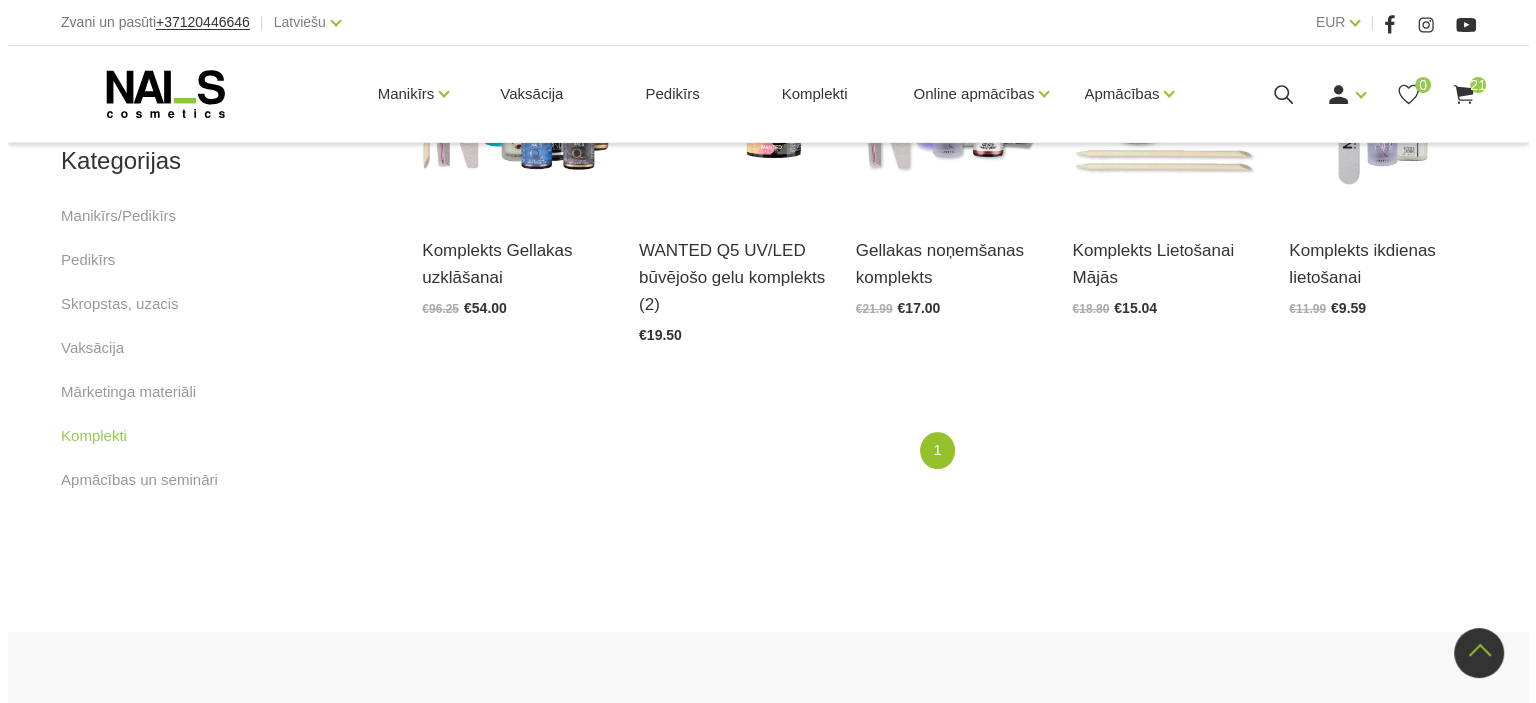 scroll, scrollTop: 672, scrollLeft: 0, axis: vertical 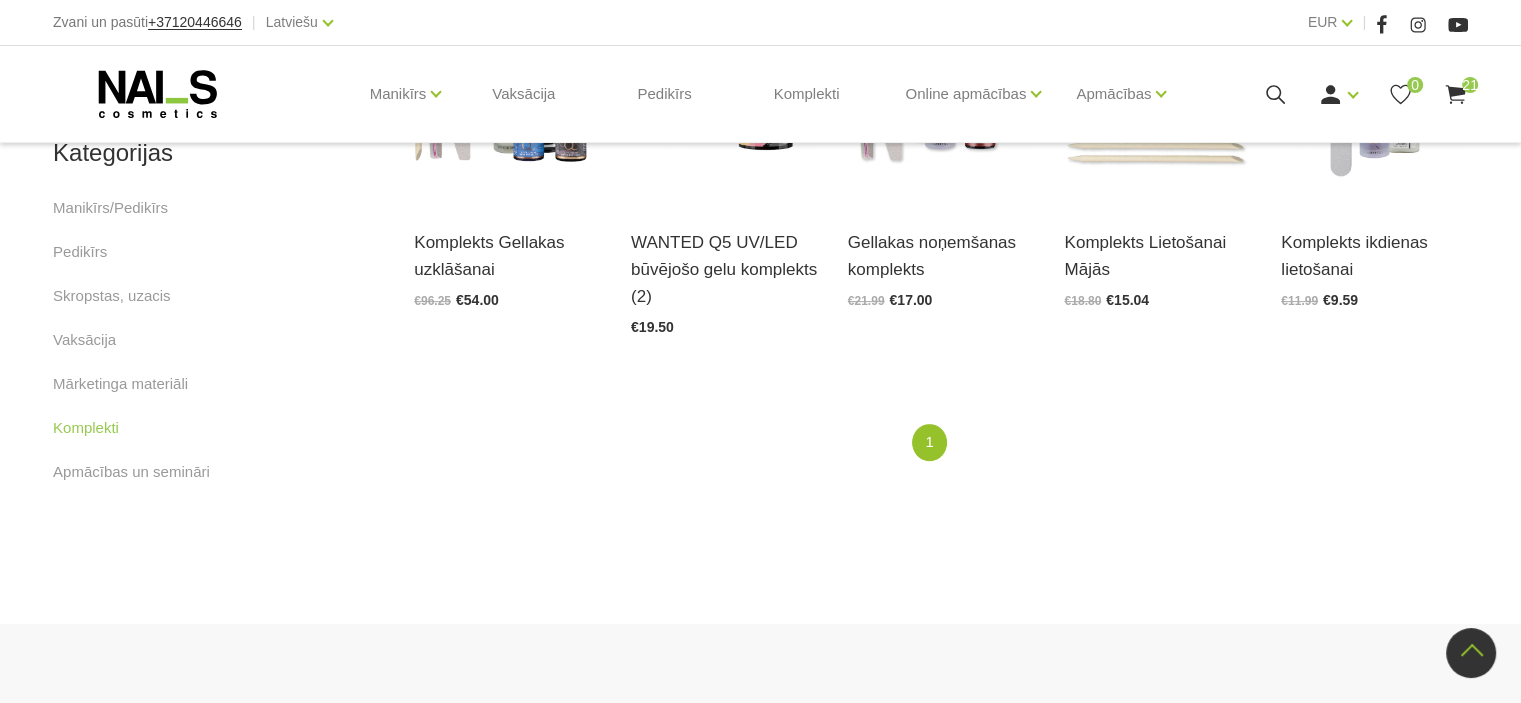 click 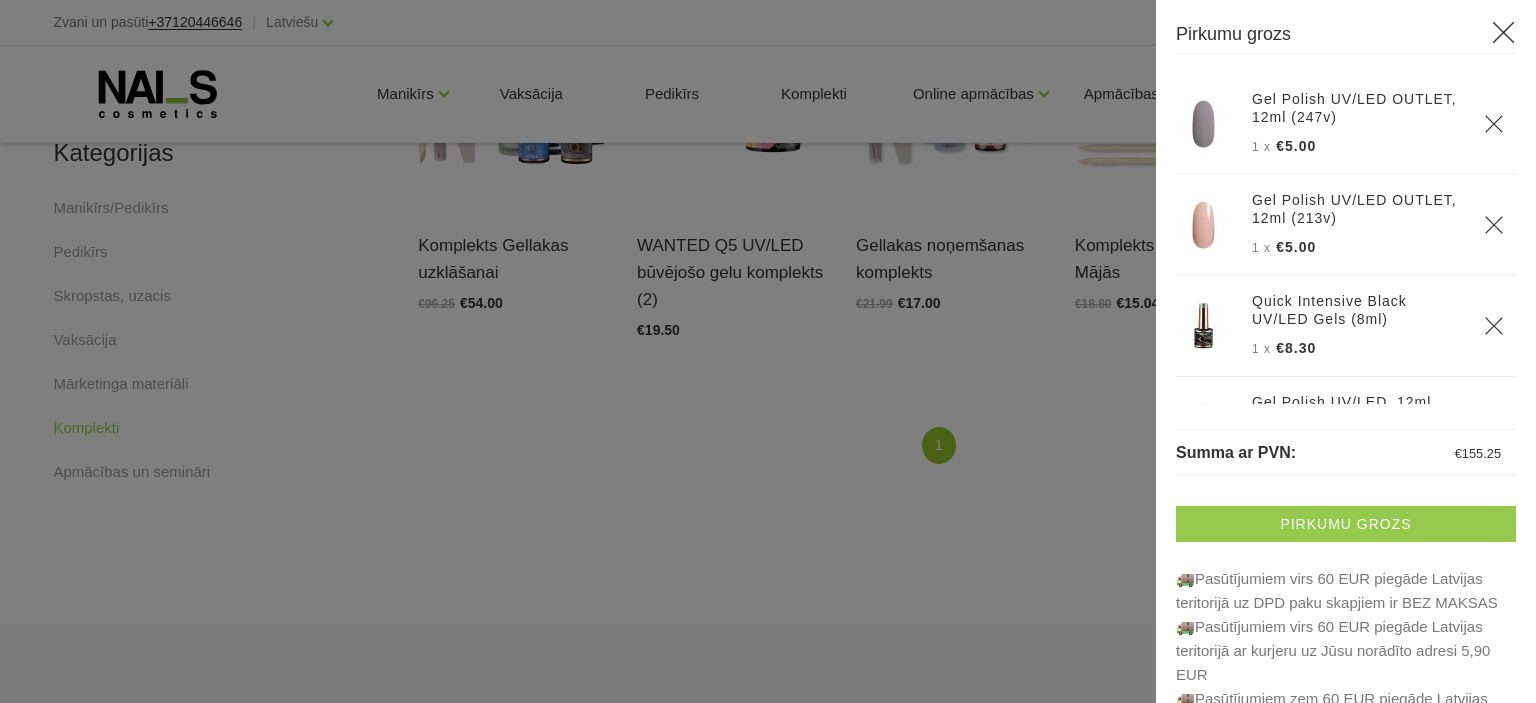 click on "Pirkumu grozs" at bounding box center [1346, 524] 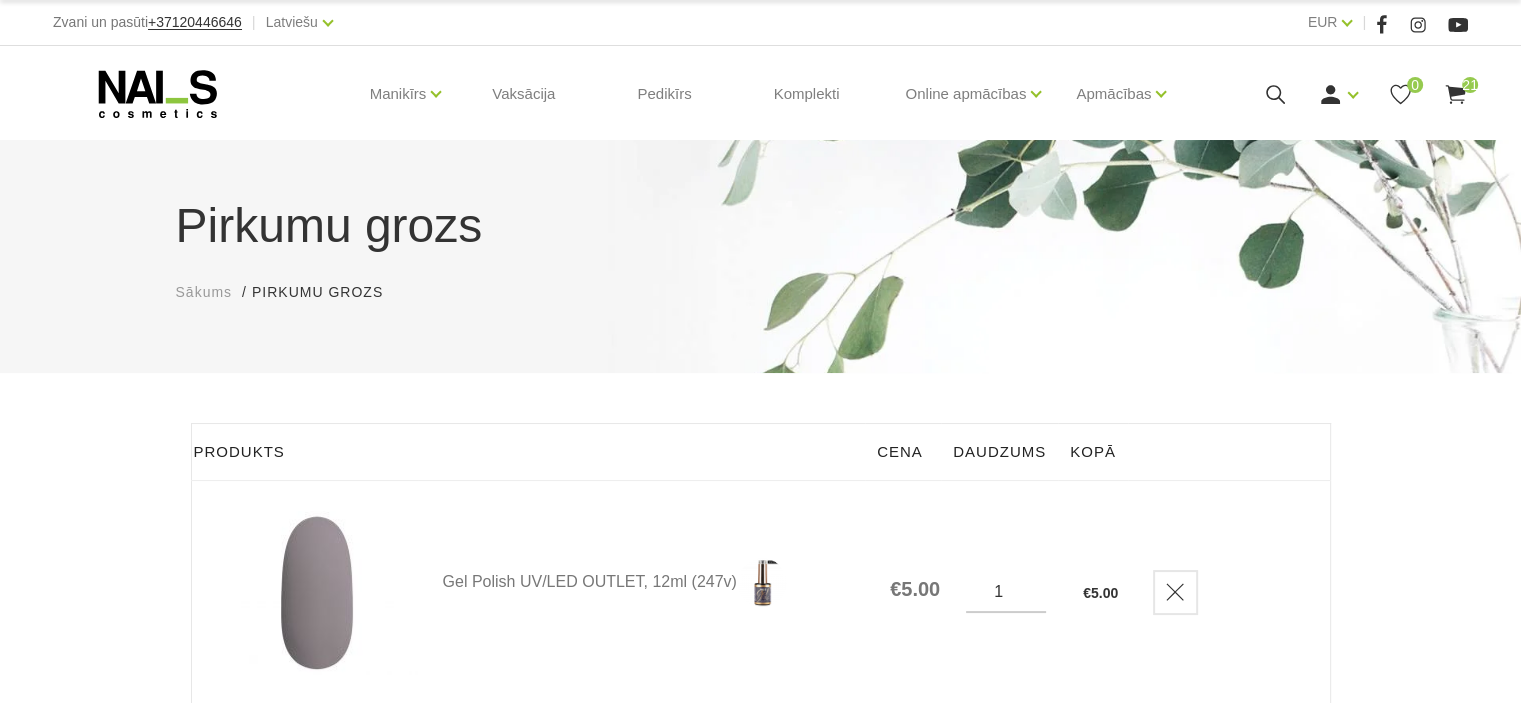 scroll, scrollTop: 69, scrollLeft: 0, axis: vertical 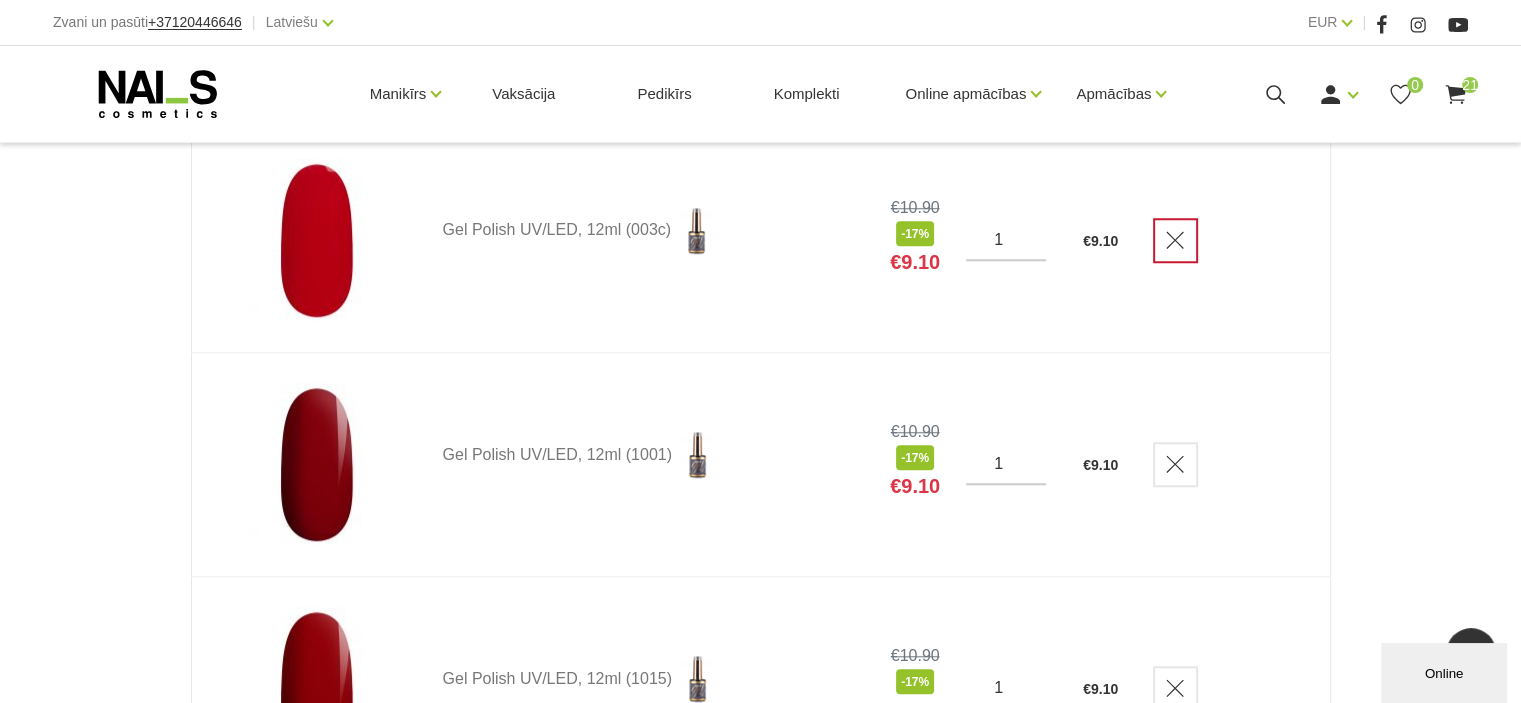 click 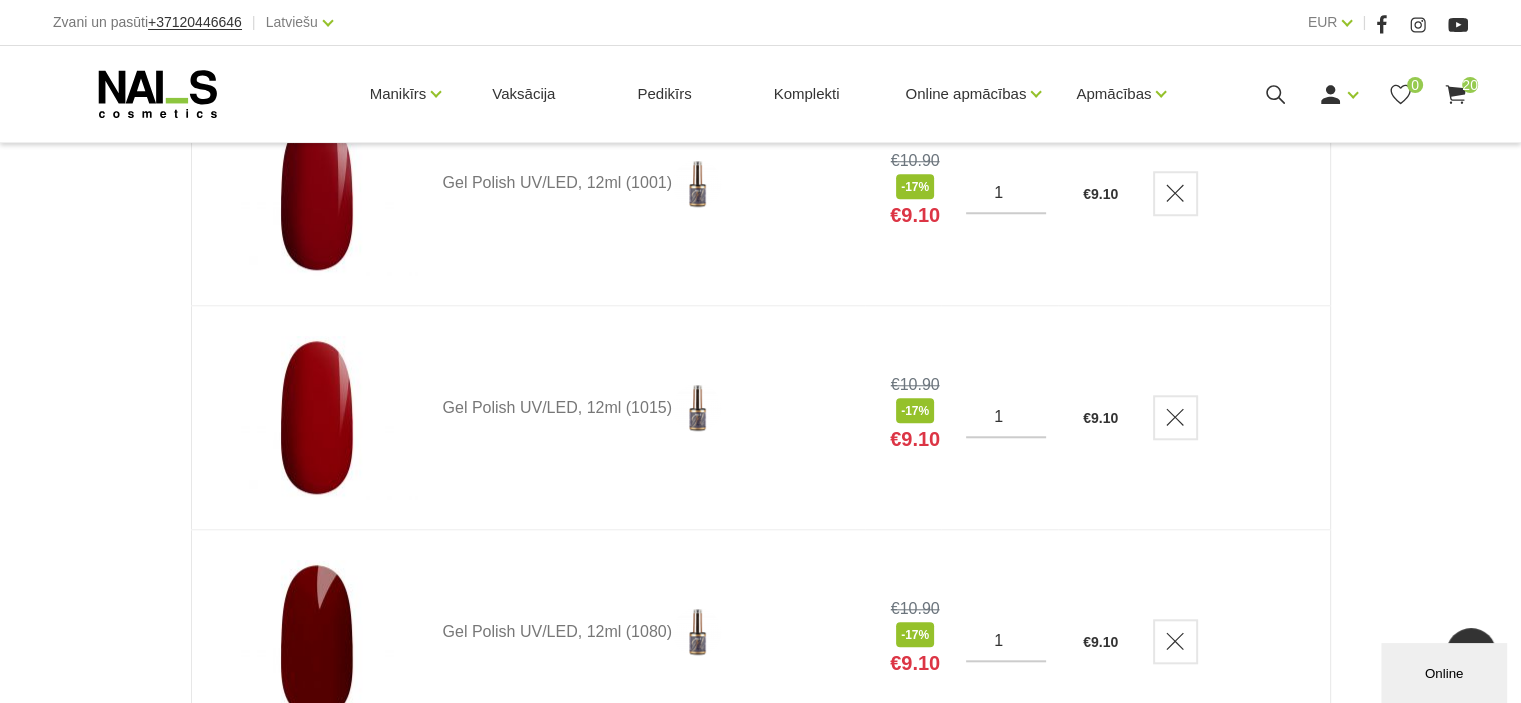 scroll, scrollTop: 1712, scrollLeft: 0, axis: vertical 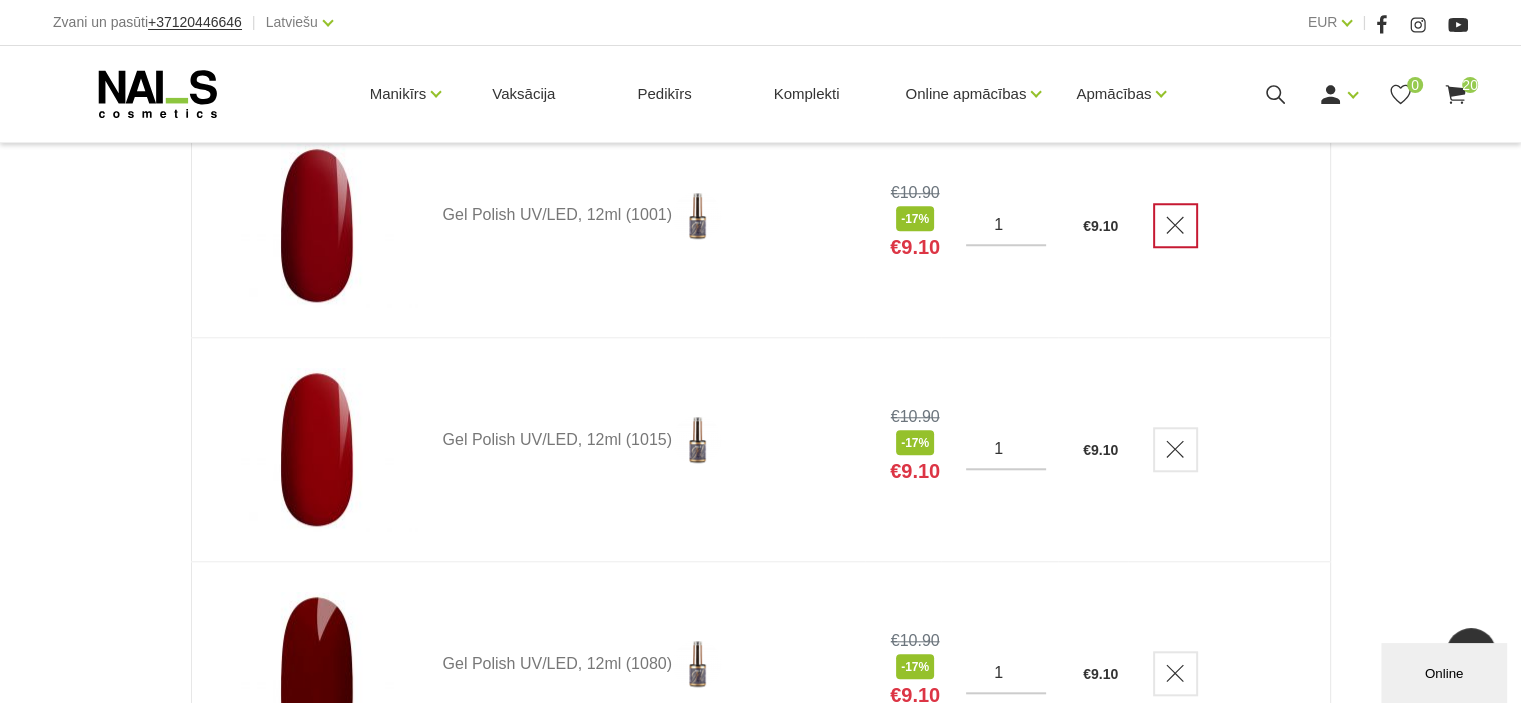 click 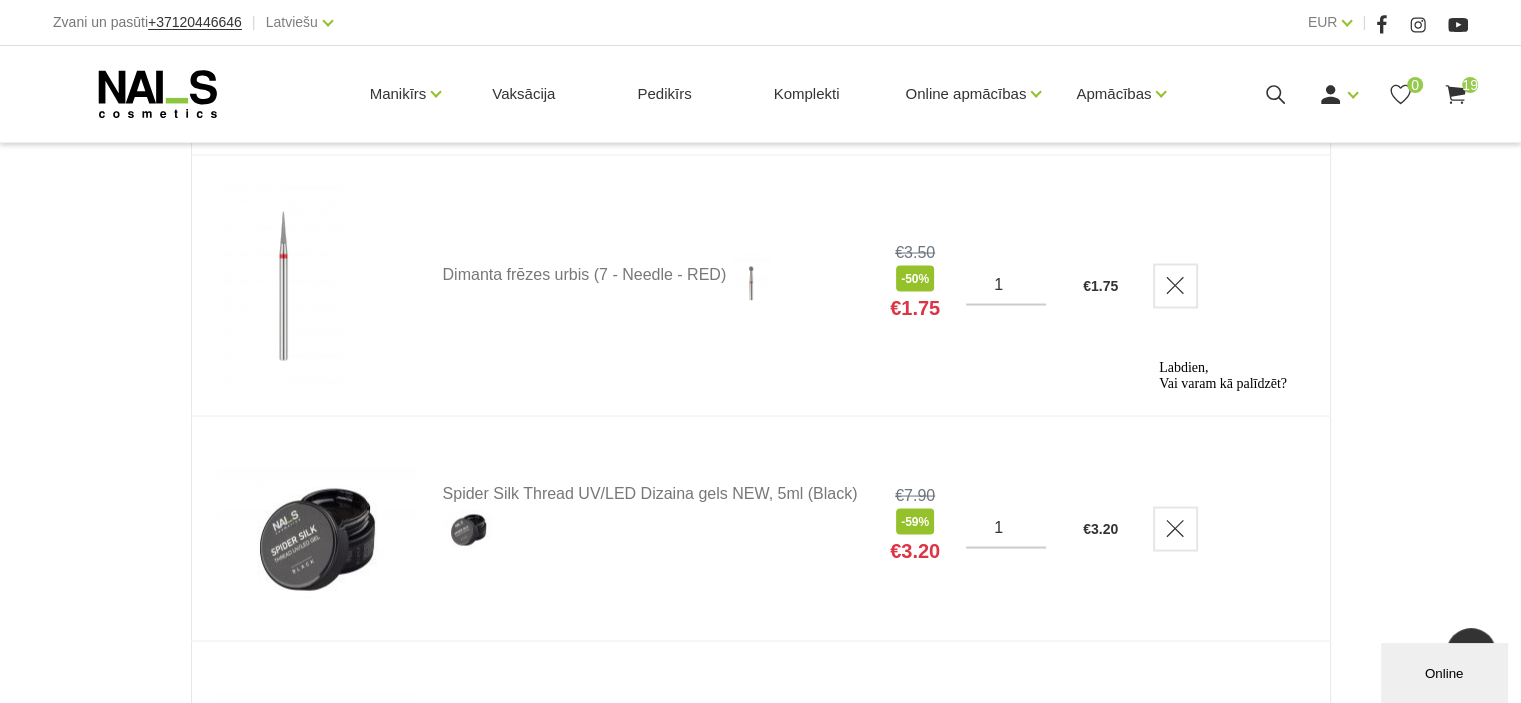 scroll, scrollTop: 3685, scrollLeft: 0, axis: vertical 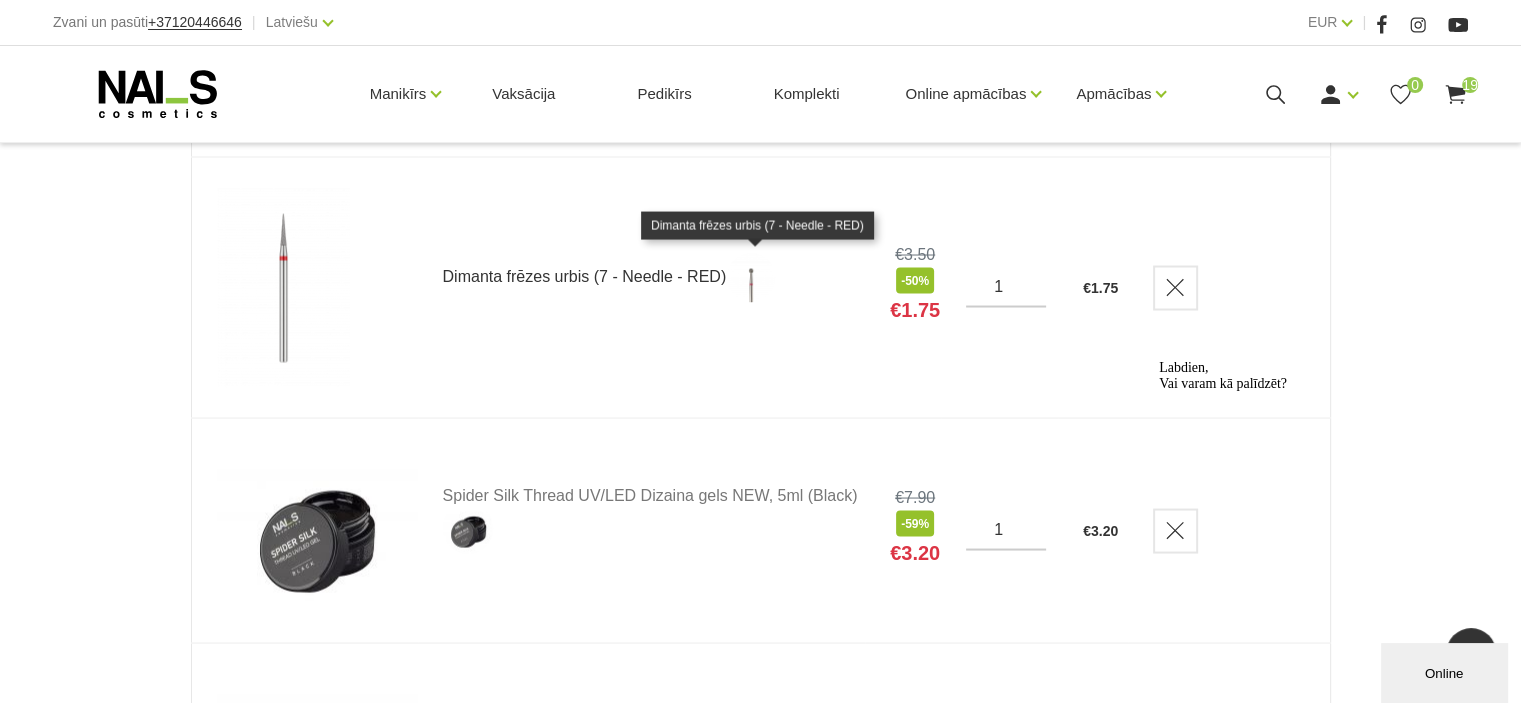 click at bounding box center (751, 277) 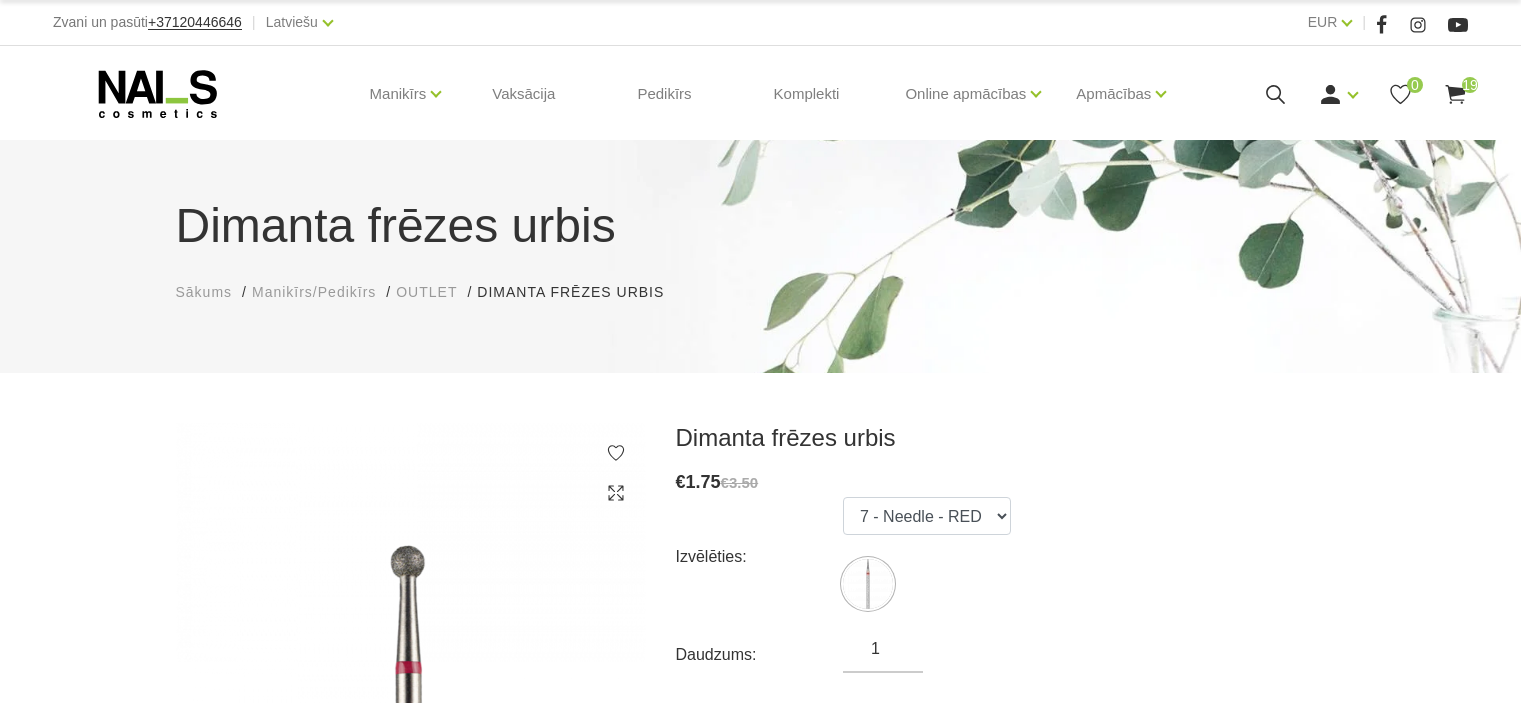 scroll, scrollTop: 0, scrollLeft: 0, axis: both 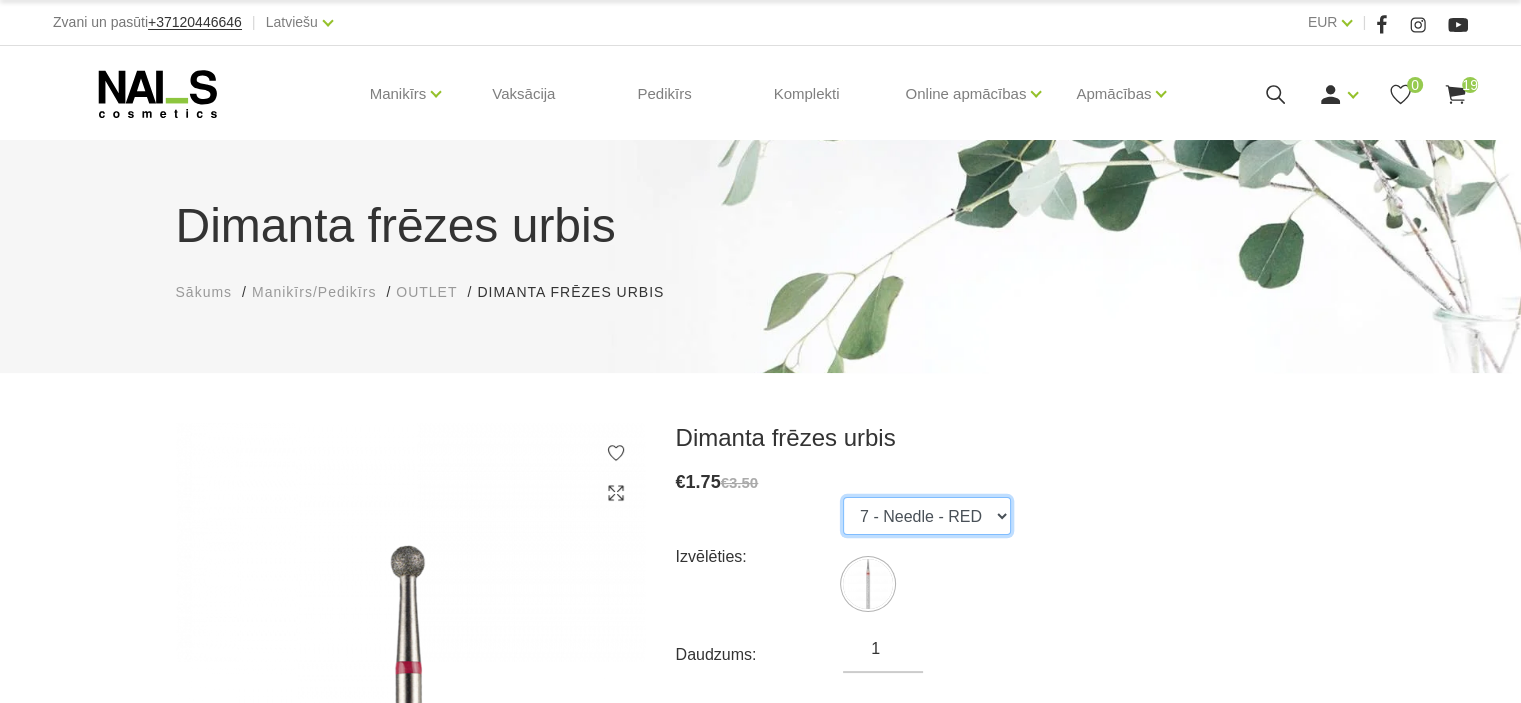 click on "7 - Needle - RED" at bounding box center [927, 516] 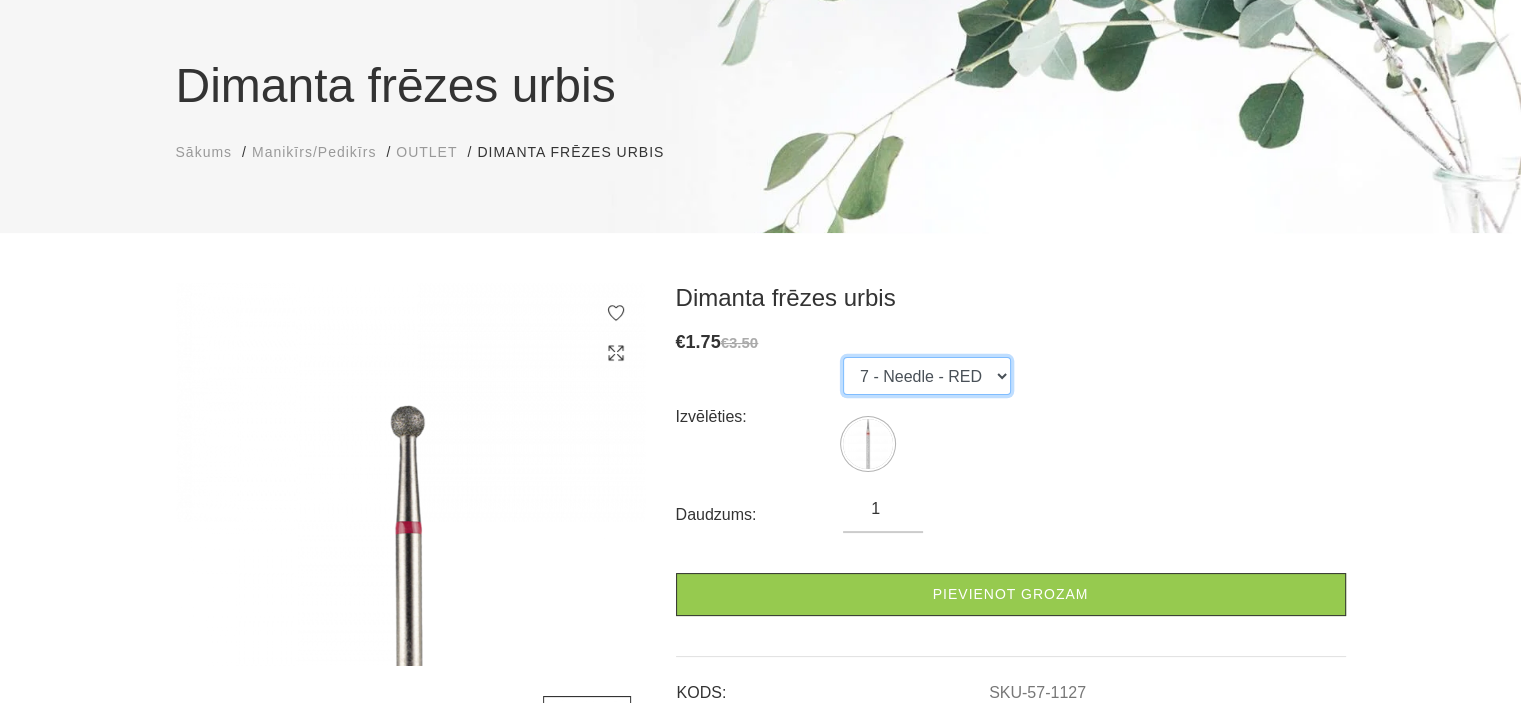 scroll, scrollTop: 184, scrollLeft: 0, axis: vertical 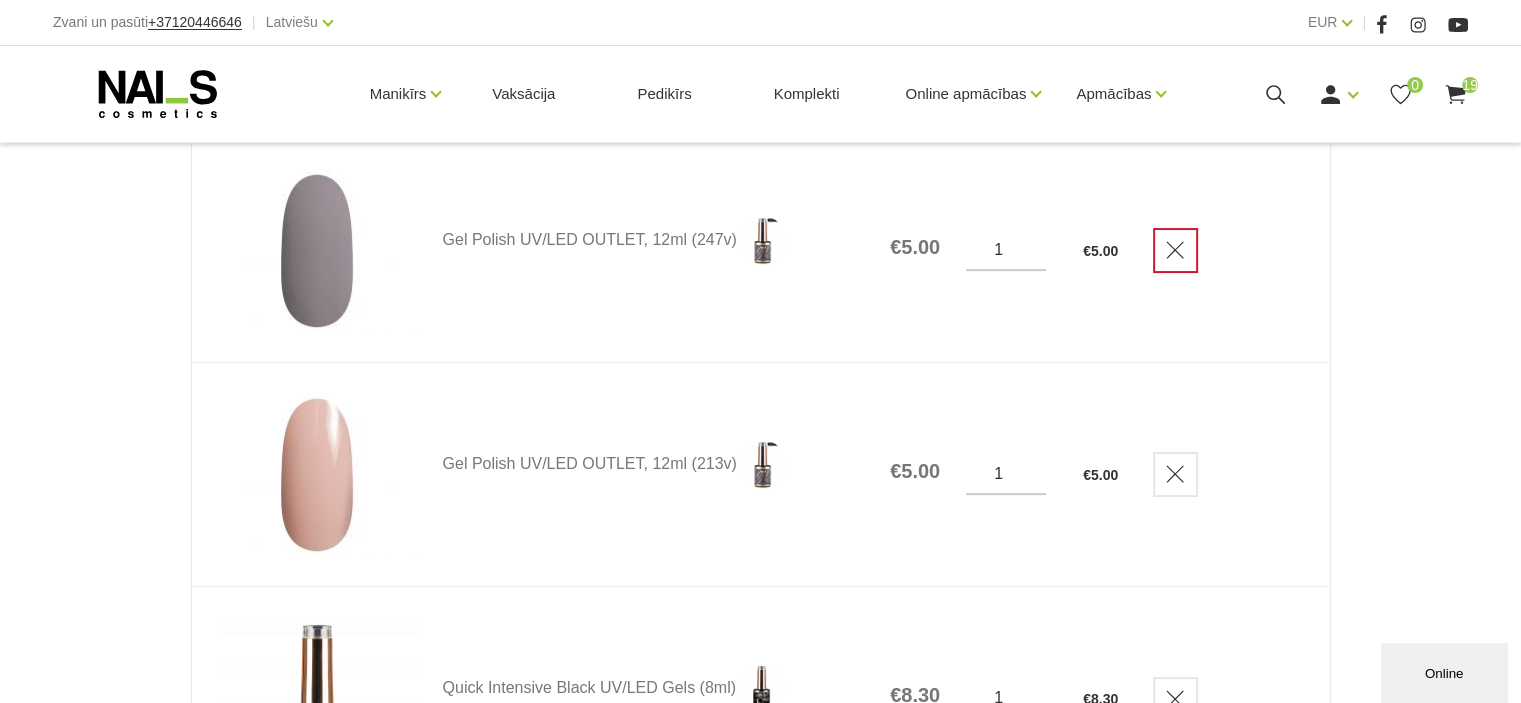 click at bounding box center [1175, 250] 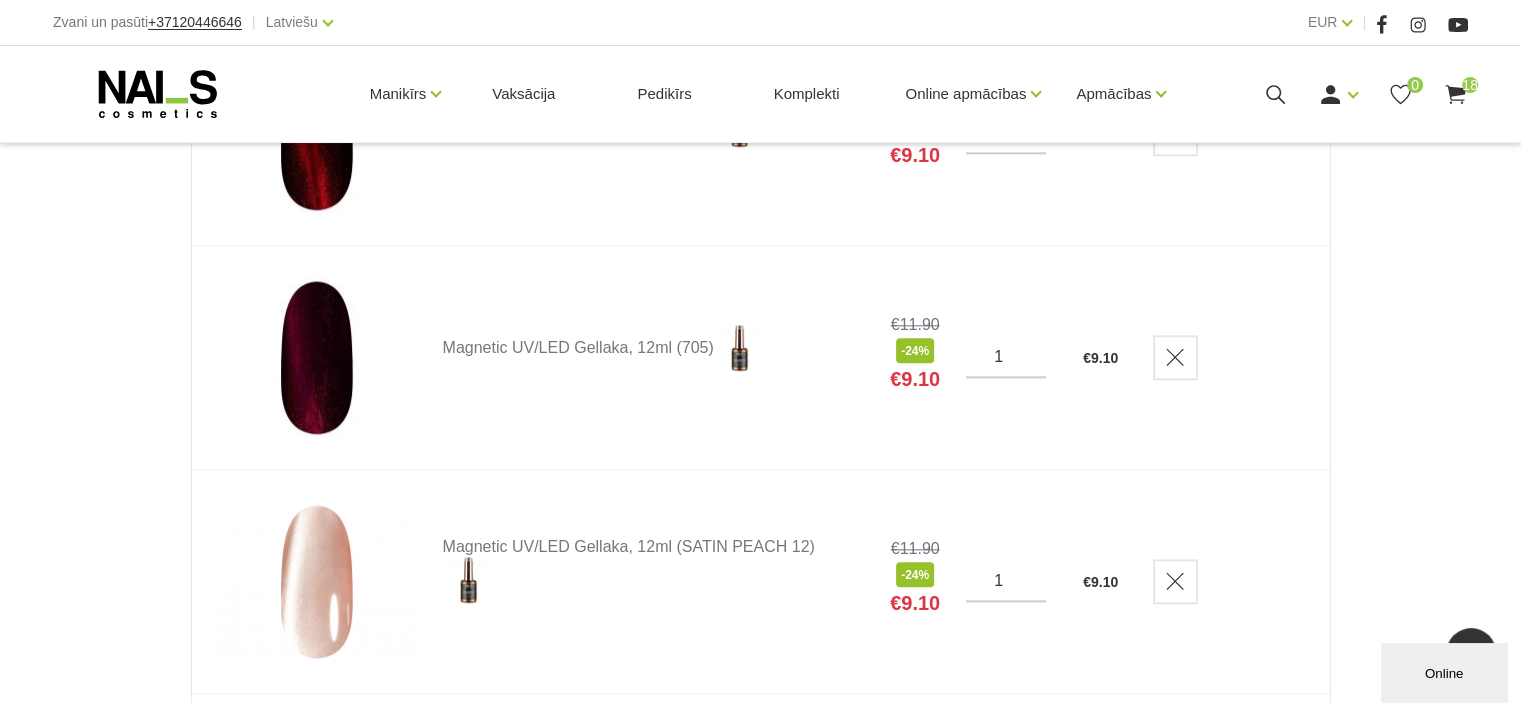 scroll, scrollTop: 2253, scrollLeft: 0, axis: vertical 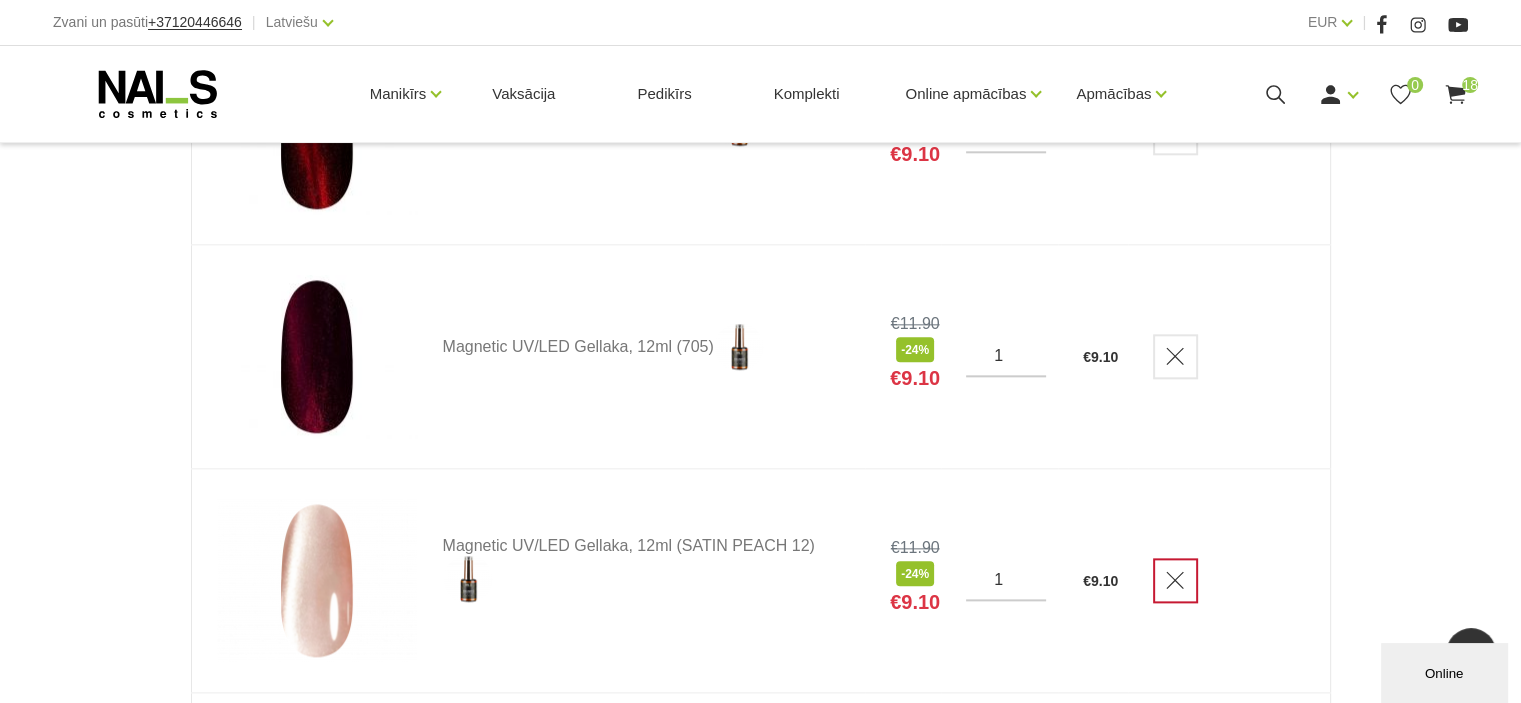 click 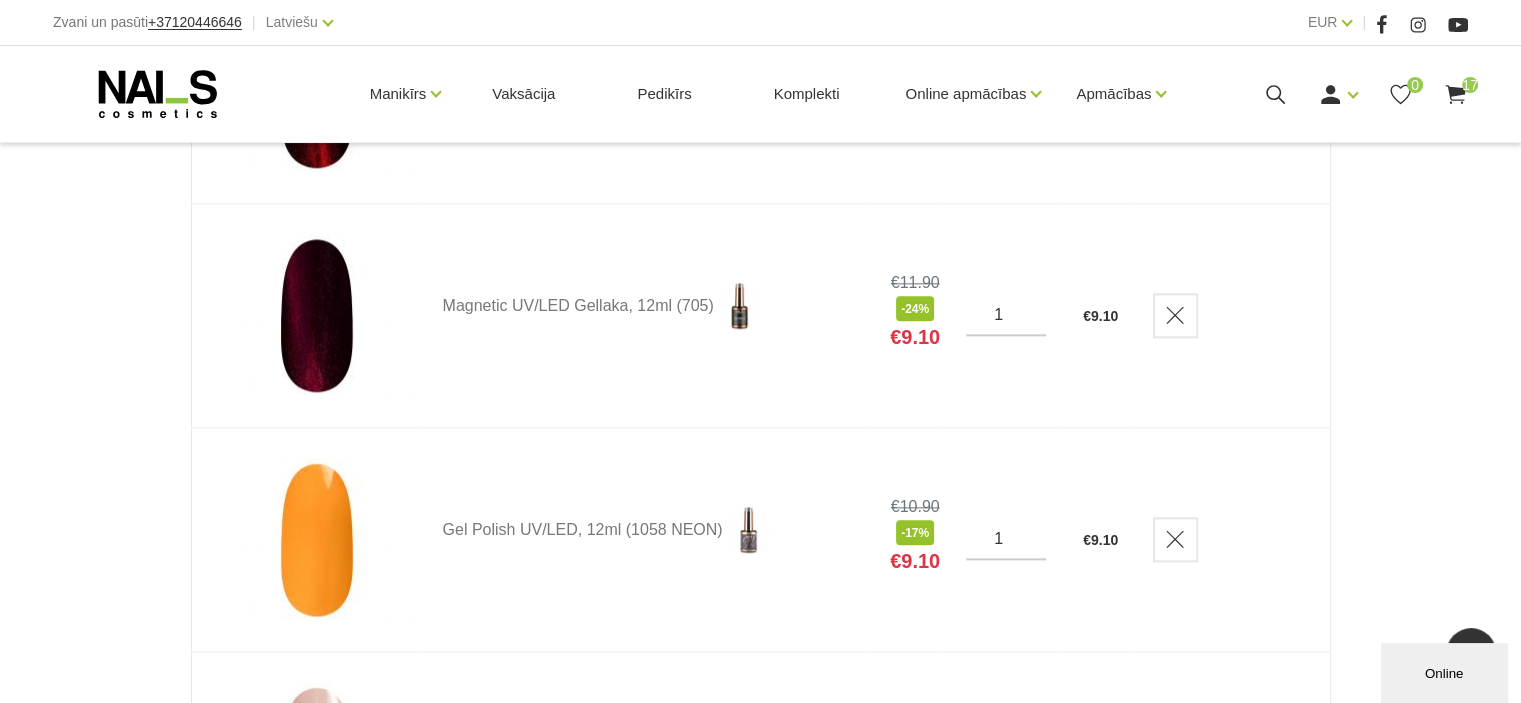 scroll, scrollTop: 2316, scrollLeft: 0, axis: vertical 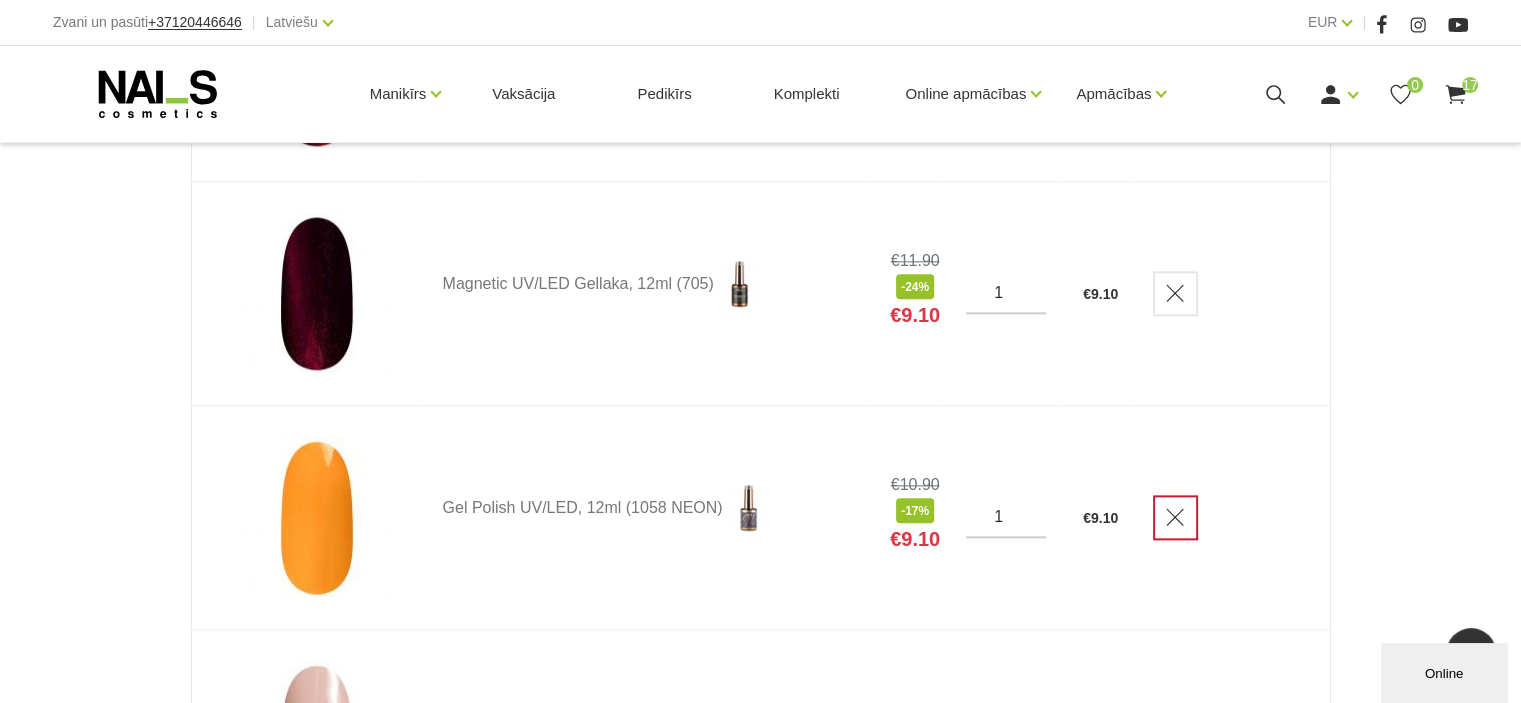 click at bounding box center (1175, 517) 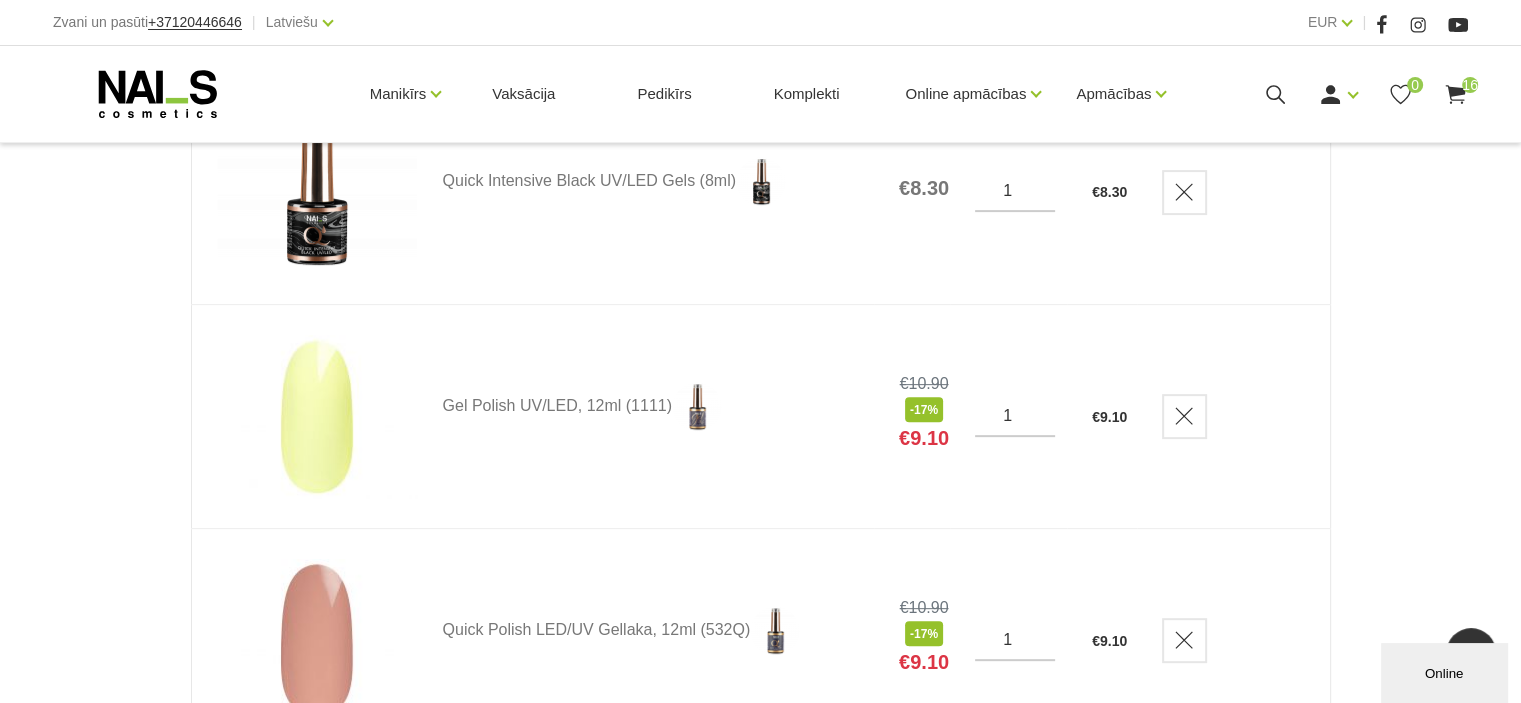 scroll, scrollTop: 624, scrollLeft: 0, axis: vertical 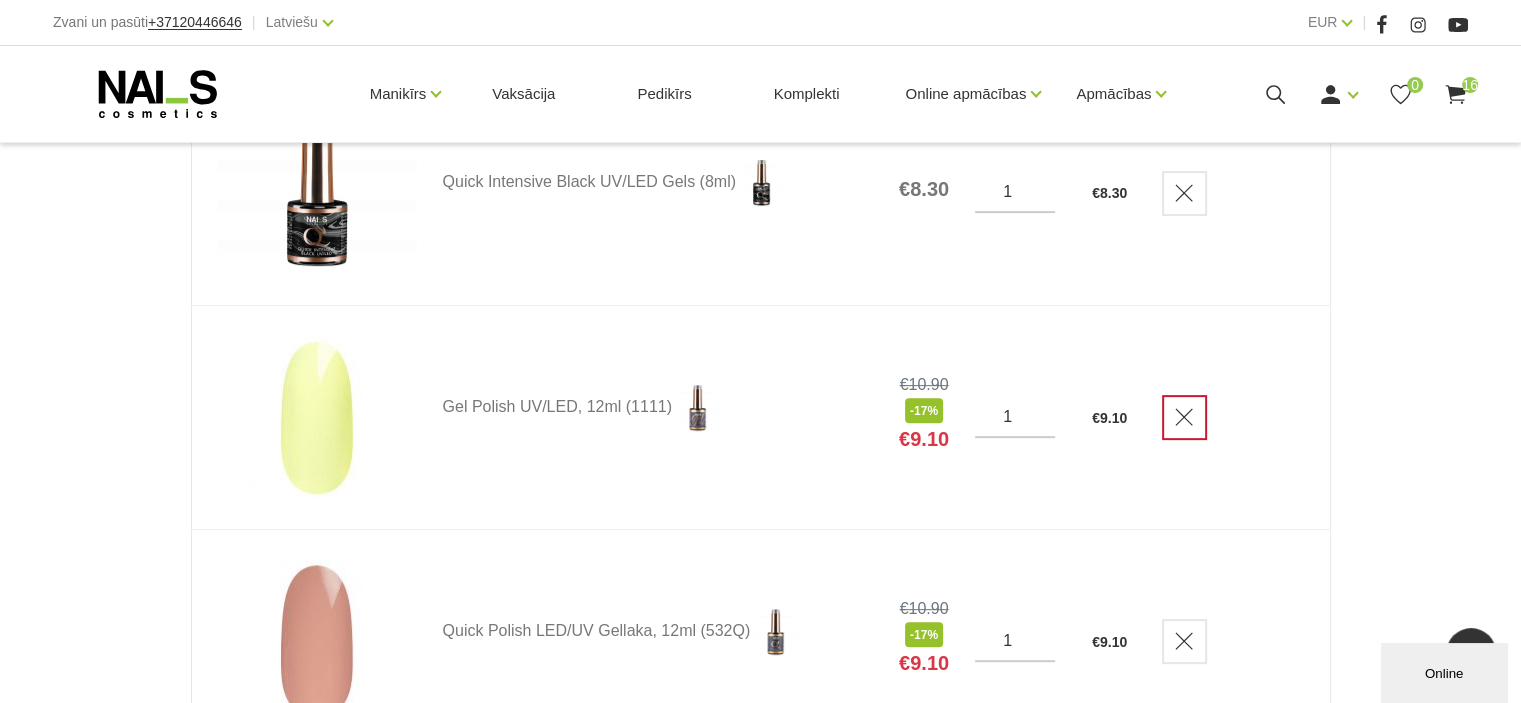 click at bounding box center (1184, 417) 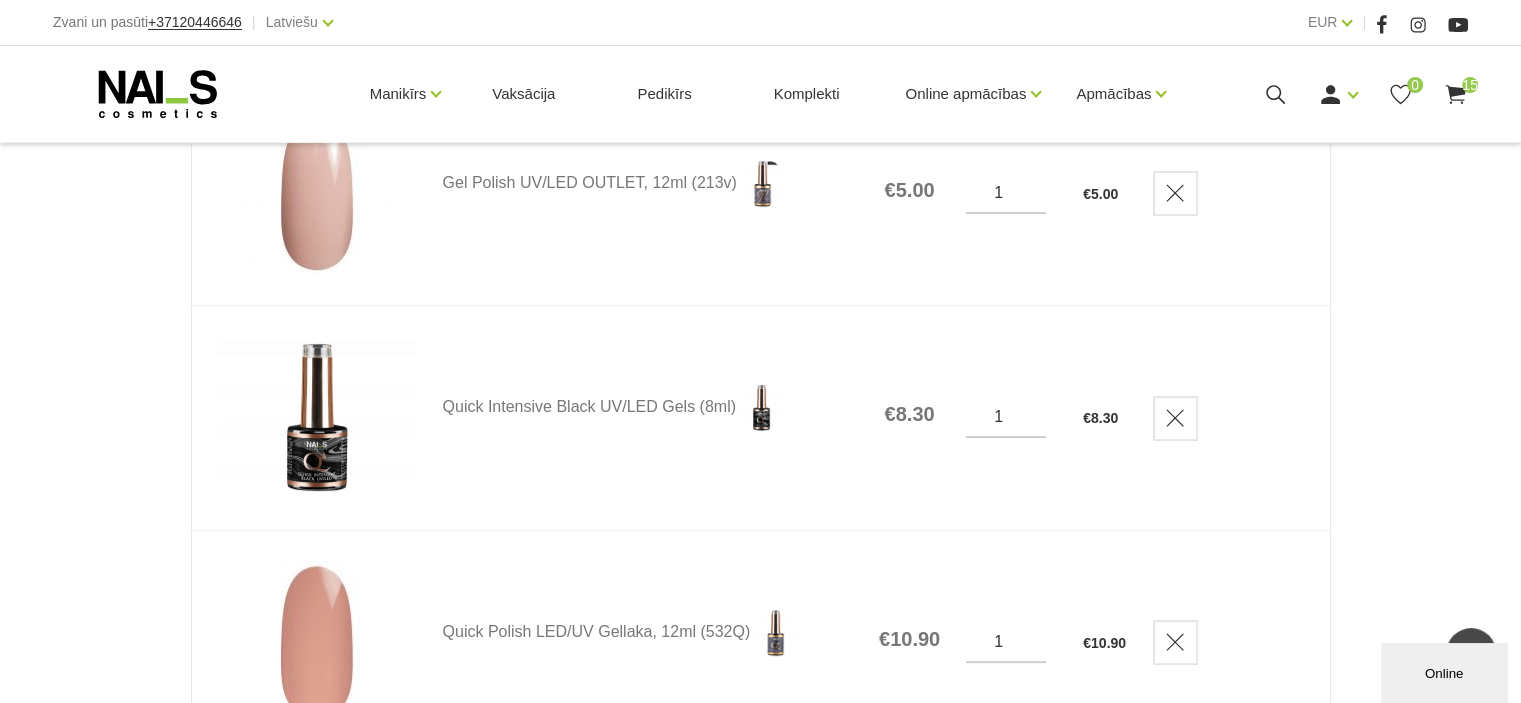 scroll, scrollTop: 398, scrollLeft: 0, axis: vertical 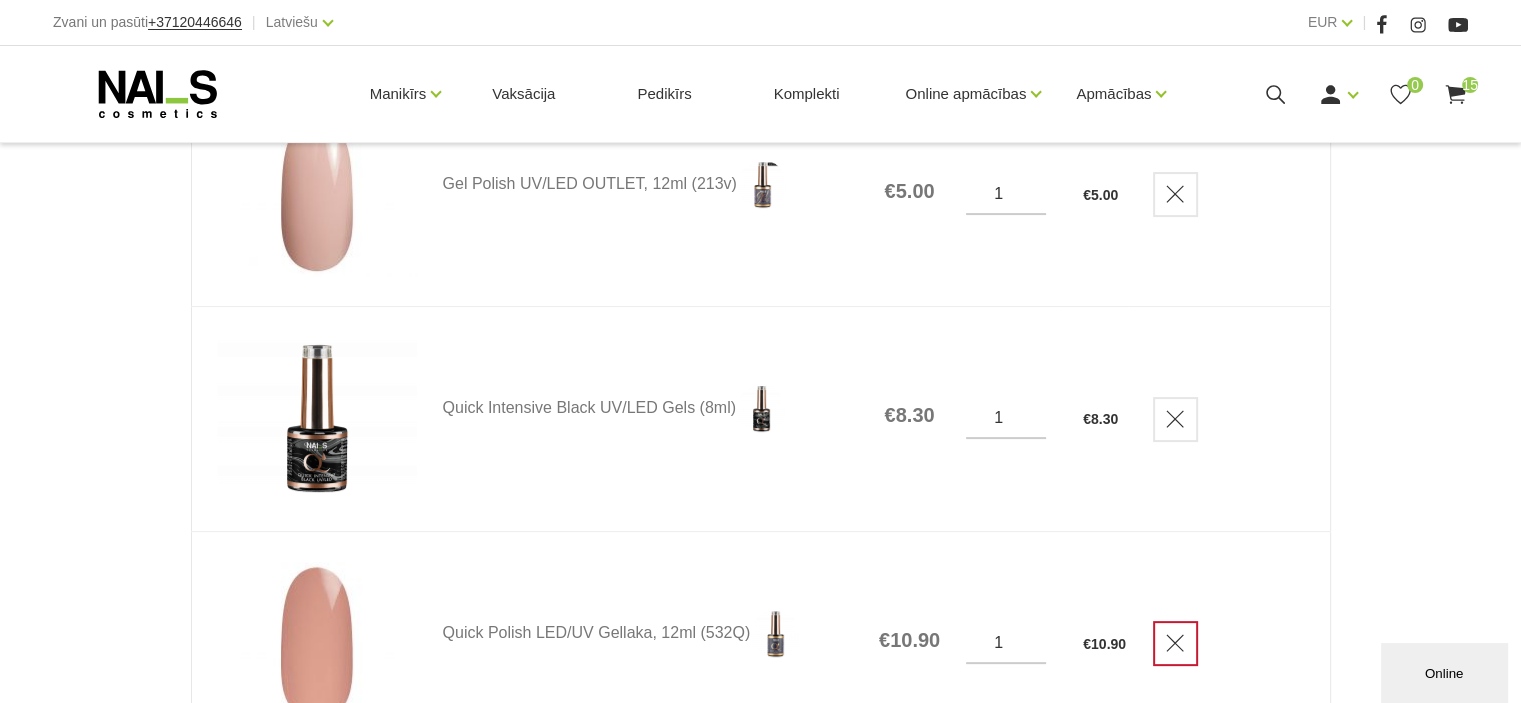 click 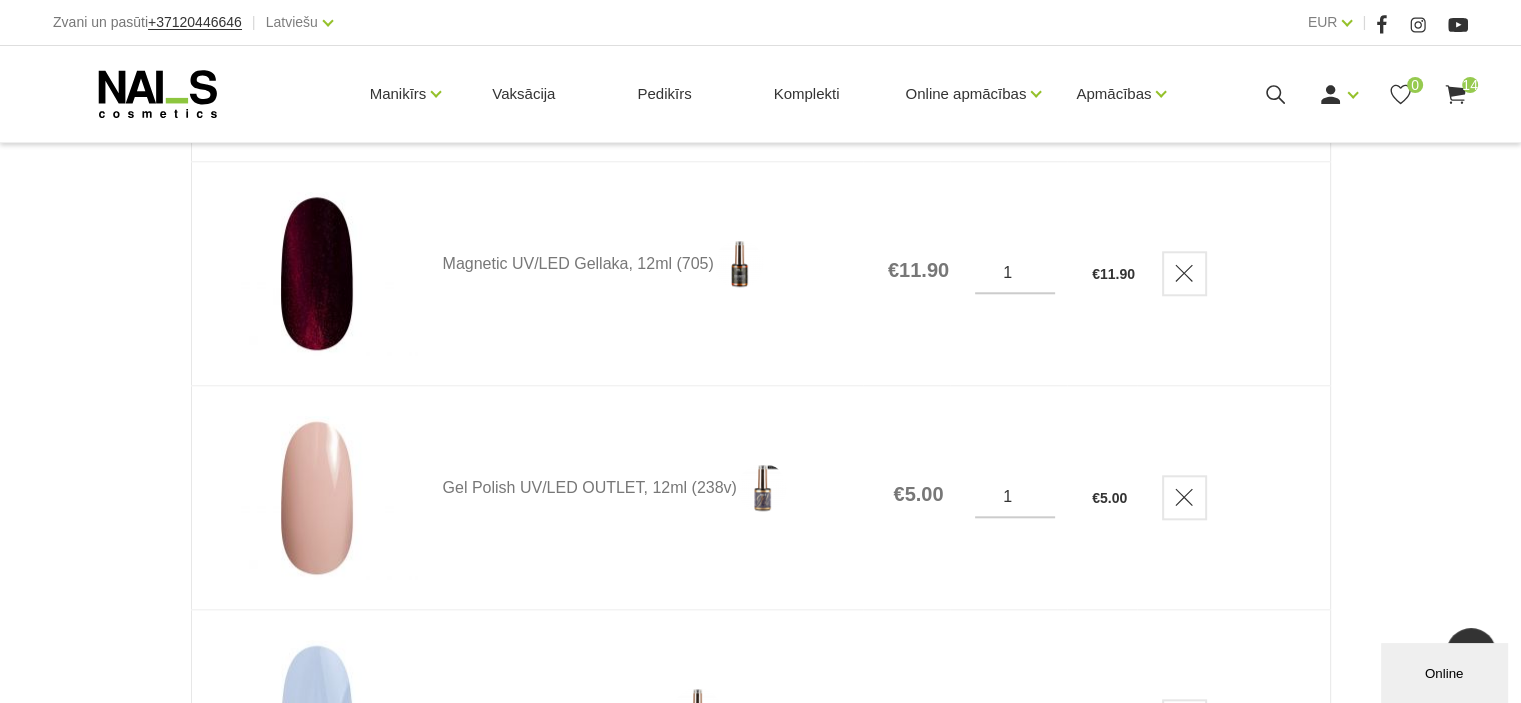 scroll, scrollTop: 1893, scrollLeft: 0, axis: vertical 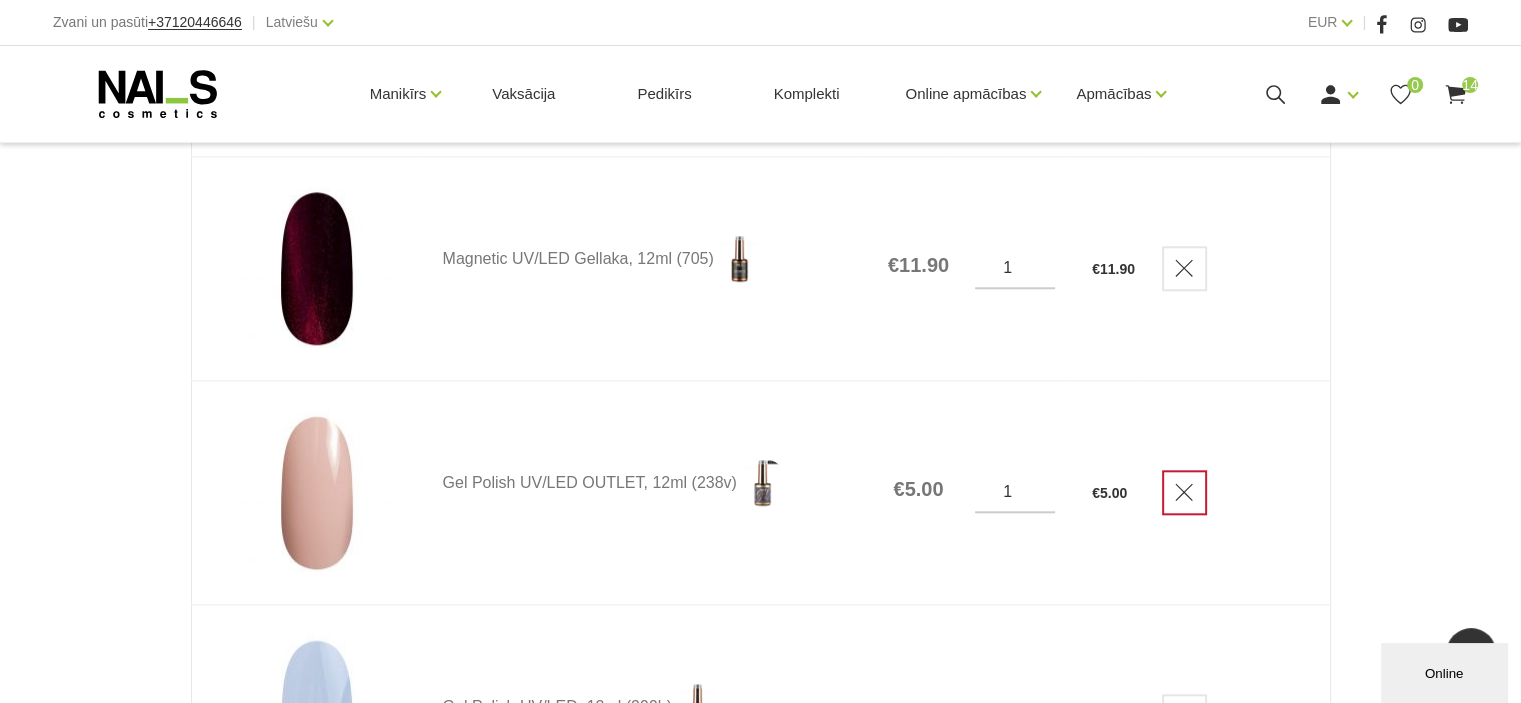 click at bounding box center (1184, 492) 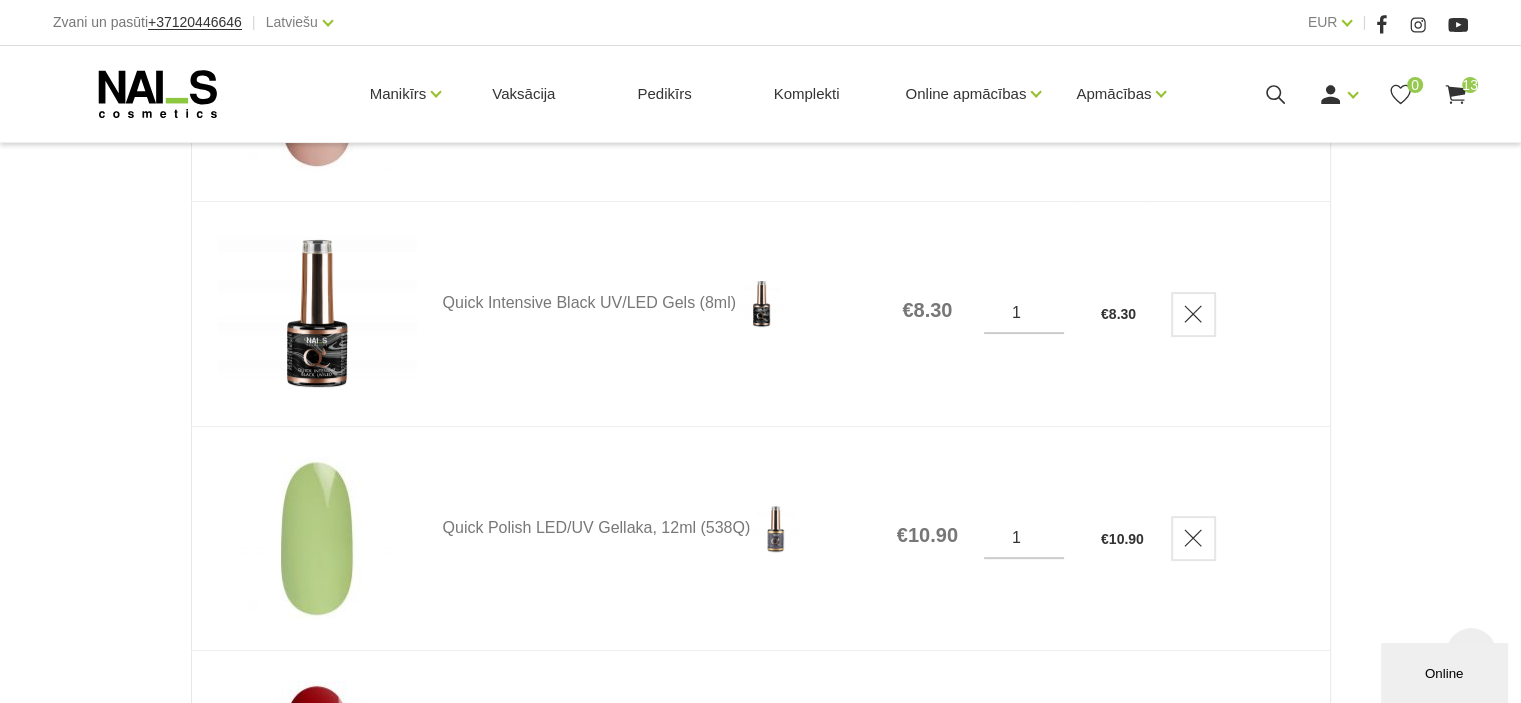 scroll, scrollTop: 504, scrollLeft: 0, axis: vertical 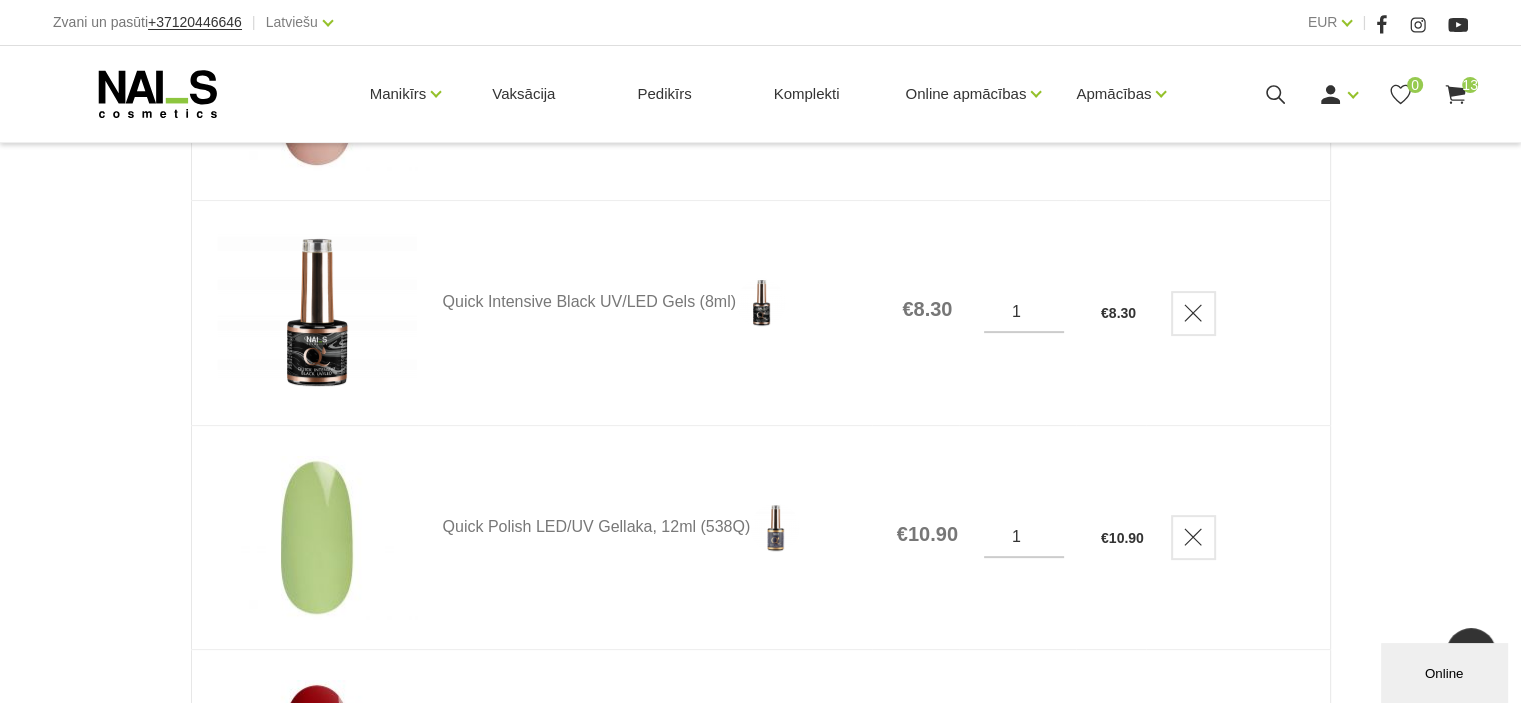 click on "Online" at bounding box center [1444, 673] 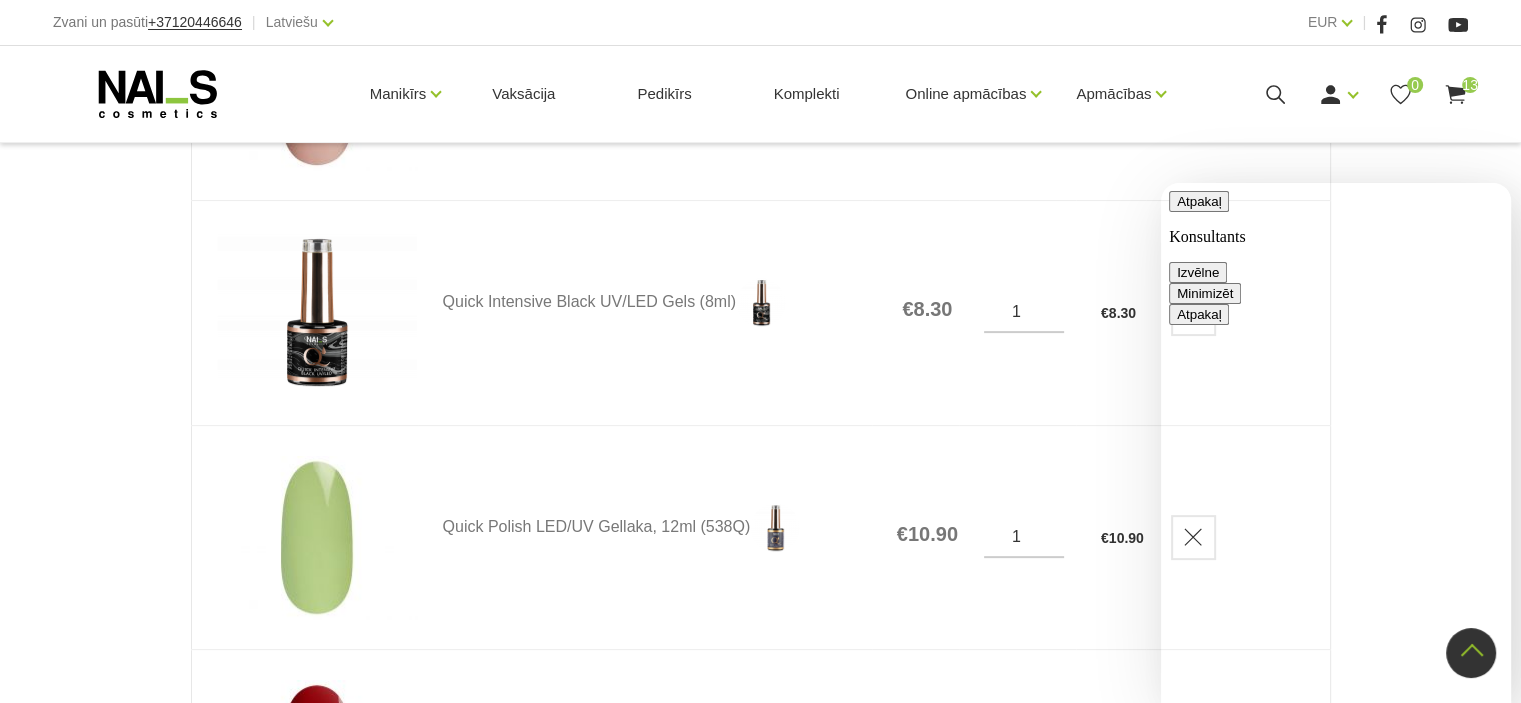 click at bounding box center (1233, 293) 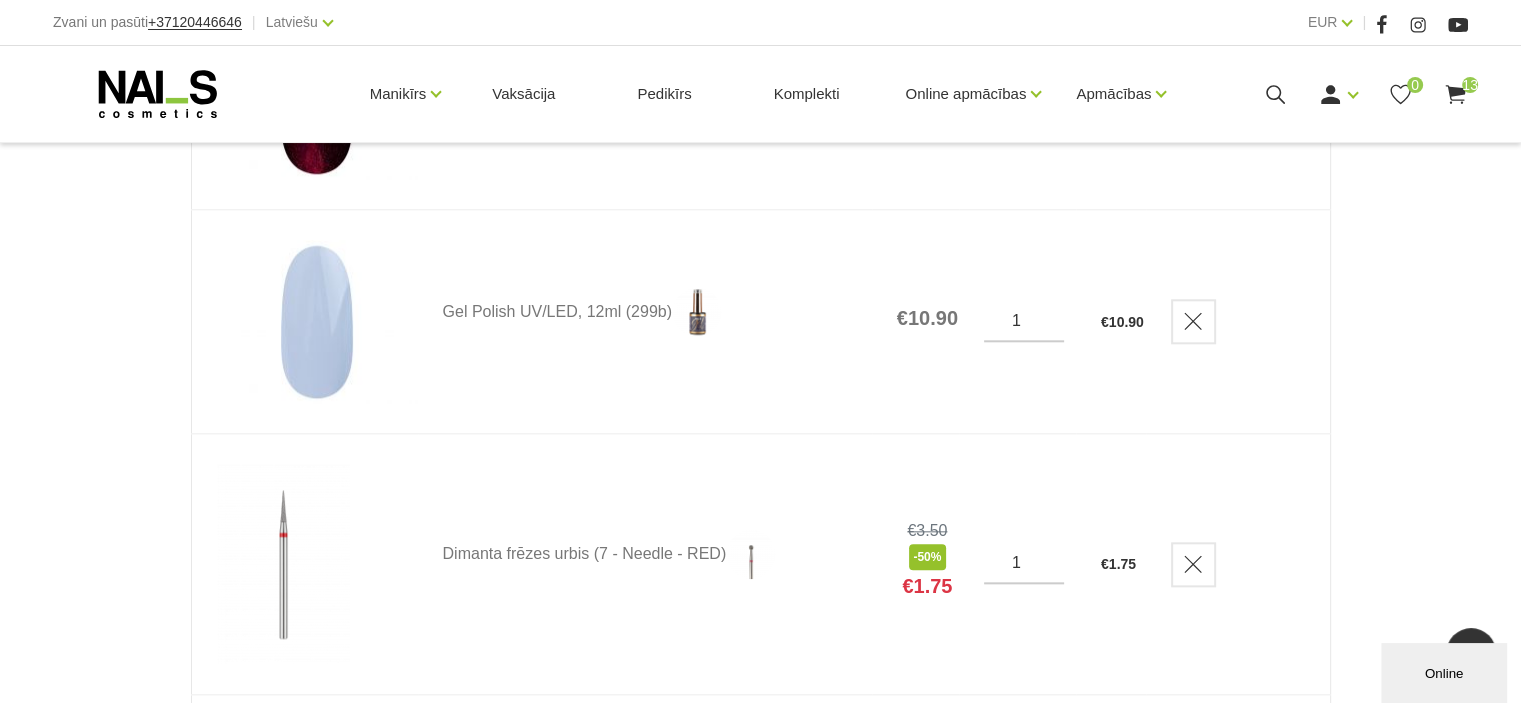 scroll, scrollTop: 2055, scrollLeft: 0, axis: vertical 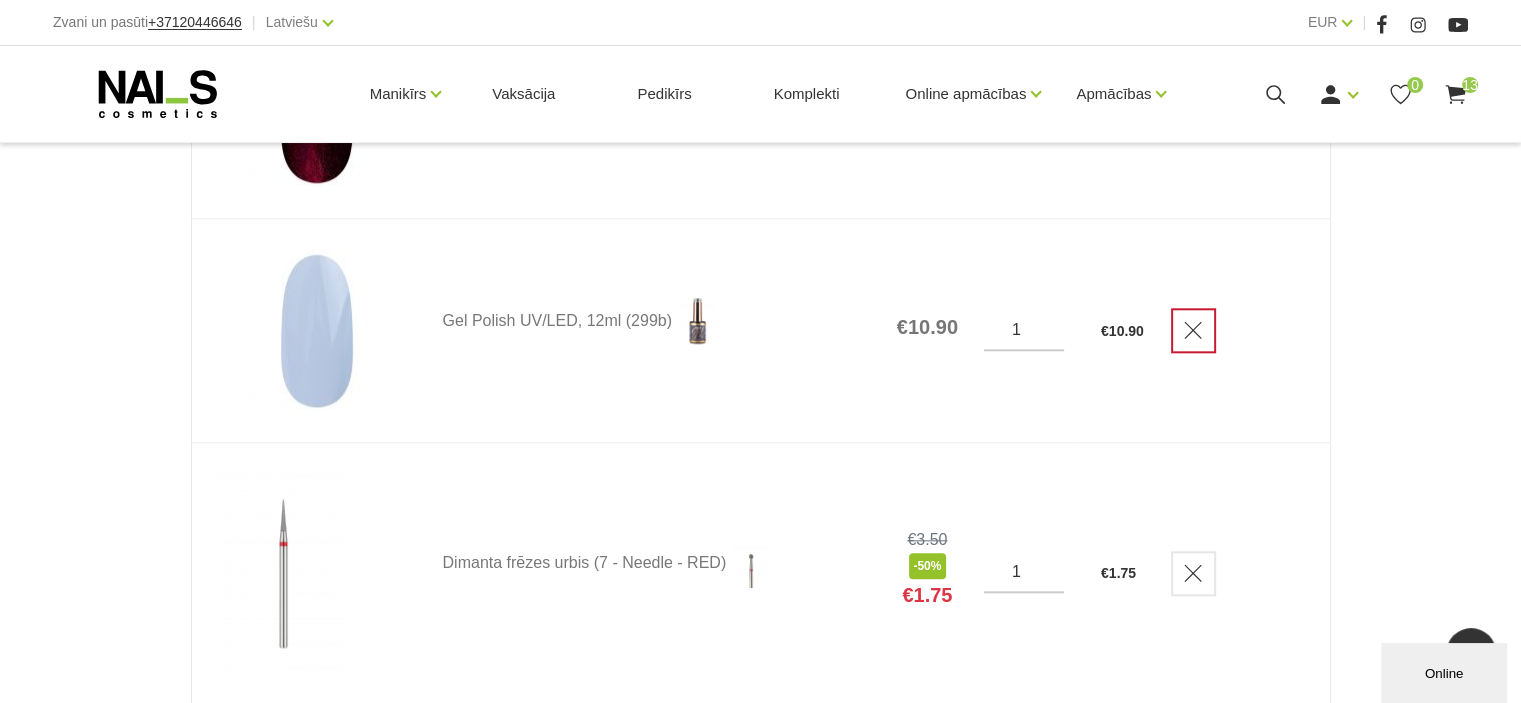 click at bounding box center (1193, 330) 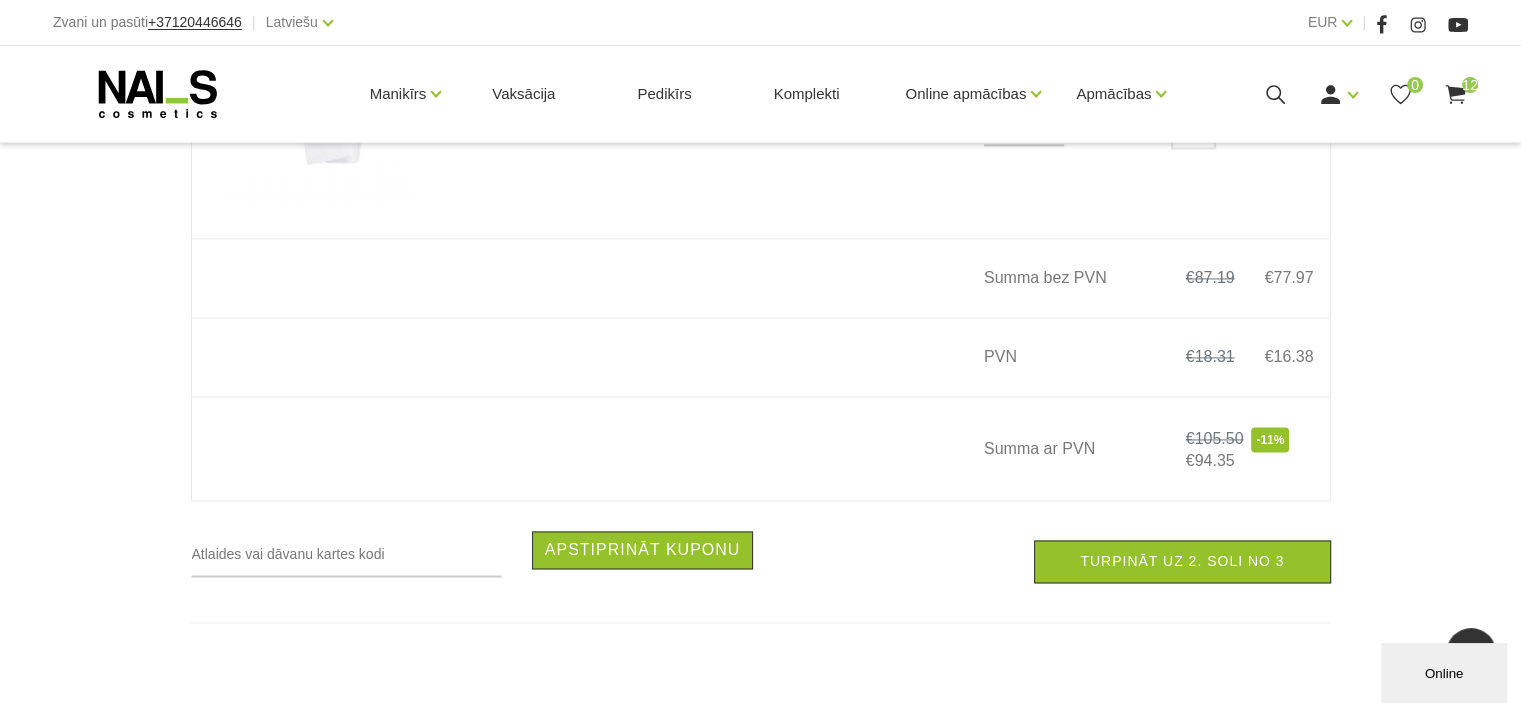 scroll, scrollTop: 3007, scrollLeft: 0, axis: vertical 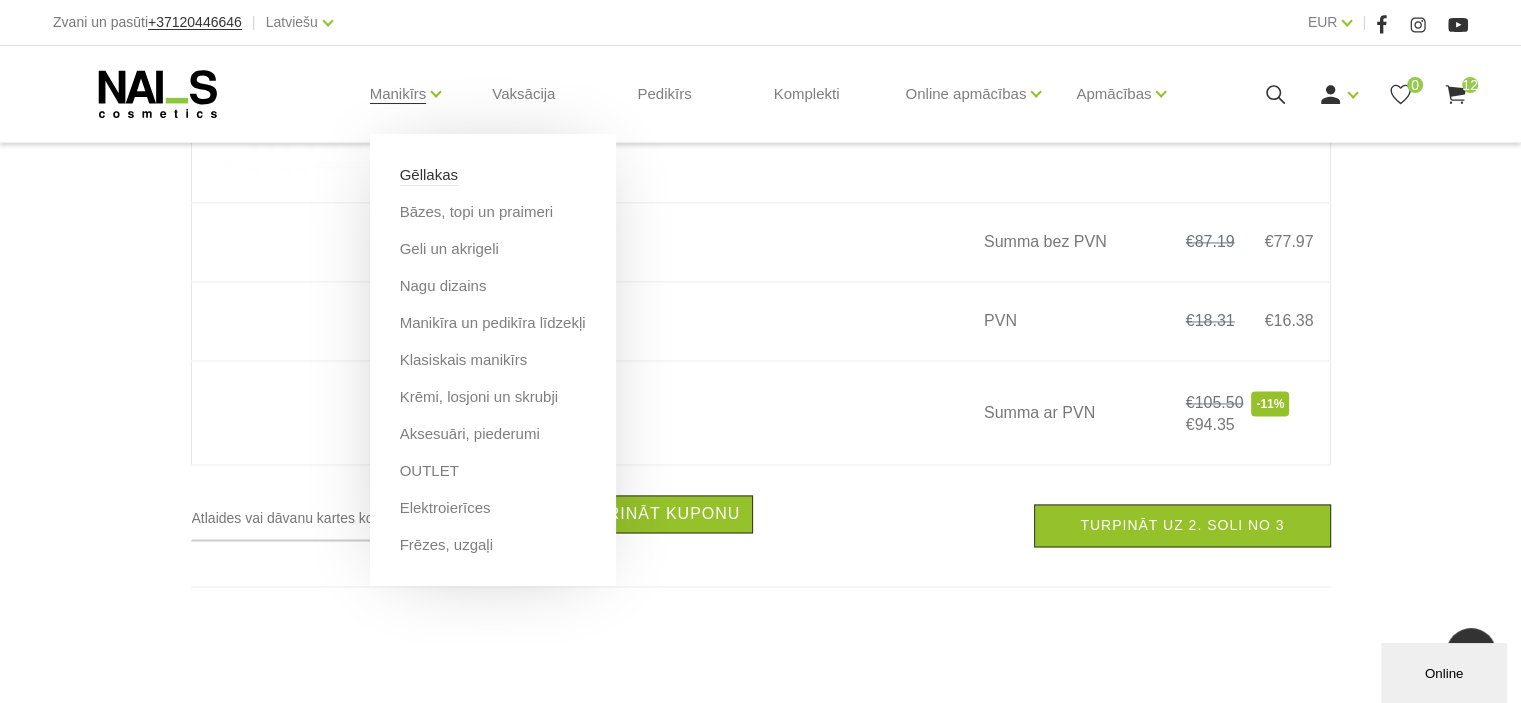 click on "Gēllakas" at bounding box center [429, 175] 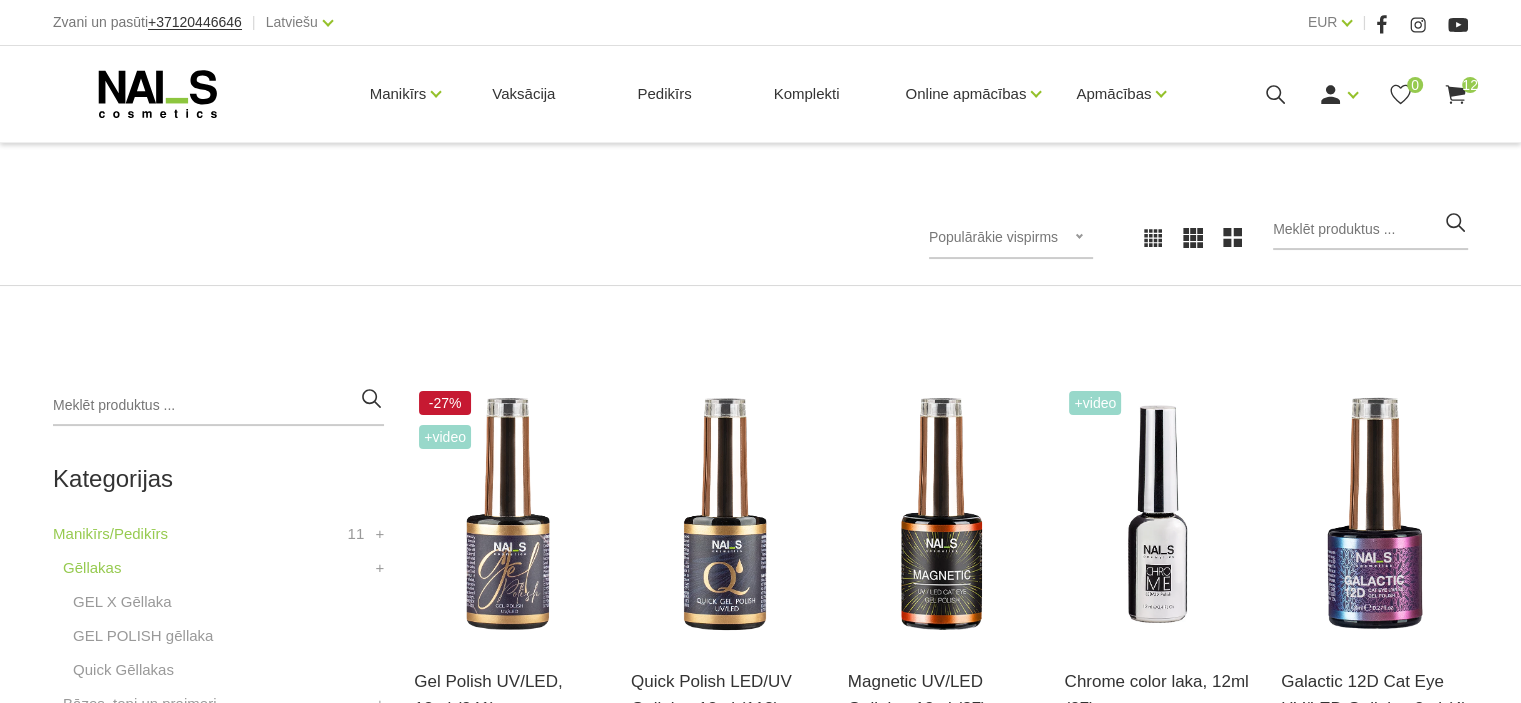 scroll, scrollTop: 306, scrollLeft: 0, axis: vertical 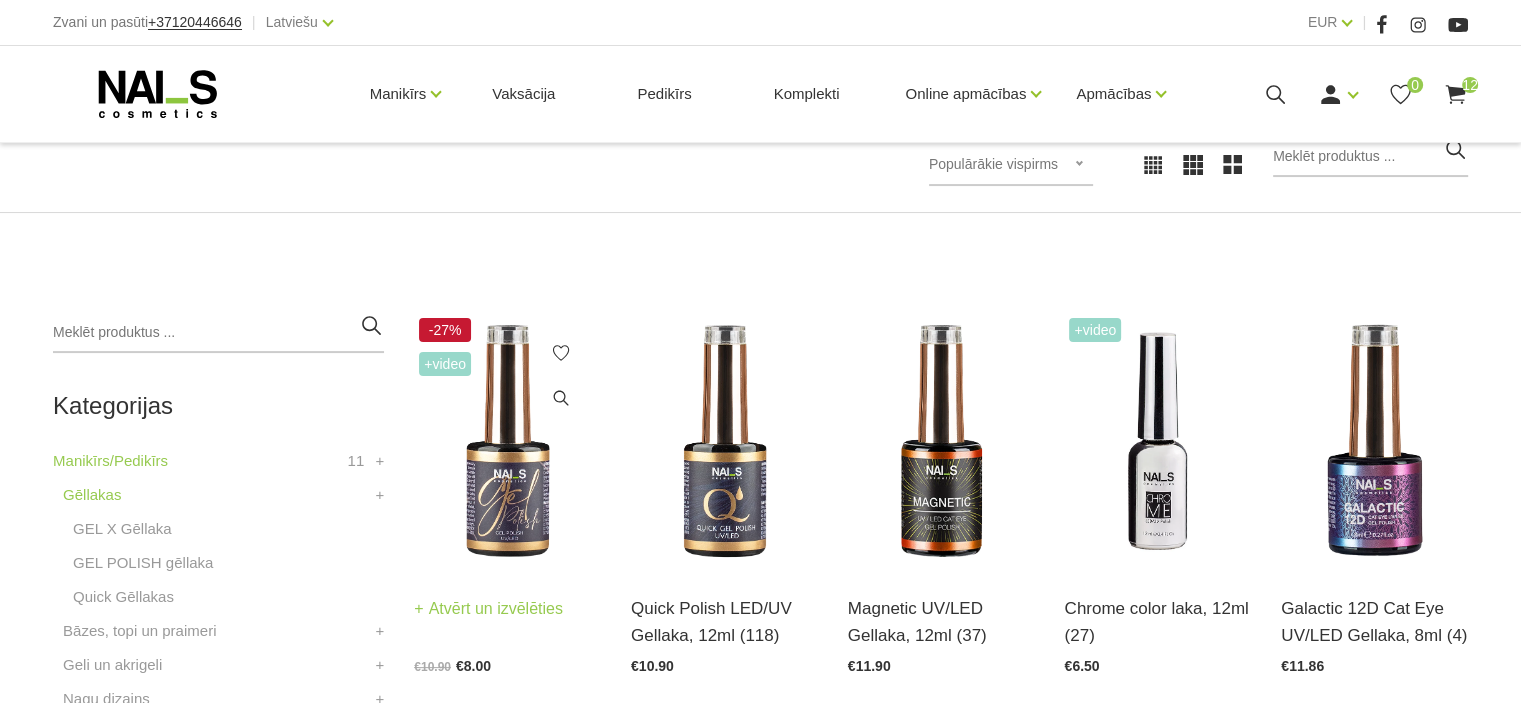 click at bounding box center [507, 441] 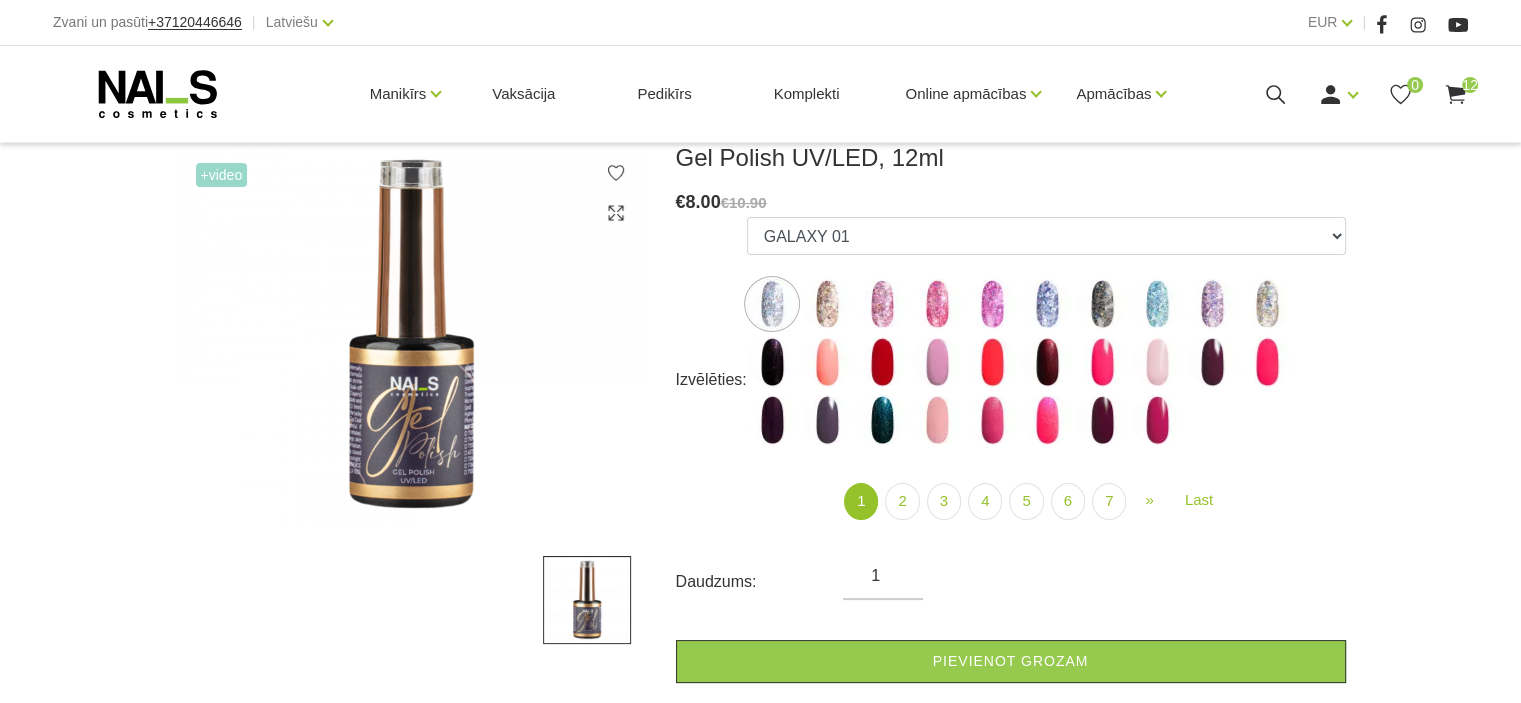 scroll, scrollTop: 302, scrollLeft: 0, axis: vertical 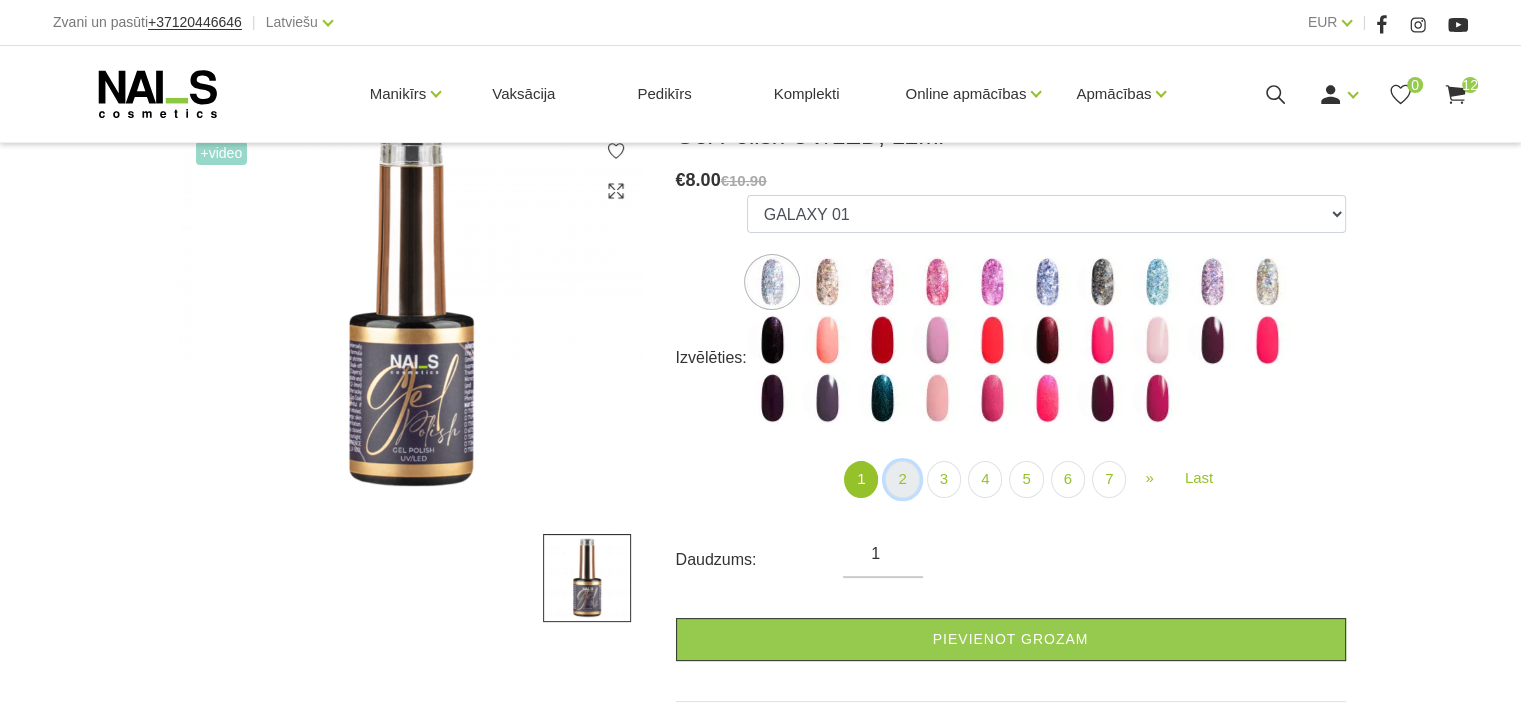 click on "2" at bounding box center [902, 479] 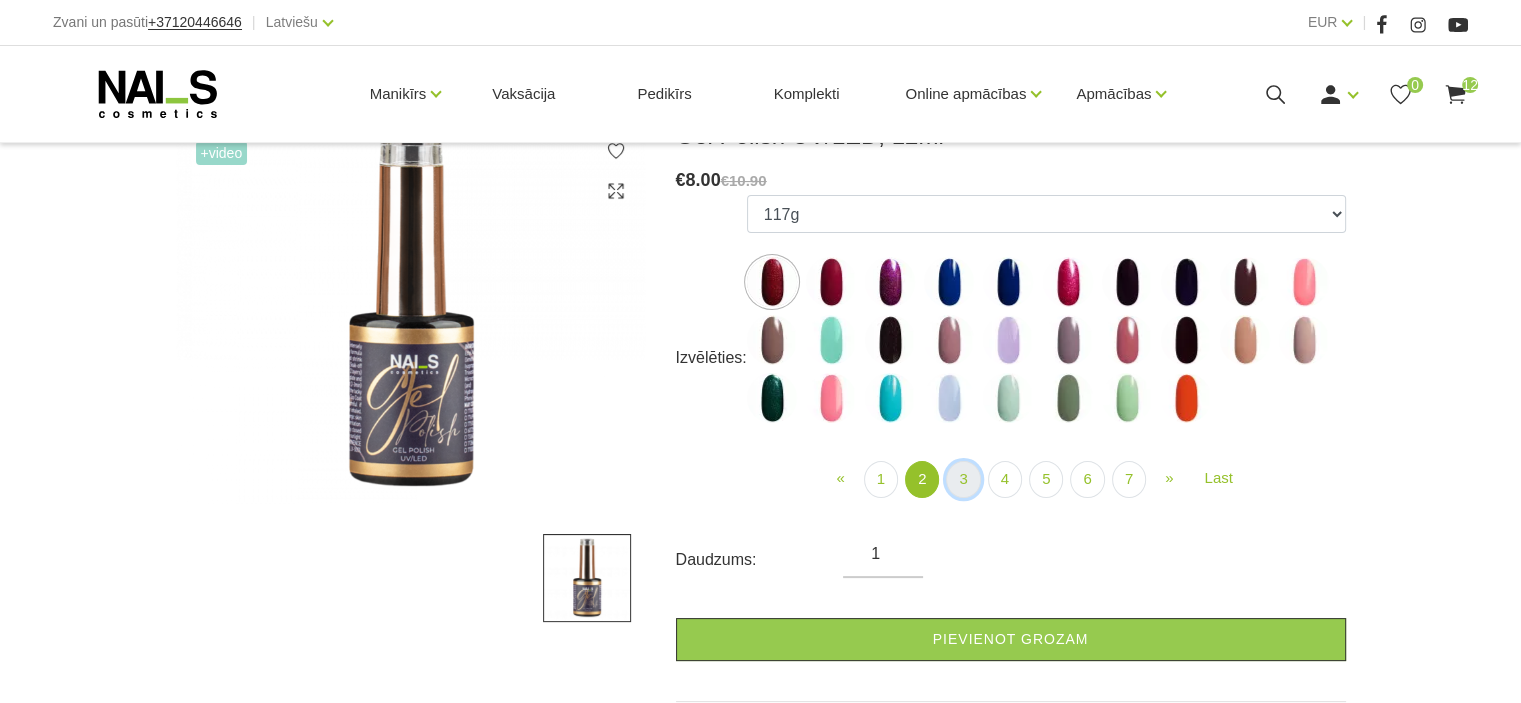 click on "3" at bounding box center (963, 479) 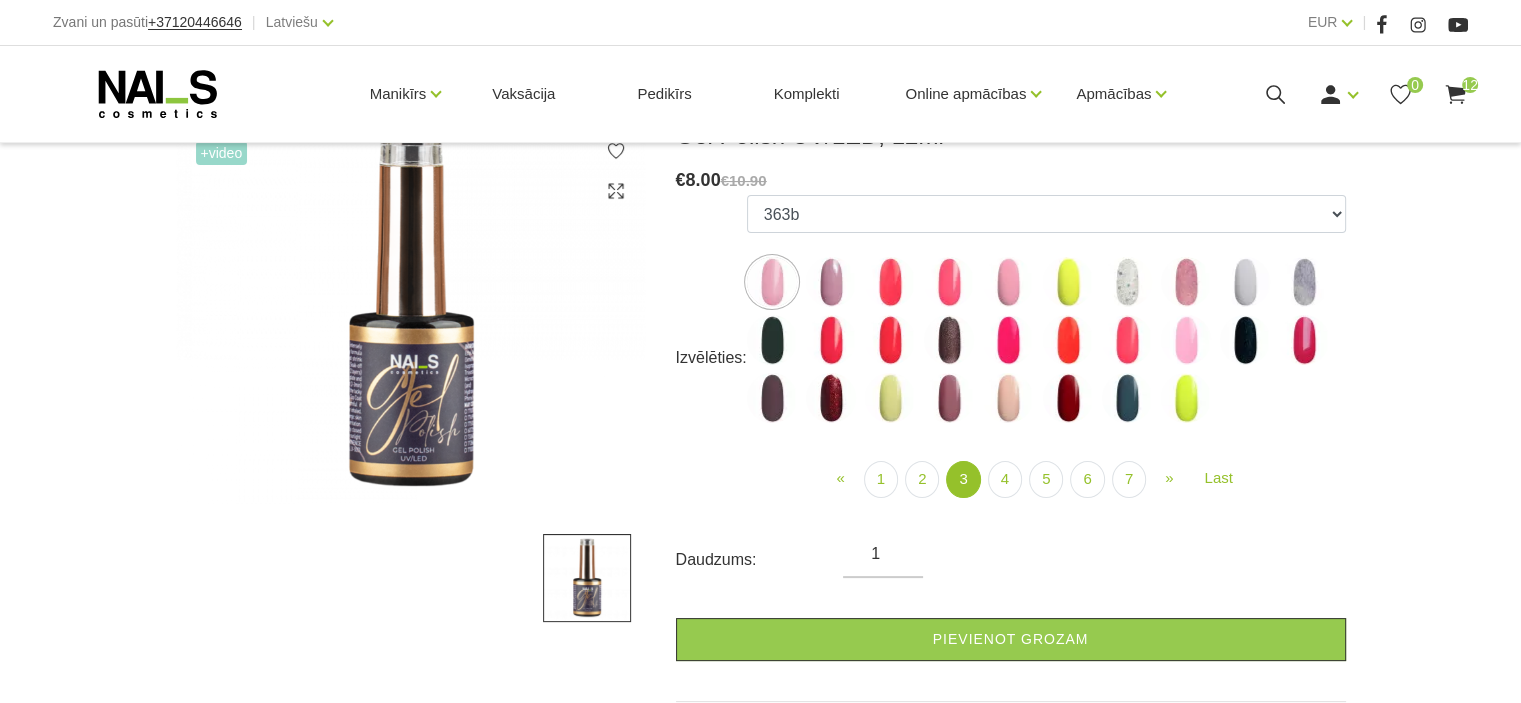 click at bounding box center (890, 398) 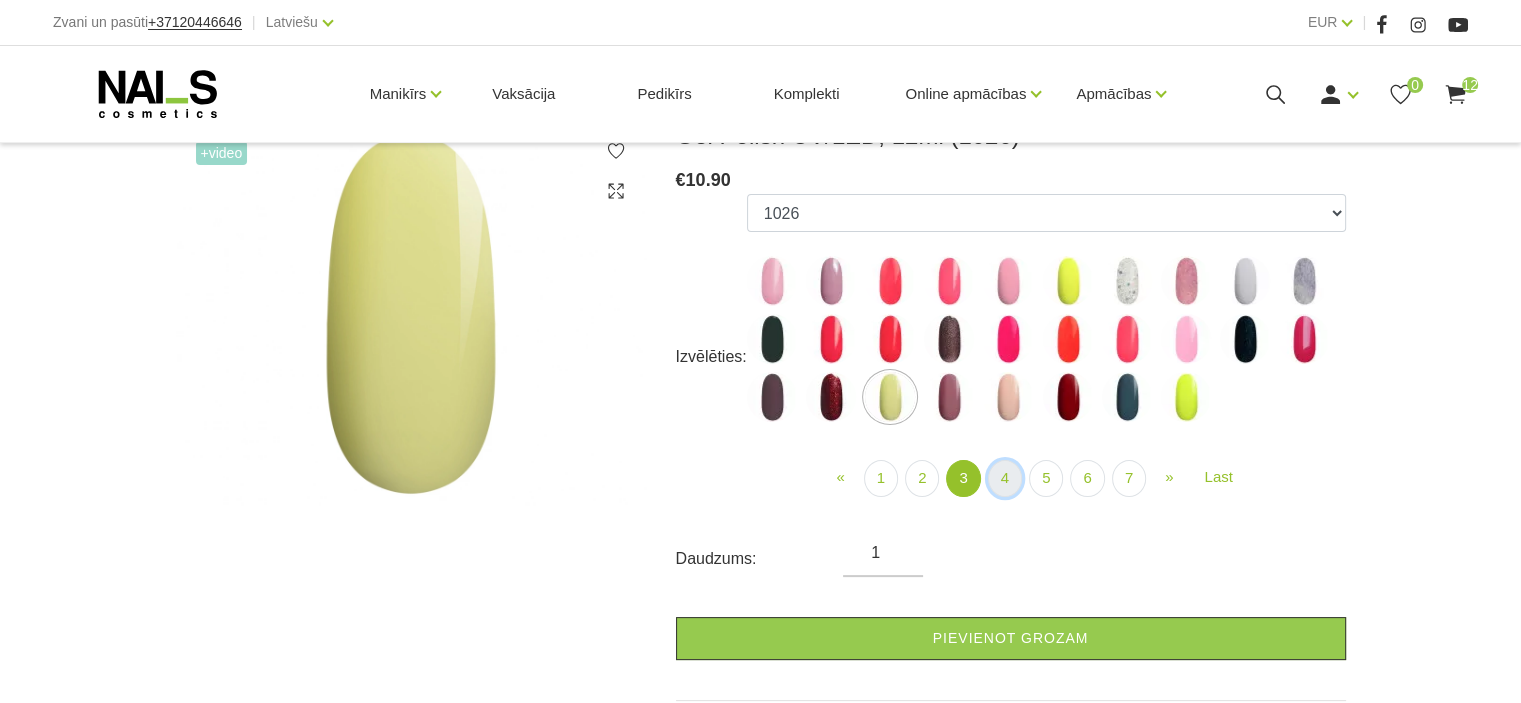 click on "4" at bounding box center (1005, 478) 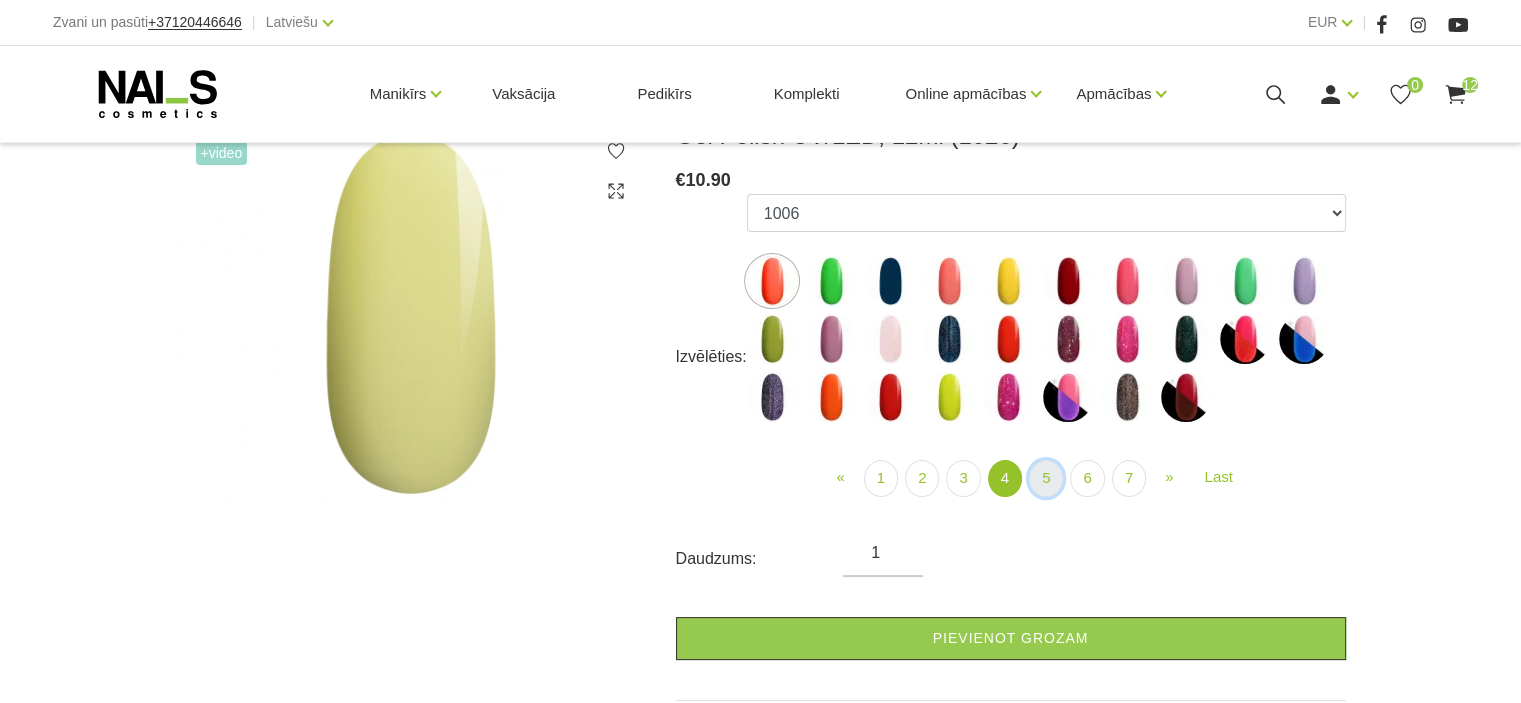 click on "5" at bounding box center [1046, 478] 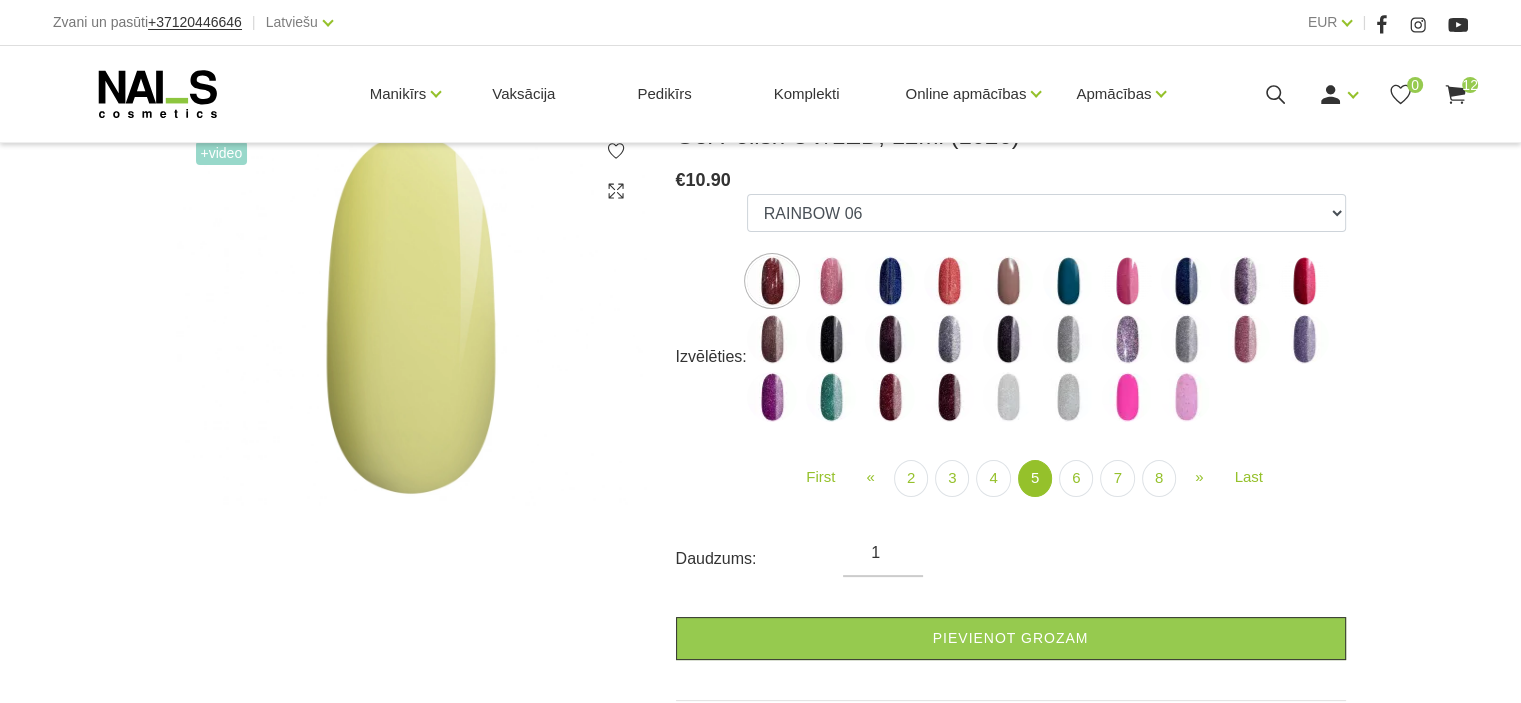 click on "First
«
Prev
2
3
4
5
(current)
» Next" at bounding box center [1046, 478] 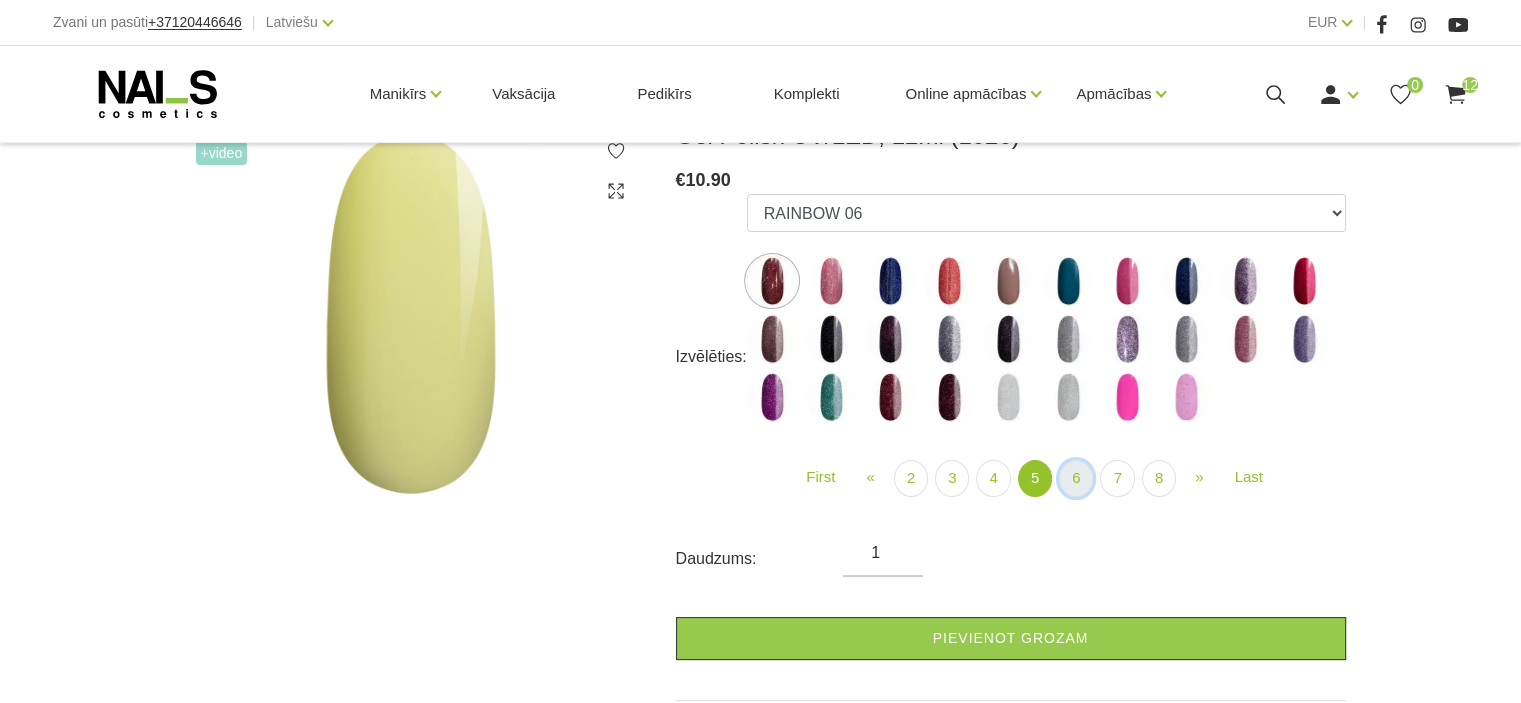 click on "6" at bounding box center [1076, 478] 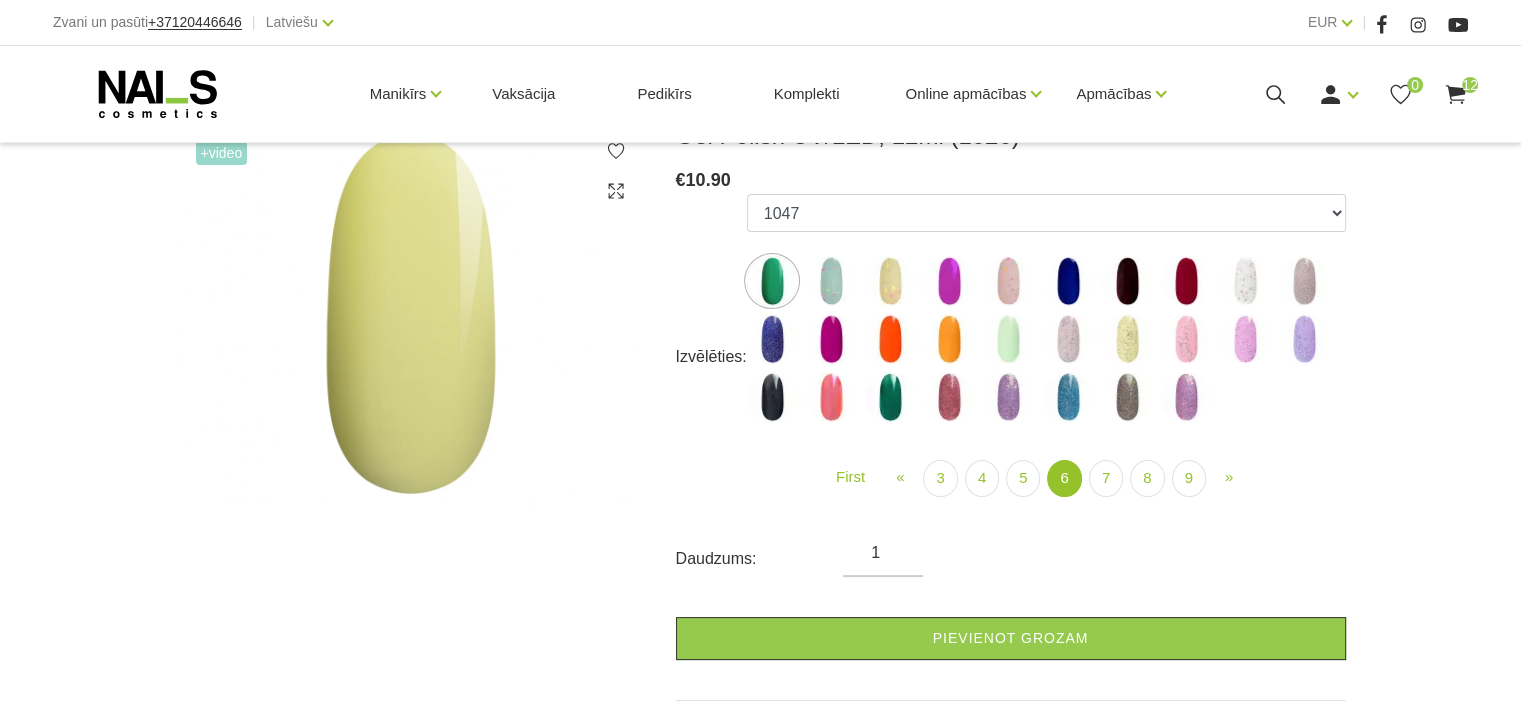 click at bounding box center [949, 339] 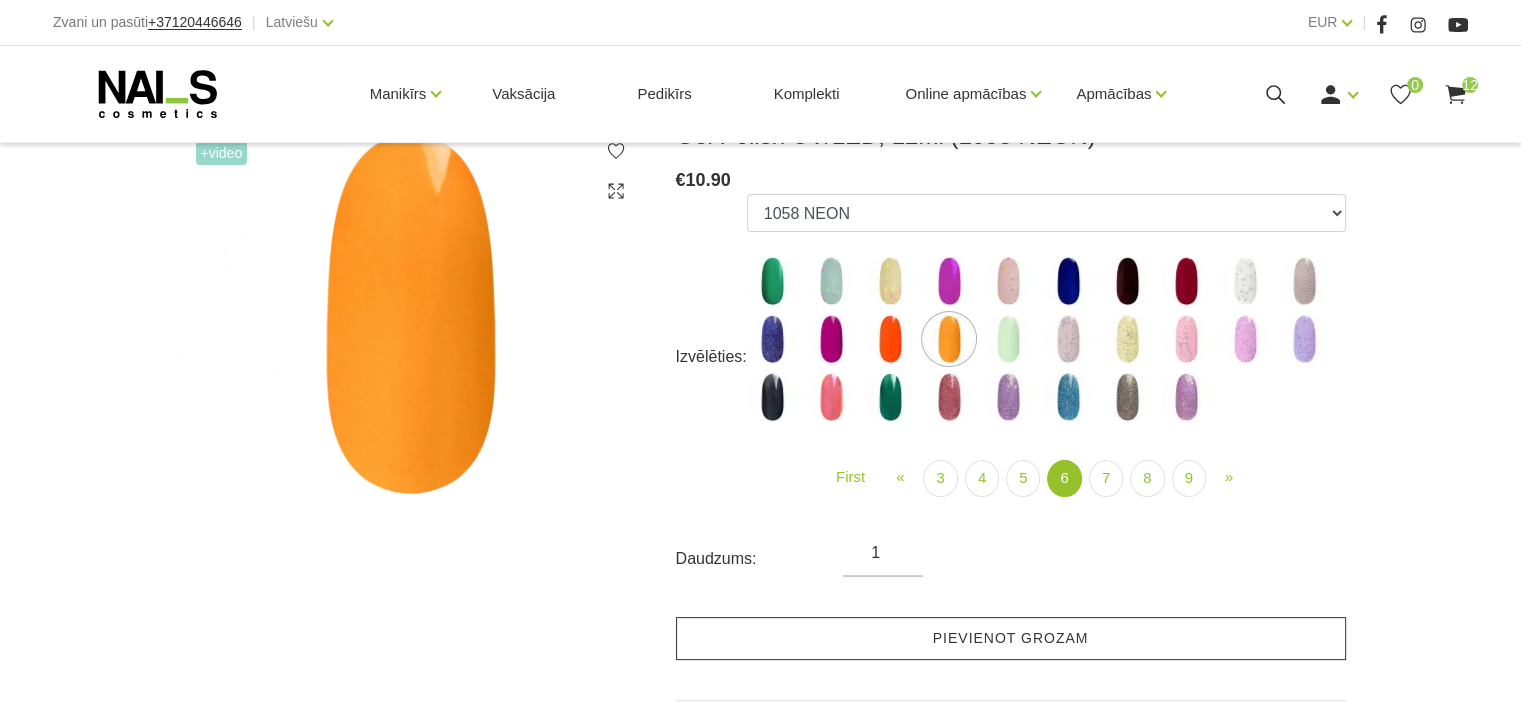 click on "Pievienot grozam" at bounding box center [1011, 638] 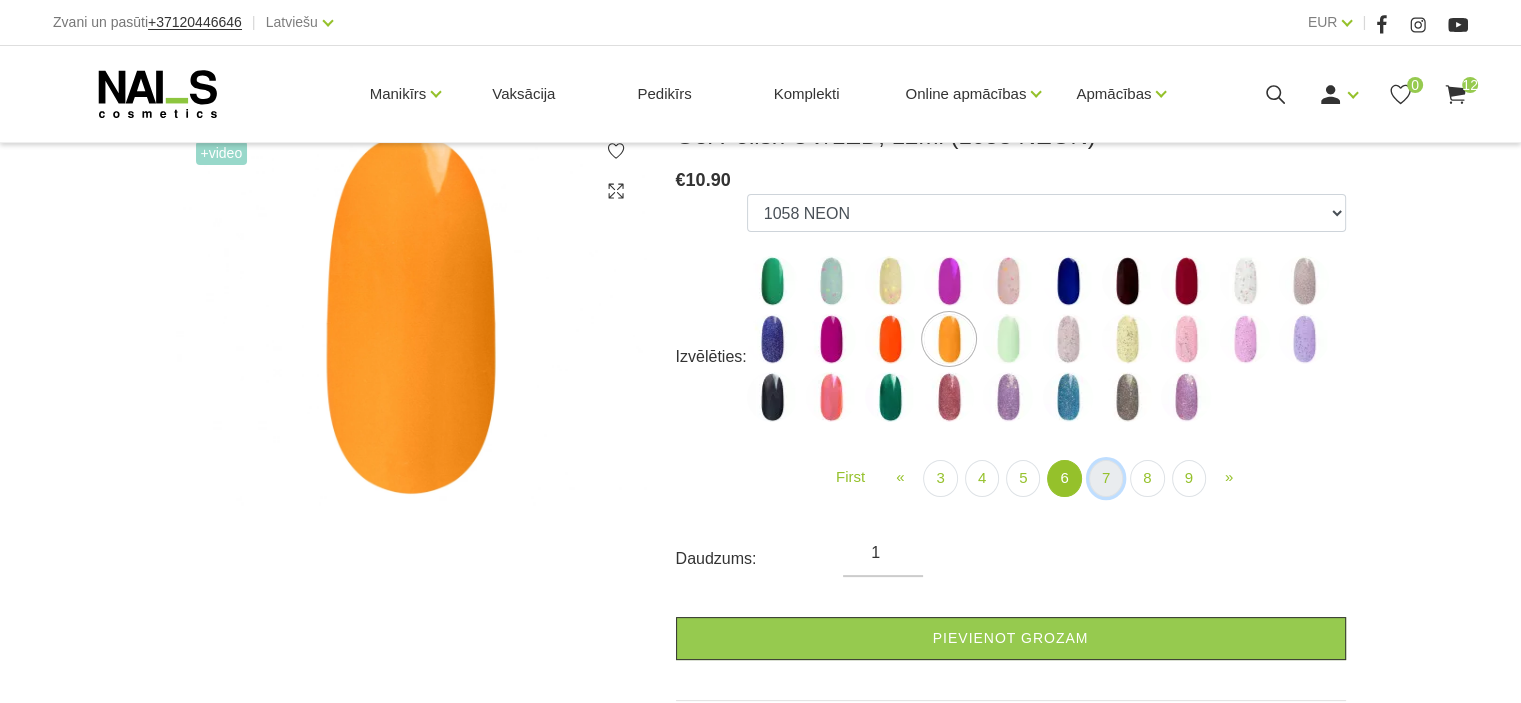 click on "7" at bounding box center [1106, 478] 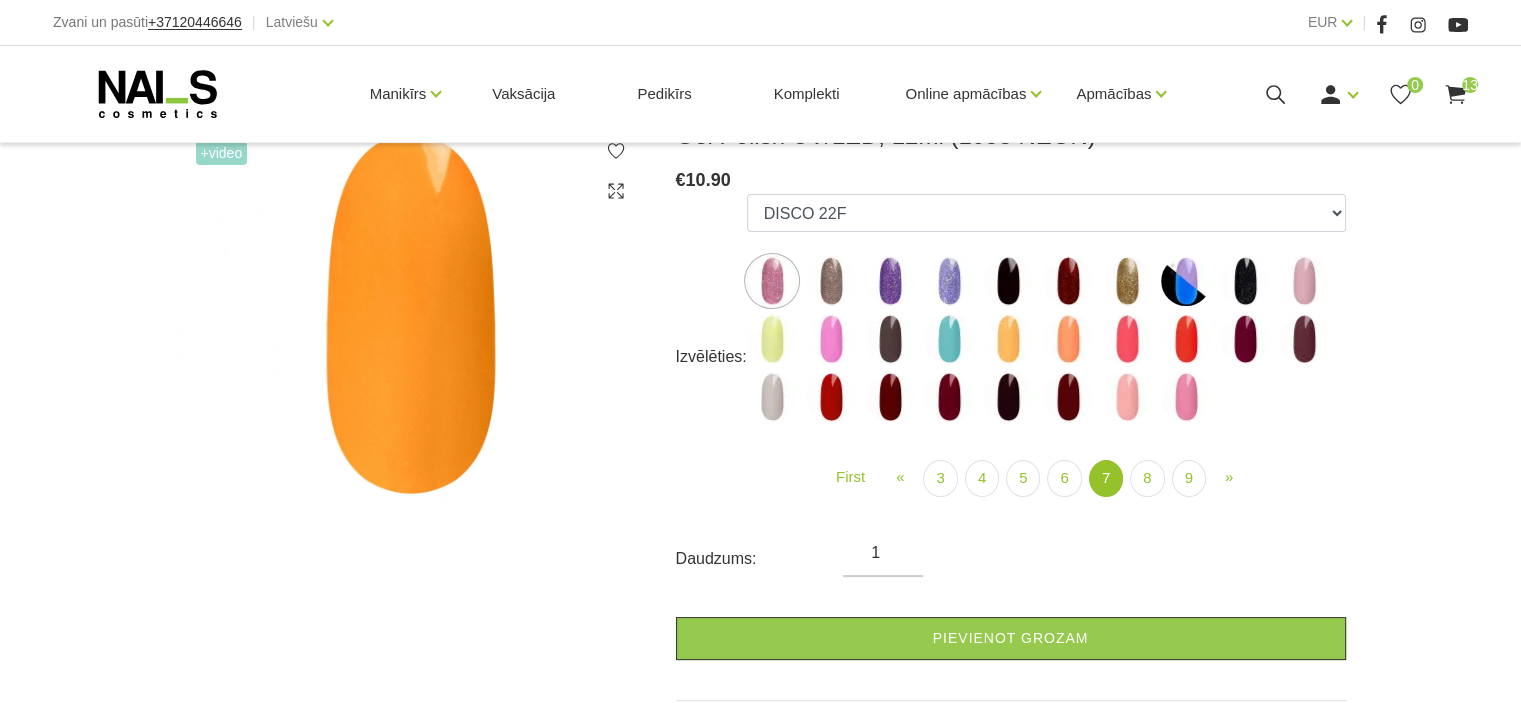 click at bounding box center [1008, 339] 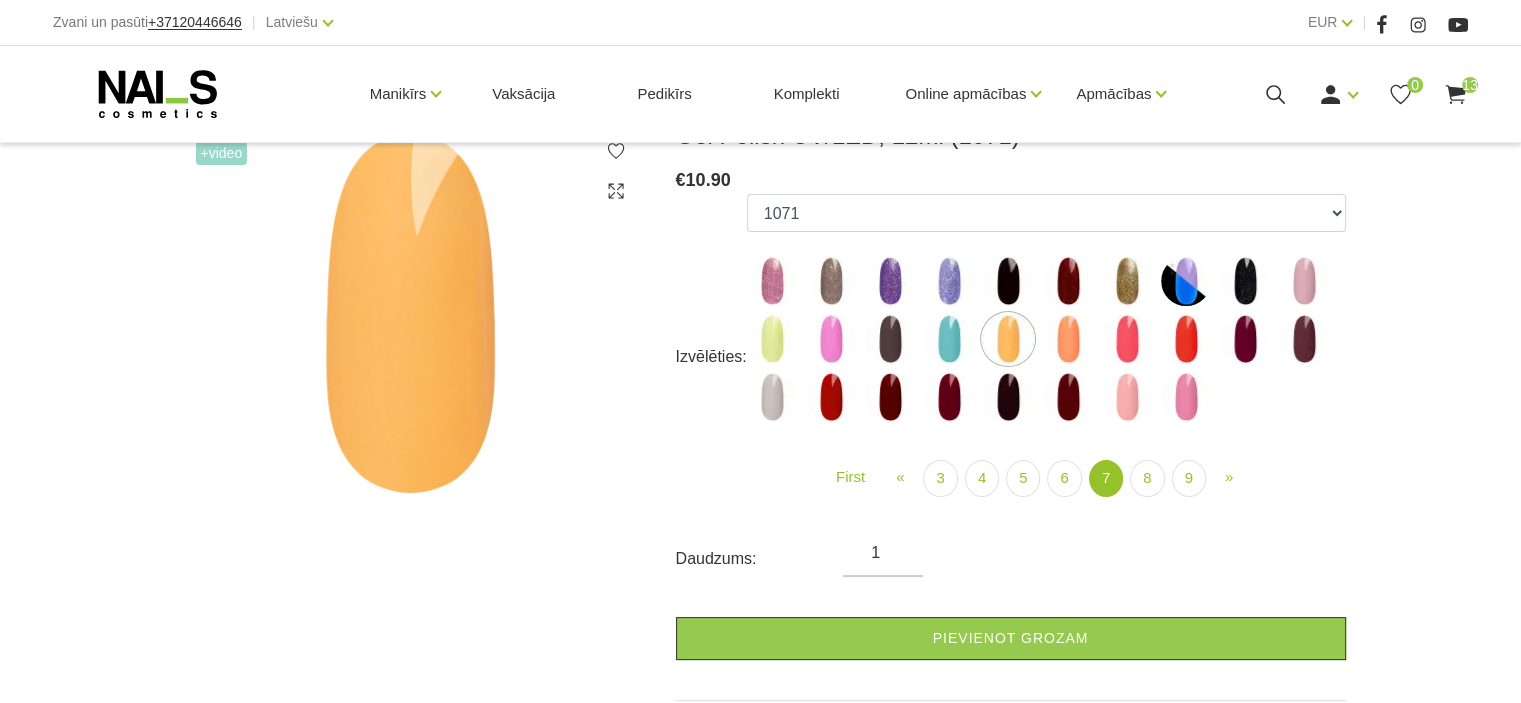 click at bounding box center [1068, 339] 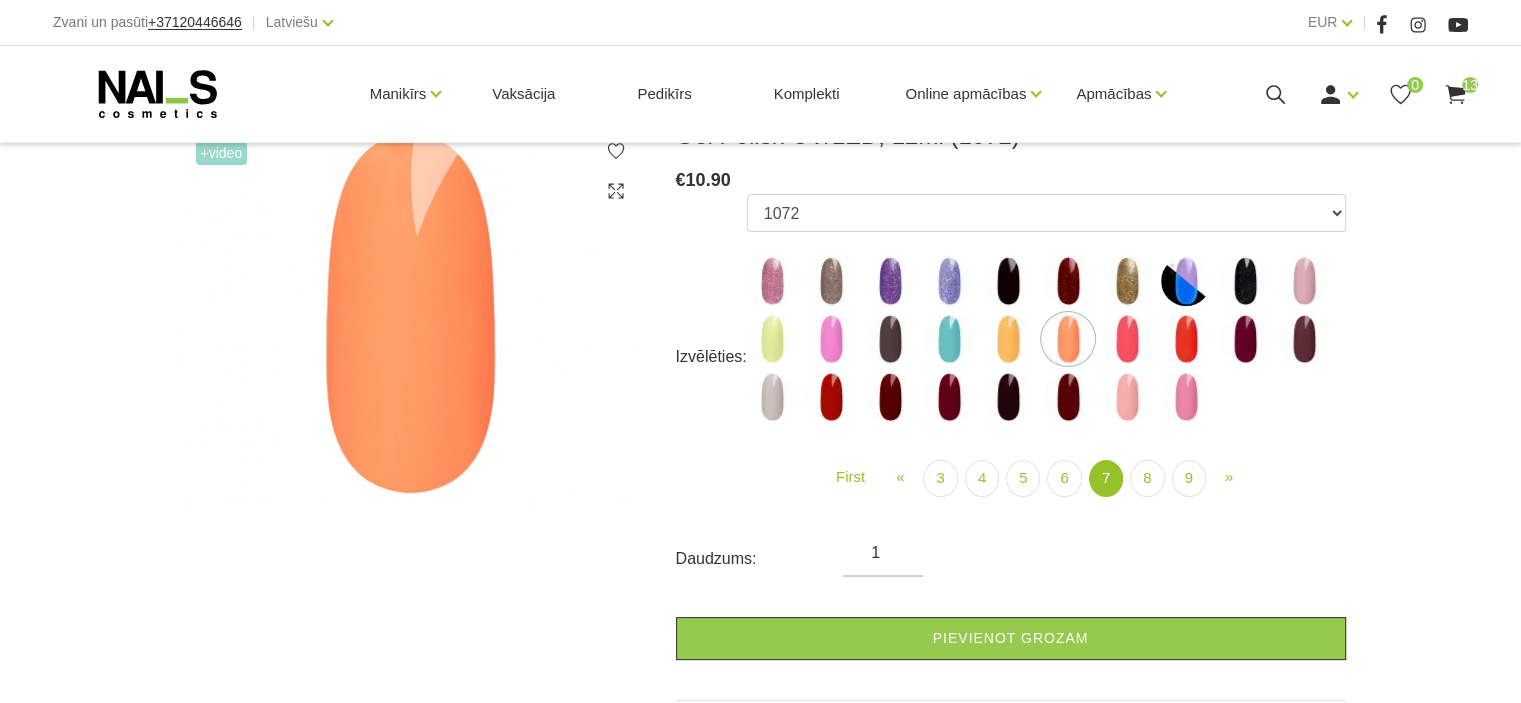 click at bounding box center [1008, 339] 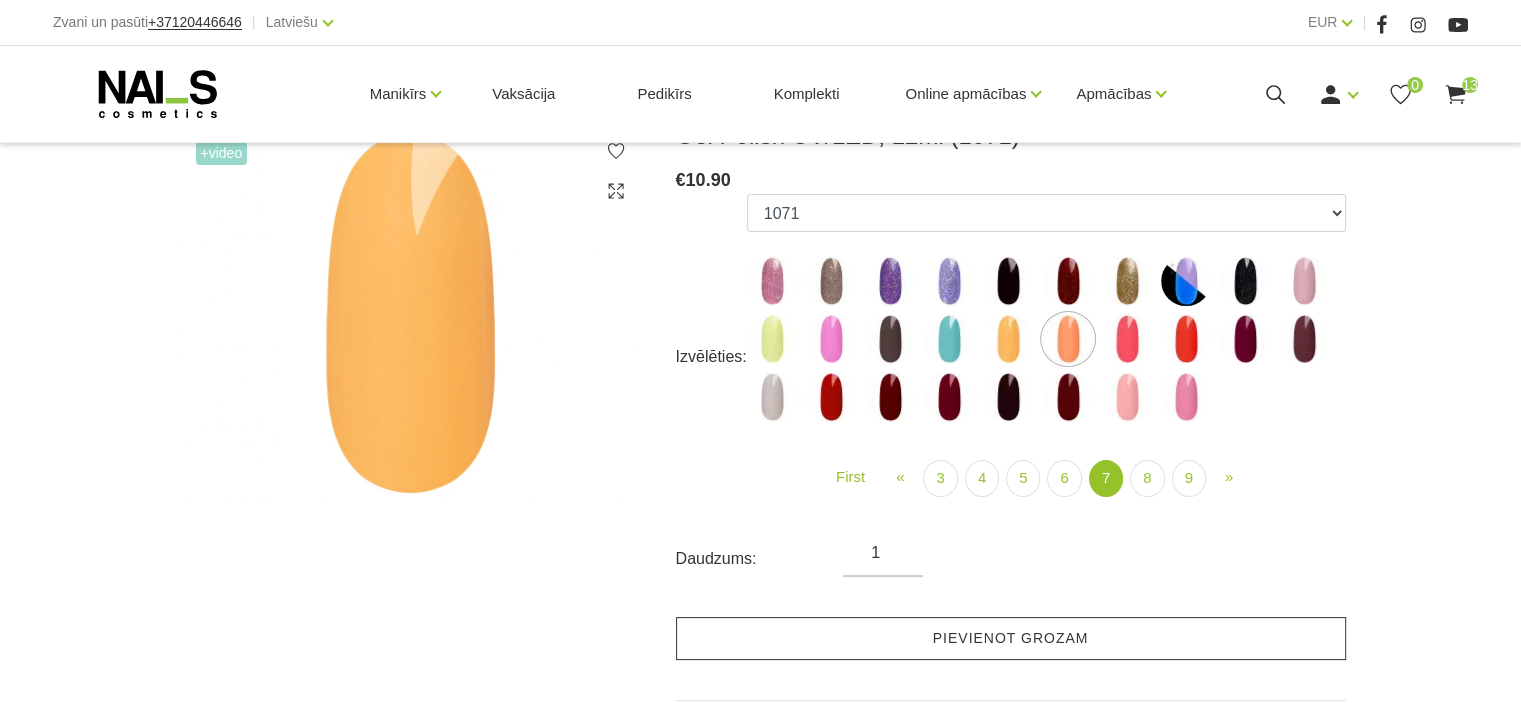click on "Pievienot grozam" at bounding box center [1011, 638] 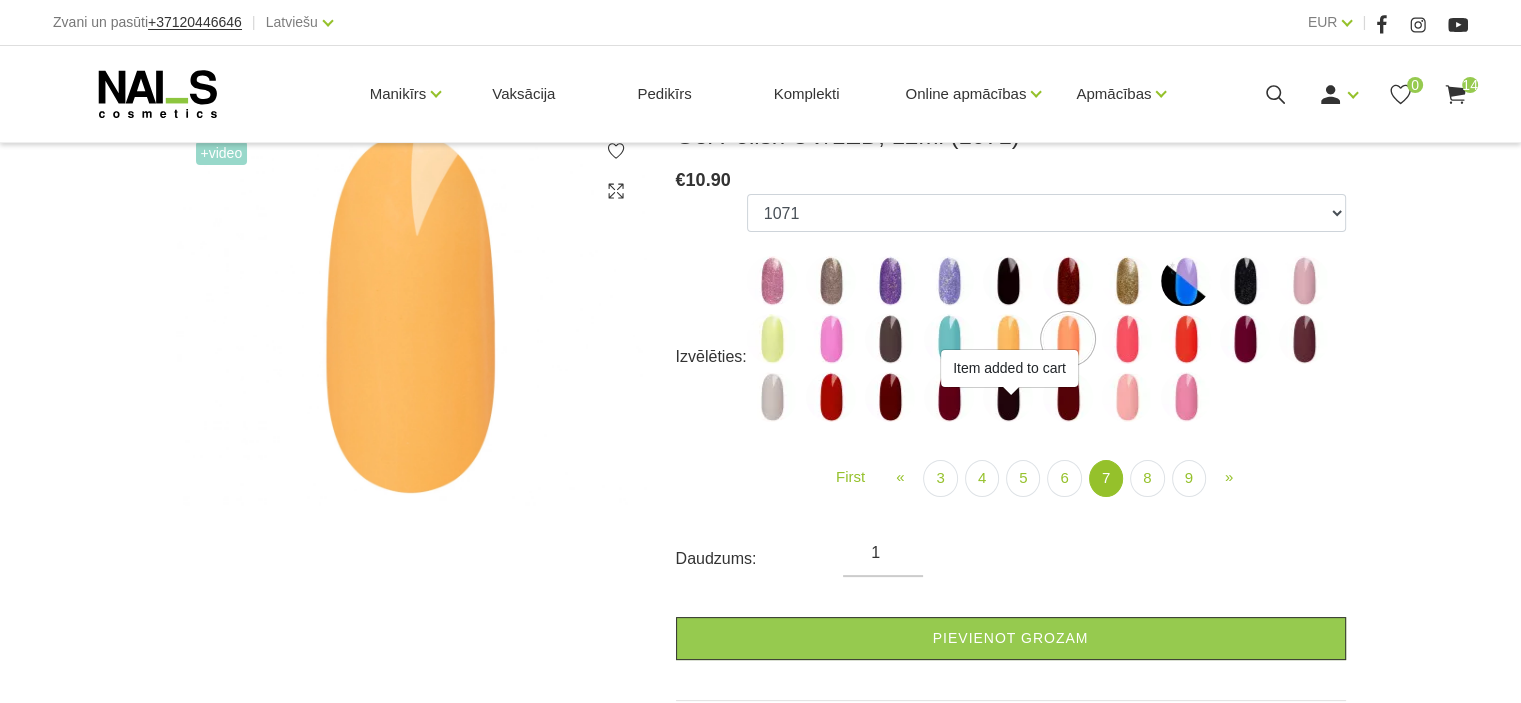 click at bounding box center (772, 339) 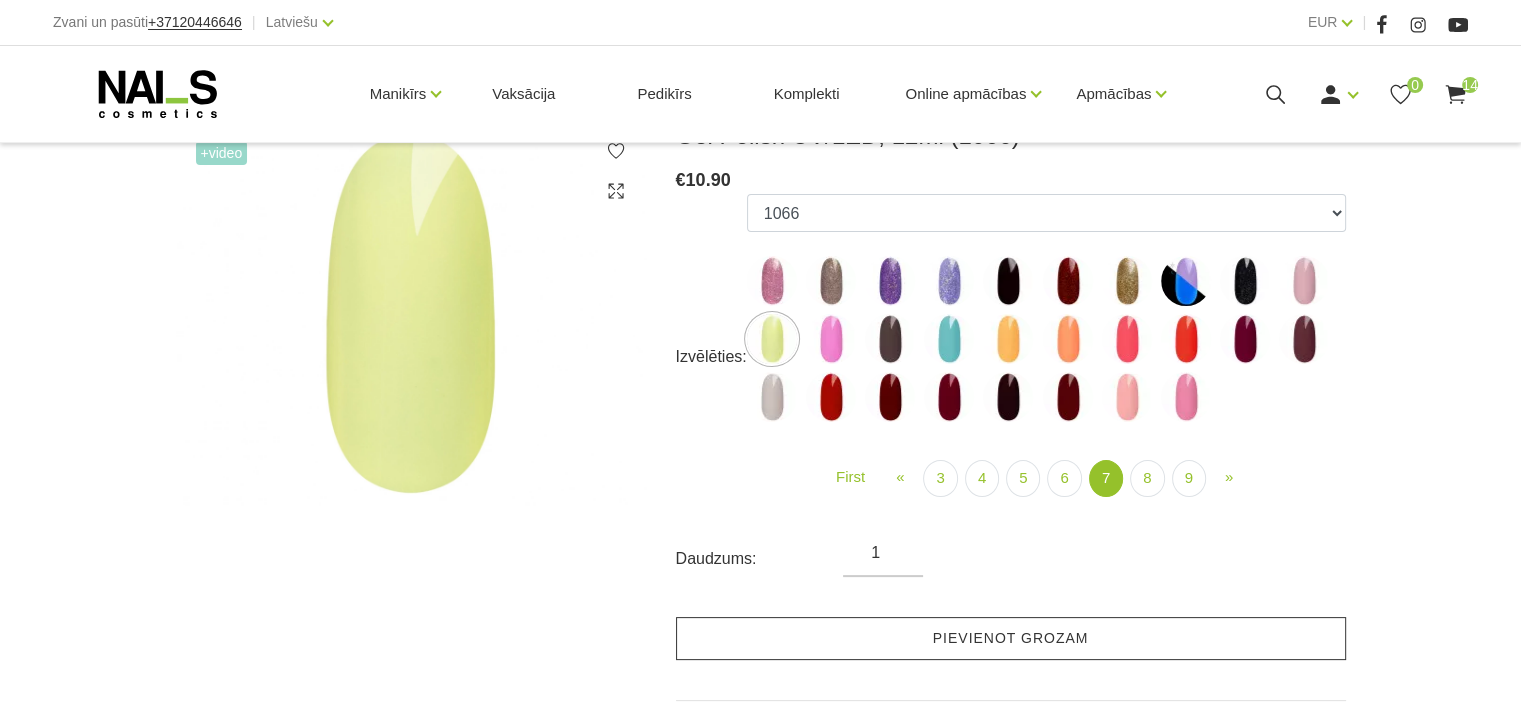 click on "Pievienot grozam" at bounding box center [1011, 638] 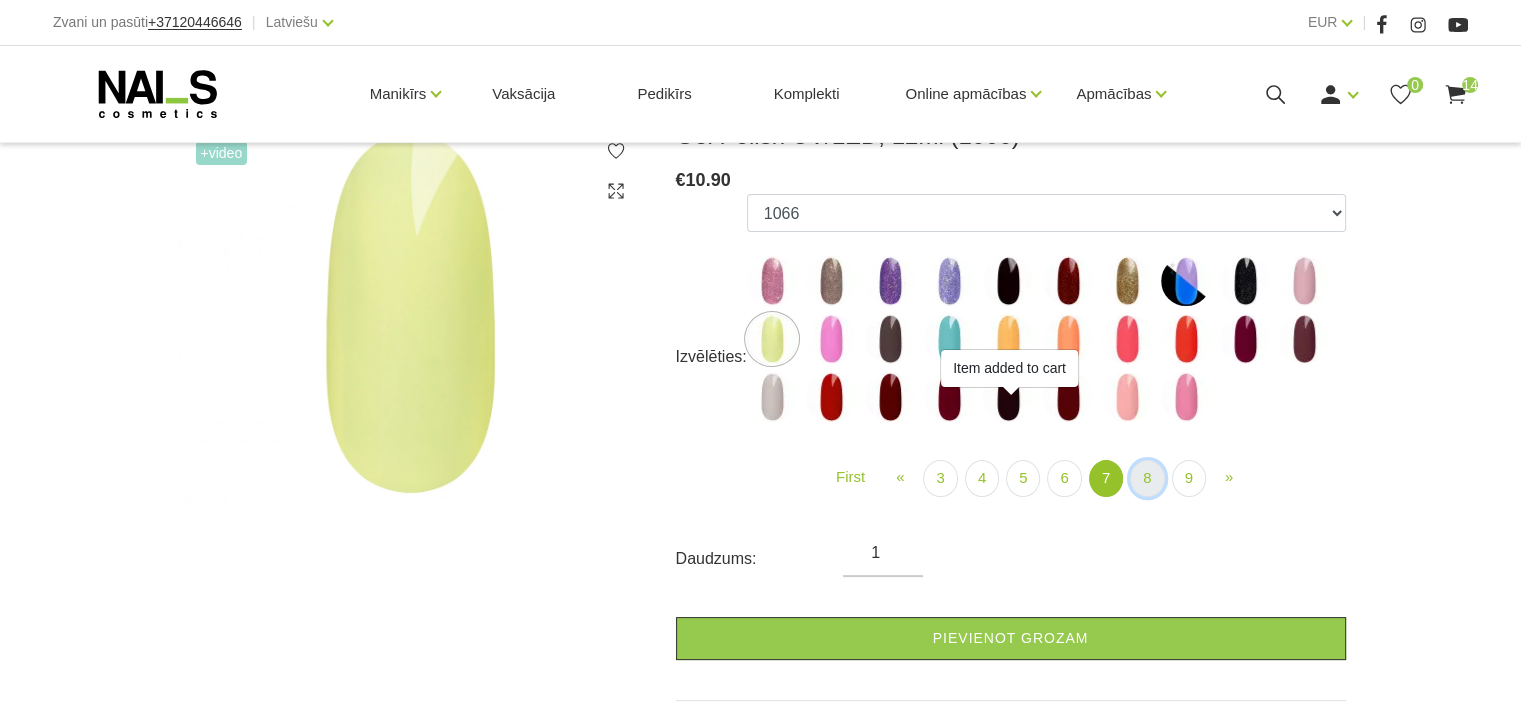 click on "8" at bounding box center (1147, 478) 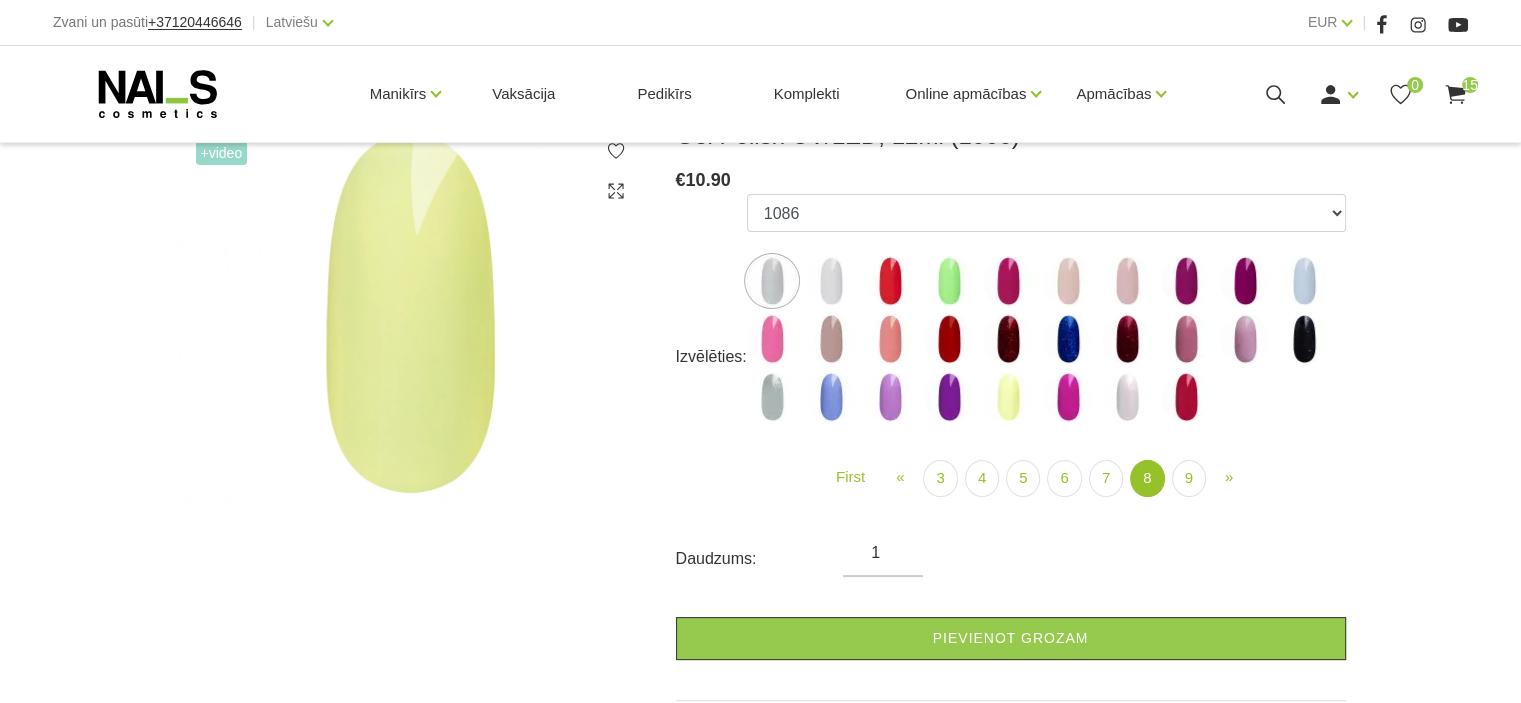 click on "8" at bounding box center [1147, 478] 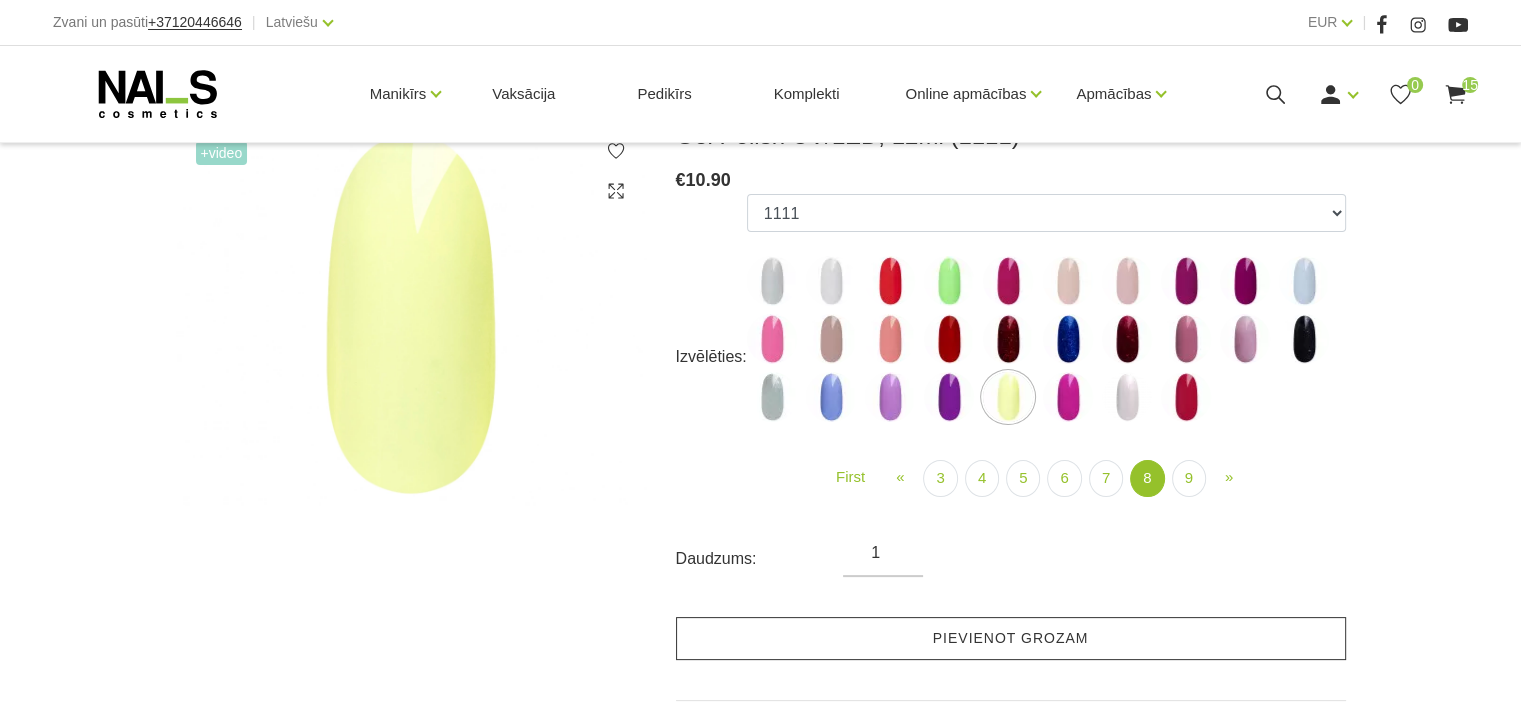 click on "Pievienot grozam" at bounding box center [1011, 638] 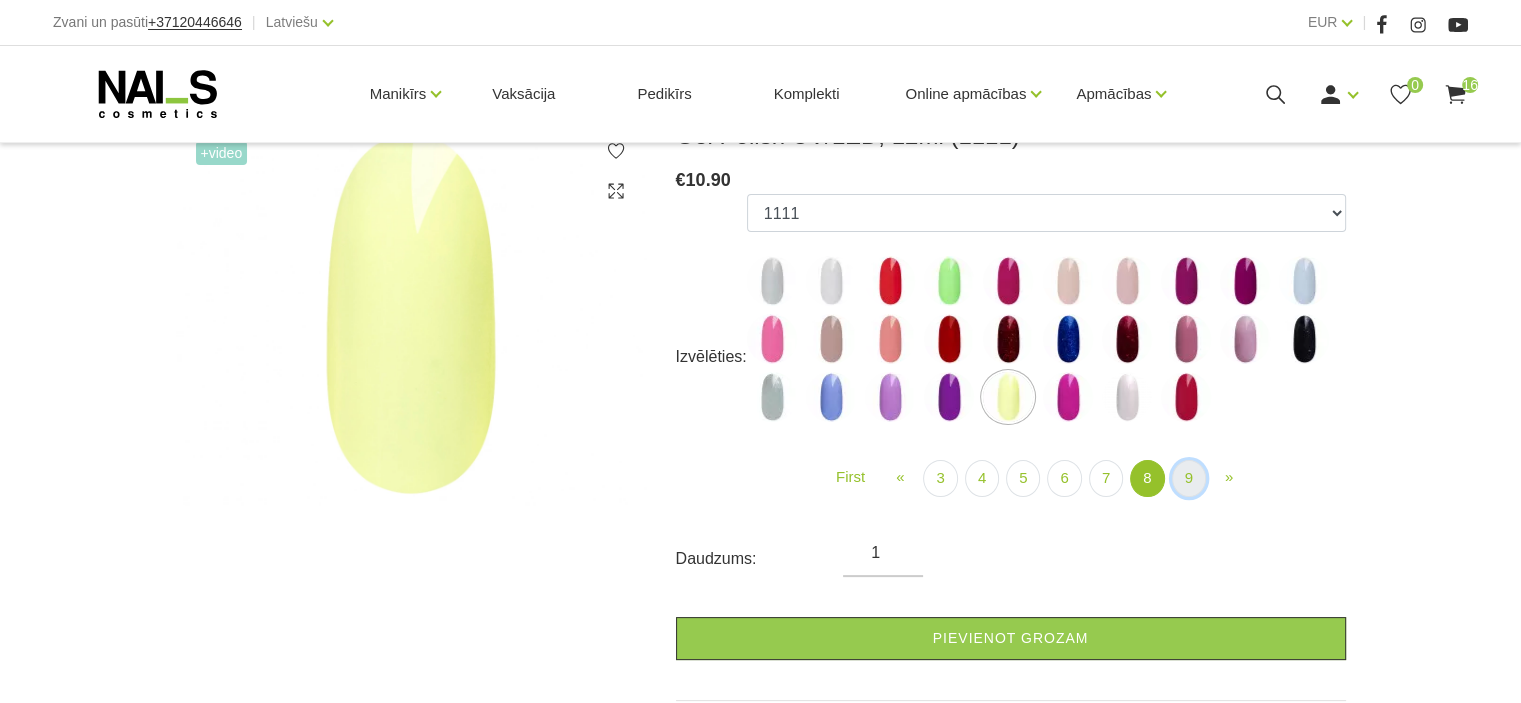 click on "9" at bounding box center (1189, 478) 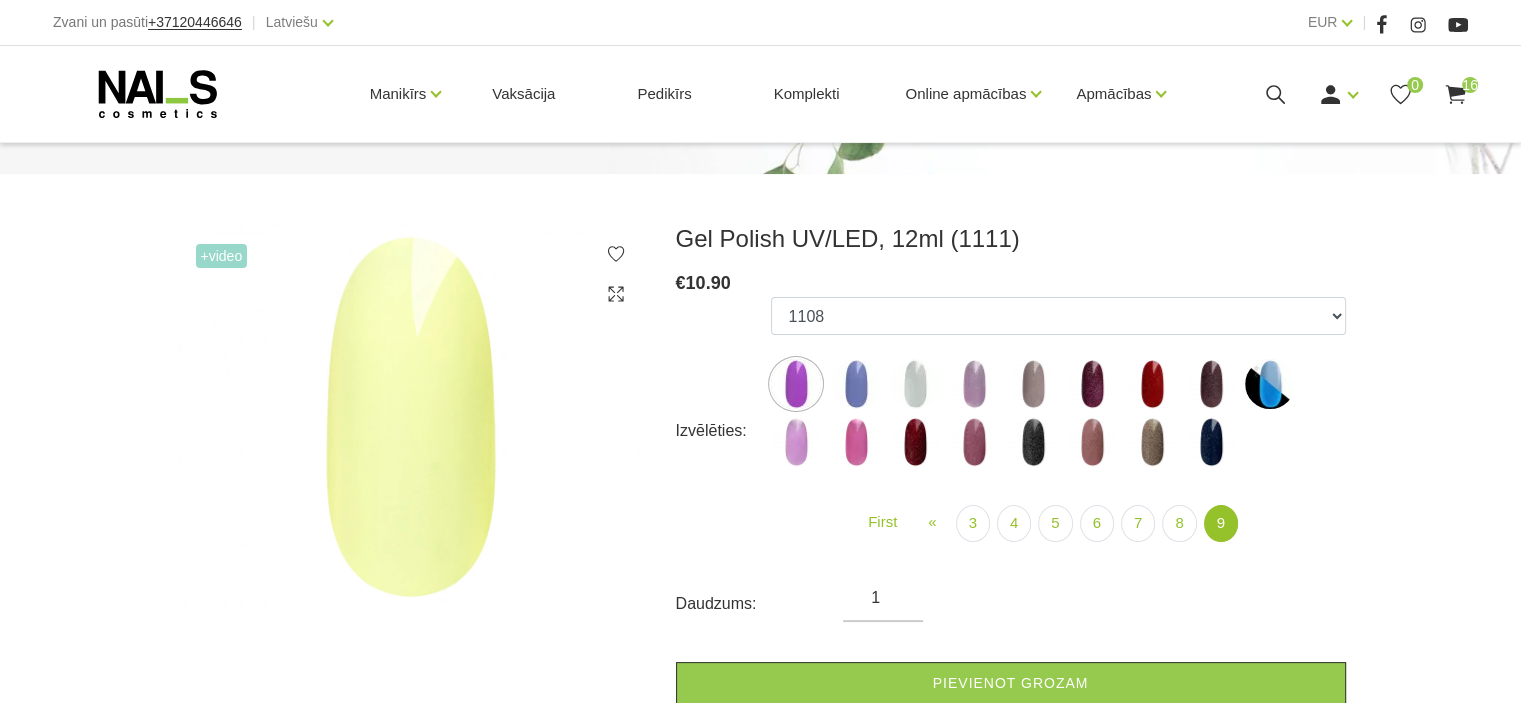 scroll, scrollTop: 205, scrollLeft: 0, axis: vertical 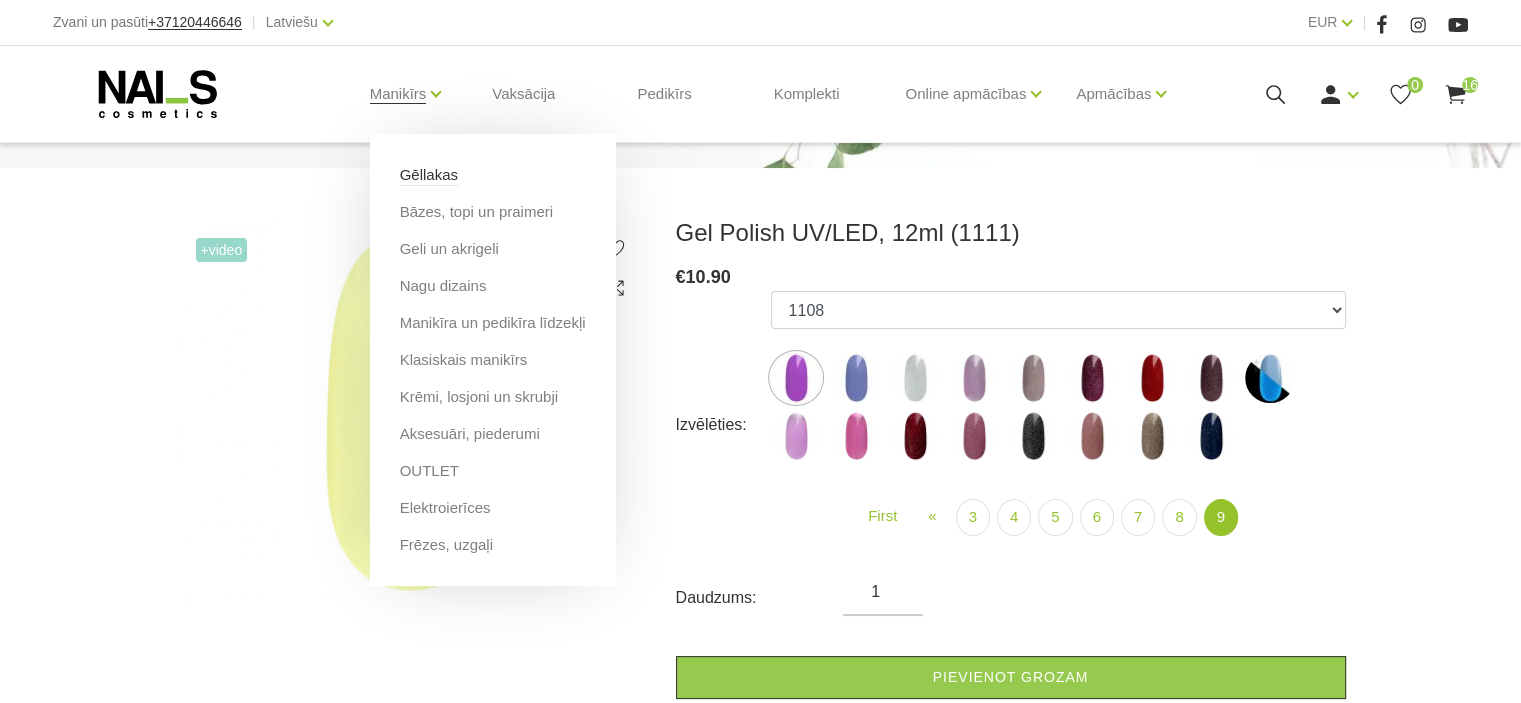 click on "Gēllakas" at bounding box center [429, 175] 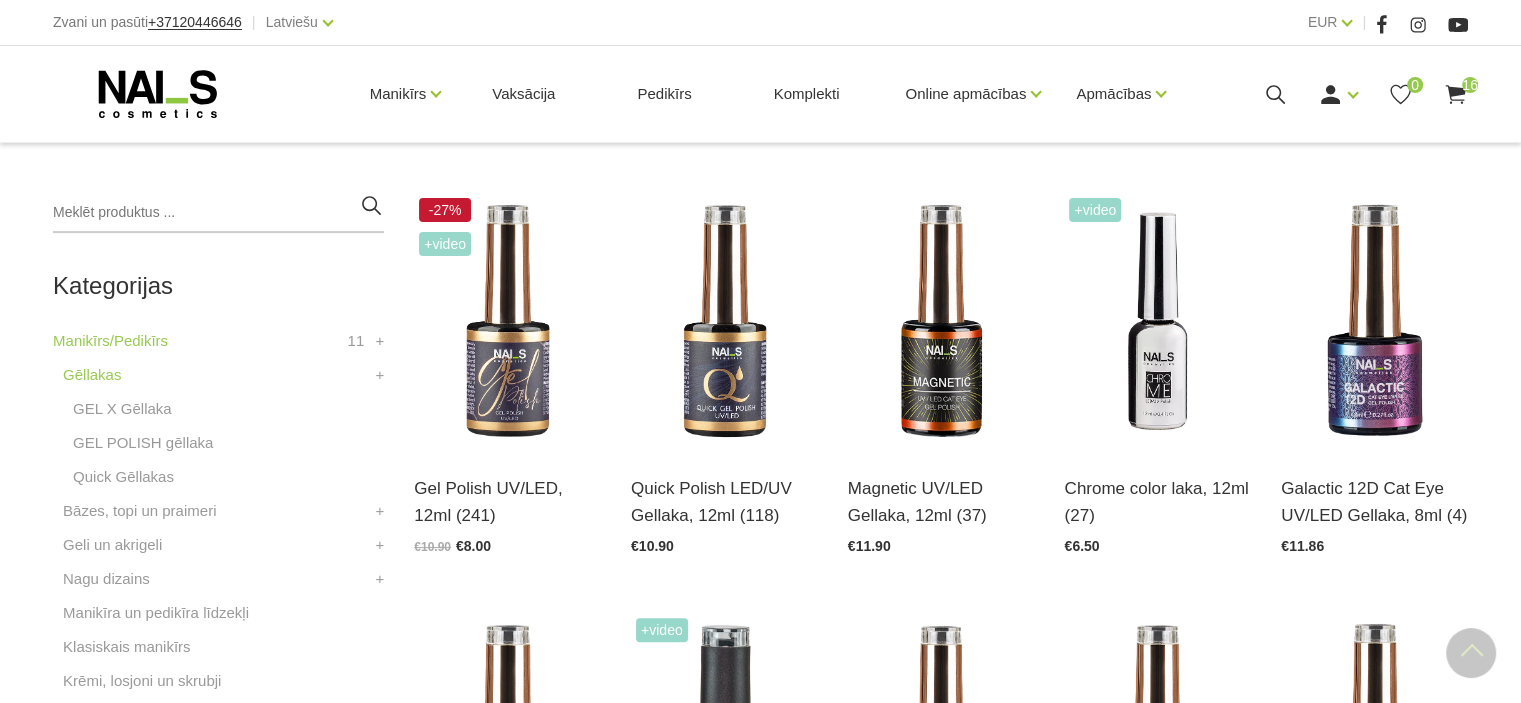 scroll, scrollTop: 435, scrollLeft: 0, axis: vertical 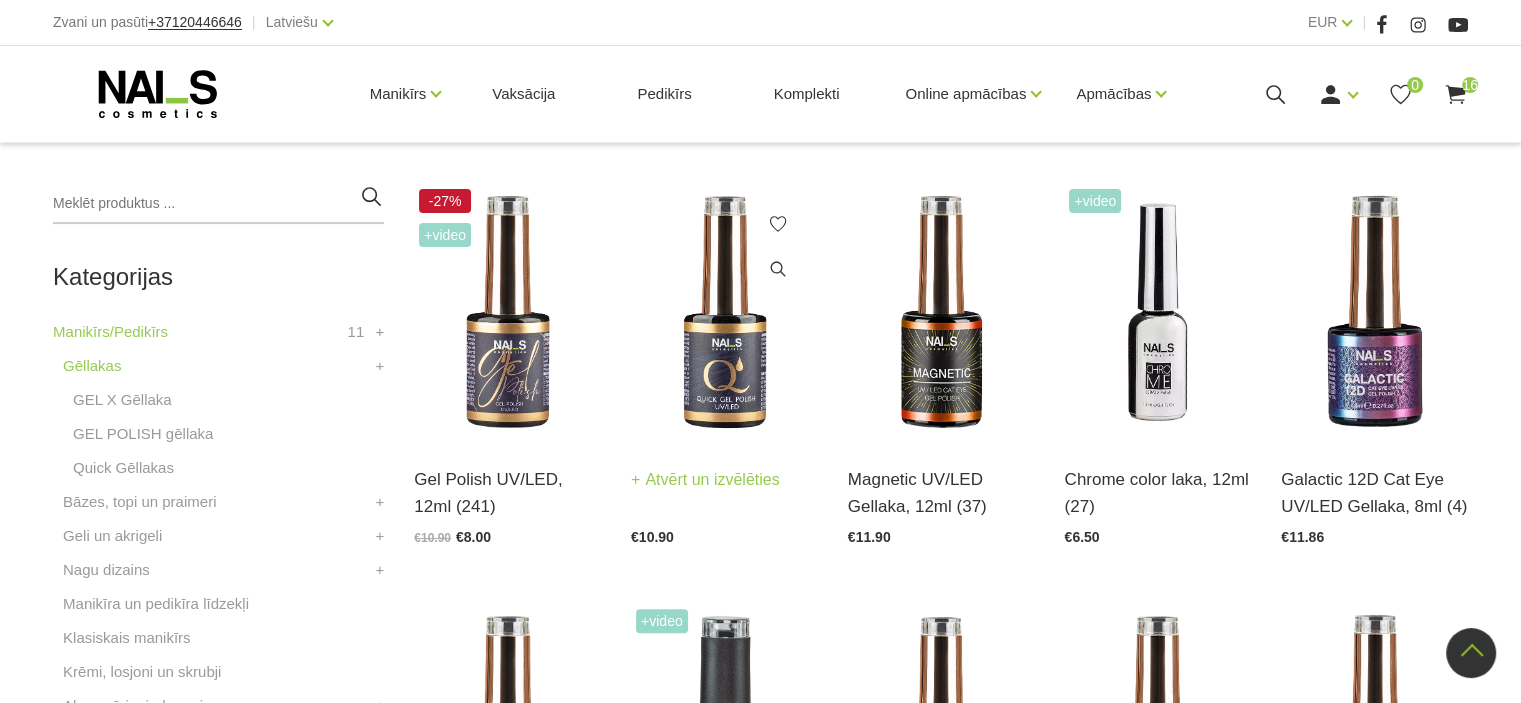 click at bounding box center [724, 312] 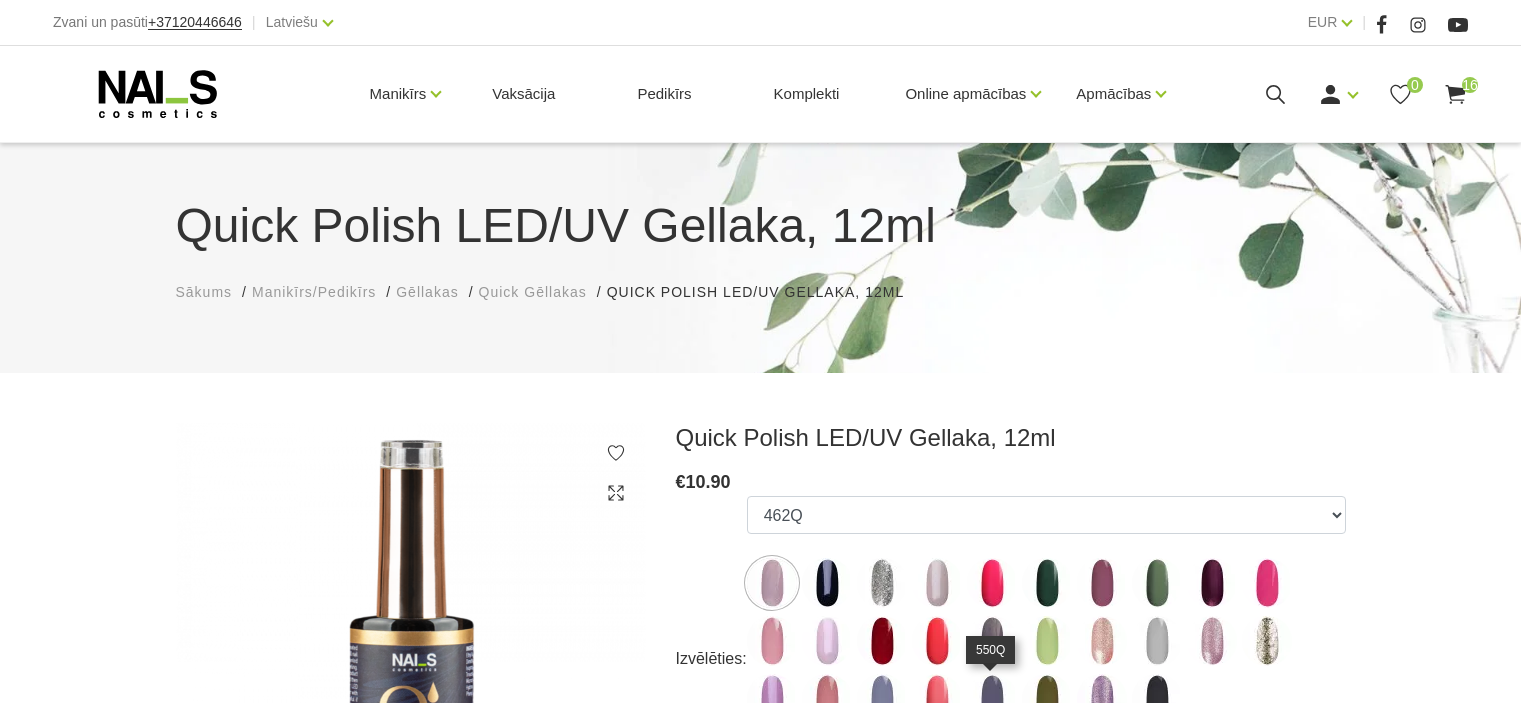scroll, scrollTop: 215, scrollLeft: 0, axis: vertical 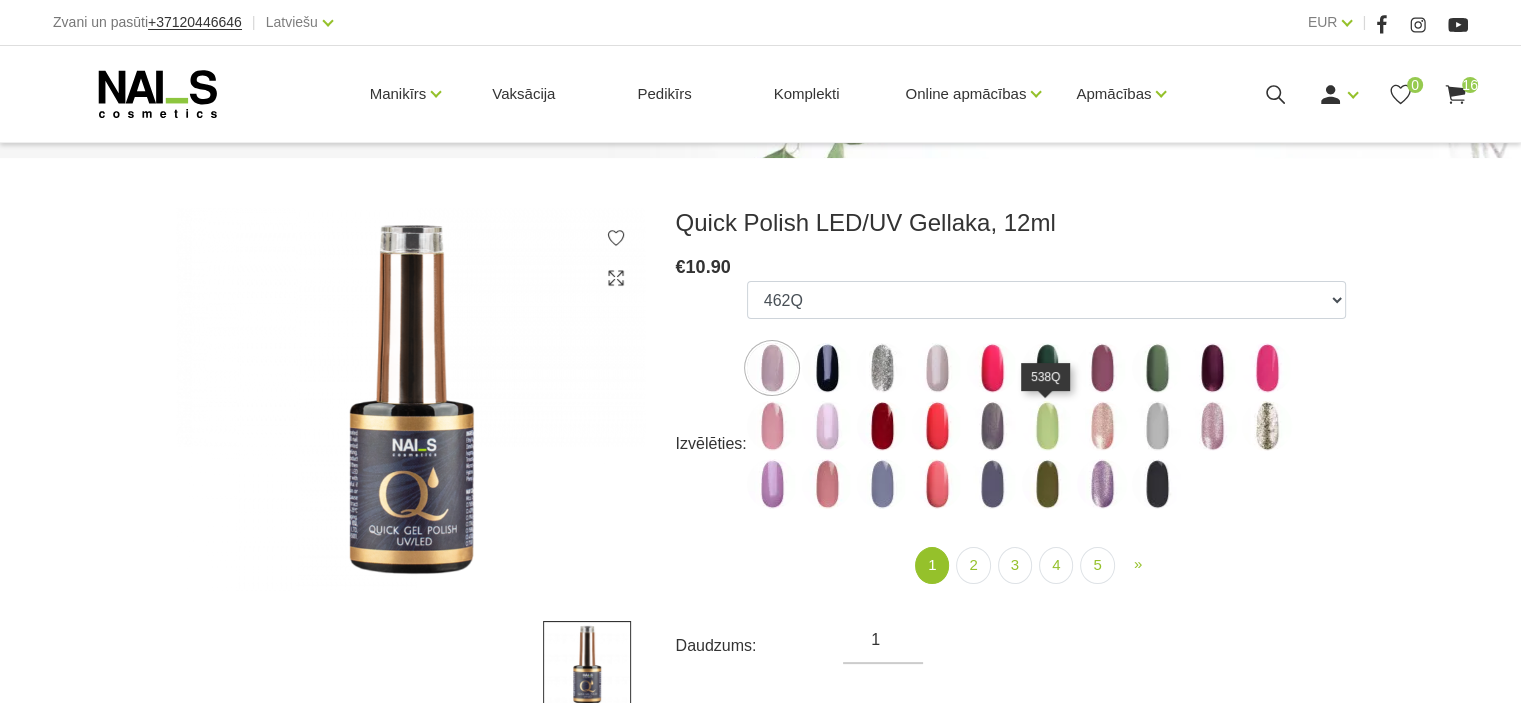 click at bounding box center [1047, 426] 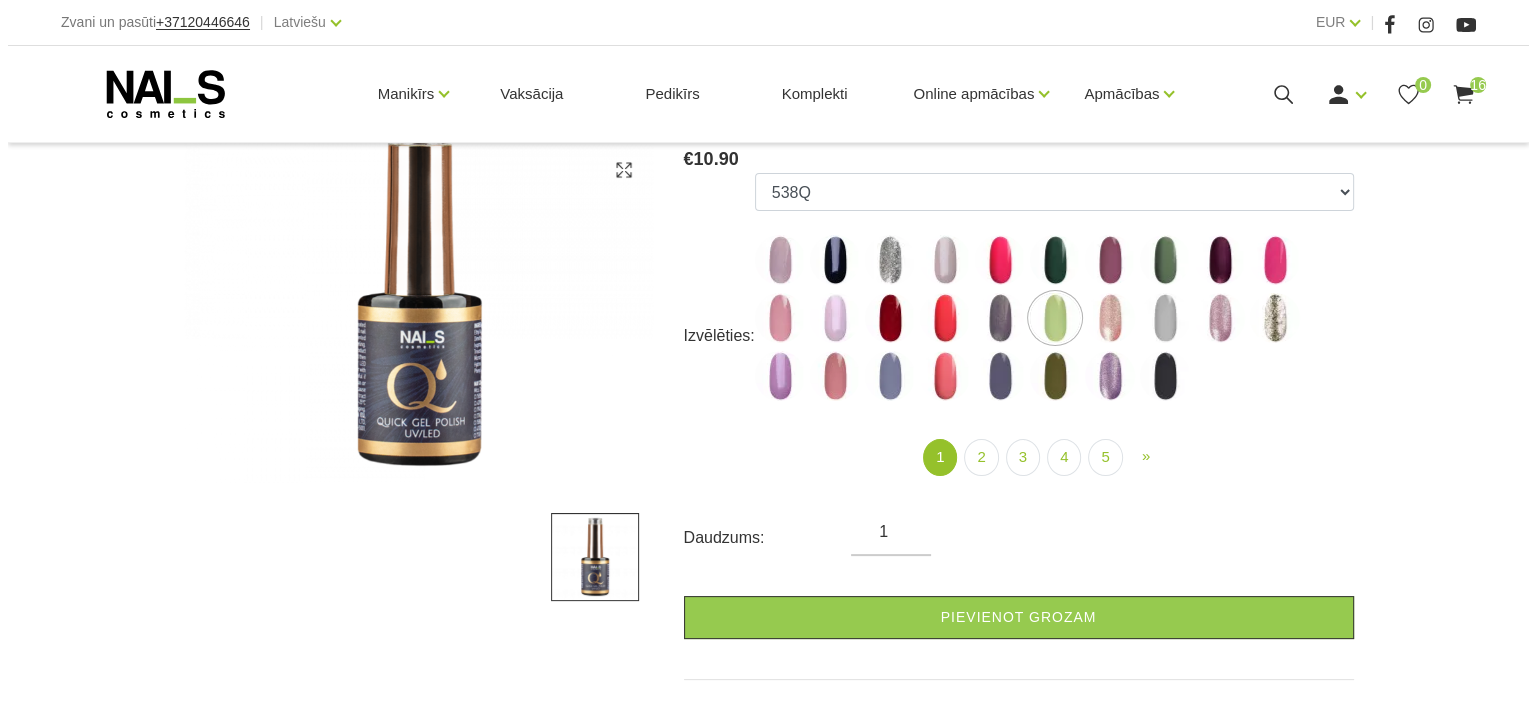 scroll, scrollTop: 326, scrollLeft: 0, axis: vertical 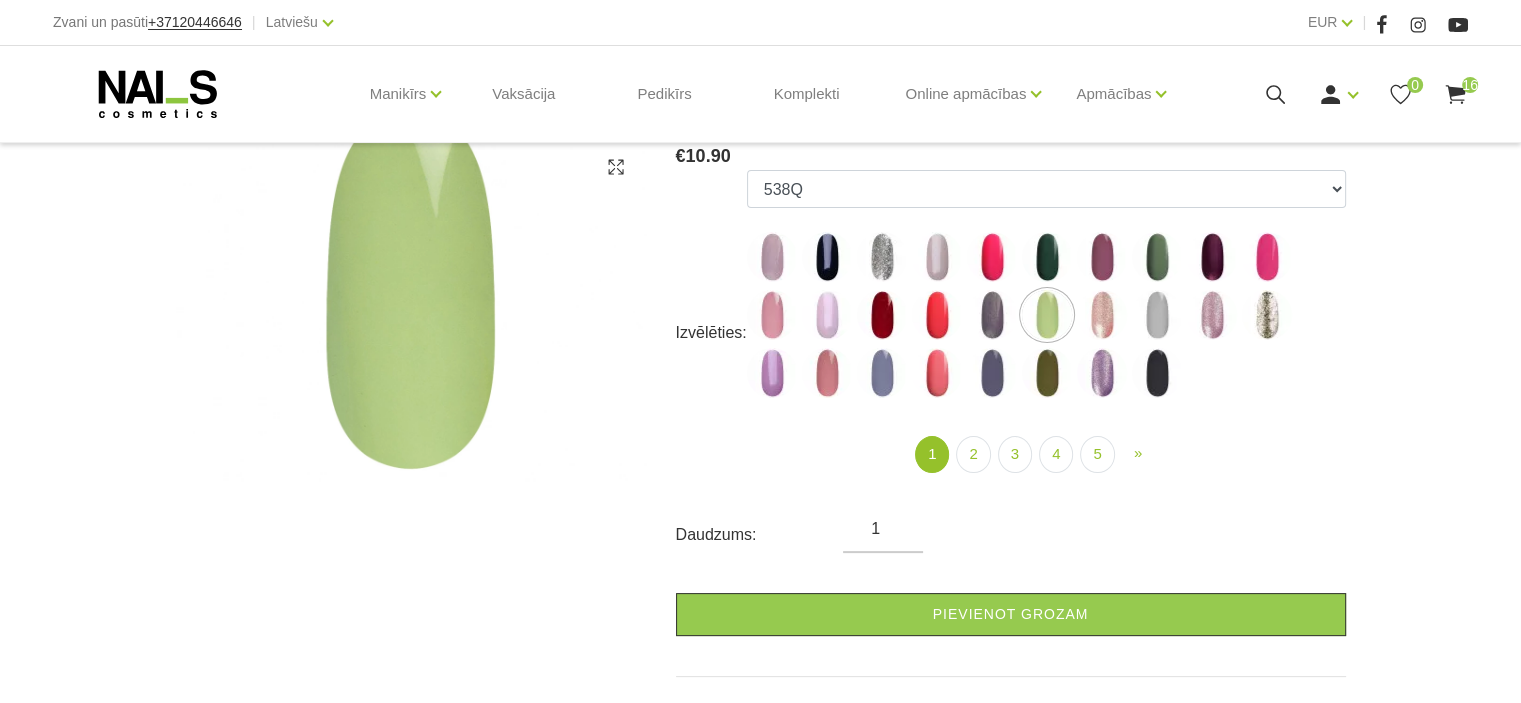 click 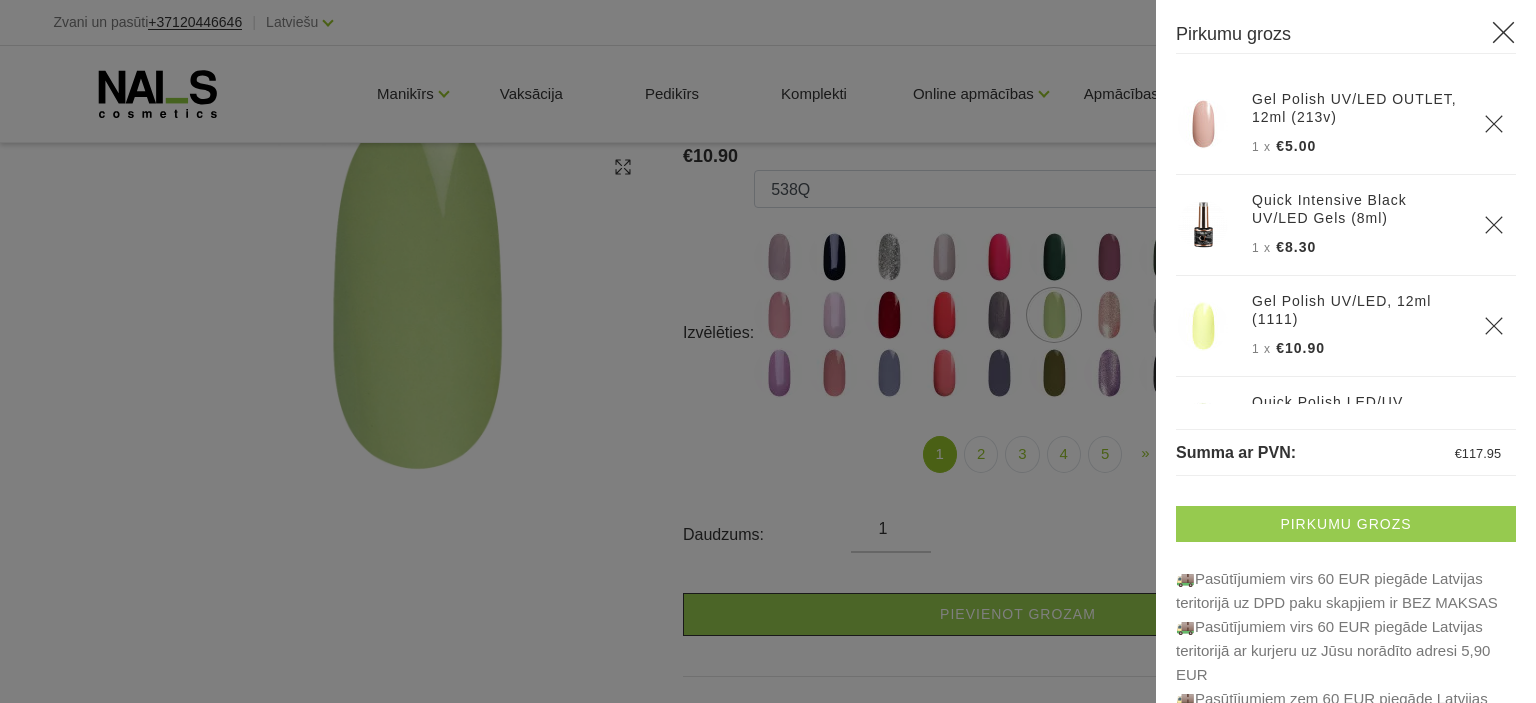 click on "Pirkumu grozs" at bounding box center (1346, 524) 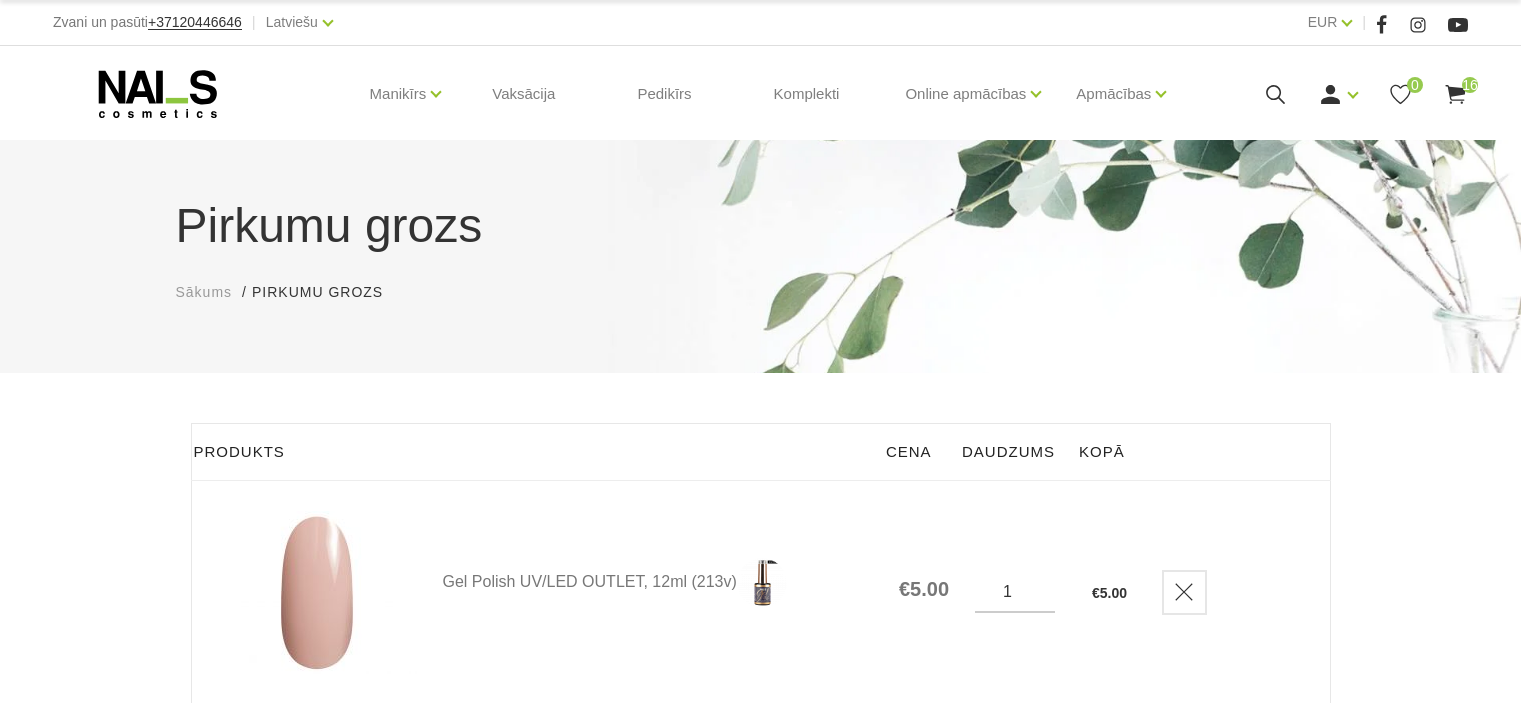 scroll, scrollTop: 0, scrollLeft: 0, axis: both 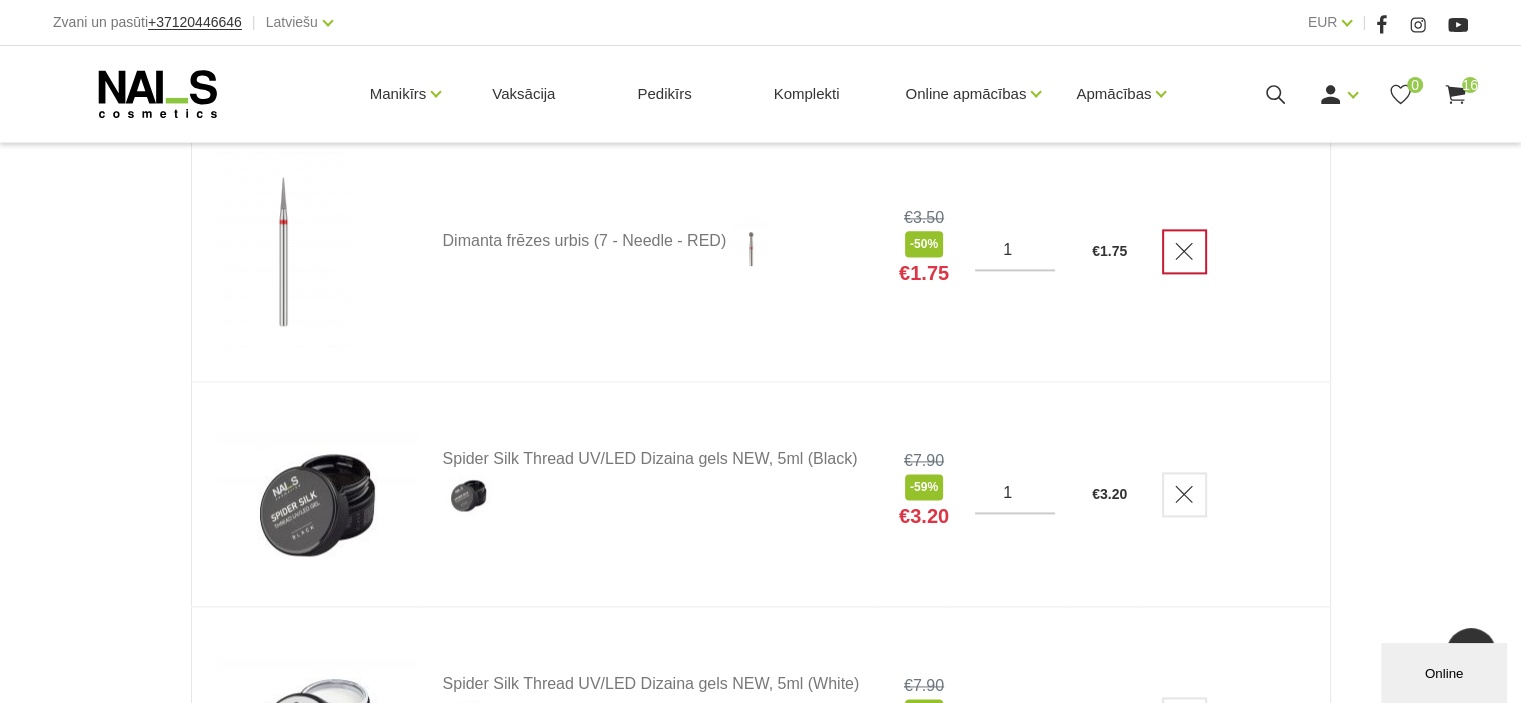 click at bounding box center [1184, 251] 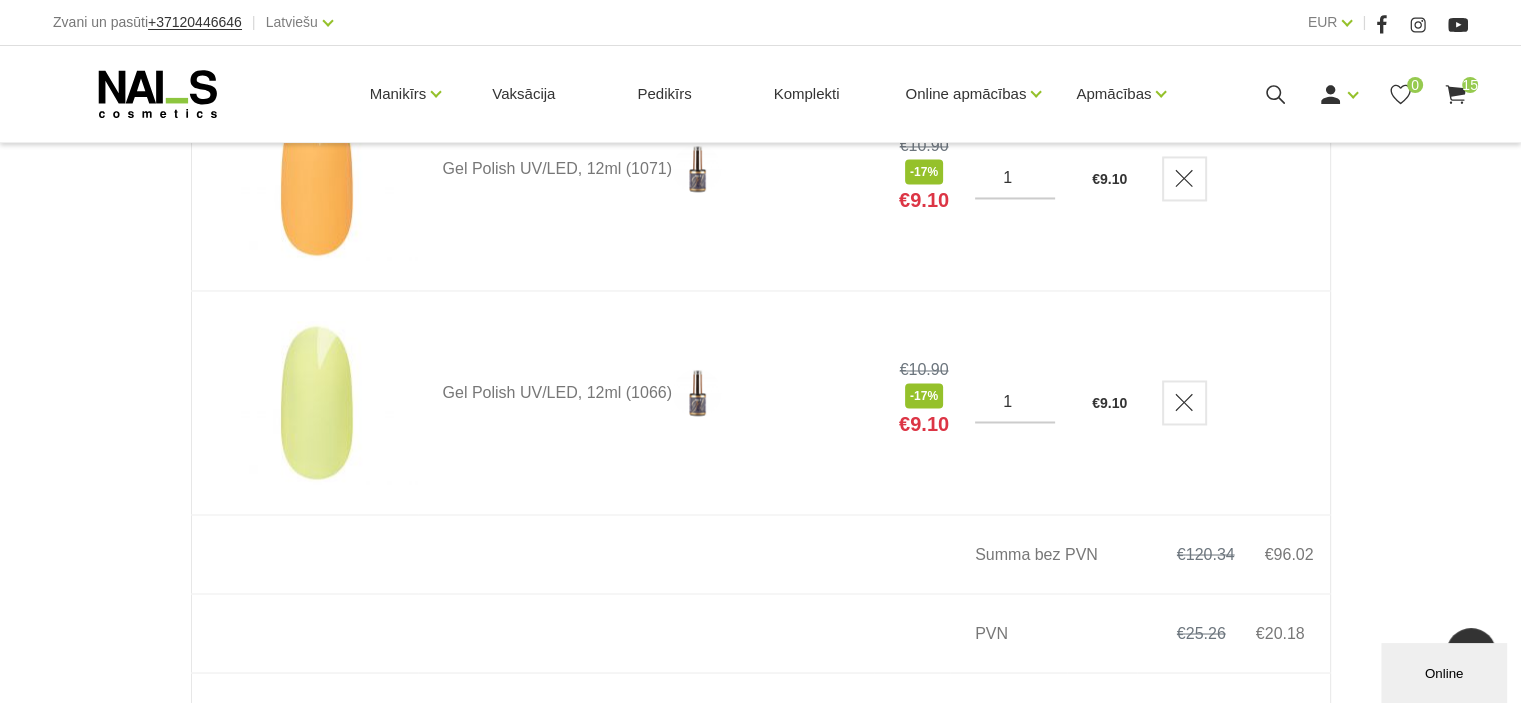 scroll, scrollTop: 3331, scrollLeft: 0, axis: vertical 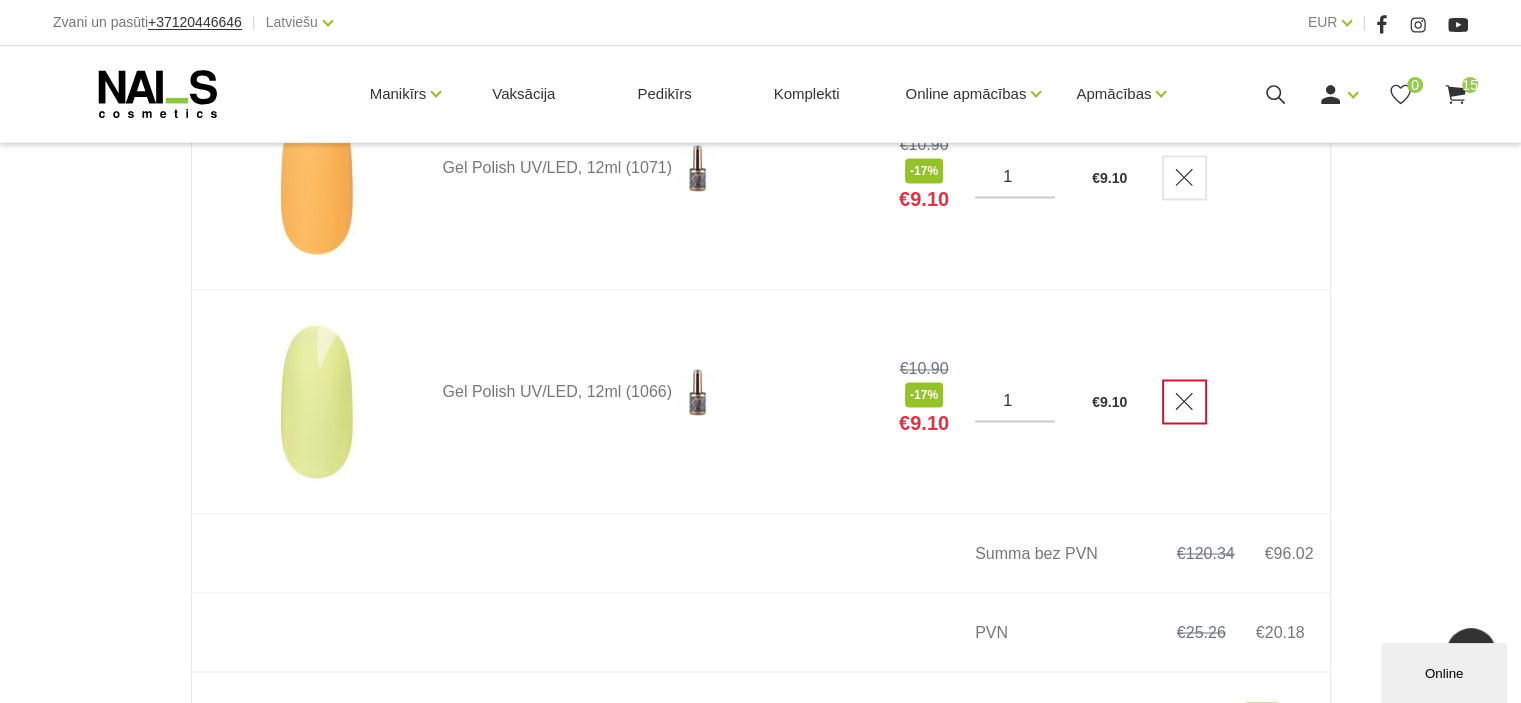click at bounding box center (1184, 401) 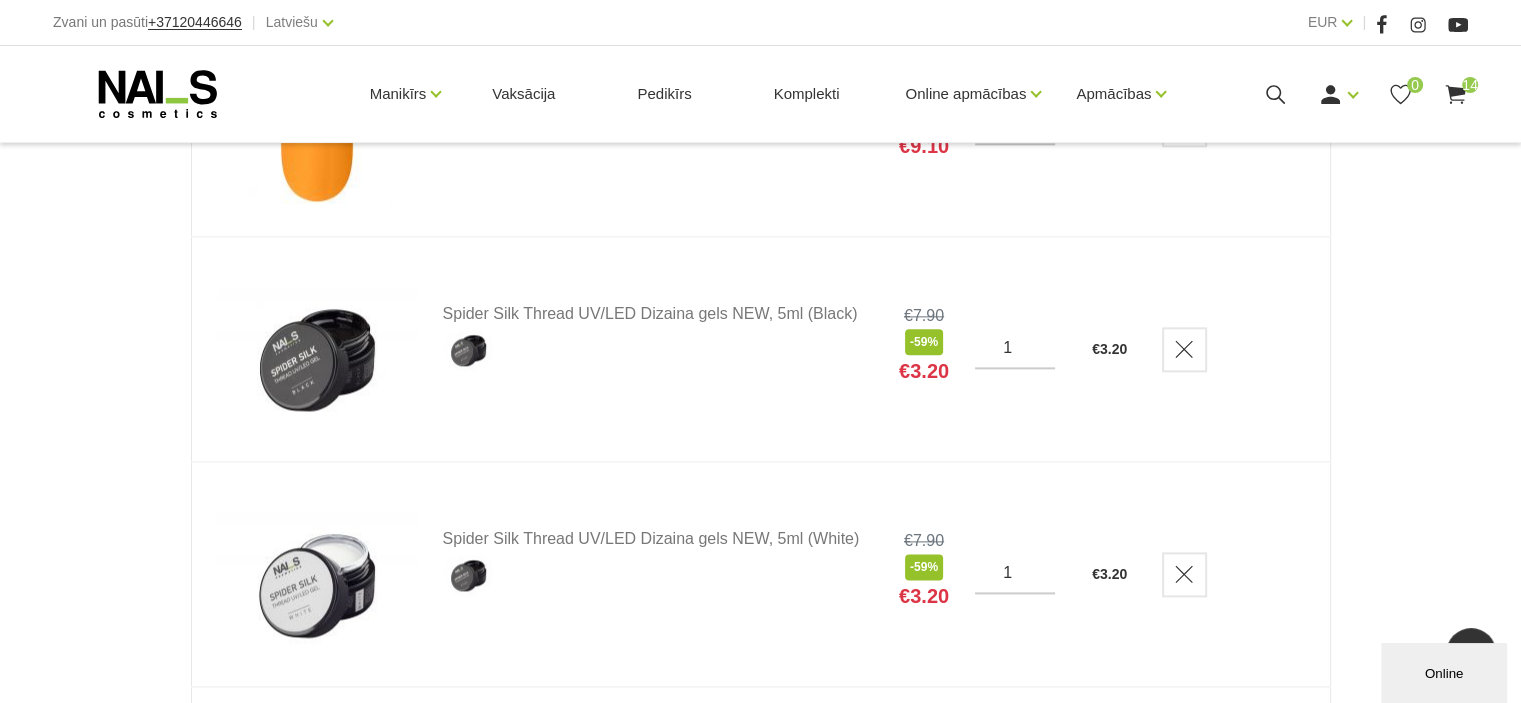 scroll, scrollTop: 2476, scrollLeft: 0, axis: vertical 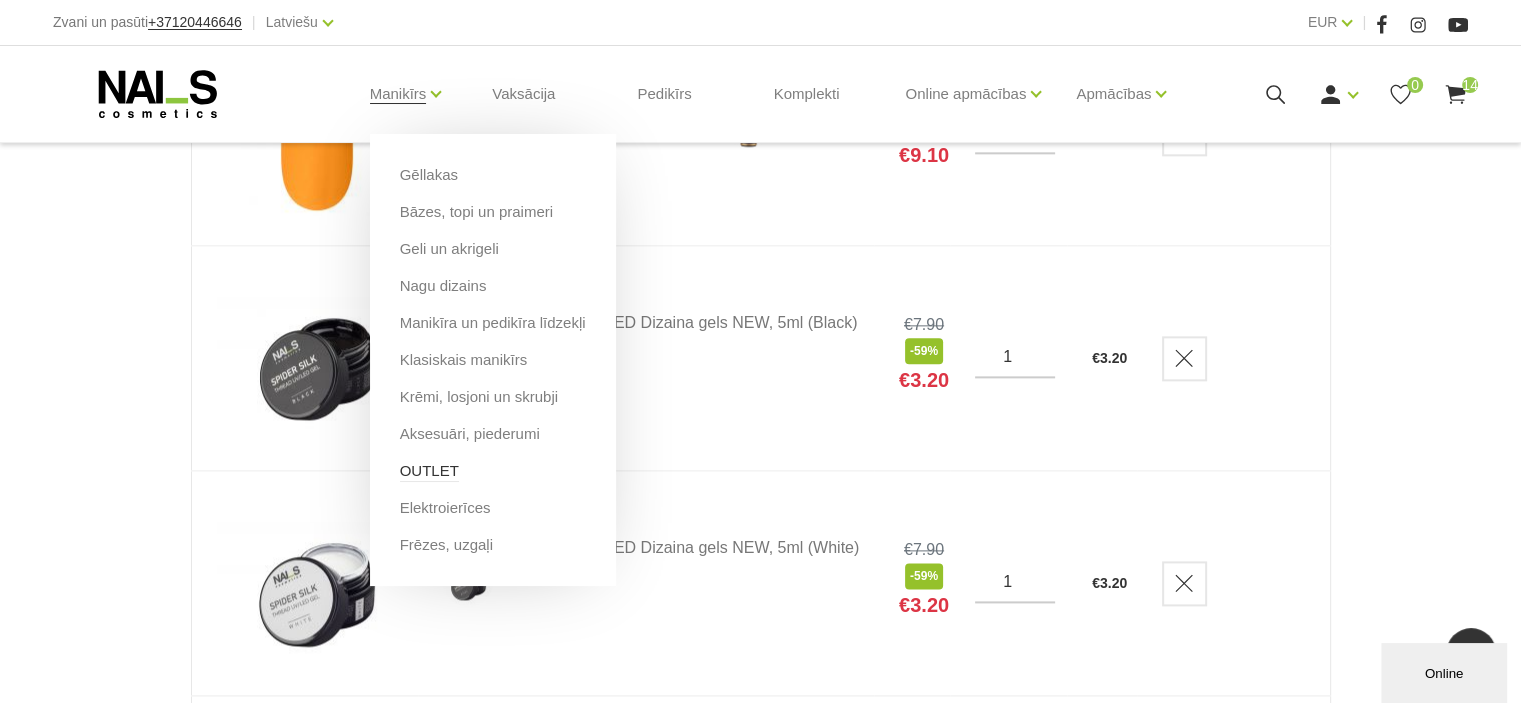 click on "OUTLET" at bounding box center (429, 471) 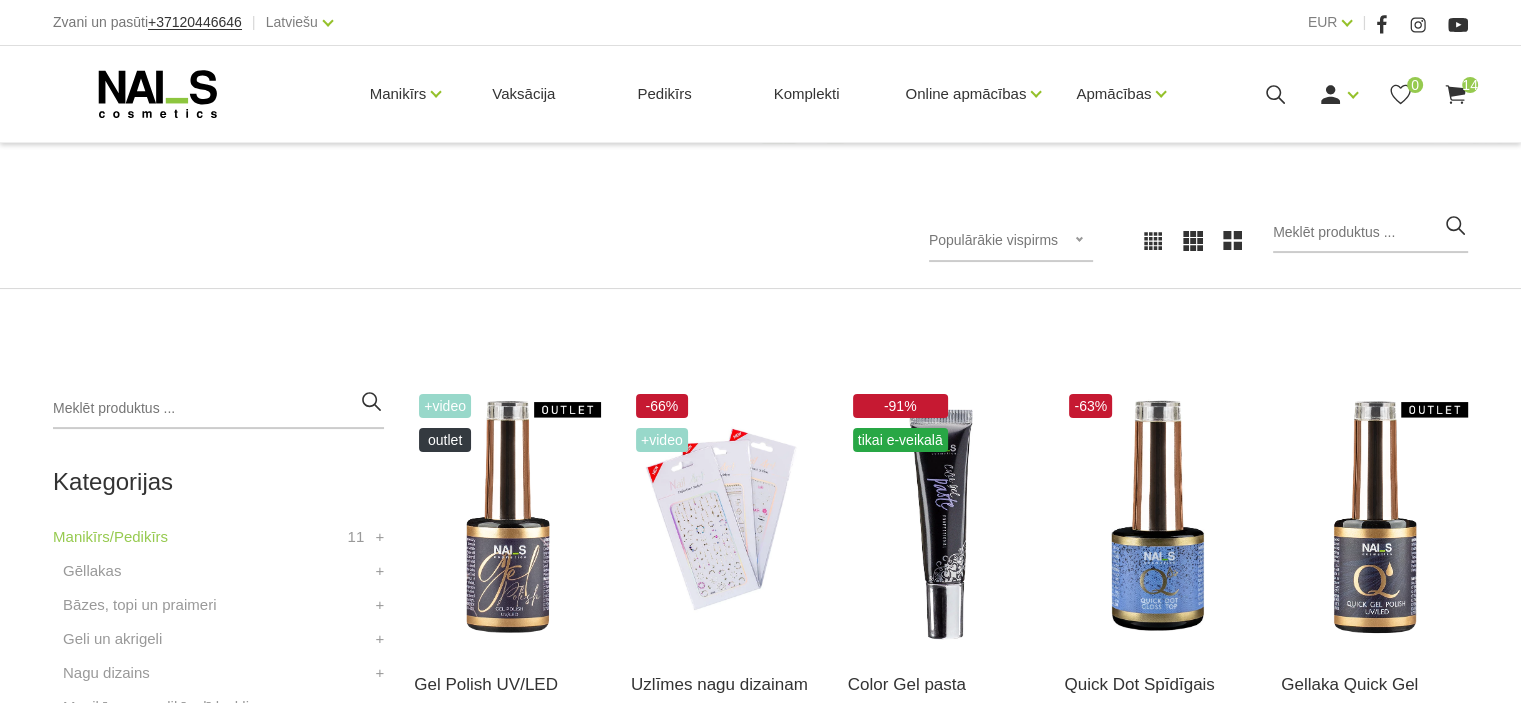 scroll, scrollTop: 243, scrollLeft: 0, axis: vertical 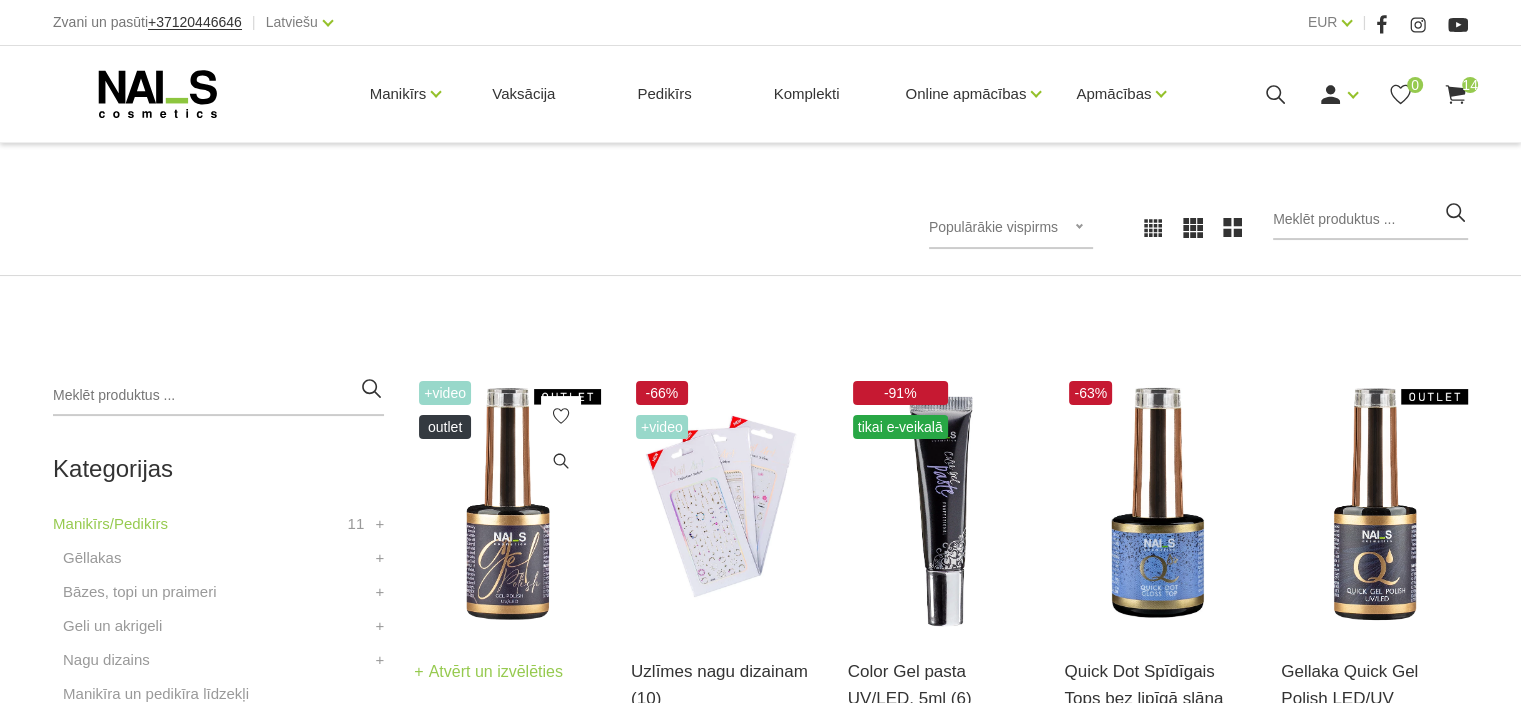 click at bounding box center [507, 504] 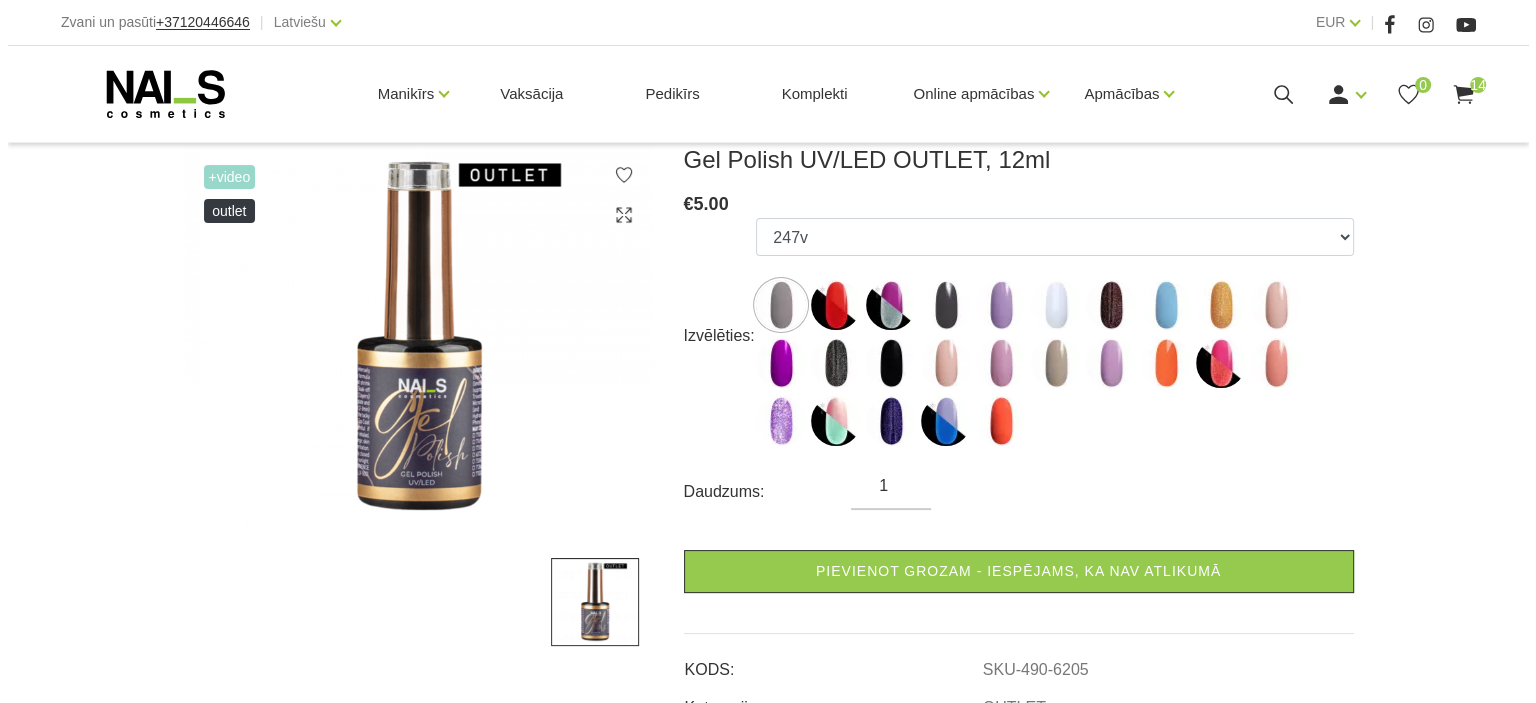 scroll, scrollTop: 281, scrollLeft: 0, axis: vertical 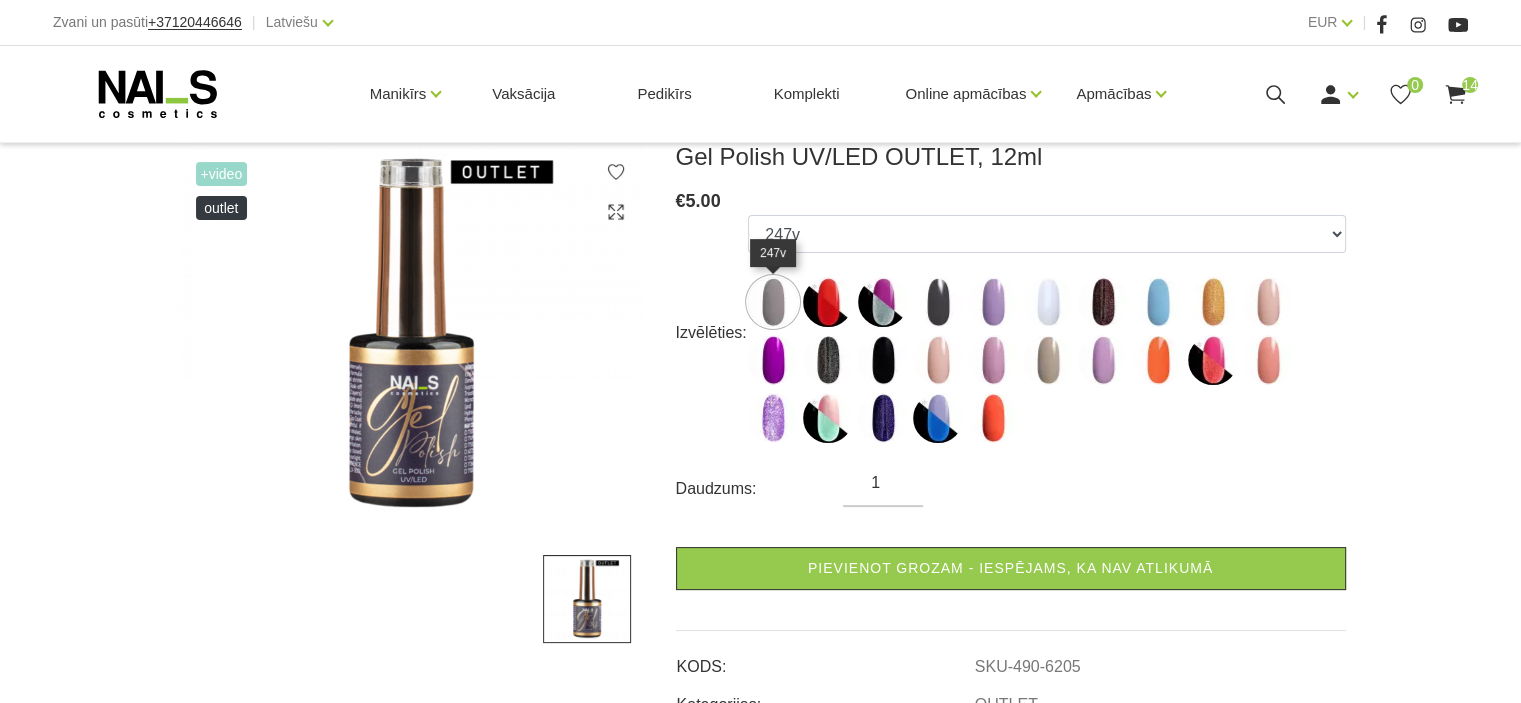 click at bounding box center [773, 302] 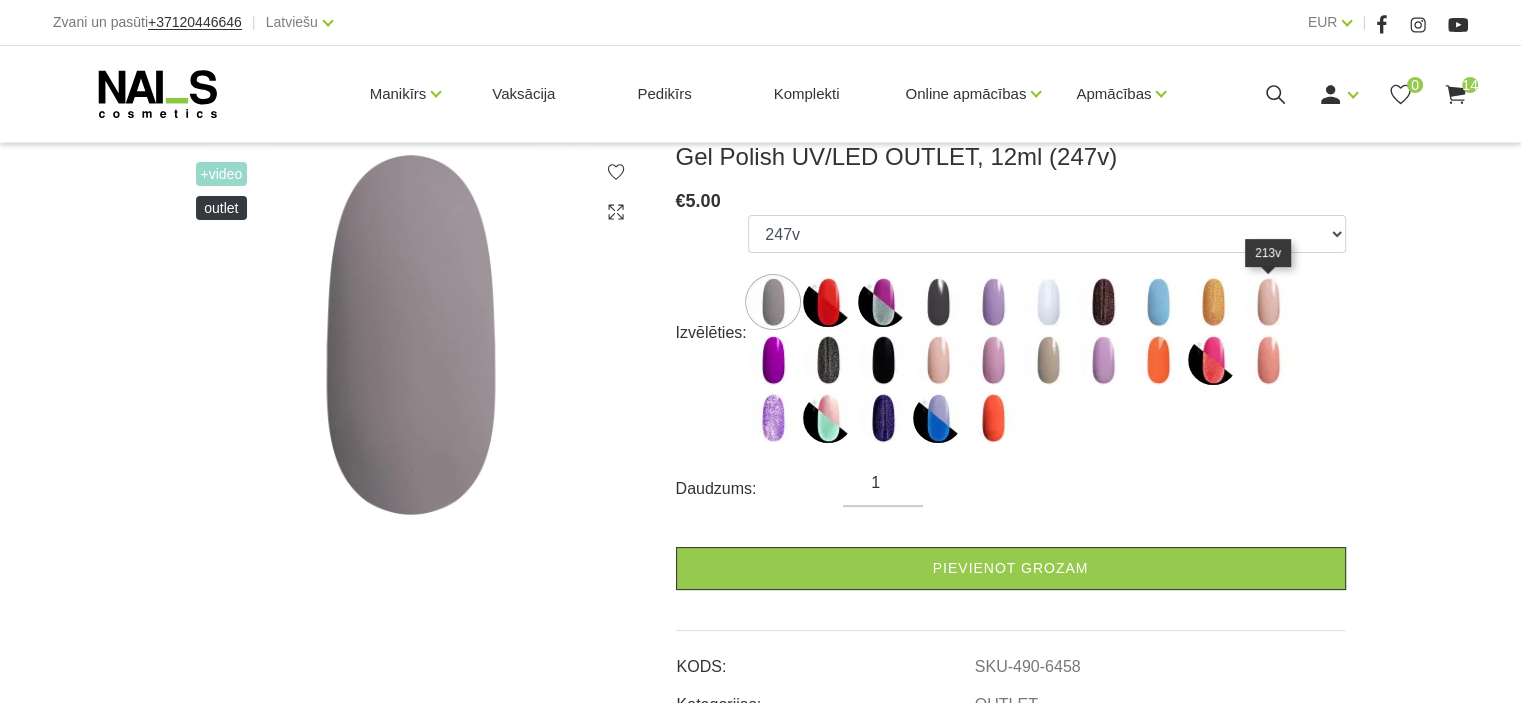 click at bounding box center (1268, 302) 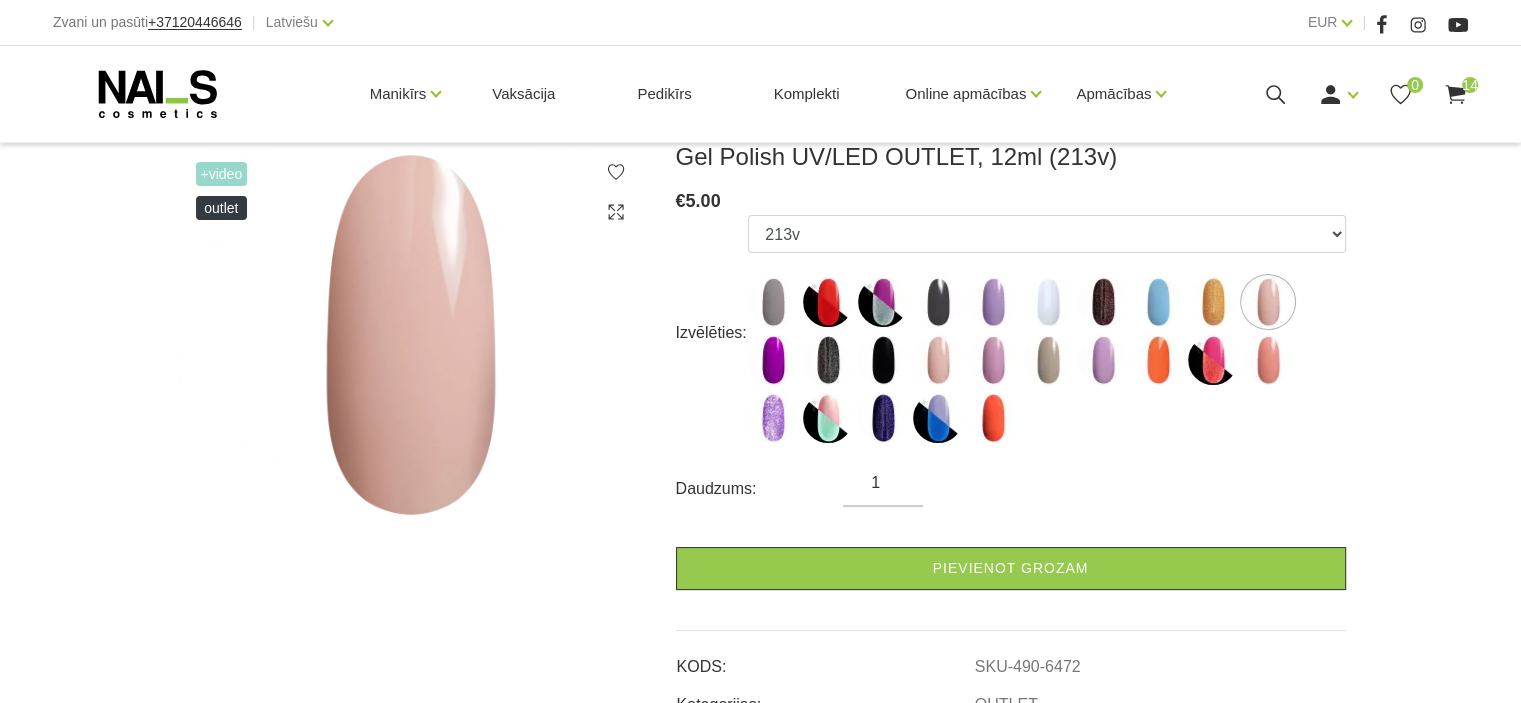 click at bounding box center [1268, 302] 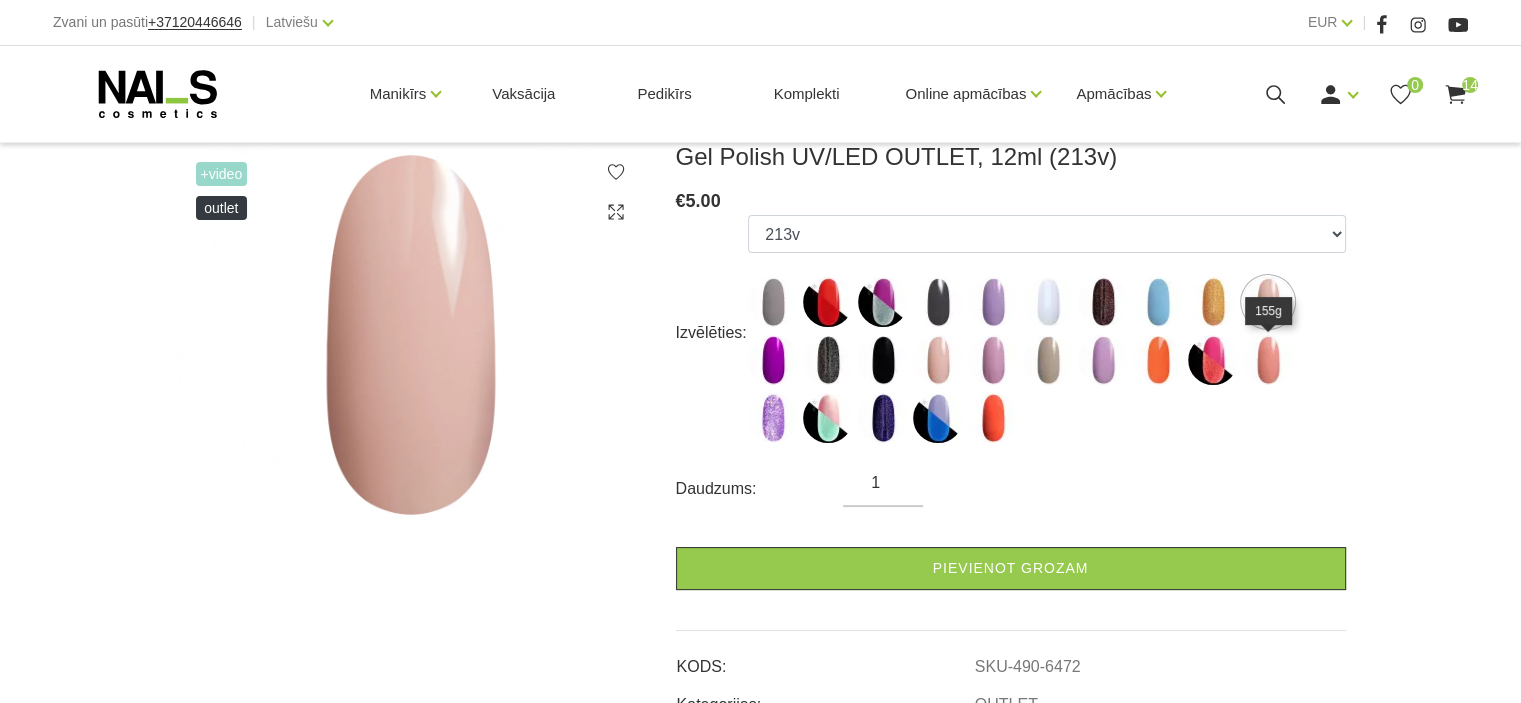 click at bounding box center (1268, 360) 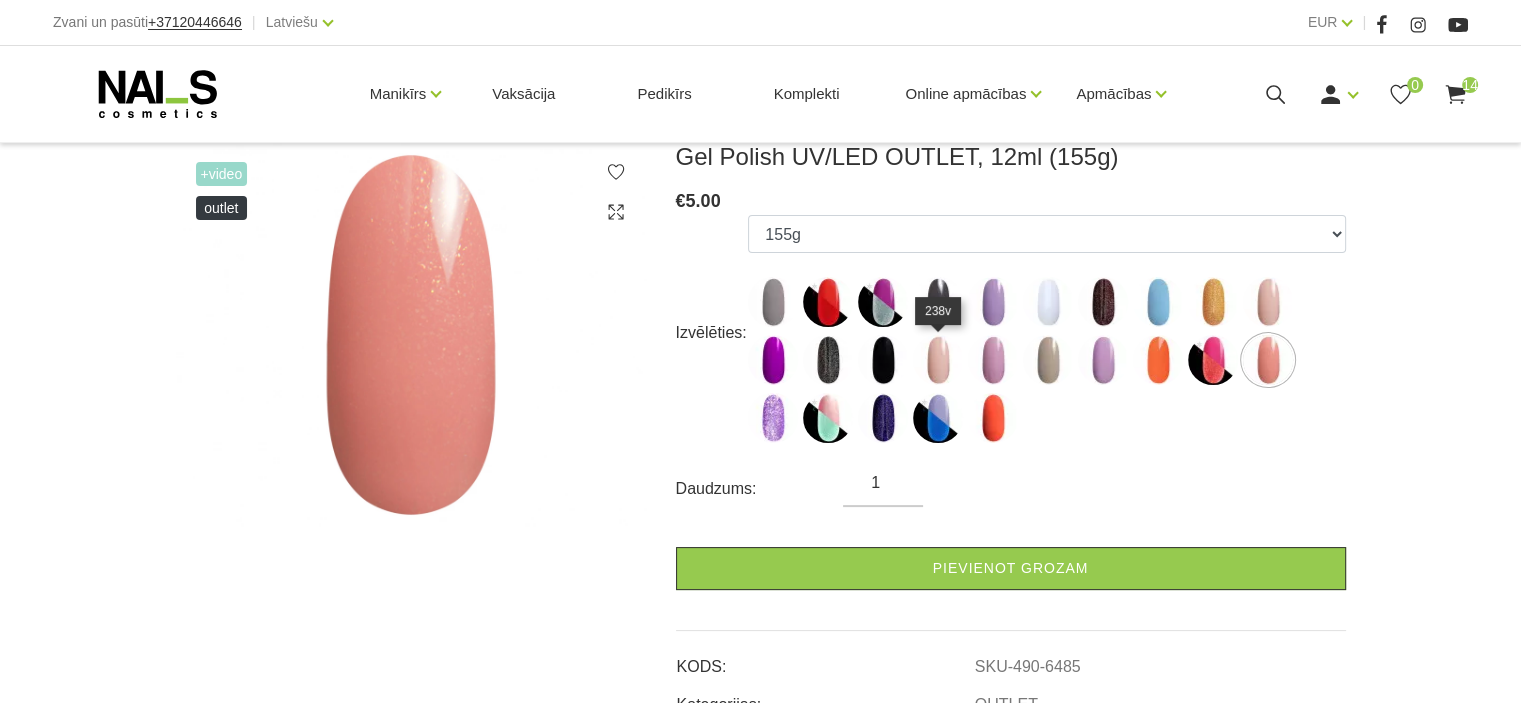 click at bounding box center [938, 360] 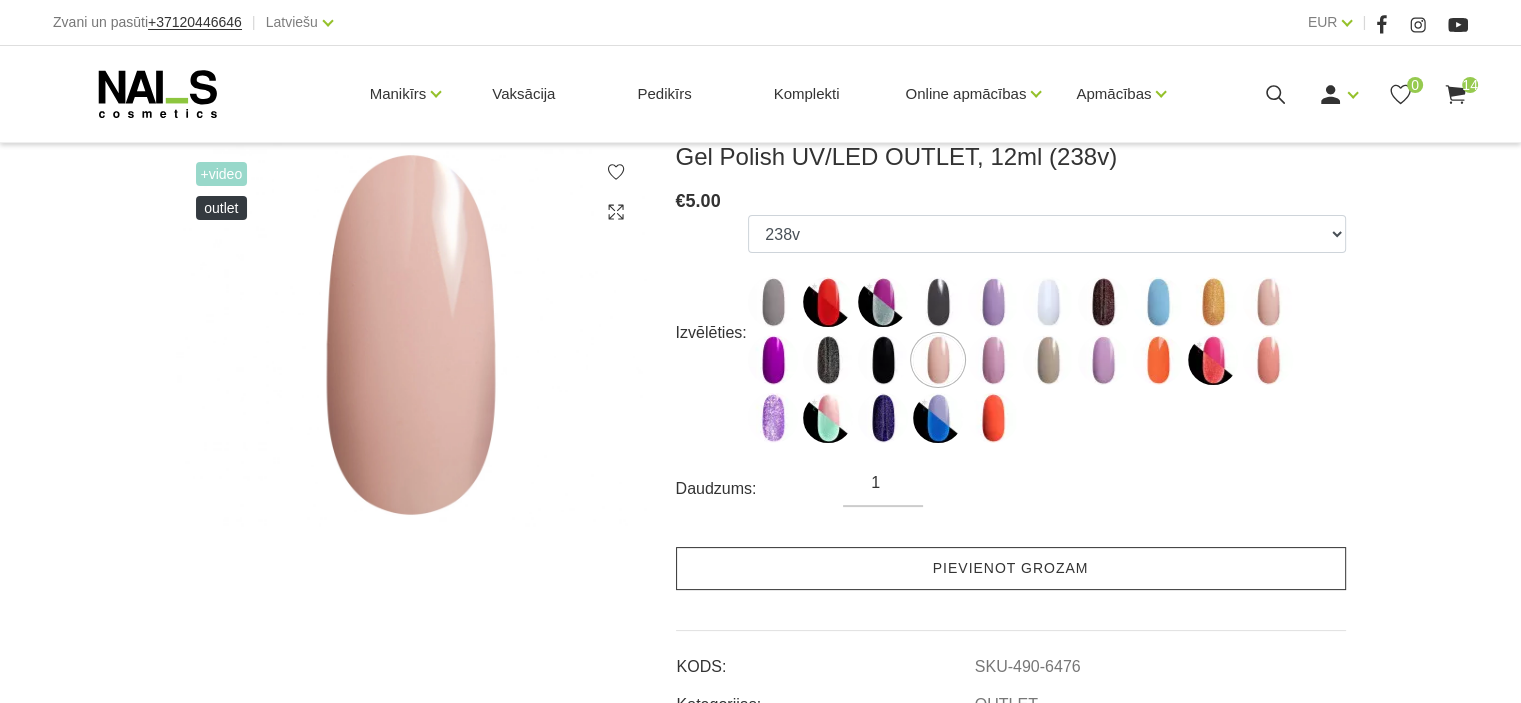 click on "Pievienot grozam" at bounding box center (1011, 568) 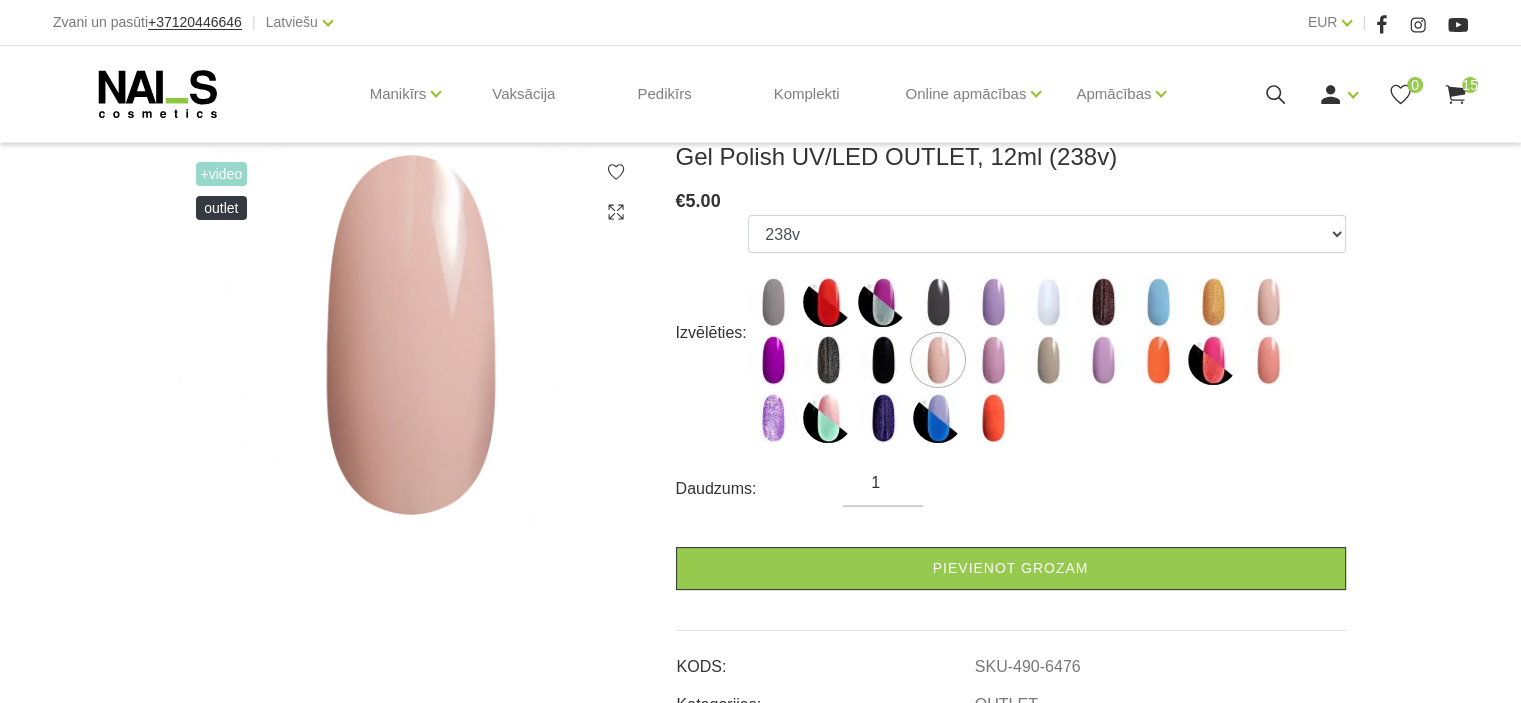 click on "15" at bounding box center [1470, 85] 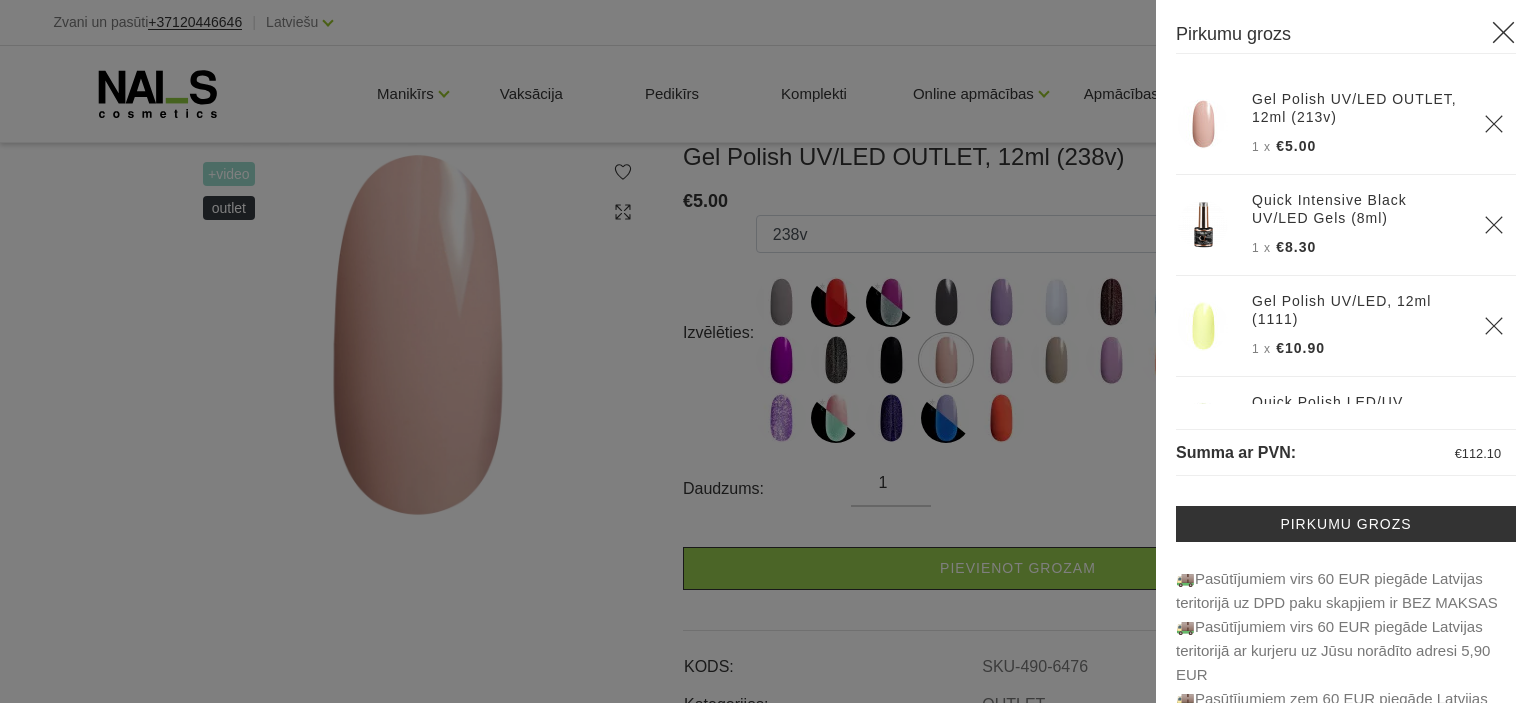 click 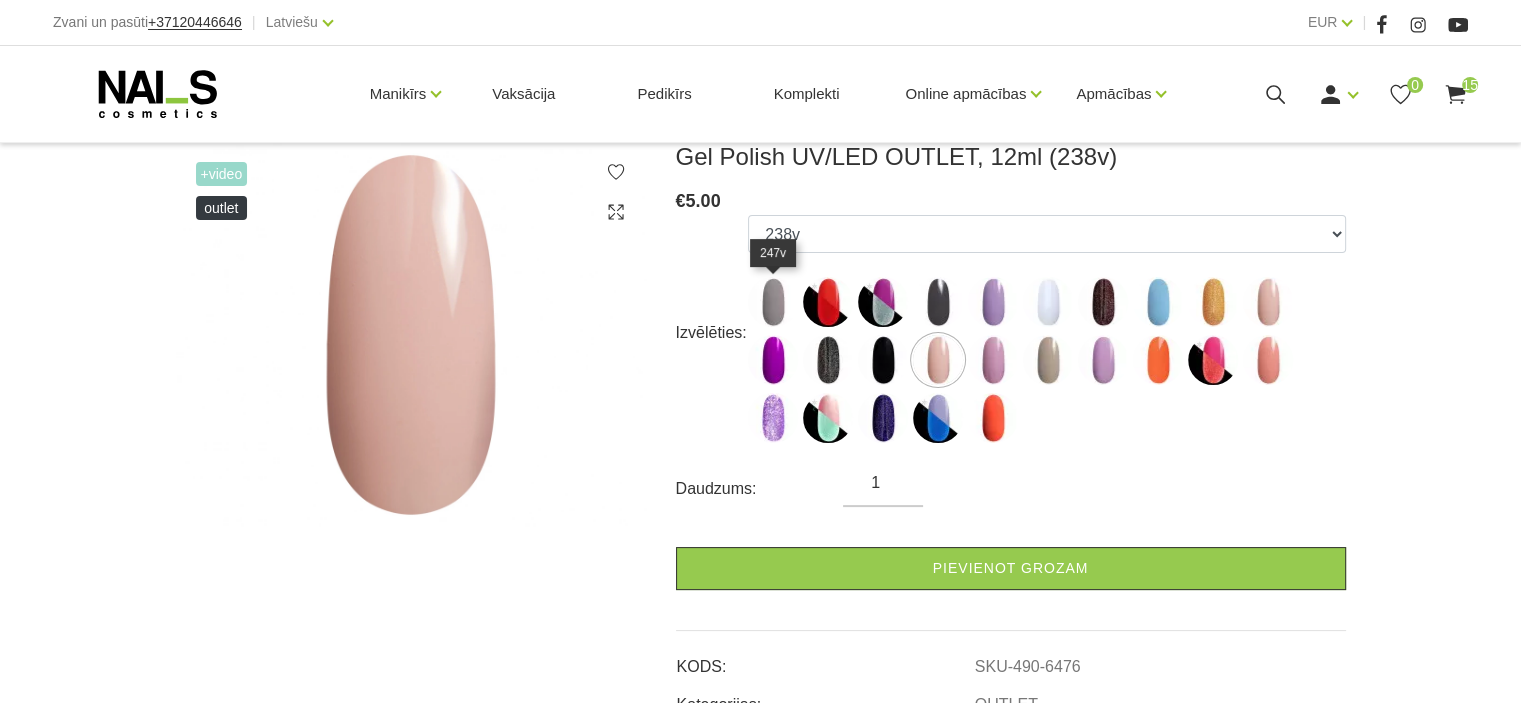 click at bounding box center (773, 302) 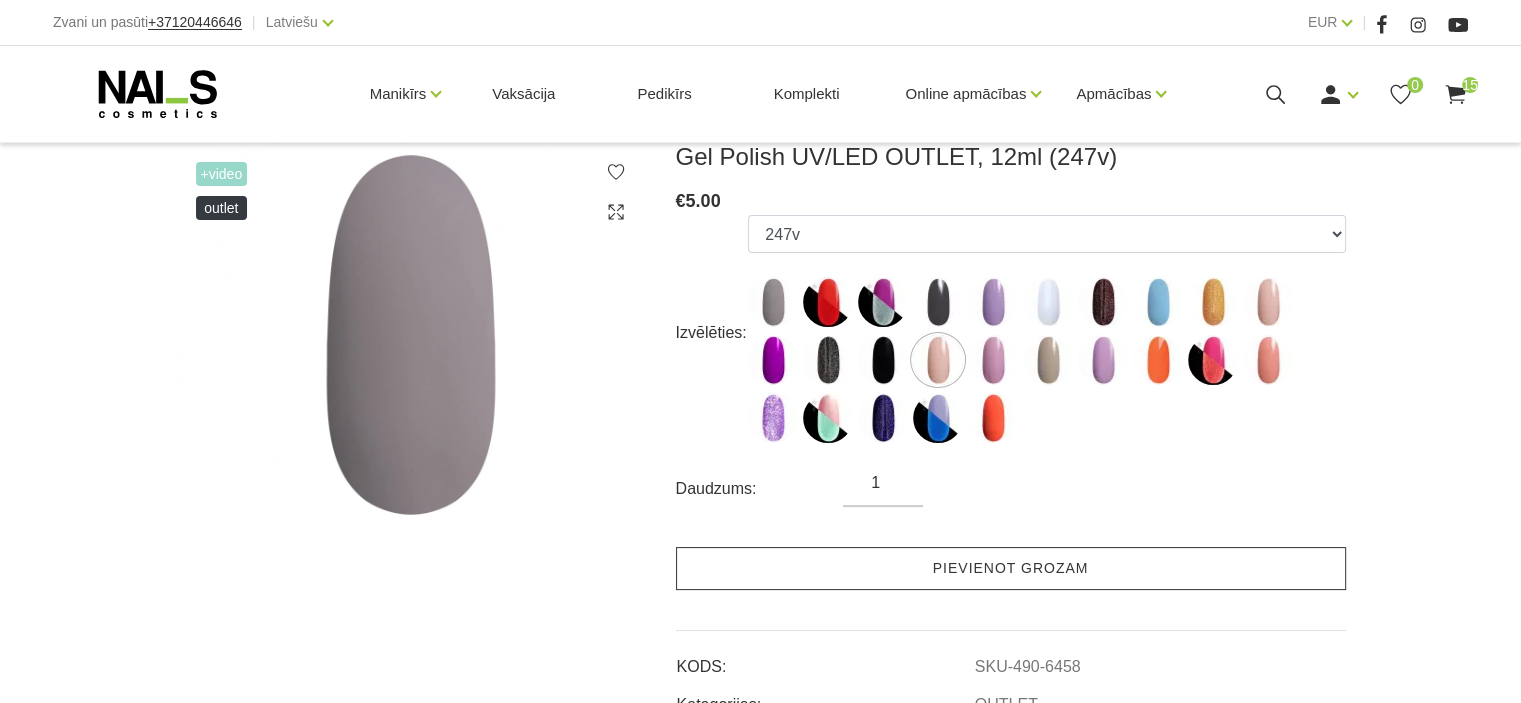 click on "Pievienot grozam" at bounding box center (1011, 568) 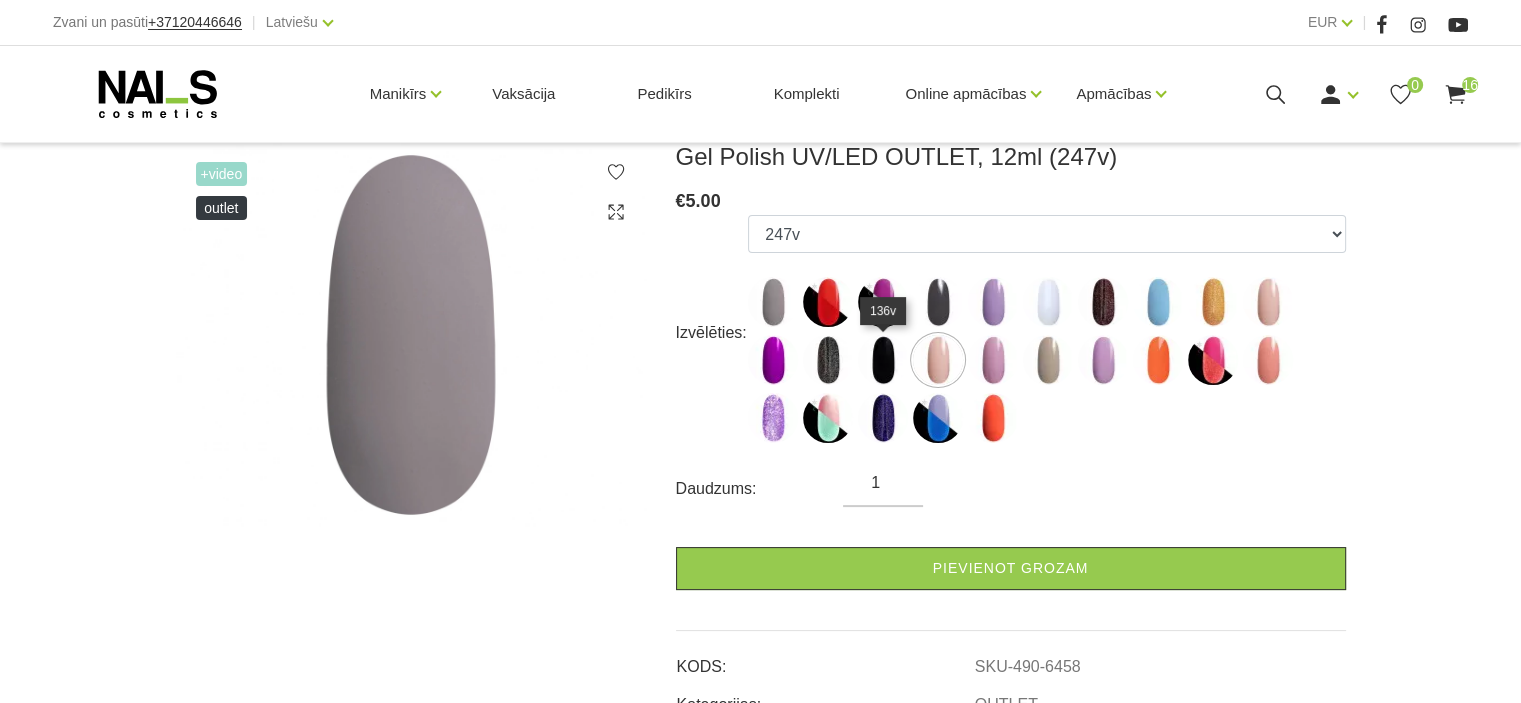 click at bounding box center [883, 360] 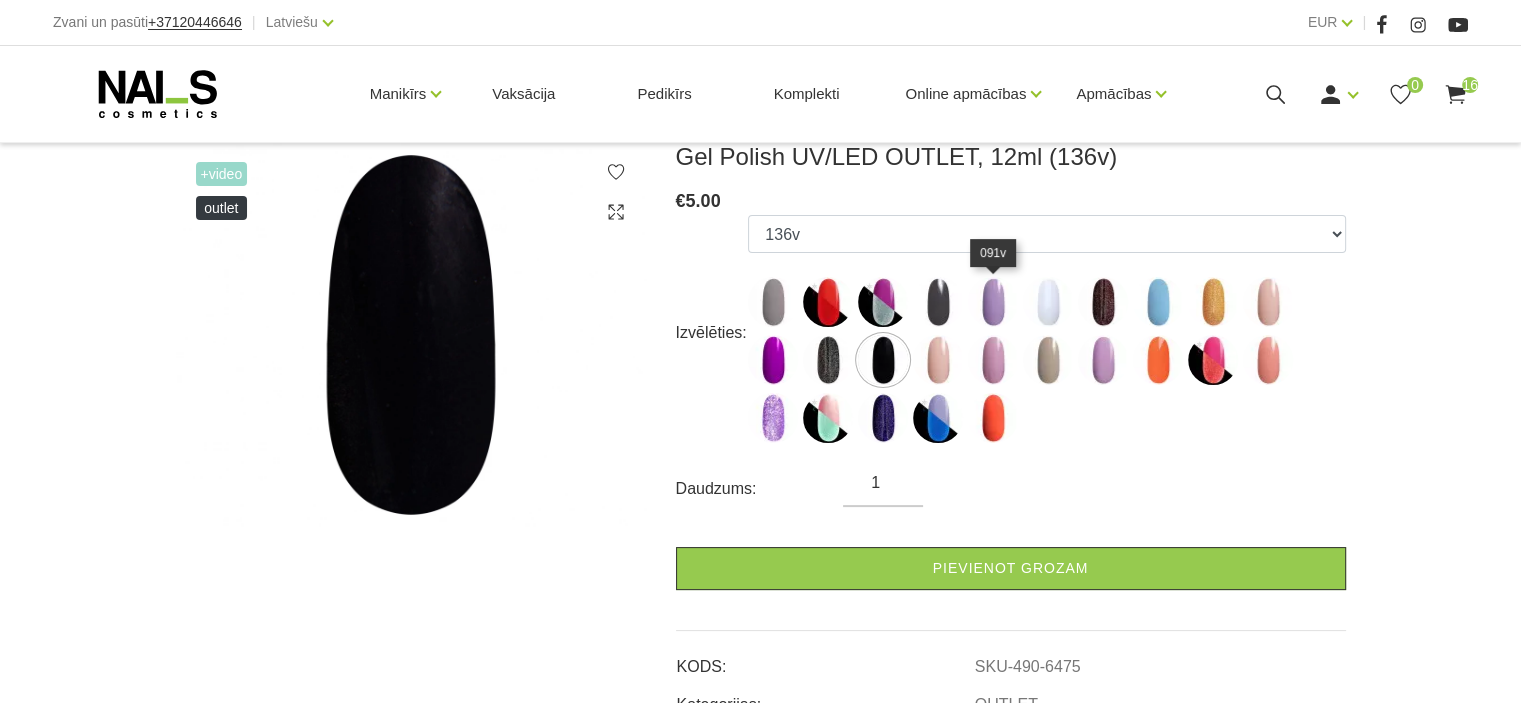click at bounding box center (993, 302) 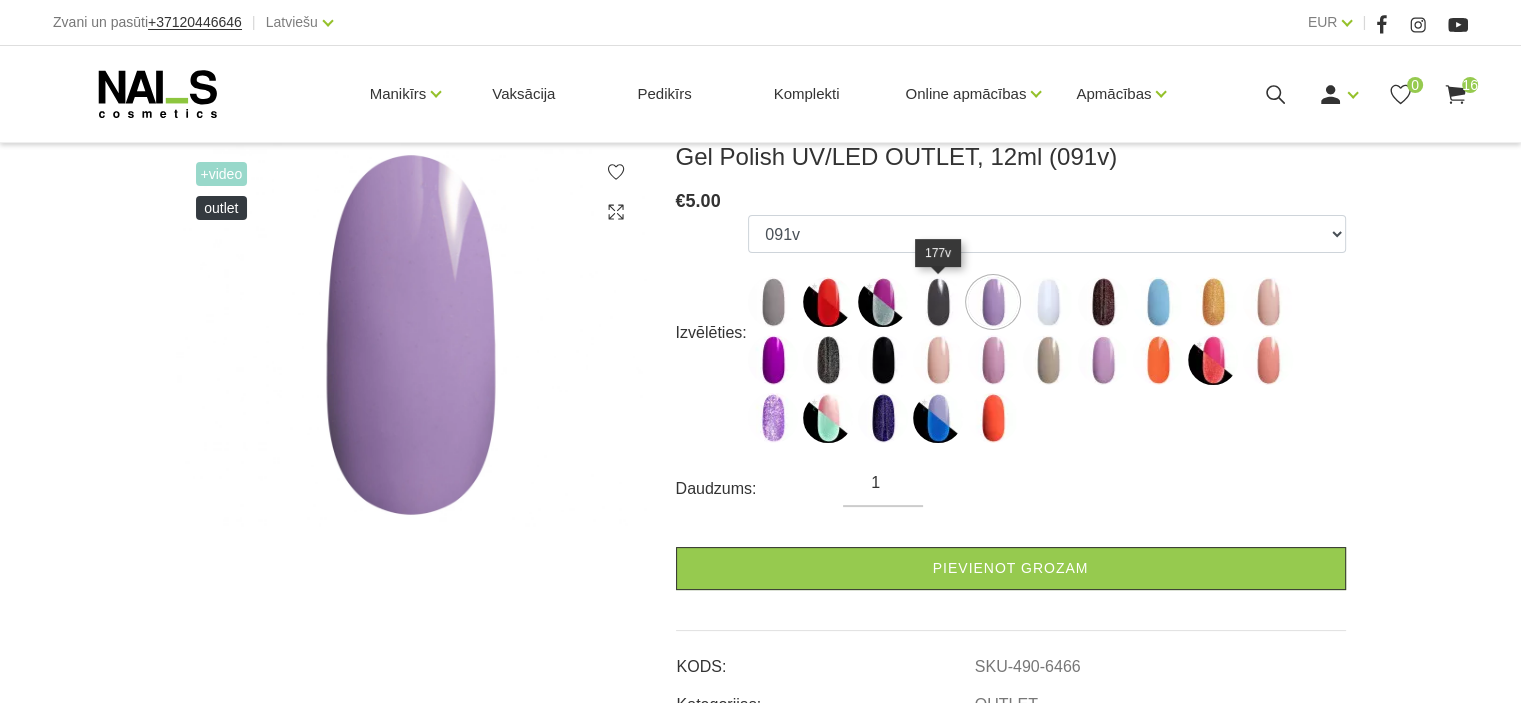 click at bounding box center [938, 302] 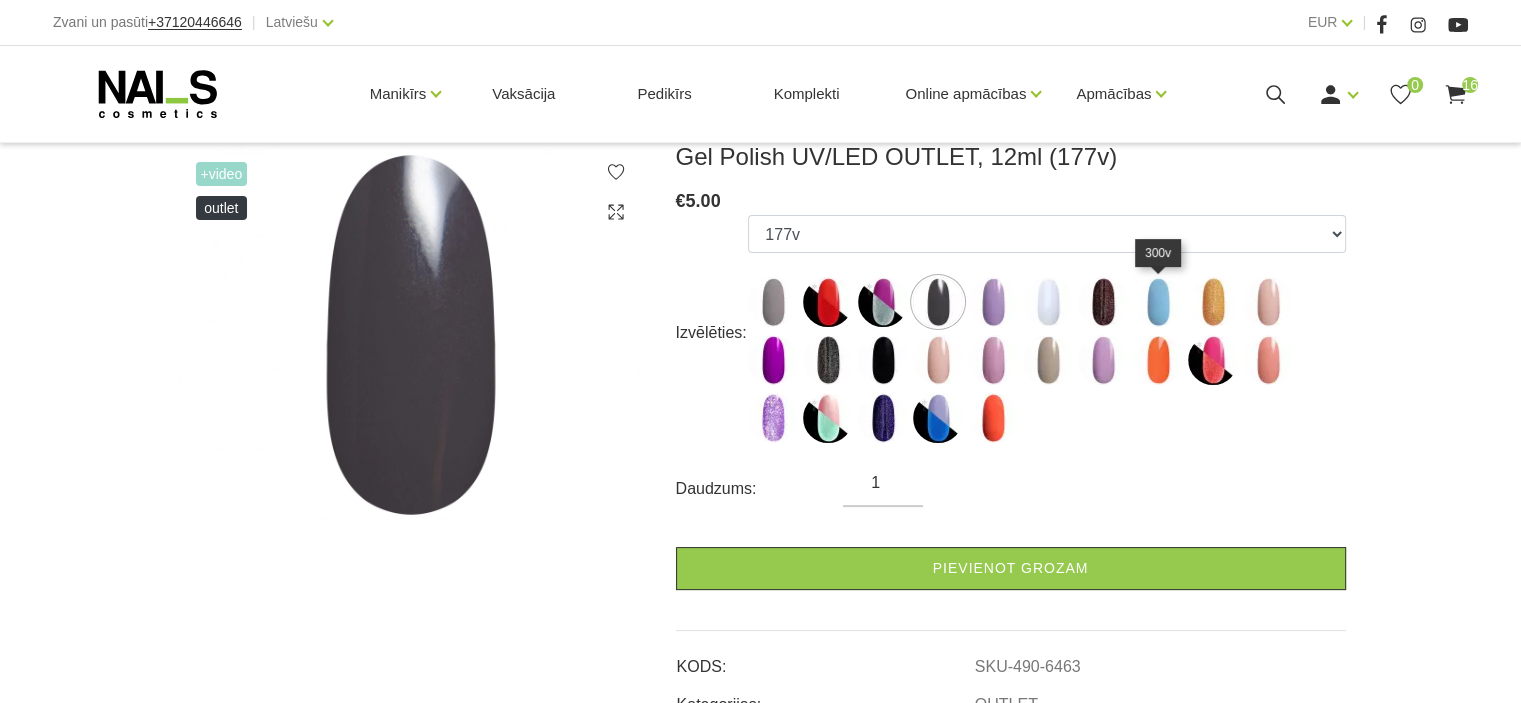 click at bounding box center (1158, 302) 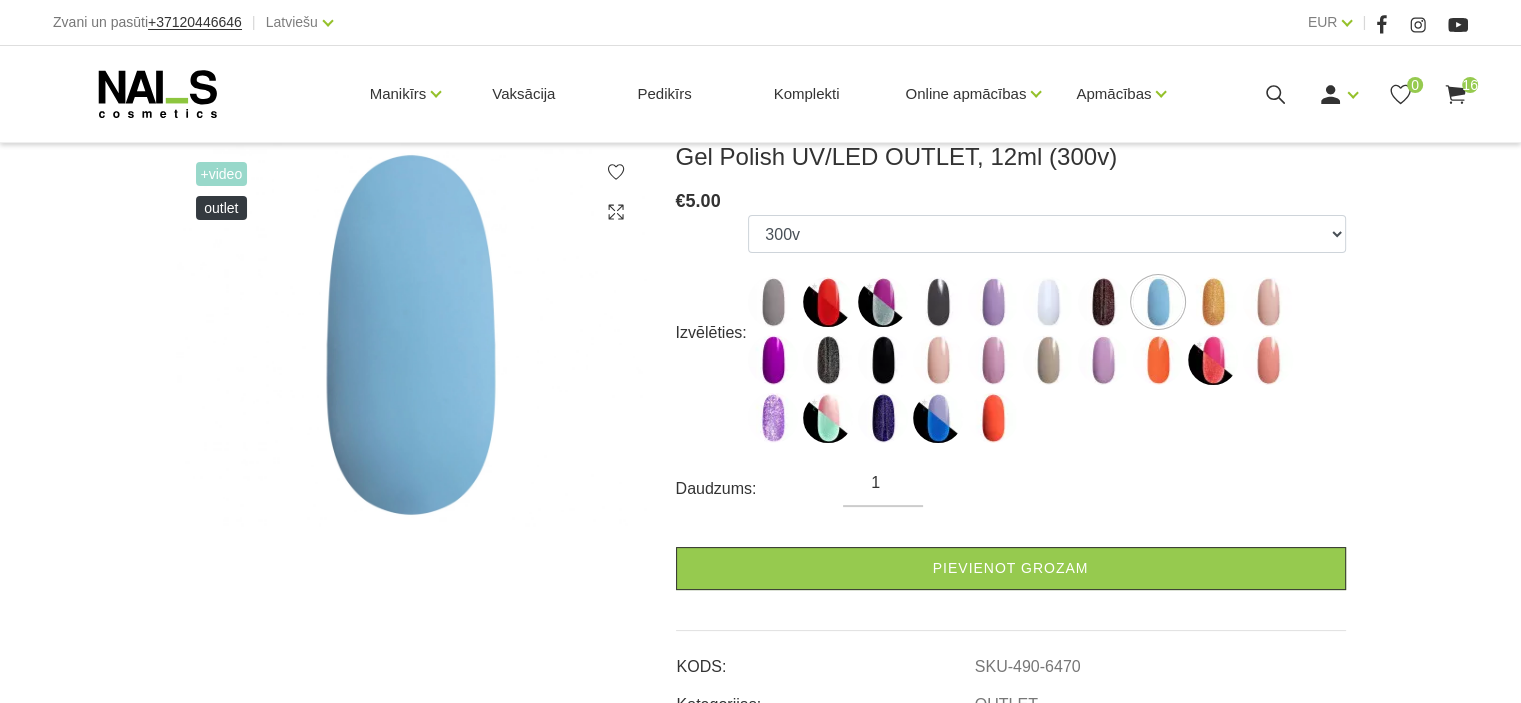 click on "Izvēlēties:  247v NGL11 NGL04 177v 091v 140b RBW17 300v RBW08 213v 091s RBW12 136v 238v 096v 187v 1021 1088 NGL02 155g CR16 NGL01 RBW15 NGL15 016p Daudzums:  1
Pievienot grozam" at bounding box center [1011, 402] 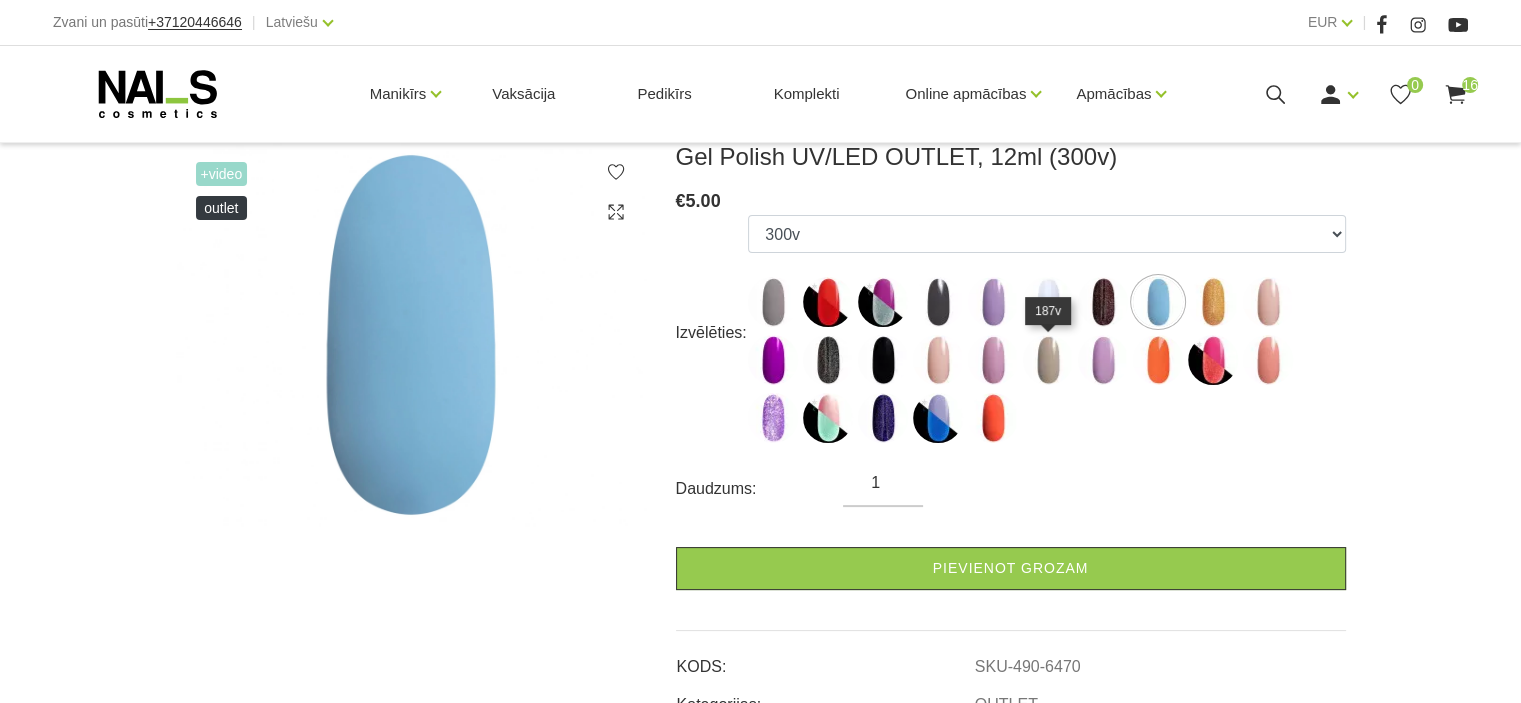 click at bounding box center (1048, 360) 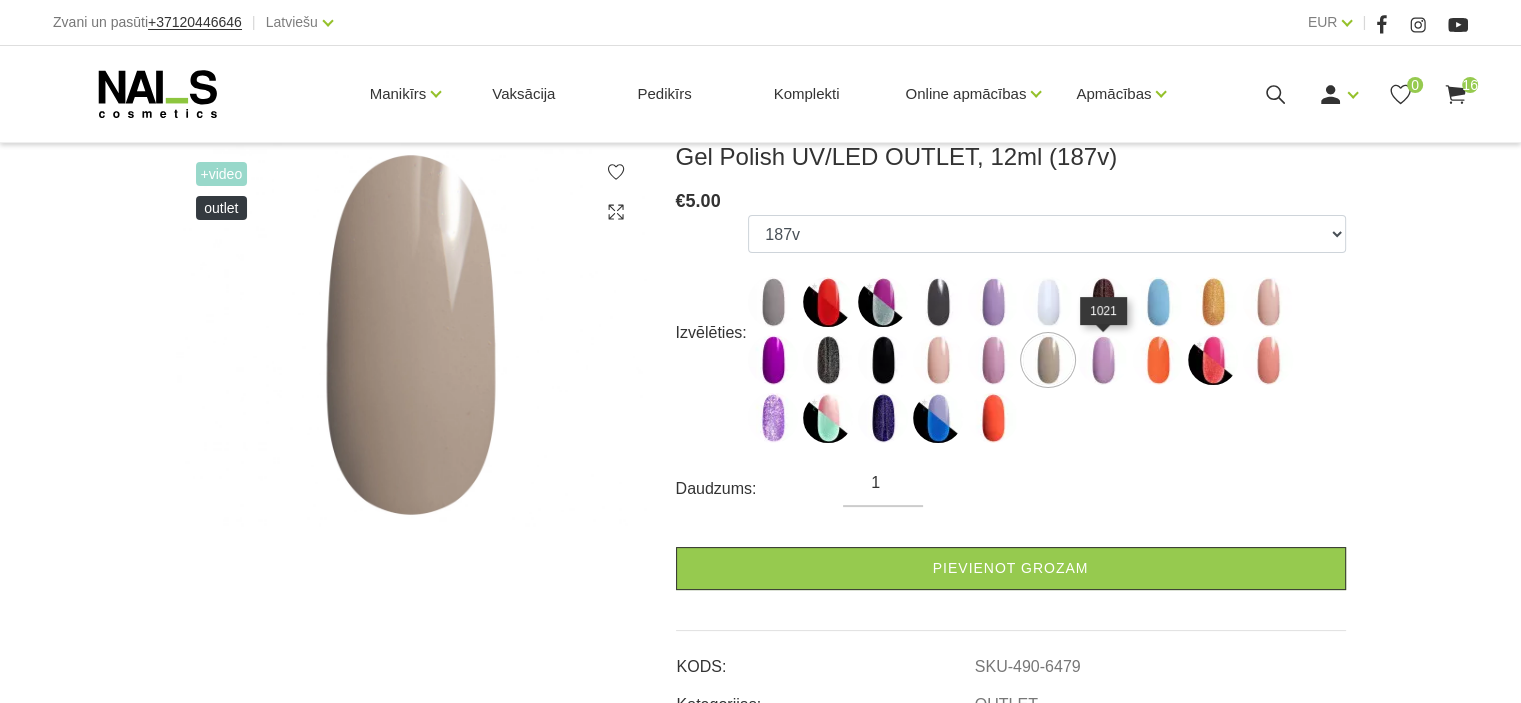 click at bounding box center (1103, 360) 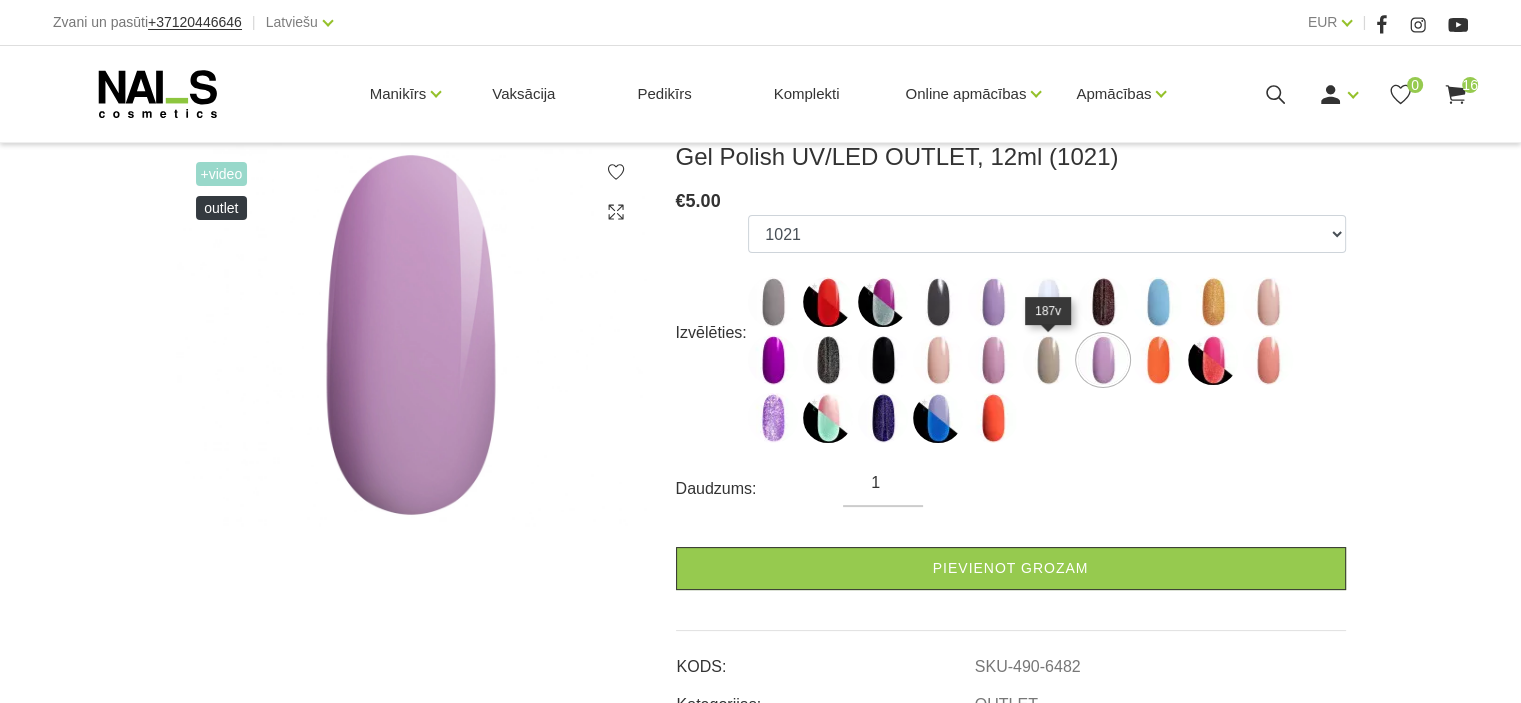 click at bounding box center (1048, 360) 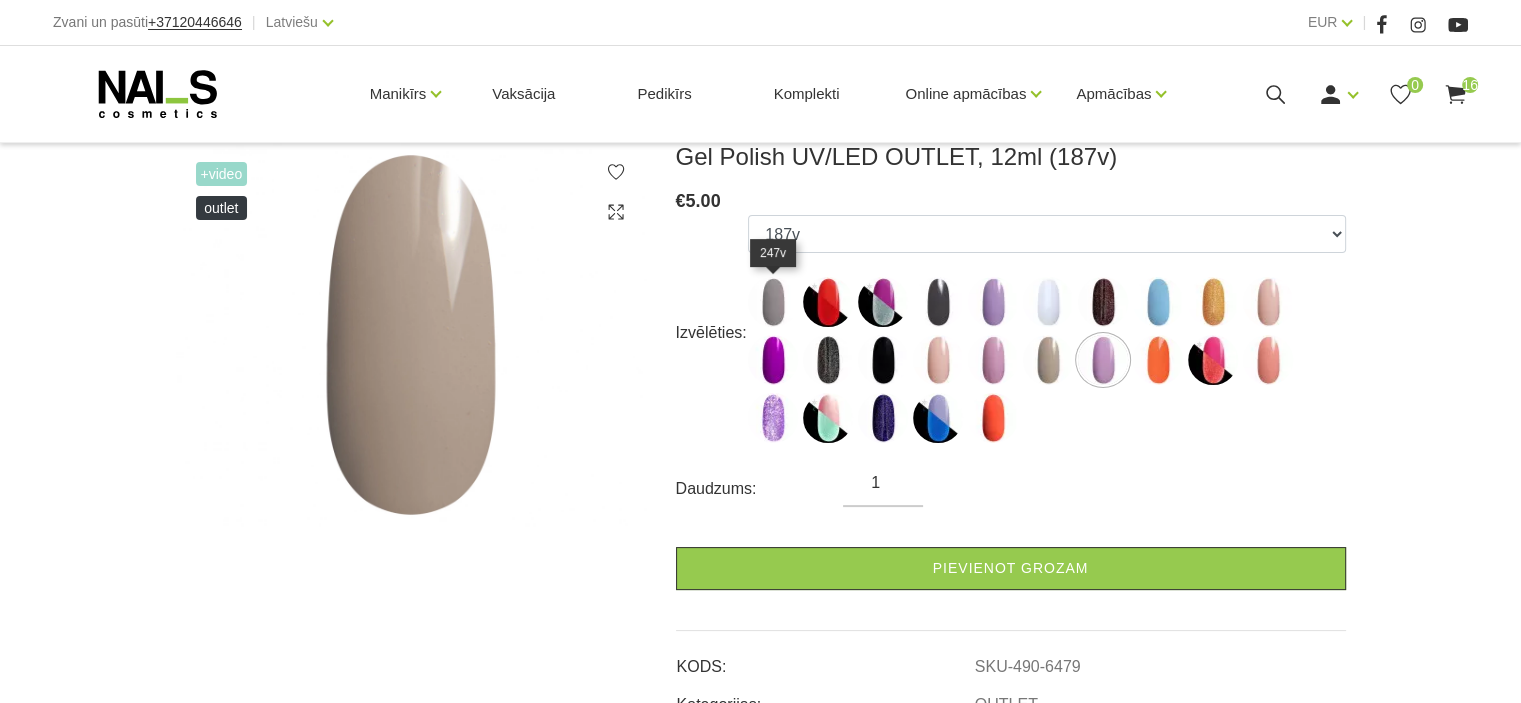 click at bounding box center (773, 302) 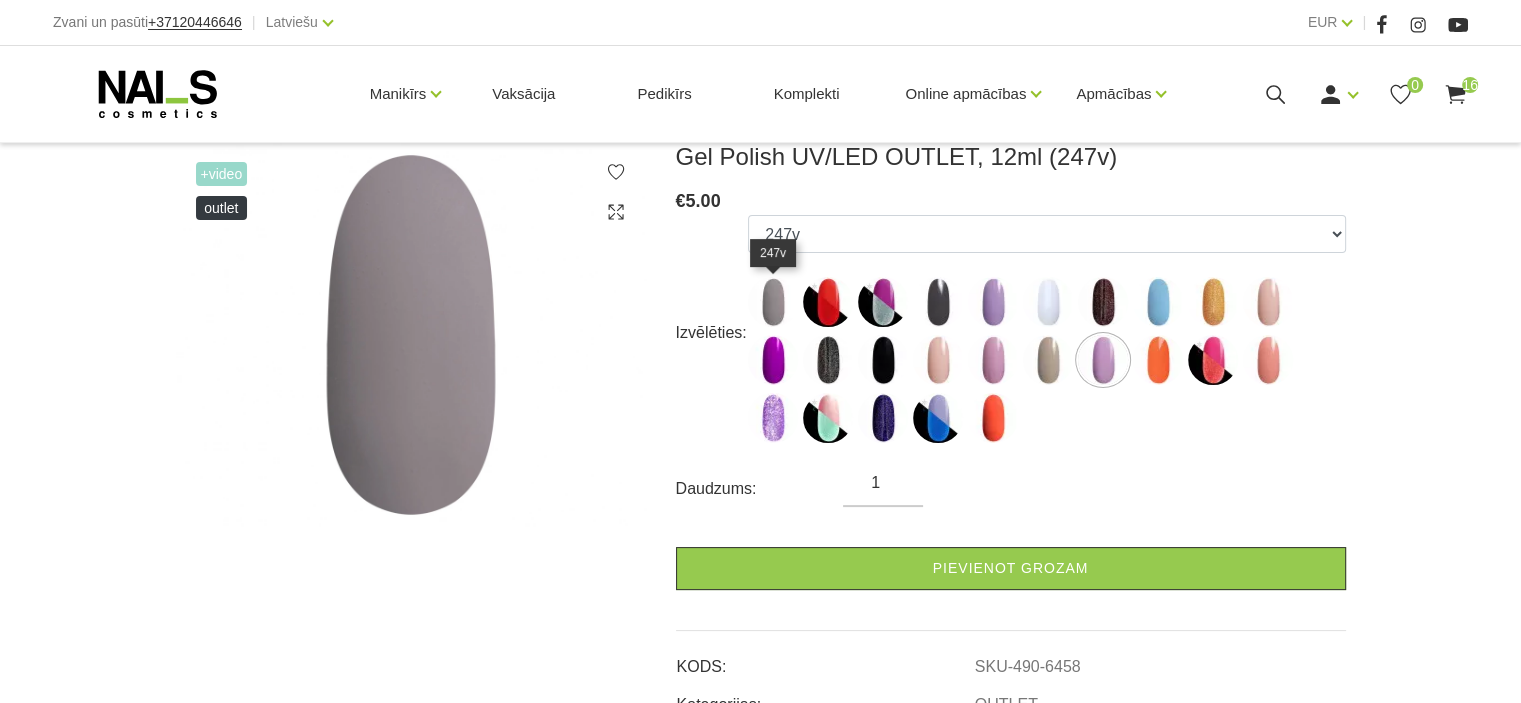 click at bounding box center (773, 302) 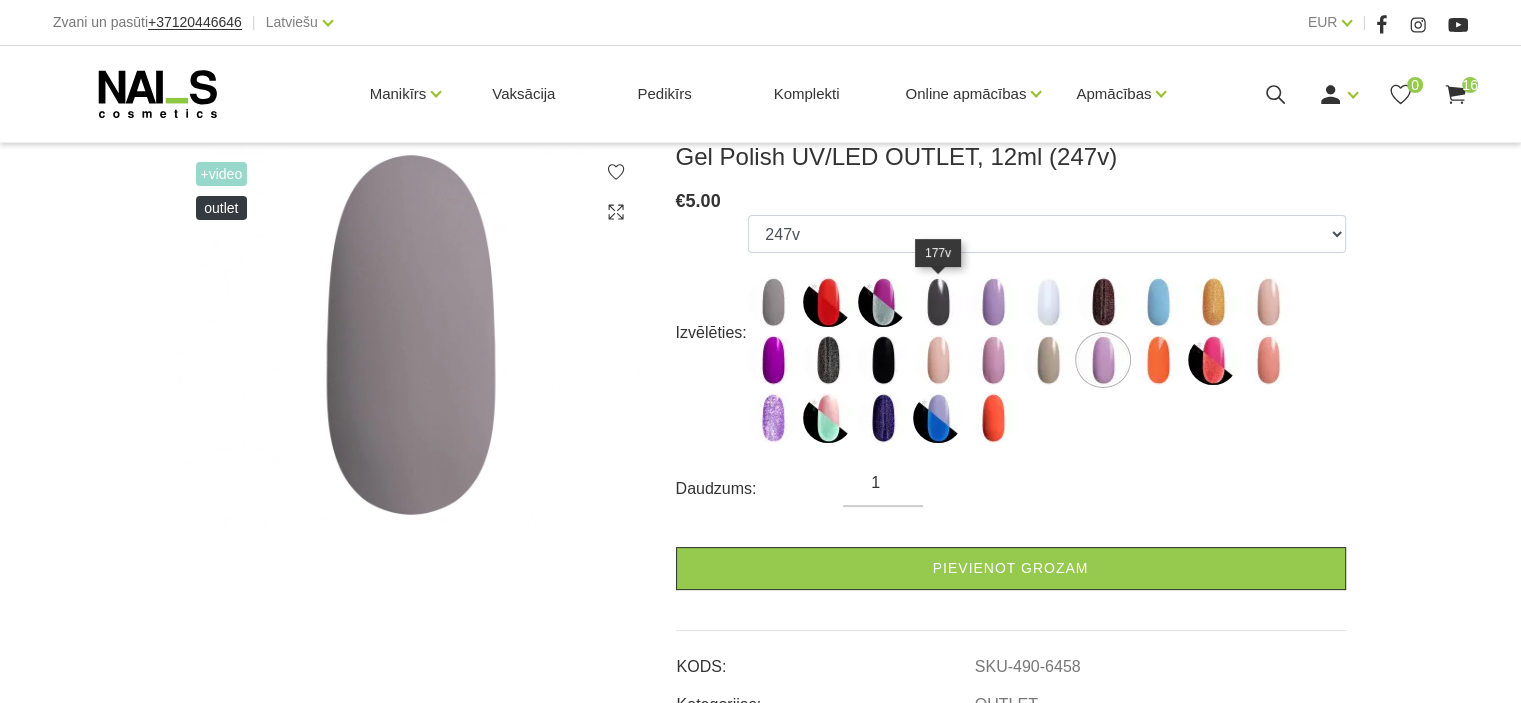 click at bounding box center (938, 302) 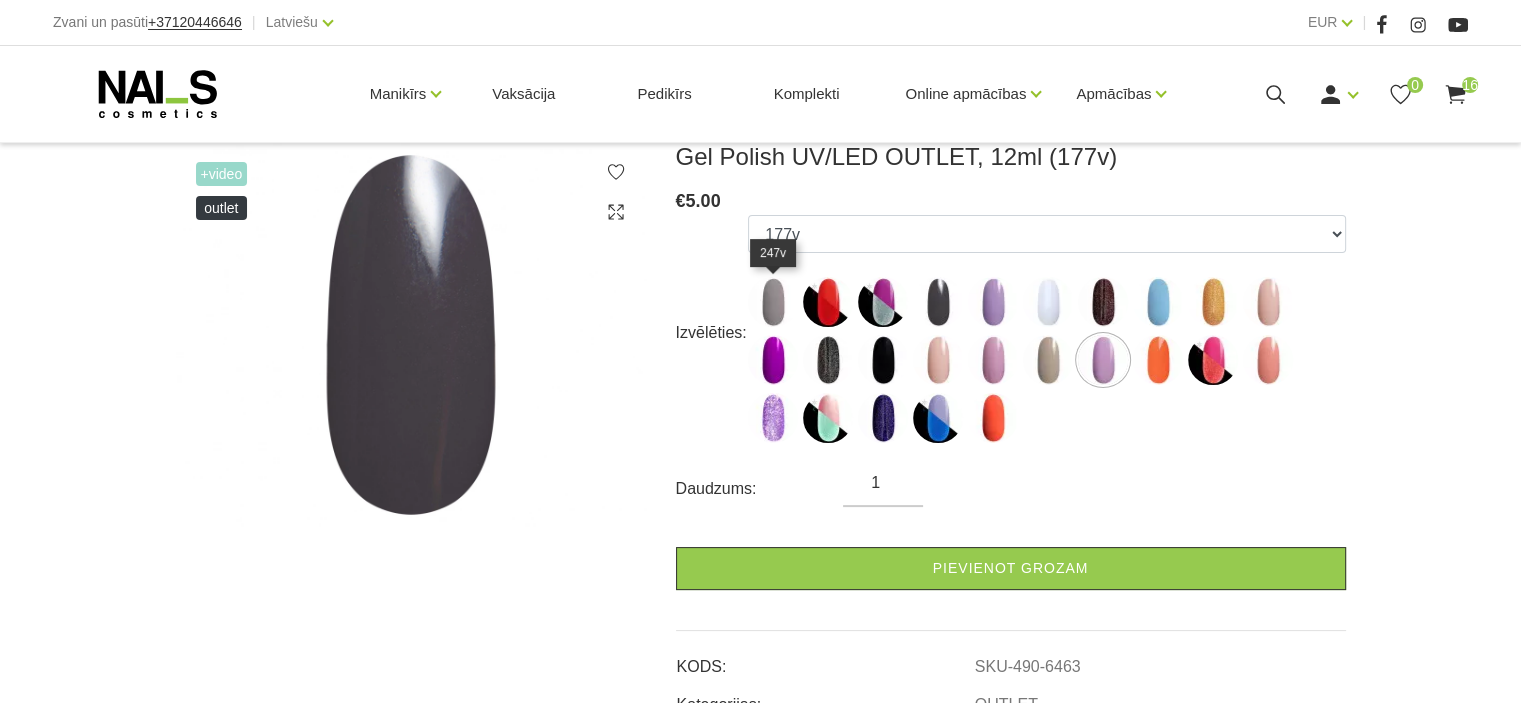 click at bounding box center (773, 302) 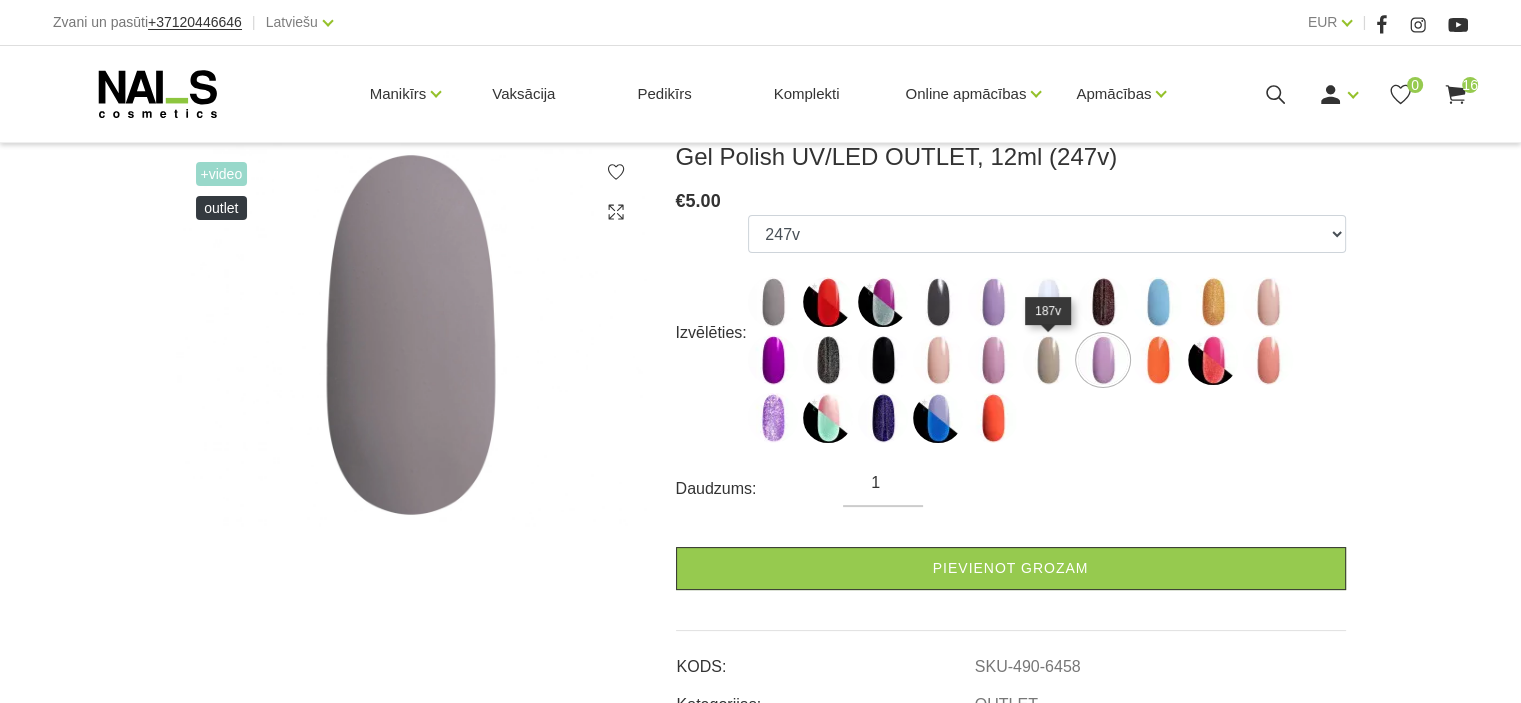 click at bounding box center (1048, 360) 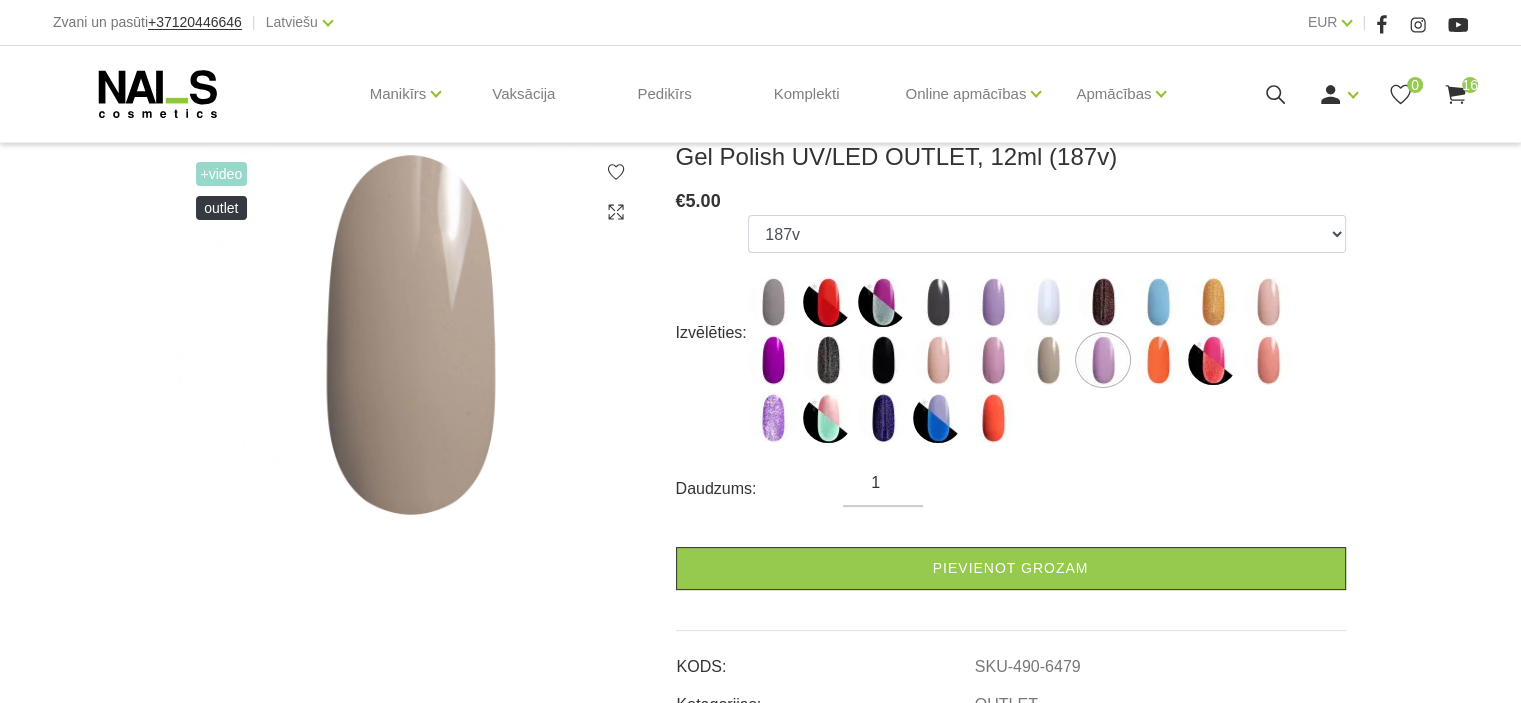 click 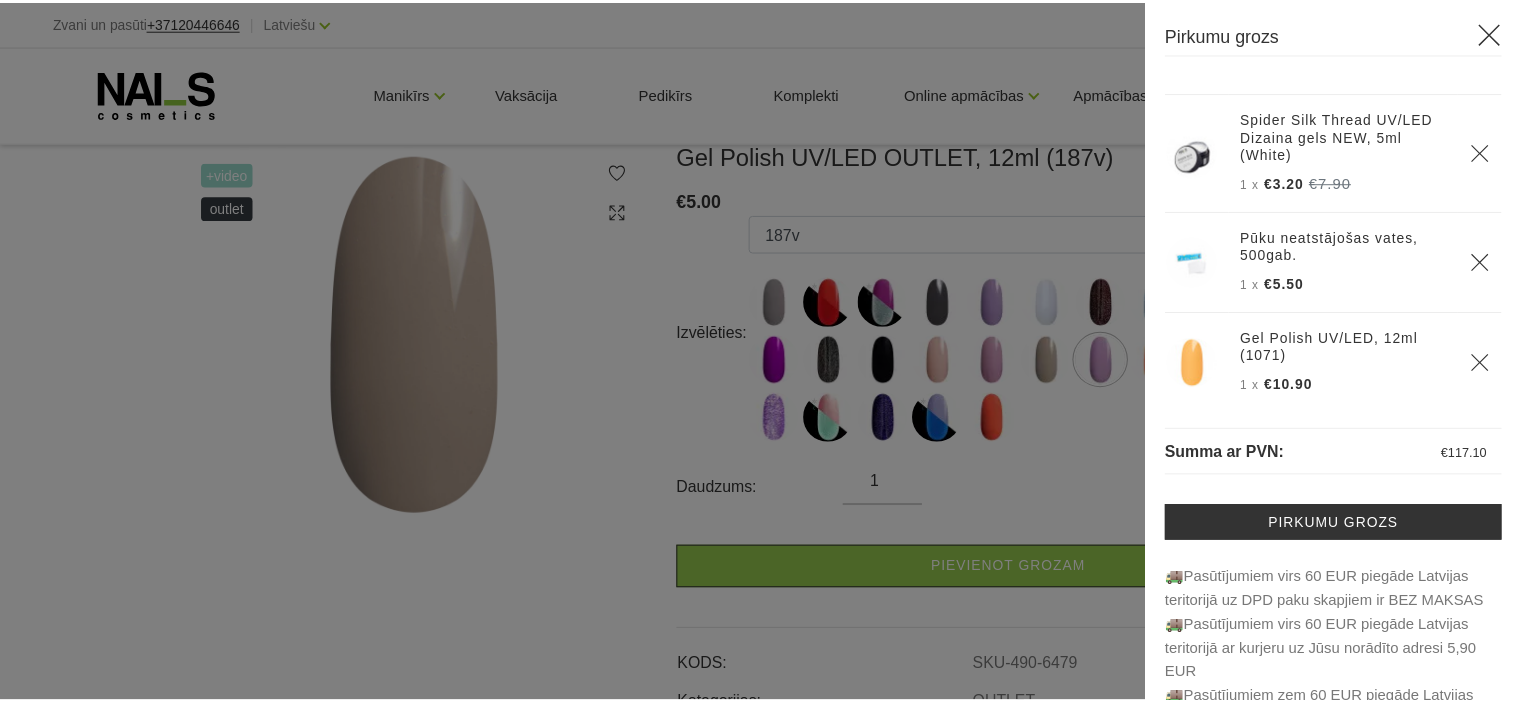 scroll, scrollTop: 1332, scrollLeft: 0, axis: vertical 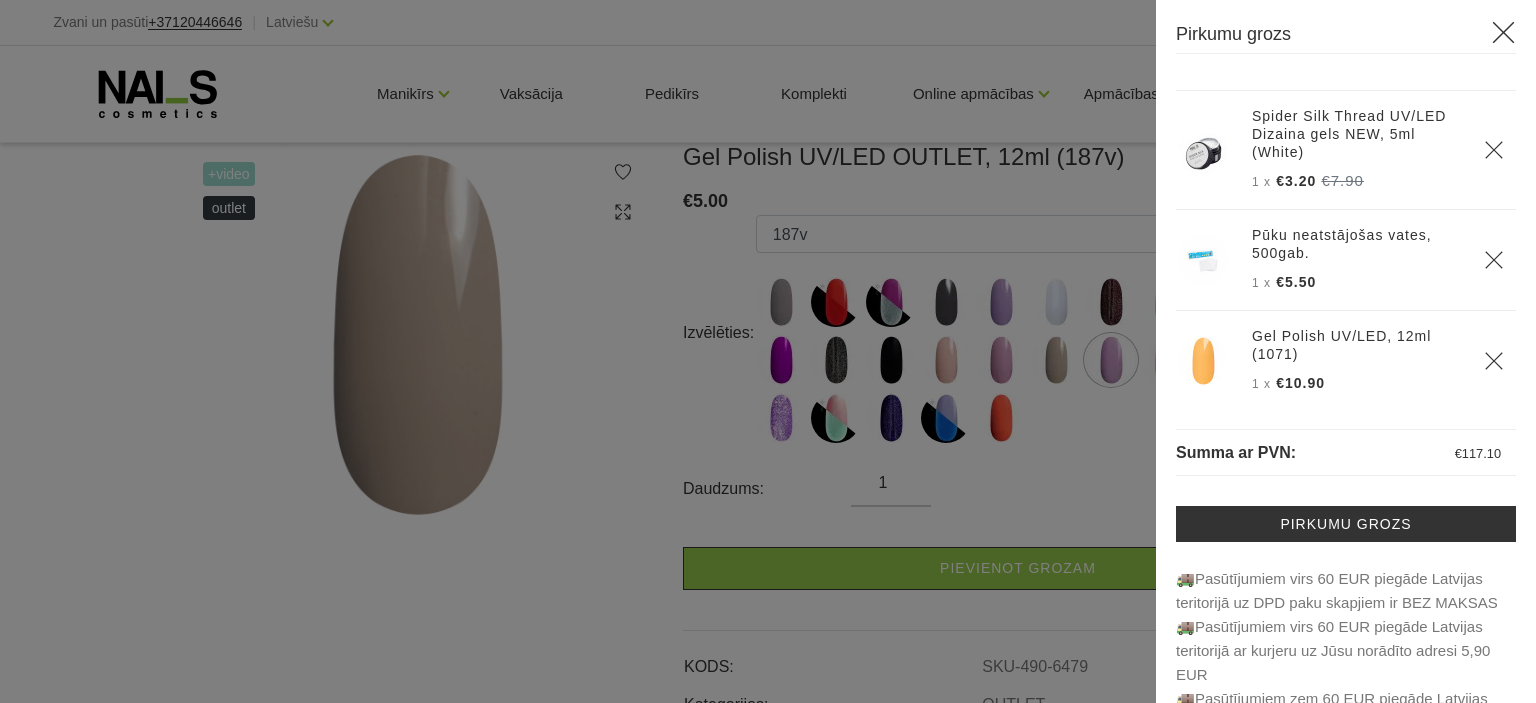 click 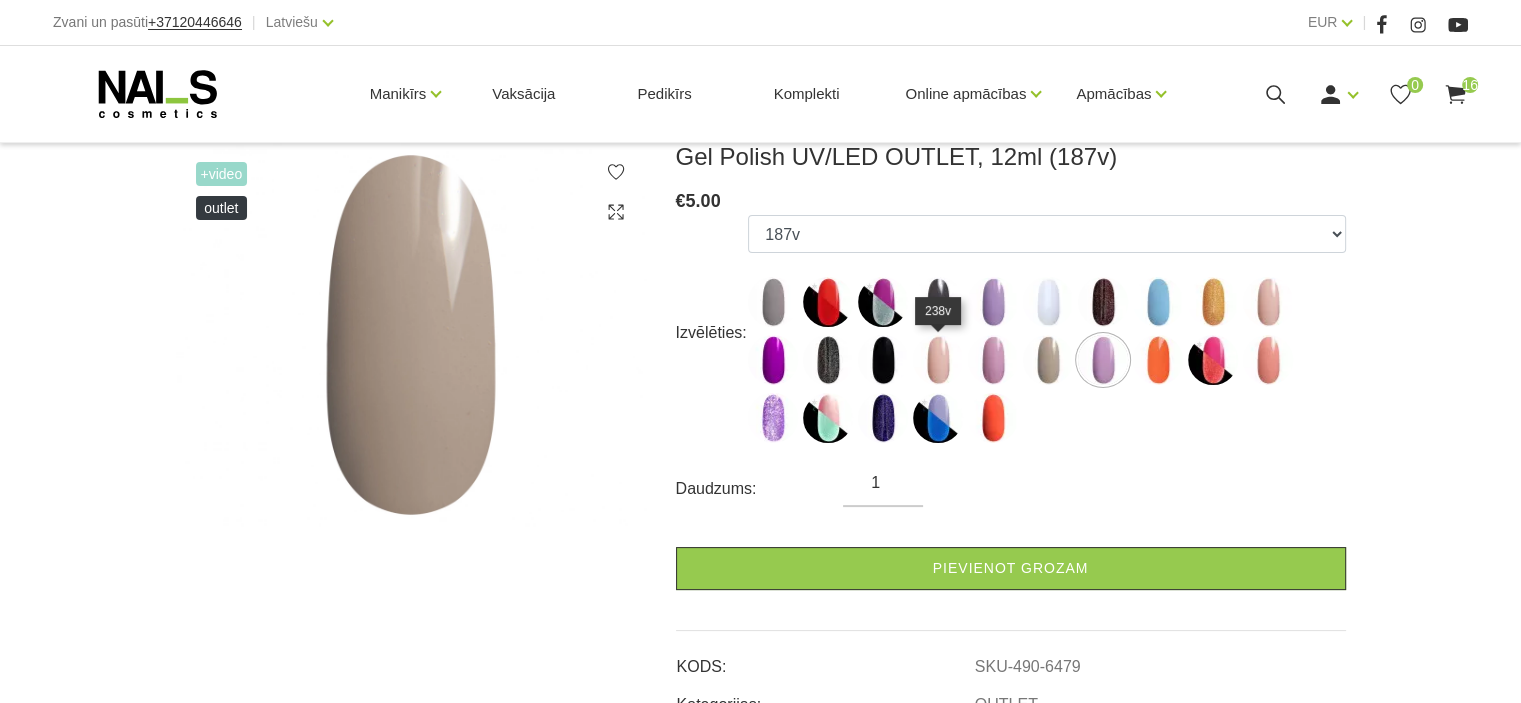 click at bounding box center [938, 360] 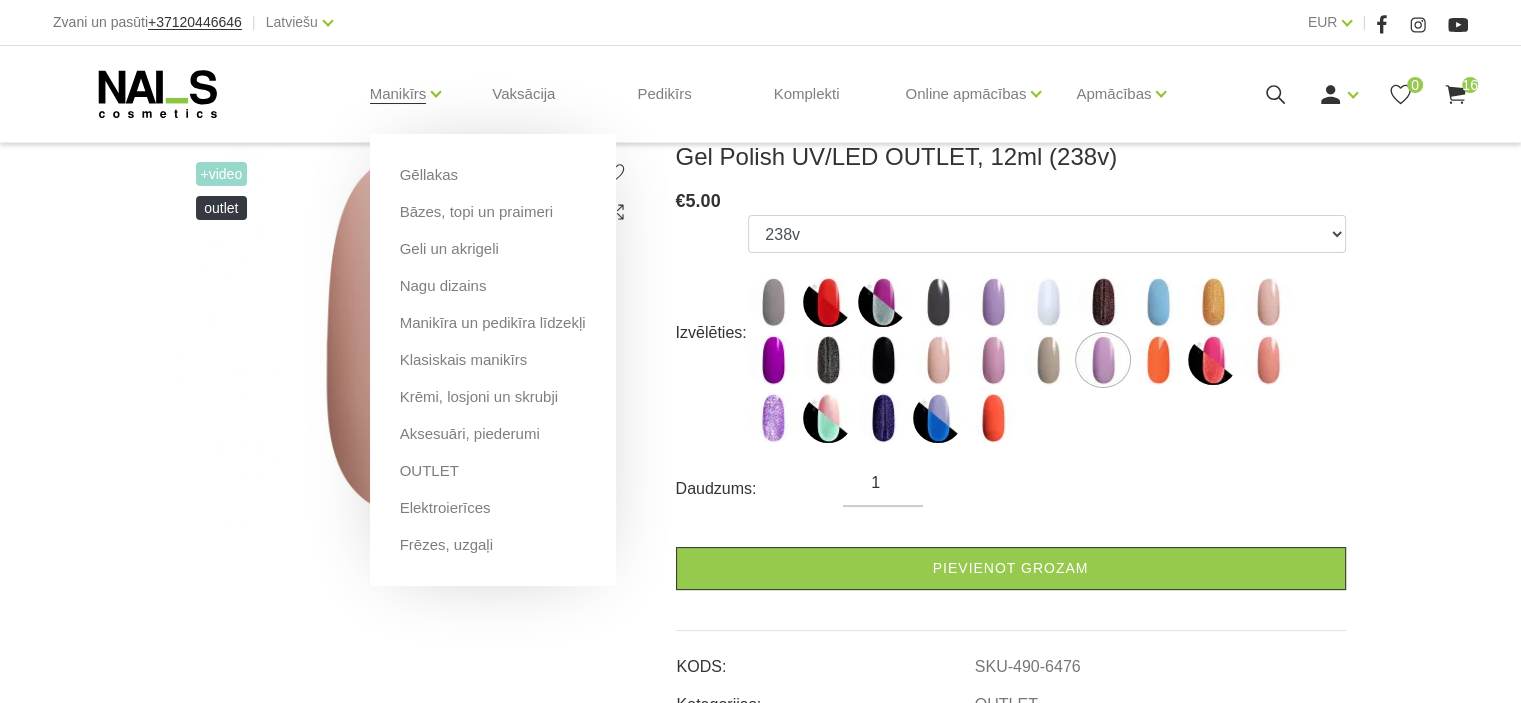 click on "Gēllakas" at bounding box center [493, 182] 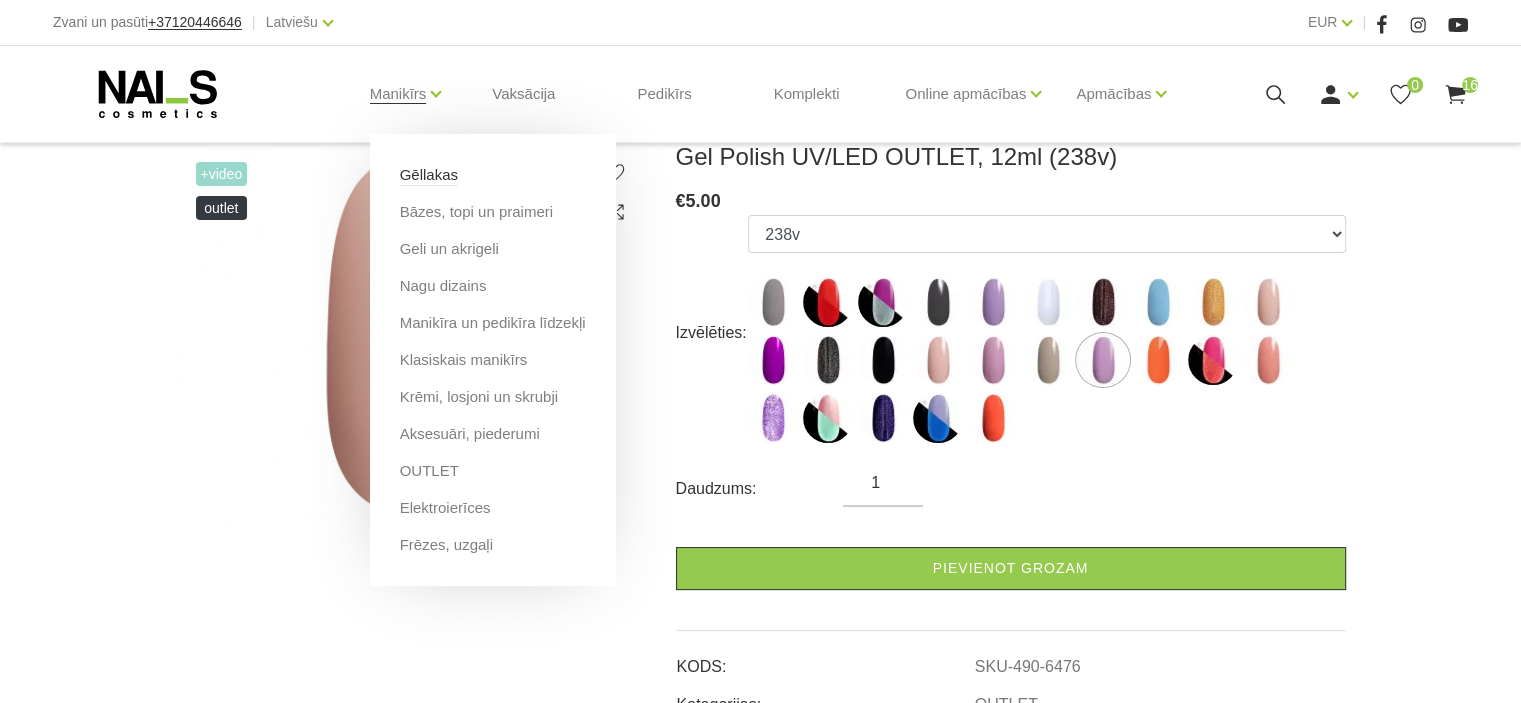 click on "Gēllakas" at bounding box center [429, 175] 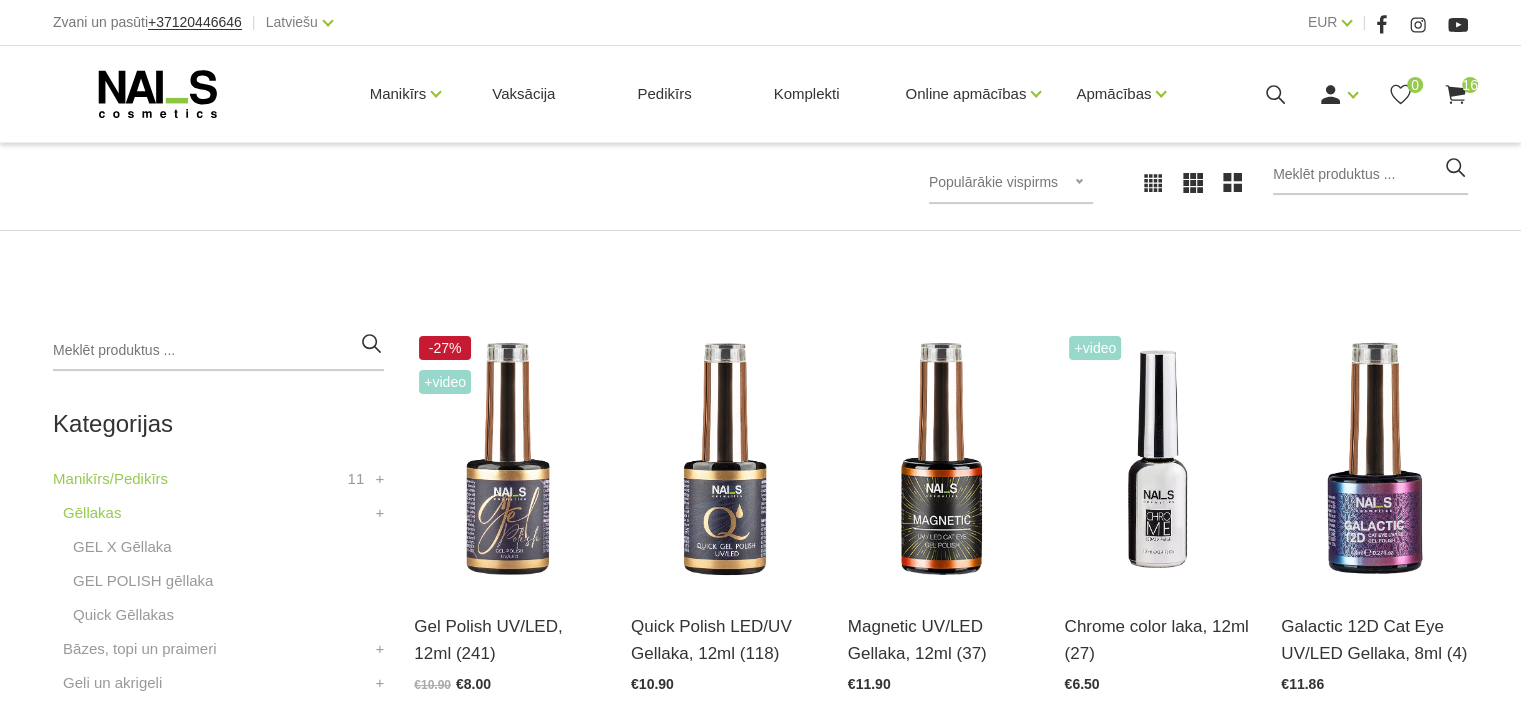 scroll, scrollTop: 312, scrollLeft: 0, axis: vertical 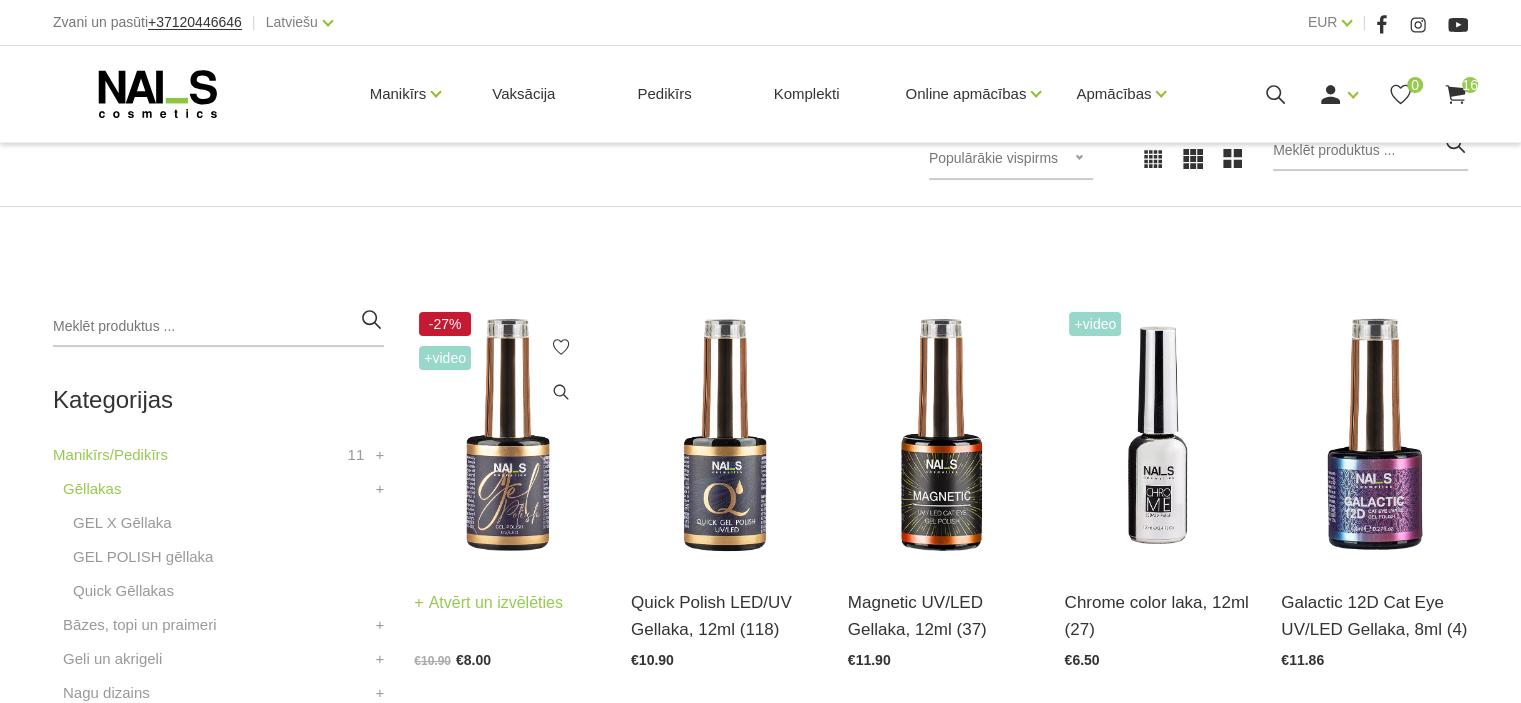 click at bounding box center [507, 435] 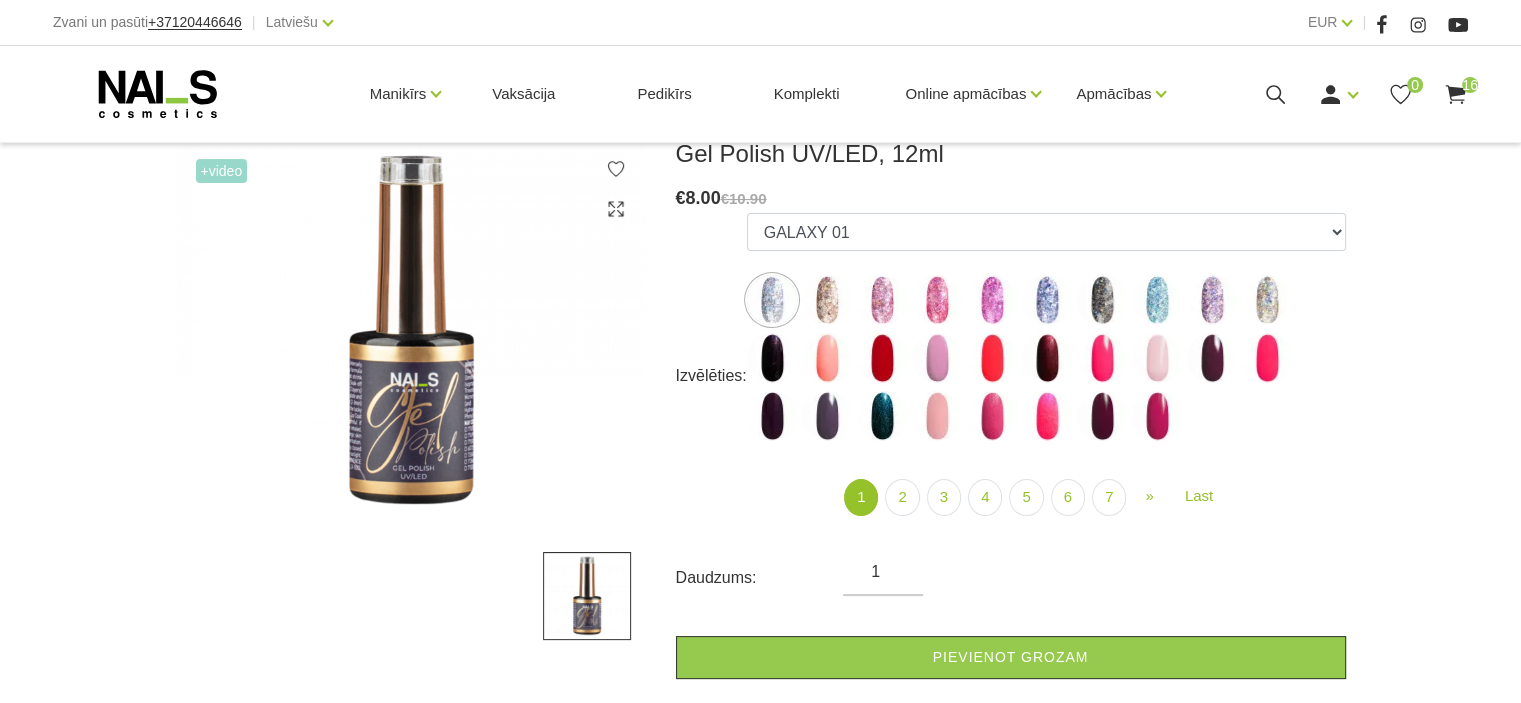 scroll, scrollTop: 332, scrollLeft: 0, axis: vertical 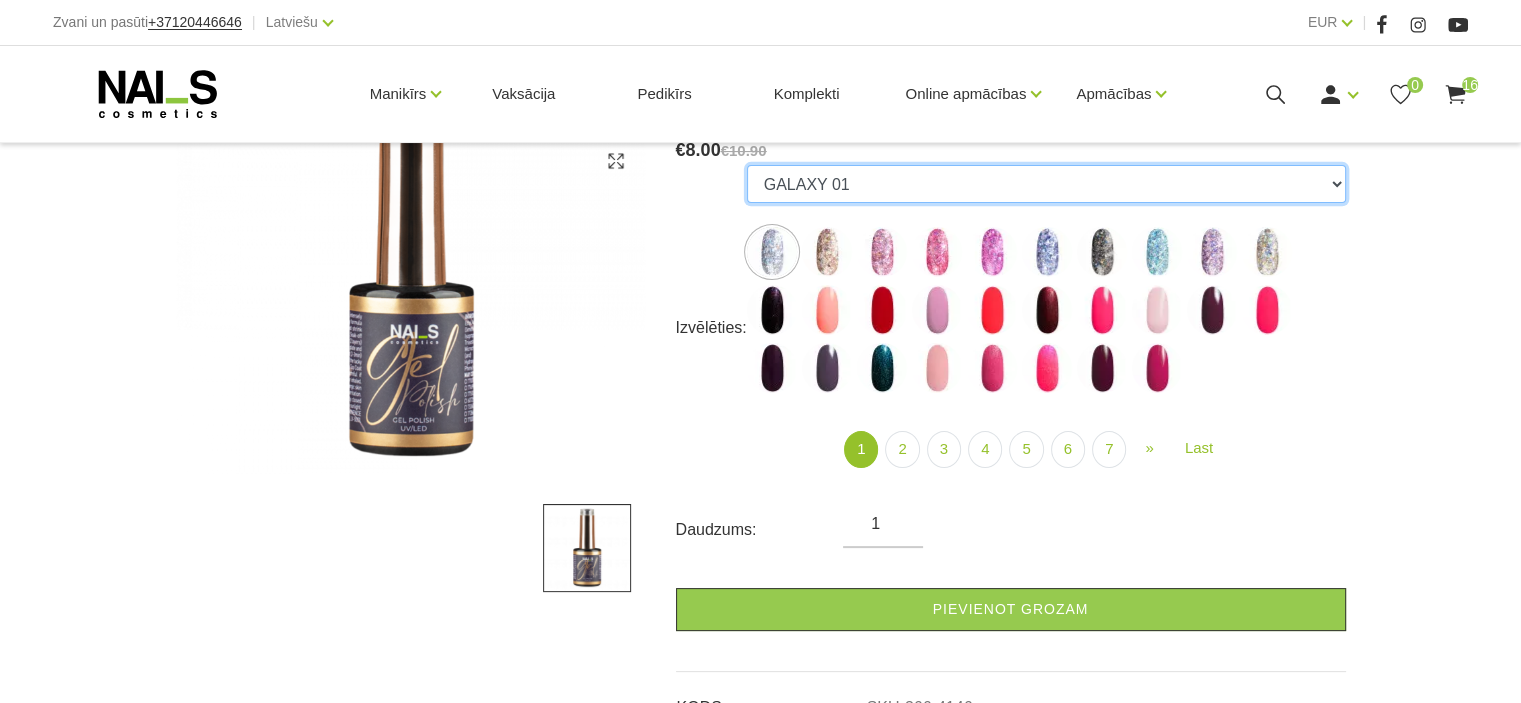 click on "GALAXY 01 GALAXY 02 GALAXY 03 GALAXY 04 GALAXY 05 GALAXY 07 GALAXY 17 GALAXY 21 GALAXY 22 GALAXY 24 001g 001n 003c 008b 011n 012g 016n 020b 044v 065v 068p 069v 083g 085p 110g 111g 111v 116v 117g 119g 120g 126d 127d 136g 138v 138c 143v 159b 161v 166b 167c 167v 169b 188v 223v 227c 263v 257v 274s 293b 294v 299b 315v 328v 356v 360c 363b 39gz 488b 666b 668b 669b 699b 703c 725c 739c 793c 800b 801b 857c 881b 891b 893b 894b 955c 966b 978c CL1 1026 1027 1028 1001 1002 1005 1006 1007 1009 1010 1012 1015 1016 1017 1020 1022 1023 1024 300b RAINBOW 13 NEON 1037 RAINBOW 05 RAINBOW 02 RAINBOW 04 GLOWING IN THE DARK 03 GLOWING IN THE DARK 13 RAINBOW 10 NEON 1039 NEON 1038 NEON 1040 RAINBOW 01 GLOWING IN THE DARK 17 RAINBOW 09 GLOWING IN THE DARK 09 RAINBOW 06 RAINBOW 03 RAINBOW 14 RAINBOW 16 249v 1042 DISCO 04 DISCO 05 DISCO 02 DISCO 03 DISCO 07 DISCO 10 DISCO 08 DISCO 01 DISCO 09 DISCO 11 DISCO 12 DISCO 13H DISCO 15H DISCO 14H DISCO 16H DISCO 20H DISCO 19H DISCO 17H 1050 Holographic 1051 Holographic 1053 LOLIPOP 04 1047 788" at bounding box center [1046, 184] 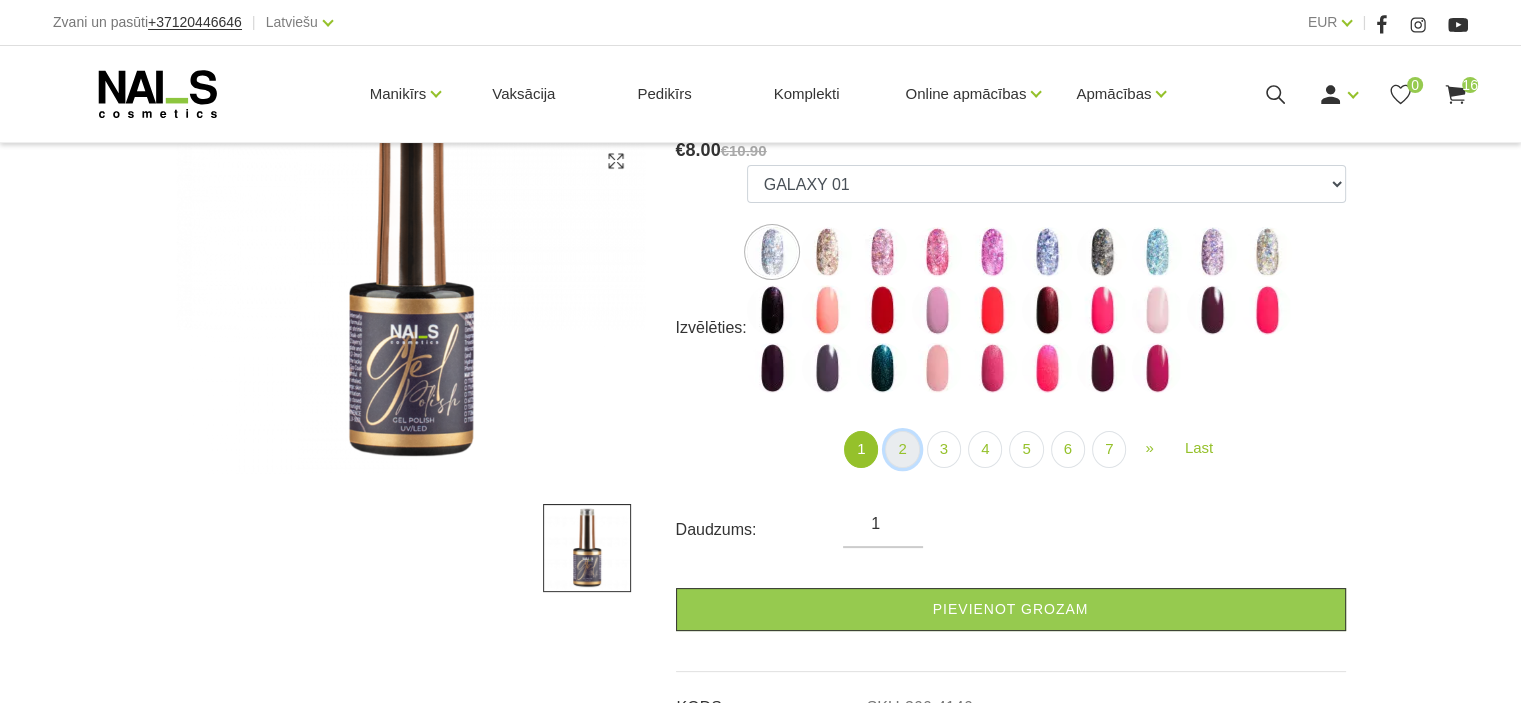 click on "2" at bounding box center [902, 449] 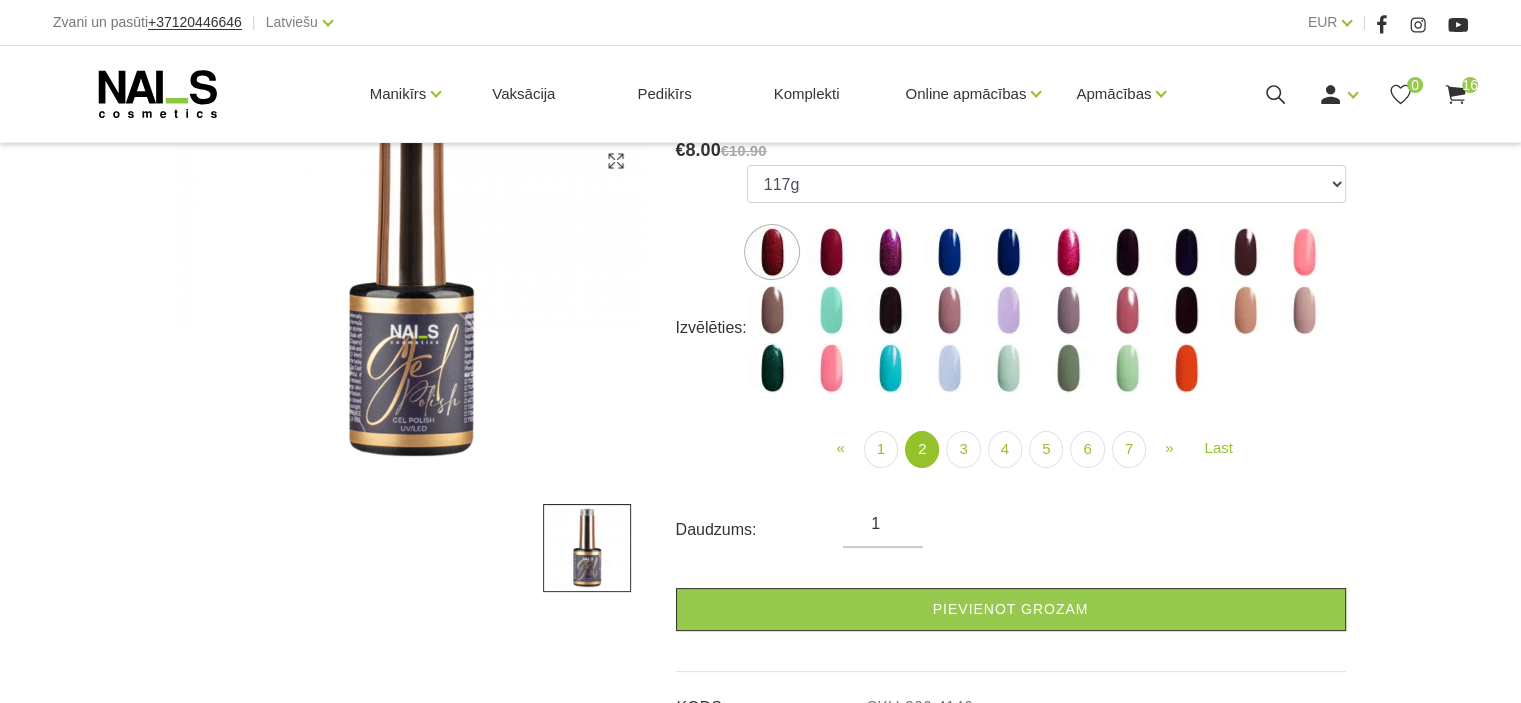 click at bounding box center [772, 310] 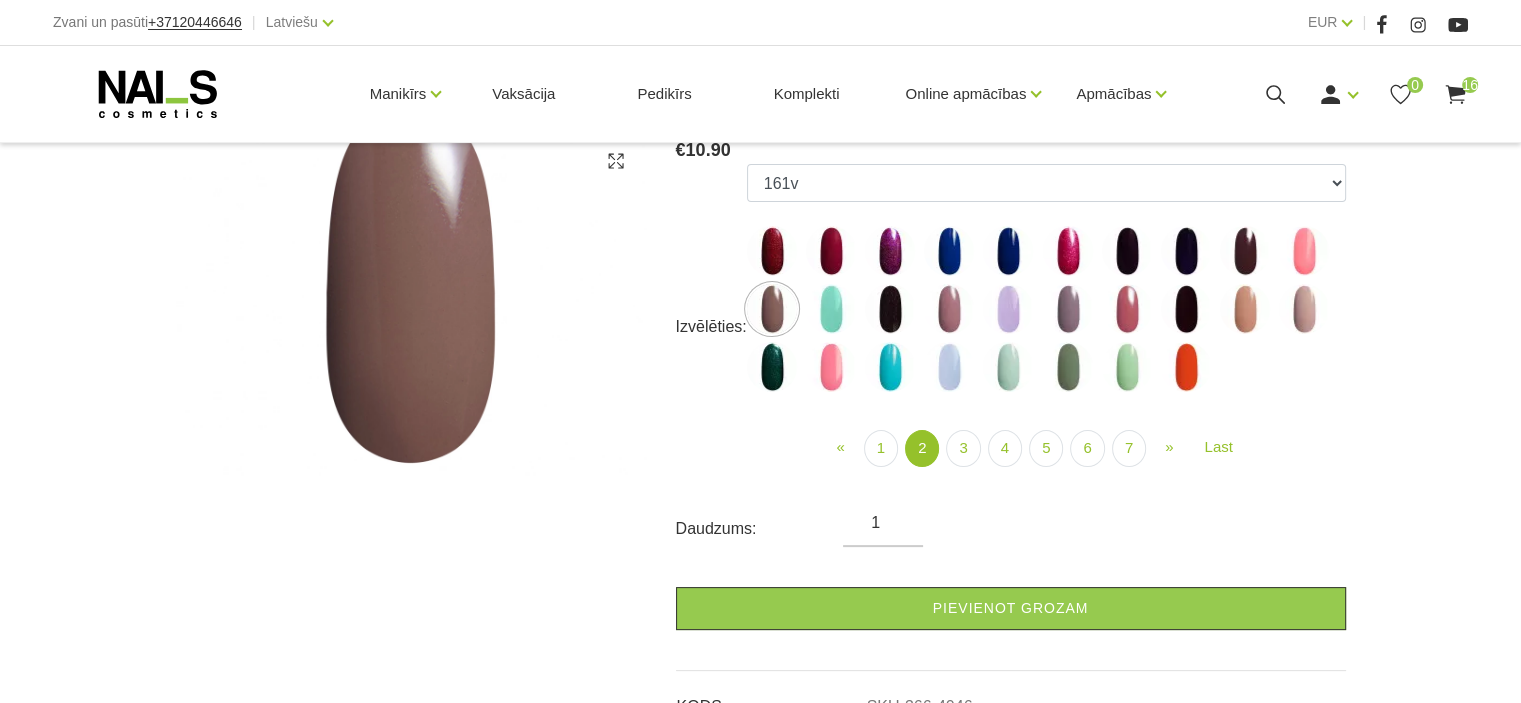 click at bounding box center (1245, 309) 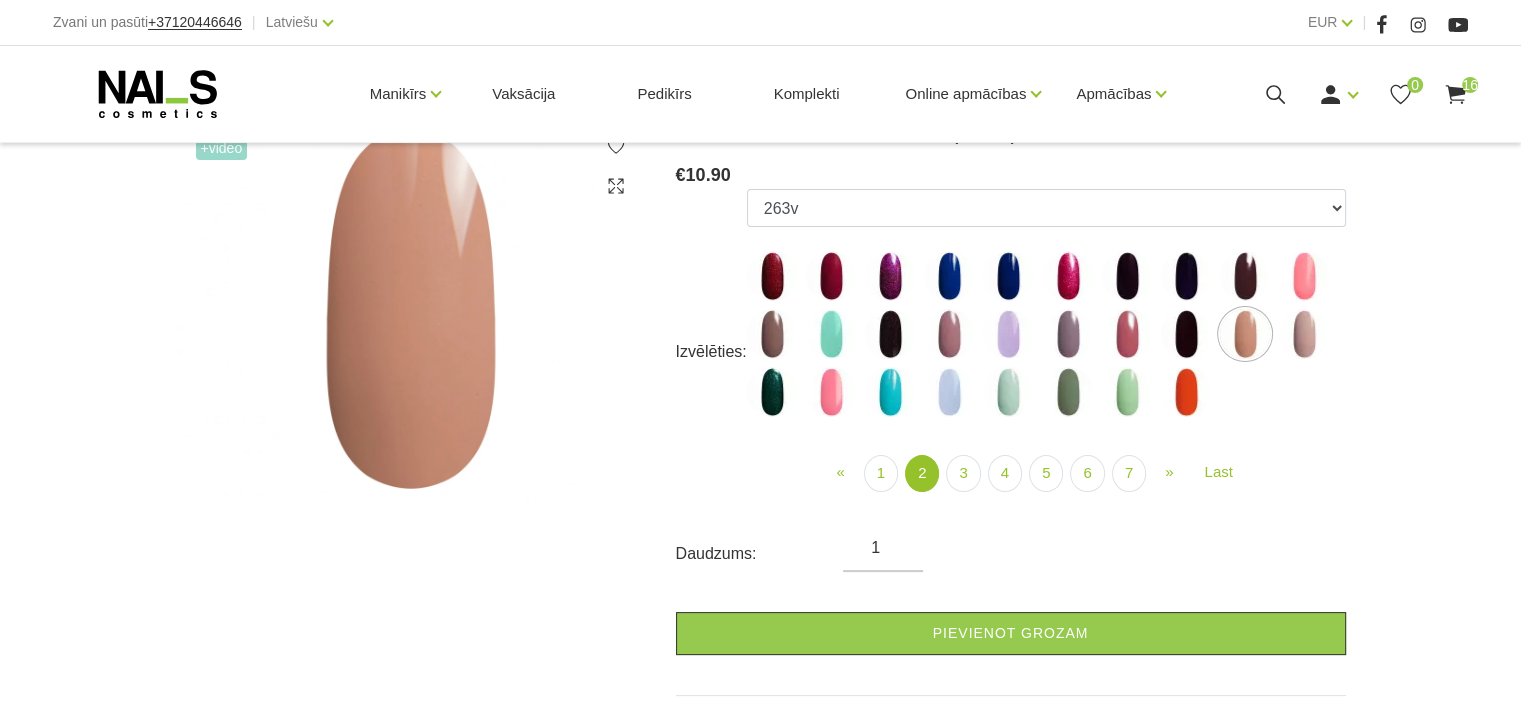 scroll, scrollTop: 284, scrollLeft: 0, axis: vertical 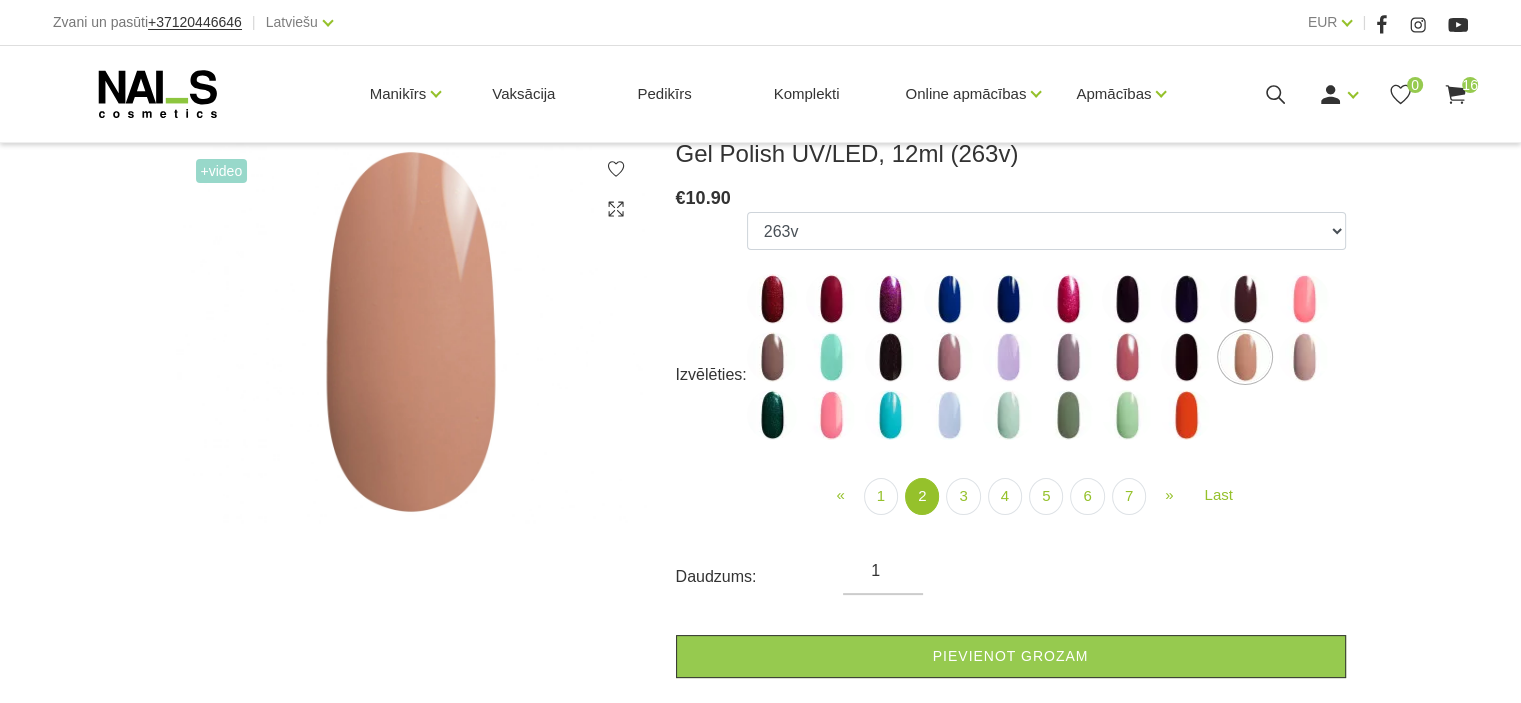 click at bounding box center (1304, 357) 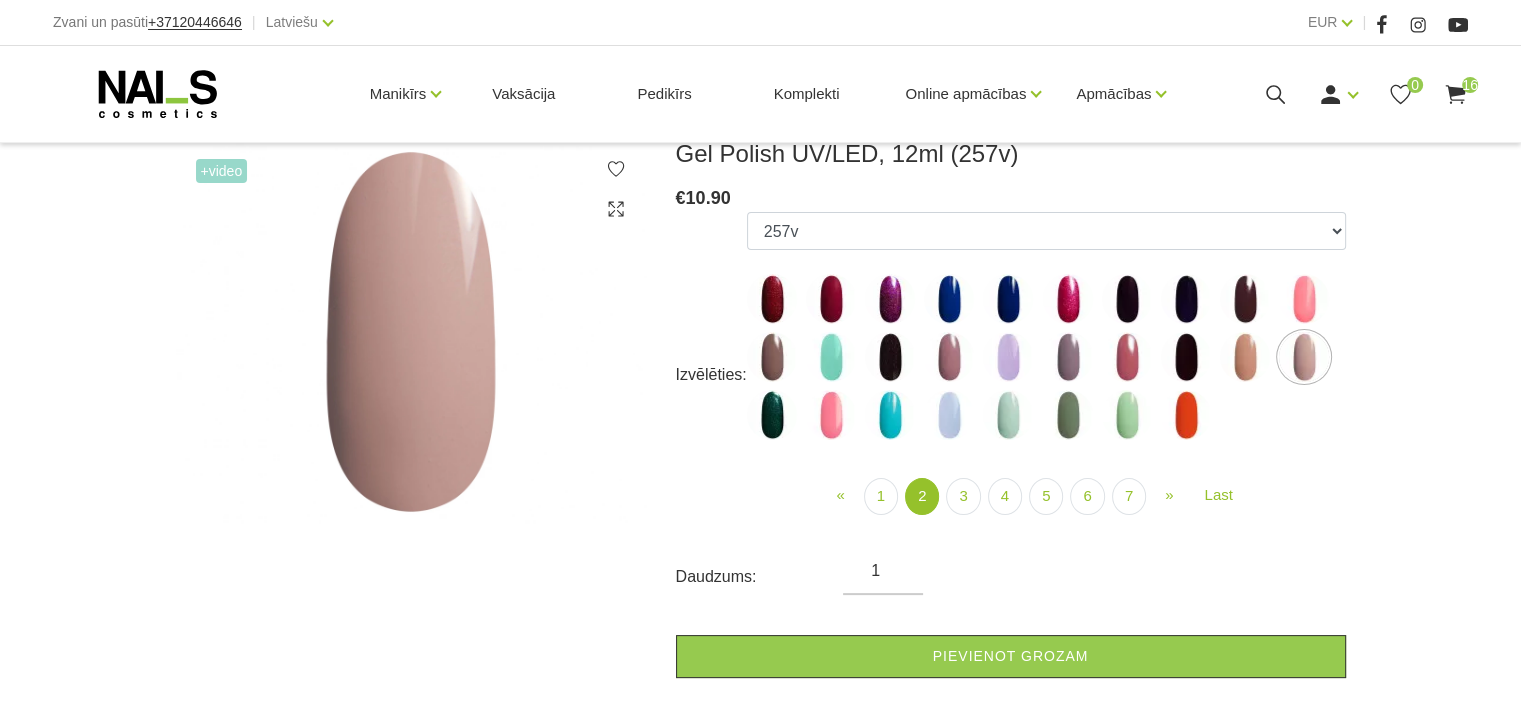 click at bounding box center [949, 357] 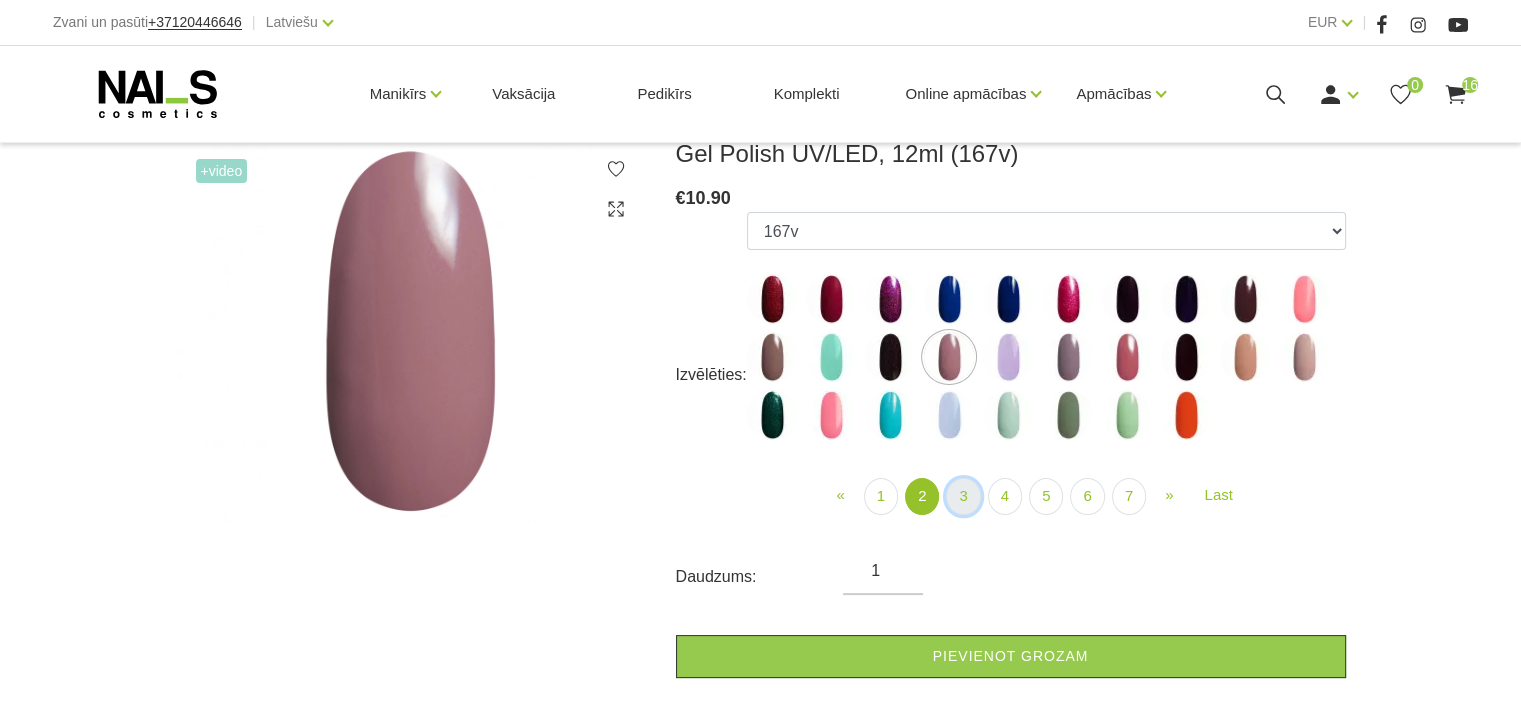 click on "3" at bounding box center (963, 496) 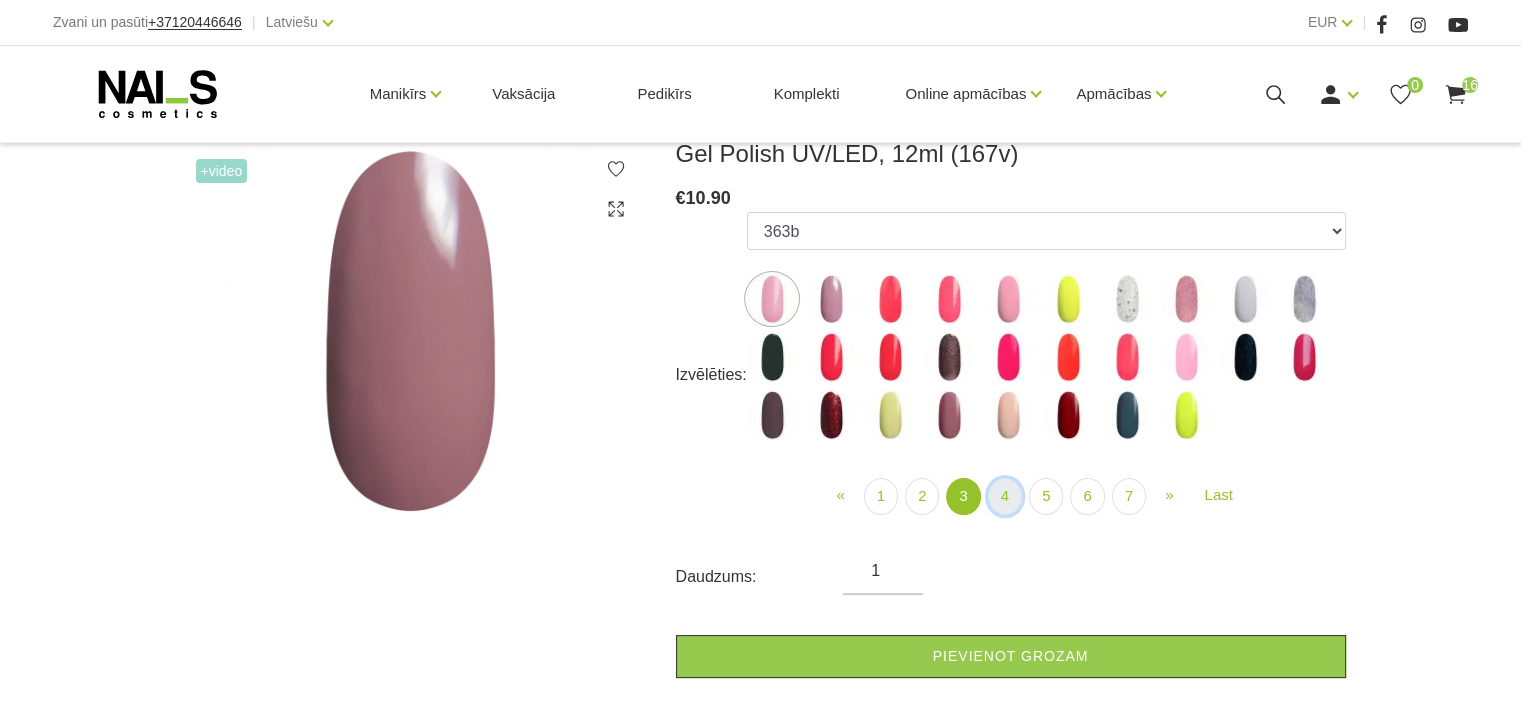 click on "4" at bounding box center [1005, 496] 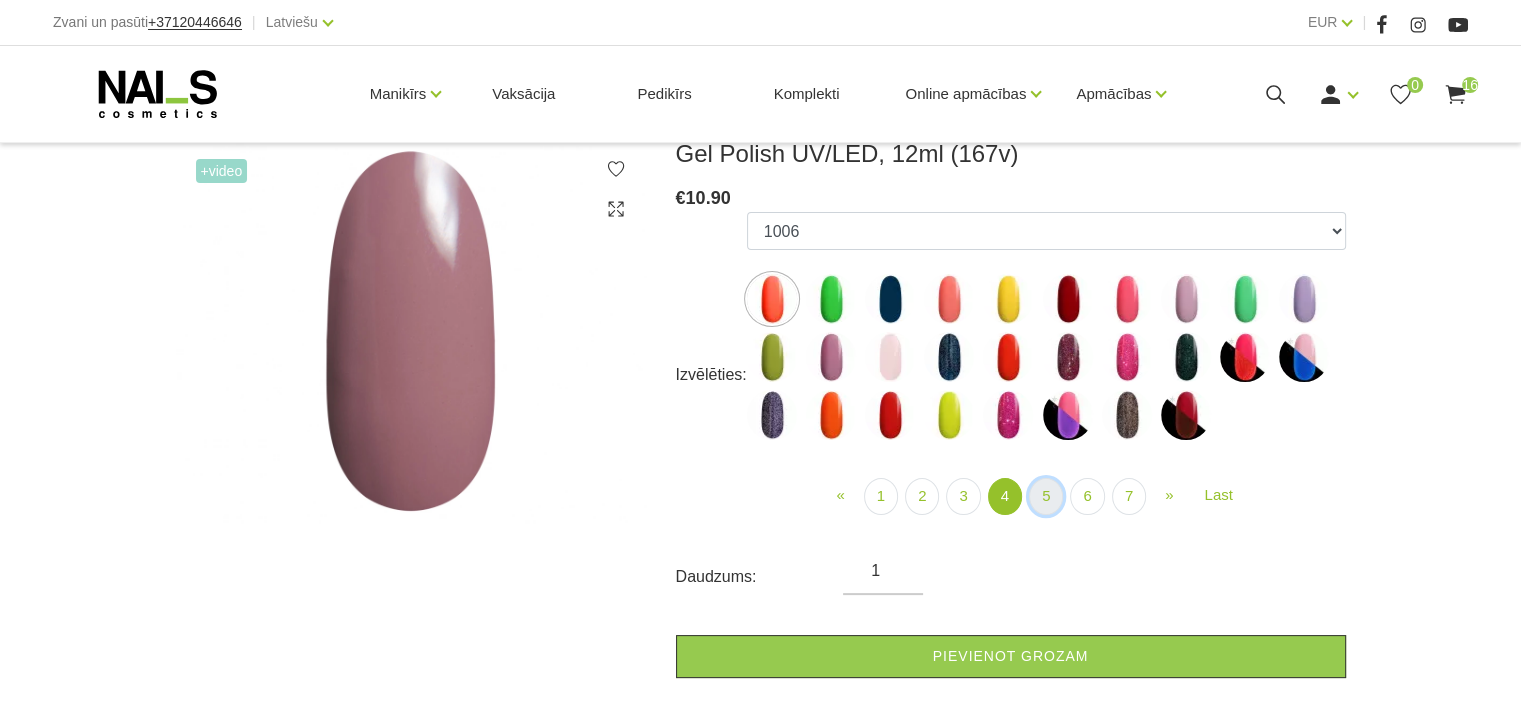 click on "5" at bounding box center [1046, 496] 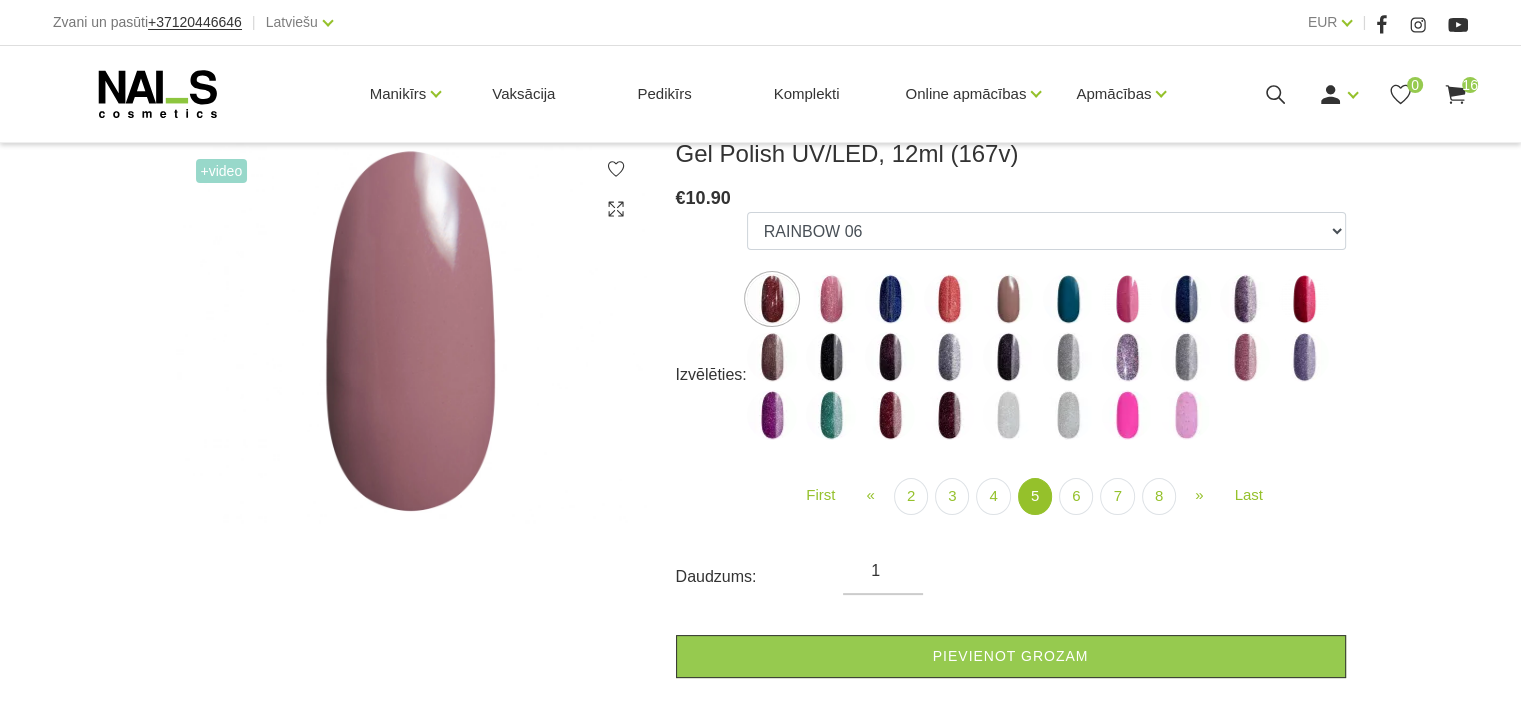 click at bounding box center [1008, 299] 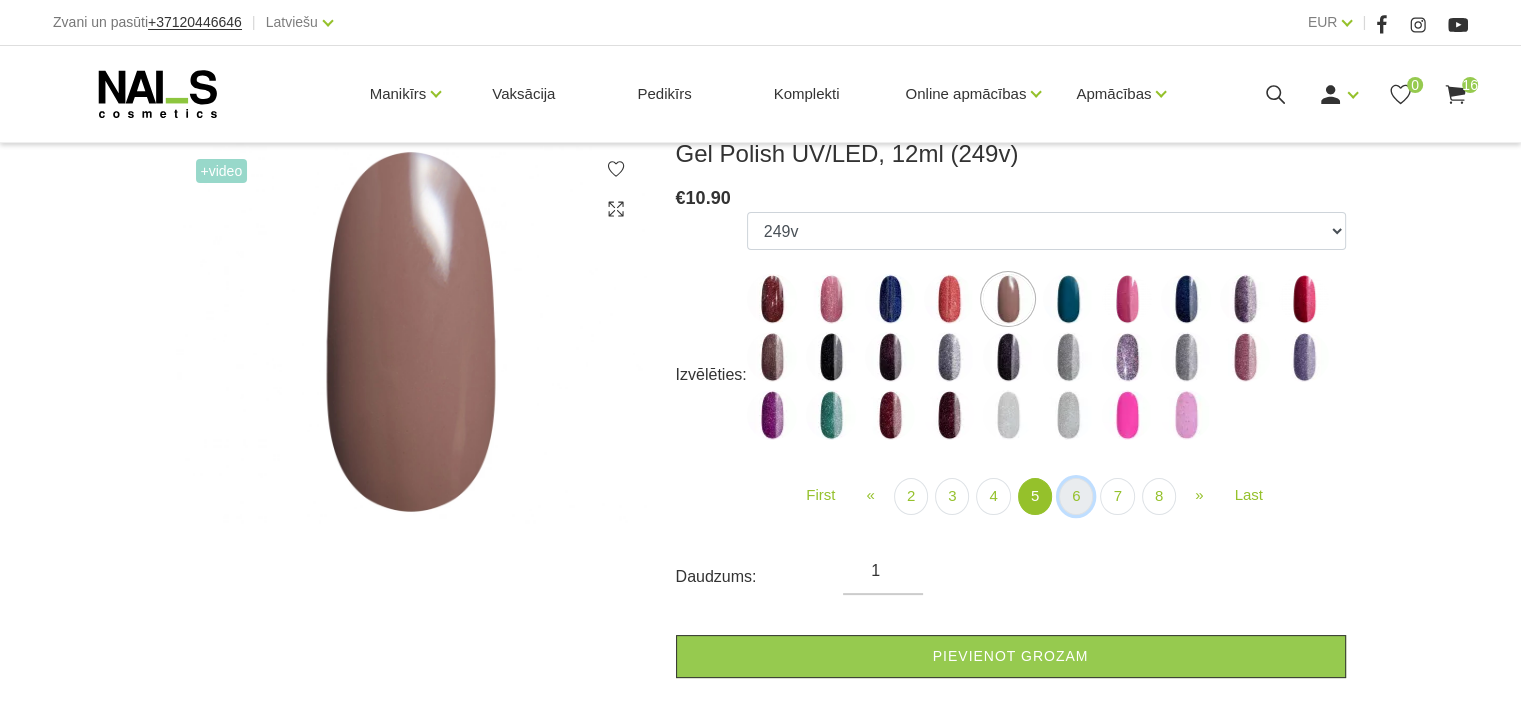 click on "6" at bounding box center [1076, 496] 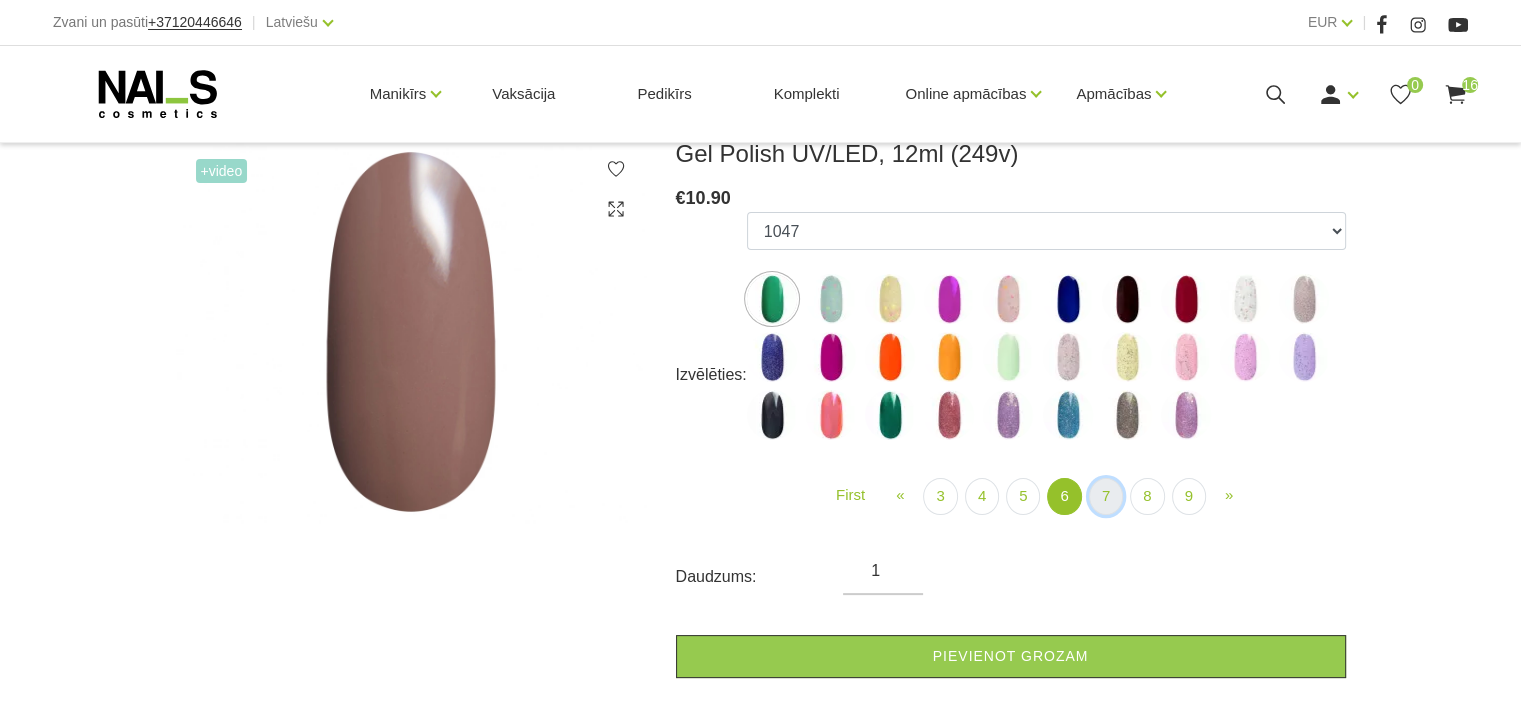 click on "7" at bounding box center (1106, 496) 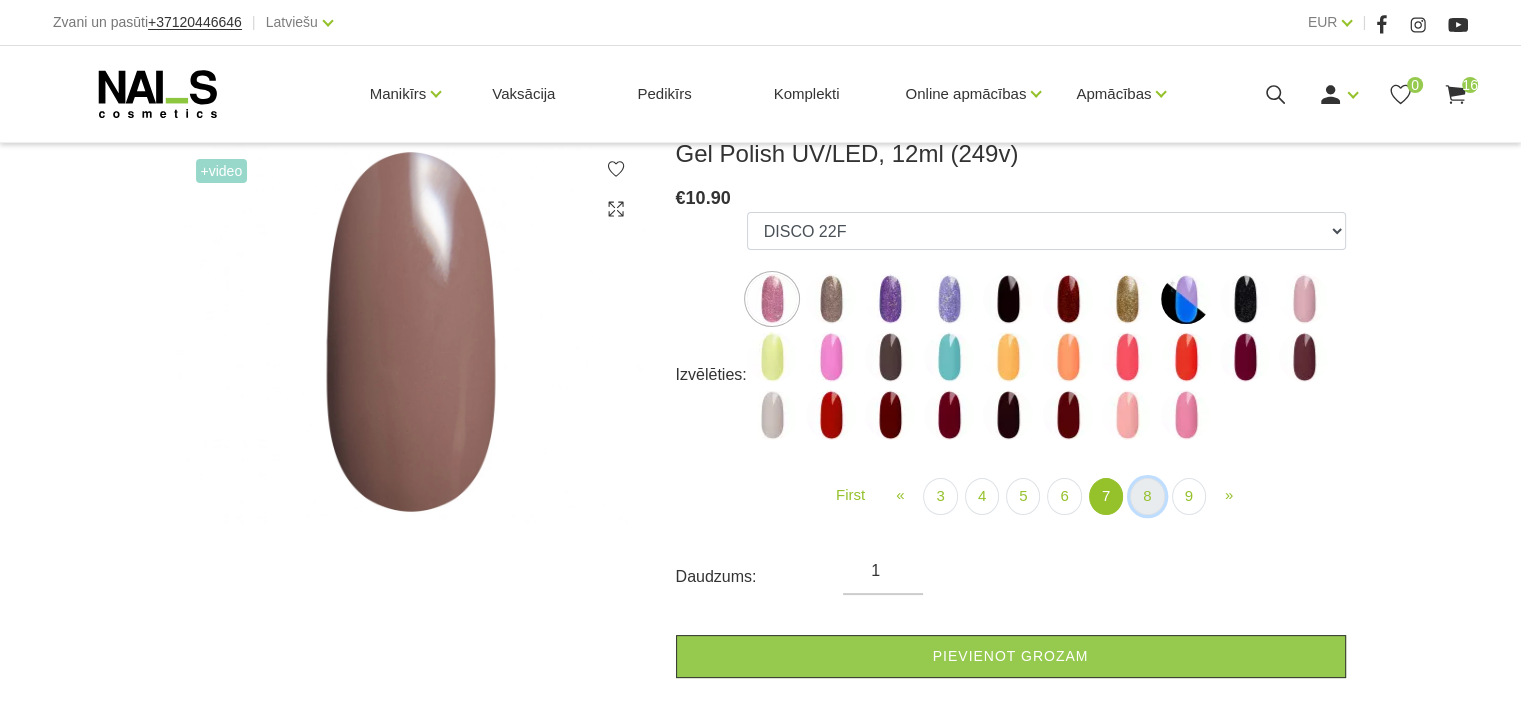 click on "8" at bounding box center [1147, 496] 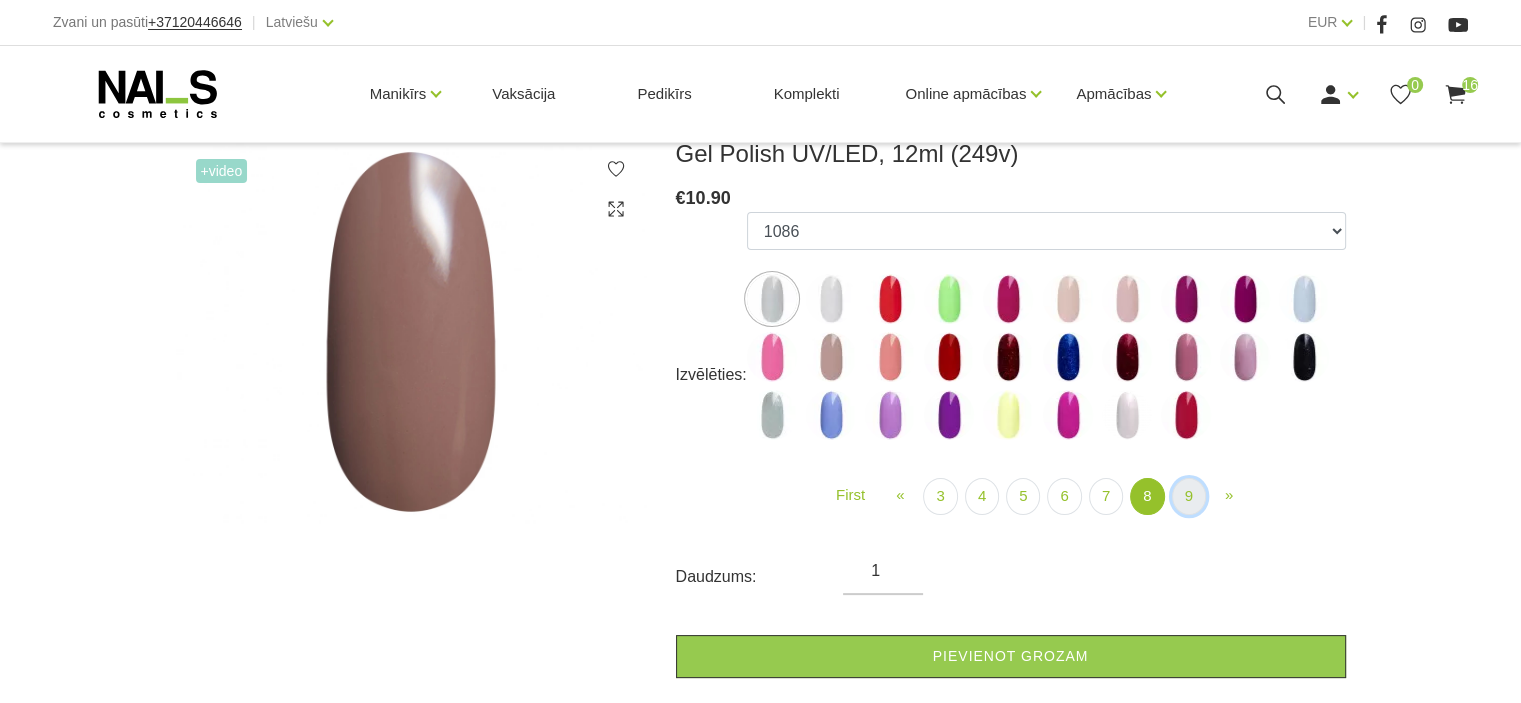 click on "9" at bounding box center [1189, 496] 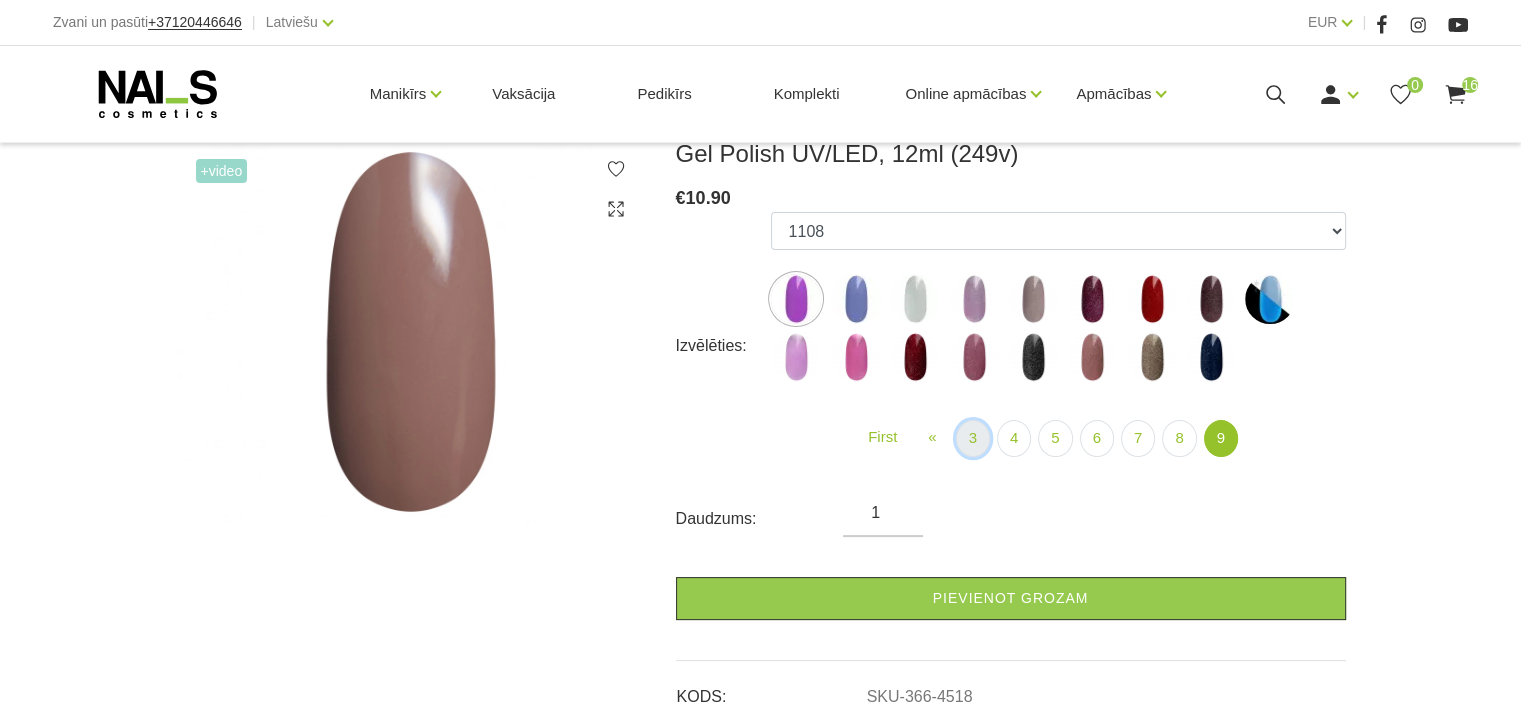 click on "3" at bounding box center [973, 438] 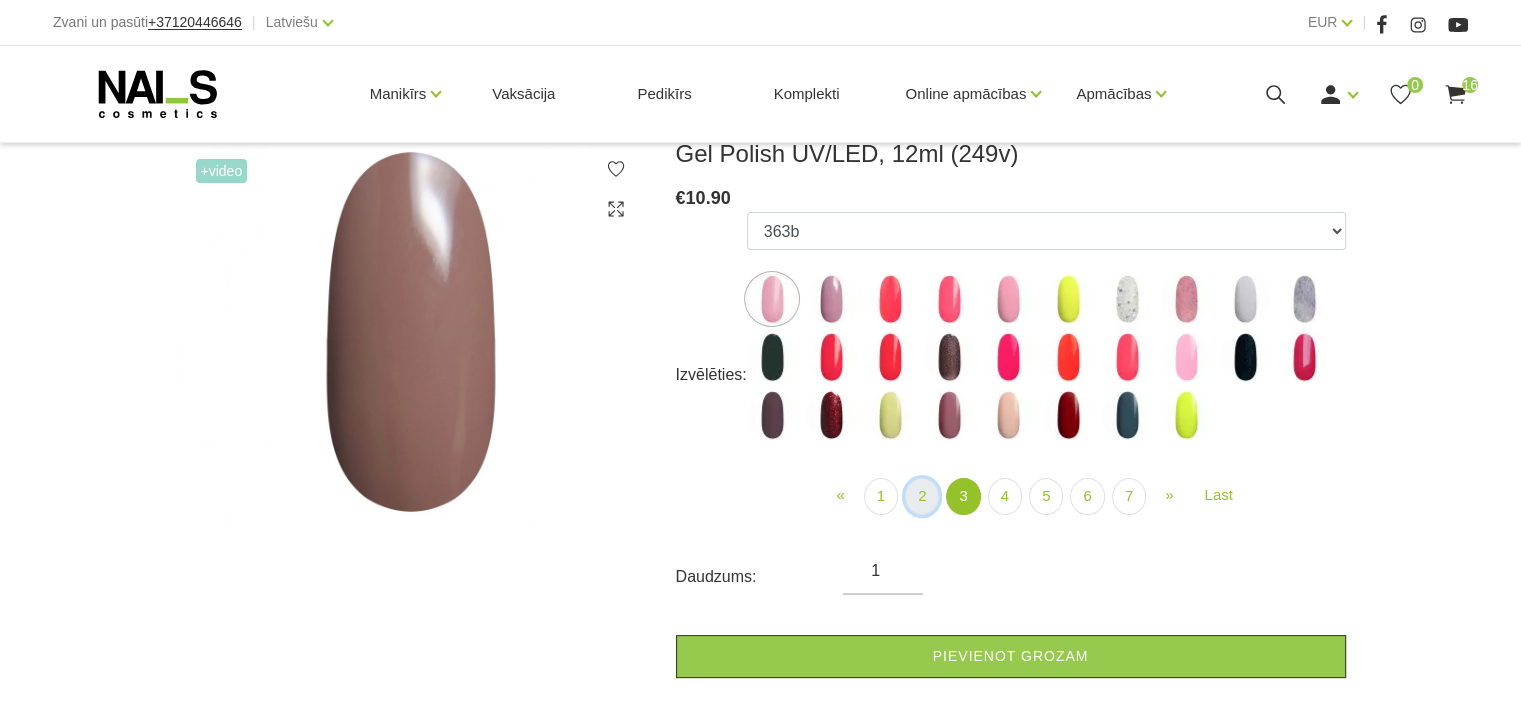 click on "2" at bounding box center (922, 496) 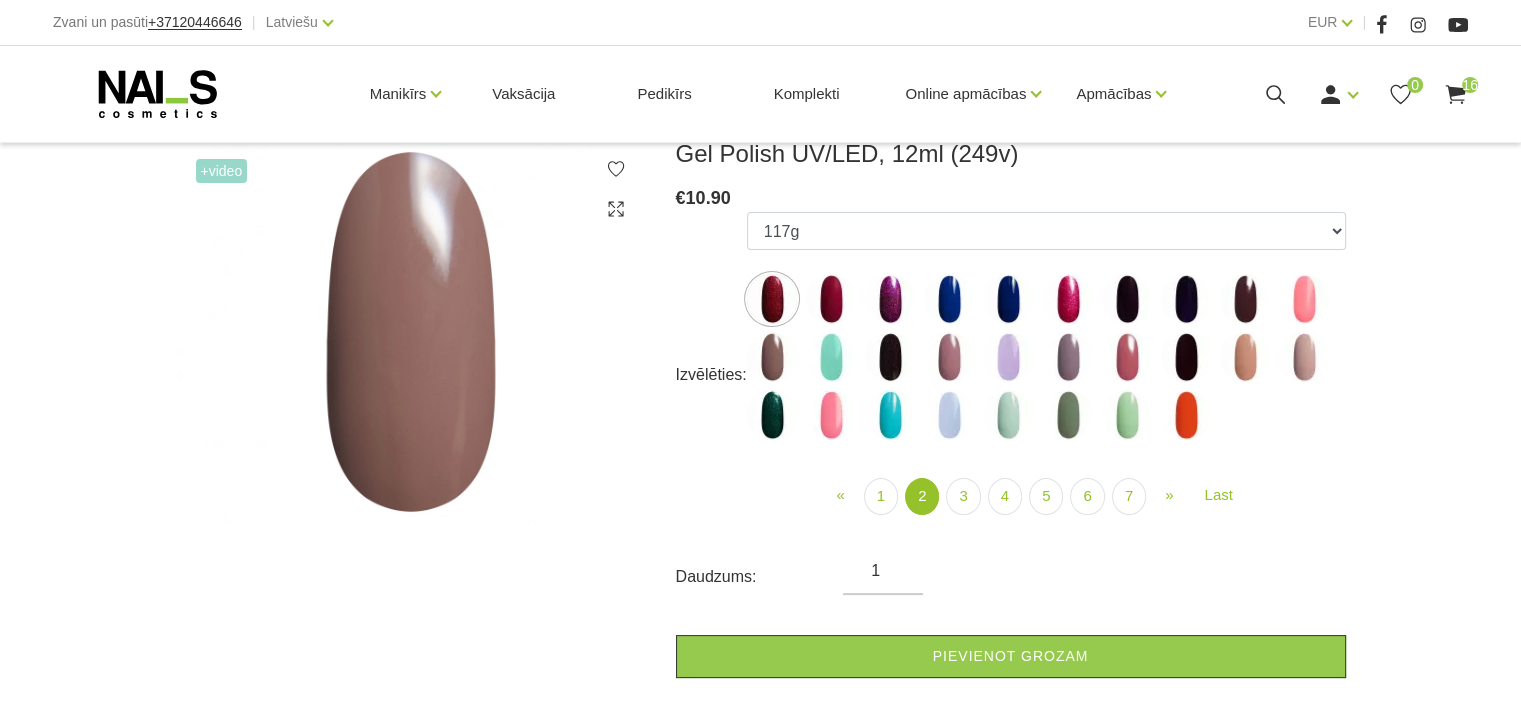 click at bounding box center [949, 357] 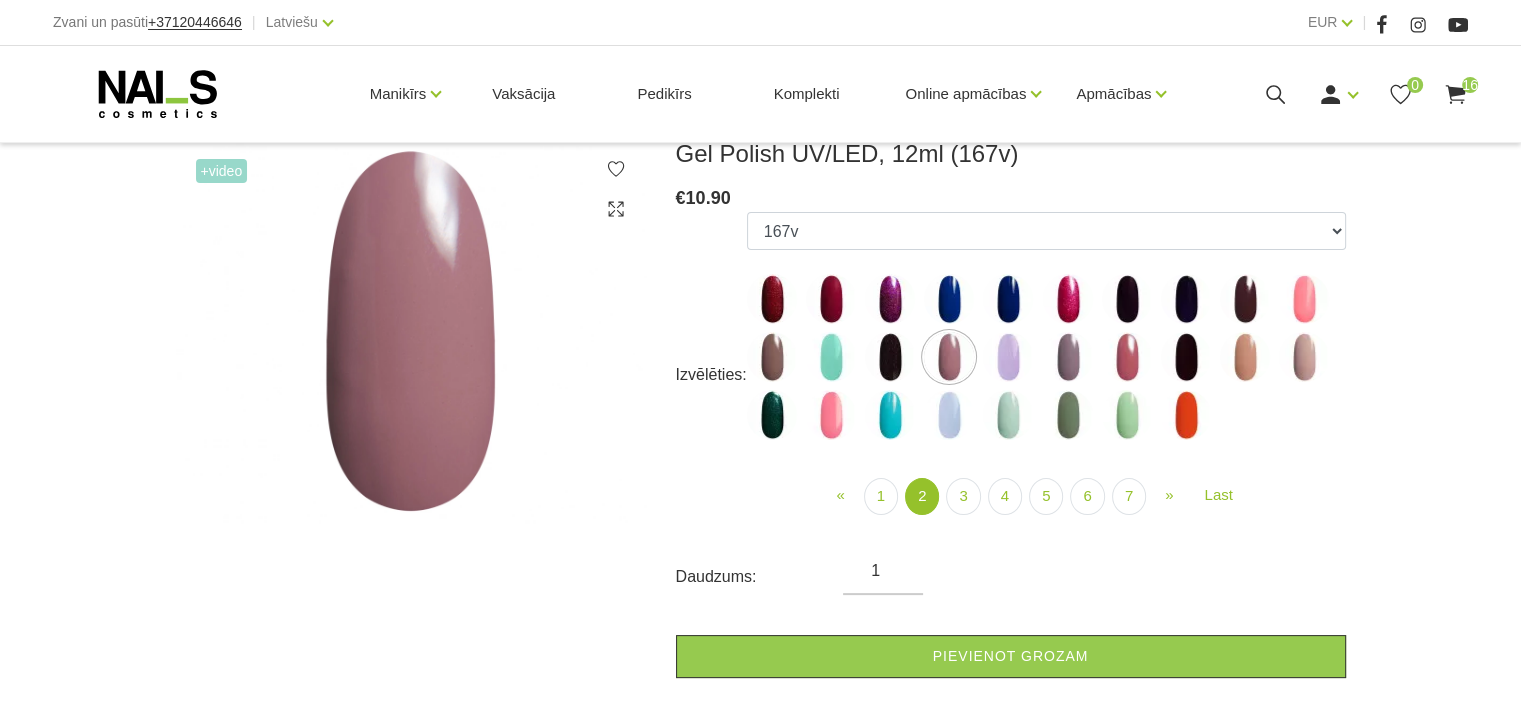 click at bounding box center (772, 357) 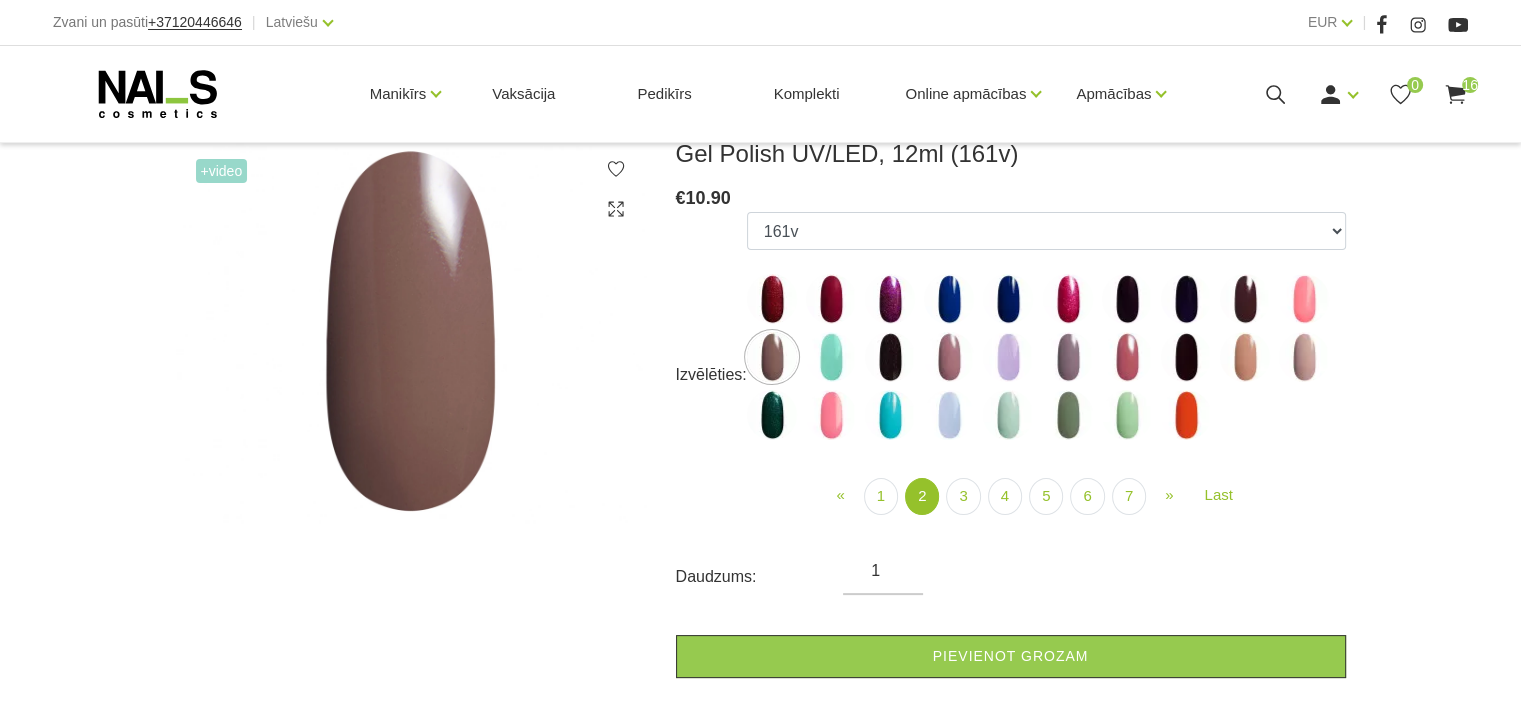 click at bounding box center (1245, 357) 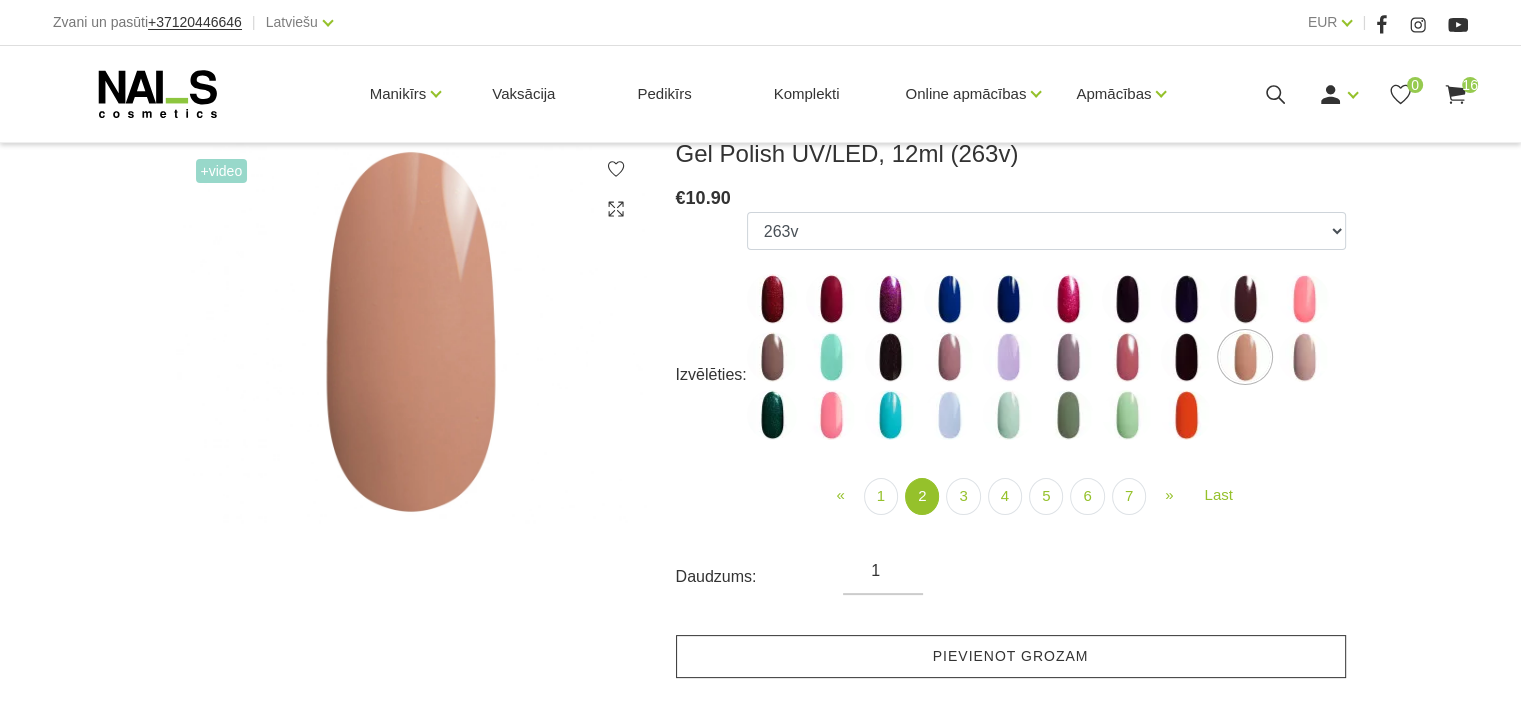 click on "Pievienot grozam" at bounding box center [1011, 656] 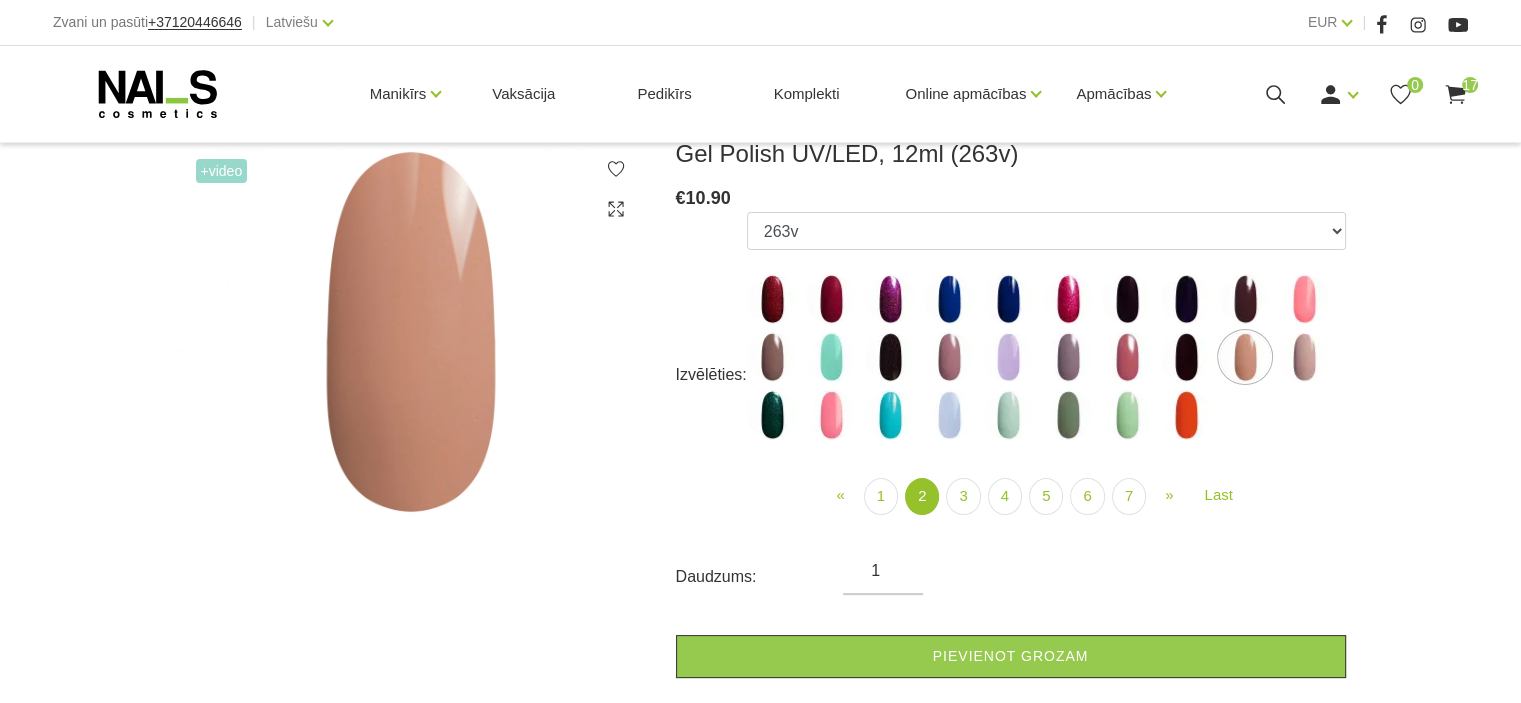 click at bounding box center (772, 357) 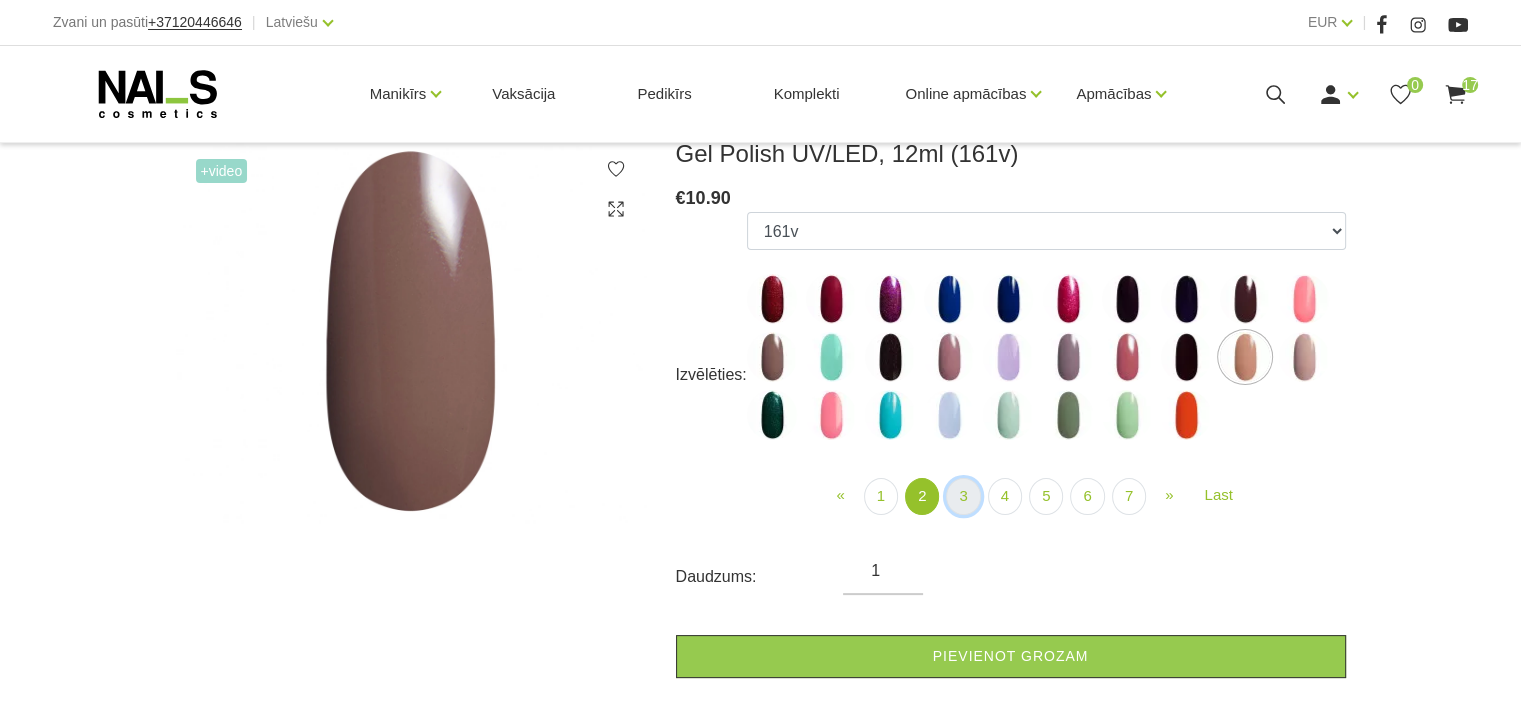 click on "3" at bounding box center [963, 496] 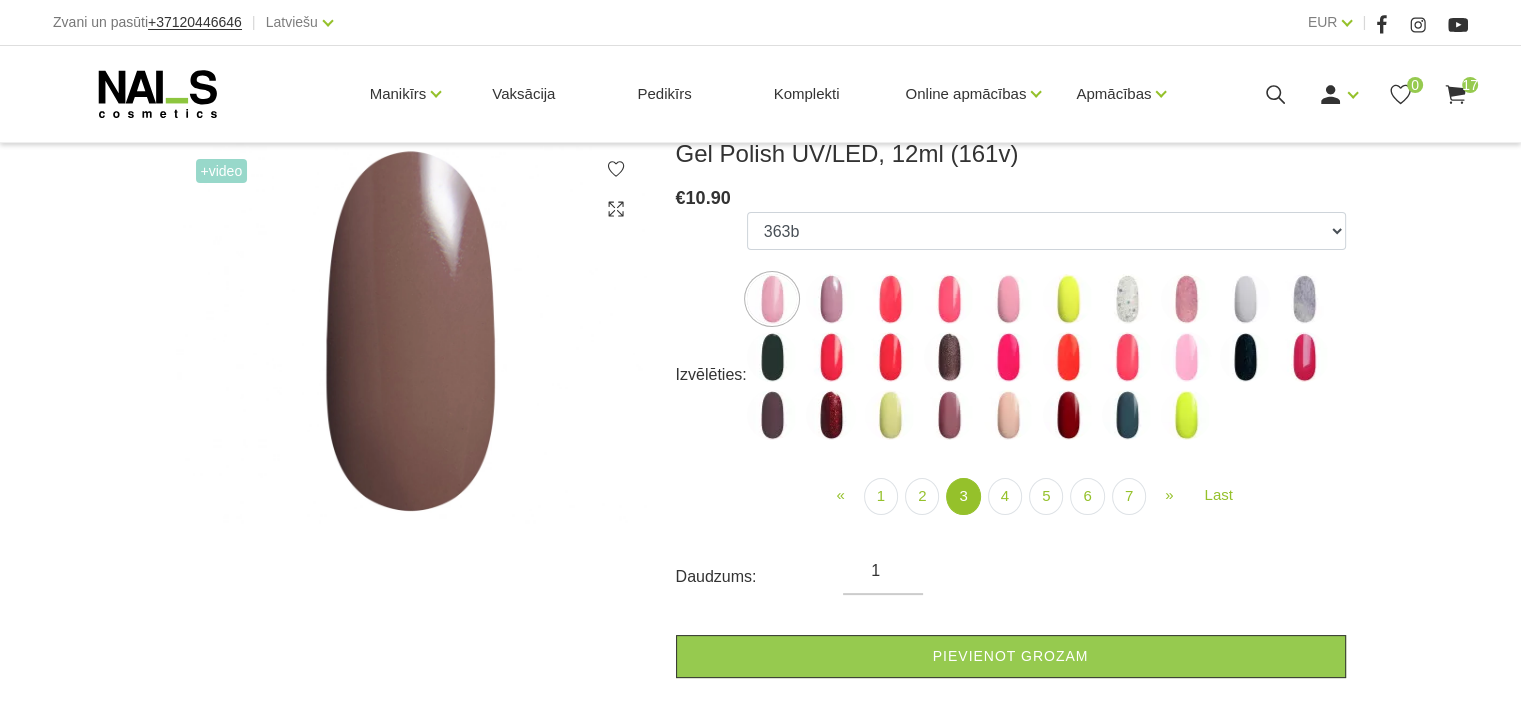 click at bounding box center [772, 415] 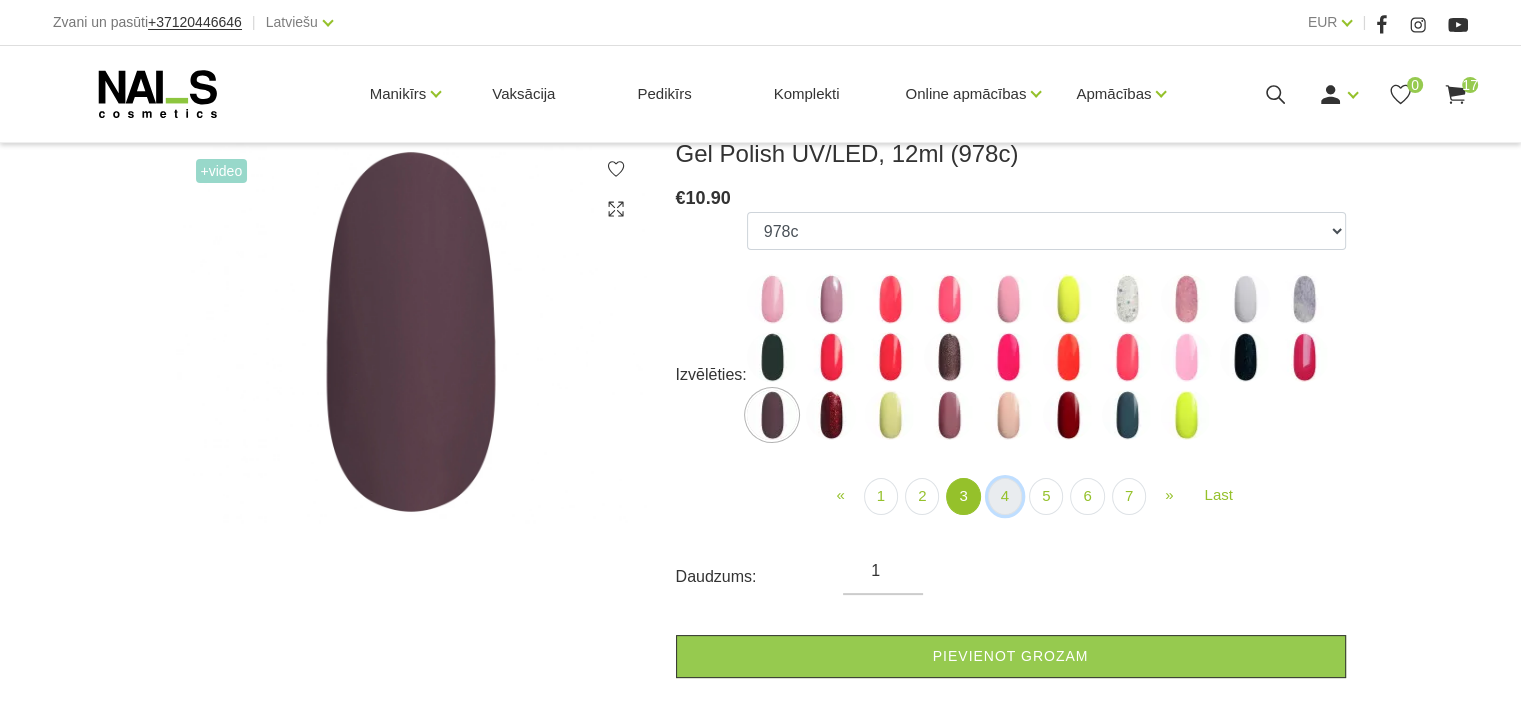 click on "4" at bounding box center [1005, 496] 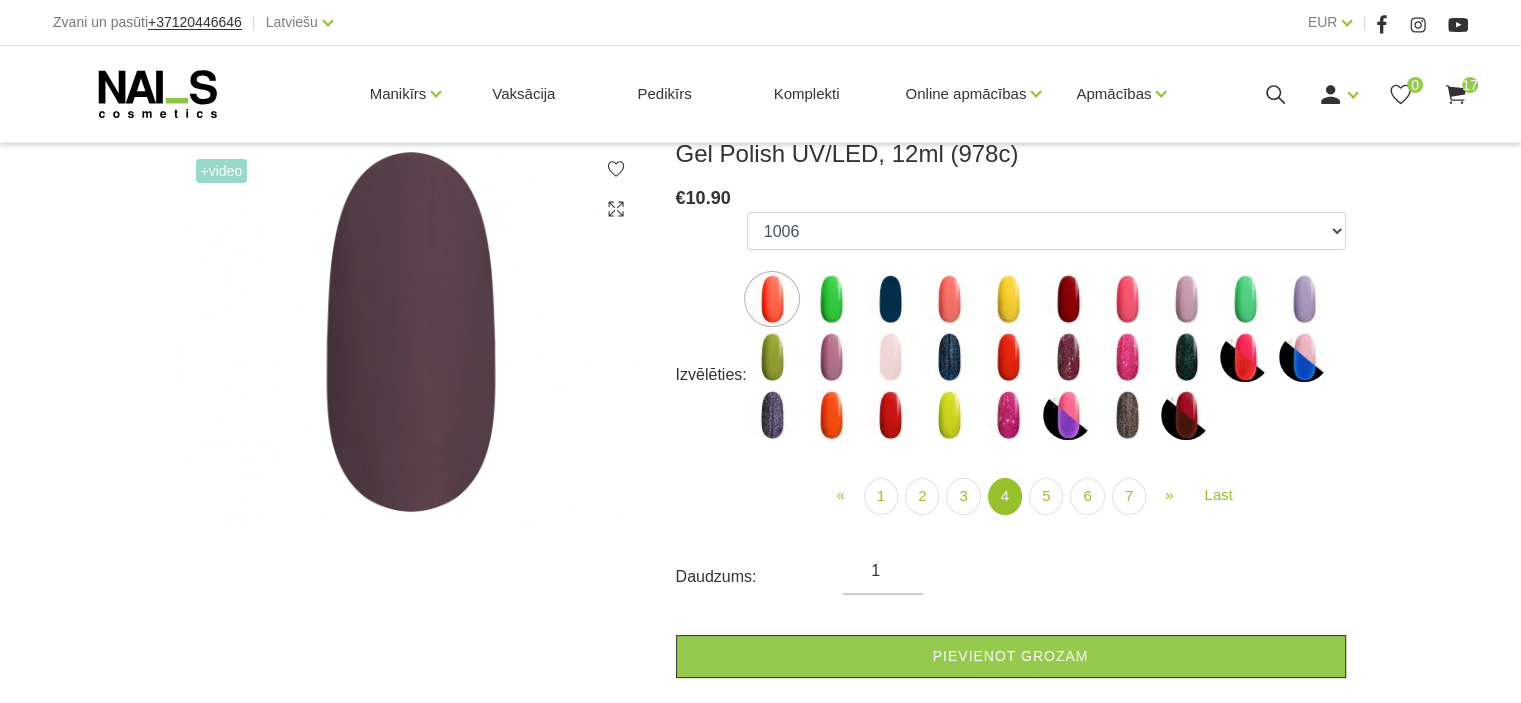 click on "«
Prev
1
2
3
4
(current)
5
» Next" at bounding box center (1046, 508) 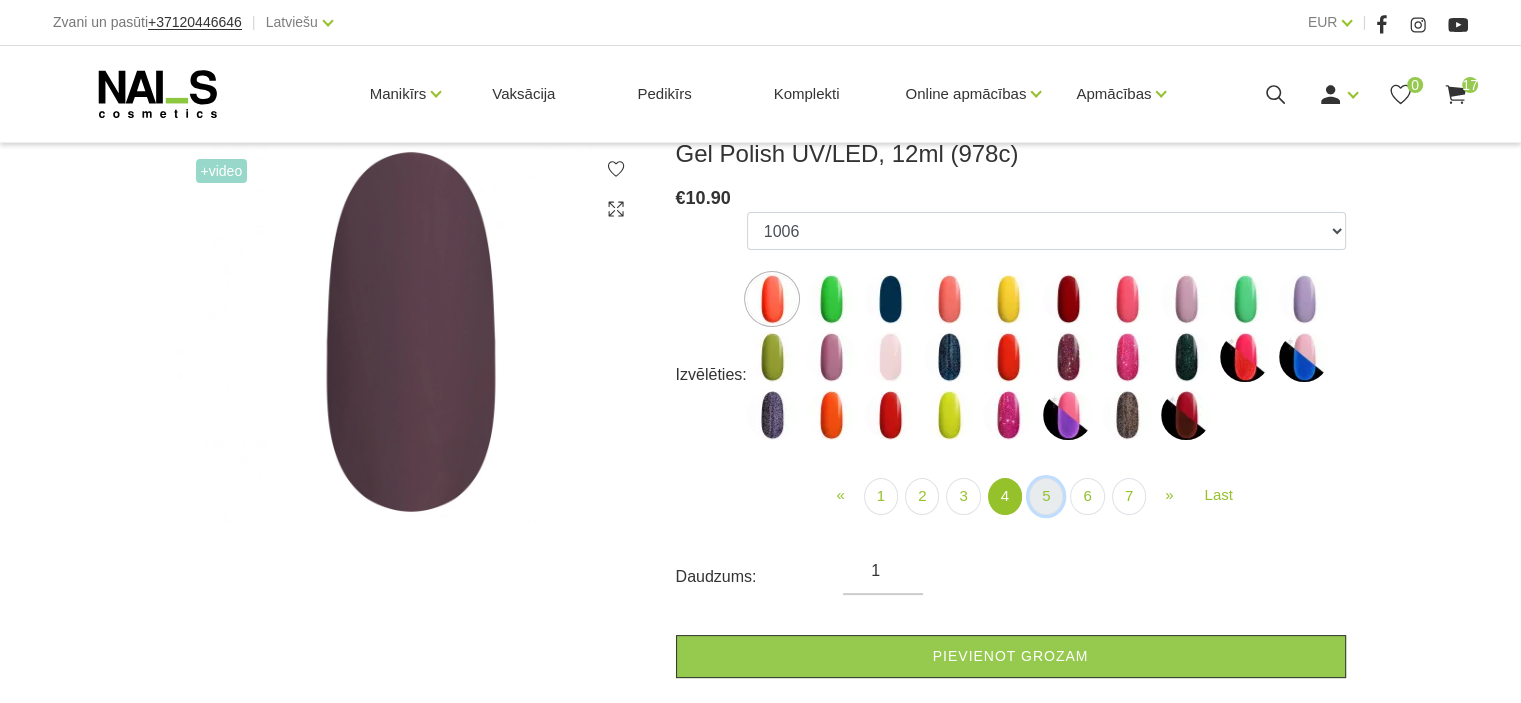 click on "5" at bounding box center [1046, 496] 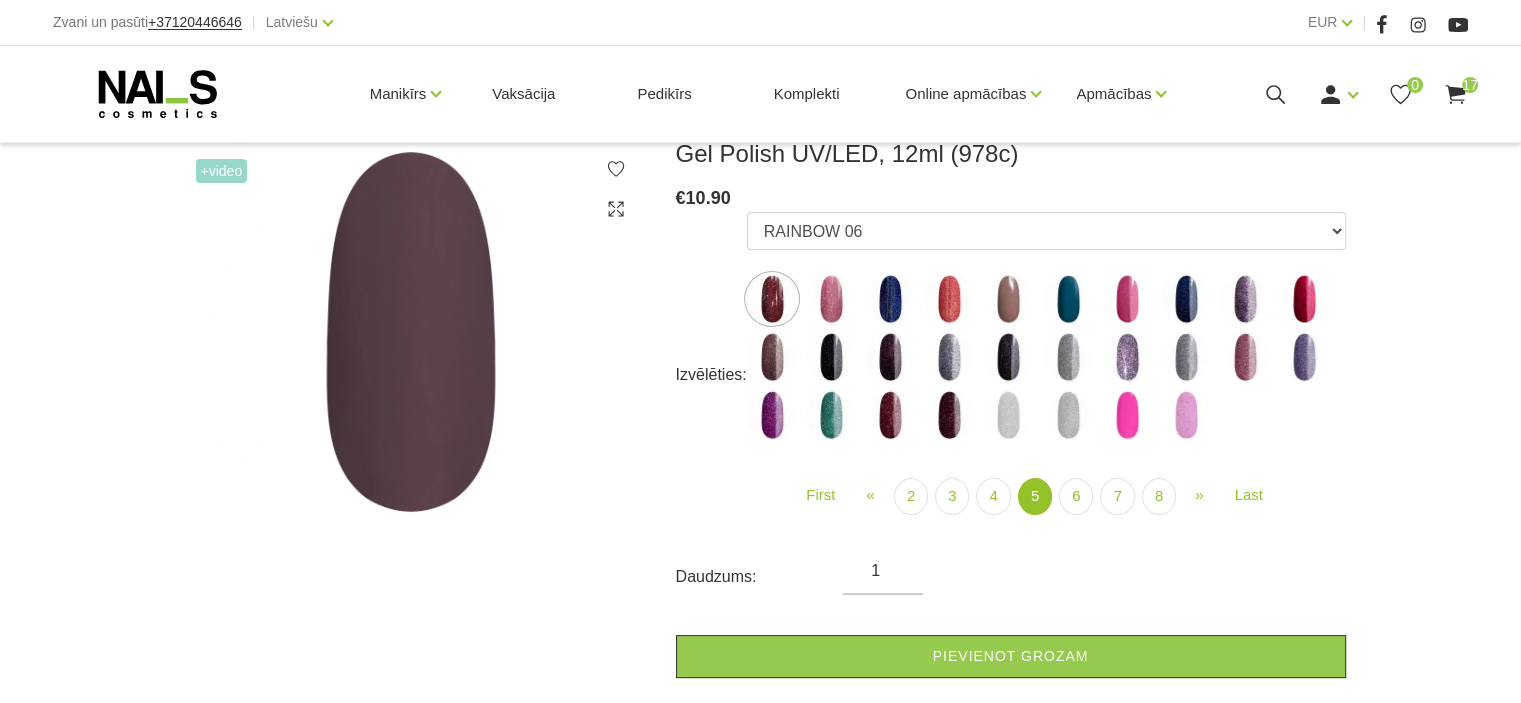 click at bounding box center (1008, 299) 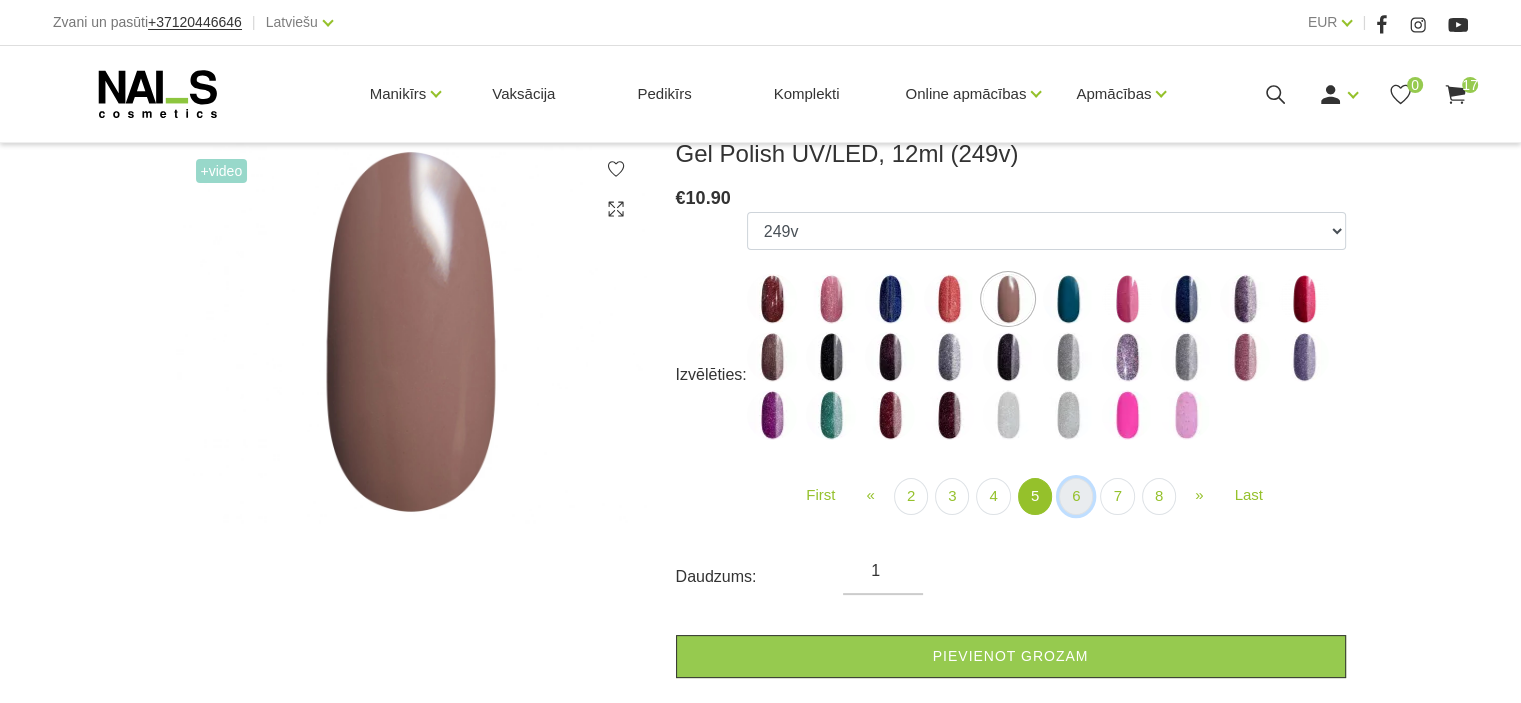 click on "6" at bounding box center (1076, 496) 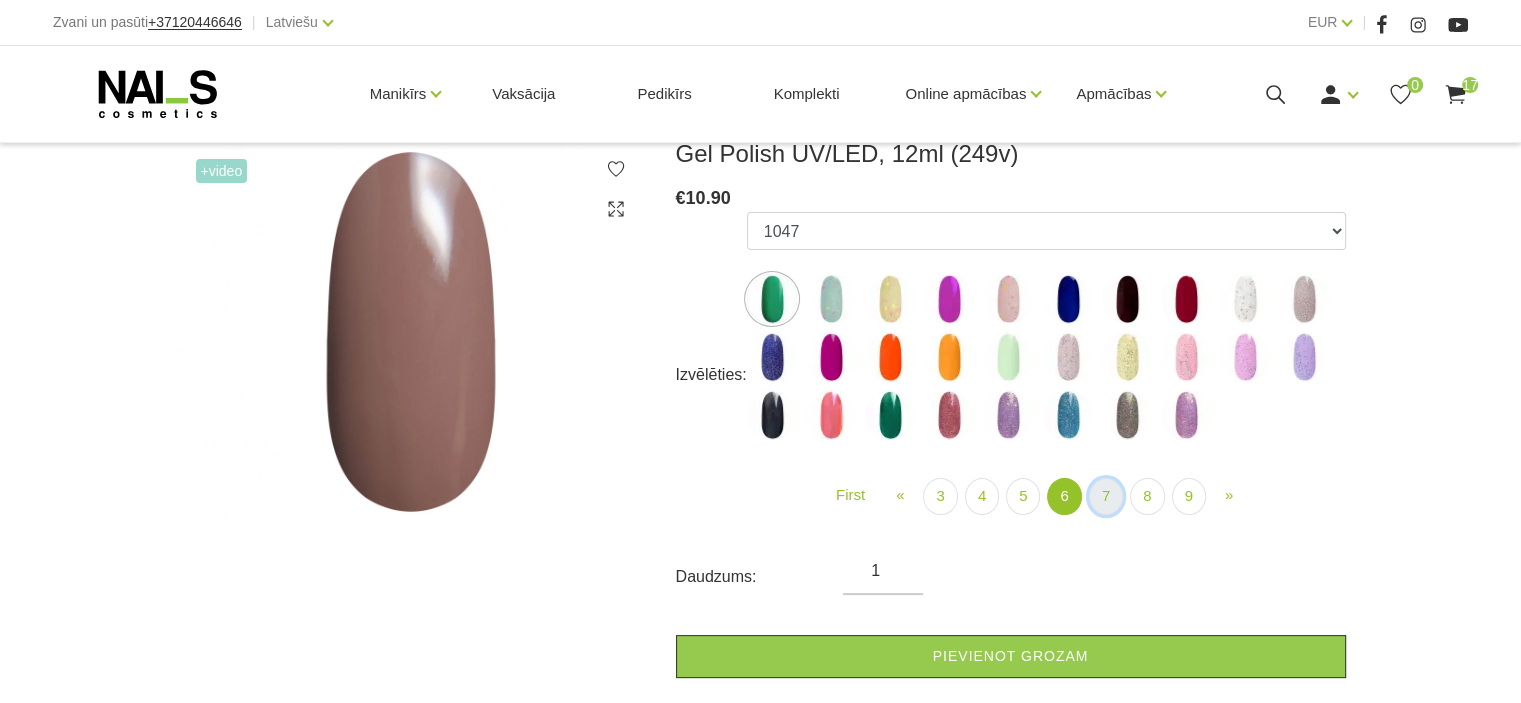 click on "7" at bounding box center [1106, 496] 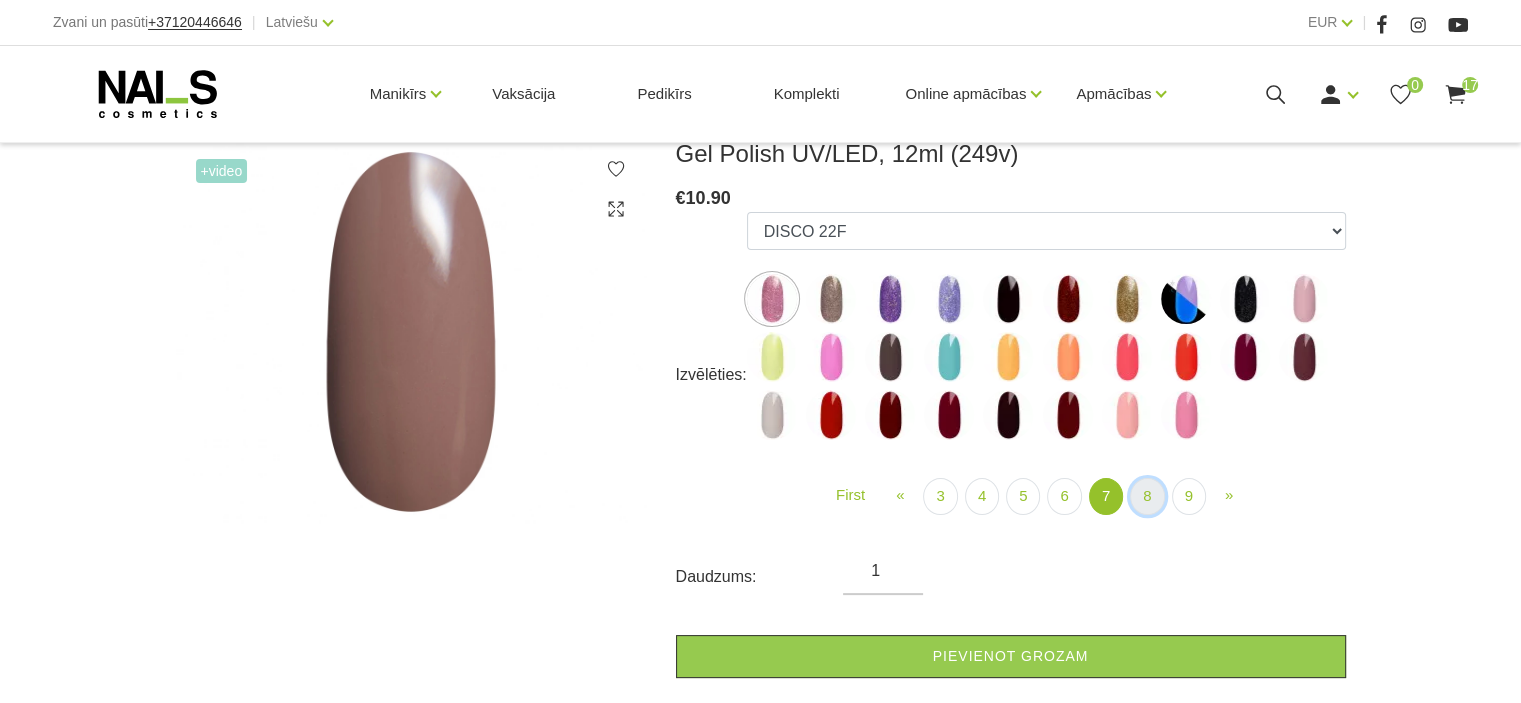 click on "8" at bounding box center (1147, 496) 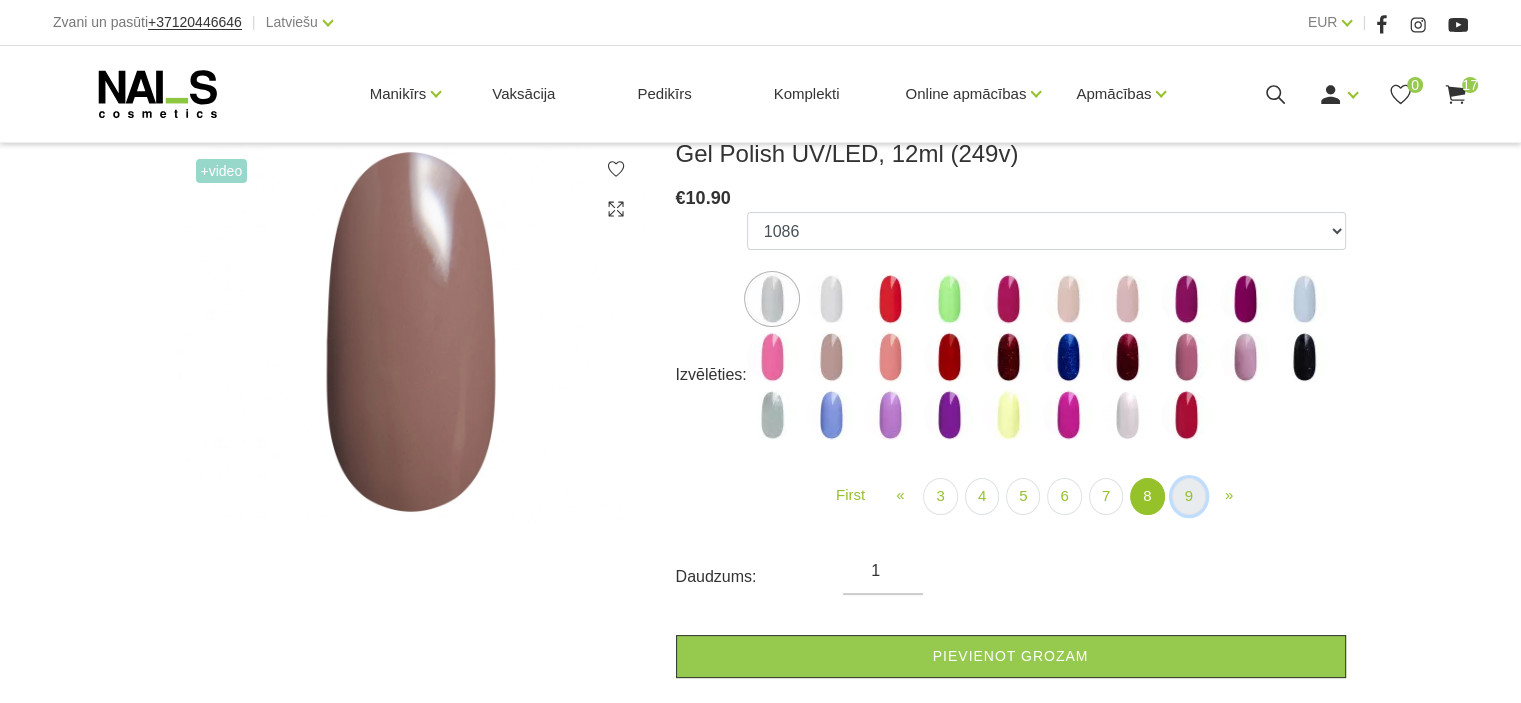 click on "9" at bounding box center (1189, 496) 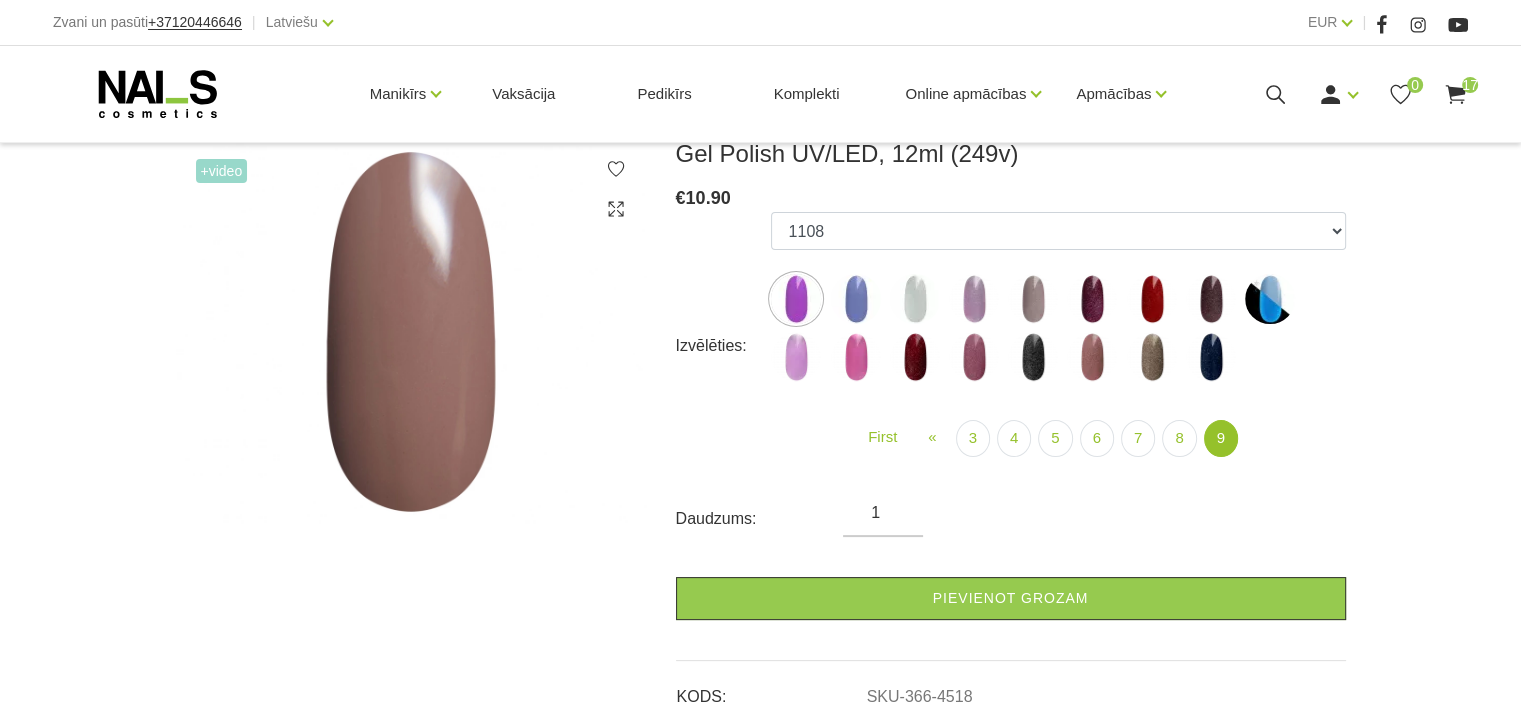 click at bounding box center [1092, 357] 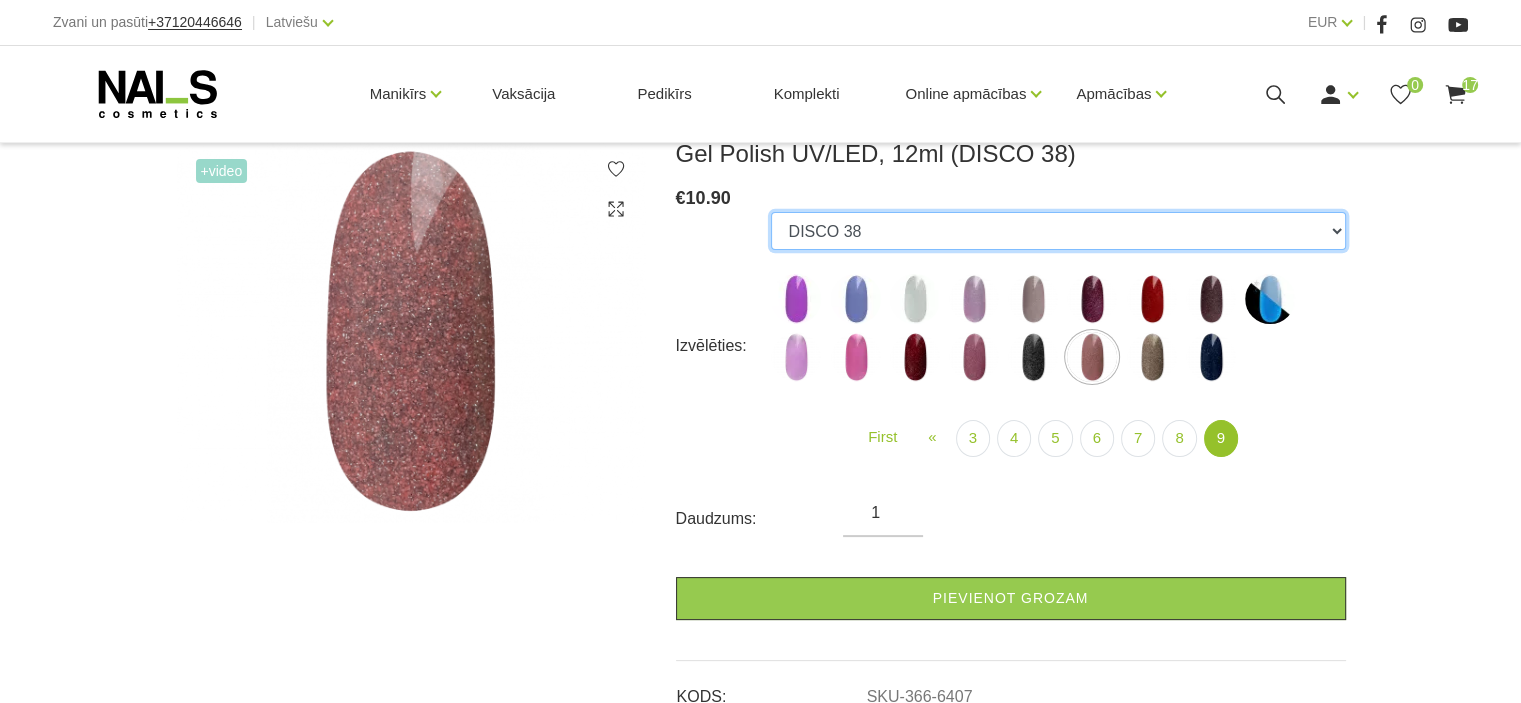 click on "GALAXY 01
GALAXY 02
GALAXY 03
GALAXY 04
GALAXY 05
GALAXY 07
GALAXY 17
GALAXY 21
GALAXY 22
GALAXY 24
001g
001n
003c
008b
011n
012g
016n 020b 044v 065v 068p 069v 083g 085p 110g" at bounding box center [1058, 231] 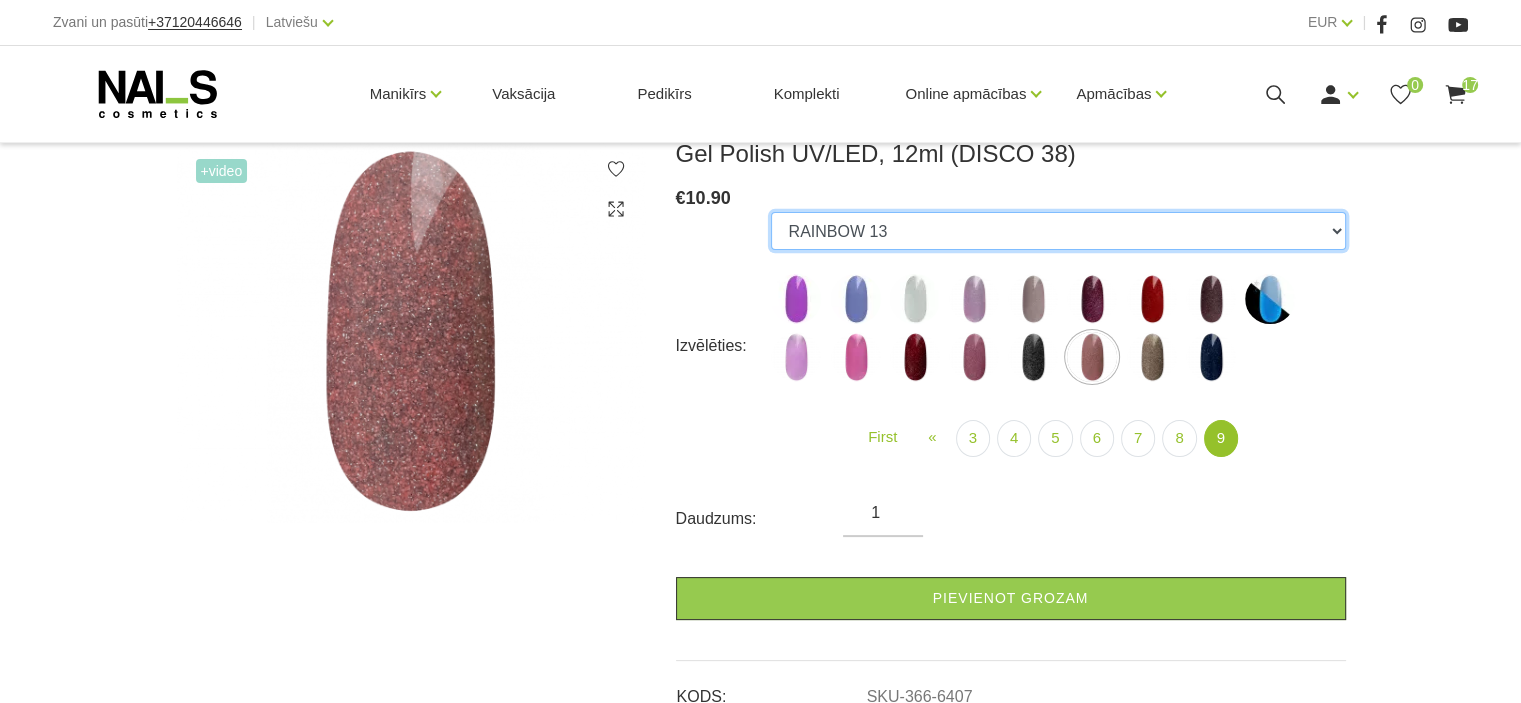 click on "GALAXY 01
GALAXY 02
GALAXY 03
GALAXY 04
GALAXY 05
GALAXY 07
GALAXY 17
GALAXY 21
GALAXY 22
GALAXY 24
001g
001n
003c
008b
011n
012g
016n 020b 044v 065v 068p 069v 083g 085p 110g" at bounding box center (1058, 231) 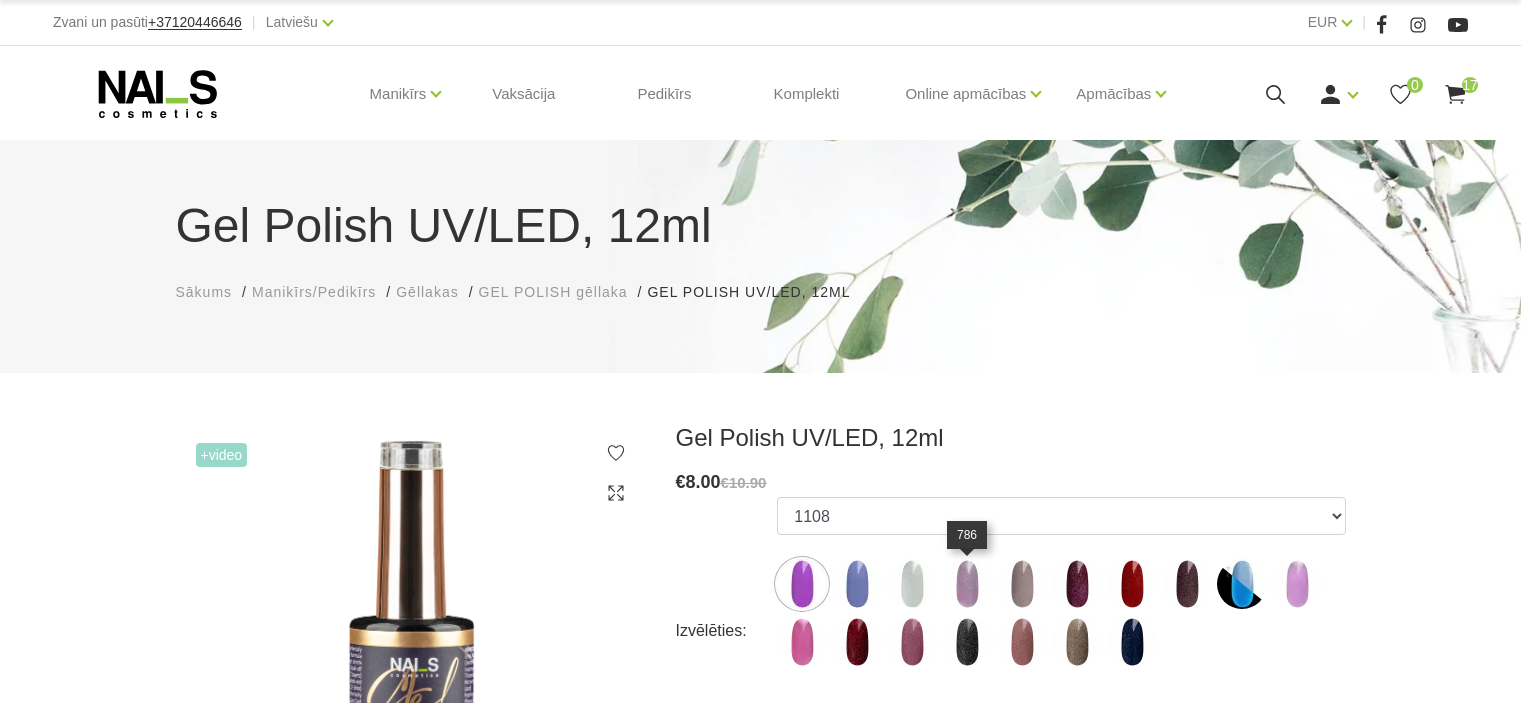 scroll, scrollTop: 284, scrollLeft: 0, axis: vertical 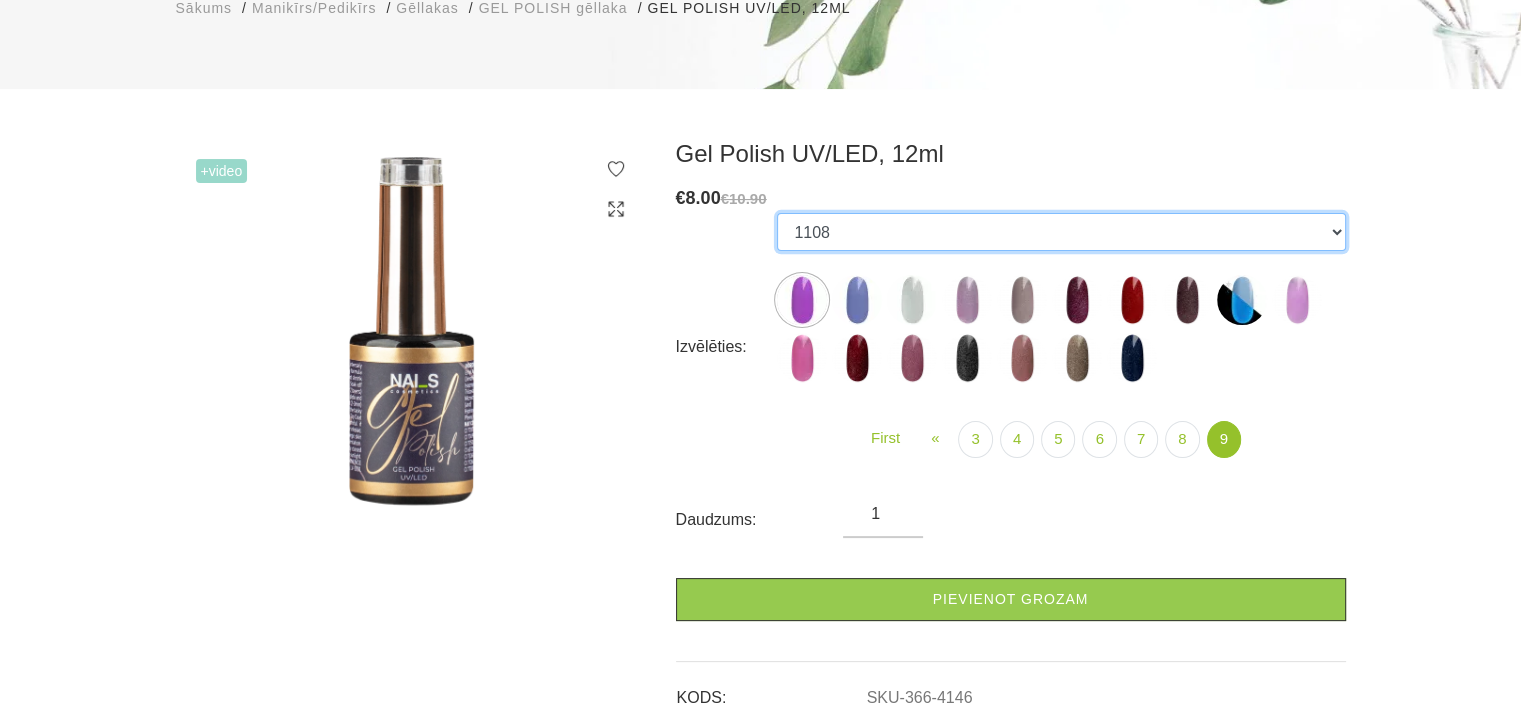 click on "GALAXY 01 GALAXY 02 GALAXY 03 GALAXY 04 GALAXY 05 GALAXY 07 GALAXY 17 GALAXY 21 GALAXY 22 GALAXY 24 001g 001n 003c 008b 011n 012g 016n 020b 044v 065v 068p 069v 083g 085p 110g 111g 111v 116v 117g 119g 120g 126d 127d 136g 138v 138c 143v 159b 161v 166b 167c 167v 169b 188v 223v 227c 263v 257v 274s 293b 294v 299b 315v 328v 356v 360c 363b 39gz 488b 666b 668b 669b 699b 703c 725c 739c 793c 800b 801b 857c 881b 891b 893b 894b 955c 966b 978c CL1 1026 1027 1028 1001 1002 1005 1006 1007 1009 1010 1012 1015 1016 1017 1020 1022 1023 1024 300b RAINBOW 13 NEON 1037 RAINBOW 05 RAINBOW 02 RAINBOW 04 GLOWING IN THE DARK 03 GLOWING IN THE DARK 13 RAINBOW 10 NEON 1039 NEON 1038 NEON 1040 RAINBOW 01 GLOWING IN THE DARK 17 RAINBOW 09 GLOWING IN THE DARK 09 RAINBOW 06 RAINBOW 03 RAINBOW 14 RAINBOW 16 249v 1042 DISCO 04 DISCO 05 DISCO 02 DISCO 03 DISCO 07 DISCO 10 DISCO 08 DISCO 01 DISCO 09 DISCO 11 DISCO 12 DISCO 13H DISCO 15H DISCO 14H DISCO 16H DISCO 20H DISCO 19H DISCO 17H 1050 Holographic 1051 Holographic 1053 LOLIPOP 04 1047 788" at bounding box center (1061, 232) 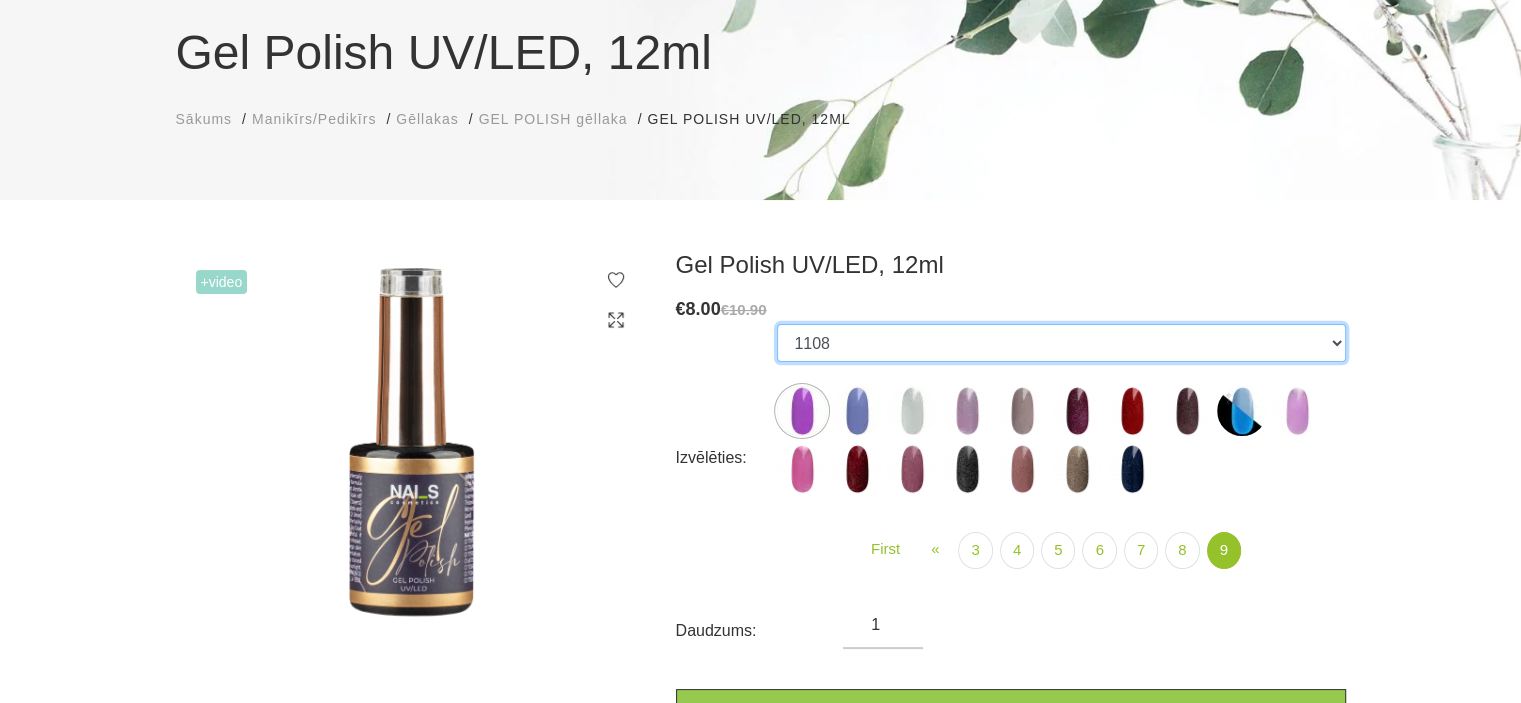 scroll, scrollTop: 66, scrollLeft: 0, axis: vertical 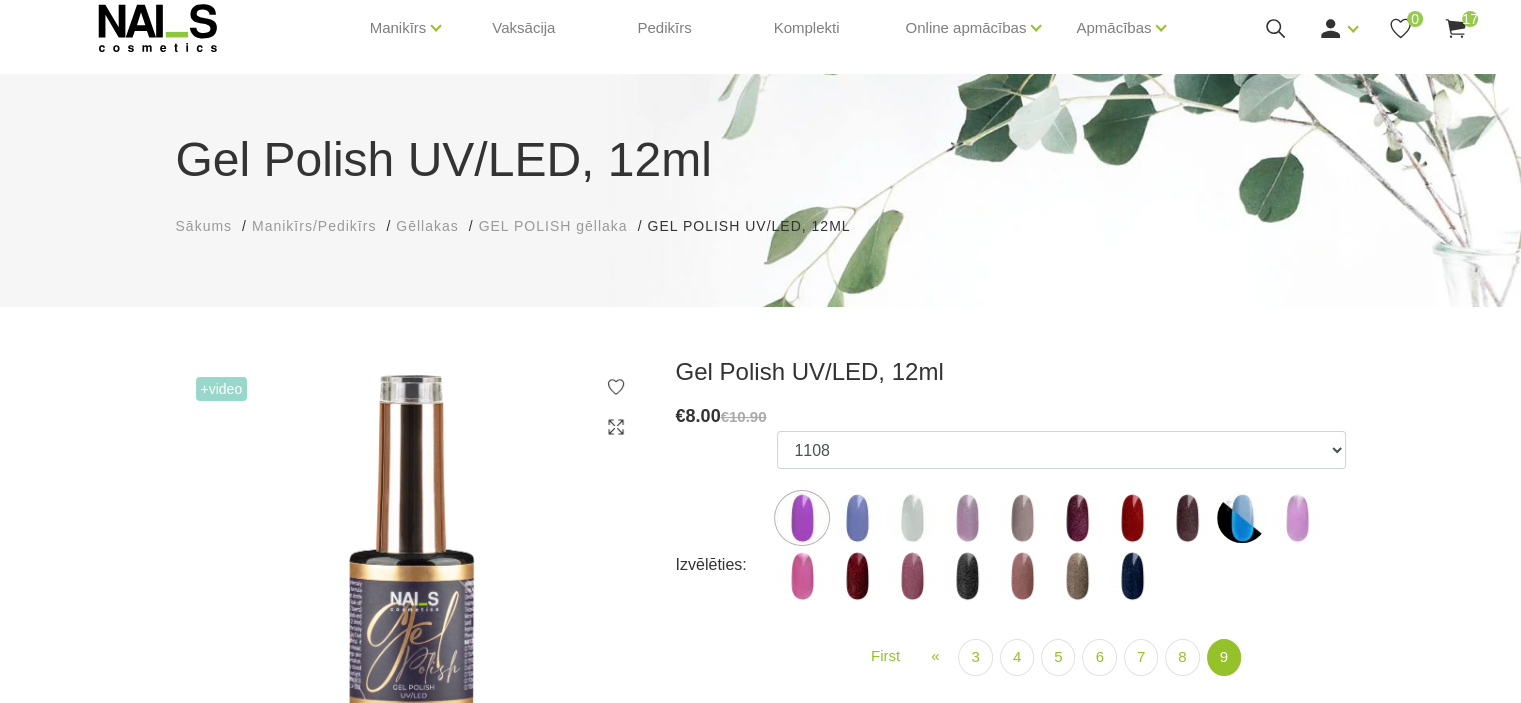 click on "GALAXY 01 GALAXY 02 GALAXY 03 GALAXY 04 GALAXY 05 GALAXY 07 GALAXY 17 GALAXY 21 GALAXY 22 GALAXY 24 001g 001n 003c 008b 011n 012g 016n 020b 044v 065v 068p 069v 083g 085p 110g 111g 111v 116v 117g 119g 120g 126d 127d 136g 138v 138c 143v 159b 161v 166b 167c 167v 169b 188v 223v 227c 263v 257v 274s 293b 294v 299b 315v 328v 356v 360c 363b 39gz 488b 666b 668b 669b 699b 703c 725c 739c 793c 800b 801b 857c 881b 891b 893b 894b 955c 966b 978c CL1 1026 1027 1028 1001 1002 1005 1006 1007 1009 1010 1012 1015 1016 1017 1020 1022 1023 1024 300b RAINBOW 13 NEON 1037 RAINBOW 05 RAINBOW 02 RAINBOW 04 GLOWING IN THE DARK 03 GLOWING IN THE DARK 13 RAINBOW 10 NEON 1039 NEON 1038 NEON 1040 RAINBOW 01 GLOWING IN THE DARK 17 RAINBOW 09 GLOWING IN THE DARK 09 RAINBOW 06 RAINBOW 03 RAINBOW 14 RAINBOW 16 249v 1042 DISCO 04 DISCO 05 DISCO 02 DISCO 03 DISCO 07 DISCO 10 DISCO 08 DISCO 01 DISCO 09 DISCO 11 DISCO 12 DISCO 13H DISCO 15H DISCO 14H DISCO 16H DISCO 20H DISCO 19H DISCO 17H 1050 Holographic 1051 Holographic 1053 LOLIPOP 04 1047 788" at bounding box center [1061, 520] 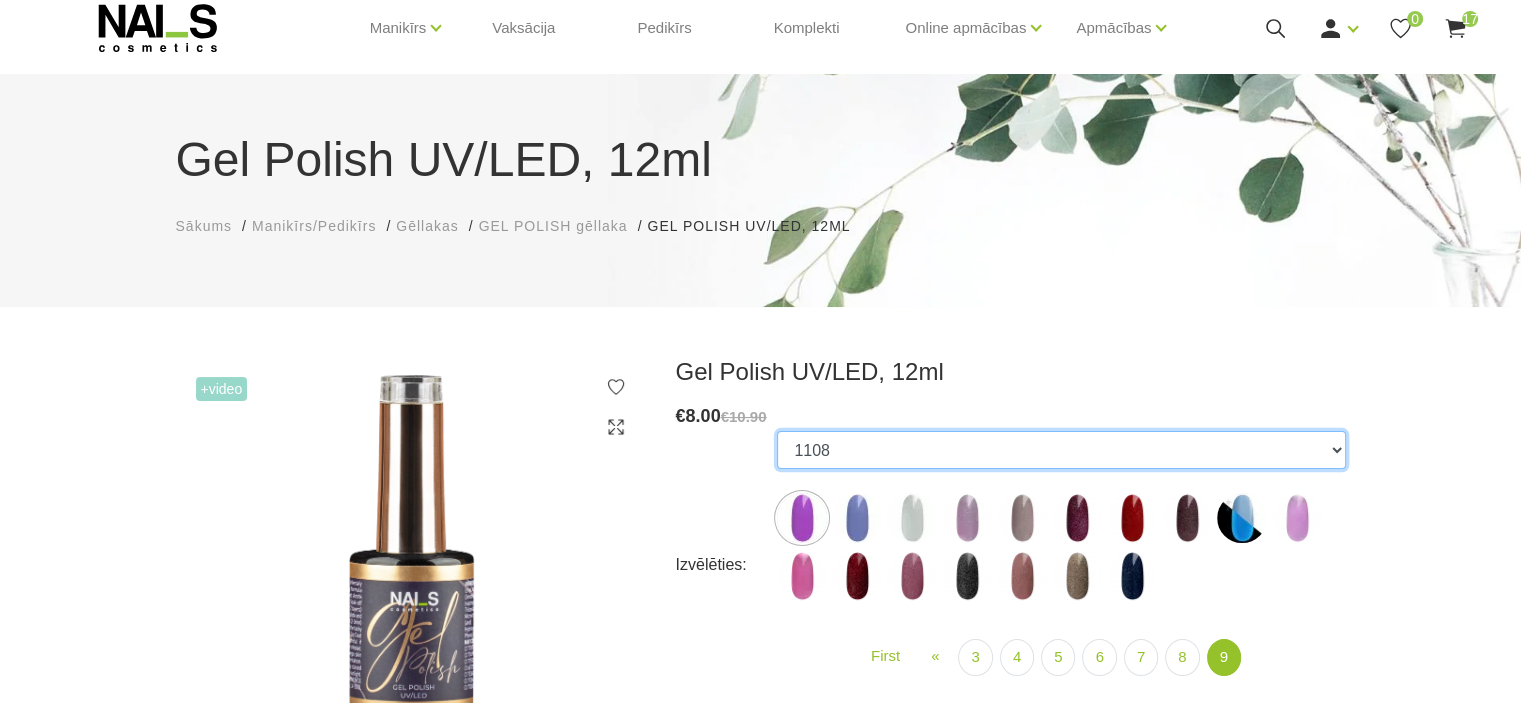 click on "GALAXY 01 GALAXY 02 GALAXY 03 GALAXY 04 GALAXY 05 GALAXY 07 GALAXY 17 GALAXY 21 GALAXY 22 GALAXY 24 001g 001n 003c 008b 011n 012g 016n 020b 044v 065v 068p 069v 083g 085p 110g 111g 111v 116v 117g 119g 120g 126d 127d 136g 138v 138c 143v 159b 161v 166b 167c 167v 169b 188v 223v 227c 263v 257v 274s 293b 294v 299b 315v 328v 356v 360c 363b 39gz 488b 666b 668b 669b 699b 703c 725c 739c 793c 800b 801b 857c 881b 891b 893b 894b 955c 966b 978c CL1 1026 1027 1028 1001 1002 1005 1006 1007 1009 1010 1012 1015 1016 1017 1020 1022 1023 1024 300b RAINBOW 13 NEON 1037 RAINBOW 05 RAINBOW 02 RAINBOW 04 GLOWING IN THE DARK 03 GLOWING IN THE DARK 13 RAINBOW 10 NEON 1039 NEON 1038 NEON 1040 RAINBOW 01 GLOWING IN THE DARK 17 RAINBOW 09 GLOWING IN THE DARK 09 RAINBOW 06 RAINBOW 03 RAINBOW 14 RAINBOW 16 249v 1042 DISCO 04 DISCO 05 DISCO 02 DISCO 03 DISCO 07 DISCO 10 DISCO 08 DISCO 01 DISCO 09 DISCO 11 DISCO 12 DISCO 13H DISCO 15H DISCO 14H DISCO 16H DISCO 20H DISCO 19H DISCO 17H 1050 Holographic 1051 Holographic 1053 LOLIPOP 04 1047 788" at bounding box center (1061, 450) 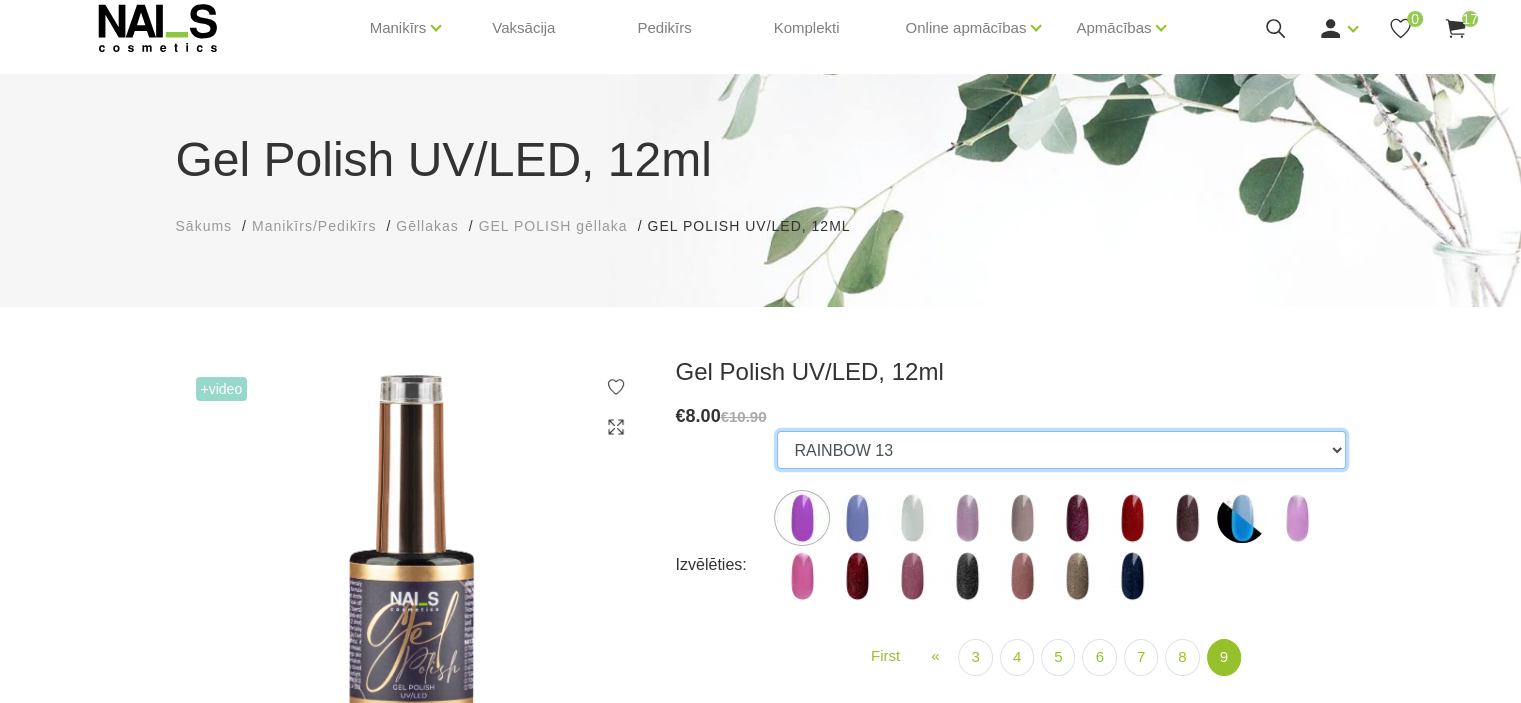 click on "GALAXY 01 GALAXY 02 GALAXY 03 GALAXY 04 GALAXY 05 GALAXY 07 GALAXY 17 GALAXY 21 GALAXY 22 GALAXY 24 001g 001n 003c 008b 011n 012g 016n 020b 044v 065v 068p 069v 083g 085p 110g 111g 111v 116v 117g 119g 120g 126d 127d 136g 138v 138c 143v 159b 161v 166b 167c 167v 169b 188v 223v 227c 263v 257v 274s 293b 294v 299b 315v 328v 356v 360c 363b 39gz 488b 666b 668b 669b 699b 703c 725c 739c 793c 800b 801b 857c 881b 891b 893b 894b 955c 966b 978c CL1 1026 1027 1028 1001 1002 1005 1006 1007 1009 1010 1012 1015 1016 1017 1020 1022 1023 1024 300b RAINBOW 13 NEON 1037 RAINBOW 05 RAINBOW 02 RAINBOW 04 GLOWING IN THE DARK 03 GLOWING IN THE DARK 13 RAINBOW 10 NEON 1039 NEON 1038 NEON 1040 RAINBOW 01 GLOWING IN THE DARK 17 RAINBOW 09 GLOWING IN THE DARK 09 RAINBOW 06 RAINBOW 03 RAINBOW 14 RAINBOW 16 249v 1042 DISCO 04 DISCO 05 DISCO 02 DISCO 03 DISCO 07 DISCO 10 DISCO 08 DISCO 01 DISCO 09 DISCO 11 DISCO 12 DISCO 13H DISCO 15H DISCO 14H DISCO 16H DISCO 20H DISCO 19H DISCO 17H 1050 Holographic 1051 Holographic 1053 LOLIPOP 04 1047 788" at bounding box center [1061, 450] 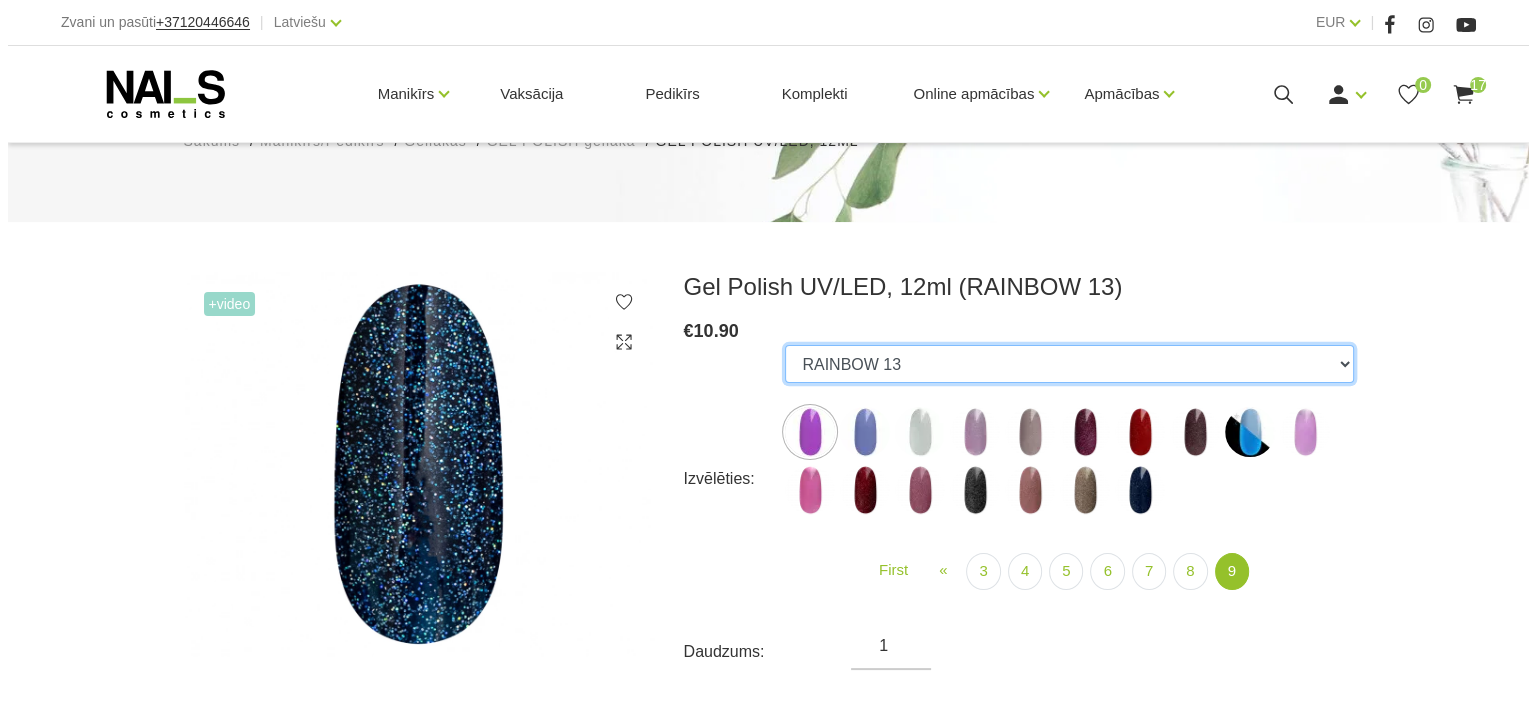 scroll, scrollTop: 172, scrollLeft: 0, axis: vertical 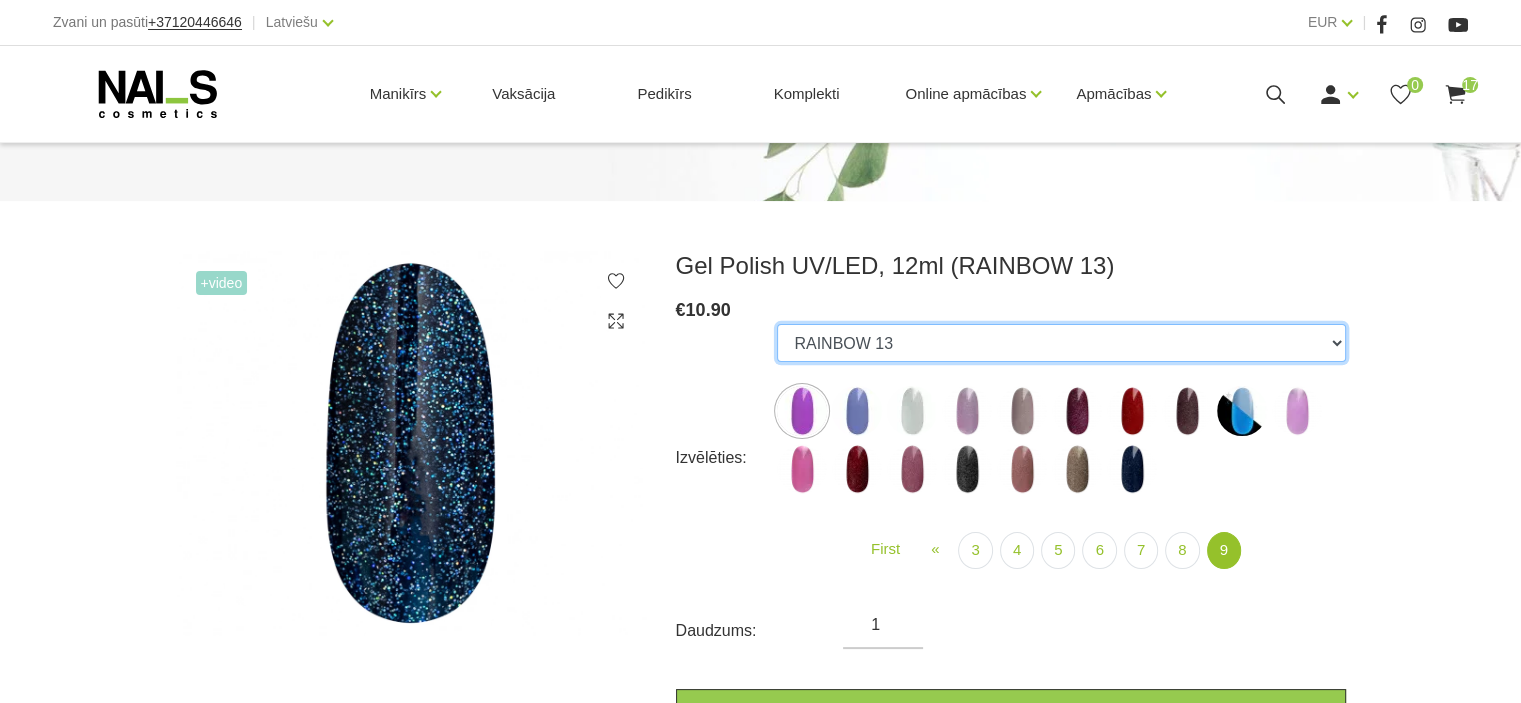 click on "GALAXY 01 GALAXY 02 GALAXY 03 GALAXY 04 GALAXY 05 GALAXY 07 GALAXY 17 GALAXY 21 GALAXY 22 GALAXY 24 001g 001n 003c 008b 011n 012g 016n 020b 044v 065v 068p 069v 083g 085p 110g 111g 111v 116v 117g 119g 120g 126d 127d 136g 138v 138c 143v 159b 161v 166b 167c 167v 169b 188v 223v 227c 263v 257v 274s 293b 294v 299b 315v 328v 356v 360c 363b 39gz 488b 666b 668b 669b 699b 703c 725c 739c 793c 800b 801b 857c 881b 891b 893b 894b 955c 966b 978c CL1 1026 1027 1028 1001 1002 1005 1006 1007 1009 1010 1012 1015 1016 1017 1020 1022 1023 1024 300b RAINBOW 13 NEON 1037 RAINBOW 05 RAINBOW 02 RAINBOW 04 GLOWING IN THE DARK 03 GLOWING IN THE DARK 13 RAINBOW 10 NEON 1039 NEON 1038 NEON 1040 RAINBOW 01 GLOWING IN THE DARK 17 RAINBOW 09 GLOWING IN THE DARK 09 RAINBOW 06 RAINBOW 03 RAINBOW 14 RAINBOW 16 249v 1042 DISCO 04 DISCO 05 DISCO 02 DISCO 03 DISCO 07 DISCO 10 DISCO 08 DISCO 01 DISCO 09 DISCO 11 DISCO 12 DISCO 13H DISCO 15H DISCO 14H DISCO 16H DISCO 20H DISCO 19H DISCO 17H 1050 Holographic 1051 Holographic 1053 LOLIPOP 04 1047 788" at bounding box center [1061, 343] 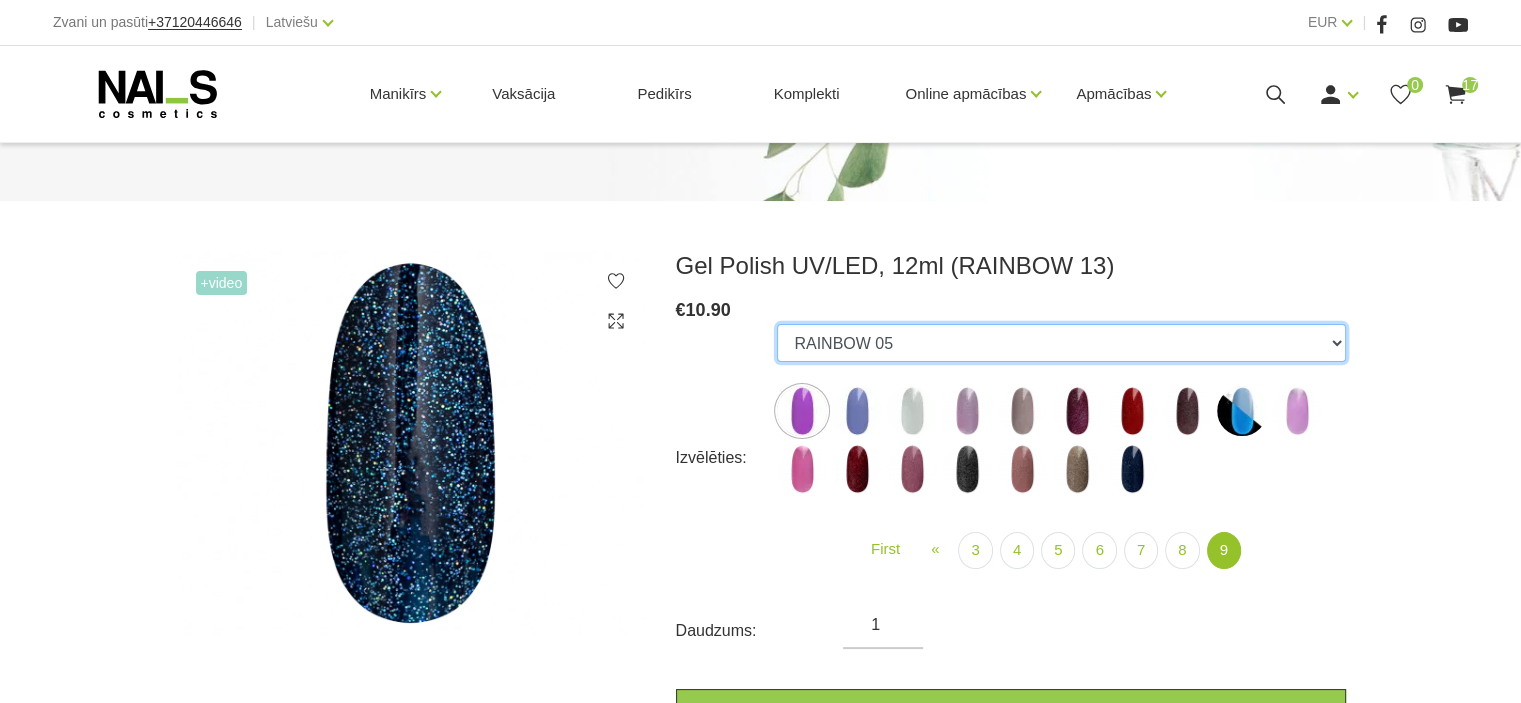 click on "GALAXY 01 GALAXY 02 GALAXY 03 GALAXY 04 GALAXY 05 GALAXY 07 GALAXY 17 GALAXY 21 GALAXY 22 GALAXY 24 001g 001n 003c 008b 011n 012g 016n 020b 044v 065v 068p 069v 083g 085p 110g 111g 111v 116v 117g 119g 120g 126d 127d 136g 138v 138c 143v 159b 161v 166b 167c 167v 169b 188v 223v 227c 263v 257v 274s 293b 294v 299b 315v 328v 356v 360c 363b 39gz 488b 666b 668b 669b 699b 703c 725c 739c 793c 800b 801b 857c 881b 891b 893b 894b 955c 966b 978c CL1 1026 1027 1028 1001 1002 1005 1006 1007 1009 1010 1012 1015 1016 1017 1020 1022 1023 1024 300b RAINBOW 13 NEON 1037 RAINBOW 05 RAINBOW 02 RAINBOW 04 GLOWING IN THE DARK 03 GLOWING IN THE DARK 13 RAINBOW 10 NEON 1039 NEON 1038 NEON 1040 RAINBOW 01 GLOWING IN THE DARK 17 RAINBOW 09 GLOWING IN THE DARK 09 RAINBOW 06 RAINBOW 03 RAINBOW 14 RAINBOW 16 249v 1042 DISCO 04 DISCO 05 DISCO 02 DISCO 03 DISCO 07 DISCO 10 DISCO 08 DISCO 01 DISCO 09 DISCO 11 DISCO 12 DISCO 13H DISCO 15H DISCO 14H DISCO 16H DISCO 20H DISCO 19H DISCO 17H 1050 Holographic 1051 Holographic 1053 LOLIPOP 04 1047 788" at bounding box center [1061, 343] 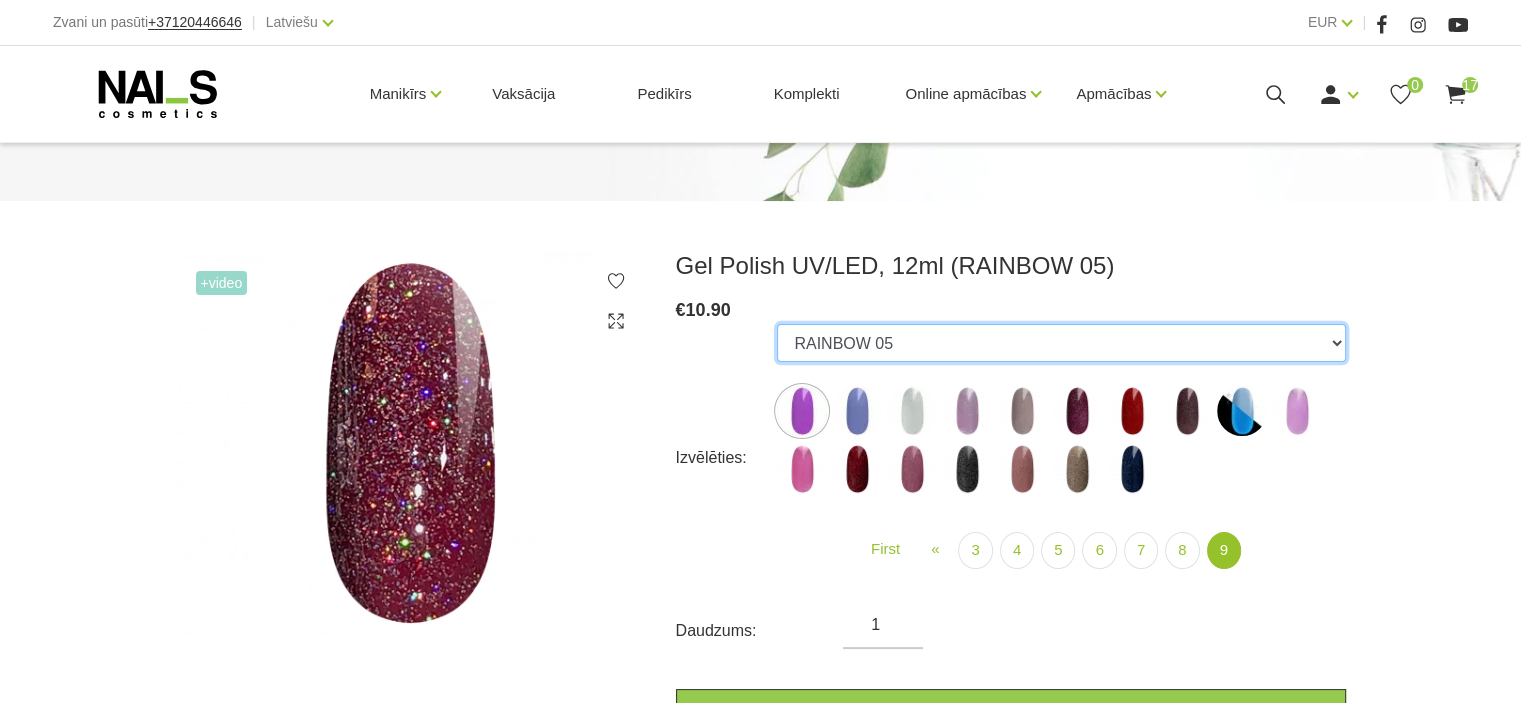 click on "GALAXY 01 GALAXY 02 GALAXY 03 GALAXY 04 GALAXY 05 GALAXY 07 GALAXY 17 GALAXY 21 GALAXY 22 GALAXY 24 001g 001n 003c 008b 011n 012g 016n 020b 044v 065v 068p 069v 083g 085p 110g 111g 111v 116v 117g 119g 120g 126d 127d 136g 138v 138c 143v 159b 161v 166b 167c 167v 169b 188v 223v 227c 263v 257v 274s 293b 294v 299b 315v 328v 356v 360c 363b 39gz 488b 666b 668b 669b 699b 703c 725c 739c 793c 800b 801b 857c 881b 891b 893b 894b 955c 966b 978c CL1 1026 1027 1028 1001 1002 1005 1006 1007 1009 1010 1012 1015 1016 1017 1020 1022 1023 1024 300b RAINBOW 13 NEON 1037 RAINBOW 05 RAINBOW 02 RAINBOW 04 GLOWING IN THE DARK 03 GLOWING IN THE DARK 13 RAINBOW 10 NEON 1039 NEON 1038 NEON 1040 RAINBOW 01 GLOWING IN THE DARK 17 RAINBOW 09 GLOWING IN THE DARK 09 RAINBOW 06 RAINBOW 03 RAINBOW 14 RAINBOW 16 249v 1042 DISCO 04 DISCO 05 DISCO 02 DISCO 03 DISCO 07 DISCO 10 DISCO 08 DISCO 01 DISCO 09 DISCO 11 DISCO 12 DISCO 13H DISCO 15H DISCO 14H DISCO 16H DISCO 20H DISCO 19H DISCO 17H 1050 Holographic 1051 Holographic 1053 LOLIPOP 04 1047 788" at bounding box center (1061, 343) 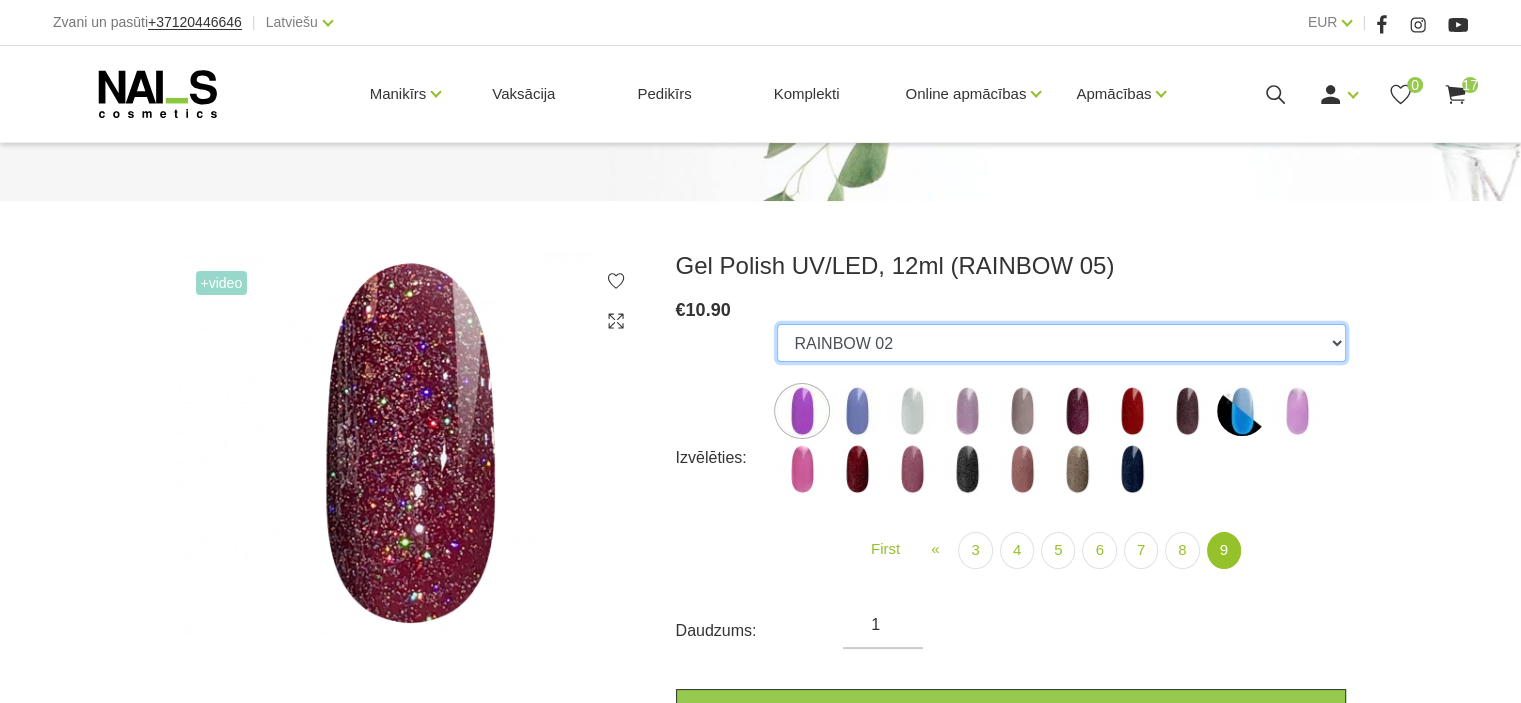 click on "GALAXY 01 GALAXY 02 GALAXY 03 GALAXY 04 GALAXY 05 GALAXY 07 GALAXY 17 GALAXY 21 GALAXY 22 GALAXY 24 001g 001n 003c 008b 011n 012g 016n 020b 044v 065v 068p 069v 083g 085p 110g 111g 111v 116v 117g 119g 120g 126d 127d 136g 138v 138c 143v 159b 161v 166b 167c 167v 169b 188v 223v 227c 263v 257v 274s 293b 294v 299b 315v 328v 356v 360c 363b 39gz 488b 666b 668b 669b 699b 703c 725c 739c 793c 800b 801b 857c 881b 891b 893b 894b 955c 966b 978c CL1 1026 1027 1028 1001 1002 1005 1006 1007 1009 1010 1012 1015 1016 1017 1020 1022 1023 1024 300b RAINBOW 13 NEON 1037 RAINBOW 05 RAINBOW 02 RAINBOW 04 GLOWING IN THE DARK 03 GLOWING IN THE DARK 13 RAINBOW 10 NEON 1039 NEON 1038 NEON 1040 RAINBOW 01 GLOWING IN THE DARK 17 RAINBOW 09 GLOWING IN THE DARK 09 RAINBOW 06 RAINBOW 03 RAINBOW 14 RAINBOW 16 249v 1042 DISCO 04 DISCO 05 DISCO 02 DISCO 03 DISCO 07 DISCO 10 DISCO 08 DISCO 01 DISCO 09 DISCO 11 DISCO 12 DISCO 13H DISCO 15H DISCO 14H DISCO 16H DISCO 20H DISCO 19H DISCO 17H 1050 Holographic 1051 Holographic 1053 LOLIPOP 04 1047 788" at bounding box center (1061, 343) 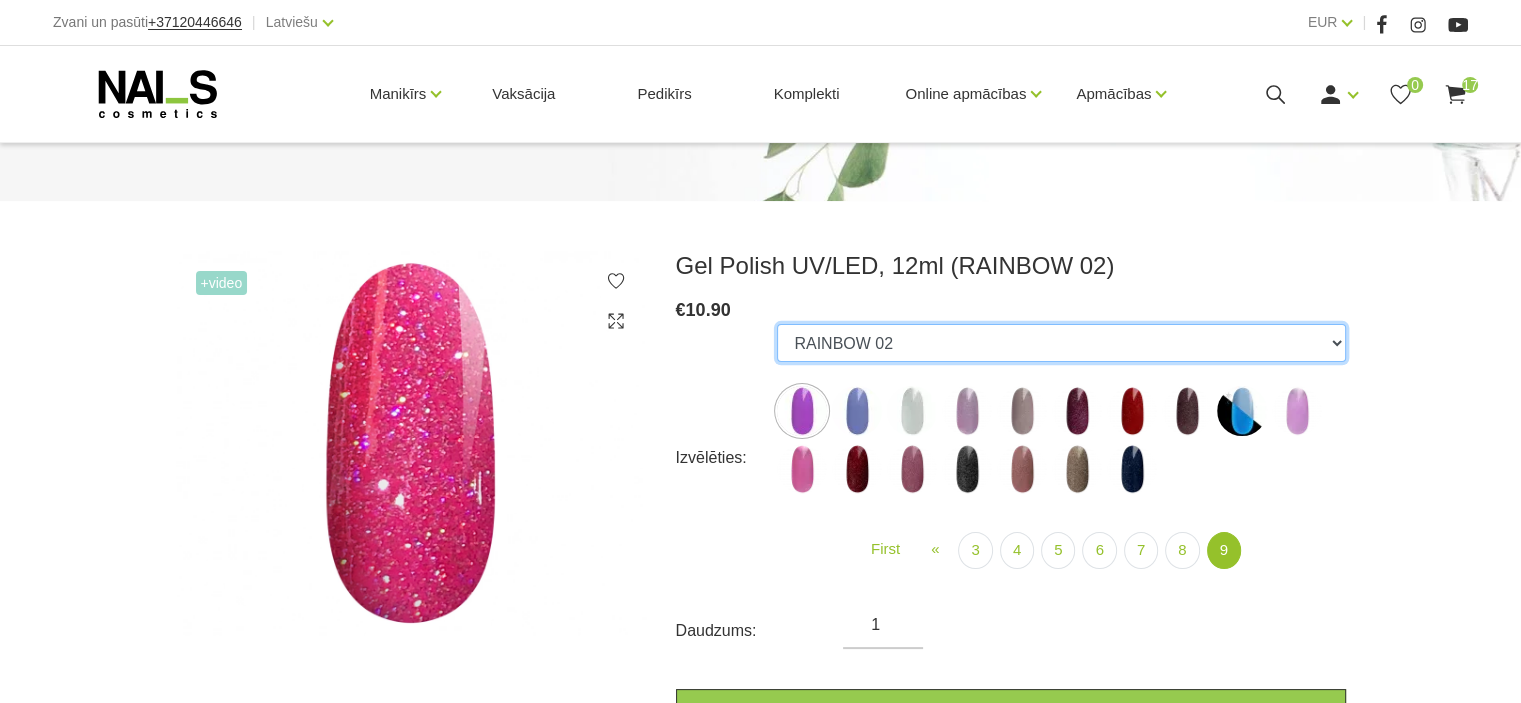 click on "GALAXY 01 GALAXY 02 GALAXY 03 GALAXY 04 GALAXY 05 GALAXY 07 GALAXY 17 GALAXY 21 GALAXY 22 GALAXY 24 001g 001n 003c 008b 011n 012g 016n 020b 044v 065v 068p 069v 083g 085p 110g 111g 111v 116v 117g 119g 120g 126d 127d 136g 138v 138c 143v 159b 161v 166b 167c 167v 169b 188v 223v 227c 263v 257v 274s 293b 294v 299b 315v 328v 356v 360c 363b 39gz 488b 666b 668b 669b 699b 703c 725c 739c 793c 800b 801b 857c 881b 891b 893b 894b 955c 966b 978c CL1 1026 1027 1028 1001 1002 1005 1006 1007 1009 1010 1012 1015 1016 1017 1020 1022 1023 1024 300b RAINBOW 13 NEON 1037 RAINBOW 05 RAINBOW 02 RAINBOW 04 GLOWING IN THE DARK 03 GLOWING IN THE DARK 13 RAINBOW 10 NEON 1039 NEON 1038 NEON 1040 RAINBOW 01 GLOWING IN THE DARK 17 RAINBOW 09 GLOWING IN THE DARK 09 RAINBOW 06 RAINBOW 03 RAINBOW 14 RAINBOW 16 249v 1042 DISCO 04 DISCO 05 DISCO 02 DISCO 03 DISCO 07 DISCO 10 DISCO 08 DISCO 01 DISCO 09 DISCO 11 DISCO 12 DISCO 13H DISCO 15H DISCO 14H DISCO 16H DISCO 20H DISCO 19H DISCO 17H 1050 Holographic 1051 Holographic 1053 LOLIPOP 04 1047 788" at bounding box center (1061, 343) 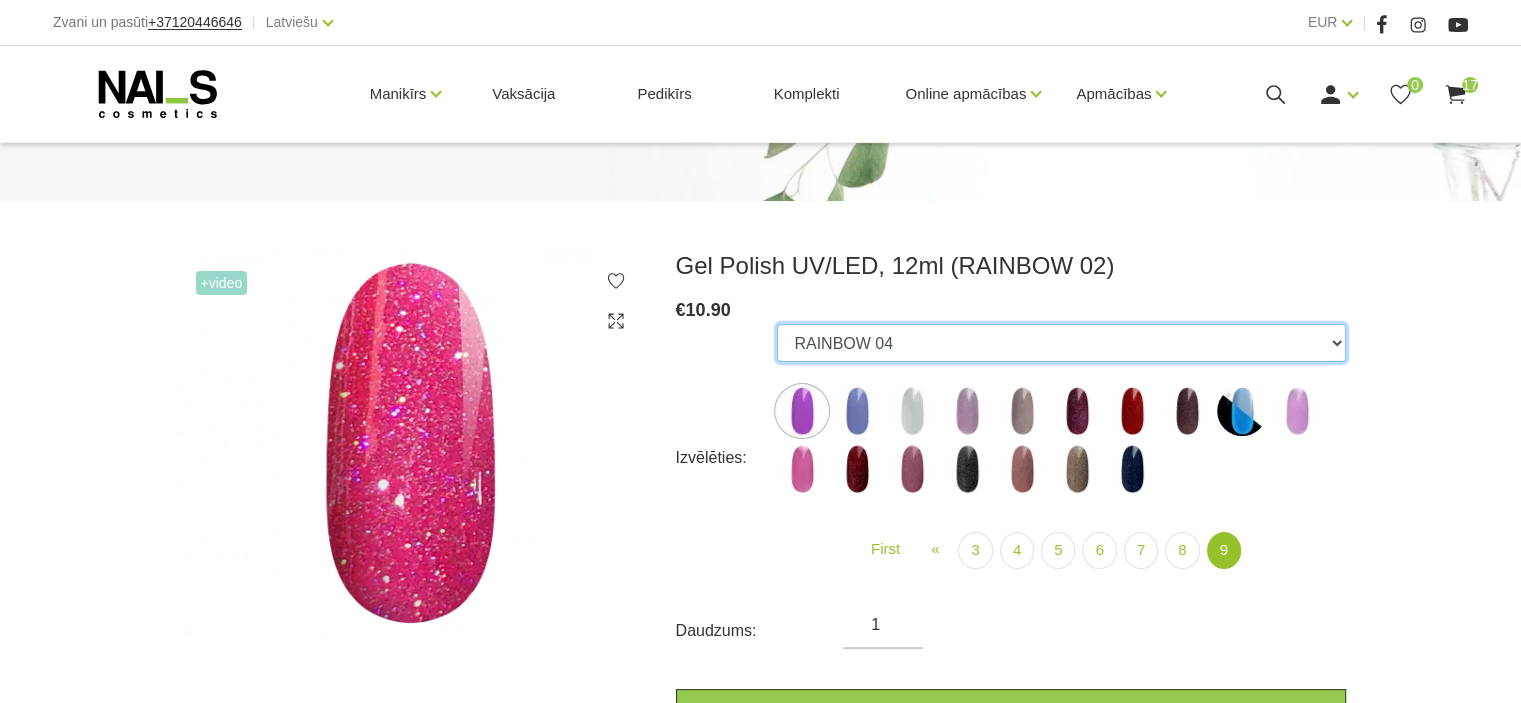click on "GALAXY 01 GALAXY 02 GALAXY 03 GALAXY 04 GALAXY 05 GALAXY 07 GALAXY 17 GALAXY 21 GALAXY 22 GALAXY 24 001g 001n 003c 008b 011n 012g 016n 020b 044v 065v 068p 069v 083g 085p 110g 111g 111v 116v 117g 119g 120g 126d 127d 136g 138v 138c 143v 159b 161v 166b 167c 167v 169b 188v 223v 227c 263v 257v 274s 293b 294v 299b 315v 328v 356v 360c 363b 39gz 488b 666b 668b 669b 699b 703c 725c 739c 793c 800b 801b 857c 881b 891b 893b 894b 955c 966b 978c CL1 1026 1027 1028 1001 1002 1005 1006 1007 1009 1010 1012 1015 1016 1017 1020 1022 1023 1024 300b RAINBOW 13 NEON 1037 RAINBOW 05 RAINBOW 02 RAINBOW 04 GLOWING IN THE DARK 03 GLOWING IN THE DARK 13 RAINBOW 10 NEON 1039 NEON 1038 NEON 1040 RAINBOW 01 GLOWING IN THE DARK 17 RAINBOW 09 GLOWING IN THE DARK 09 RAINBOW 06 RAINBOW 03 RAINBOW 14 RAINBOW 16 249v 1042 DISCO 04 DISCO 05 DISCO 02 DISCO 03 DISCO 07 DISCO 10 DISCO 08 DISCO 01 DISCO 09 DISCO 11 DISCO 12 DISCO 13H DISCO 15H DISCO 14H DISCO 16H DISCO 20H DISCO 19H DISCO 17H 1050 Holographic 1051 Holographic 1053 LOLIPOP 04 1047 788" at bounding box center [1061, 343] 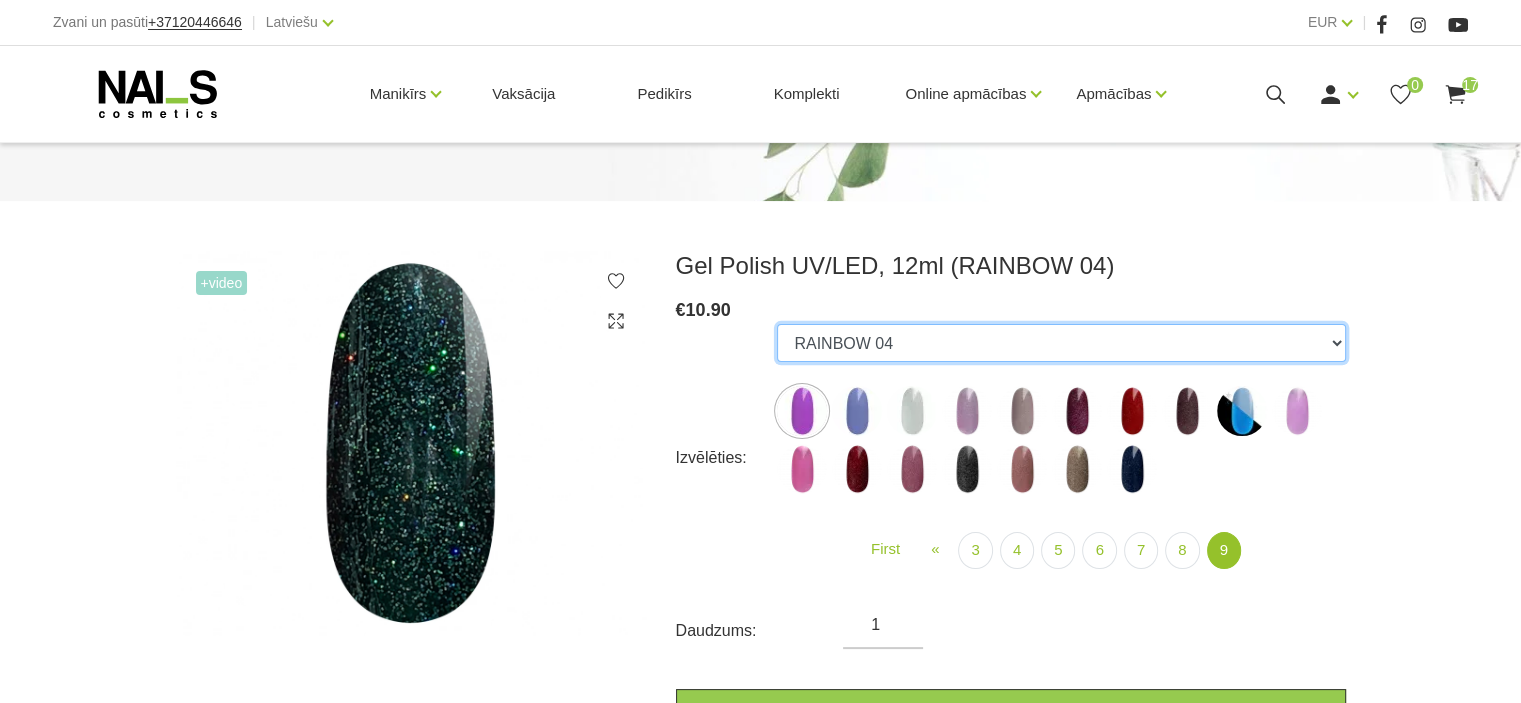click on "GALAXY 01 GALAXY 02 GALAXY 03 GALAXY 04 GALAXY 05 GALAXY 07 GALAXY 17 GALAXY 21 GALAXY 22 GALAXY 24 001g 001n 003c 008b 011n 012g 016n 020b 044v 065v 068p 069v 083g 085p 110g 111g 111v 116v 117g 119g 120g 126d 127d 136g 138v 138c 143v 159b 161v 166b 167c 167v 169b 188v 223v 227c 263v 257v 274s 293b 294v 299b 315v 328v 356v 360c 363b 39gz 488b 666b 668b 669b 699b 703c 725c 739c 793c 800b 801b 857c 881b 891b 893b 894b 955c 966b 978c CL1 1026 1027 1028 1001 1002 1005 1006 1007 1009 1010 1012 1015 1016 1017 1020 1022 1023 1024 300b RAINBOW 13 NEON 1037 RAINBOW 05 RAINBOW 02 RAINBOW 04 GLOWING IN THE DARK 03 GLOWING IN THE DARK 13 RAINBOW 10 NEON 1039 NEON 1038 NEON 1040 RAINBOW 01 GLOWING IN THE DARK 17 RAINBOW 09 GLOWING IN THE DARK 09 RAINBOW 06 RAINBOW 03 RAINBOW 14 RAINBOW 16 249v 1042 DISCO 04 DISCO 05 DISCO 02 DISCO 03 DISCO 07 DISCO 10 DISCO 08 DISCO 01 DISCO 09 DISCO 11 DISCO 12 DISCO 13H DISCO 15H DISCO 14H DISCO 16H DISCO 20H DISCO 19H DISCO 17H 1050 Holographic 1051 Holographic 1053 LOLIPOP 04 1047 788" at bounding box center [1061, 343] 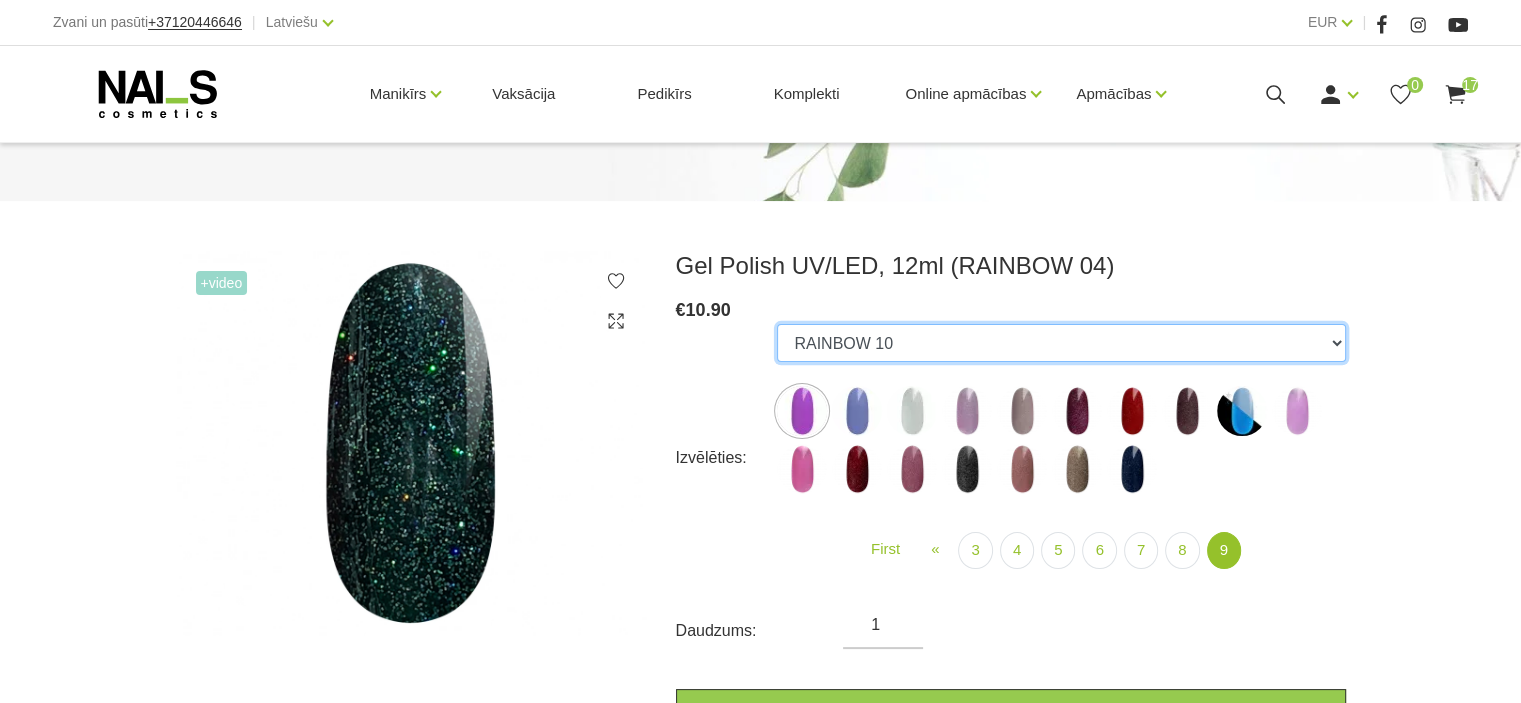 click on "GALAXY 01 GALAXY 02 GALAXY 03 GALAXY 04 GALAXY 05 GALAXY 07 GALAXY 17 GALAXY 21 GALAXY 22 GALAXY 24 001g 001n 003c 008b 011n 012g 016n 020b 044v 065v 068p 069v 083g 085p 110g 111g 111v 116v 117g 119g 120g 126d 127d 136g 138v 138c 143v 159b 161v 166b 167c 167v 169b 188v 223v 227c 263v 257v 274s 293b 294v 299b 315v 328v 356v 360c 363b 39gz 488b 666b 668b 669b 699b 703c 725c 739c 793c 800b 801b 857c 881b 891b 893b 894b 955c 966b 978c CL1 1026 1027 1028 1001 1002 1005 1006 1007 1009 1010 1012 1015 1016 1017 1020 1022 1023 1024 300b RAINBOW 13 NEON 1037 RAINBOW 05 RAINBOW 02 RAINBOW 04 GLOWING IN THE DARK 03 GLOWING IN THE DARK 13 RAINBOW 10 NEON 1039 NEON 1038 NEON 1040 RAINBOW 01 GLOWING IN THE DARK 17 RAINBOW 09 GLOWING IN THE DARK 09 RAINBOW 06 RAINBOW 03 RAINBOW 14 RAINBOW 16 249v 1042 DISCO 04 DISCO 05 DISCO 02 DISCO 03 DISCO 07 DISCO 10 DISCO 08 DISCO 01 DISCO 09 DISCO 11 DISCO 12 DISCO 13H DISCO 15H DISCO 14H DISCO 16H DISCO 20H DISCO 19H DISCO 17H 1050 Holographic 1051 Holographic 1053 LOLIPOP 04 1047 788" at bounding box center [1061, 343] 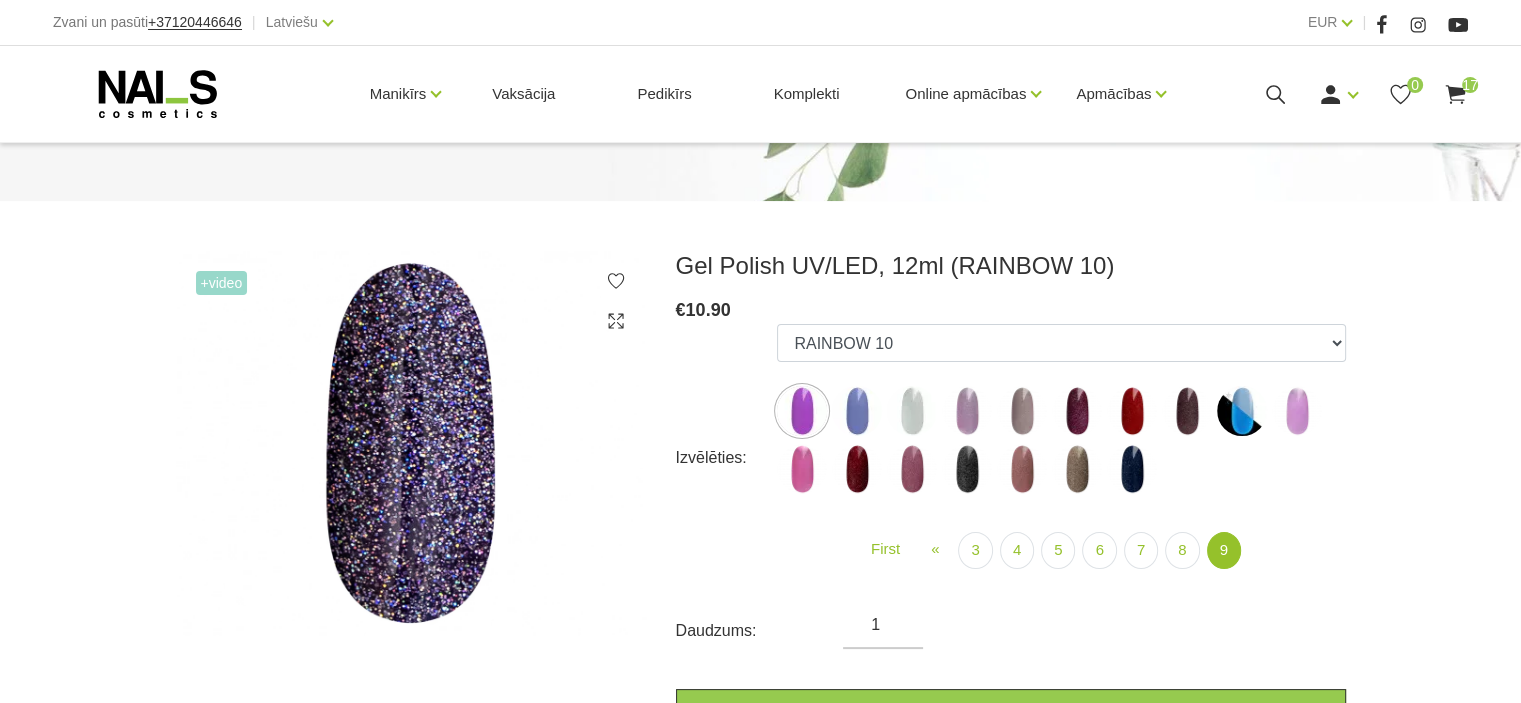 click on "GALAXY 01 GALAXY 02 GALAXY 03 GALAXY 04 GALAXY 05 GALAXY 07 GALAXY 17 GALAXY 21 GALAXY 22 GALAXY 24 001g 001n 003c 008b 011n 012g 016n 020b 044v 065v 068p 069v 083g 085p 110g 111g 111v 116v 117g 119g 120g 126d 127d 136g 138v 138c 143v 159b 161v 166b 167c 167v 169b 188v 223v 227c 263v 257v 274s 293b 294v 299b 315v 328v 356v 360c 363b 39gz 488b 666b 668b 669b 699b 703c 725c 739c 793c 800b 801b 857c 881b 891b 893b 894b 955c 966b 978c CL1 1026 1027 1028 1001 1002 1005 1006 1007 1009 1010 1012 1015 1016 1017 1020 1022 1023 1024 300b RAINBOW 13 NEON 1037 RAINBOW 05 RAINBOW 02 RAINBOW 04 GLOWING IN THE DARK 03 GLOWING IN THE DARK 13 RAINBOW 10 NEON 1039 NEON 1038 NEON 1040 RAINBOW 01 GLOWING IN THE DARK 17 RAINBOW 09 GLOWING IN THE DARK 09 RAINBOW 06 RAINBOW 03 RAINBOW 14 RAINBOW 16 249v 1042 DISCO 04 DISCO 05 DISCO 02 DISCO 03 DISCO 07 DISCO 10 DISCO 08 DISCO 01 DISCO 09 DISCO 11 DISCO 12 DISCO 13H DISCO 15H DISCO 14H DISCO 16H DISCO 20H DISCO 19H DISCO 17H 1050 Holographic 1051 Holographic 1053 LOLIPOP 04 1047 788" at bounding box center (1061, 413) 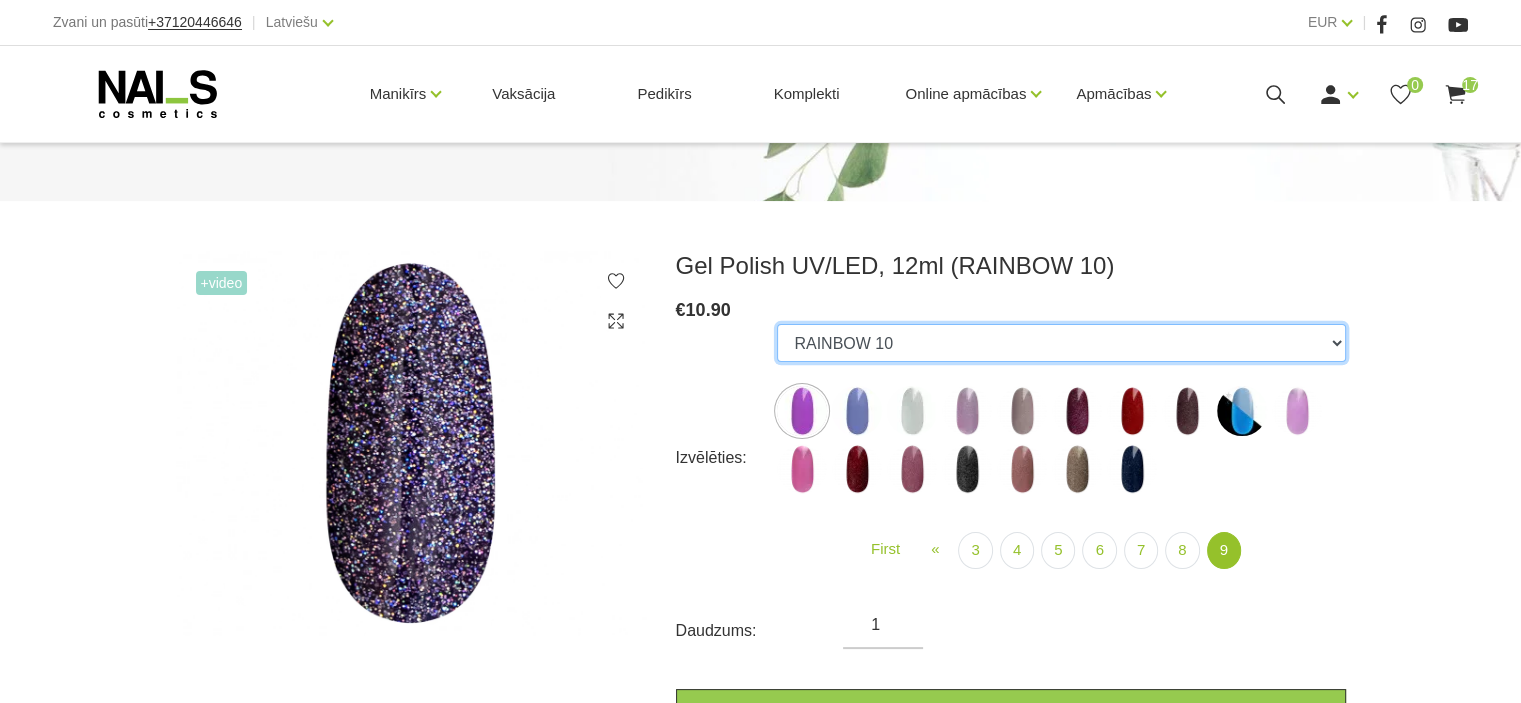 click on "GALAXY 01 GALAXY 02 GALAXY 03 GALAXY 04 GALAXY 05 GALAXY 07 GALAXY 17 GALAXY 21 GALAXY 22 GALAXY 24 001g 001n 003c 008b 011n 012g 016n 020b 044v 065v 068p 069v 083g 085p 110g 111g 111v 116v 117g 119g 120g 126d 127d 136g 138v 138c 143v 159b 161v 166b 167c 167v 169b 188v 223v 227c 263v 257v 274s 293b 294v 299b 315v 328v 356v 360c 363b 39gz 488b 666b 668b 669b 699b 703c 725c 739c 793c 800b 801b 857c 881b 891b 893b 894b 955c 966b 978c CL1 1026 1027 1028 1001 1002 1005 1006 1007 1009 1010 1012 1015 1016 1017 1020 1022 1023 1024 300b RAINBOW 13 NEON 1037 RAINBOW 05 RAINBOW 02 RAINBOW 04 GLOWING IN THE DARK 03 GLOWING IN THE DARK 13 RAINBOW 10 NEON 1039 NEON 1038 NEON 1040 RAINBOW 01 GLOWING IN THE DARK 17 RAINBOW 09 GLOWING IN THE DARK 09 RAINBOW 06 RAINBOW 03 RAINBOW 14 RAINBOW 16 249v 1042 DISCO 04 DISCO 05 DISCO 02 DISCO 03 DISCO 07 DISCO 10 DISCO 08 DISCO 01 DISCO 09 DISCO 11 DISCO 12 DISCO 13H DISCO 15H DISCO 14H DISCO 16H DISCO 20H DISCO 19H DISCO 17H 1050 Holographic 1051 Holographic 1053 LOLIPOP 04 1047 788" at bounding box center [1061, 343] 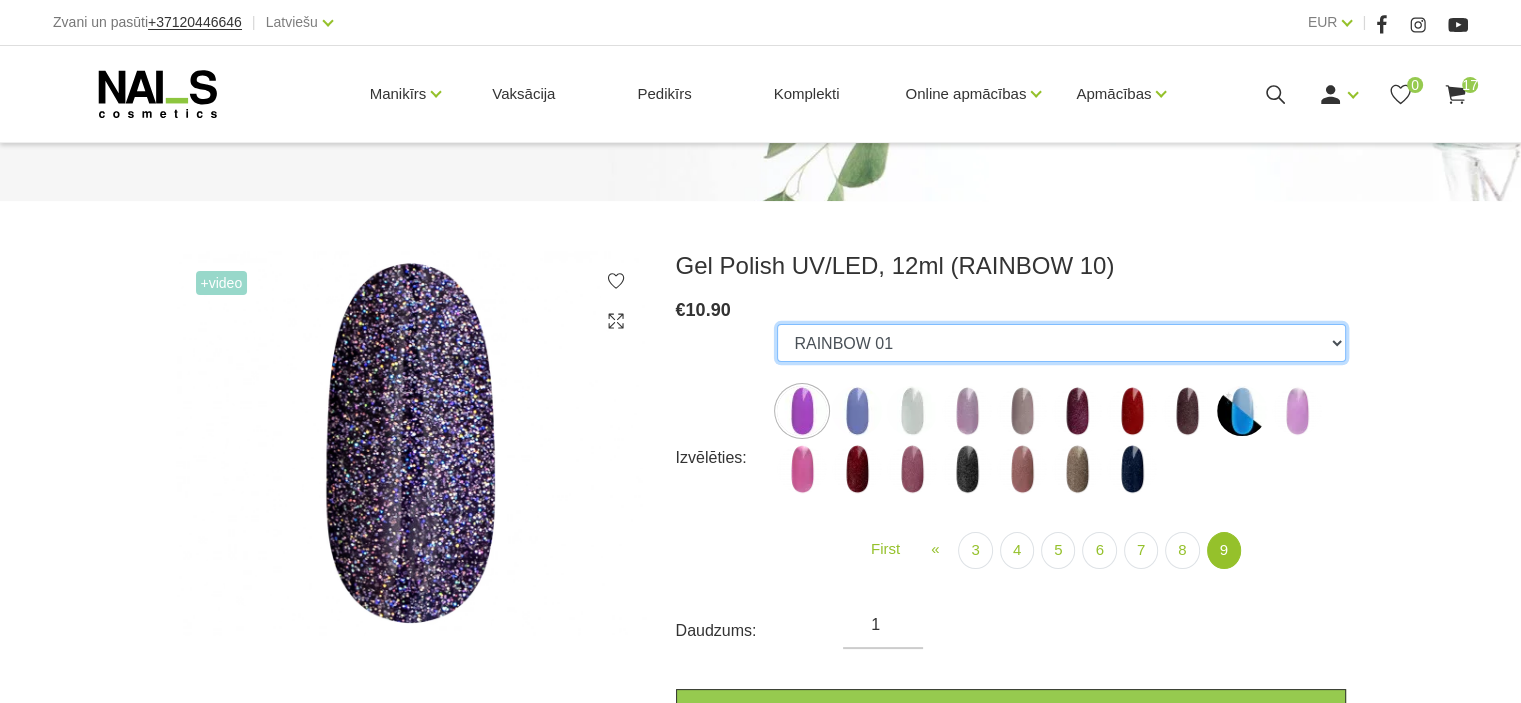 click on "GALAXY 01 GALAXY 02 GALAXY 03 GALAXY 04 GALAXY 05 GALAXY 07 GALAXY 17 GALAXY 21 GALAXY 22 GALAXY 24 001g 001n 003c 008b 011n 012g 016n 020b 044v 065v 068p 069v 083g 085p 110g 111g 111v 116v 117g 119g 120g 126d 127d 136g 138v 138c 143v 159b 161v 166b 167c 167v 169b 188v 223v 227c 263v 257v 274s 293b 294v 299b 315v 328v 356v 360c 363b 39gz 488b 666b 668b 669b 699b 703c 725c 739c 793c 800b 801b 857c 881b 891b 893b 894b 955c 966b 978c CL1 1026 1027 1028 1001 1002 1005 1006 1007 1009 1010 1012 1015 1016 1017 1020 1022 1023 1024 300b RAINBOW 13 NEON 1037 RAINBOW 05 RAINBOW 02 RAINBOW 04 GLOWING IN THE DARK 03 GLOWING IN THE DARK 13 RAINBOW 10 NEON 1039 NEON 1038 NEON 1040 RAINBOW 01 GLOWING IN THE DARK 17 RAINBOW 09 GLOWING IN THE DARK 09 RAINBOW 06 RAINBOW 03 RAINBOW 14 RAINBOW 16 249v 1042 DISCO 04 DISCO 05 DISCO 02 DISCO 03 DISCO 07 DISCO 10 DISCO 08 DISCO 01 DISCO 09 DISCO 11 DISCO 12 DISCO 13H DISCO 15H DISCO 14H DISCO 16H DISCO 20H DISCO 19H DISCO 17H 1050 Holographic 1051 Holographic 1053 LOLIPOP 04 1047 788" at bounding box center (1061, 343) 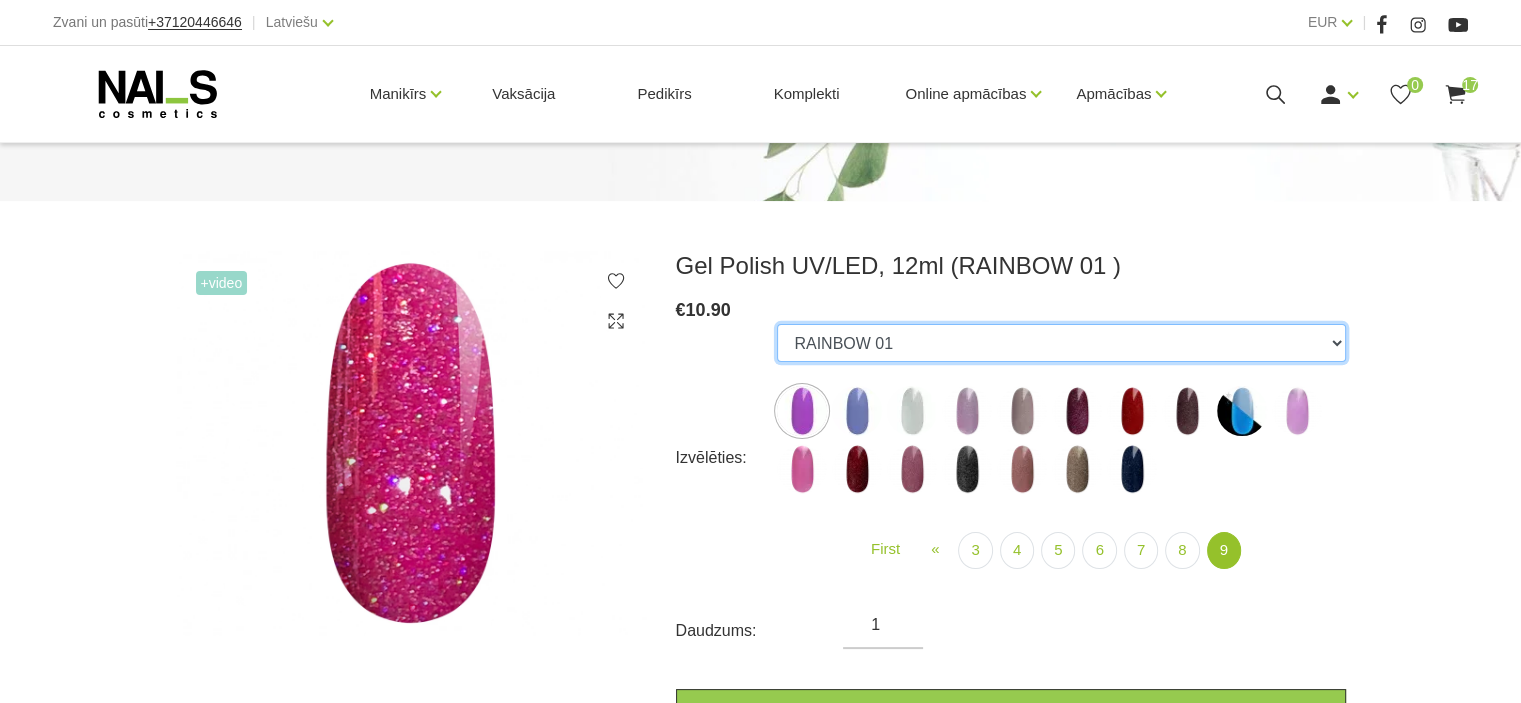 click on "GALAXY 01 GALAXY 02 GALAXY 03 GALAXY 04 GALAXY 05 GALAXY 07 GALAXY 17 GALAXY 21 GALAXY 22 GALAXY 24 001g 001n 003c 008b 011n 012g 016n 020b 044v 065v 068p 069v 083g 085p 110g 111g 111v 116v 117g 119g 120g 126d 127d 136g 138v 138c 143v 159b 161v 166b 167c 167v 169b 188v 223v 227c 263v 257v 274s 293b 294v 299b 315v 328v 356v 360c 363b 39gz 488b 666b 668b 669b 699b 703c 725c 739c 793c 800b 801b 857c 881b 891b 893b 894b 955c 966b 978c CL1 1026 1027 1028 1001 1002 1005 1006 1007 1009 1010 1012 1015 1016 1017 1020 1022 1023 1024 300b RAINBOW 13 NEON 1037 RAINBOW 05 RAINBOW 02 RAINBOW 04 GLOWING IN THE DARK 03 GLOWING IN THE DARK 13 RAINBOW 10 NEON 1039 NEON 1038 NEON 1040 RAINBOW 01 GLOWING IN THE DARK 17 RAINBOW 09 GLOWING IN THE DARK 09 RAINBOW 06 RAINBOW 03 RAINBOW 14 RAINBOW 16 249v 1042 DISCO 04 DISCO 05 DISCO 02 DISCO 03 DISCO 07 DISCO 10 DISCO 08 DISCO 01 DISCO 09 DISCO 11 DISCO 12 DISCO 13H DISCO 15H DISCO 14H DISCO 16H DISCO 20H DISCO 19H DISCO 17H 1050 Holographic 1051 Holographic 1053 LOLIPOP 04 1047 788" at bounding box center [1061, 343] 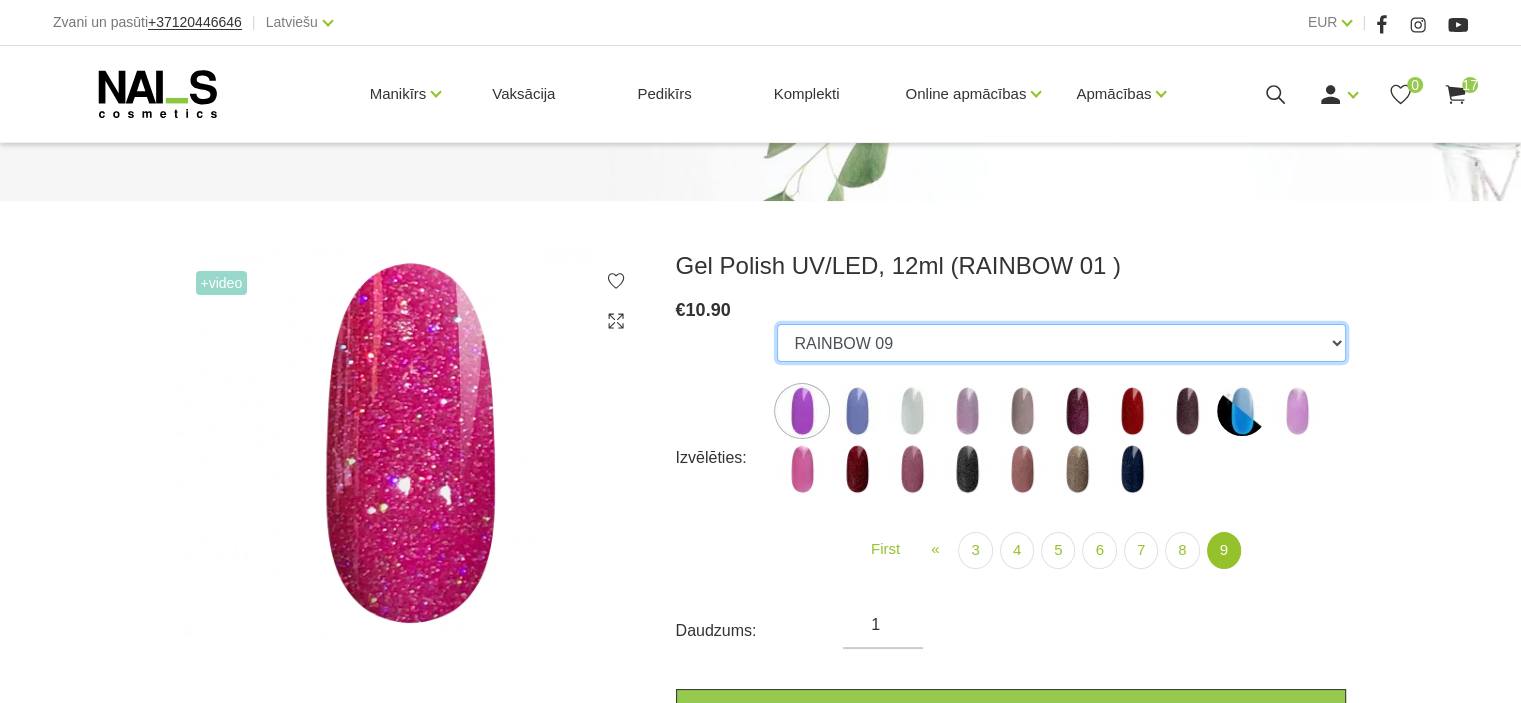 click on "GALAXY 01 GALAXY 02 GALAXY 03 GALAXY 04 GALAXY 05 GALAXY 07 GALAXY 17 GALAXY 21 GALAXY 22 GALAXY 24 001g 001n 003c 008b 011n 012g 016n 020b 044v 065v 068p 069v 083g 085p 110g 111g 111v 116v 117g 119g 120g 126d 127d 136g 138v 138c 143v 159b 161v 166b 167c 167v 169b 188v 223v 227c 263v 257v 274s 293b 294v 299b 315v 328v 356v 360c 363b 39gz 488b 666b 668b 669b 699b 703c 725c 739c 793c 800b 801b 857c 881b 891b 893b 894b 955c 966b 978c CL1 1026 1027 1028 1001 1002 1005 1006 1007 1009 1010 1012 1015 1016 1017 1020 1022 1023 1024 300b RAINBOW 13 NEON 1037 RAINBOW 05 RAINBOW 02 RAINBOW 04 GLOWING IN THE DARK 03 GLOWING IN THE DARK 13 RAINBOW 10 NEON 1039 NEON 1038 NEON 1040 RAINBOW 01 GLOWING IN THE DARK 17 RAINBOW 09 GLOWING IN THE DARK 09 RAINBOW 06 RAINBOW 03 RAINBOW 14 RAINBOW 16 249v 1042 DISCO 04 DISCO 05 DISCO 02 DISCO 03 DISCO 07 DISCO 10 DISCO 08 DISCO 01 DISCO 09 DISCO 11 DISCO 12 DISCO 13H DISCO 15H DISCO 14H DISCO 16H DISCO 20H DISCO 19H DISCO 17H 1050 Holographic 1051 Holographic 1053 LOLIPOP 04 1047 788" at bounding box center (1061, 343) 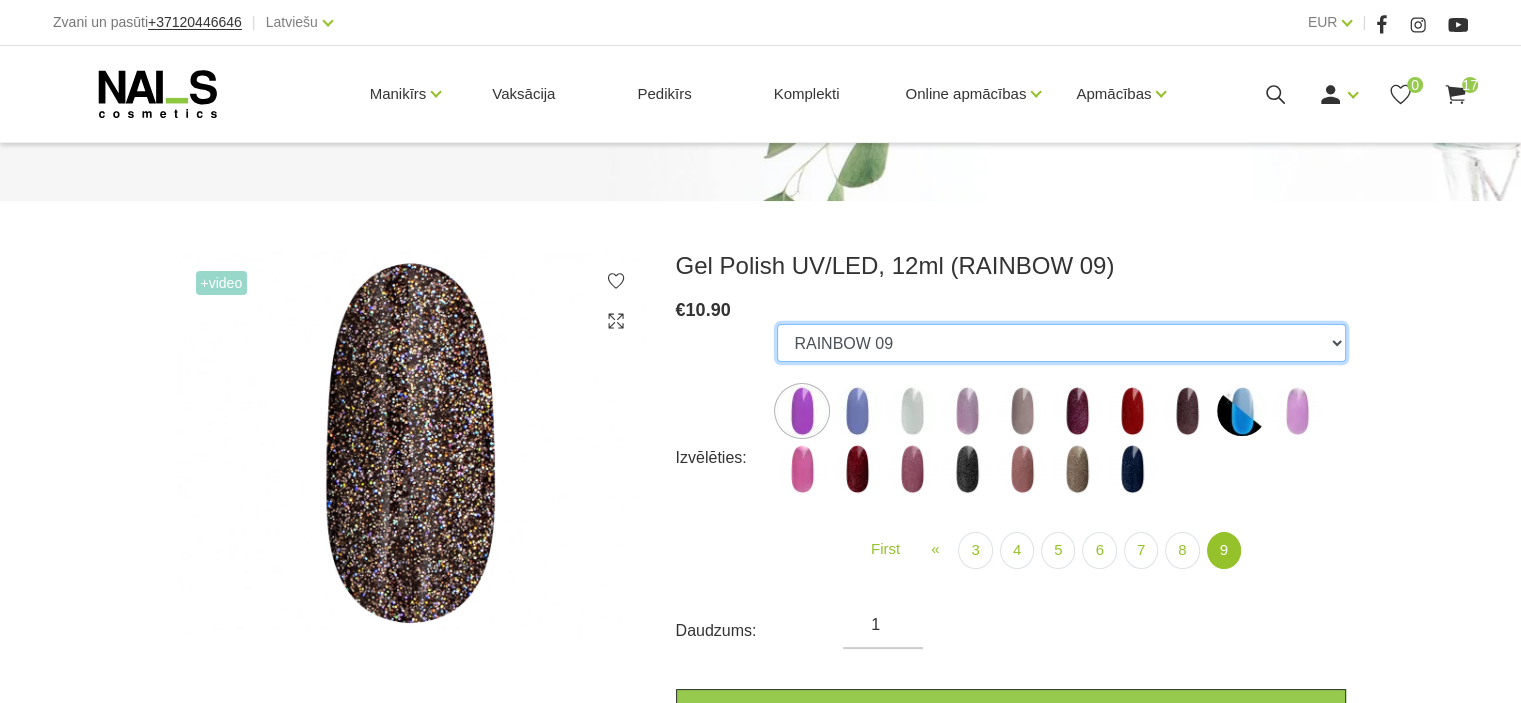 click on "GALAXY 01 GALAXY 02 GALAXY 03 GALAXY 04 GALAXY 05 GALAXY 07 GALAXY 17 GALAXY 21 GALAXY 22 GALAXY 24 001g 001n 003c 008b 011n 012g 016n 020b 044v 065v 068p 069v 083g 085p 110g 111g 111v 116v 117g 119g 120g 126d 127d 136g 138v 138c 143v 159b 161v 166b 167c 167v 169b 188v 223v 227c 263v 257v 274s 293b 294v 299b 315v 328v 356v 360c 363b 39gz 488b 666b 668b 669b 699b 703c 725c 739c 793c 800b 801b 857c 881b 891b 893b 894b 955c 966b 978c CL1 1026 1027 1028 1001 1002 1005 1006 1007 1009 1010 1012 1015 1016 1017 1020 1022 1023 1024 300b RAINBOW 13 NEON 1037 RAINBOW 05 RAINBOW 02 RAINBOW 04 GLOWING IN THE DARK 03 GLOWING IN THE DARK 13 RAINBOW 10 NEON 1039 NEON 1038 NEON 1040 RAINBOW 01 GLOWING IN THE DARK 17 RAINBOW 09 GLOWING IN THE DARK 09 RAINBOW 06 RAINBOW 03 RAINBOW 14 RAINBOW 16 249v 1042 DISCO 04 DISCO 05 DISCO 02 DISCO 03 DISCO 07 DISCO 10 DISCO 08 DISCO 01 DISCO 09 DISCO 11 DISCO 12 DISCO 13H DISCO 15H DISCO 14H DISCO 16H DISCO 20H DISCO 19H DISCO 17H 1050 Holographic 1051 Holographic 1053 LOLIPOP 04 1047 788" at bounding box center (1061, 343) 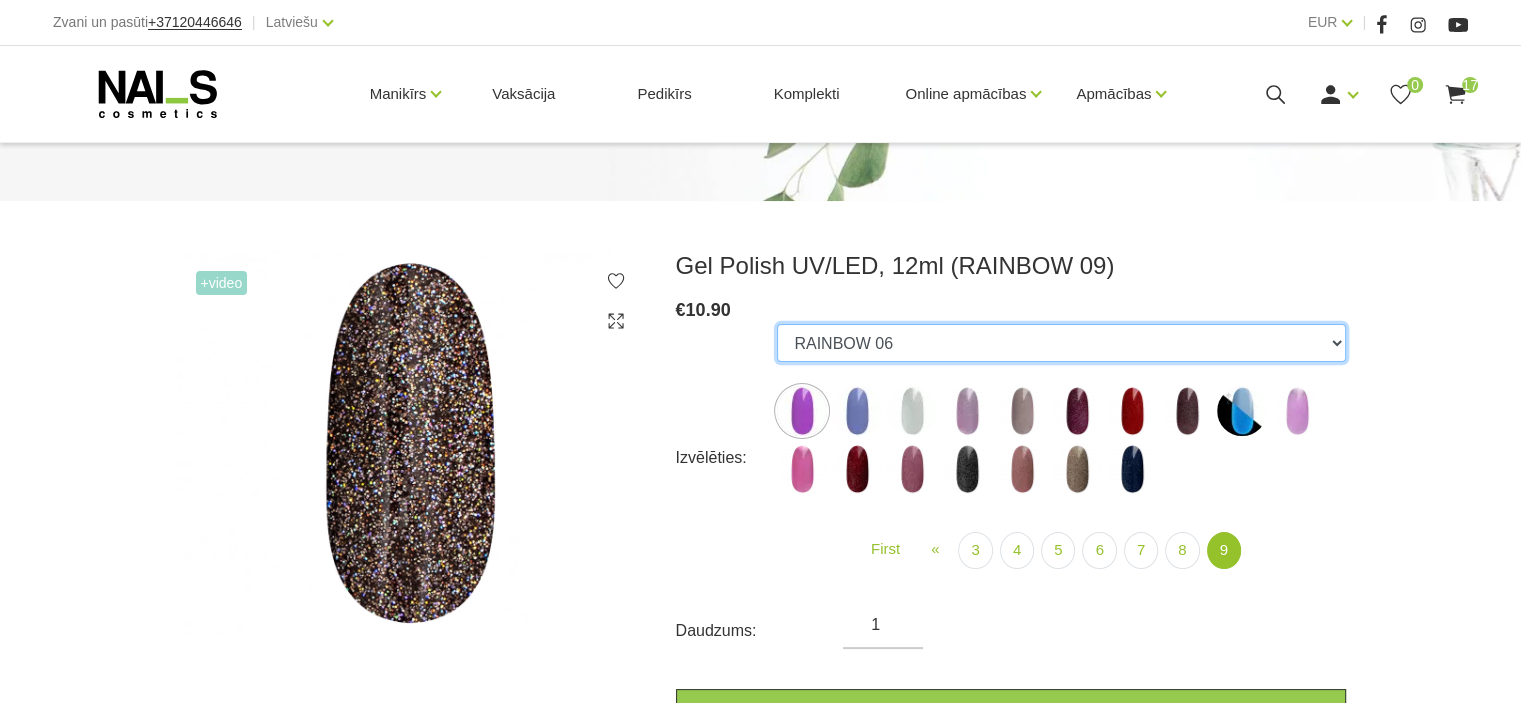click on "GALAXY 01 GALAXY 02 GALAXY 03 GALAXY 04 GALAXY 05 GALAXY 07 GALAXY 17 GALAXY 21 GALAXY 22 GALAXY 24 001g 001n 003c 008b 011n 012g 016n 020b 044v 065v 068p 069v 083g 085p 110g 111g 111v 116v 117g 119g 120g 126d 127d 136g 138v 138c 143v 159b 161v 166b 167c 167v 169b 188v 223v 227c 263v 257v 274s 293b 294v 299b 315v 328v 356v 360c 363b 39gz 488b 666b 668b 669b 699b 703c 725c 739c 793c 800b 801b 857c 881b 891b 893b 894b 955c 966b 978c CL1 1026 1027 1028 1001 1002 1005 1006 1007 1009 1010 1012 1015 1016 1017 1020 1022 1023 1024 300b RAINBOW 13 NEON 1037 RAINBOW 05 RAINBOW 02 RAINBOW 04 GLOWING IN THE DARK 03 GLOWING IN THE DARK 13 RAINBOW 10 NEON 1039 NEON 1038 NEON 1040 RAINBOW 01 GLOWING IN THE DARK 17 RAINBOW 09 GLOWING IN THE DARK 09 RAINBOW 06 RAINBOW 03 RAINBOW 14 RAINBOW 16 249v 1042 DISCO 04 DISCO 05 DISCO 02 DISCO 03 DISCO 07 DISCO 10 DISCO 08 DISCO 01 DISCO 09 DISCO 11 DISCO 12 DISCO 13H DISCO 15H DISCO 14H DISCO 16H DISCO 20H DISCO 19H DISCO 17H 1050 Holographic 1051 Holographic 1053 LOLIPOP 04 1047 788" at bounding box center [1061, 343] 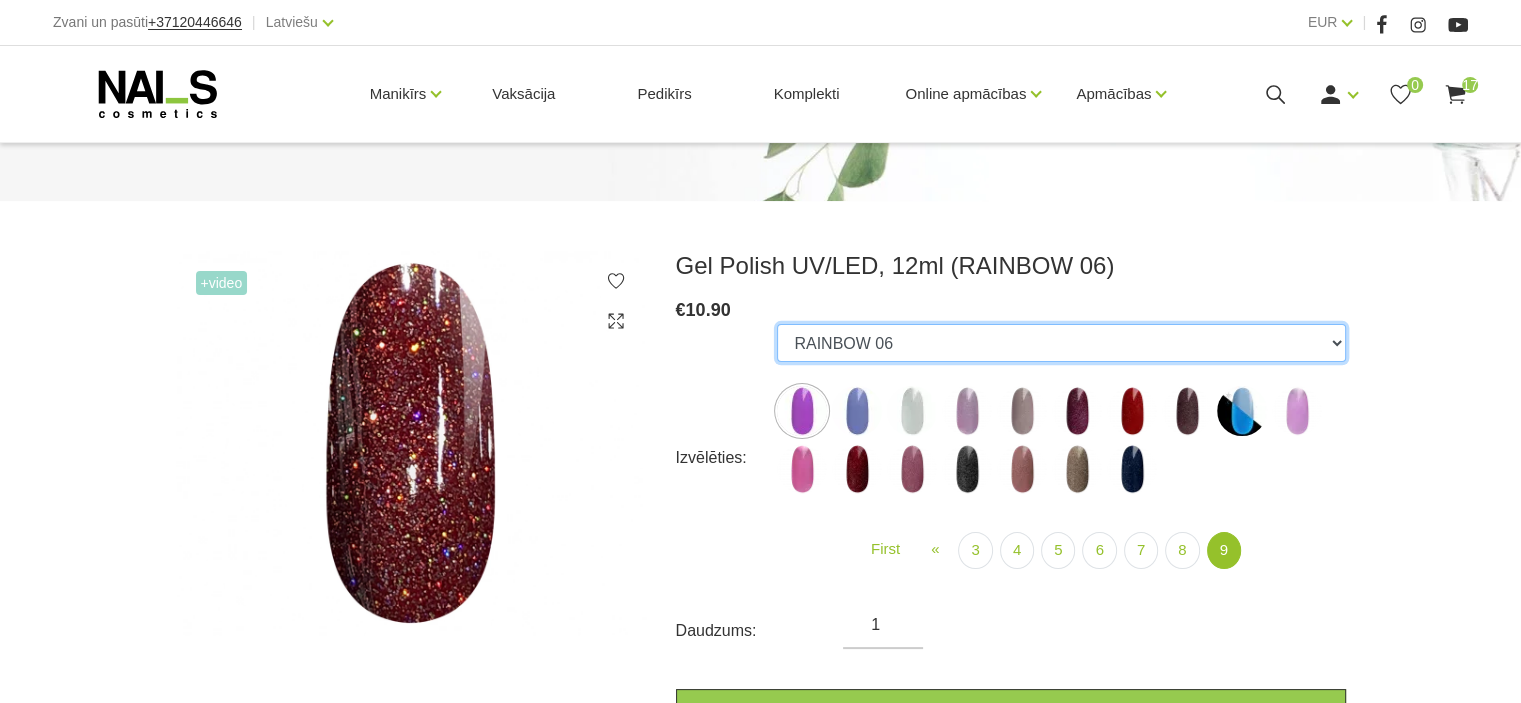 click on "GALAXY 01 GALAXY 02 GALAXY 03 GALAXY 04 GALAXY 05 GALAXY 07 GALAXY 17 GALAXY 21 GALAXY 22 GALAXY 24 001g 001n 003c 008b 011n 012g 016n 020b 044v 065v 068p 069v 083g 085p 110g 111g 111v 116v 117g 119g 120g 126d 127d 136g 138v 138c 143v 159b 161v 166b 167c 167v 169b 188v 223v 227c 263v 257v 274s 293b 294v 299b 315v 328v 356v 360c 363b 39gz 488b 666b 668b 669b 699b 703c 725c 739c 793c 800b 801b 857c 881b 891b 893b 894b 955c 966b 978c CL1 1026 1027 1028 1001 1002 1005 1006 1007 1009 1010 1012 1015 1016 1017 1020 1022 1023 1024 300b RAINBOW 13 NEON 1037 RAINBOW 05 RAINBOW 02 RAINBOW 04 GLOWING IN THE DARK 03 GLOWING IN THE DARK 13 RAINBOW 10 NEON 1039 NEON 1038 NEON 1040 RAINBOW 01 GLOWING IN THE DARK 17 RAINBOW 09 GLOWING IN THE DARK 09 RAINBOW 06 RAINBOW 03 RAINBOW 14 RAINBOW 16 249v 1042 DISCO 04 DISCO 05 DISCO 02 DISCO 03 DISCO 07 DISCO 10 DISCO 08 DISCO 01 DISCO 09 DISCO 11 DISCO 12 DISCO 13H DISCO 15H DISCO 14H DISCO 16H DISCO 20H DISCO 19H DISCO 17H 1050 Holographic 1051 Holographic 1053 LOLIPOP 04 1047 788" at bounding box center [1061, 343] 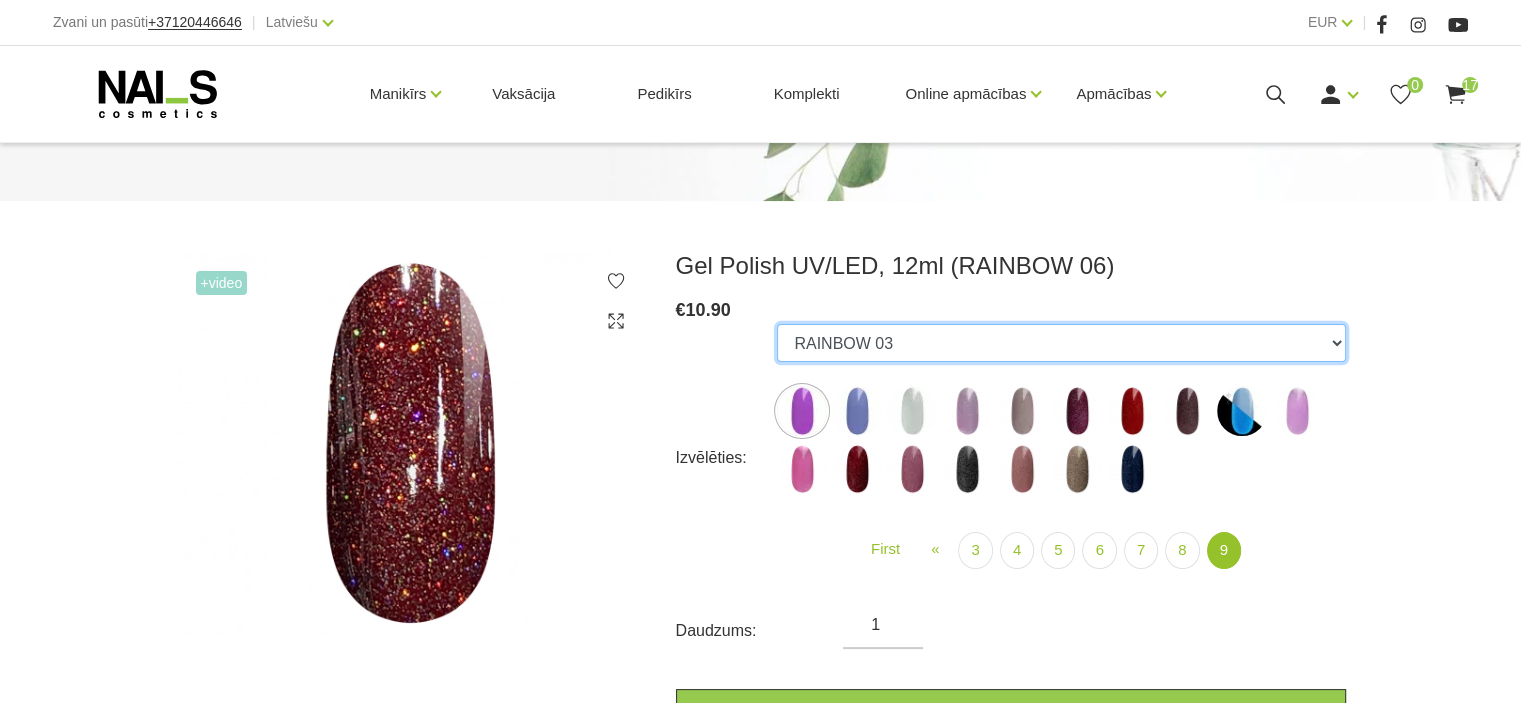 click on "GALAXY 01 GALAXY 02 GALAXY 03 GALAXY 04 GALAXY 05 GALAXY 07 GALAXY 17 GALAXY 21 GALAXY 22 GALAXY 24 001g 001n 003c 008b 011n 012g 016n 020b 044v 065v 068p 069v 083g 085p 110g 111g 111v 116v 117g 119g 120g 126d 127d 136g 138v 138c 143v 159b 161v 166b 167c 167v 169b 188v 223v 227c 263v 257v 274s 293b 294v 299b 315v 328v 356v 360c 363b 39gz 488b 666b 668b 669b 699b 703c 725c 739c 793c 800b 801b 857c 881b 891b 893b 894b 955c 966b 978c CL1 1026 1027 1028 1001 1002 1005 1006 1007 1009 1010 1012 1015 1016 1017 1020 1022 1023 1024 300b RAINBOW 13 NEON 1037 RAINBOW 05 RAINBOW 02 RAINBOW 04 GLOWING IN THE DARK 03 GLOWING IN THE DARK 13 RAINBOW 10 NEON 1039 NEON 1038 NEON 1040 RAINBOW 01 GLOWING IN THE DARK 17 RAINBOW 09 GLOWING IN THE DARK 09 RAINBOW 06 RAINBOW 03 RAINBOW 14 RAINBOW 16 249v 1042 DISCO 04 DISCO 05 DISCO 02 DISCO 03 DISCO 07 DISCO 10 DISCO 08 DISCO 01 DISCO 09 DISCO 11 DISCO 12 DISCO 13H DISCO 15H DISCO 14H DISCO 16H DISCO 20H DISCO 19H DISCO 17H 1050 Holographic 1051 Holographic 1053 LOLIPOP 04 1047 788" at bounding box center (1061, 343) 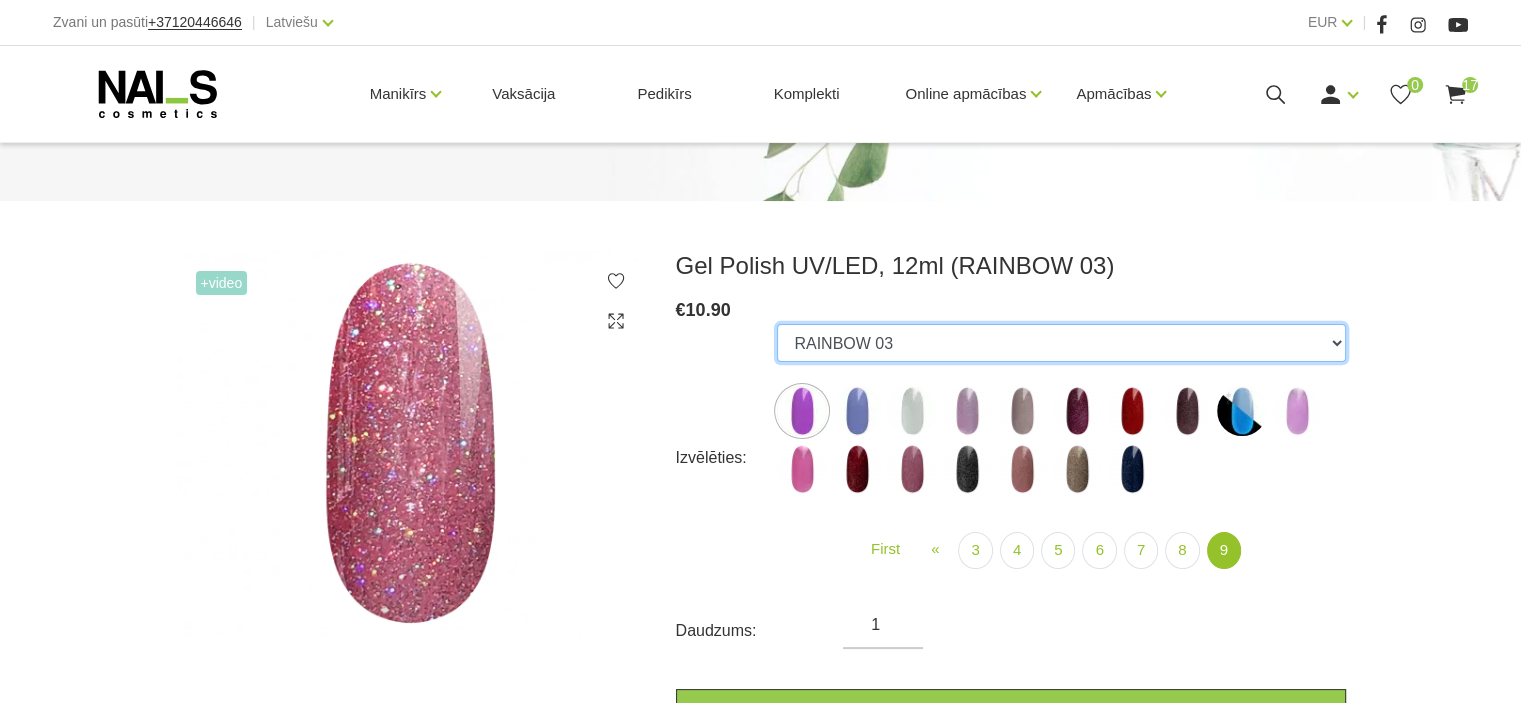 click on "GALAXY 01 GALAXY 02 GALAXY 03 GALAXY 04 GALAXY 05 GALAXY 07 GALAXY 17 GALAXY 21 GALAXY 22 GALAXY 24 001g 001n 003c 008b 011n 012g 016n 020b 044v 065v 068p 069v 083g 085p 110g 111g 111v 116v 117g 119g 120g 126d 127d 136g 138v 138c 143v 159b 161v 166b 167c 167v 169b 188v 223v 227c 263v 257v 274s 293b 294v 299b 315v 328v 356v 360c 363b 39gz 488b 666b 668b 669b 699b 703c 725c 739c 793c 800b 801b 857c 881b 891b 893b 894b 955c 966b 978c CL1 1026 1027 1028 1001 1002 1005 1006 1007 1009 1010 1012 1015 1016 1017 1020 1022 1023 1024 300b RAINBOW 13 NEON 1037 RAINBOW 05 RAINBOW 02 RAINBOW 04 GLOWING IN THE DARK 03 GLOWING IN THE DARK 13 RAINBOW 10 NEON 1039 NEON 1038 NEON 1040 RAINBOW 01 GLOWING IN THE DARK 17 RAINBOW 09 GLOWING IN THE DARK 09 RAINBOW 06 RAINBOW 03 RAINBOW 14 RAINBOW 16 249v 1042 DISCO 04 DISCO 05 DISCO 02 DISCO 03 DISCO 07 DISCO 10 DISCO 08 DISCO 01 DISCO 09 DISCO 11 DISCO 12 DISCO 13H DISCO 15H DISCO 14H DISCO 16H DISCO 20H DISCO 19H DISCO 17H 1050 Holographic 1051 Holographic 1053 LOLIPOP 04 1047 788" at bounding box center [1061, 343] 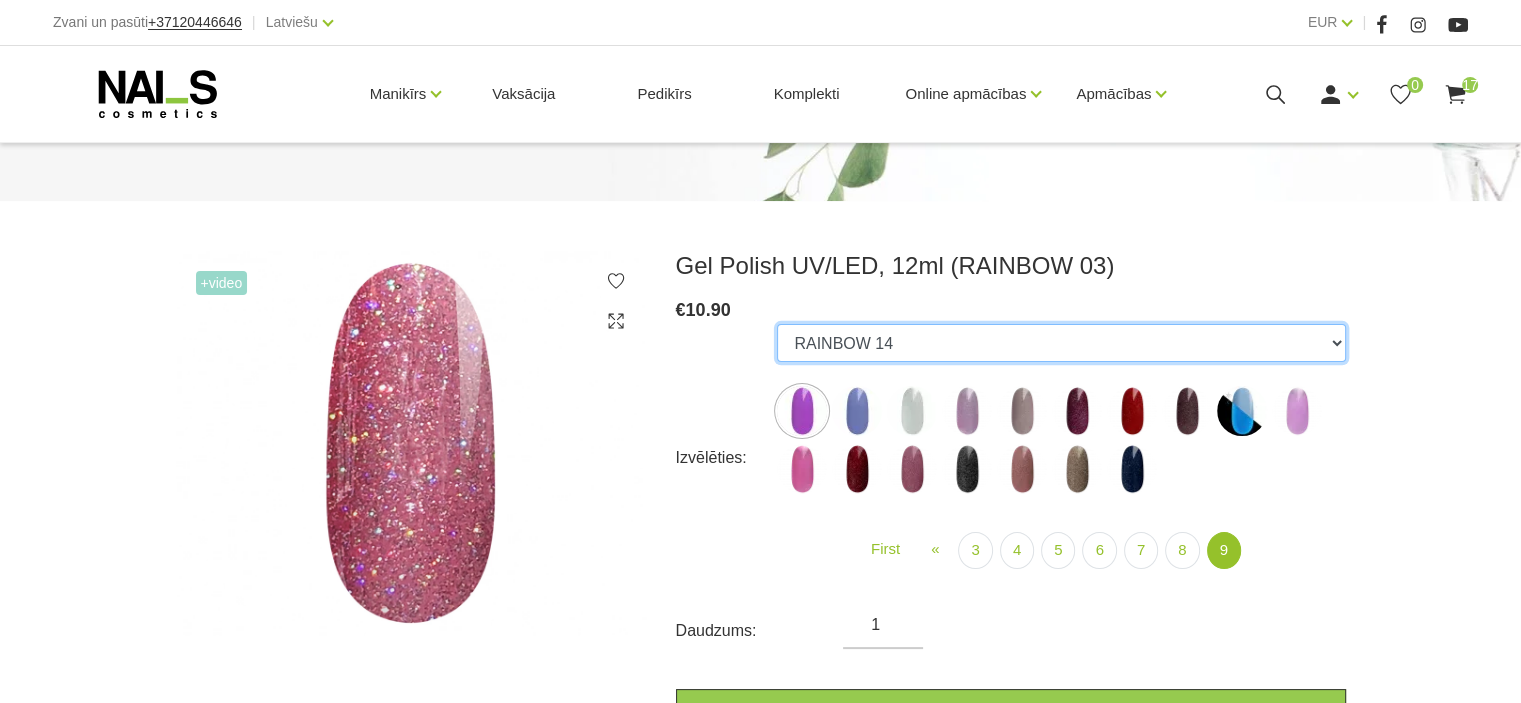 click on "GALAXY 01 GALAXY 02 GALAXY 03 GALAXY 04 GALAXY 05 GALAXY 07 GALAXY 17 GALAXY 21 GALAXY 22 GALAXY 24 001g 001n 003c 008b 011n 012g 016n 020b 044v 065v 068p 069v 083g 085p 110g 111g 111v 116v 117g 119g 120g 126d 127d 136g 138v 138c 143v 159b 161v 166b 167c 167v 169b 188v 223v 227c 263v 257v 274s 293b 294v 299b 315v 328v 356v 360c 363b 39gz 488b 666b 668b 669b 699b 703c 725c 739c 793c 800b 801b 857c 881b 891b 893b 894b 955c 966b 978c CL1 1026 1027 1028 1001 1002 1005 1006 1007 1009 1010 1012 1015 1016 1017 1020 1022 1023 1024 300b RAINBOW 13 NEON 1037 RAINBOW 05 RAINBOW 02 RAINBOW 04 GLOWING IN THE DARK 03 GLOWING IN THE DARK 13 RAINBOW 10 NEON 1039 NEON 1038 NEON 1040 RAINBOW 01 GLOWING IN THE DARK 17 RAINBOW 09 GLOWING IN THE DARK 09 RAINBOW 06 RAINBOW 03 RAINBOW 14 RAINBOW 16 249v 1042 DISCO 04 DISCO 05 DISCO 02 DISCO 03 DISCO 07 DISCO 10 DISCO 08 DISCO 01 DISCO 09 DISCO 11 DISCO 12 DISCO 13H DISCO 15H DISCO 14H DISCO 16H DISCO 20H DISCO 19H DISCO 17H 1050 Holographic 1051 Holographic 1053 LOLIPOP 04 1047 788" at bounding box center (1061, 343) 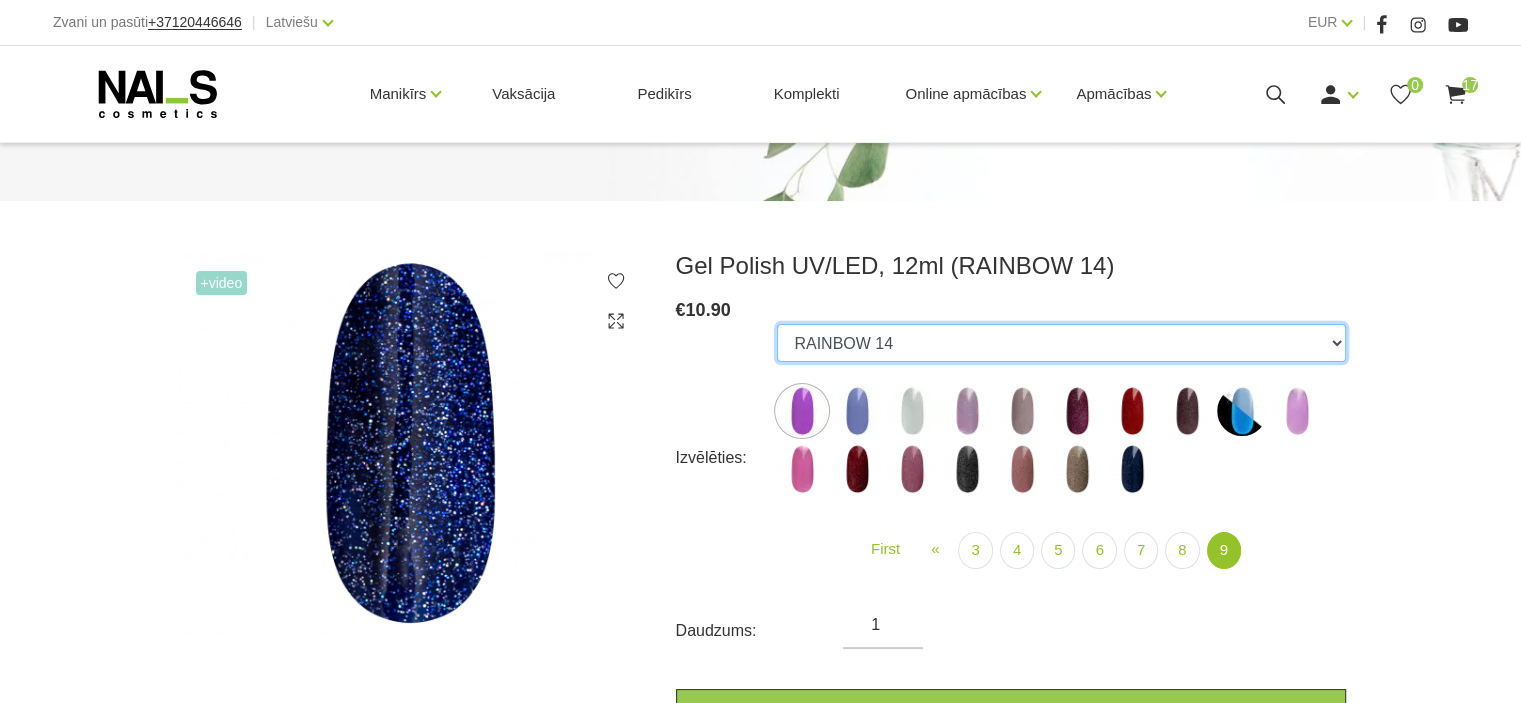 click on "GALAXY 01 GALAXY 02 GALAXY 03 GALAXY 04 GALAXY 05 GALAXY 07 GALAXY 17 GALAXY 21 GALAXY 22 GALAXY 24 001g 001n 003c 008b 011n 012g 016n 020b 044v 065v 068p 069v 083g 085p 110g 111g 111v 116v 117g 119g 120g 126d 127d 136g 138v 138c 143v 159b 161v 166b 167c 167v 169b 188v 223v 227c 263v 257v 274s 293b 294v 299b 315v 328v 356v 360c 363b 39gz 488b 666b 668b 669b 699b 703c 725c 739c 793c 800b 801b 857c 881b 891b 893b 894b 955c 966b 978c CL1 1026 1027 1028 1001 1002 1005 1006 1007 1009 1010 1012 1015 1016 1017 1020 1022 1023 1024 300b RAINBOW 13 NEON 1037 RAINBOW 05 RAINBOW 02 RAINBOW 04 GLOWING IN THE DARK 03 GLOWING IN THE DARK 13 RAINBOW 10 NEON 1039 NEON 1038 NEON 1040 RAINBOW 01 GLOWING IN THE DARK 17 RAINBOW 09 GLOWING IN THE DARK 09 RAINBOW 06 RAINBOW 03 RAINBOW 14 RAINBOW 16 249v 1042 DISCO 04 DISCO 05 DISCO 02 DISCO 03 DISCO 07 DISCO 10 DISCO 08 DISCO 01 DISCO 09 DISCO 11 DISCO 12 DISCO 13H DISCO 15H DISCO 14H DISCO 16H DISCO 20H DISCO 19H DISCO 17H 1050 Holographic 1051 Holographic 1053 LOLIPOP 04 1047 788" at bounding box center (1061, 343) 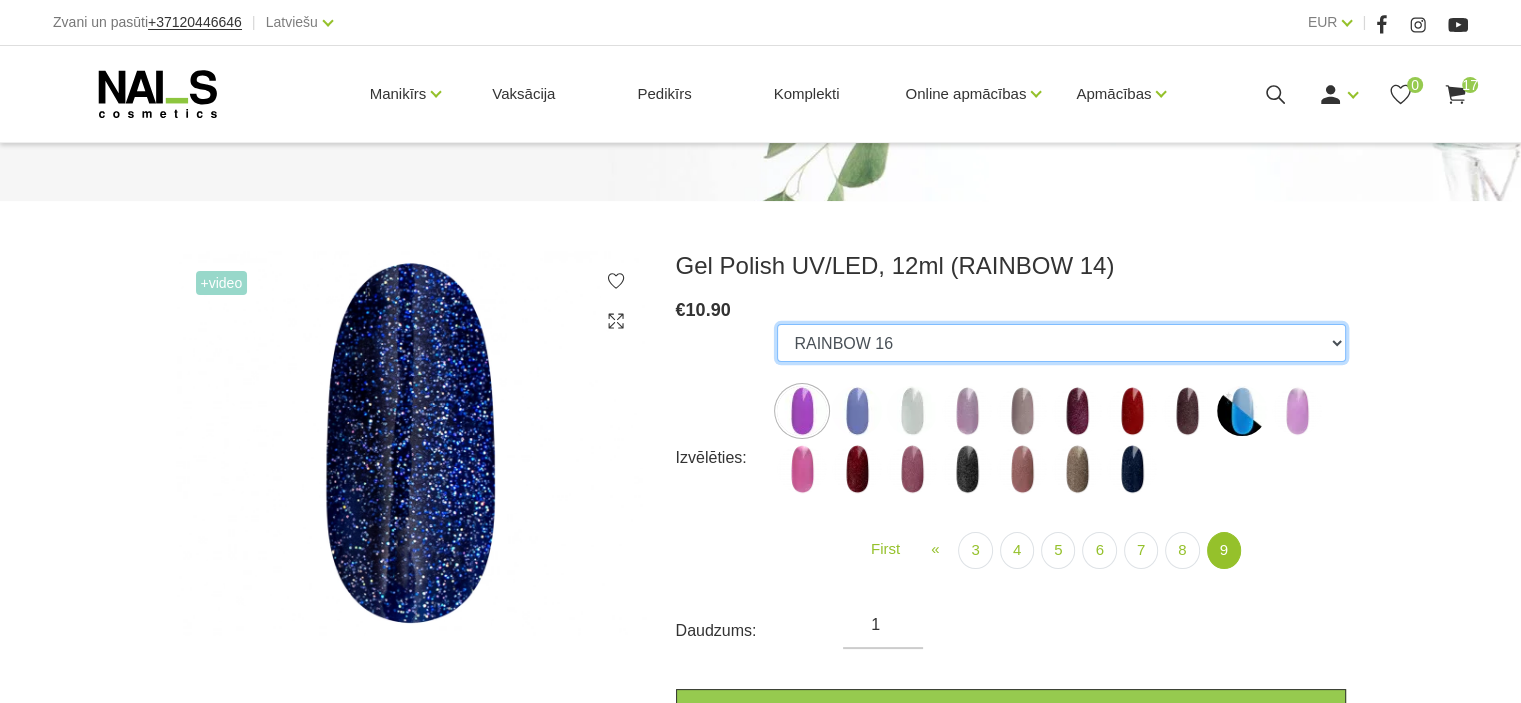click on "GALAXY 01 GALAXY 02 GALAXY 03 GALAXY 04 GALAXY 05 GALAXY 07 GALAXY 17 GALAXY 21 GALAXY 22 GALAXY 24 001g 001n 003c 008b 011n 012g 016n 020b 044v 065v 068p 069v 083g 085p 110g 111g 111v 116v 117g 119g 120g 126d 127d 136g 138v 138c 143v 159b 161v 166b 167c 167v 169b 188v 223v 227c 263v 257v 274s 293b 294v 299b 315v 328v 356v 360c 363b 39gz 488b 666b 668b 669b 699b 703c 725c 739c 793c 800b 801b 857c 881b 891b 893b 894b 955c 966b 978c CL1 1026 1027 1028 1001 1002 1005 1006 1007 1009 1010 1012 1015 1016 1017 1020 1022 1023 1024 300b RAINBOW 13 NEON 1037 RAINBOW 05 RAINBOW 02 RAINBOW 04 GLOWING IN THE DARK 03 GLOWING IN THE DARK 13 RAINBOW 10 NEON 1039 NEON 1038 NEON 1040 RAINBOW 01 GLOWING IN THE DARK 17 RAINBOW 09 GLOWING IN THE DARK 09 RAINBOW 06 RAINBOW 03 RAINBOW 14 RAINBOW 16 249v 1042 DISCO 04 DISCO 05 DISCO 02 DISCO 03 DISCO 07 DISCO 10 DISCO 08 DISCO 01 DISCO 09 DISCO 11 DISCO 12 DISCO 13H DISCO 15H DISCO 14H DISCO 16H DISCO 20H DISCO 19H DISCO 17H 1050 Holographic 1051 Holographic 1053 LOLIPOP 04 1047 788" at bounding box center [1061, 343] 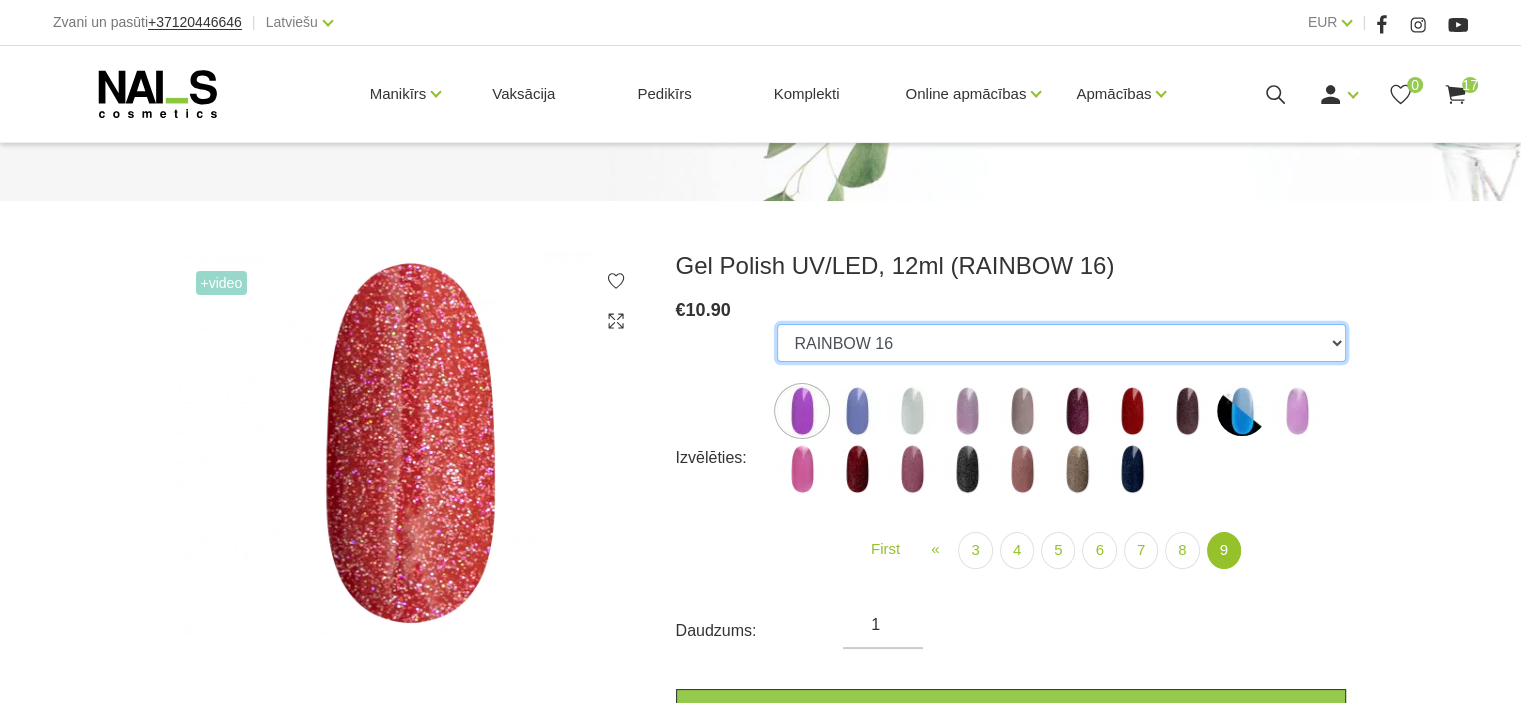 click on "GALAXY 01 GALAXY 02 GALAXY 03 GALAXY 04 GALAXY 05 GALAXY 07 GALAXY 17 GALAXY 21 GALAXY 22 GALAXY 24 001g 001n 003c 008b 011n 012g 016n 020b 044v 065v 068p 069v 083g 085p 110g 111g 111v 116v 117g 119g 120g 126d 127d 136g 138v 138c 143v 159b 161v 166b 167c 167v 169b 188v 223v 227c 263v 257v 274s 293b 294v 299b 315v 328v 356v 360c 363b 39gz 488b 666b 668b 669b 699b 703c 725c 739c 793c 800b 801b 857c 881b 891b 893b 894b 955c 966b 978c CL1 1026 1027 1028 1001 1002 1005 1006 1007 1009 1010 1012 1015 1016 1017 1020 1022 1023 1024 300b RAINBOW 13 NEON 1037 RAINBOW 05 RAINBOW 02 RAINBOW 04 GLOWING IN THE DARK 03 GLOWING IN THE DARK 13 RAINBOW 10 NEON 1039 NEON 1038 NEON 1040 RAINBOW 01 GLOWING IN THE DARK 17 RAINBOW 09 GLOWING IN THE DARK 09 RAINBOW 06 RAINBOW 03 RAINBOW 14 RAINBOW 16 249v 1042 DISCO 04 DISCO 05 DISCO 02 DISCO 03 DISCO 07 DISCO 10 DISCO 08 DISCO 01 DISCO 09 DISCO 11 DISCO 12 DISCO 13H DISCO 15H DISCO 14H DISCO 16H DISCO 20H DISCO 19H DISCO 17H 1050 Holographic 1051 Holographic 1053 LOLIPOP 04 1047 788" at bounding box center [1061, 343] 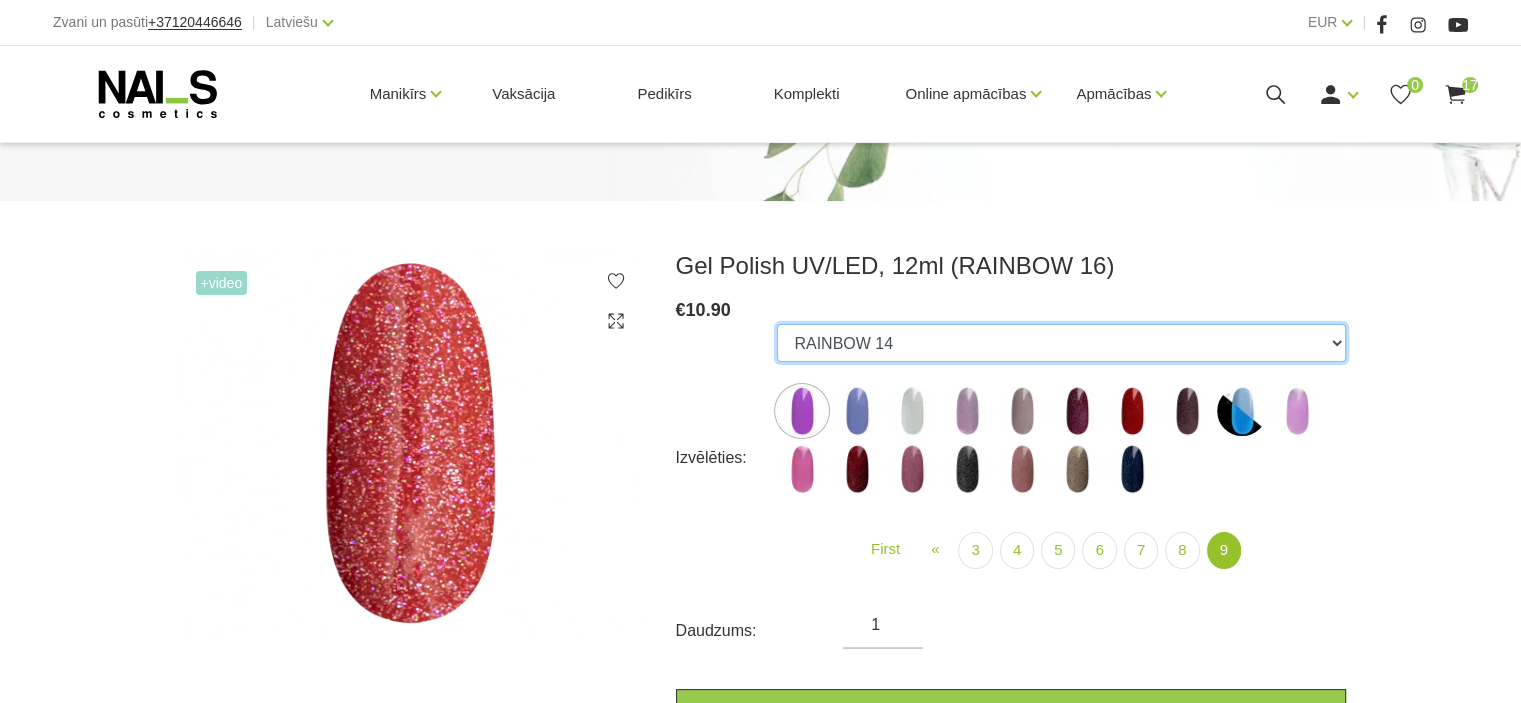 click on "GALAXY 01 GALAXY 02 GALAXY 03 GALAXY 04 GALAXY 05 GALAXY 07 GALAXY 17 GALAXY 21 GALAXY 22 GALAXY 24 001g 001n 003c 008b 011n 012g 016n 020b 044v 065v 068p 069v 083g 085p 110g 111g 111v 116v 117g 119g 120g 126d 127d 136g 138v 138c 143v 159b 161v 166b 167c 167v 169b 188v 223v 227c 263v 257v 274s 293b 294v 299b 315v 328v 356v 360c 363b 39gz 488b 666b 668b 669b 699b 703c 725c 739c 793c 800b 801b 857c 881b 891b 893b 894b 955c 966b 978c CL1 1026 1027 1028 1001 1002 1005 1006 1007 1009 1010 1012 1015 1016 1017 1020 1022 1023 1024 300b RAINBOW 13 NEON 1037 RAINBOW 05 RAINBOW 02 RAINBOW 04 GLOWING IN THE DARK 03 GLOWING IN THE DARK 13 RAINBOW 10 NEON 1039 NEON 1038 NEON 1040 RAINBOW 01 GLOWING IN THE DARK 17 RAINBOW 09 GLOWING IN THE DARK 09 RAINBOW 06 RAINBOW 03 RAINBOW 14 RAINBOW 16 249v 1042 DISCO 04 DISCO 05 DISCO 02 DISCO 03 DISCO 07 DISCO 10 DISCO 08 DISCO 01 DISCO 09 DISCO 11 DISCO 12 DISCO 13H DISCO 15H DISCO 14H DISCO 16H DISCO 20H DISCO 19H DISCO 17H 1050 Holographic 1051 Holographic 1053 LOLIPOP 04 1047 788" at bounding box center [1061, 343] 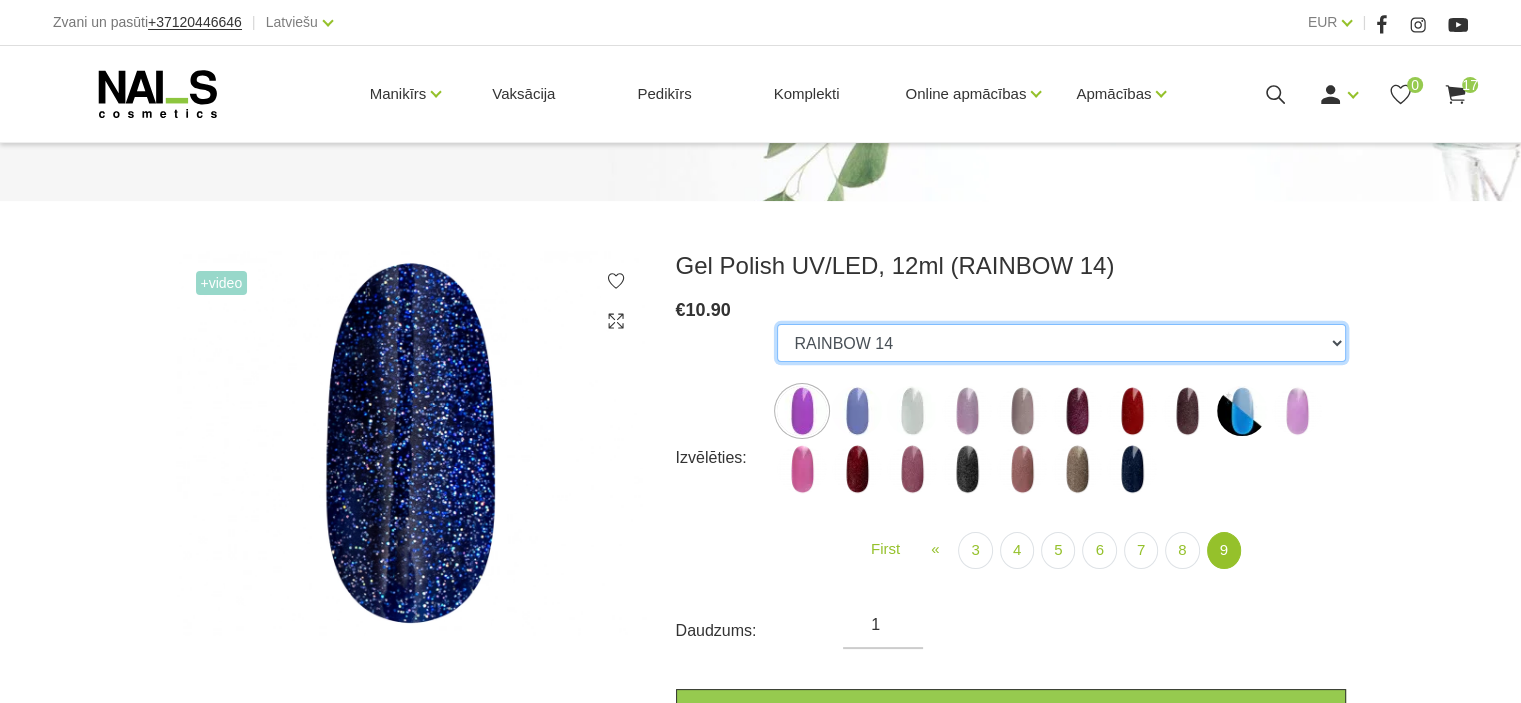 click on "GALAXY 01 GALAXY 02 GALAXY 03 GALAXY 04 GALAXY 05 GALAXY 07 GALAXY 17 GALAXY 21 GALAXY 22 GALAXY 24 001g 001n 003c 008b 011n 012g 016n 020b 044v 065v 068p 069v 083g 085p 110g 111g 111v 116v 117g 119g 120g 126d 127d 136g 138v 138c 143v 159b 161v 166b 167c 167v 169b 188v 223v 227c 263v 257v 274s 293b 294v 299b 315v 328v 356v 360c 363b 39gz 488b 666b 668b 669b 699b 703c 725c 739c 793c 800b 801b 857c 881b 891b 893b 894b 955c 966b 978c CL1 1026 1027 1028 1001 1002 1005 1006 1007 1009 1010 1012 1015 1016 1017 1020 1022 1023 1024 300b RAINBOW 13 NEON 1037 RAINBOW 05 RAINBOW 02 RAINBOW 04 GLOWING IN THE DARK 03 GLOWING IN THE DARK 13 RAINBOW 10 NEON 1039 NEON 1038 NEON 1040 RAINBOW 01 GLOWING IN THE DARK 17 RAINBOW 09 GLOWING IN THE DARK 09 RAINBOW 06 RAINBOW 03 RAINBOW 14 RAINBOW 16 249v 1042 DISCO 04 DISCO 05 DISCO 02 DISCO 03 DISCO 07 DISCO 10 DISCO 08 DISCO 01 DISCO 09 DISCO 11 DISCO 12 DISCO 13H DISCO 15H DISCO 14H DISCO 16H DISCO 20H DISCO 19H DISCO 17H 1050 Holographic 1051 Holographic 1053 LOLIPOP 04 1047 788" at bounding box center (1061, 343) 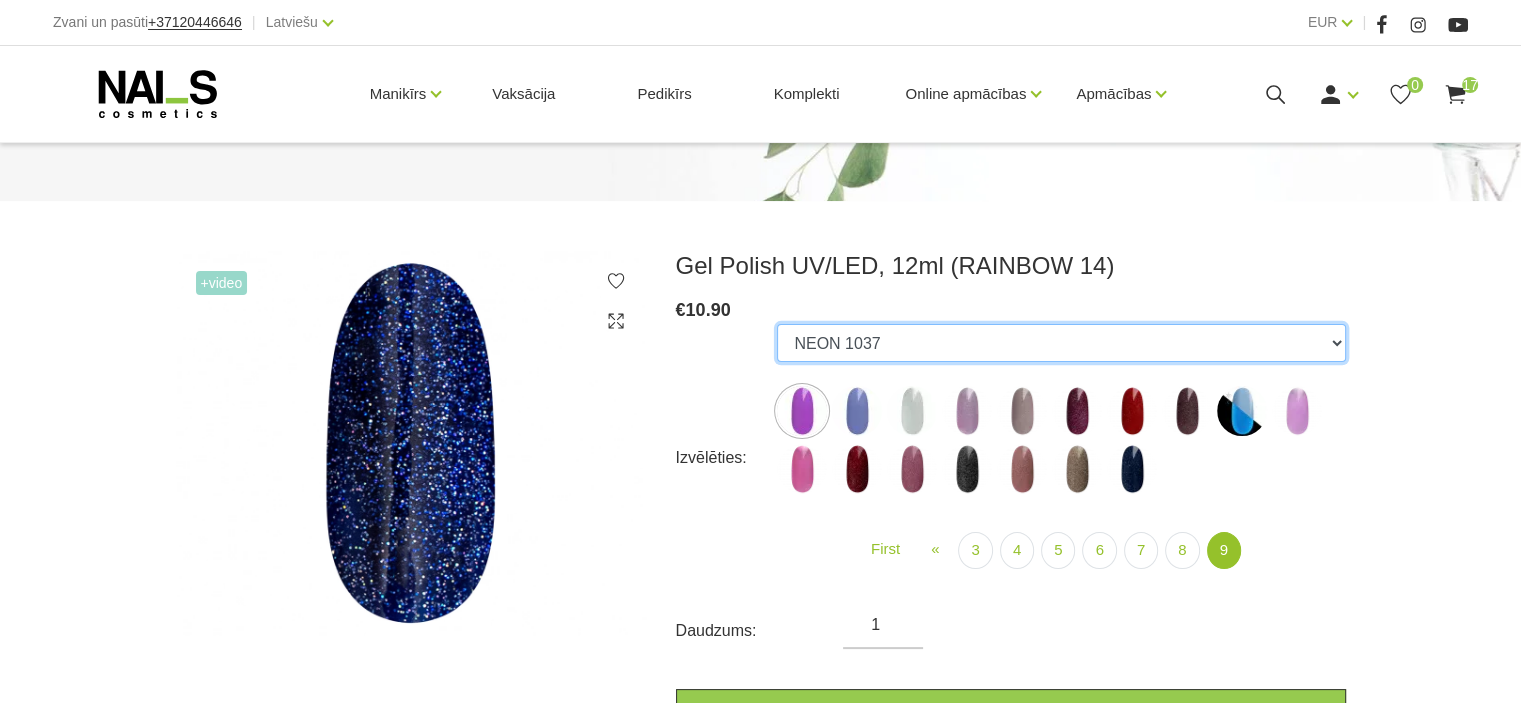 click on "GALAXY 01 GALAXY 02 GALAXY 03 GALAXY 04 GALAXY 05 GALAXY 07 GALAXY 17 GALAXY 21 GALAXY 22 GALAXY 24 001g 001n 003c 008b 011n 012g 016n 020b 044v 065v 068p 069v 083g 085p 110g 111g 111v 116v 117g 119g 120g 126d 127d 136g 138v 138c 143v 159b 161v 166b 167c 167v 169b 188v 223v 227c 263v 257v 274s 293b 294v 299b 315v 328v 356v 360c 363b 39gz 488b 666b 668b 669b 699b 703c 725c 739c 793c 800b 801b 857c 881b 891b 893b 894b 955c 966b 978c CL1 1026 1027 1028 1001 1002 1005 1006 1007 1009 1010 1012 1015 1016 1017 1020 1022 1023 1024 300b RAINBOW 13 NEON 1037 RAINBOW 05 RAINBOW 02 RAINBOW 04 GLOWING IN THE DARK 03 GLOWING IN THE DARK 13 RAINBOW 10 NEON 1039 NEON 1038 NEON 1040 RAINBOW 01 GLOWING IN THE DARK 17 RAINBOW 09 GLOWING IN THE DARK 09 RAINBOW 06 RAINBOW 03 RAINBOW 14 RAINBOW 16 249v 1042 DISCO 04 DISCO 05 DISCO 02 DISCO 03 DISCO 07 DISCO 10 DISCO 08 DISCO 01 DISCO 09 DISCO 11 DISCO 12 DISCO 13H DISCO 15H DISCO 14H DISCO 16H DISCO 20H DISCO 19H DISCO 17H 1050 Holographic 1051 Holographic 1053 LOLIPOP 04 1047 788" at bounding box center (1061, 343) 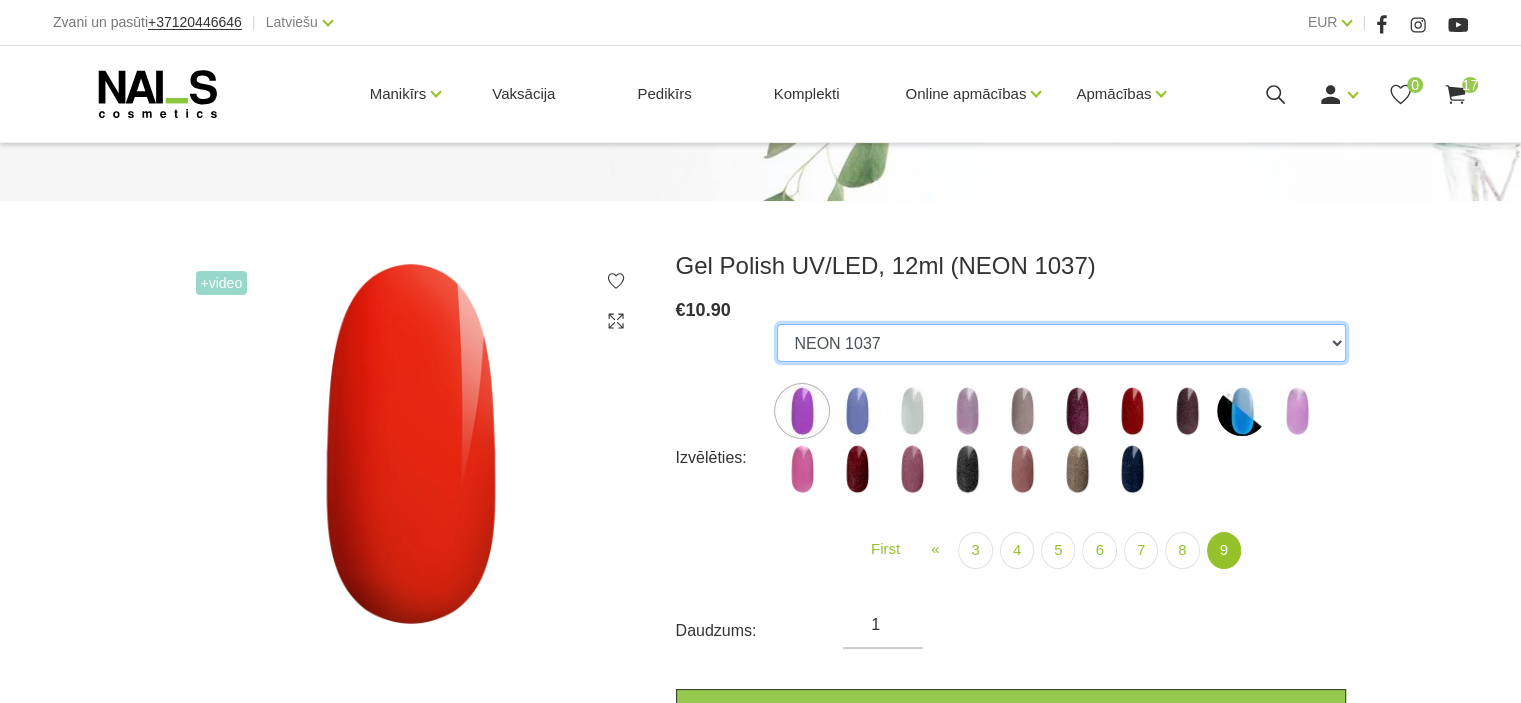 click on "GALAXY 01 GALAXY 02 GALAXY 03 GALAXY 04 GALAXY 05 GALAXY 07 GALAXY 17 GALAXY 21 GALAXY 22 GALAXY 24 001g 001n 003c 008b 011n 012g 016n 020b 044v 065v 068p 069v 083g 085p 110g 111g 111v 116v 117g 119g 120g 126d 127d 136g 138v 138c 143v 159b 161v 166b 167c 167v 169b 188v 223v 227c 263v 257v 274s 293b 294v 299b 315v 328v 356v 360c 363b 39gz 488b 666b 668b 669b 699b 703c 725c 739c 793c 800b 801b 857c 881b 891b 893b 894b 955c 966b 978c CL1 1026 1027 1028 1001 1002 1005 1006 1007 1009 1010 1012 1015 1016 1017 1020 1022 1023 1024 300b RAINBOW 13 NEON 1037 RAINBOW 05 RAINBOW 02 RAINBOW 04 GLOWING IN THE DARK 03 GLOWING IN THE DARK 13 RAINBOW 10 NEON 1039 NEON 1038 NEON 1040 RAINBOW 01 GLOWING IN THE DARK 17 RAINBOW 09 GLOWING IN THE DARK 09 RAINBOW 06 RAINBOW 03 RAINBOW 14 RAINBOW 16 249v 1042 DISCO 04 DISCO 05 DISCO 02 DISCO 03 DISCO 07 DISCO 10 DISCO 08 DISCO 01 DISCO 09 DISCO 11 DISCO 12 DISCO 13H DISCO 15H DISCO 14H DISCO 16H DISCO 20H DISCO 19H DISCO 17H 1050 Holographic 1051 Holographic 1053 LOLIPOP 04 1047 788" at bounding box center (1061, 343) 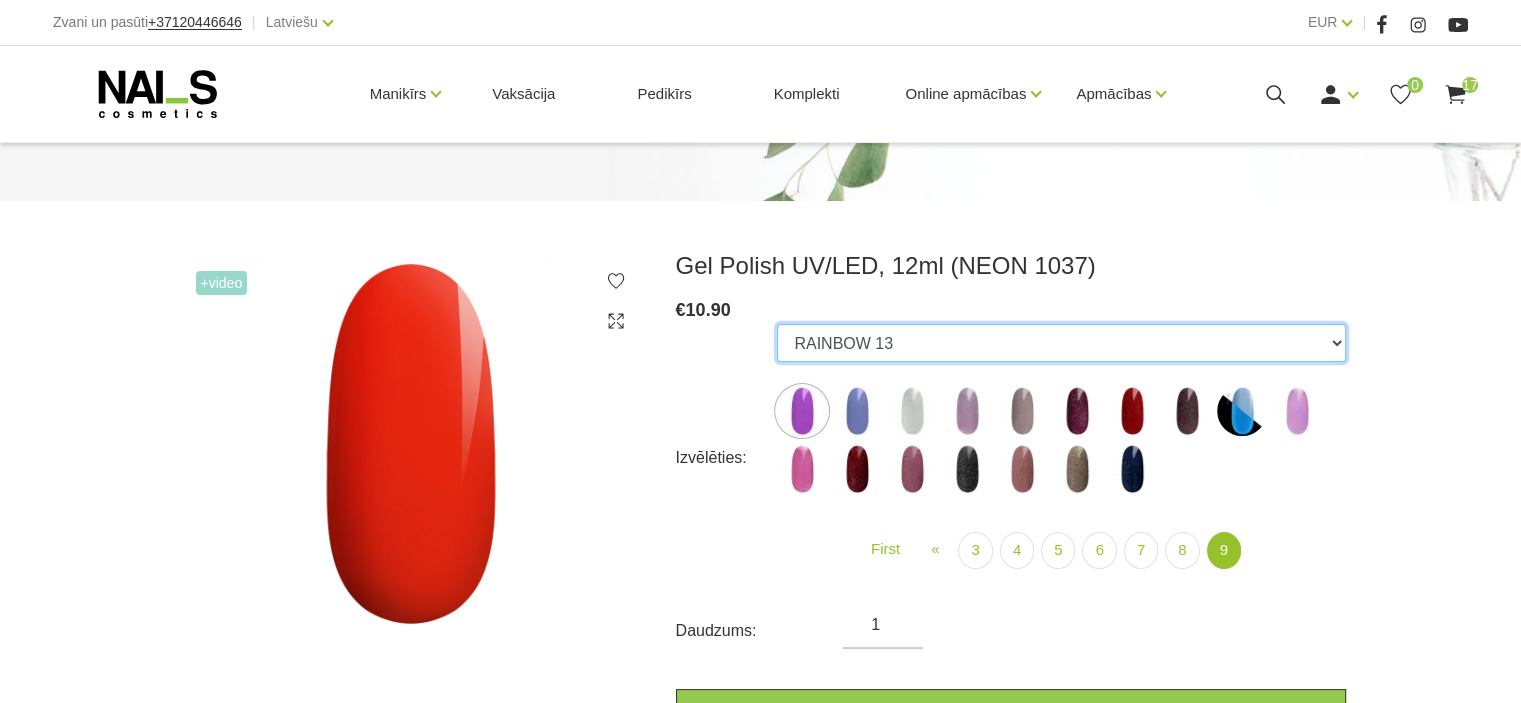 click on "GALAXY 01 GALAXY 02 GALAXY 03 GALAXY 04 GALAXY 05 GALAXY 07 GALAXY 17 GALAXY 21 GALAXY 22 GALAXY 24 001g 001n 003c 008b 011n 012g 016n 020b 044v 065v 068p 069v 083g 085p 110g 111g 111v 116v 117g 119g 120g 126d 127d 136g 138v 138c 143v 159b 161v 166b 167c 167v 169b 188v 223v 227c 263v 257v 274s 293b 294v 299b 315v 328v 356v 360c 363b 39gz 488b 666b 668b 669b 699b 703c 725c 739c 793c 800b 801b 857c 881b 891b 893b 894b 955c 966b 978c CL1 1026 1027 1028 1001 1002 1005 1006 1007 1009 1010 1012 1015 1016 1017 1020 1022 1023 1024 300b RAINBOW 13 NEON 1037 RAINBOW 05 RAINBOW 02 RAINBOW 04 GLOWING IN THE DARK 03 GLOWING IN THE DARK 13 RAINBOW 10 NEON 1039 NEON 1038 NEON 1040 RAINBOW 01 GLOWING IN THE DARK 17 RAINBOW 09 GLOWING IN THE DARK 09 RAINBOW 06 RAINBOW 03 RAINBOW 14 RAINBOW 16 249v 1042 DISCO 04 DISCO 05 DISCO 02 DISCO 03 DISCO 07 DISCO 10 DISCO 08 DISCO 01 DISCO 09 DISCO 11 DISCO 12 DISCO 13H DISCO 15H DISCO 14H DISCO 16H DISCO 20H DISCO 19H DISCO 17H 1050 Holographic 1051 Holographic 1053 LOLIPOP 04 1047 788" at bounding box center (1061, 343) 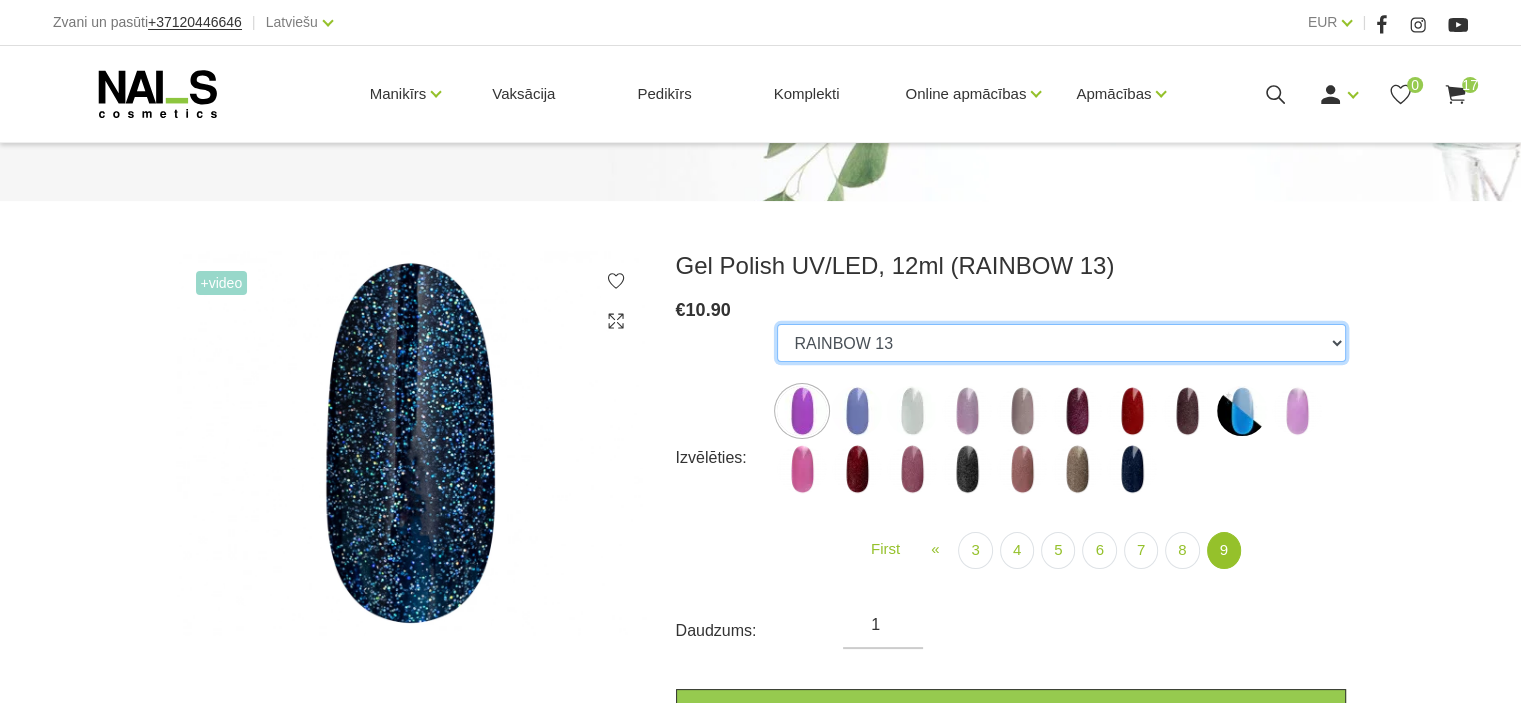 click on "GALAXY 01 GALAXY 02 GALAXY 03 GALAXY 04 GALAXY 05 GALAXY 07 GALAXY 17 GALAXY 21 GALAXY 22 GALAXY 24 001g 001n 003c 008b 011n 012g 016n 020b 044v 065v 068p 069v 083g 085p 110g 111g 111v 116v 117g 119g 120g 126d 127d 136g 138v 138c 143v 159b 161v 166b 167c 167v 169b 188v 223v 227c 263v 257v 274s 293b 294v 299b 315v 328v 356v 360c 363b 39gz 488b 666b 668b 669b 699b 703c 725c 739c 793c 800b 801b 857c 881b 891b 893b 894b 955c 966b 978c CL1 1026 1027 1028 1001 1002 1005 1006 1007 1009 1010 1012 1015 1016 1017 1020 1022 1023 1024 300b RAINBOW 13 NEON 1037 RAINBOW 05 RAINBOW 02 RAINBOW 04 GLOWING IN THE DARK 03 GLOWING IN THE DARK 13 RAINBOW 10 NEON 1039 NEON 1038 NEON 1040 RAINBOW 01 GLOWING IN THE DARK 17 RAINBOW 09 GLOWING IN THE DARK 09 RAINBOW 06 RAINBOW 03 RAINBOW 14 RAINBOW 16 249v 1042 DISCO 04 DISCO 05 DISCO 02 DISCO 03 DISCO 07 DISCO 10 DISCO 08 DISCO 01 DISCO 09 DISCO 11 DISCO 12 DISCO 13H DISCO 15H DISCO 14H DISCO 16H DISCO 20H DISCO 19H DISCO 17H 1050 Holographic 1051 Holographic 1053 LOLIPOP 04 1047 788" at bounding box center (1061, 343) 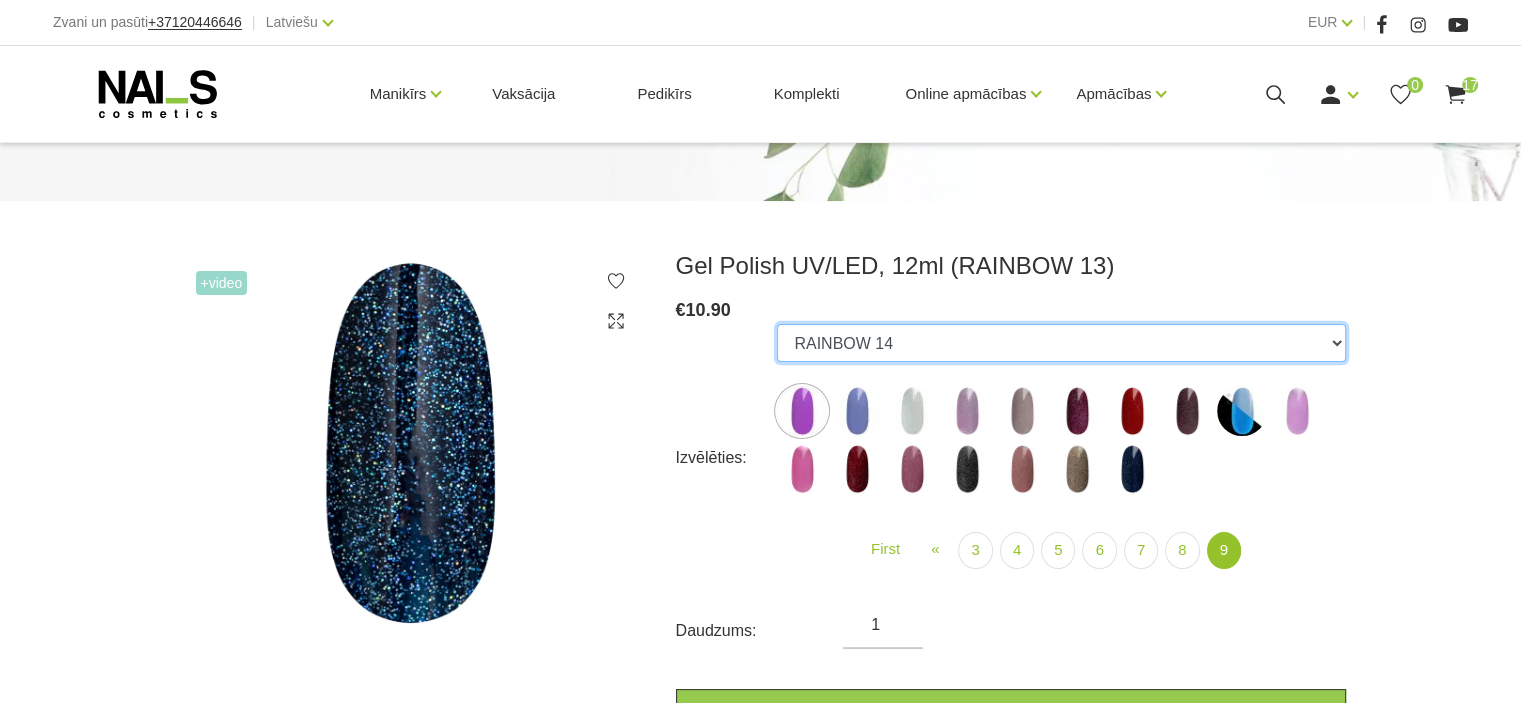 click on "GALAXY 01 GALAXY 02 GALAXY 03 GALAXY 04 GALAXY 05 GALAXY 07 GALAXY 17 GALAXY 21 GALAXY 22 GALAXY 24 001g 001n 003c 008b 011n 012g 016n 020b 044v 065v 068p 069v 083g 085p 110g 111g 111v 116v 117g 119g 120g 126d 127d 136g 138v 138c 143v 159b 161v 166b 167c 167v 169b 188v 223v 227c 263v 257v 274s 293b 294v 299b 315v 328v 356v 360c 363b 39gz 488b 666b 668b 669b 699b 703c 725c 739c 793c 800b 801b 857c 881b 891b 893b 894b 955c 966b 978c CL1 1026 1027 1028 1001 1002 1005 1006 1007 1009 1010 1012 1015 1016 1017 1020 1022 1023 1024 300b RAINBOW 13 NEON 1037 RAINBOW 05 RAINBOW 02 RAINBOW 04 GLOWING IN THE DARK 03 GLOWING IN THE DARK 13 RAINBOW 10 NEON 1039 NEON 1038 NEON 1040 RAINBOW 01 GLOWING IN THE DARK 17 RAINBOW 09 GLOWING IN THE DARK 09 RAINBOW 06 RAINBOW 03 RAINBOW 14 RAINBOW 16 249v 1042 DISCO 04 DISCO 05 DISCO 02 DISCO 03 DISCO 07 DISCO 10 DISCO 08 DISCO 01 DISCO 09 DISCO 11 DISCO 12 DISCO 13H DISCO 15H DISCO 14H DISCO 16H DISCO 20H DISCO 19H DISCO 17H 1050 Holographic 1051 Holographic 1053 LOLIPOP 04 1047 788" at bounding box center [1061, 343] 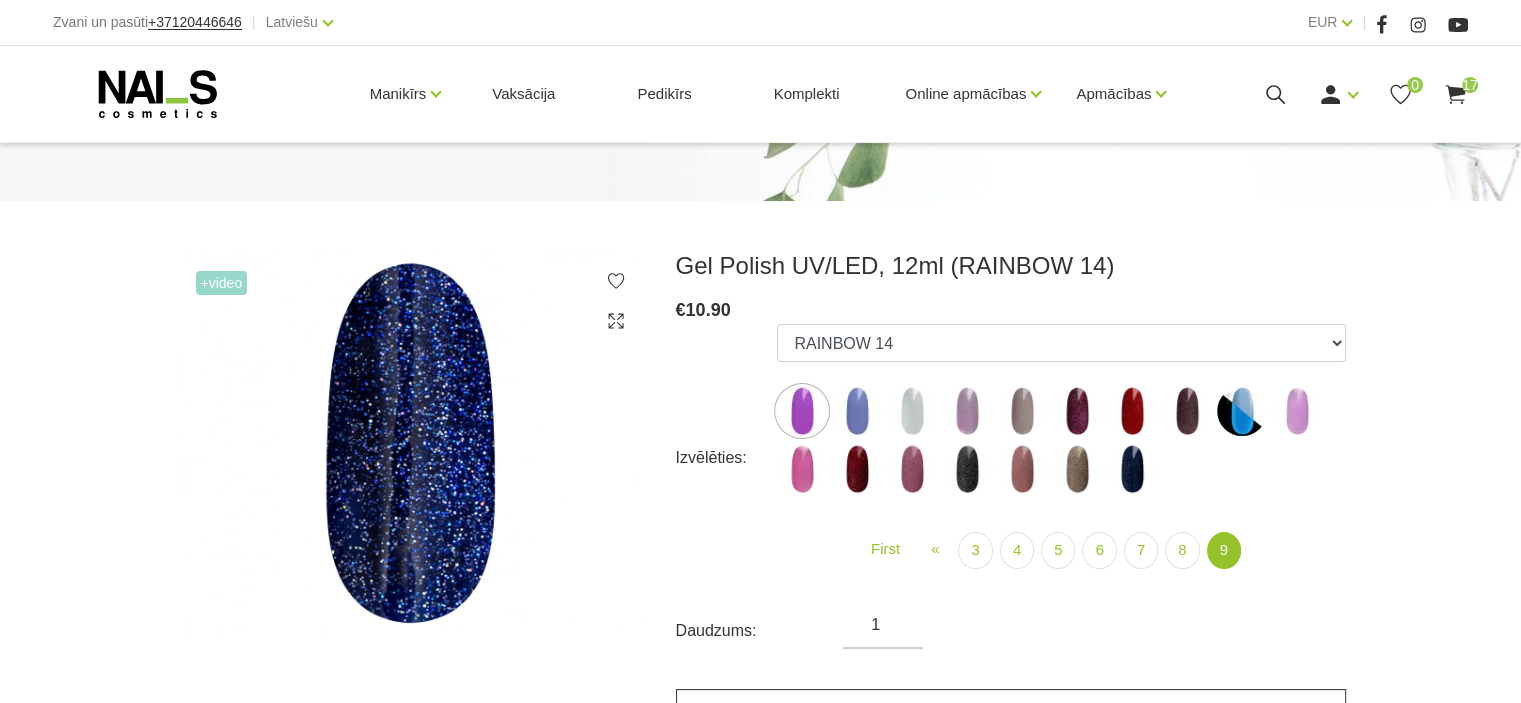 click on "Pievienot grozam" at bounding box center (1011, 710) 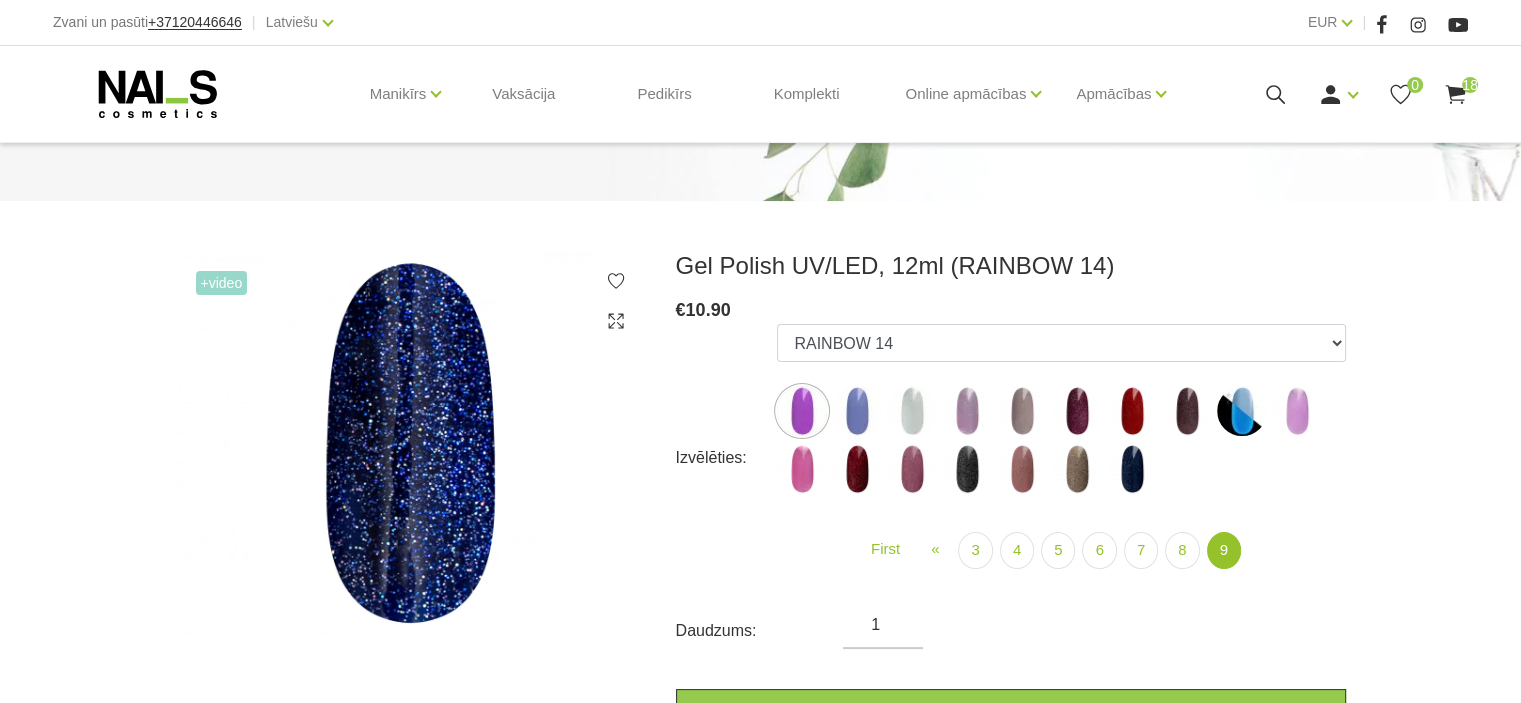 click 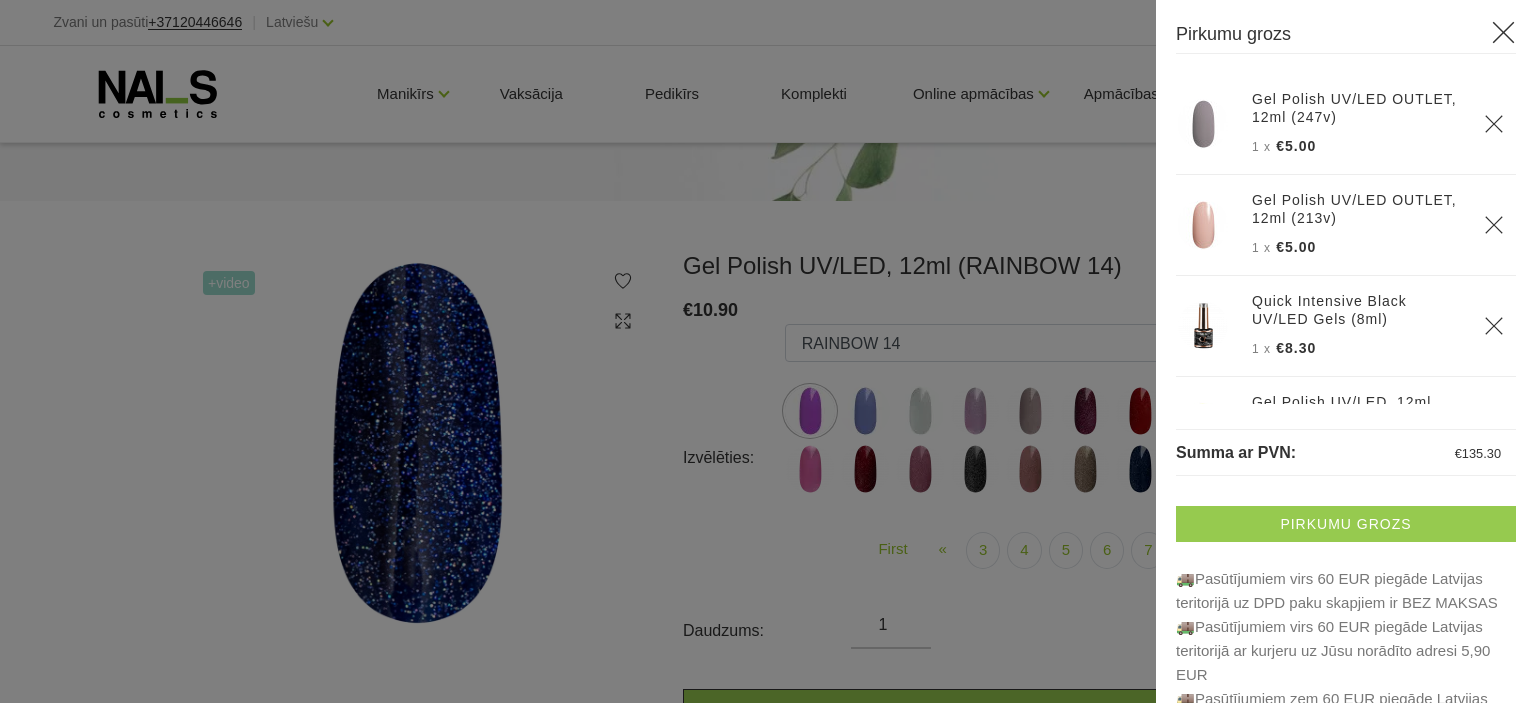 click on "Pirkumu grozs" at bounding box center (1346, 524) 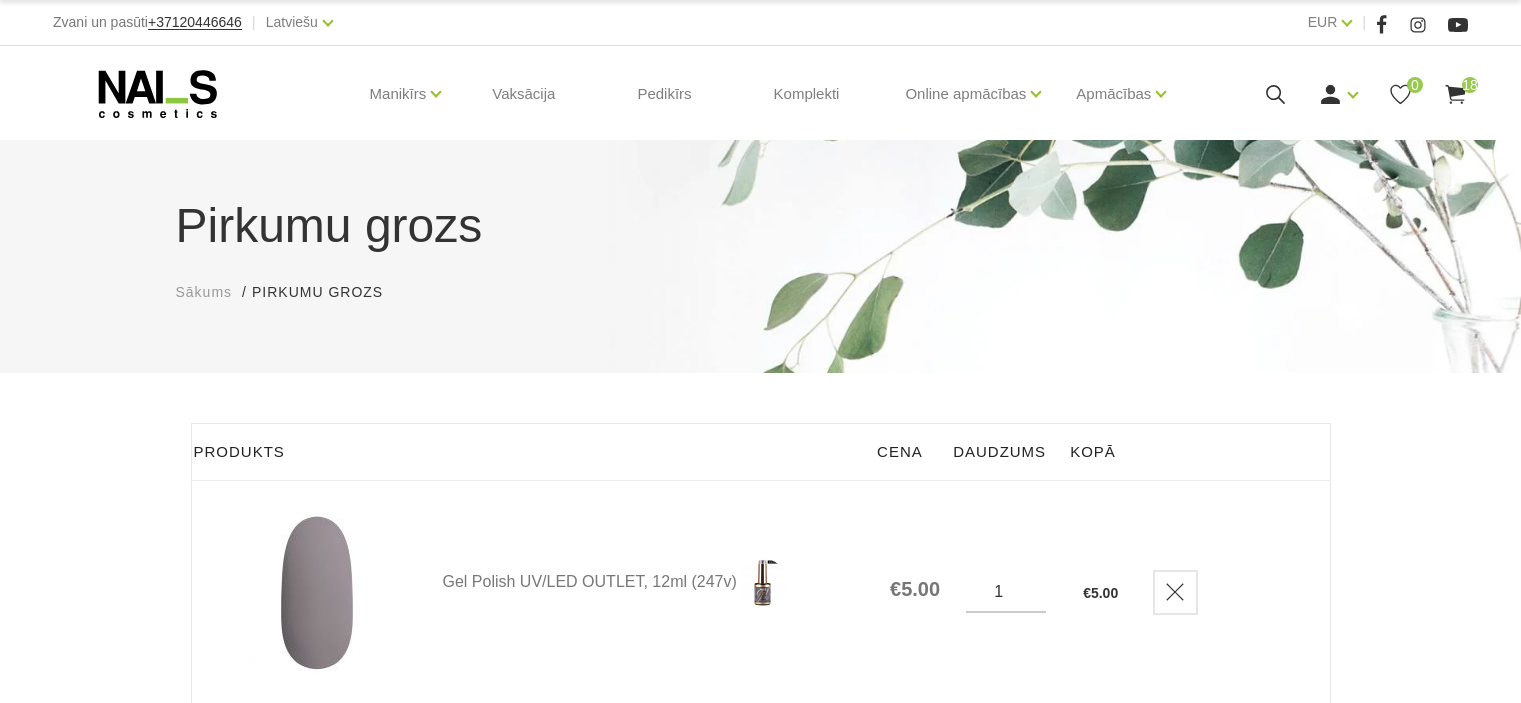 scroll, scrollTop: 0, scrollLeft: 0, axis: both 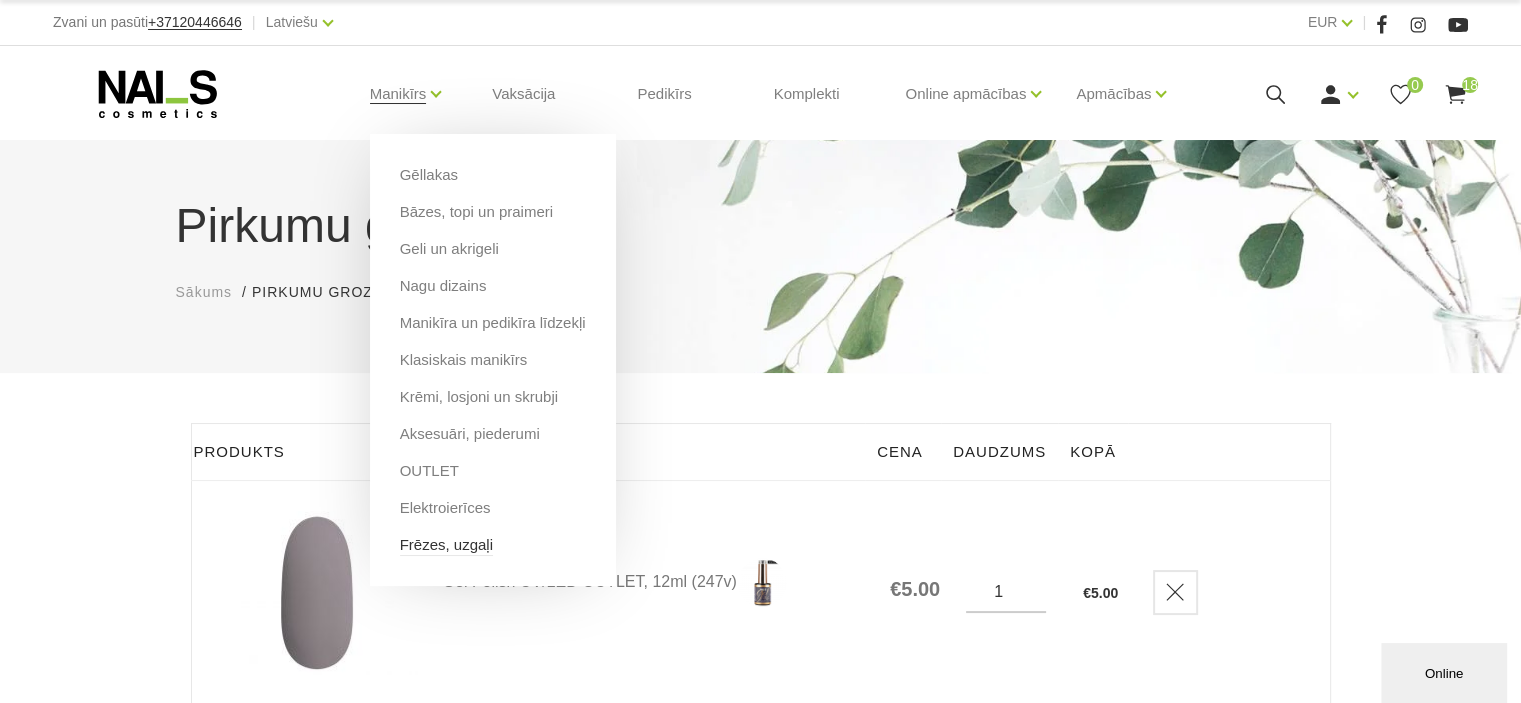 click on "Frēzes, uzgaļi" at bounding box center (446, 545) 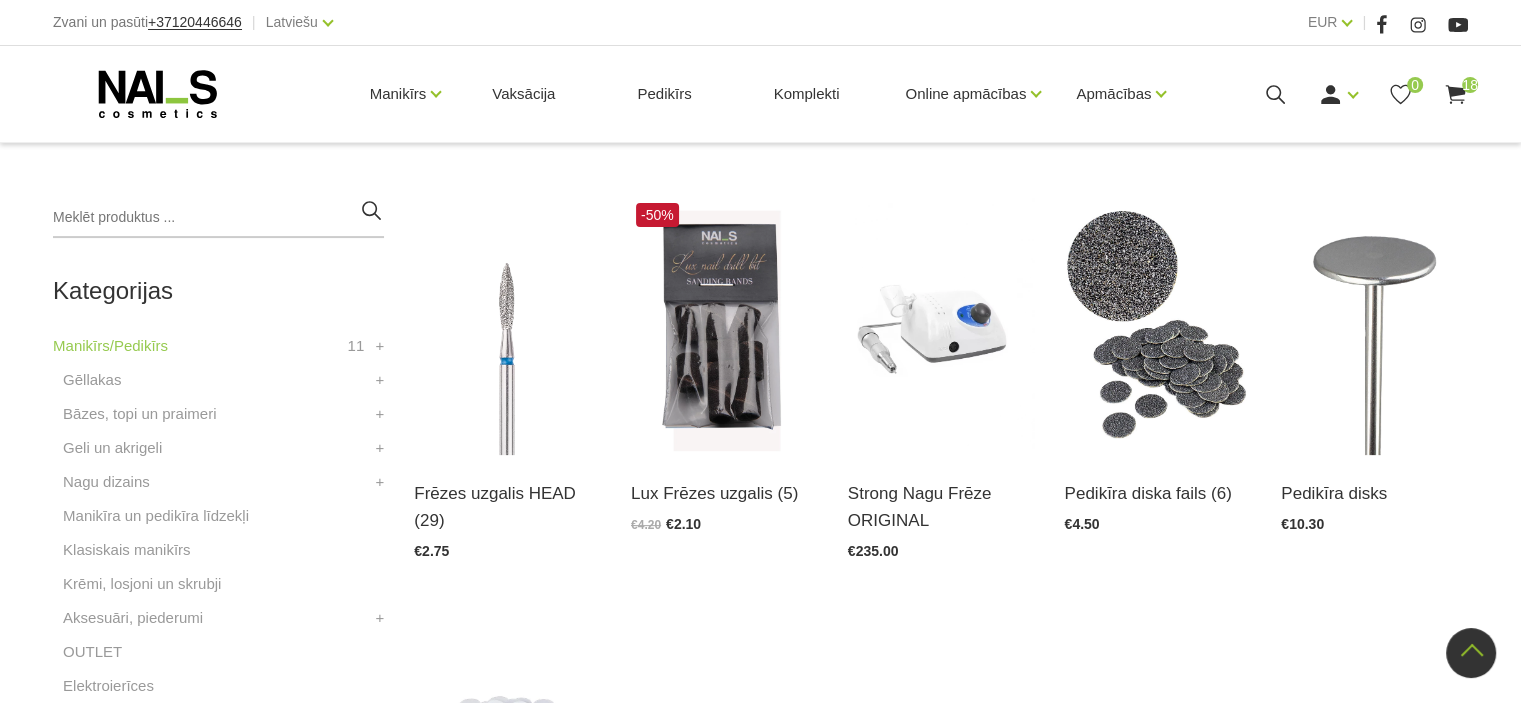 scroll, scrollTop: 454, scrollLeft: 0, axis: vertical 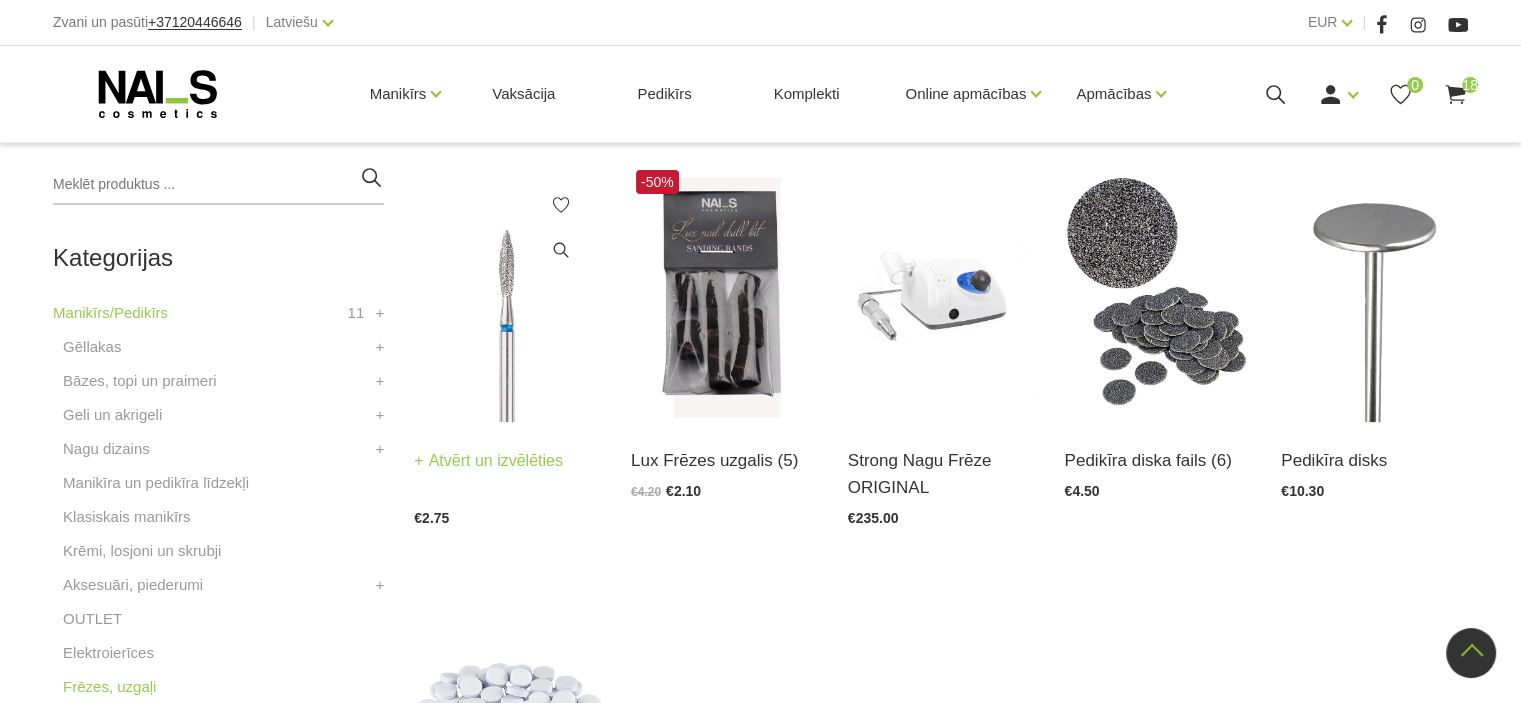 click at bounding box center [507, 293] 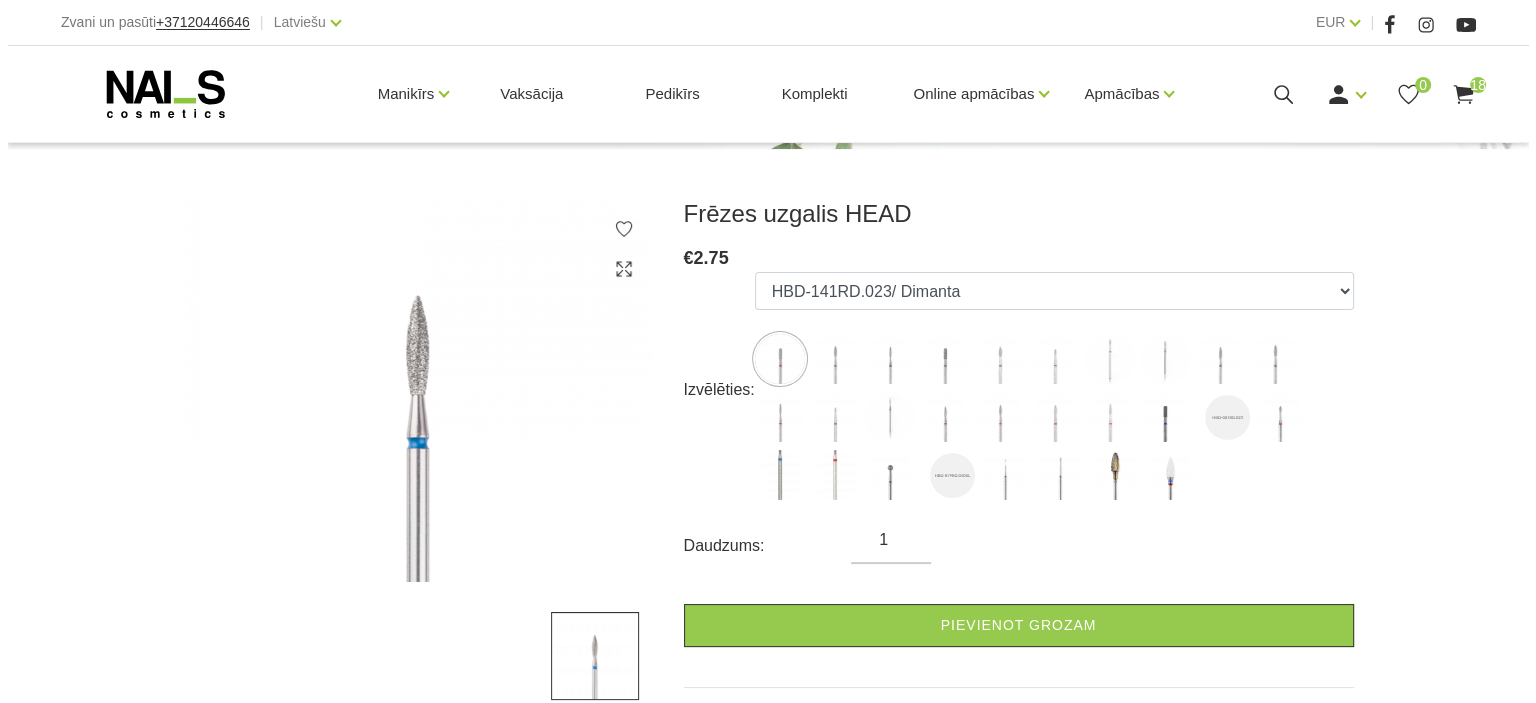 scroll, scrollTop: 280, scrollLeft: 0, axis: vertical 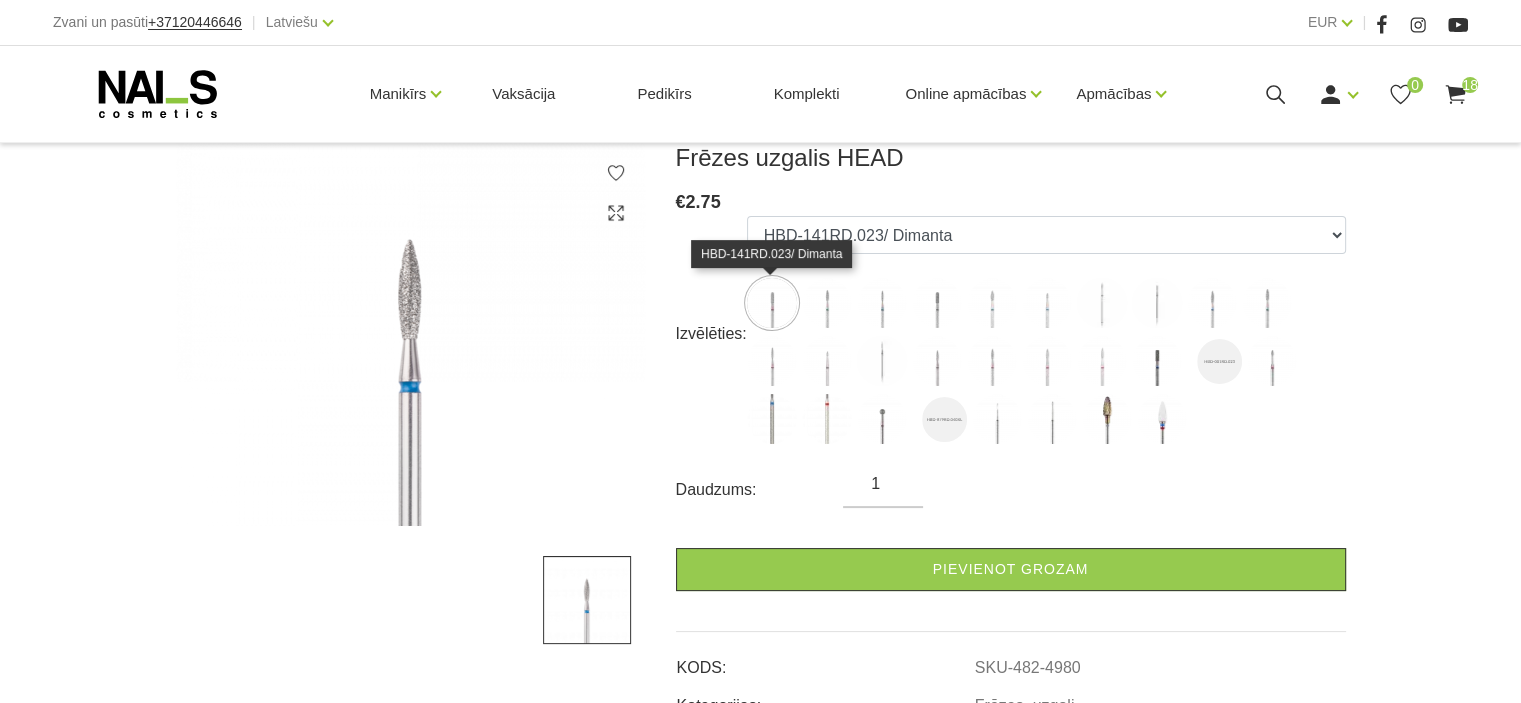 click at bounding box center [772, 303] 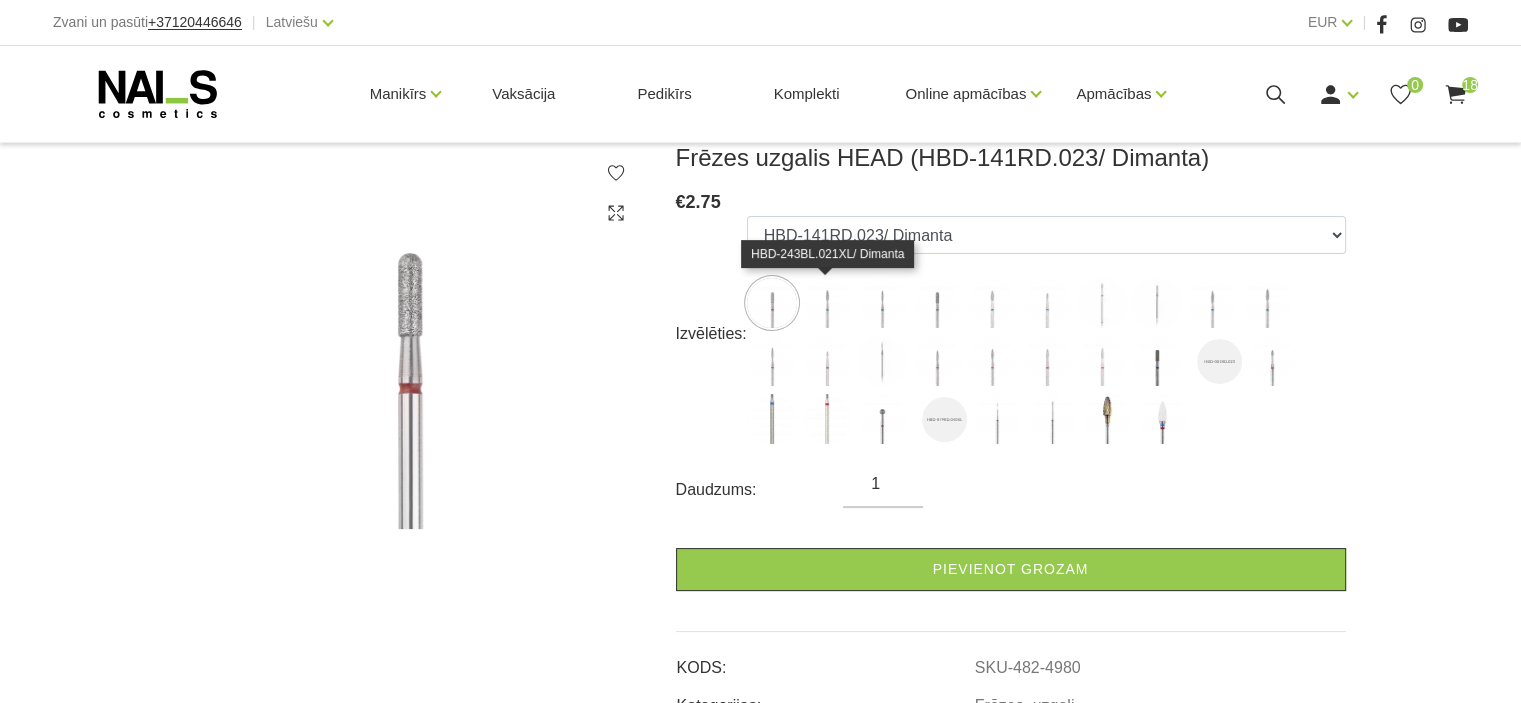 click at bounding box center [827, 303] 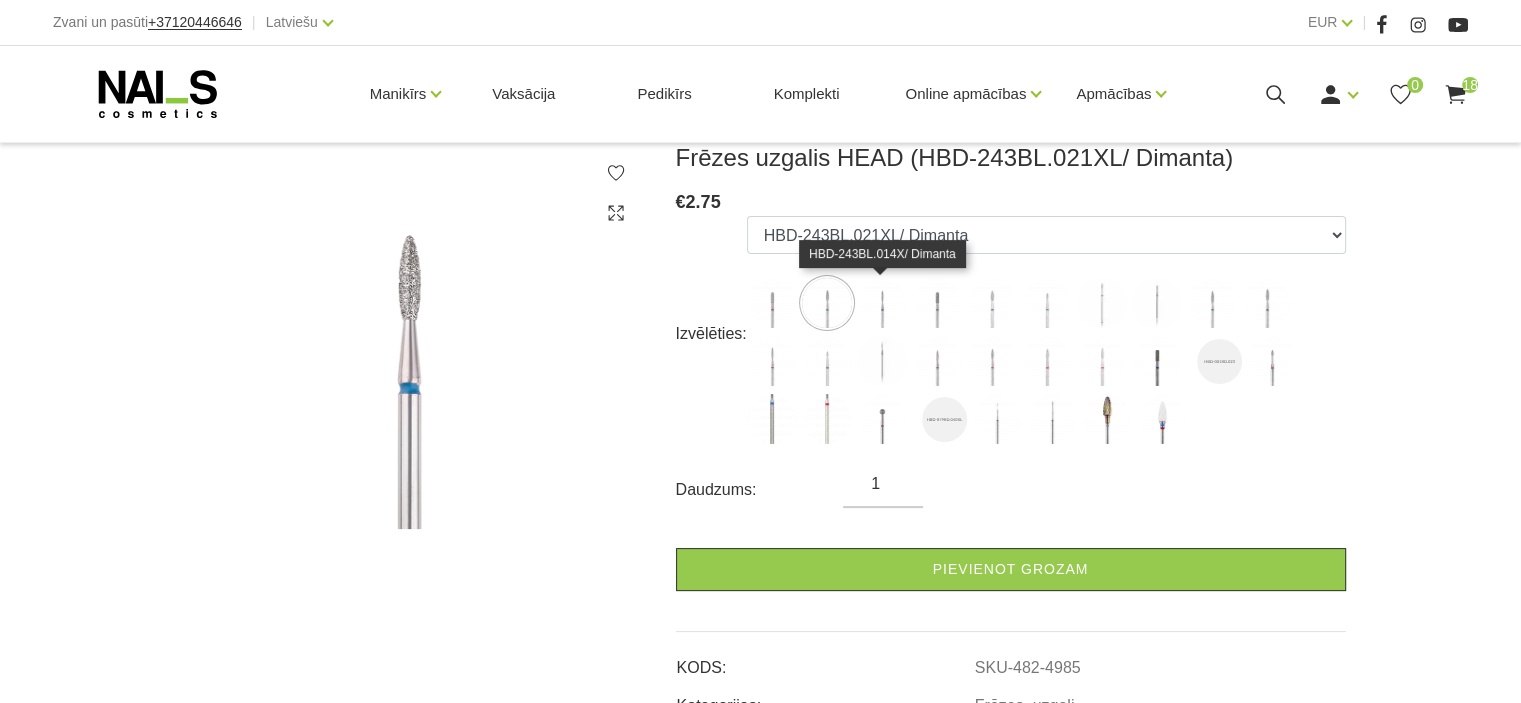 click at bounding box center (882, 303) 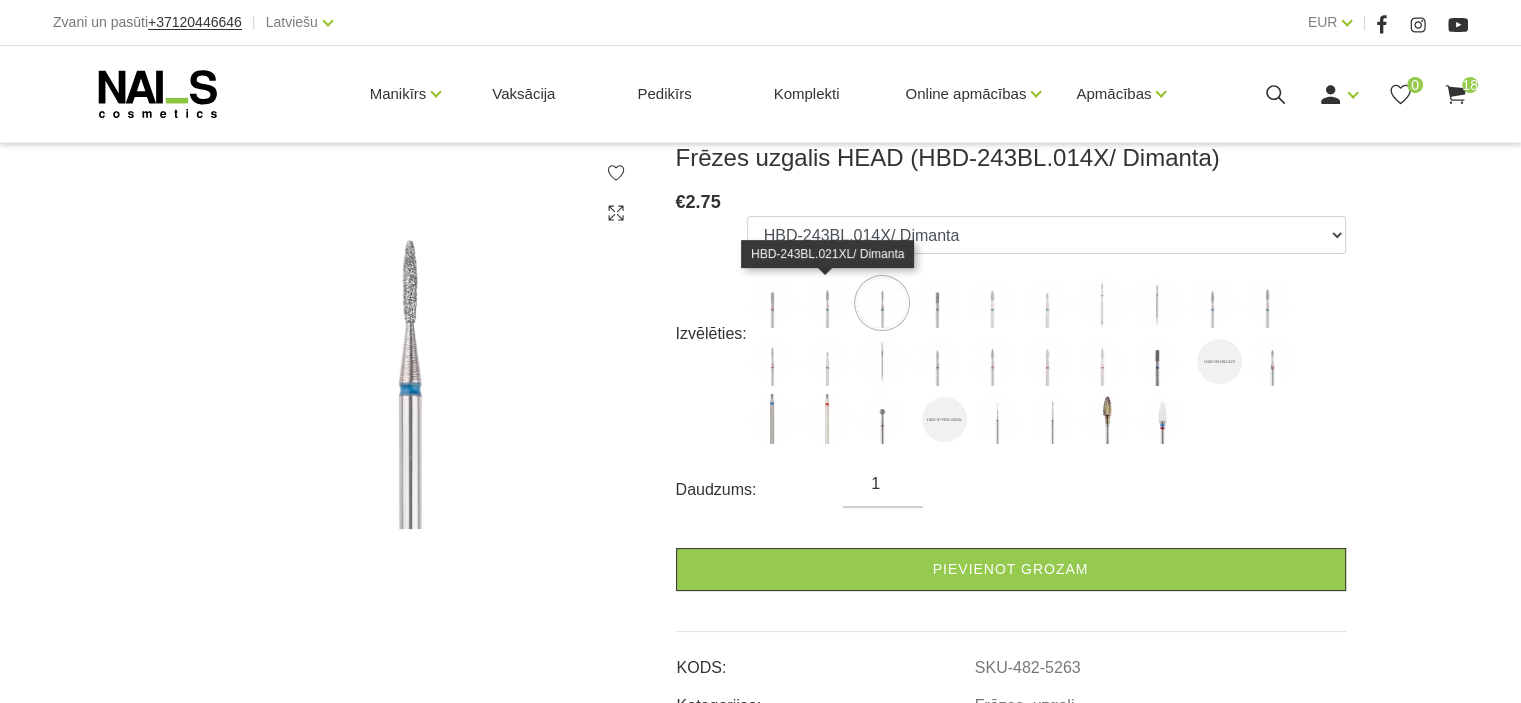 click at bounding box center (827, 303) 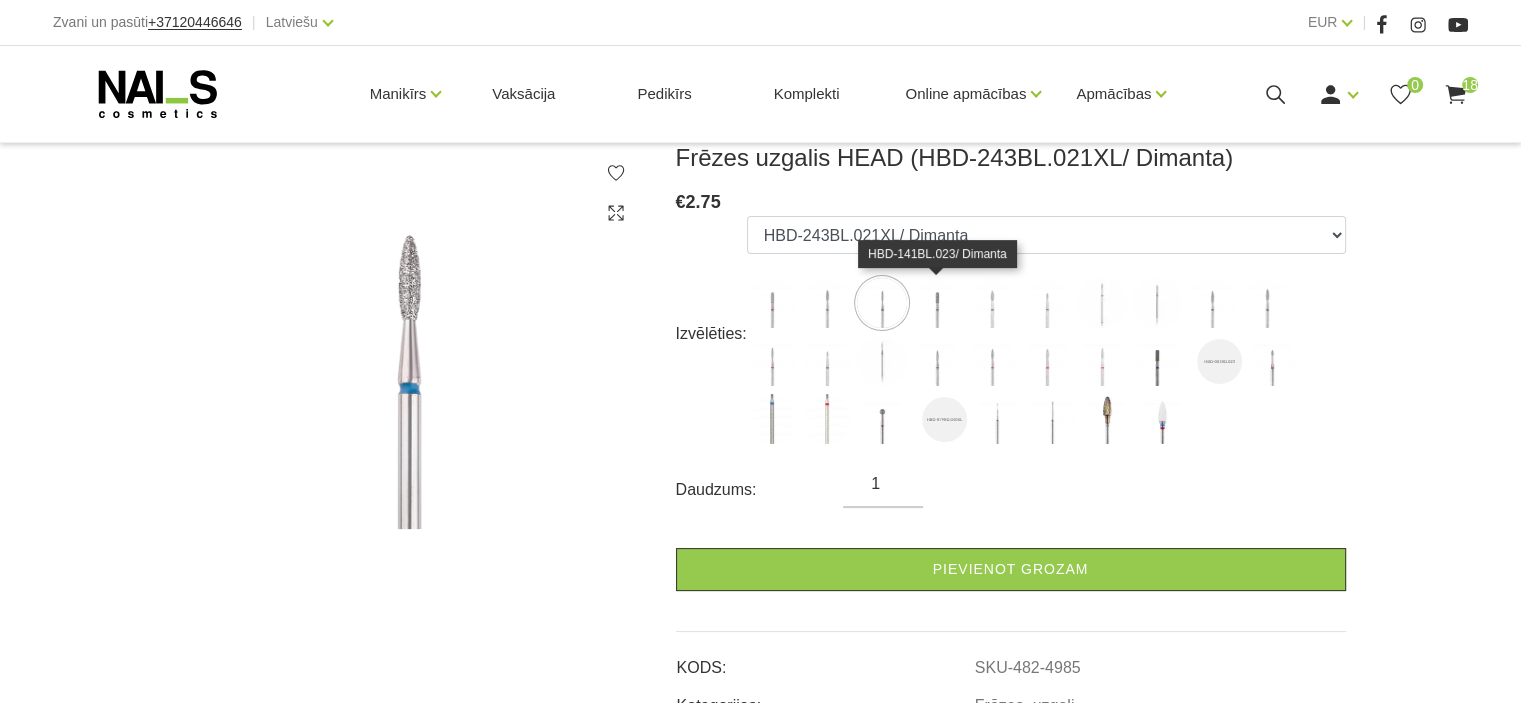 click at bounding box center (937, 303) 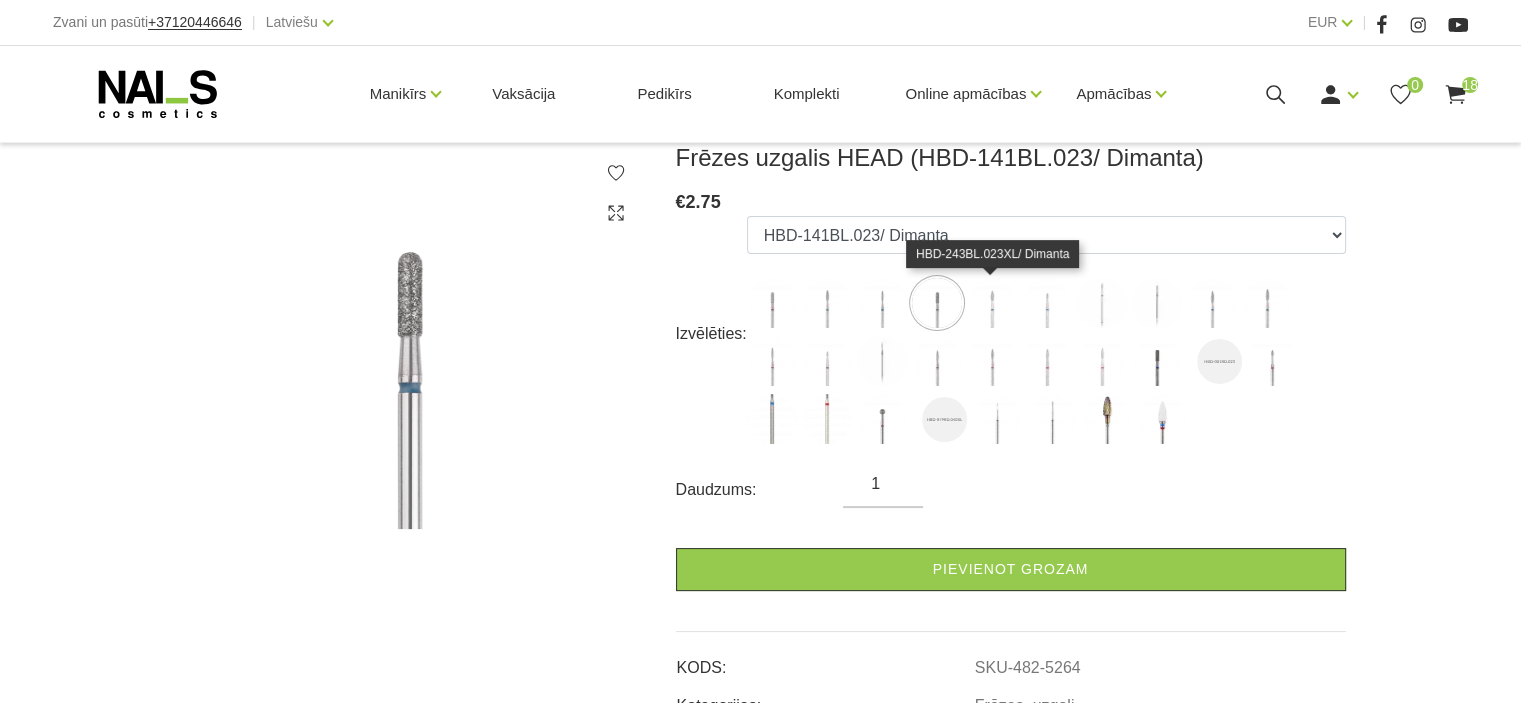 click at bounding box center (992, 303) 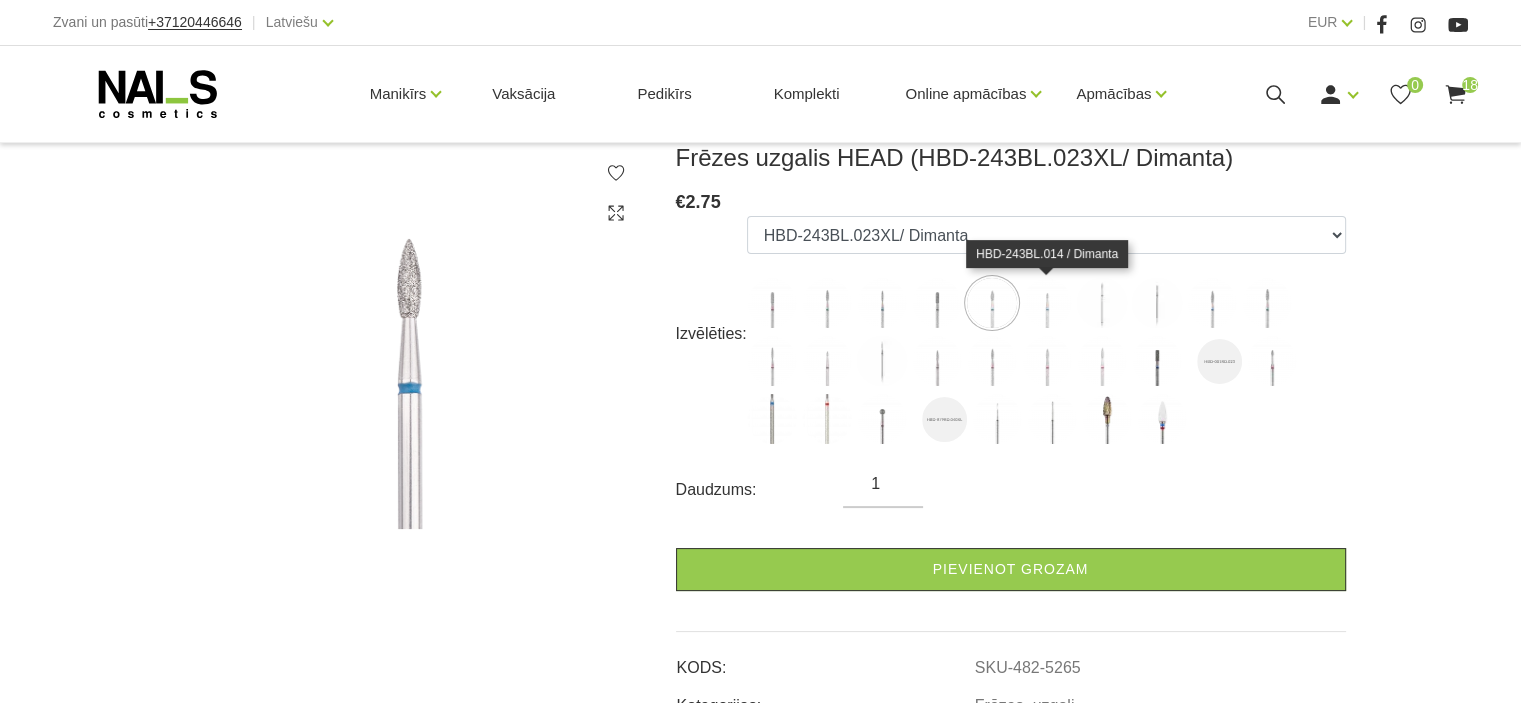 click at bounding box center [1047, 303] 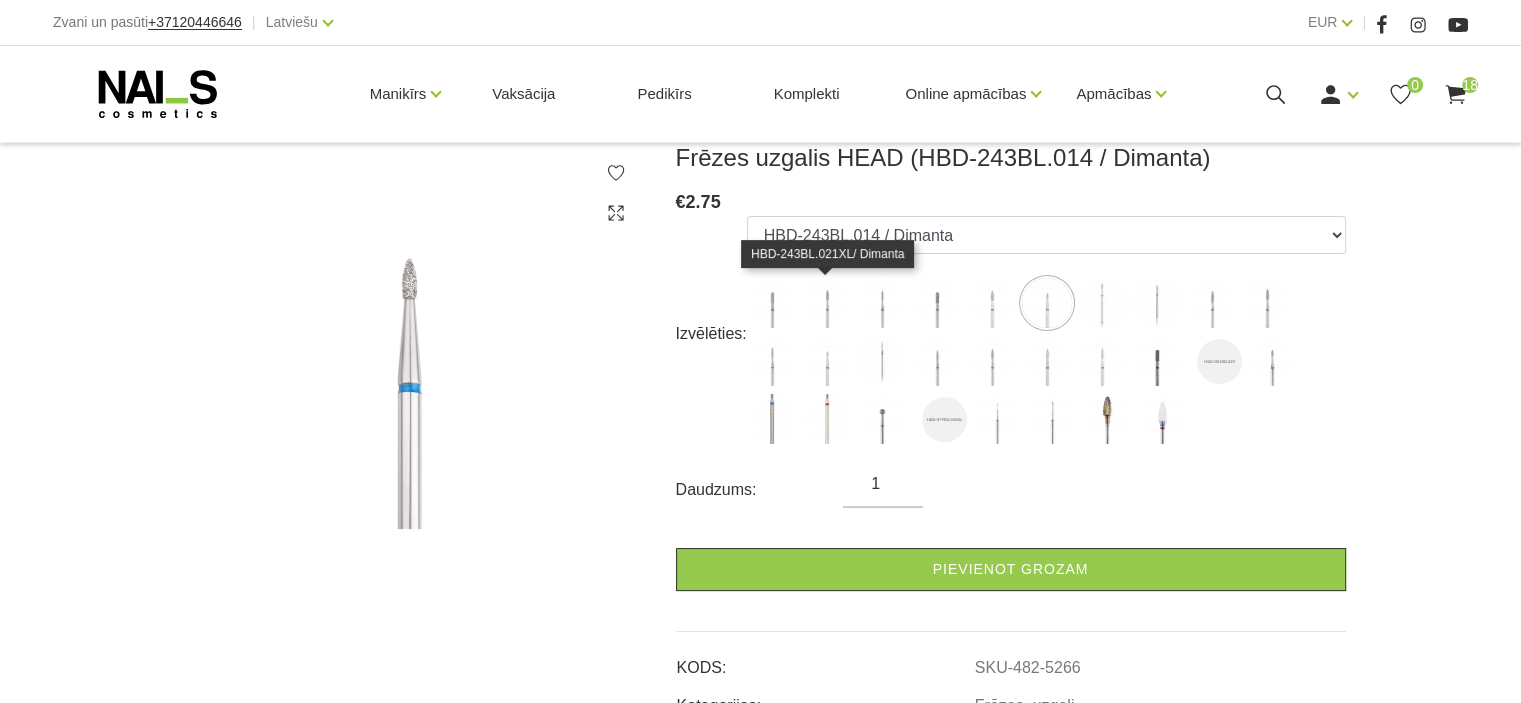 click at bounding box center (827, 303) 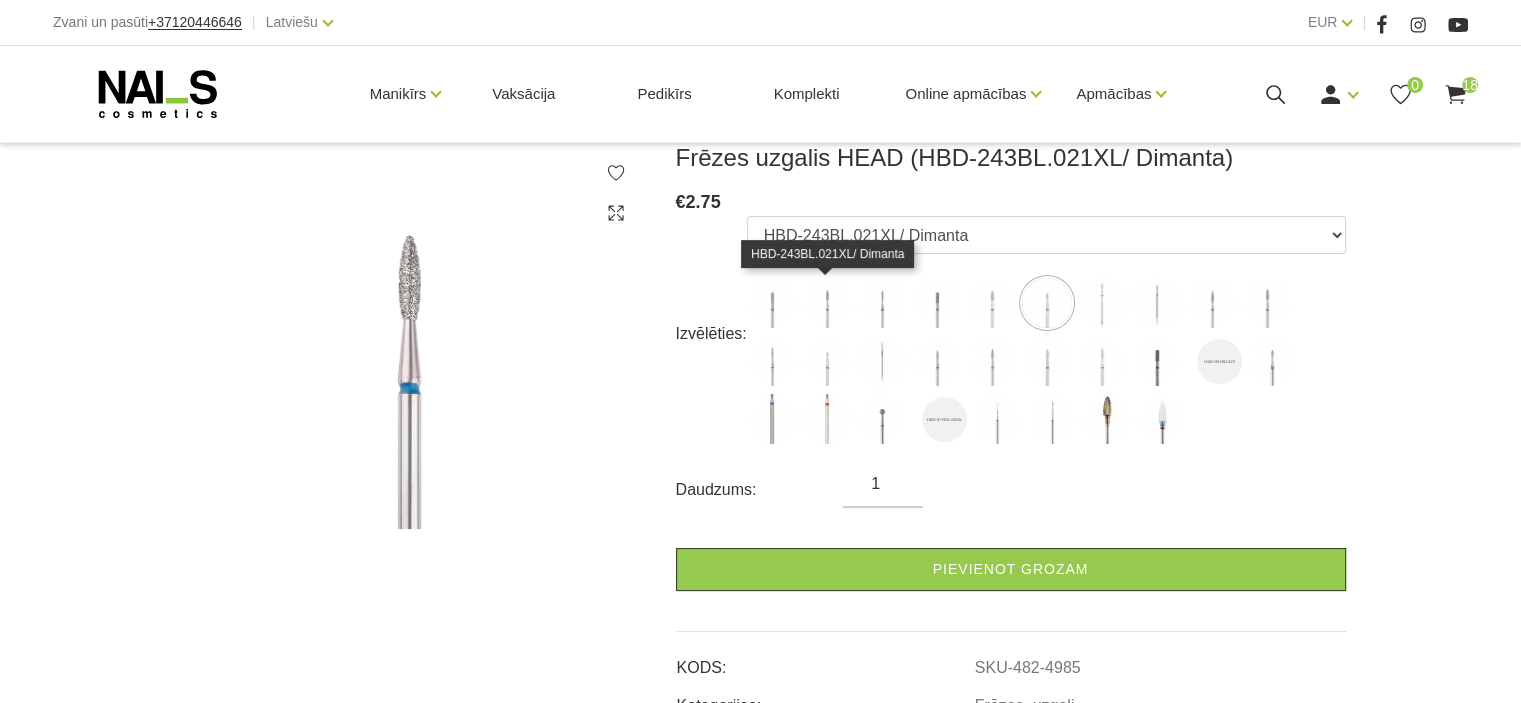 click at bounding box center (827, 303) 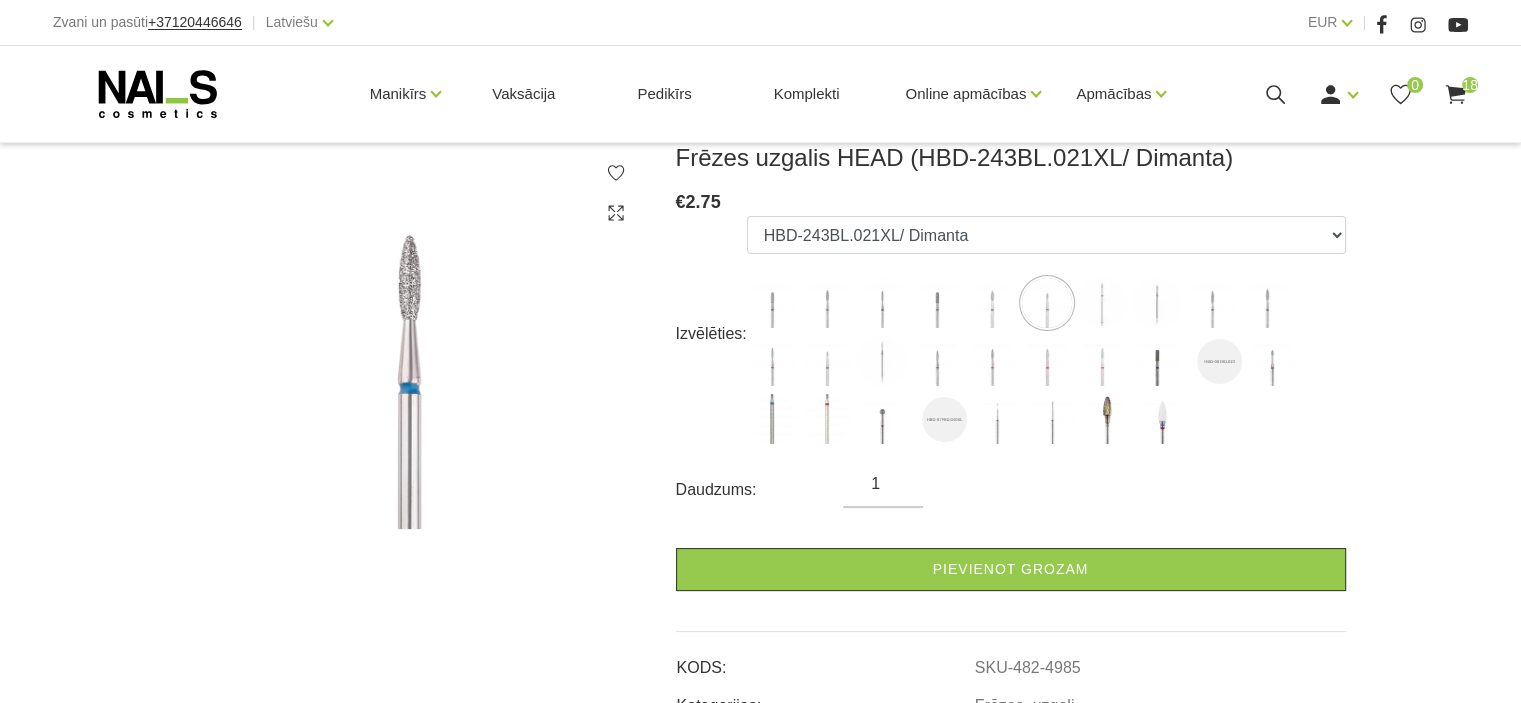 click at bounding box center (827, 303) 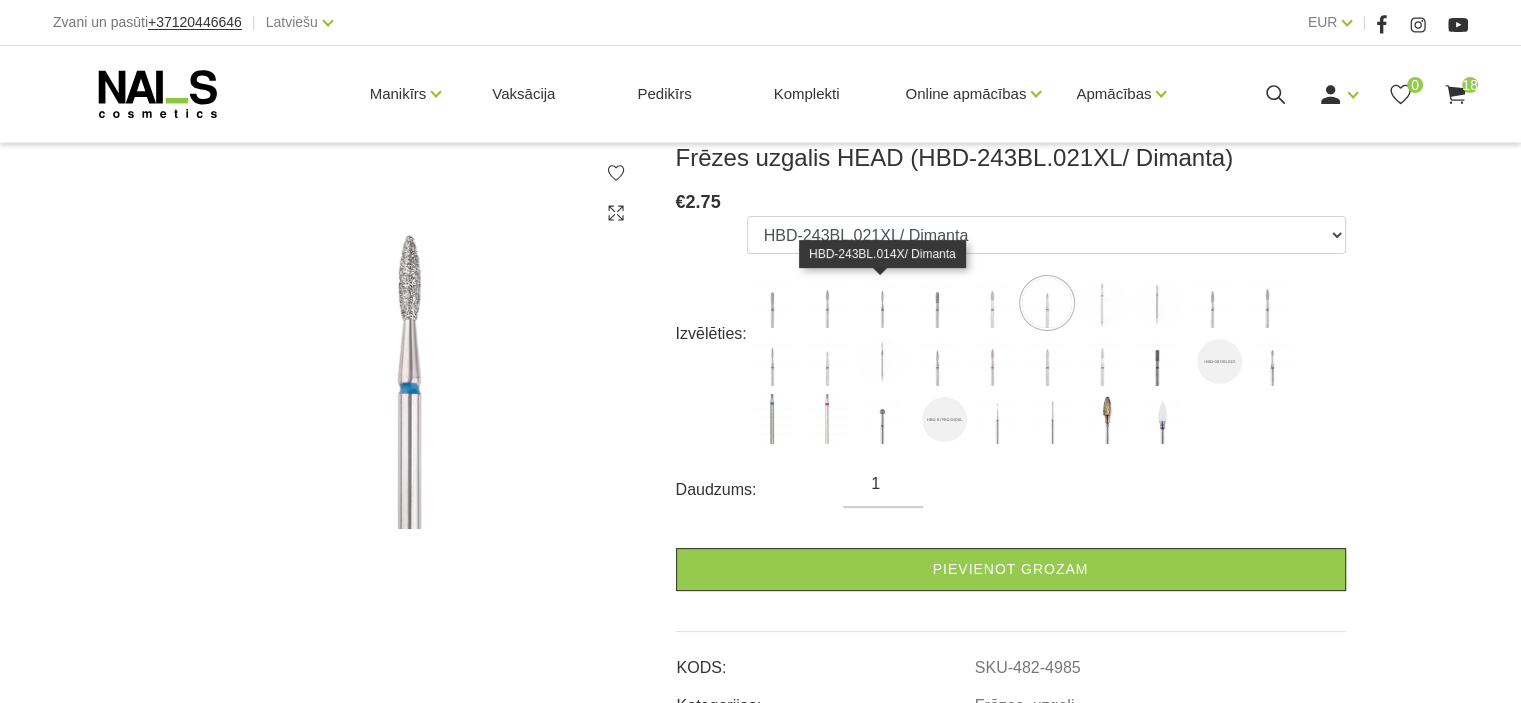 click at bounding box center [882, 303] 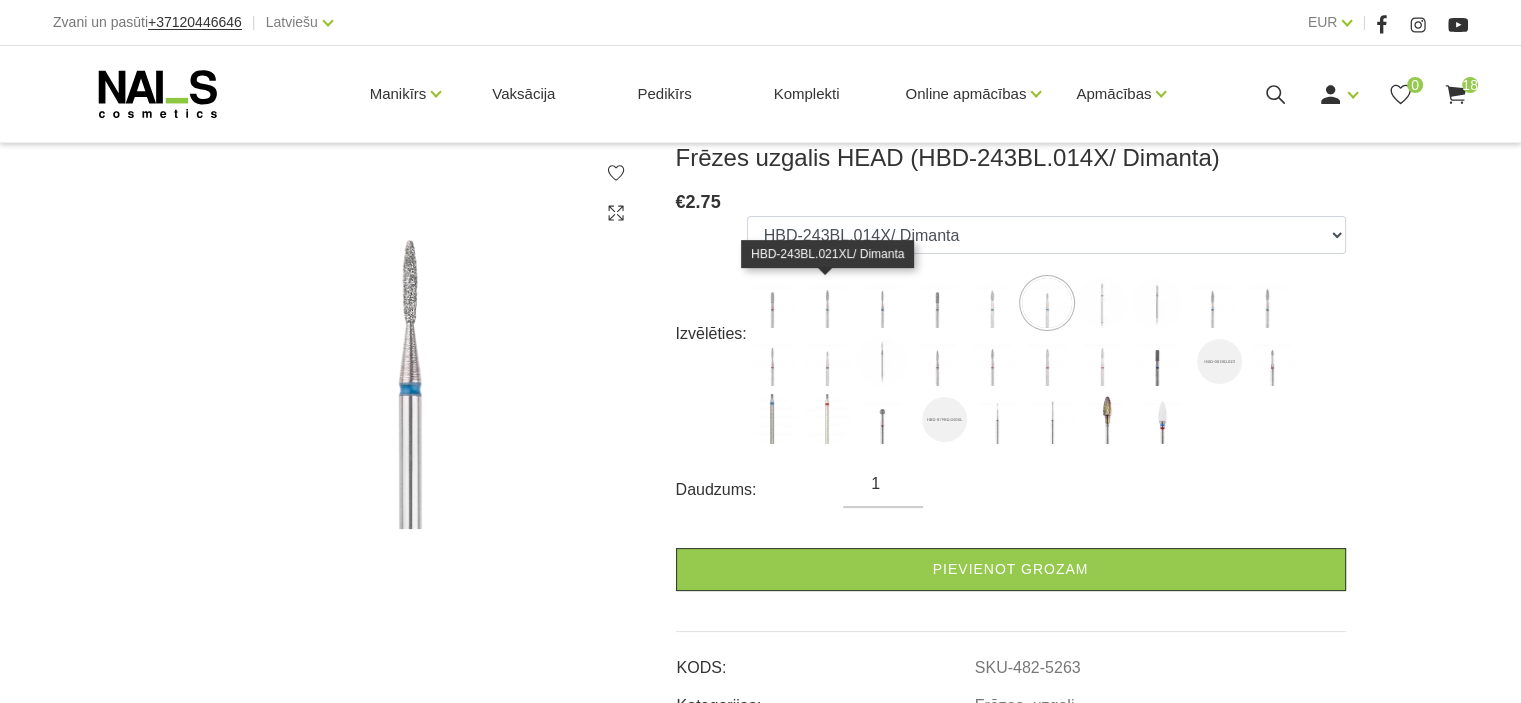 click at bounding box center (827, 303) 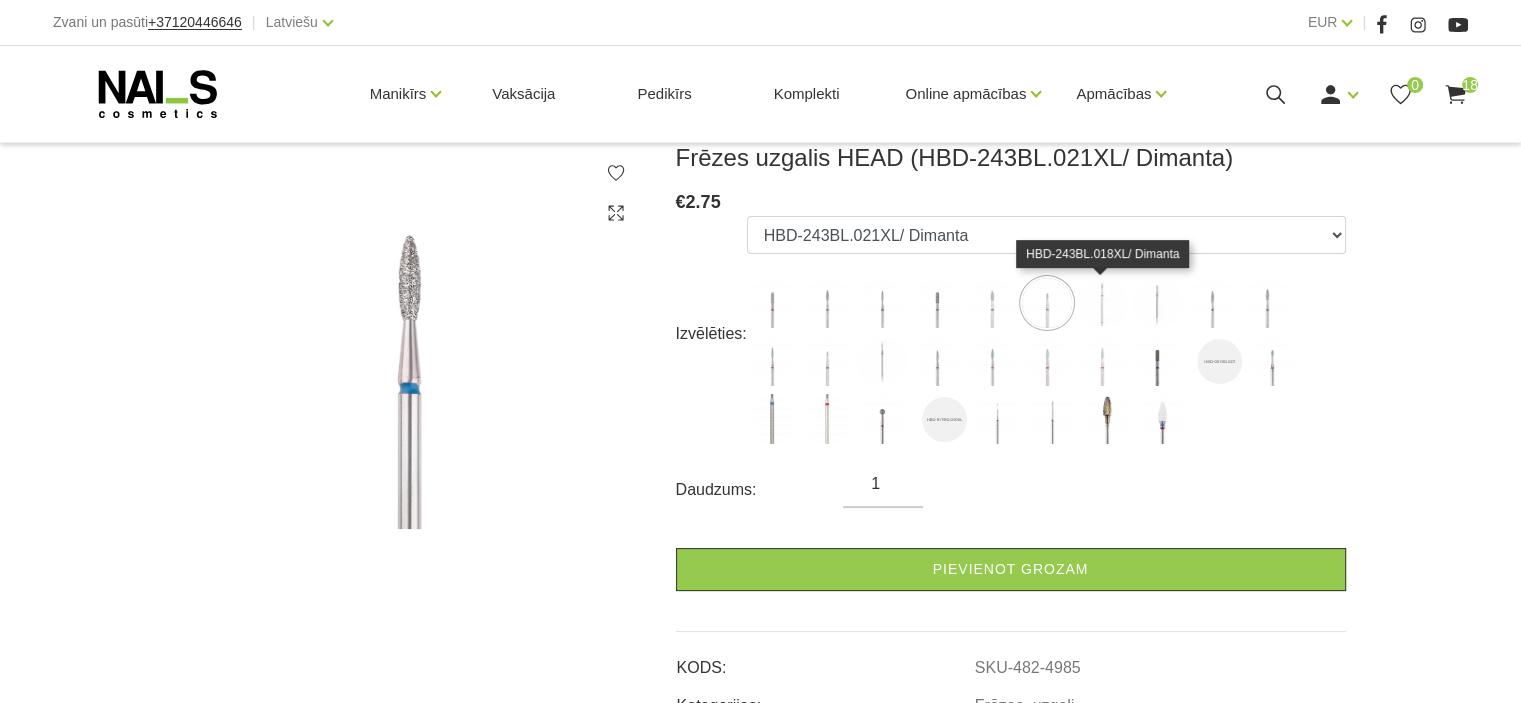 click at bounding box center (1102, 303) 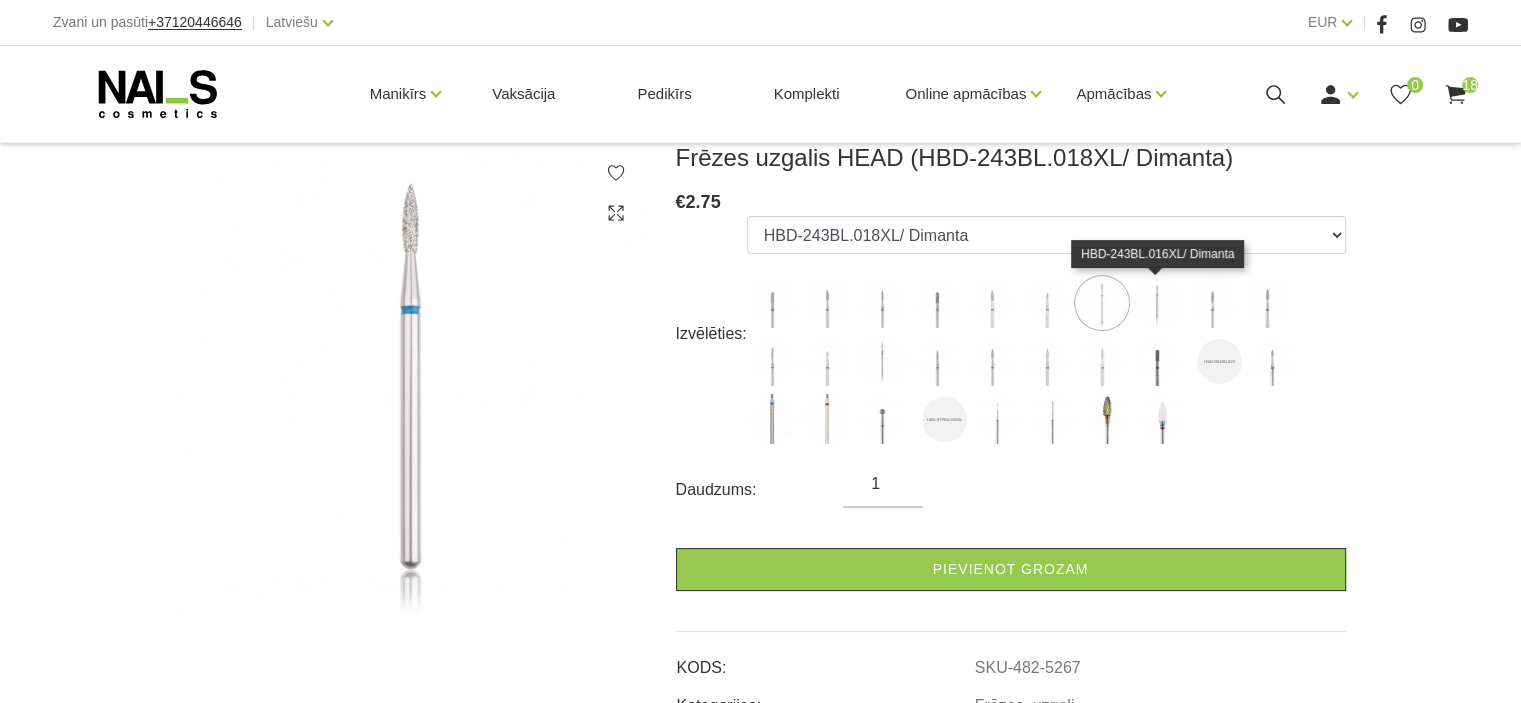 click at bounding box center (1157, 303) 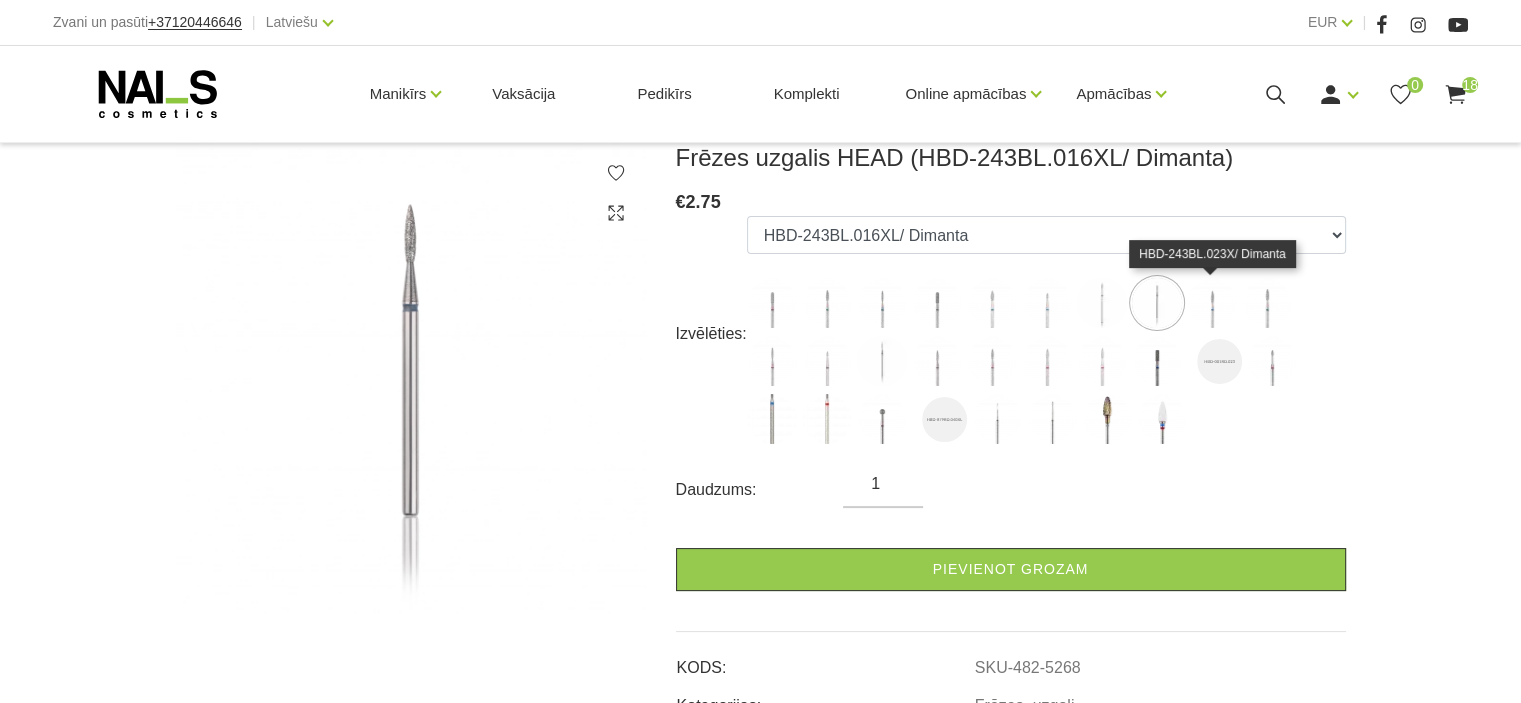 click at bounding box center [1212, 303] 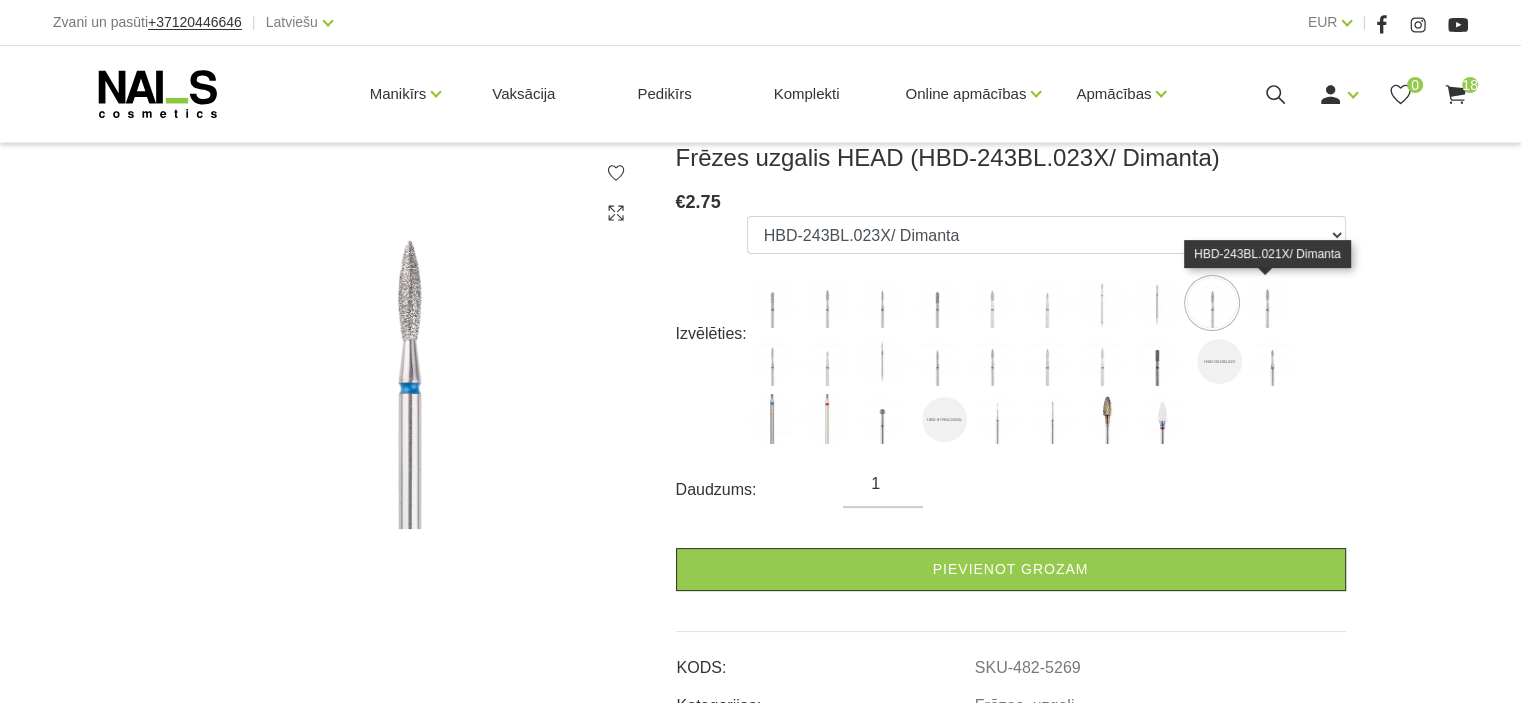 click at bounding box center [1267, 303] 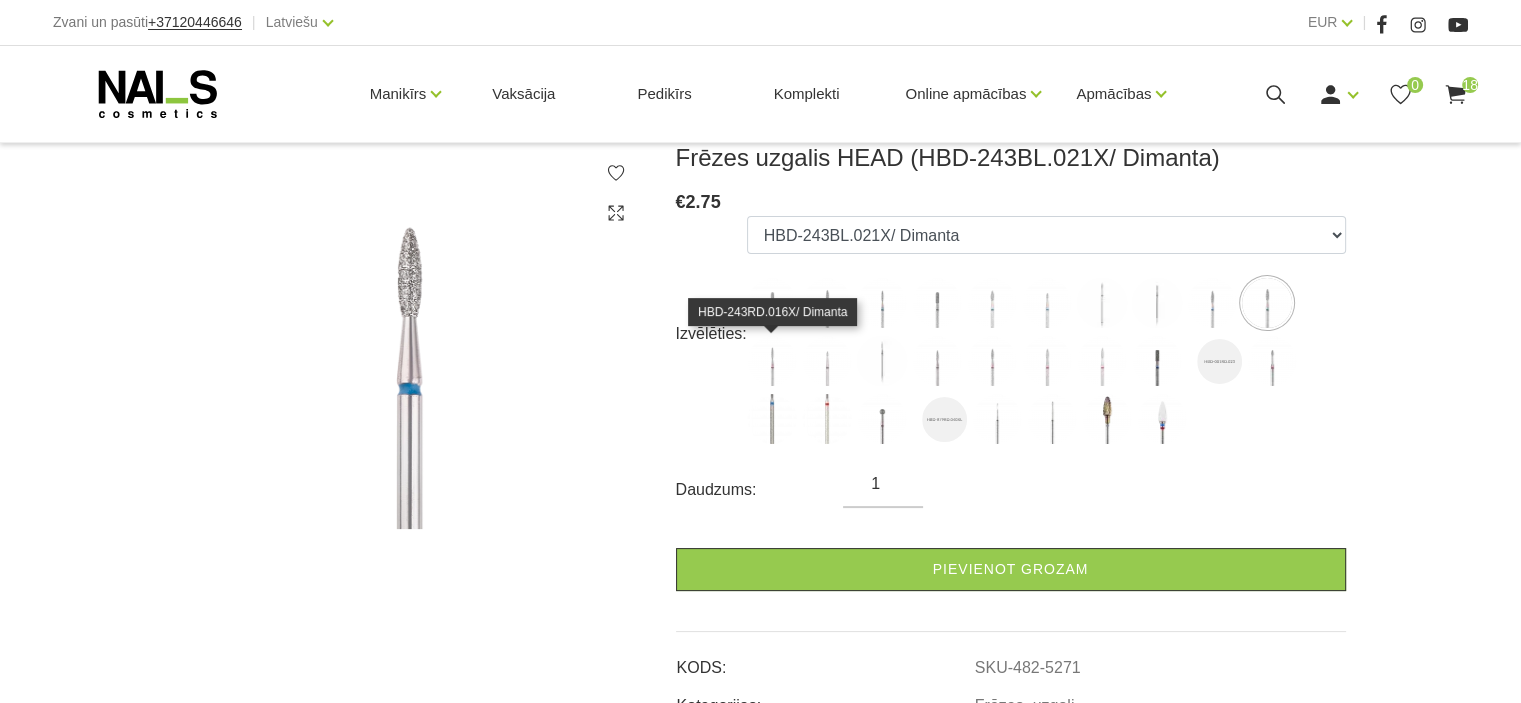 click at bounding box center (772, 361) 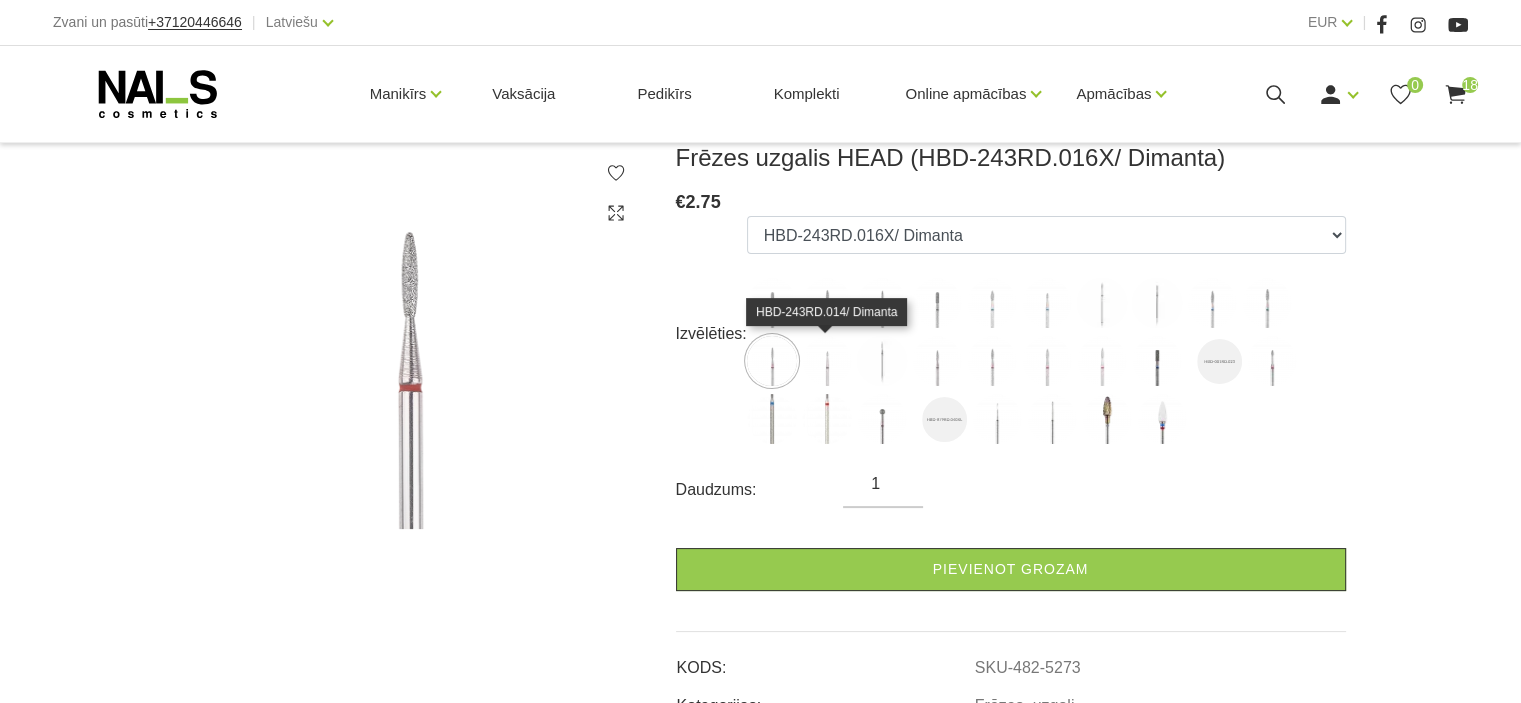 click at bounding box center (827, 361) 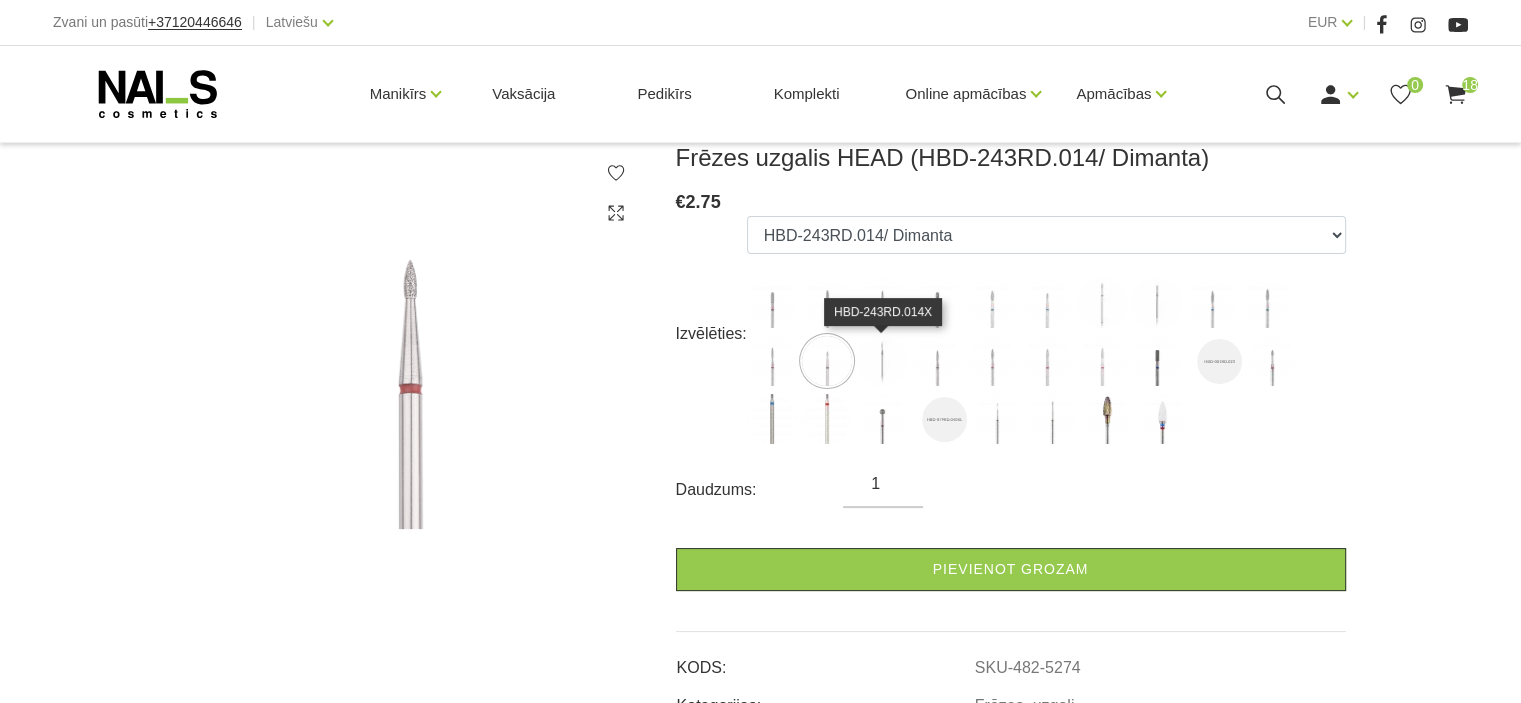click at bounding box center (882, 361) 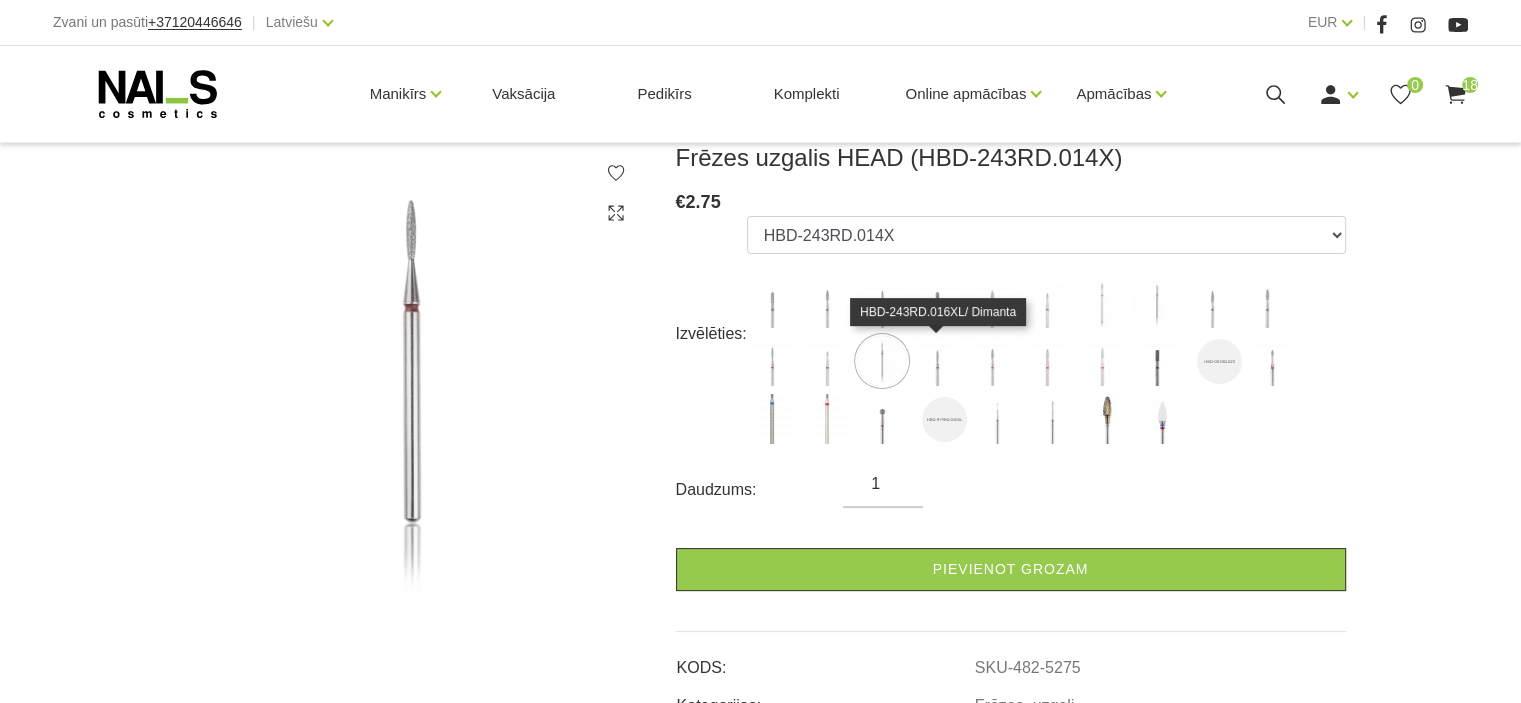 click at bounding box center [937, 361] 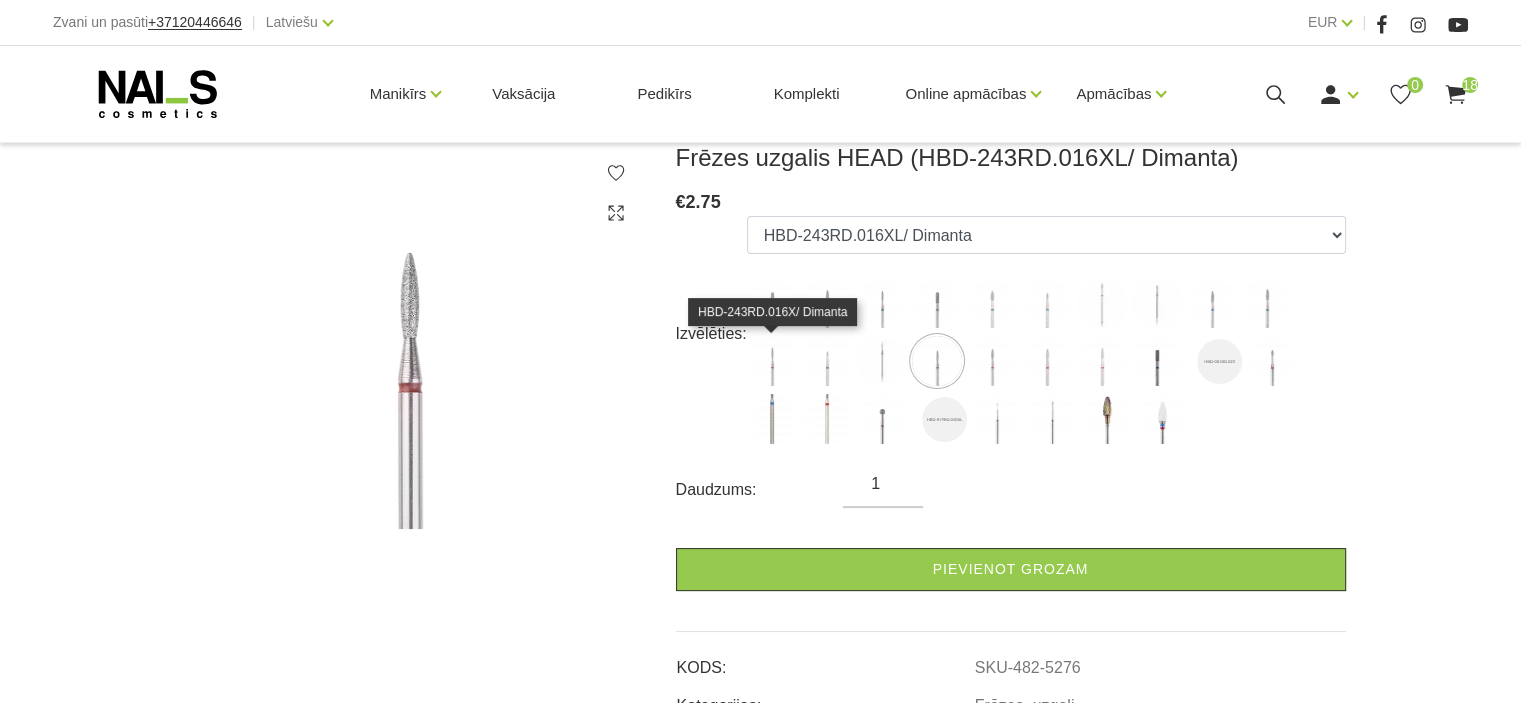 click at bounding box center [772, 361] 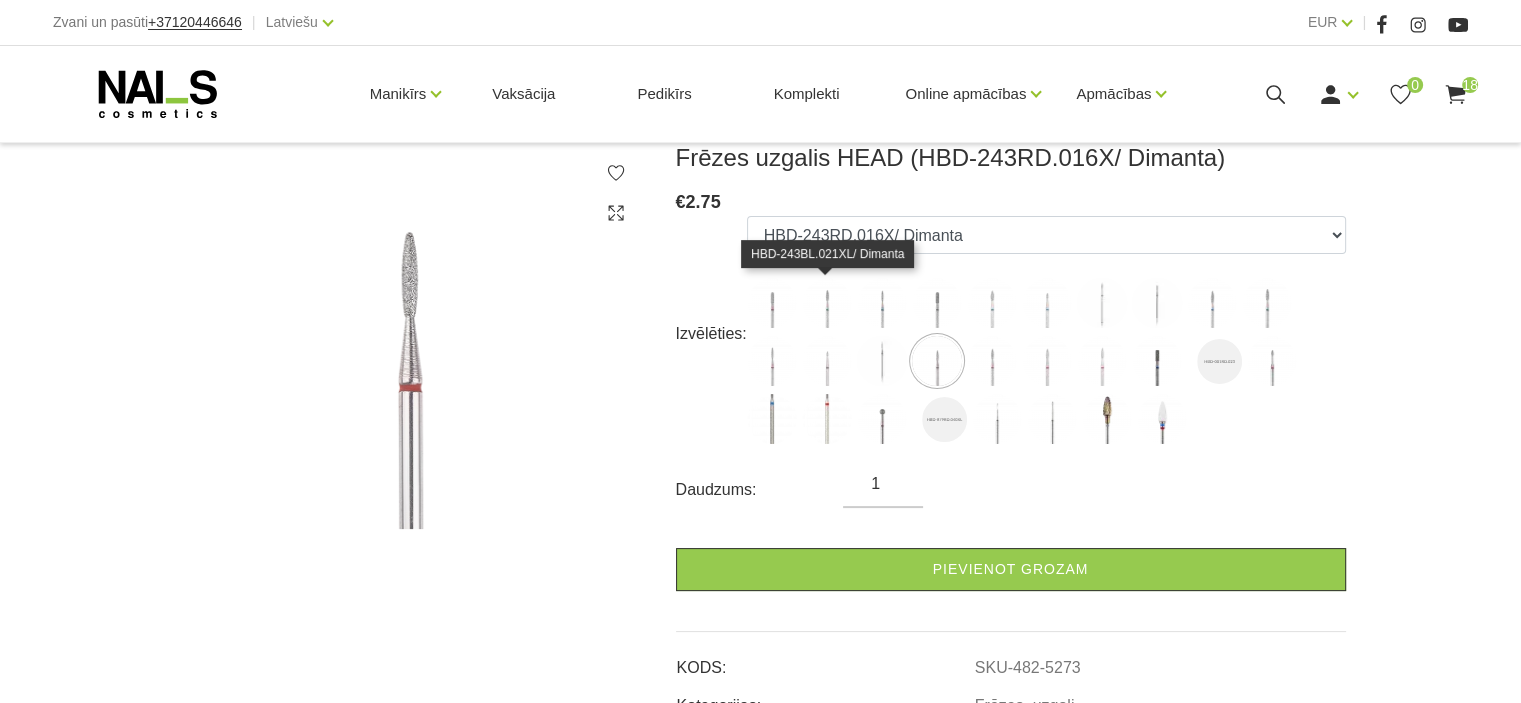 click at bounding box center (827, 303) 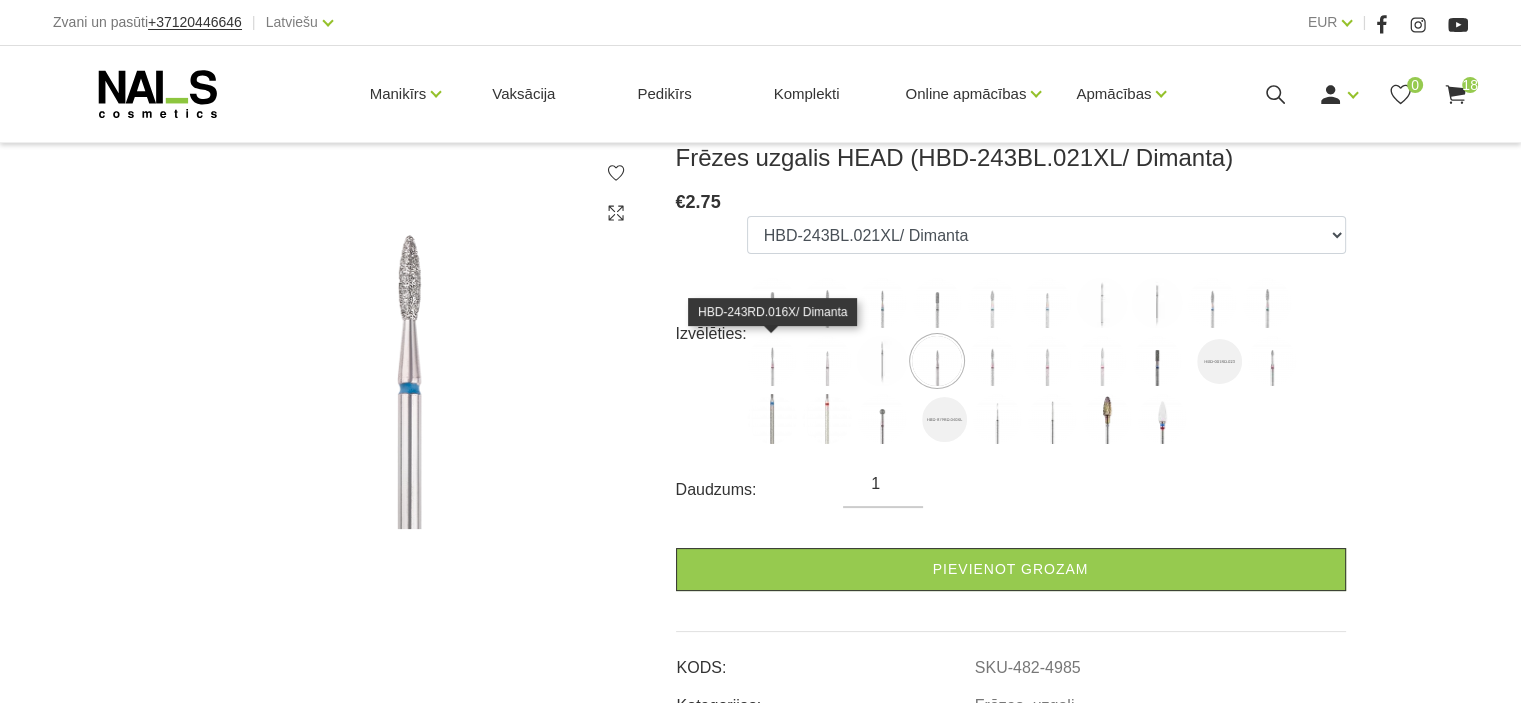 click at bounding box center (772, 361) 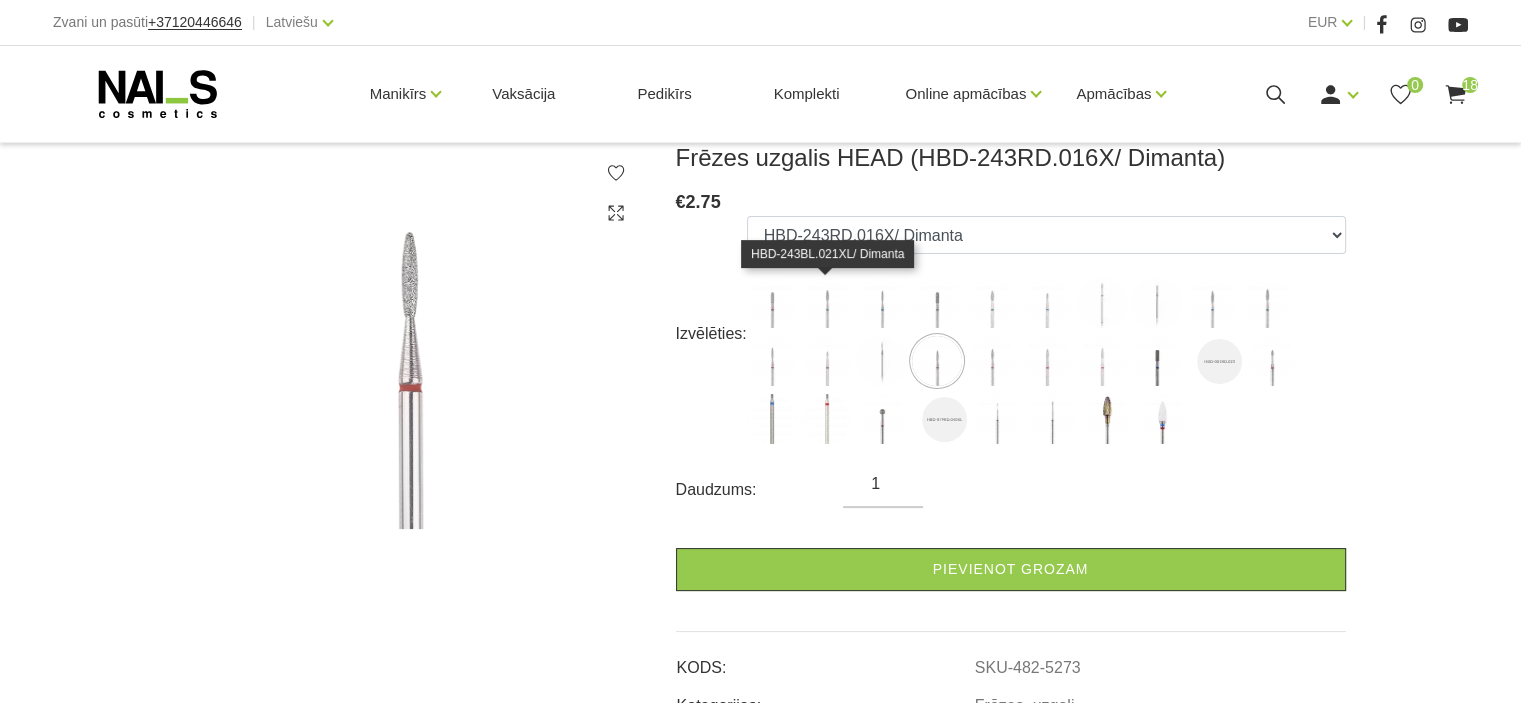 click at bounding box center (827, 303) 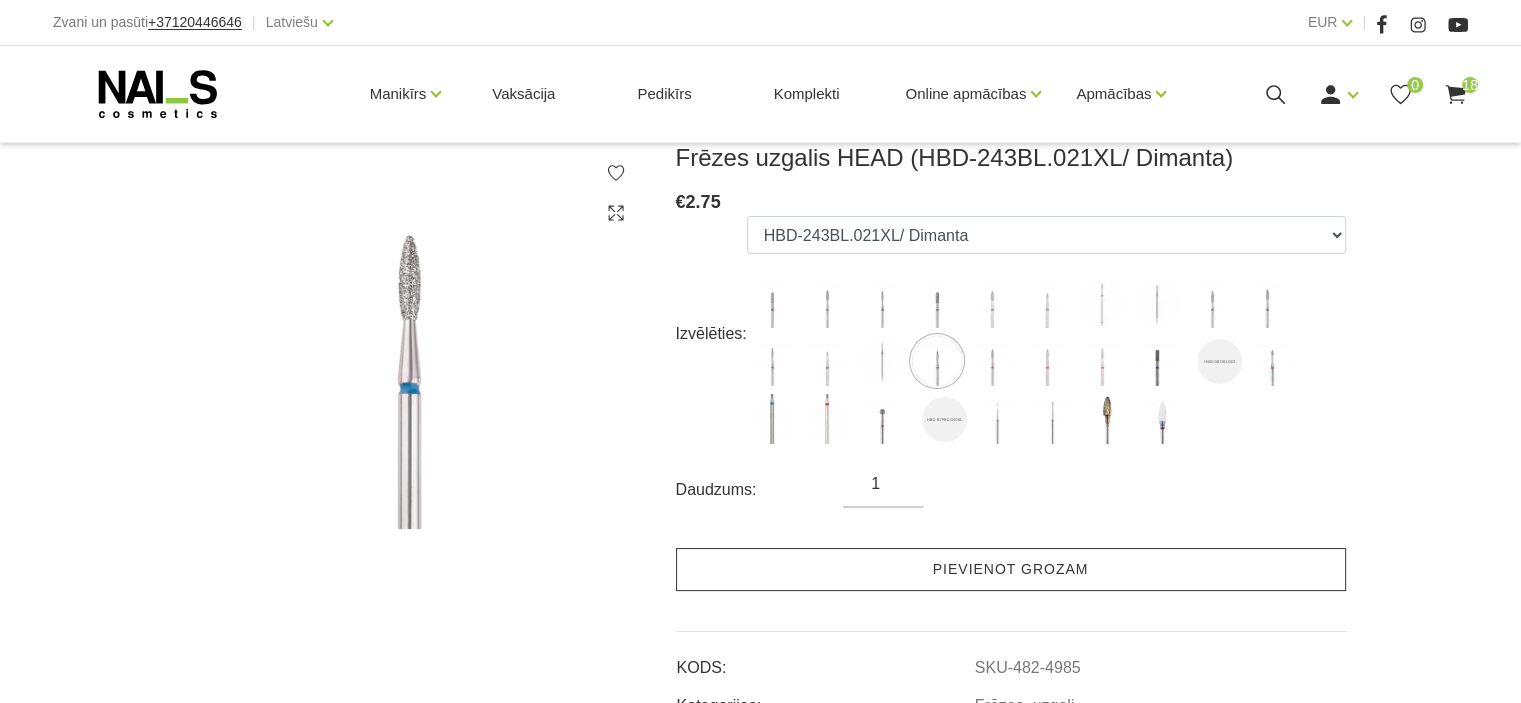 click on "Pievienot grozam" at bounding box center [1011, 569] 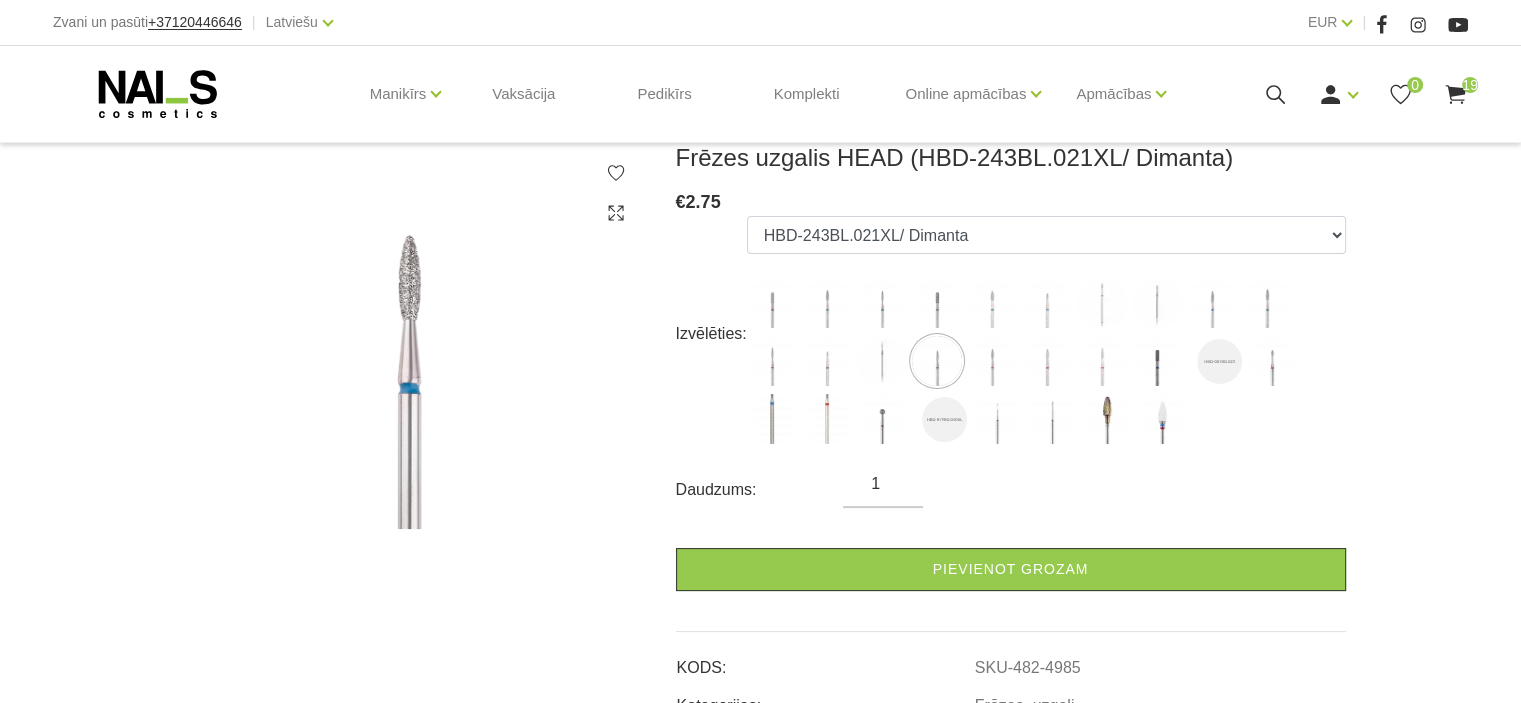 click 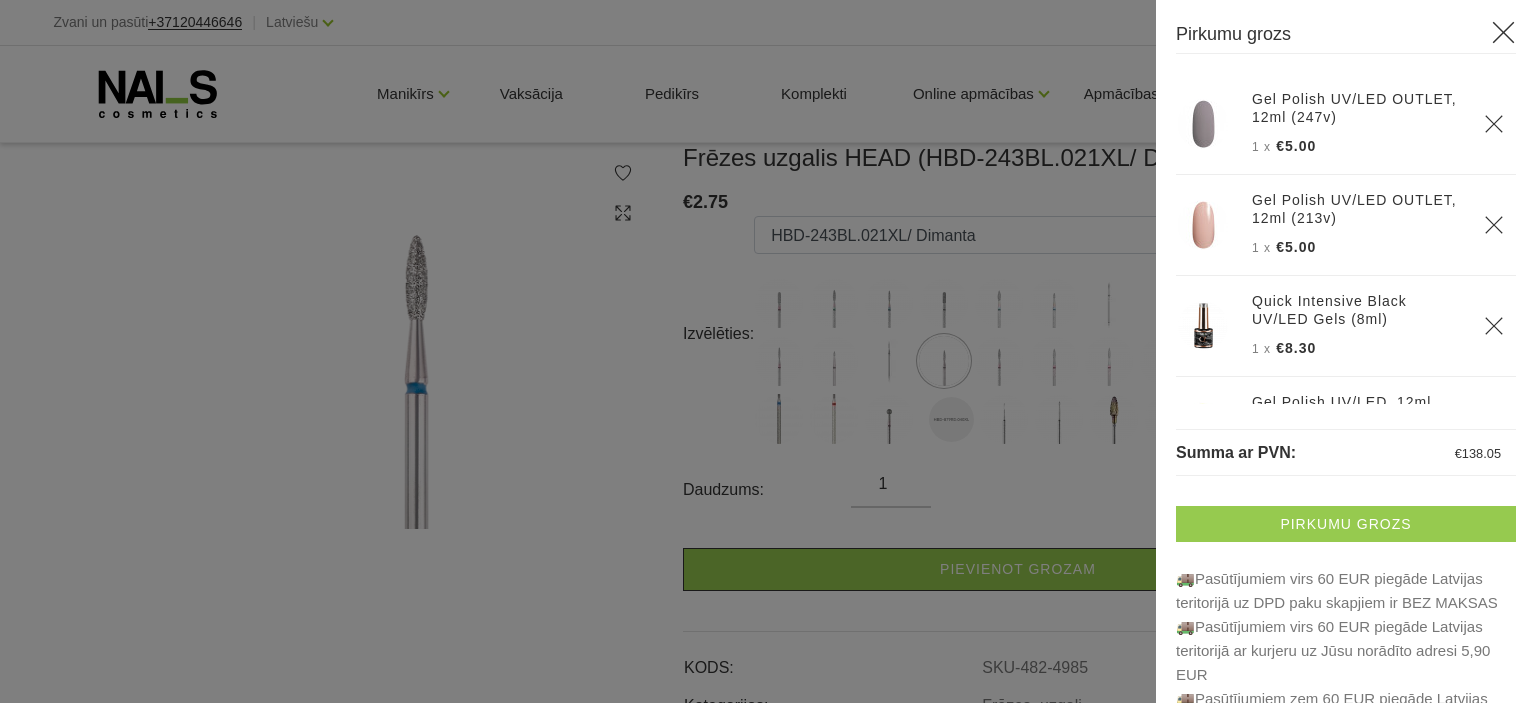 click on "Pirkumu grozs" at bounding box center [1346, 524] 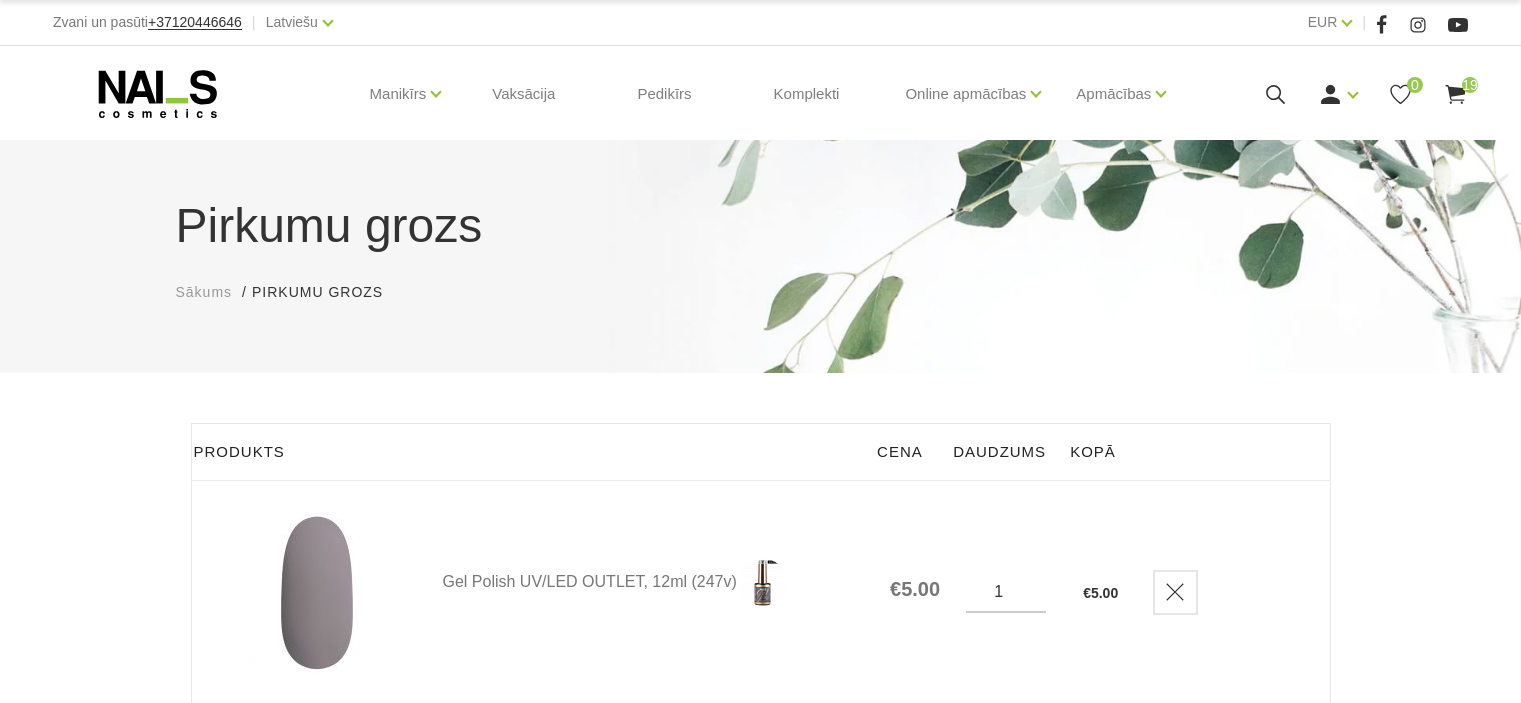 scroll, scrollTop: 0, scrollLeft: 0, axis: both 